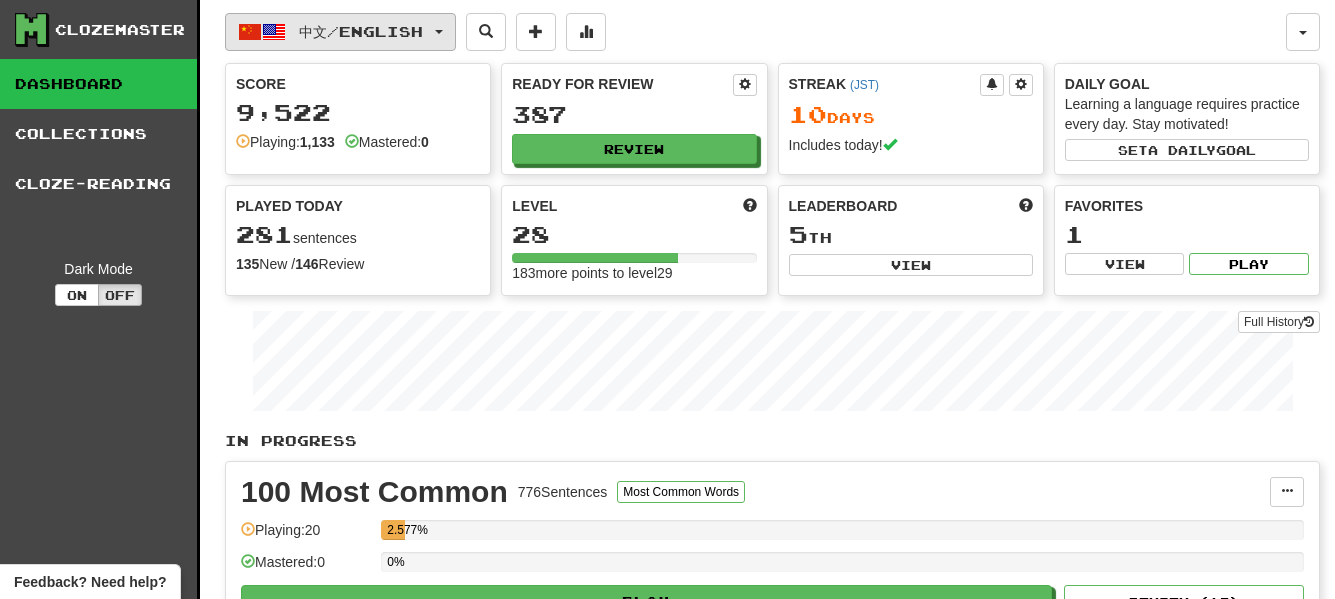 scroll, scrollTop: 0, scrollLeft: 0, axis: both 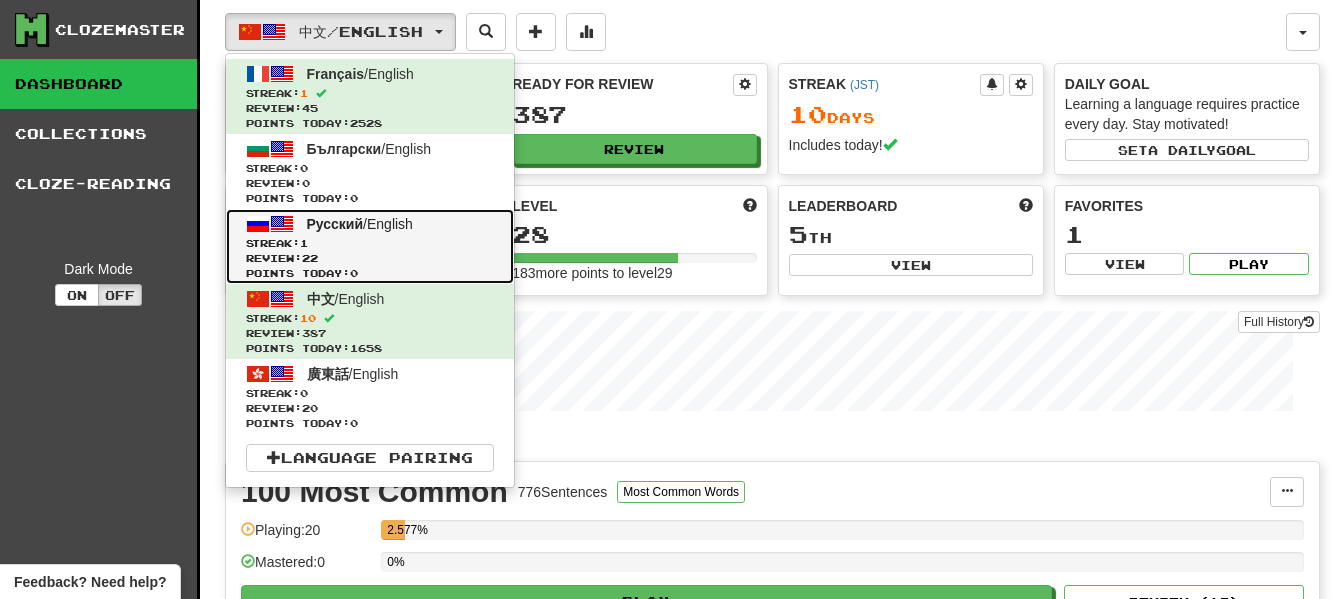 click on "Русский  /  English" at bounding box center (360, 224) 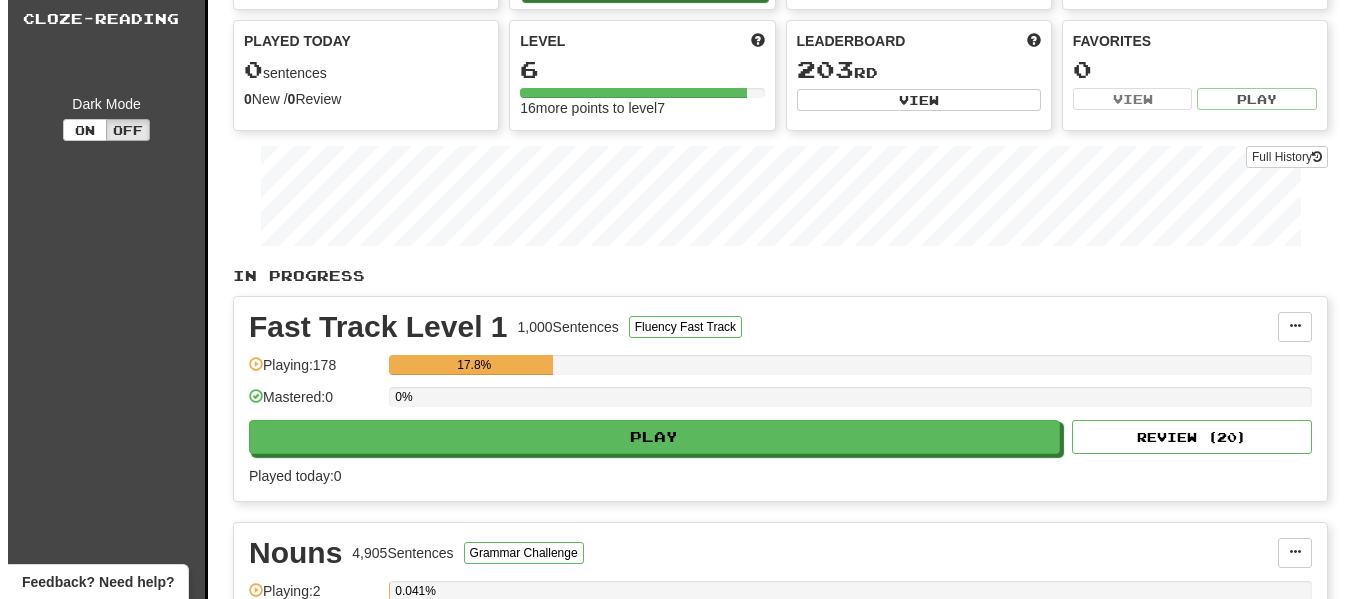 scroll, scrollTop: 200, scrollLeft: 0, axis: vertical 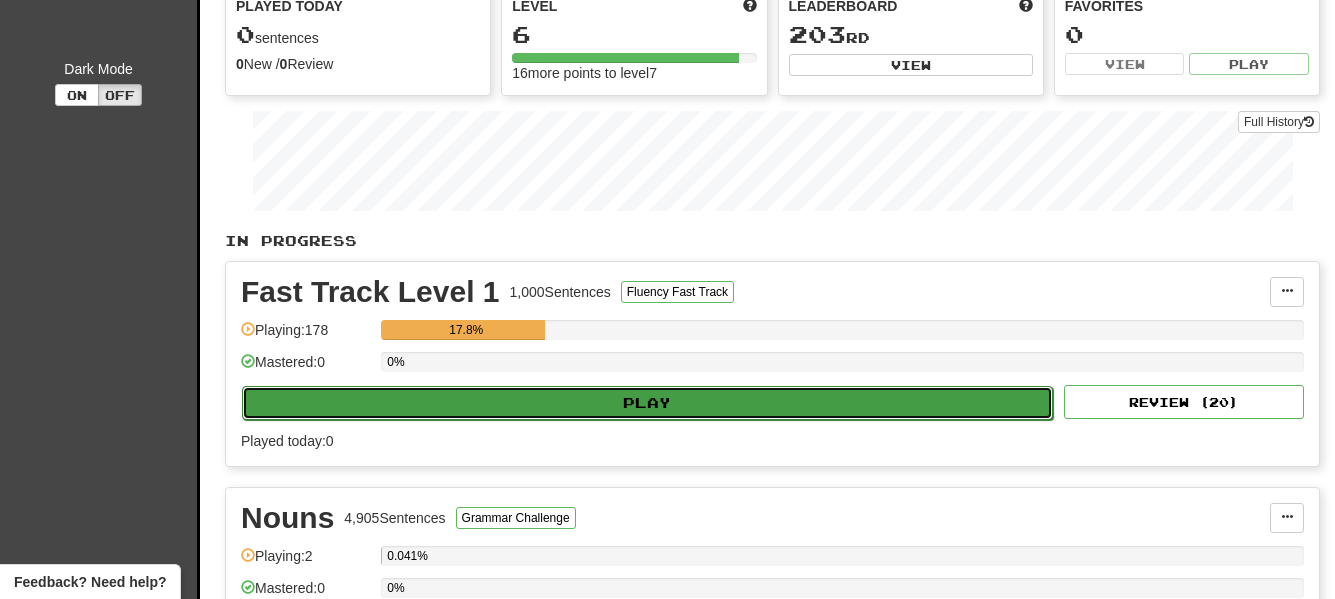 click on "Play" at bounding box center [647, 403] 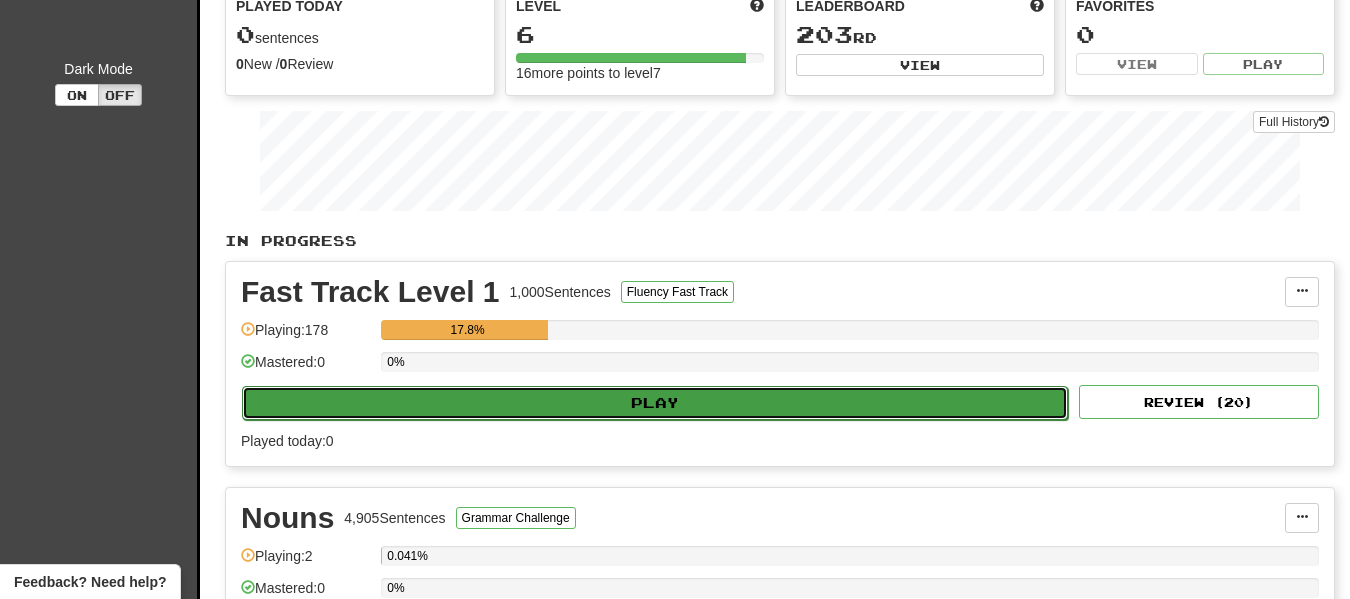 select on "**" 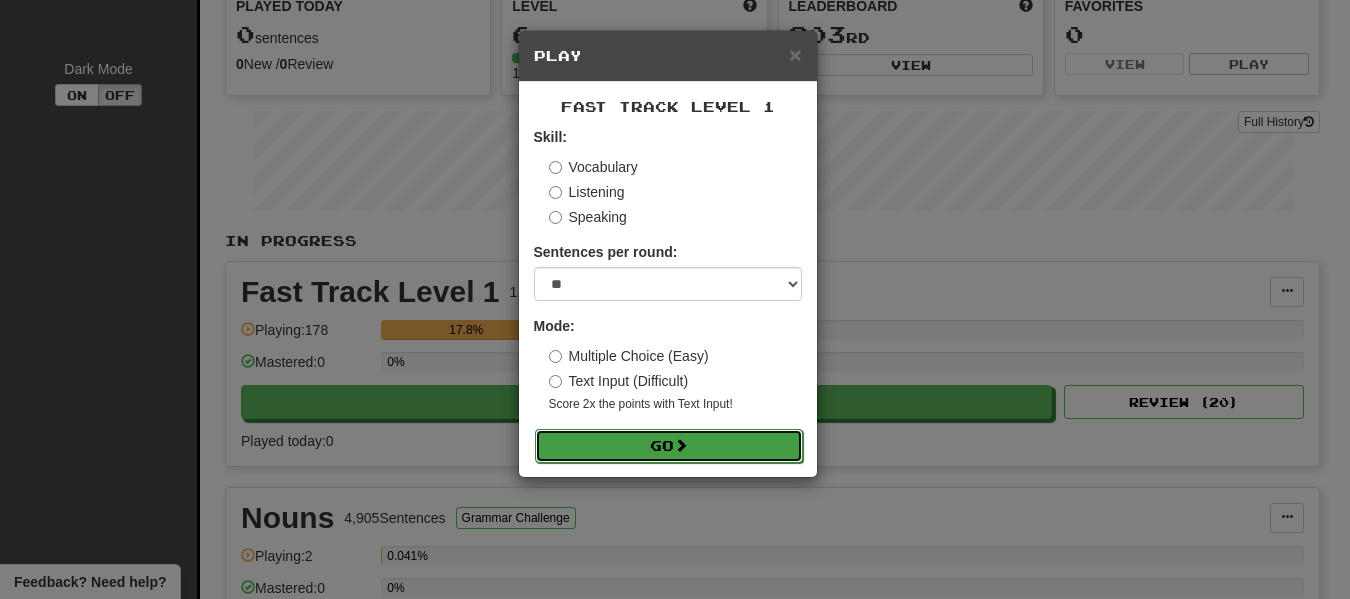 click on "Go" at bounding box center (669, 446) 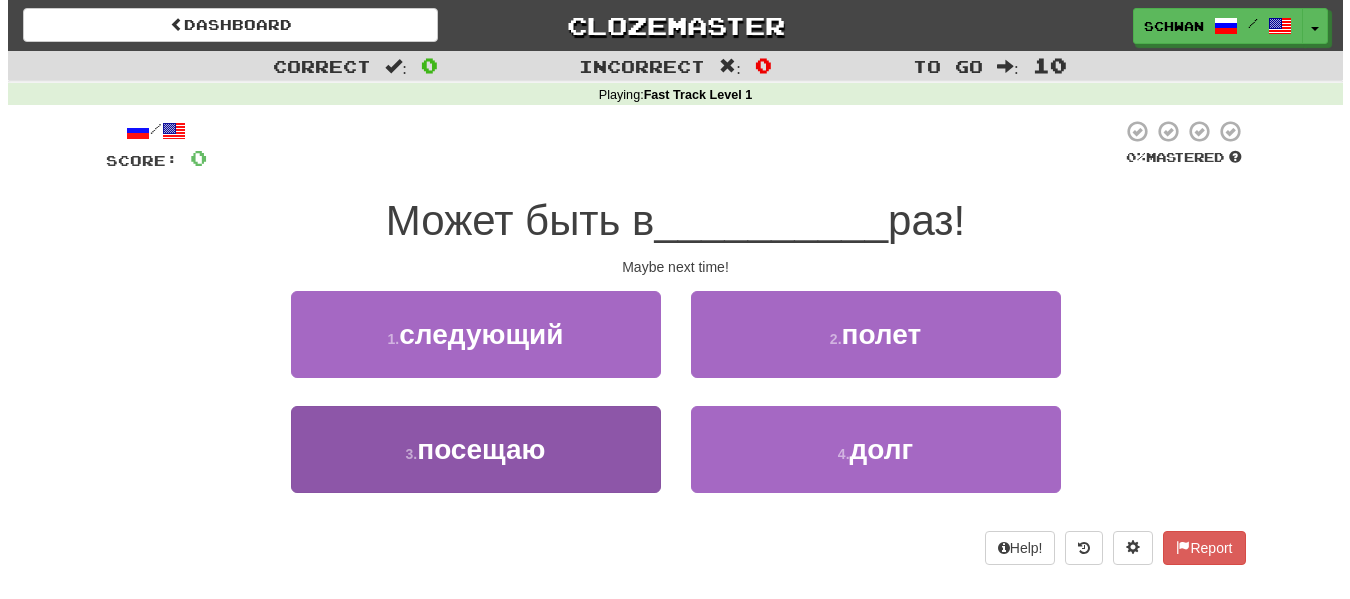 scroll, scrollTop: 0, scrollLeft: 0, axis: both 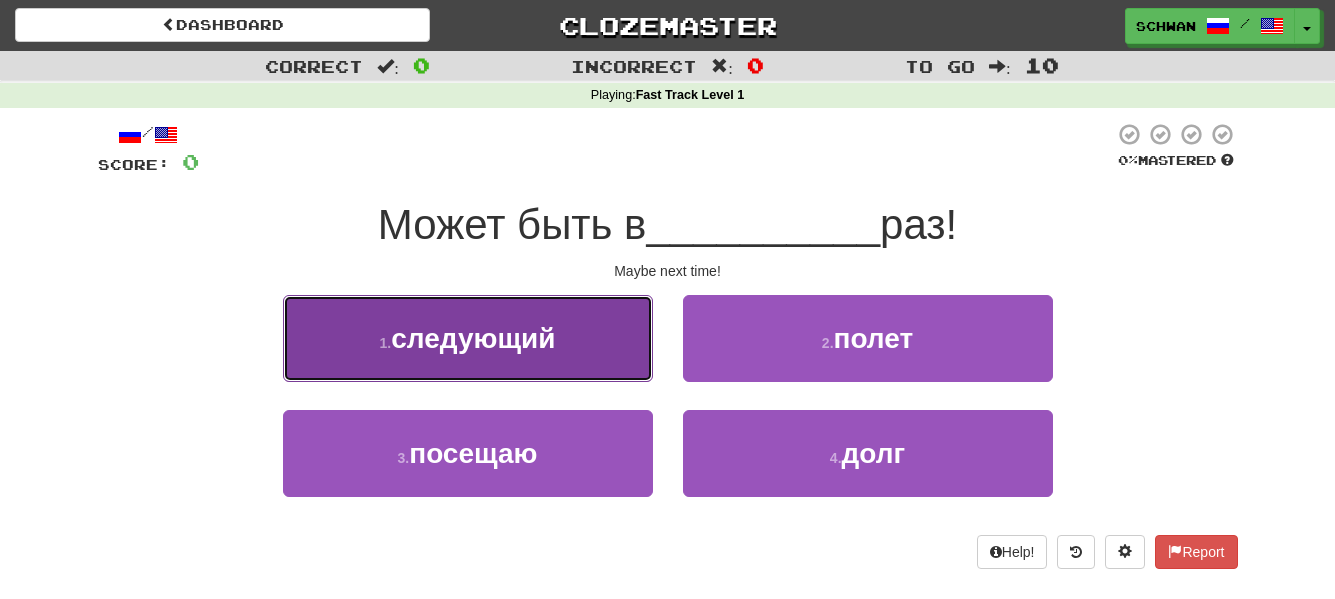 click on "1 .  следующий" at bounding box center (468, 338) 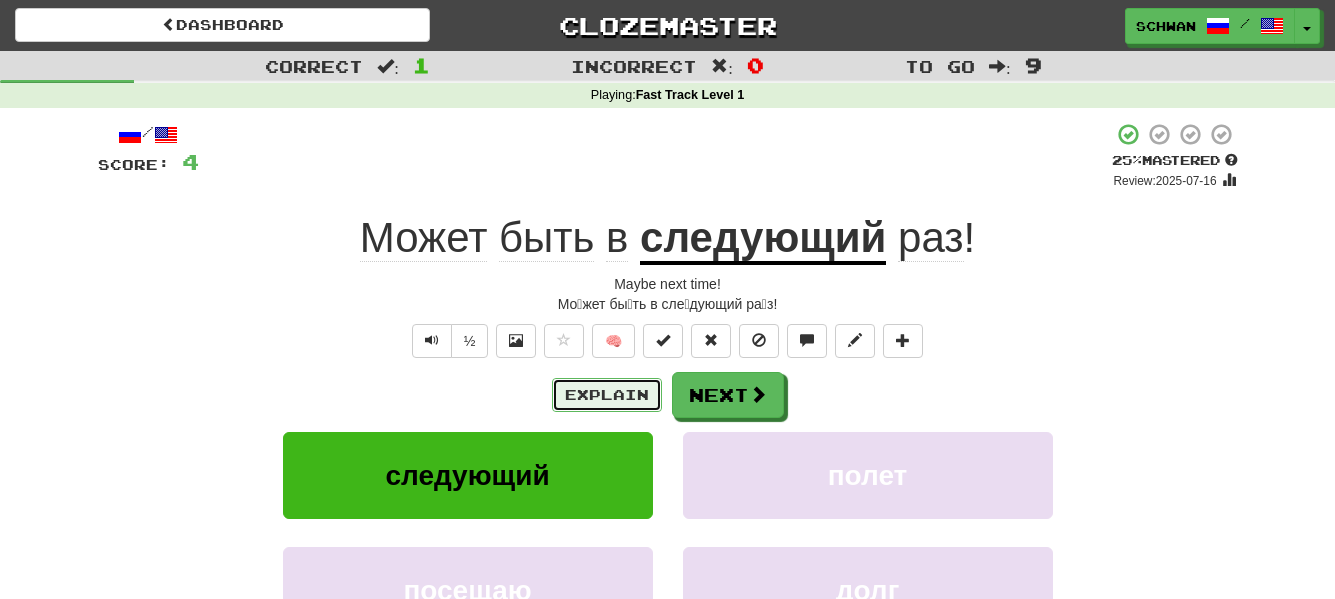 click on "Explain" at bounding box center (607, 395) 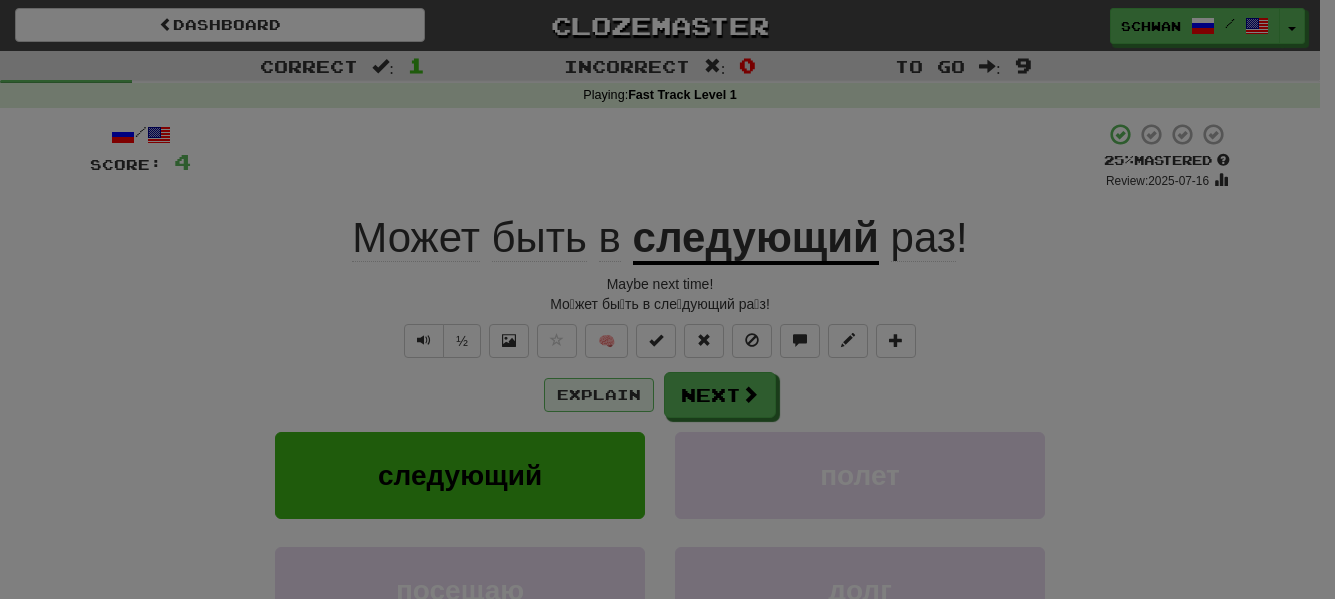 click at bounding box center (667, 299) 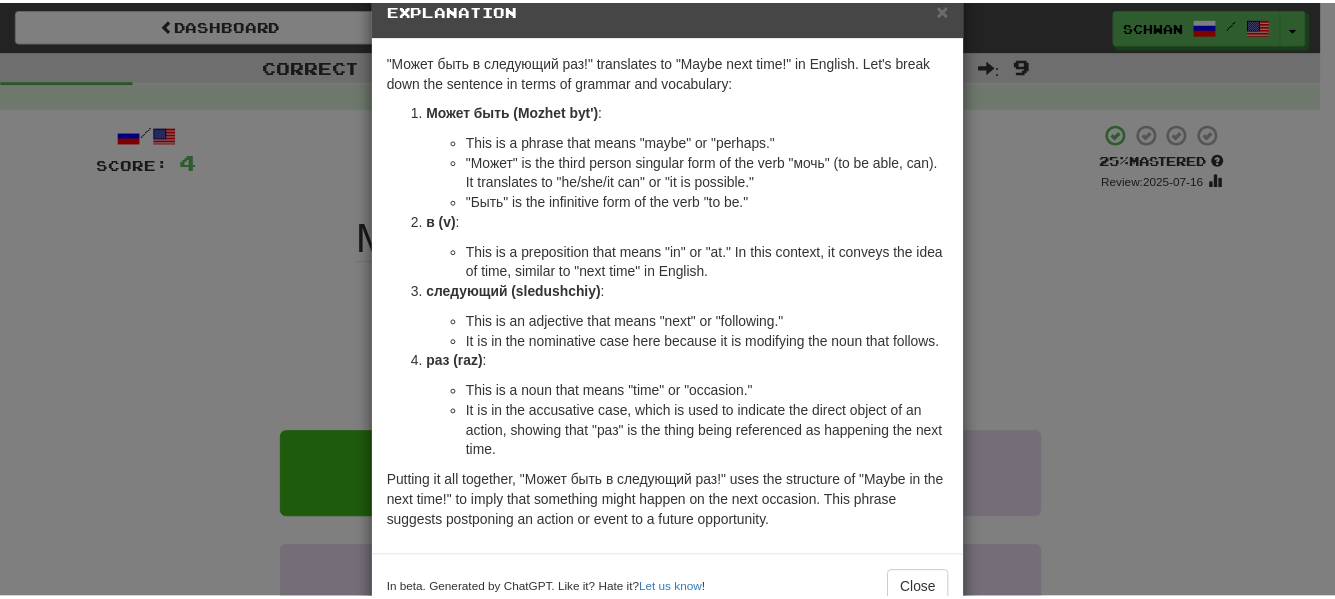 scroll, scrollTop: 0, scrollLeft: 0, axis: both 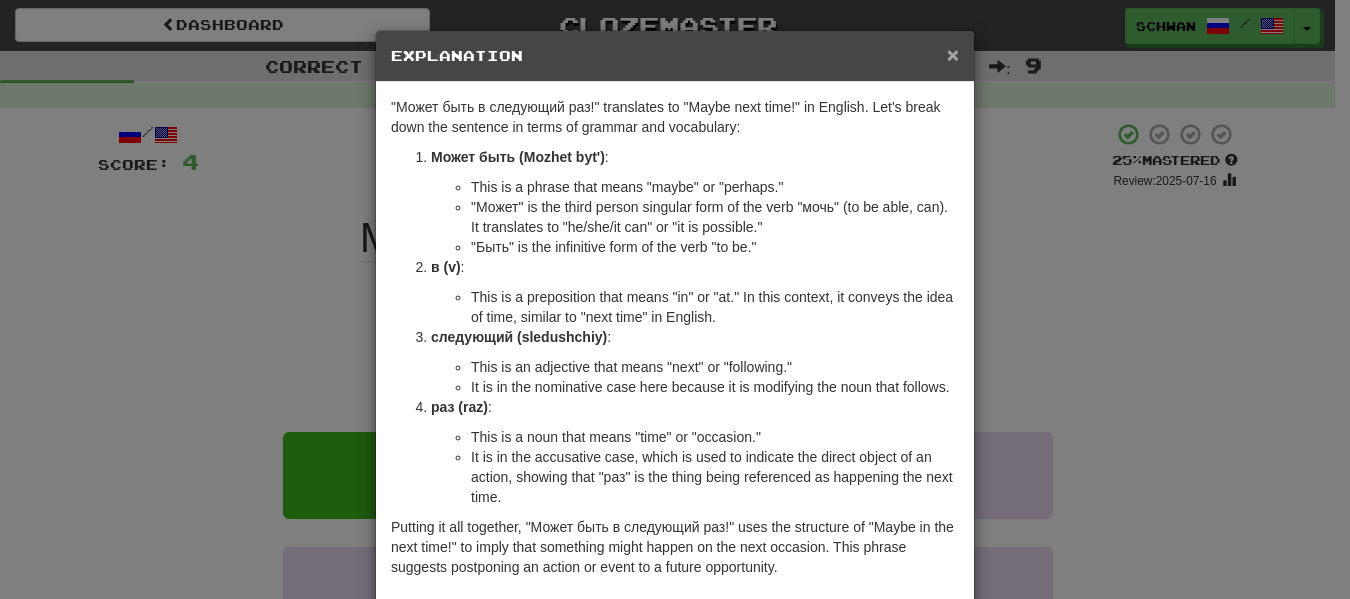 click on "×" at bounding box center [953, 54] 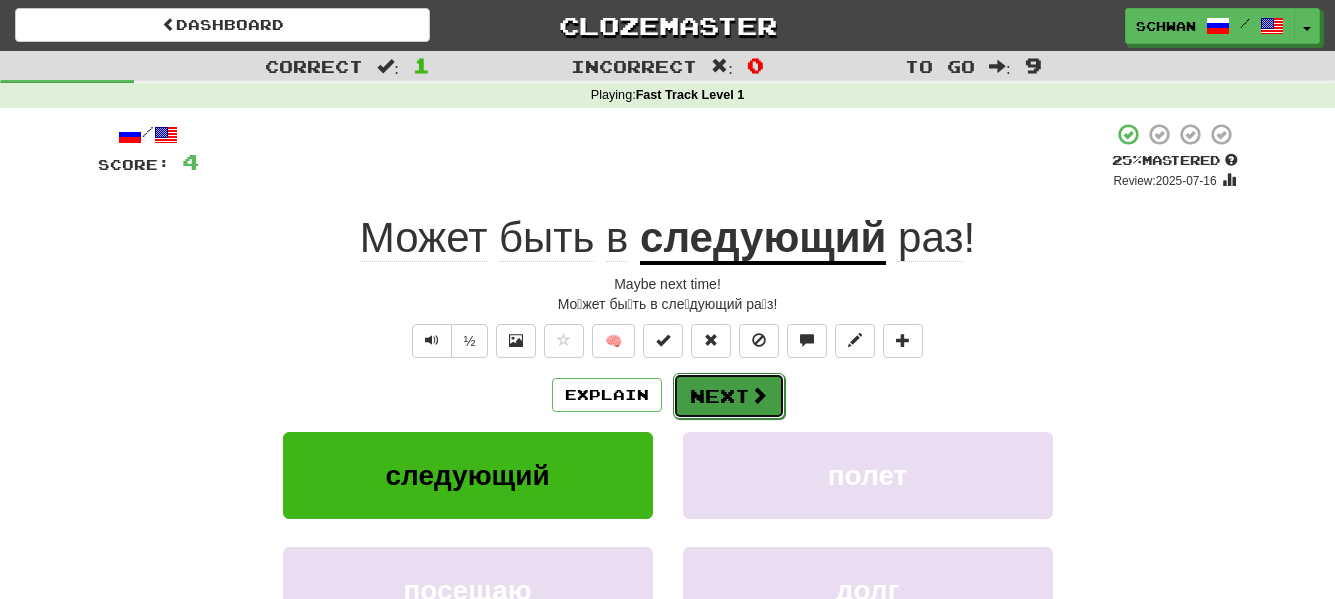click at bounding box center [759, 395] 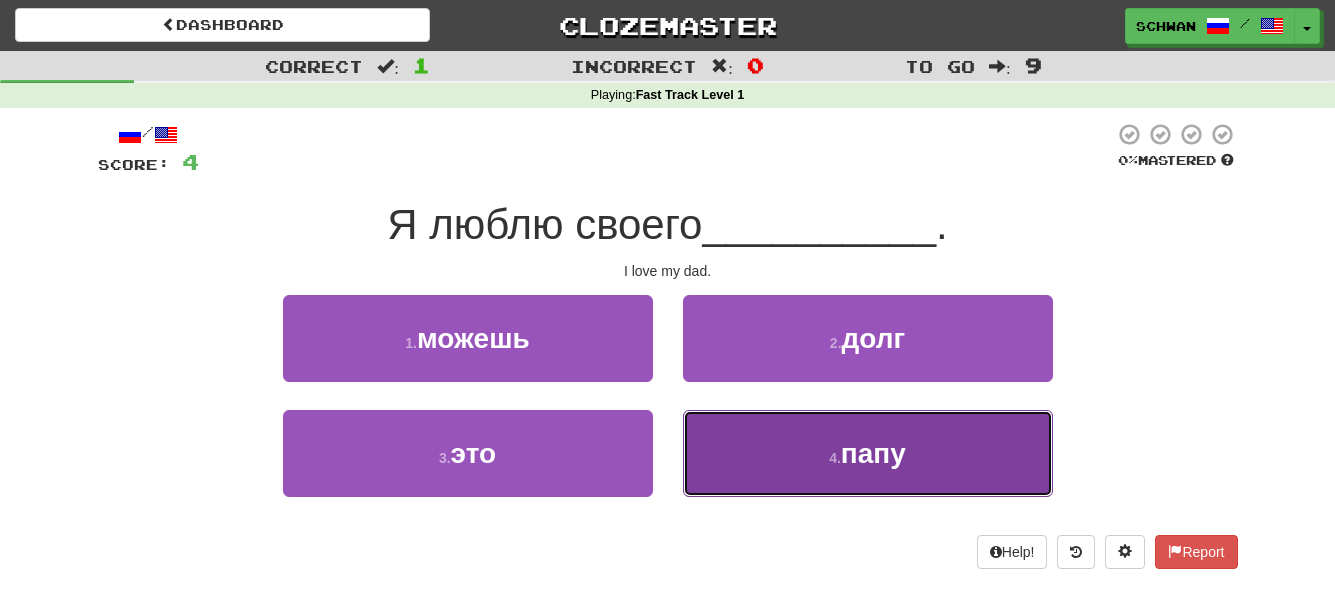 click on "4 .  папу" at bounding box center [868, 453] 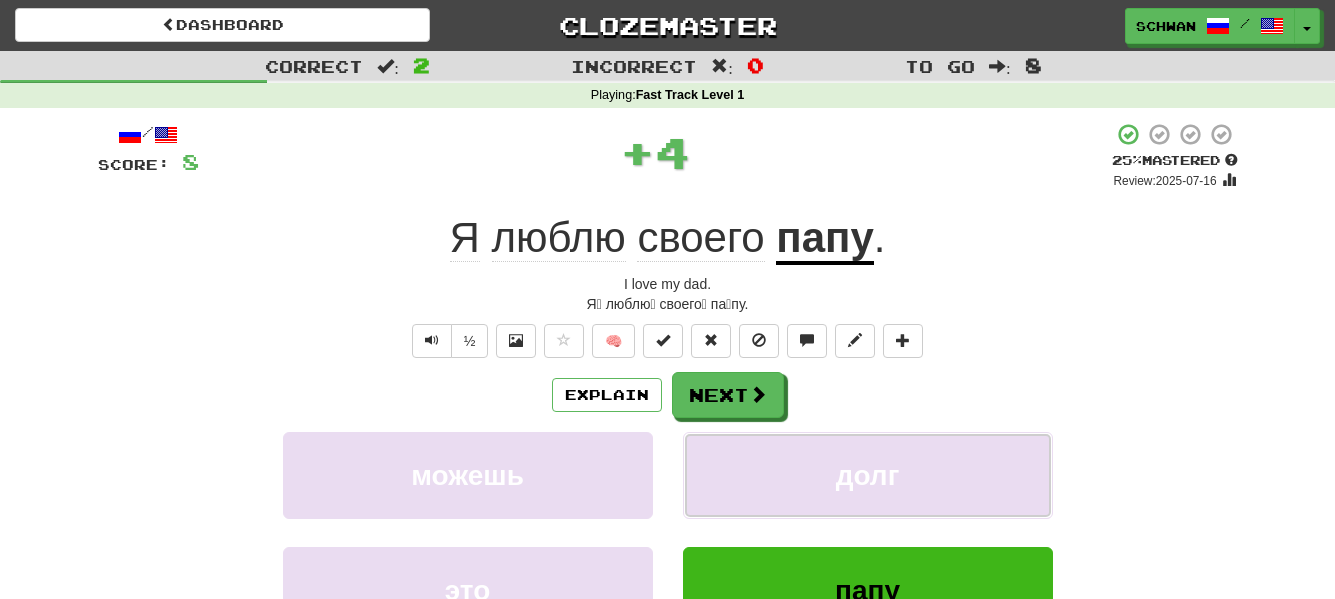 click on "долг" at bounding box center (868, 475) 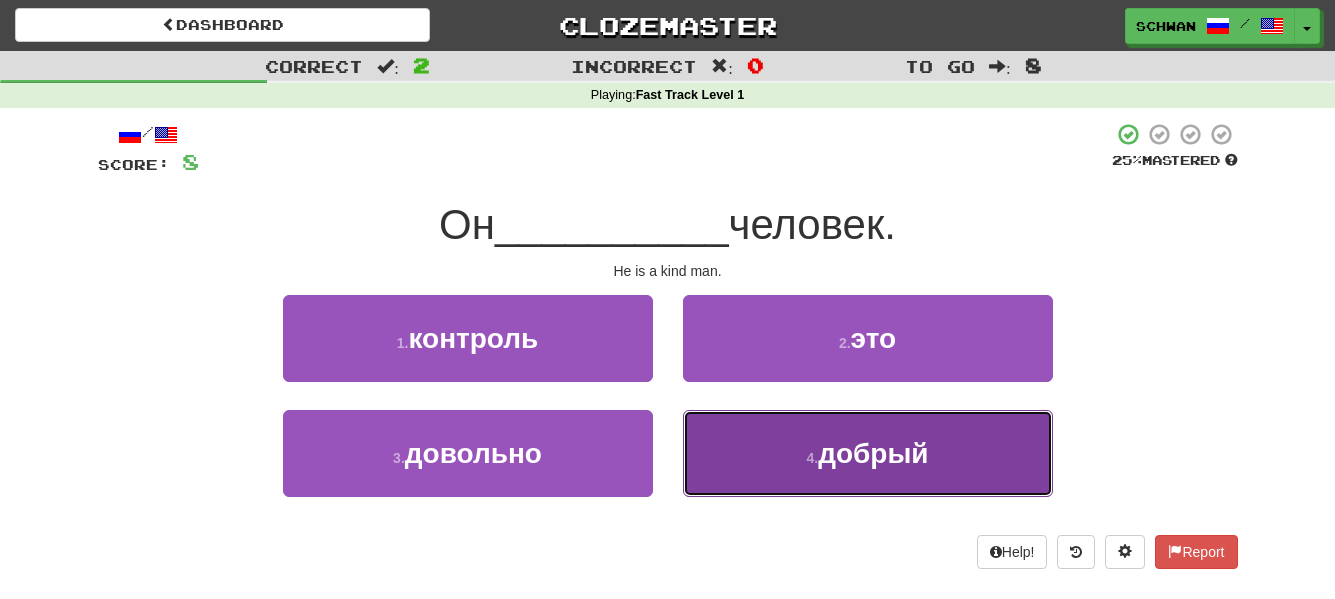 click on "добрый" at bounding box center (873, 453) 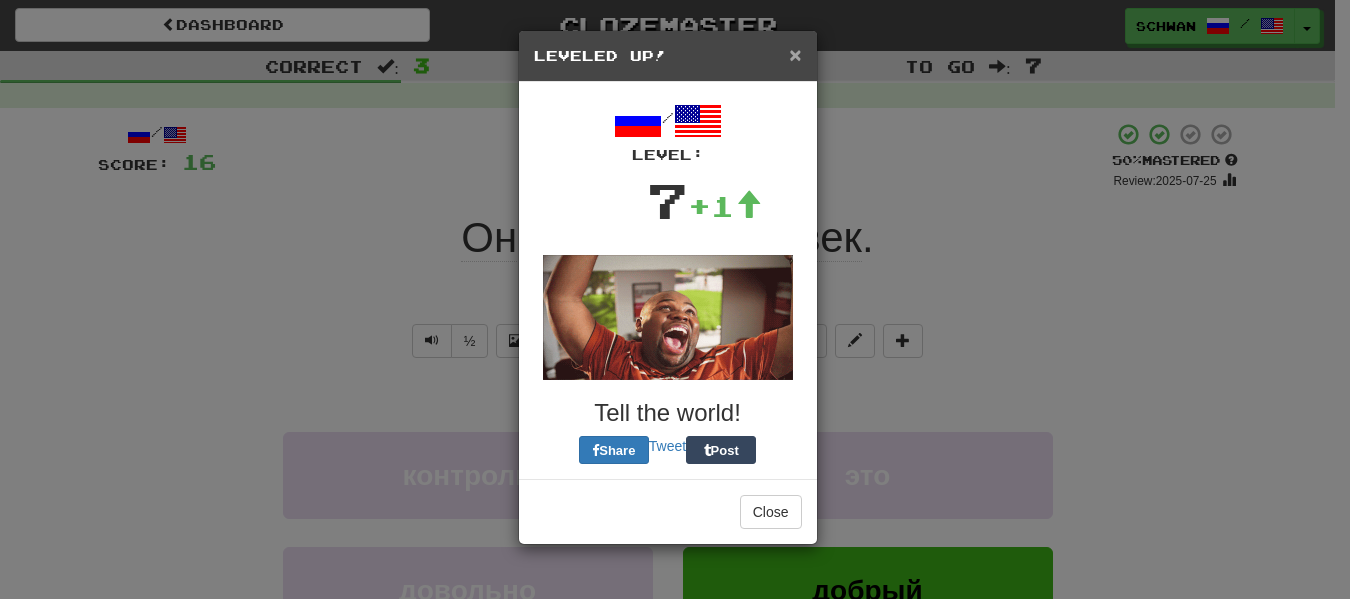 click on "×" at bounding box center (795, 54) 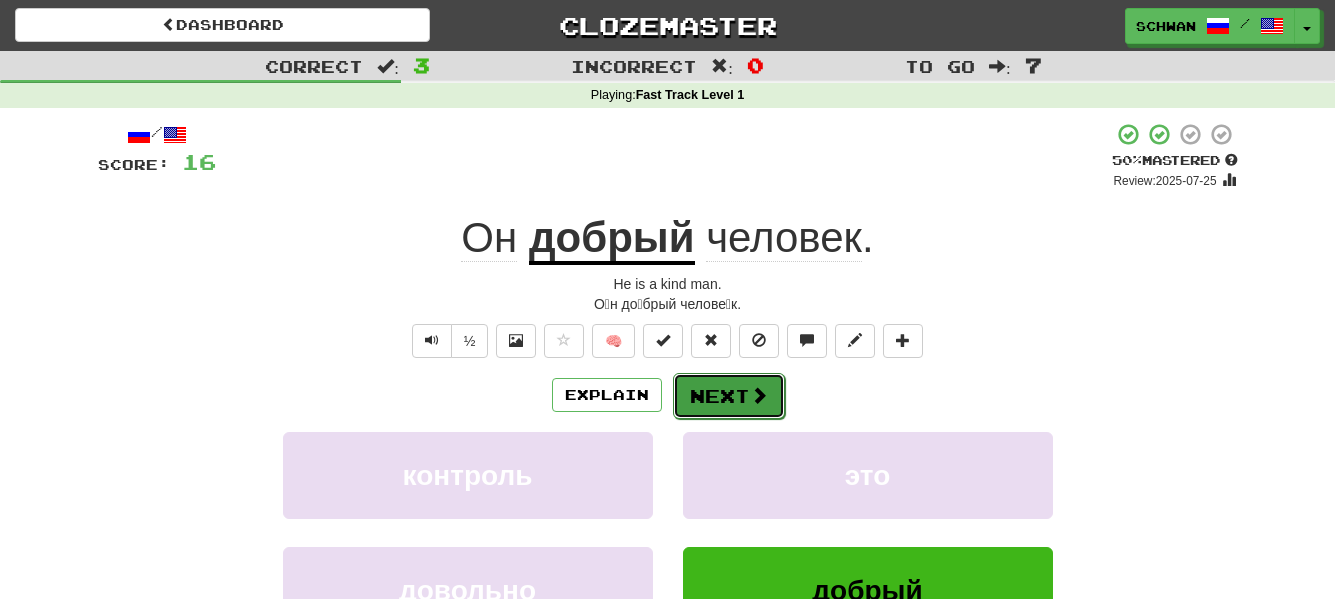 click at bounding box center [759, 395] 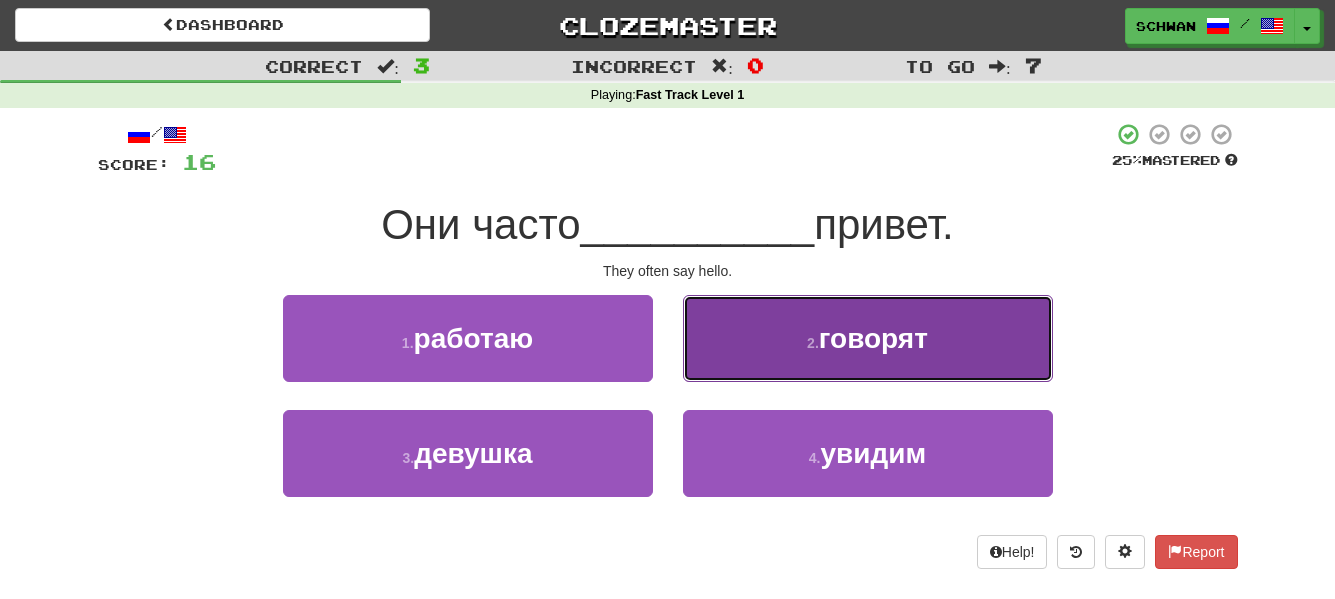 click on "говорят" at bounding box center [873, 338] 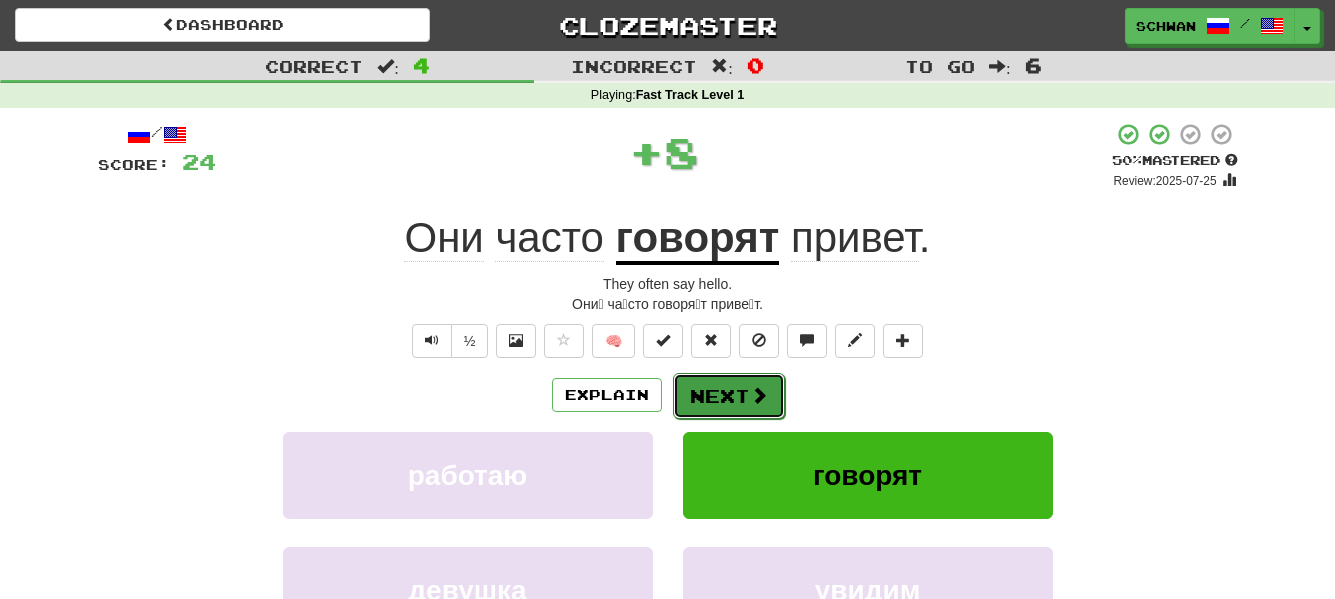 click at bounding box center [759, 395] 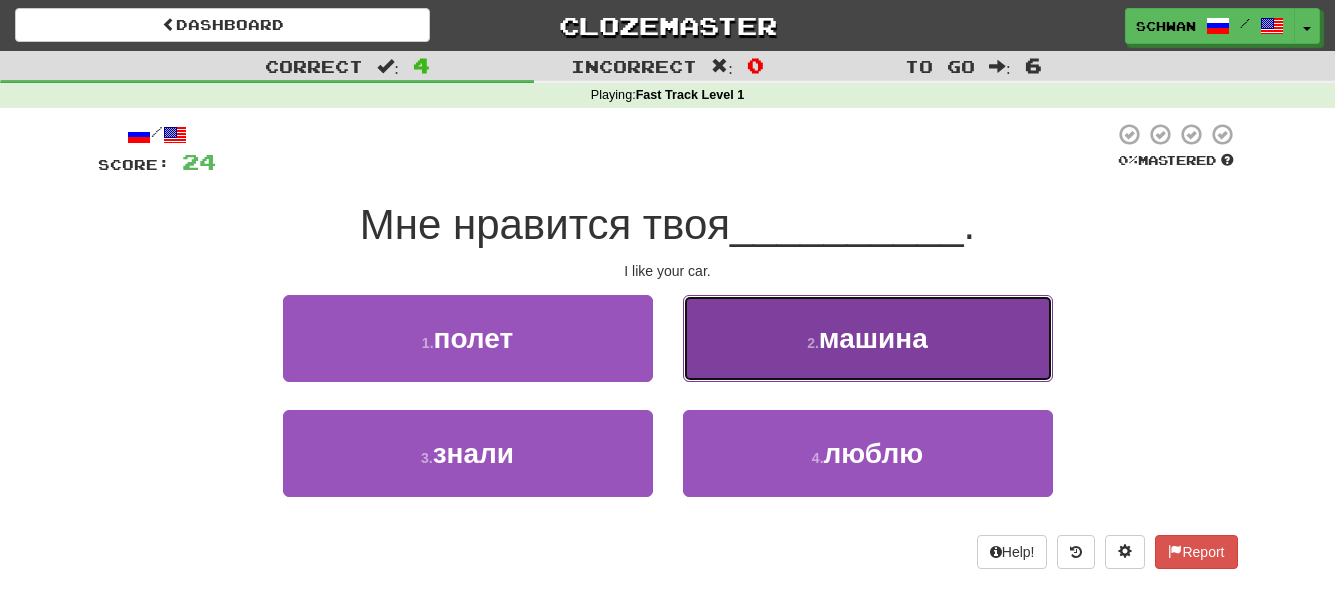 click on "2 .  машина" at bounding box center (868, 338) 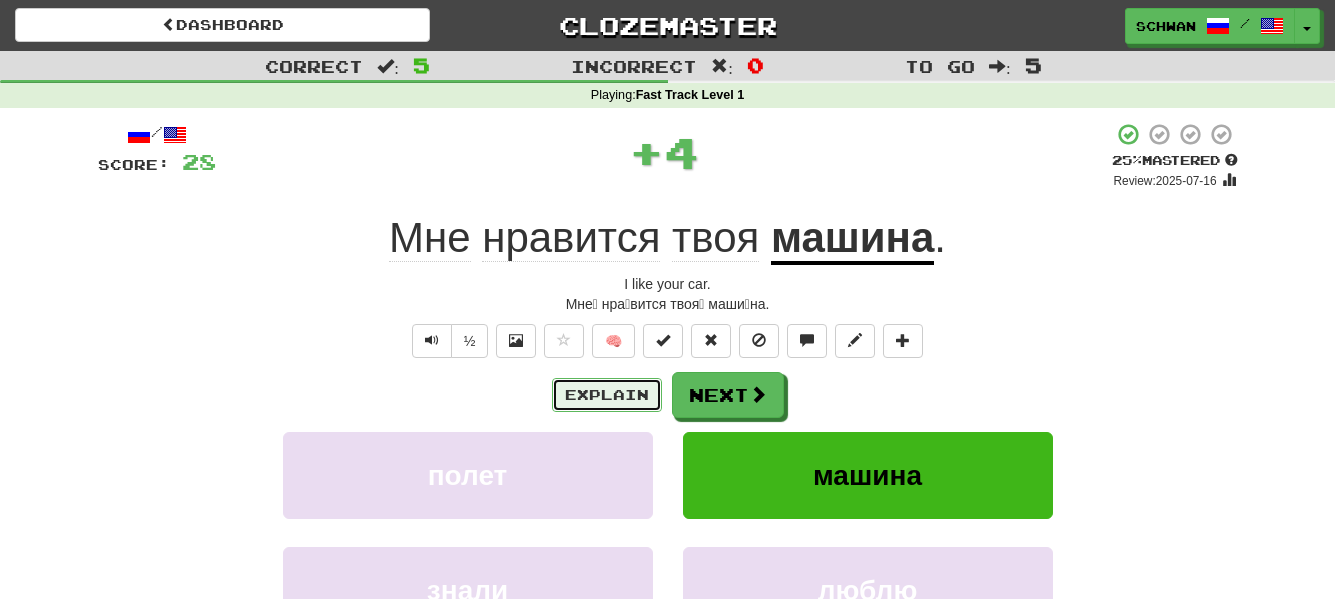 click on "Explain" at bounding box center [607, 395] 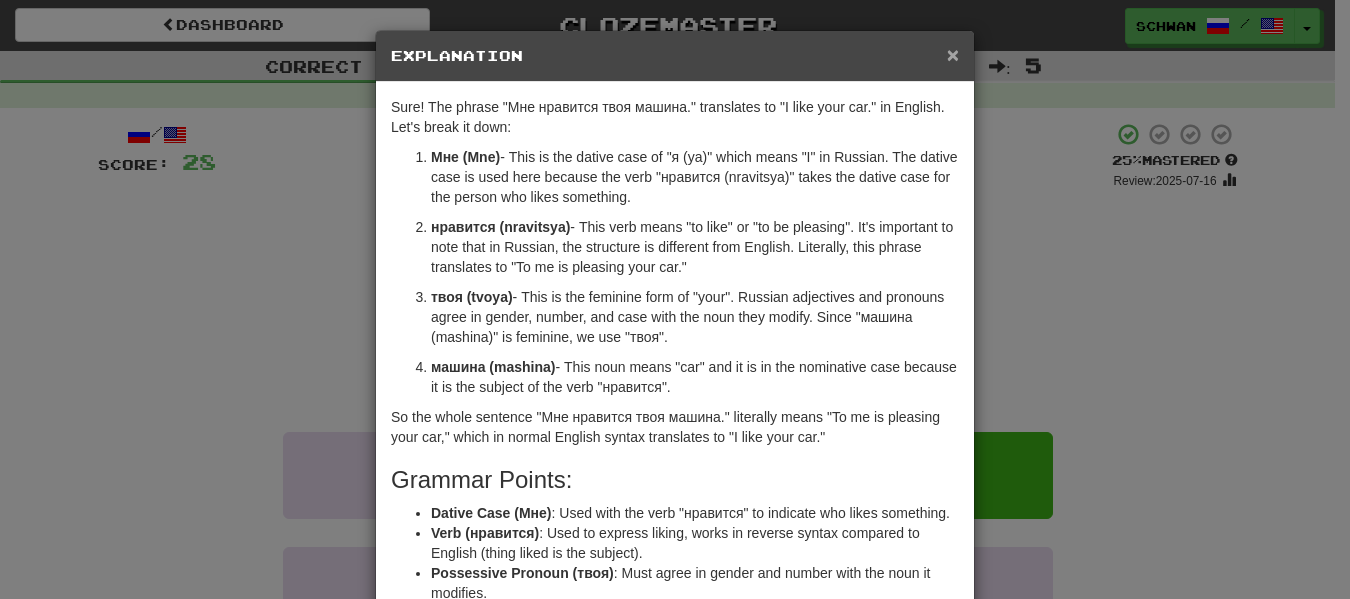 click on "×" at bounding box center [953, 54] 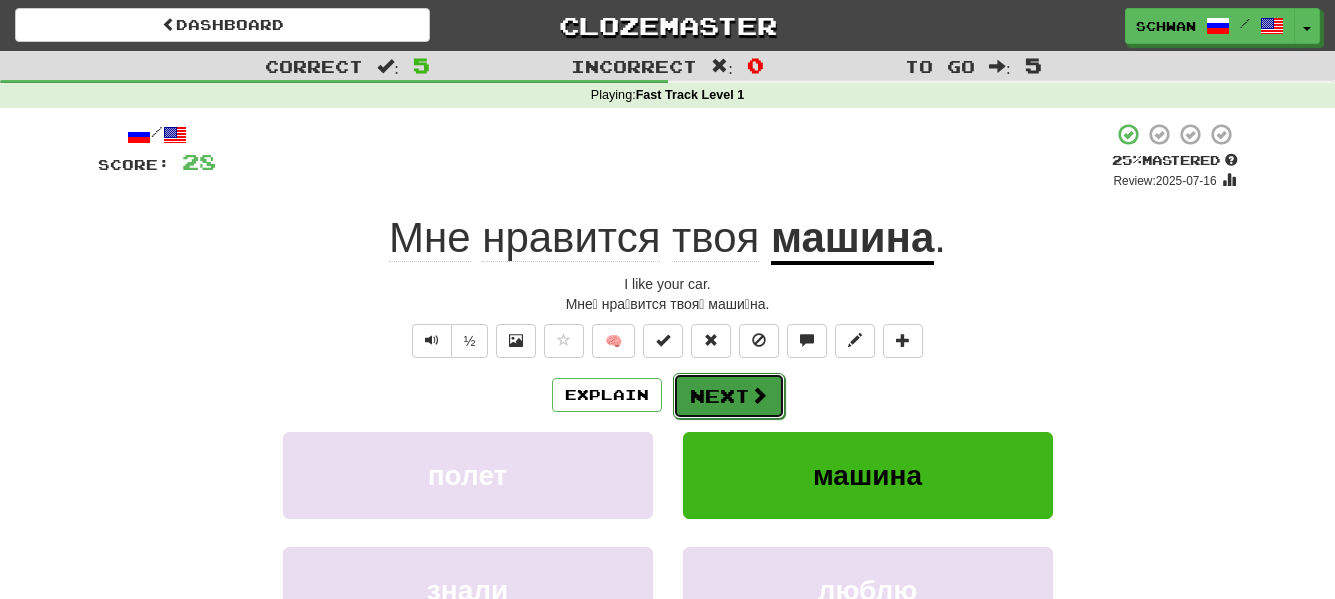 click at bounding box center [759, 395] 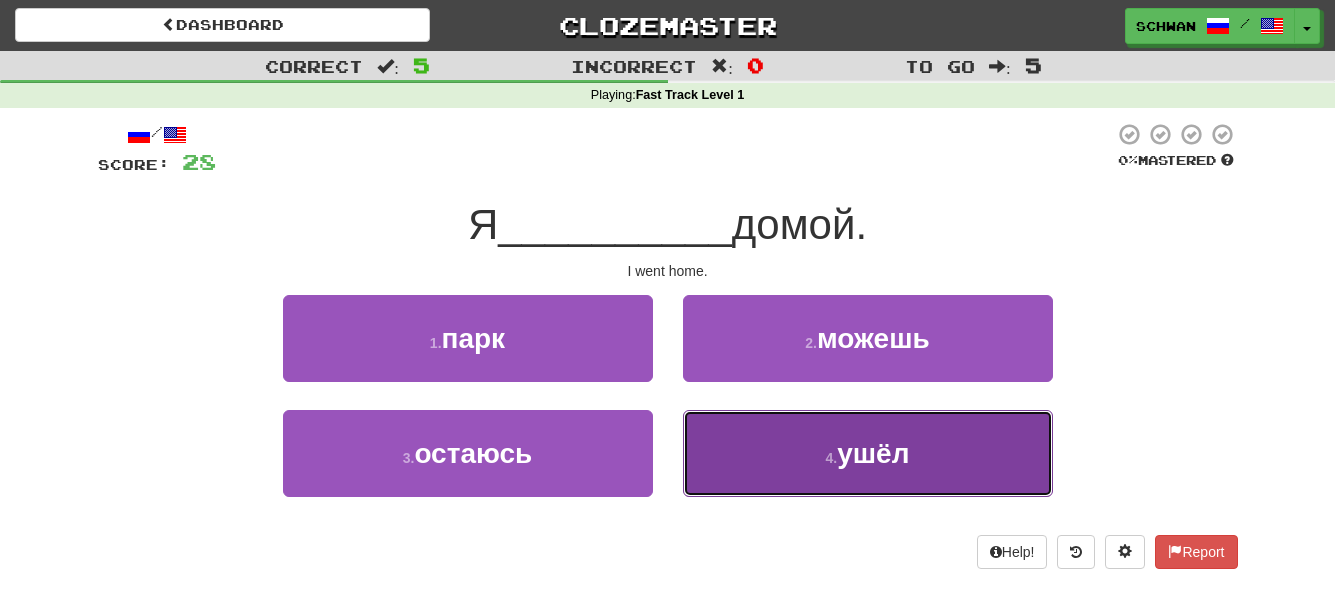 click on "4 .  ушёл" at bounding box center [868, 453] 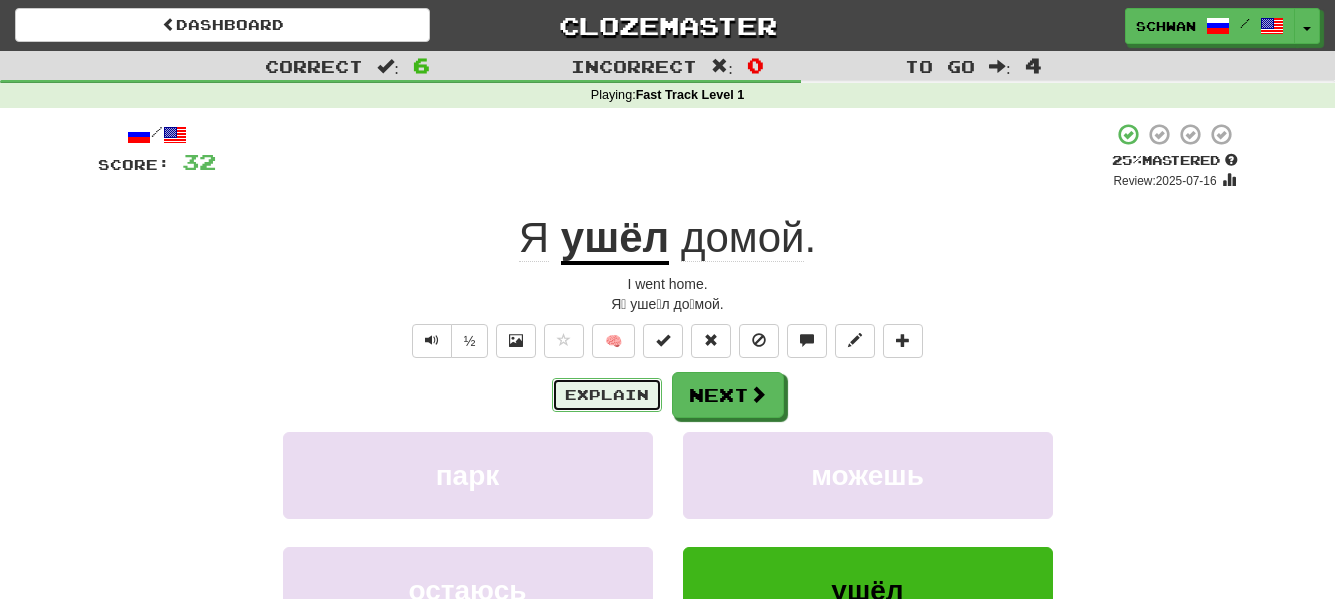 click on "Explain" at bounding box center [607, 395] 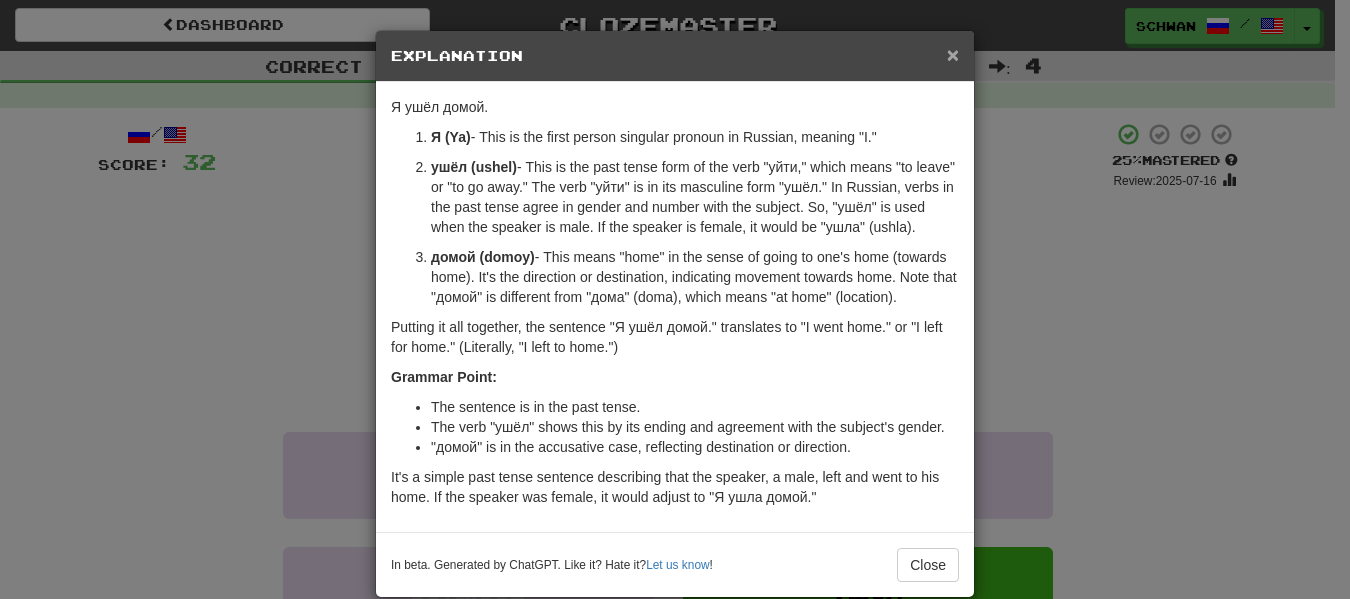 click on "×" at bounding box center [953, 54] 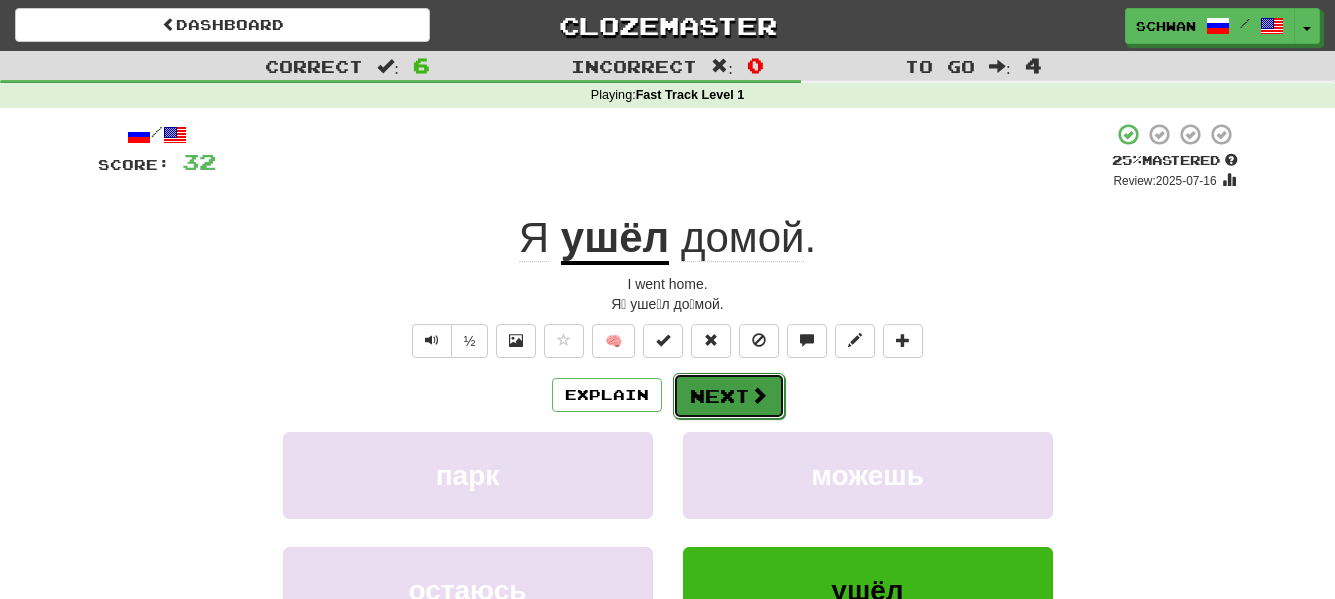 click on "Next" at bounding box center [729, 396] 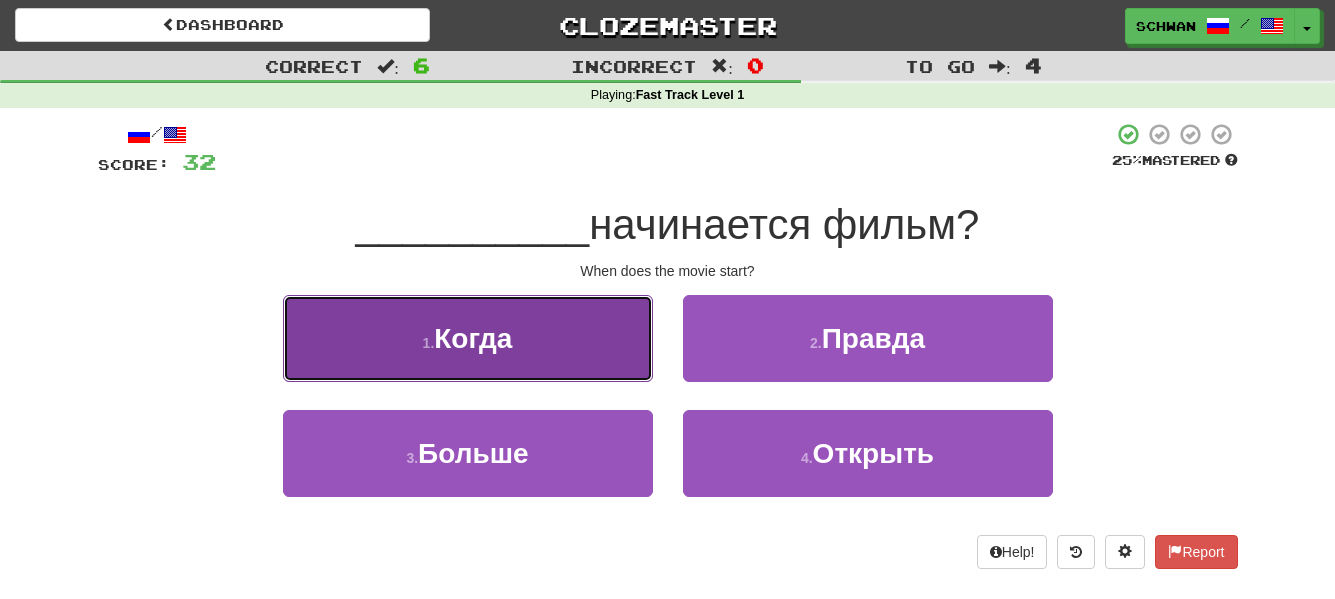 click on "1 .  Когда" at bounding box center (468, 338) 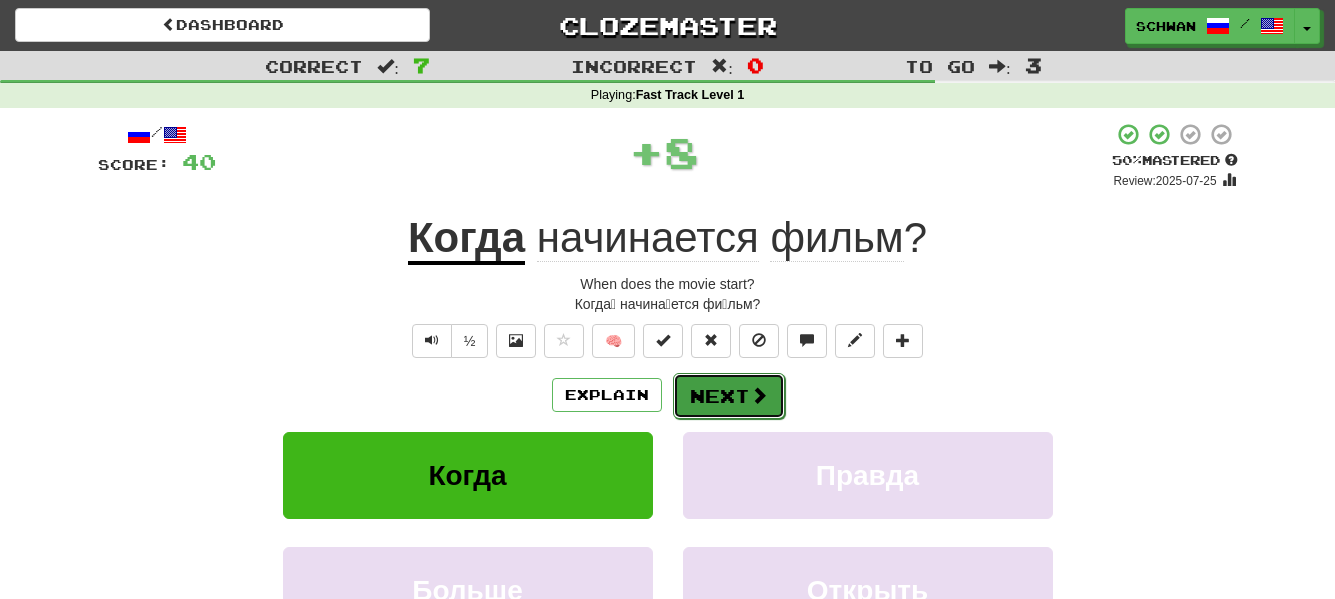 click on "Next" at bounding box center [729, 396] 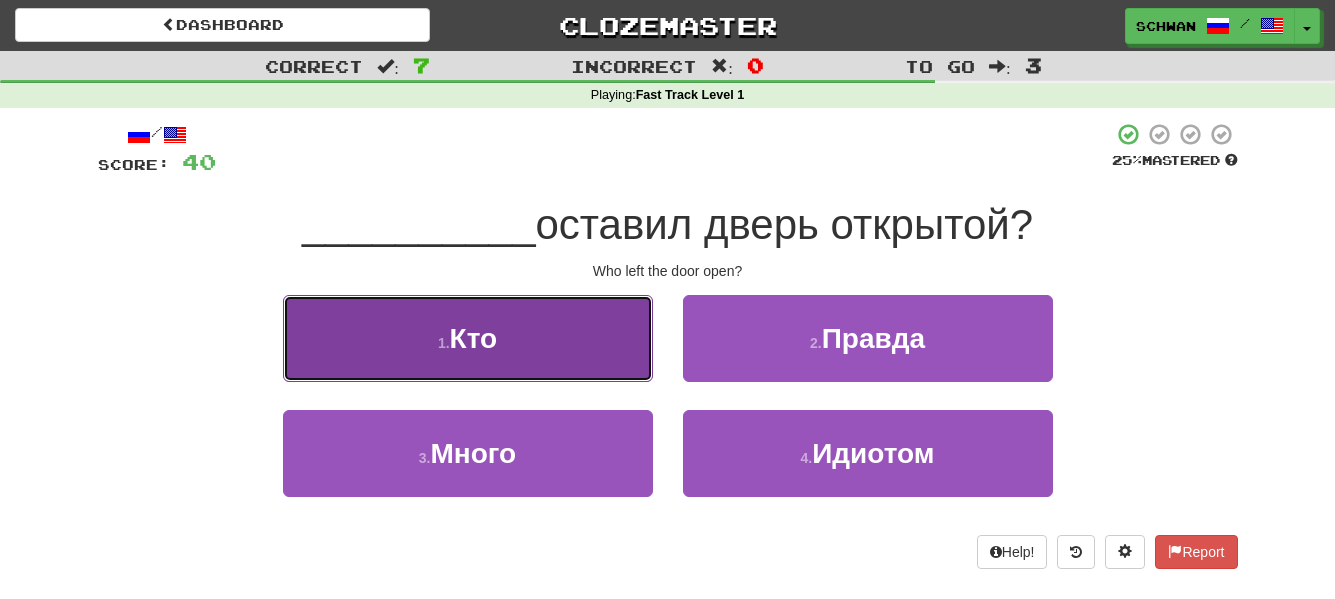 click on "Кто" at bounding box center (474, 338) 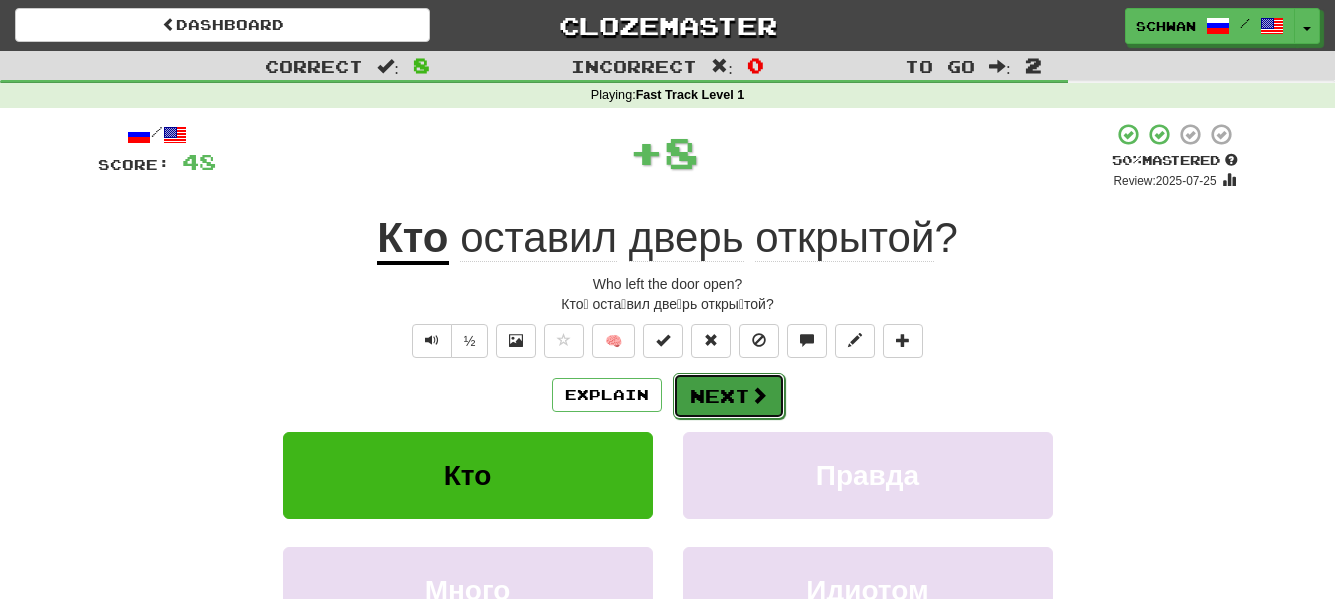 click on "Next" at bounding box center [729, 396] 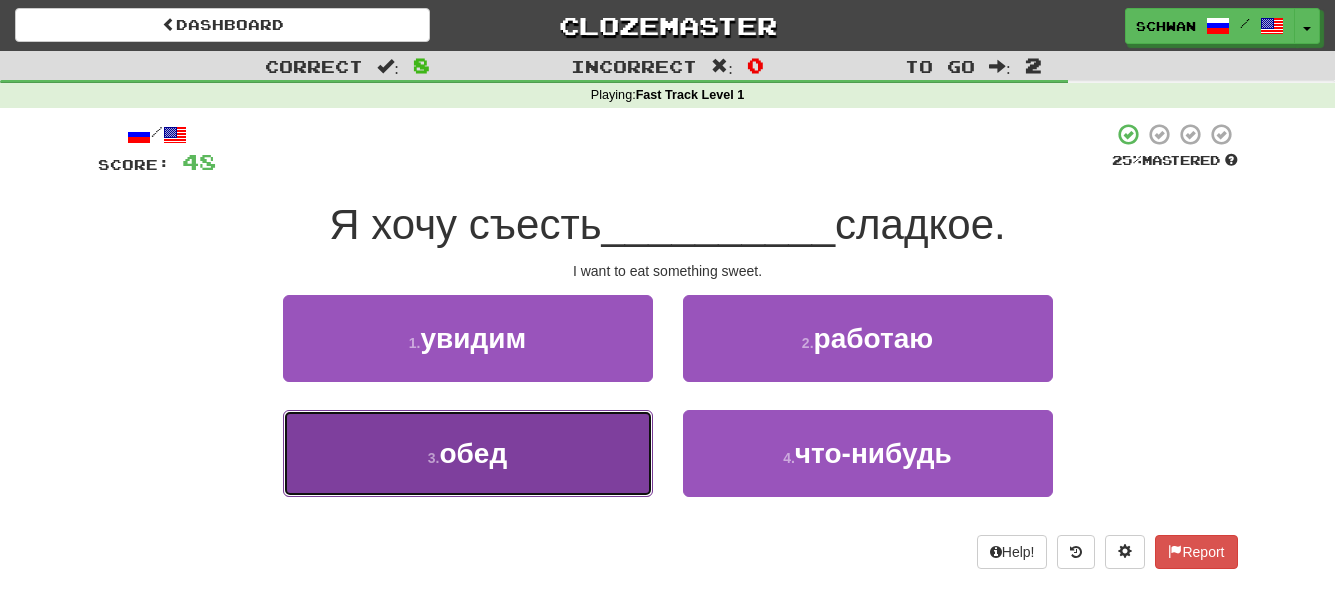 click on "3 .  обед" at bounding box center (468, 453) 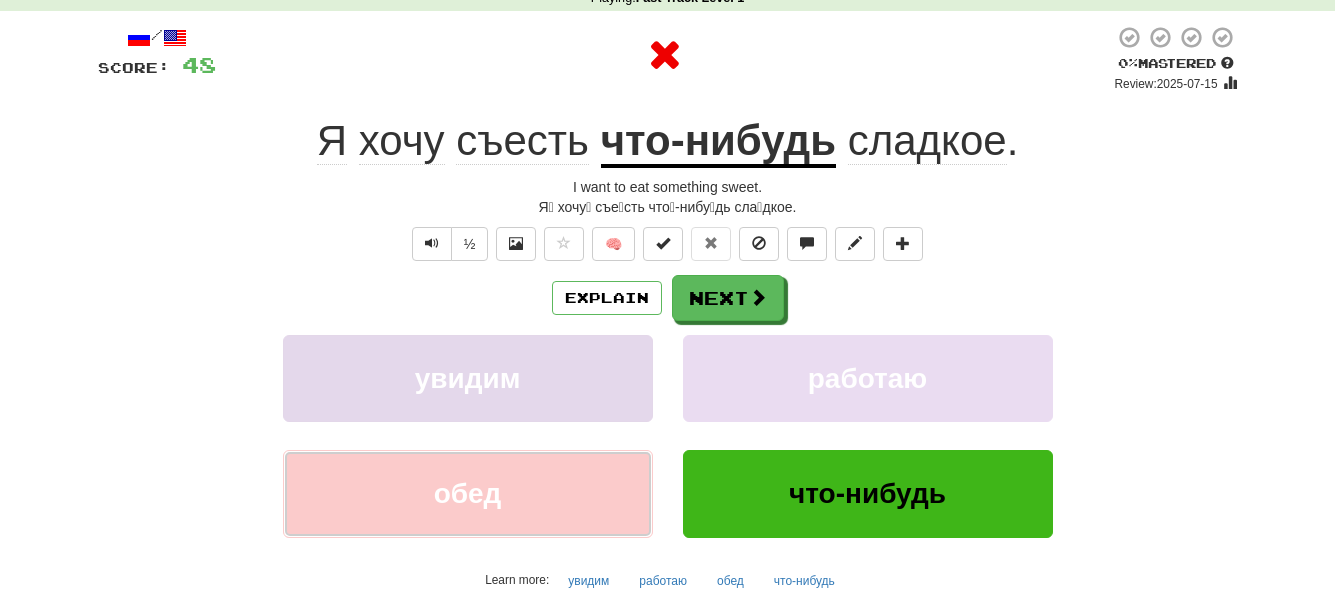 scroll, scrollTop: 100, scrollLeft: 0, axis: vertical 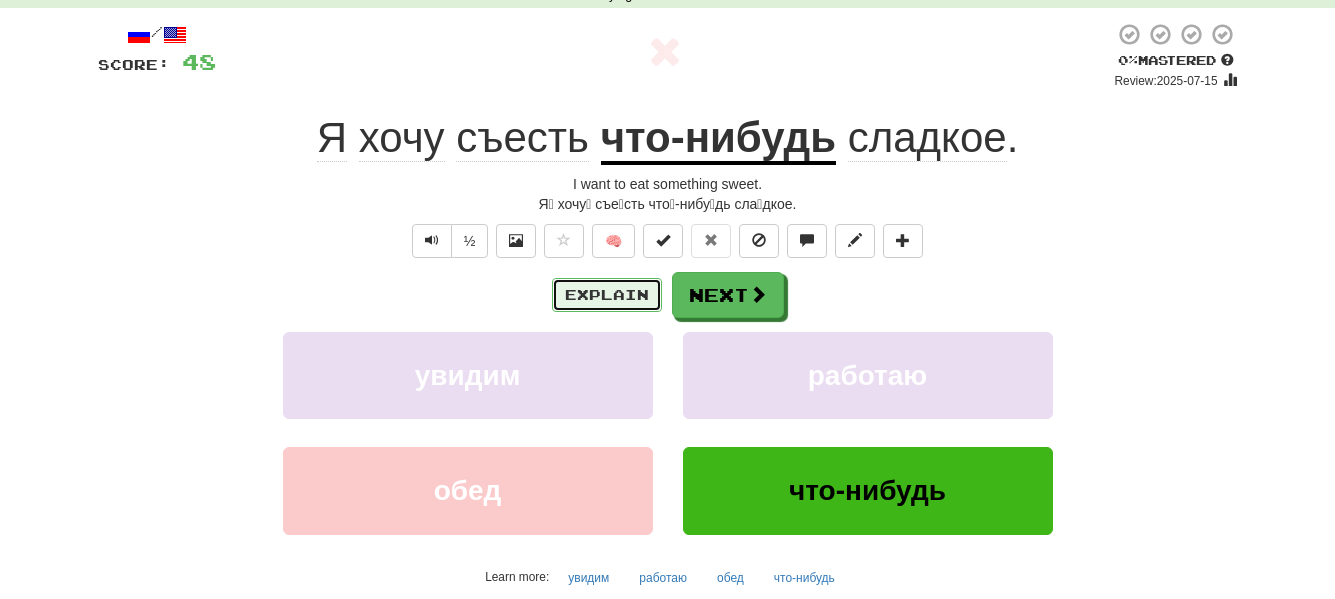 click on "Explain" at bounding box center [607, 295] 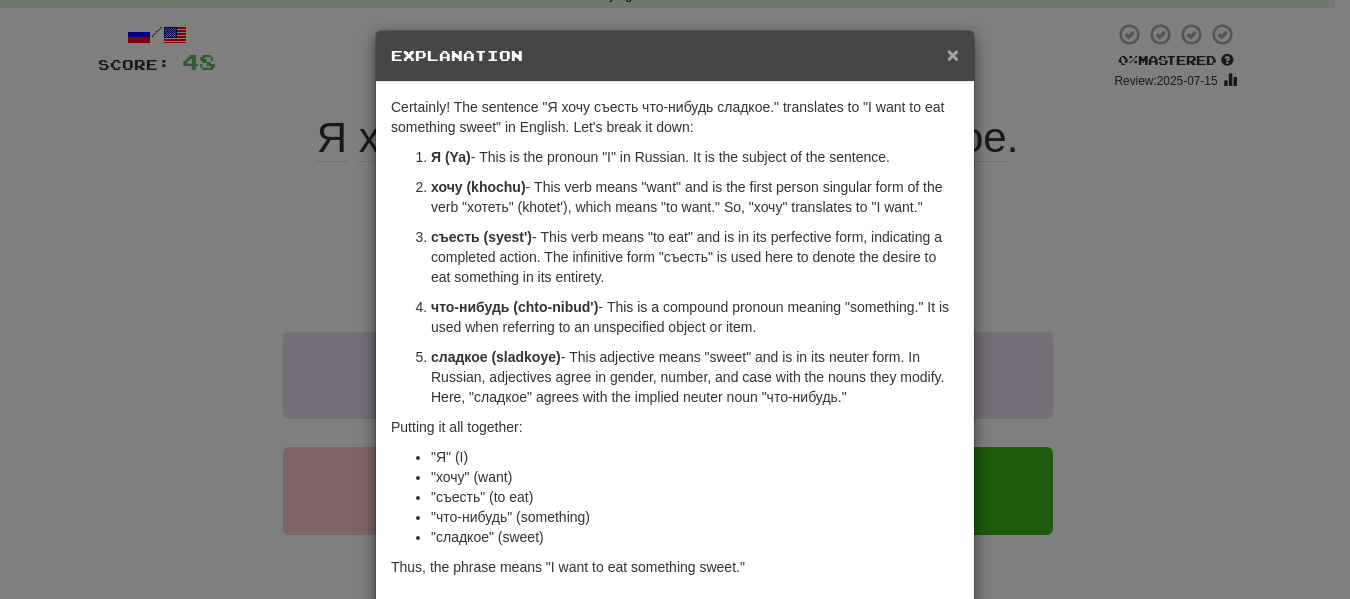 click on "×" at bounding box center (953, 54) 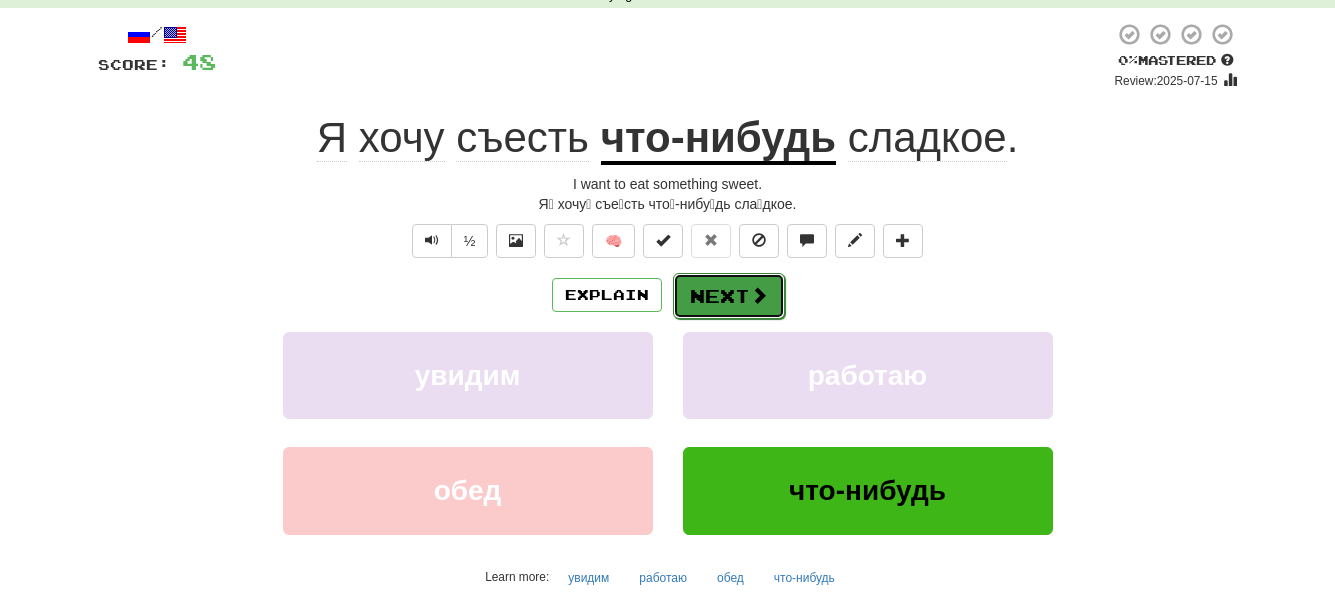 click on "Next" at bounding box center [729, 296] 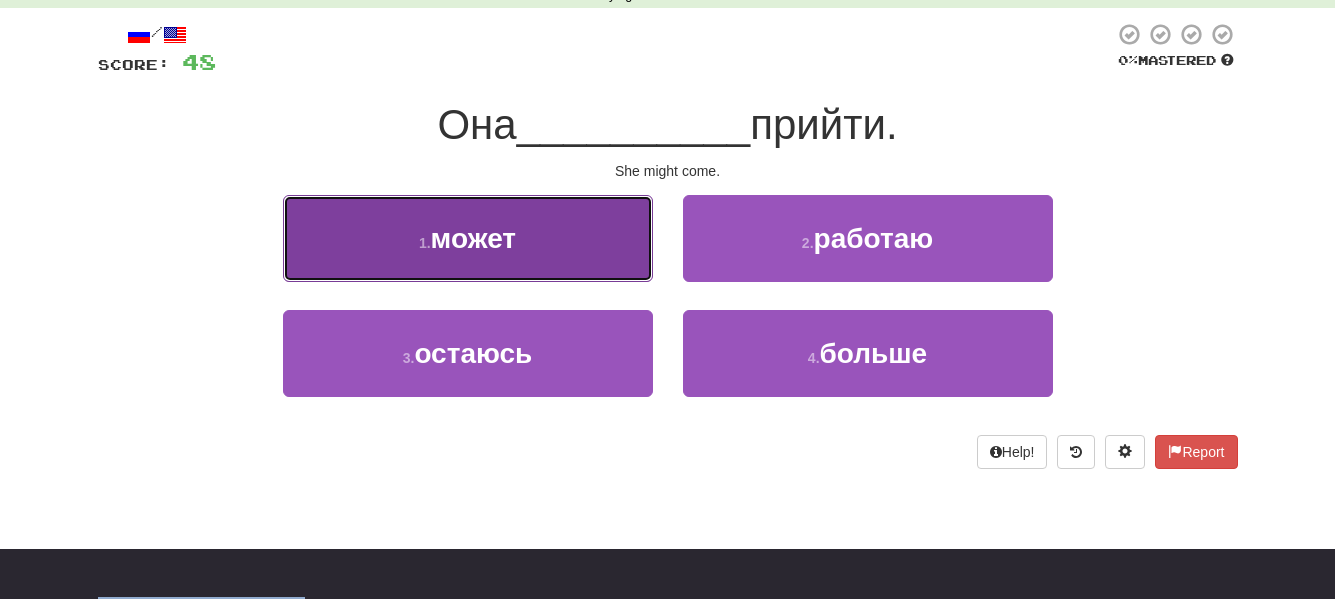 click on "1 .  может" at bounding box center (468, 238) 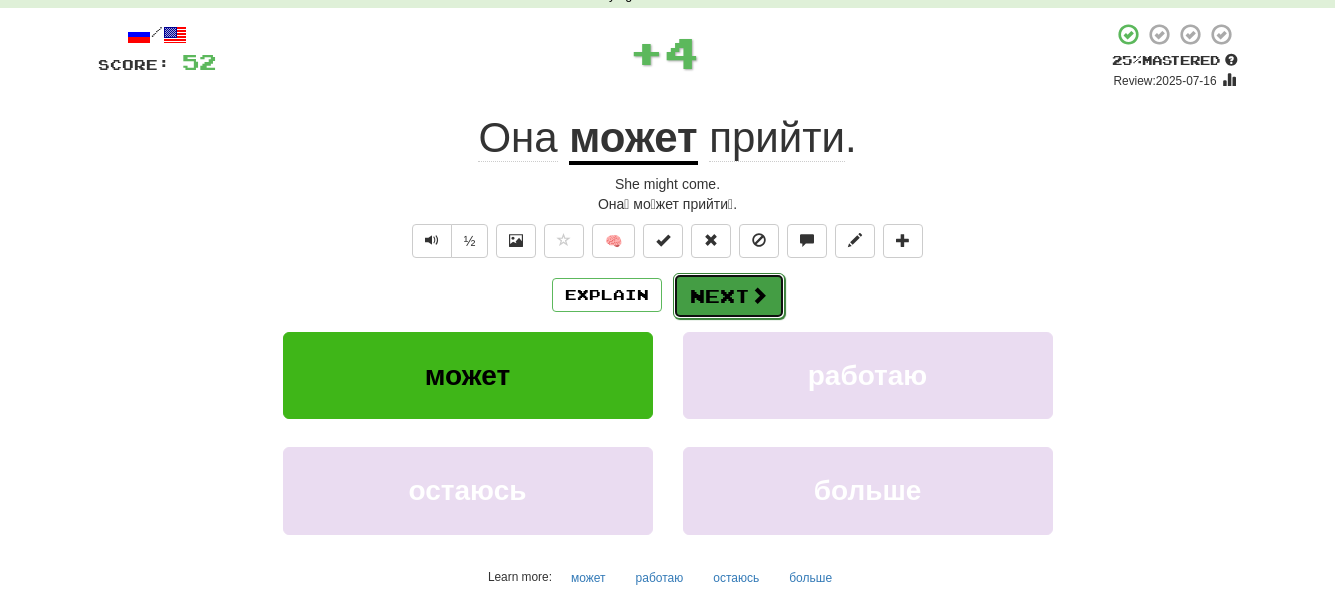 click on "Next" at bounding box center [729, 296] 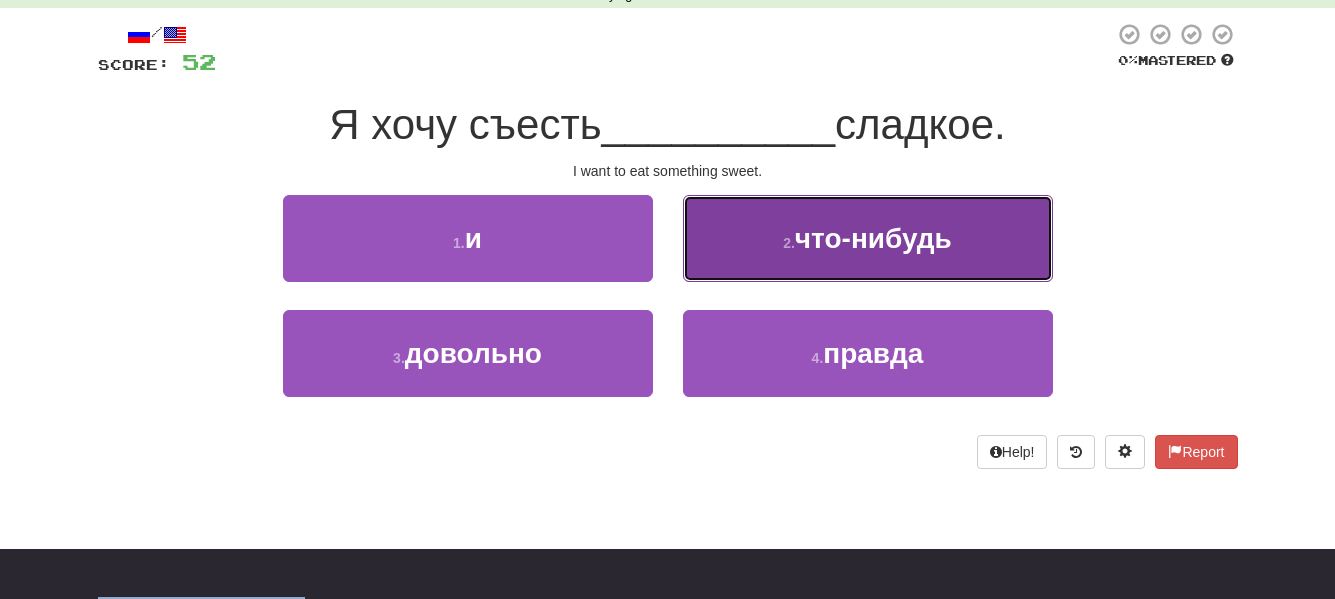 click on "2 .  что-нибудь" at bounding box center [868, 238] 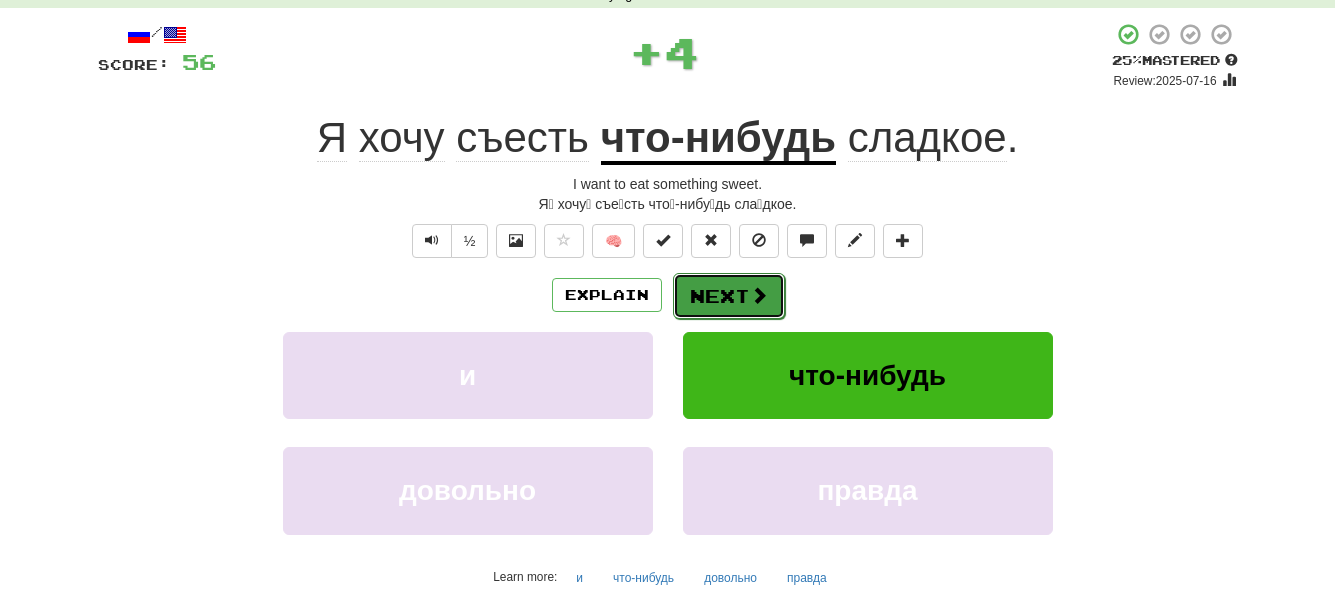 click on "Next" at bounding box center (729, 296) 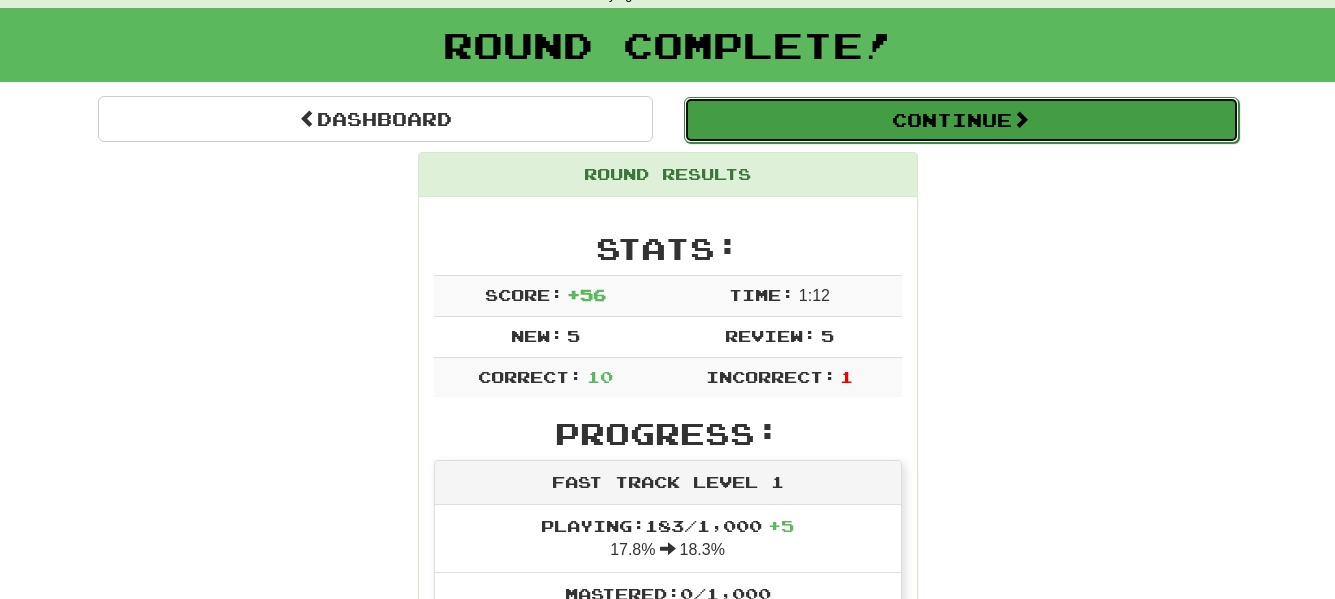 click on "Continue" at bounding box center (961, 120) 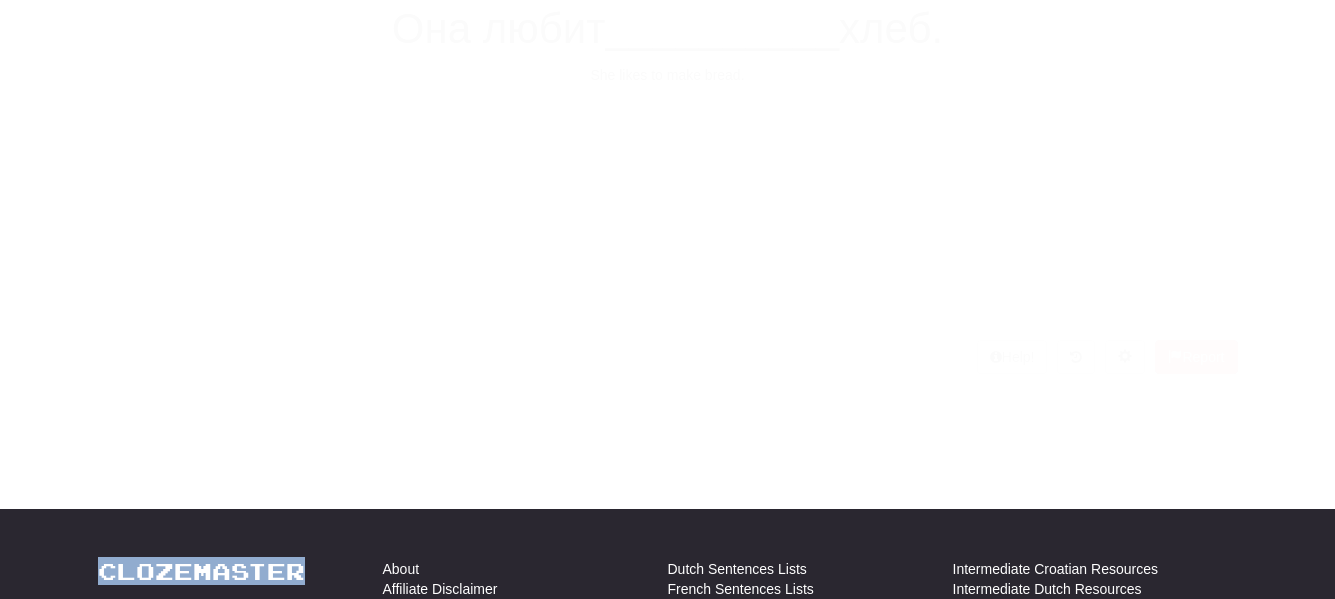 scroll, scrollTop: 100, scrollLeft: 0, axis: vertical 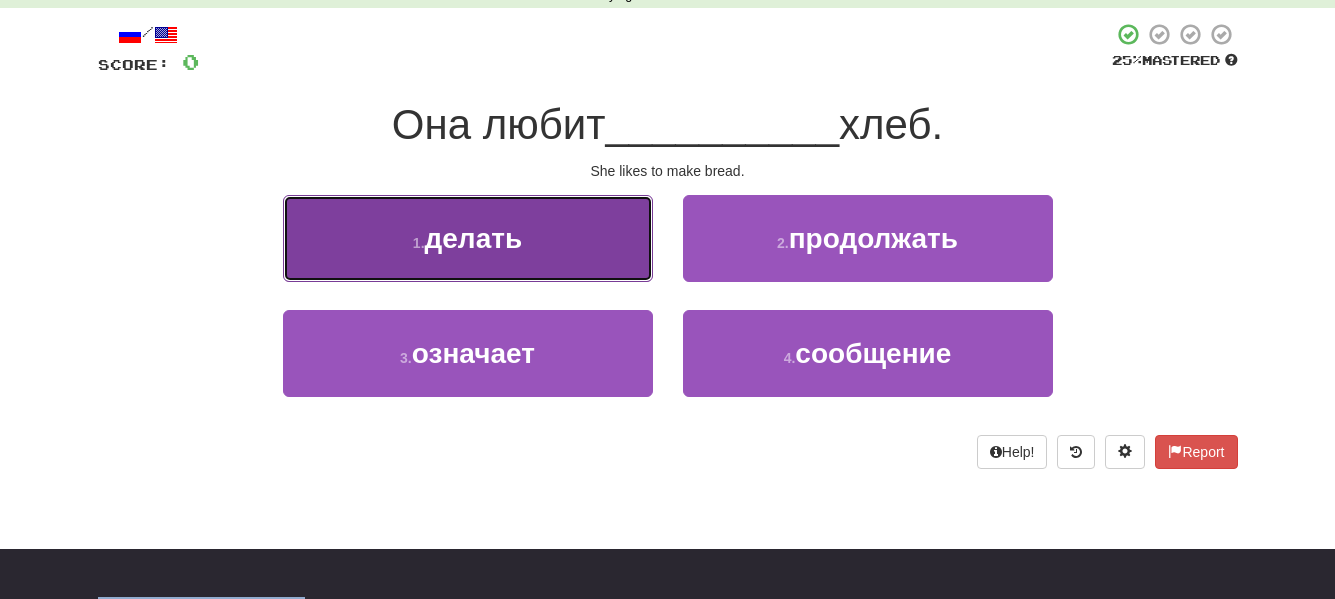 click on "делать" at bounding box center (474, 238) 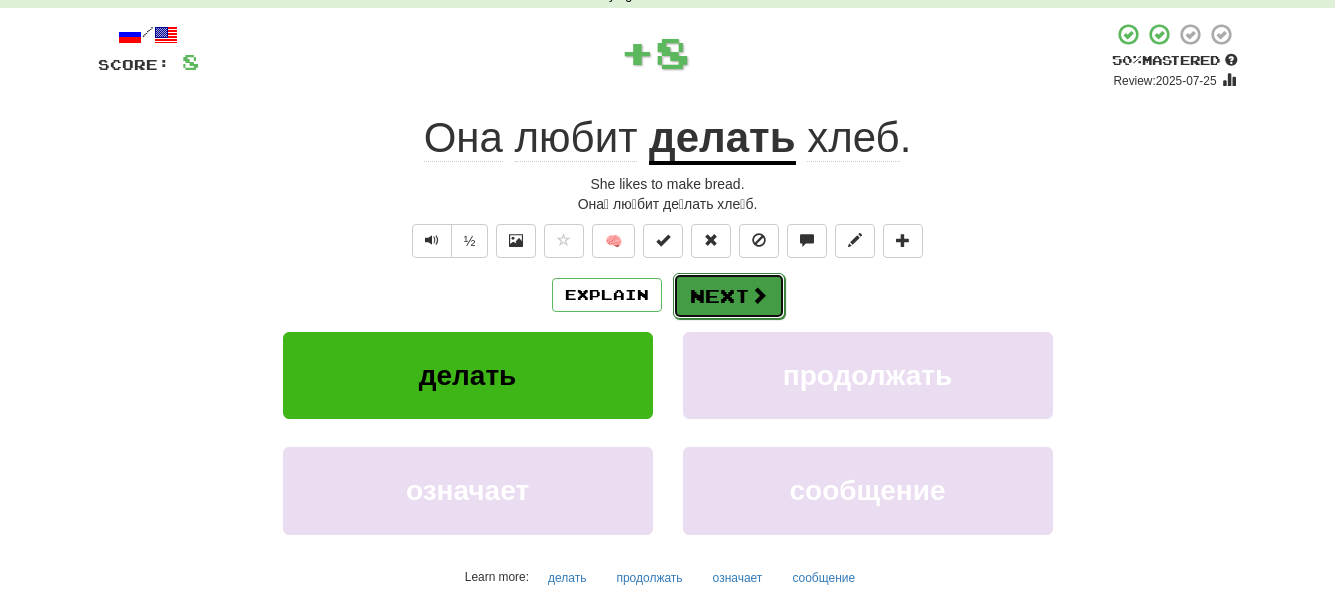 click on "Next" at bounding box center [729, 296] 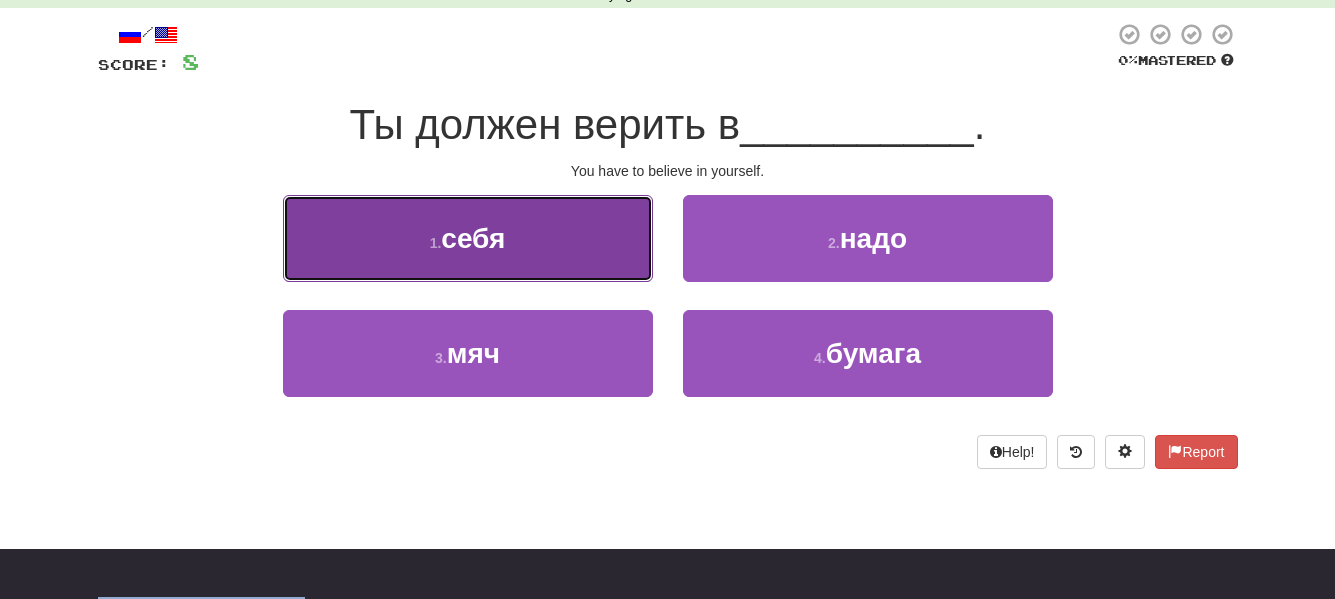 click on "1 .  себя" at bounding box center [468, 238] 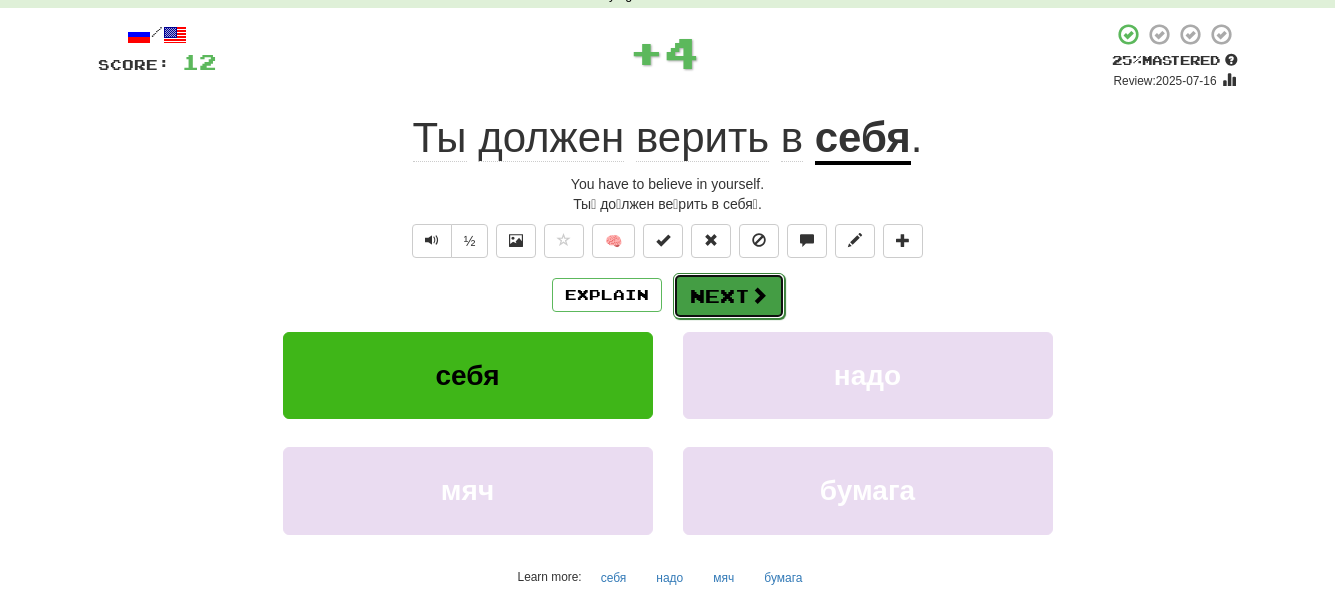 click on "Next" at bounding box center (729, 296) 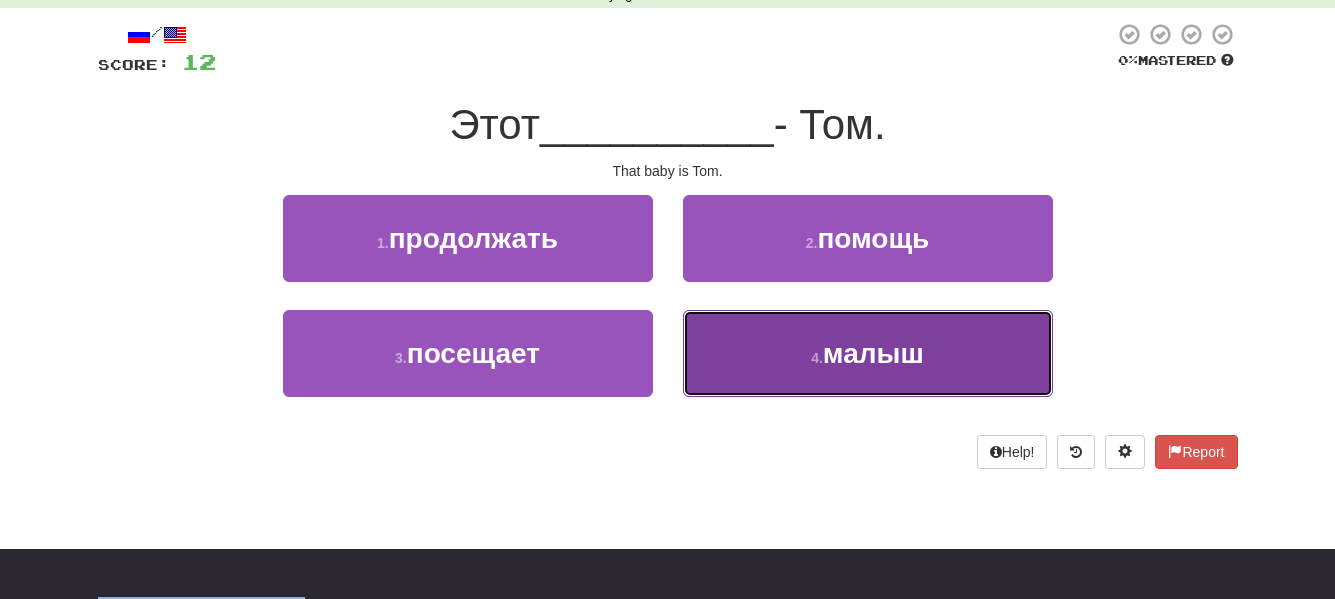click on "4 .  малыш" at bounding box center (868, 353) 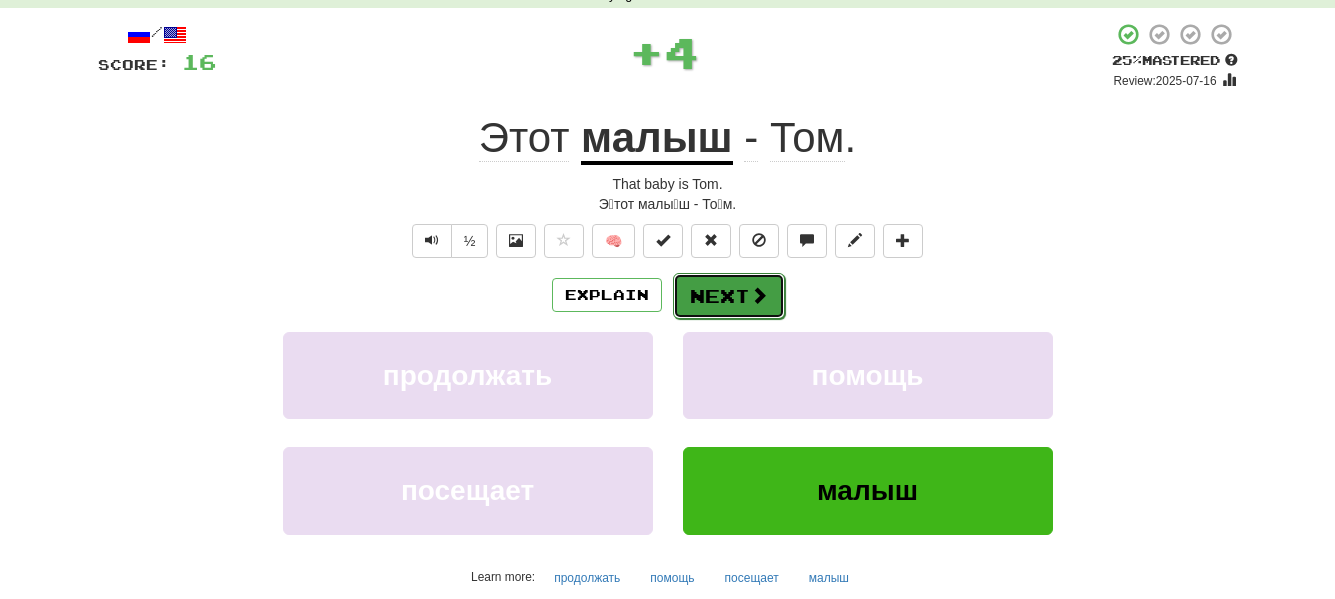 click on "Next" at bounding box center (729, 296) 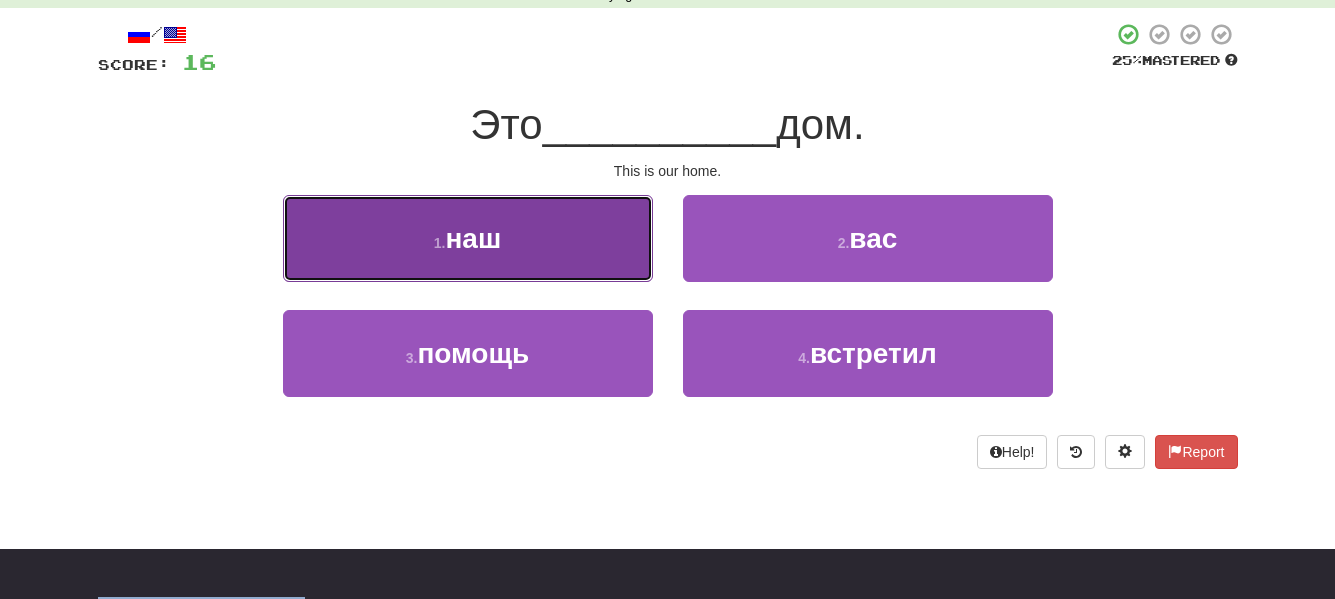 click on "1 .  наш" at bounding box center [468, 238] 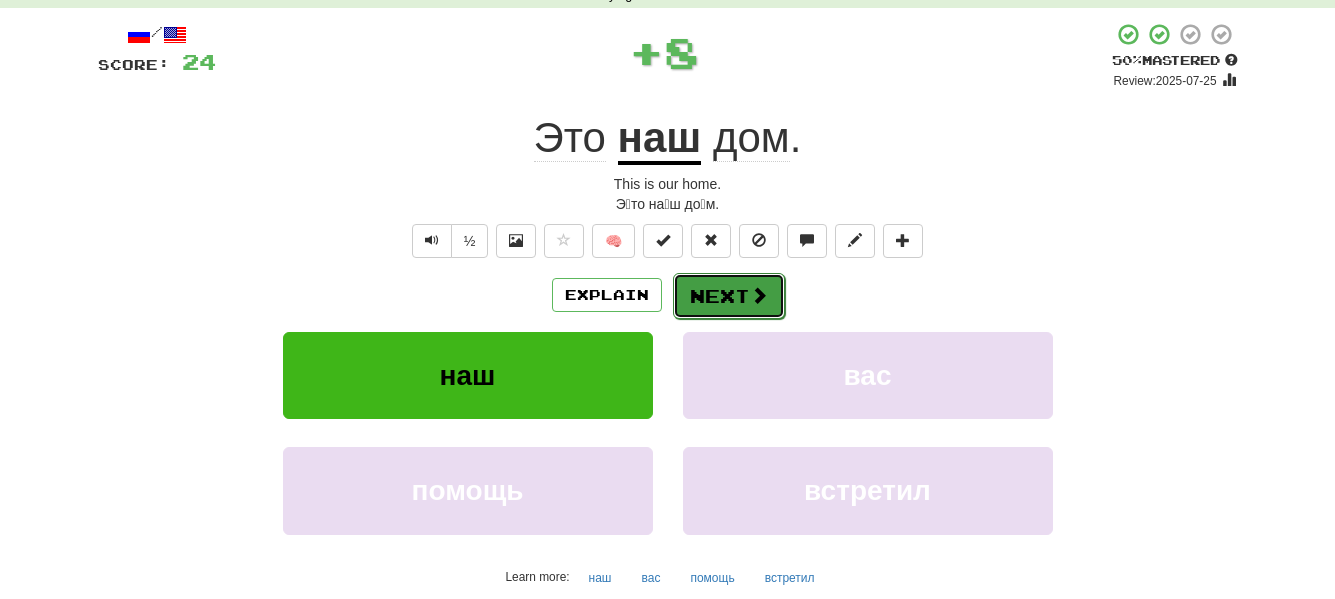 click on "Next" at bounding box center (729, 296) 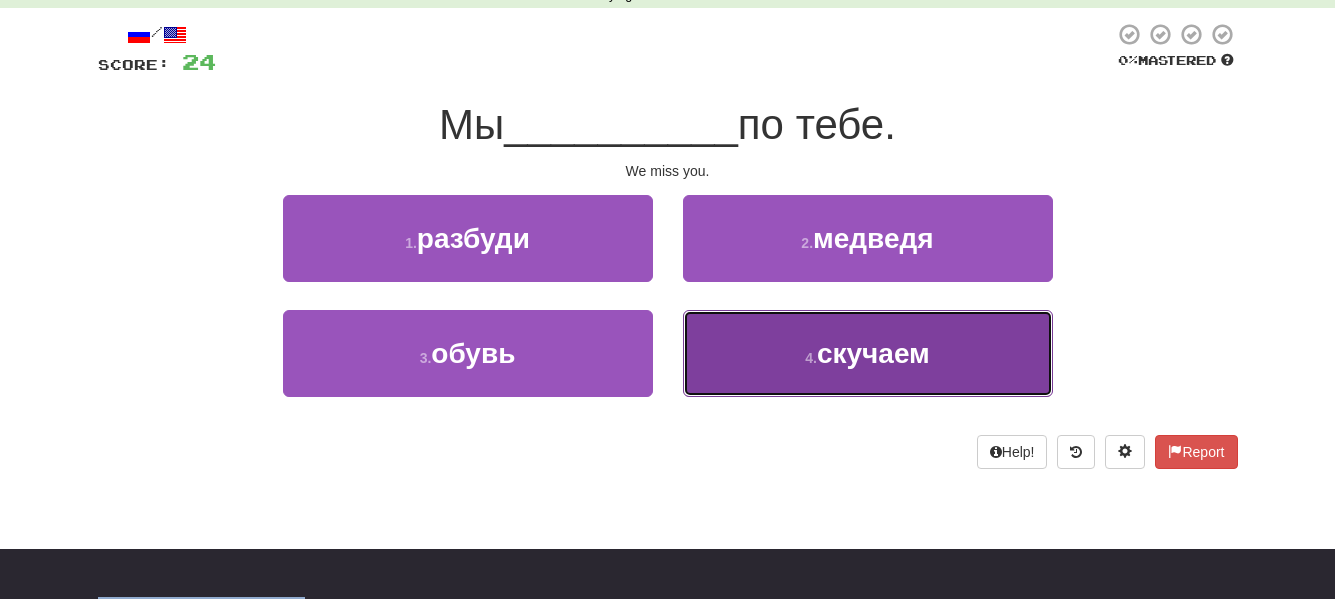 click on "4 .  скучаем" at bounding box center [868, 353] 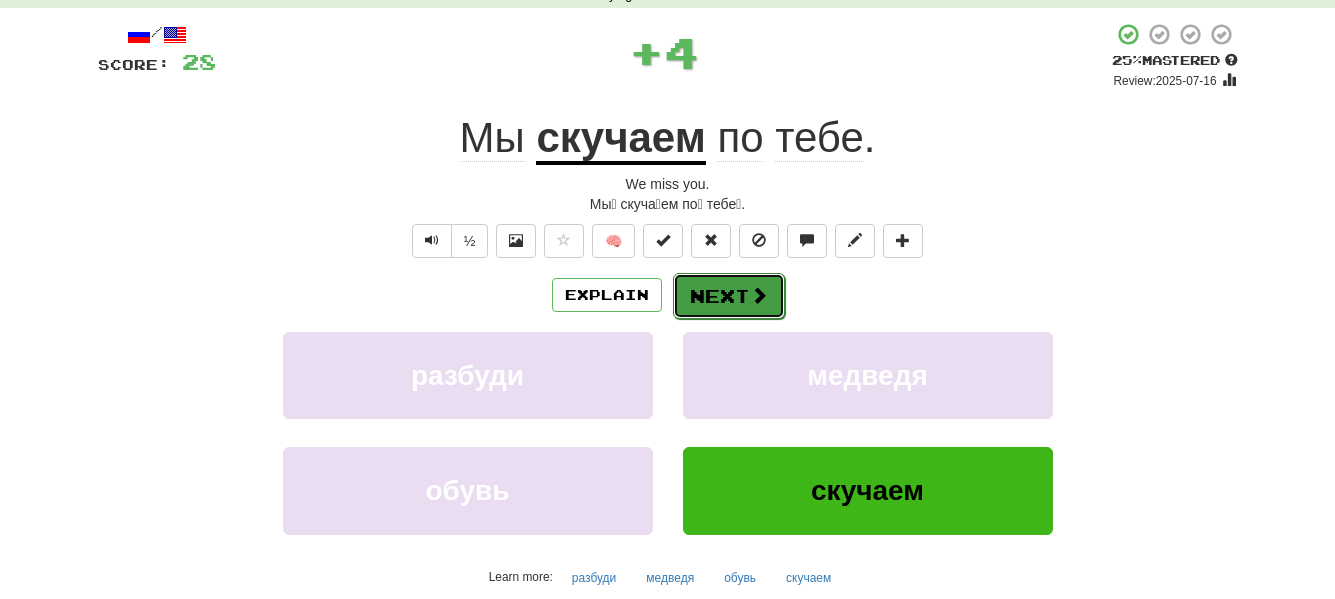 click on "Next" at bounding box center (729, 296) 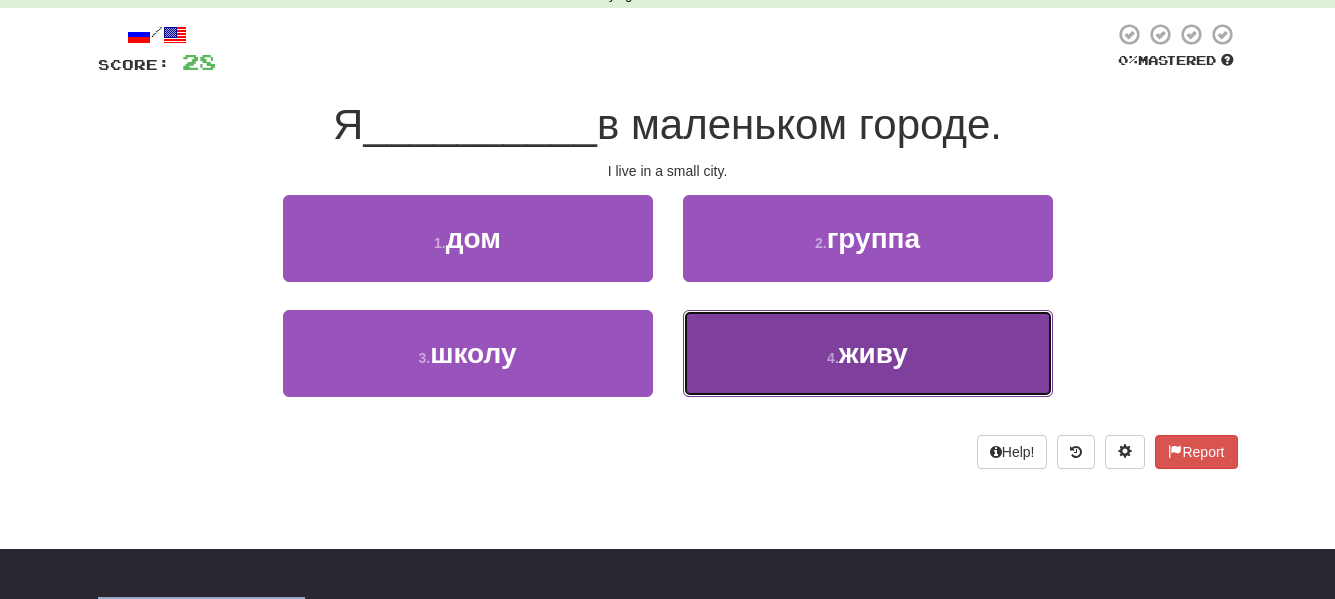 click on "4 .  живу" at bounding box center (868, 353) 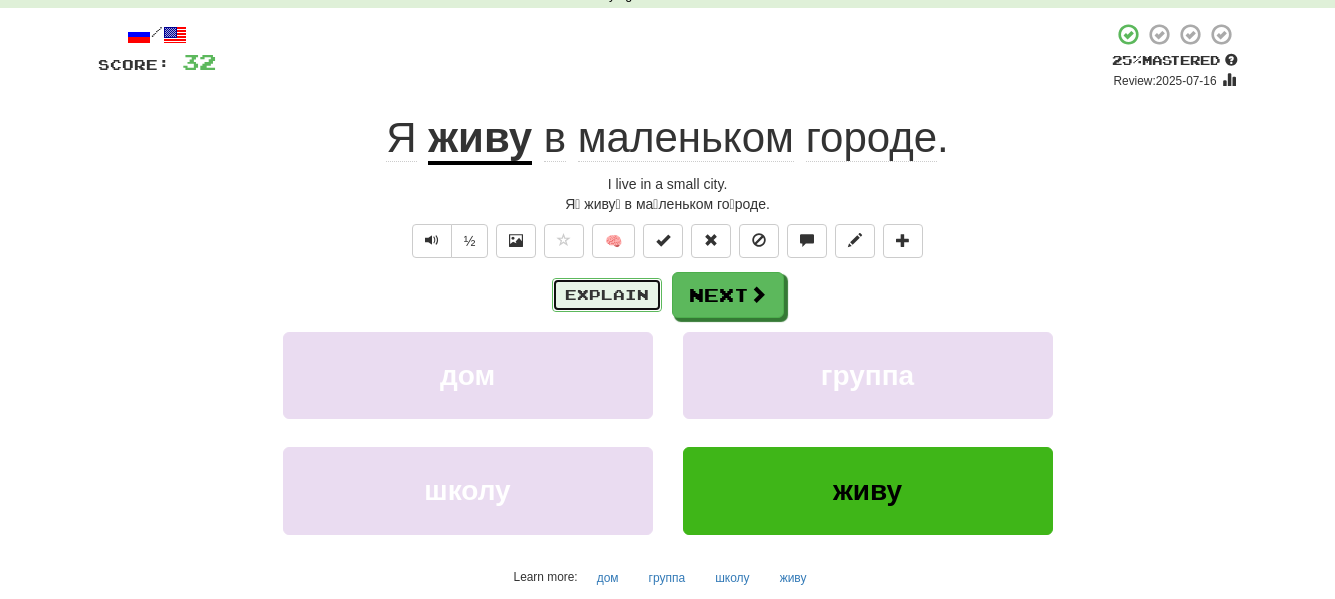 click on "Explain" at bounding box center (607, 295) 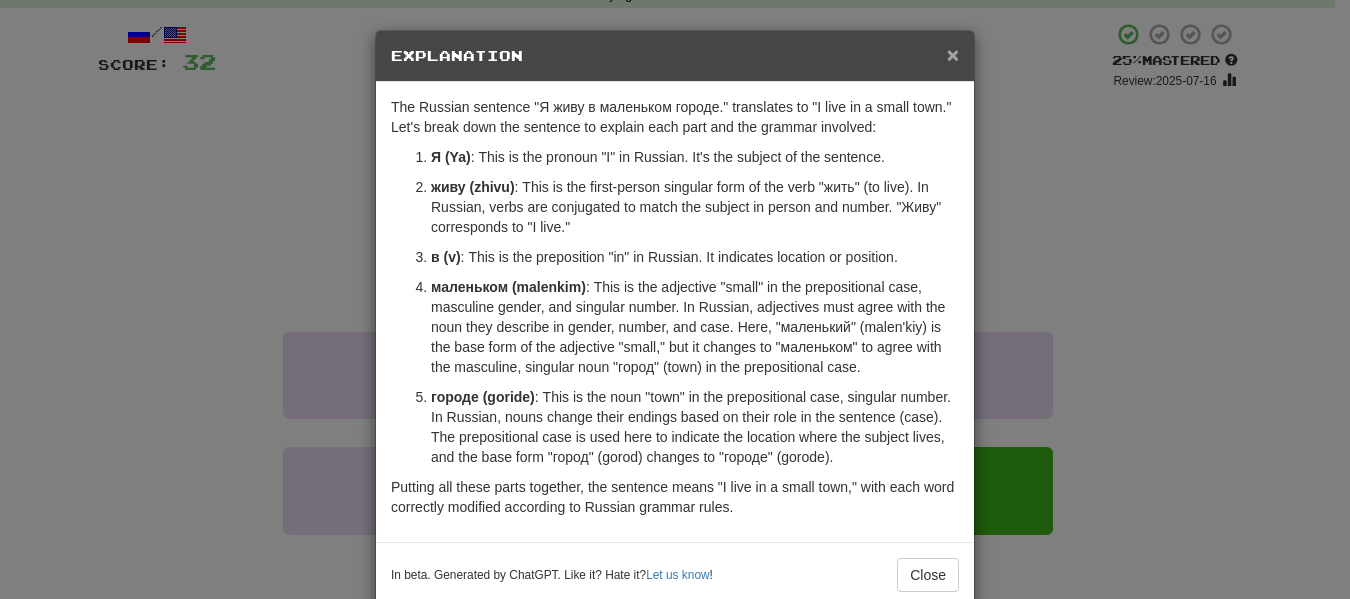 click on "×" at bounding box center (953, 54) 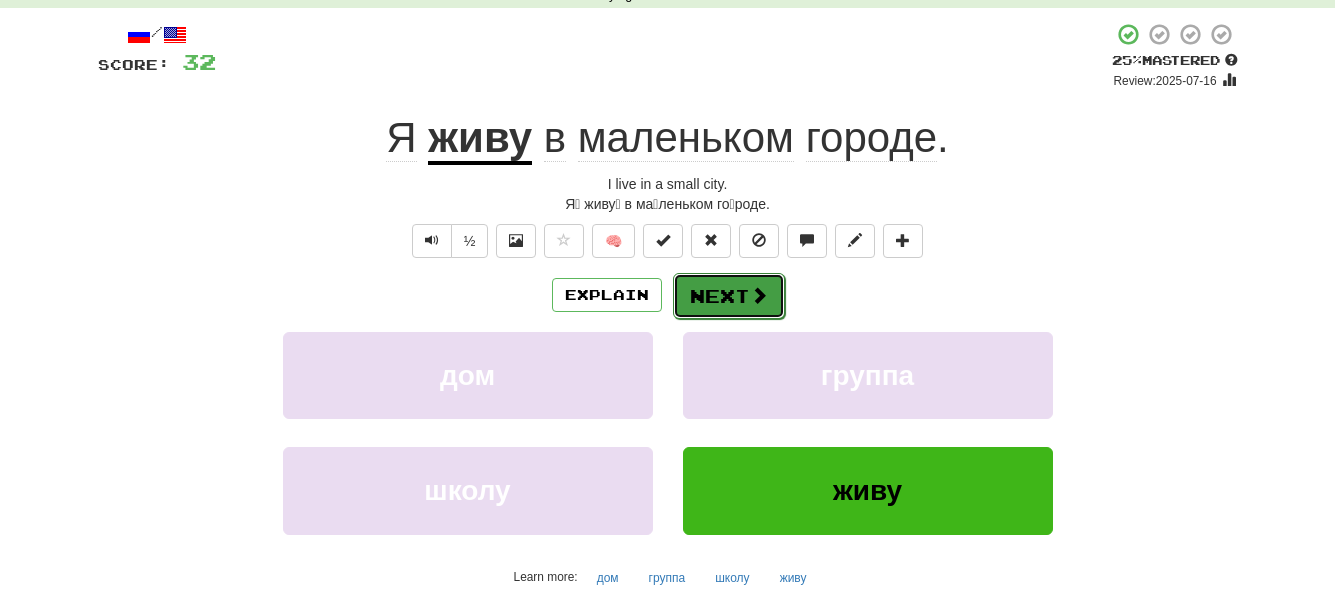 click on "Next" at bounding box center [729, 296] 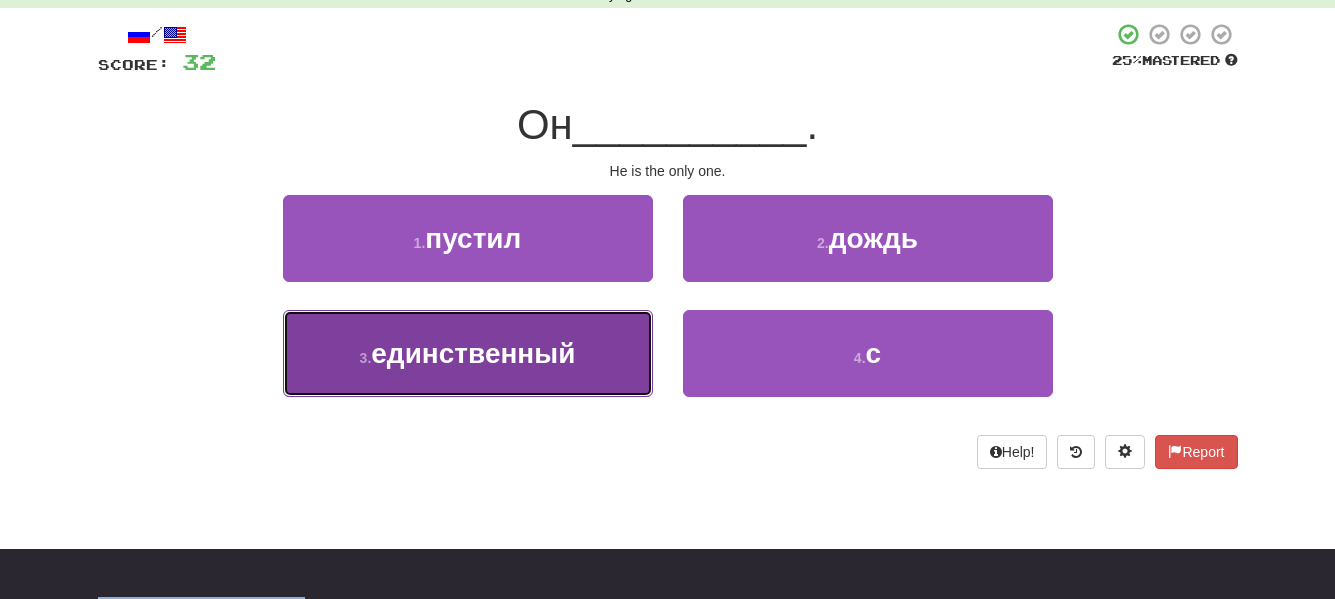 click on "3 .  единственный" at bounding box center [468, 353] 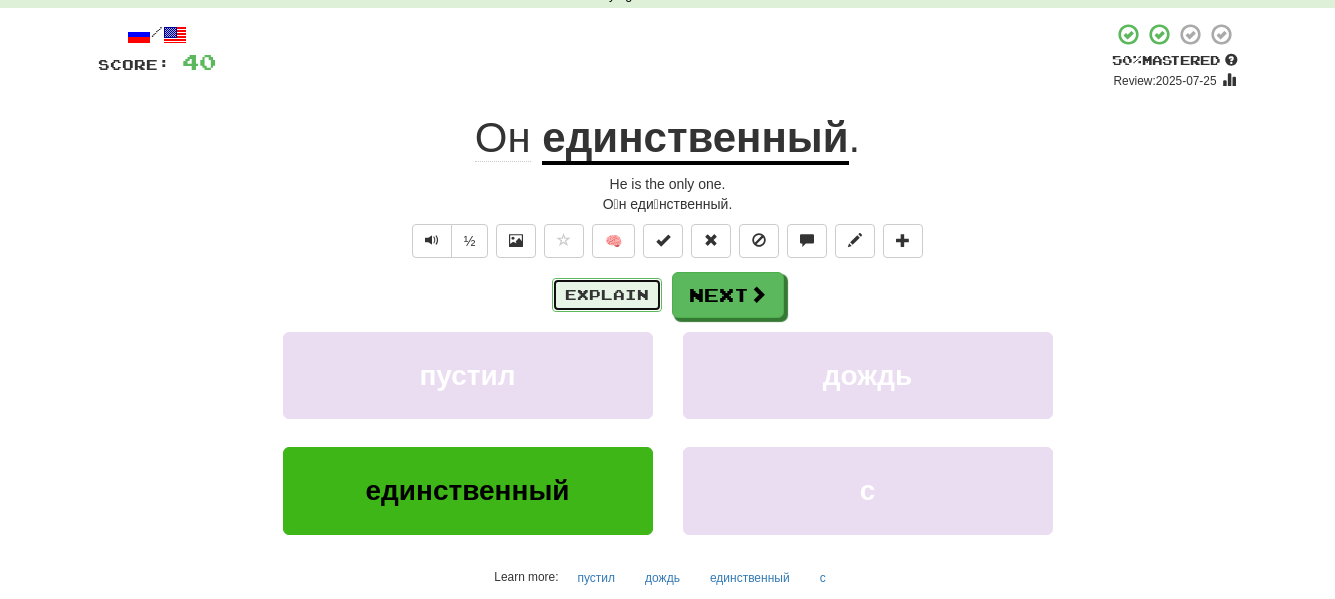 click on "Explain" at bounding box center (607, 295) 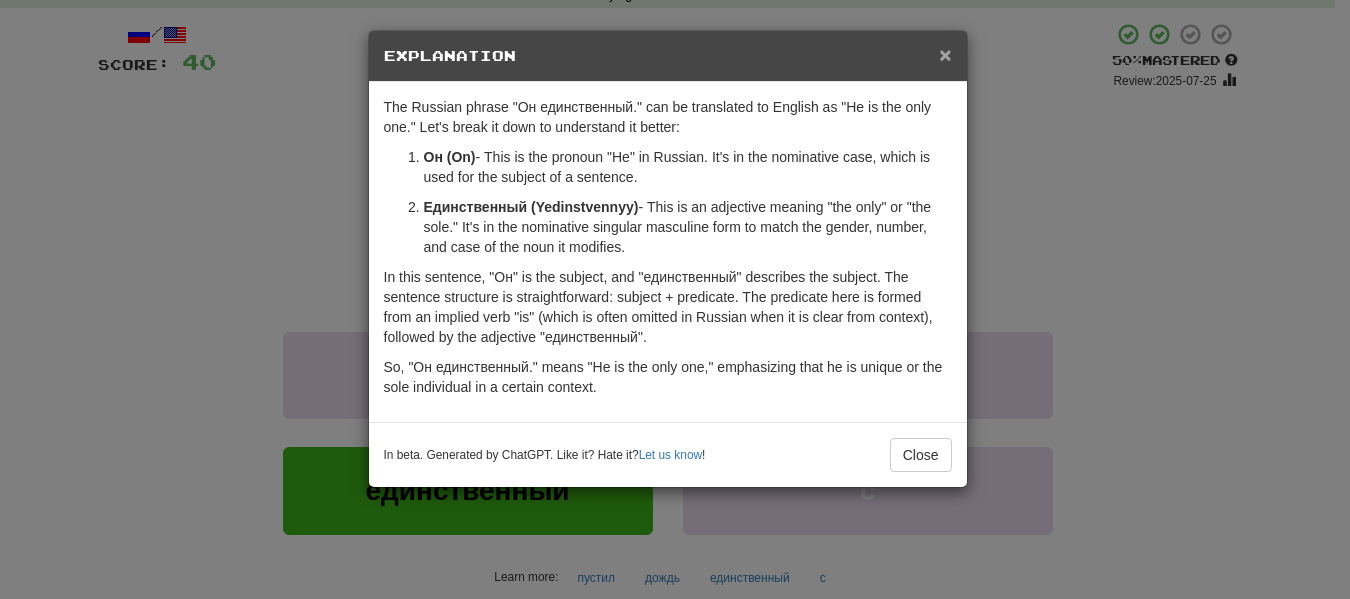 click on "×" at bounding box center [945, 54] 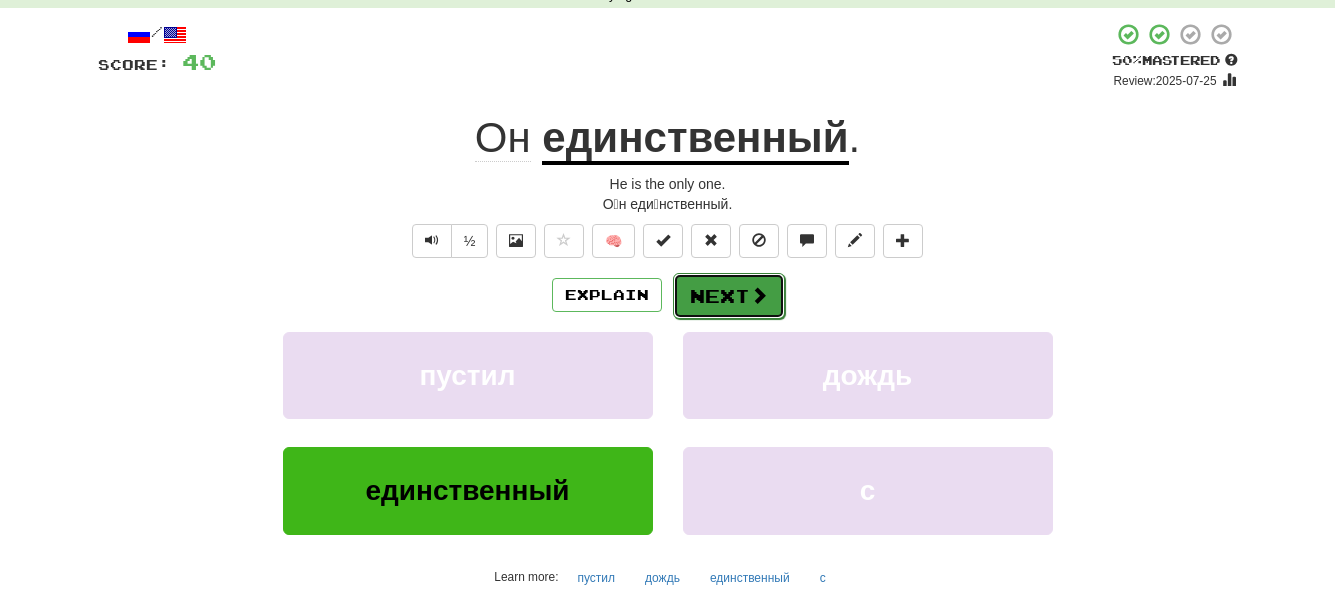 click on "Next" at bounding box center (729, 296) 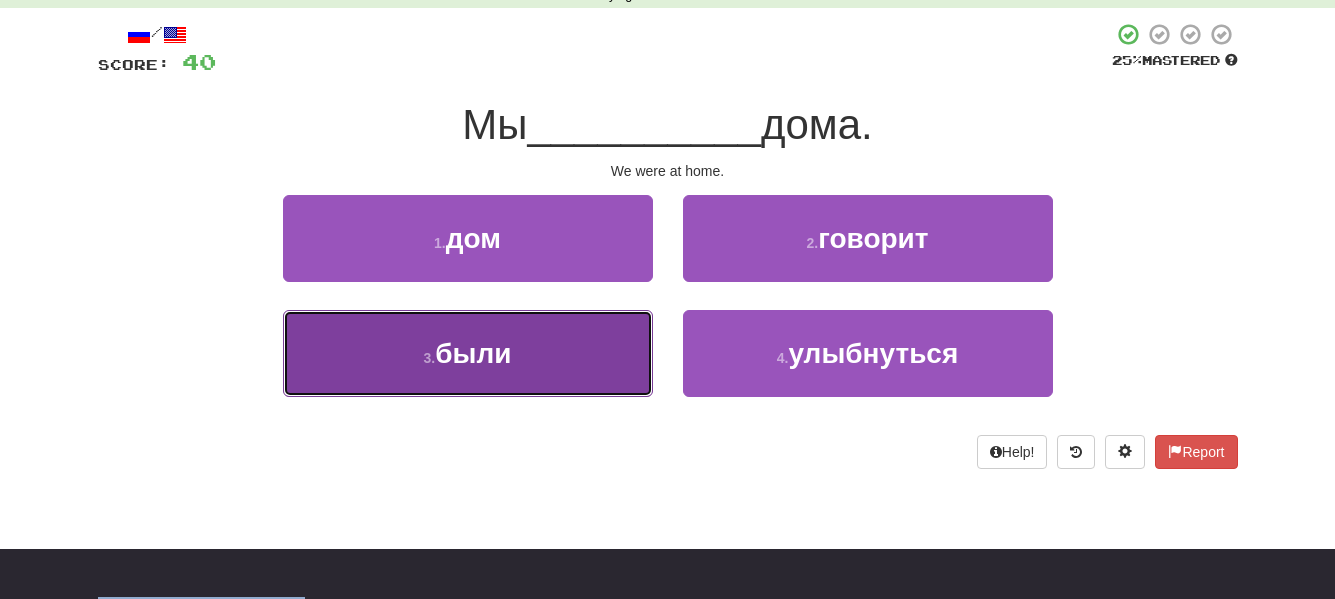 click on "3 .  были" at bounding box center [468, 353] 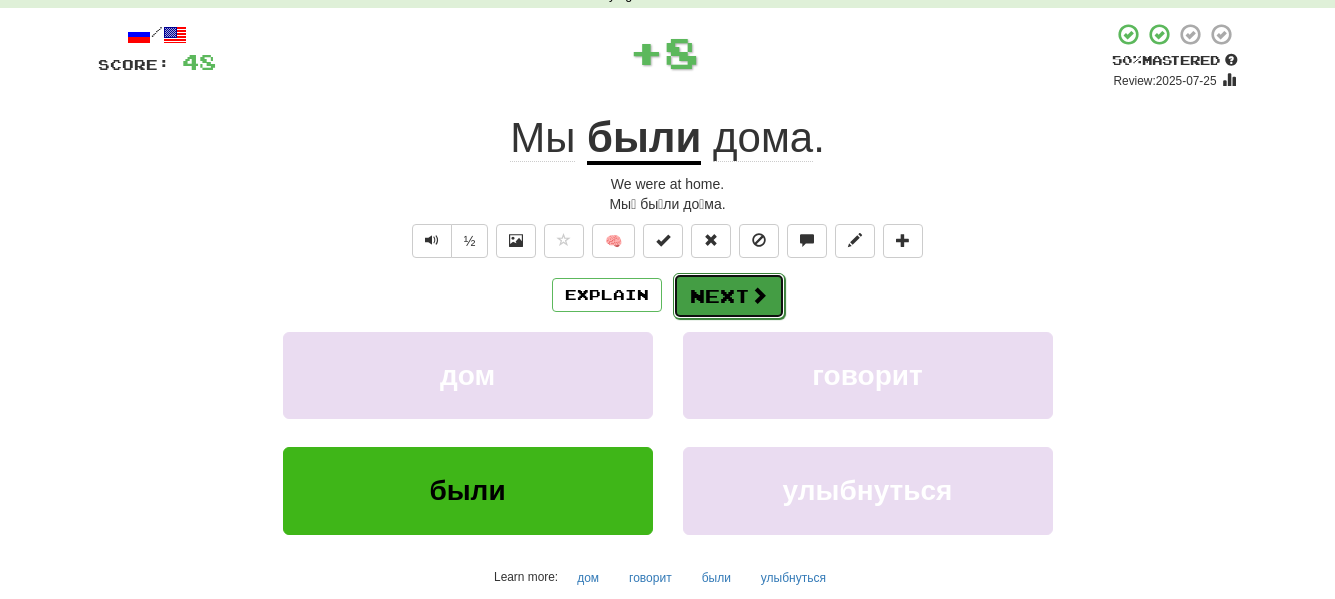 click on "Next" at bounding box center [729, 296] 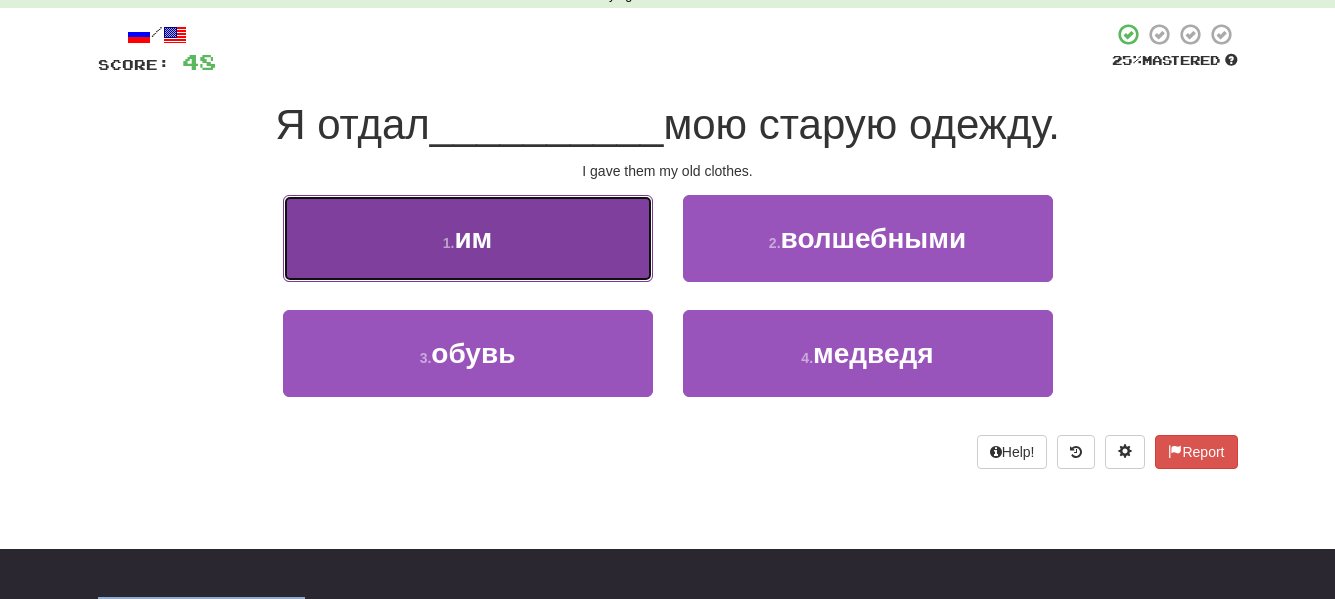 click on "1 .  им" at bounding box center (468, 238) 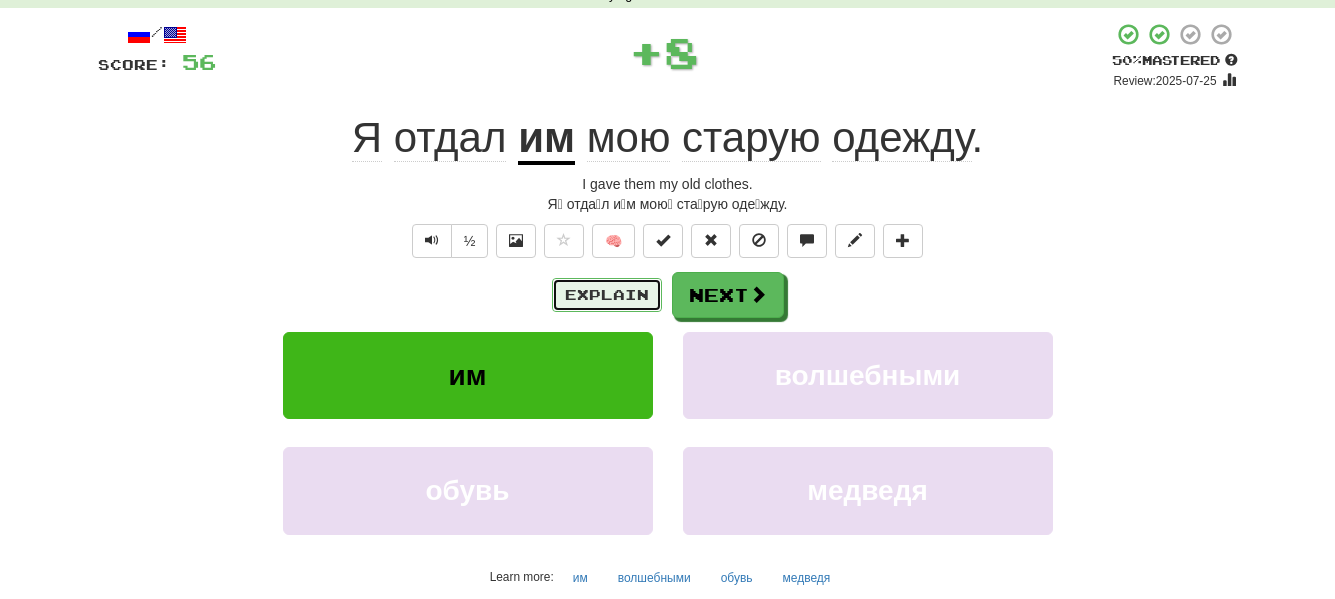click on "Explain" at bounding box center (607, 295) 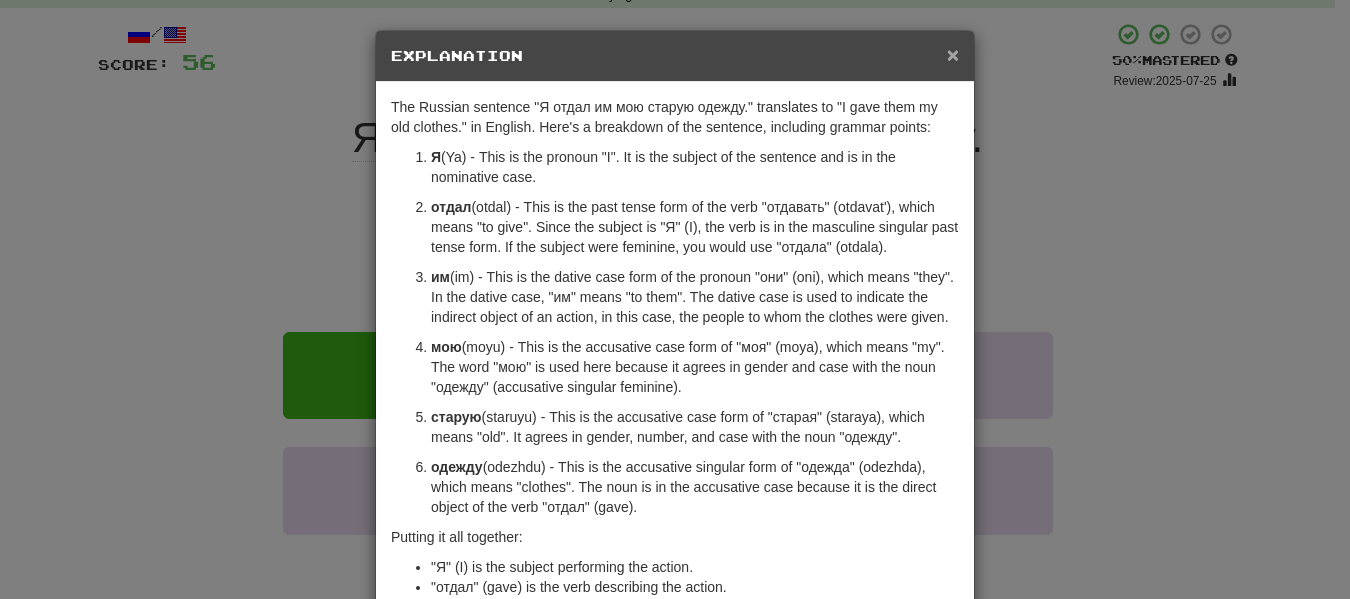 click on "×" at bounding box center (953, 54) 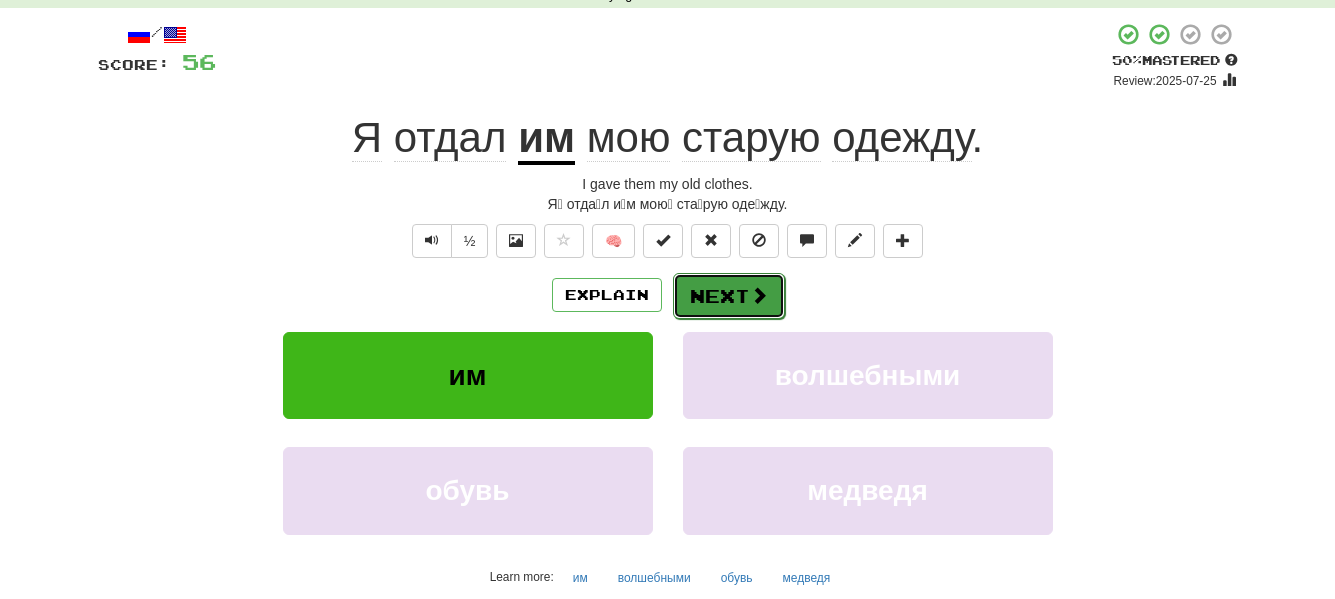 click on "Next" at bounding box center (729, 296) 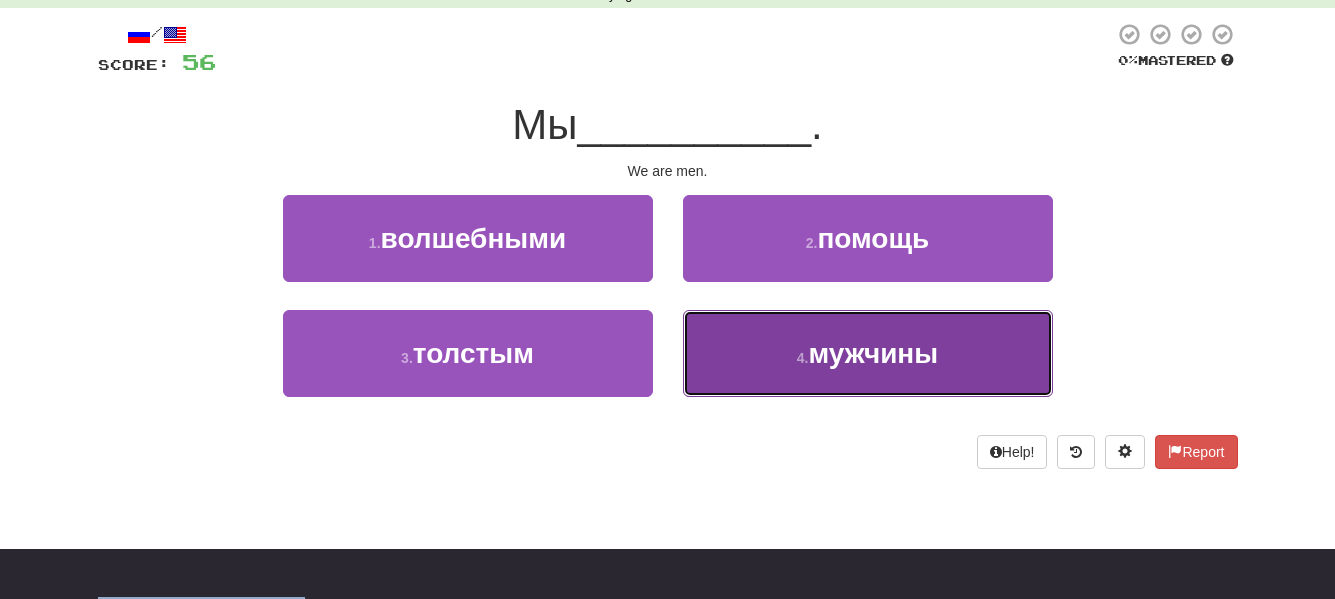 click on "4 .  мужчины" at bounding box center [868, 353] 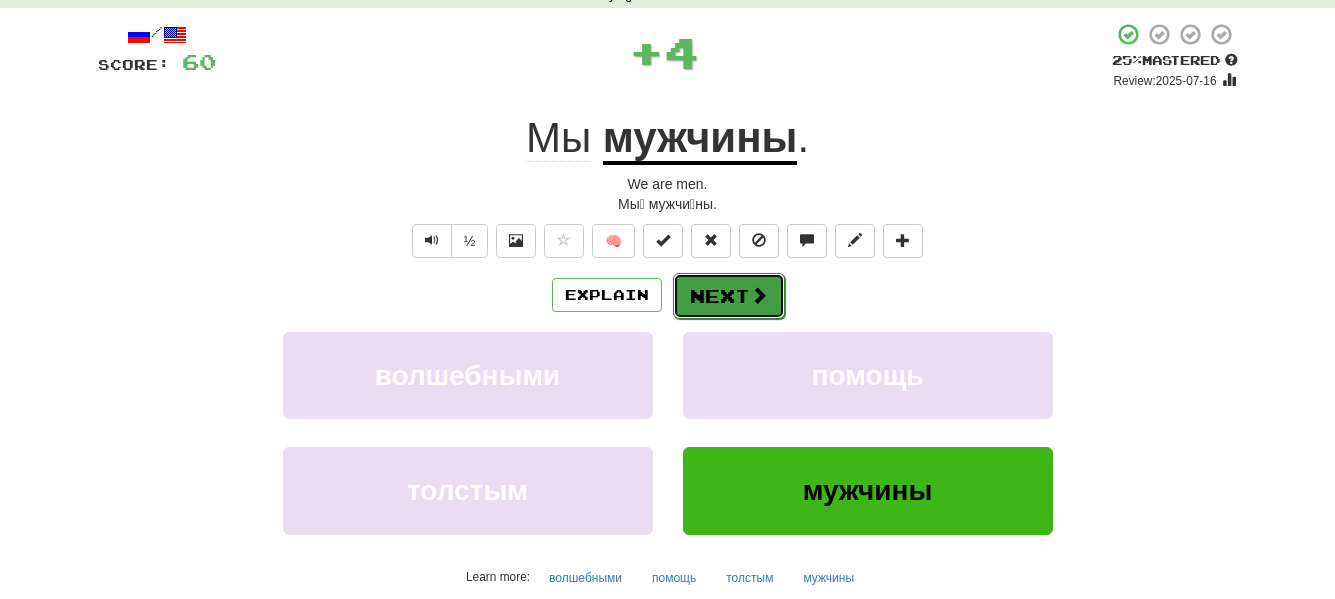 click on "Next" at bounding box center [729, 296] 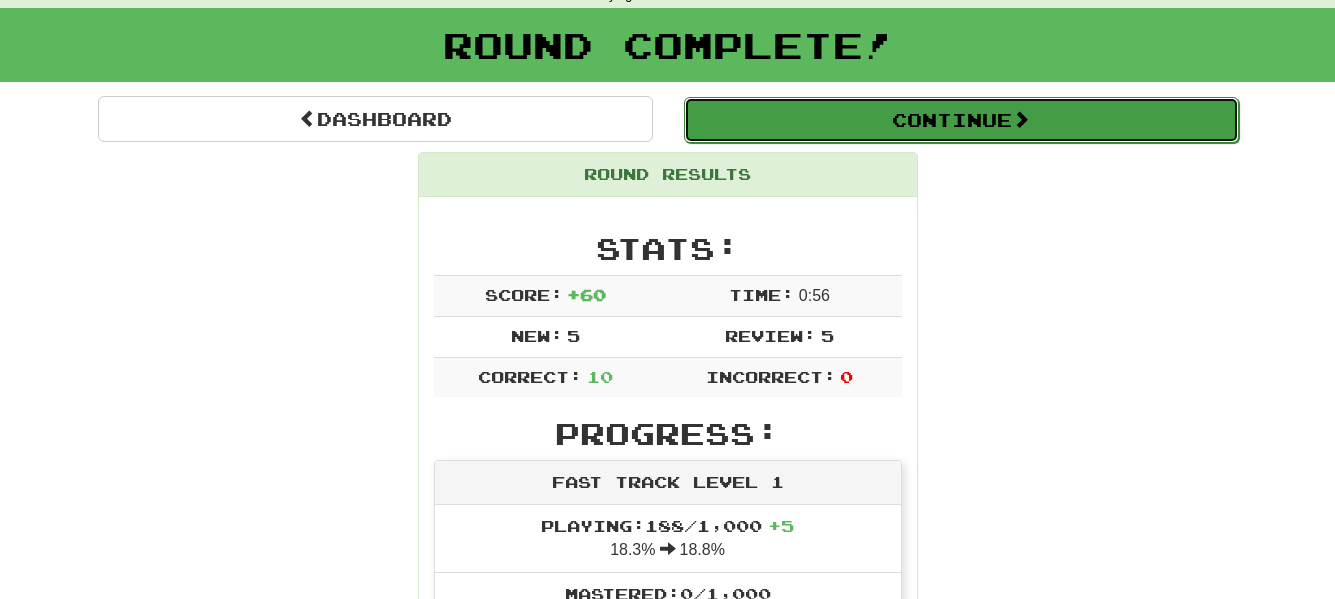 click on "Continue" at bounding box center [961, 120] 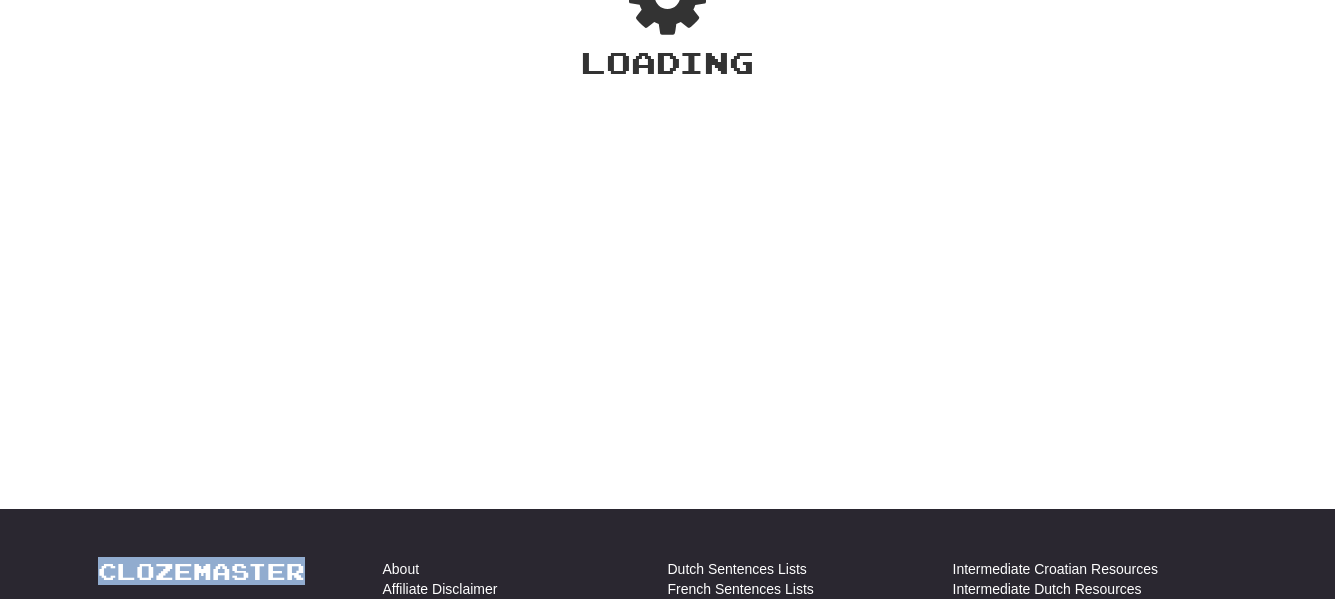scroll, scrollTop: 100, scrollLeft: 0, axis: vertical 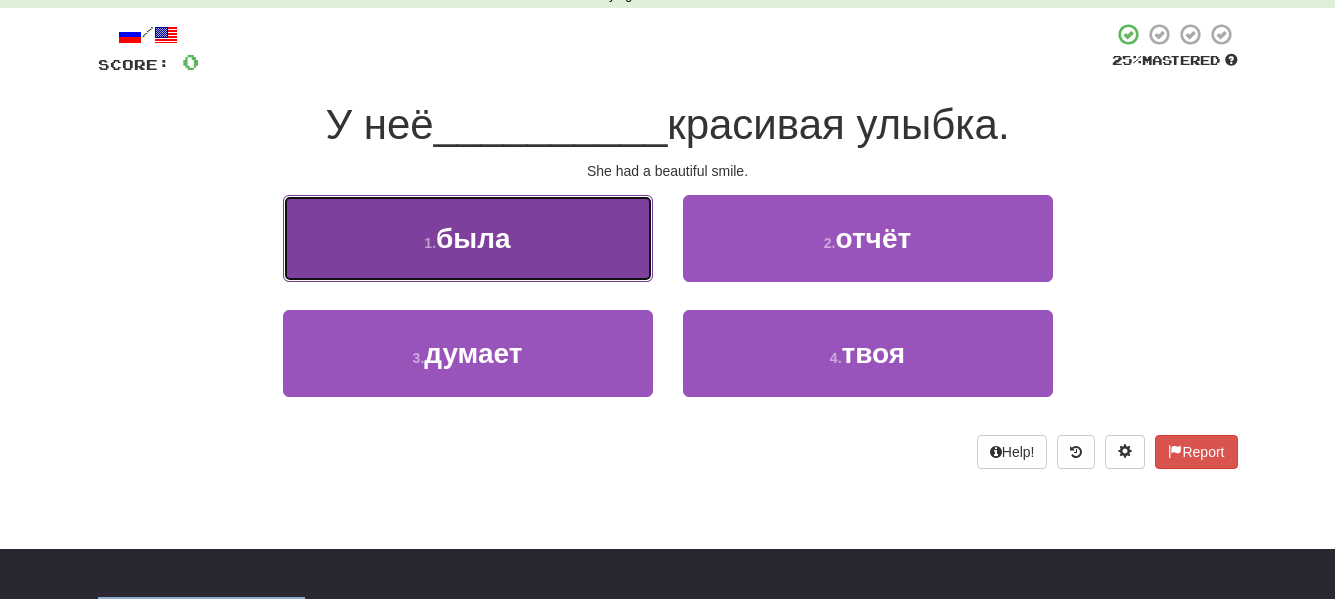 click on "была" at bounding box center [473, 238] 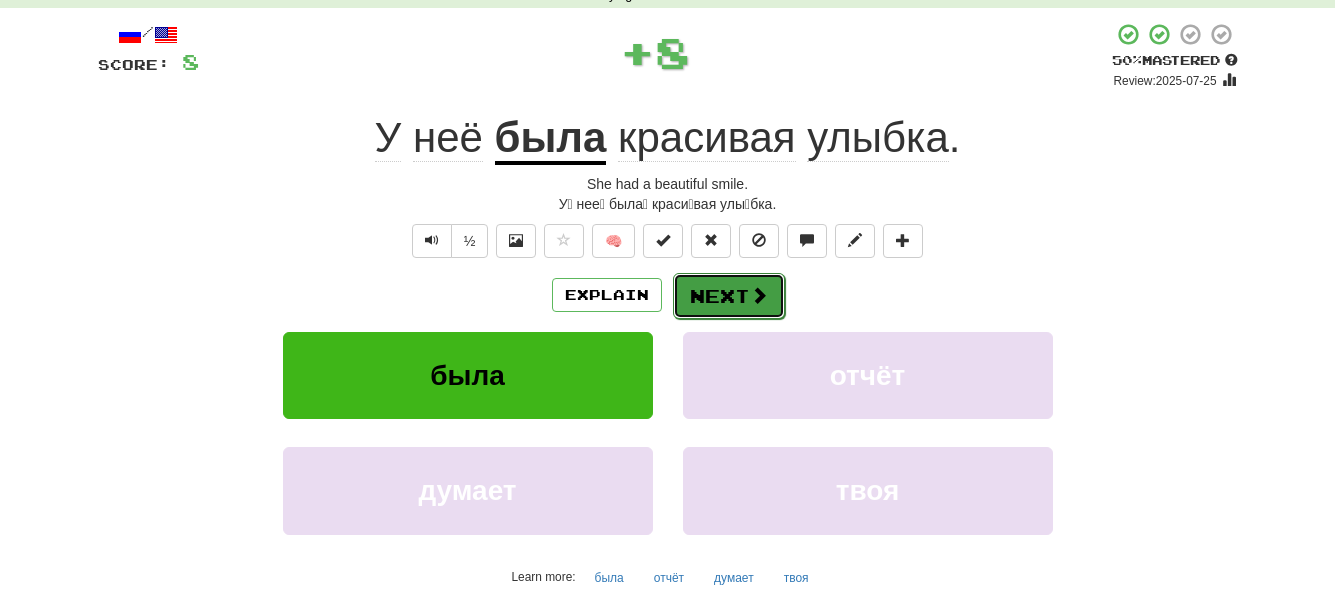 click at bounding box center [759, 295] 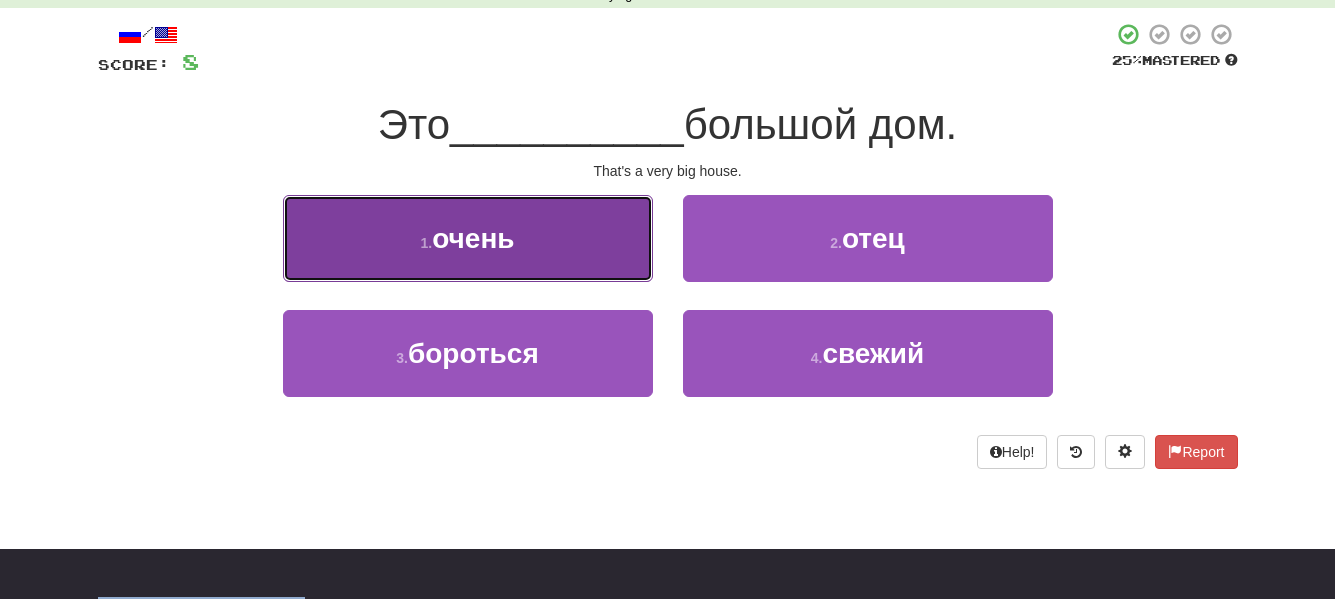 click on "1 .  очень" at bounding box center (468, 238) 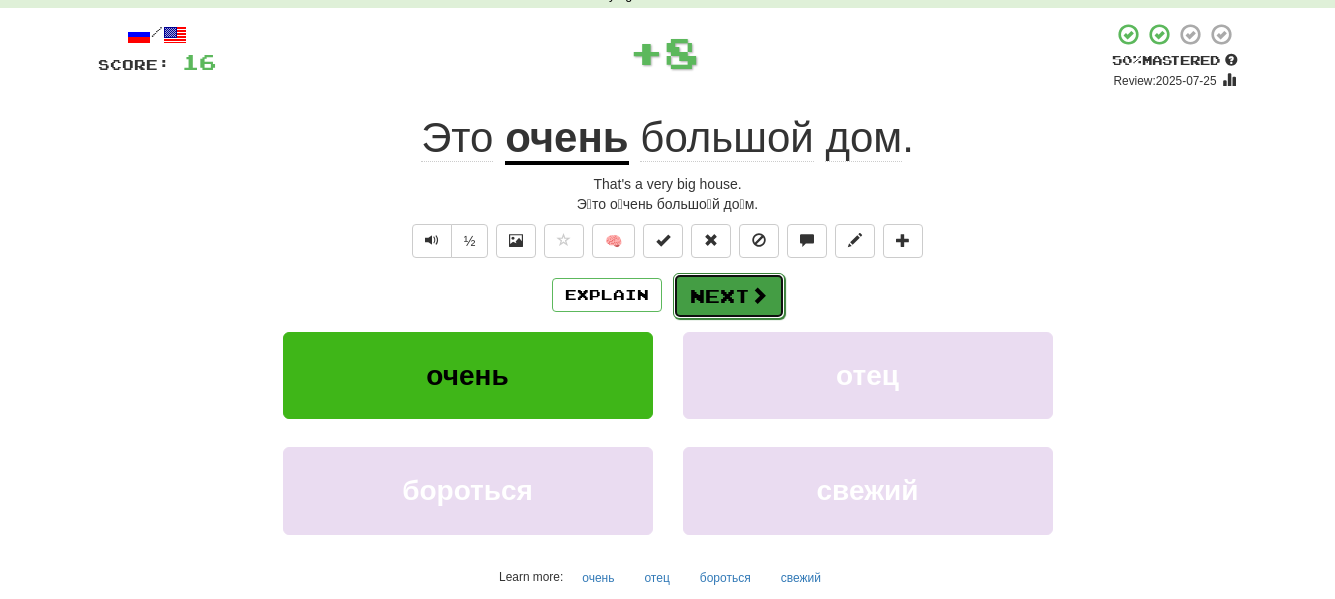click on "Next" at bounding box center (729, 296) 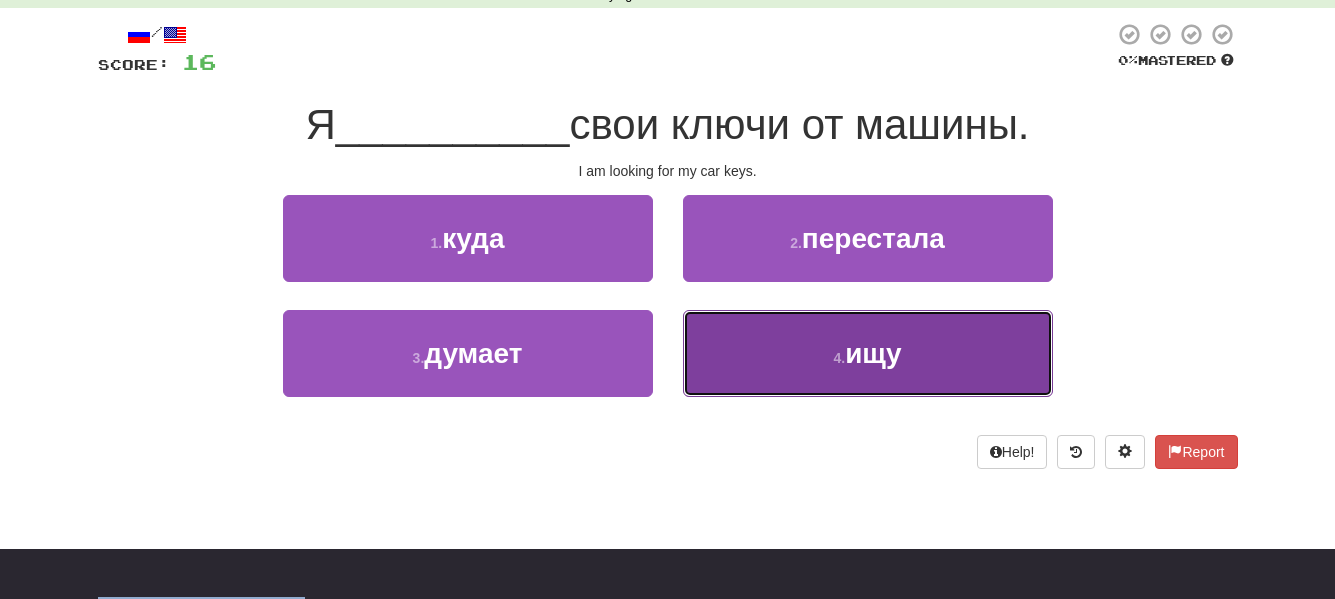 click on "4 .  ищу" at bounding box center [868, 353] 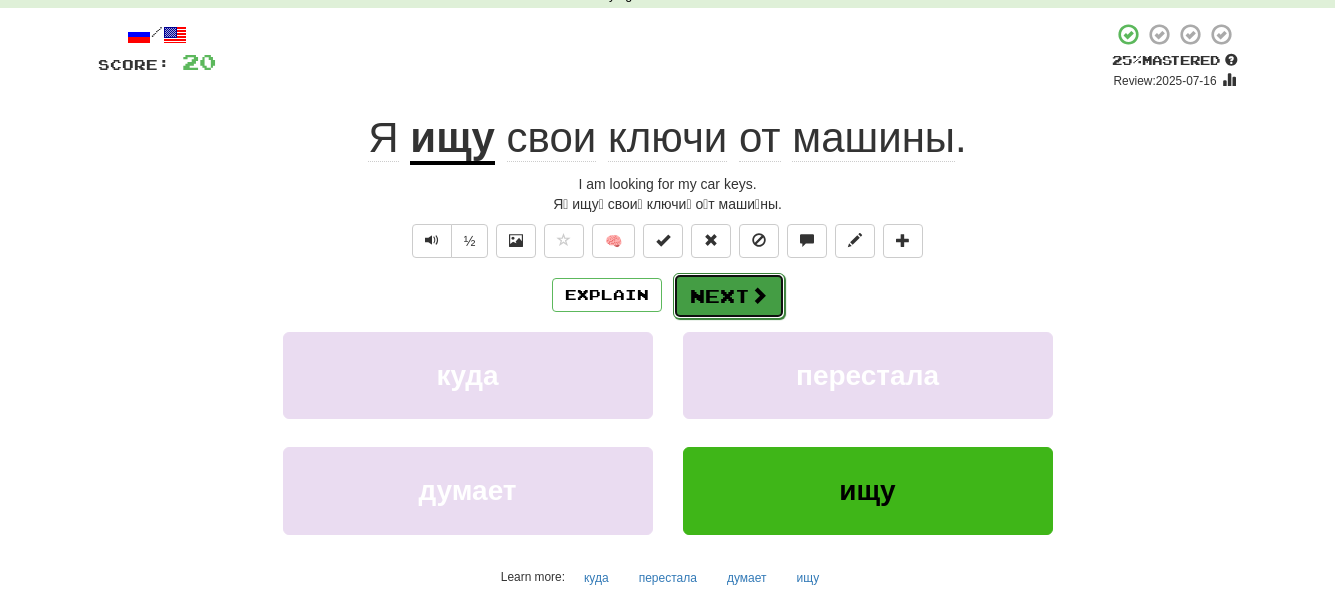 click on "Next" at bounding box center (729, 296) 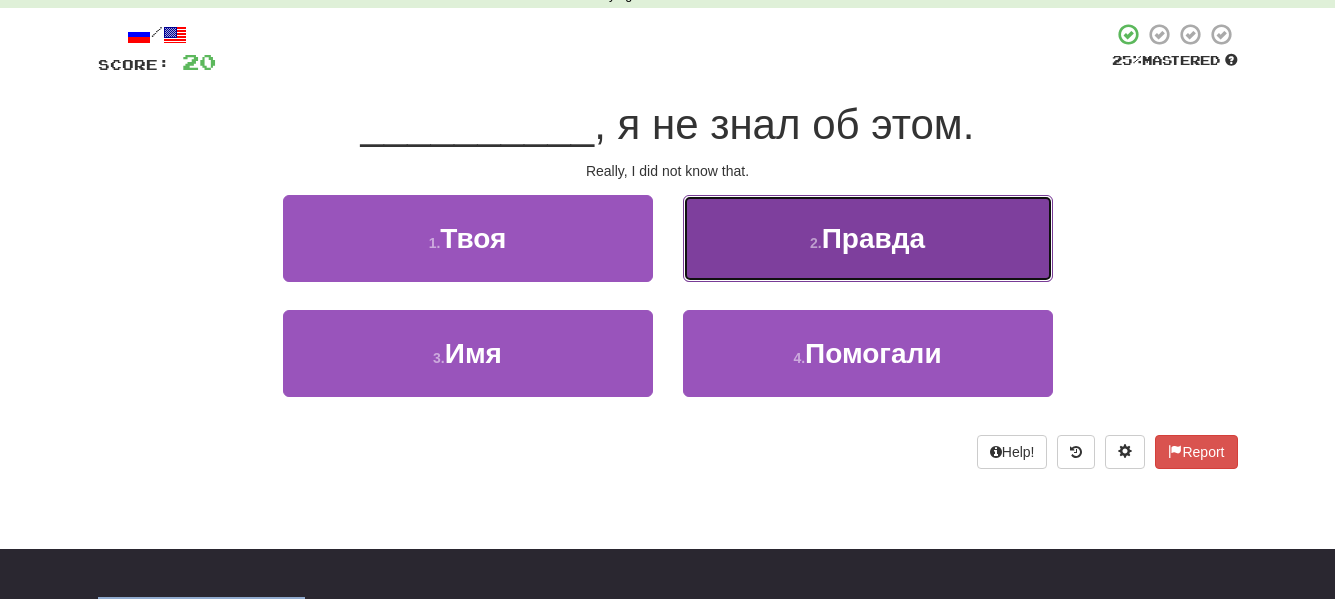 click on "2 .  Правда" at bounding box center (868, 238) 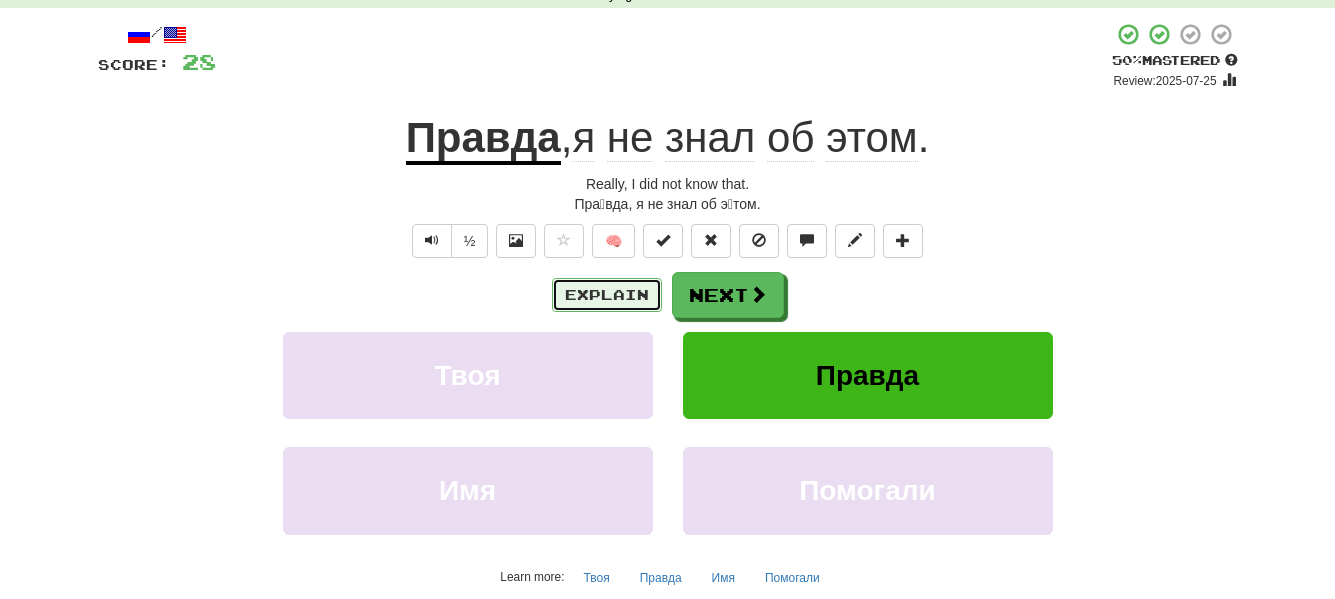 click on "Explain" at bounding box center (607, 295) 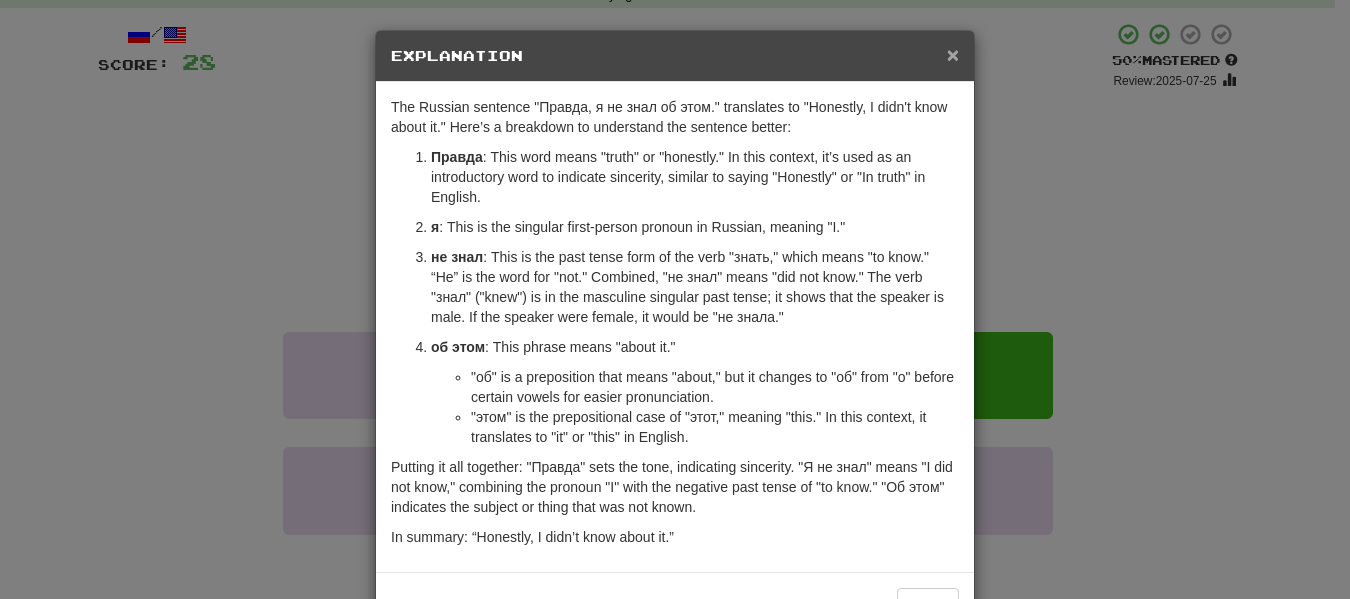 click on "×" at bounding box center (953, 54) 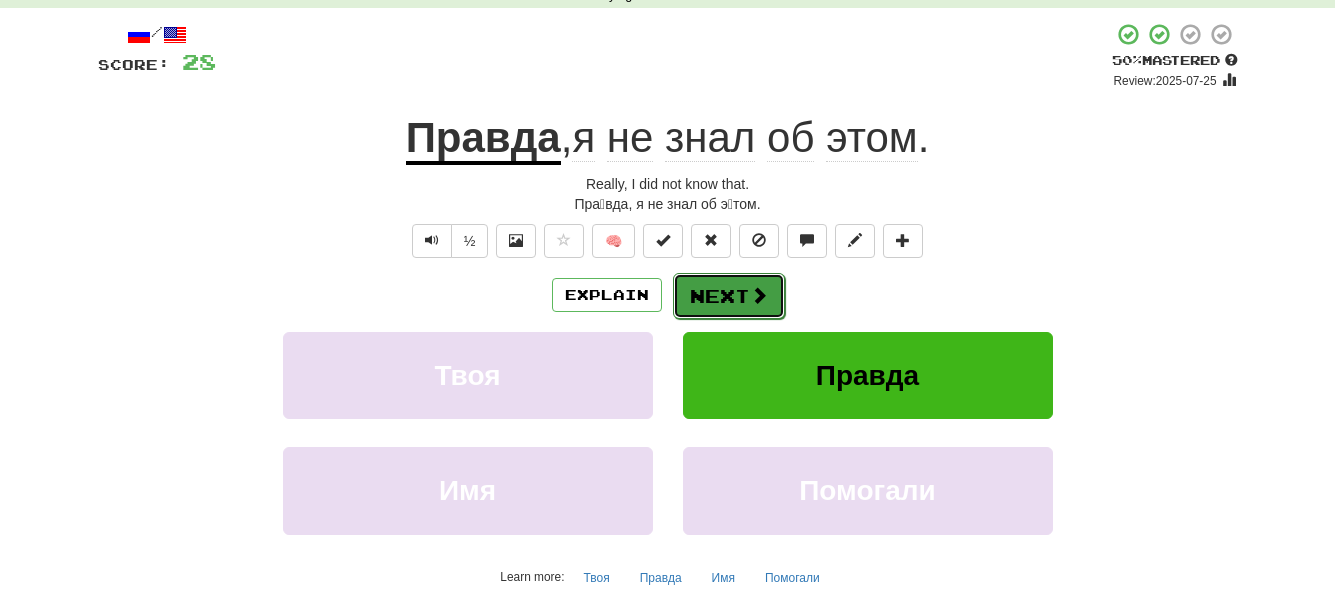 click on "Next" at bounding box center (729, 296) 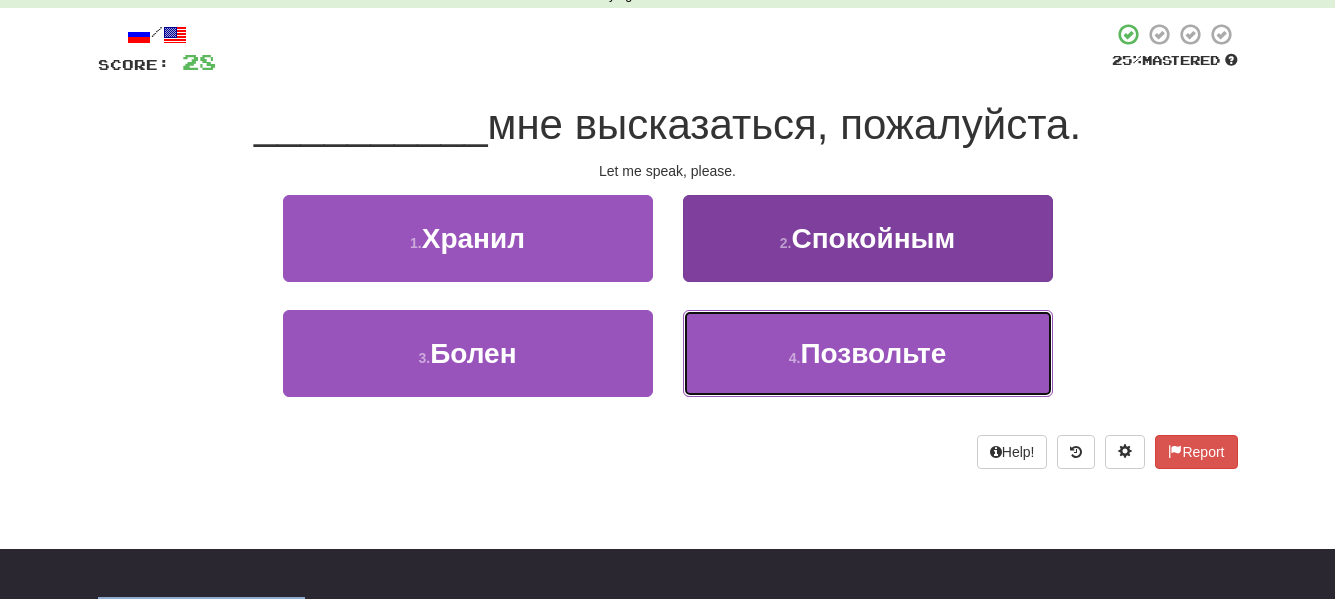 click on "4 .  Позвольте" at bounding box center (868, 353) 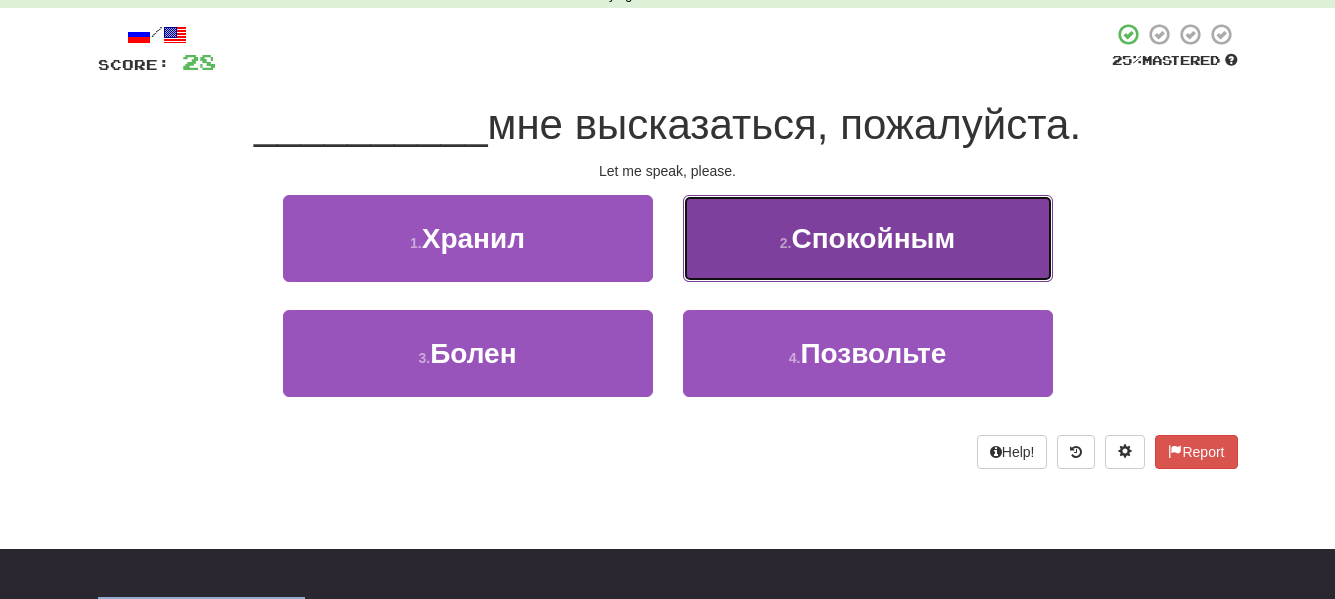 click on "2 .  Спокойным" at bounding box center [868, 238] 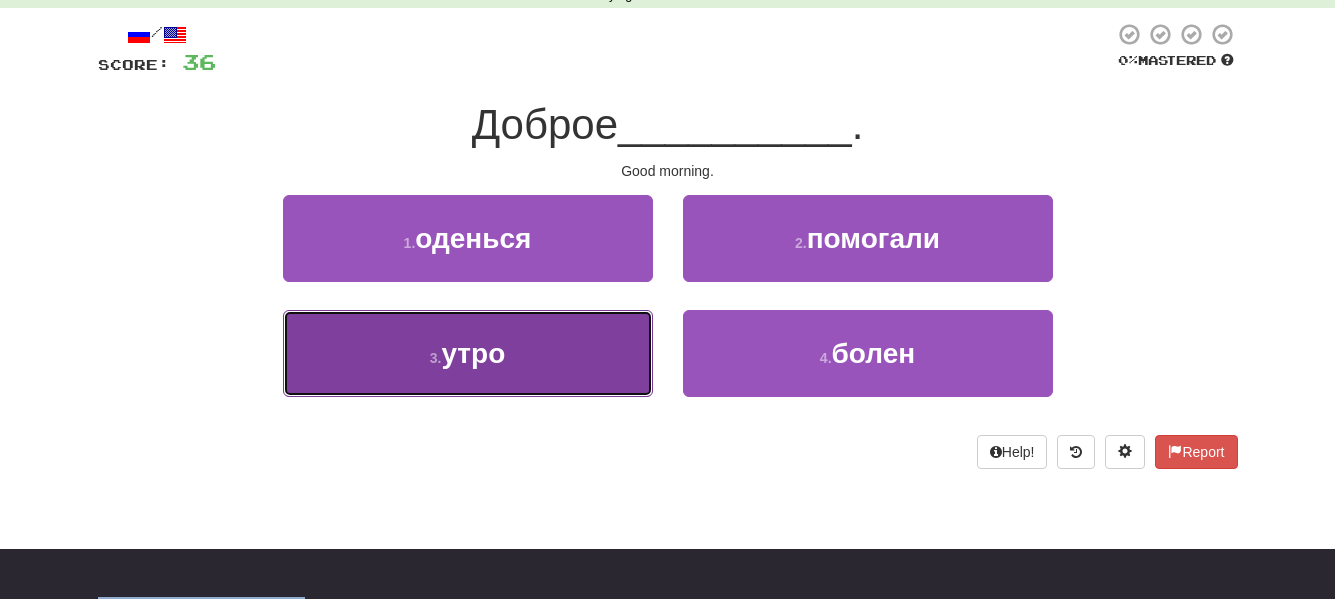 click on "3 .  утро" at bounding box center [468, 353] 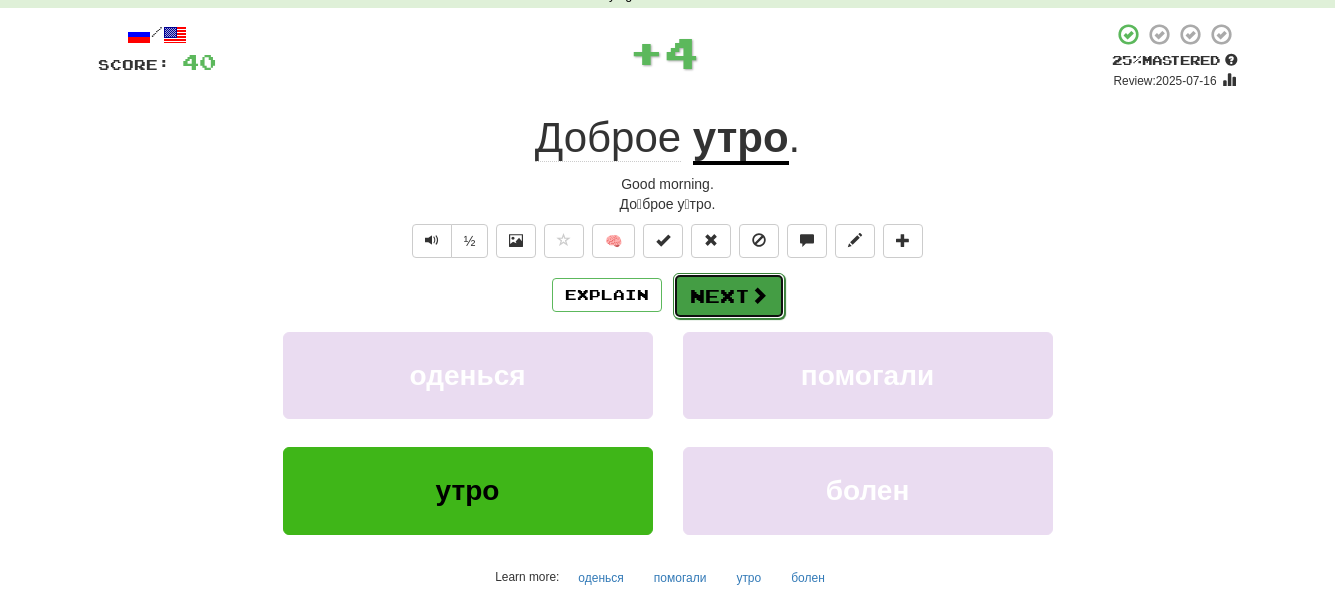 click on "Next" at bounding box center (729, 296) 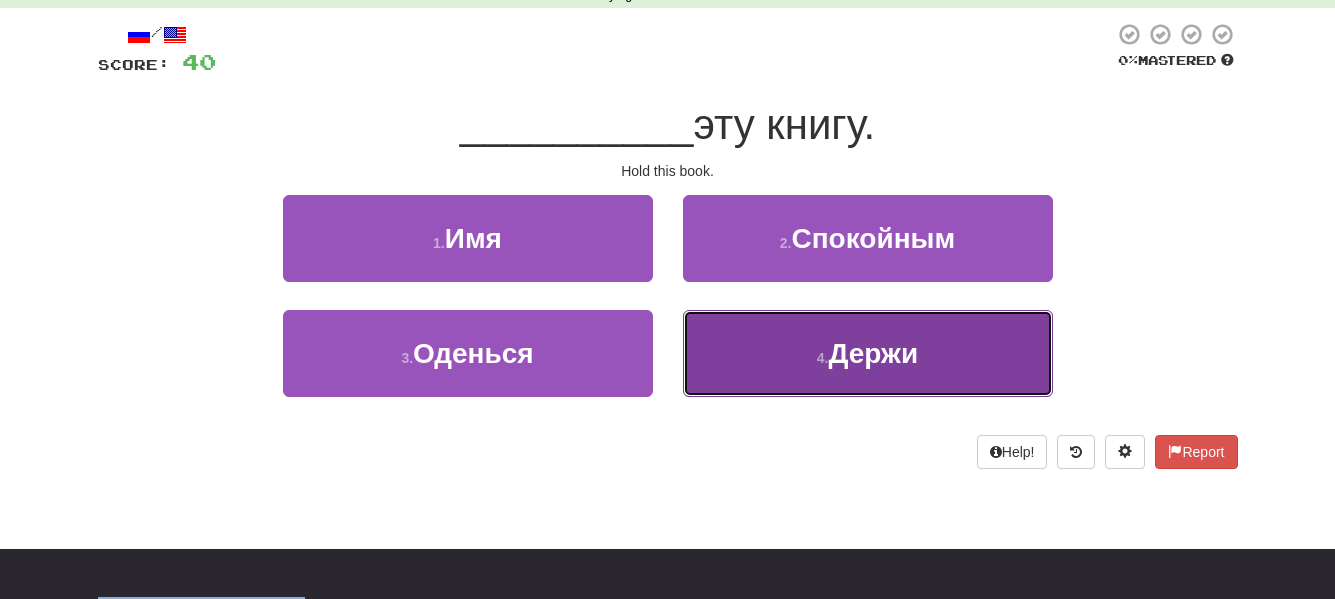 click on "Держи" at bounding box center [874, 353] 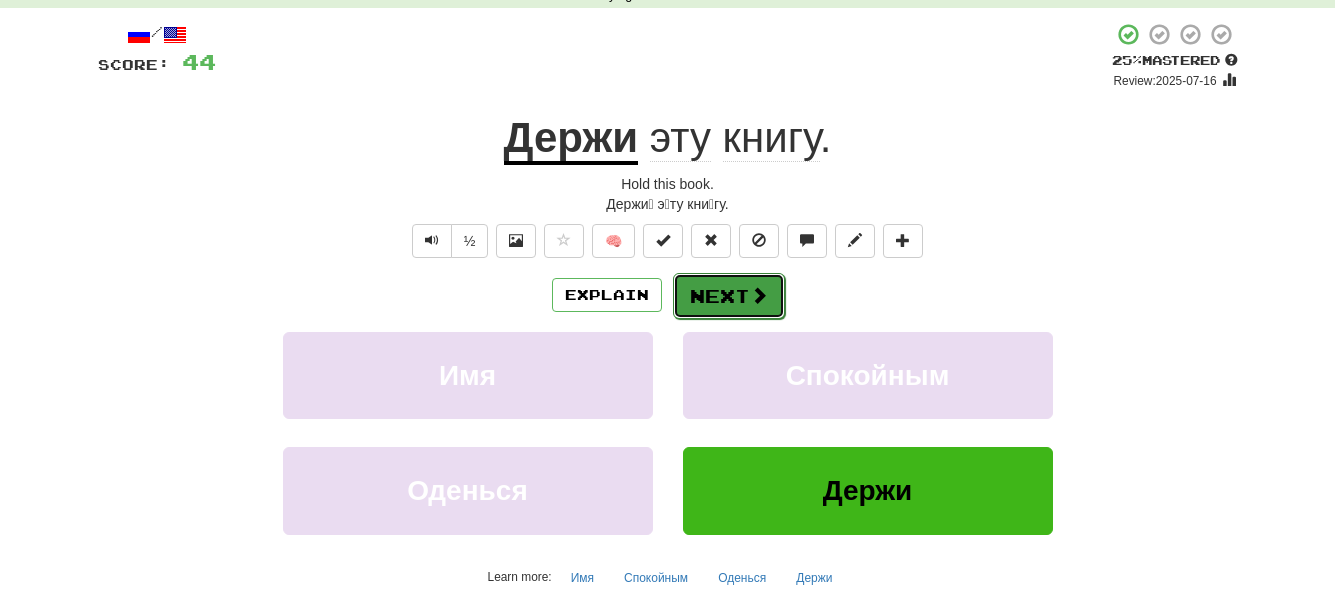 click on "Next" at bounding box center (729, 296) 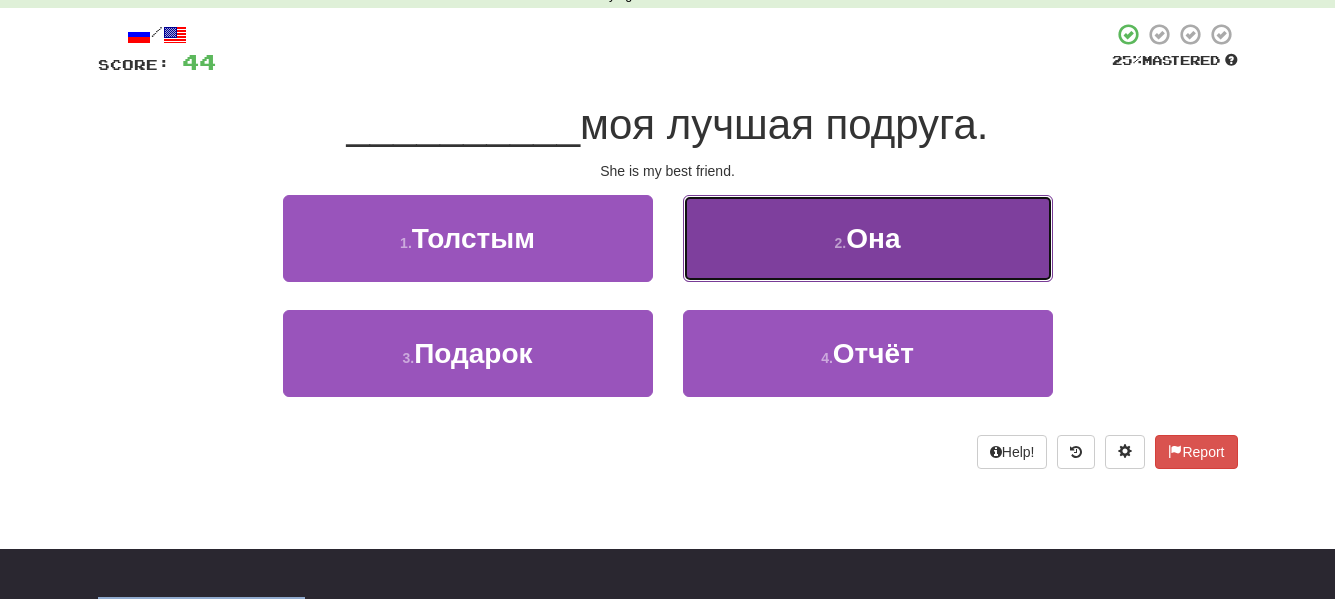 click on "2 .  Она" at bounding box center [868, 238] 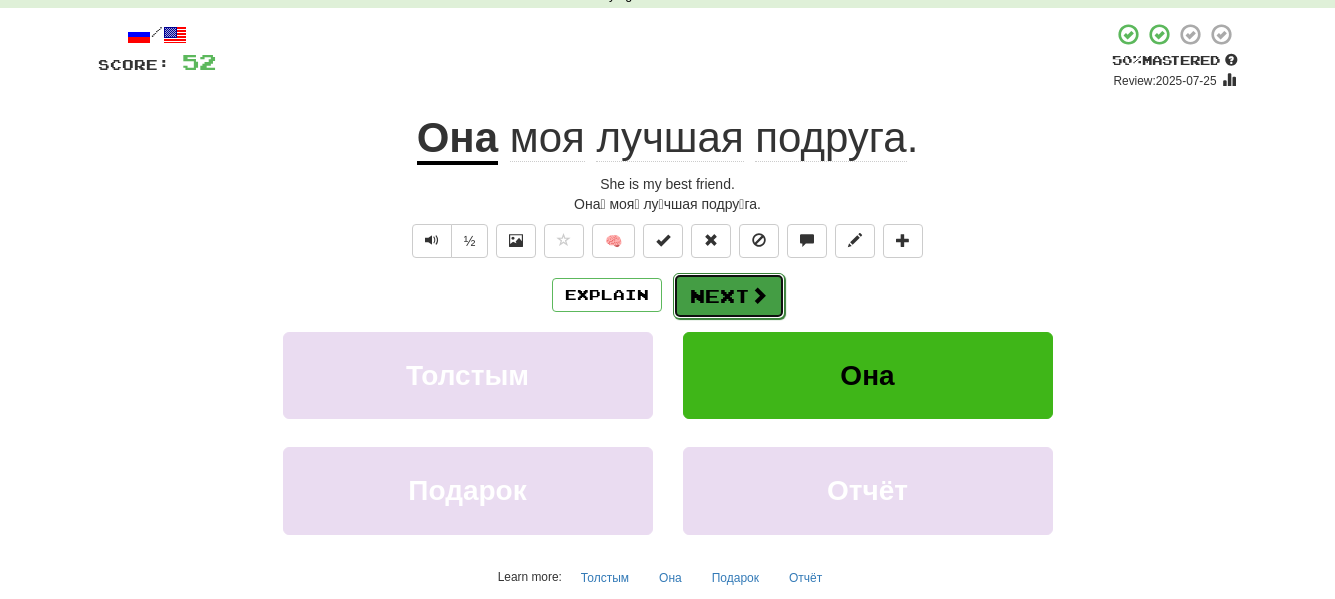 click on "Next" at bounding box center [729, 296] 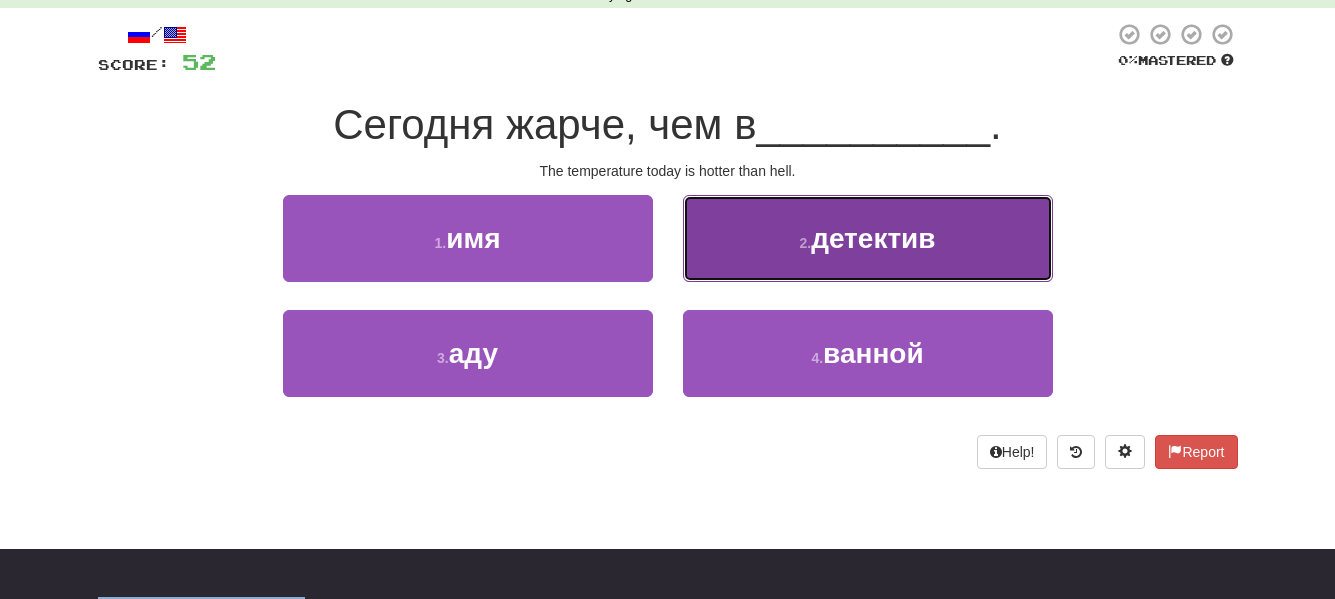 click on "2 .  детектив" at bounding box center [868, 238] 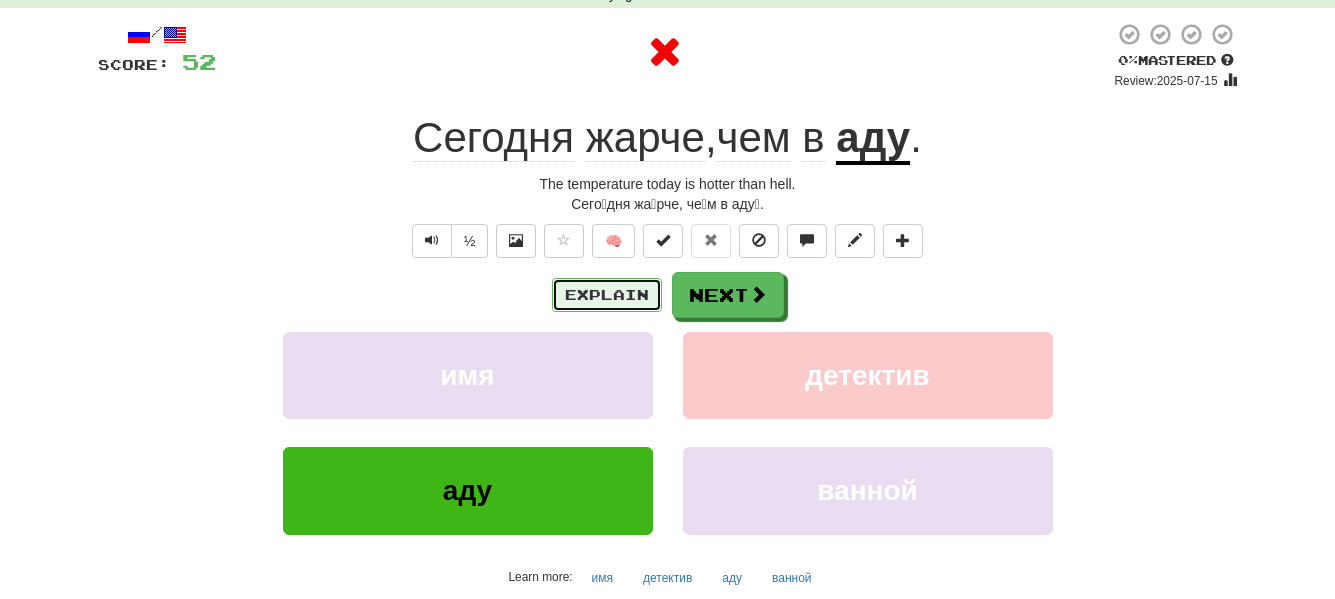 click on "Explain" at bounding box center [607, 295] 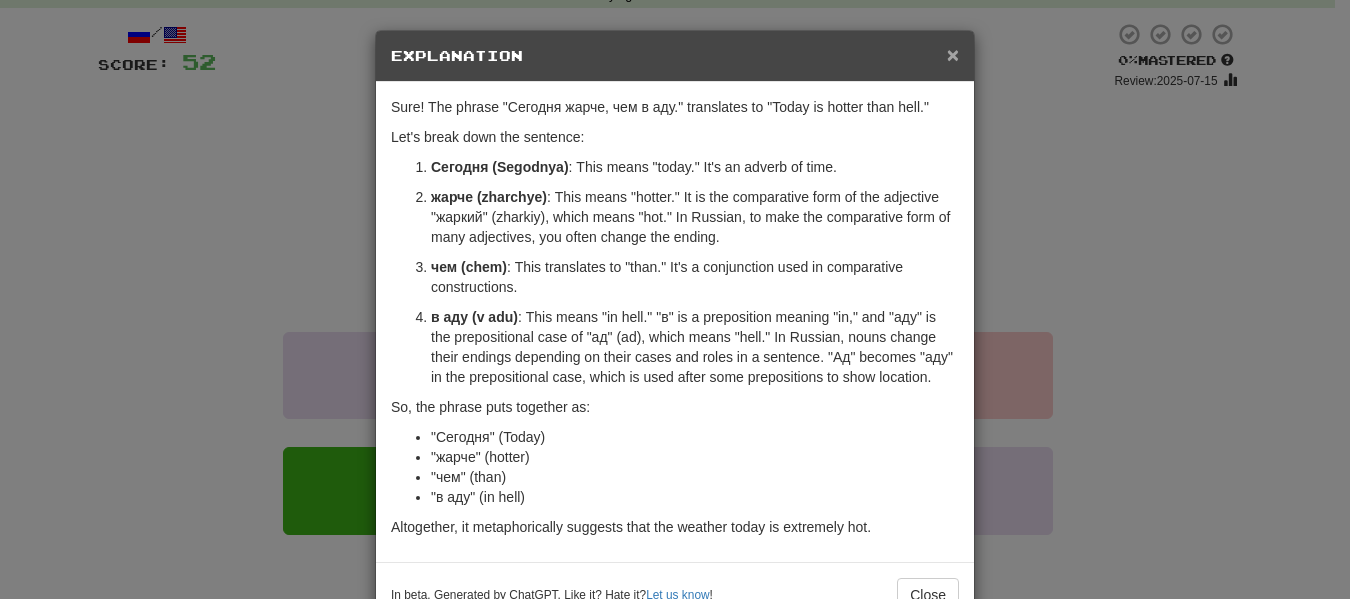 click on "×" at bounding box center [953, 54] 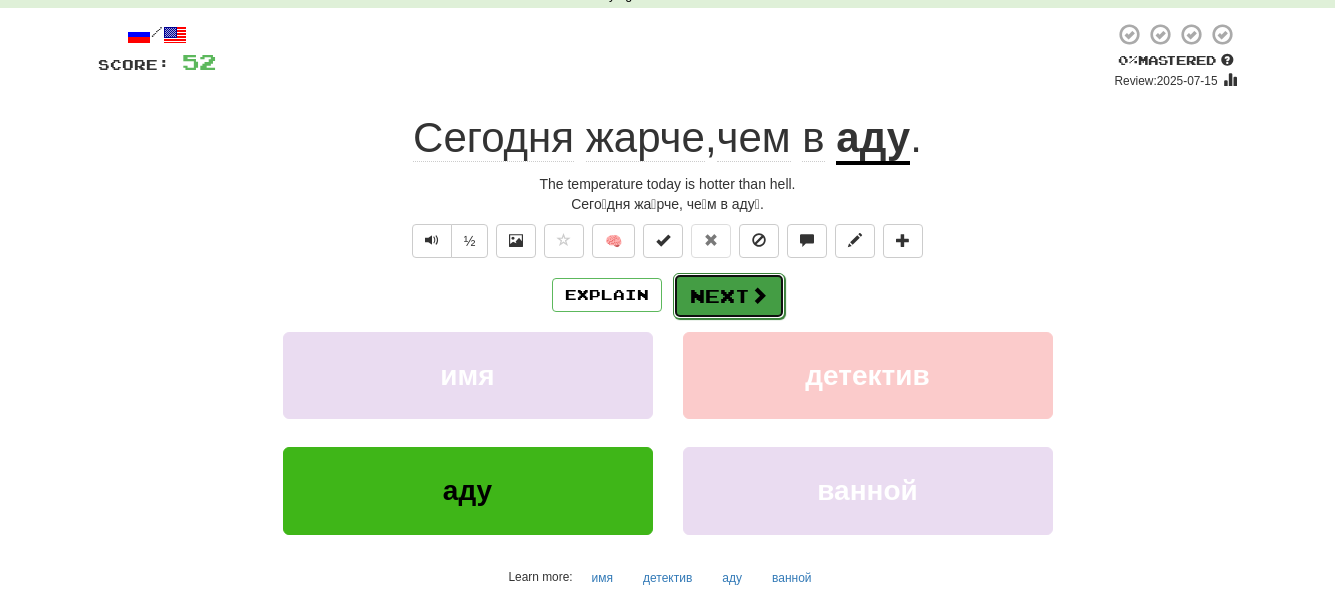 click on "Next" at bounding box center [729, 296] 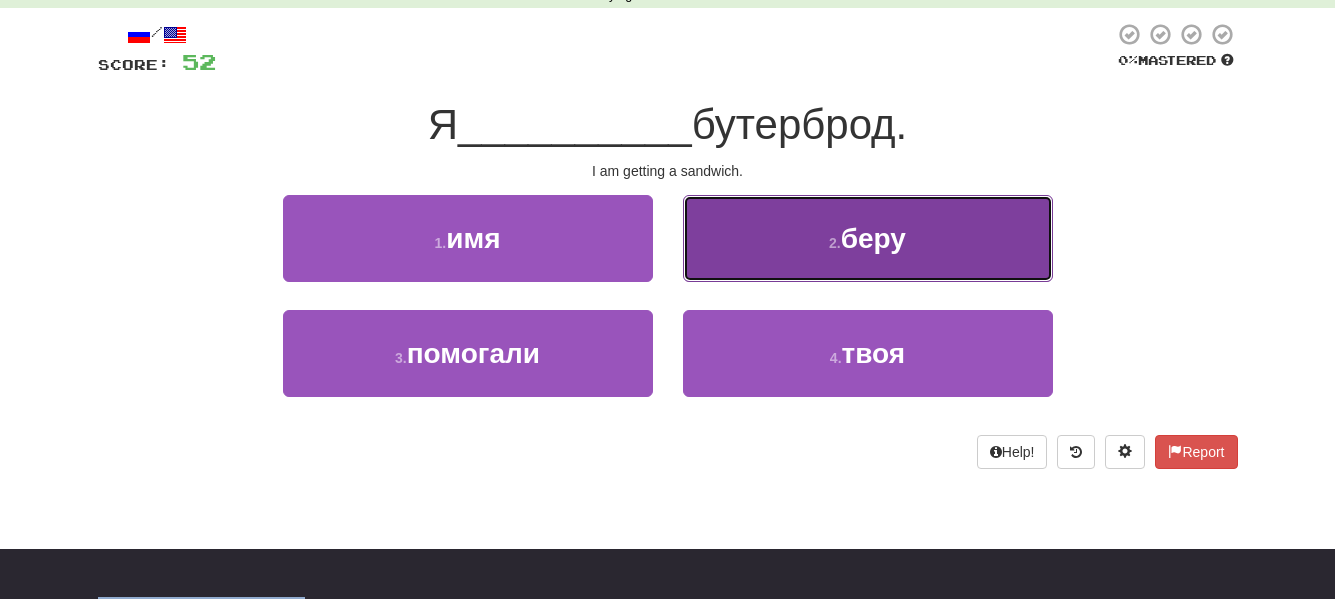 click on "2 ." at bounding box center (835, 243) 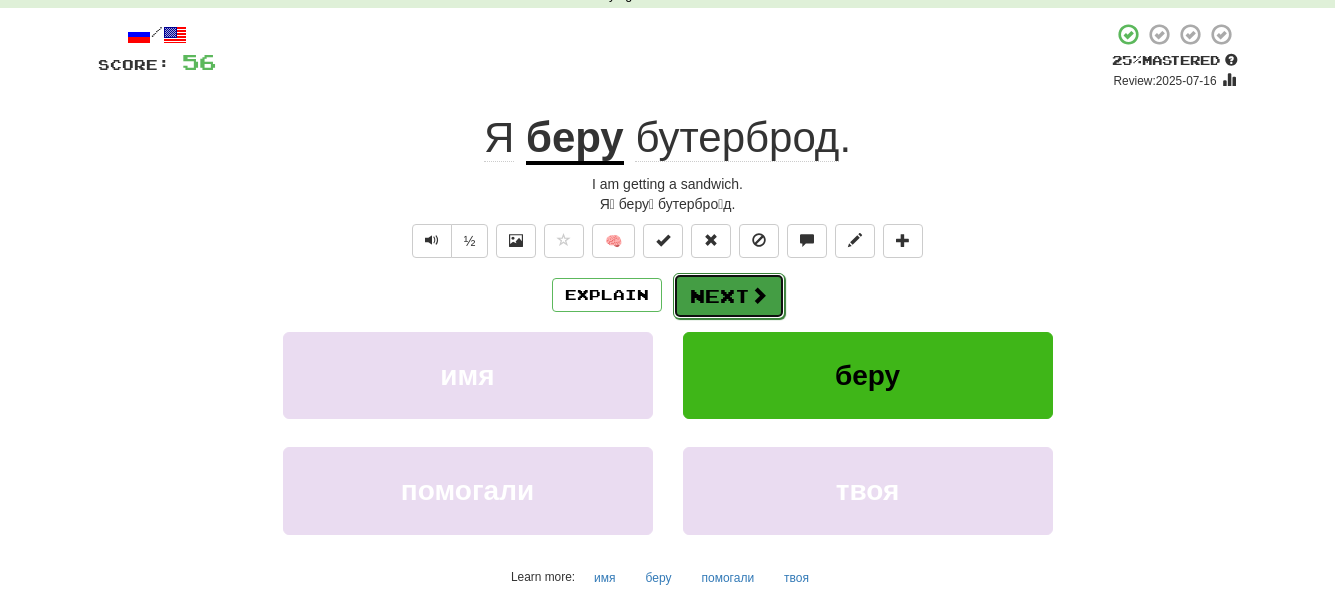 click on "Next" at bounding box center [729, 296] 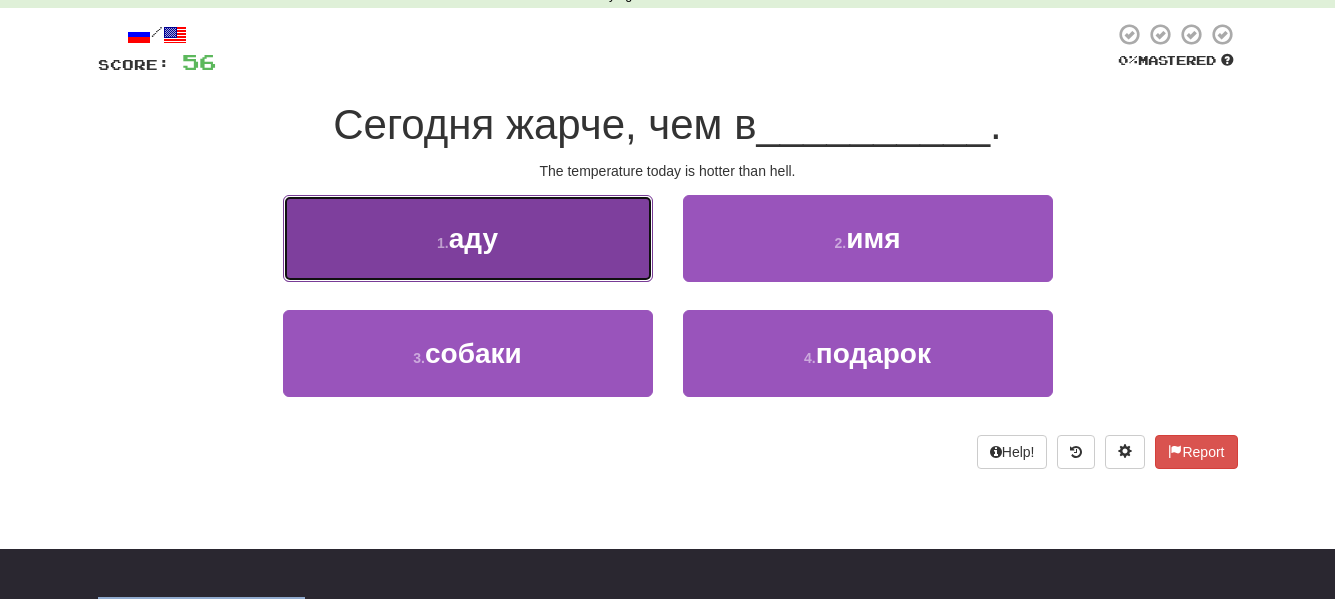 click on "1 .  аду" at bounding box center (468, 238) 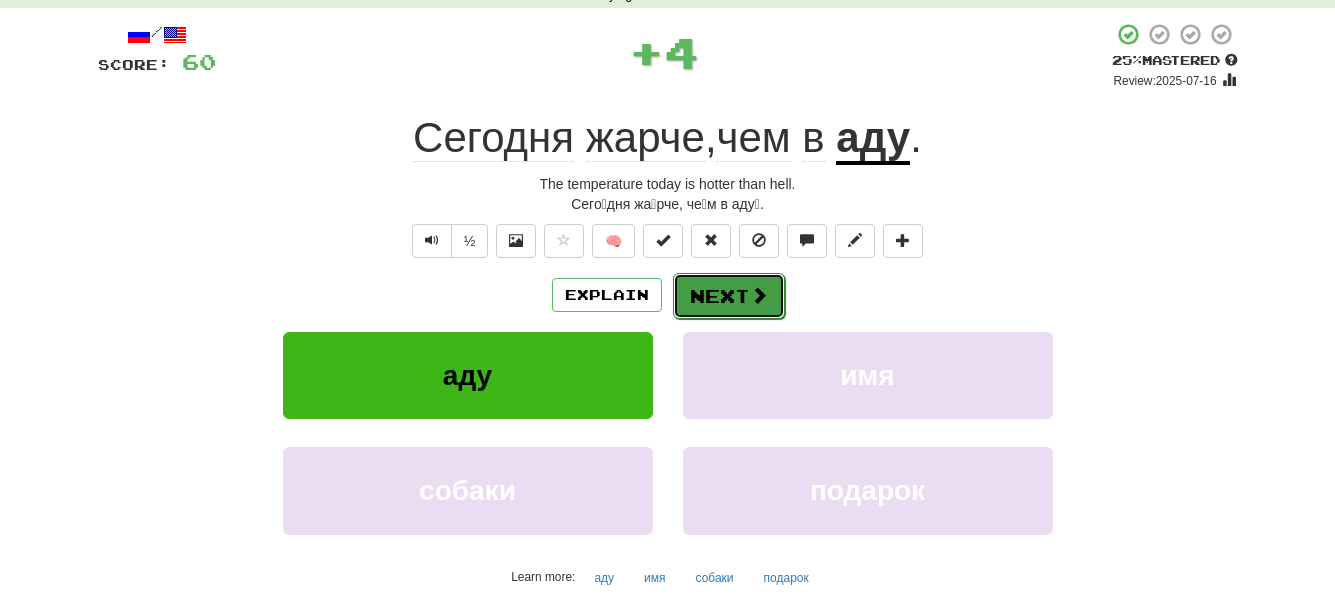 click on "Next" at bounding box center (729, 296) 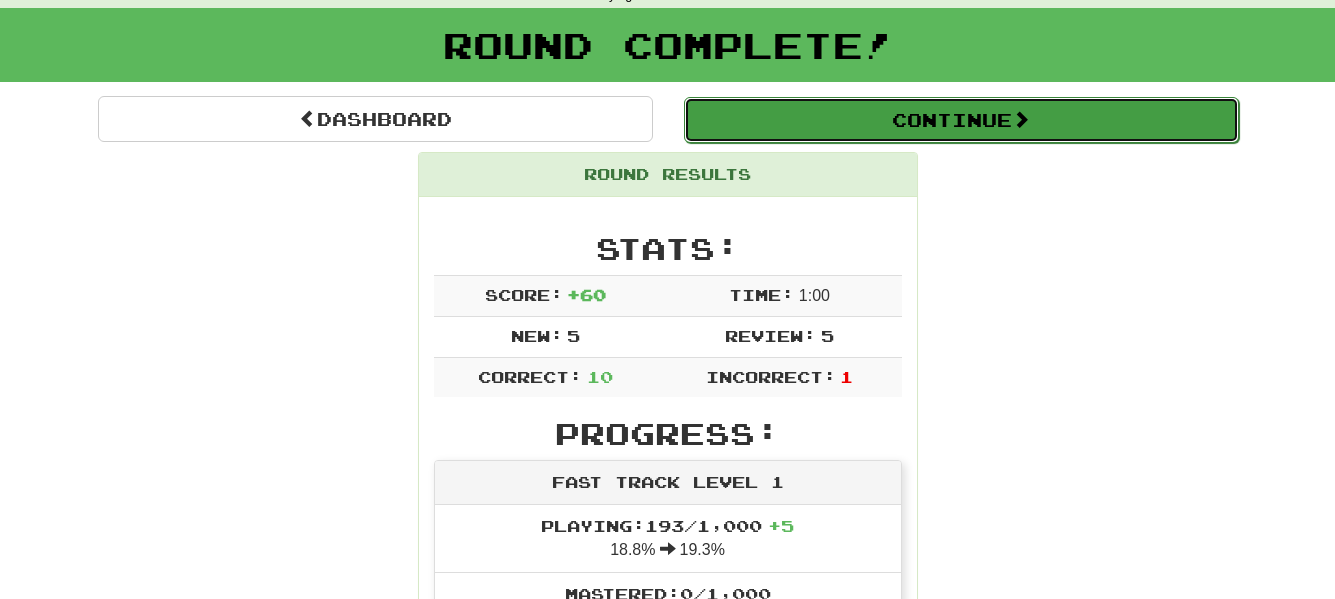 click on "Continue" at bounding box center (961, 120) 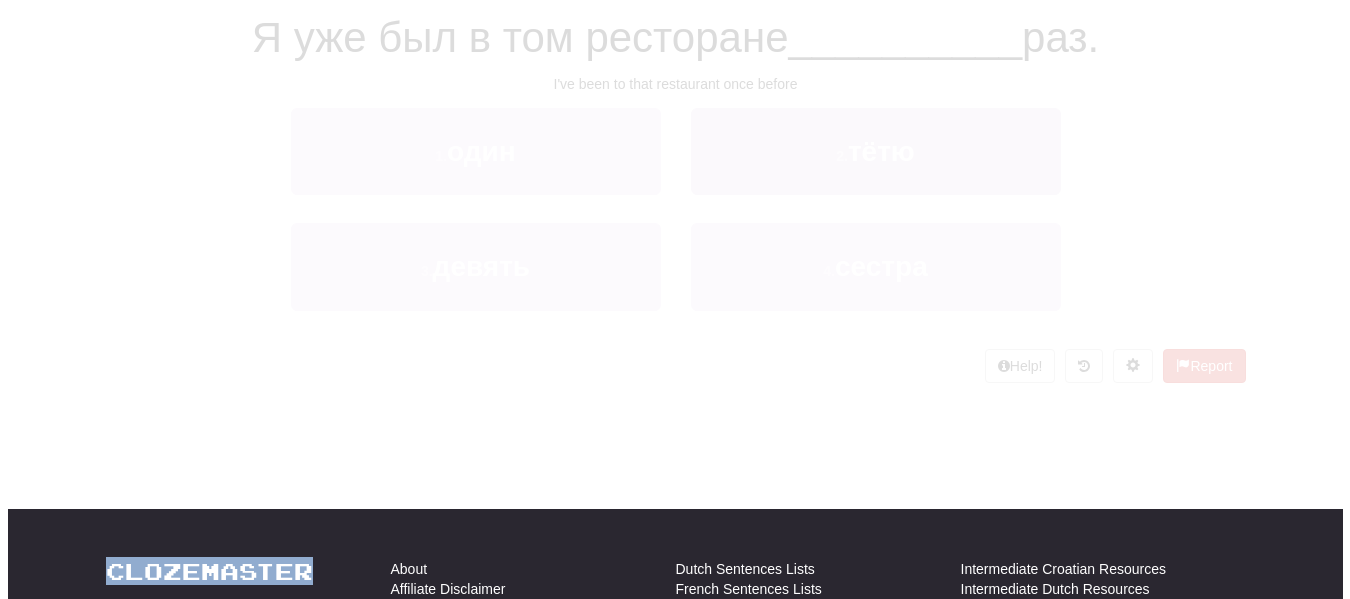 scroll, scrollTop: 100, scrollLeft: 0, axis: vertical 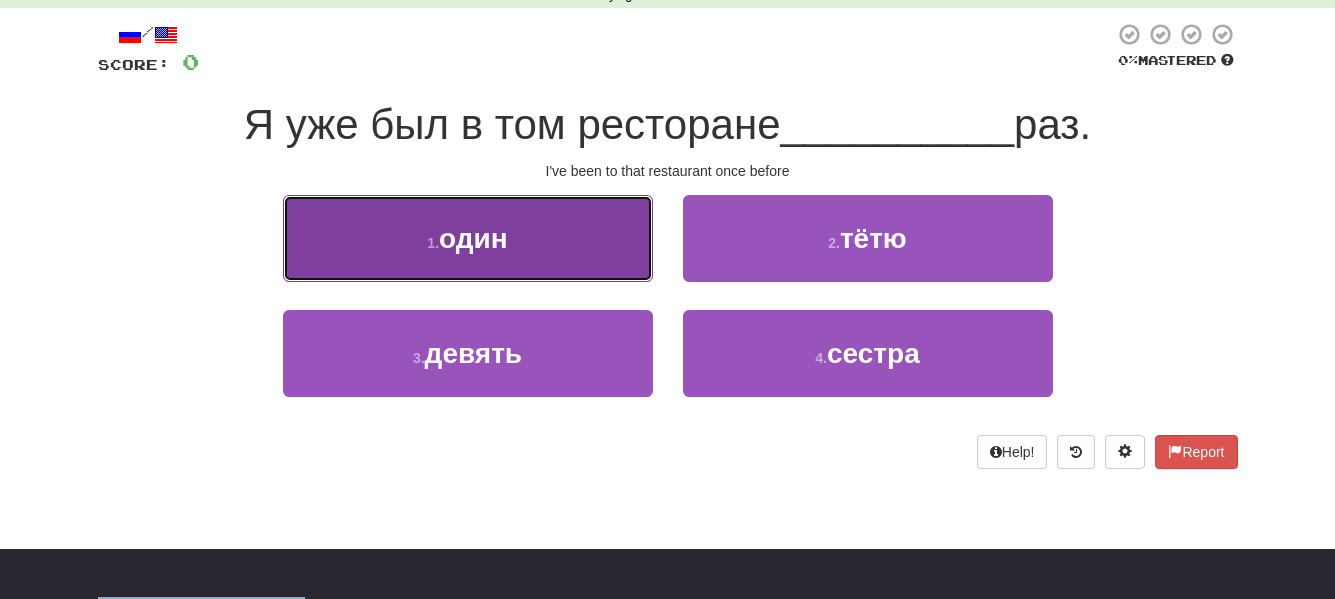 click on "1 .  один" at bounding box center (468, 238) 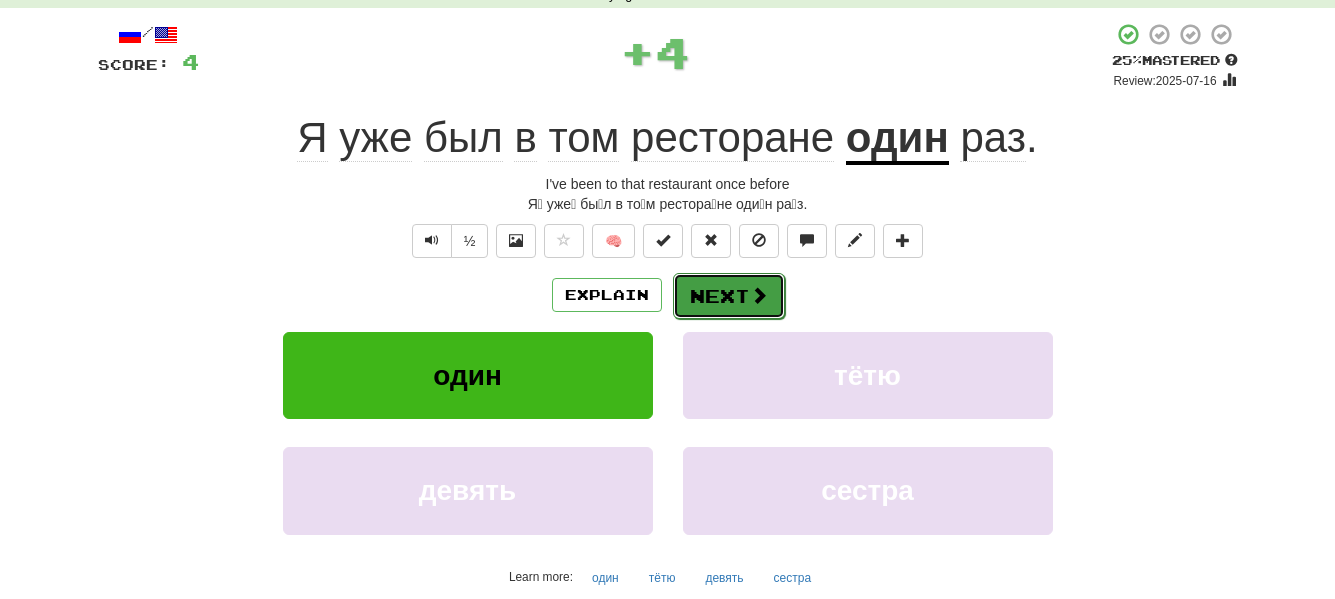 click on "Next" at bounding box center [729, 296] 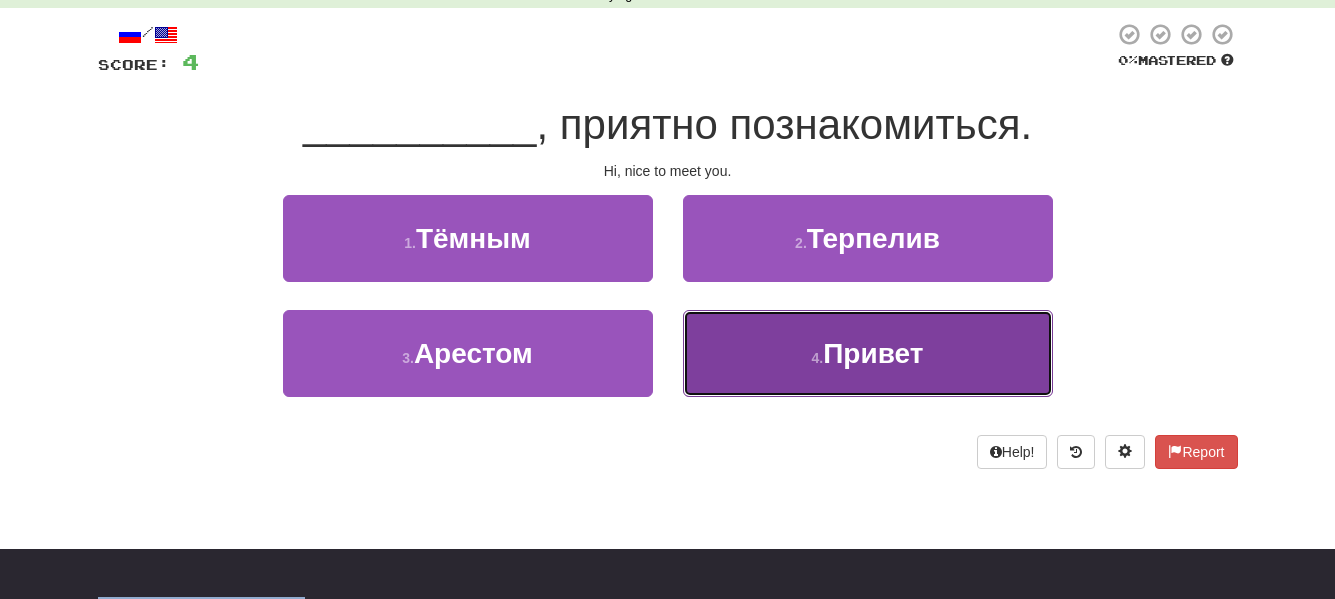 click on "4 .  Привет" at bounding box center (868, 353) 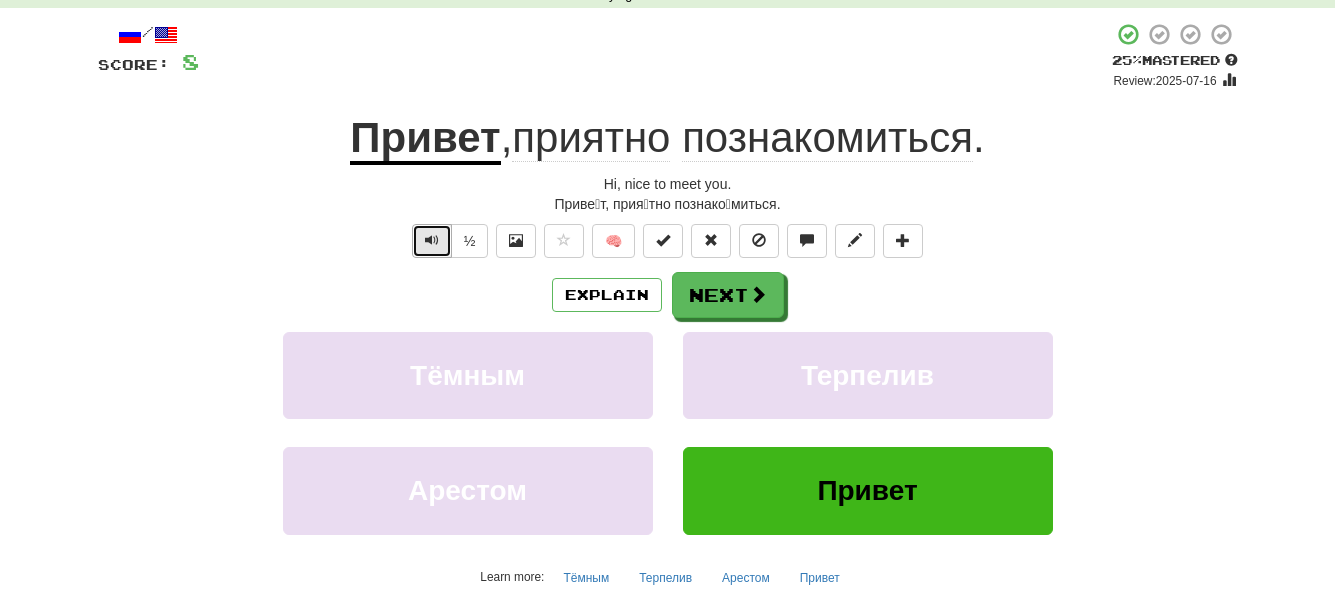 click at bounding box center [432, 241] 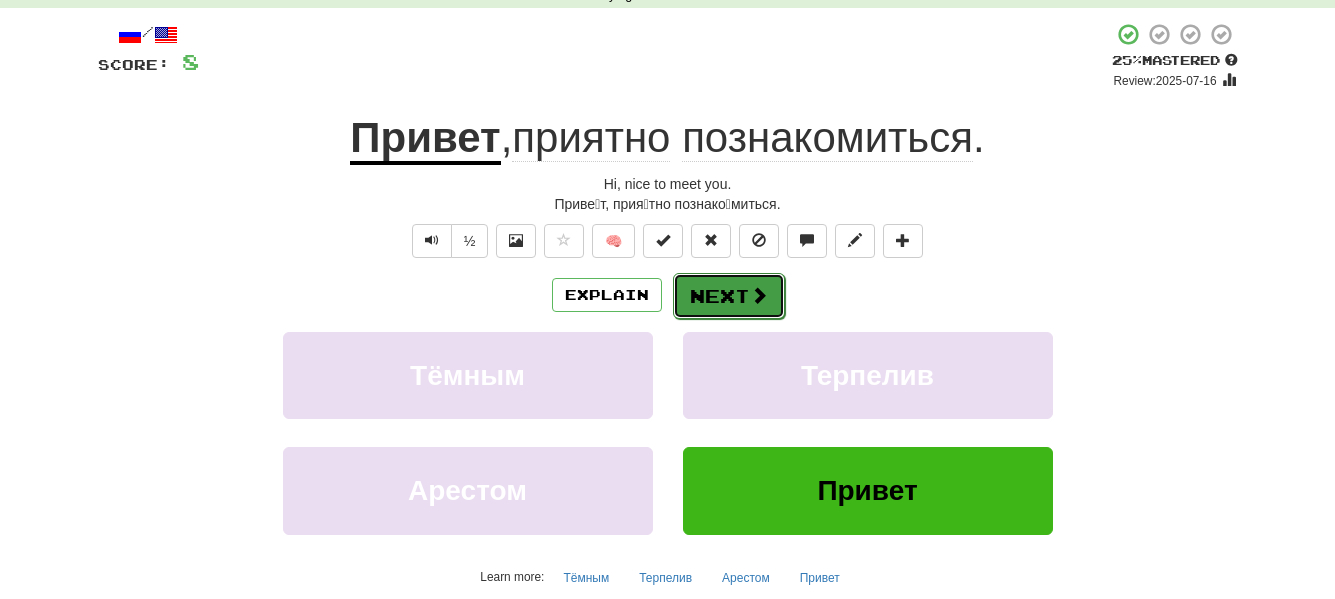 click at bounding box center (759, 295) 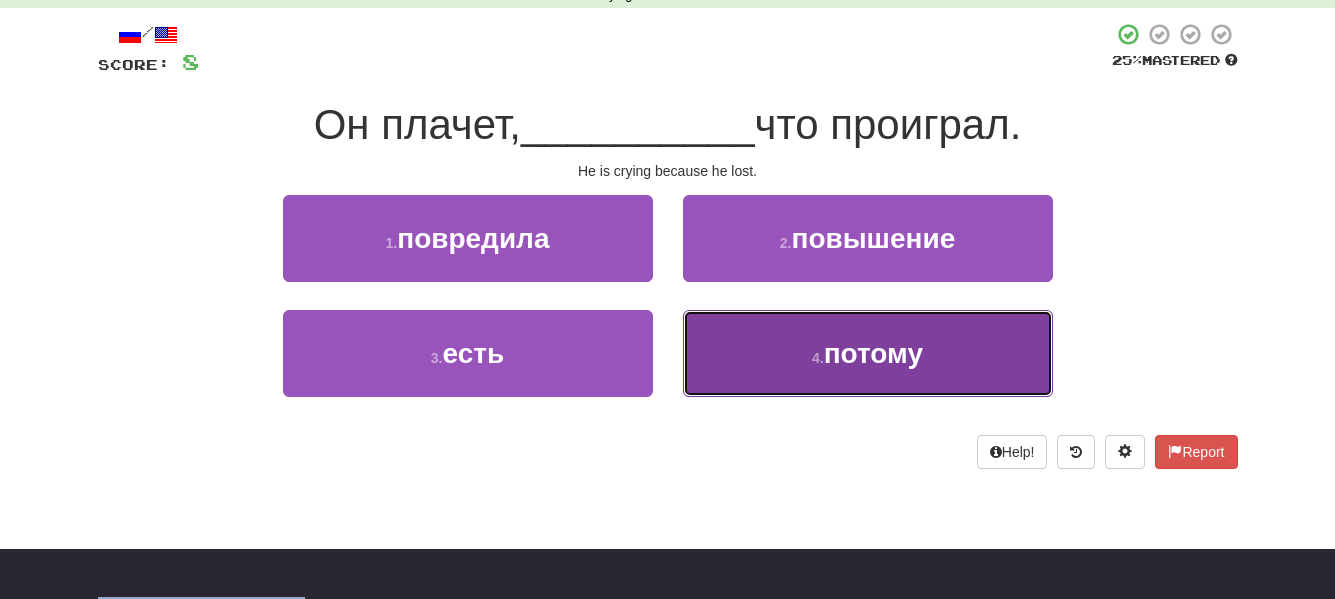 click on "4 .  потому" at bounding box center (868, 353) 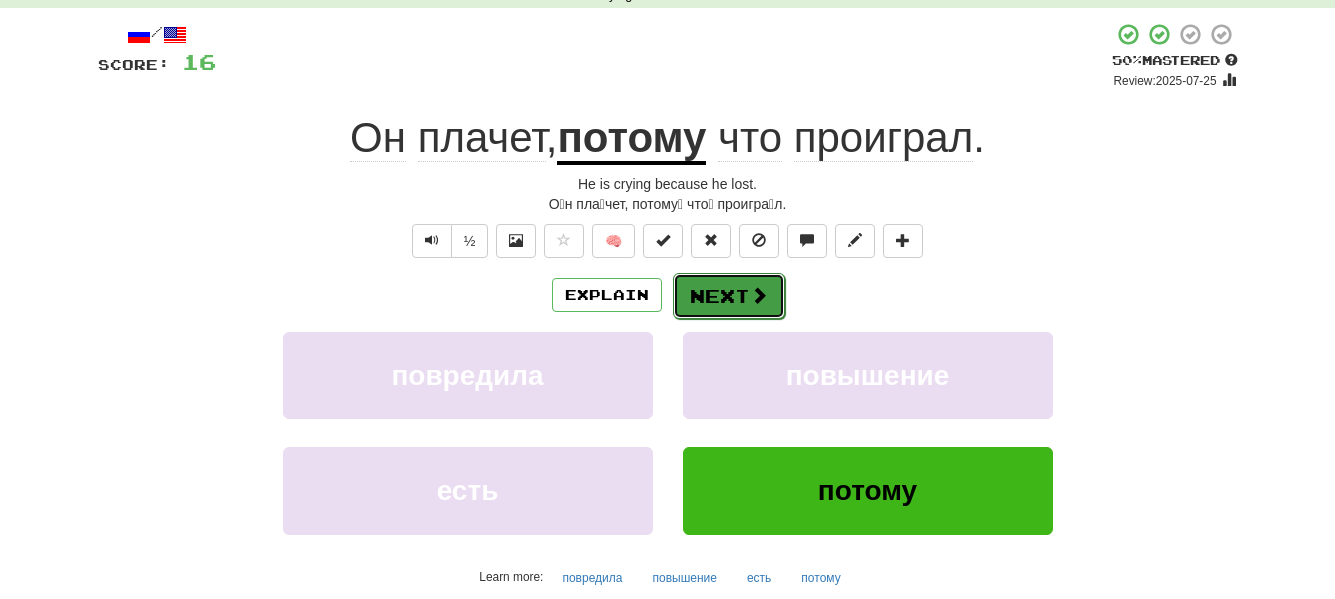 click on "Next" at bounding box center [729, 296] 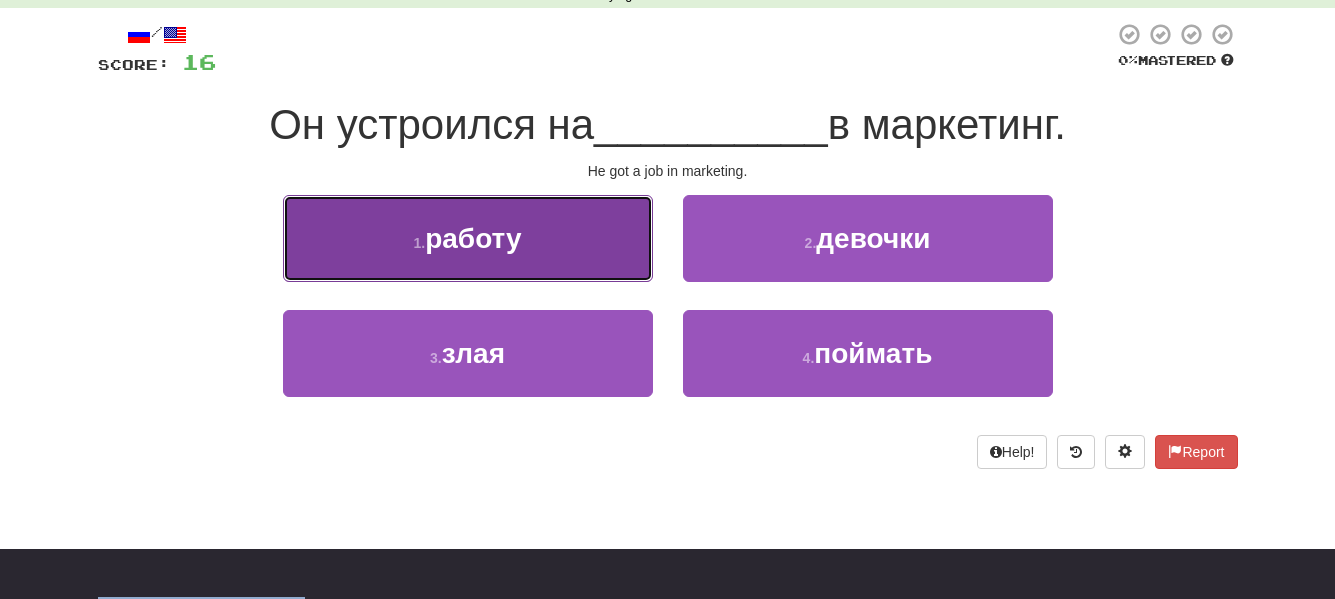 click on "1 .  работу" at bounding box center (468, 238) 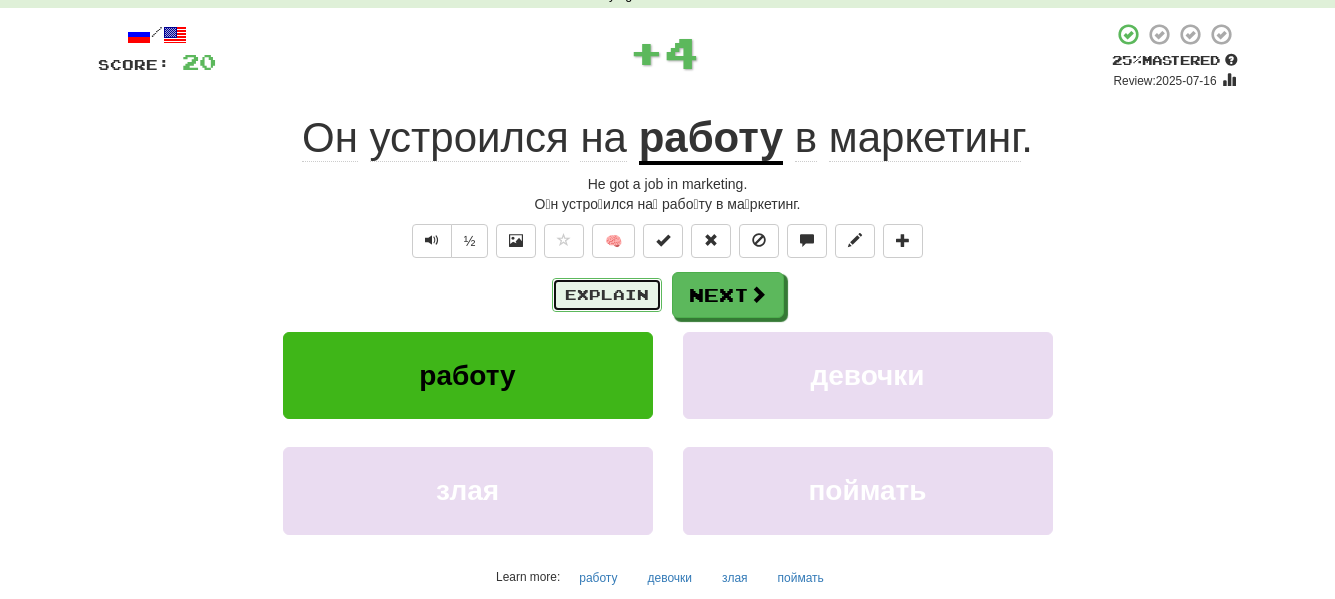 click on "Explain" at bounding box center (607, 295) 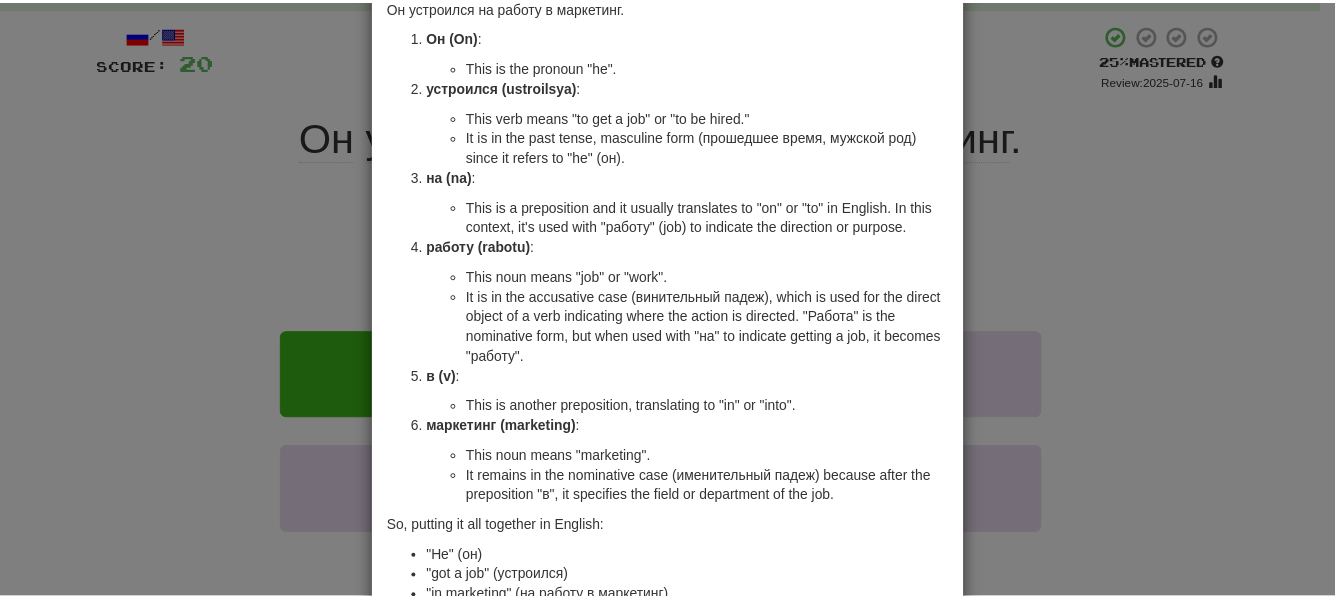 scroll, scrollTop: 0, scrollLeft: 0, axis: both 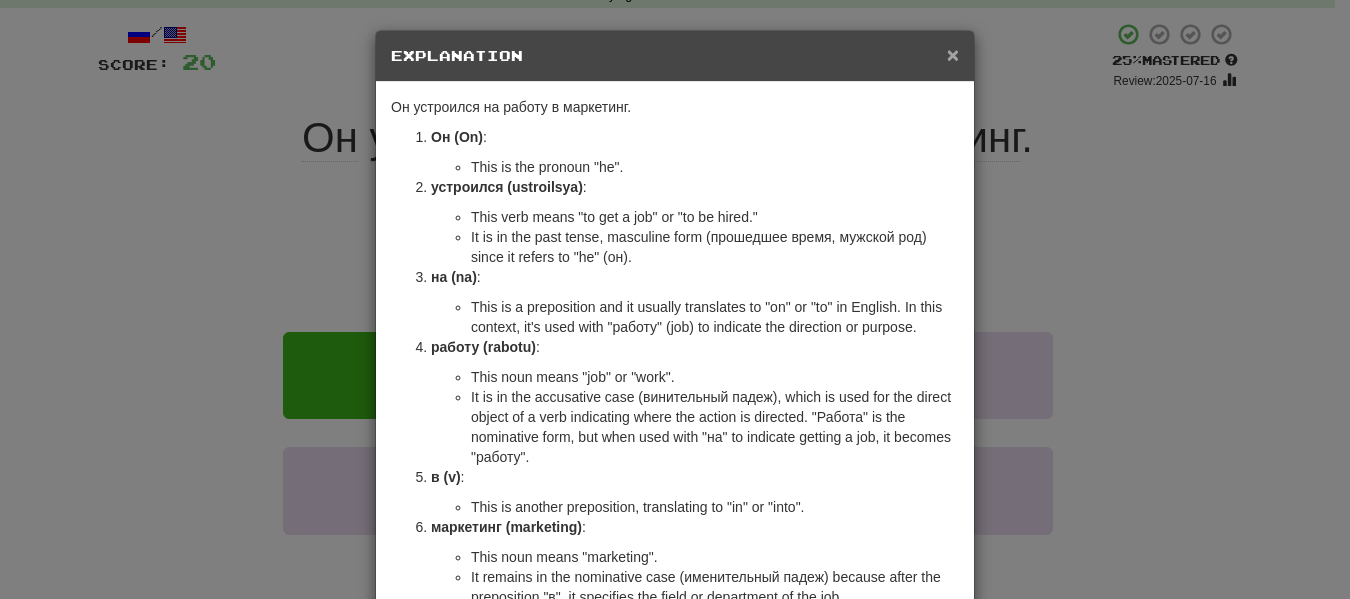 click on "×" at bounding box center [953, 54] 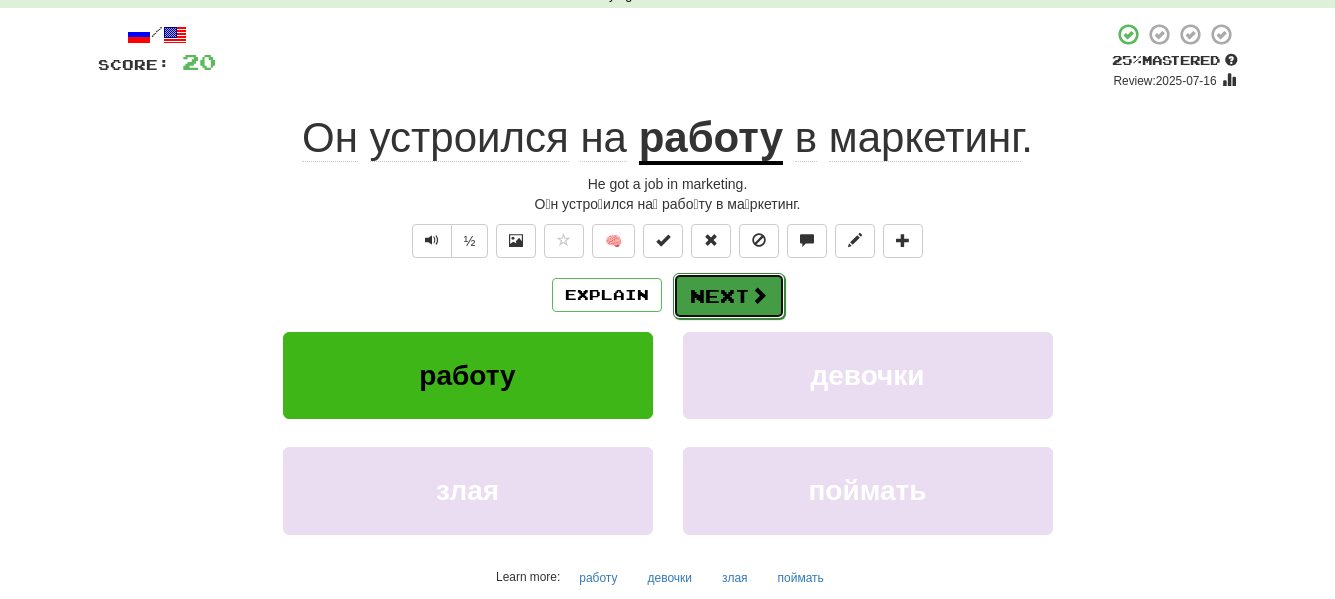 click on "Next" at bounding box center [729, 296] 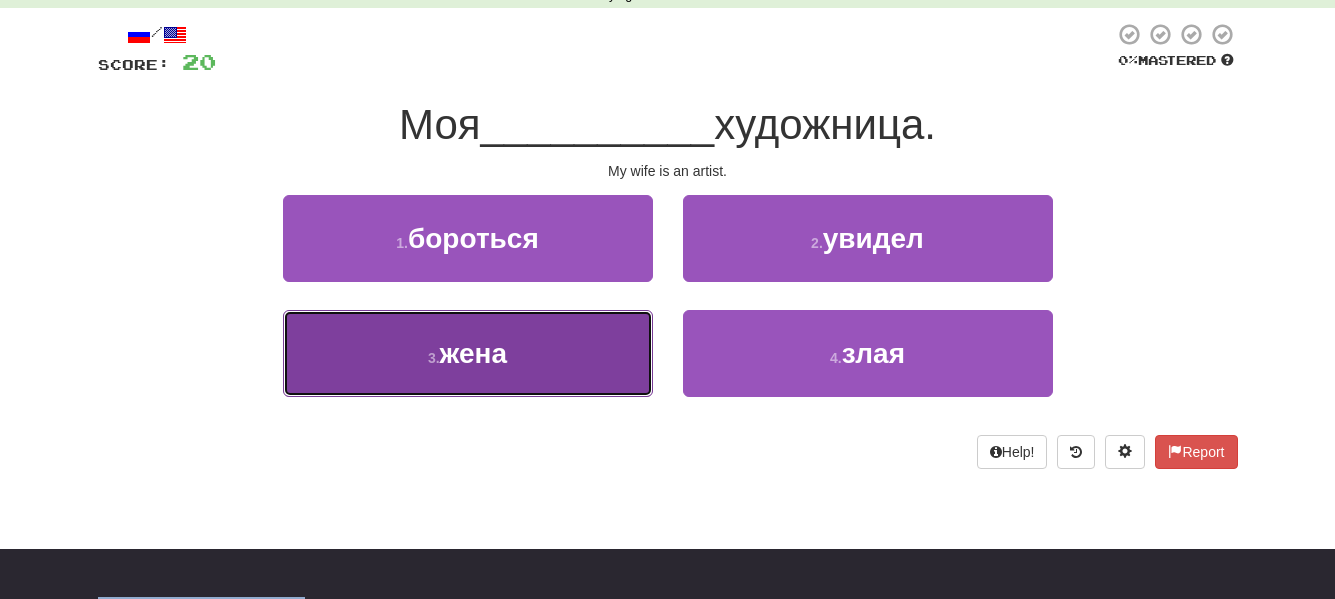 click on "3 .  жена" at bounding box center (468, 353) 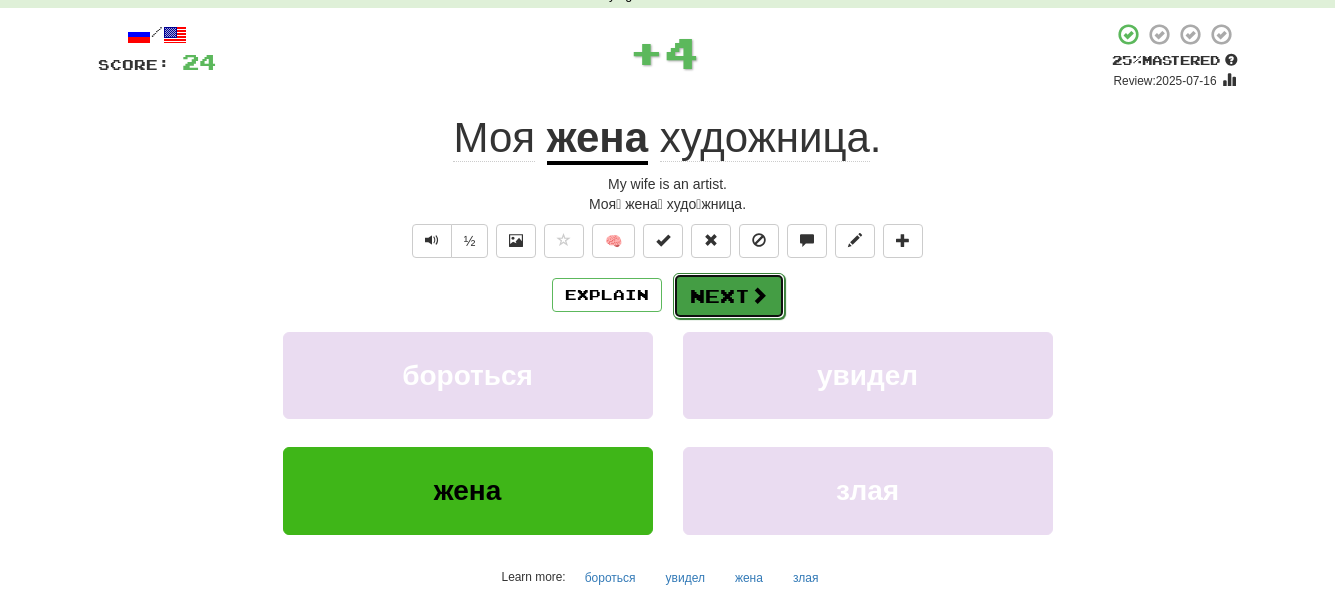 click on "Next" at bounding box center (729, 296) 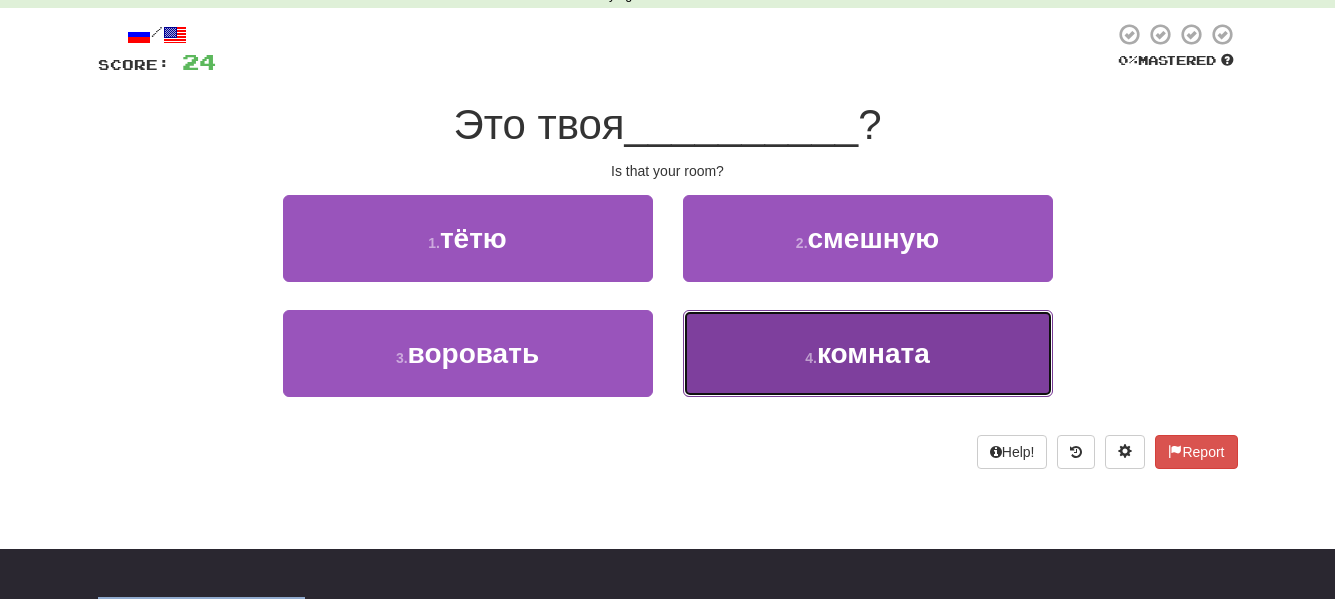click on "4 .  комната" at bounding box center [868, 353] 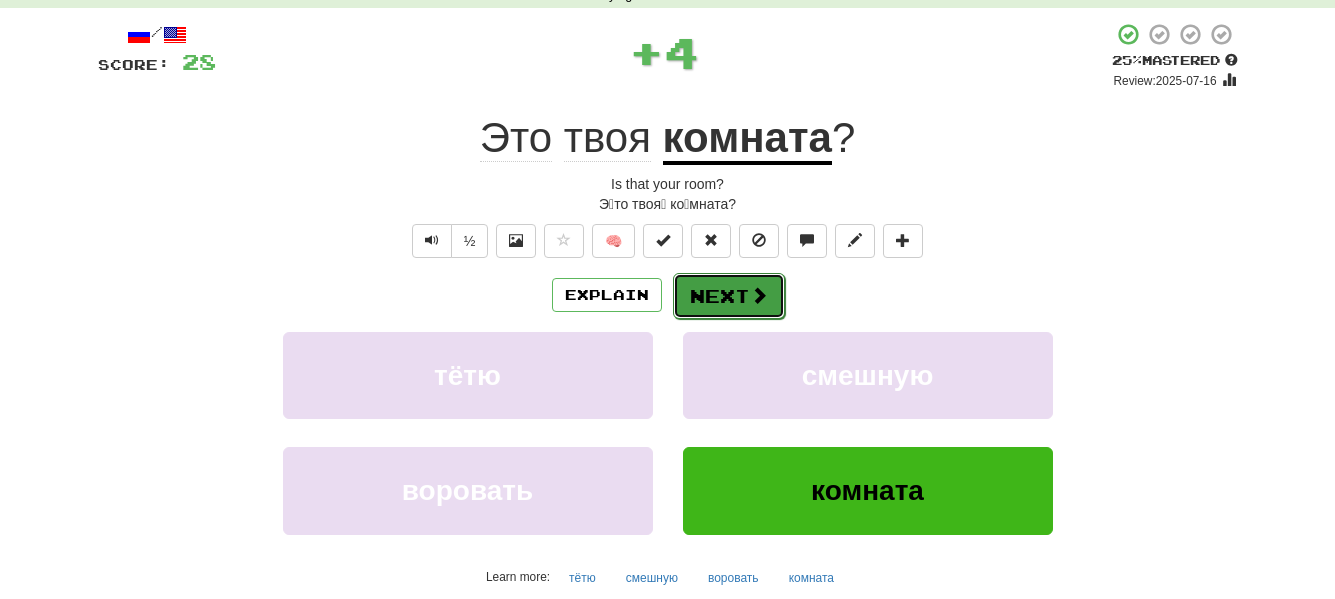 click on "Next" at bounding box center [729, 296] 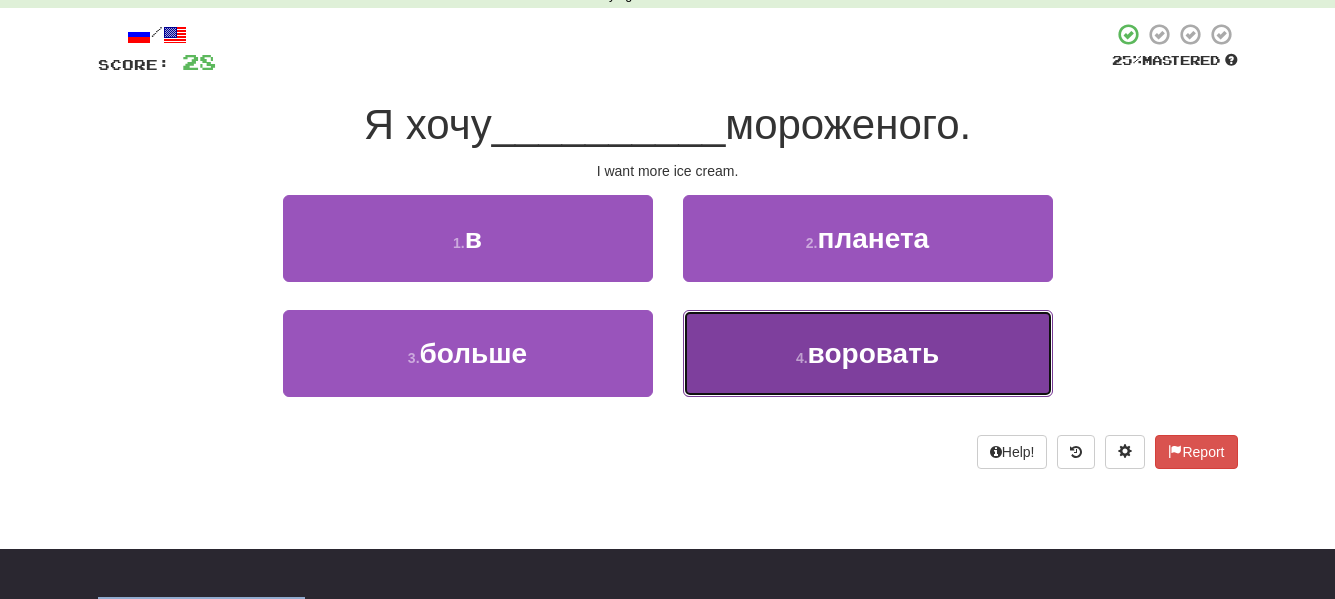 click on "воровать" at bounding box center [874, 353] 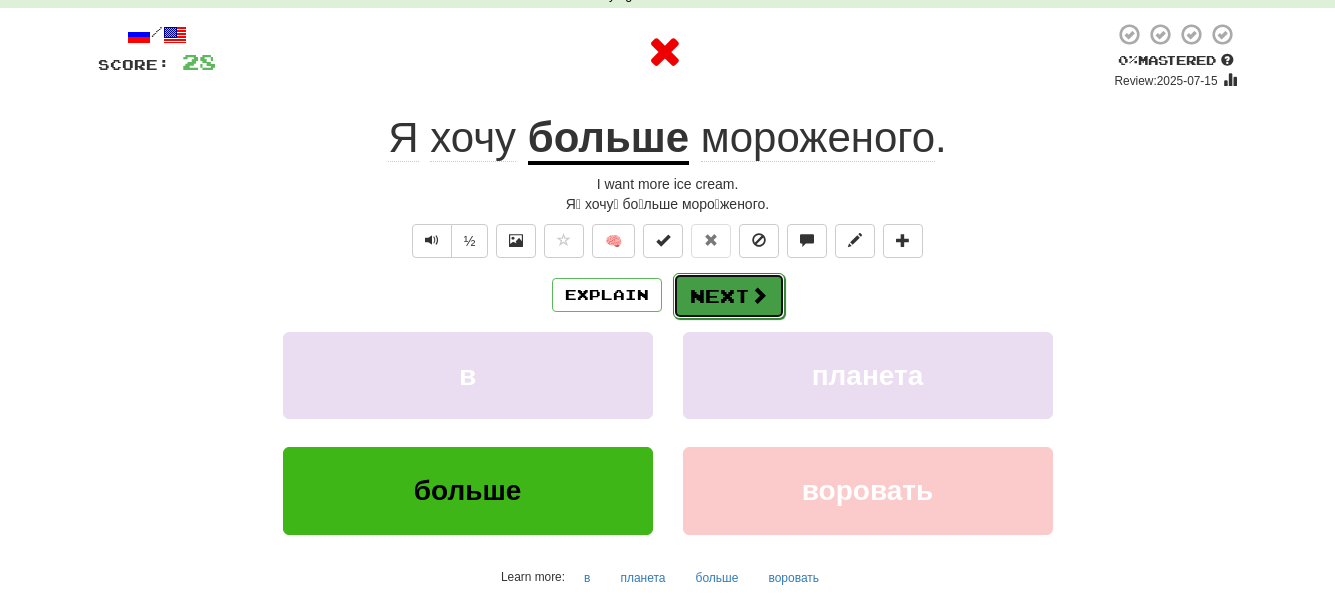 click on "Next" at bounding box center (729, 296) 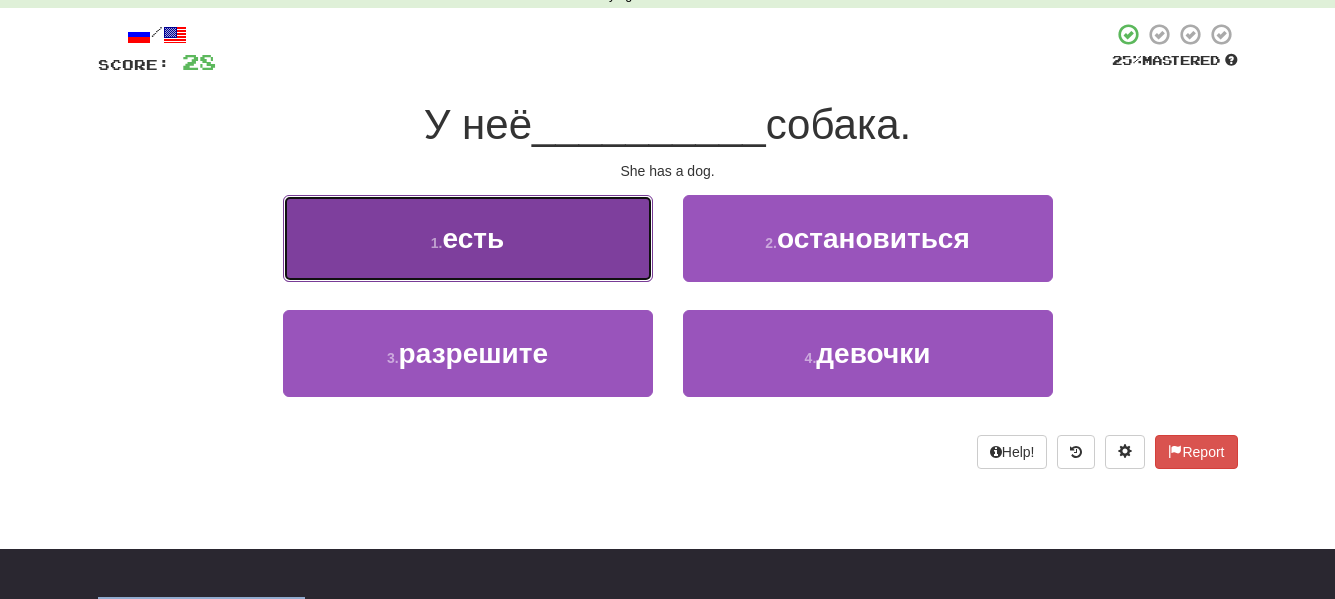 click on "1 .  есть" at bounding box center [468, 238] 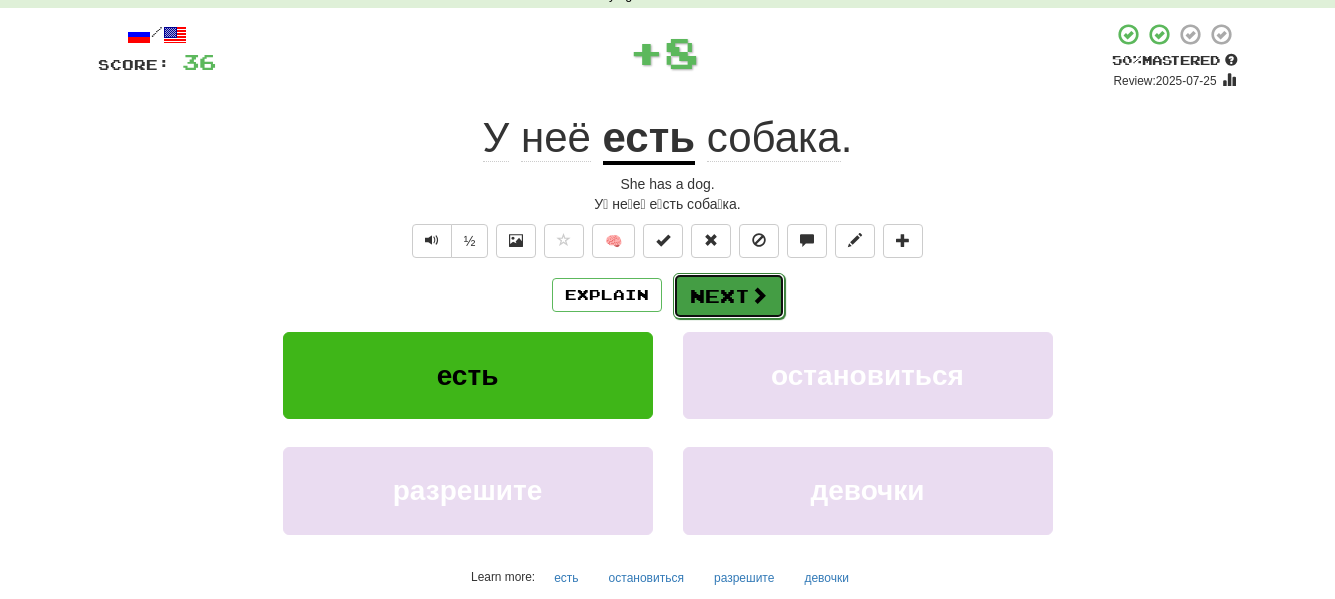 click at bounding box center (759, 295) 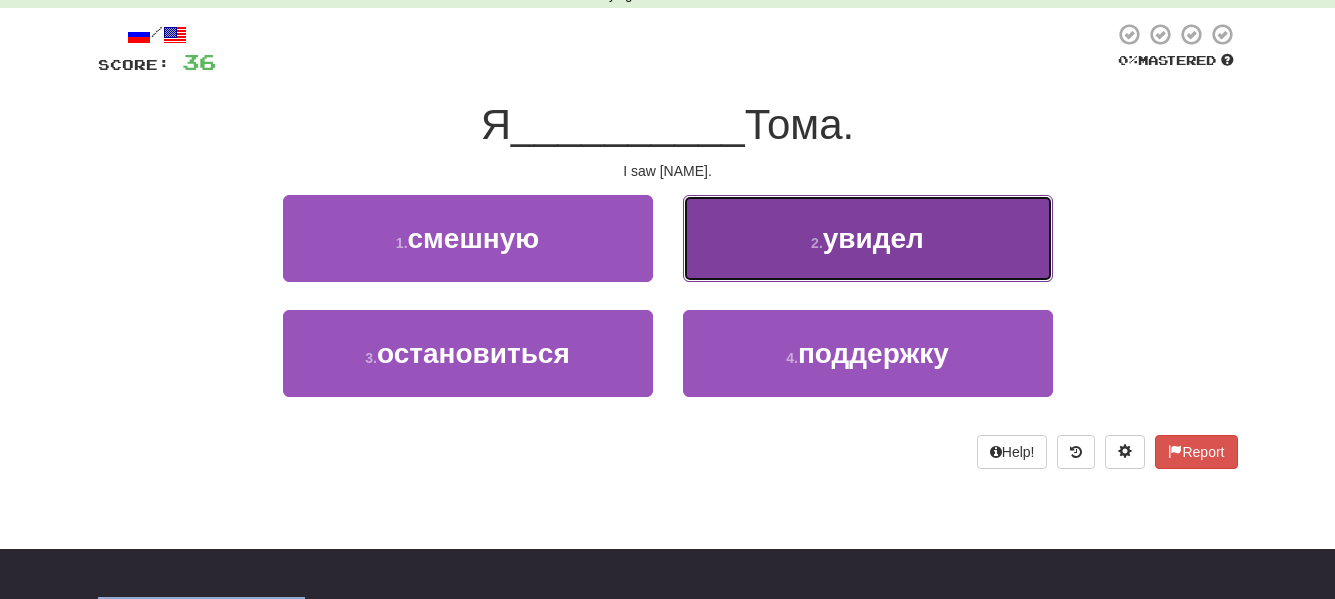 click on "увидел" at bounding box center [873, 238] 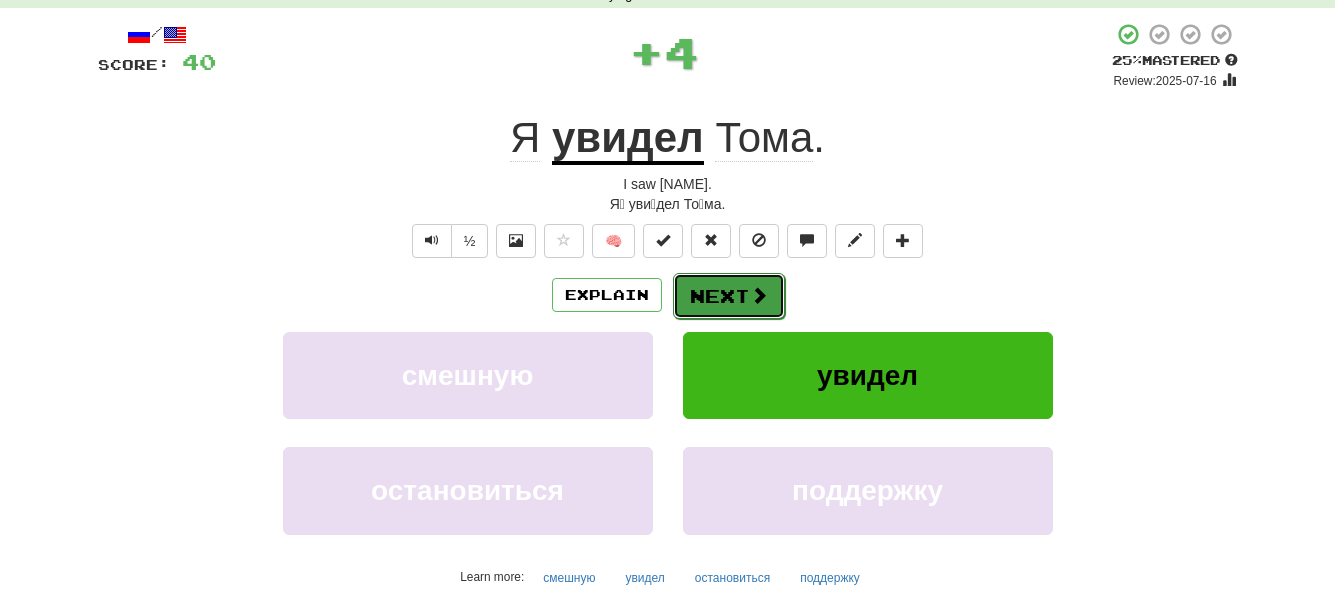 click on "Next" at bounding box center [729, 296] 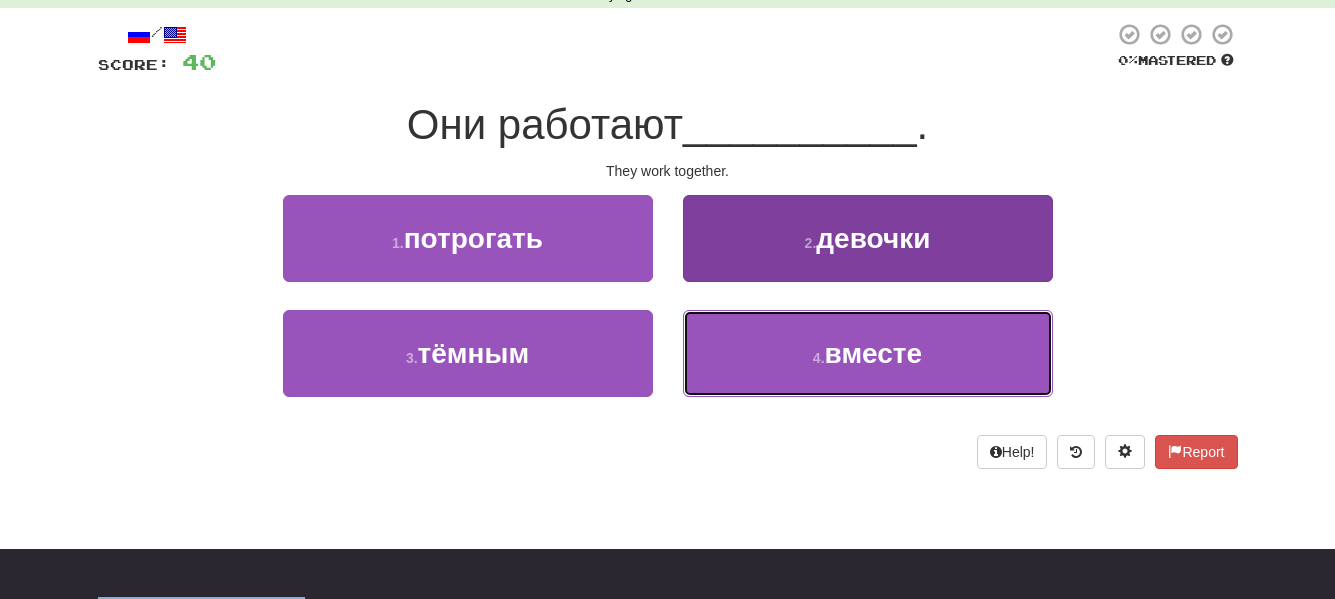 click on "4 .  вместе" at bounding box center (868, 353) 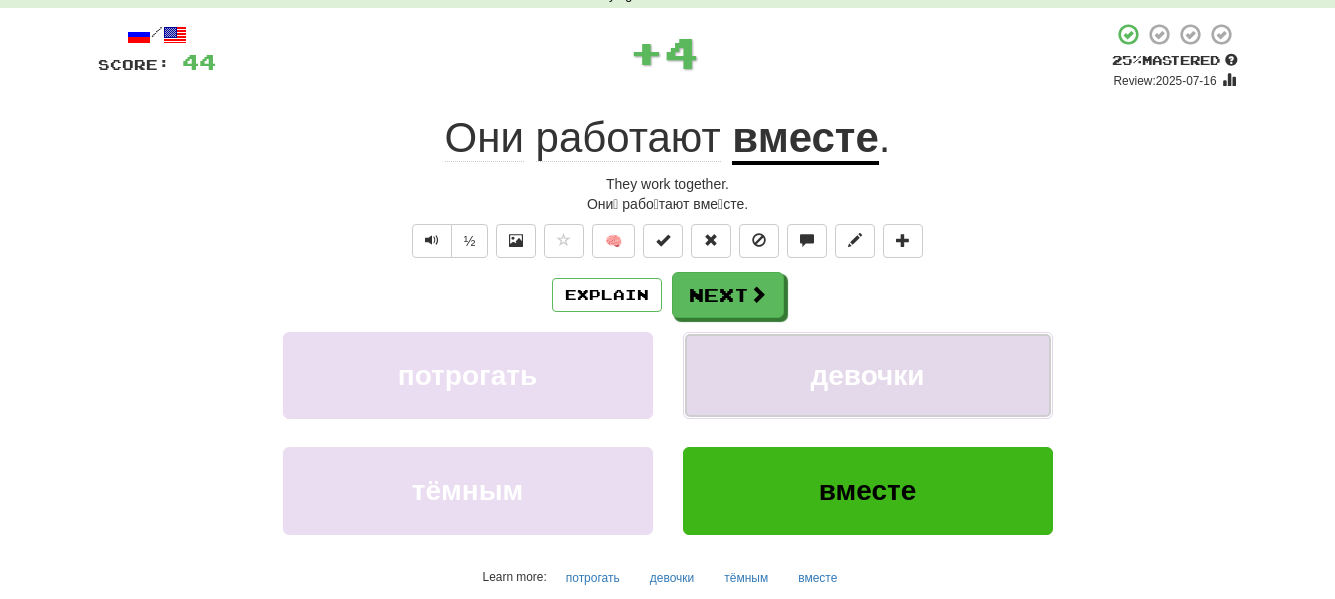 click on "девочки" at bounding box center [868, 375] 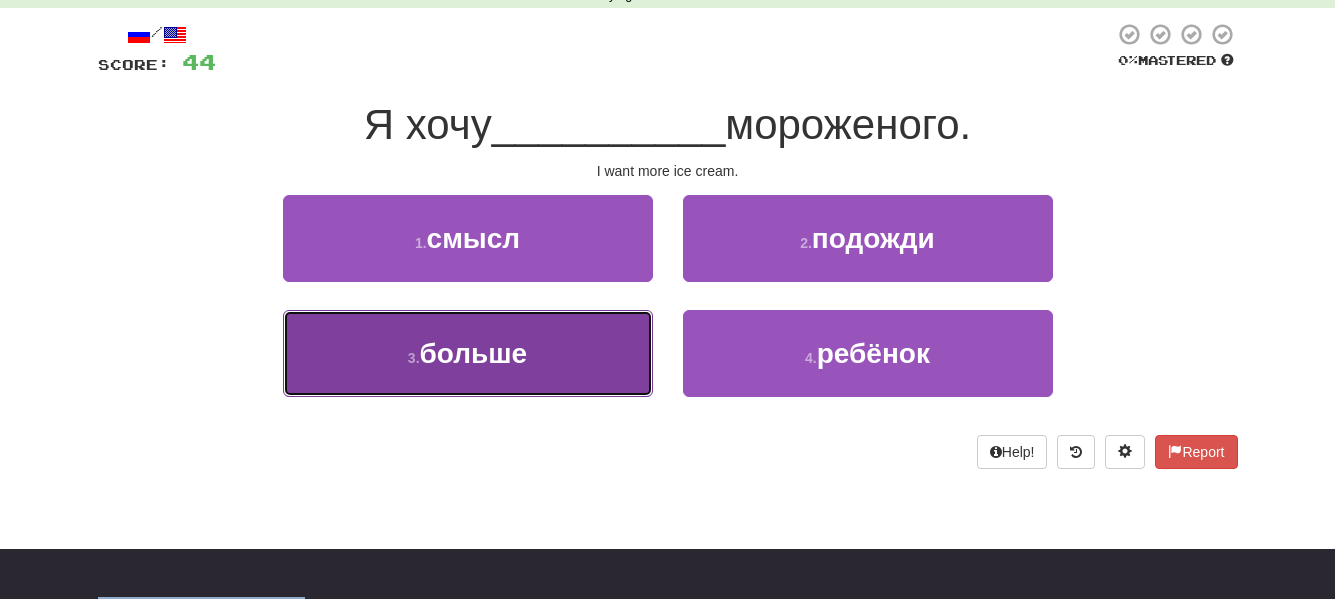 click on "3 .  больше" at bounding box center (468, 353) 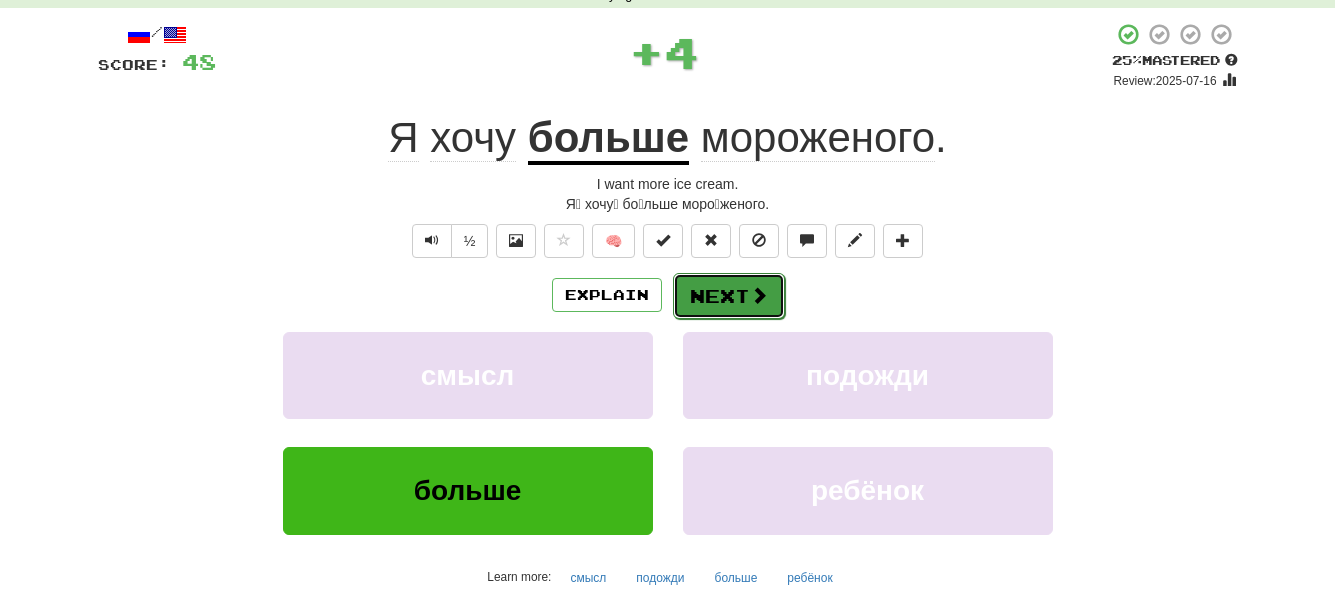 click on "Next" at bounding box center (729, 296) 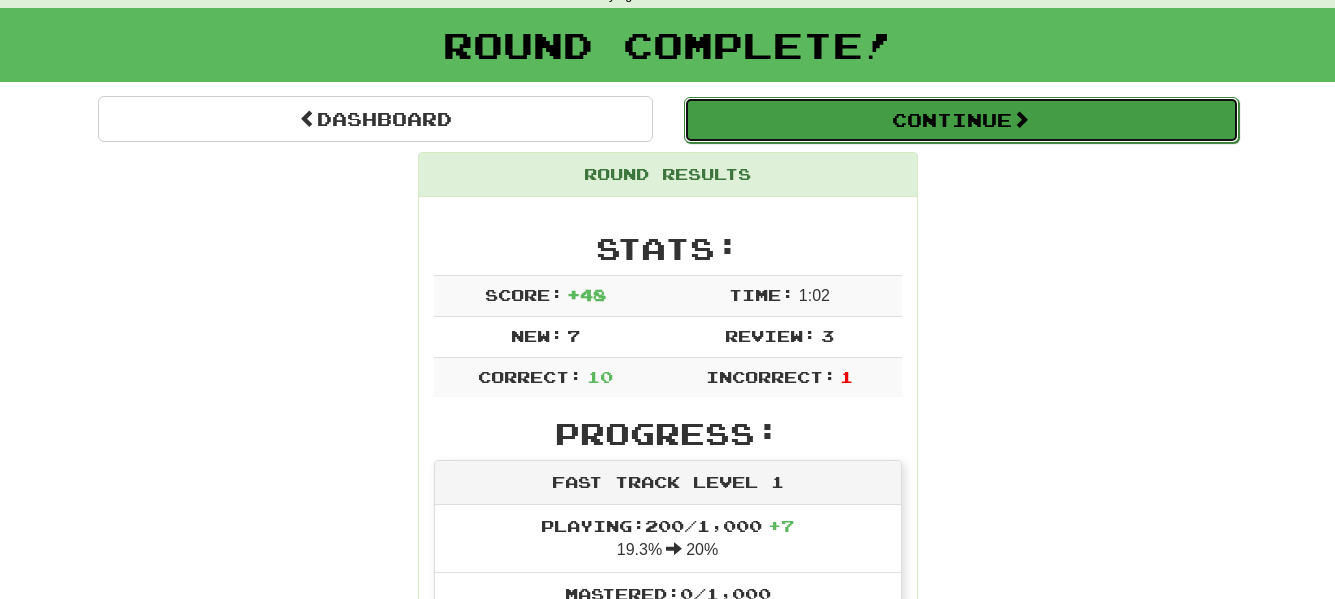 click on "Continue" at bounding box center [961, 120] 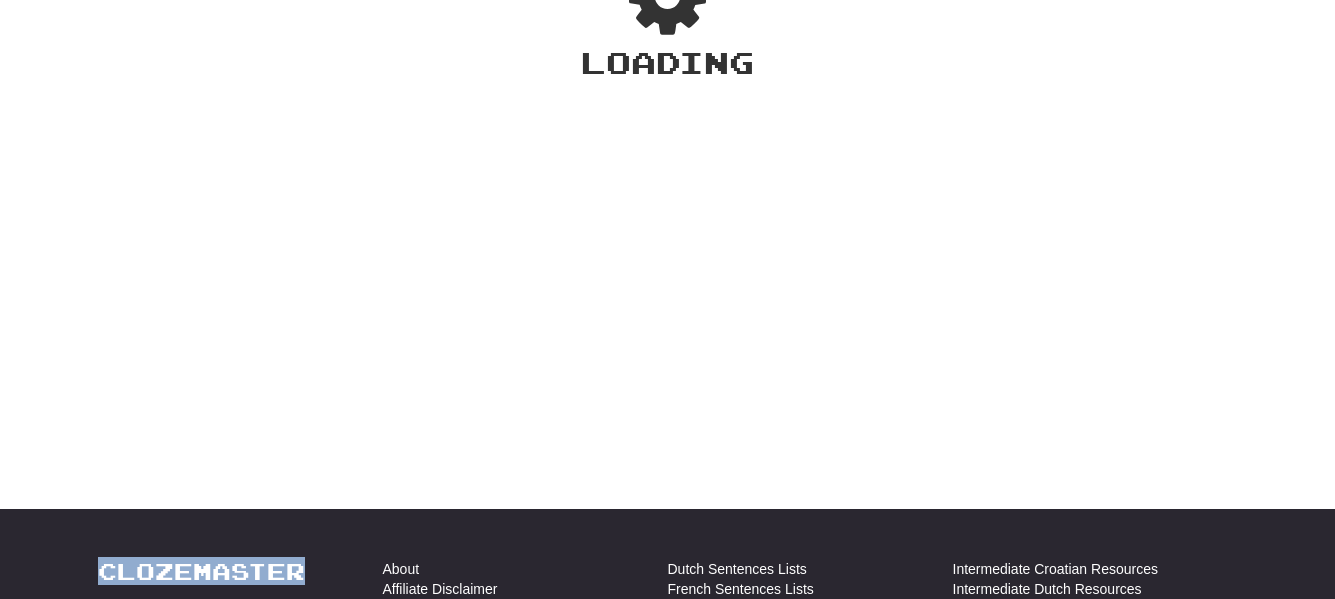 scroll, scrollTop: 100, scrollLeft: 0, axis: vertical 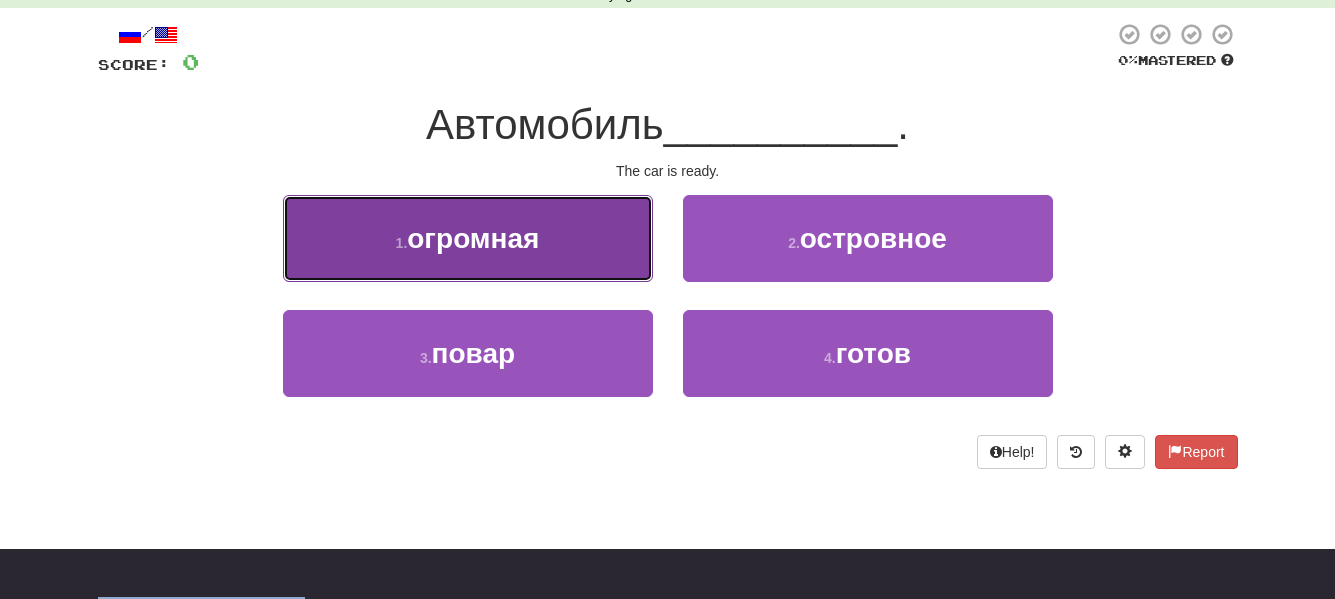 click on "1 .  огромная" at bounding box center (468, 238) 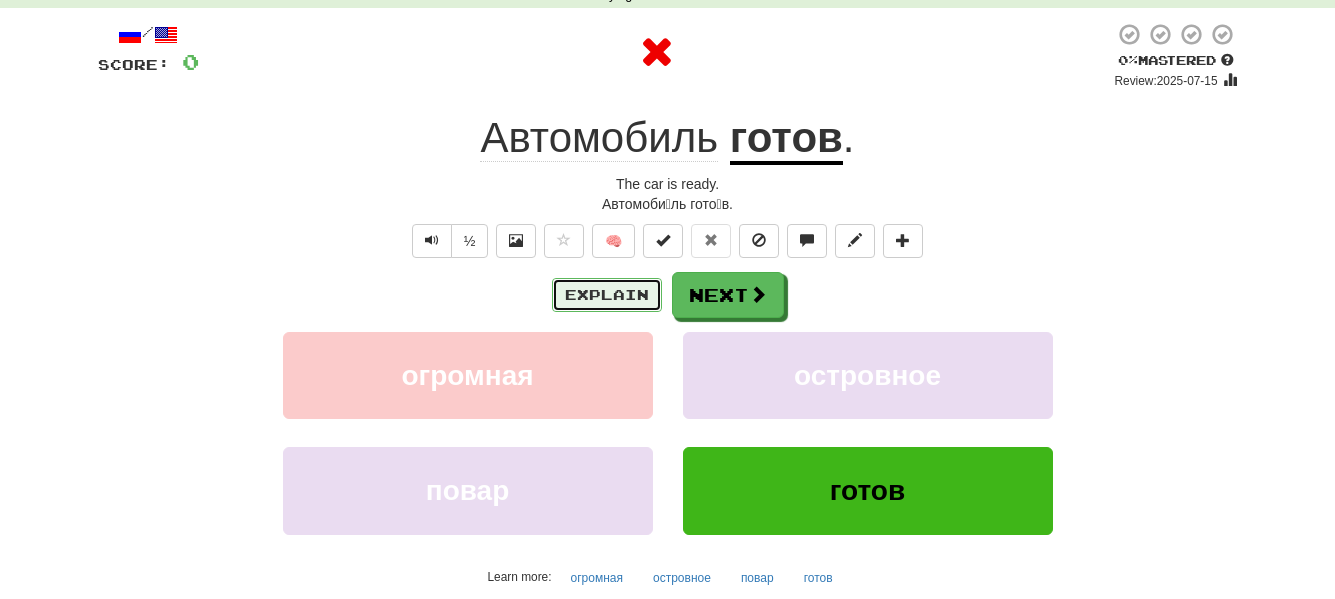 click on "Explain" at bounding box center [607, 295] 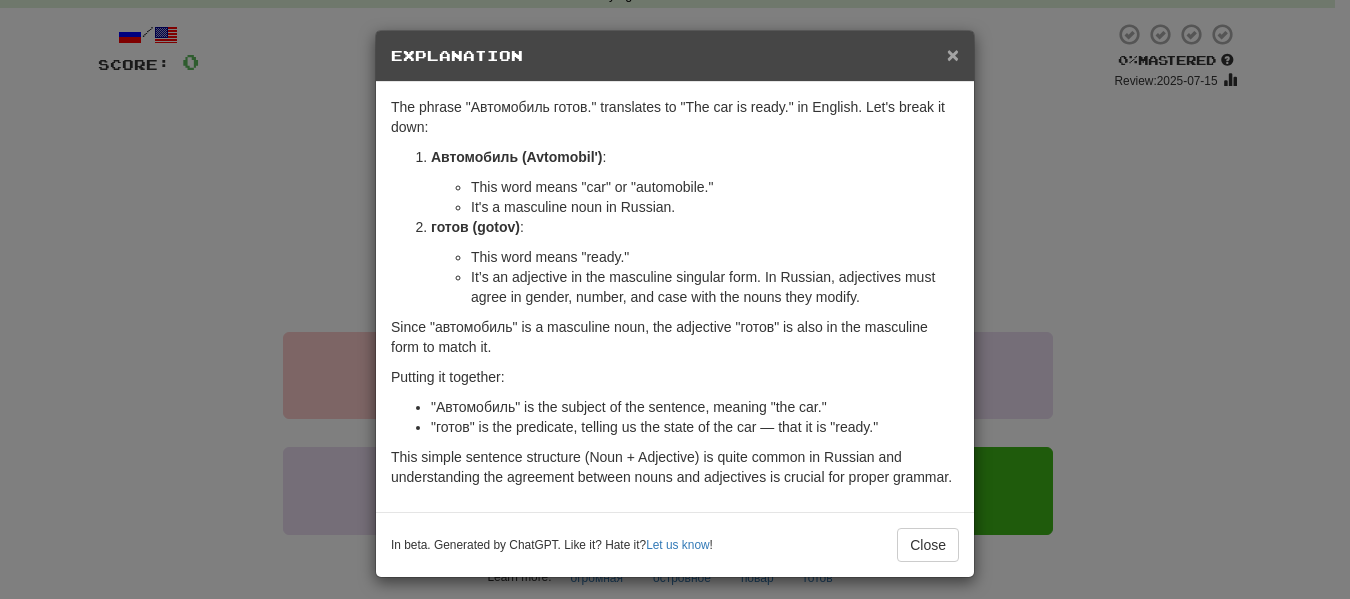 click on "×" at bounding box center (953, 54) 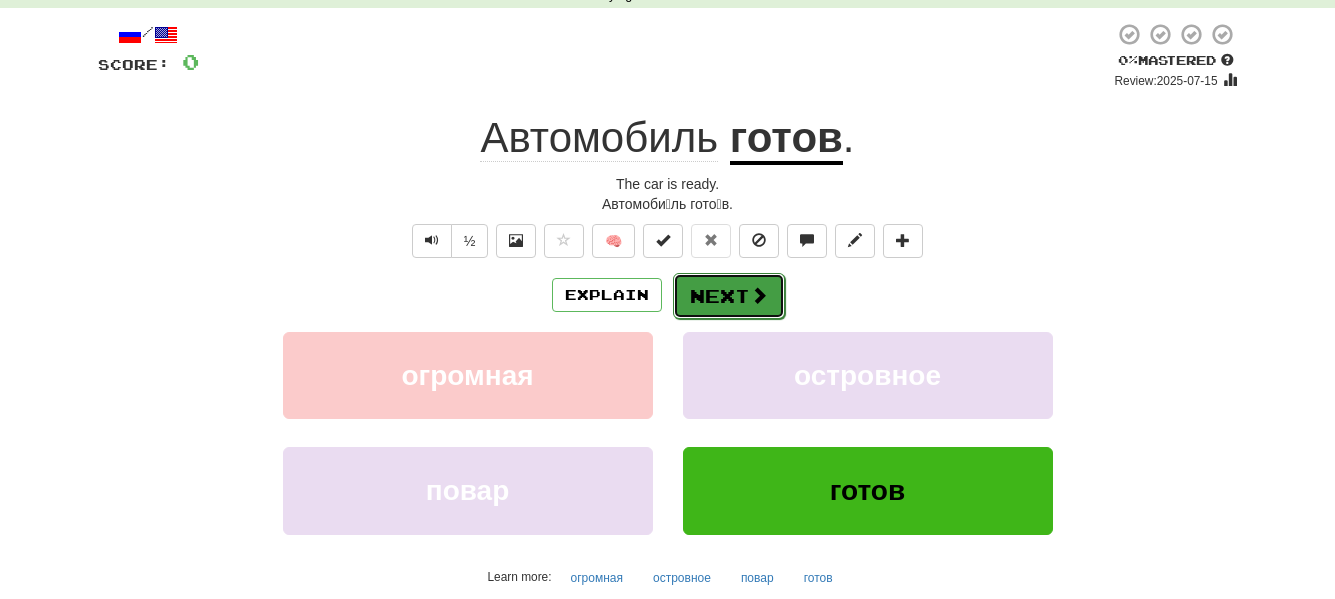 click on "Next" at bounding box center (729, 296) 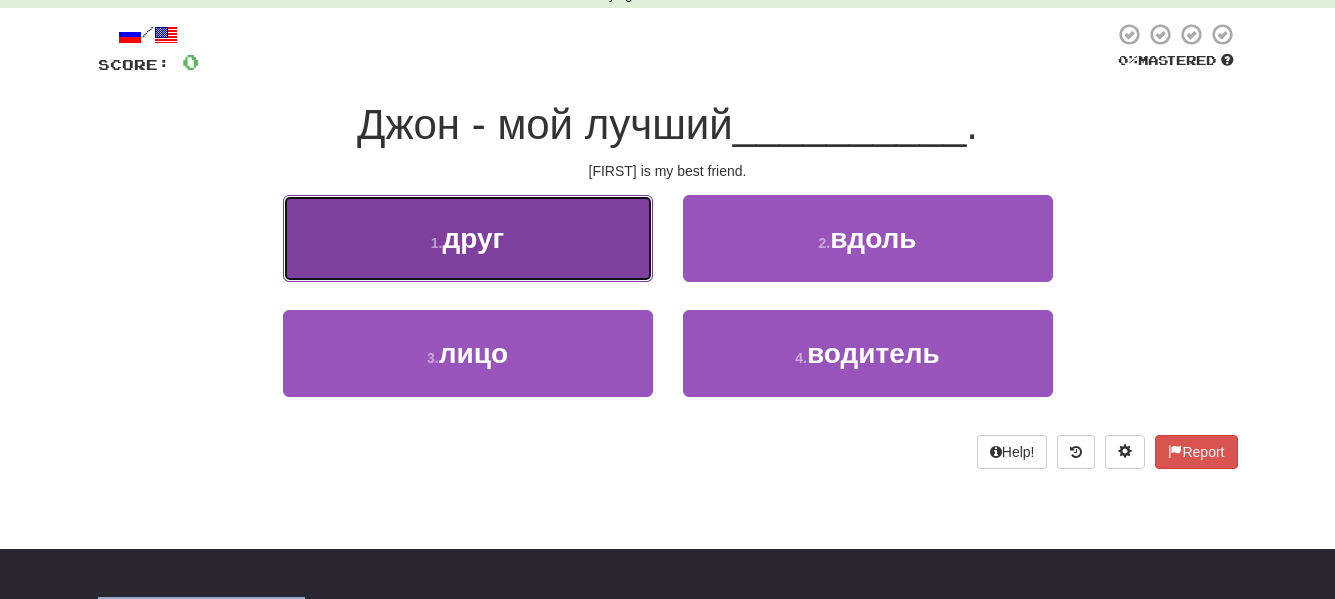 click on "друг" at bounding box center [473, 238] 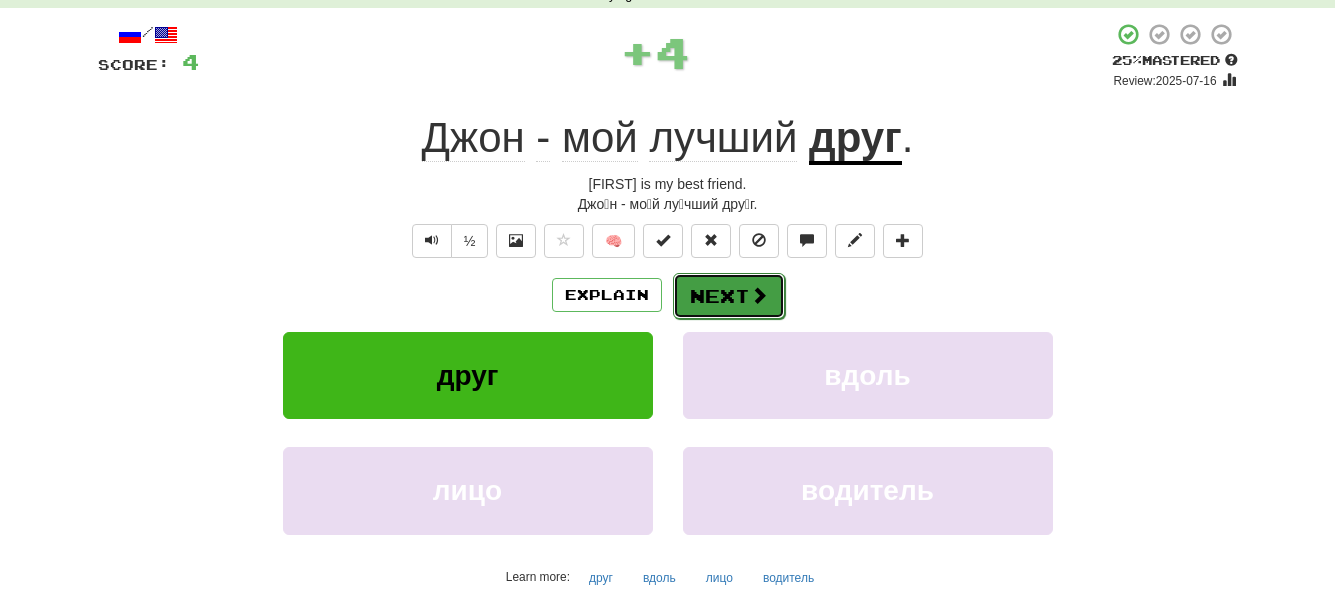 click on "Next" at bounding box center (729, 296) 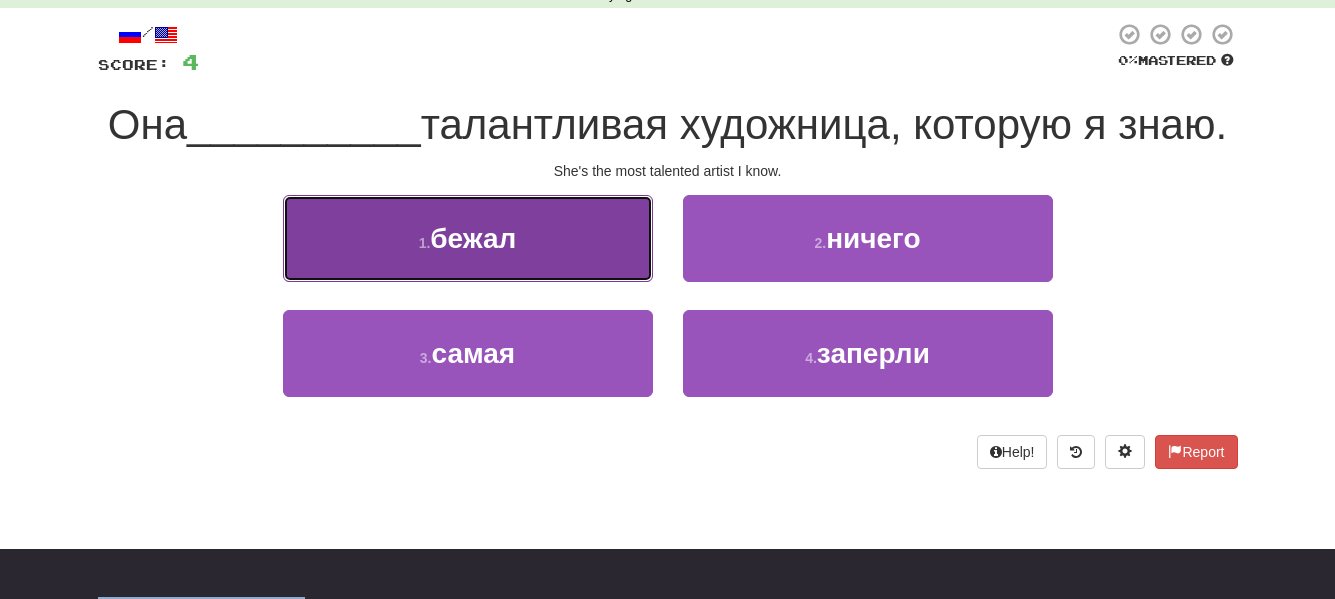 click on "1 .  бежал" at bounding box center [468, 238] 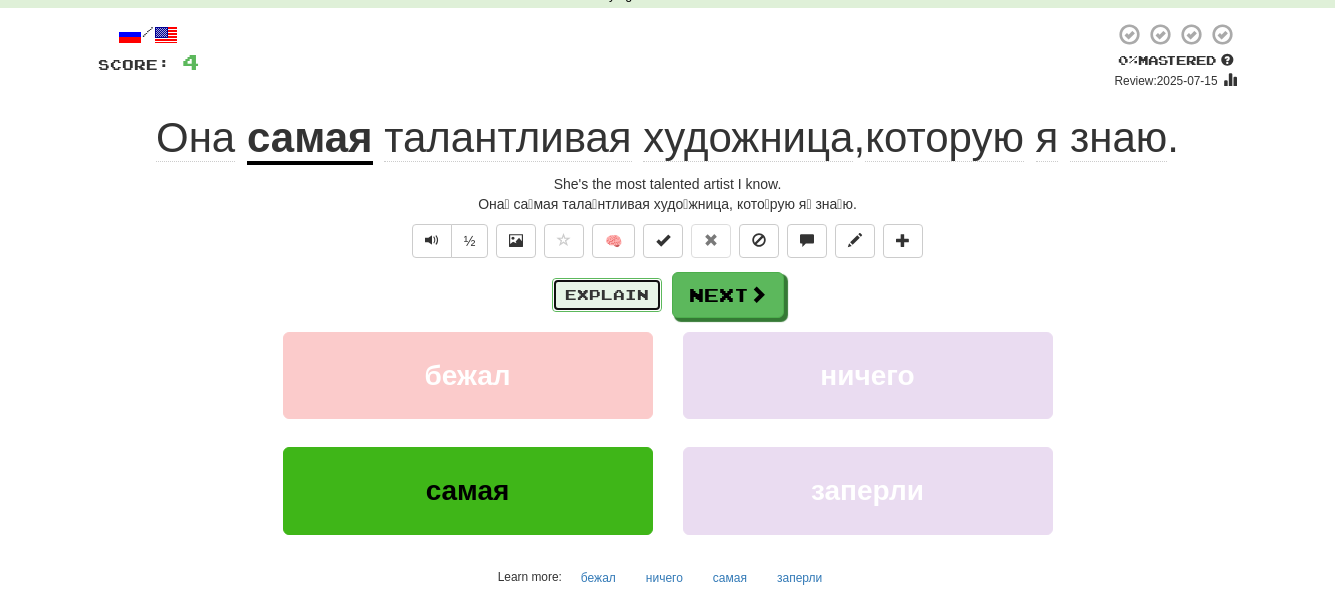 click on "Explain" at bounding box center [607, 295] 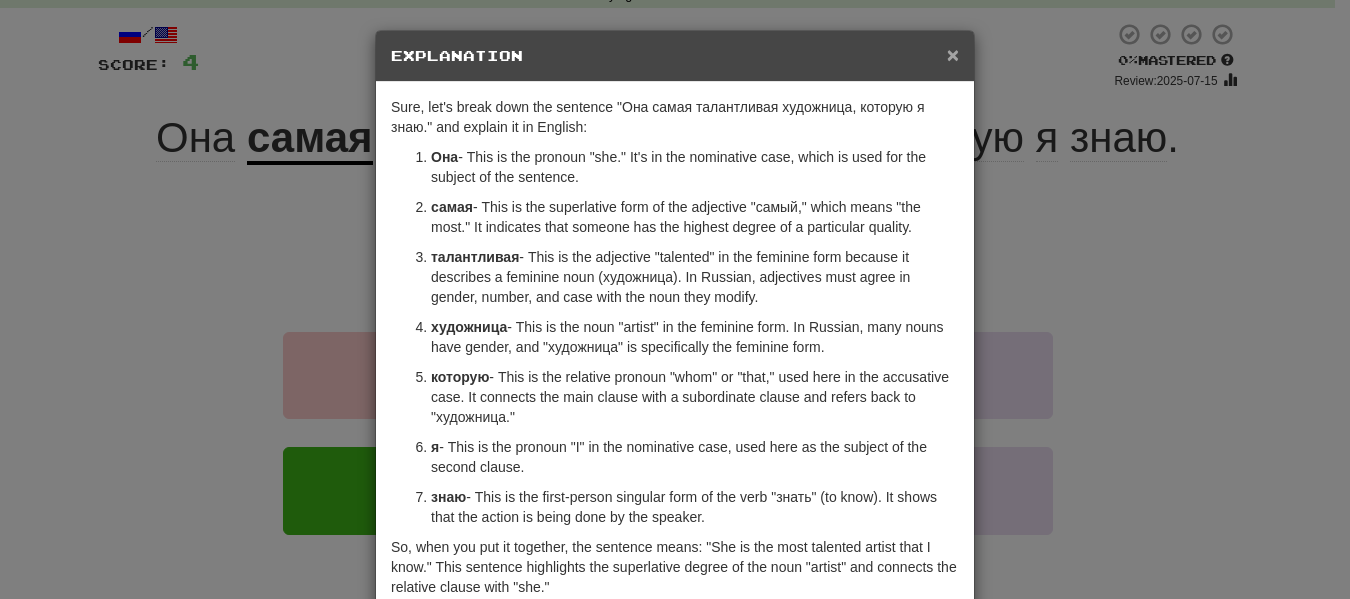 click on "×" at bounding box center [953, 54] 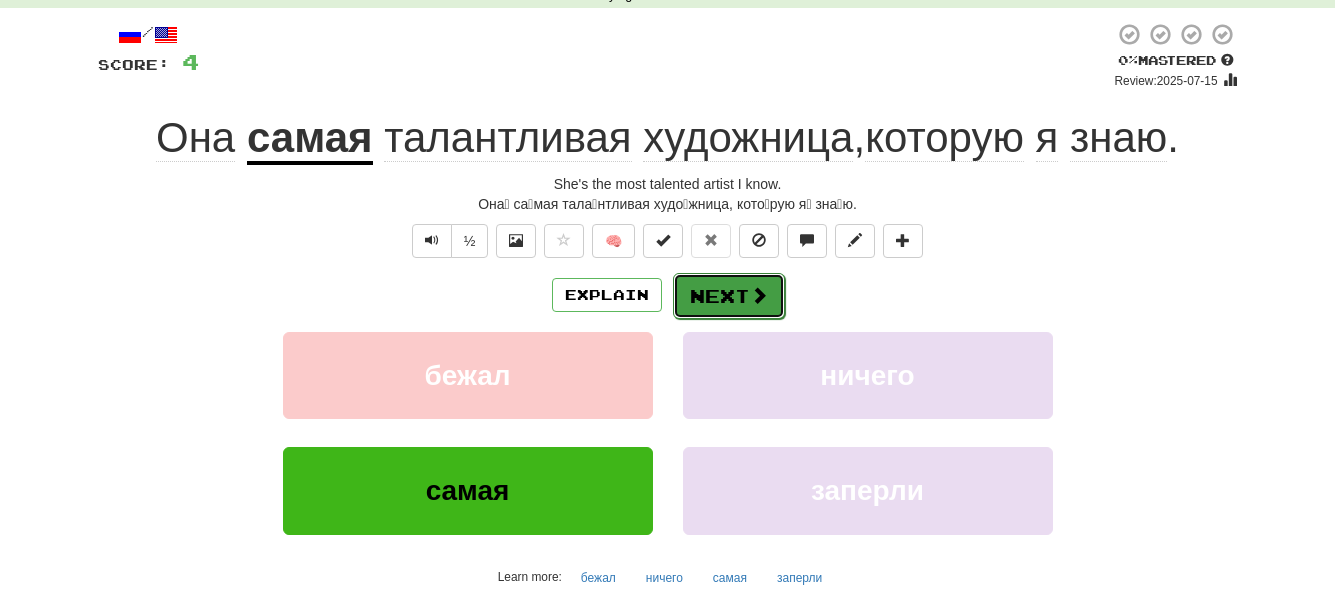 click on "Next" at bounding box center (729, 296) 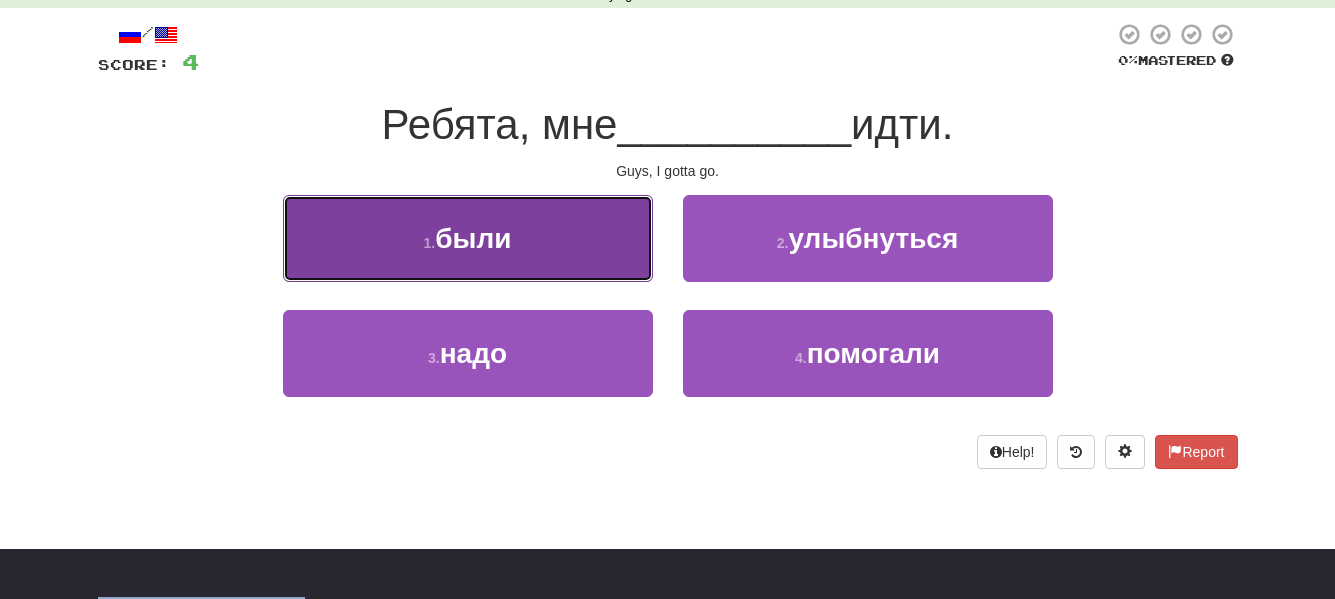 click on "были" at bounding box center (473, 238) 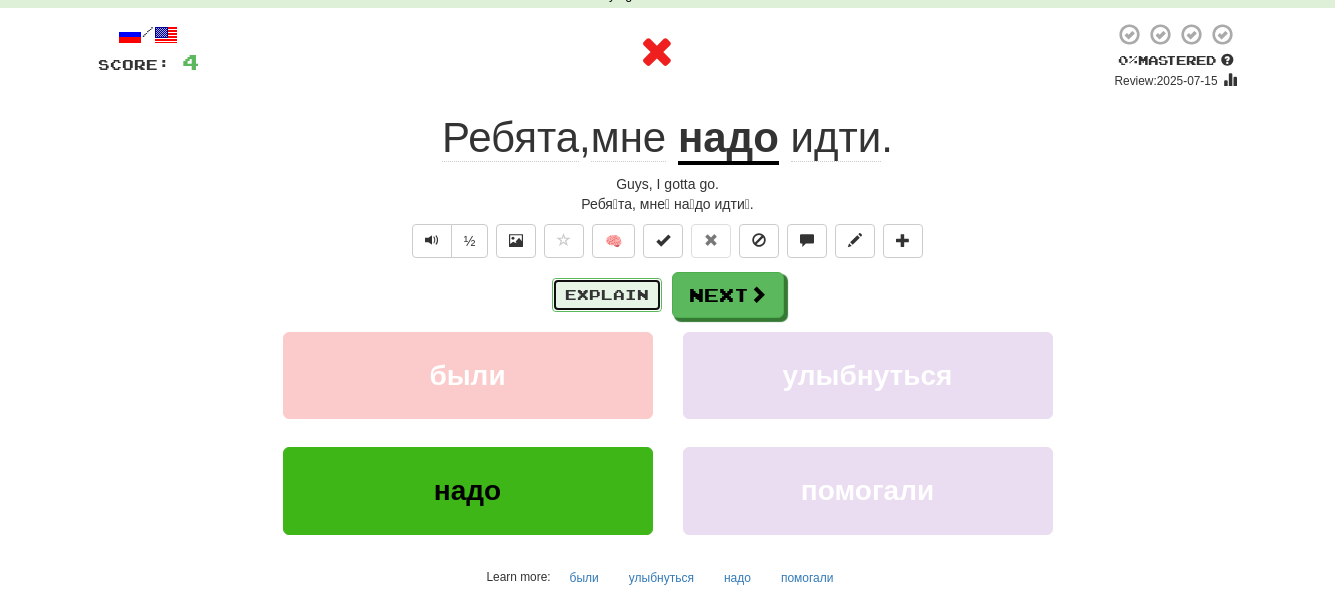 click on "Explain" at bounding box center (607, 295) 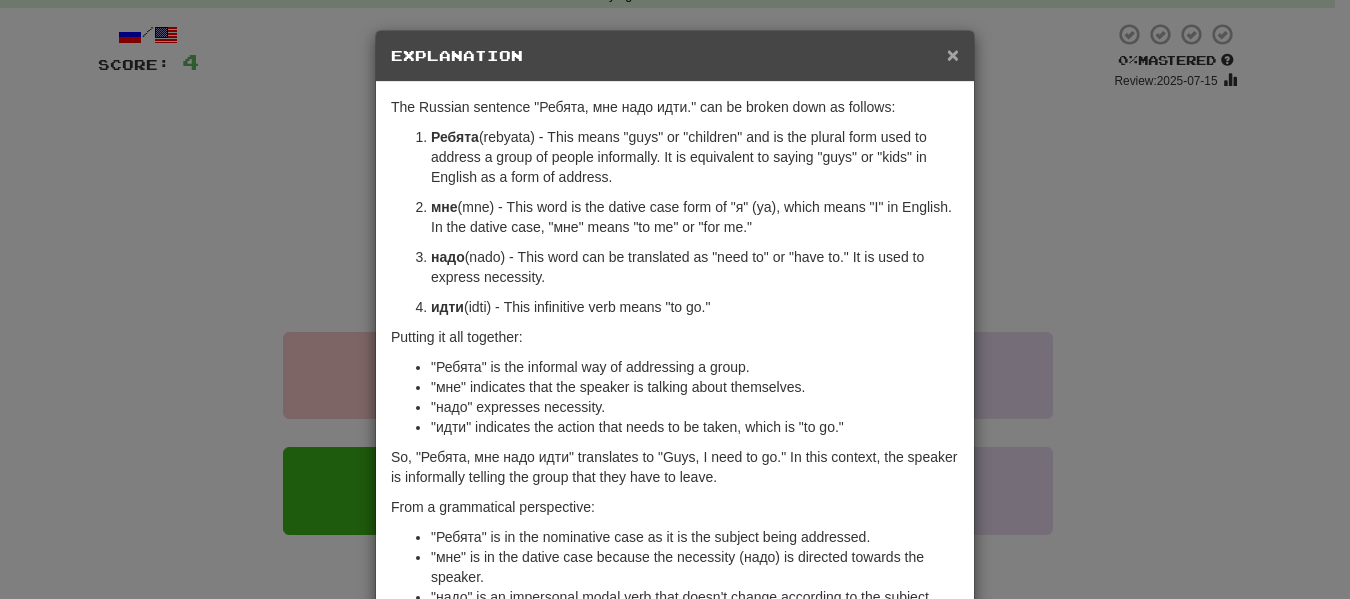 click on "×" at bounding box center [953, 54] 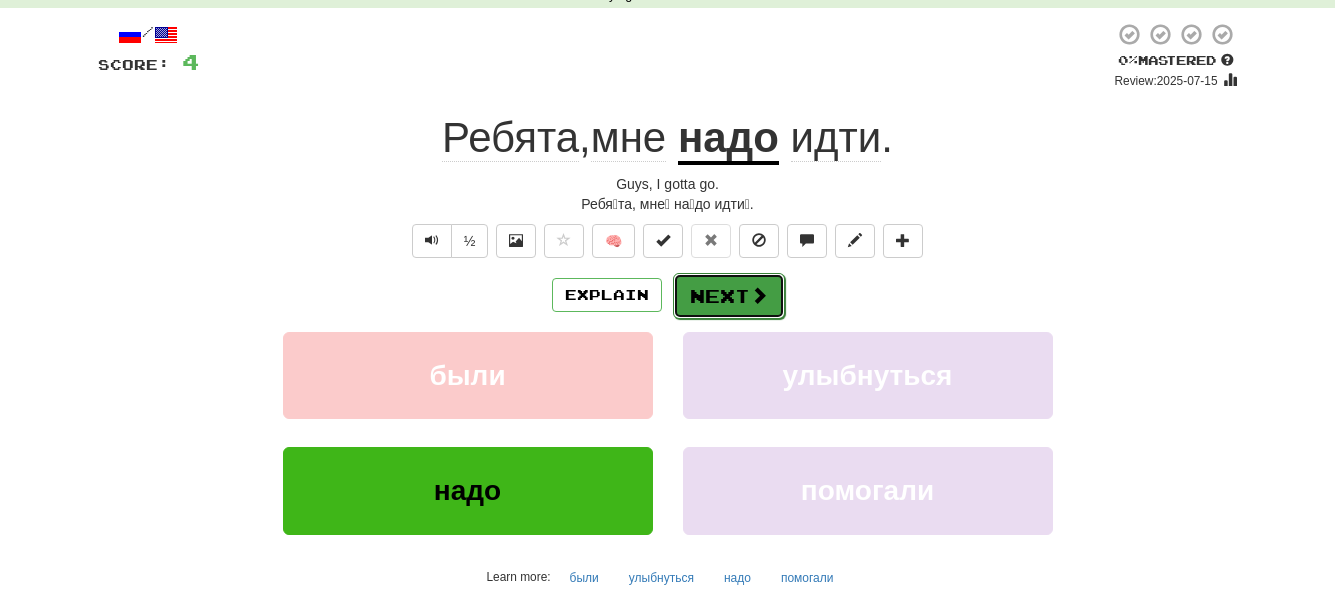 click at bounding box center (759, 295) 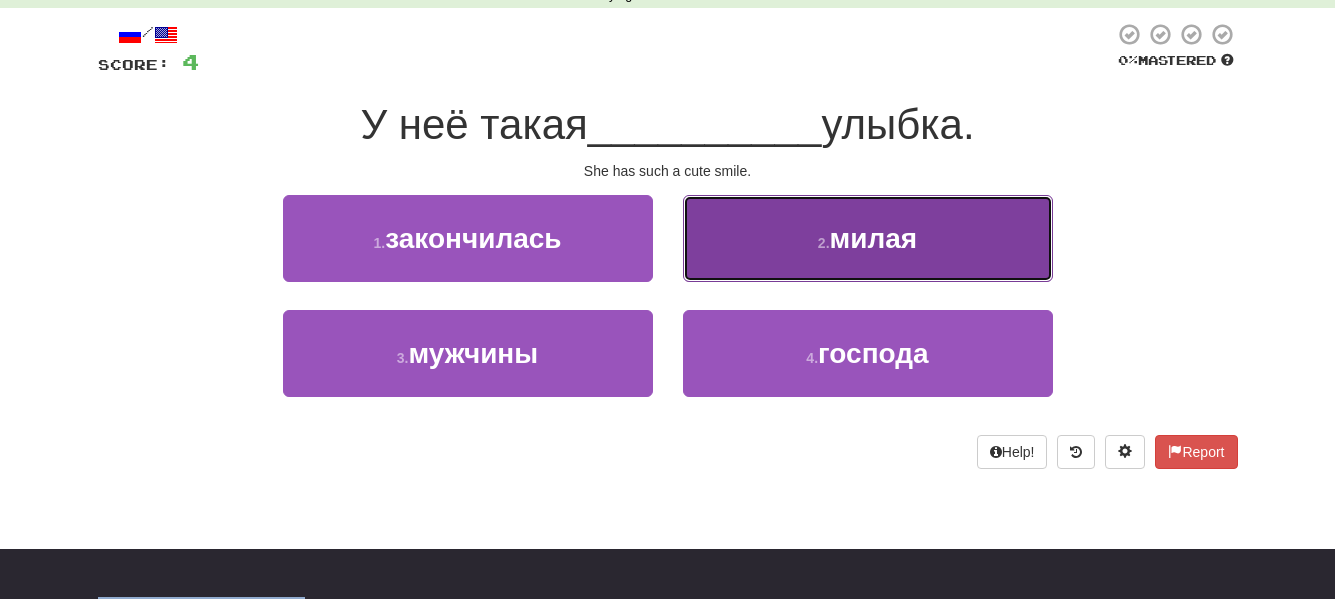 click on "2 .  милая" at bounding box center (868, 238) 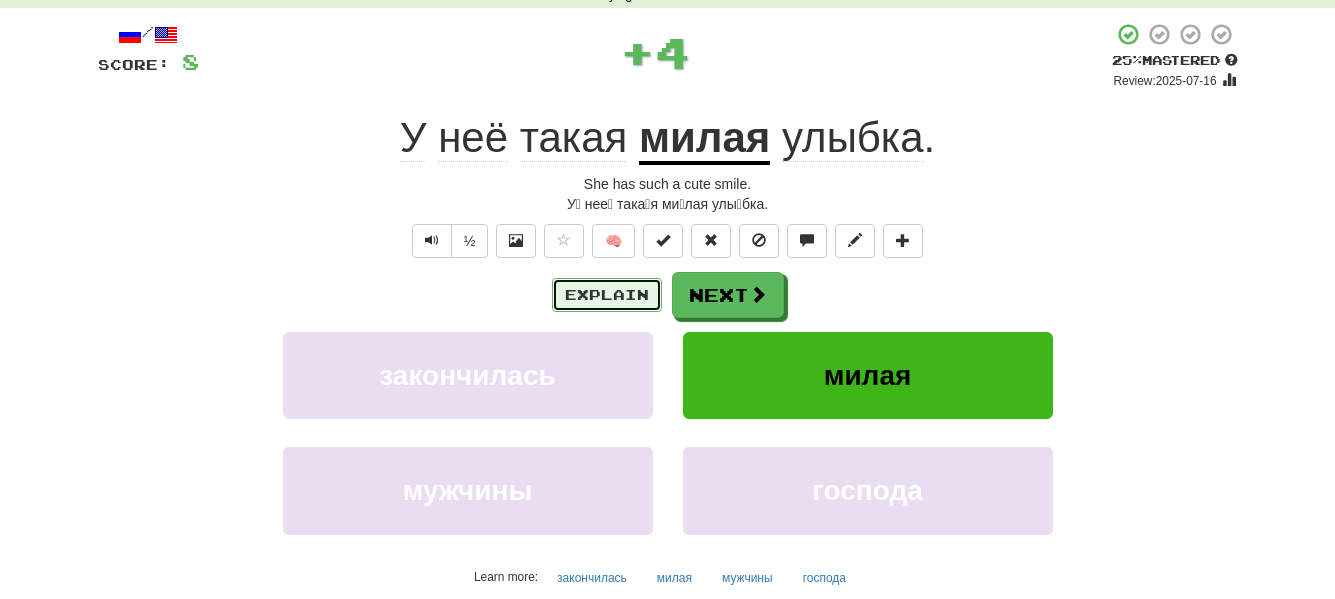click on "Explain" at bounding box center [607, 295] 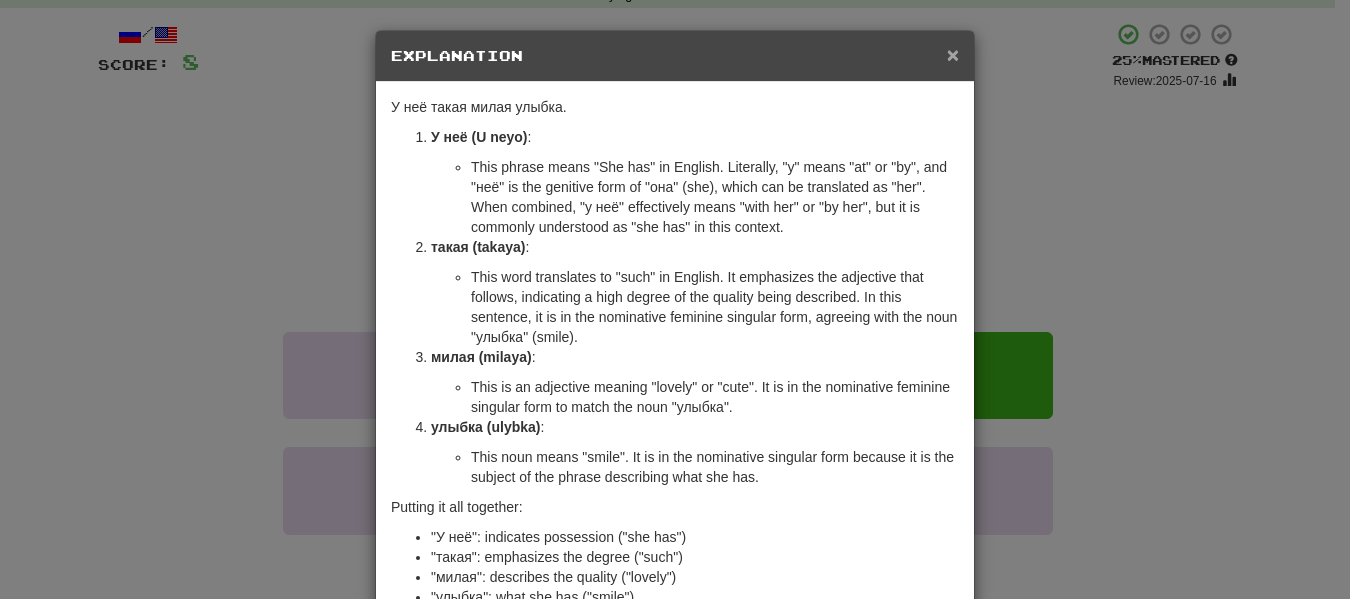 click on "×" at bounding box center [953, 54] 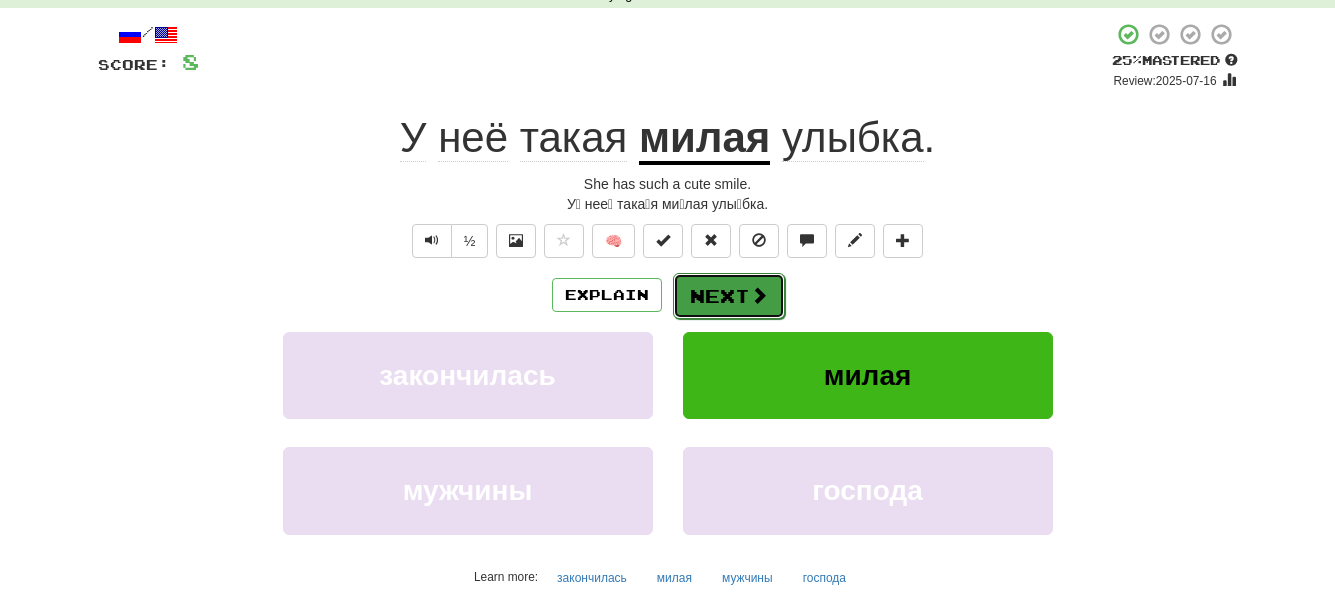 click at bounding box center (759, 295) 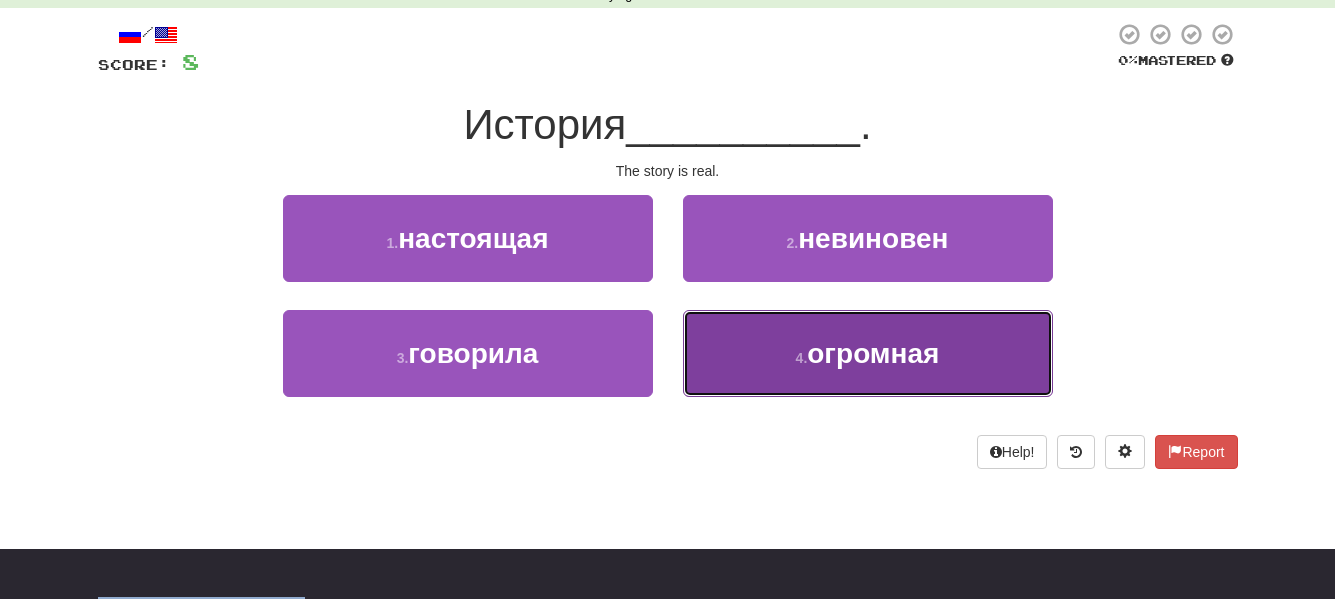 click on "огромная" at bounding box center [873, 353] 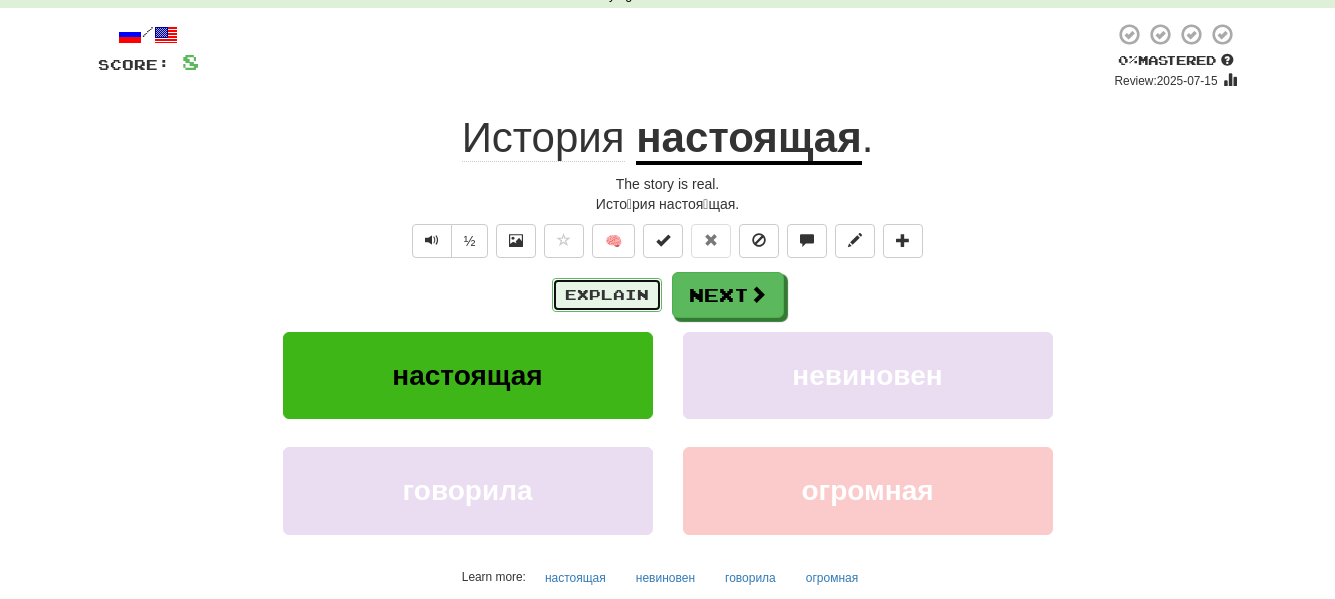 click on "Explain" at bounding box center (607, 295) 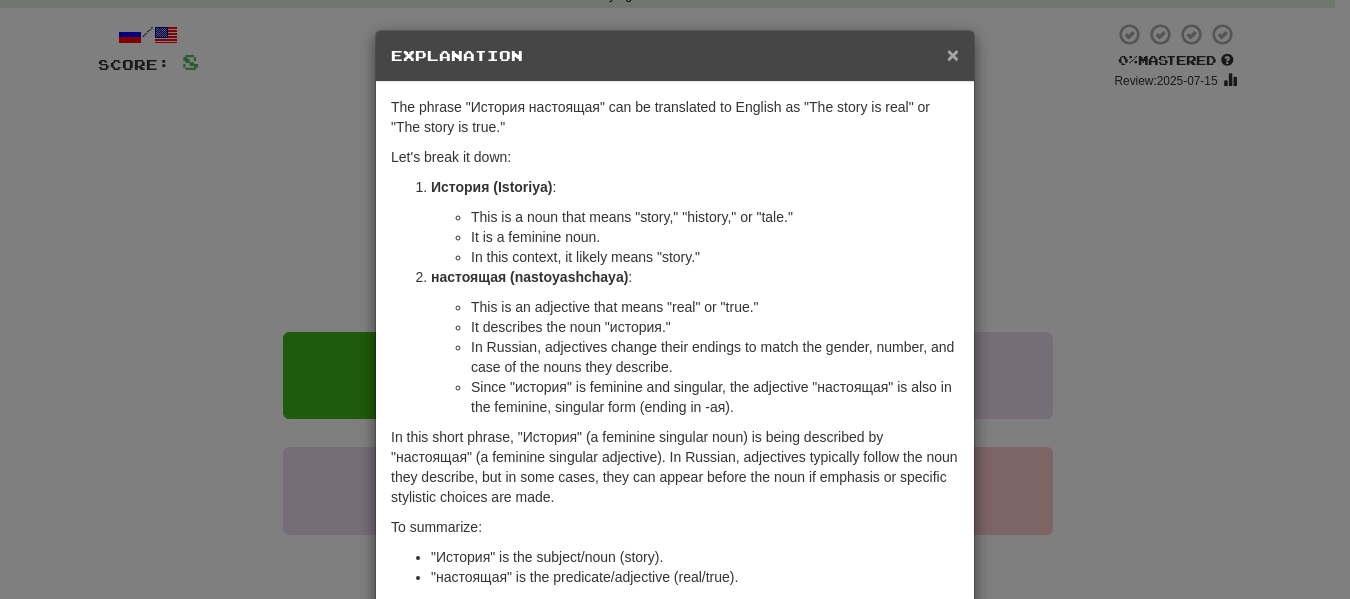 click on "×" at bounding box center (953, 54) 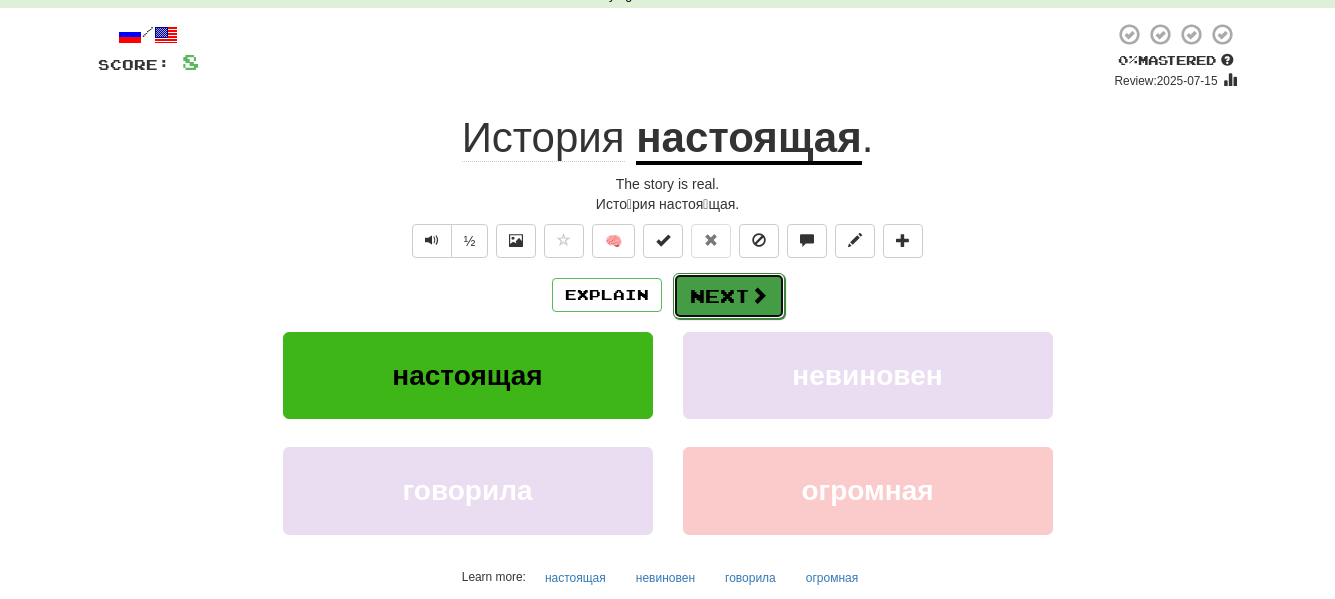 click on "Next" at bounding box center [729, 296] 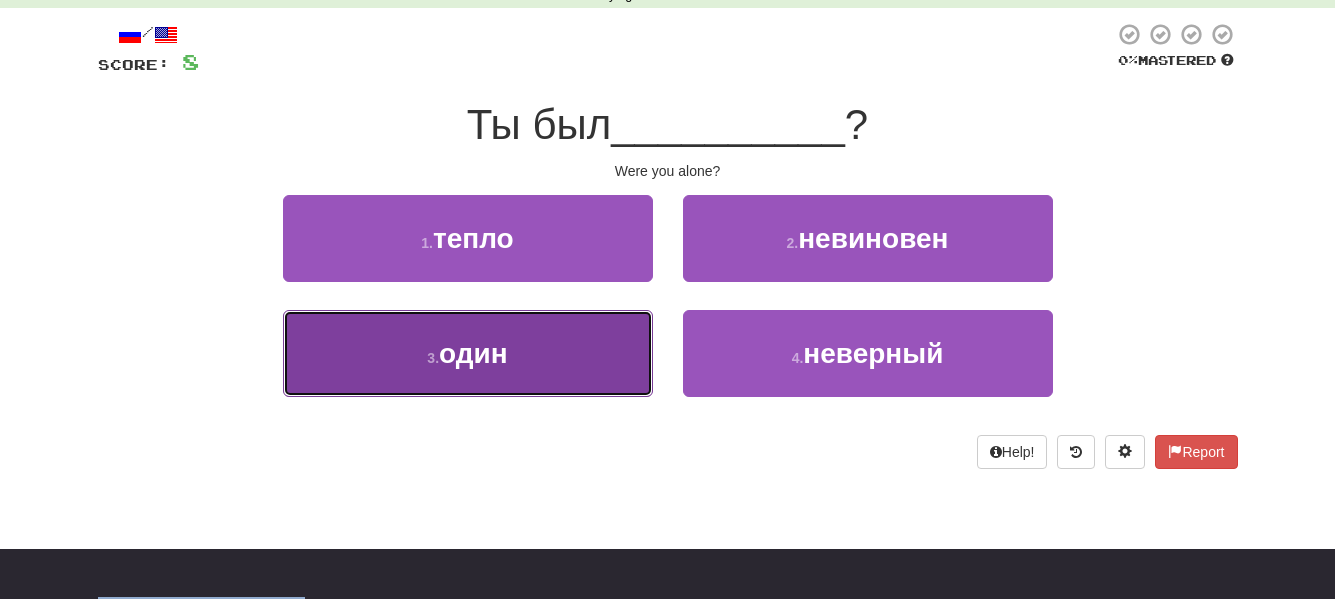 click on "3 .  один" at bounding box center (468, 353) 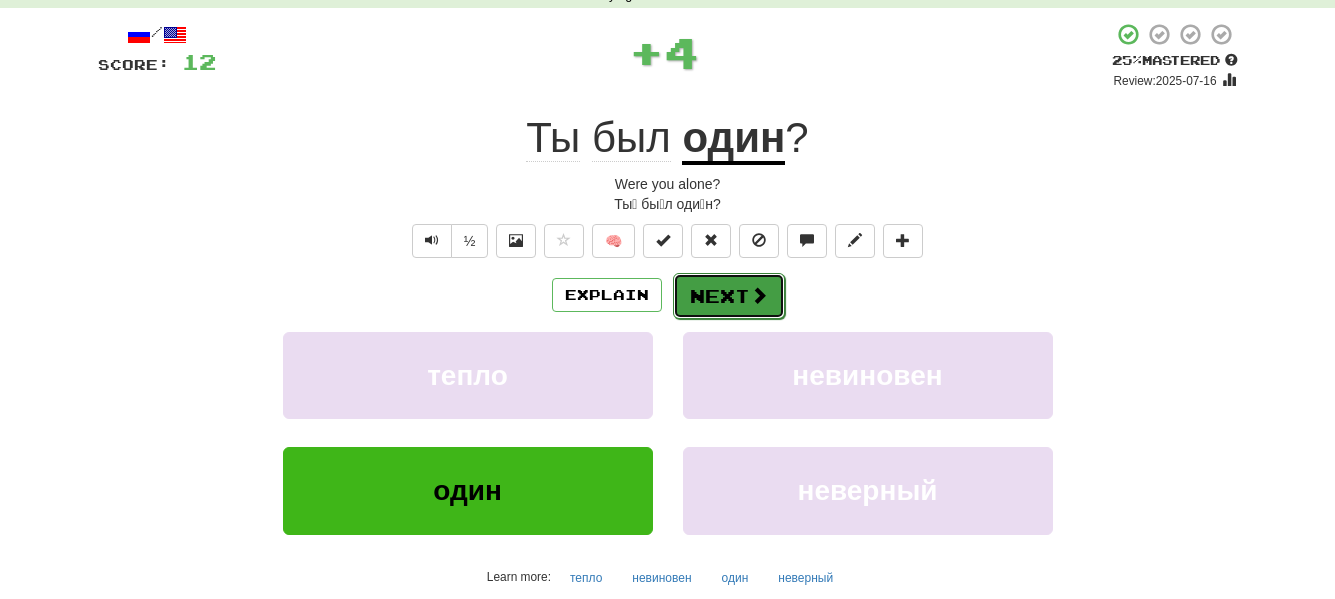 click on "Next" at bounding box center (729, 296) 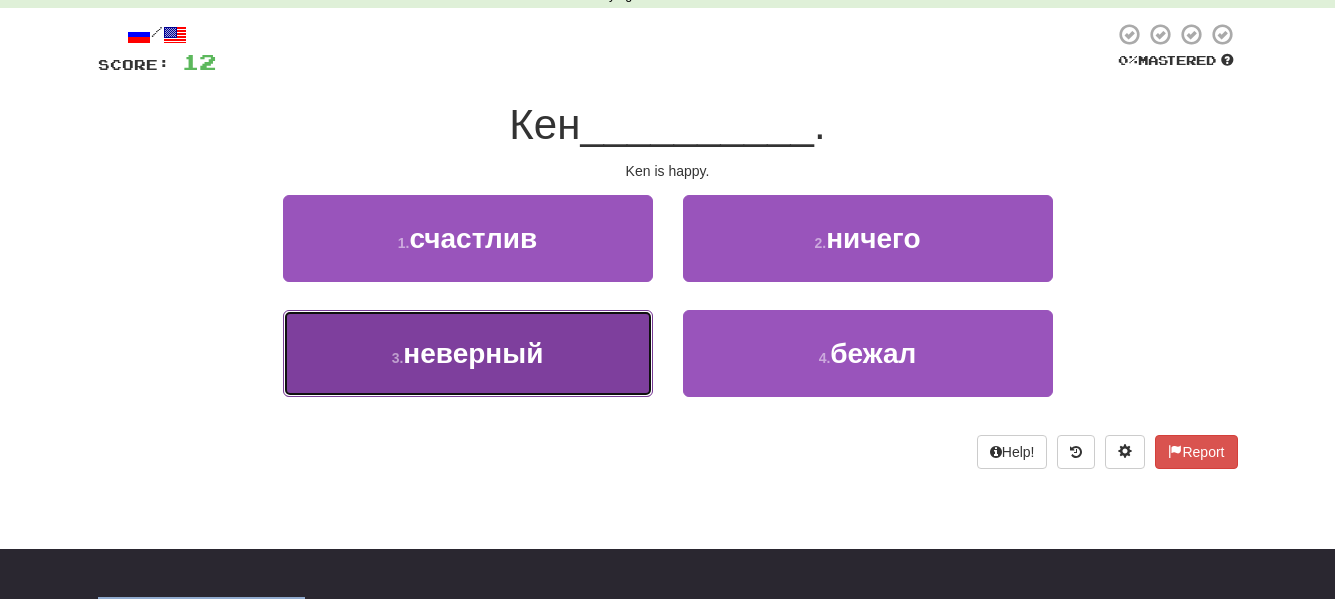click on "3 .  неверный" at bounding box center (468, 353) 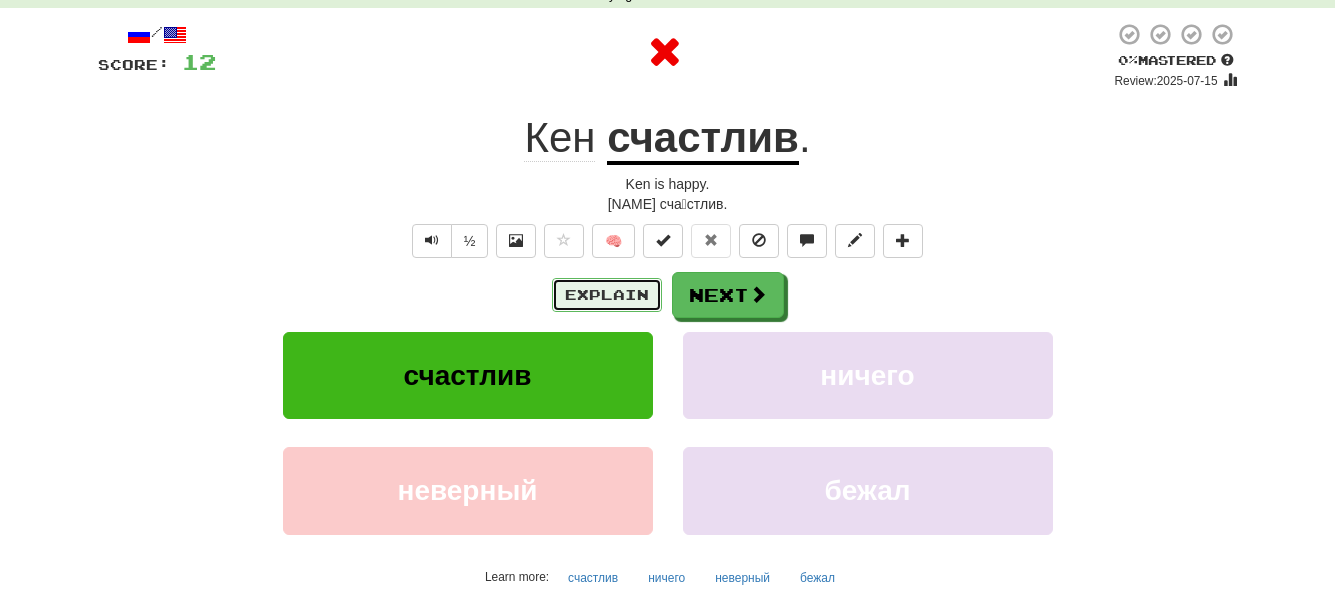 click on "Explain" at bounding box center (607, 295) 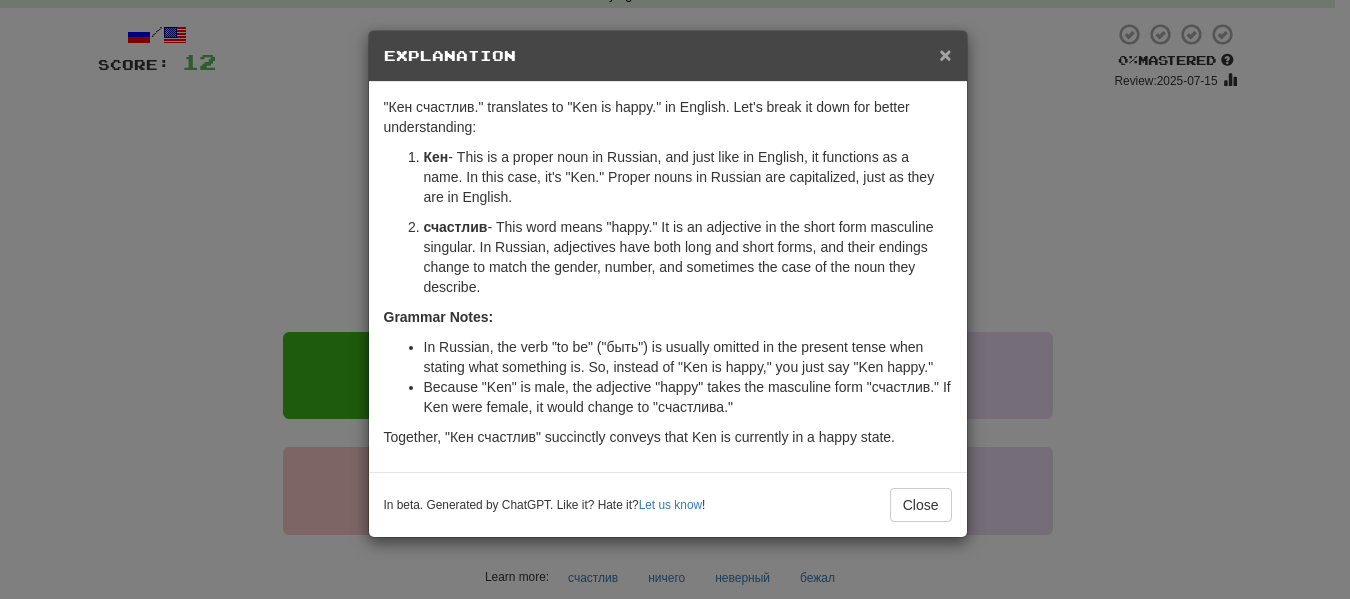 click on "×" at bounding box center [945, 54] 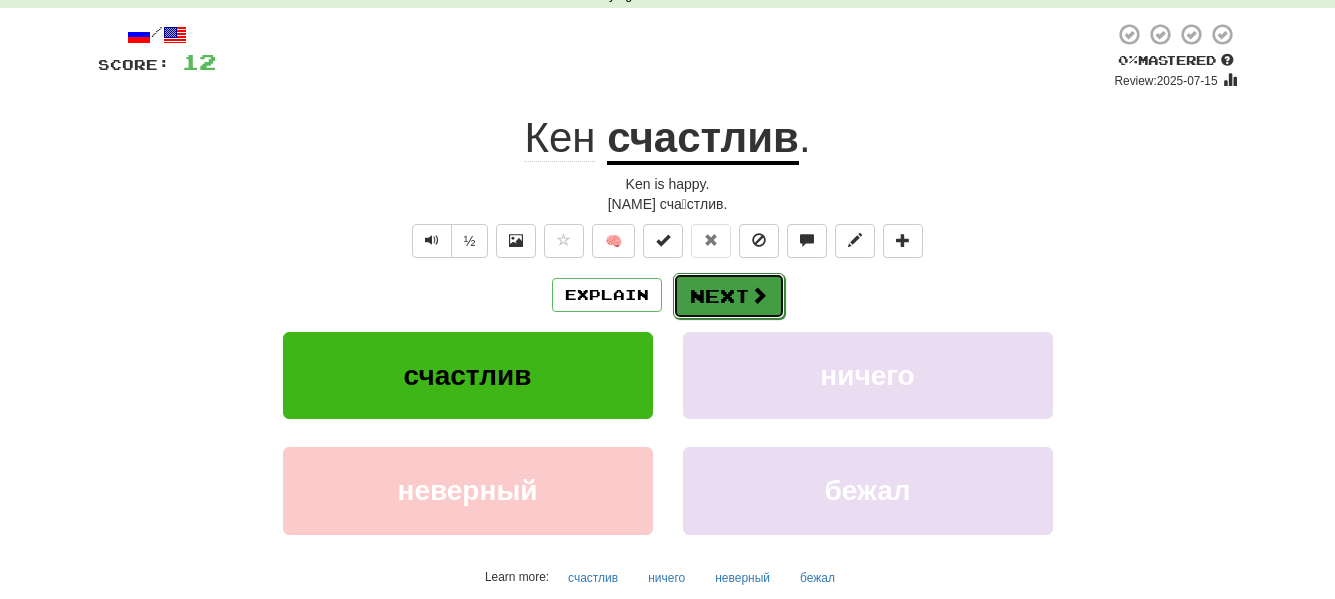 click at bounding box center (759, 295) 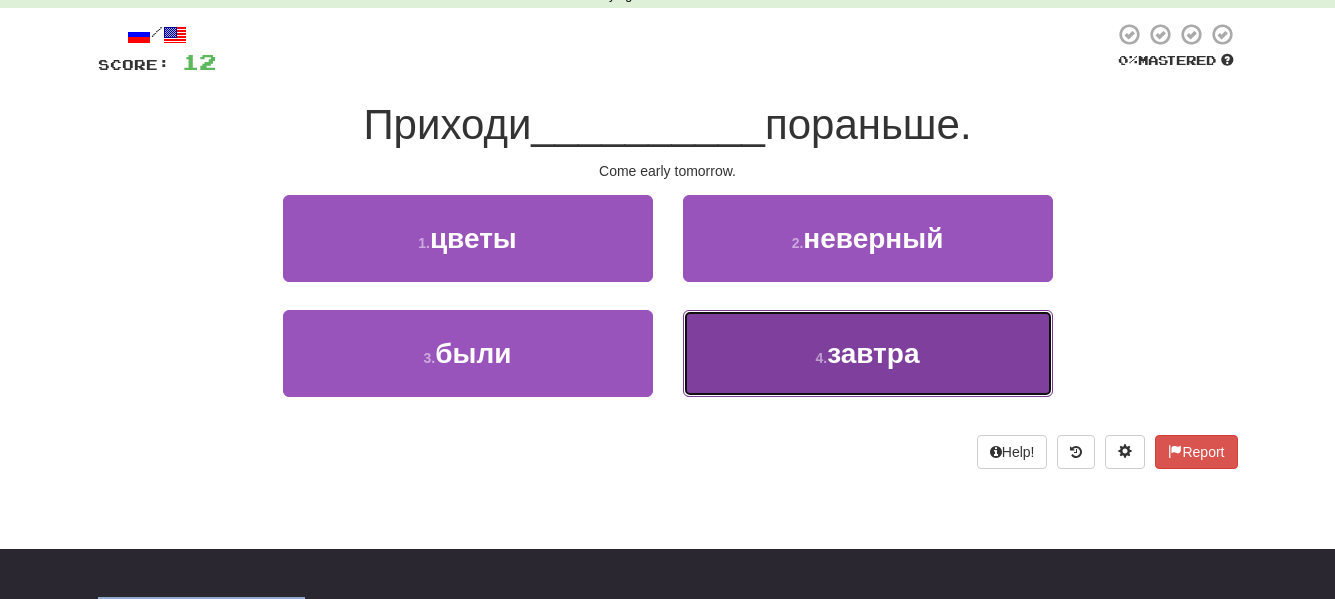 click on "завтра" at bounding box center (873, 353) 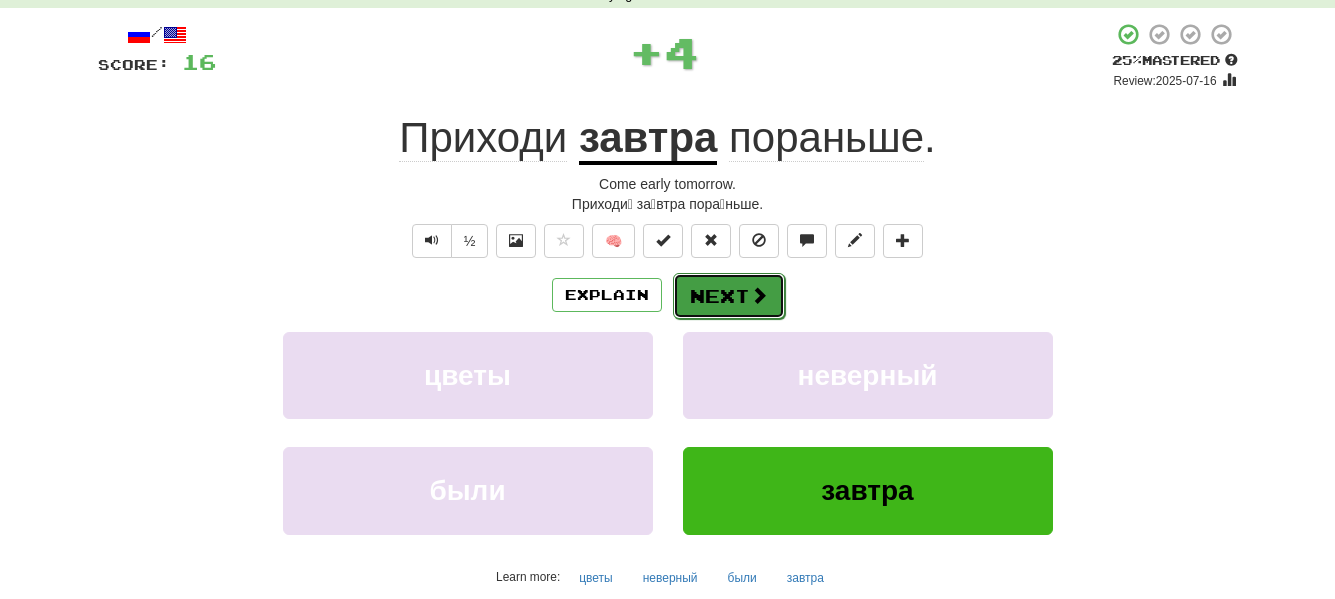 click on "Next" at bounding box center (729, 296) 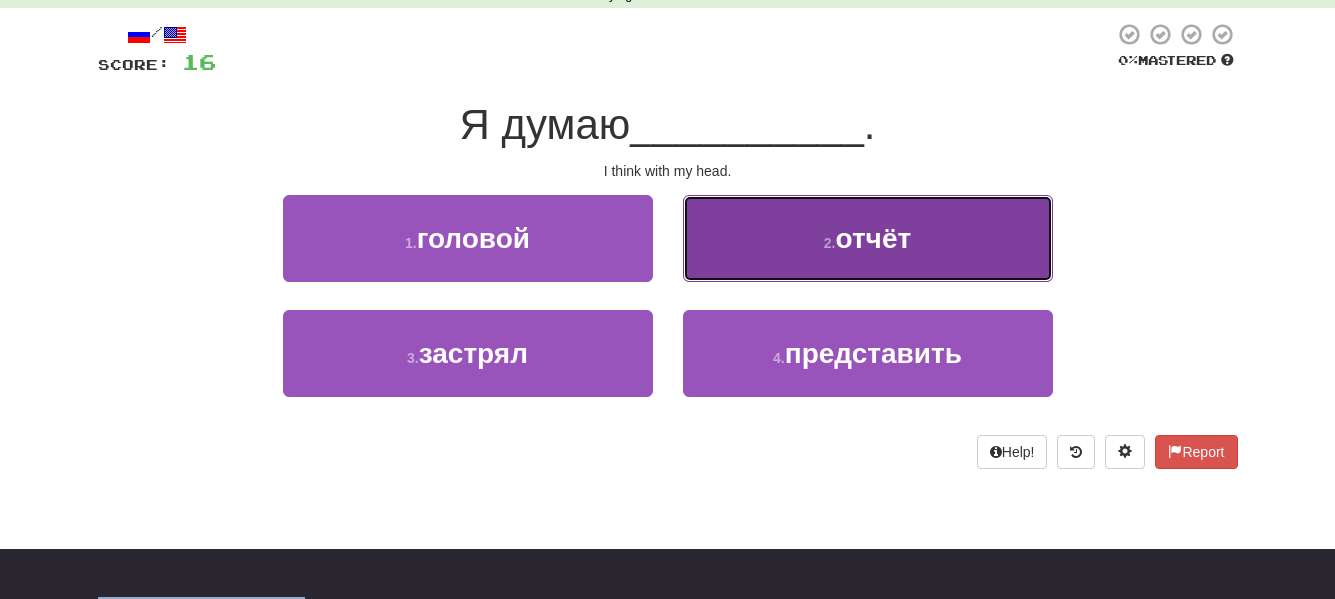 click on "отчёт" at bounding box center [874, 238] 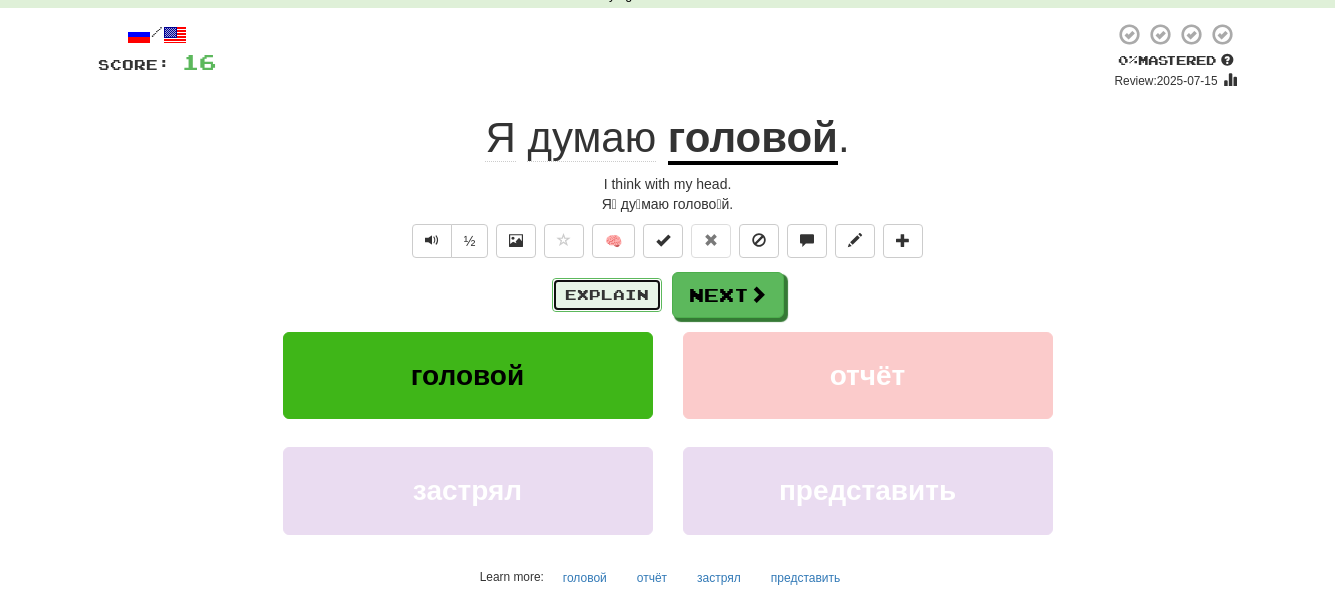 click on "Explain" at bounding box center (607, 295) 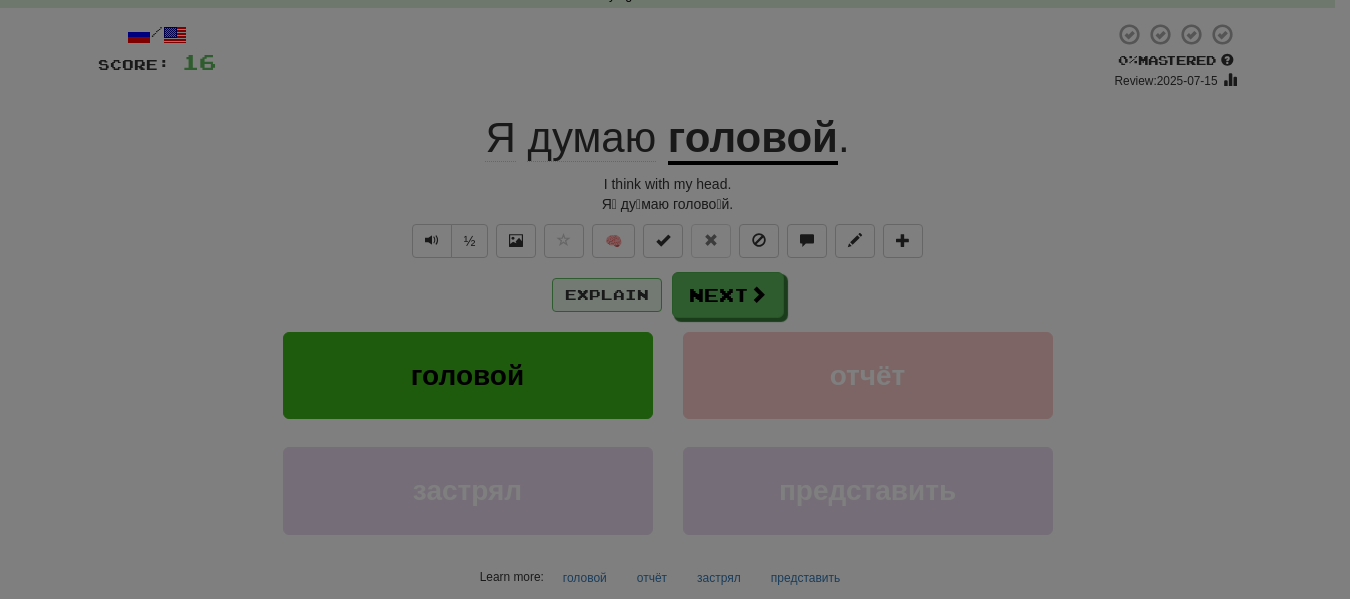 click at bounding box center (675, 299) 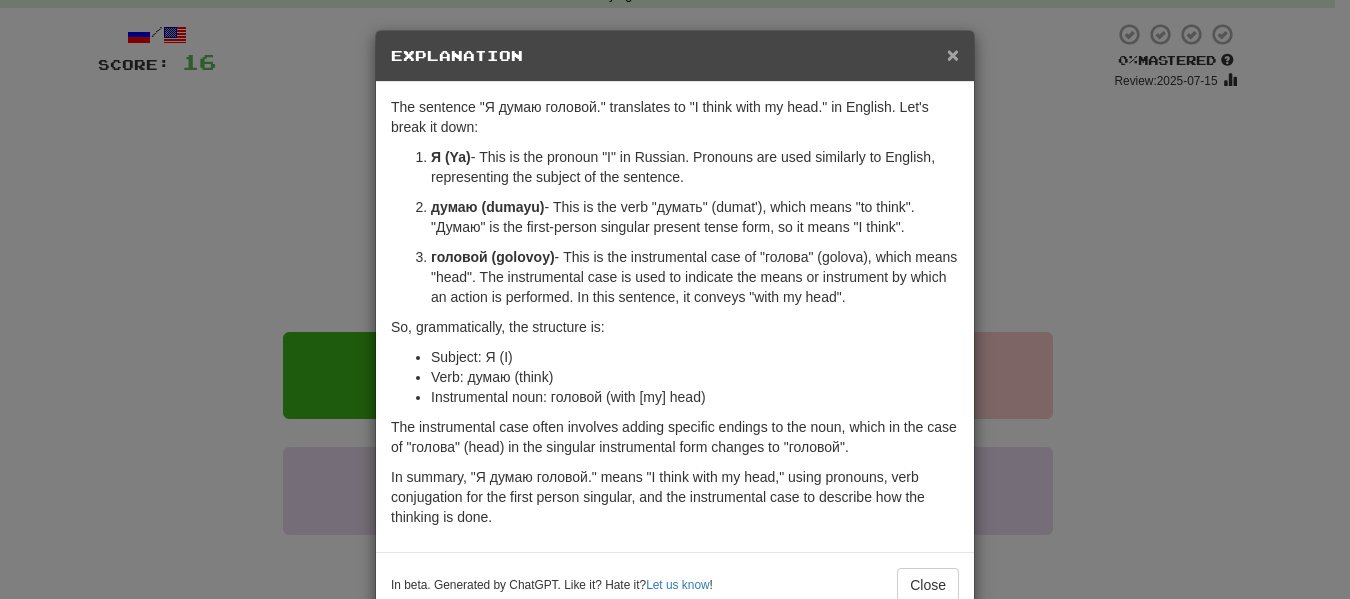 click on "×" at bounding box center (953, 54) 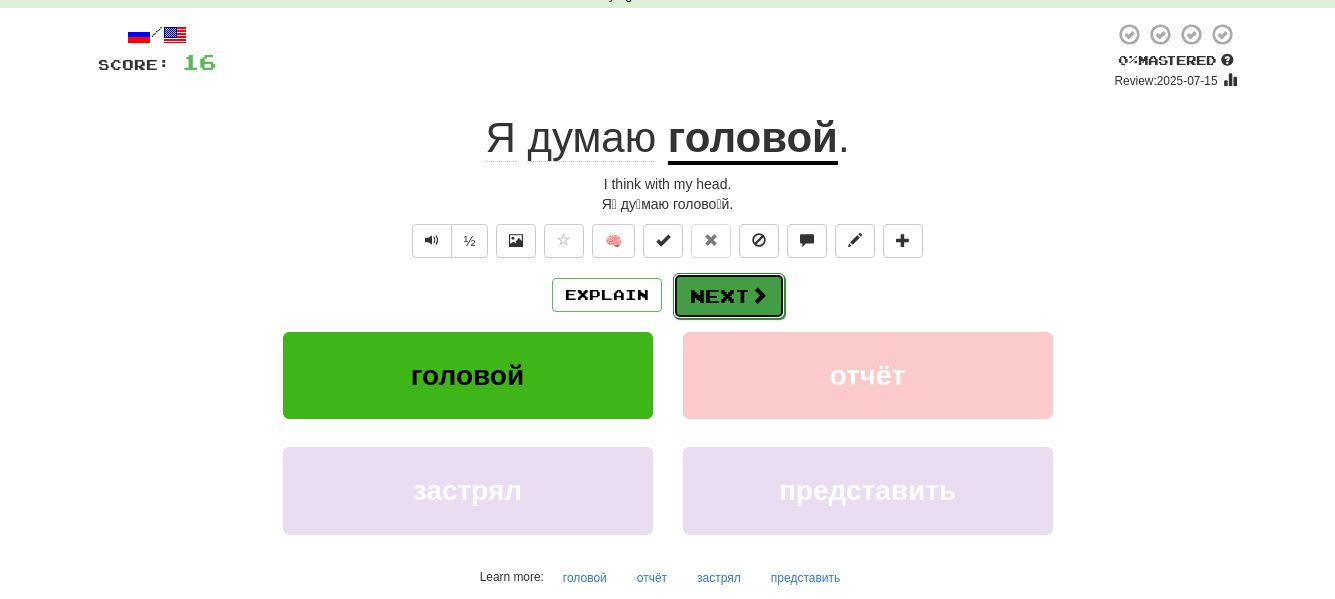 click on "Next" at bounding box center (729, 296) 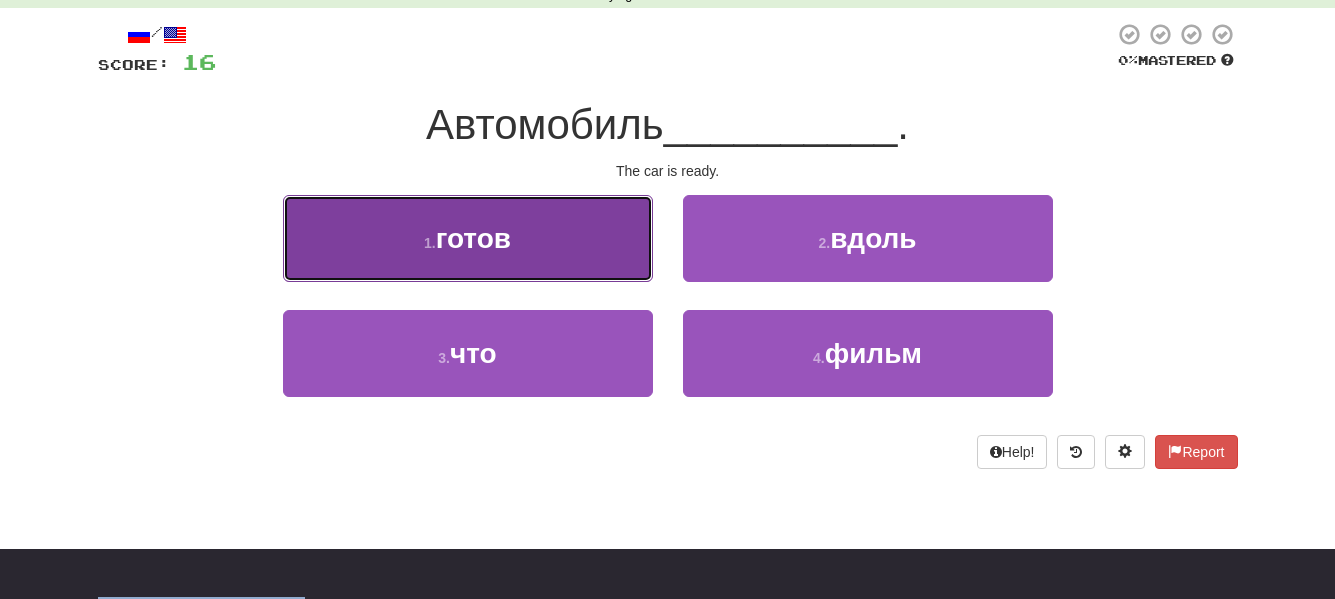click on "готов" at bounding box center [473, 238] 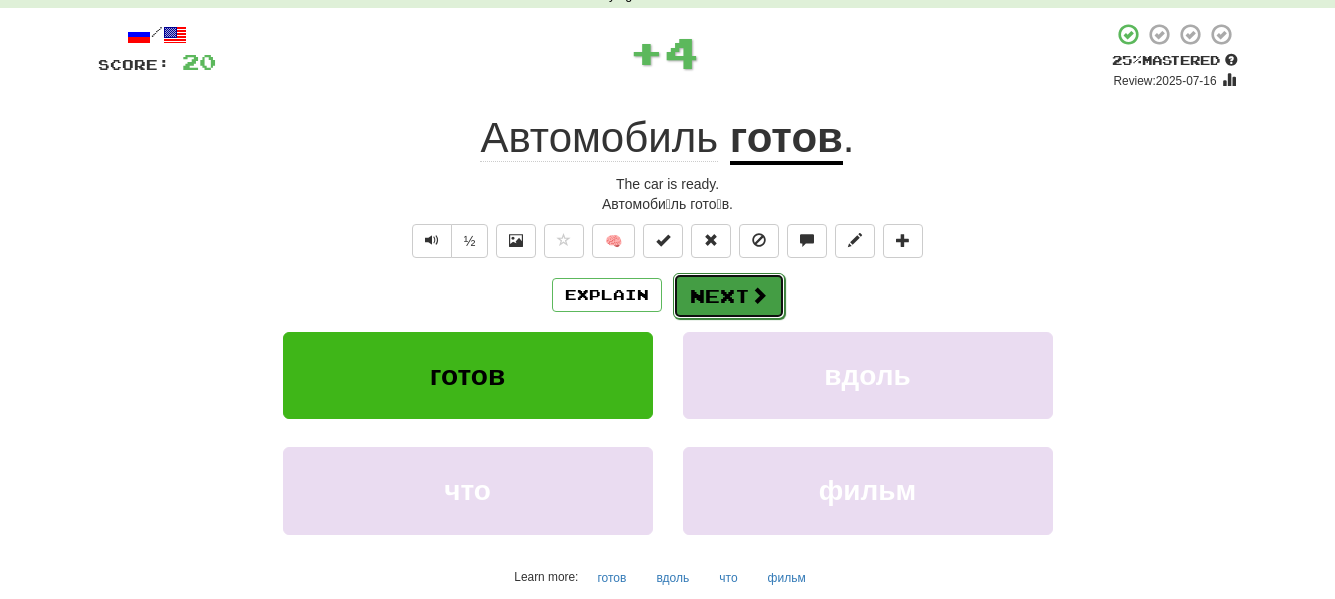 click on "Next" at bounding box center (729, 296) 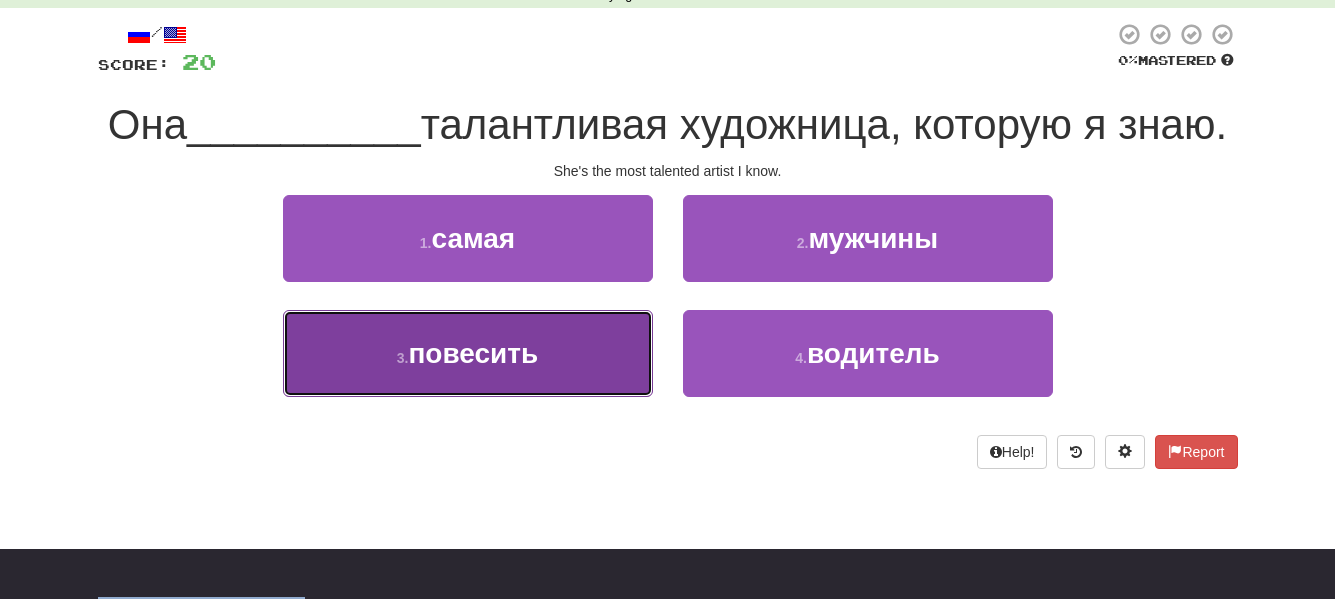 click on "3 .  повесить" at bounding box center (468, 353) 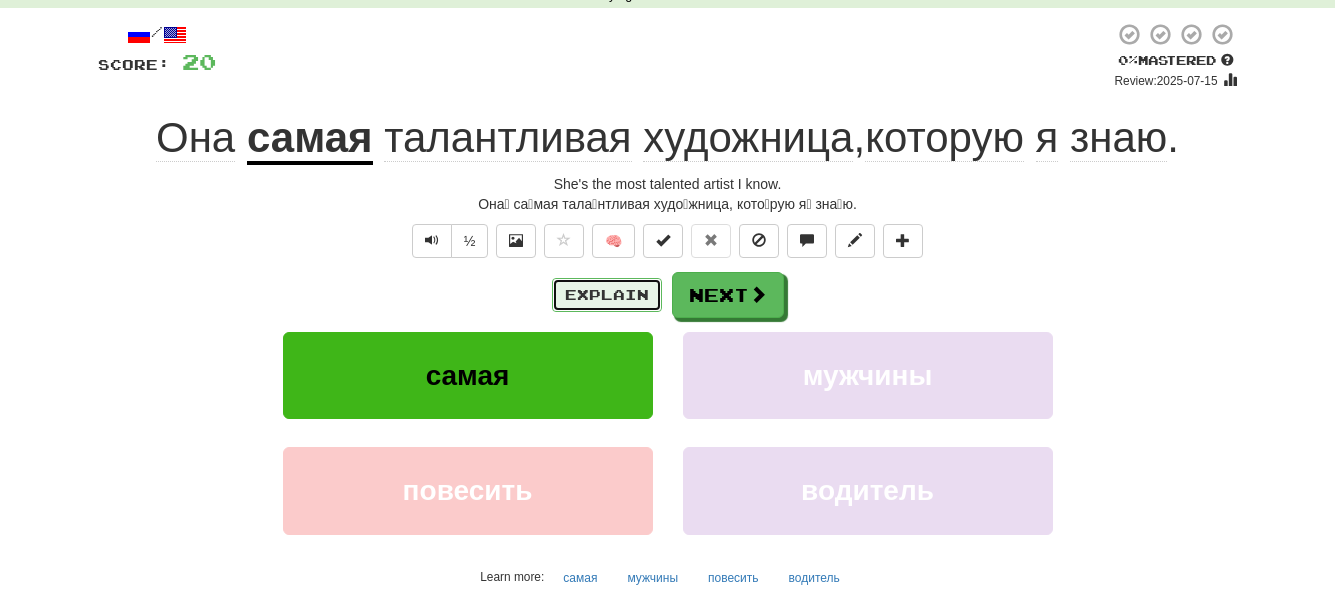 click on "Explain" at bounding box center (607, 295) 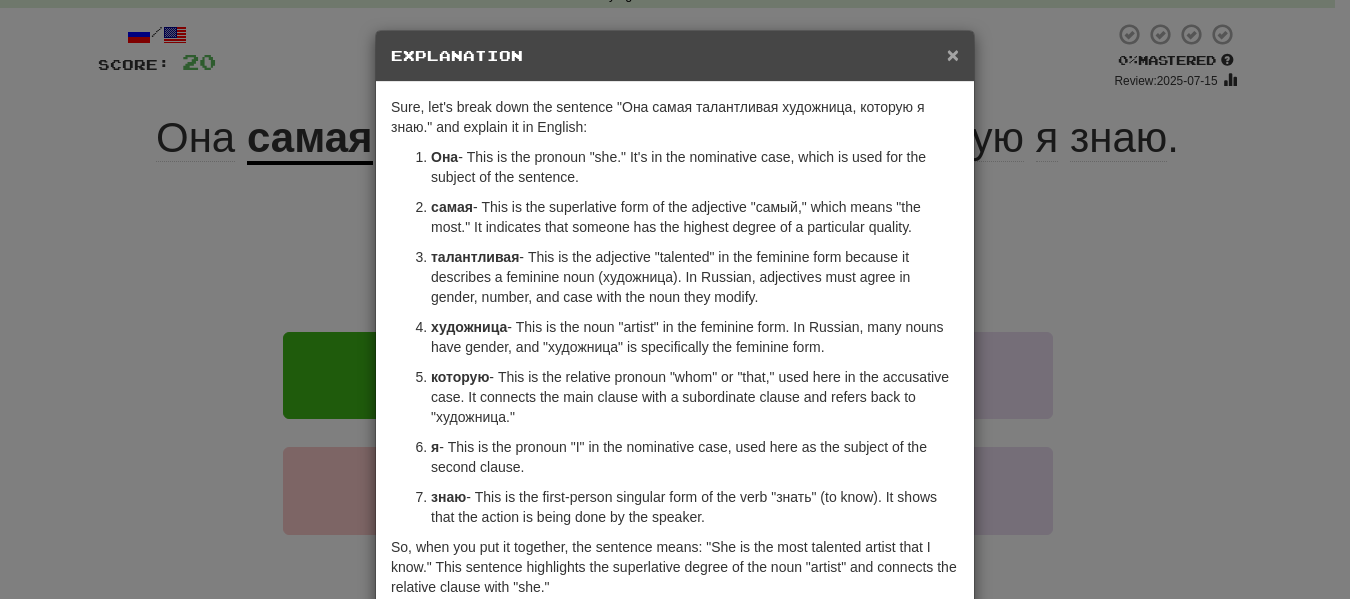 click on "×" at bounding box center (953, 54) 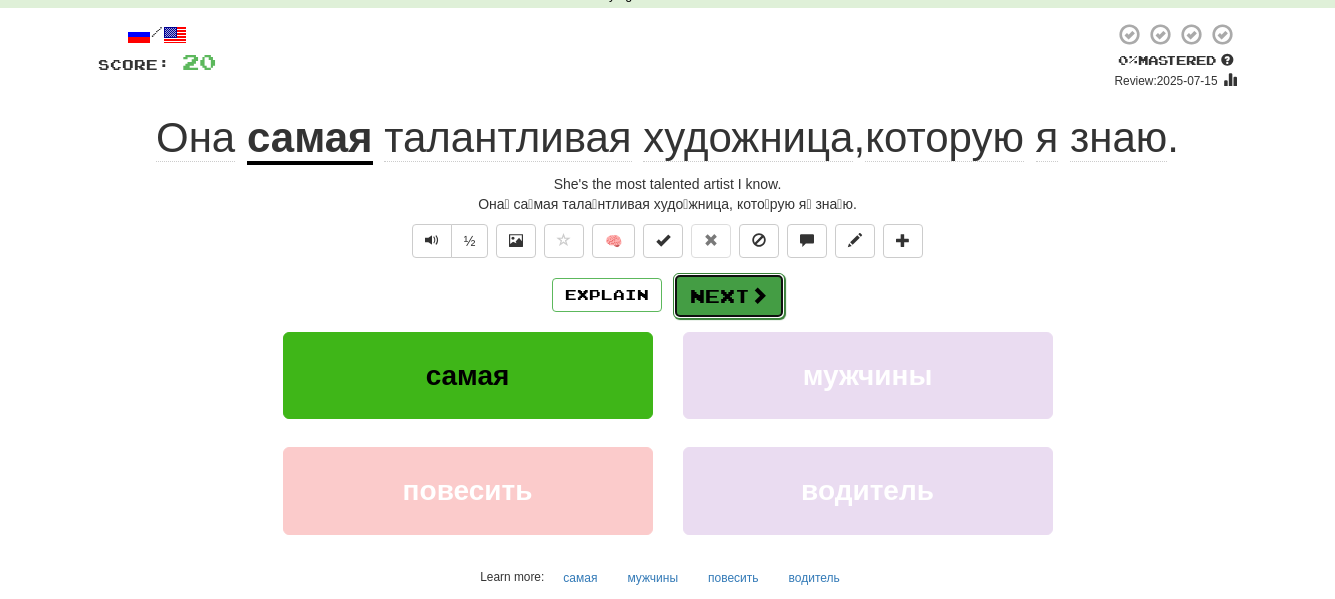 click on "Next" at bounding box center (729, 296) 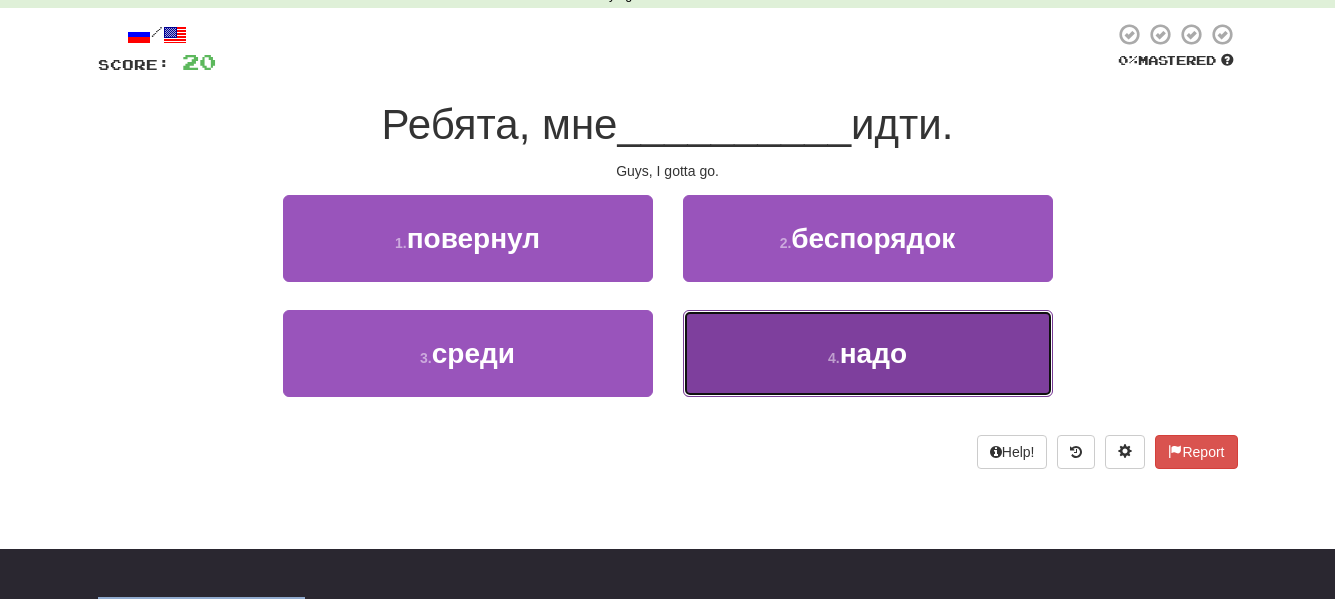 click on "надо" at bounding box center [873, 353] 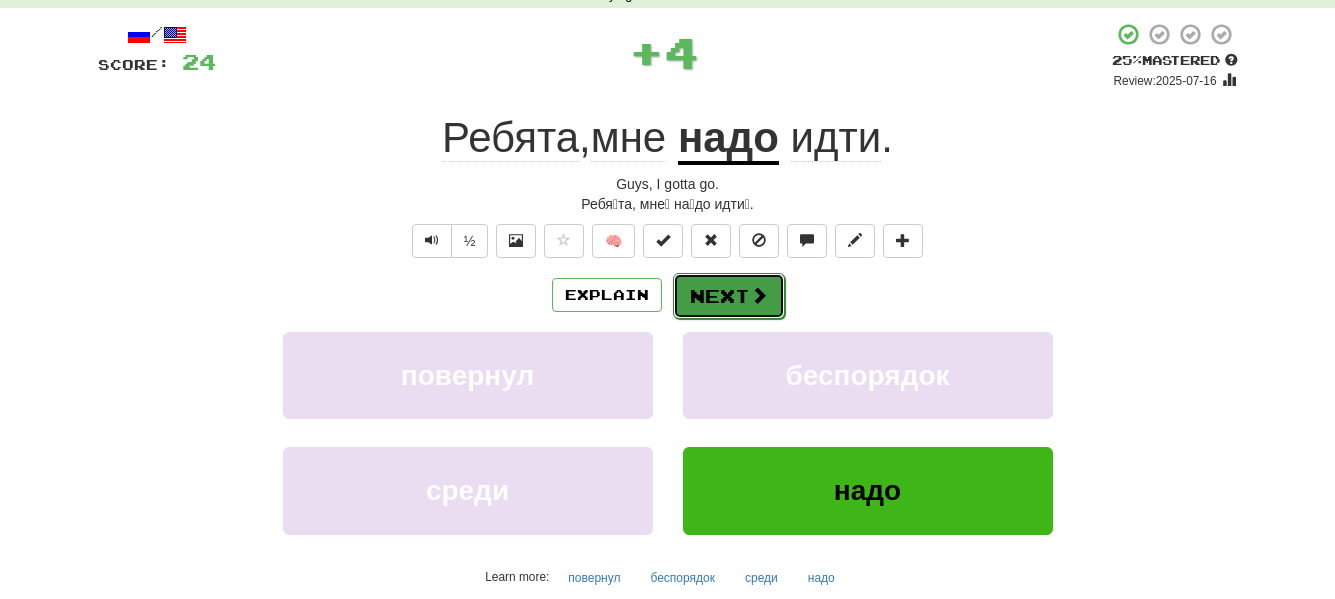 click on "Next" at bounding box center [729, 296] 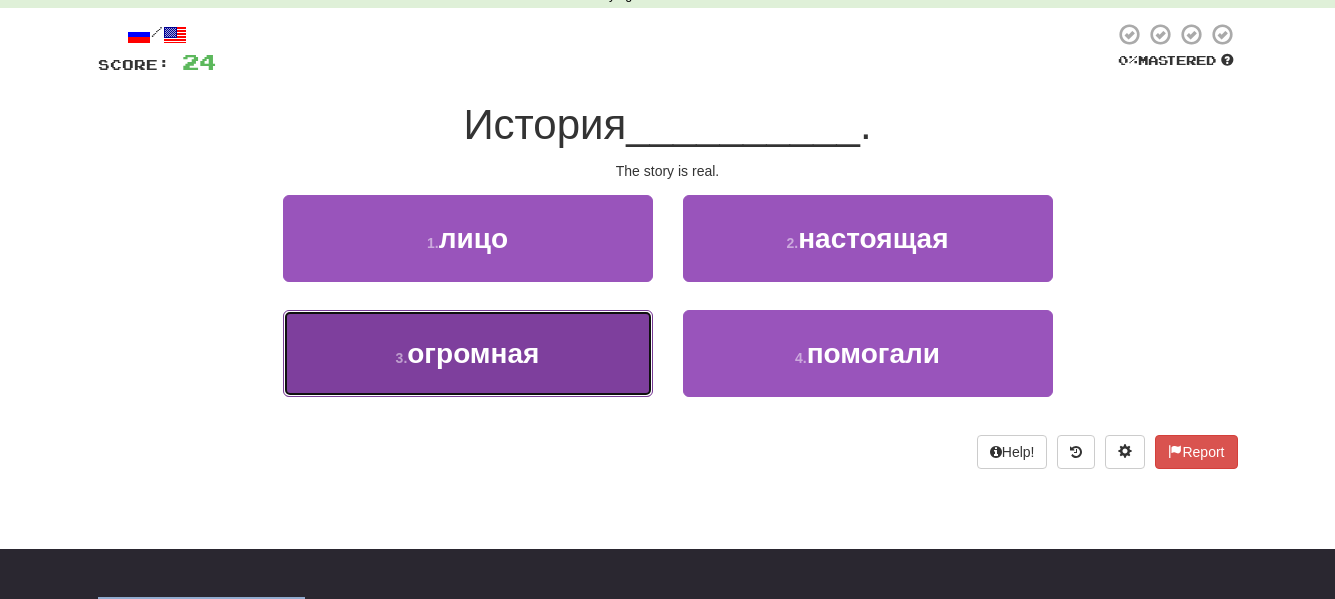 click on "огромная" at bounding box center [473, 353] 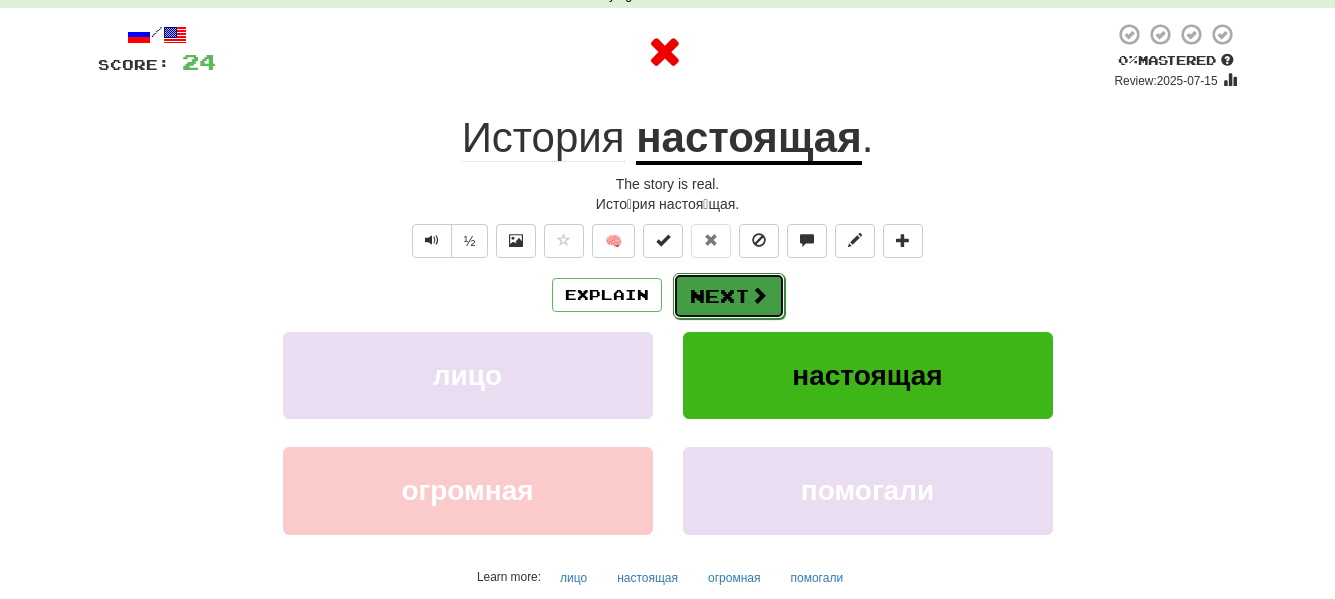 click on "Next" at bounding box center (729, 296) 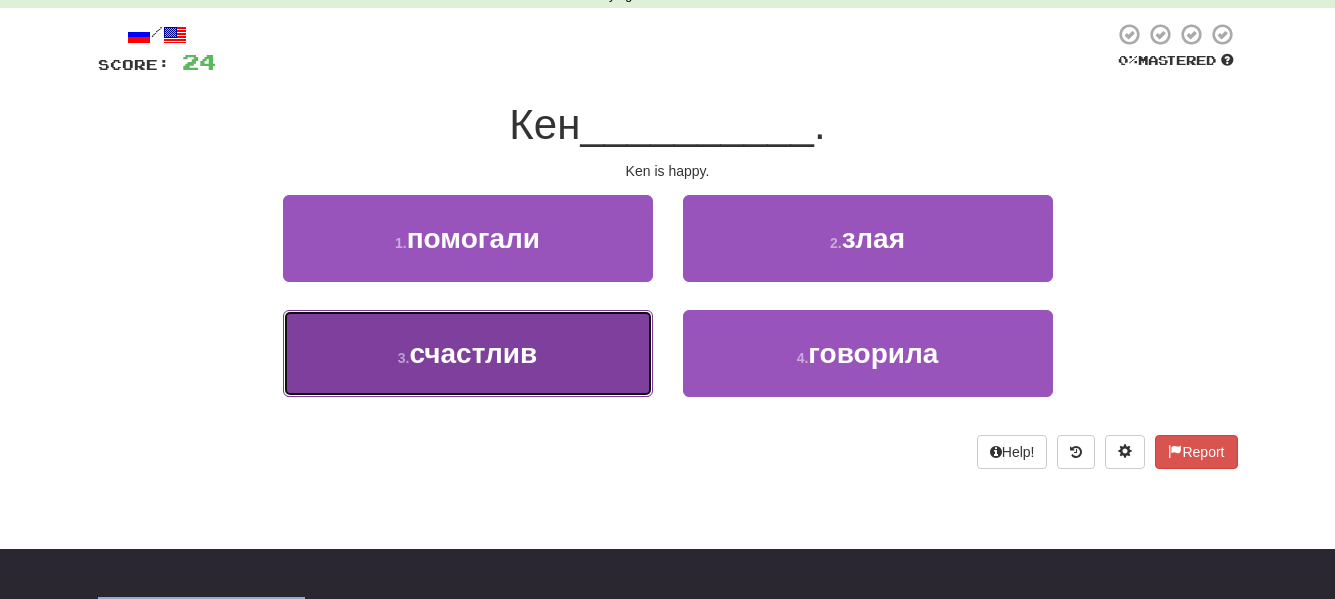 click on "счастлив" at bounding box center [473, 353] 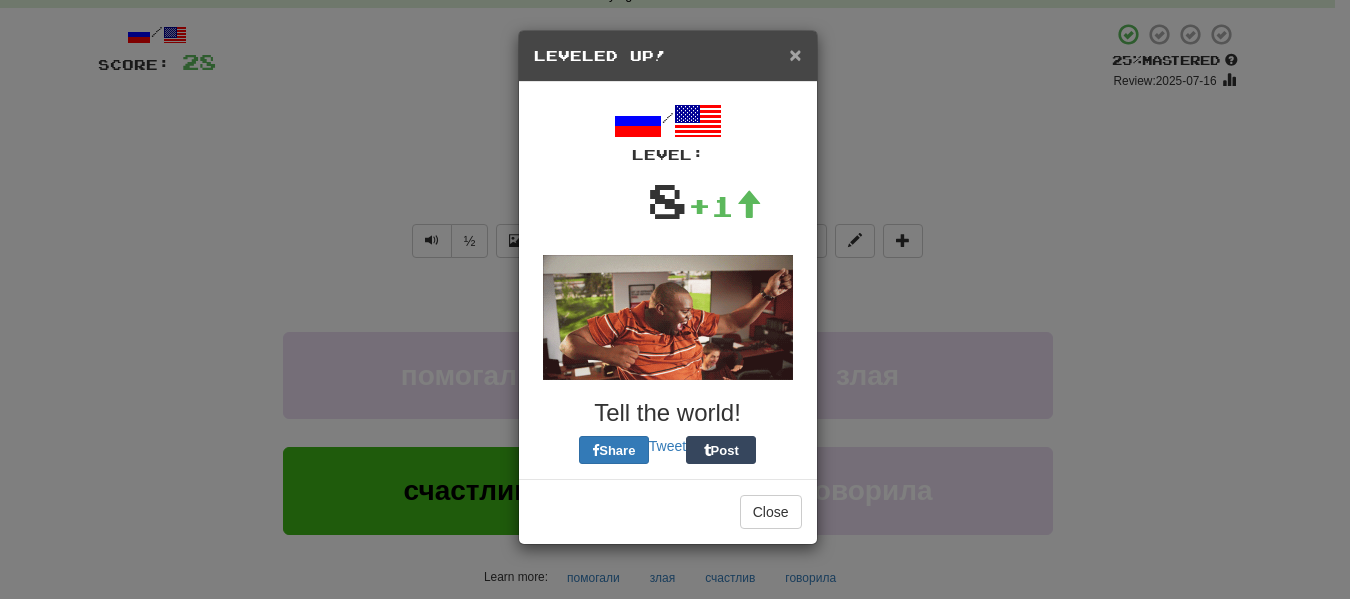 click on "×" at bounding box center [795, 54] 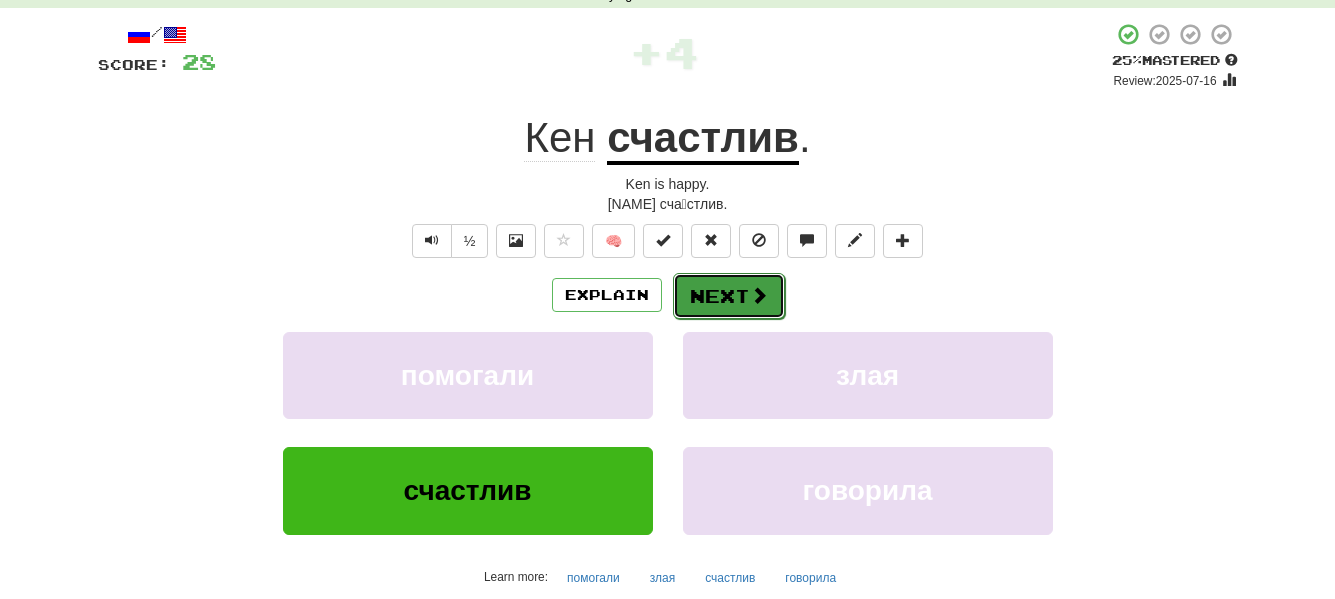 click on "Next" at bounding box center (729, 296) 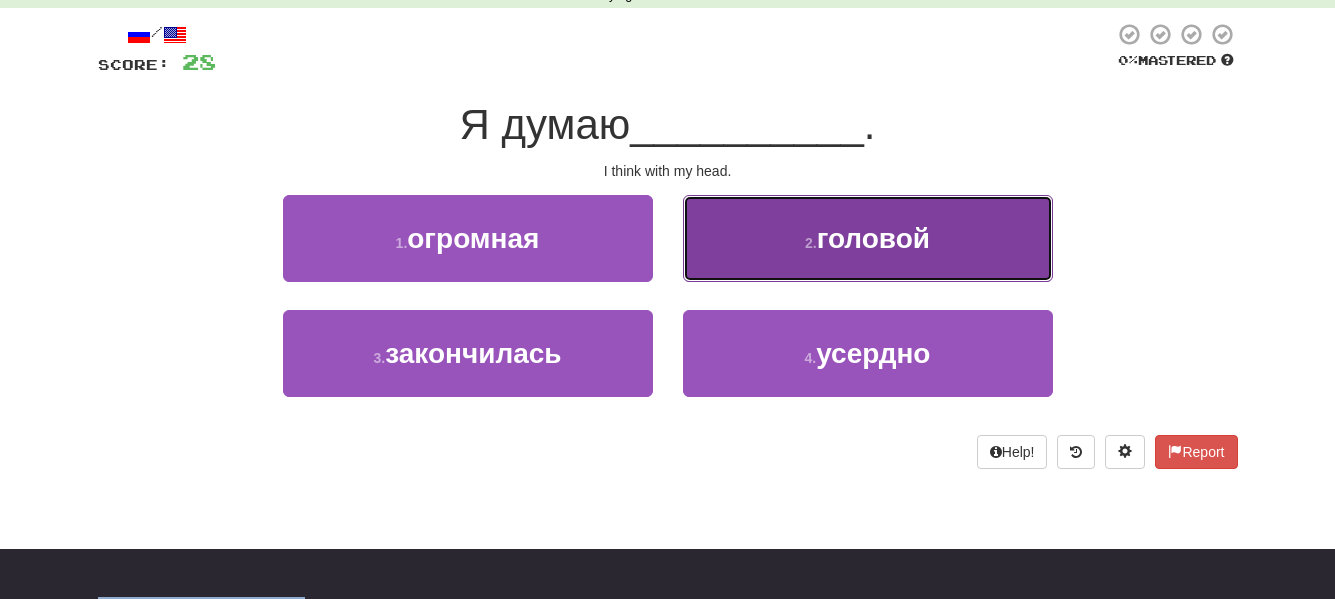 click on "2 .  головой" at bounding box center (868, 238) 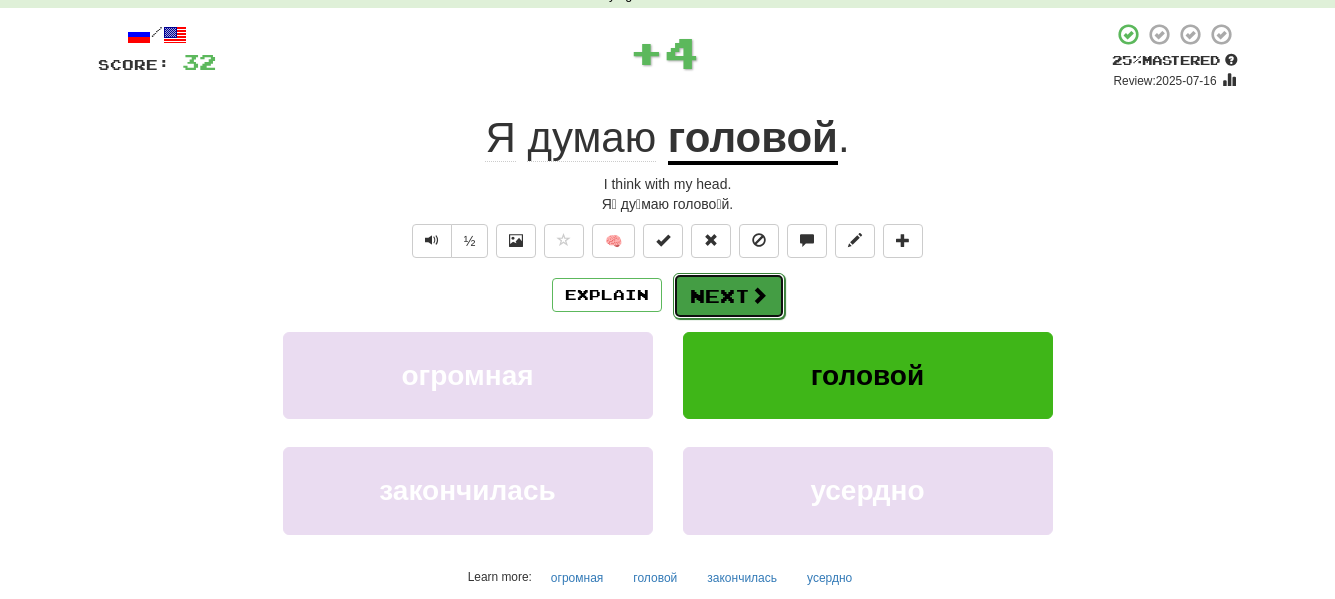 click on "Next" at bounding box center (729, 296) 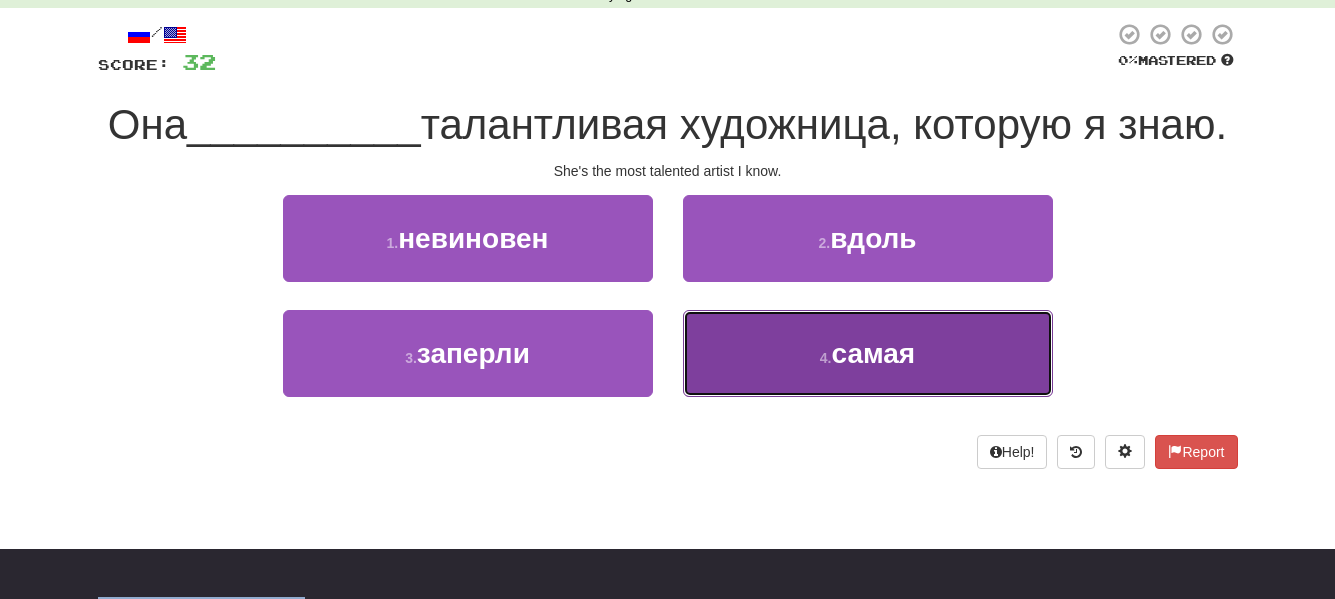click on "4 .  самая" at bounding box center [868, 353] 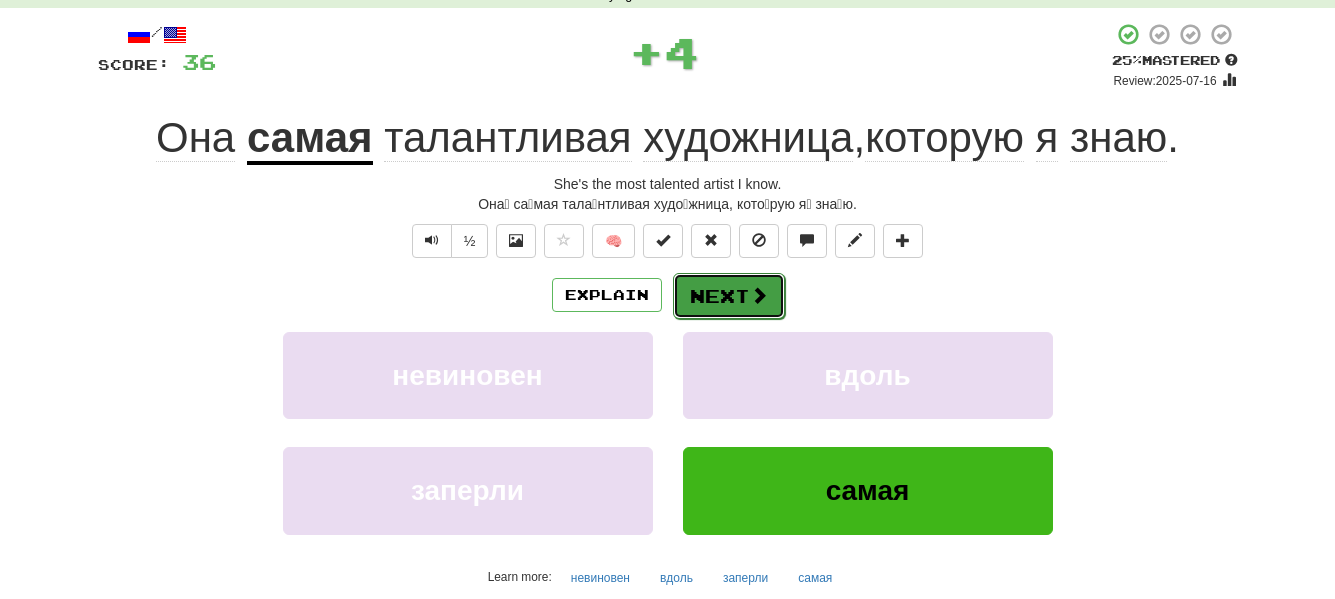 click on "Next" at bounding box center (729, 296) 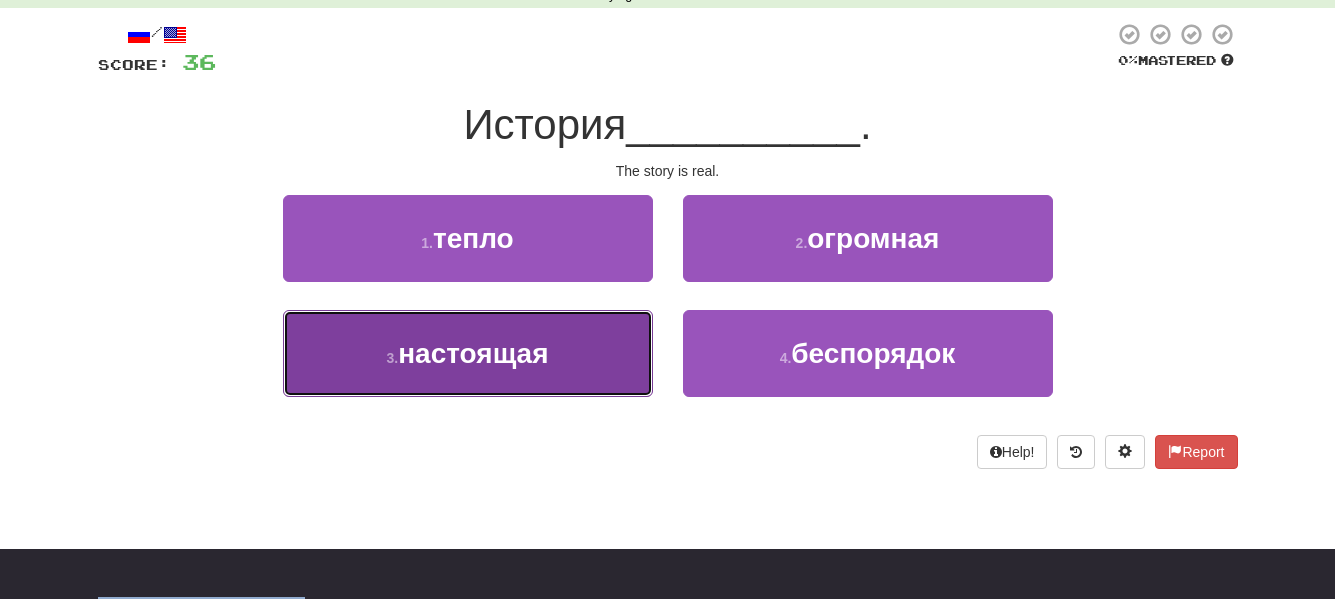 click on "настоящая" at bounding box center (473, 353) 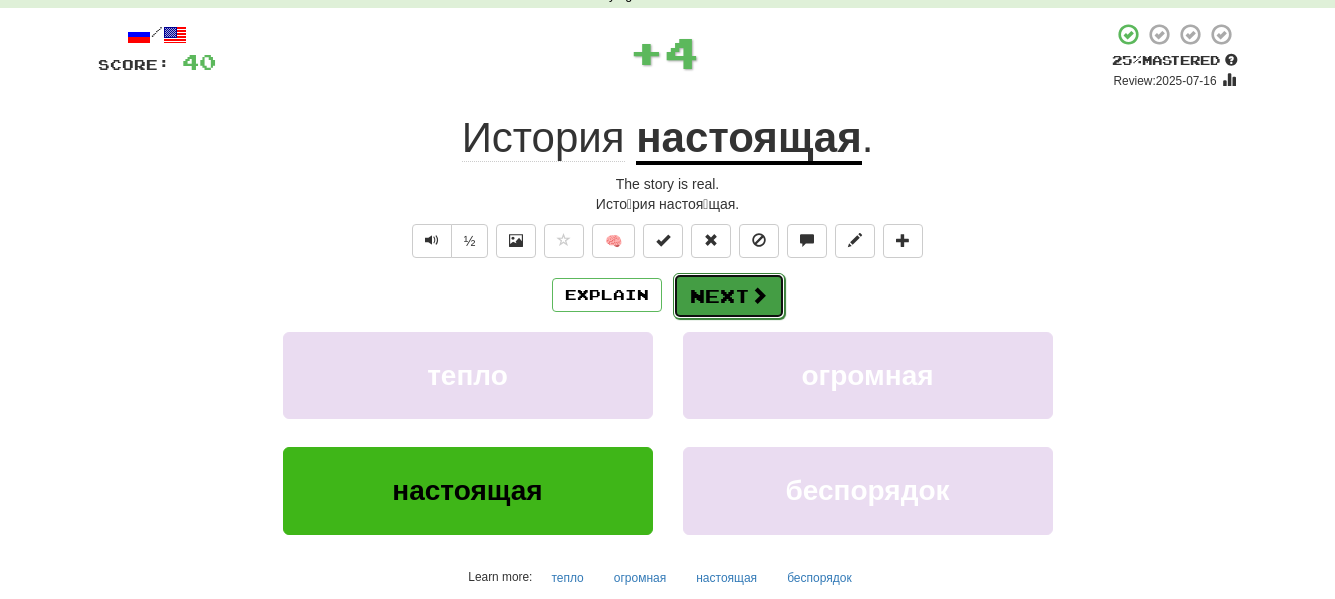 click on "Next" at bounding box center [729, 296] 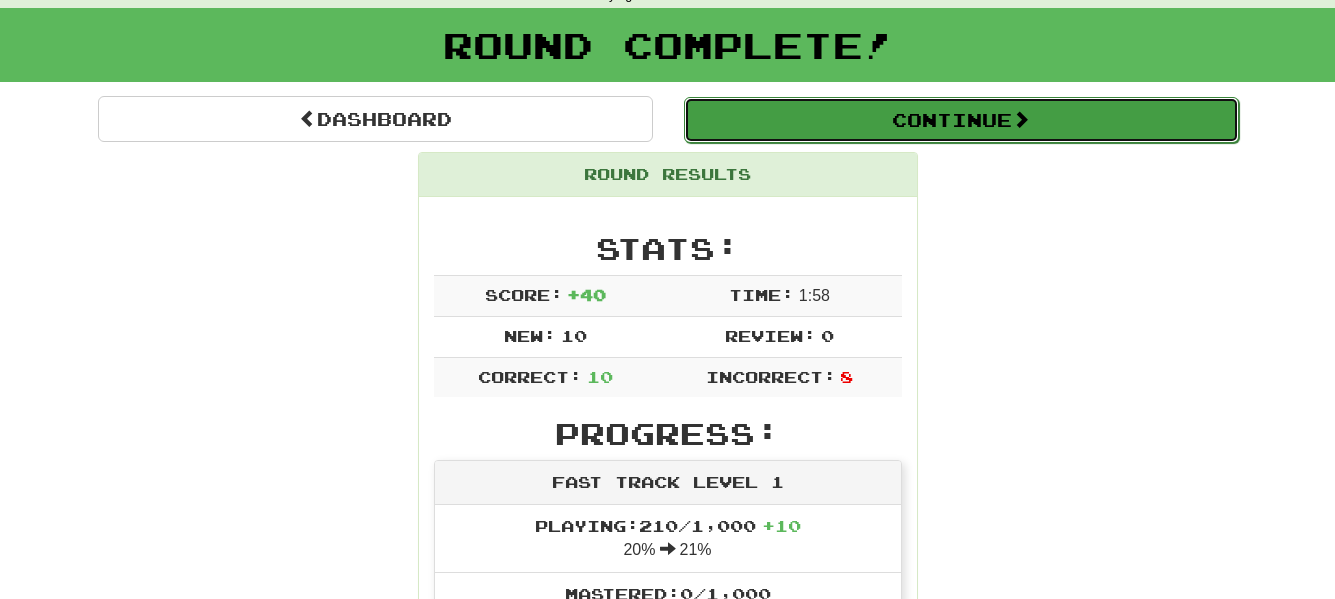 click on "Continue" at bounding box center (961, 120) 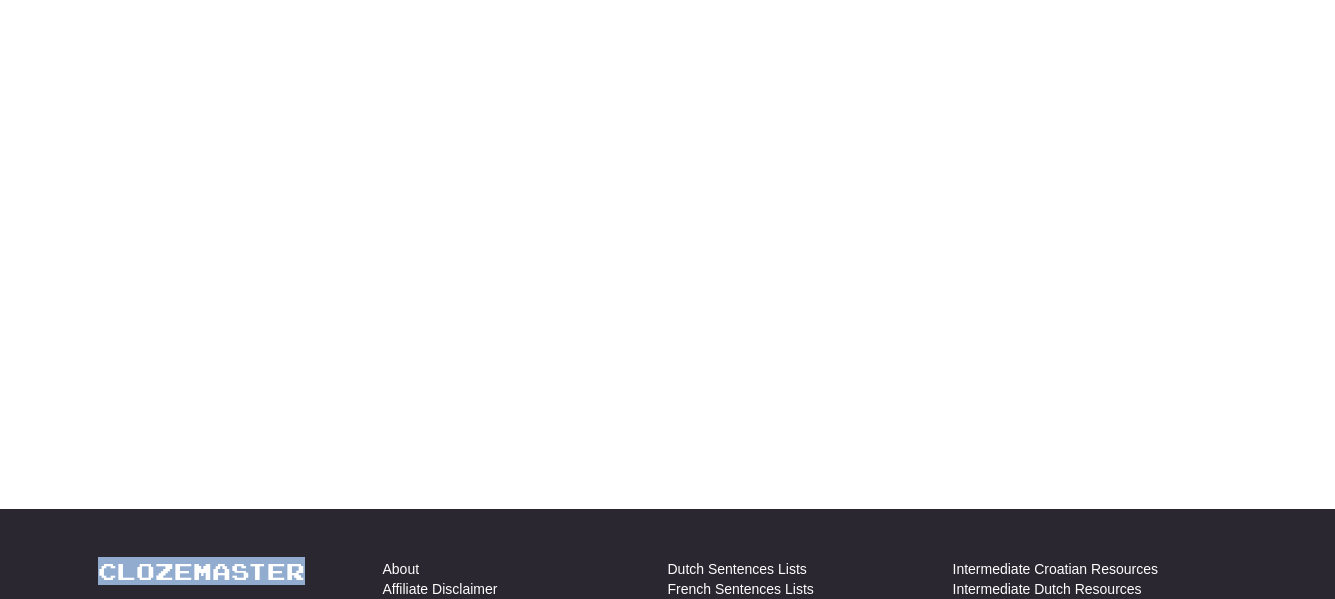 scroll, scrollTop: 100, scrollLeft: 0, axis: vertical 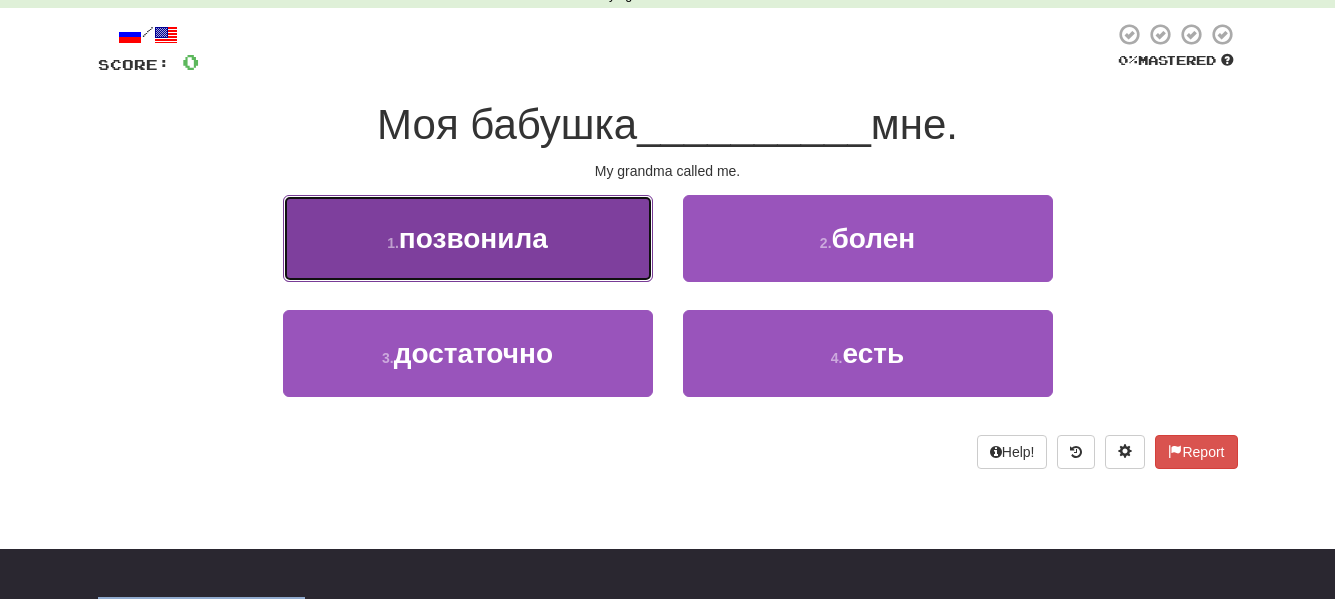 click on "позвонила" at bounding box center (473, 238) 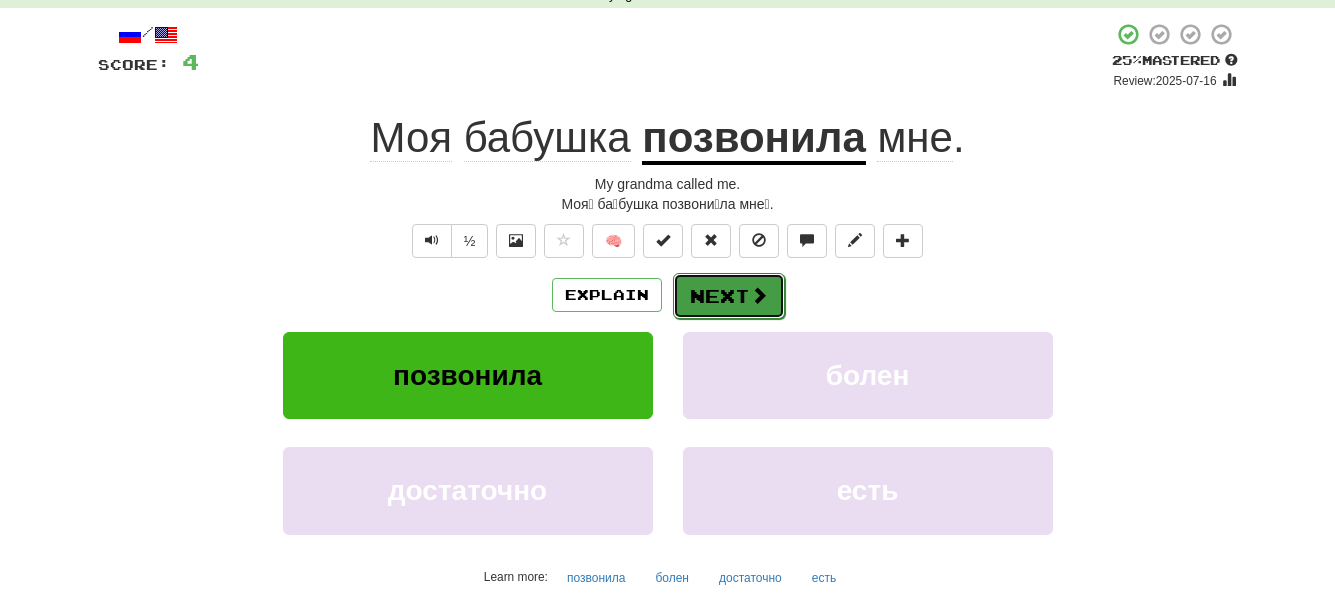 click at bounding box center [759, 295] 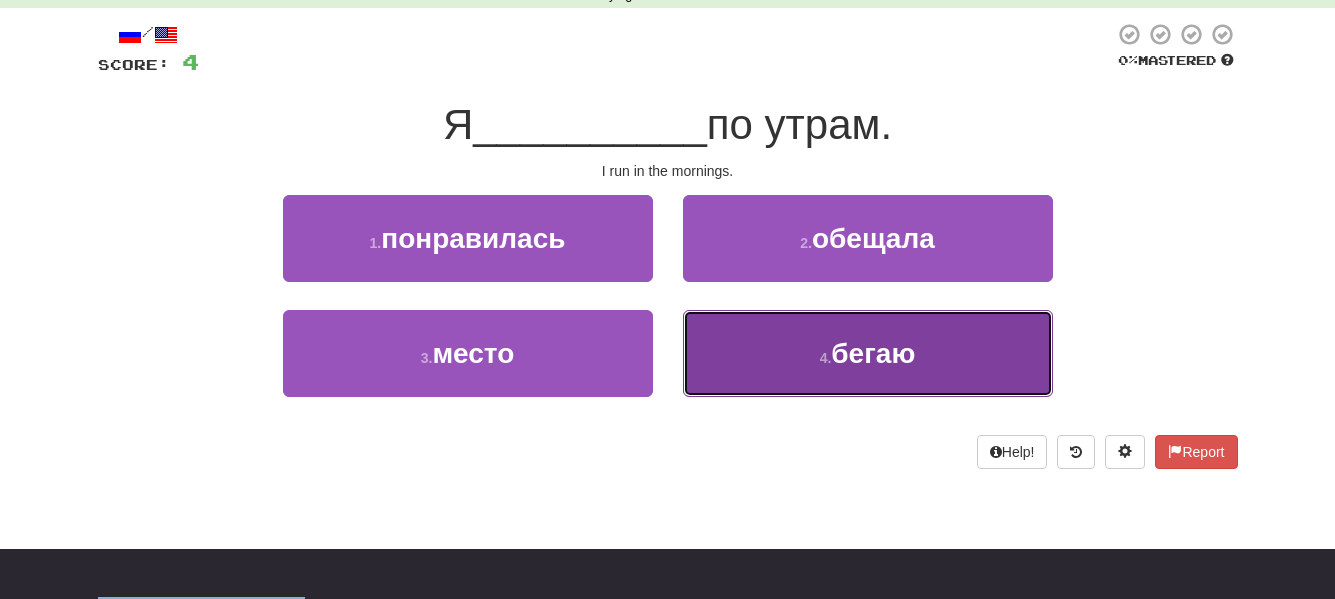 click on "4 .  бегаю" at bounding box center (868, 353) 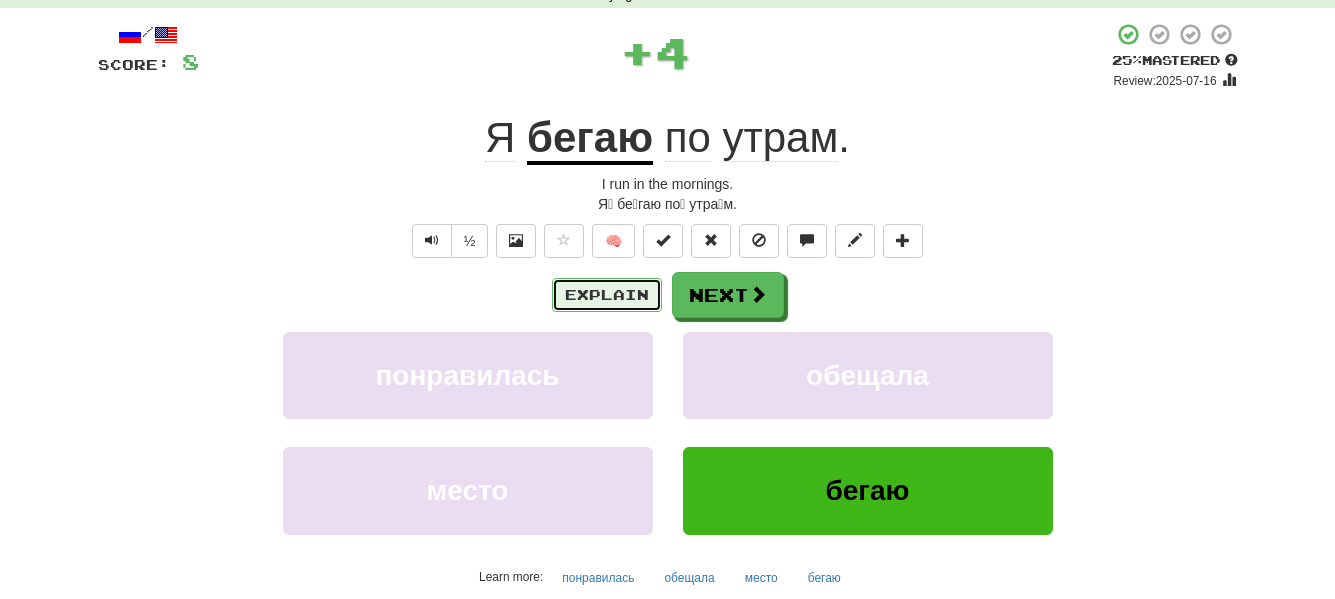 click on "Explain" at bounding box center [607, 295] 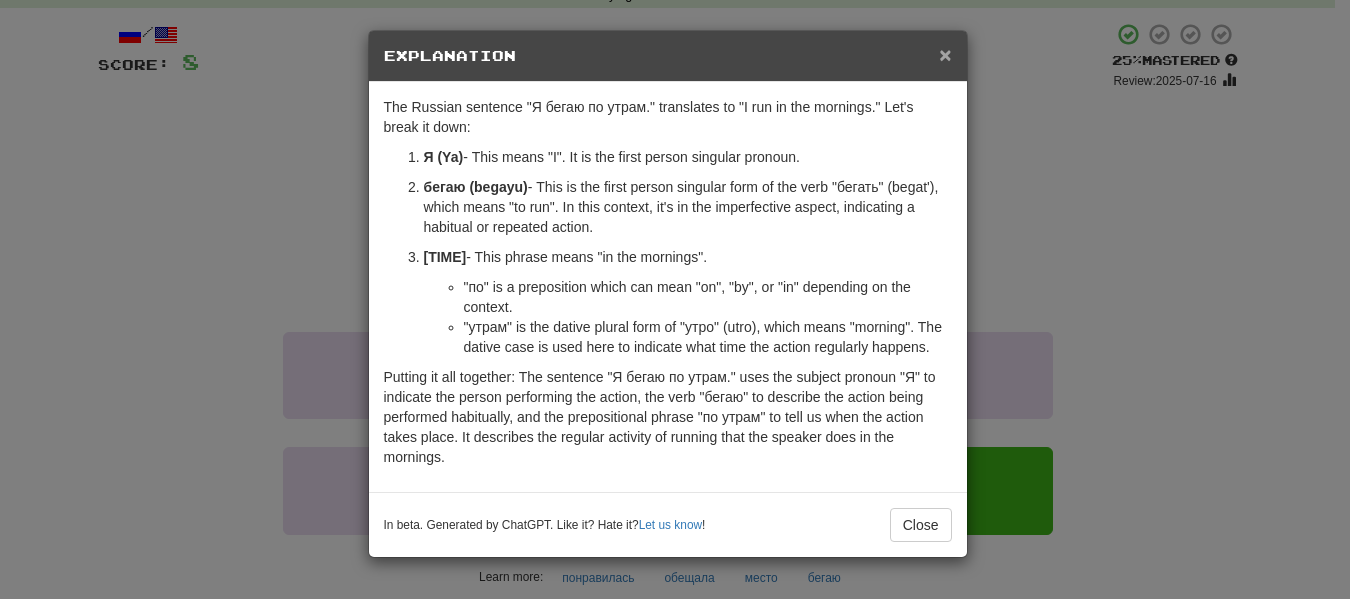 click on "×" at bounding box center [945, 54] 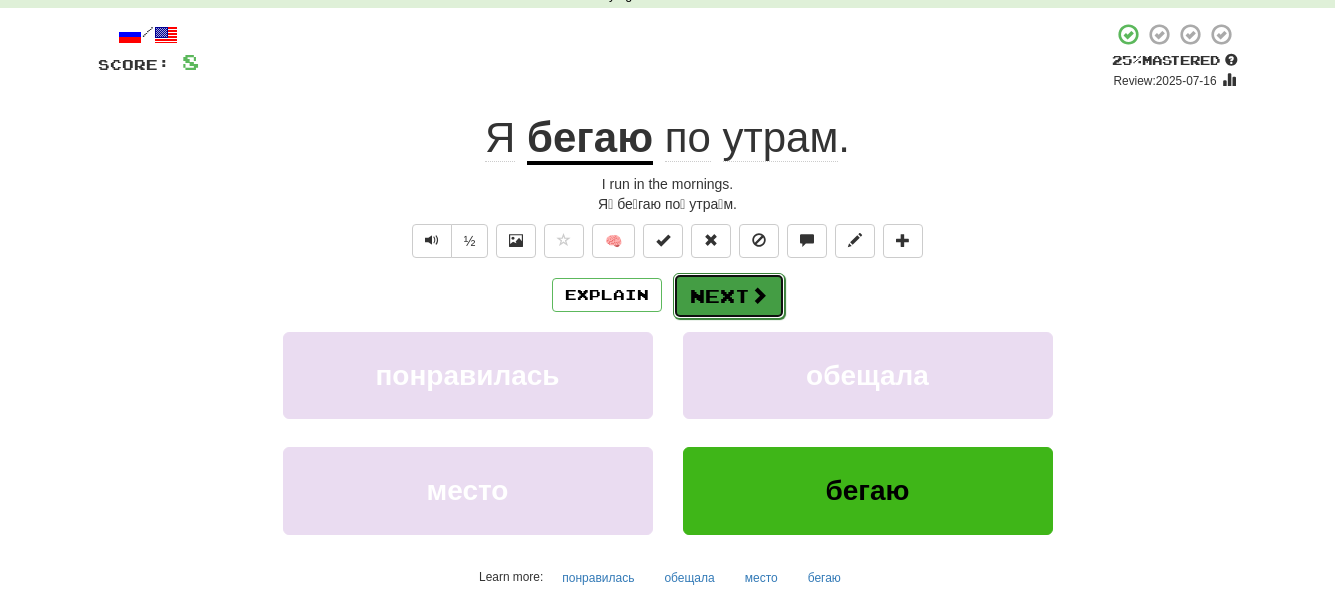 click on "Next" at bounding box center [729, 296] 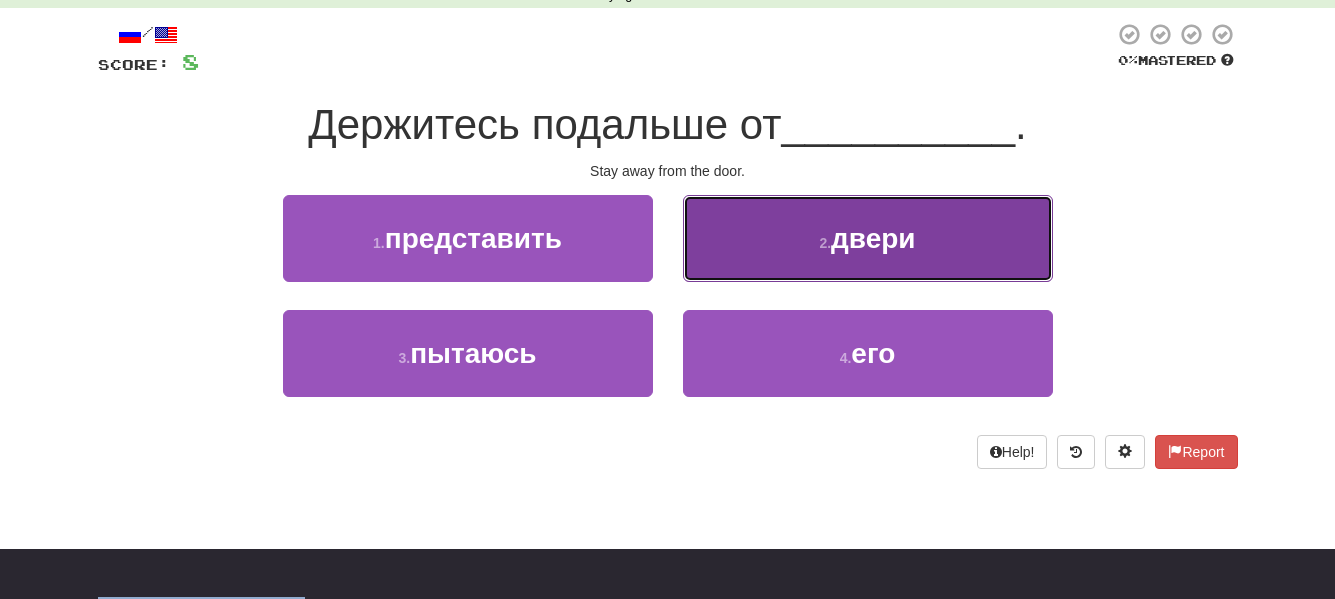click on "2 .  двери" at bounding box center (868, 238) 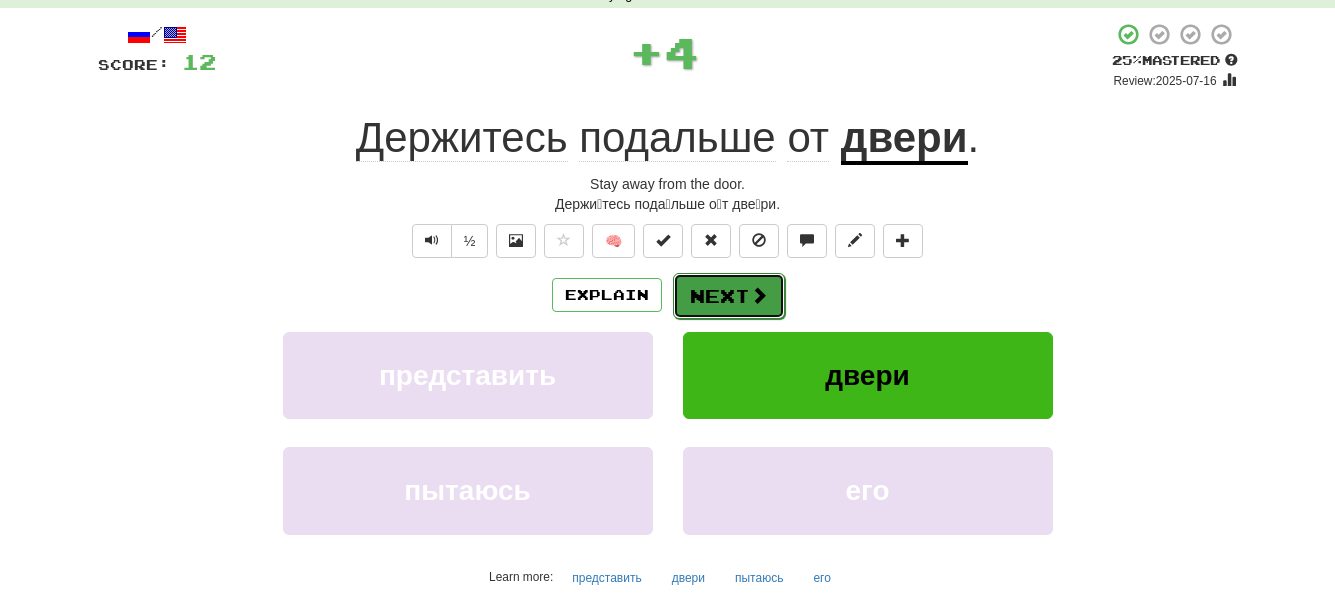 click at bounding box center [759, 295] 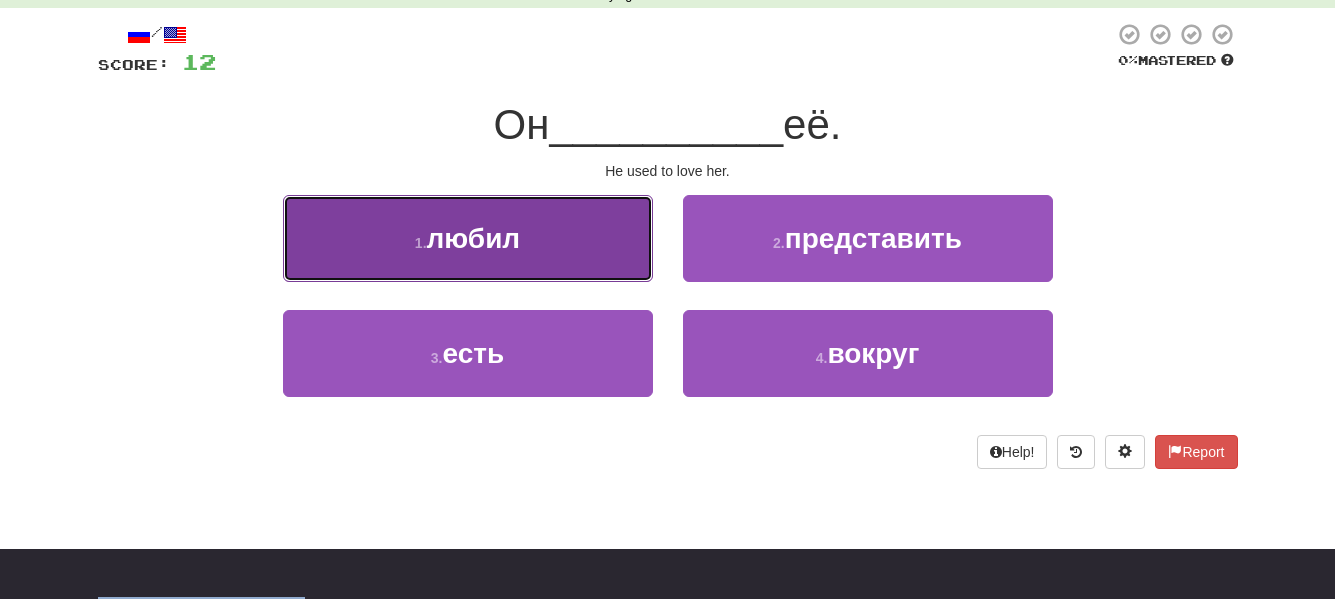 click on "1 .  любил" at bounding box center (468, 238) 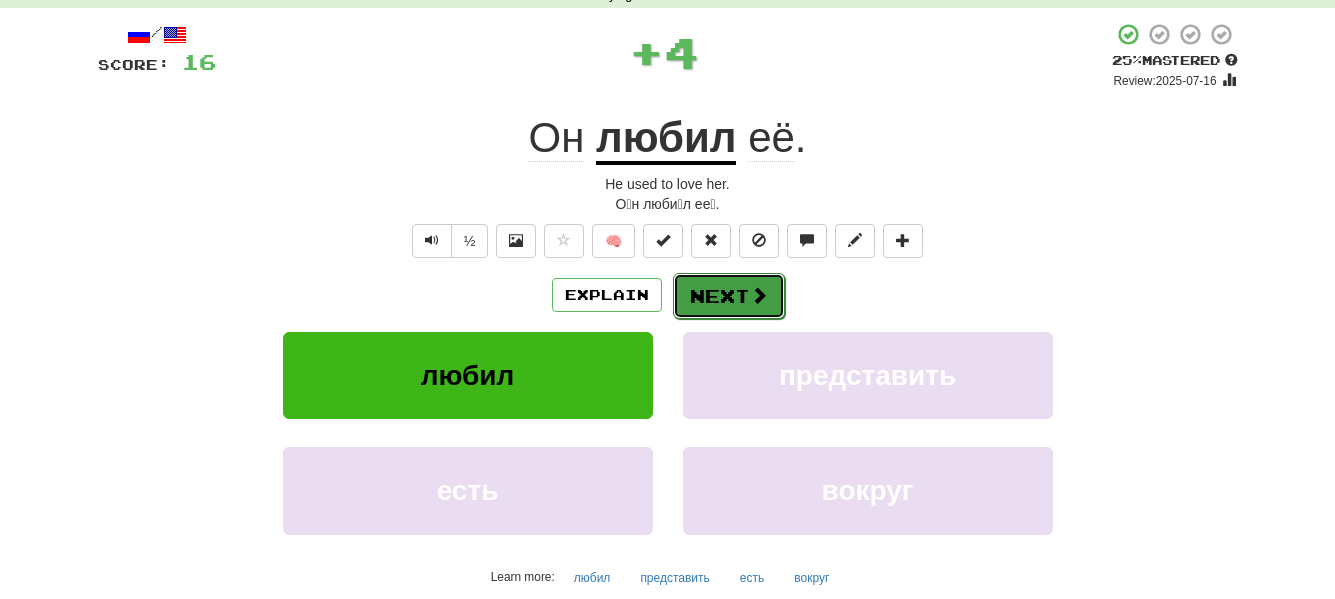 click on "Next" at bounding box center [729, 296] 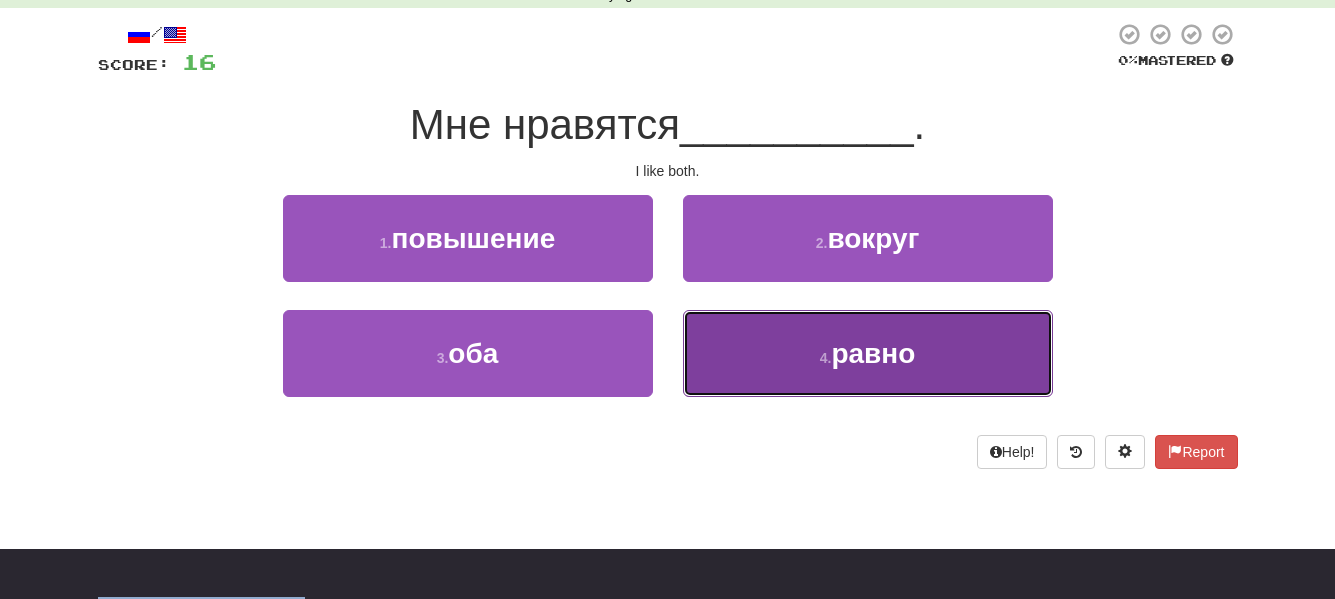 click on "4 .  равно" at bounding box center (868, 353) 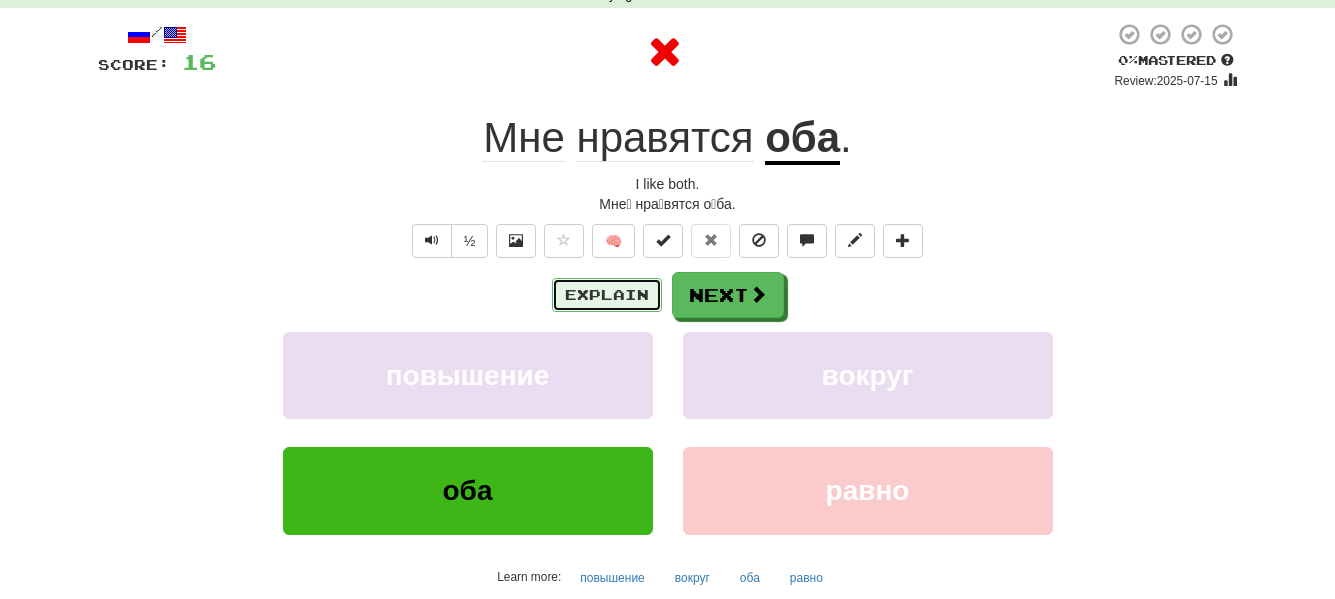 click on "Explain" at bounding box center (607, 295) 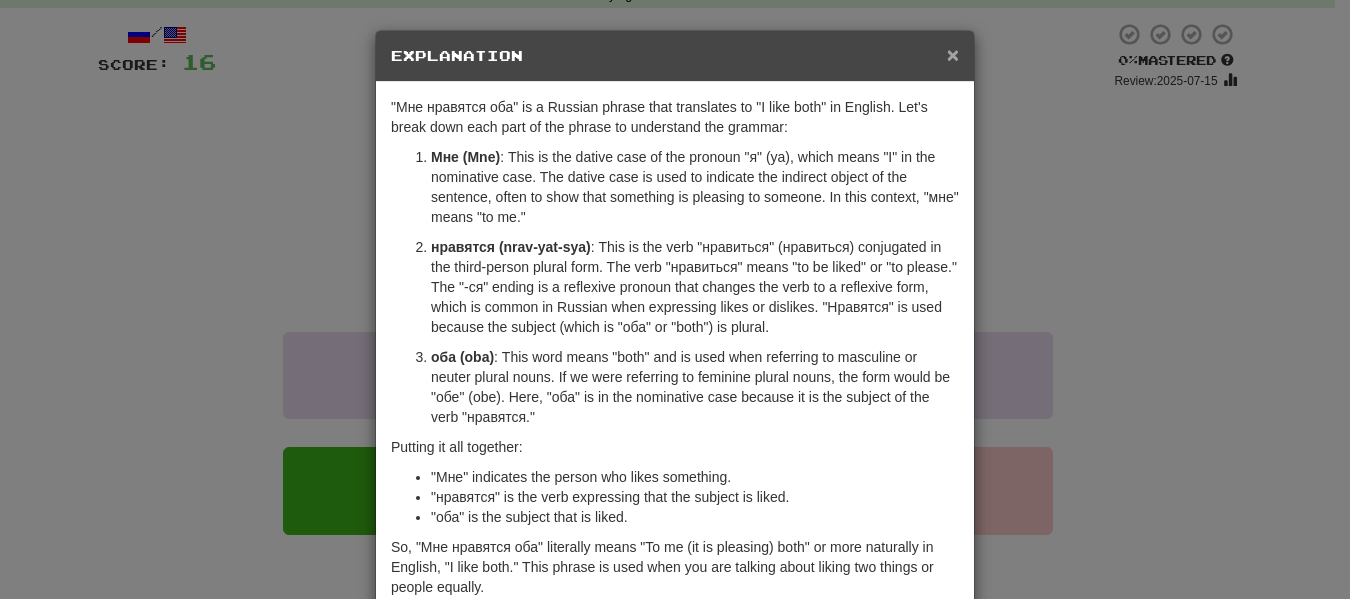 click on "×" at bounding box center (953, 54) 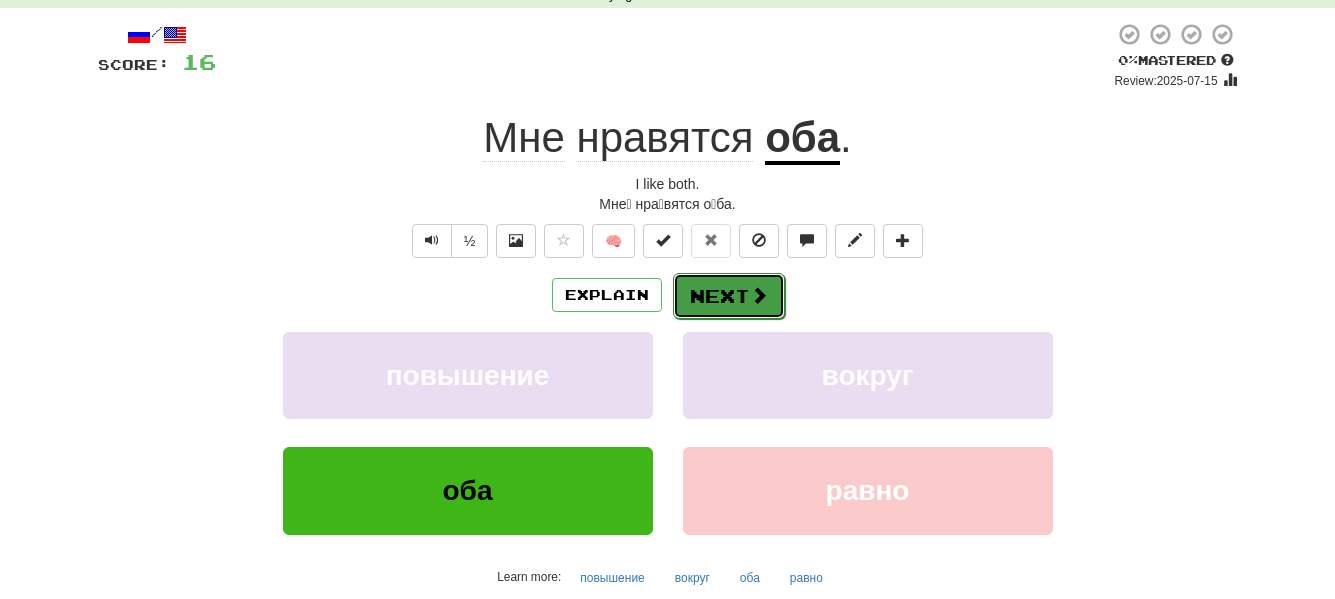 click on "Next" at bounding box center [729, 296] 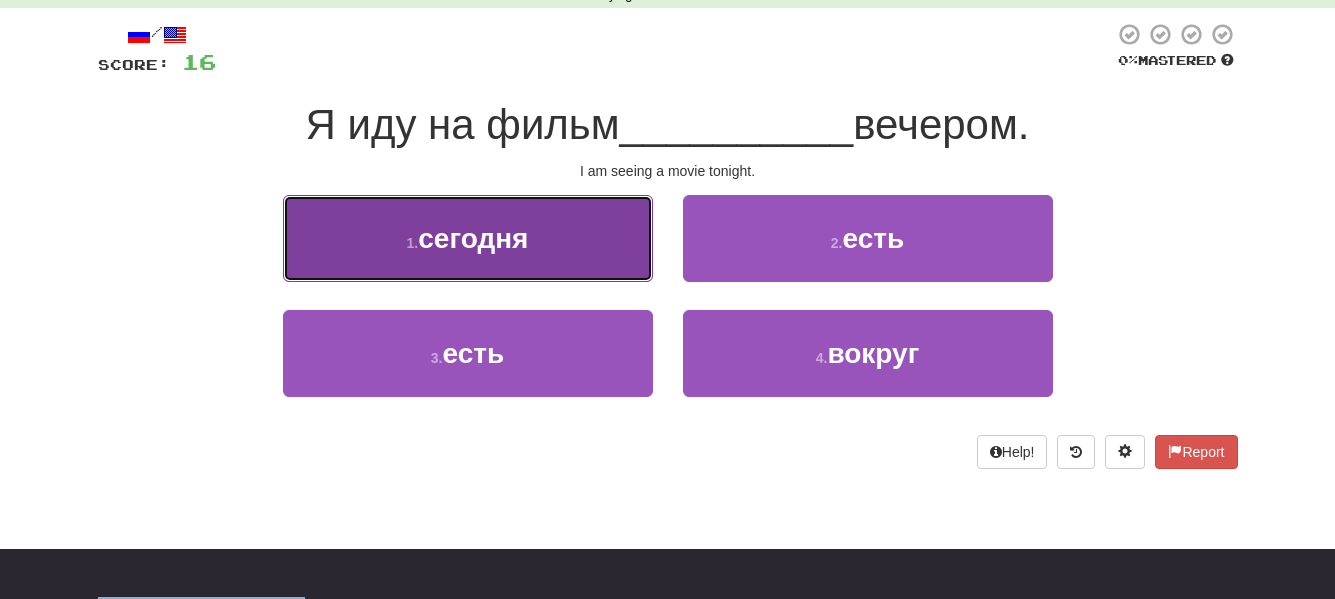 click on "1 .  сегодня" at bounding box center (468, 238) 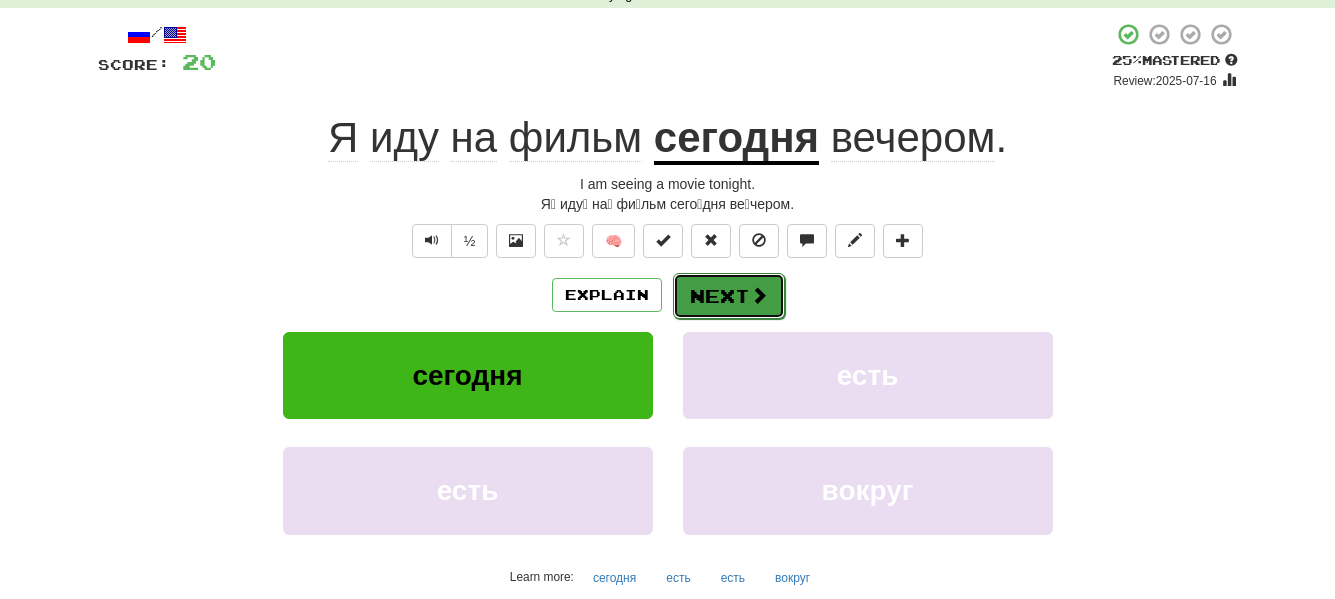 click at bounding box center [759, 295] 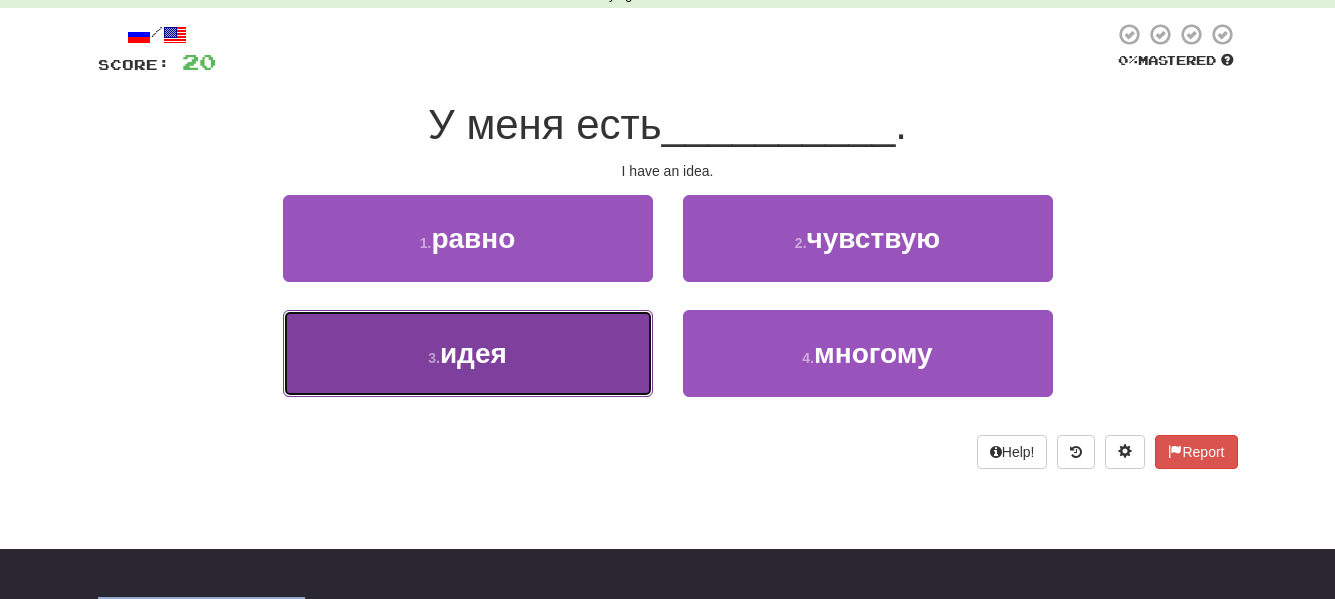 click on "3 .  идея" at bounding box center [468, 353] 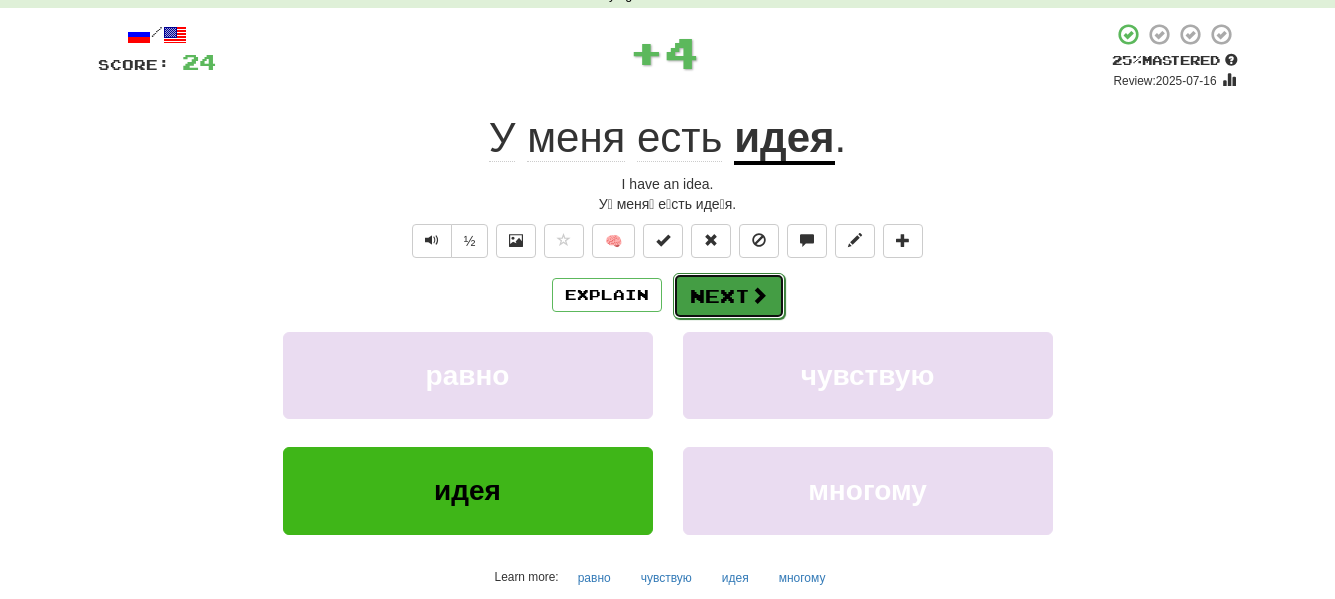 click on "Next" at bounding box center (729, 296) 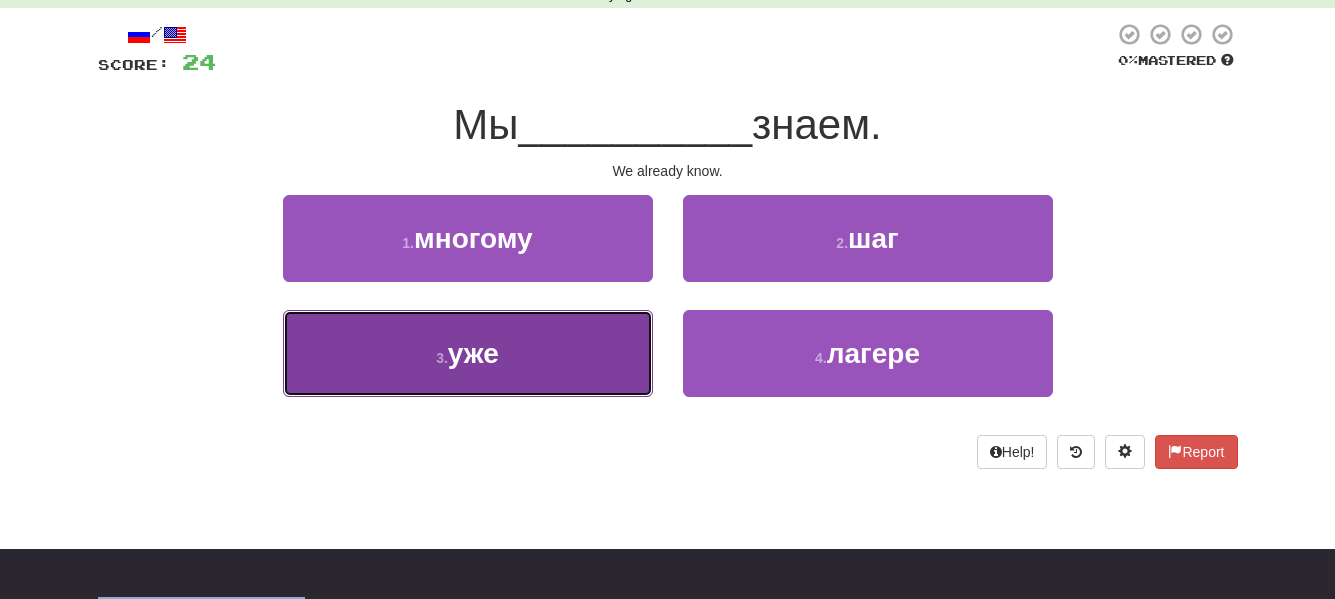 click on "3 .  уже" at bounding box center (468, 353) 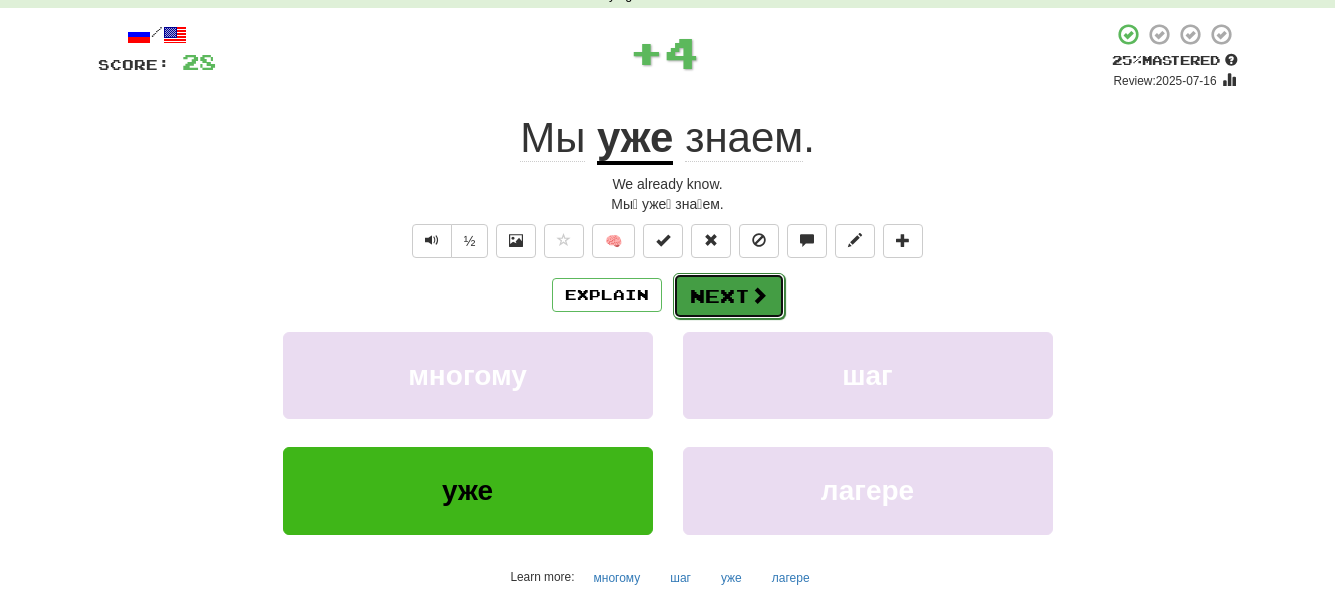 click on "Next" at bounding box center [729, 296] 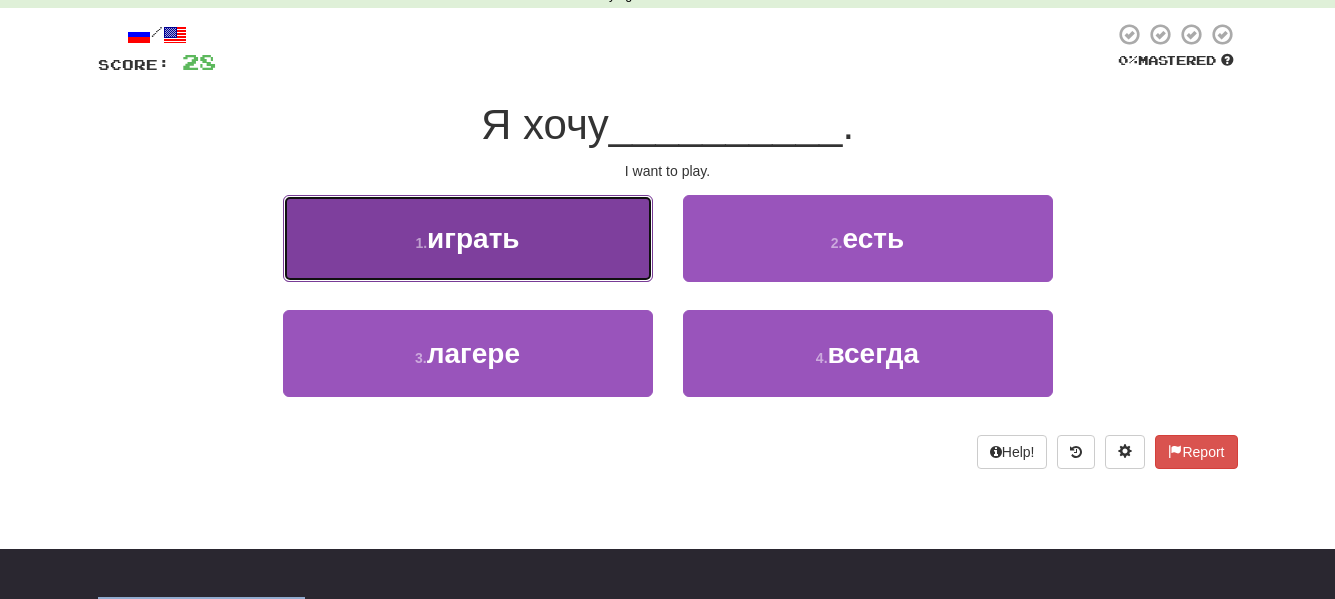 click on "1 .  играть" at bounding box center (468, 238) 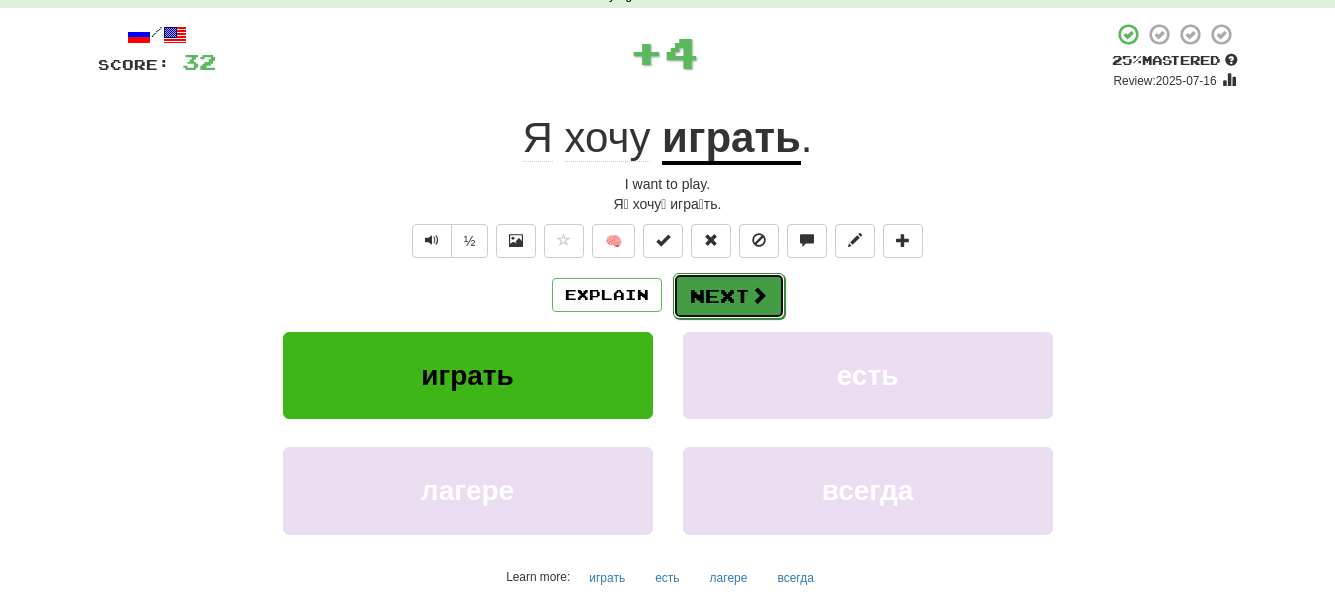 click on "Next" at bounding box center [729, 296] 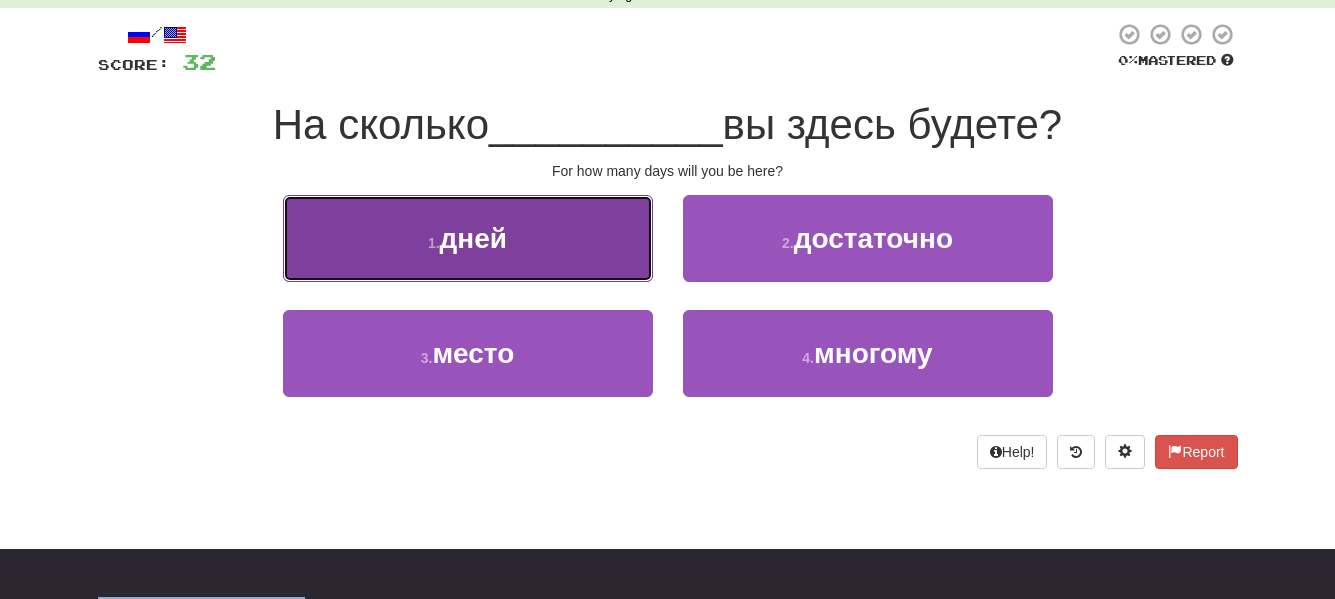 click on "1 .  дней" at bounding box center [468, 238] 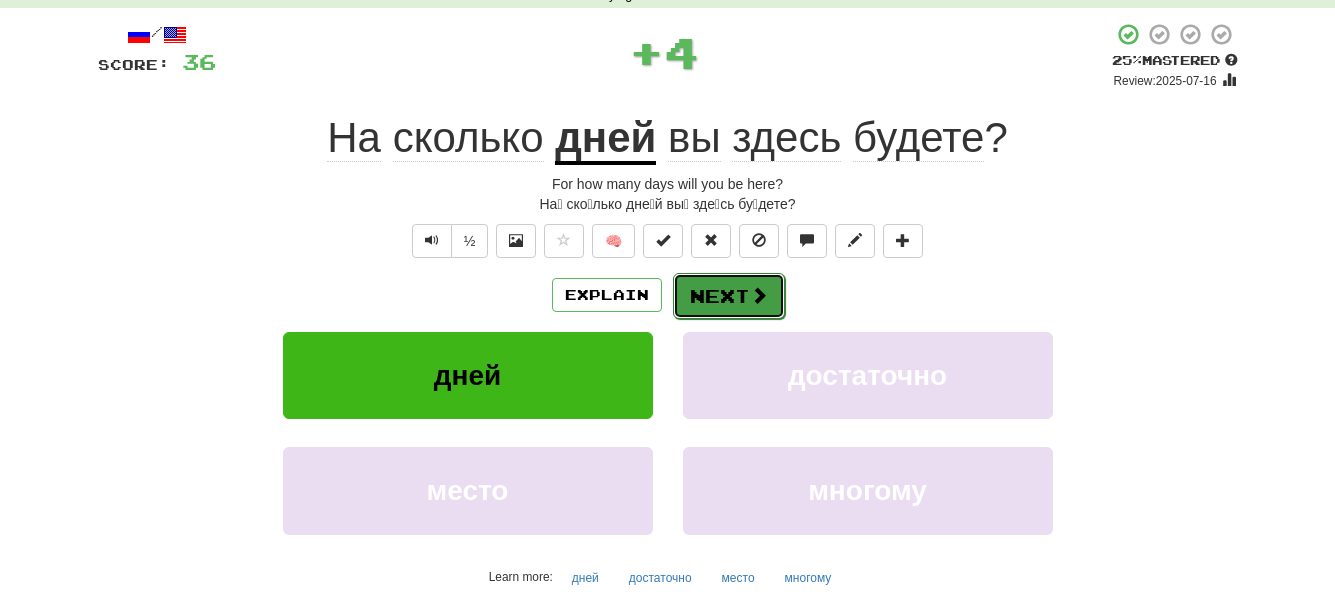 click on "Next" at bounding box center [729, 296] 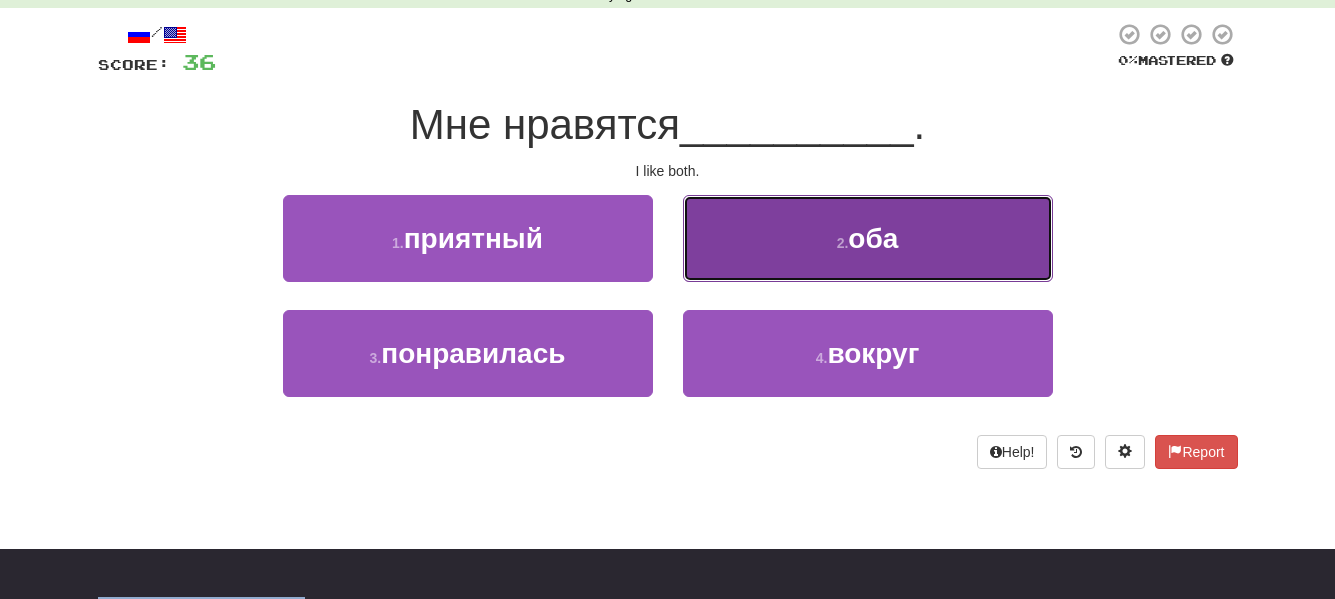 click on "2 .  оба" at bounding box center [868, 238] 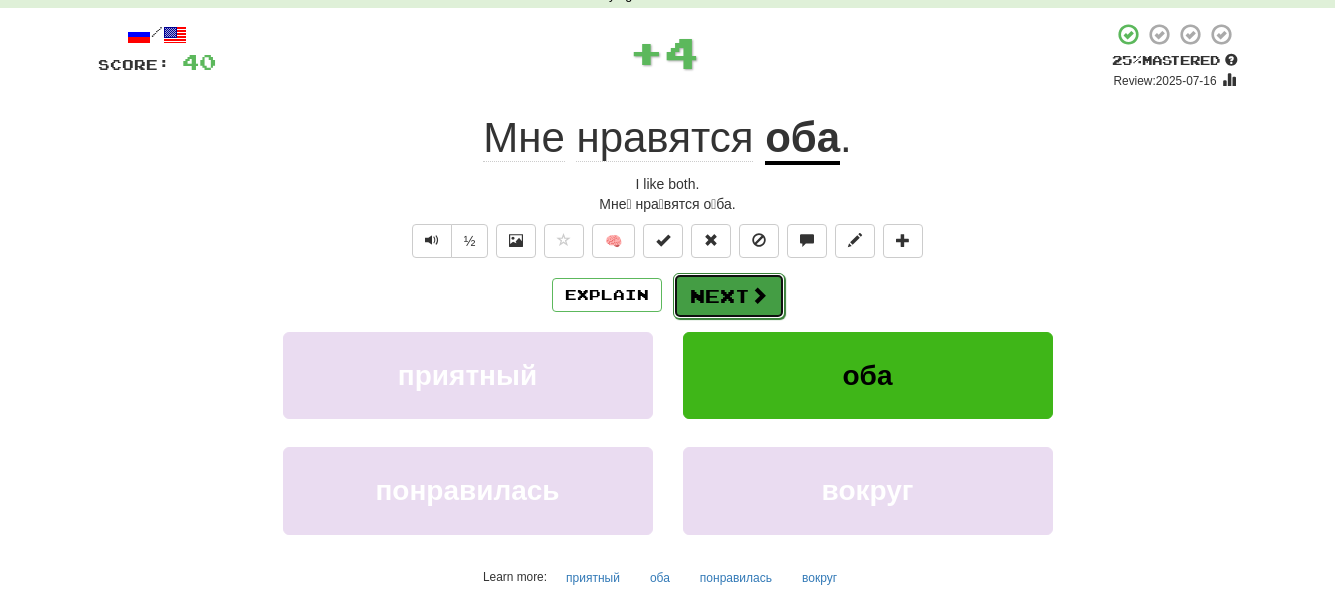 click on "Next" at bounding box center [729, 296] 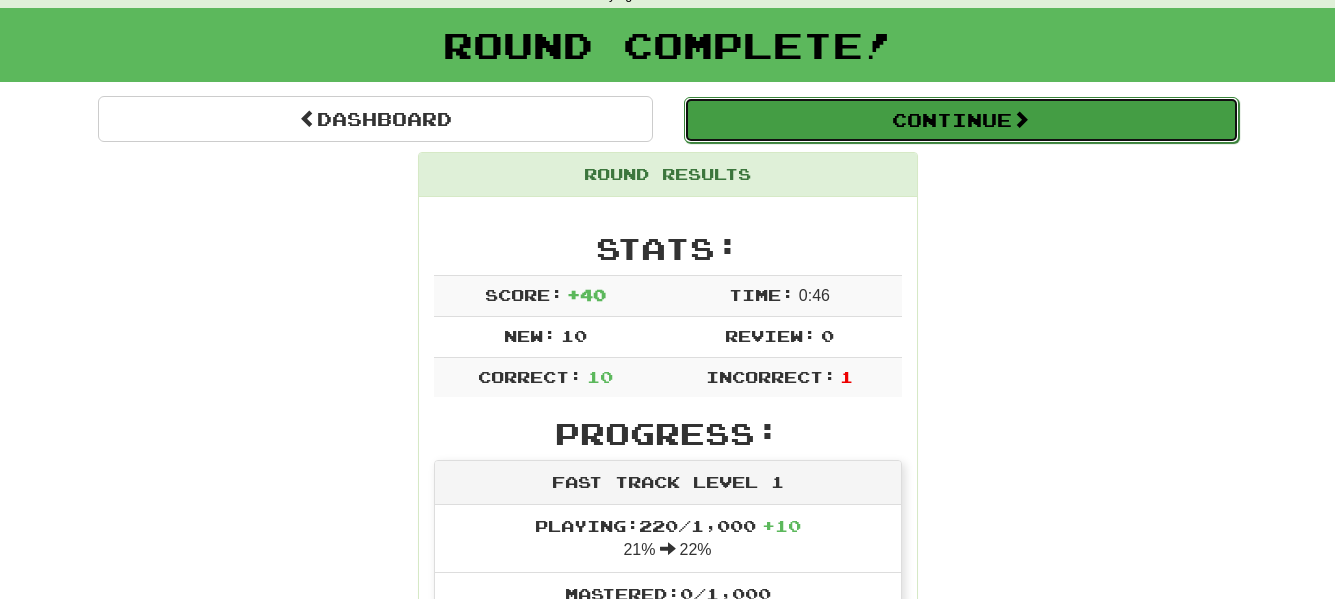 click on "Continue" at bounding box center [961, 120] 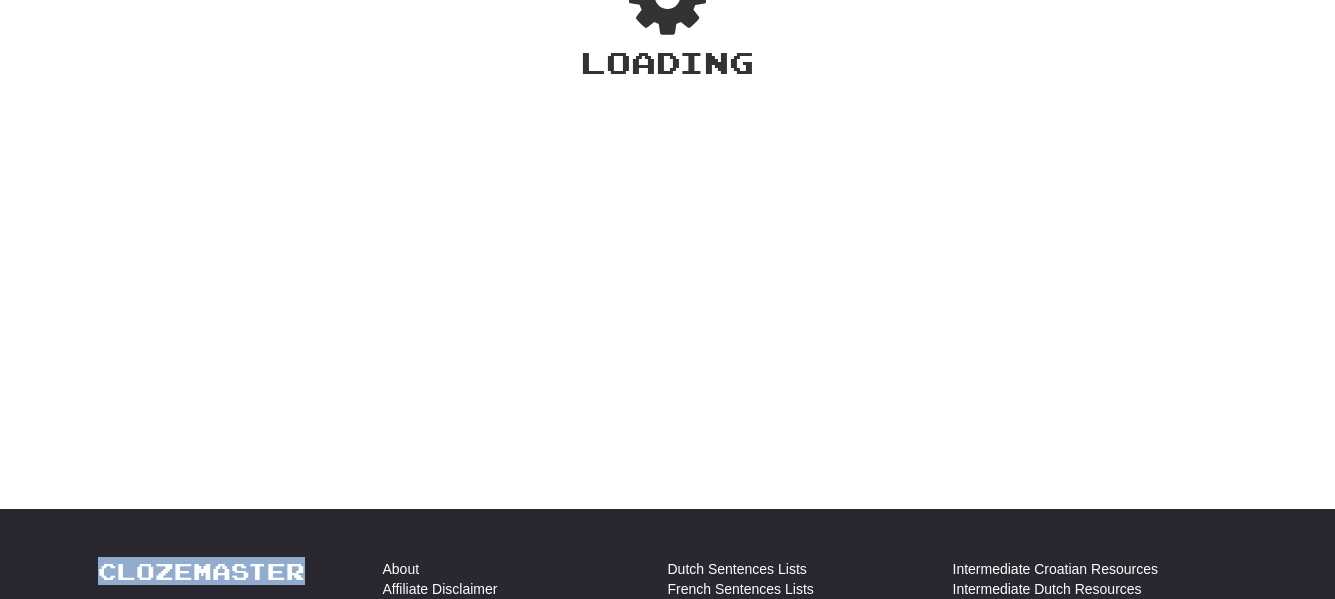 scroll, scrollTop: 100, scrollLeft: 0, axis: vertical 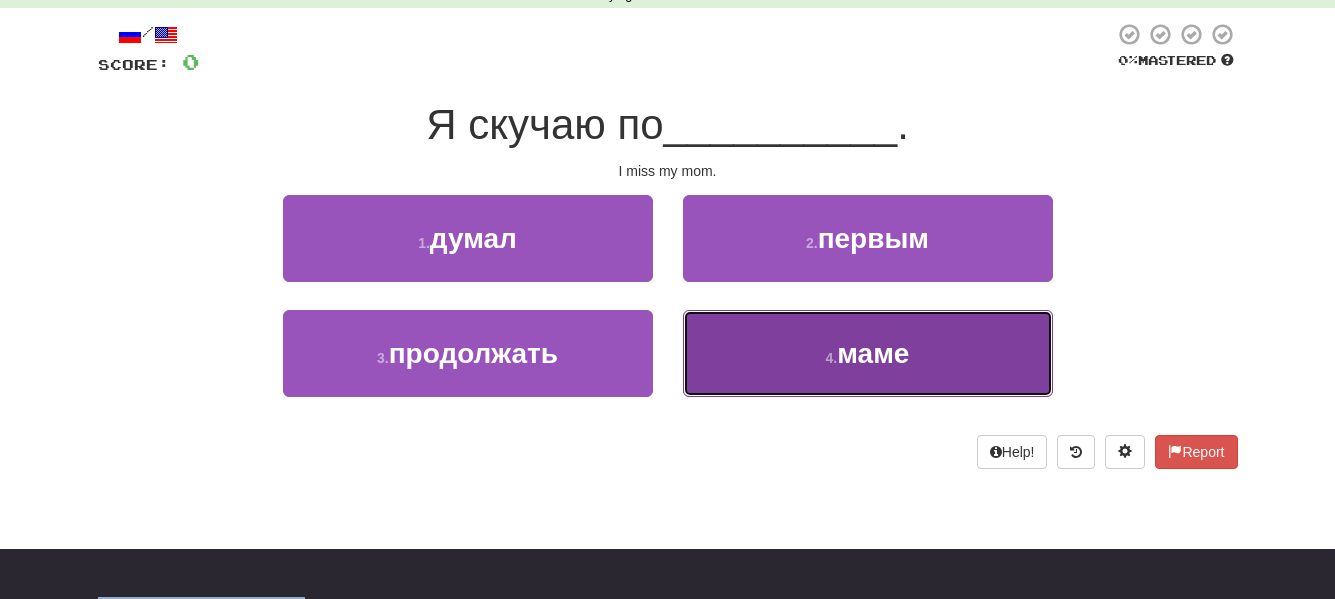 click on "4 .  маме" at bounding box center [868, 353] 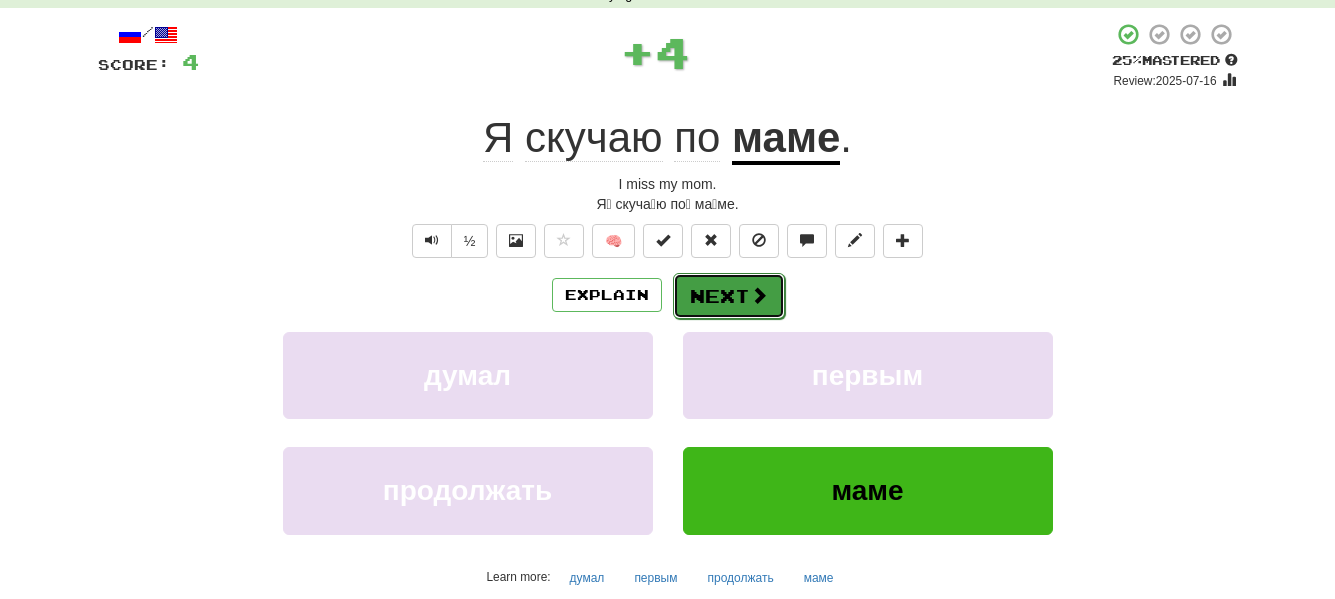 click on "Next" at bounding box center [729, 296] 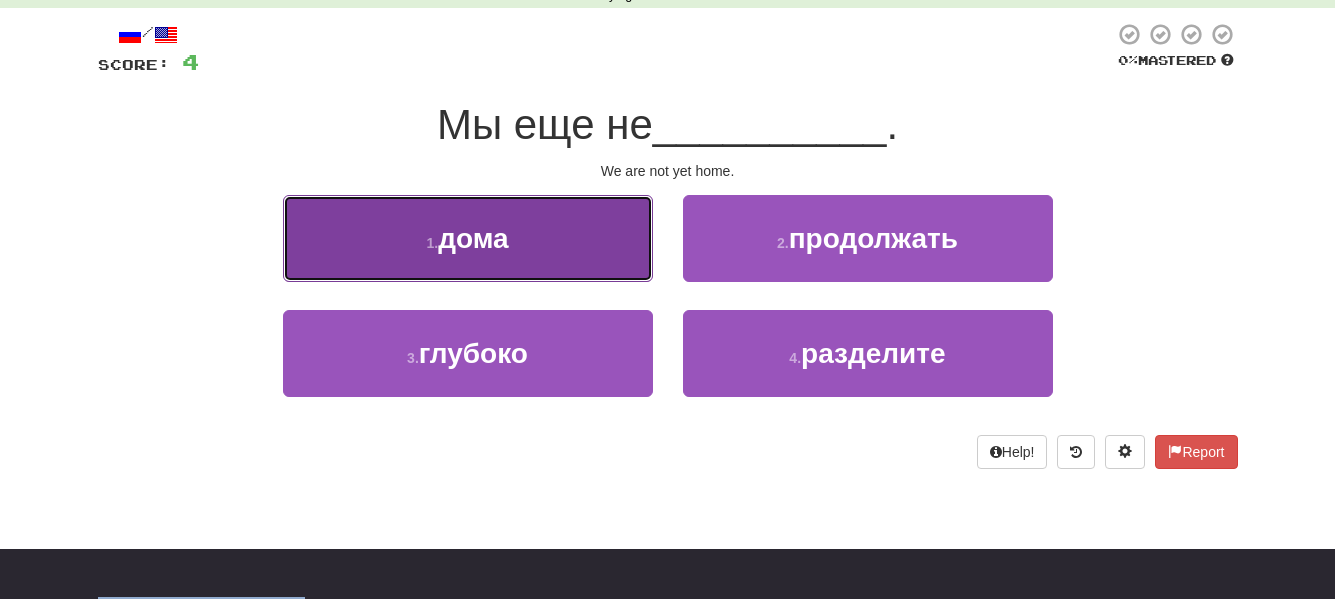 click on "1 .  дома" at bounding box center [468, 238] 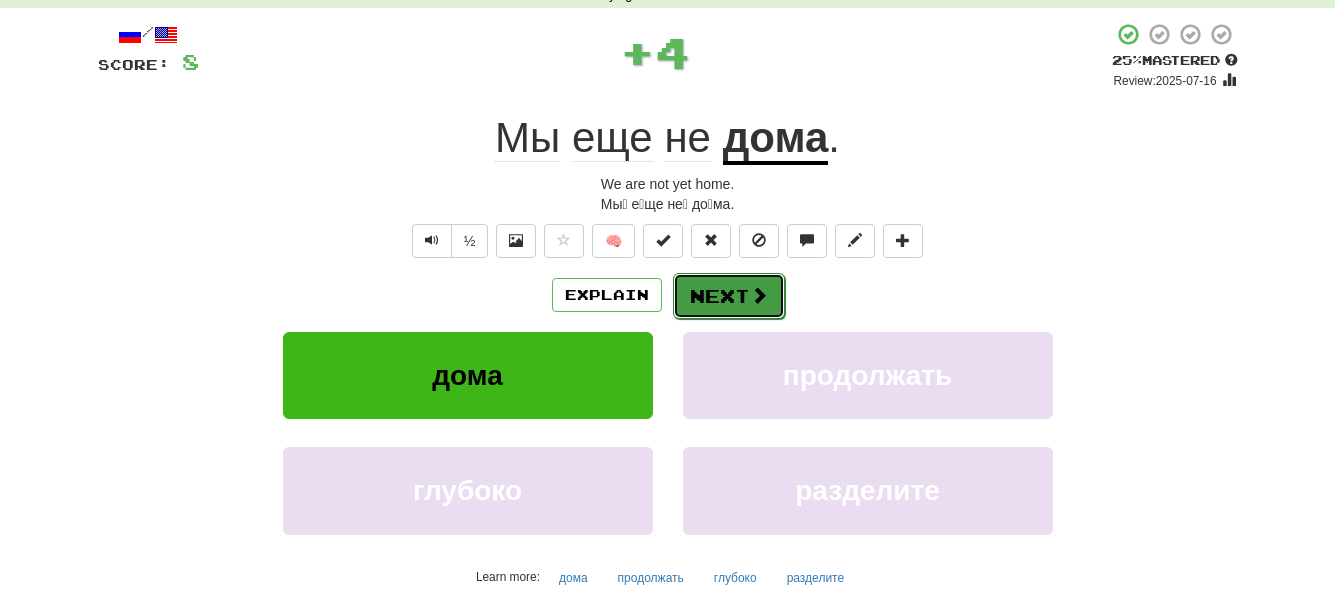 click at bounding box center (759, 295) 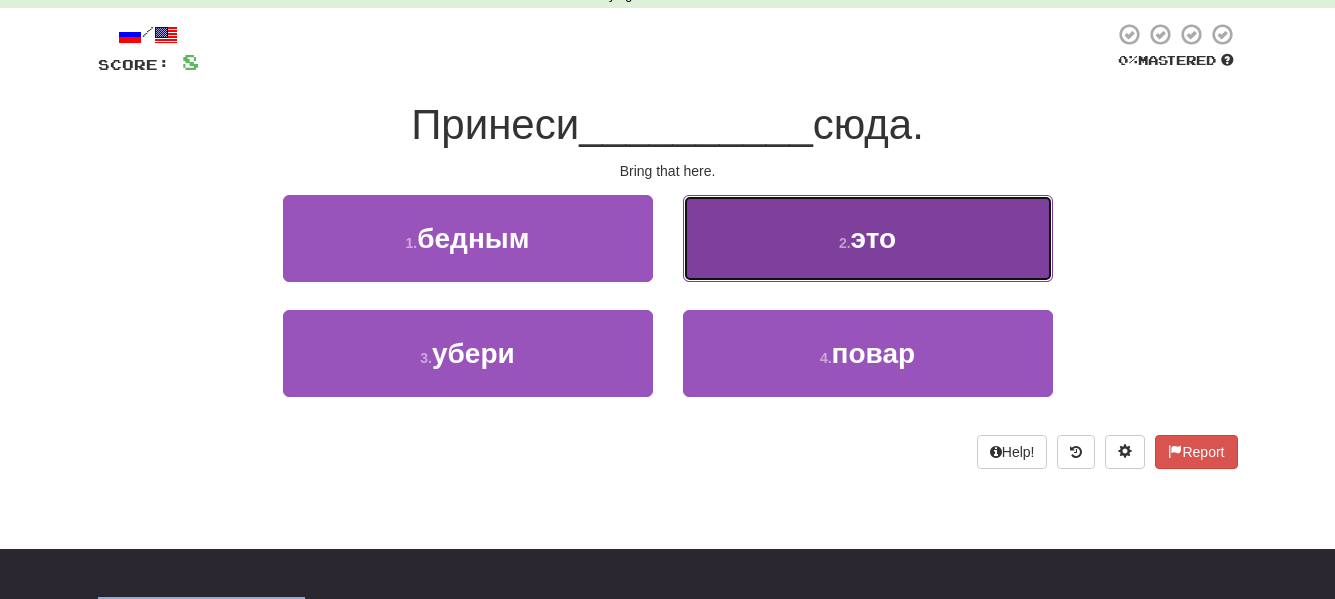 click on "2 .  это" at bounding box center [868, 238] 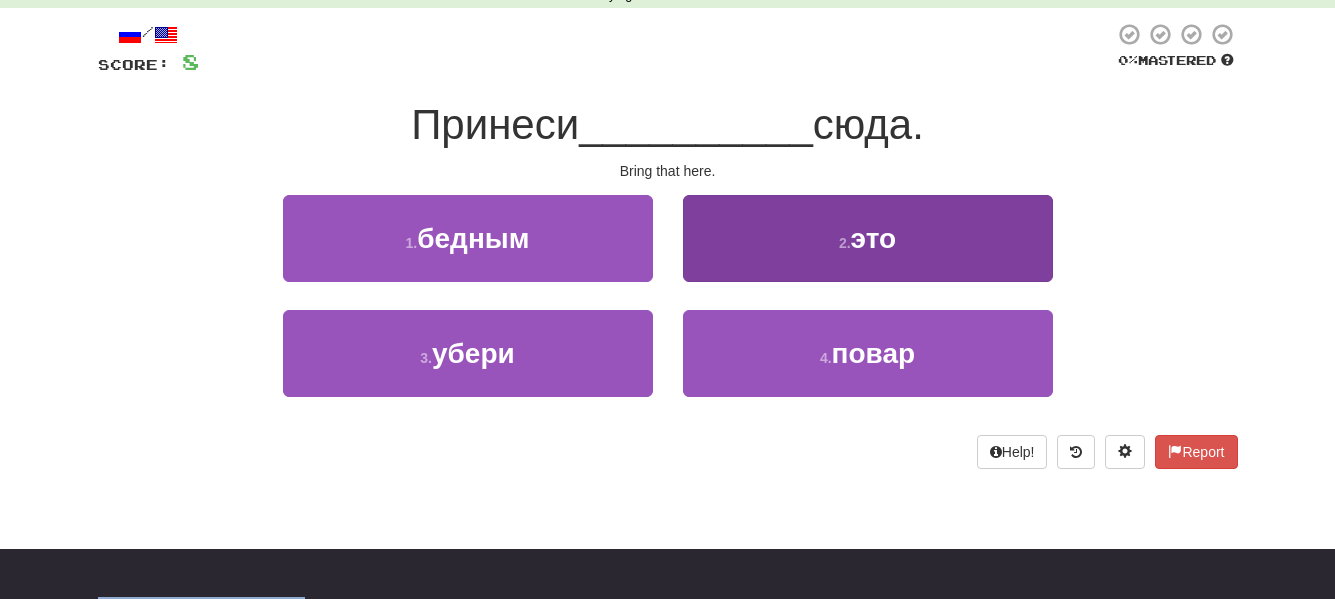 click on "/  Score:   8 0 %  Mastered Принеси  __________  сюда. Bring that here. 1 .  бедным 2 .  это 3 .  убери 4 .  повар  Help!  Report" at bounding box center (668, 245) 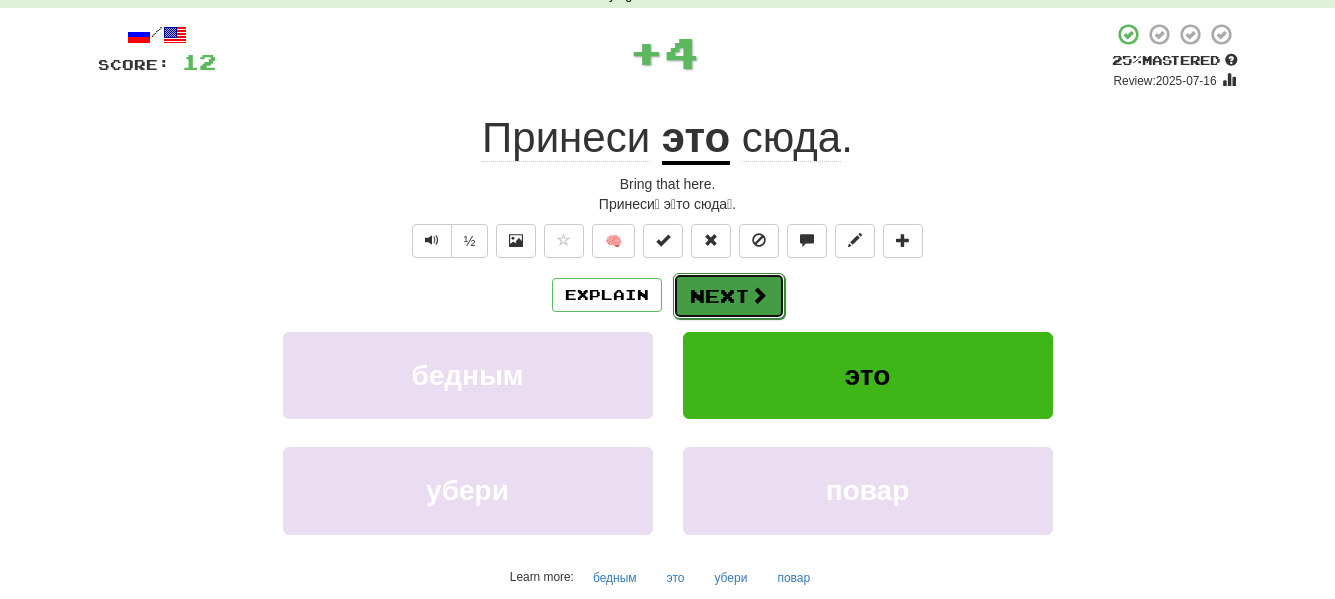 click on "Next" at bounding box center (729, 296) 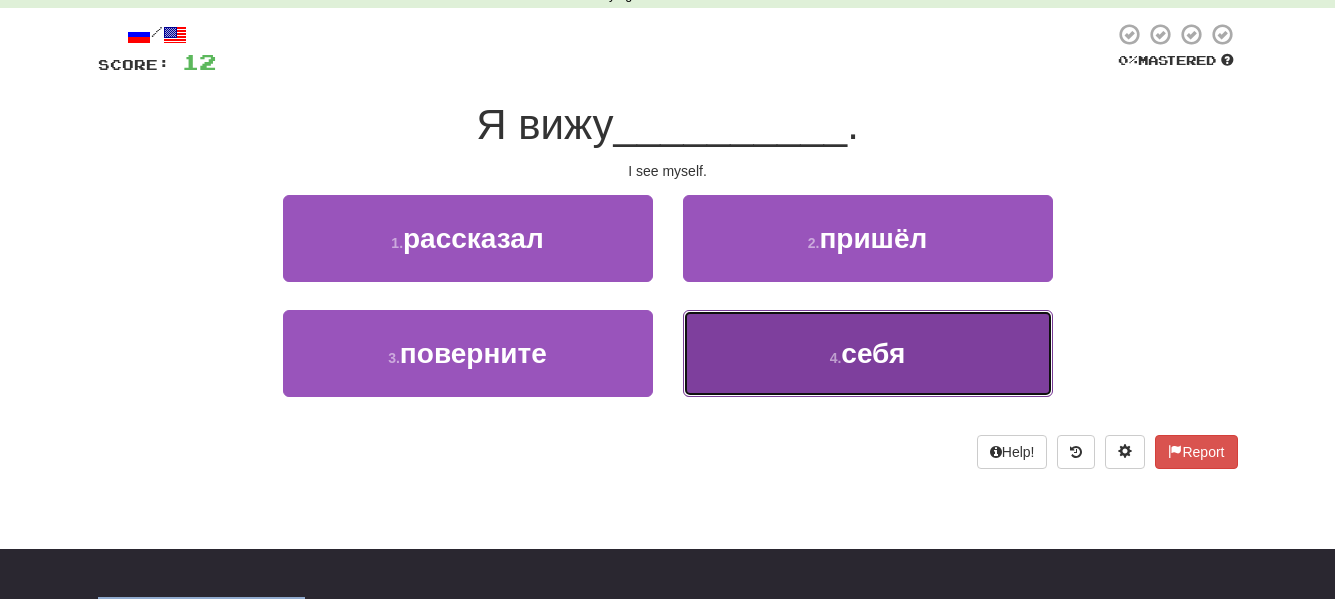 click on "4 .  себя" at bounding box center [868, 353] 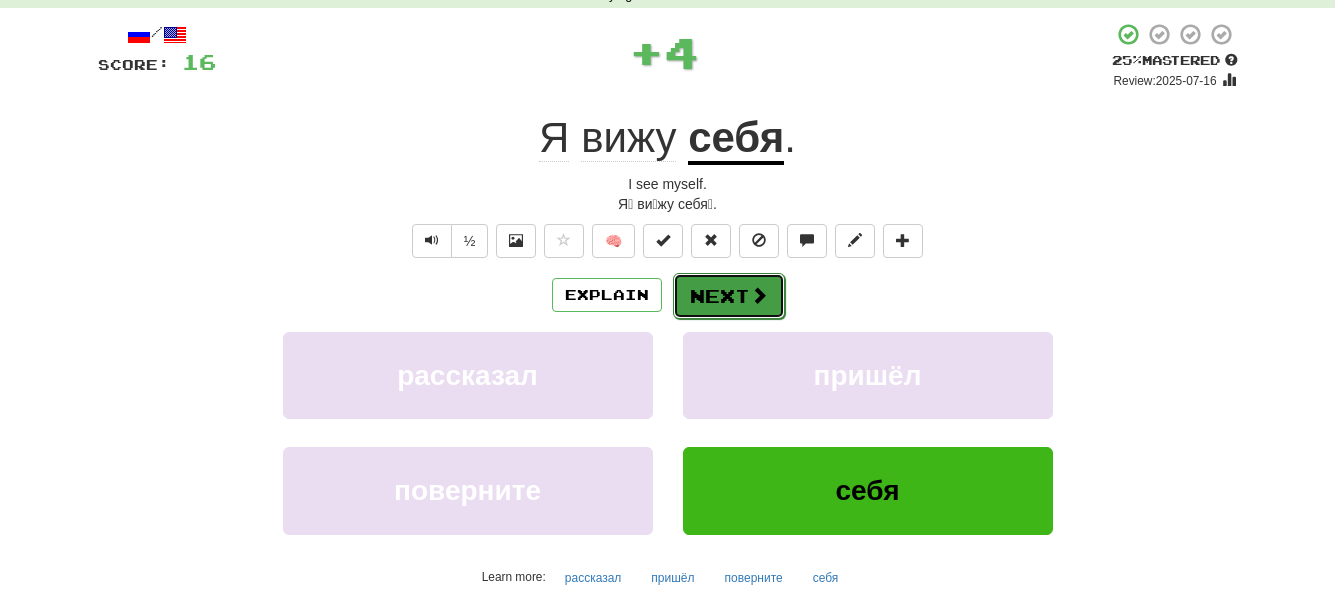 click on "Next" at bounding box center [729, 296] 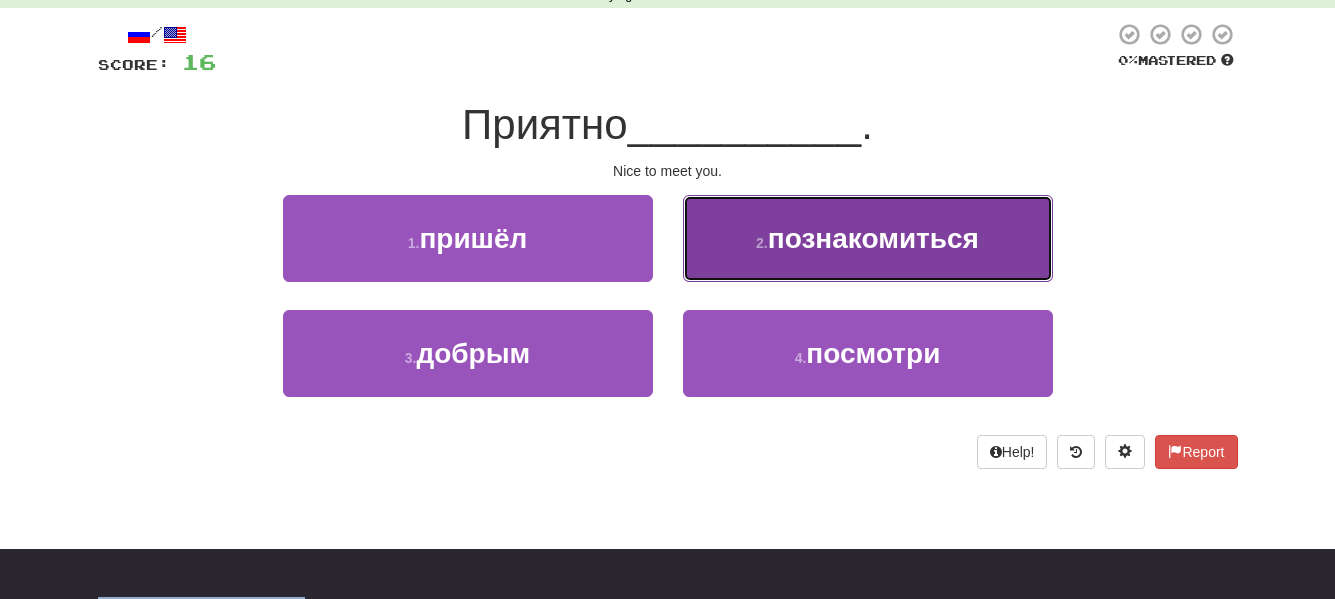 click on "познакомиться" at bounding box center [873, 238] 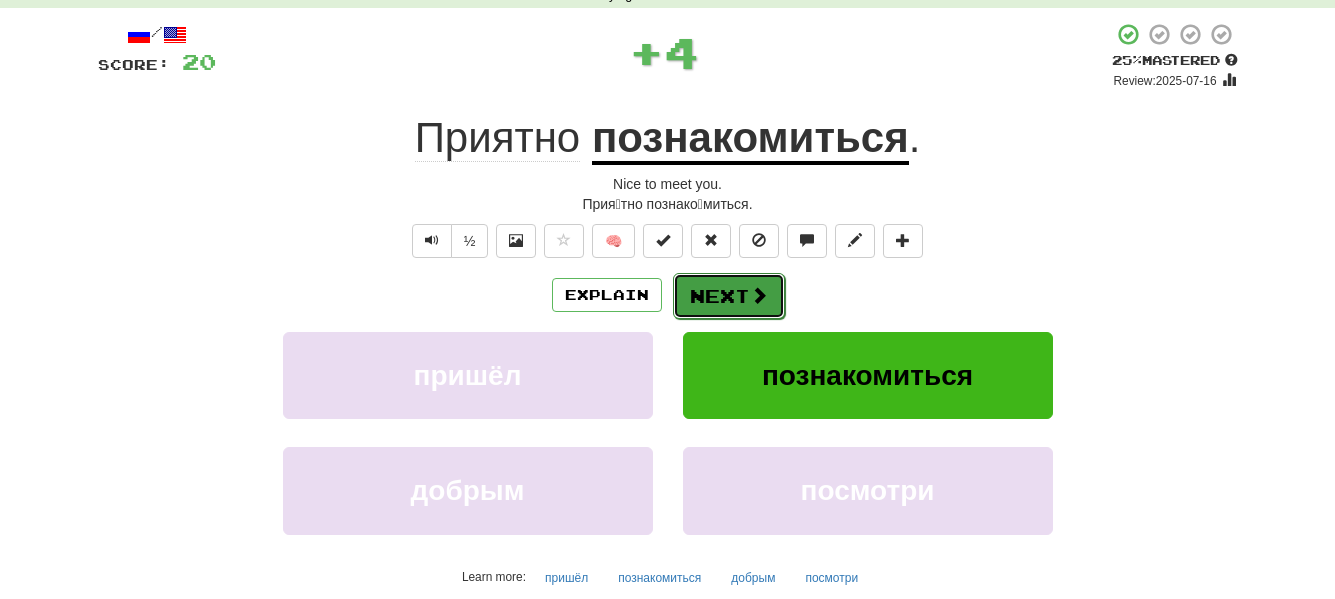 click on "Next" at bounding box center [729, 296] 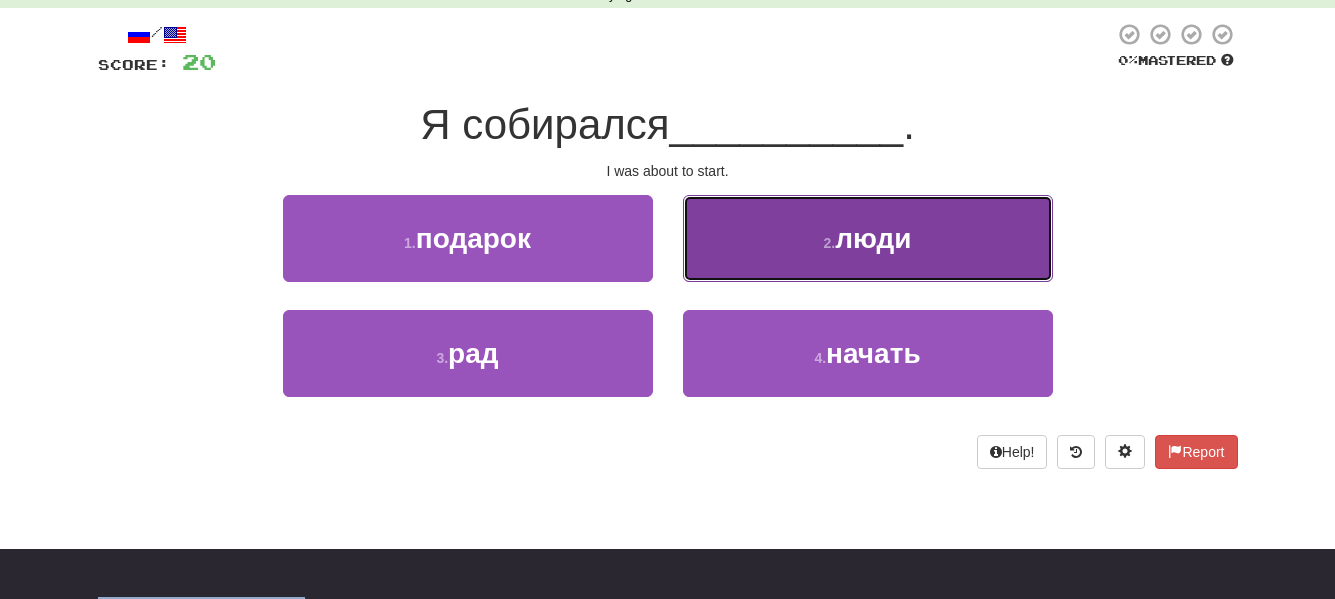 click on "2 .  люди" at bounding box center (868, 238) 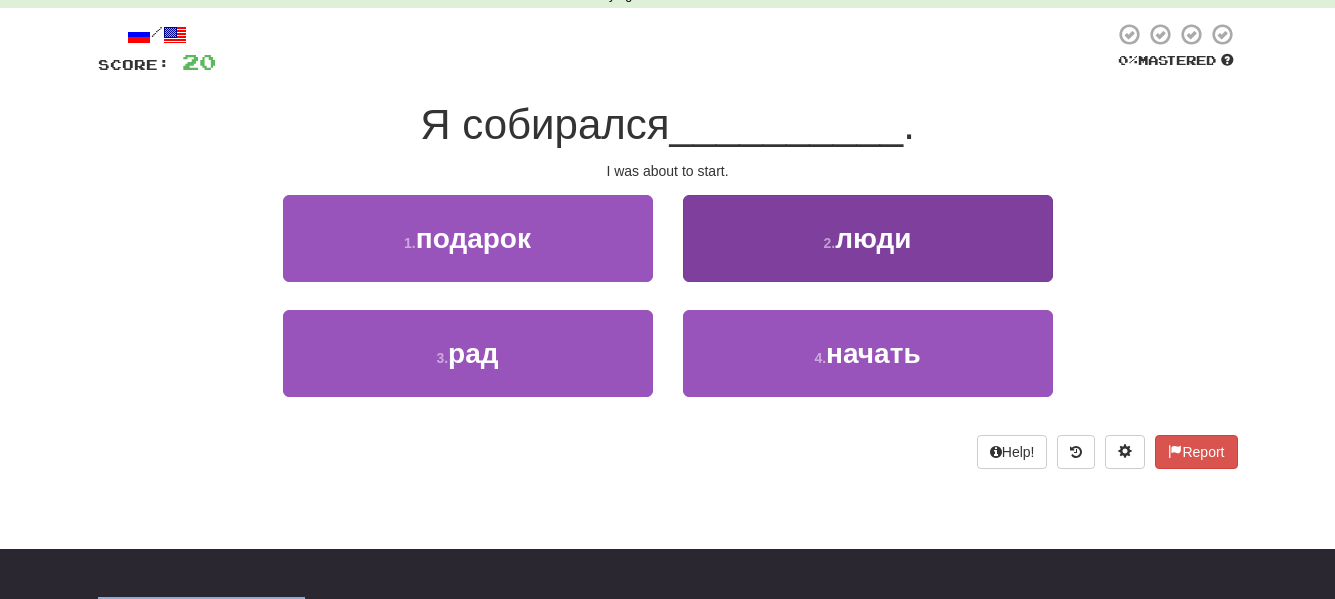 click on "/  Score:   20 0 %  Mastered Я собирался  __________ . I was about to start. 1 .  подарок 2 .  люди 3 .  рад 4 .  начать  Help!  Report" at bounding box center [668, 245] 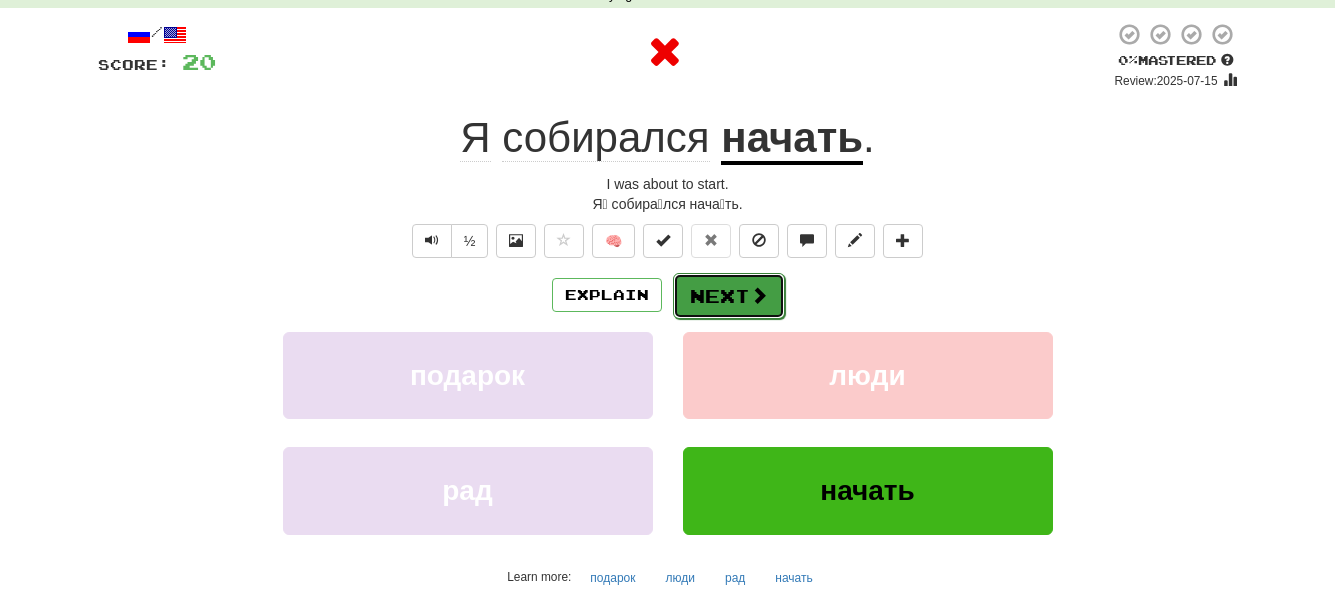 click on "Next" at bounding box center (729, 296) 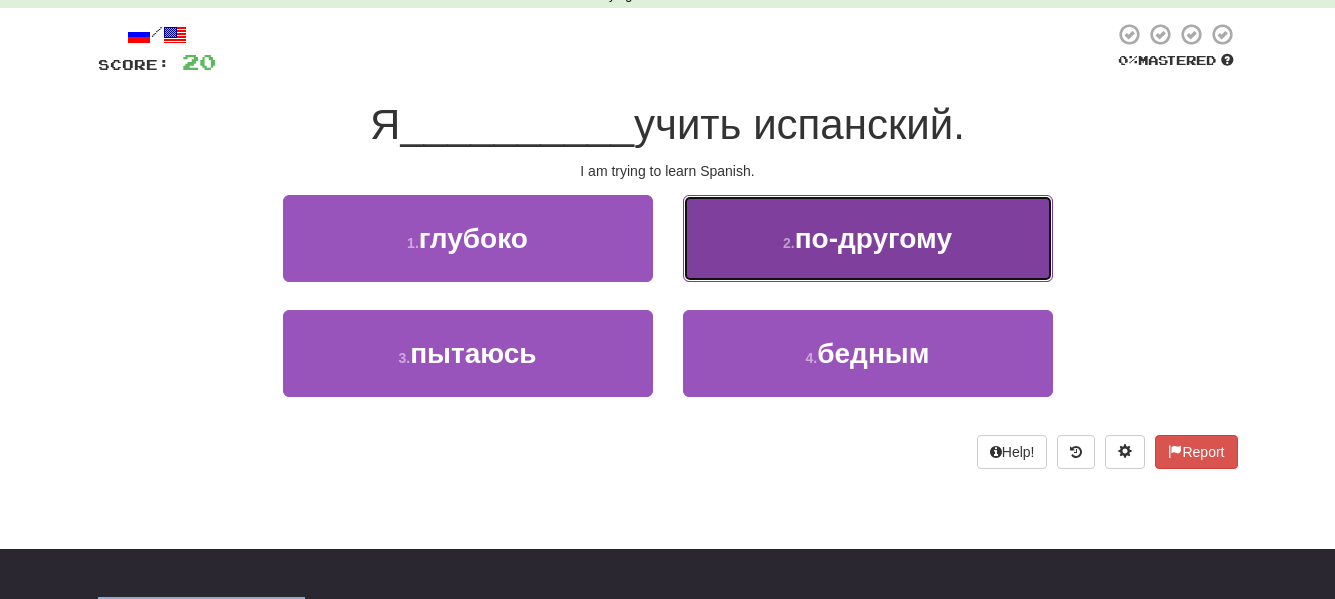 click on "2 .  по-другому" at bounding box center [868, 238] 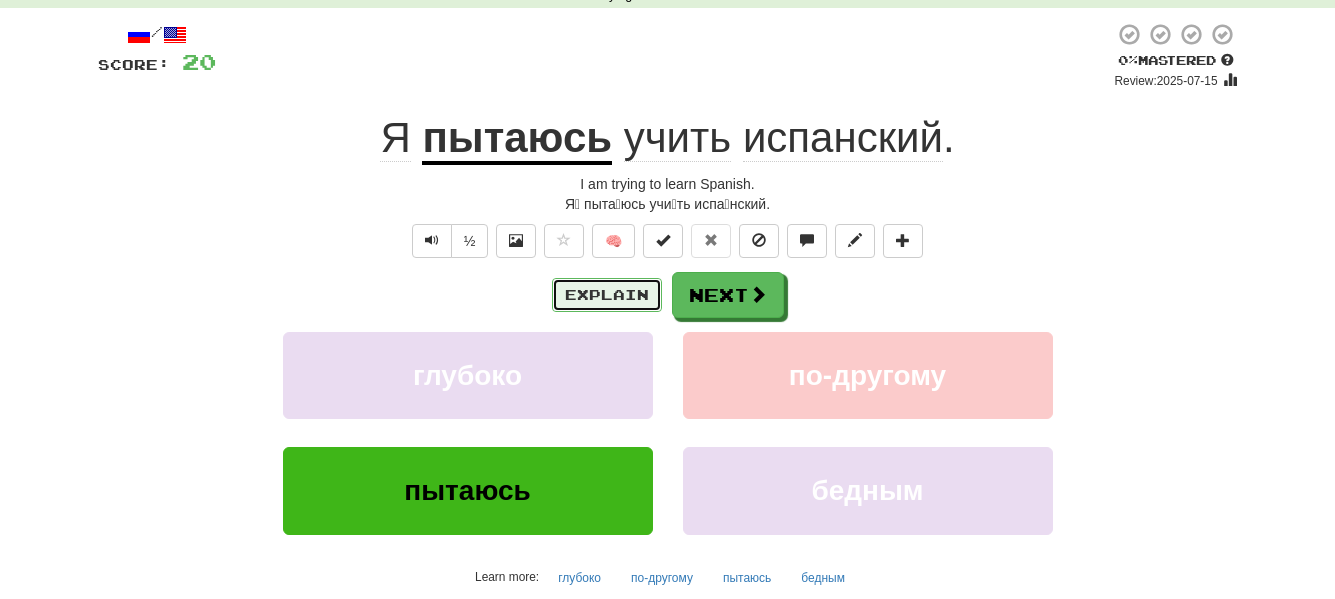 click on "Explain" at bounding box center (607, 295) 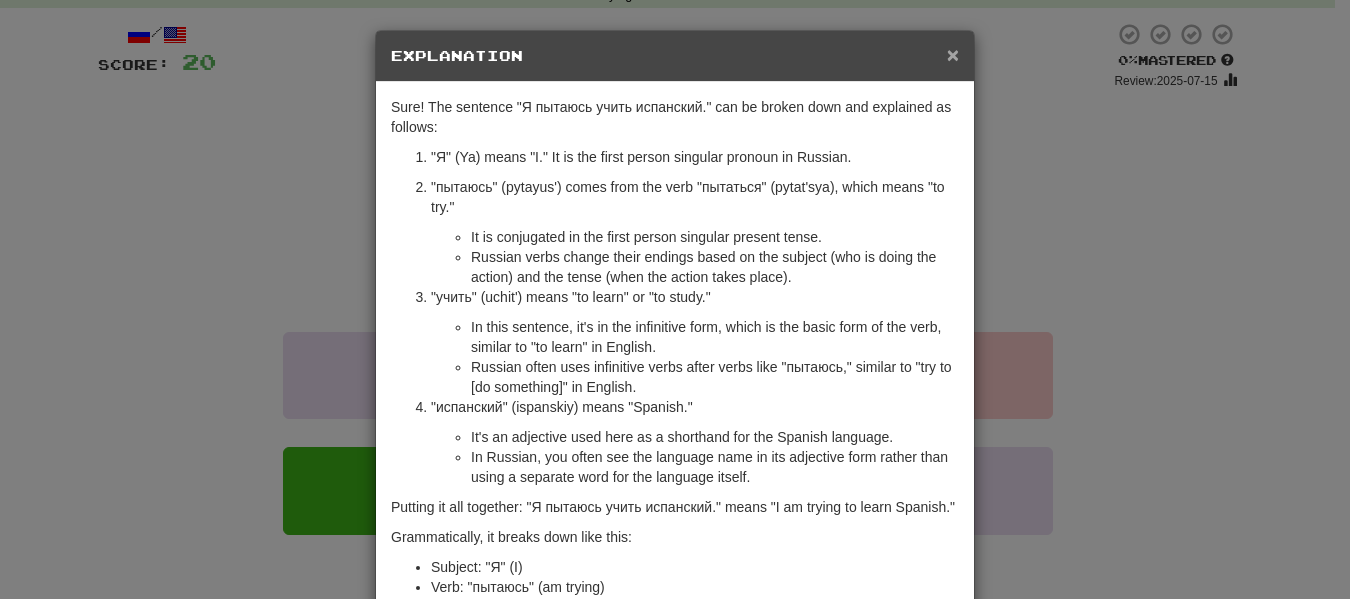 click on "×" at bounding box center [953, 54] 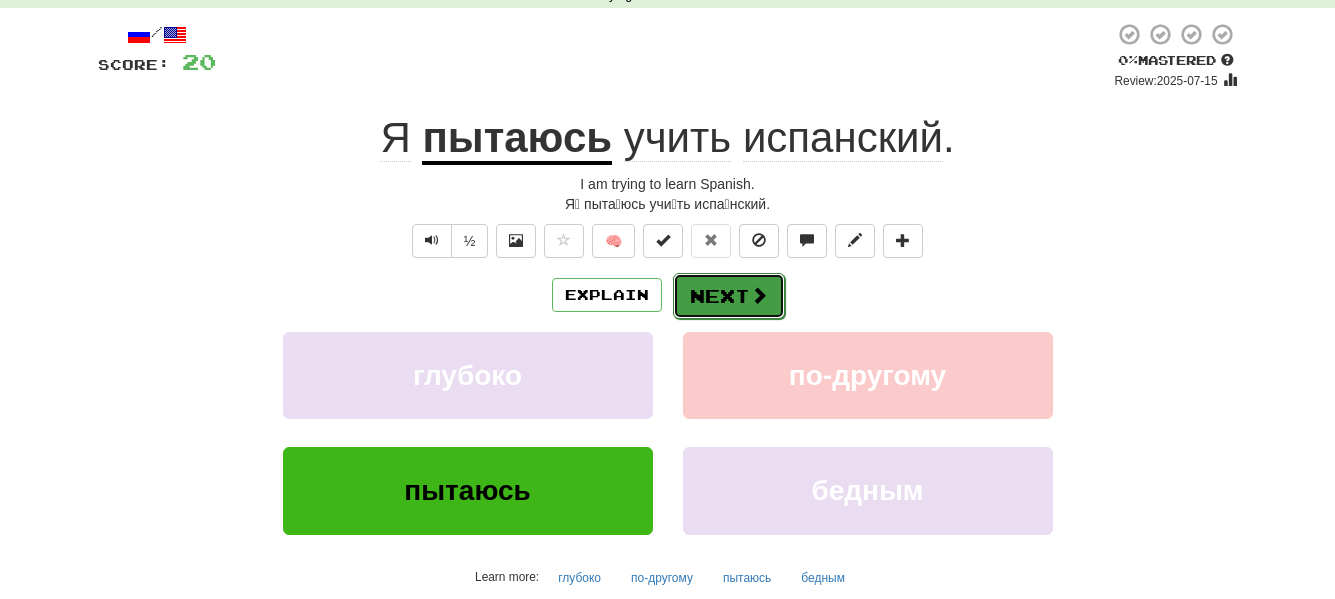 click on "Next" at bounding box center (729, 296) 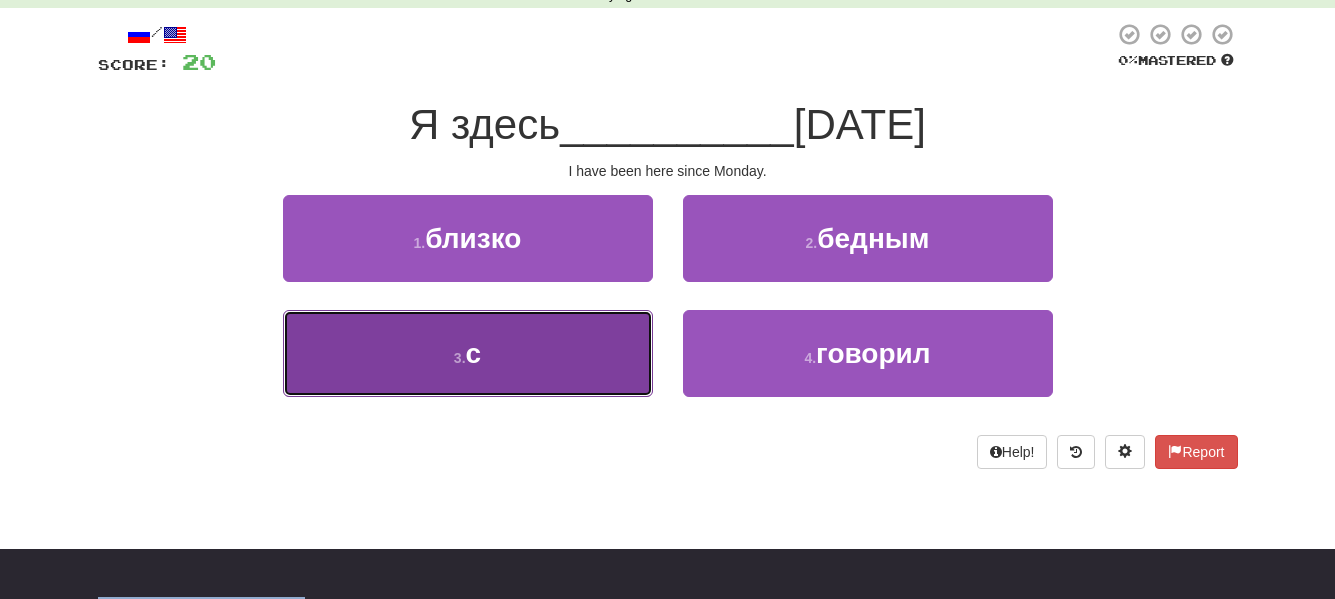 click on "3 .  с" at bounding box center [468, 353] 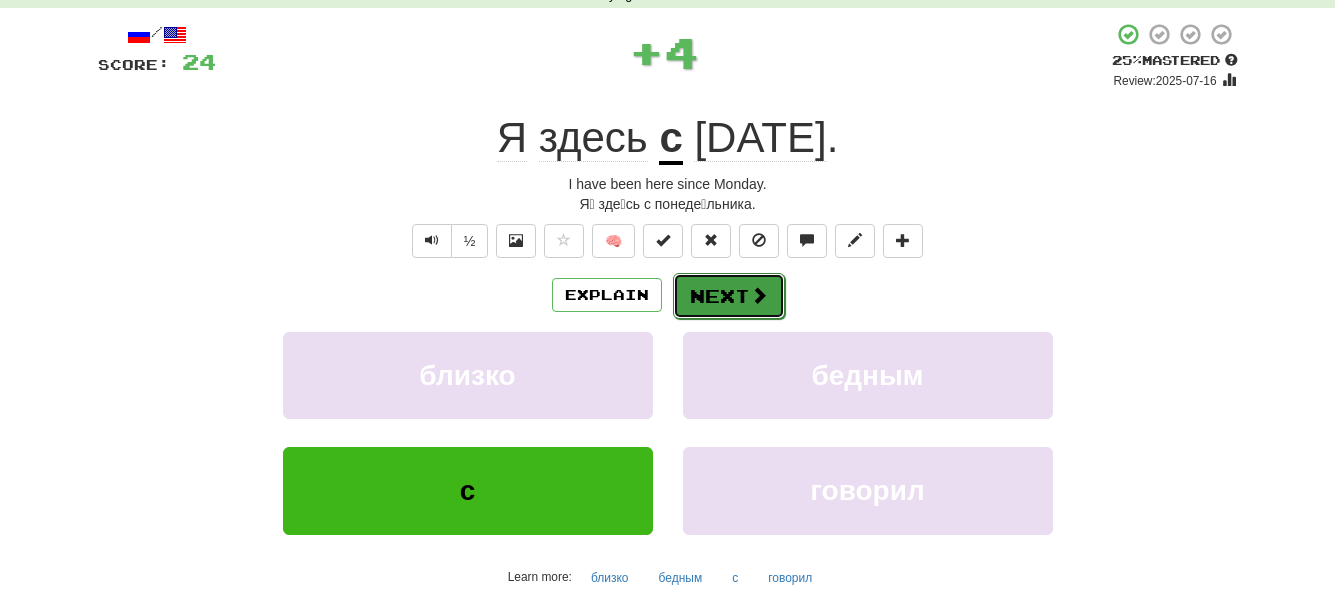 click on "Next" at bounding box center [729, 296] 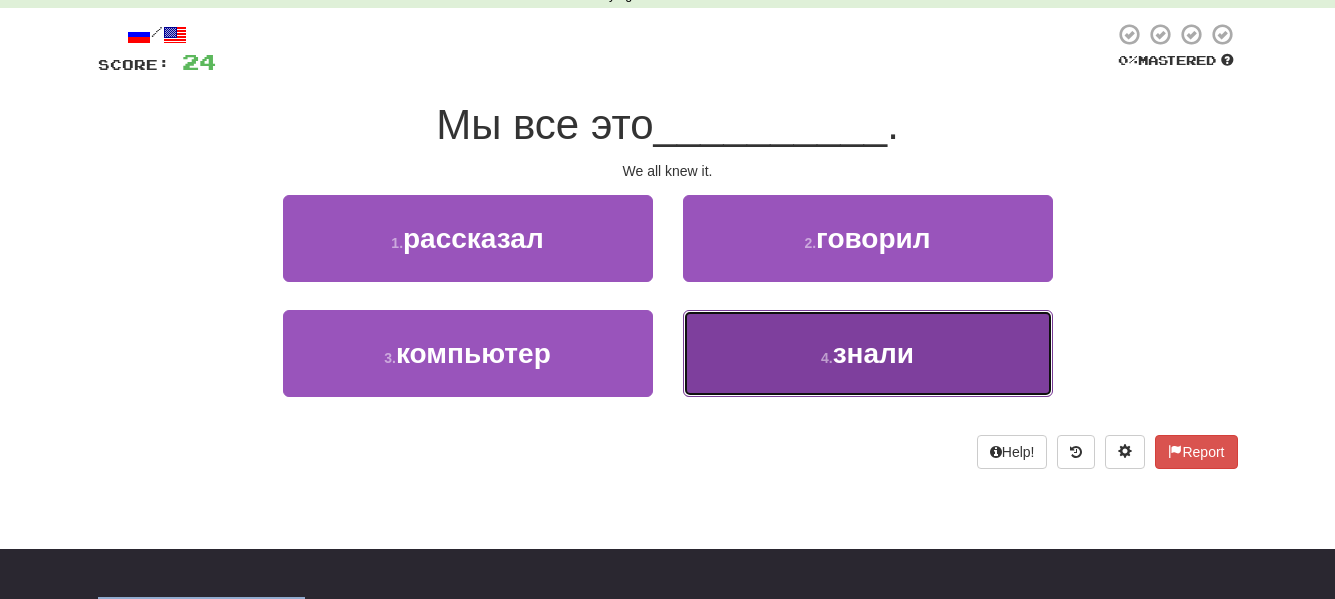 click on "4 .  знали" at bounding box center (868, 353) 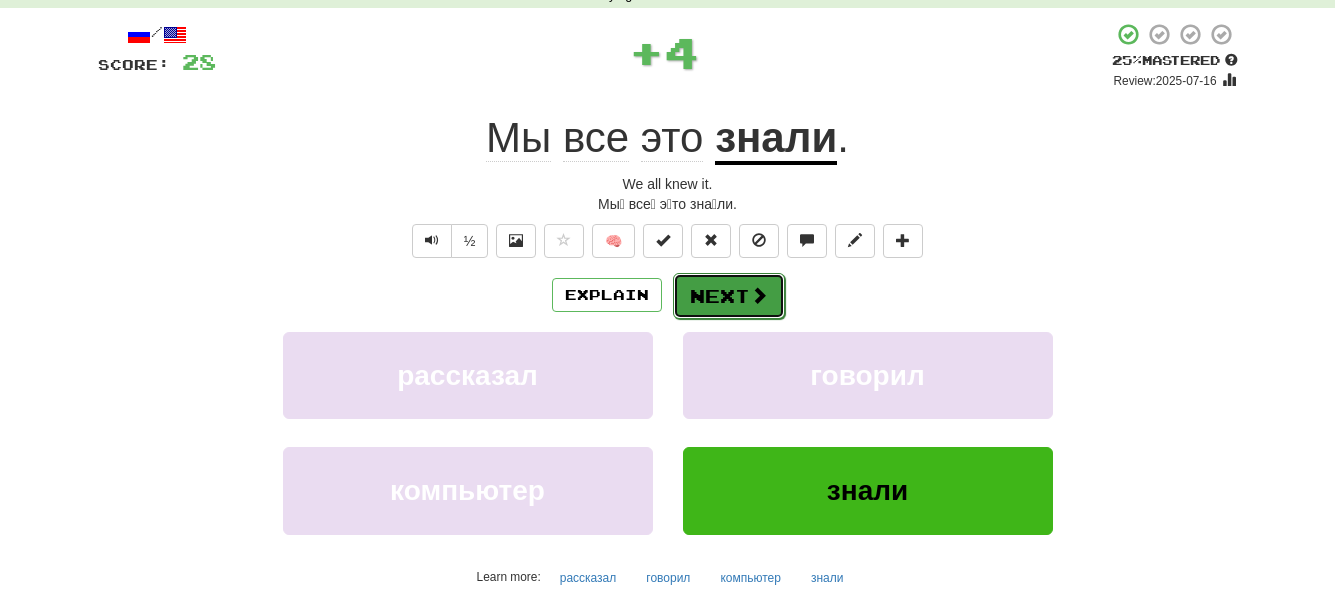 click on "Next" at bounding box center [729, 296] 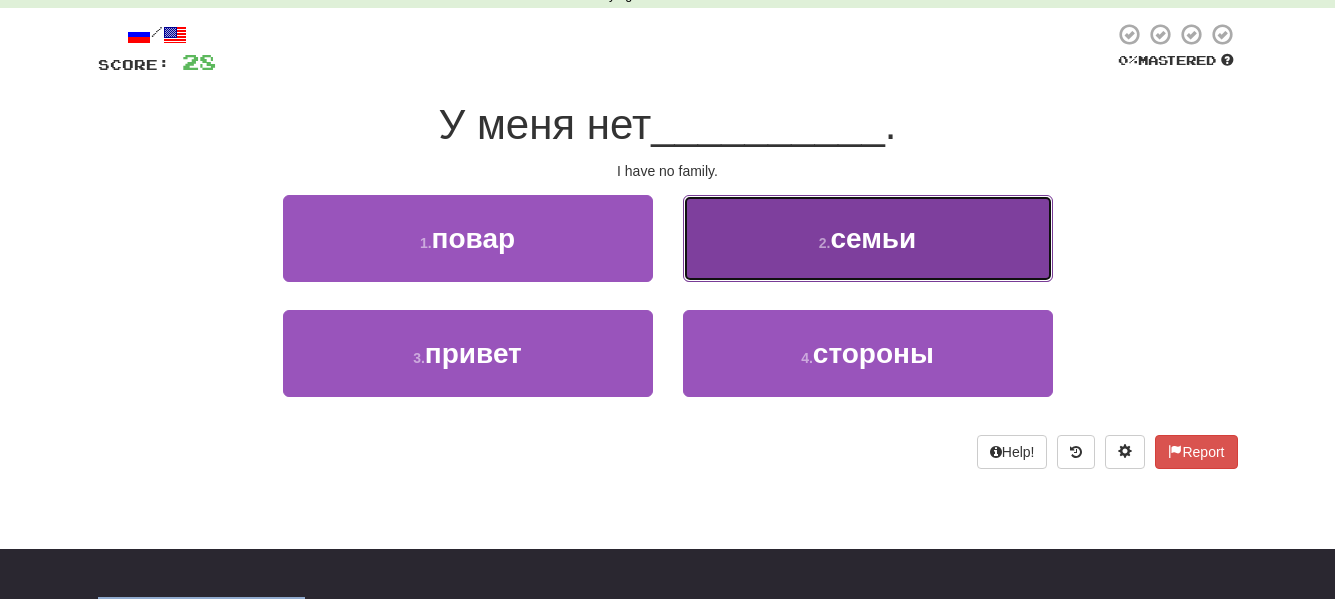 click on "2 .  семьи" at bounding box center [868, 238] 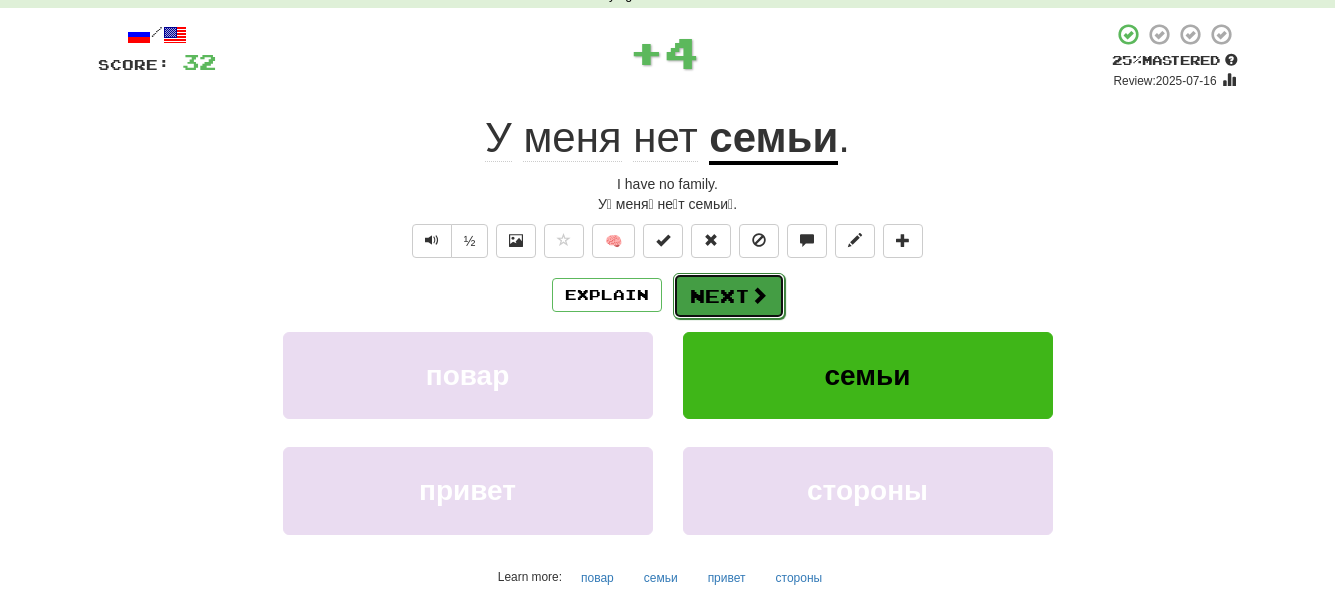 click on "Next" at bounding box center (729, 296) 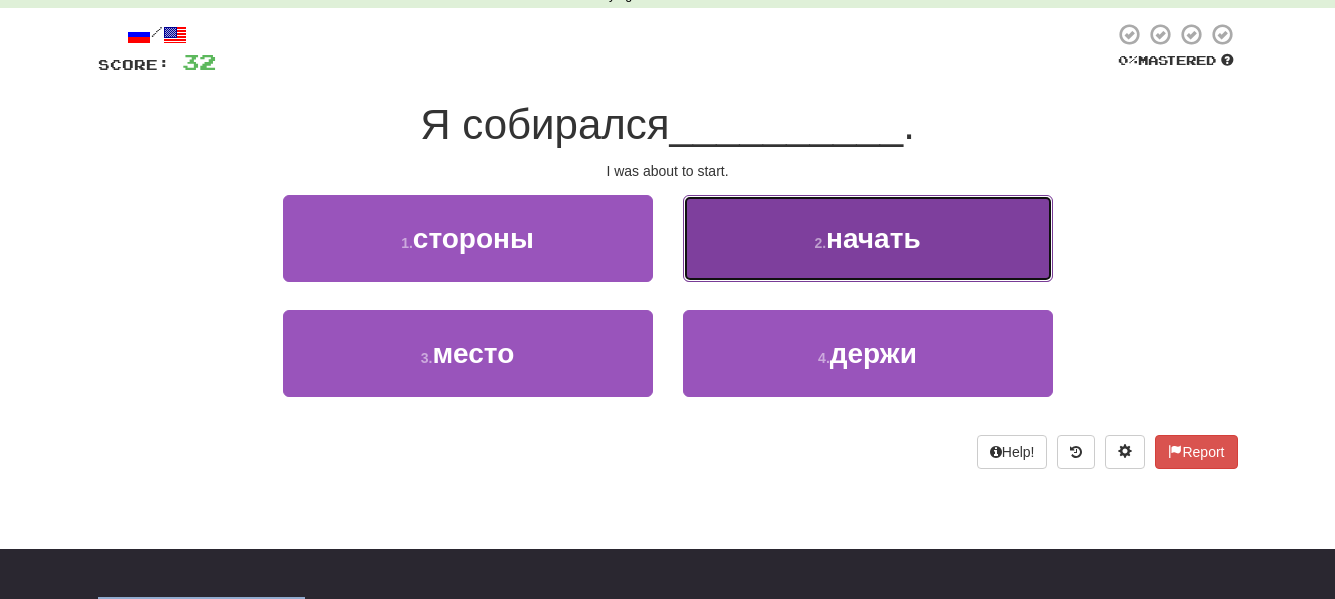 click on "2 ." at bounding box center (820, 243) 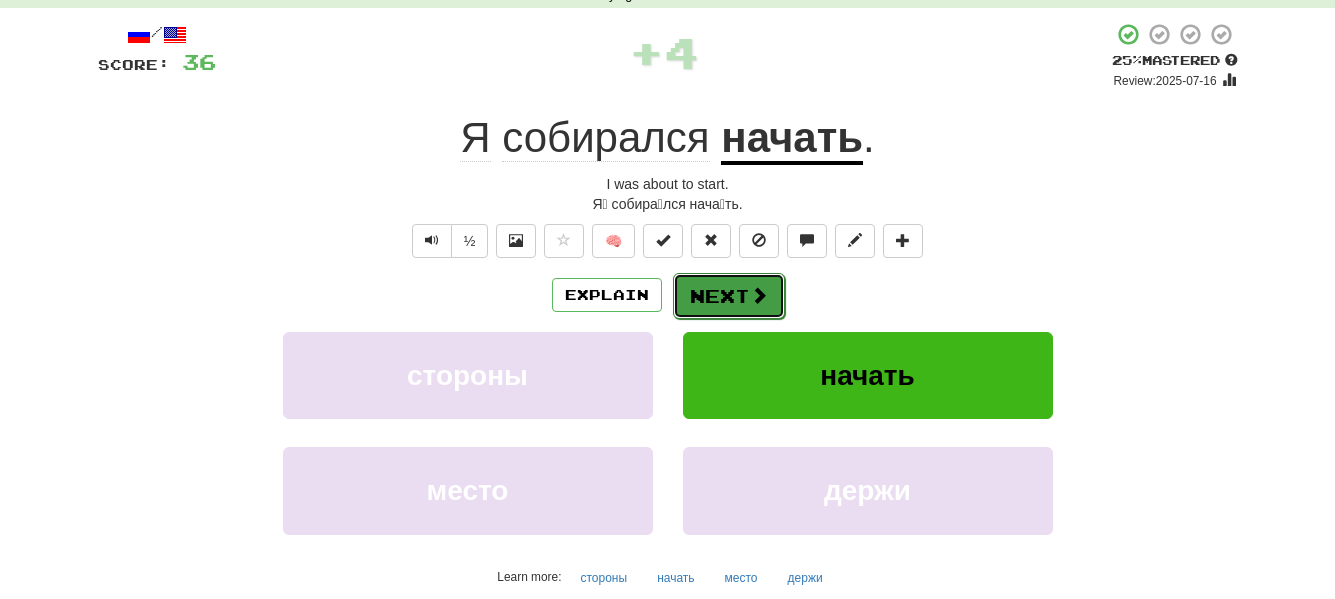 click on "Next" at bounding box center (729, 296) 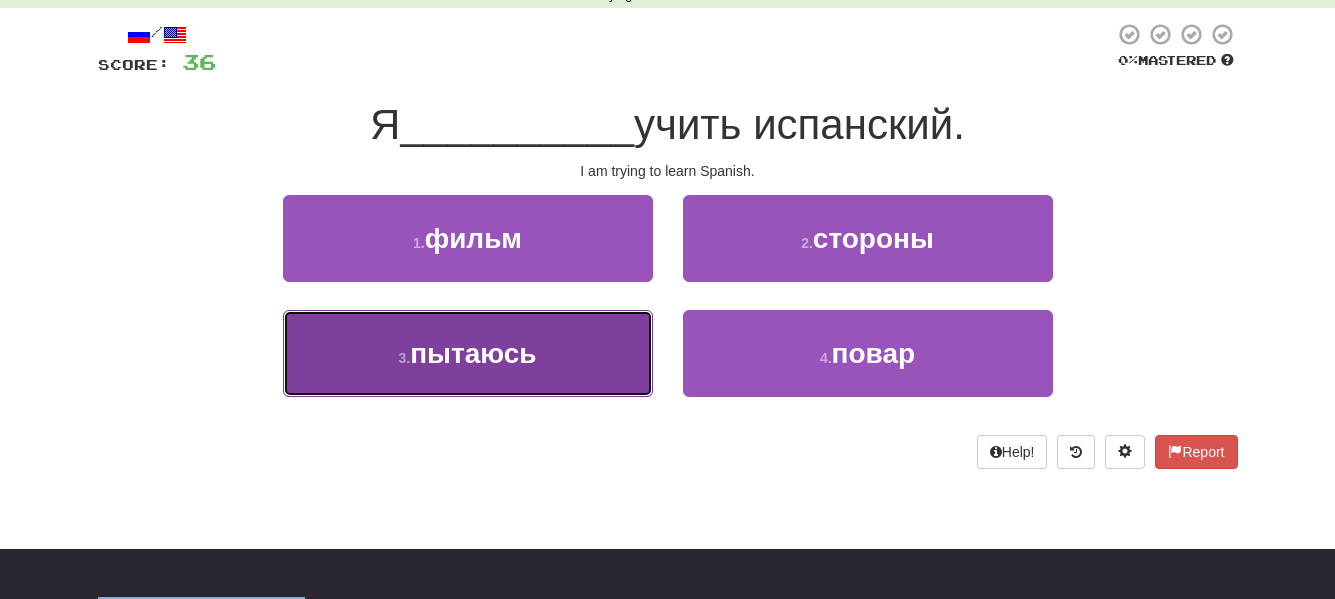 click on "3 .  пытаюсь" at bounding box center [468, 353] 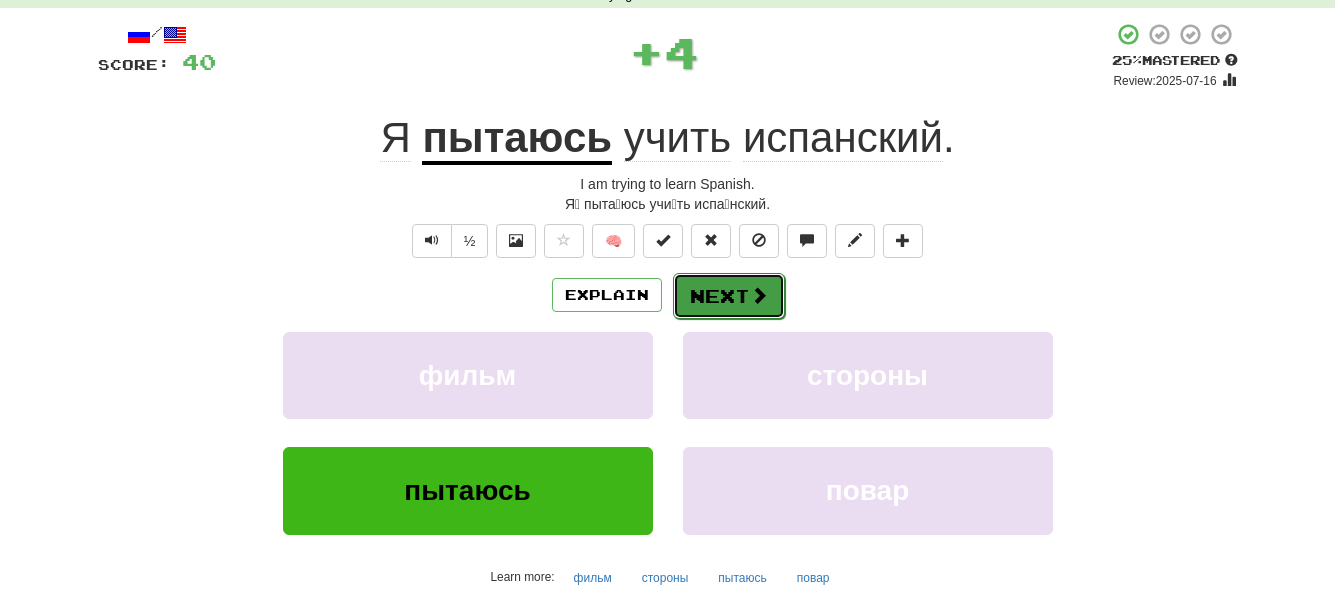 click on "Next" at bounding box center [729, 296] 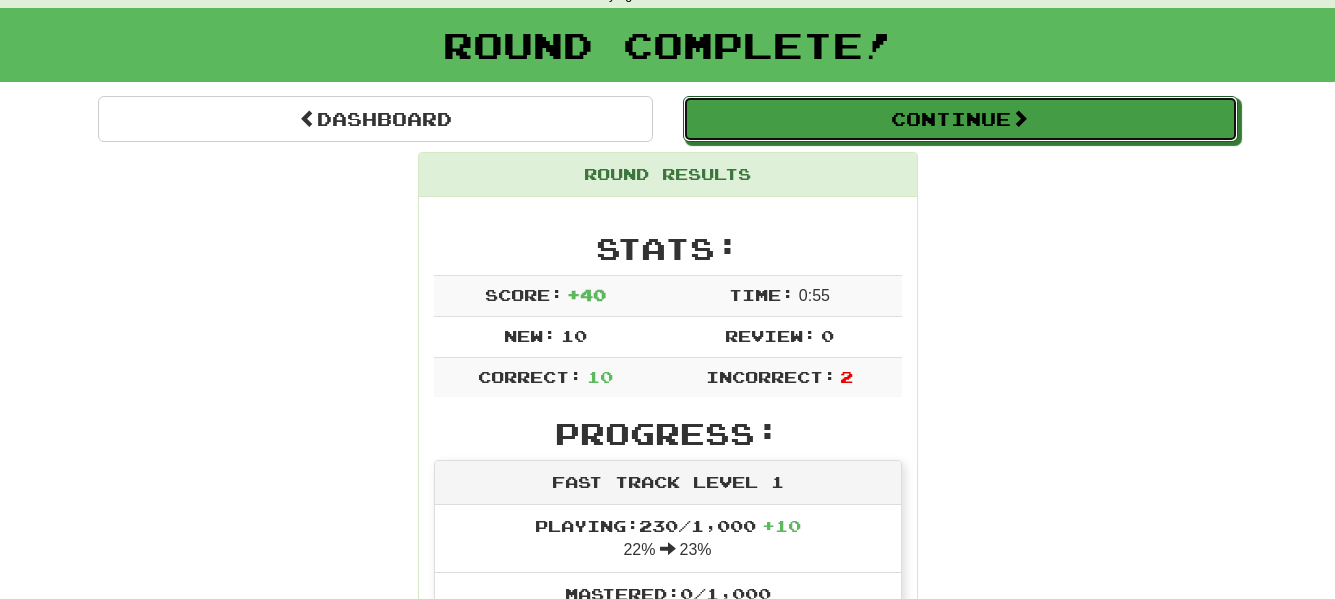 click on "Continue" at bounding box center (960, 119) 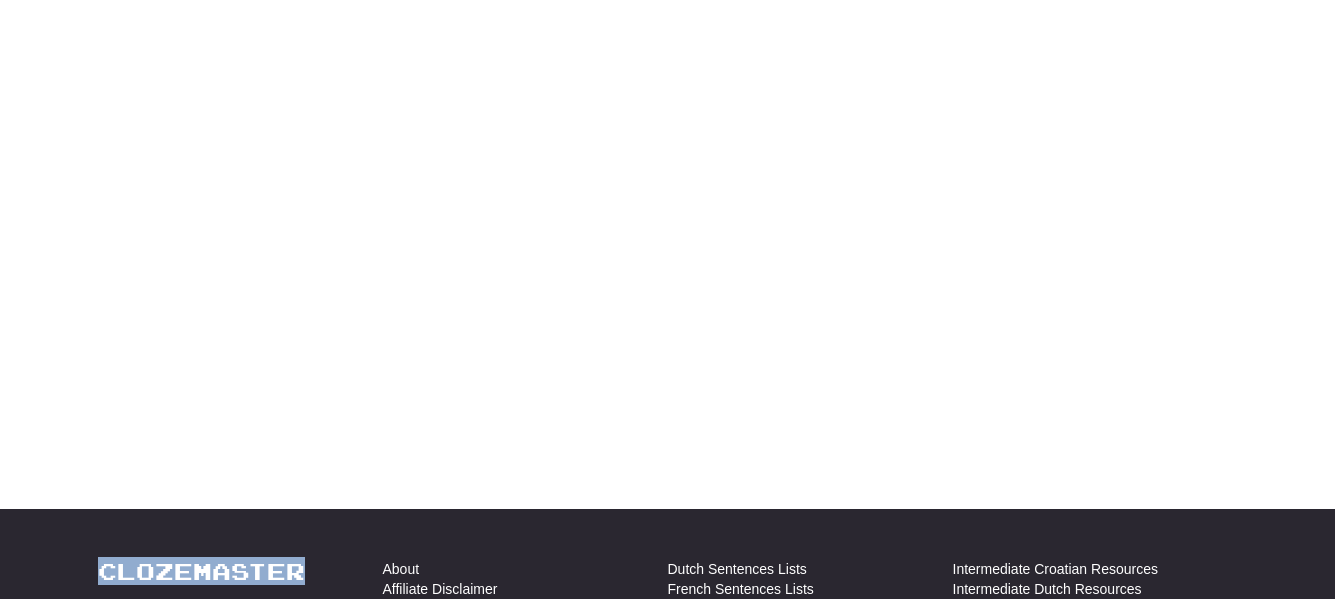 scroll, scrollTop: 100, scrollLeft: 0, axis: vertical 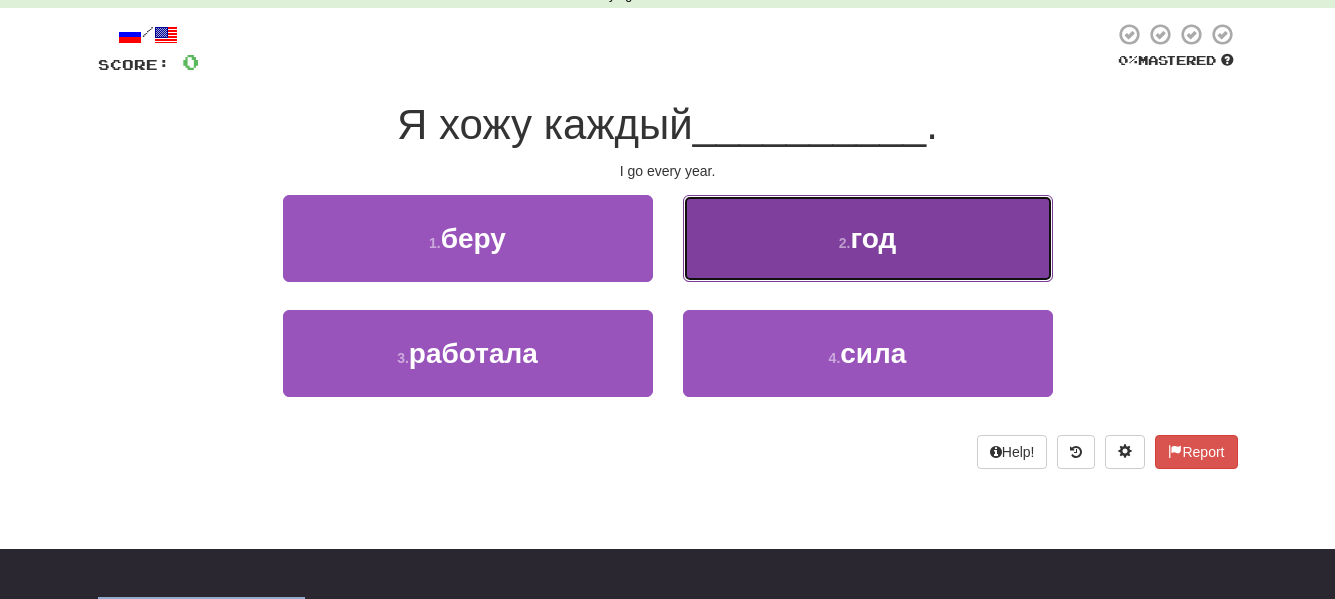click on "2 .  год" at bounding box center [868, 238] 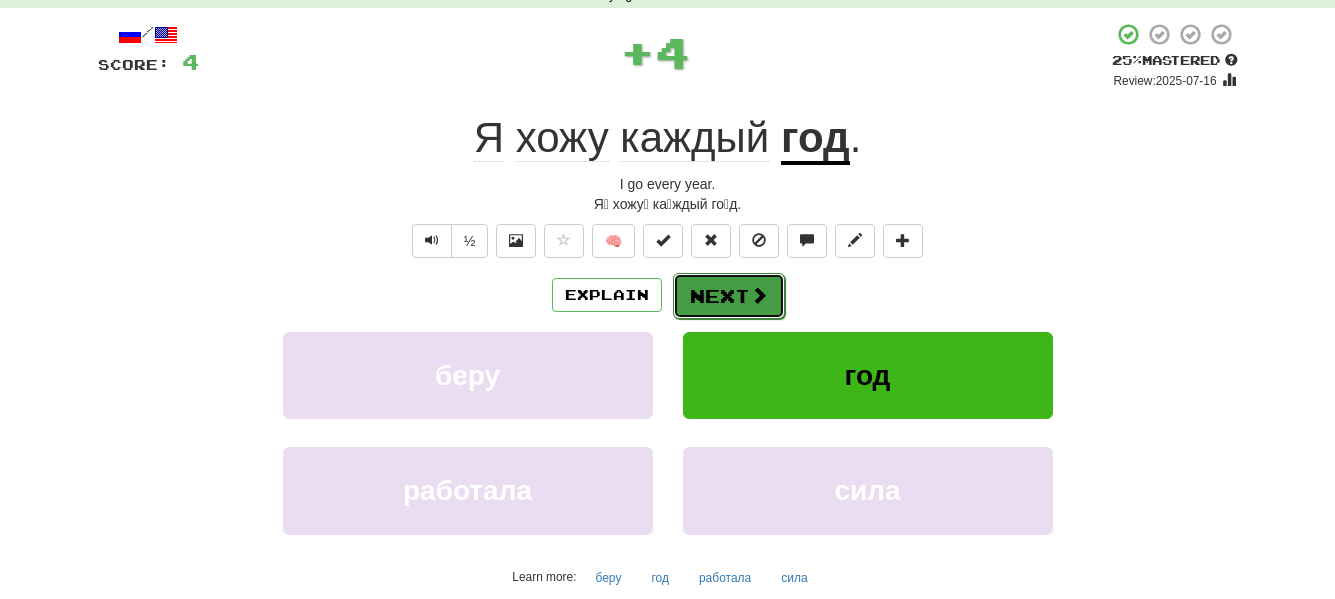 click on "Next" at bounding box center (729, 296) 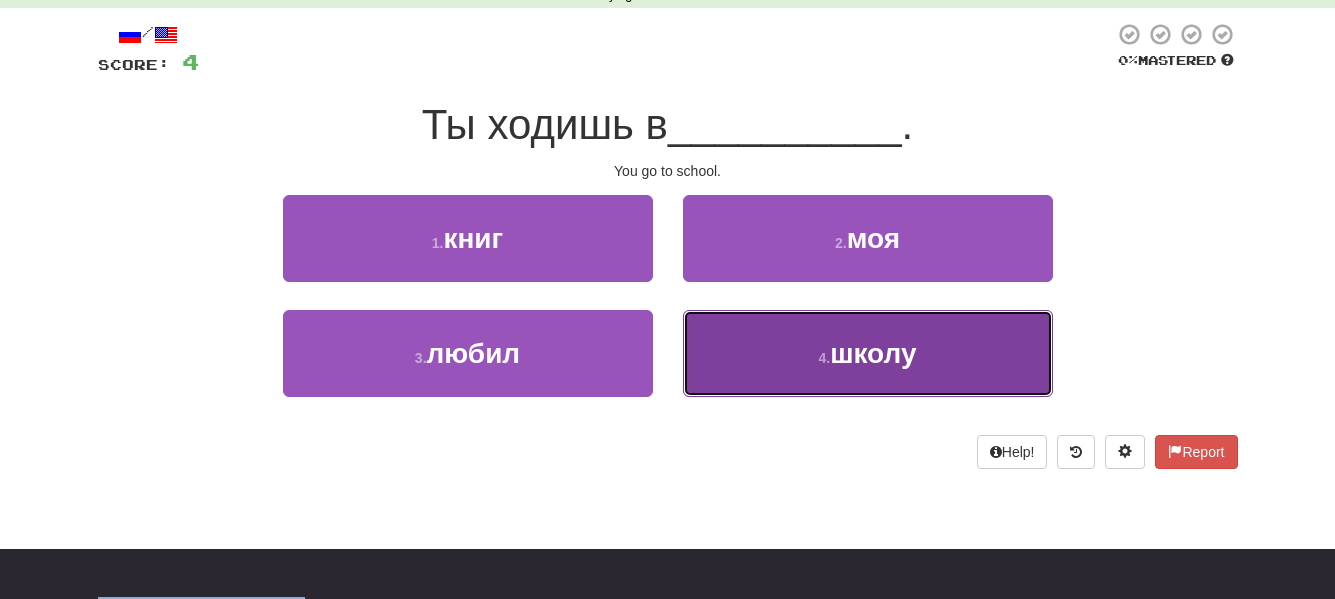 click on "4 .  школу" at bounding box center [868, 353] 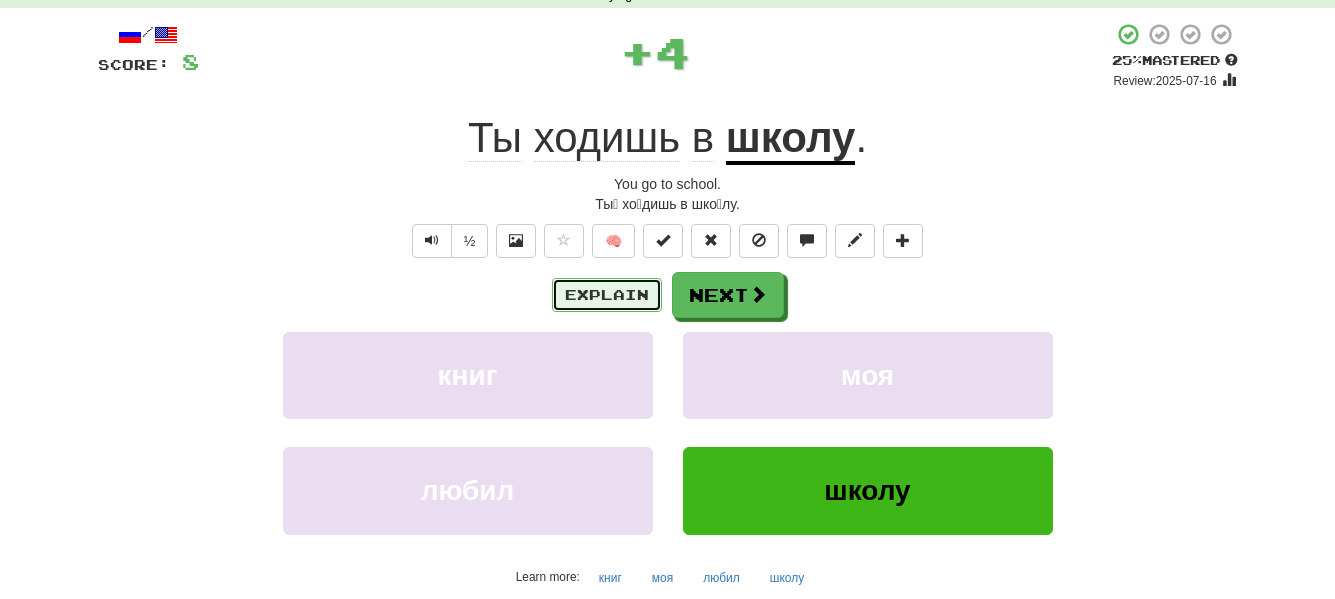 click on "Explain" at bounding box center (607, 295) 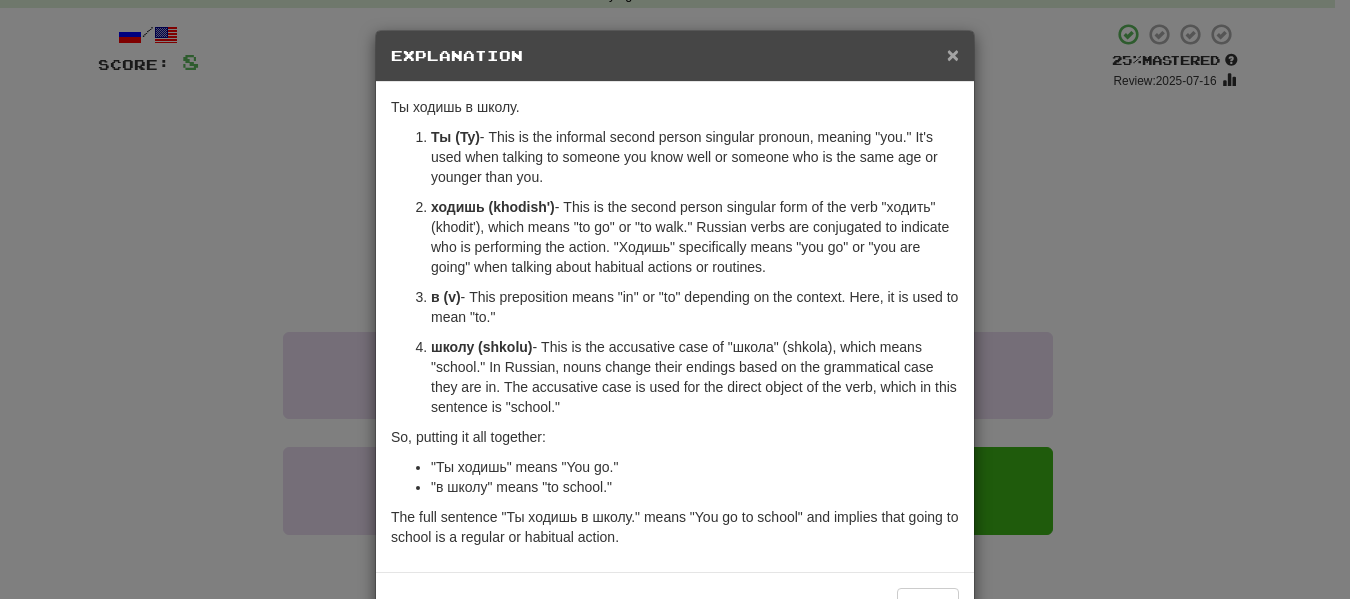 click on "×" at bounding box center (953, 54) 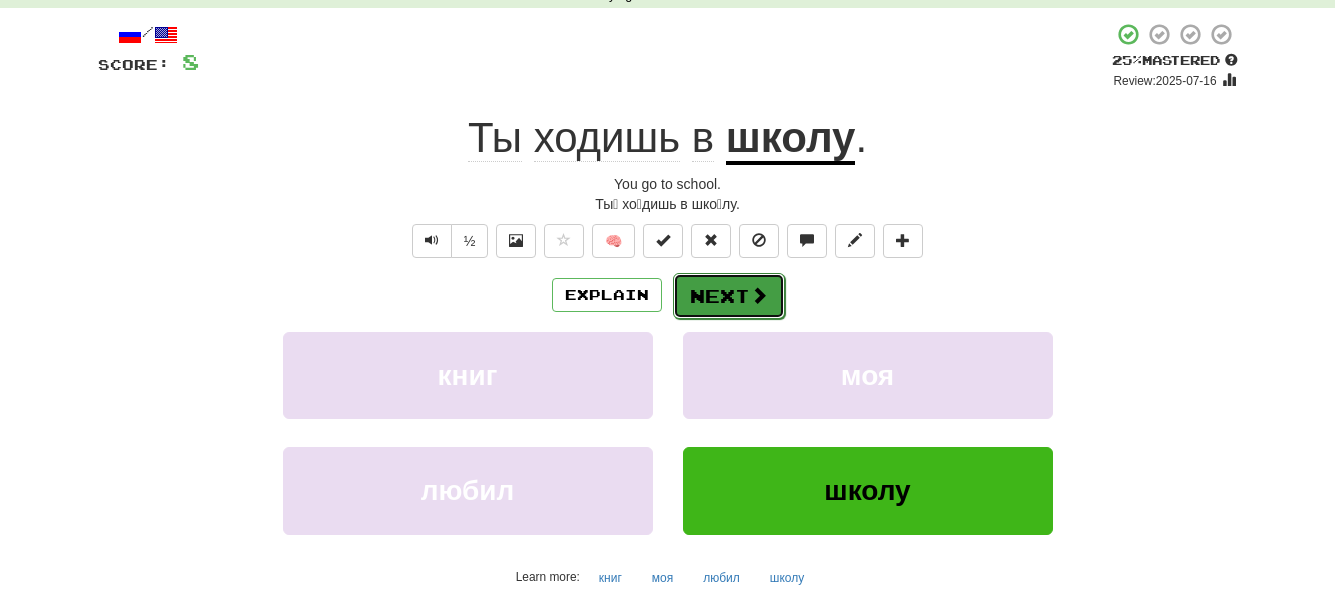 click at bounding box center [759, 295] 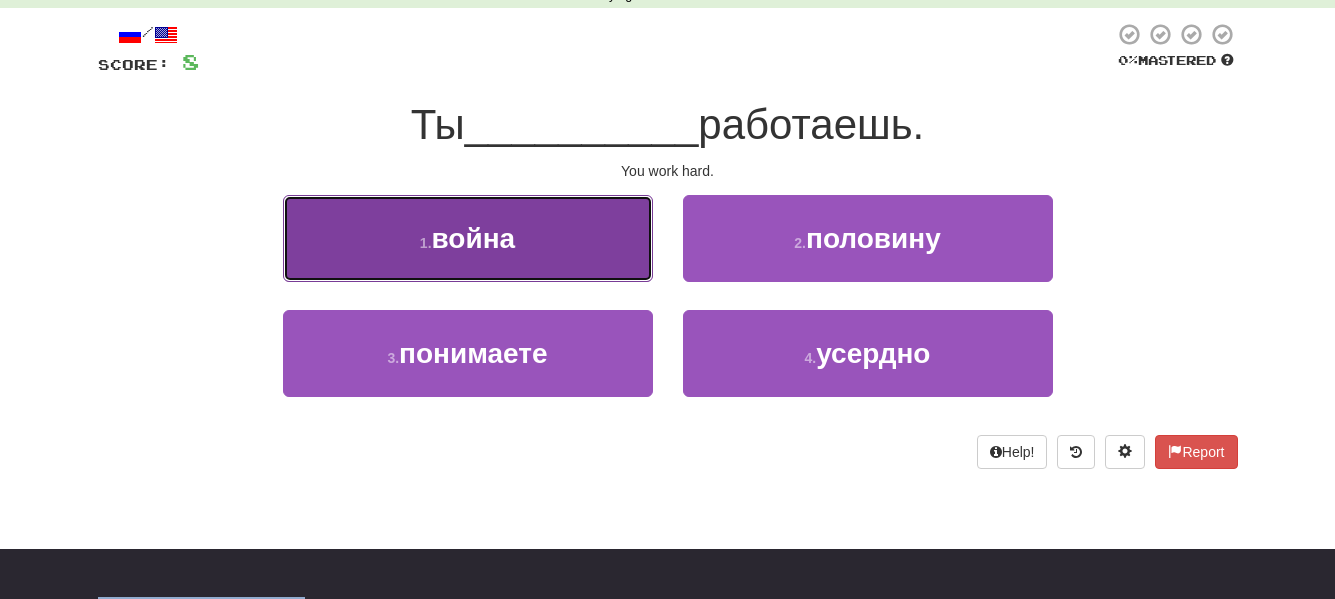 click on "война" at bounding box center [474, 238] 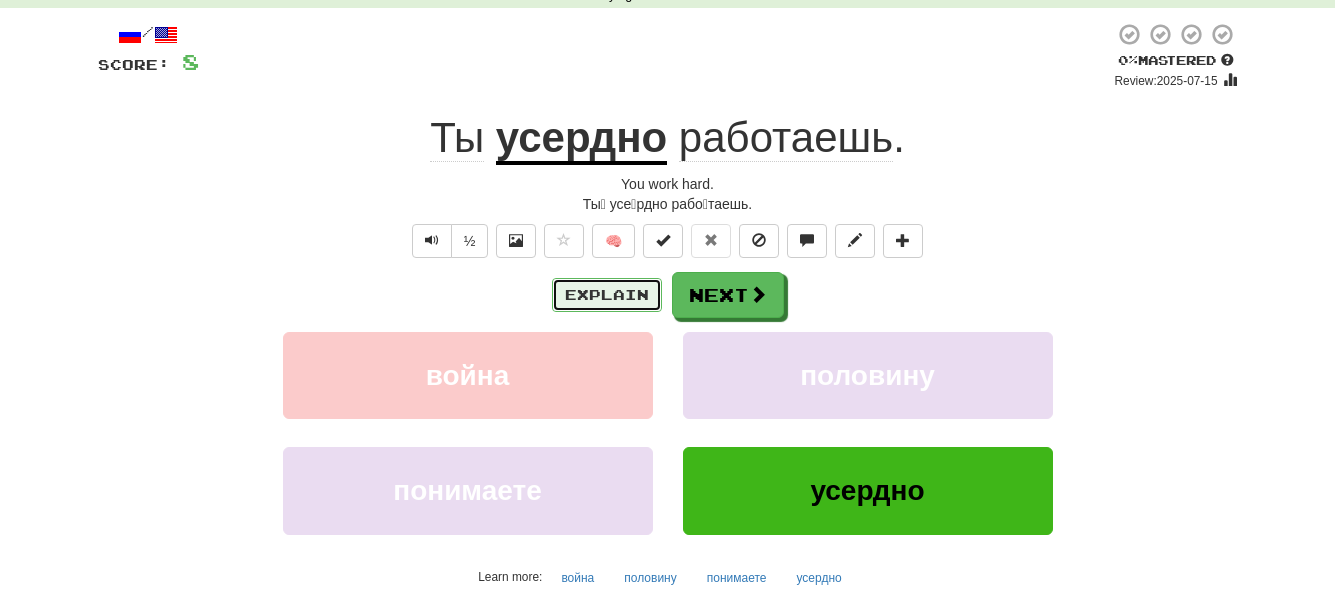 click on "Explain" at bounding box center [607, 295] 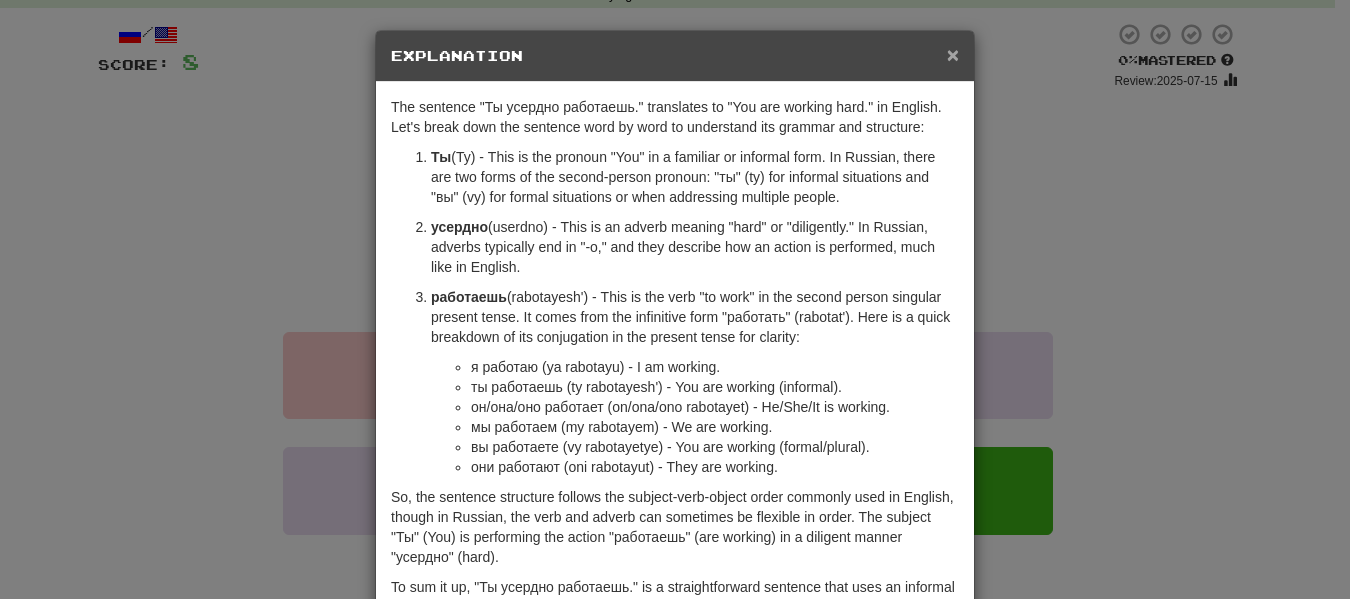 click on "×" at bounding box center (953, 54) 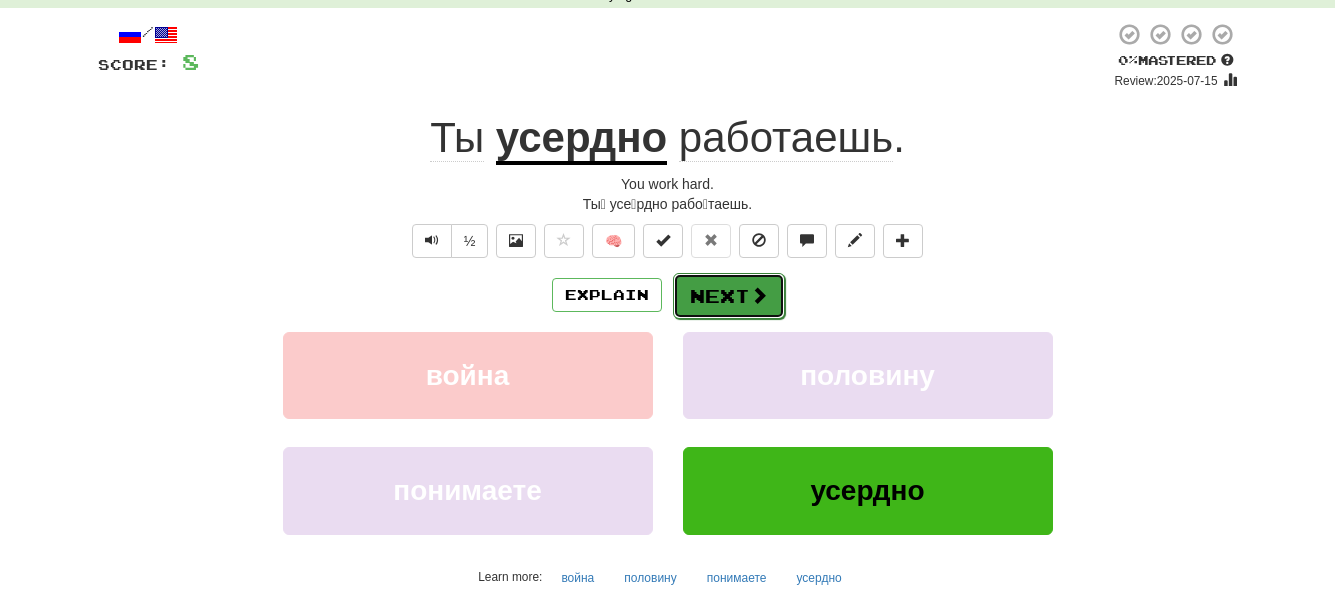 click on "Next" at bounding box center [729, 296] 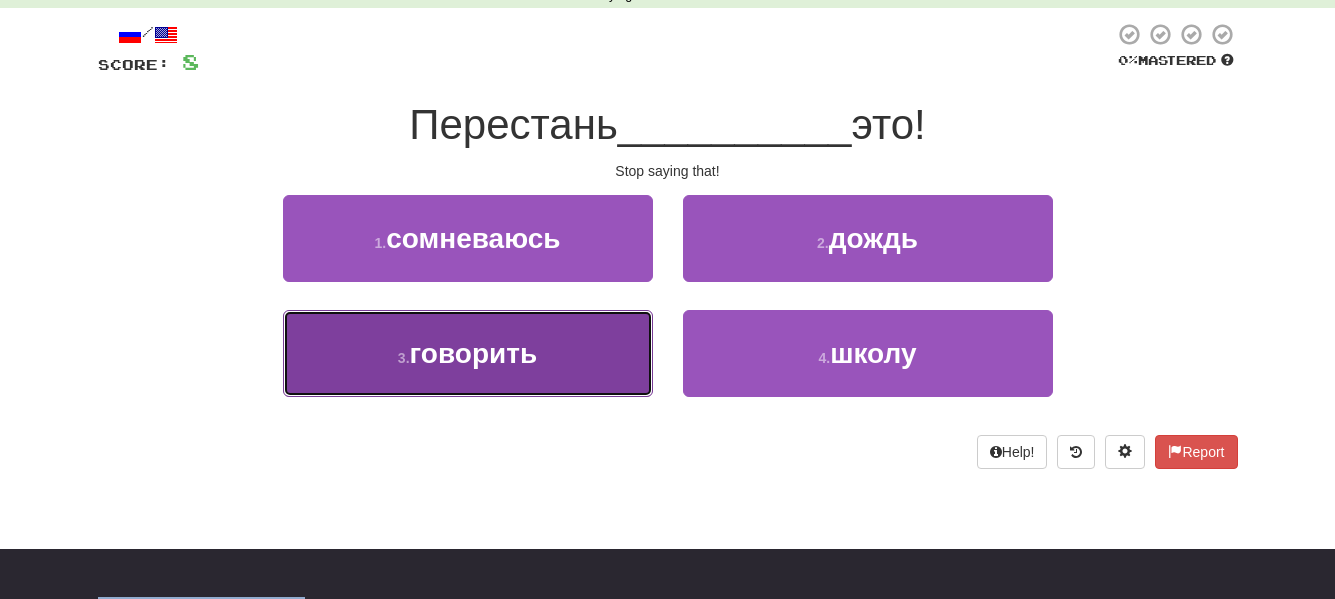 click on "3 .  говорить" at bounding box center [468, 353] 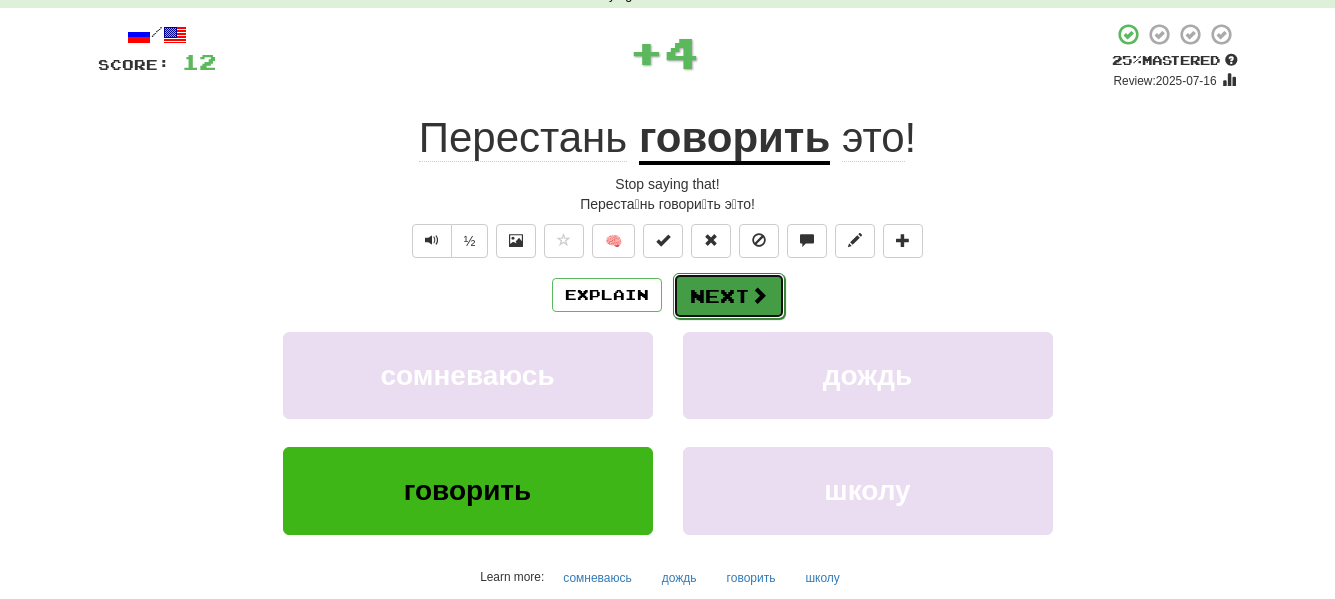 click on "Next" at bounding box center [729, 296] 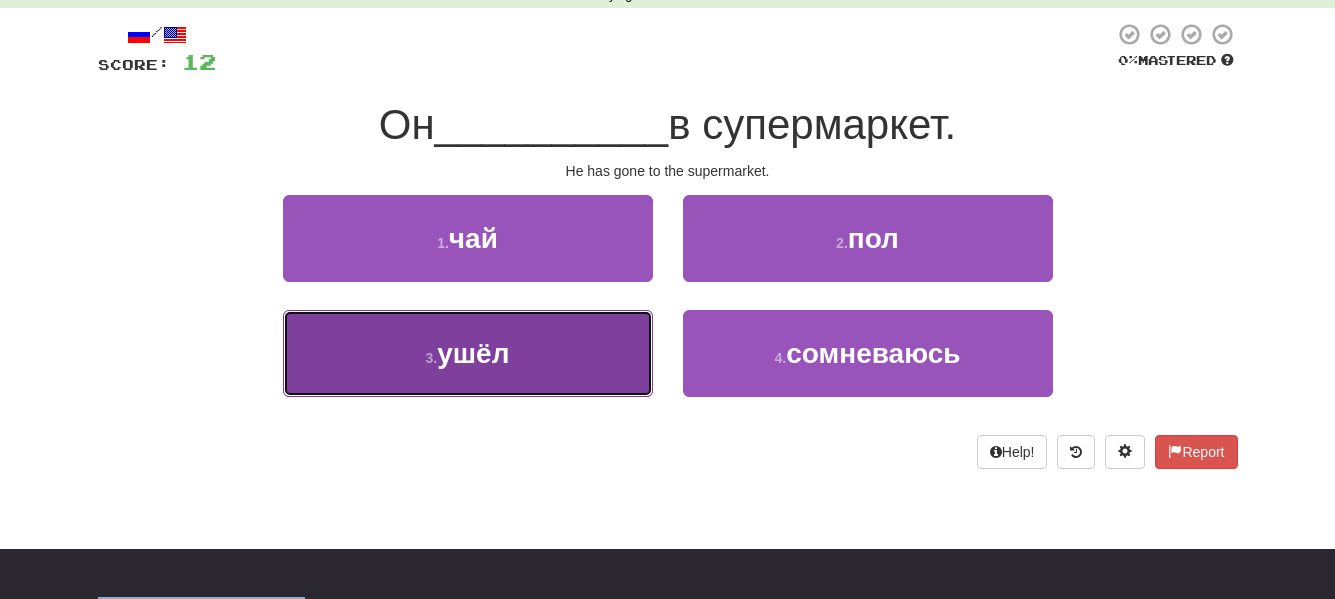 click on "ушёл" at bounding box center [473, 353] 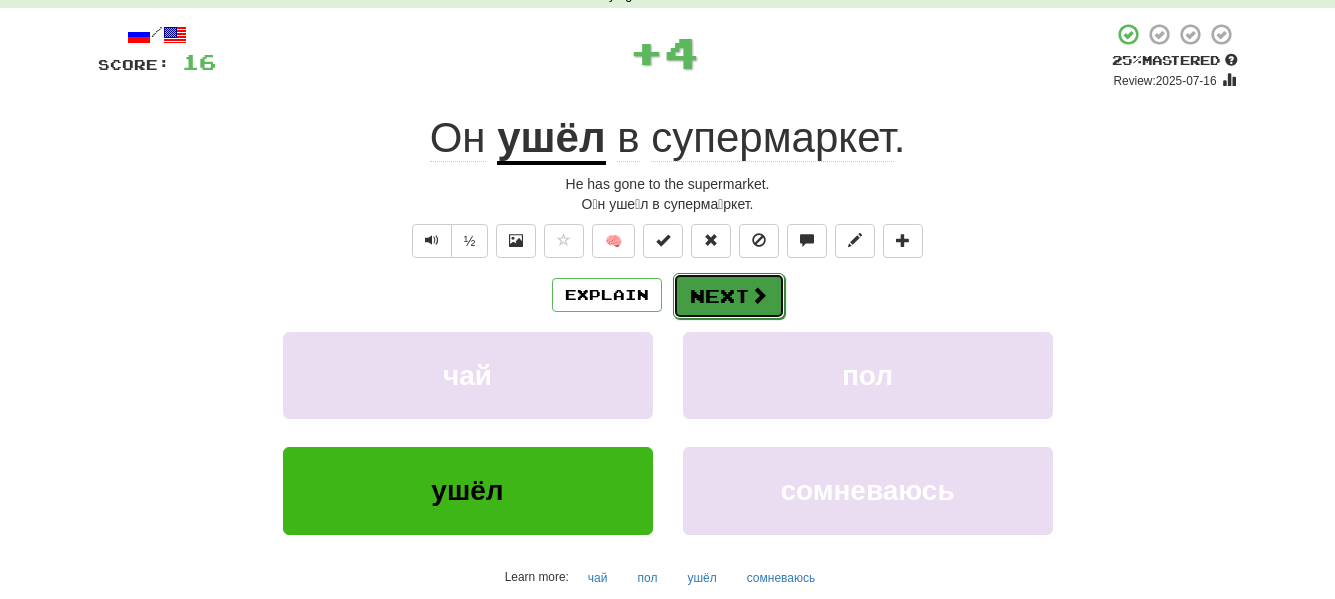 click on "Next" at bounding box center (729, 296) 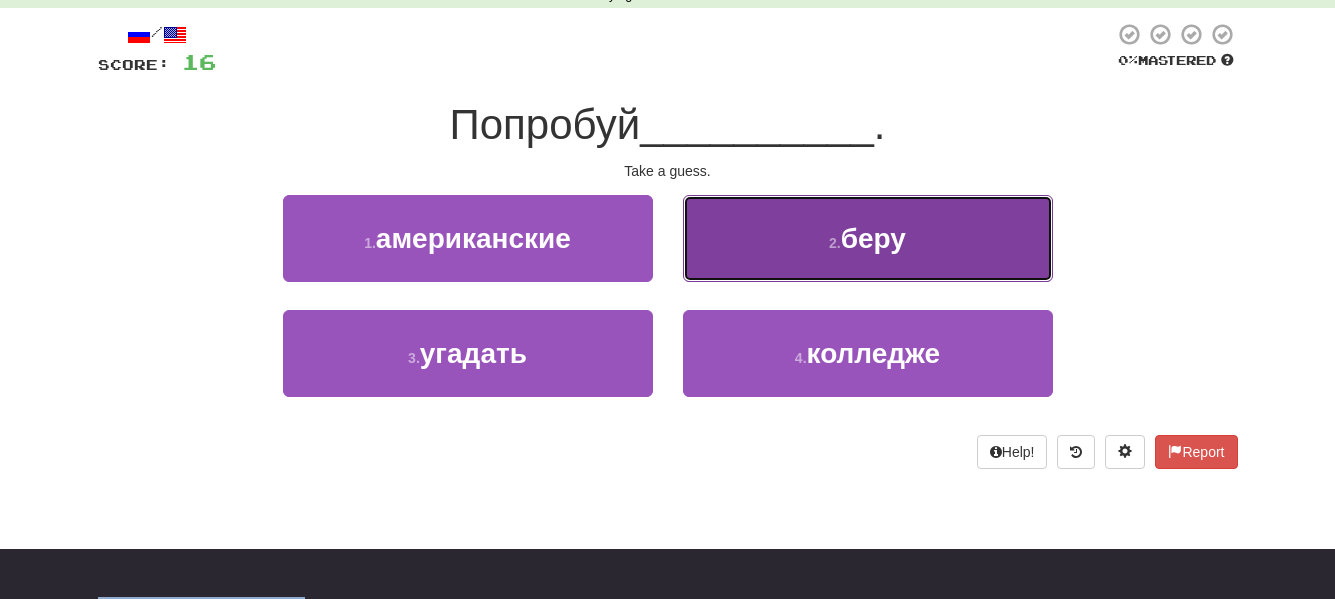 click on "2 .  беру" at bounding box center [868, 238] 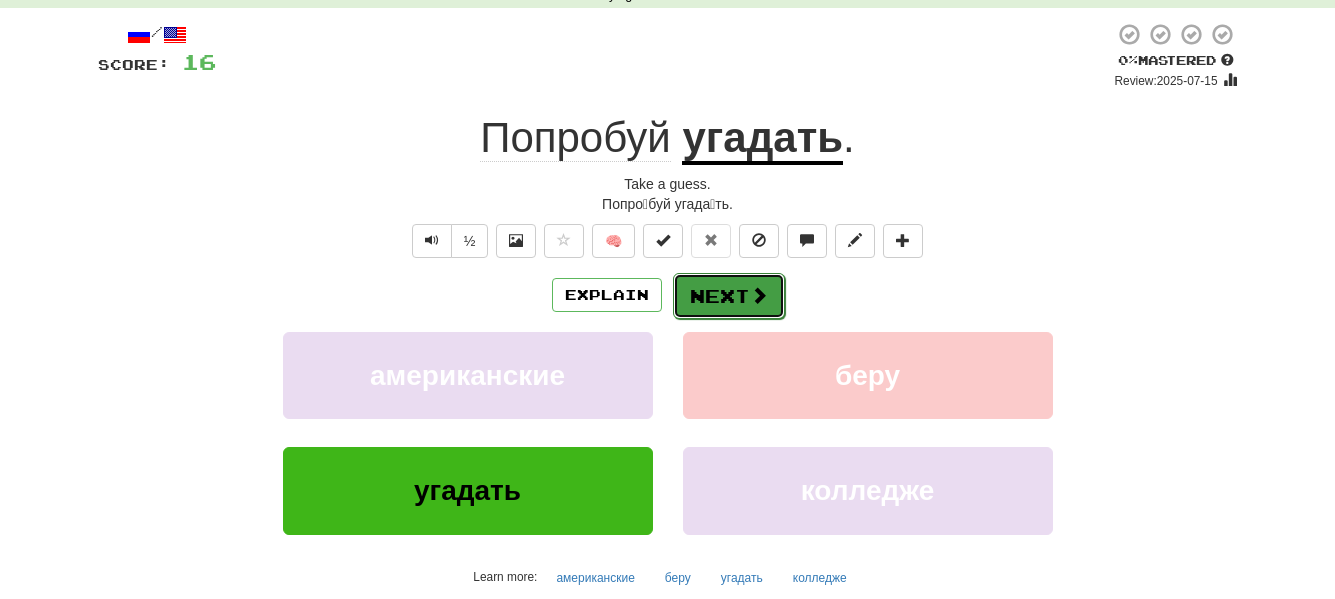 click on "Next" at bounding box center [729, 296] 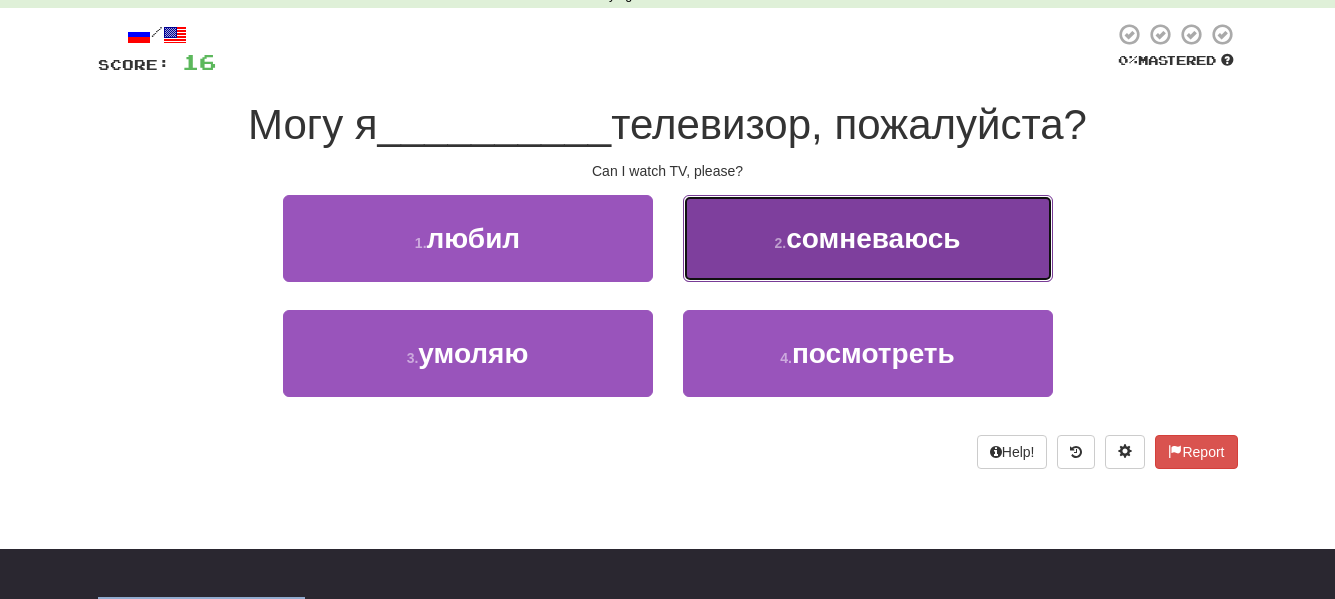 click on "сомневаюсь" at bounding box center (873, 238) 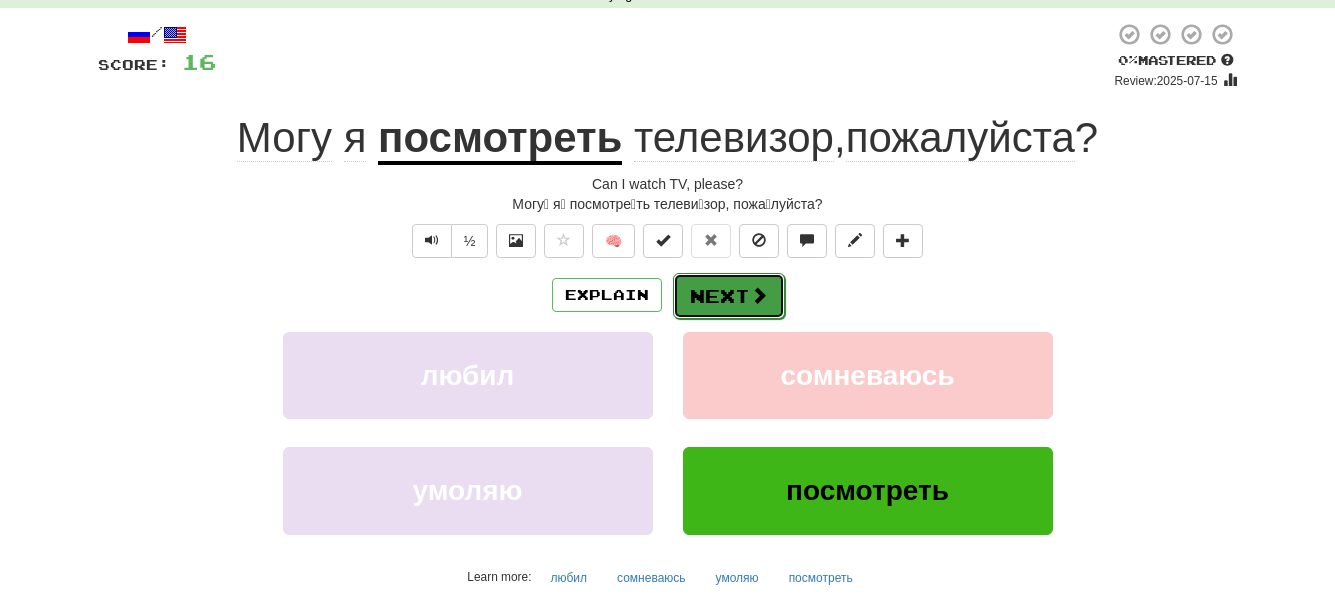 click on "Next" at bounding box center (729, 296) 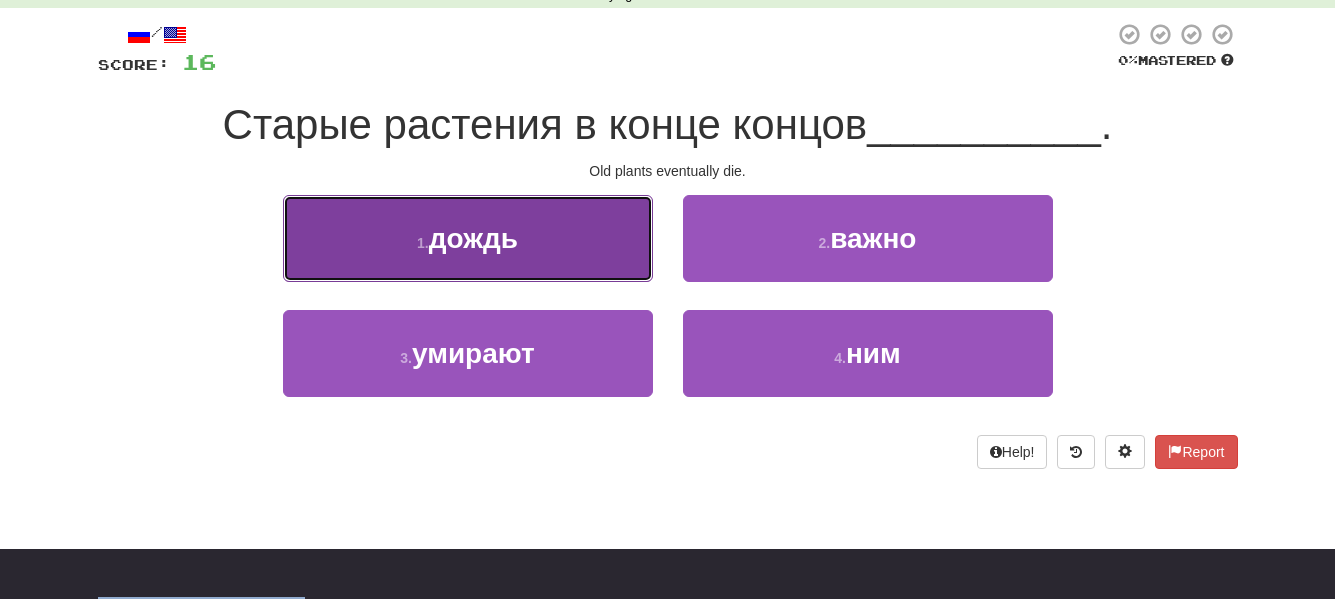 click on "1 .  дождь" at bounding box center [468, 238] 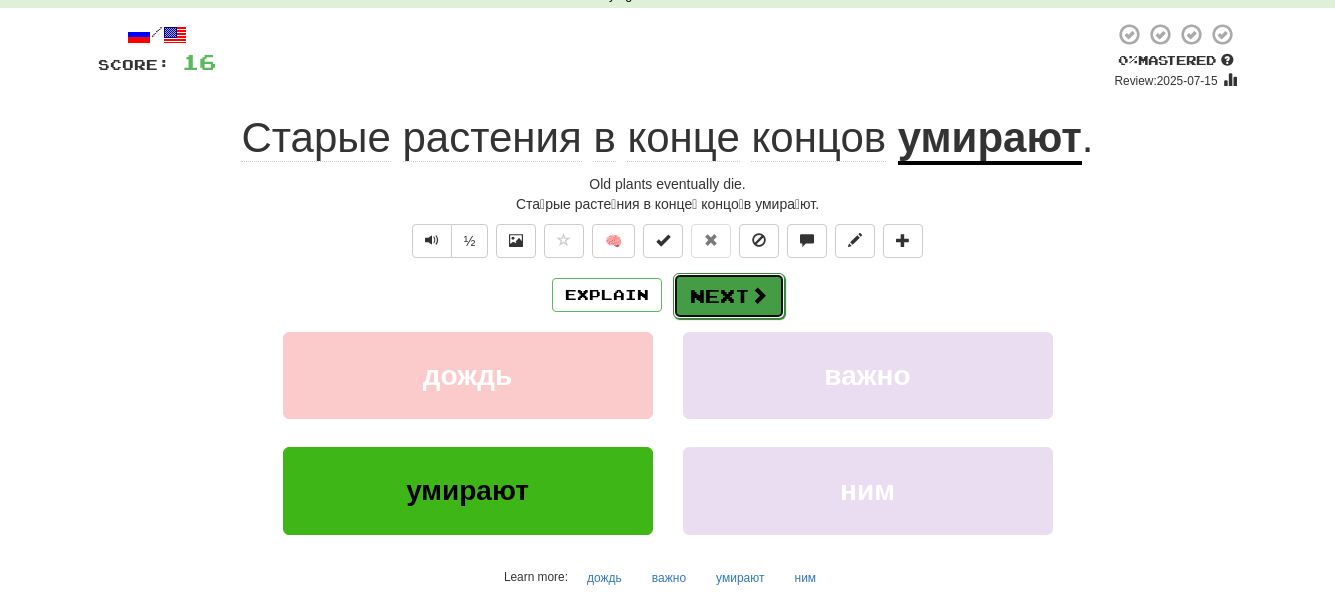 click on "Next" at bounding box center (729, 296) 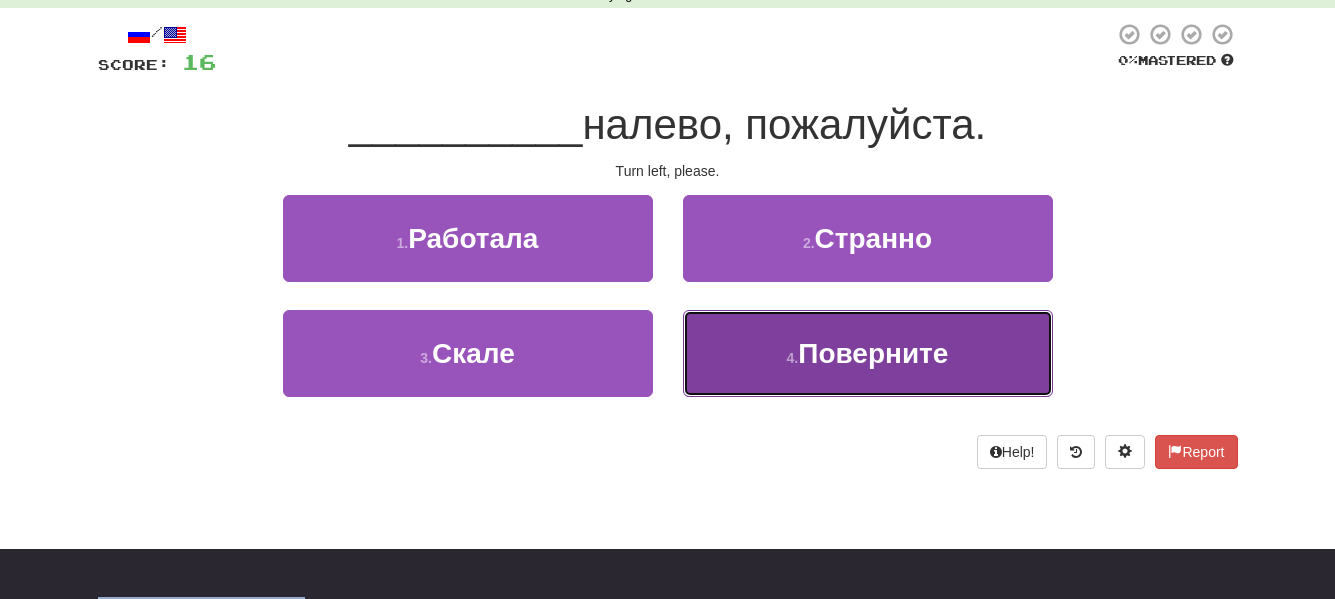 click on "4 .  Поверните" at bounding box center [868, 353] 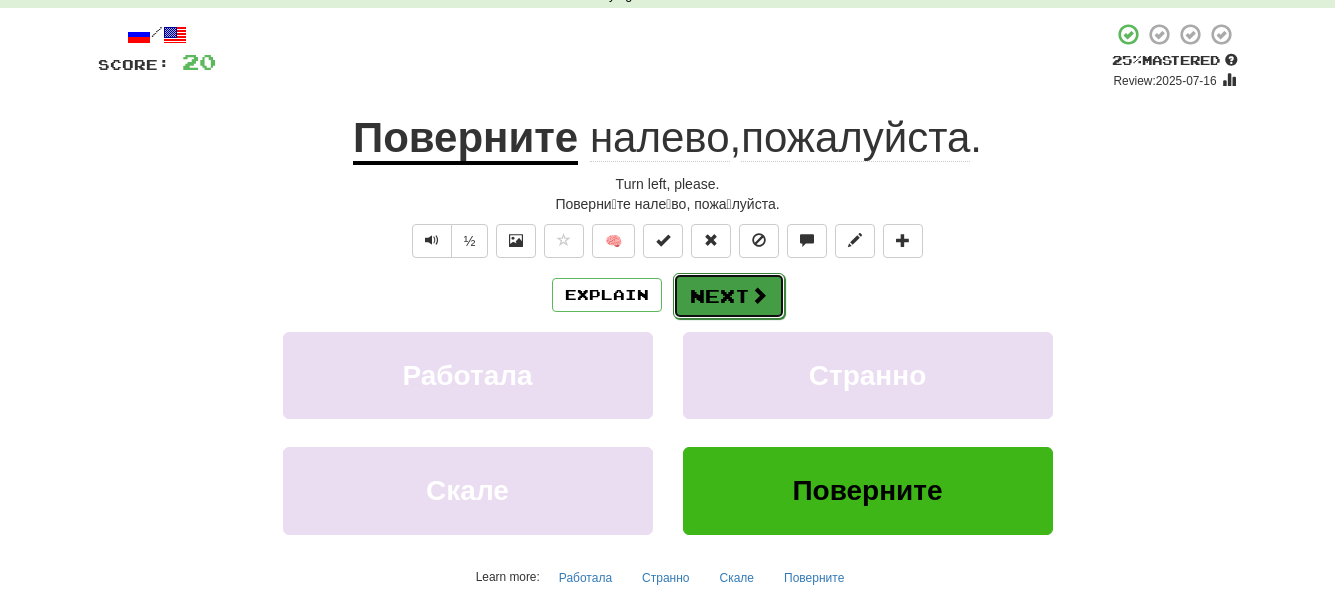 click on "Next" at bounding box center [729, 296] 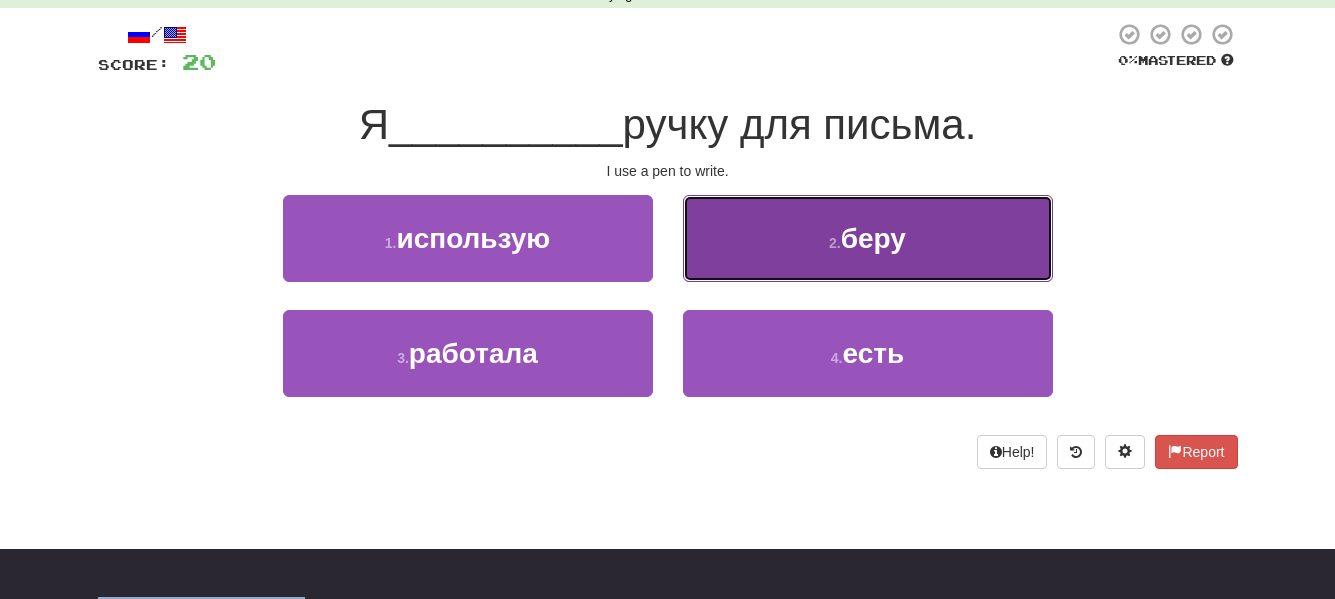 click on "беру" at bounding box center [873, 238] 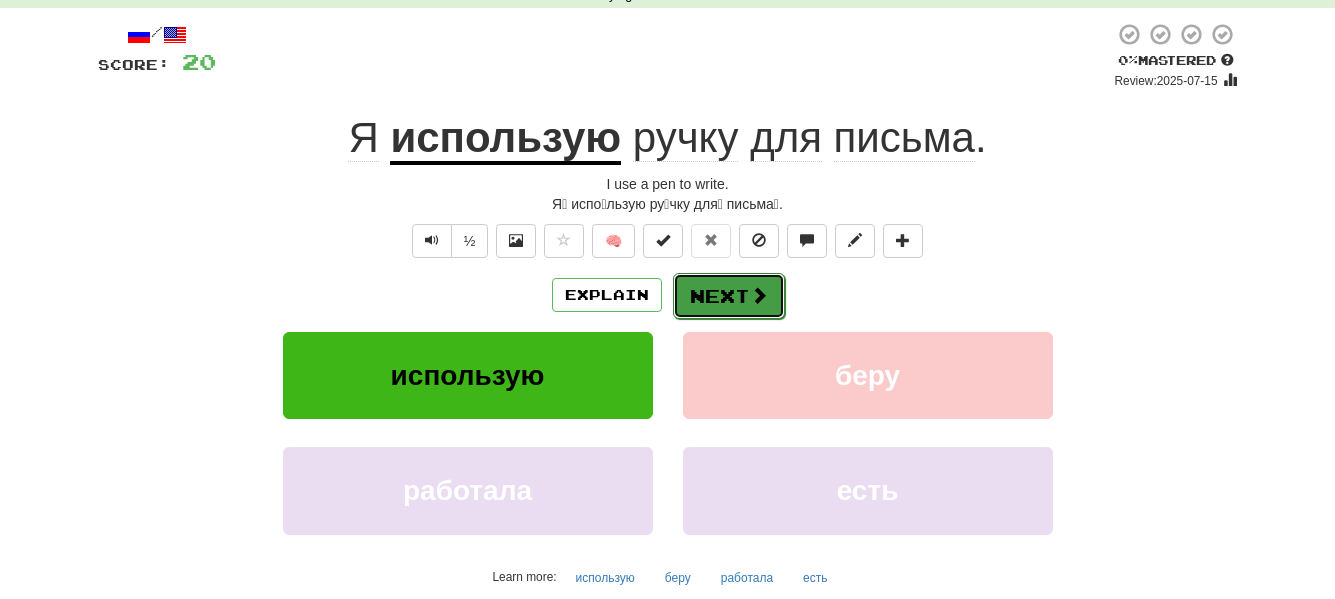 click on "Next" at bounding box center (729, 296) 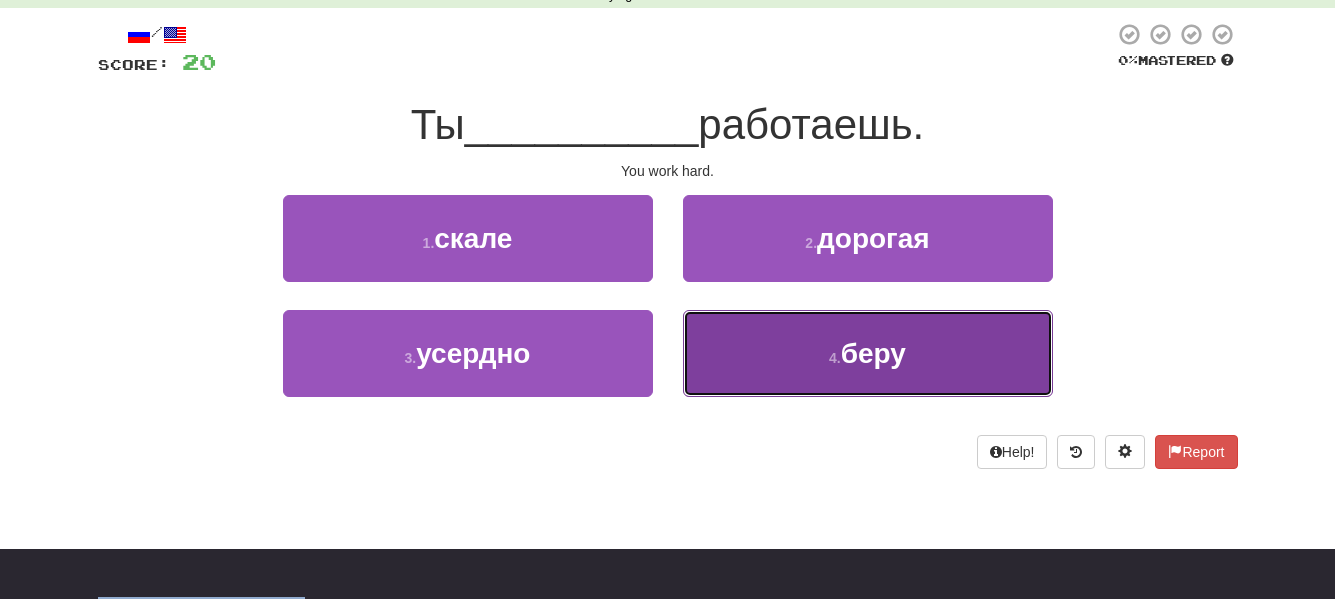 click on "4 .  беру" at bounding box center (868, 353) 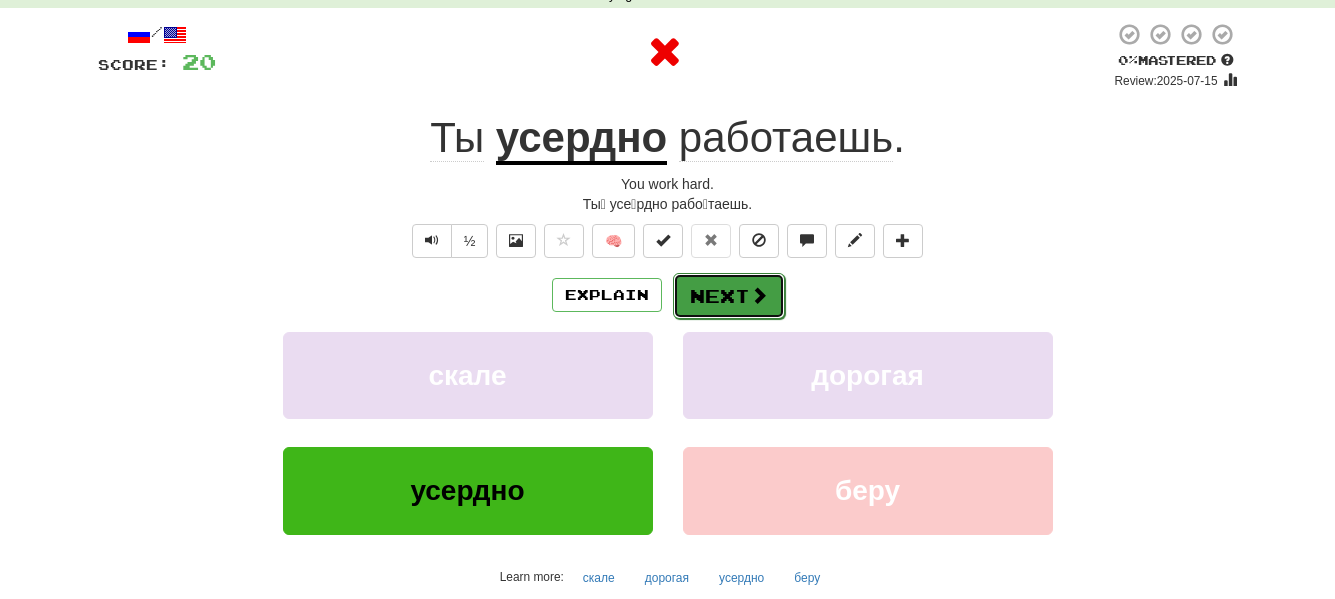 click on "Next" at bounding box center [729, 296] 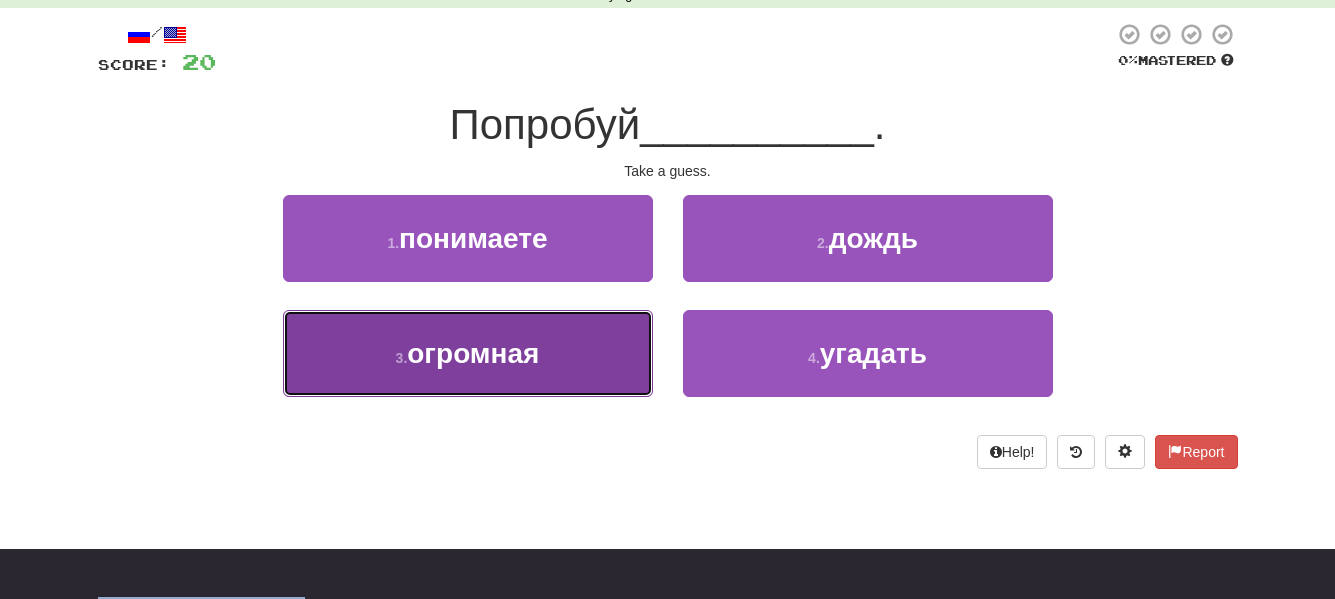 click on "3 .  огромная" at bounding box center (468, 353) 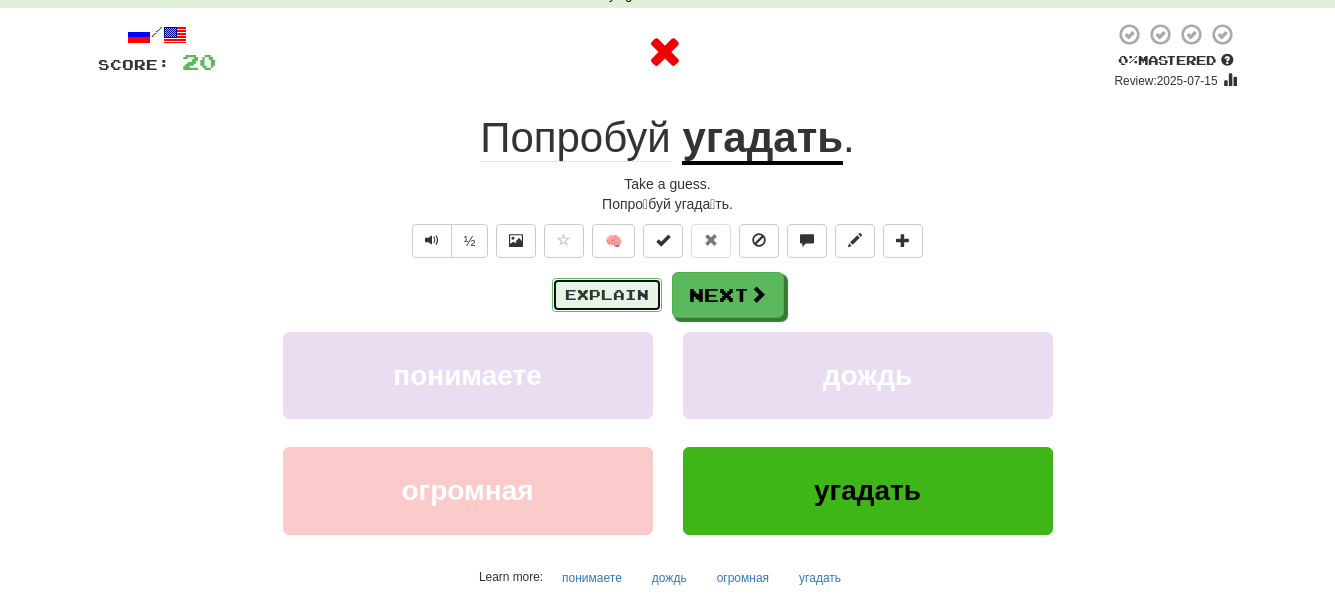 click on "Explain" at bounding box center [607, 295] 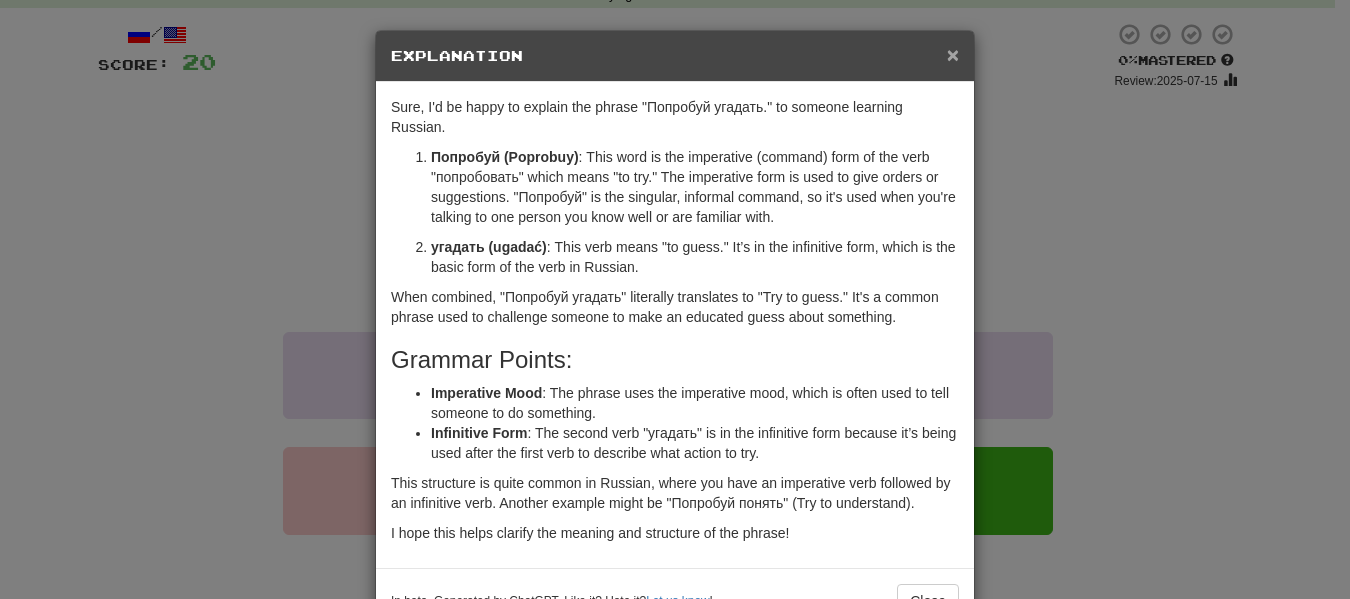 click on "×" at bounding box center [953, 54] 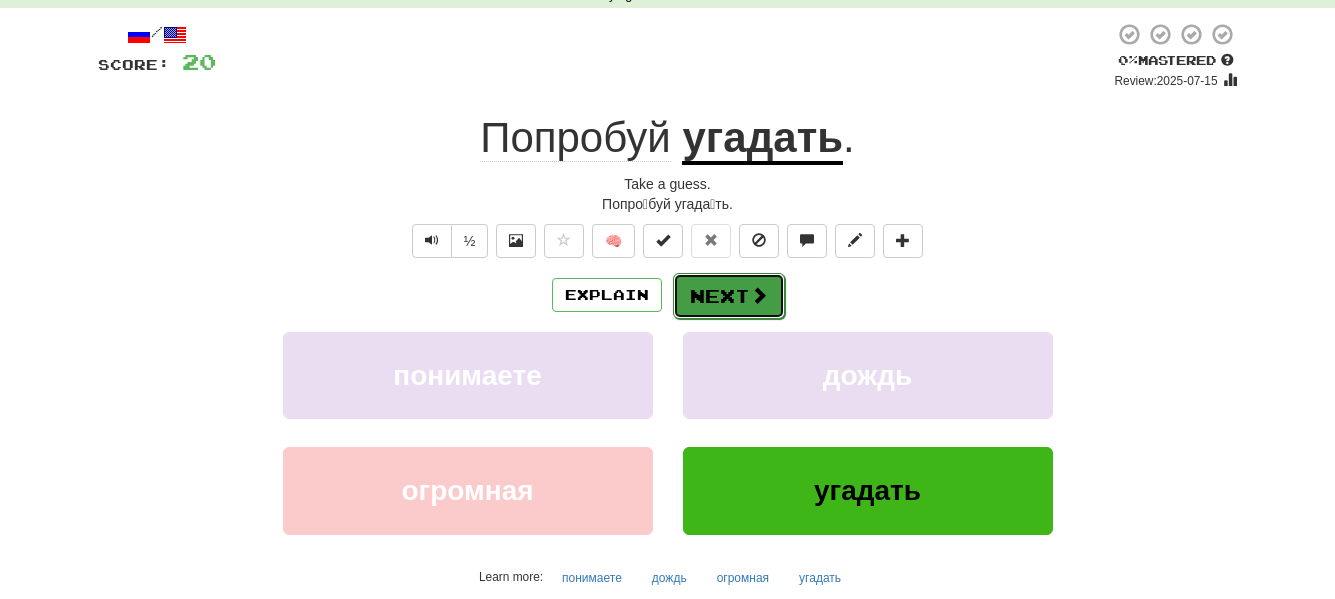 click on "Next" at bounding box center (729, 296) 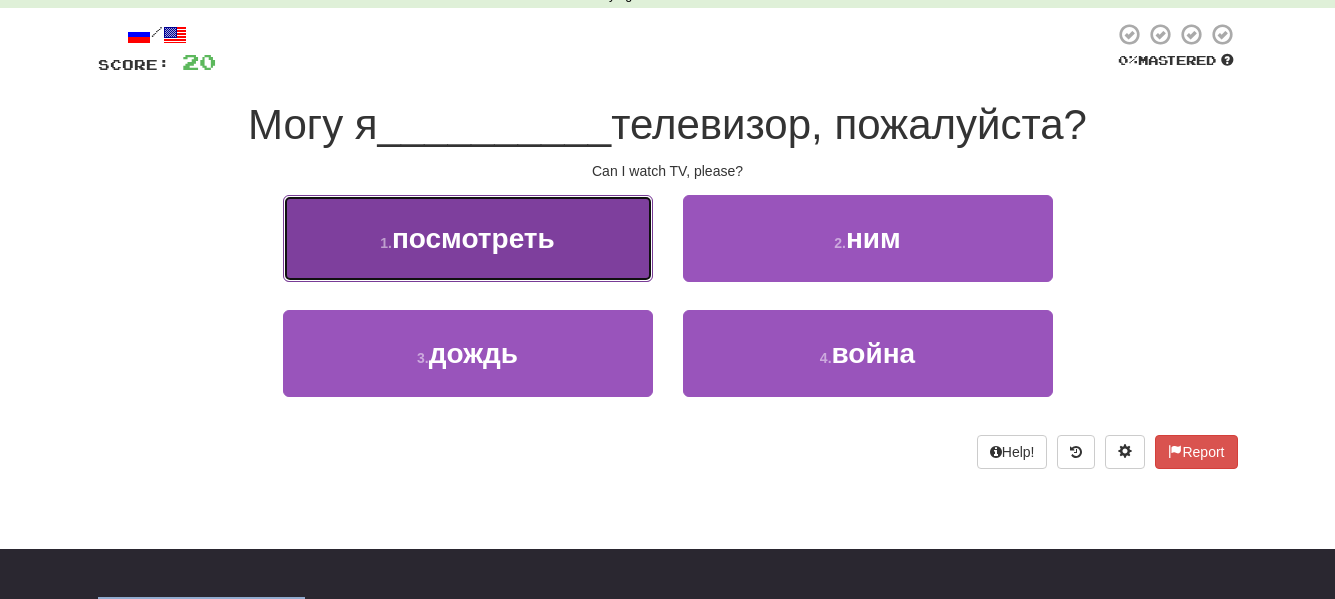 click on "1 .  посмотреть" at bounding box center (468, 238) 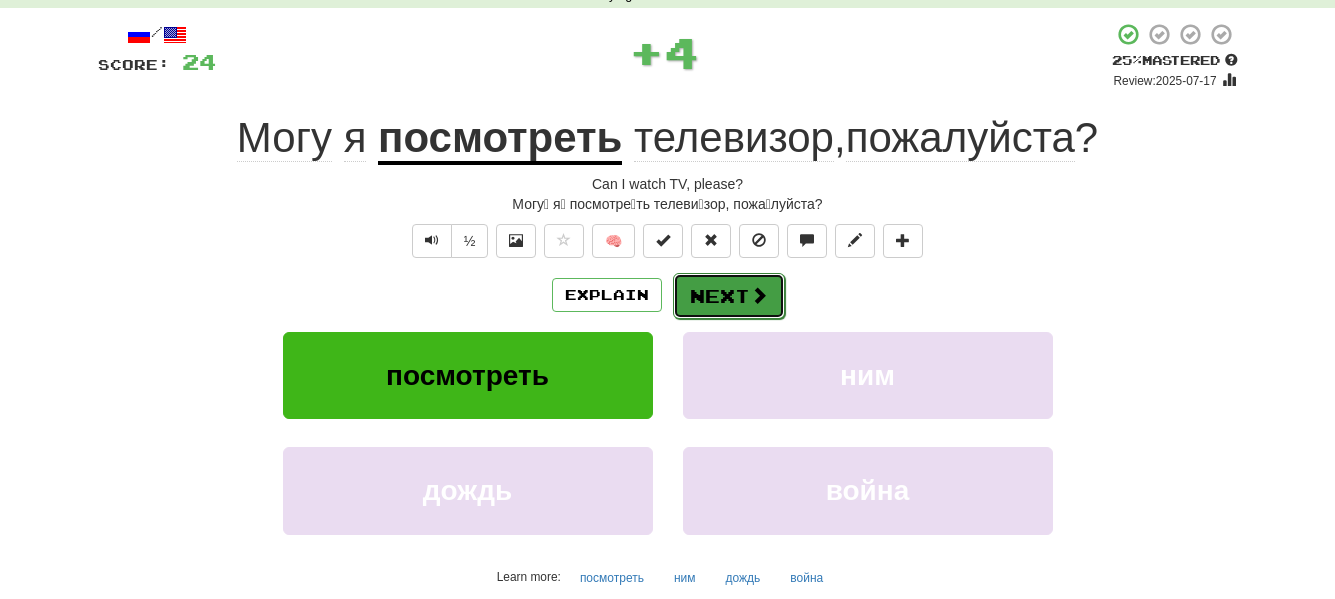 click at bounding box center (759, 295) 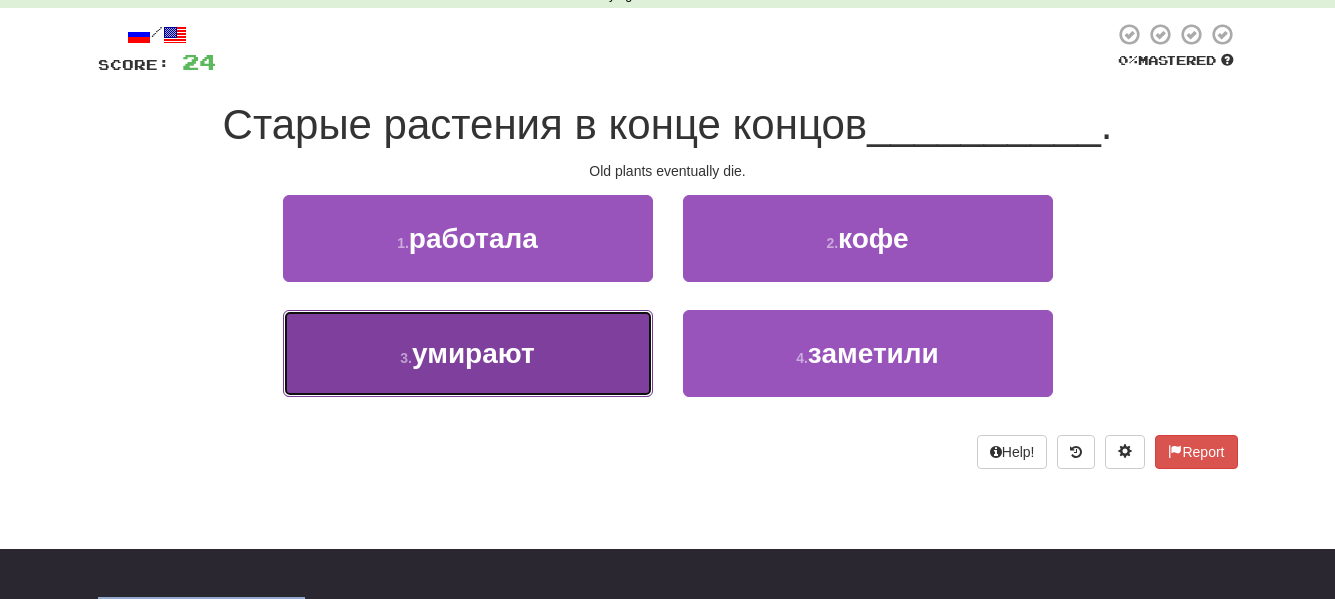 click on "3 .  умирают" at bounding box center (468, 353) 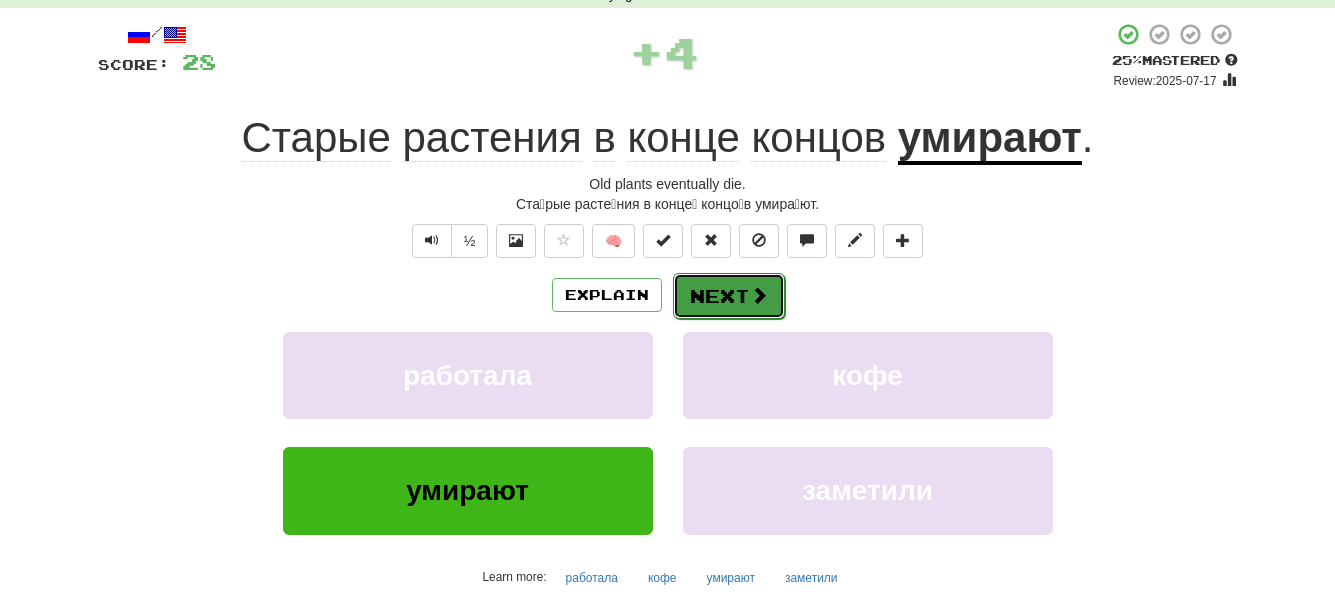 click on "Next" at bounding box center (729, 296) 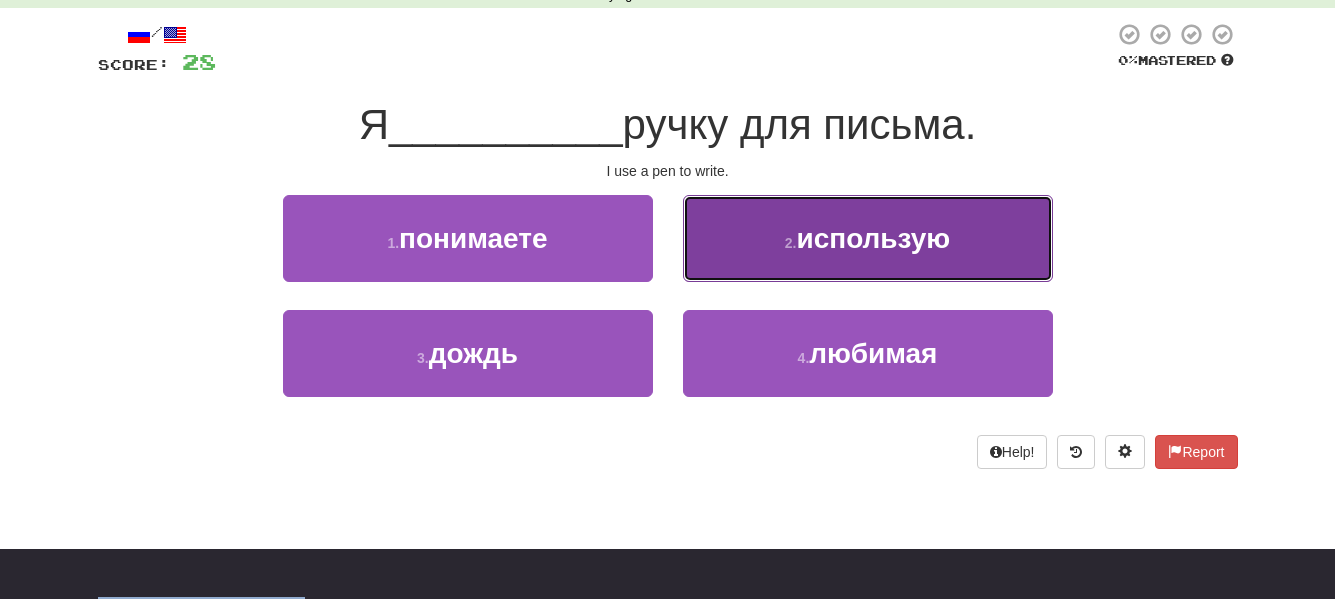click on "2 ." at bounding box center [791, 243] 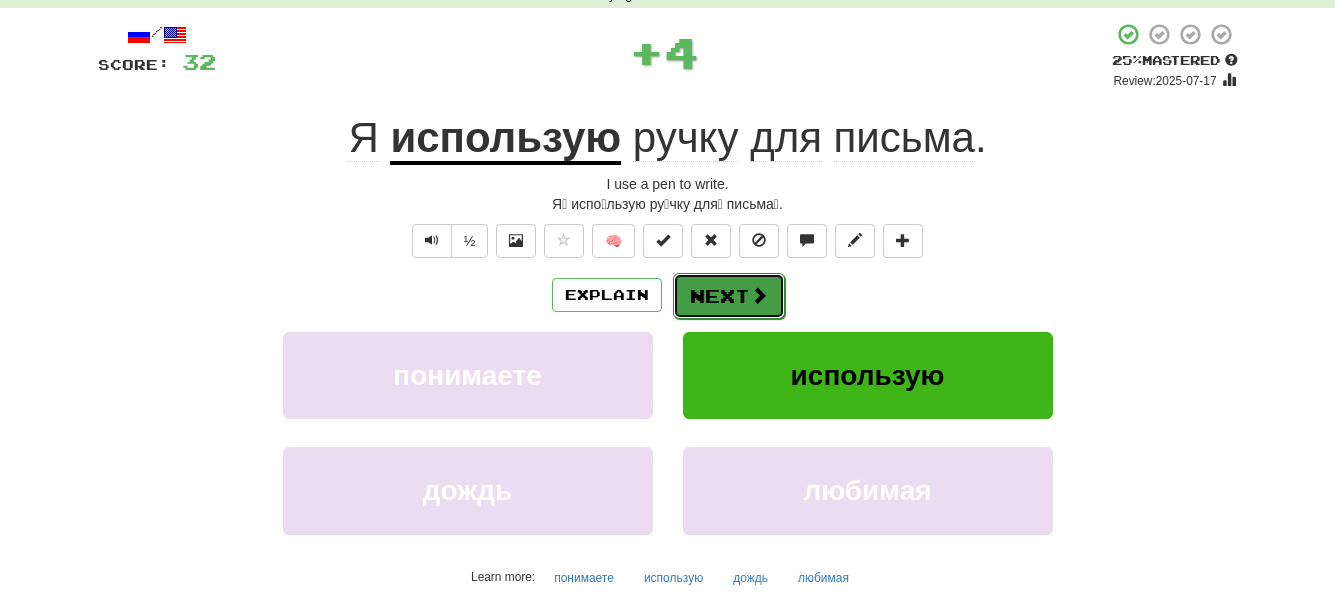 click on "Next" at bounding box center (729, 296) 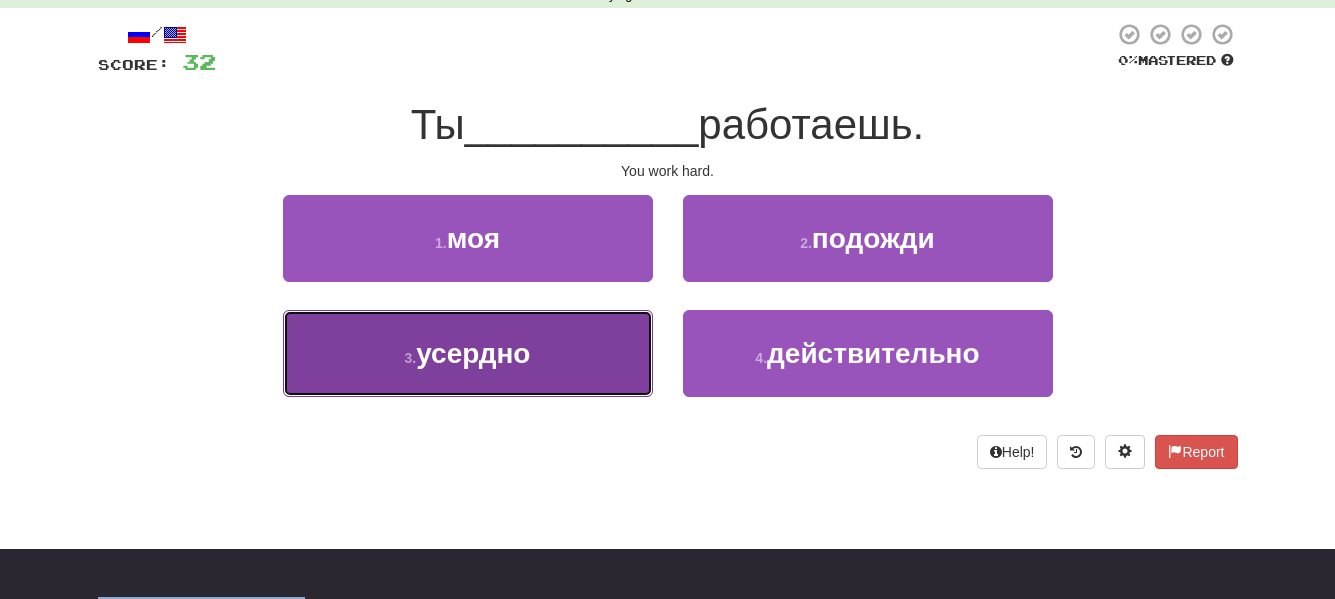click on "3 ." at bounding box center (411, 358) 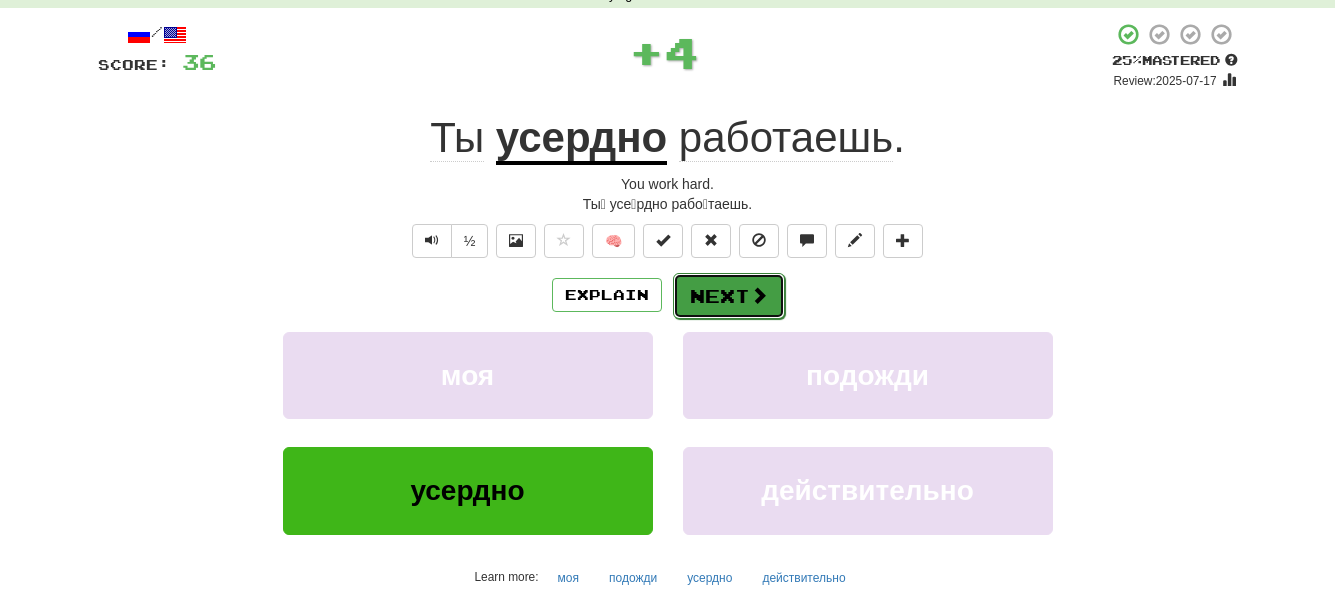 click on "Next" at bounding box center (729, 296) 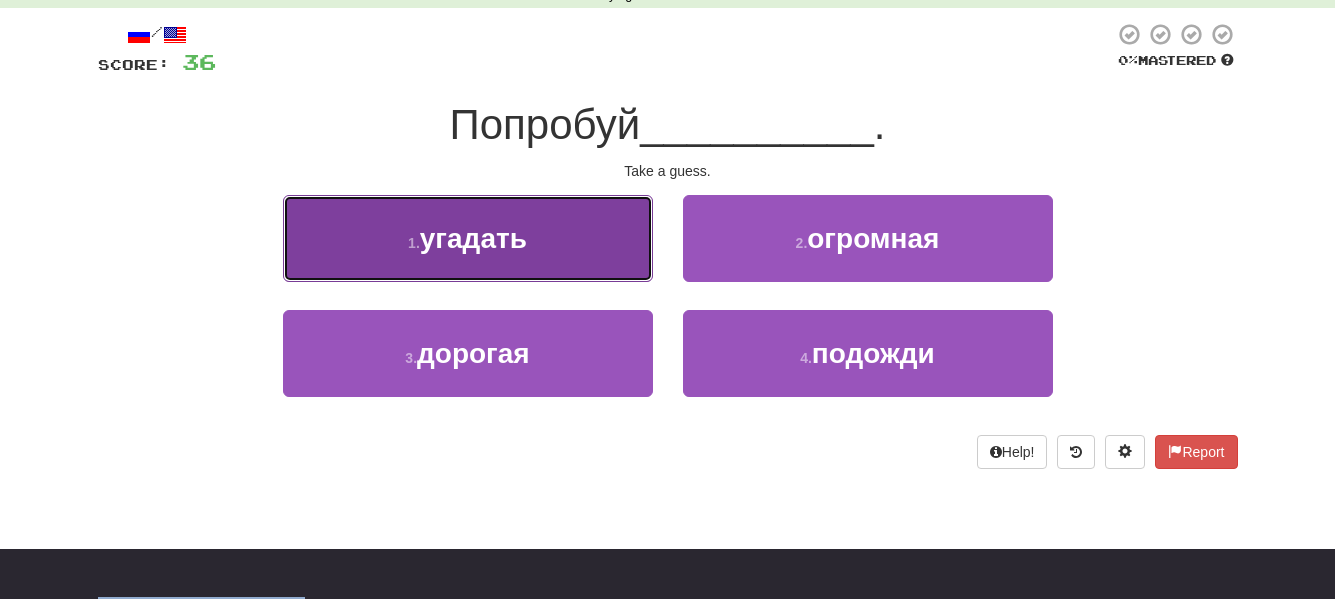 click on "1 .  угадать" at bounding box center (468, 238) 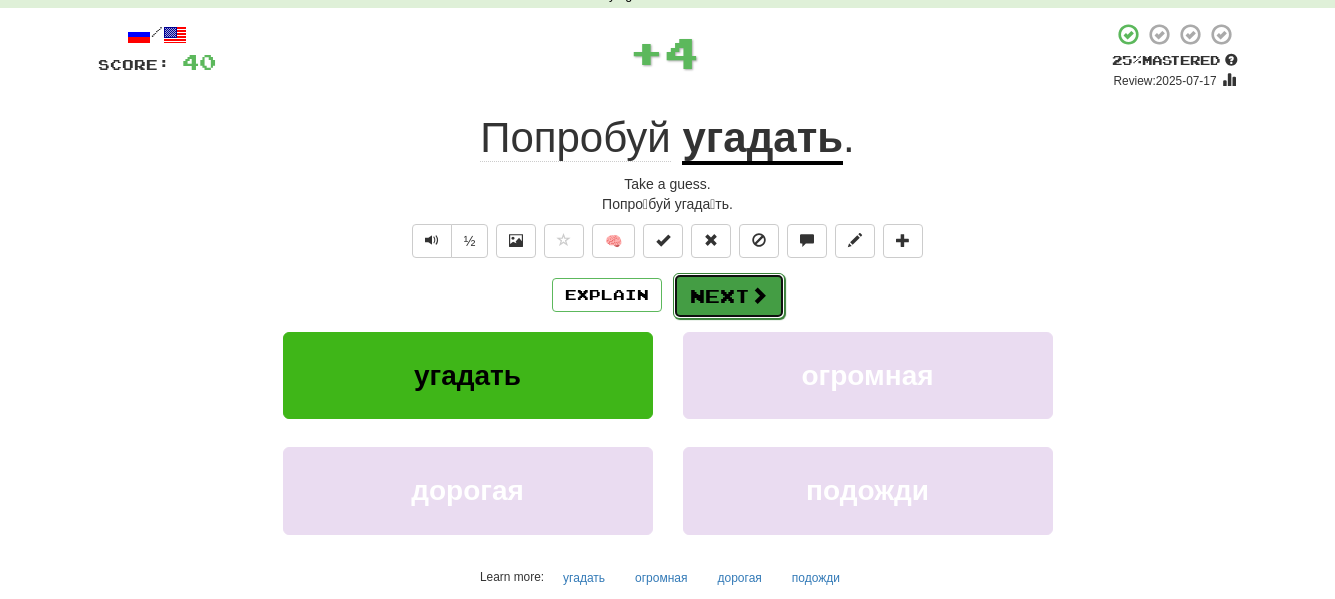 click on "Next" at bounding box center (729, 296) 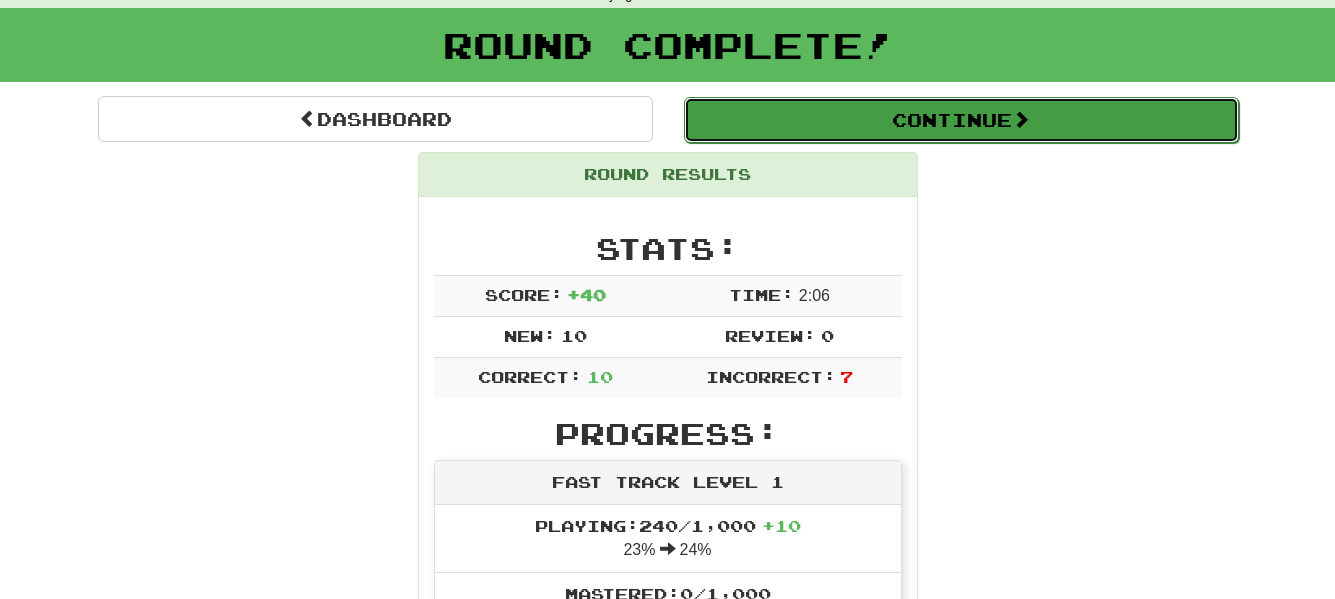 click on "Continue" at bounding box center [961, 120] 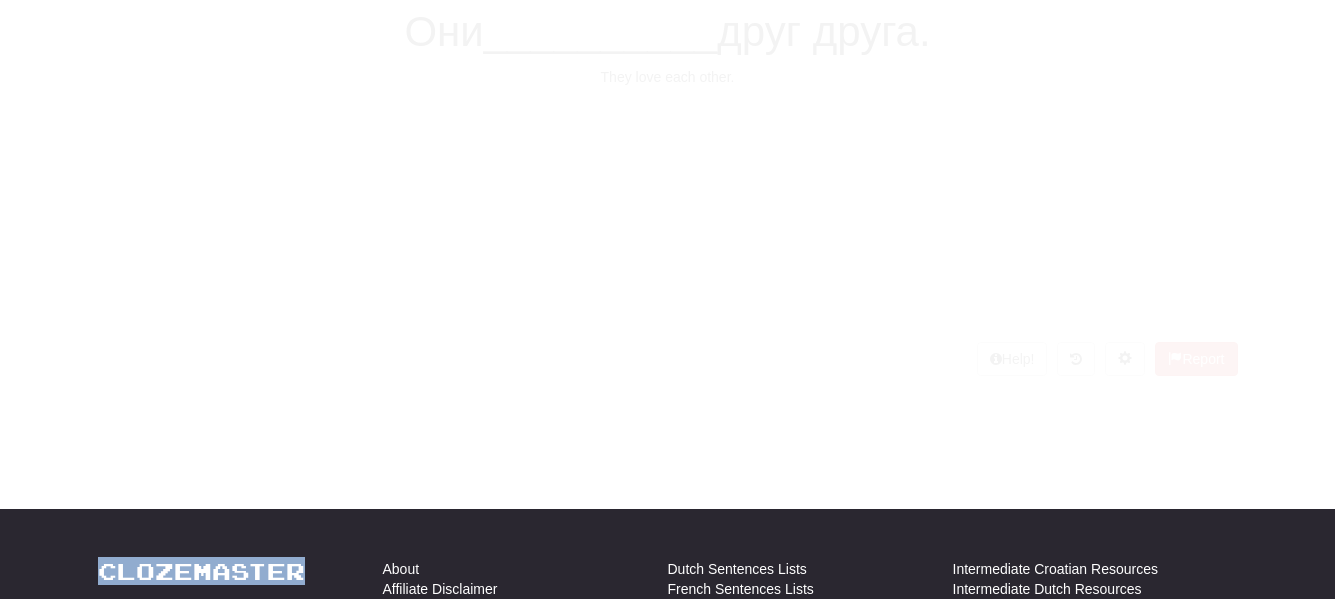scroll, scrollTop: 100, scrollLeft: 0, axis: vertical 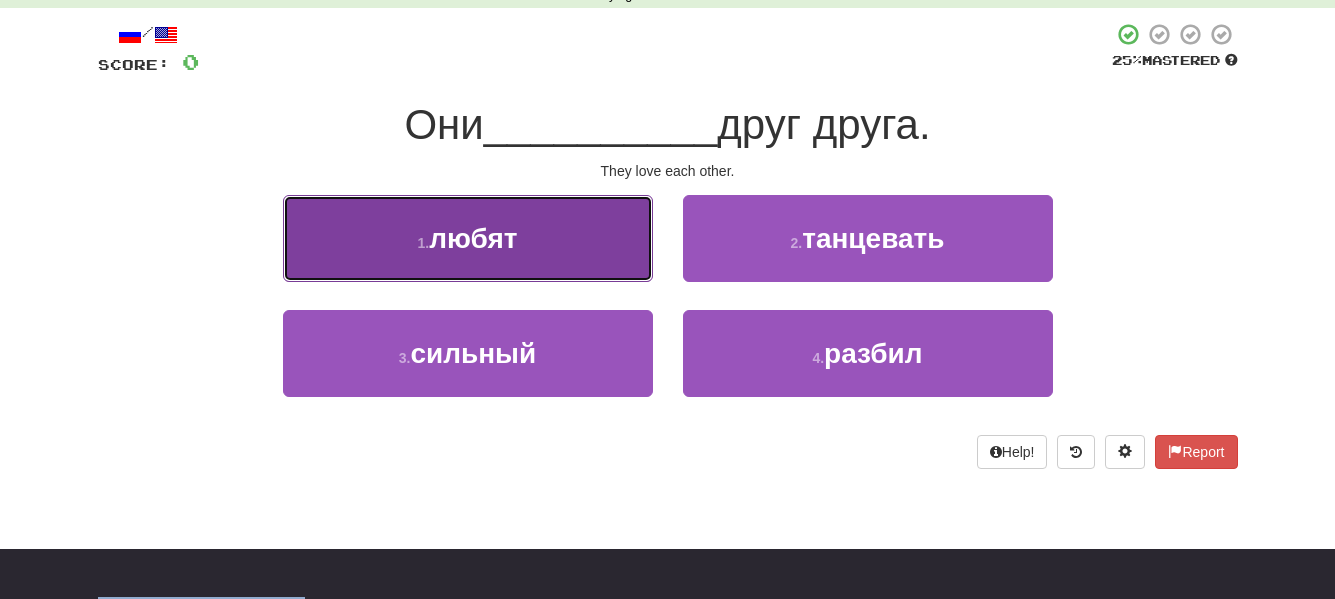 click on "1 ." at bounding box center (424, 243) 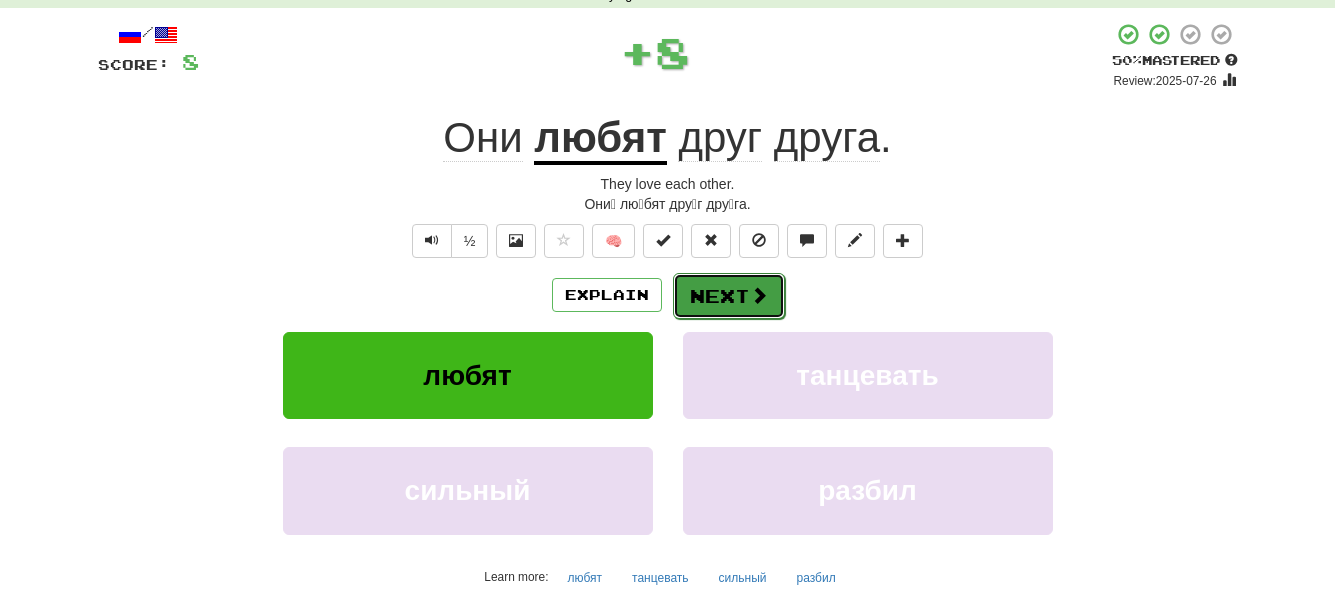 click on "Next" at bounding box center (729, 296) 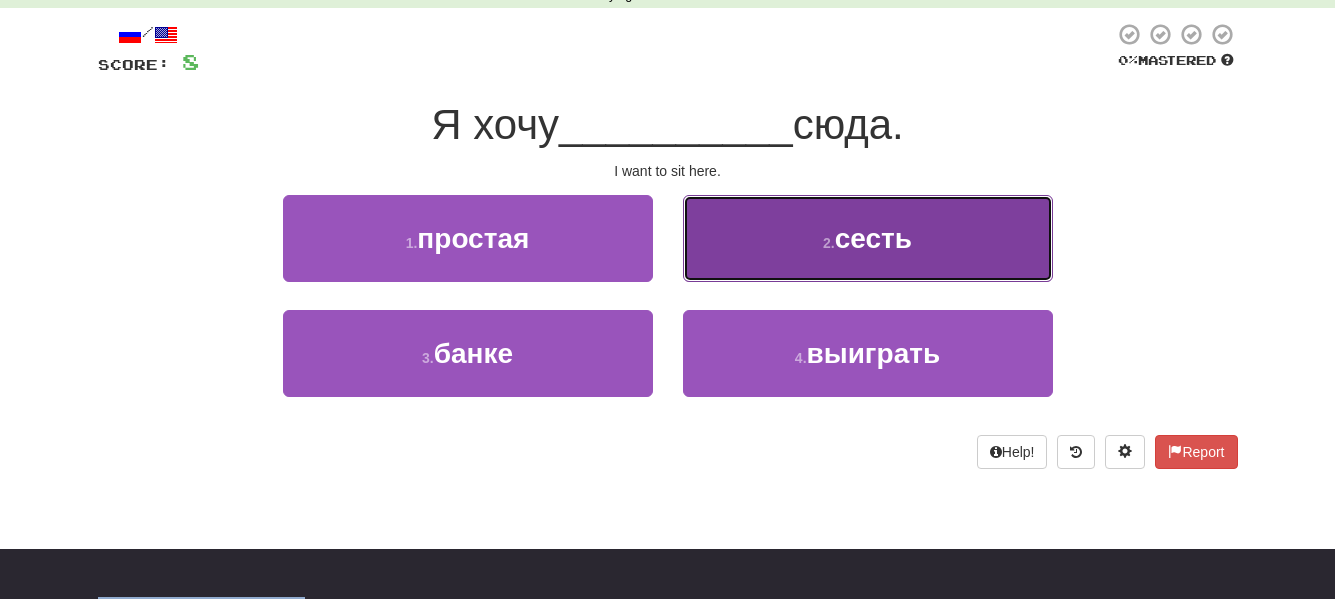 click on "сесть" at bounding box center [873, 238] 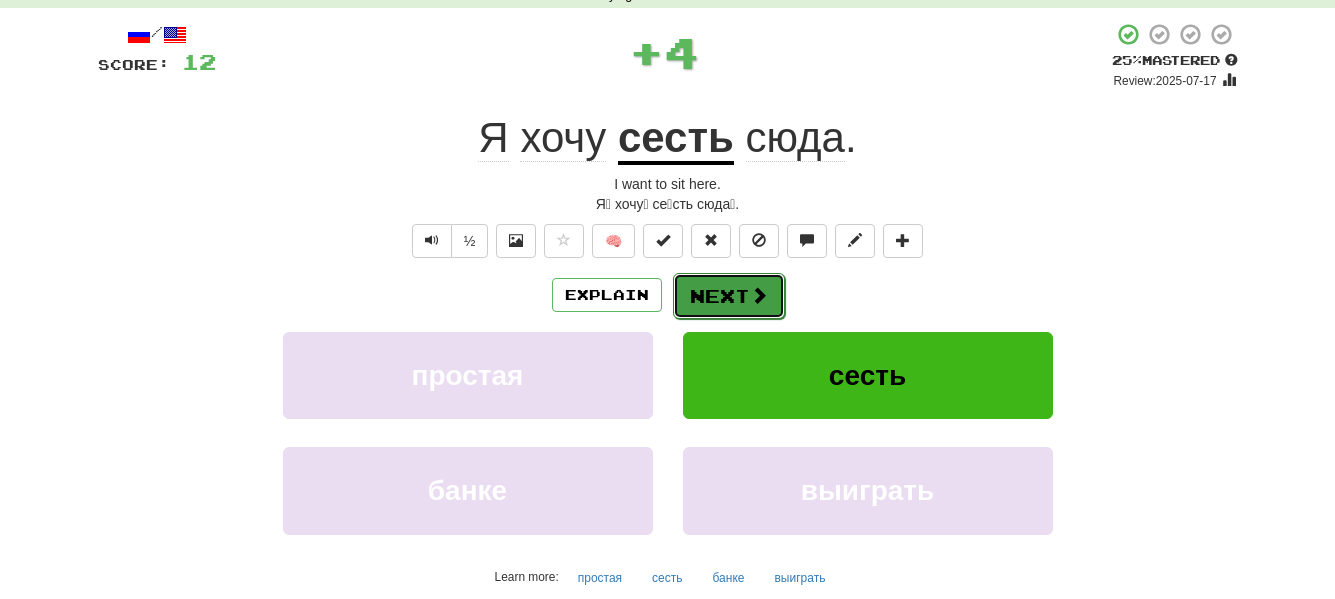 click on "Next" at bounding box center [729, 296] 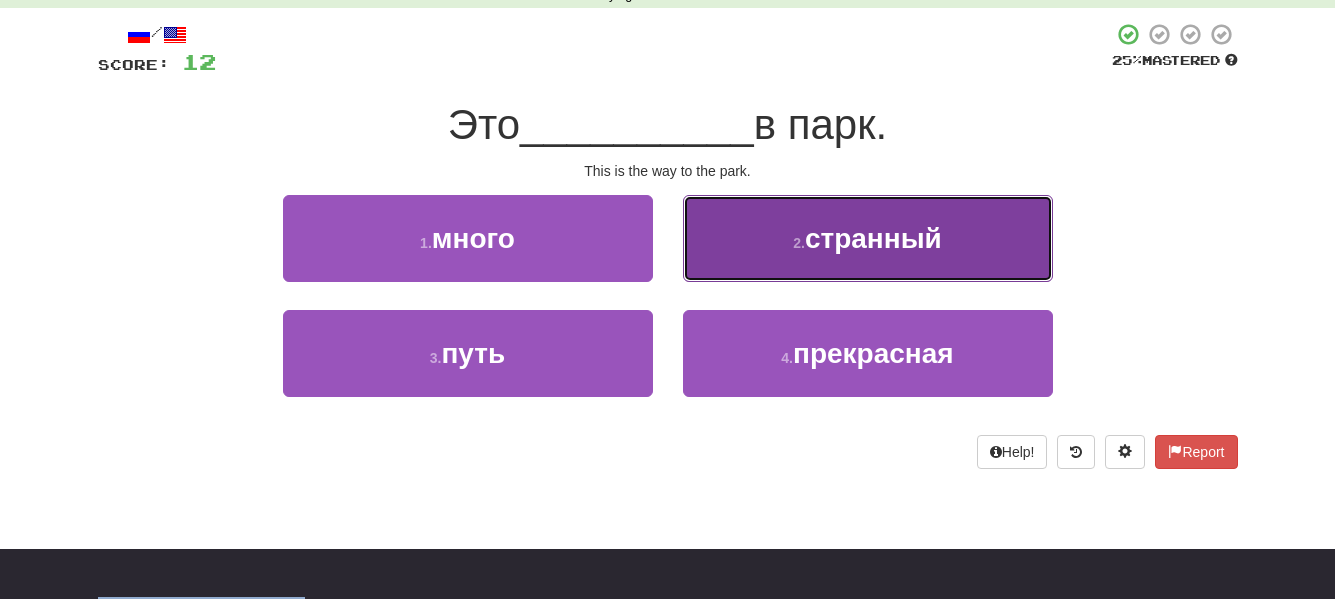 click on "2 .  странный" at bounding box center (868, 238) 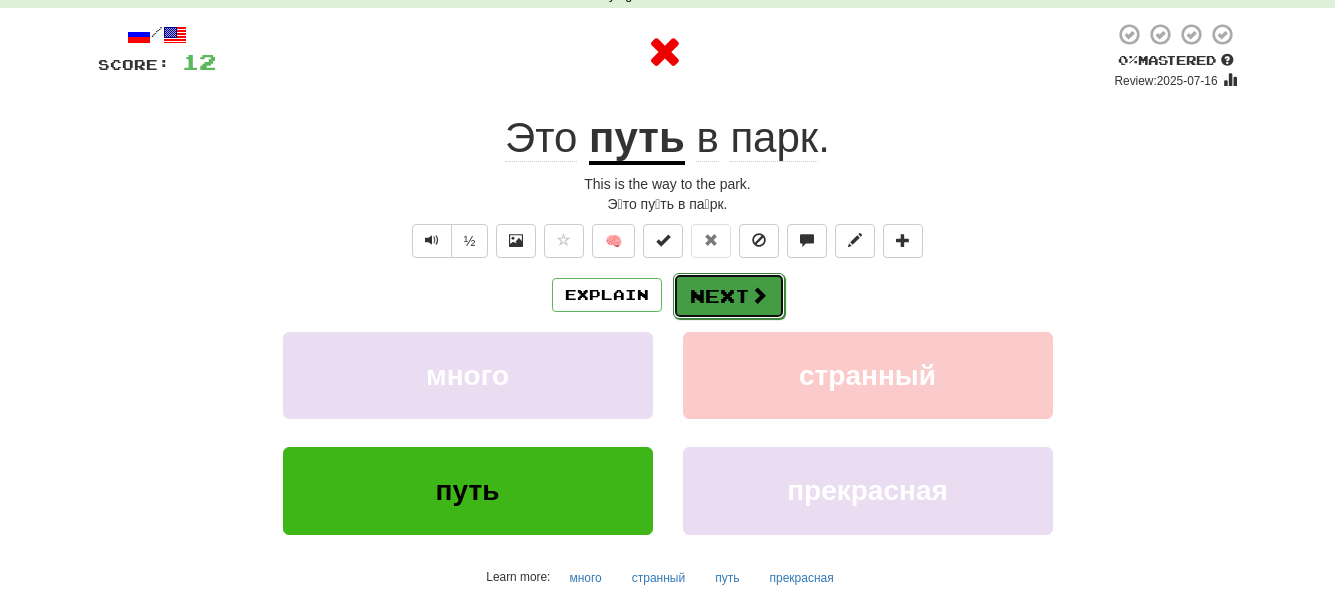 click on "Next" at bounding box center (729, 296) 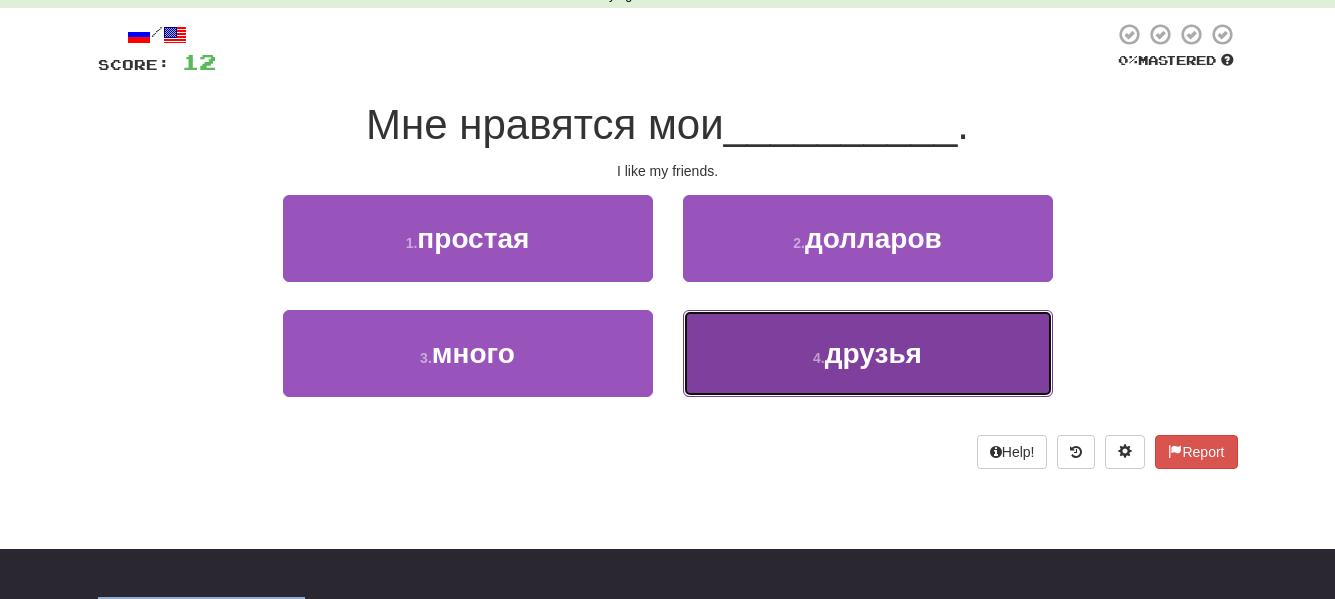 click on "друзья" at bounding box center (873, 353) 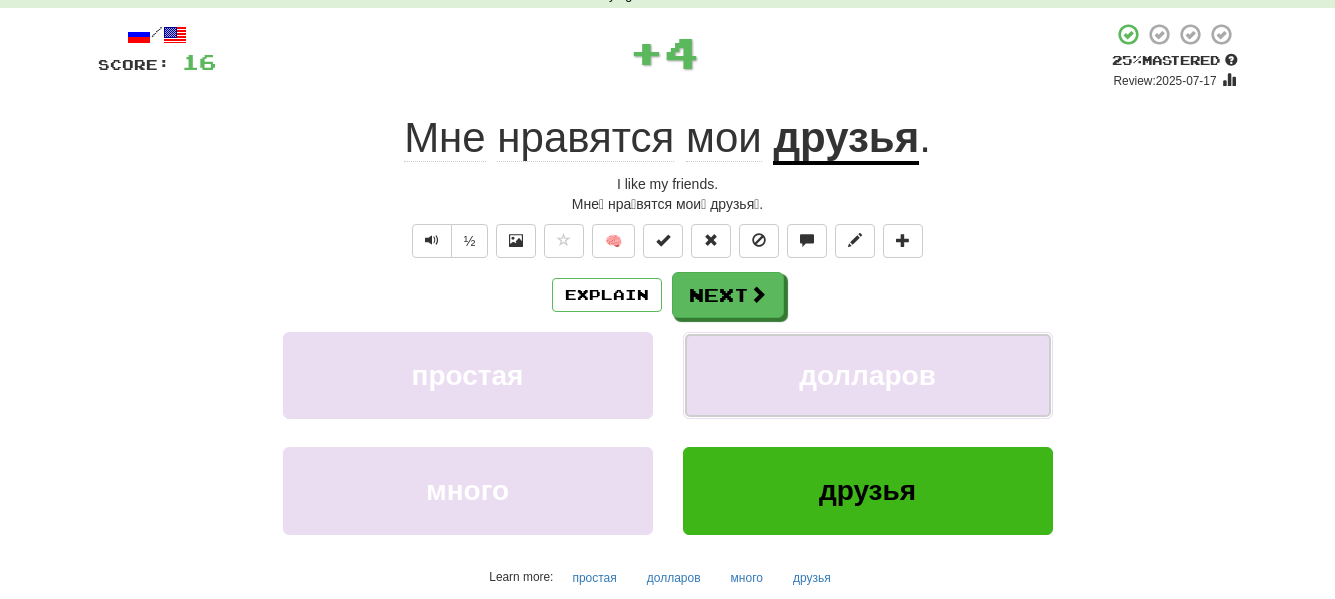 click on "долларов" at bounding box center [867, 375] 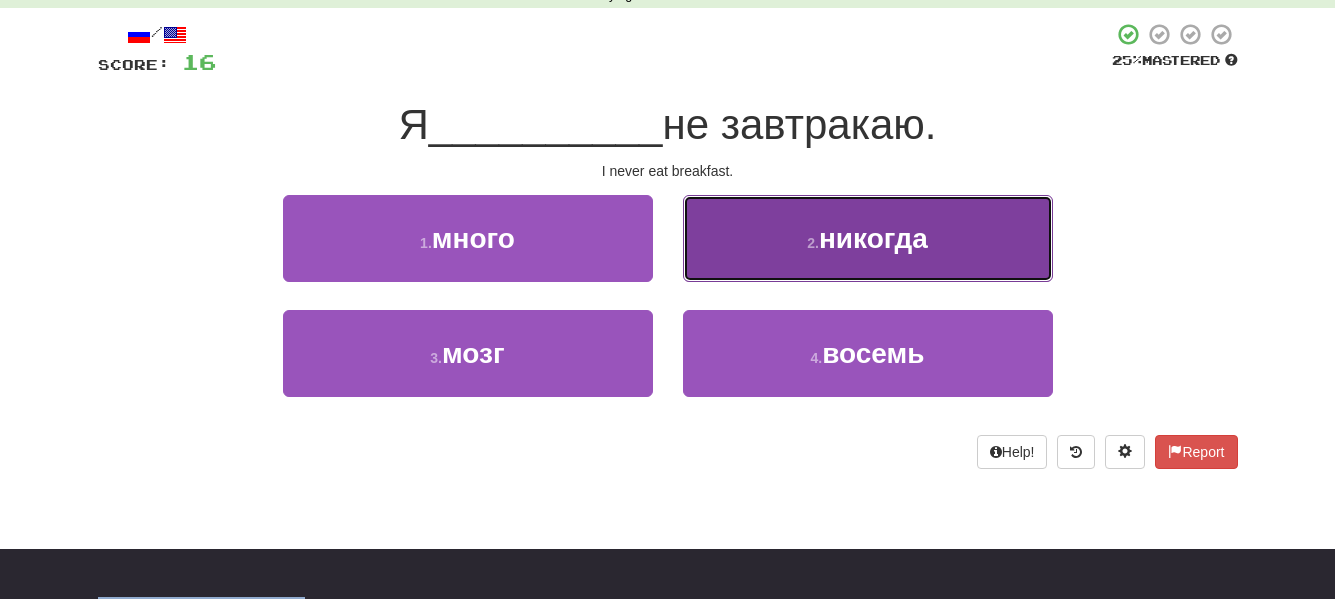 click on "никогда" at bounding box center [873, 238] 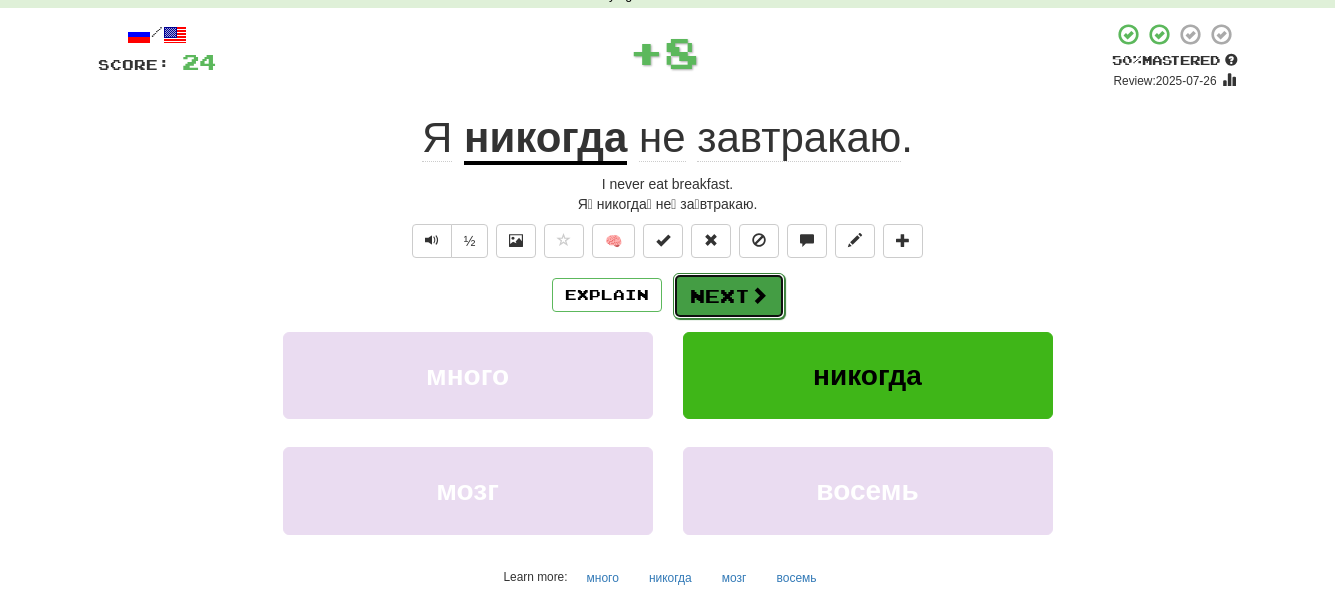 click on "Next" at bounding box center [729, 296] 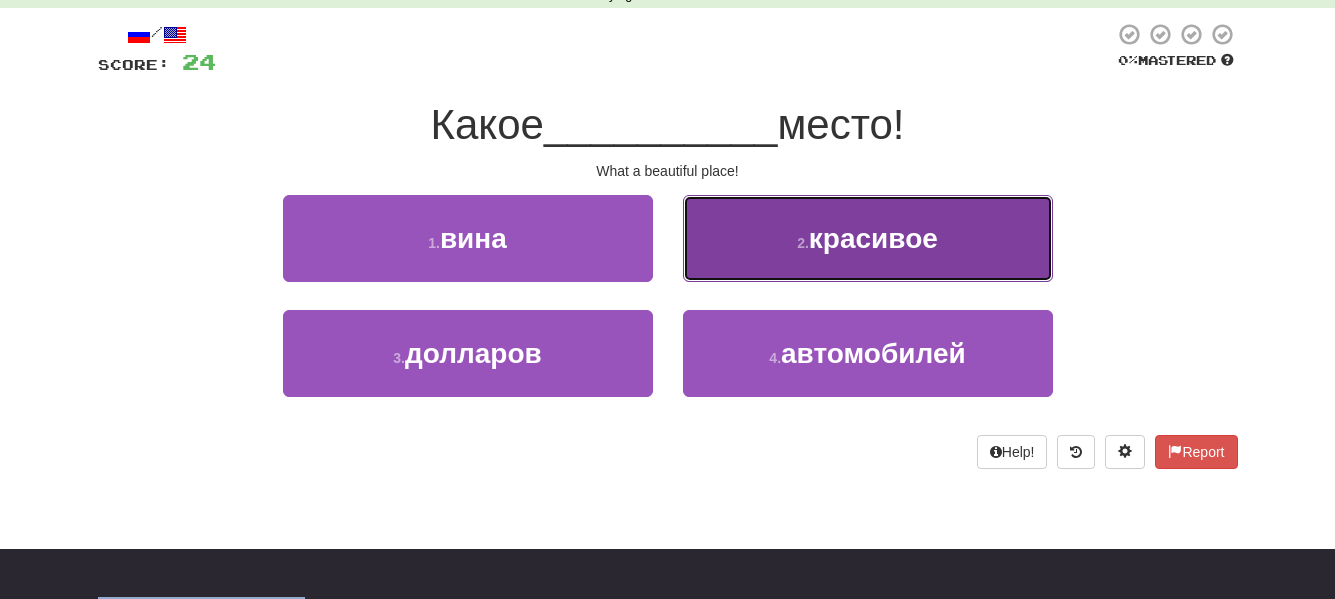 click on "2 .  красивое" at bounding box center [868, 238] 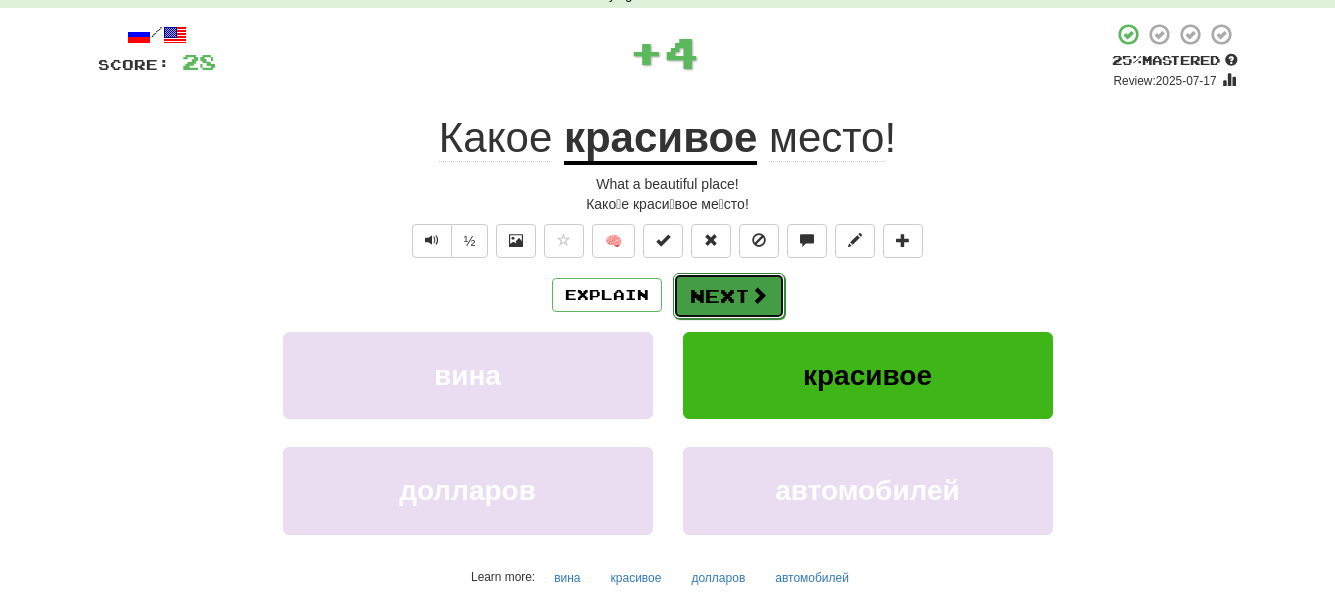 click on "Next" at bounding box center [729, 296] 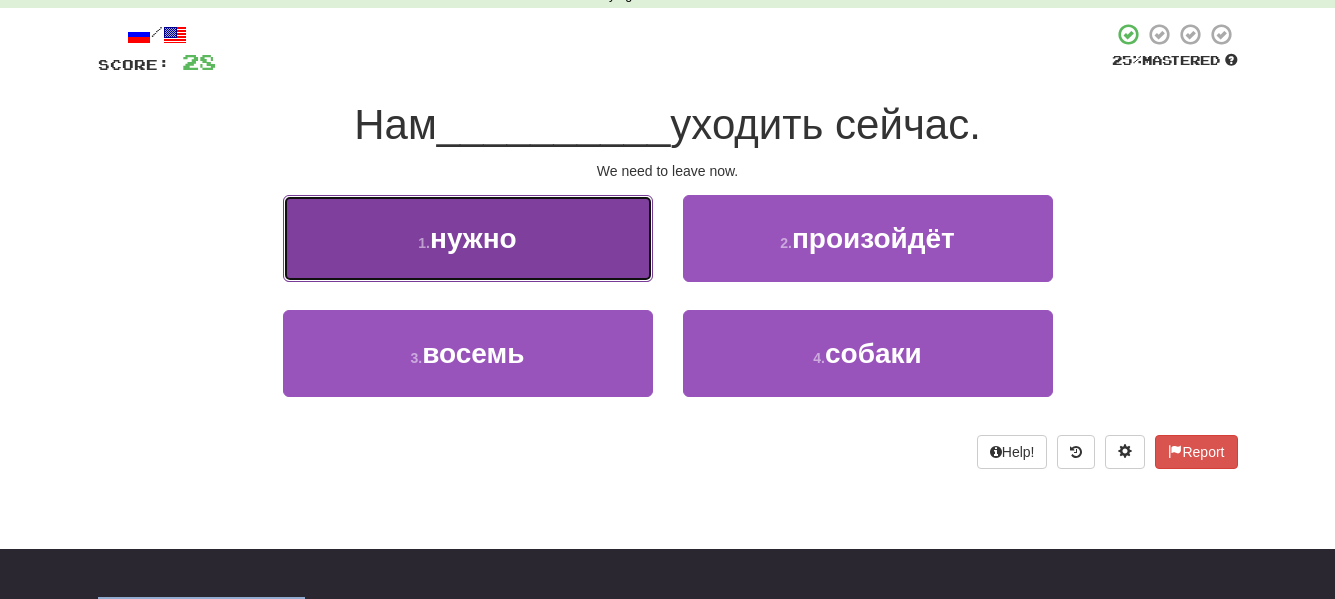 click on "1 .  нужно" at bounding box center [468, 238] 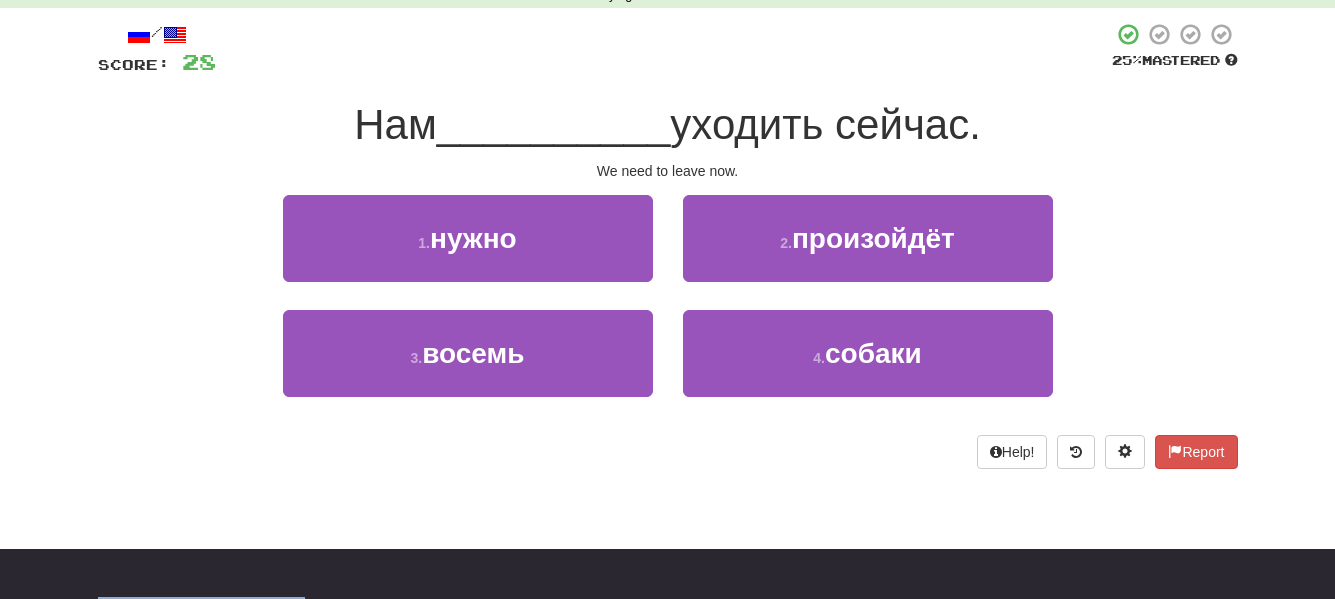 click on "/  Score:   28 25 %  Mastered Нам  __________  уходить сейчас. We need to leave now. 1 .  нужно 2 .  произойдёт 3 .  восемь 4 .  собаки  Help!  Report" at bounding box center [668, 245] 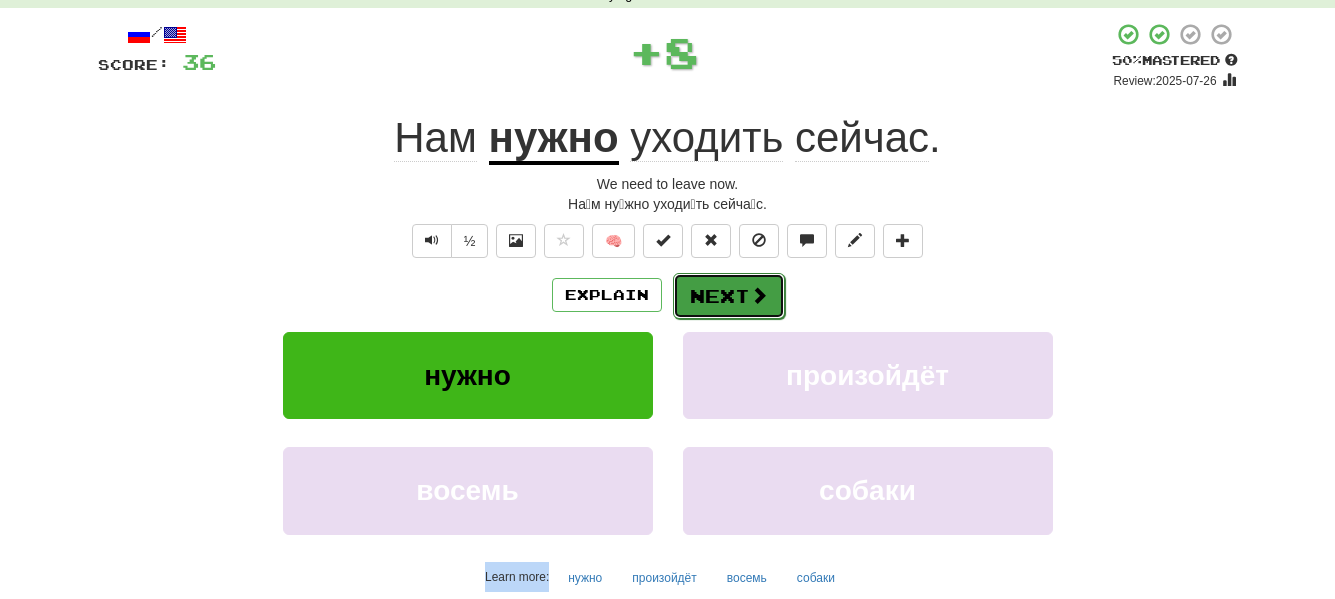 click on "Next" at bounding box center [729, 296] 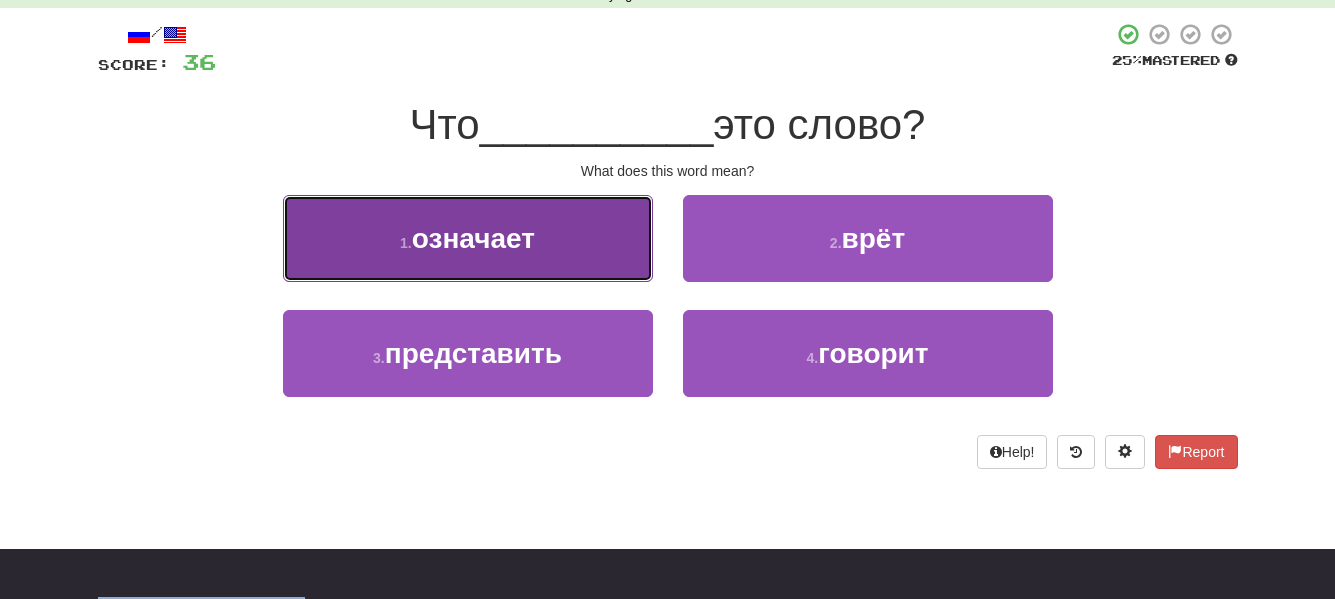 click on "1 .  означает" at bounding box center [468, 238] 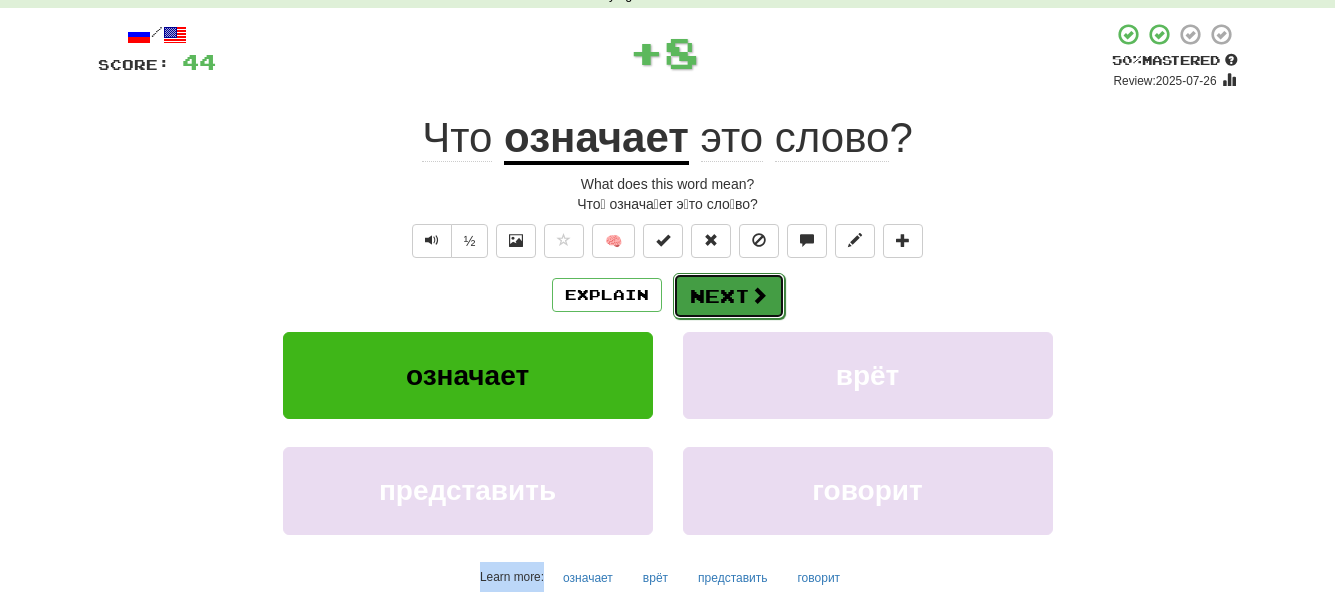 click on "Next" at bounding box center (729, 296) 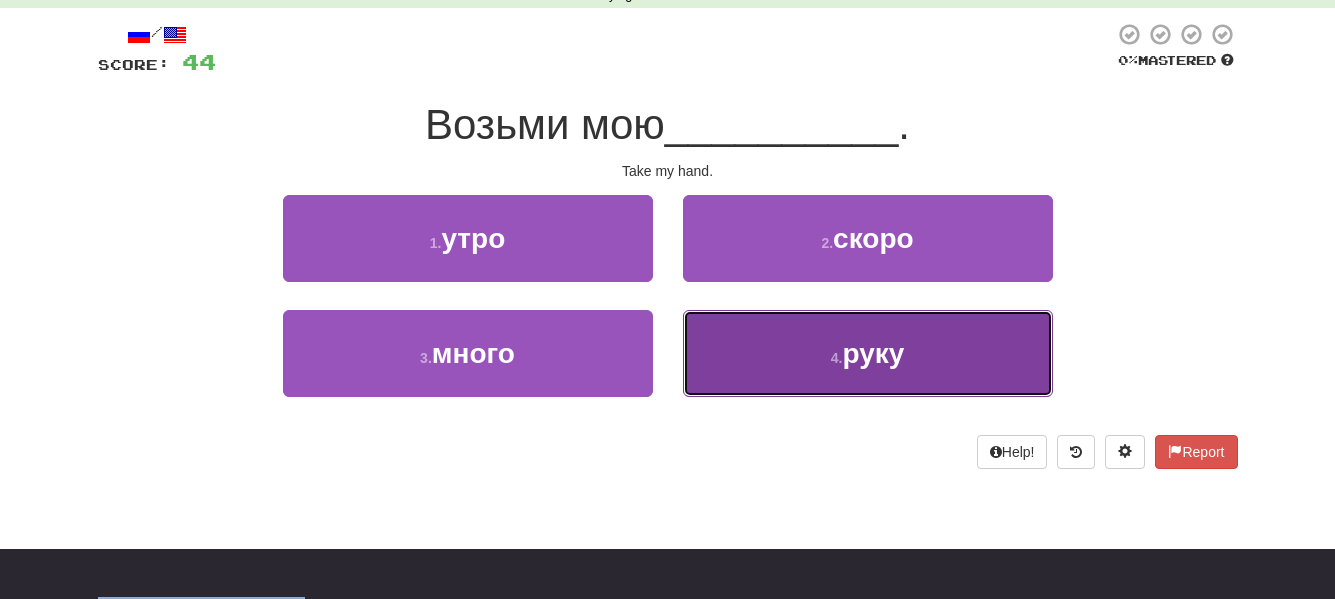 click on "4 .  руку" at bounding box center (868, 353) 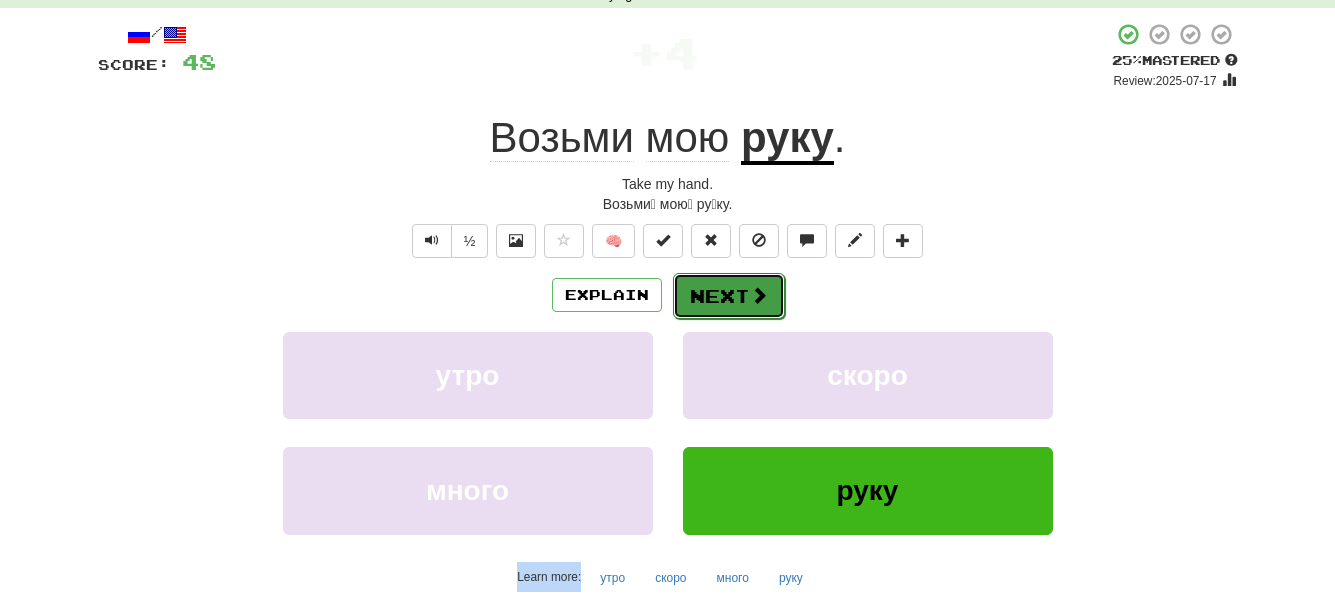click on "Next" at bounding box center [729, 296] 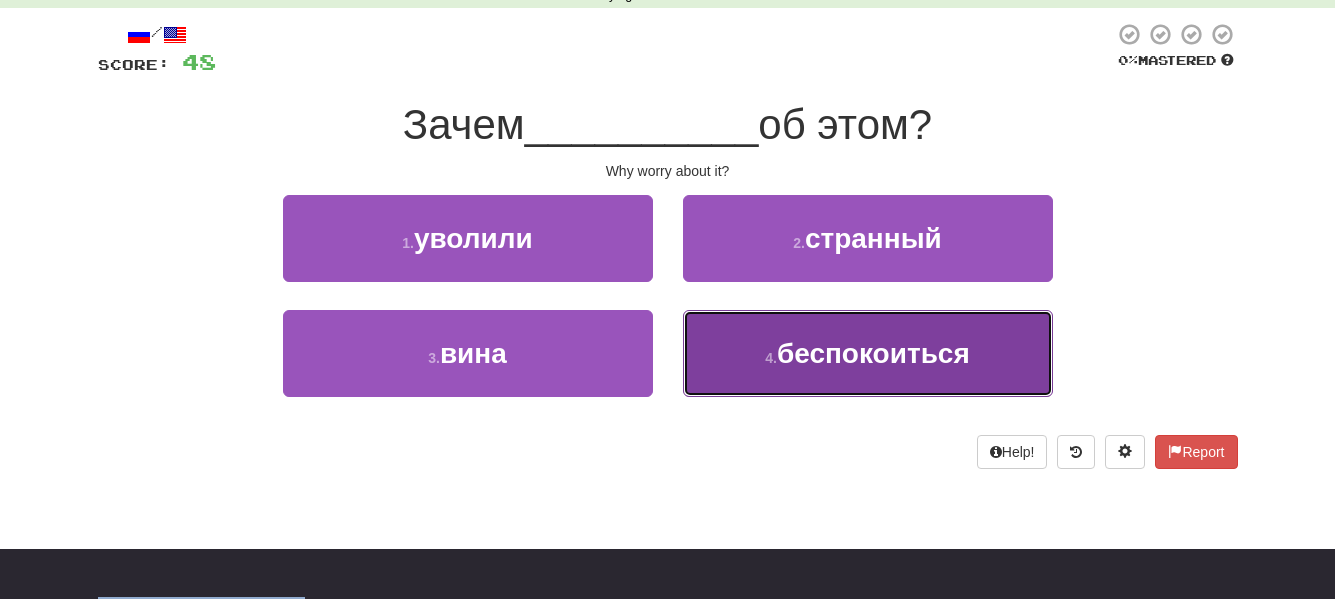 click on "4 .  беспокоиться" at bounding box center (868, 353) 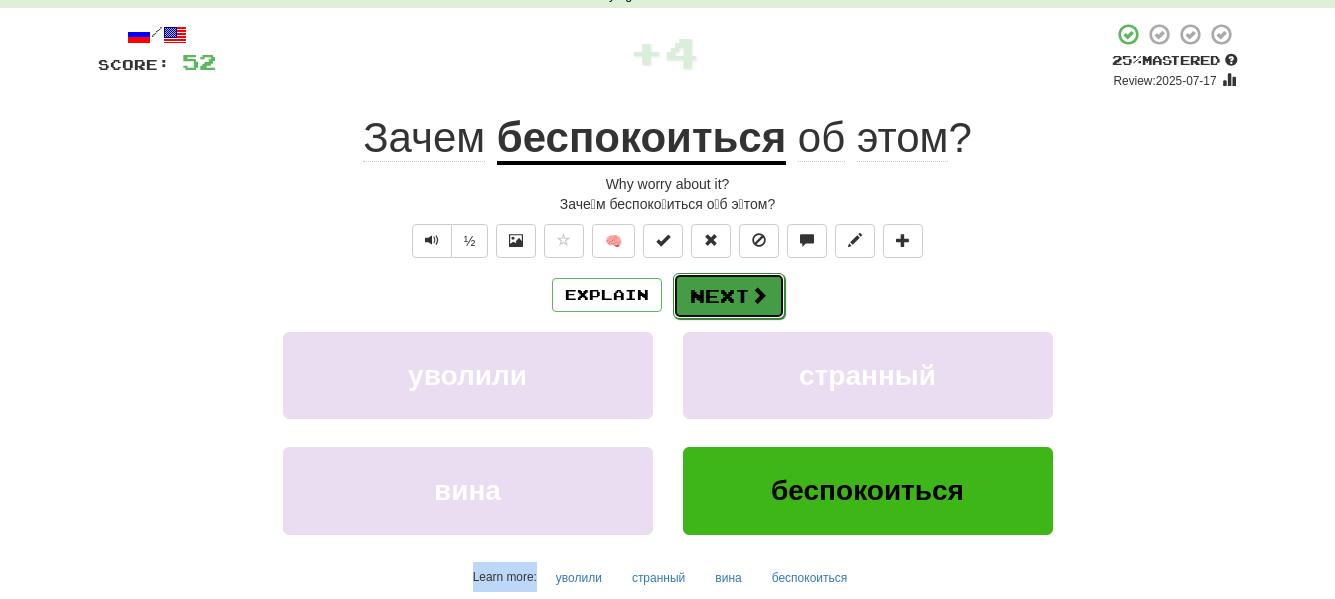 click on "Next" at bounding box center (729, 296) 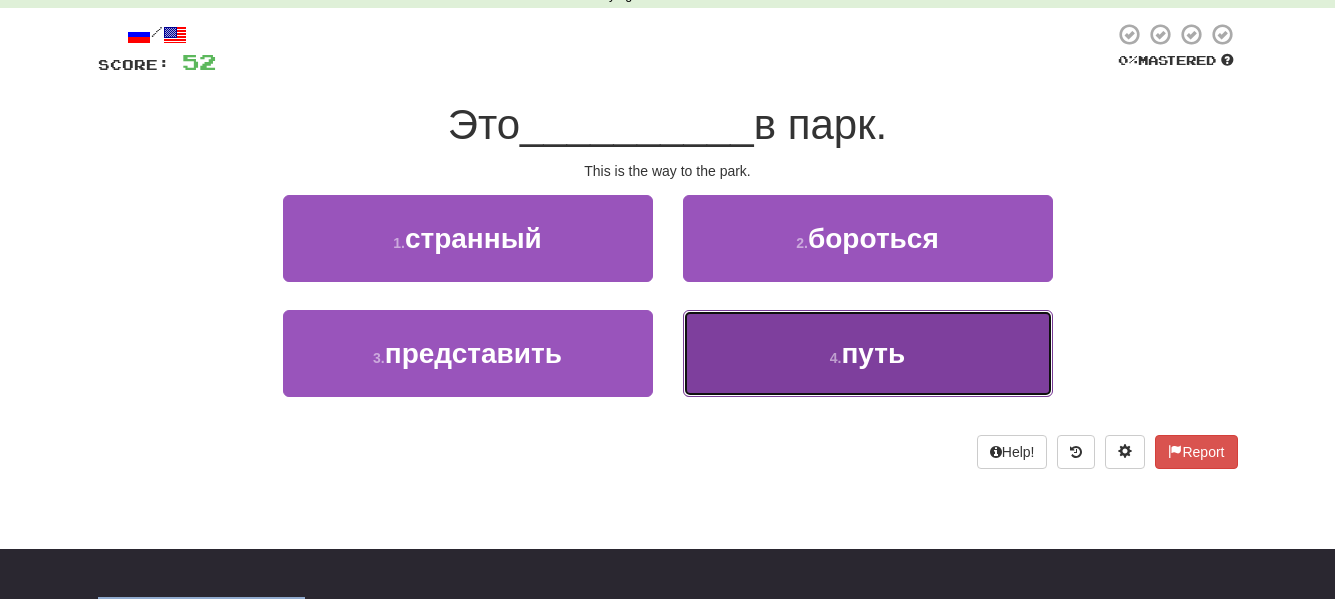 click on "4 .  путь" at bounding box center [868, 353] 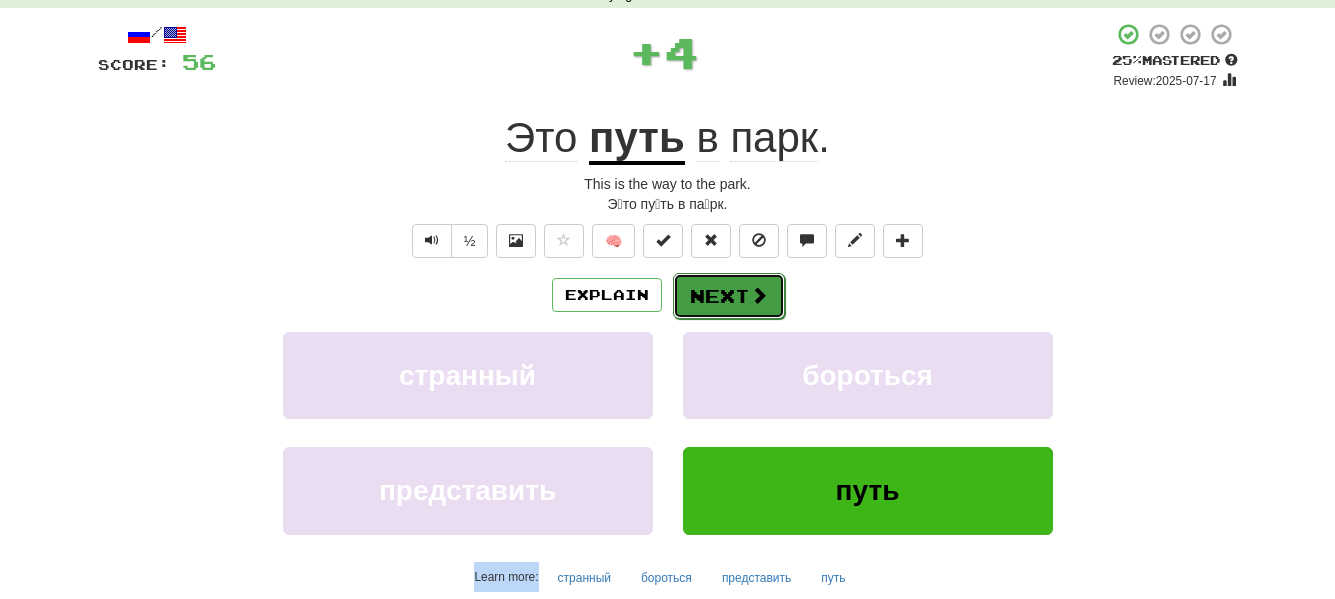 click on "Next" at bounding box center [729, 296] 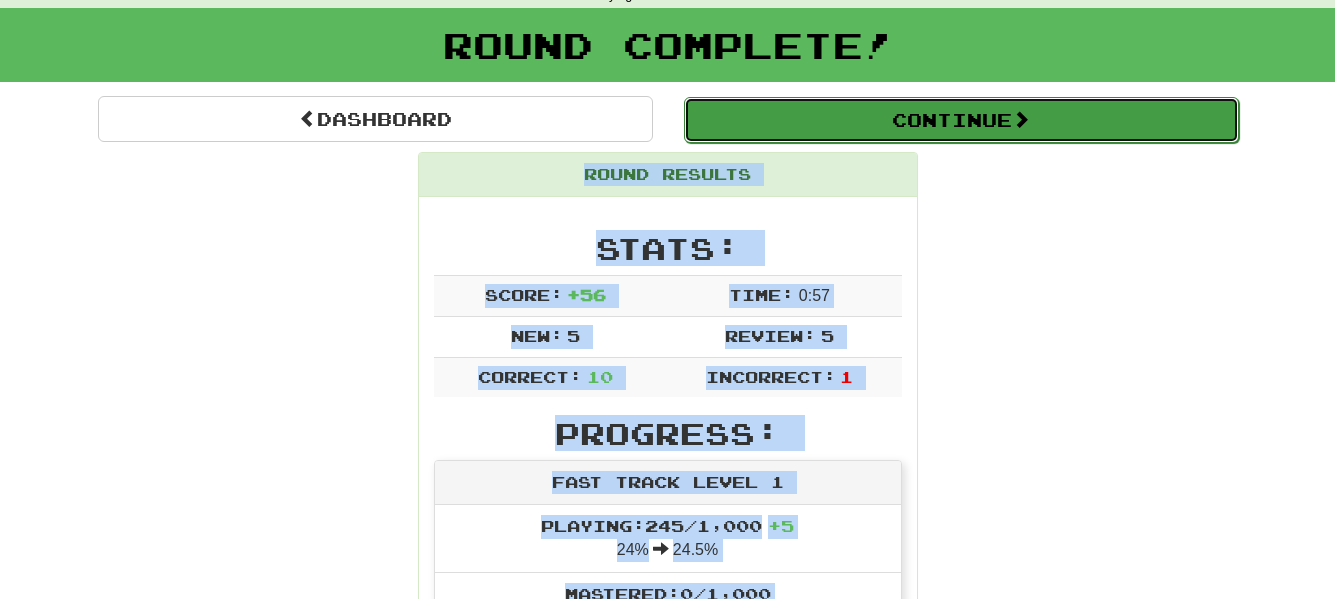 click on "Continue" at bounding box center (961, 120) 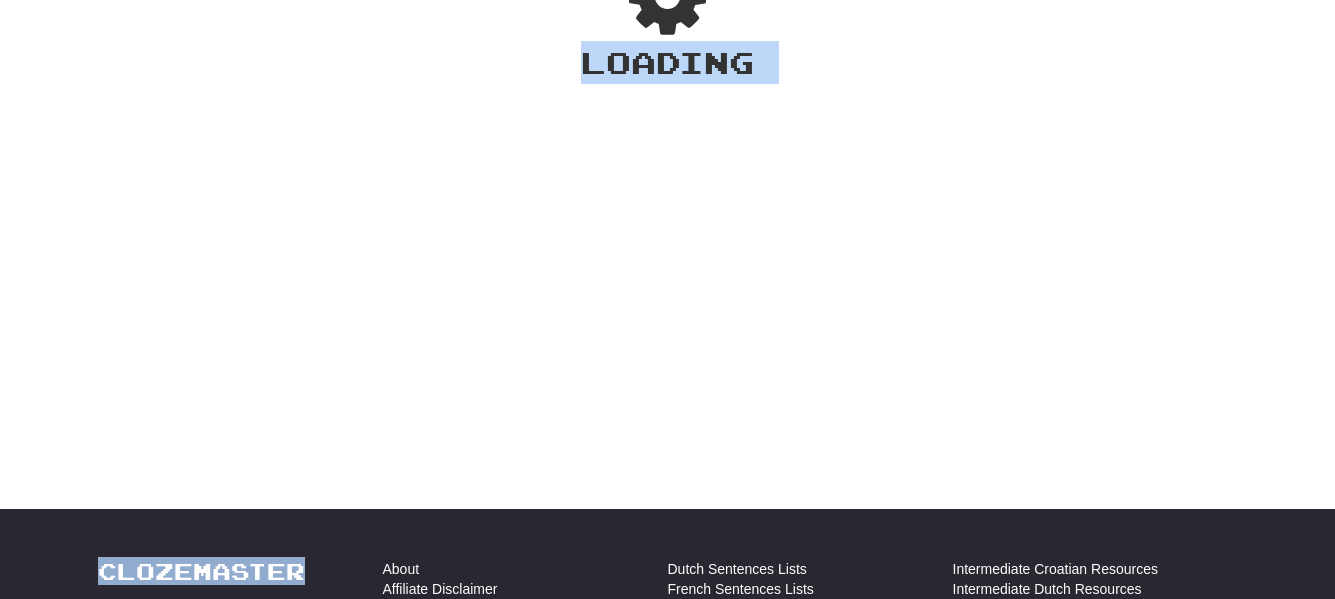 scroll, scrollTop: 100, scrollLeft: 0, axis: vertical 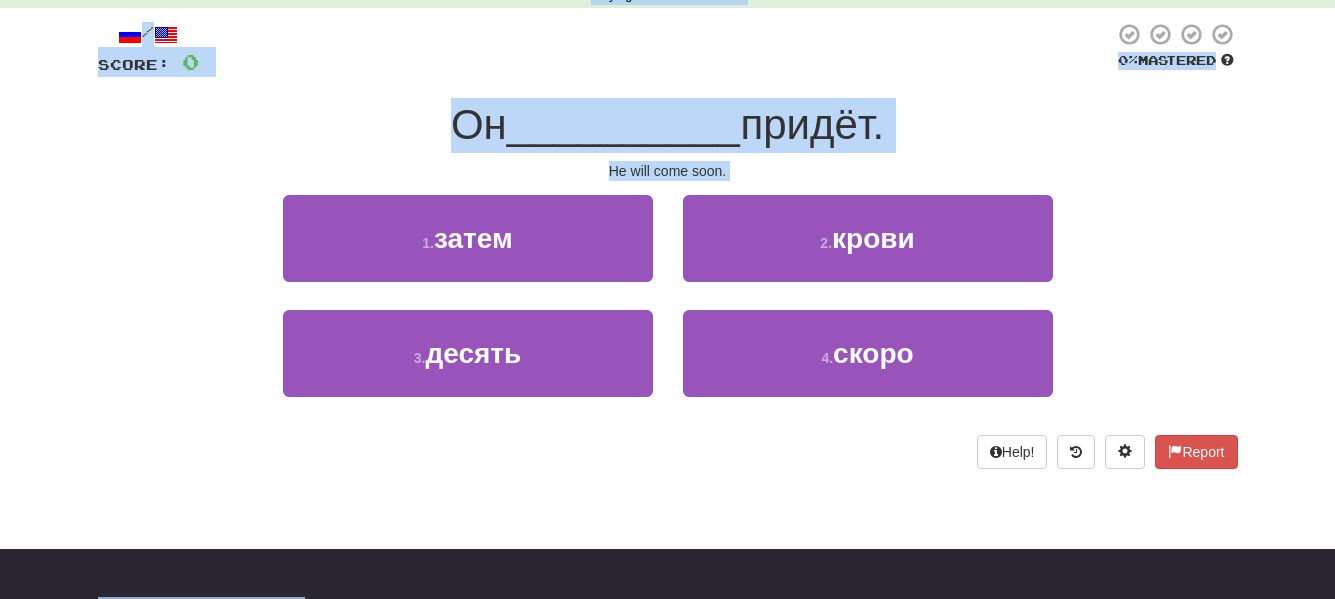 click on "1 .  затем 2 .  крови" at bounding box center [668, 252] 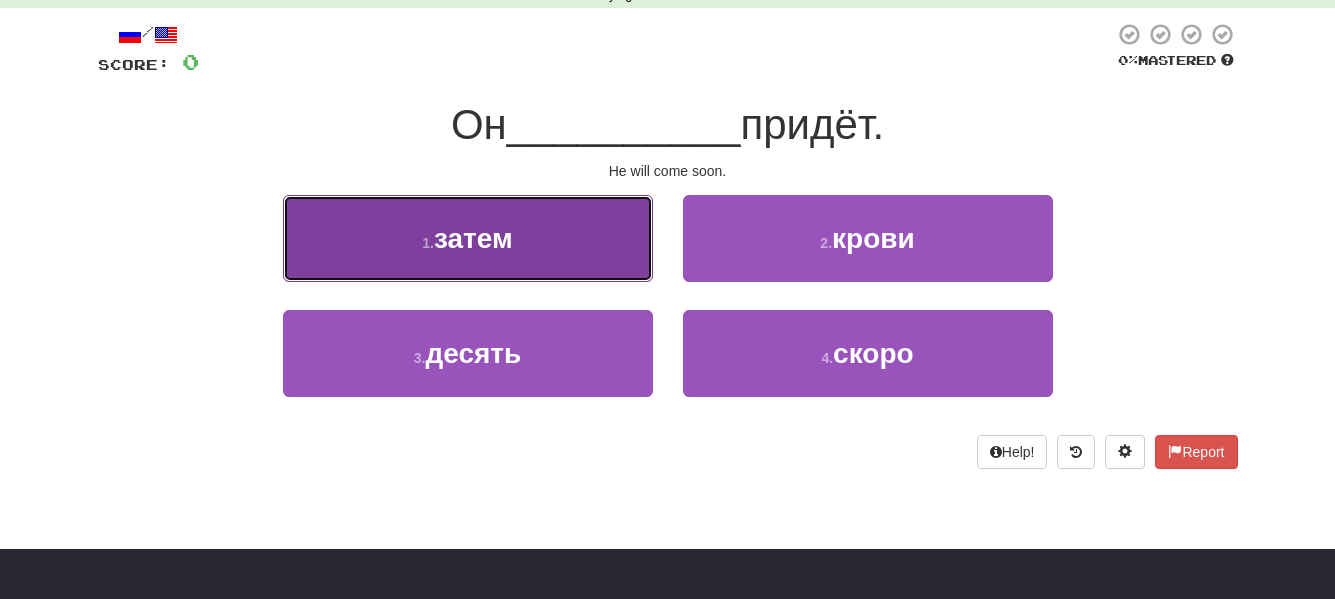 click on "1 .  затем" at bounding box center (468, 238) 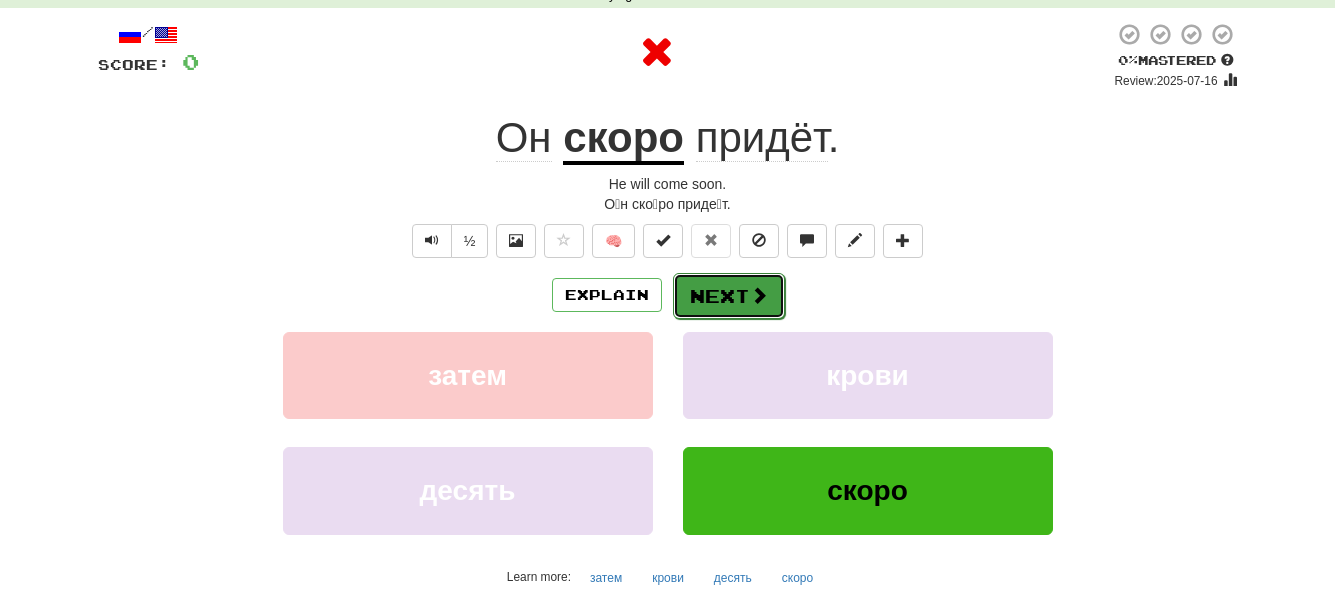 click on "Next" at bounding box center (729, 296) 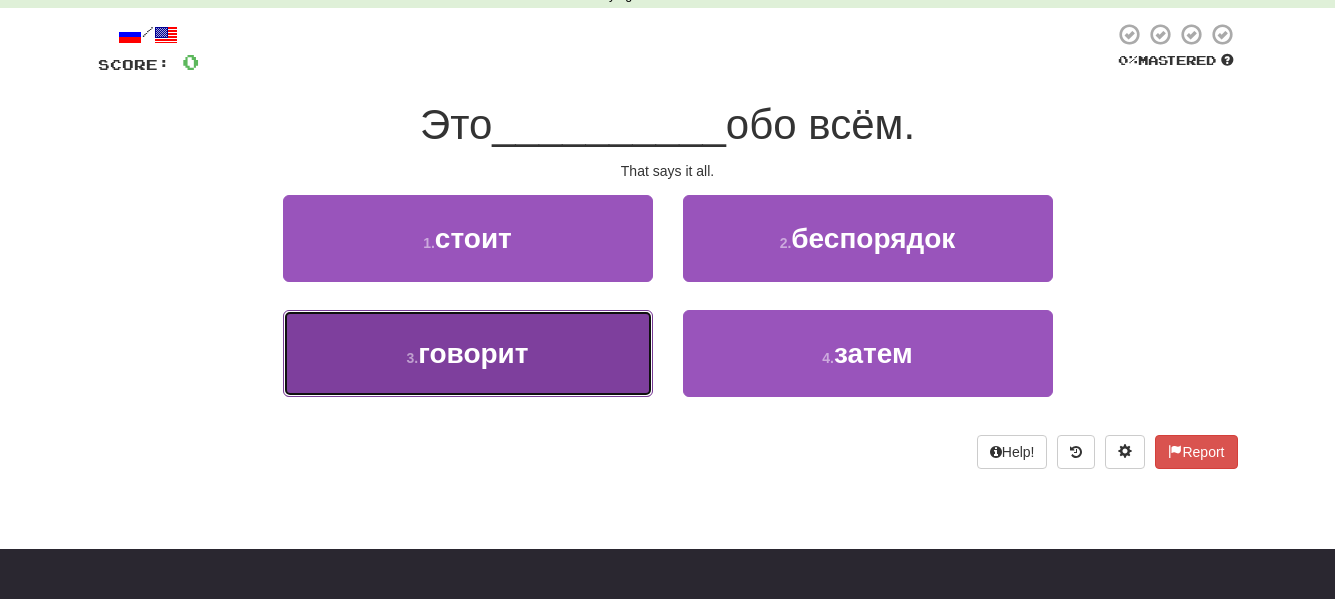 click on "говорит" at bounding box center (473, 353) 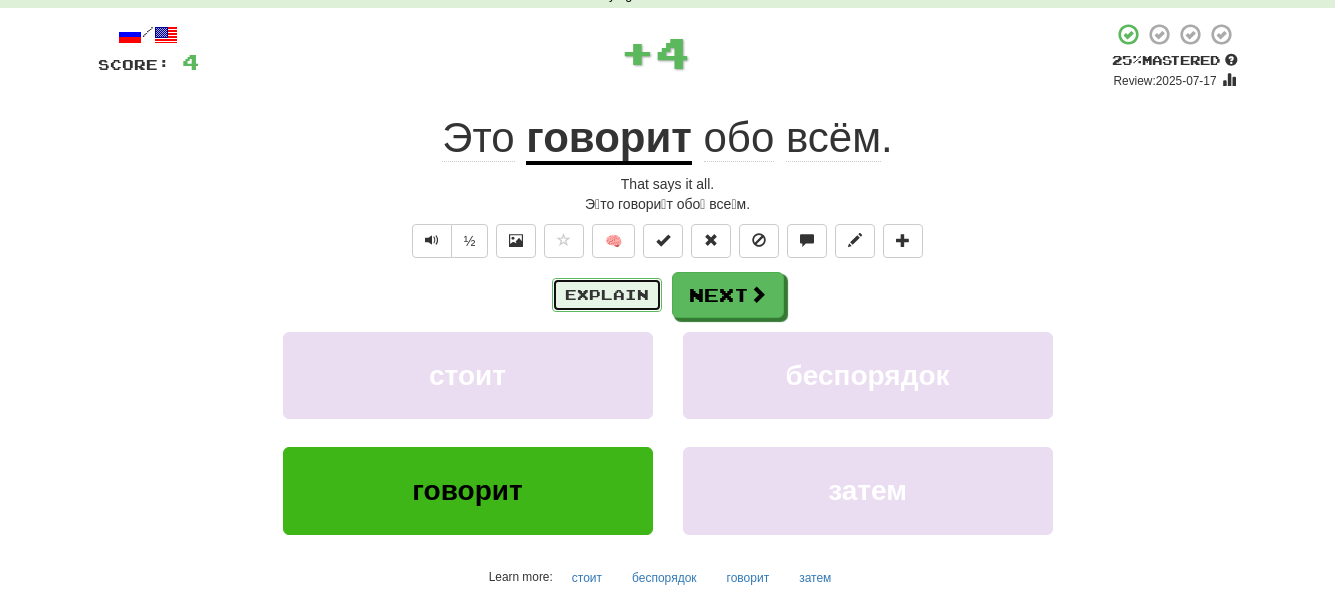 click on "Explain" at bounding box center (607, 295) 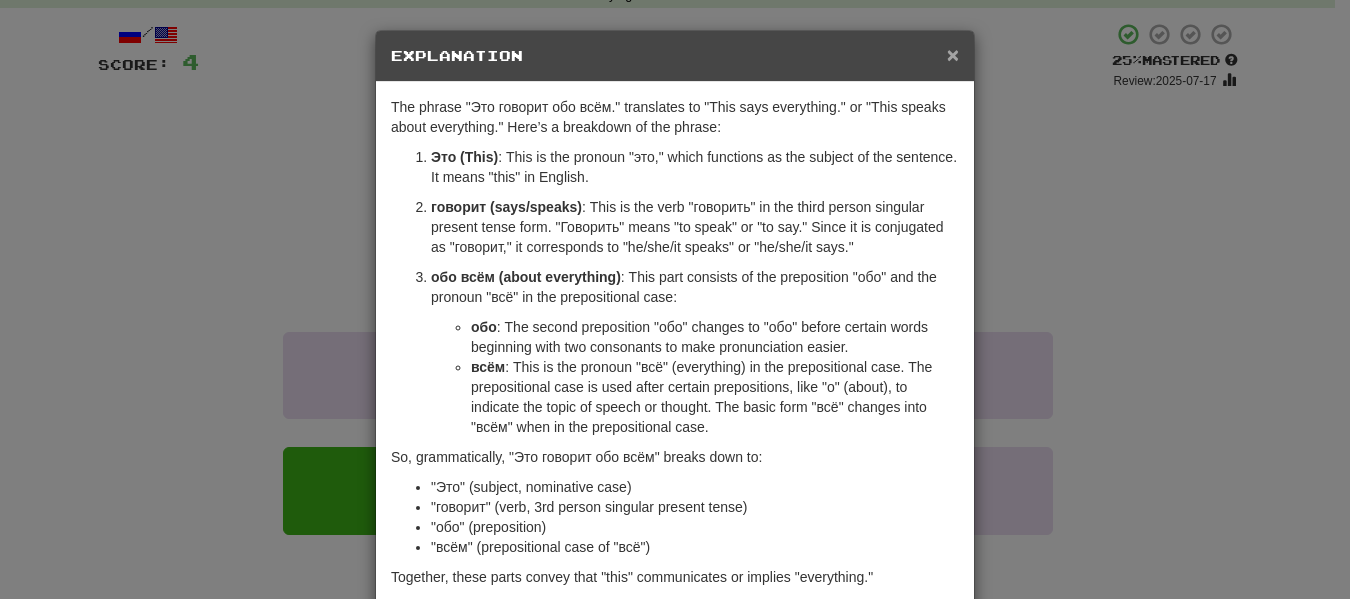click on "×" at bounding box center (953, 54) 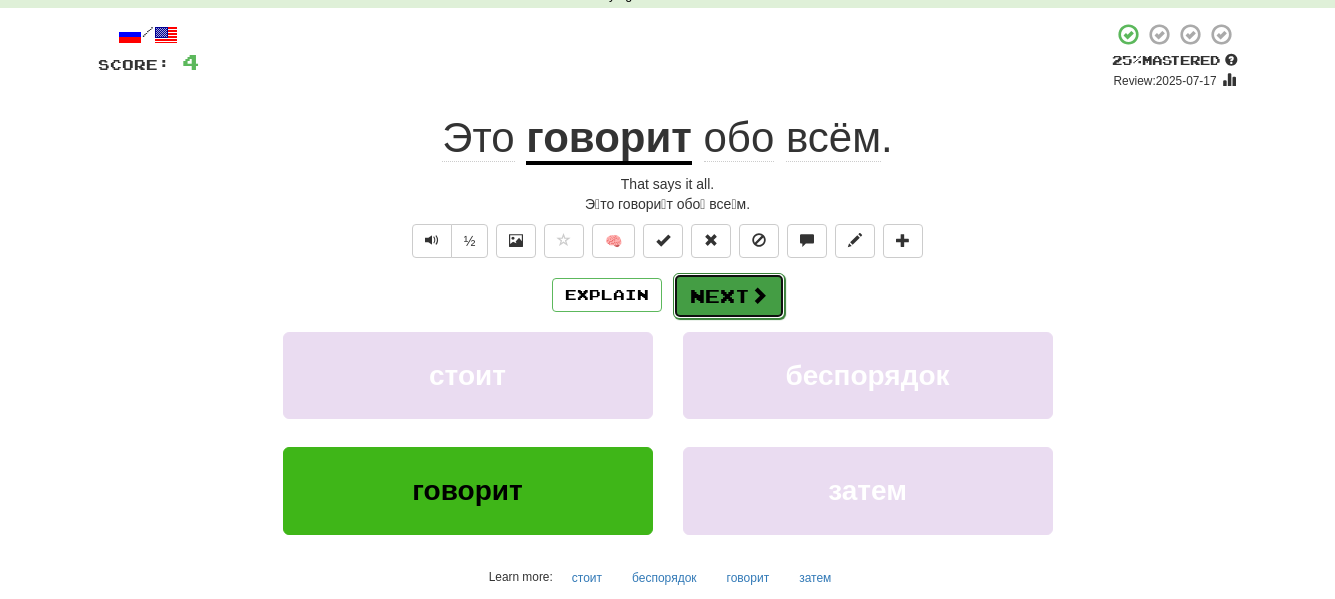 click on "Next" at bounding box center (729, 296) 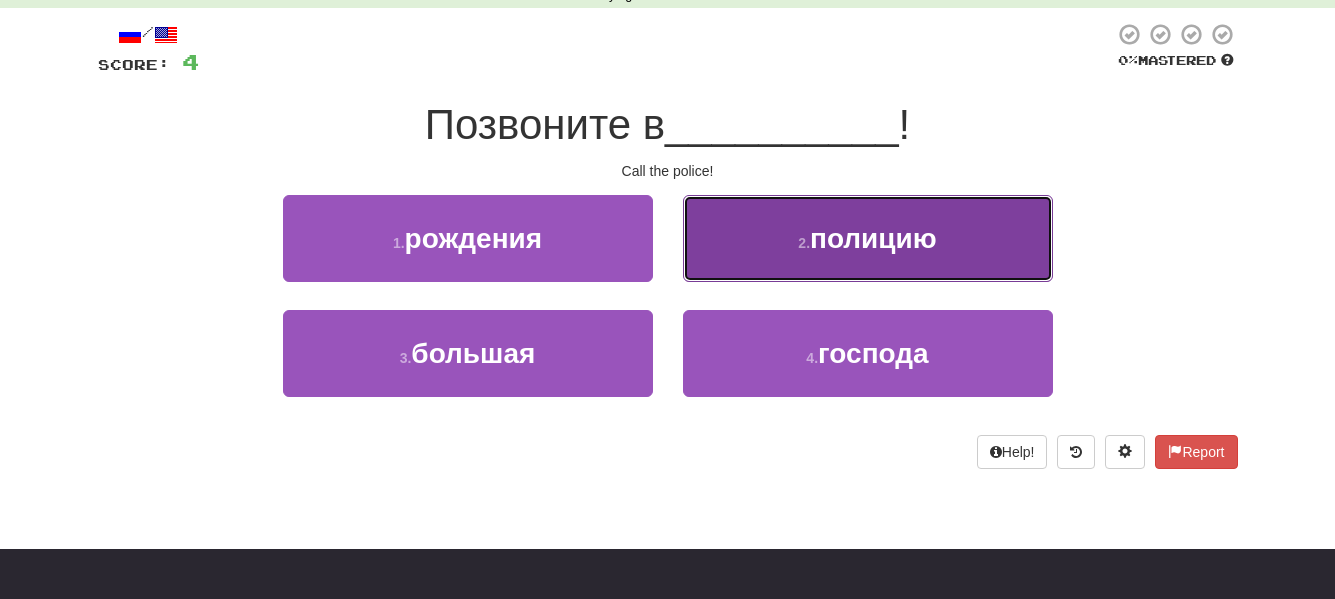click on "2 .  полицию" at bounding box center (868, 238) 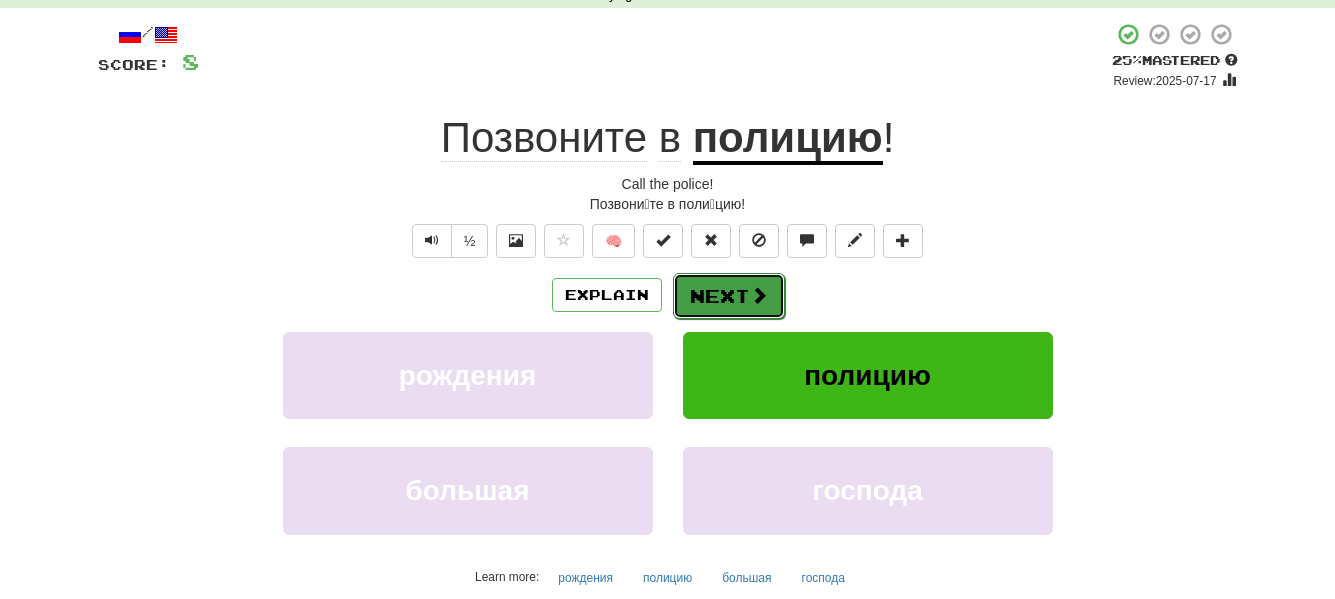 click on "Next" at bounding box center [729, 296] 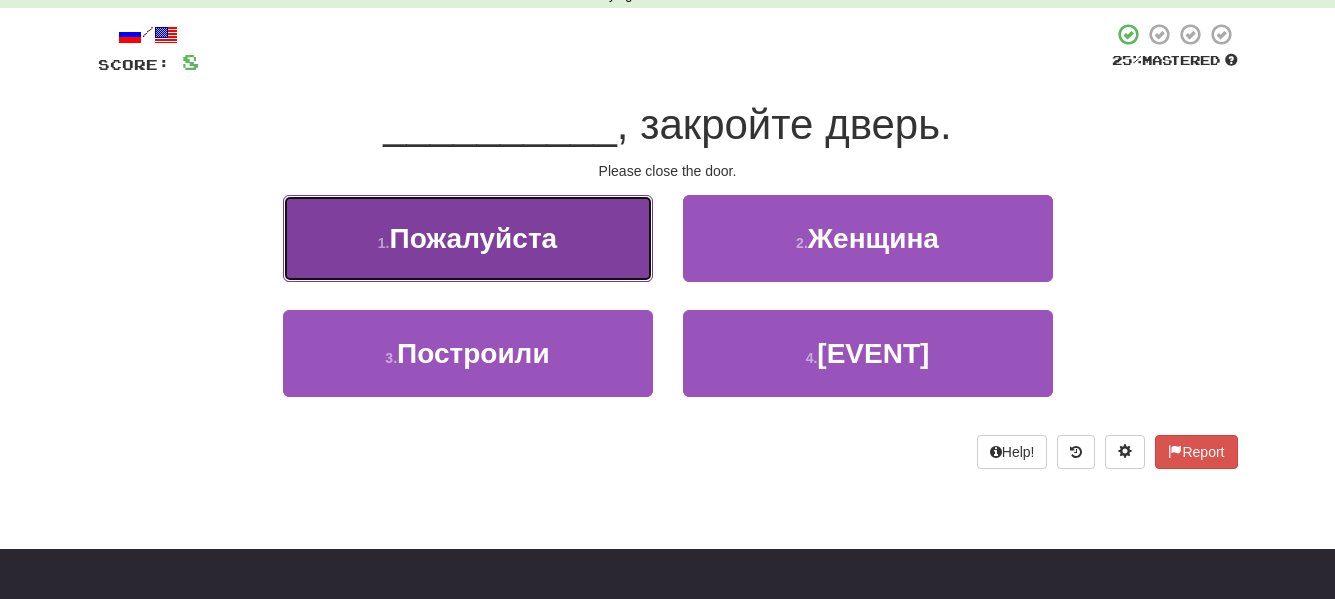 click on "Пожалуйста" at bounding box center (474, 238) 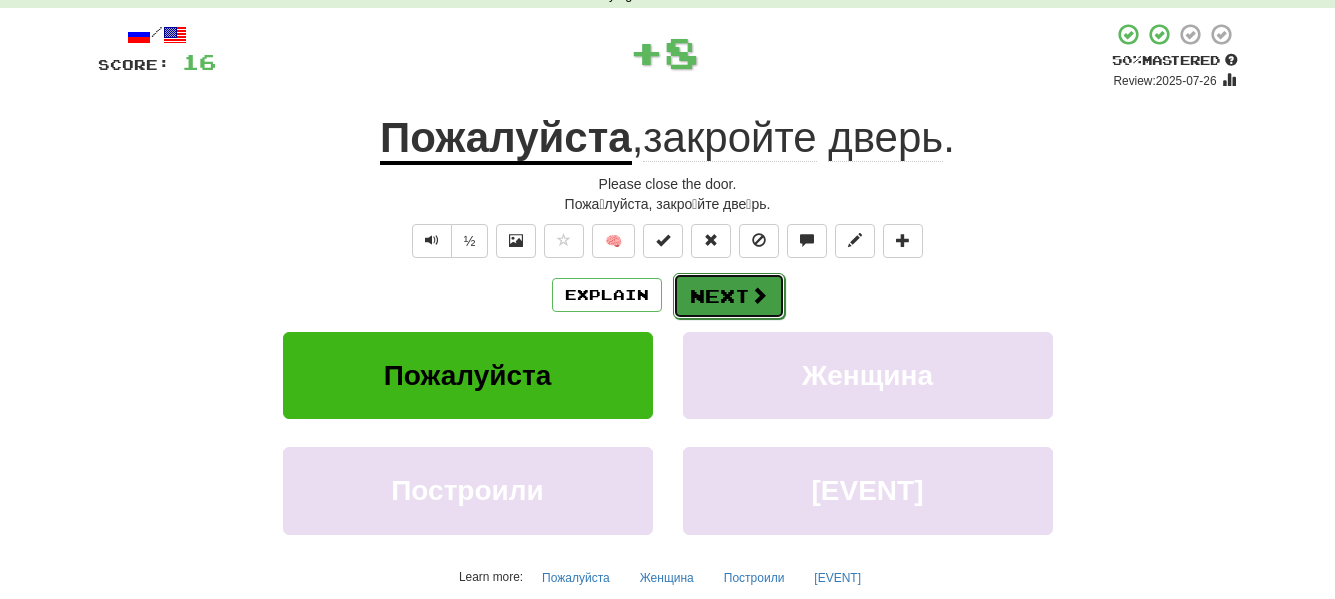 click on "Next" at bounding box center (729, 296) 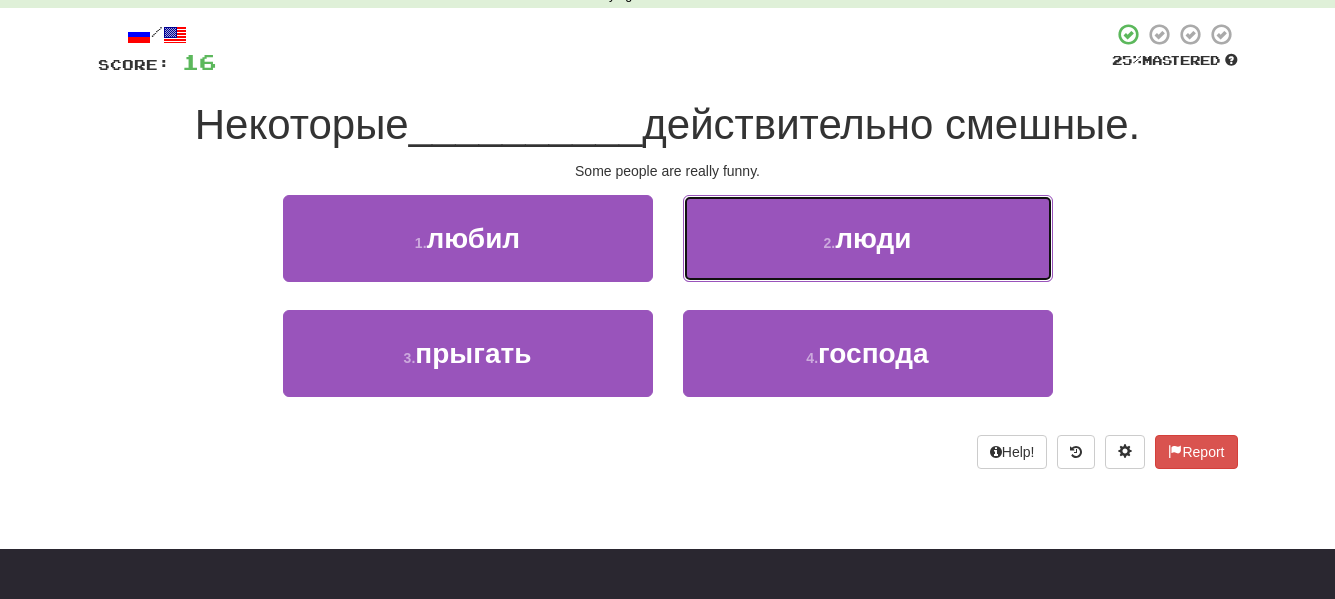 click on "2 .  люди" at bounding box center [868, 238] 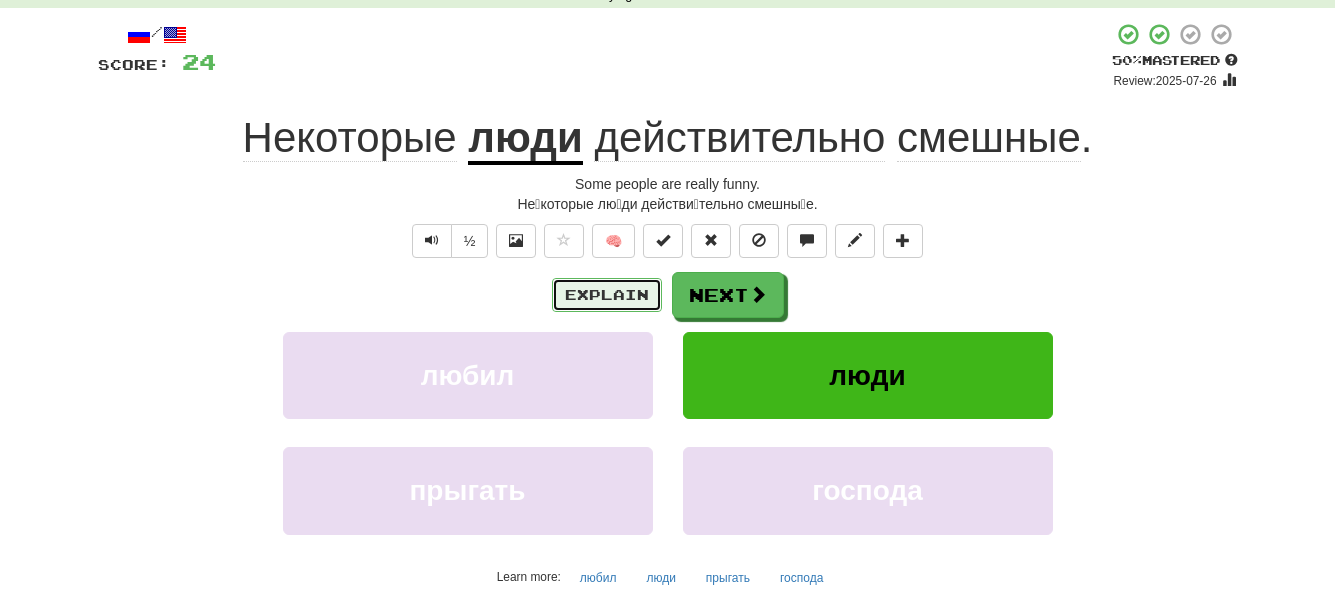 click on "Explain" at bounding box center [607, 295] 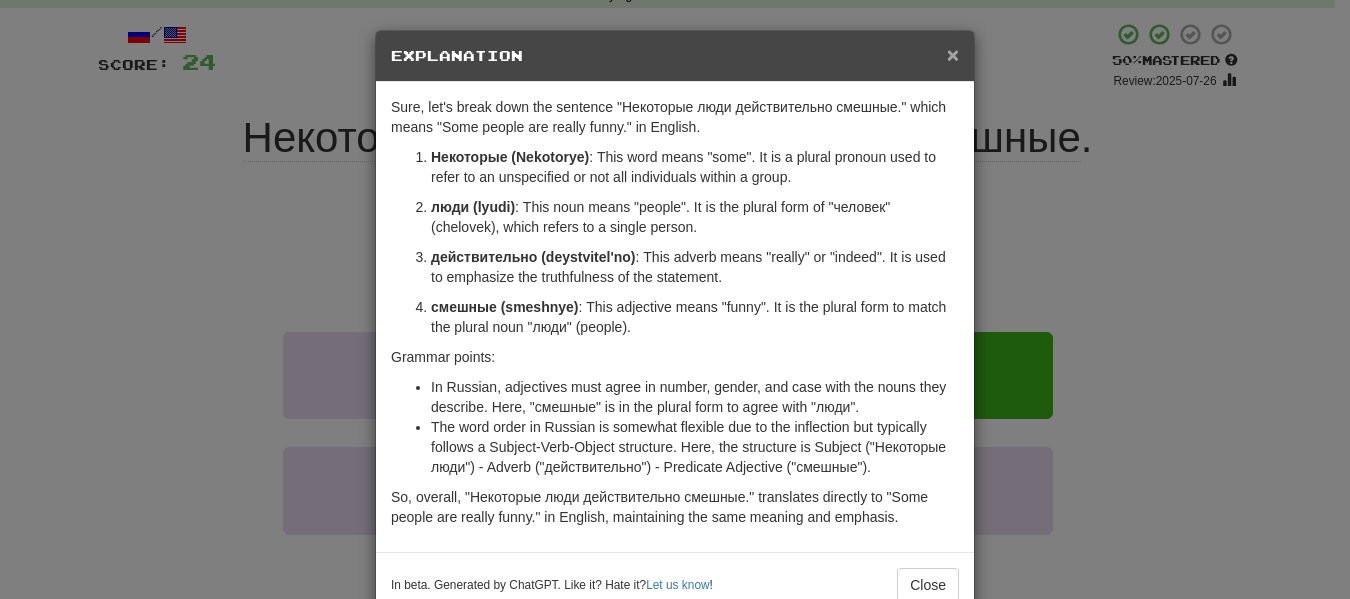click on "×" at bounding box center [953, 54] 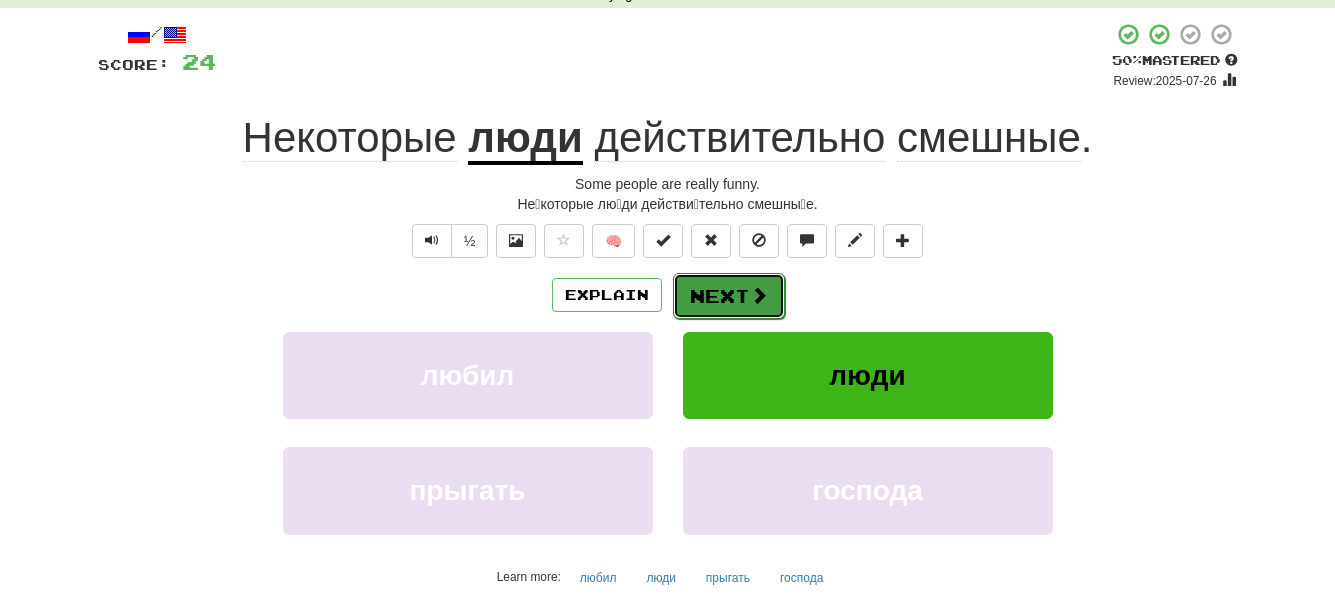 click at bounding box center [759, 295] 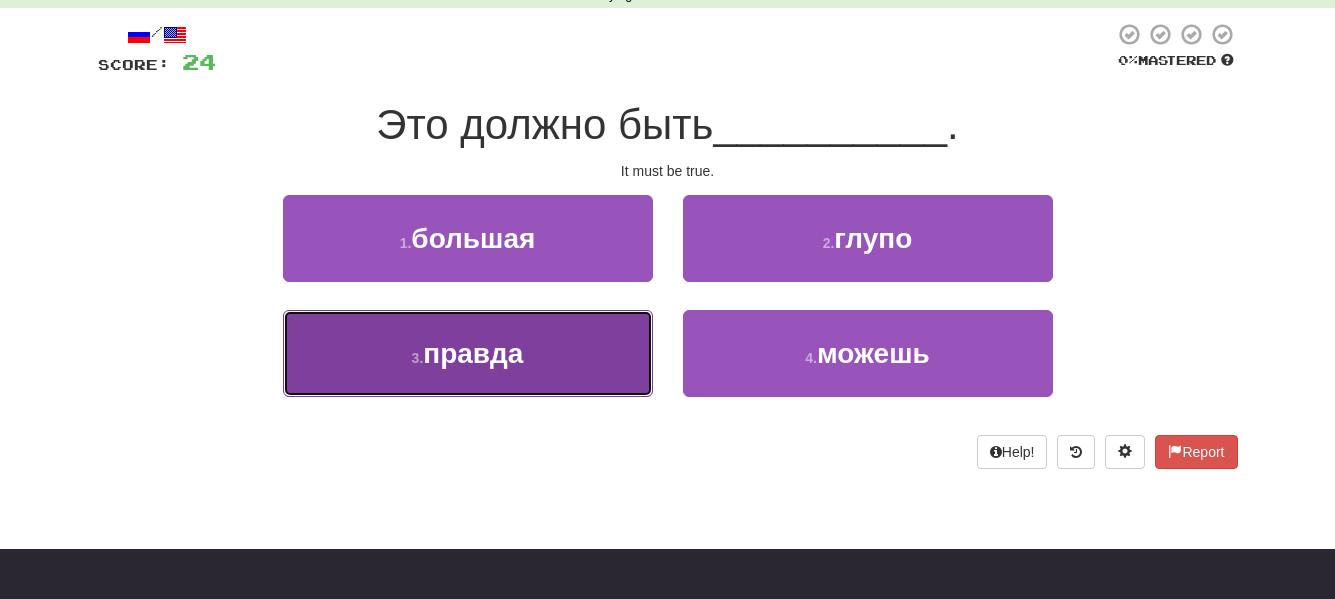 click on "3 .  правда" at bounding box center (468, 353) 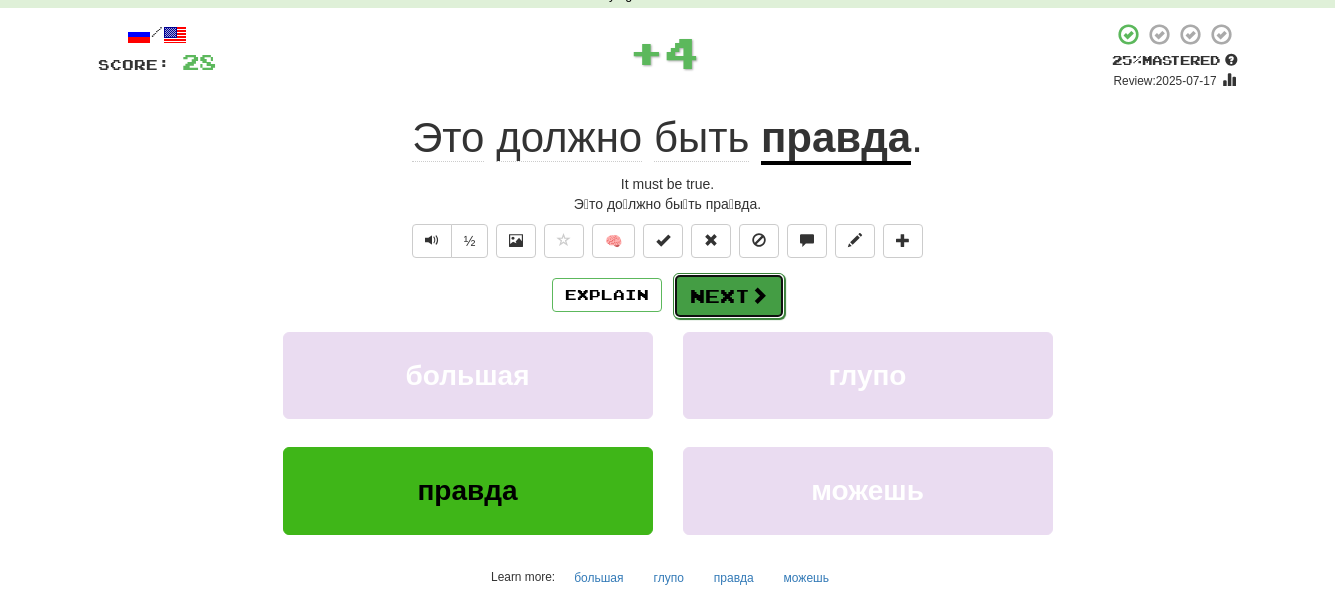 click on "Next" at bounding box center [729, 296] 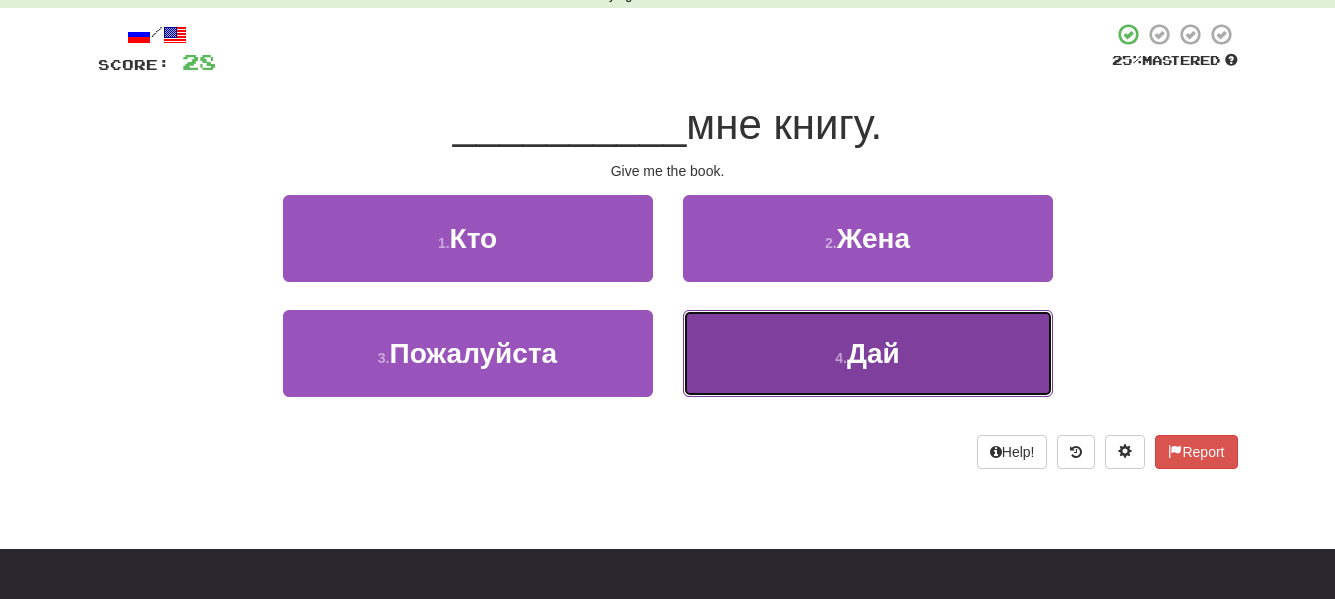 click on "4 .  Дай" at bounding box center [868, 353] 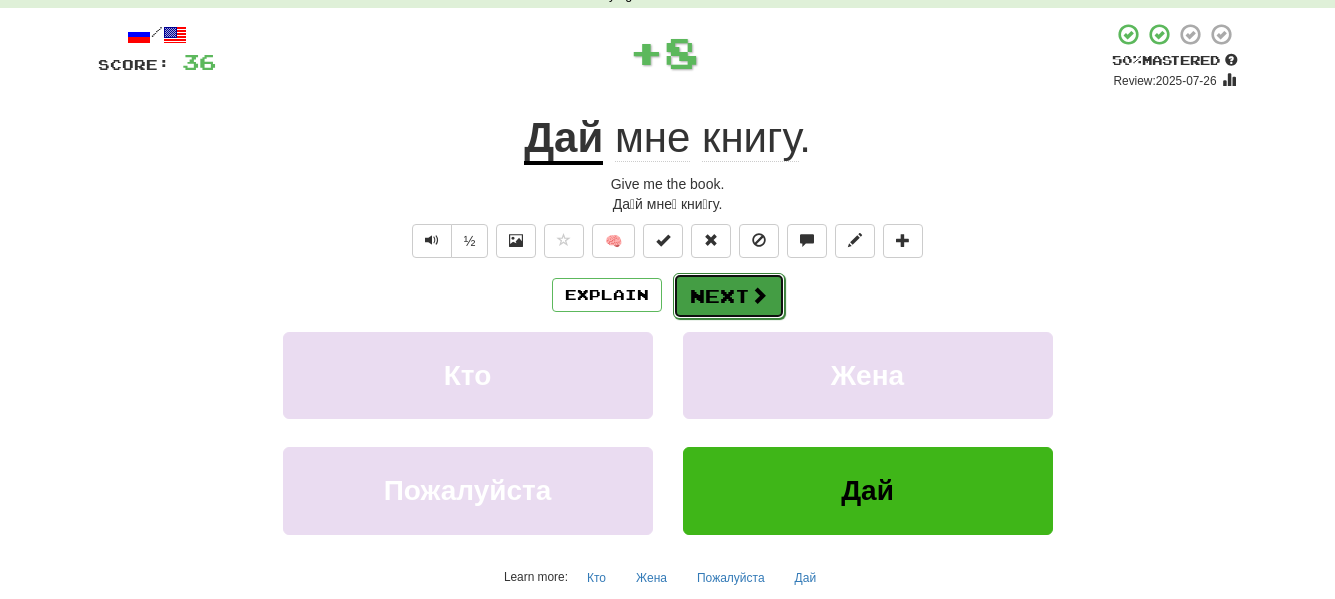 click on "Next" at bounding box center [729, 296] 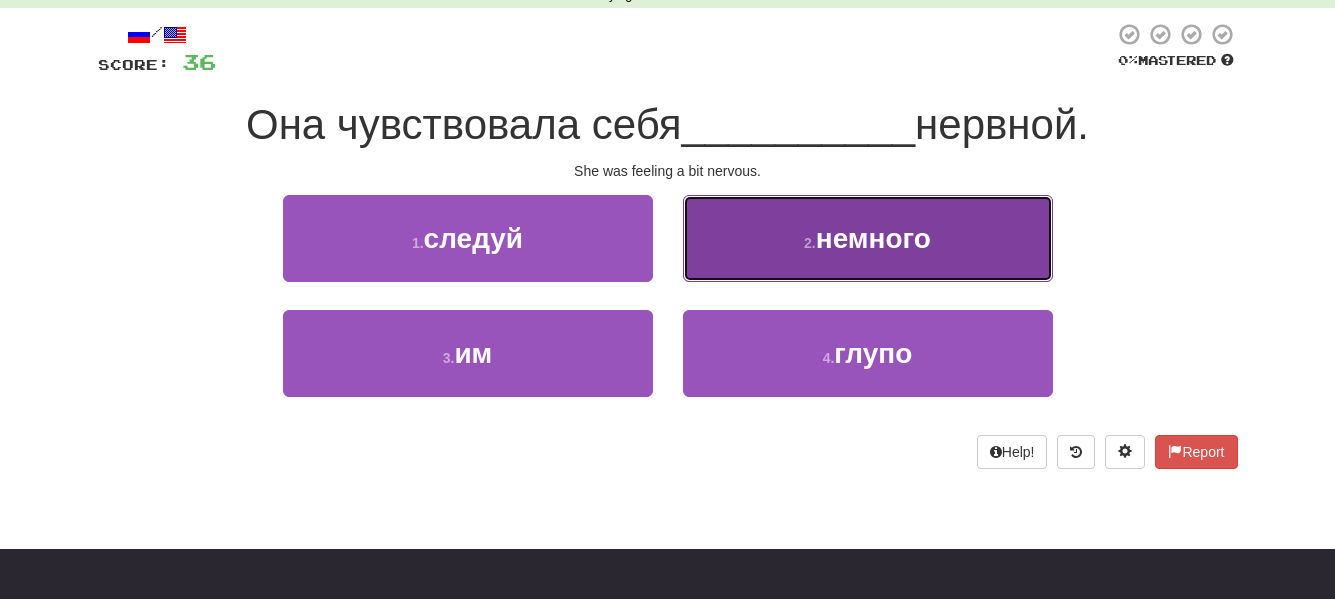 click on "2 ." at bounding box center (810, 243) 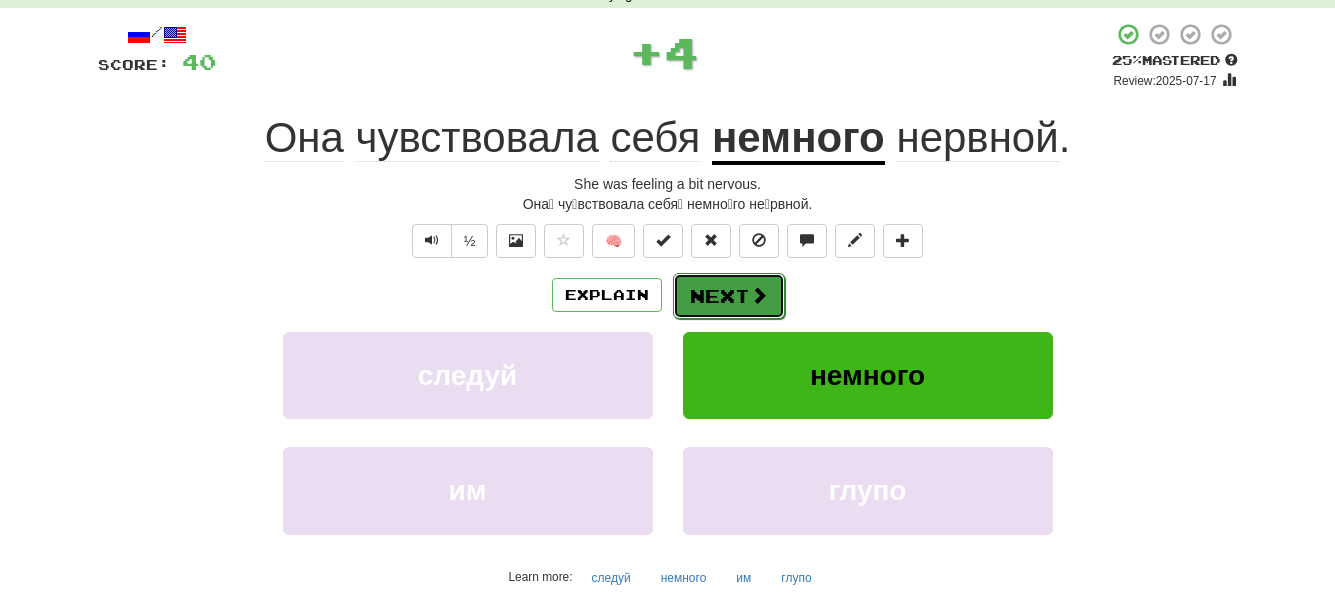click on "Next" at bounding box center (729, 296) 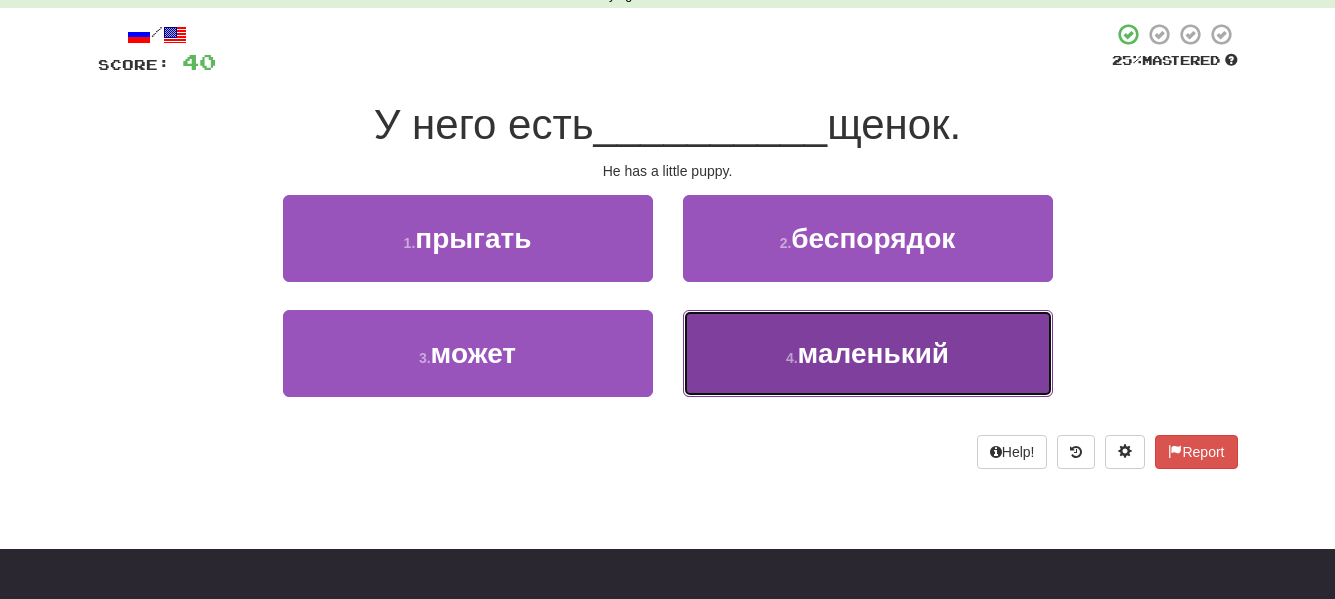 click on "маленький" at bounding box center [873, 353] 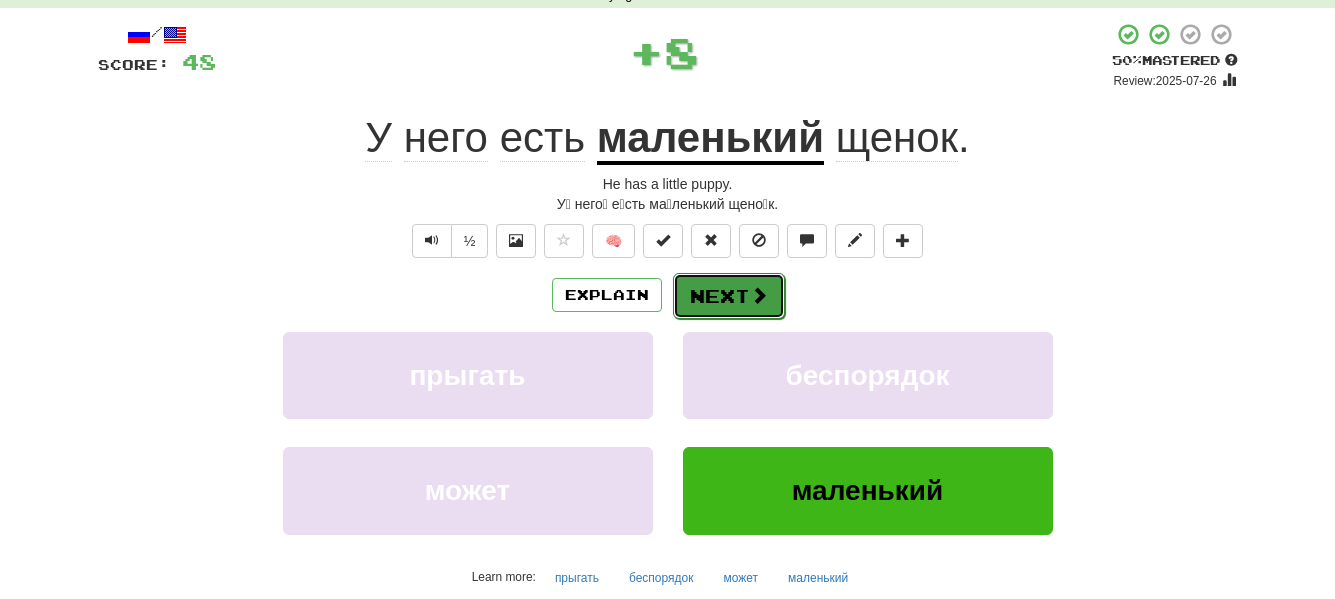 click on "Next" at bounding box center [729, 296] 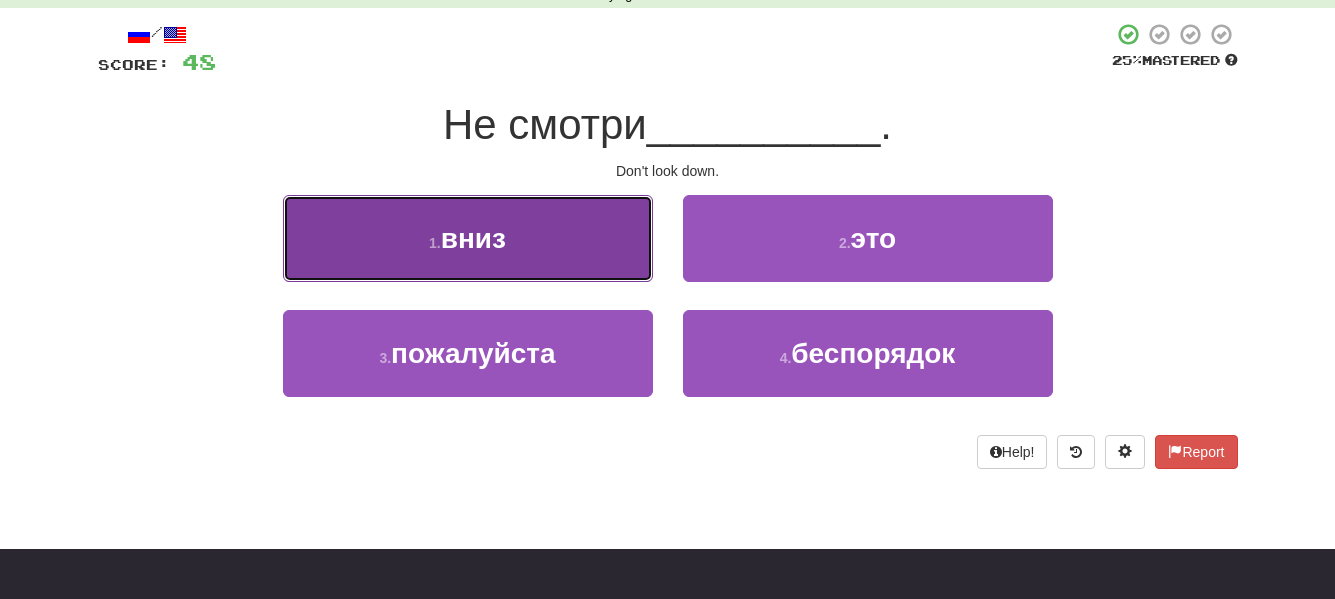 click on "1 .  вниз" at bounding box center (468, 238) 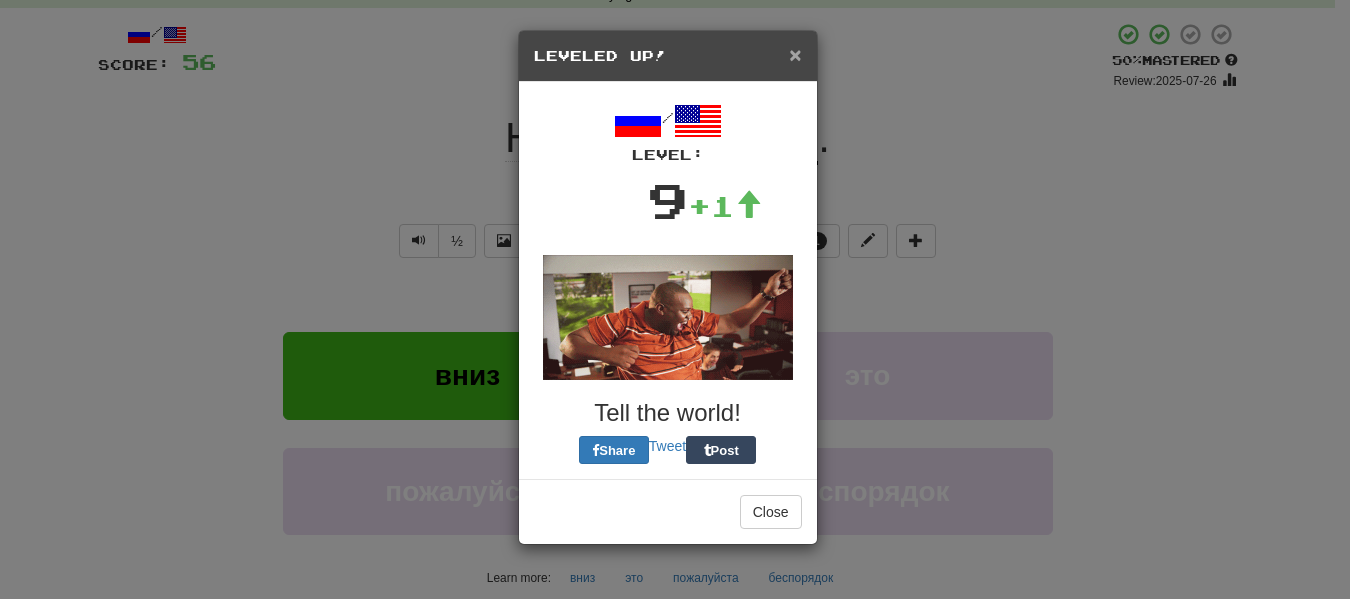 click on "×" at bounding box center [795, 54] 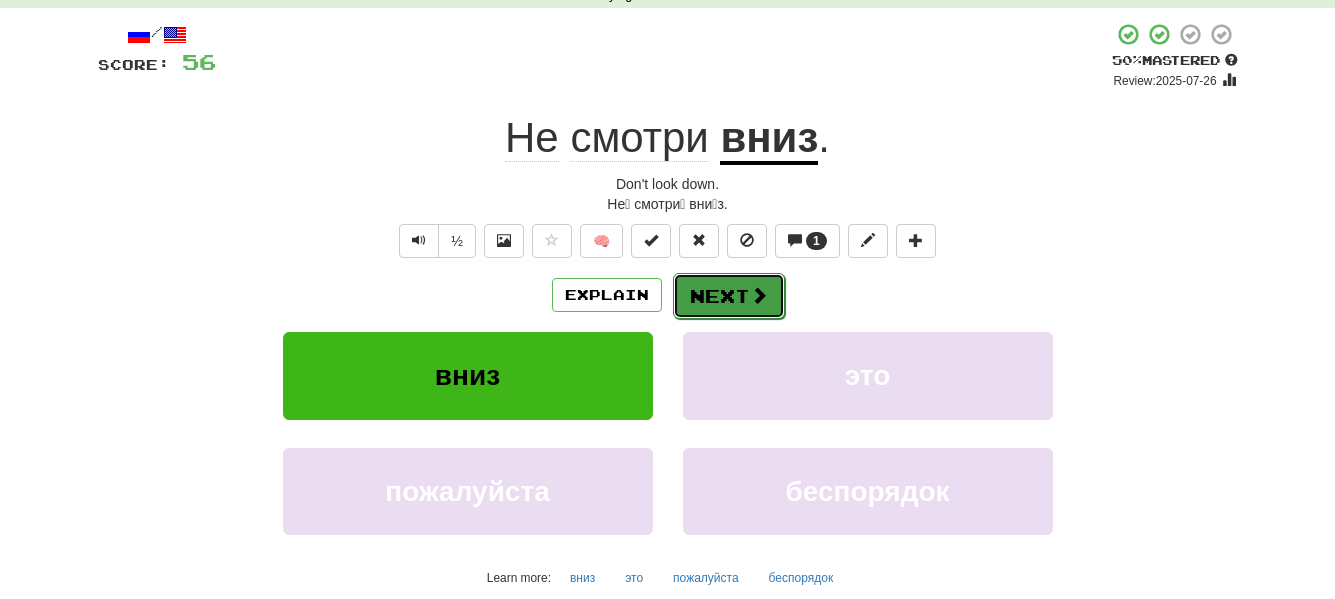 click on "Next" at bounding box center (729, 296) 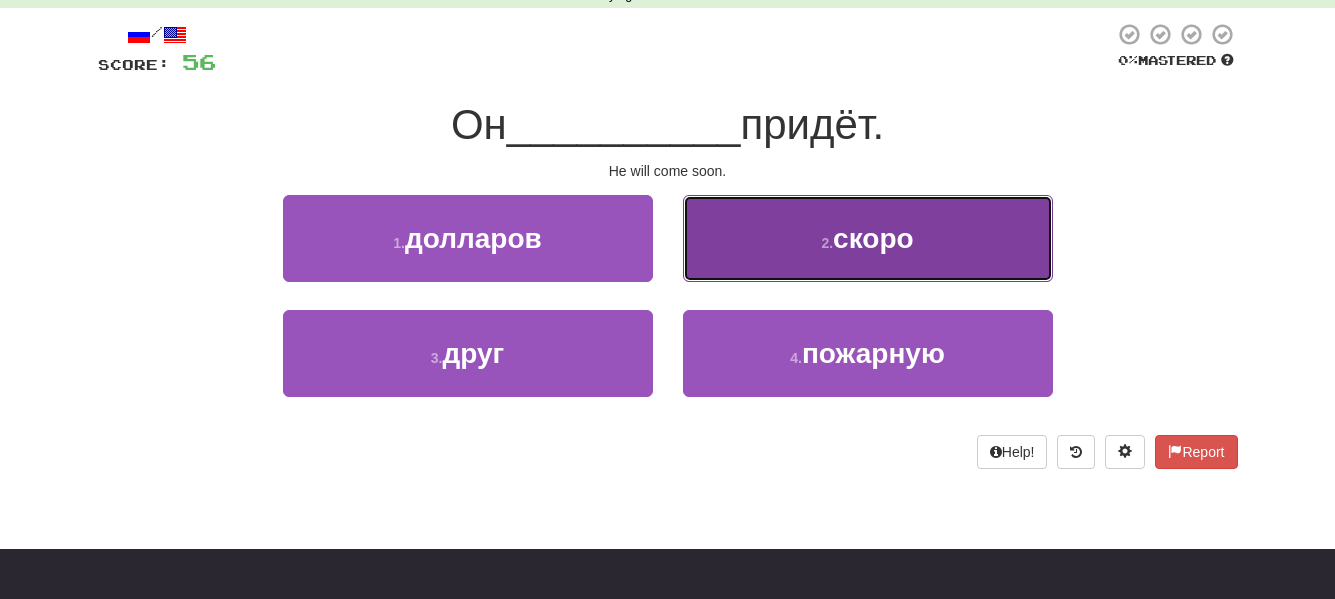 click on "2 .  скоро" at bounding box center [868, 238] 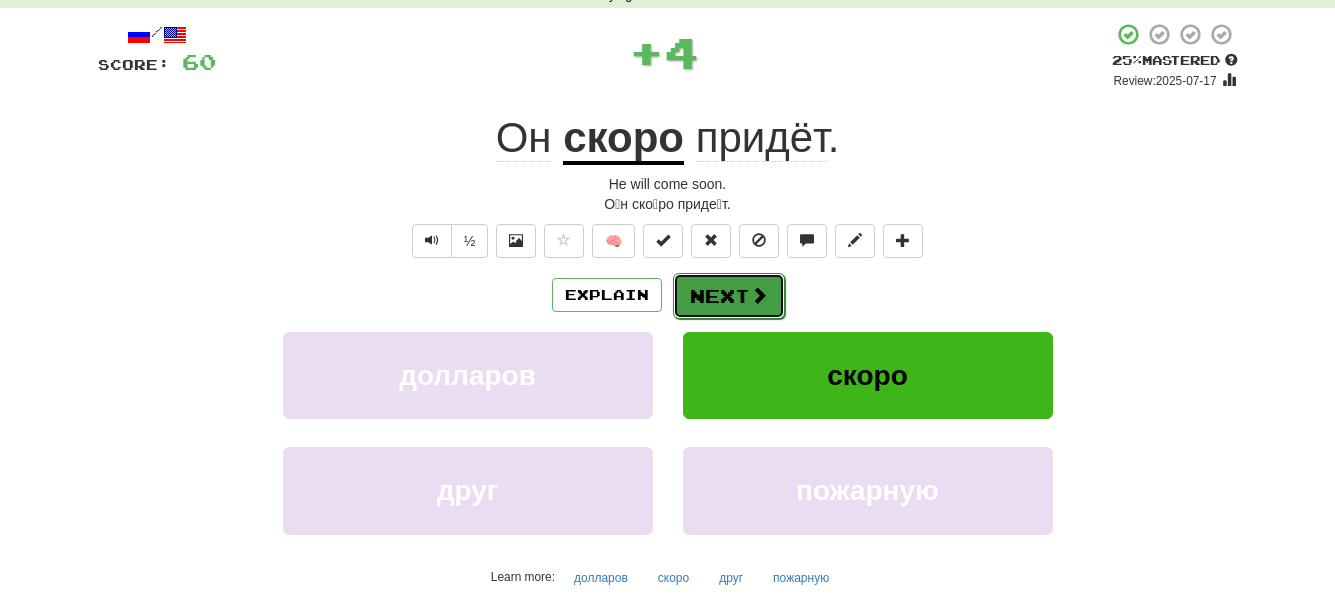click on "Next" at bounding box center [729, 296] 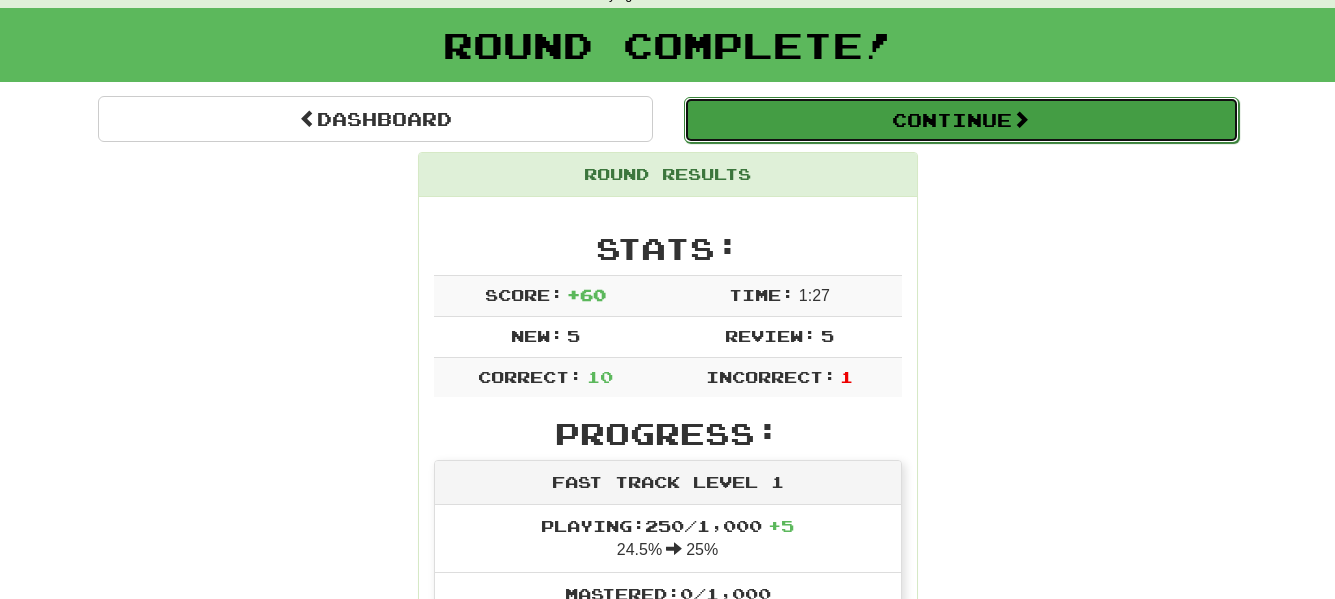 click on "Continue" at bounding box center [961, 120] 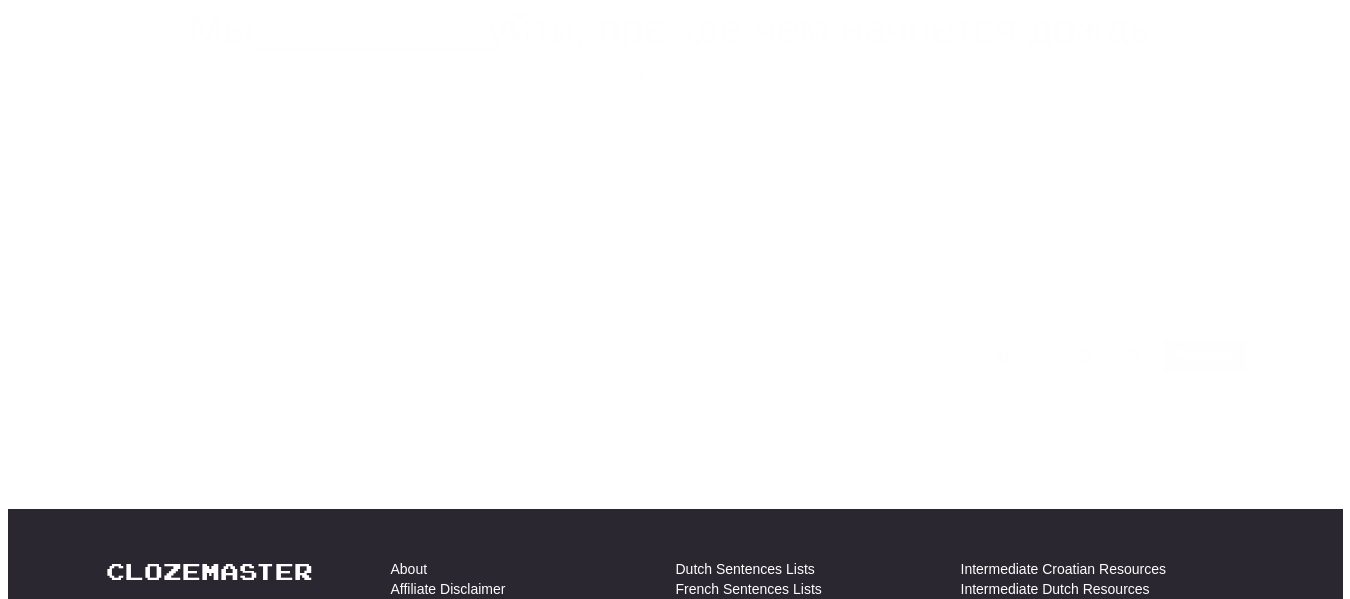 scroll, scrollTop: 100, scrollLeft: 0, axis: vertical 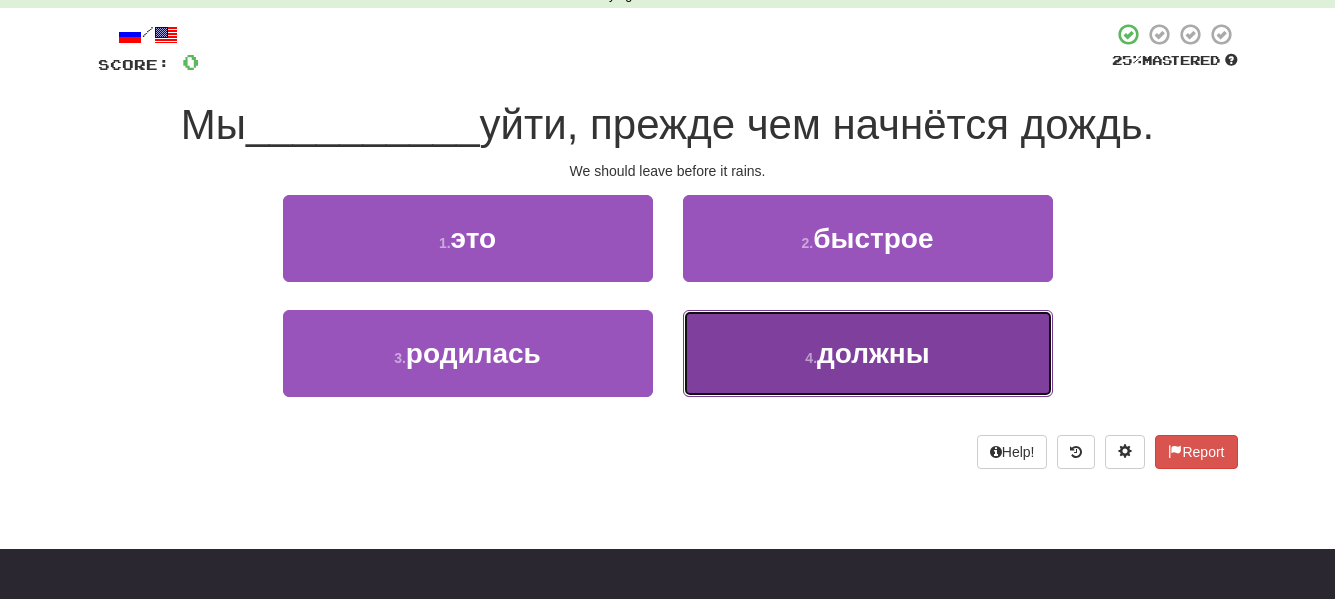 click on "должны" at bounding box center (873, 353) 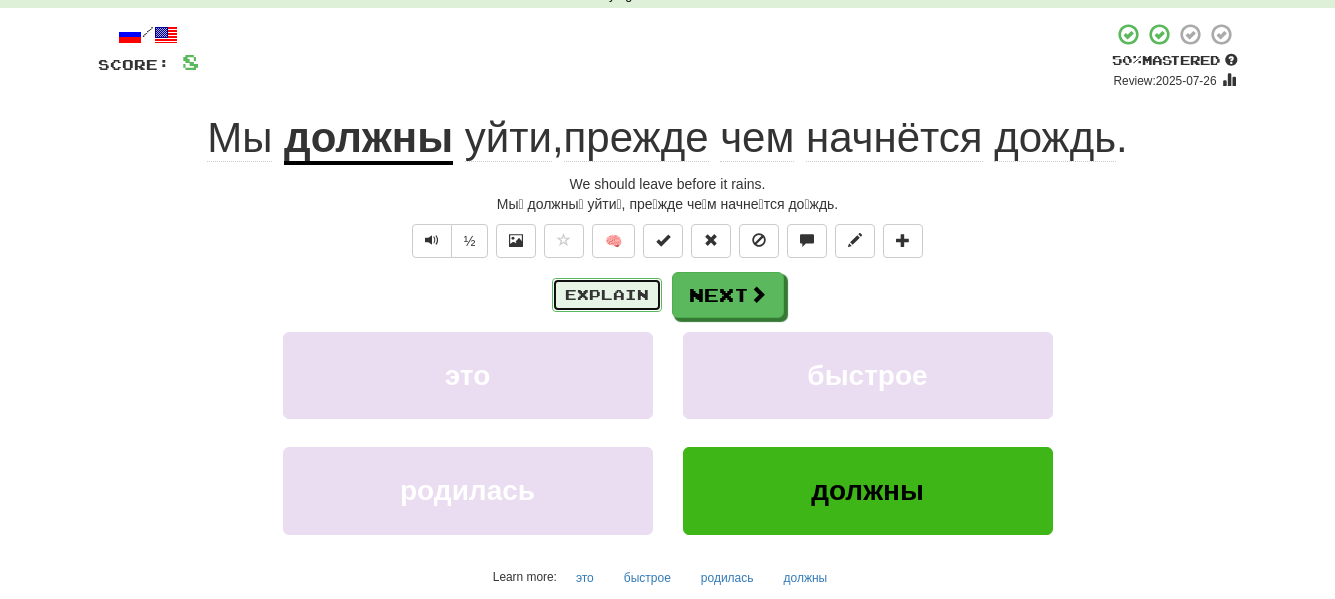 click on "Explain" at bounding box center (607, 295) 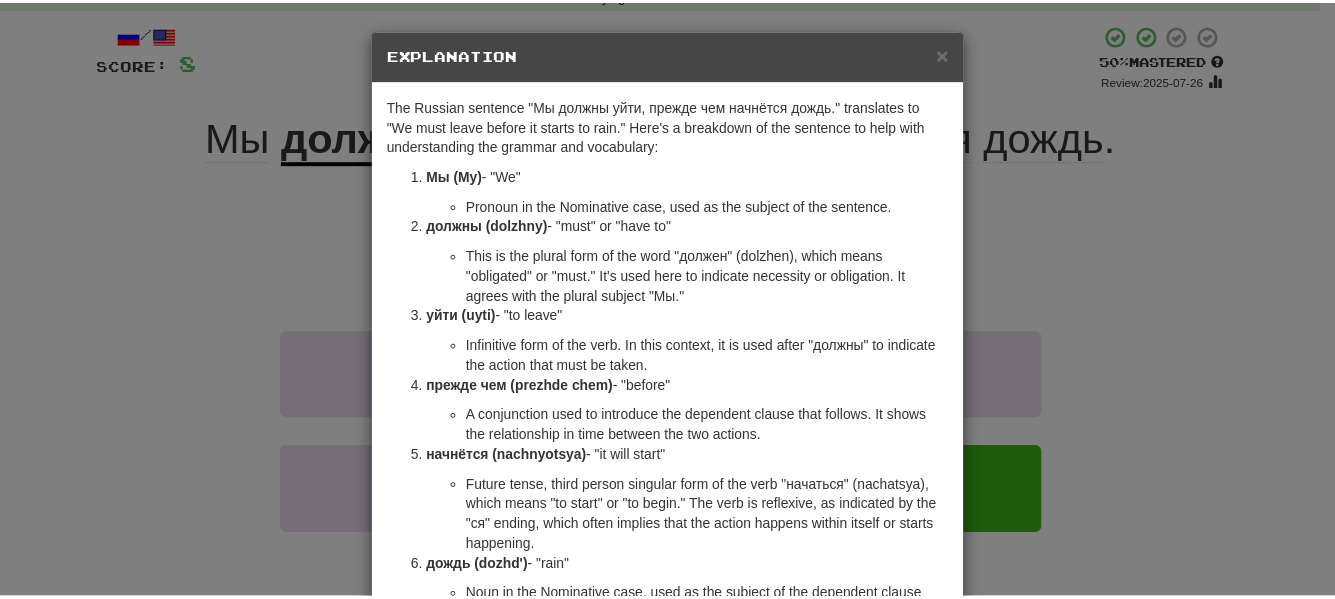 scroll, scrollTop: 0, scrollLeft: 0, axis: both 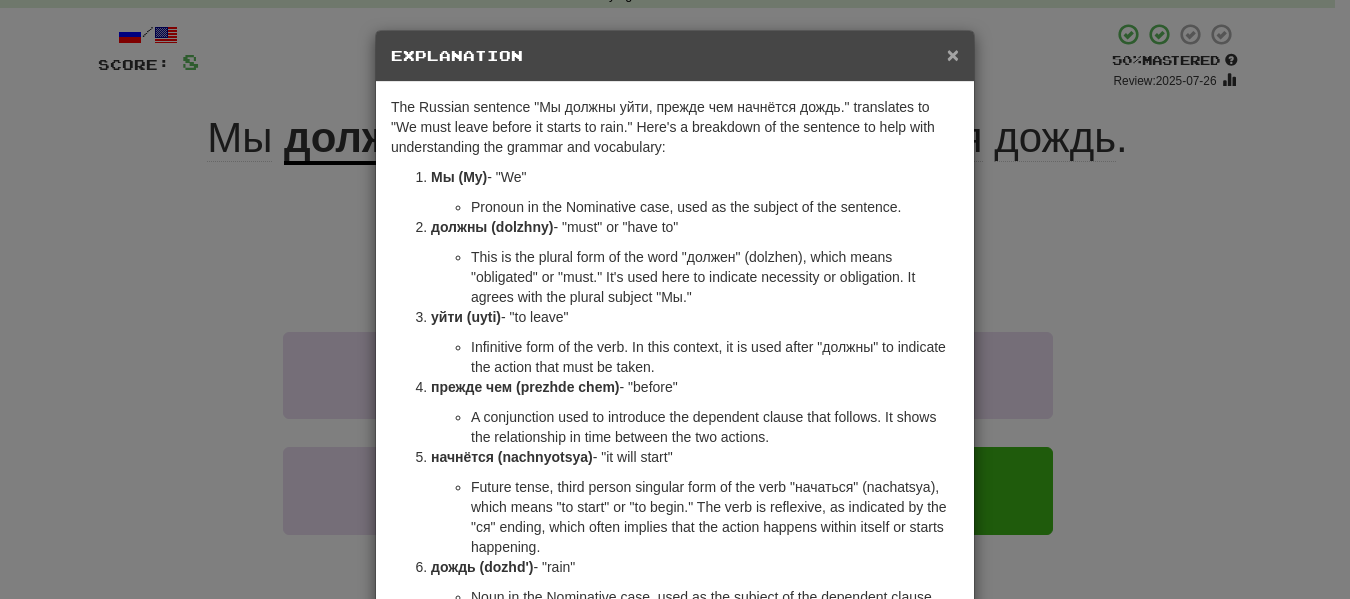 click on "×" at bounding box center [953, 54] 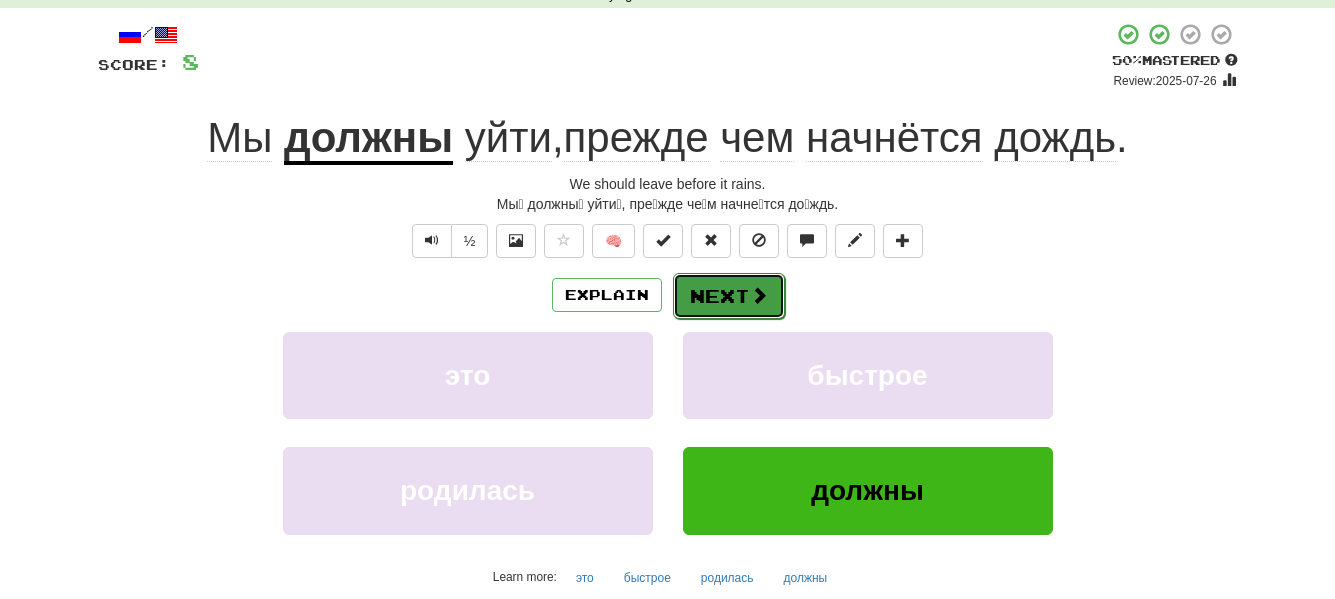 click on "Next" at bounding box center (729, 296) 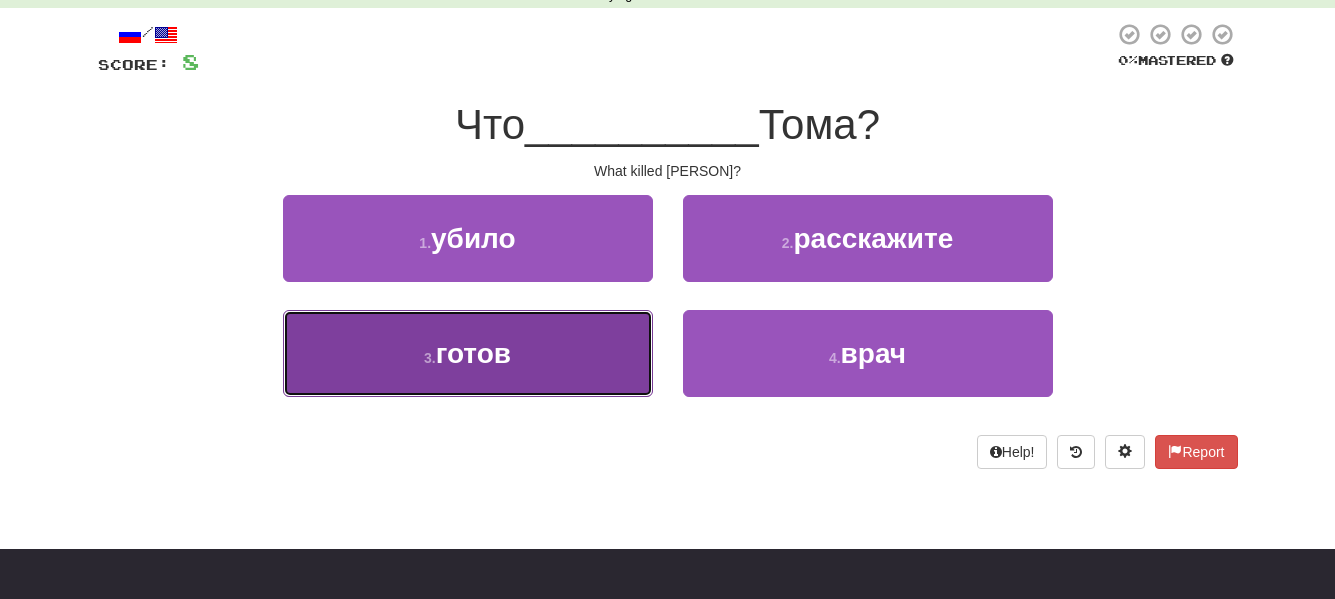 click on "3 .  готов" at bounding box center (468, 353) 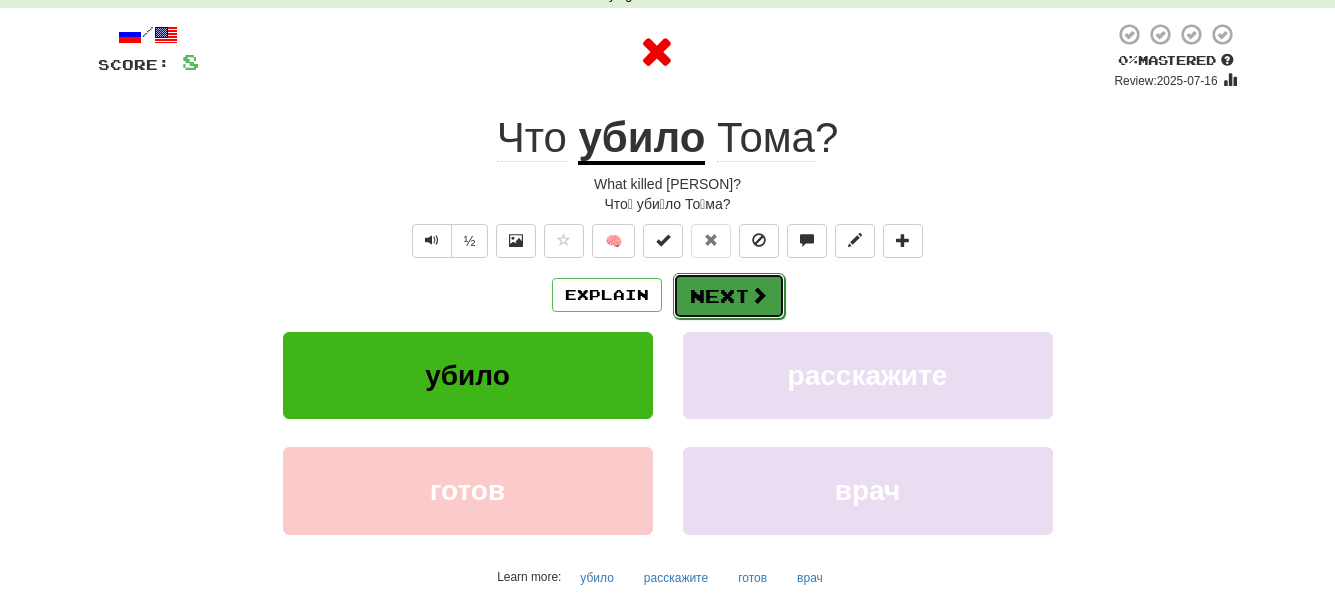 click on "Next" at bounding box center (729, 296) 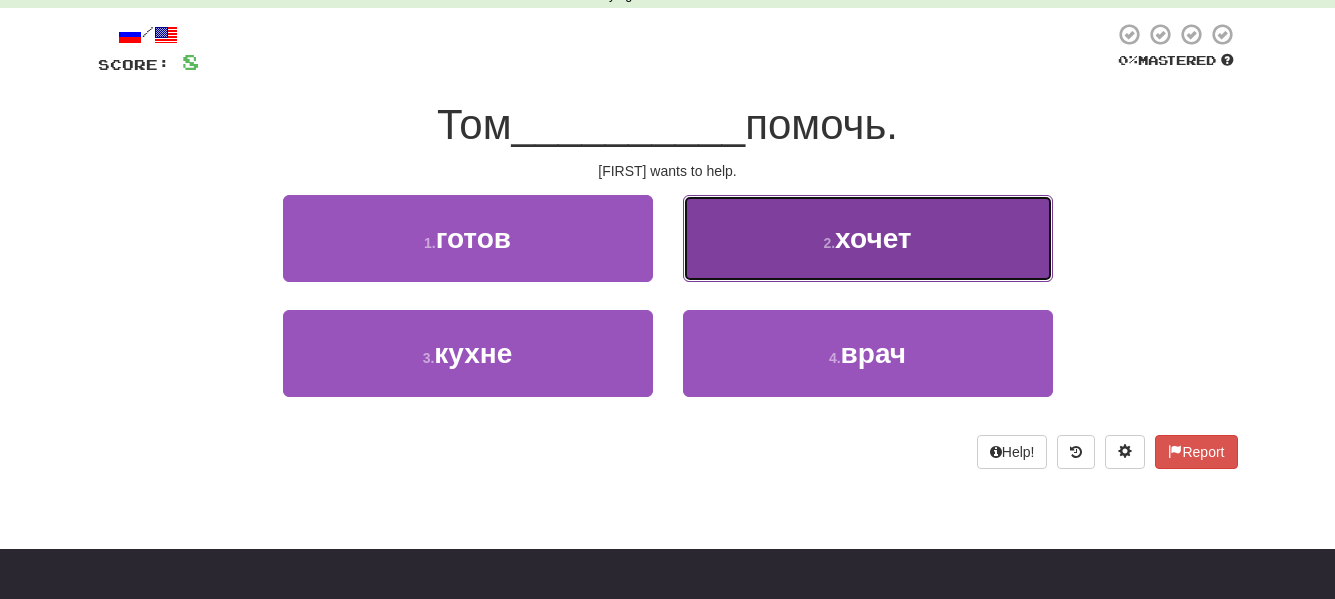 click on "хочет" at bounding box center (873, 238) 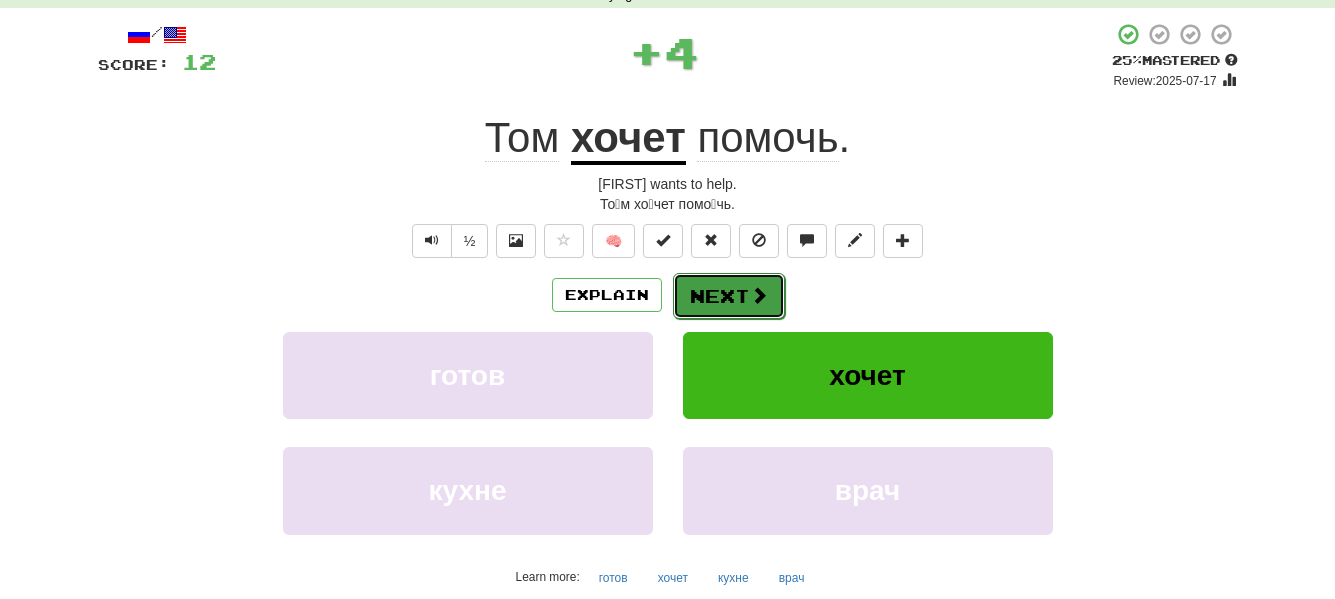 click on "Next" at bounding box center (729, 296) 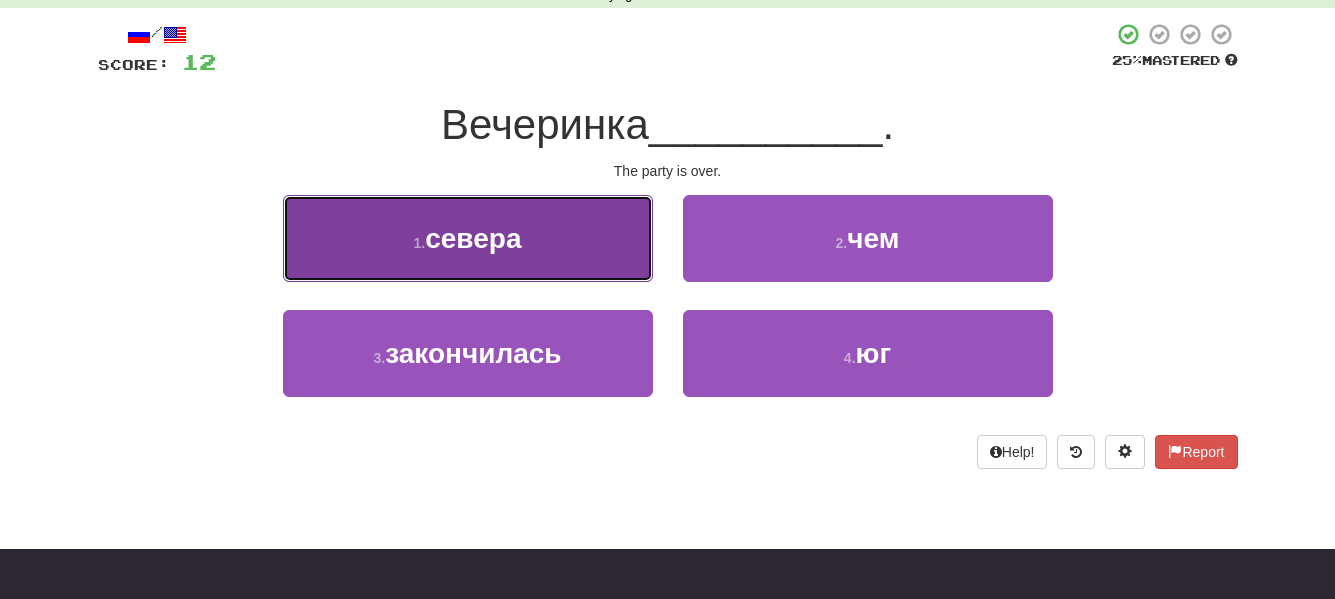 click on "1 .  севера" at bounding box center [468, 238] 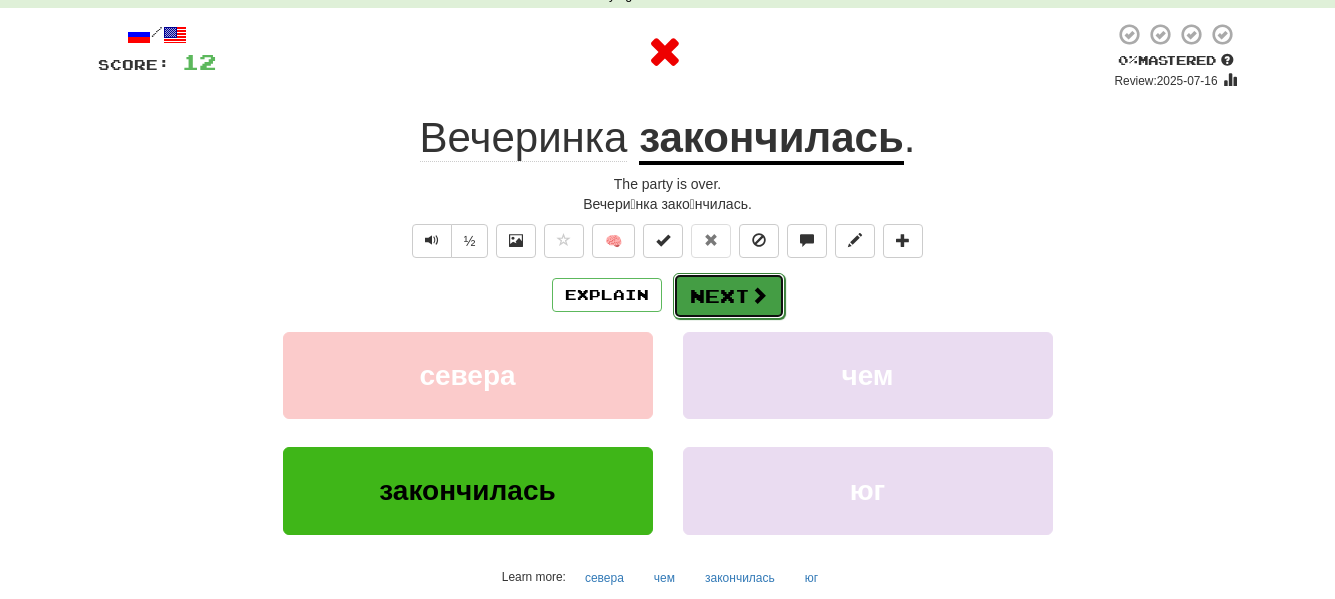 click on "Next" at bounding box center [729, 296] 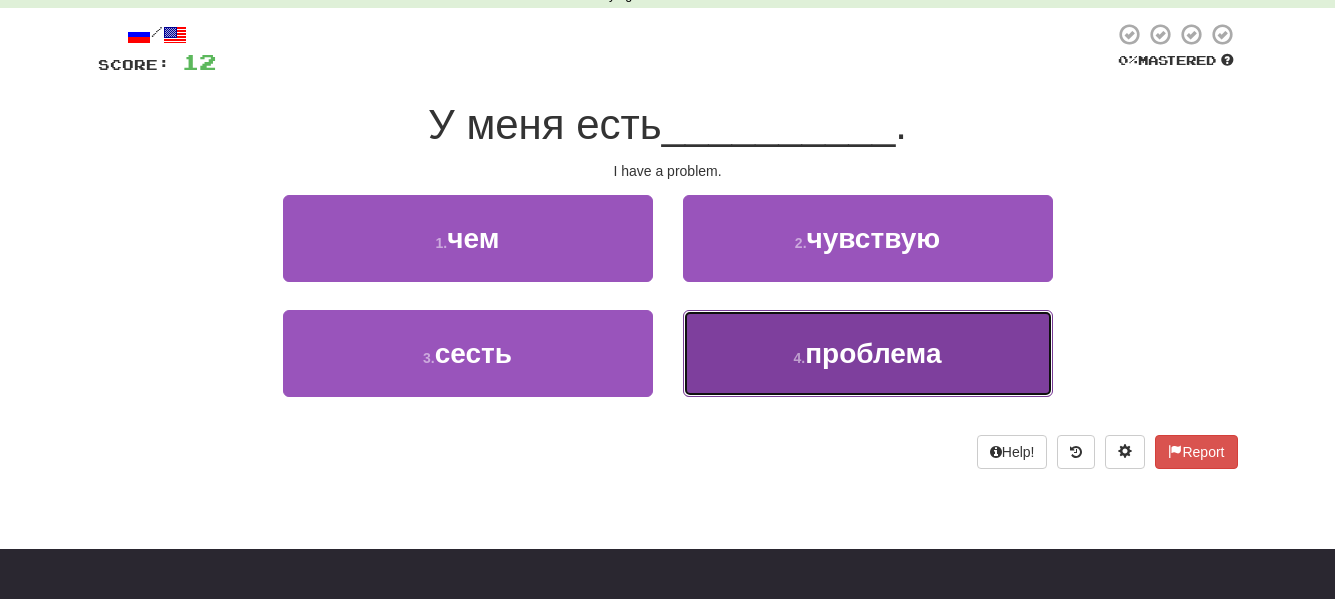 click on "проблема" at bounding box center (873, 353) 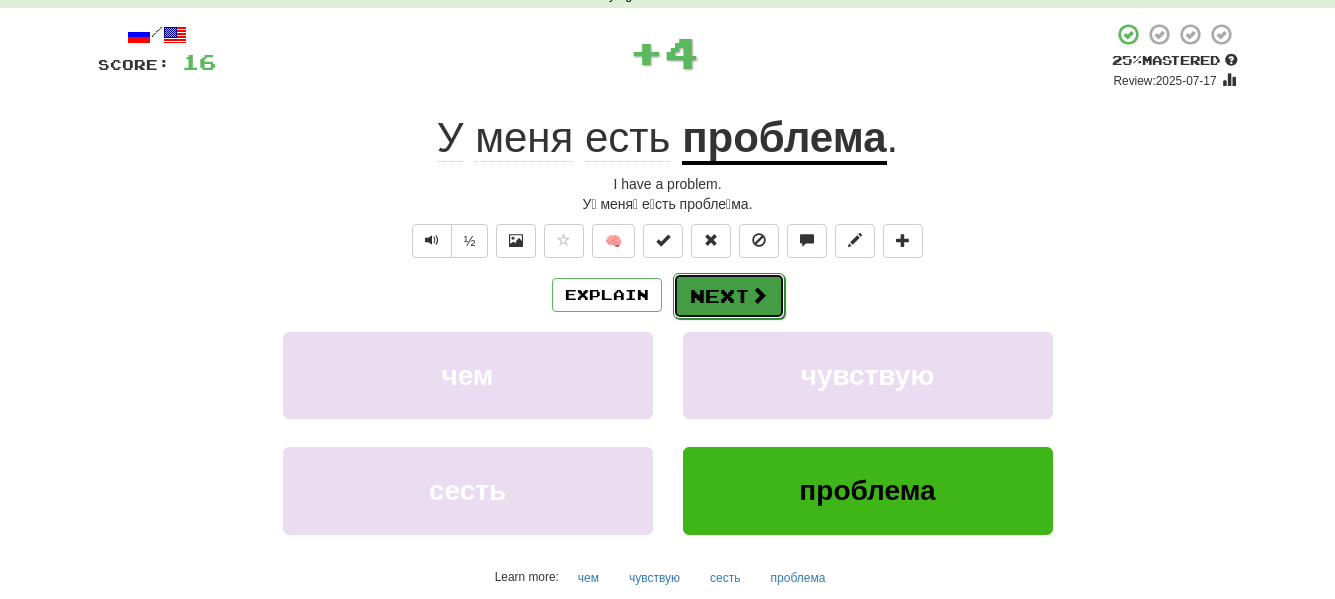 click on "Next" at bounding box center (729, 296) 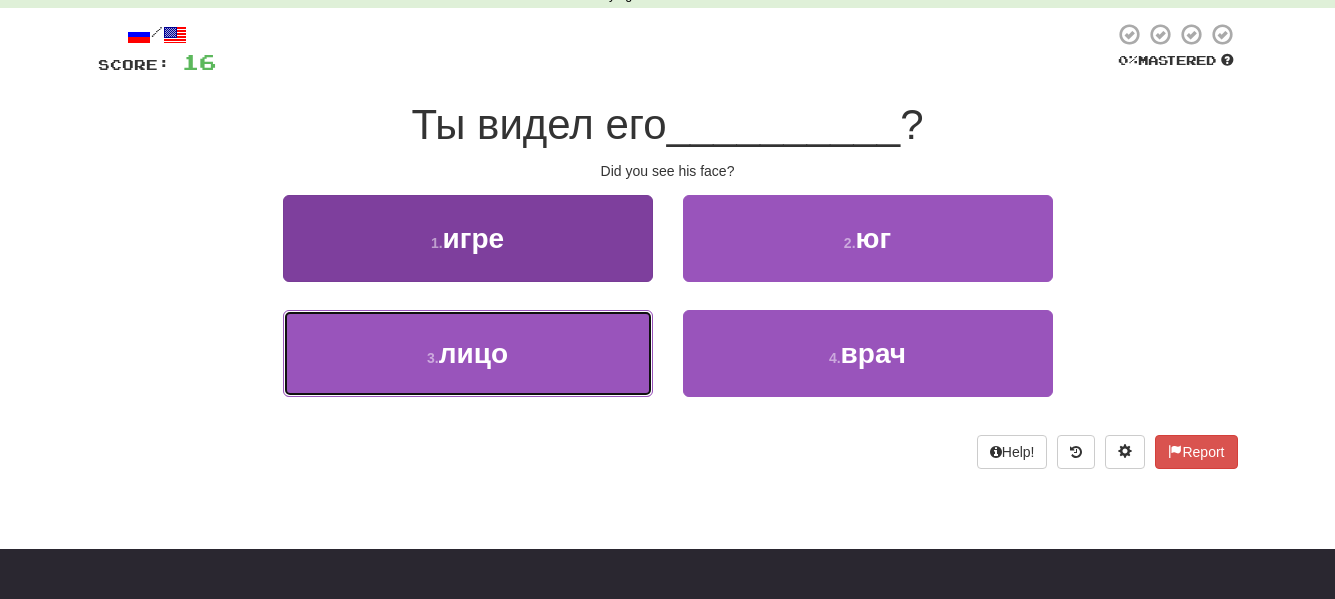click on "3 .  лицо" at bounding box center (468, 353) 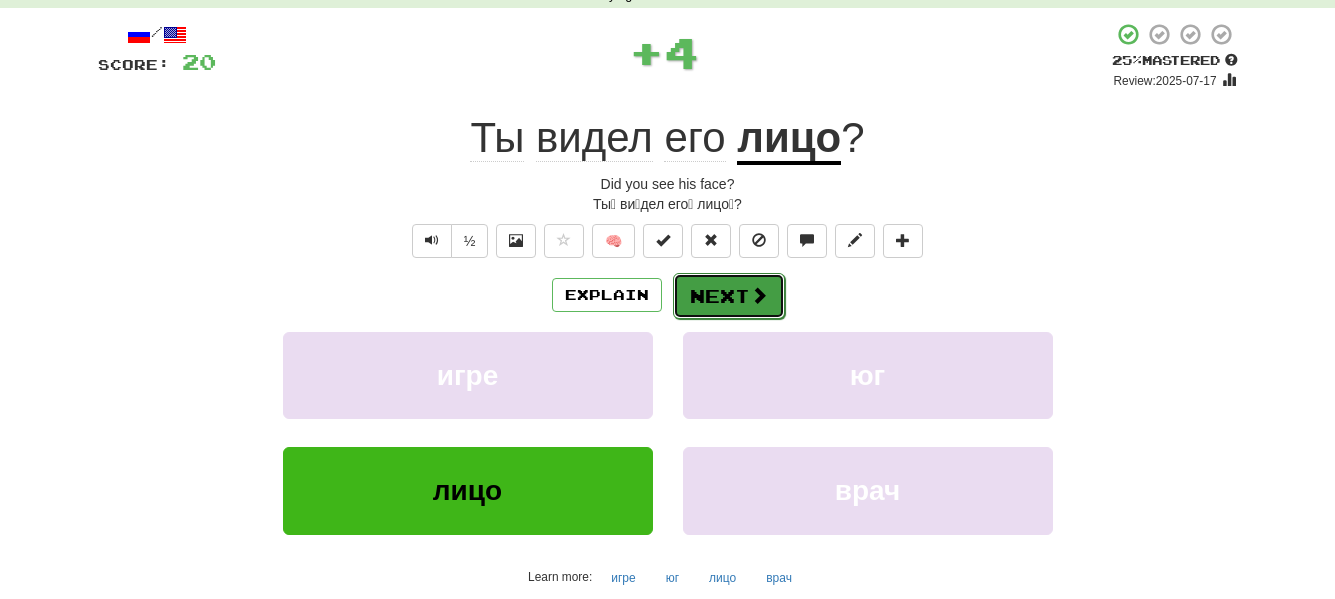 click on "Next" at bounding box center (729, 296) 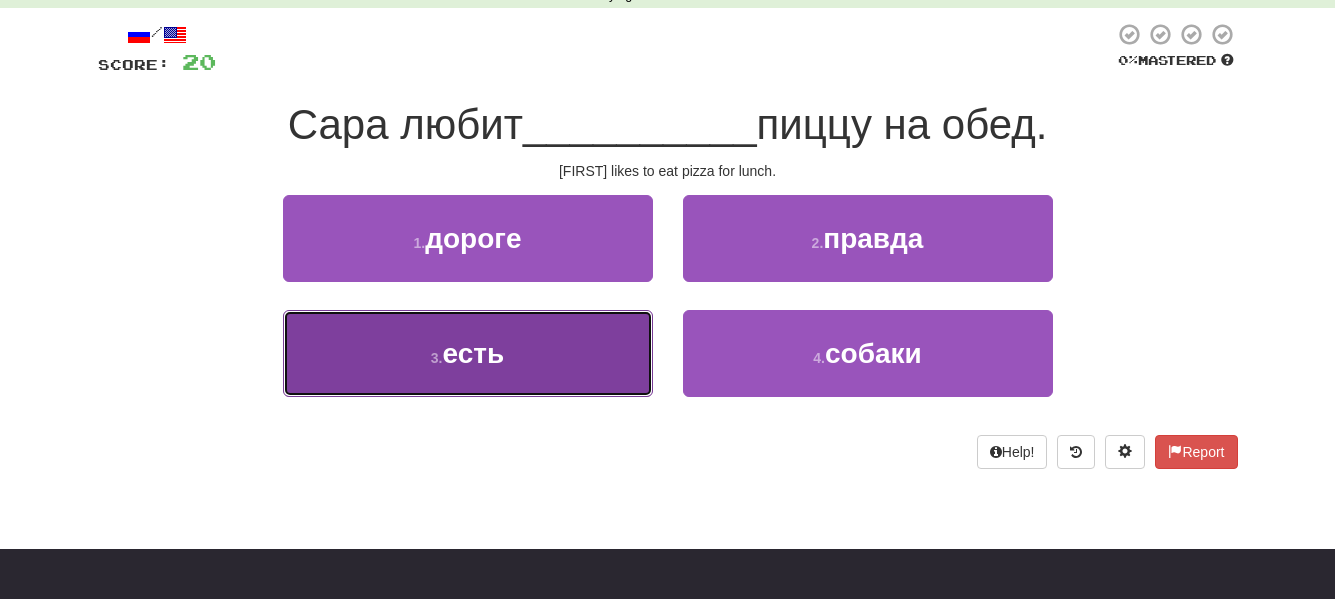 click on "3 .  есть" at bounding box center [468, 353] 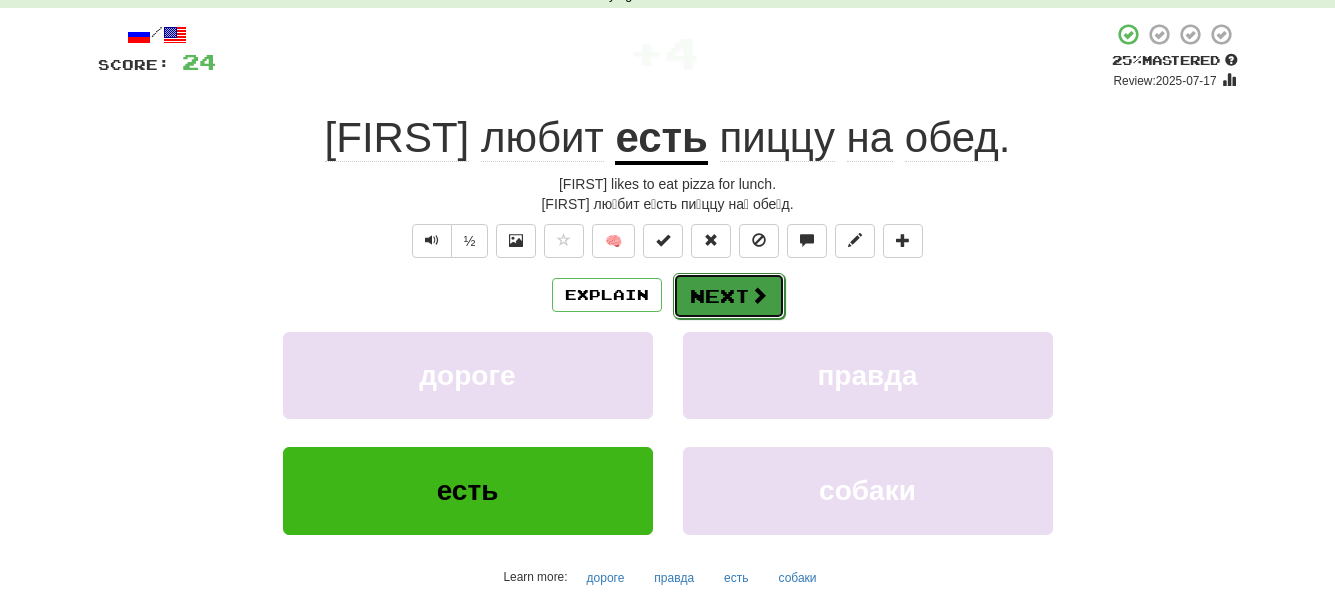 click on "Next" at bounding box center [729, 296] 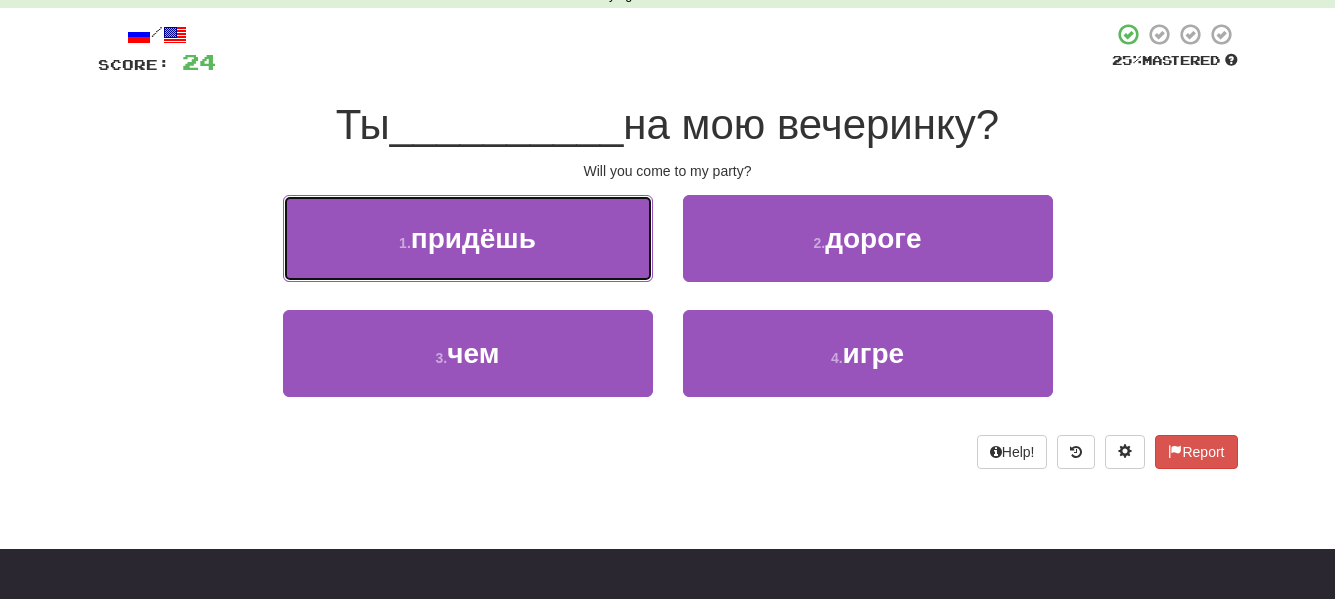 click on "1 .  придёшь" at bounding box center (468, 238) 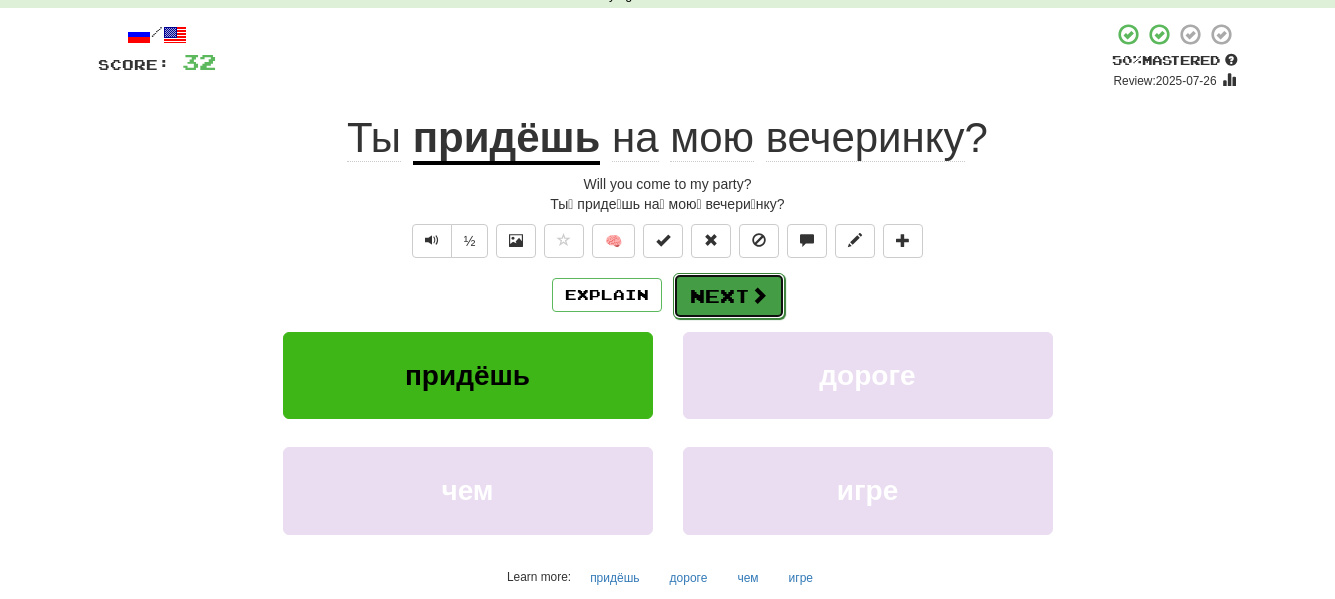 click on "Next" at bounding box center (729, 296) 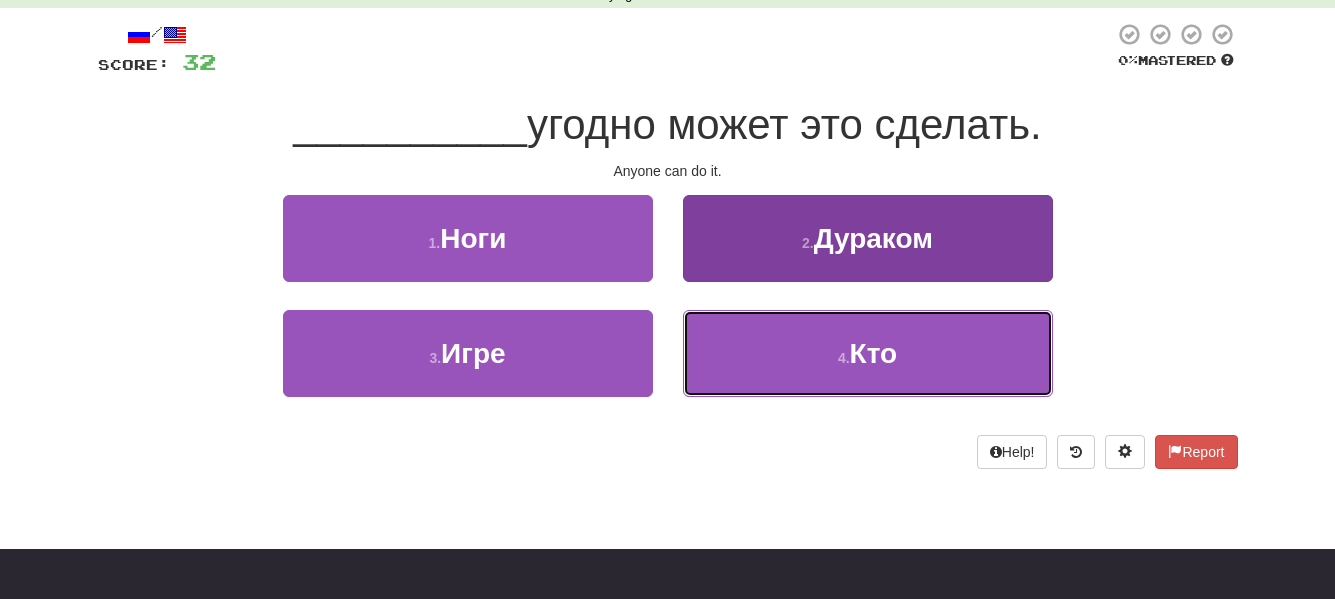 click on "4 .  Кто" at bounding box center (868, 353) 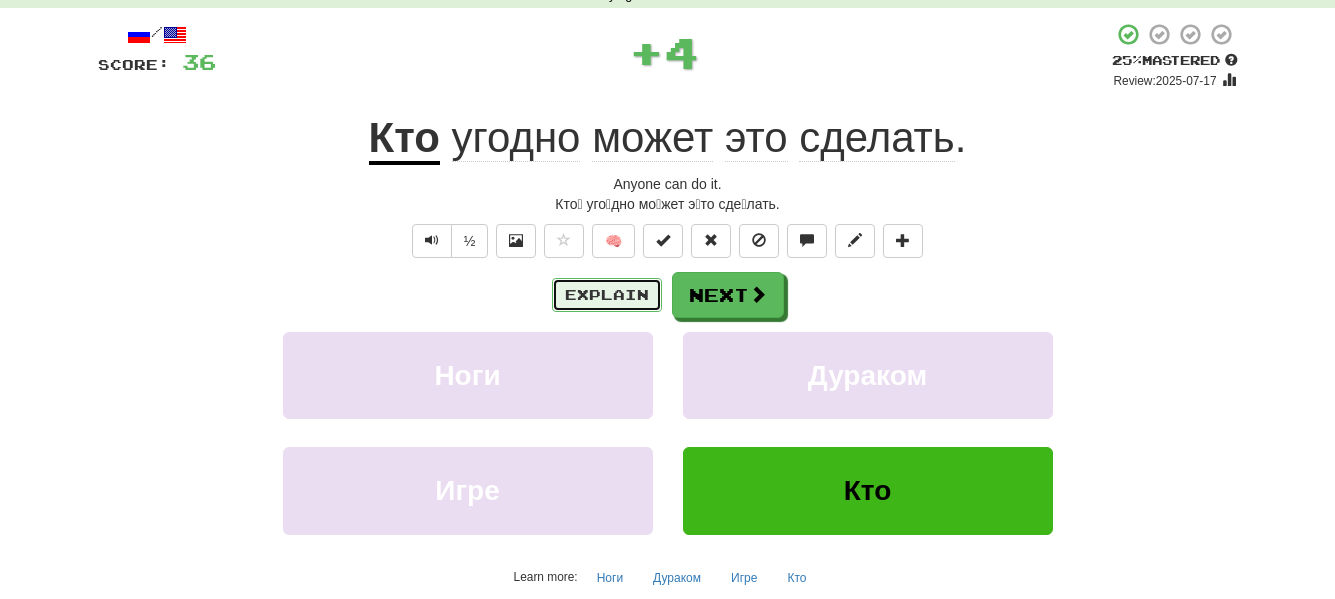 click on "Explain" at bounding box center (607, 295) 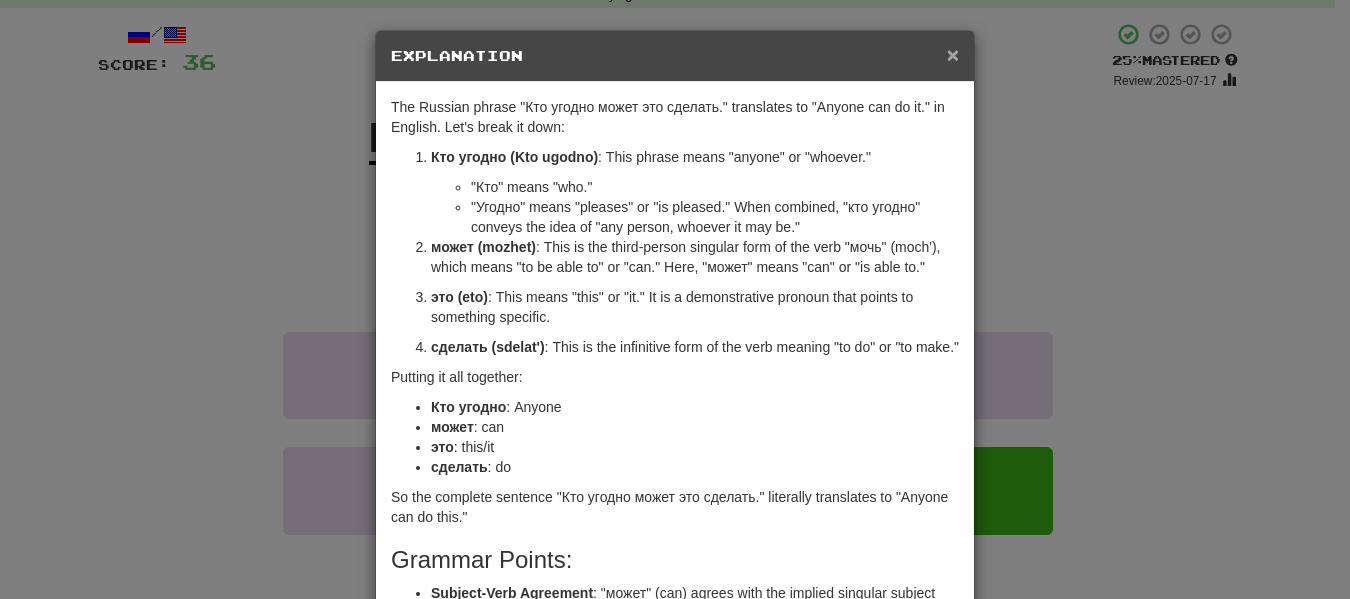 click on "×" at bounding box center (953, 54) 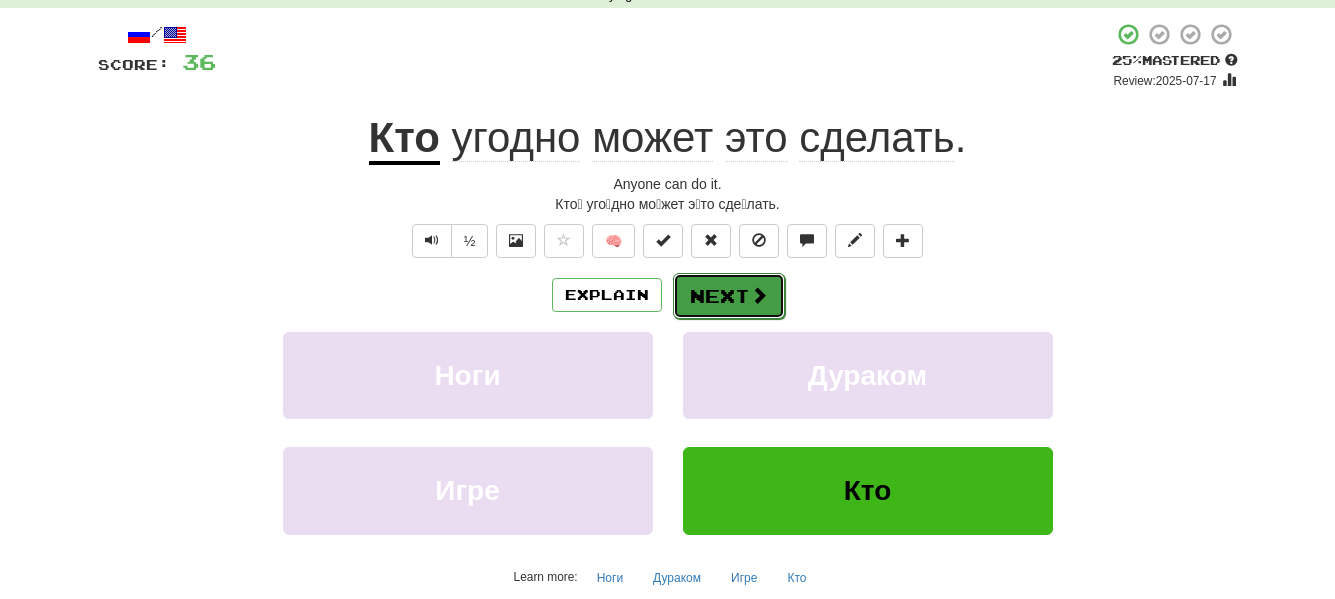 click on "Next" at bounding box center [729, 296] 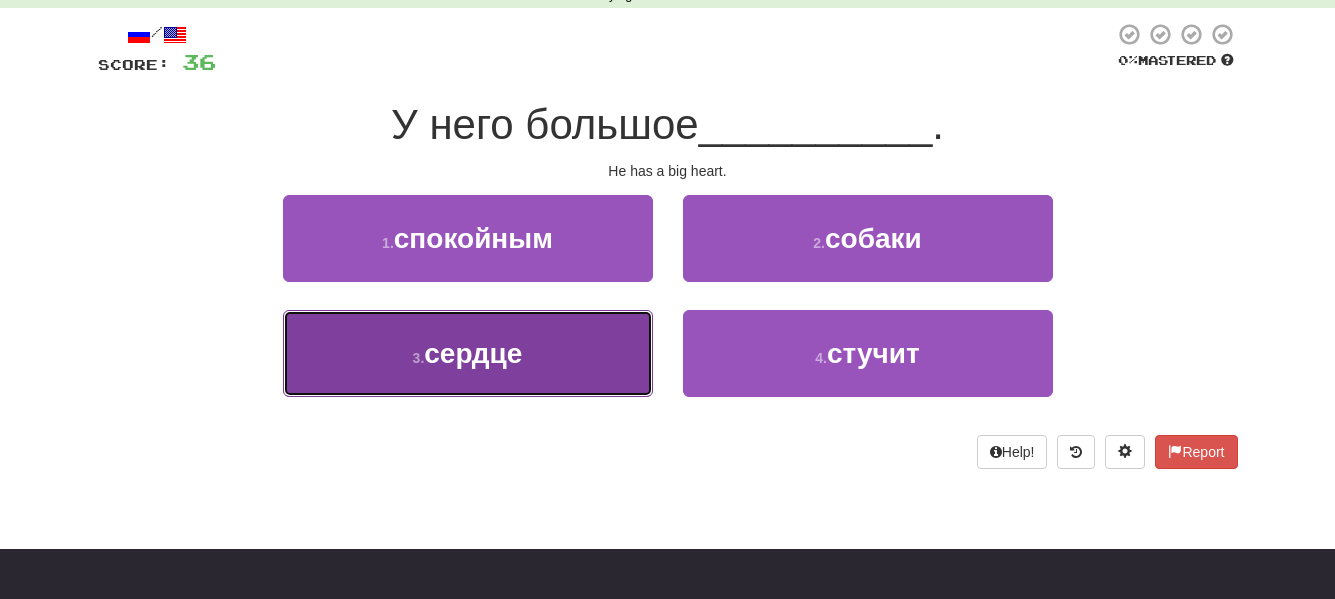 click on "3 .  сердце" at bounding box center [468, 353] 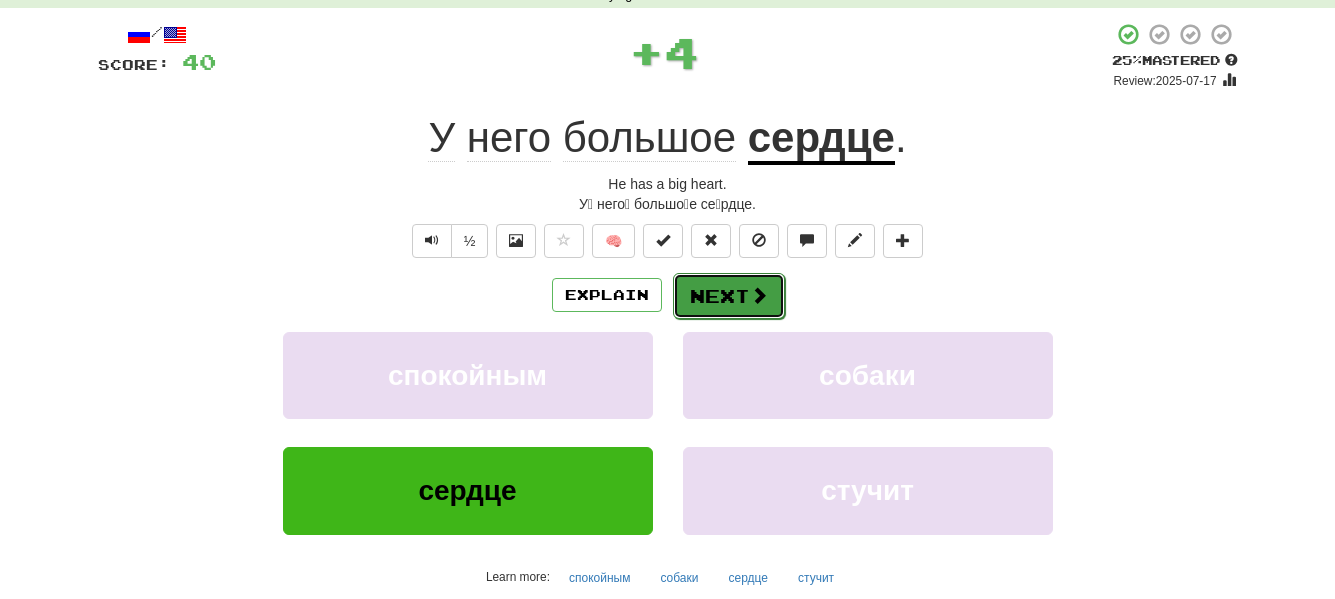 click on "Next" at bounding box center [729, 296] 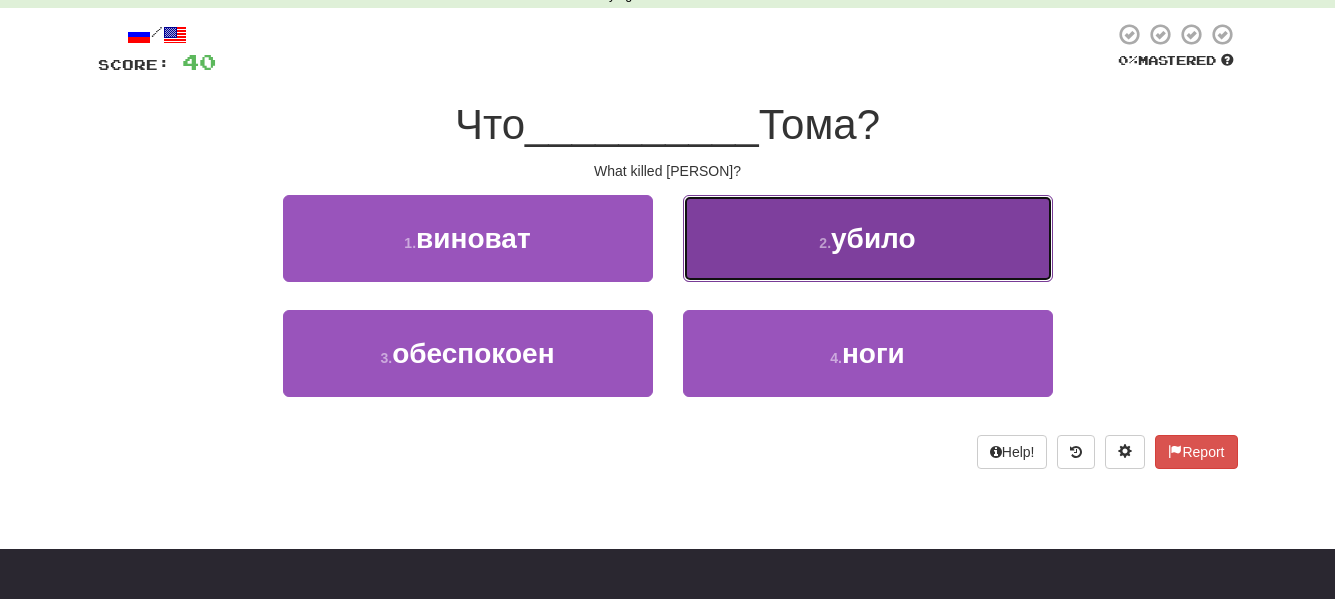 click on "2 .  убило" at bounding box center (868, 238) 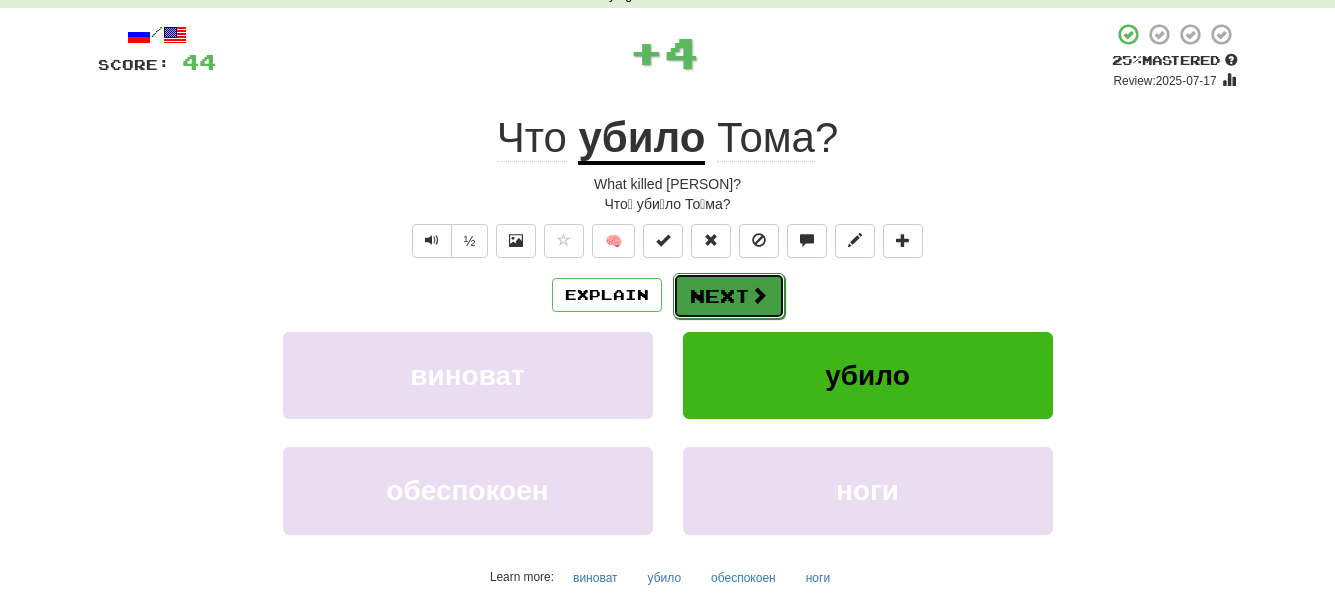 click on "Next" at bounding box center [729, 296] 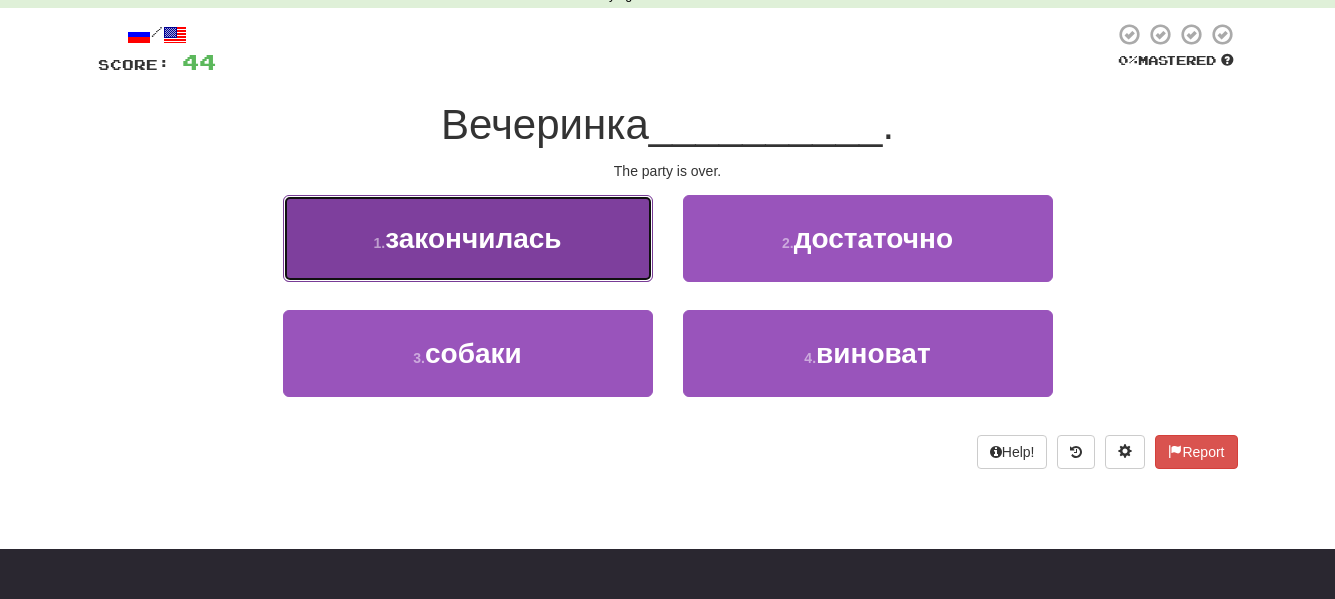 click on "закончилась" at bounding box center (473, 238) 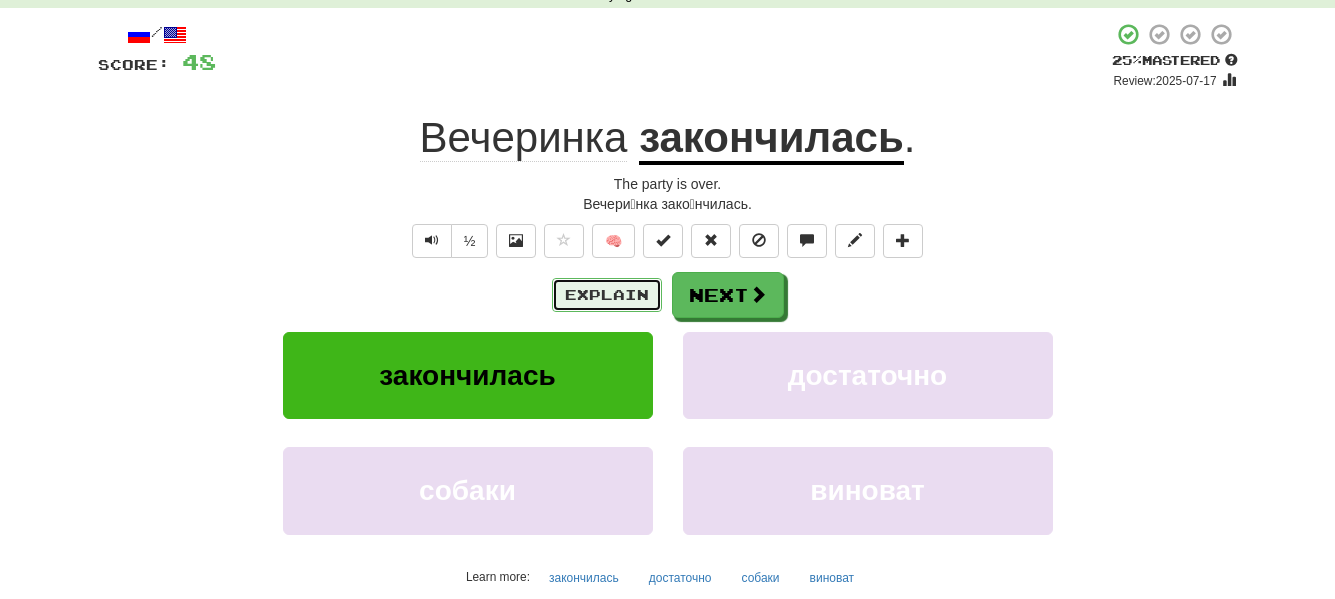 click on "Explain" at bounding box center [607, 295] 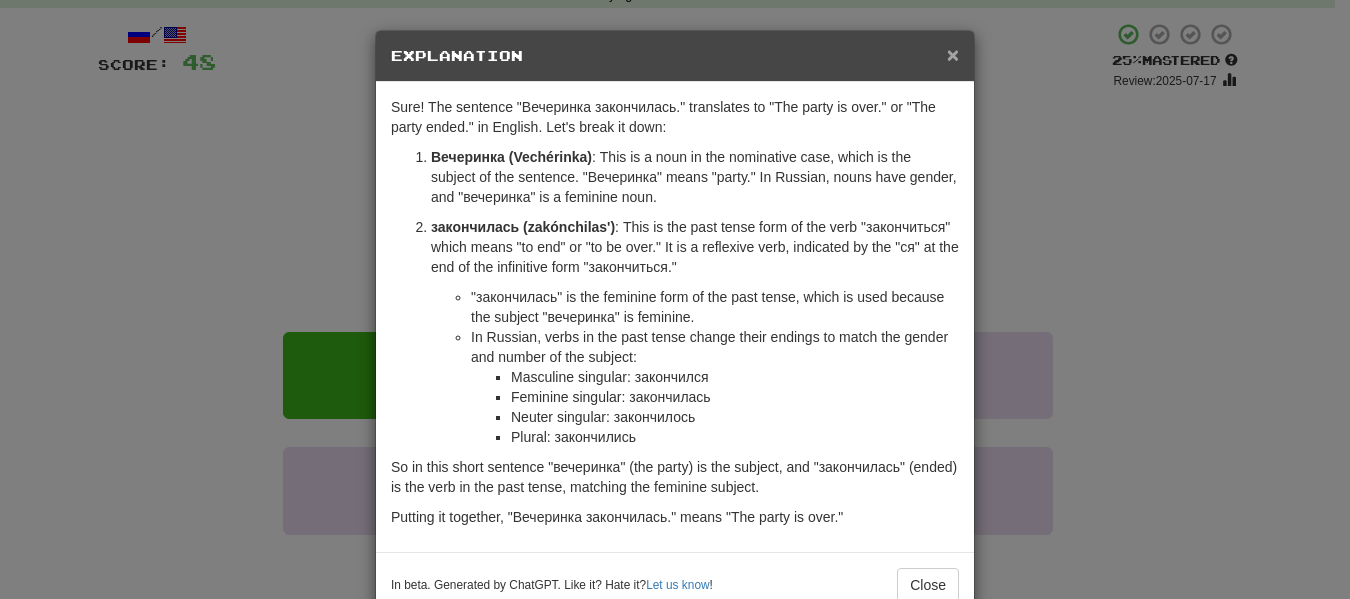click on "×" at bounding box center [953, 54] 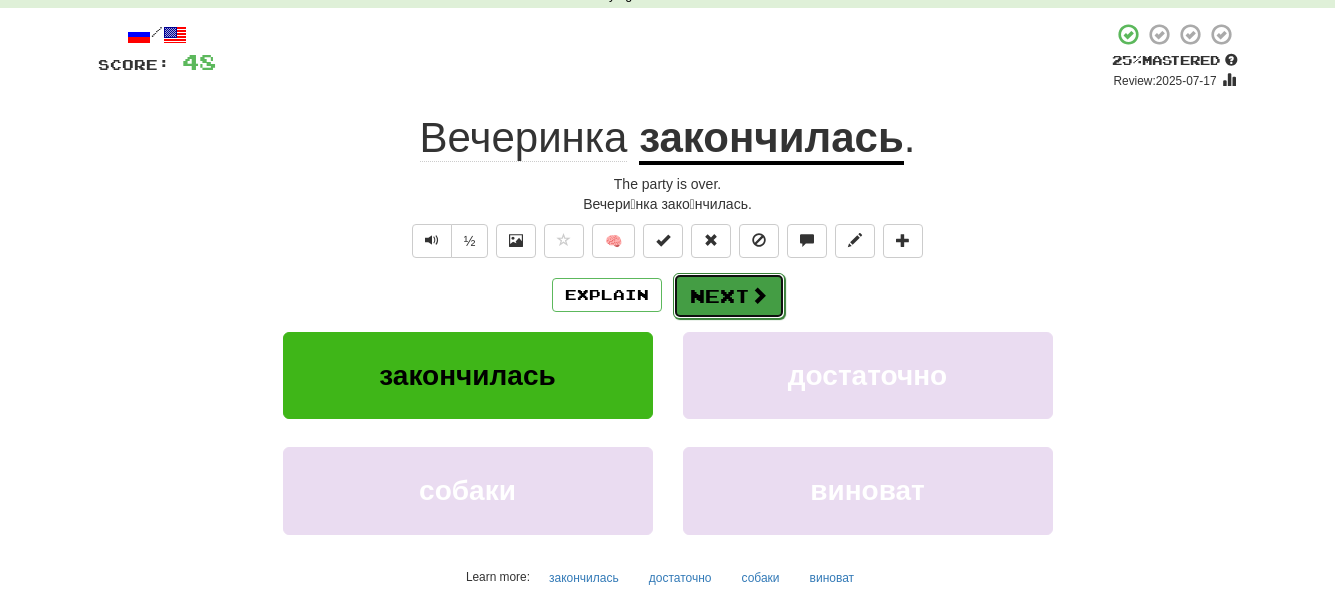click on "Next" at bounding box center (729, 296) 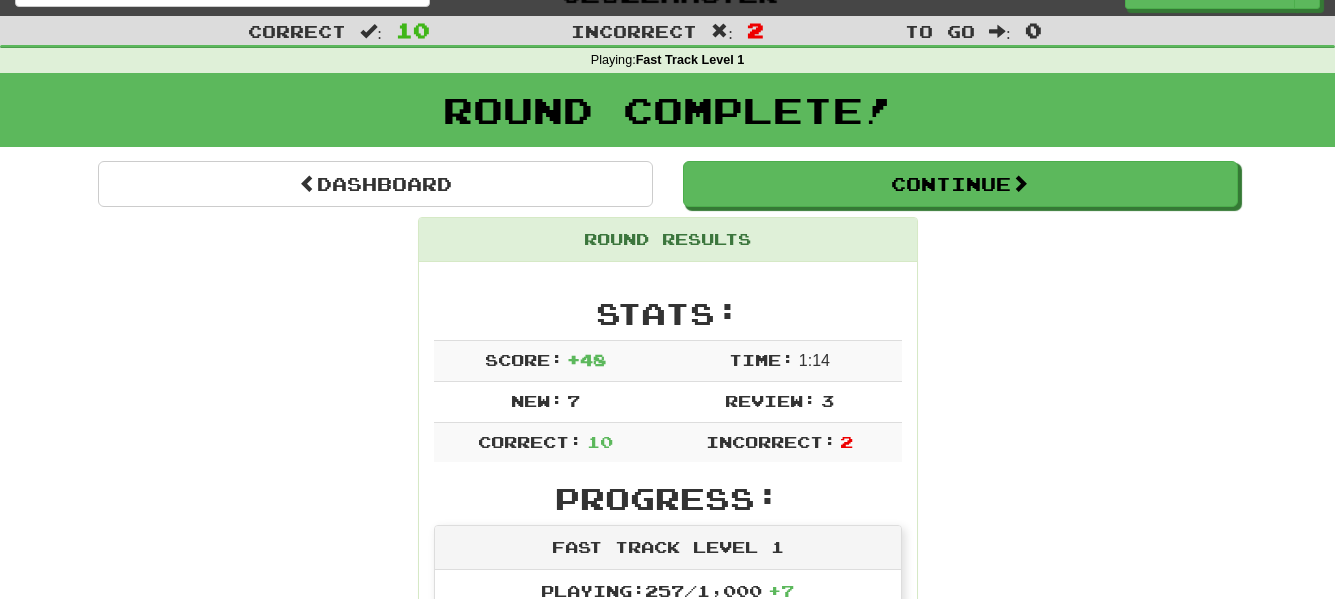 scroll, scrollTop: 0, scrollLeft: 0, axis: both 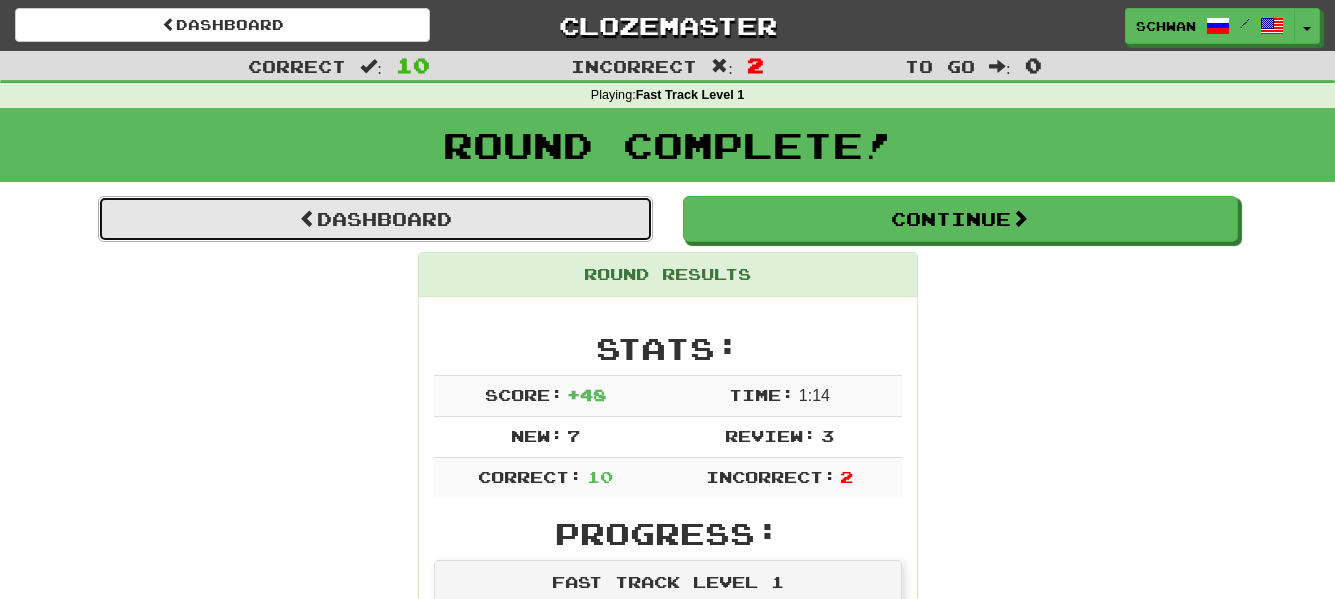 click on "Dashboard" at bounding box center [375, 219] 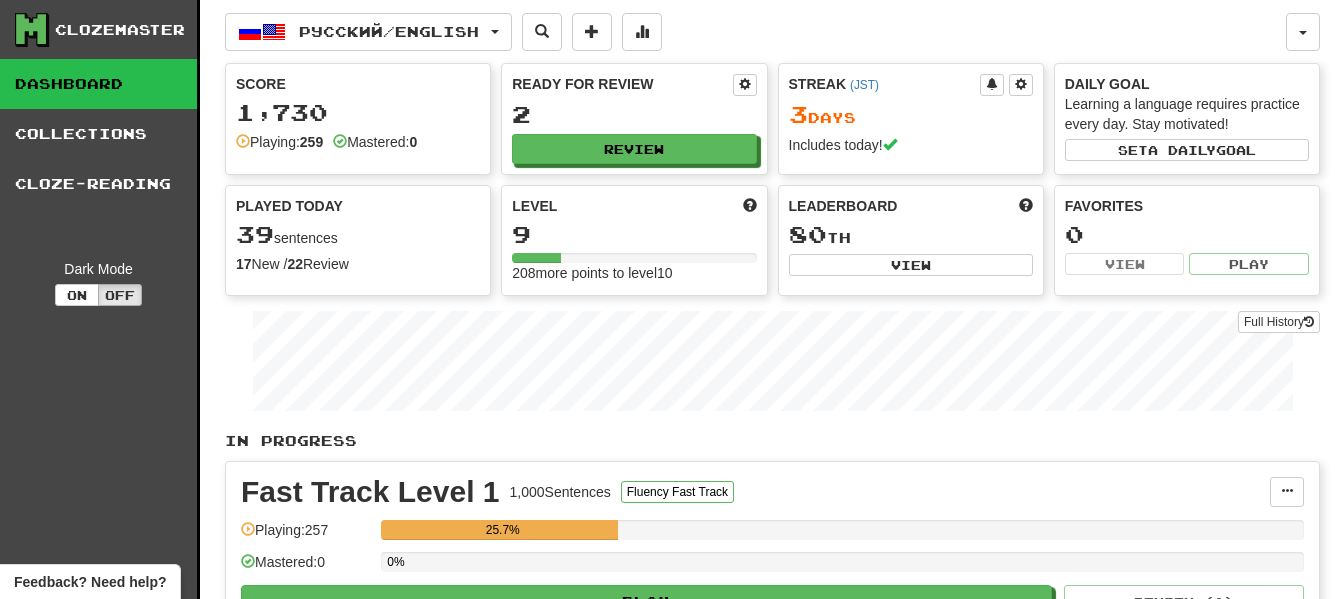 scroll, scrollTop: 0, scrollLeft: 0, axis: both 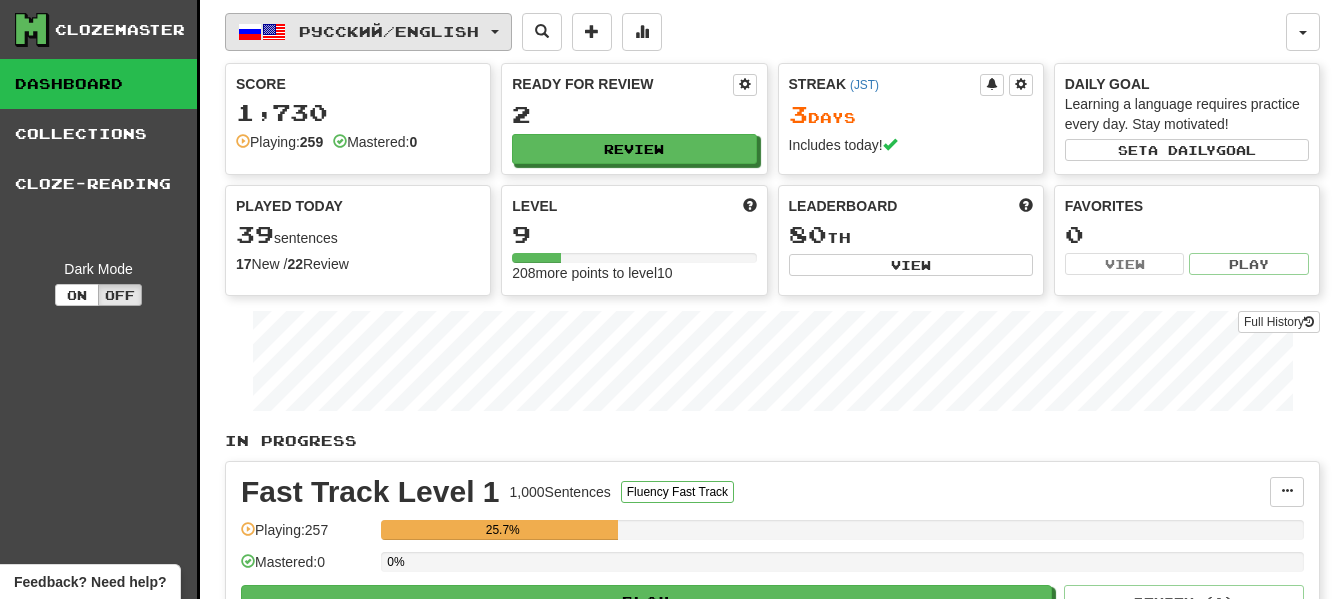 click on "Русский  /  English" at bounding box center (389, 31) 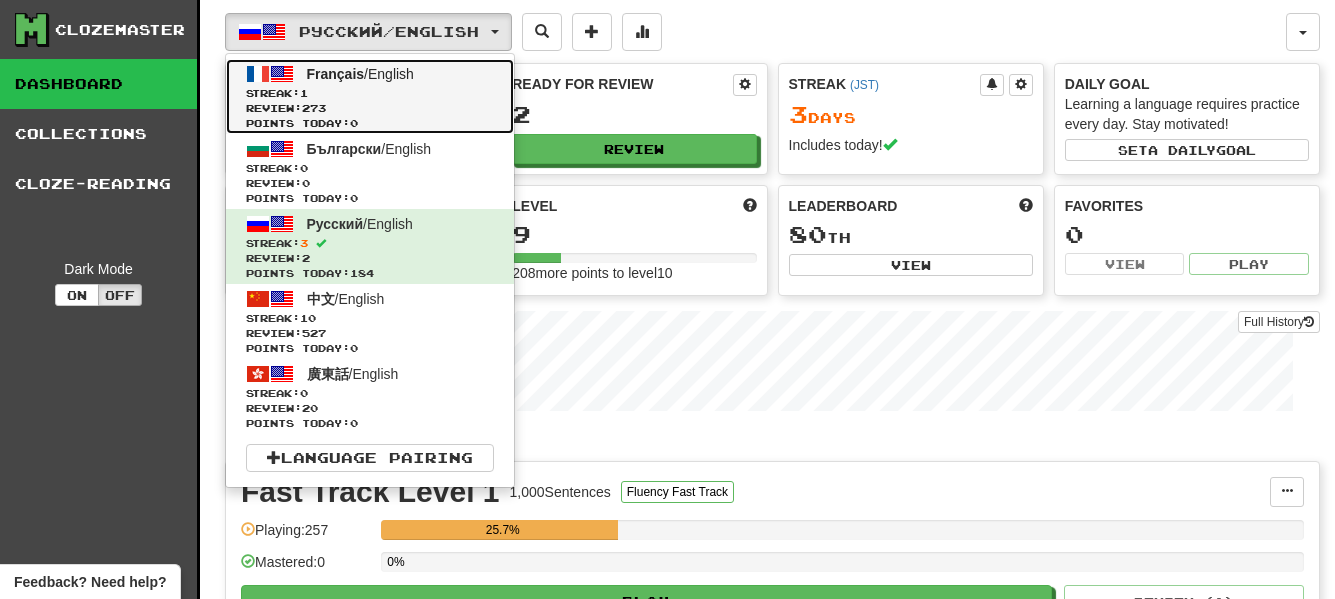 click on "Français" at bounding box center (336, 74) 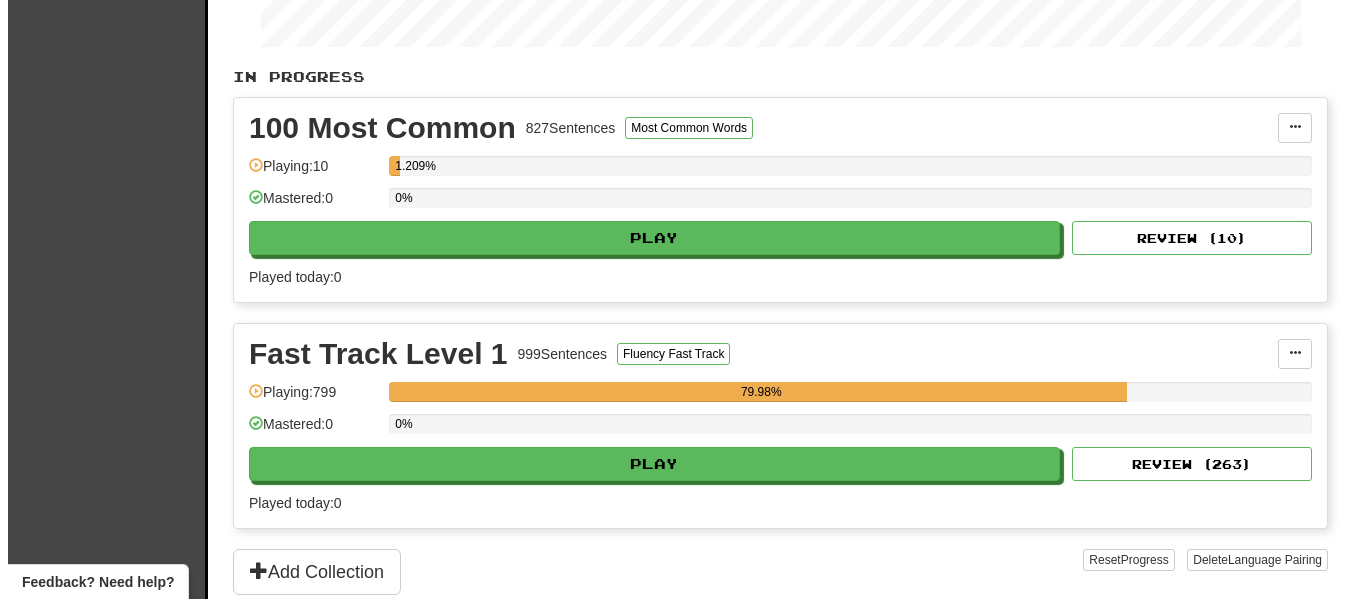 scroll, scrollTop: 400, scrollLeft: 0, axis: vertical 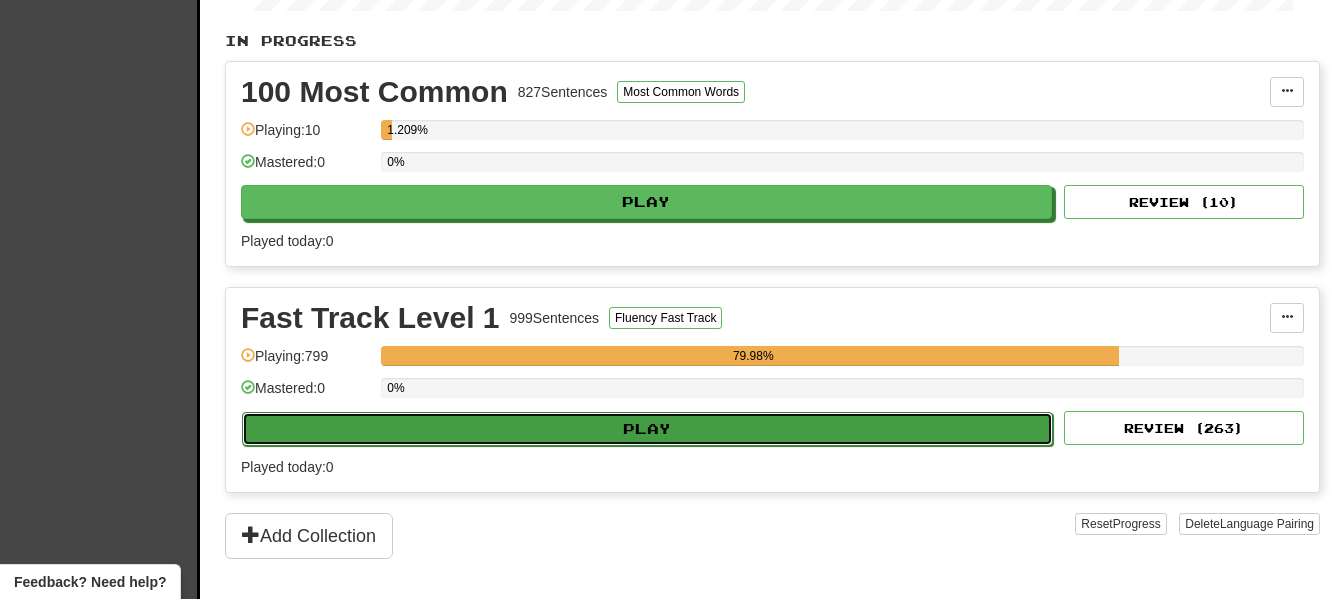 click on "Play" at bounding box center (647, 429) 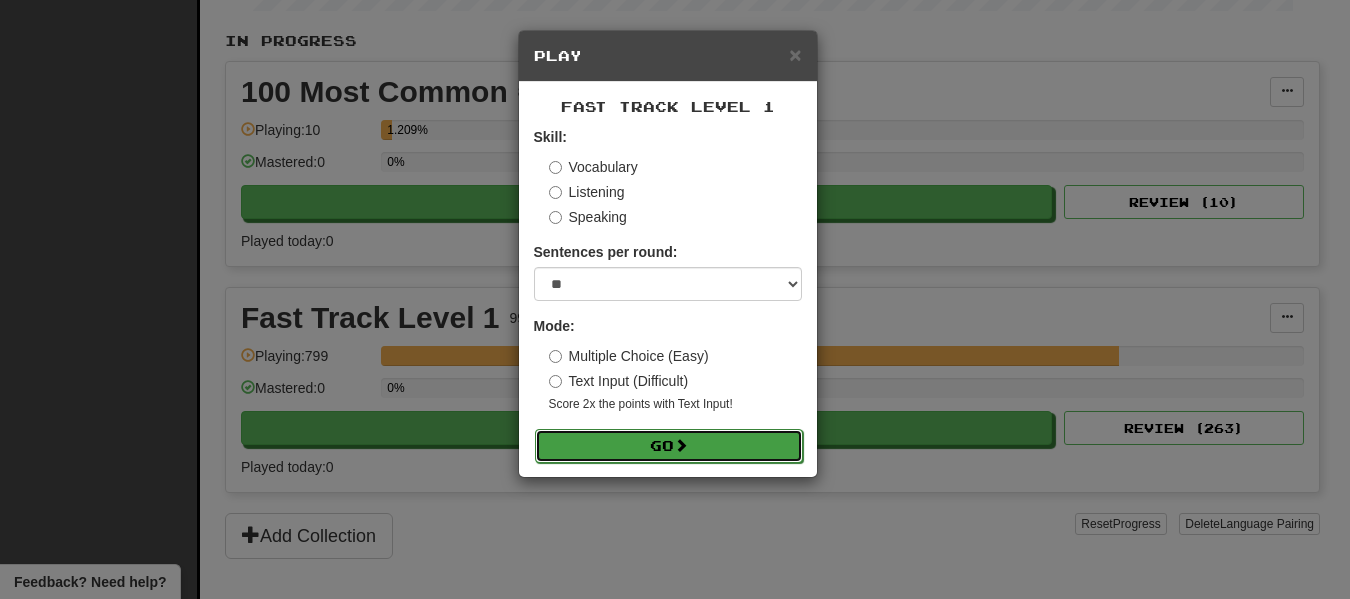 click on "Go" at bounding box center [669, 446] 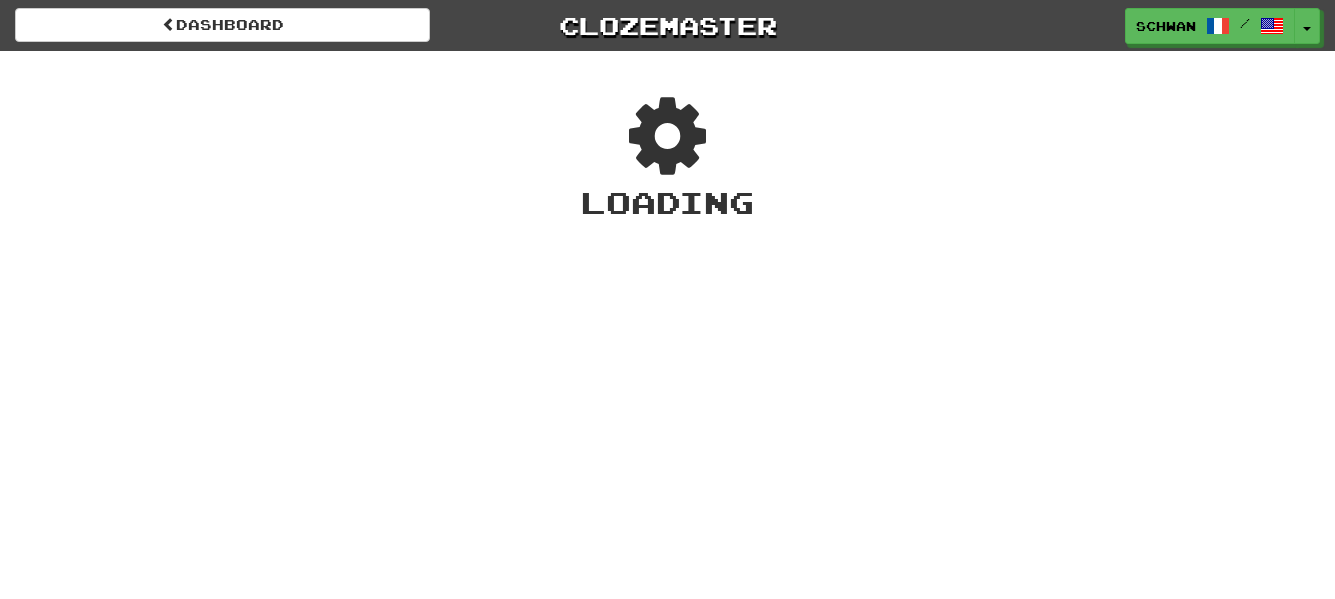 scroll, scrollTop: 0, scrollLeft: 0, axis: both 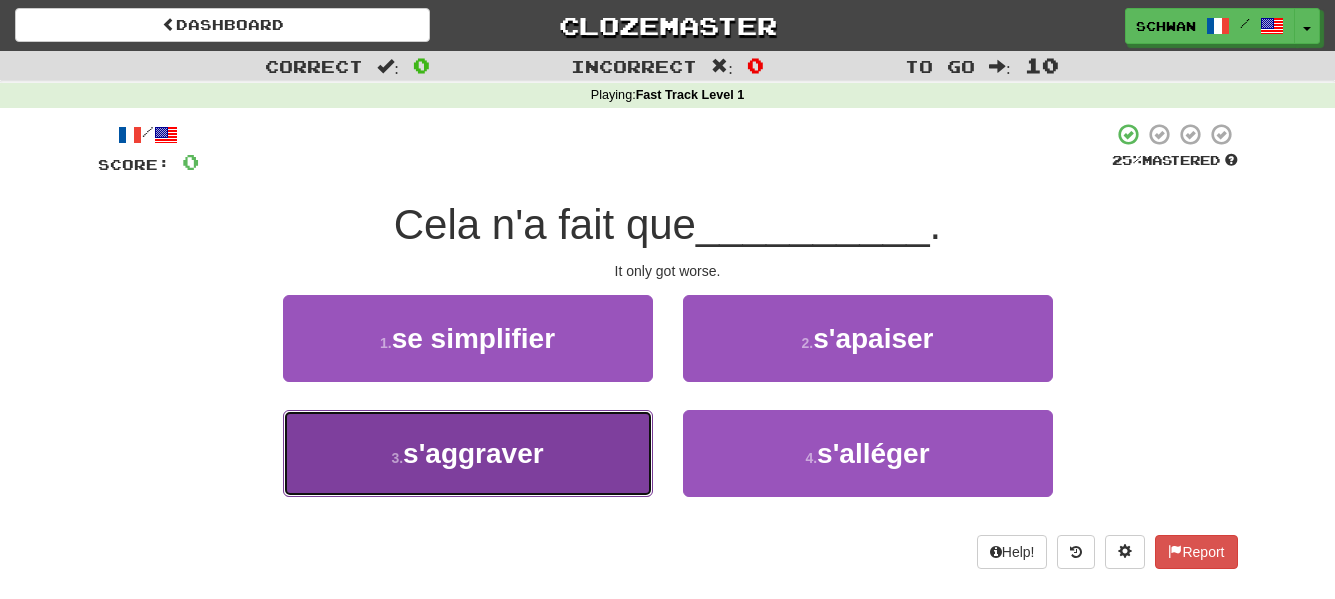 click on "s'aggraver" at bounding box center [473, 453] 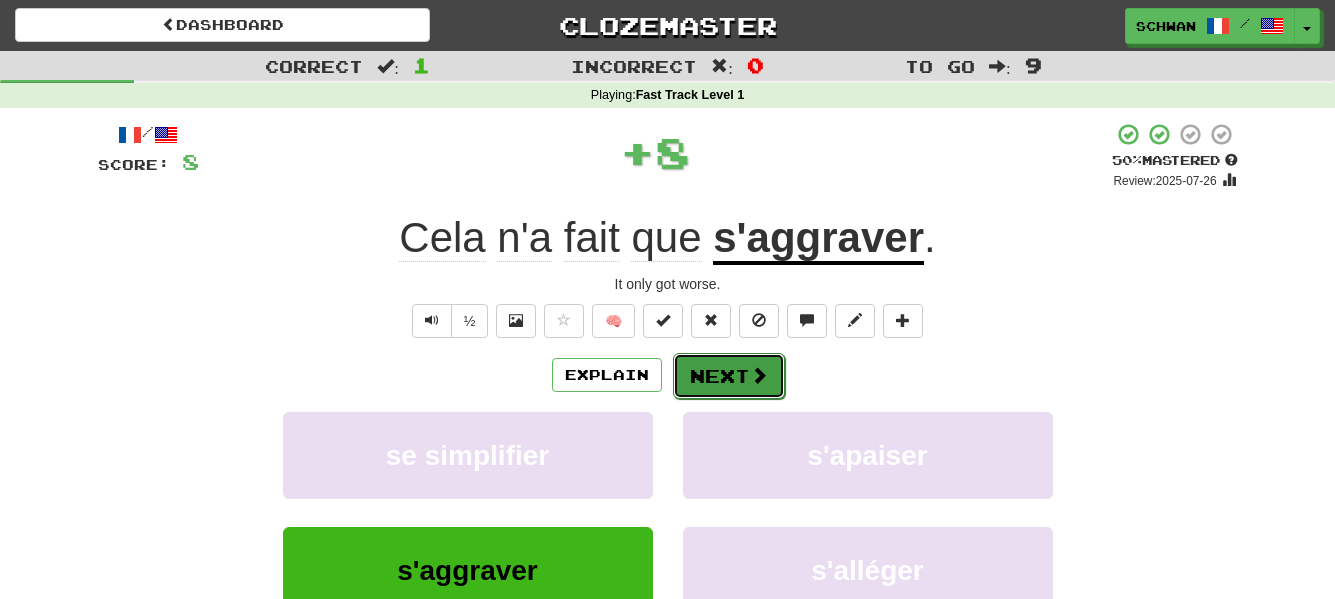 click on "Next" at bounding box center [729, 376] 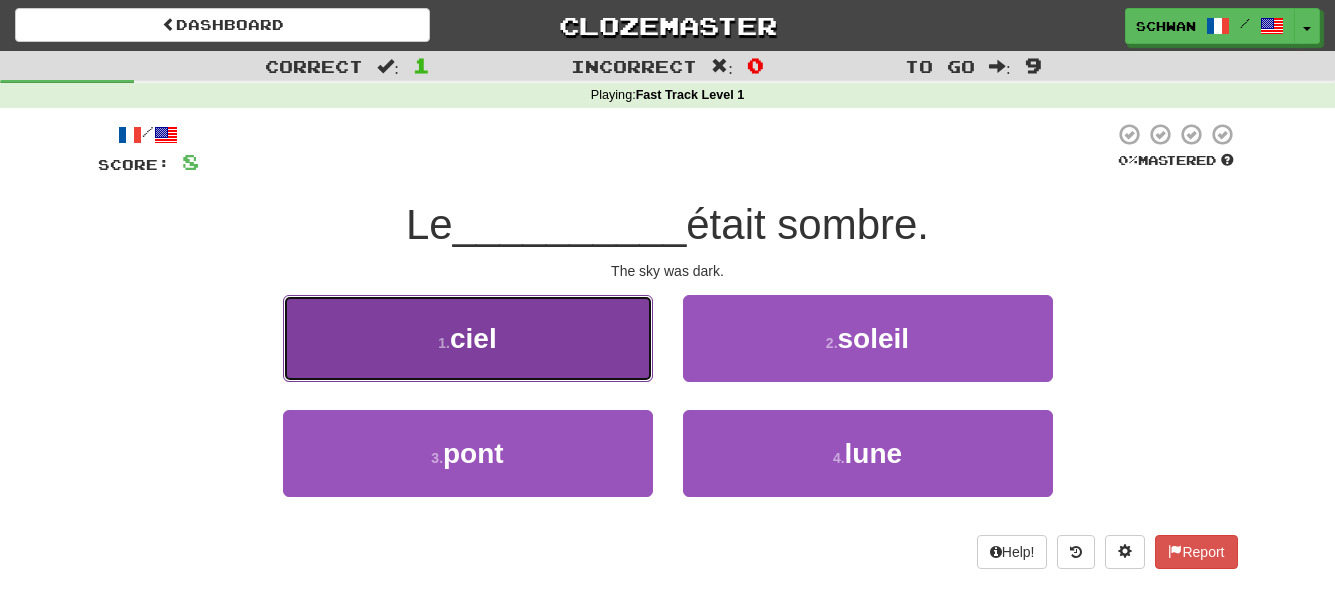 click on "1 .  ciel" at bounding box center [468, 338] 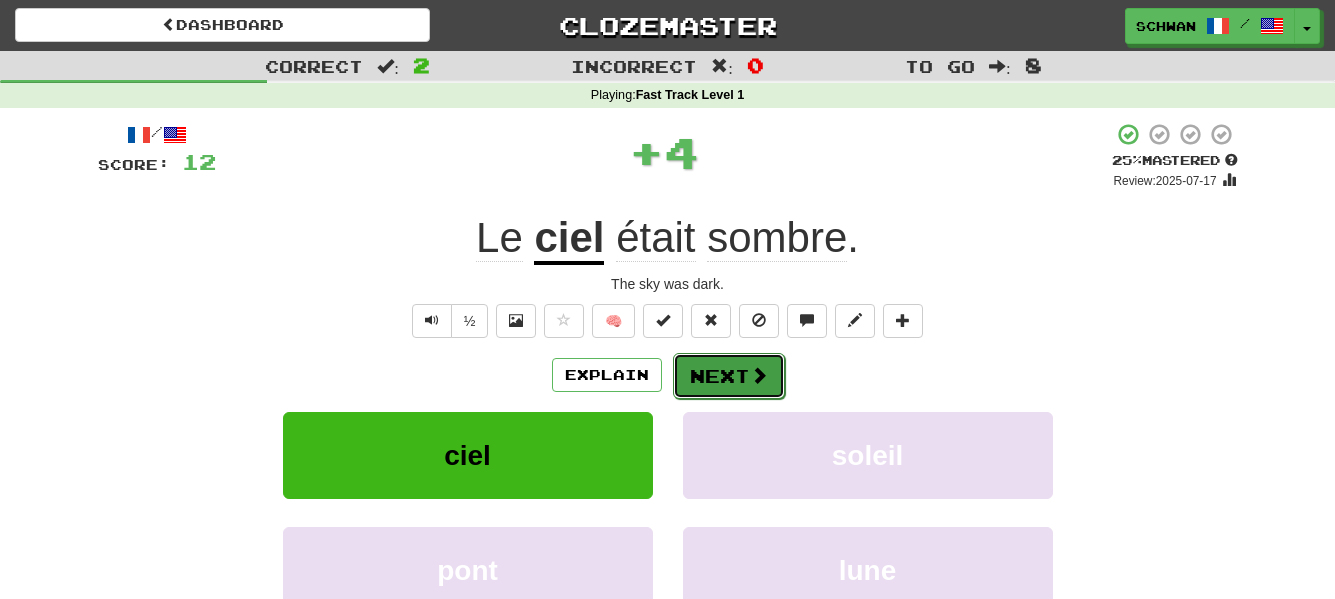 click on "Next" at bounding box center [729, 376] 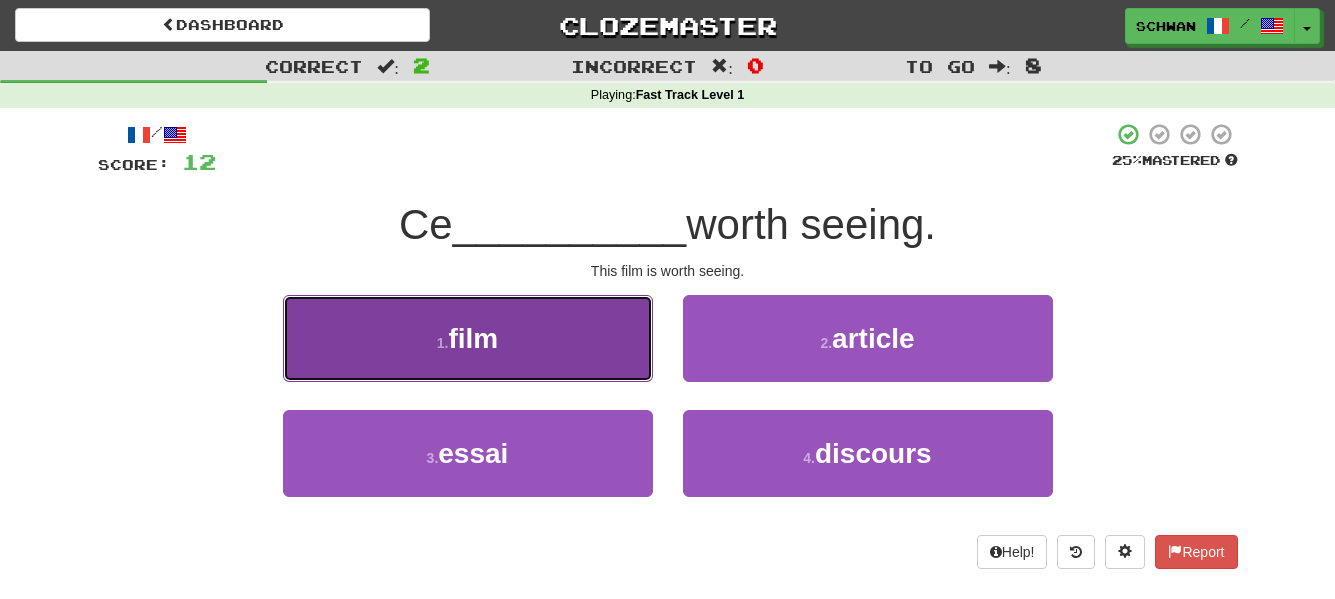 click on "1 .  film" at bounding box center (468, 338) 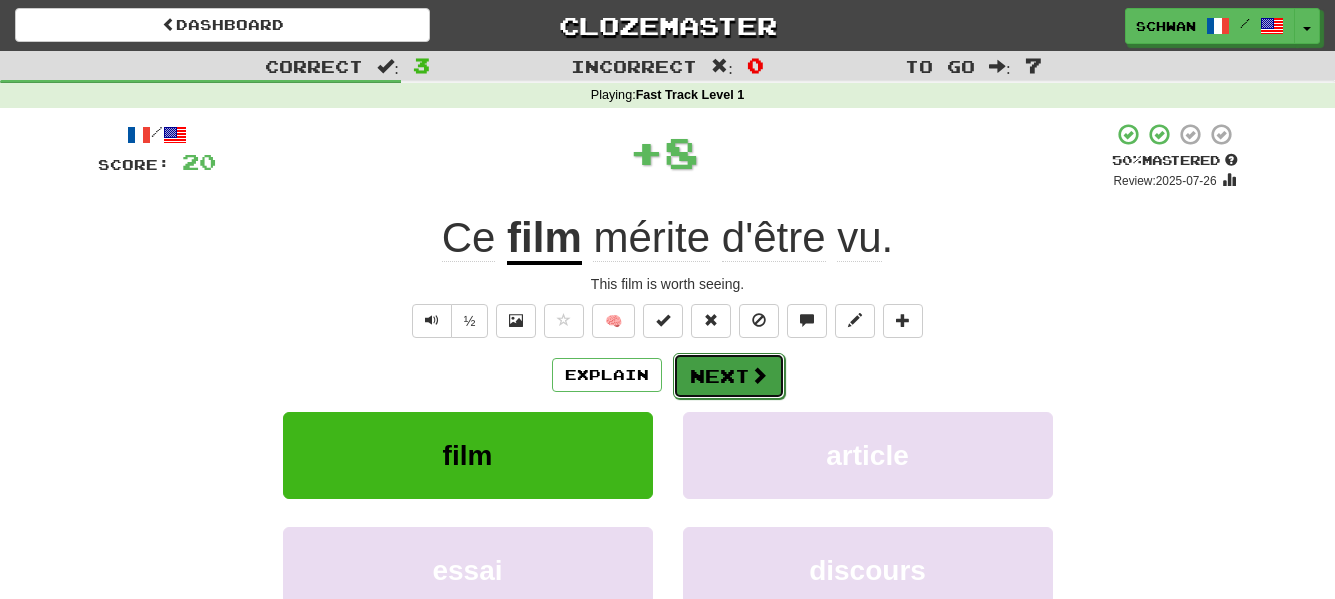 click on "Next" at bounding box center [729, 376] 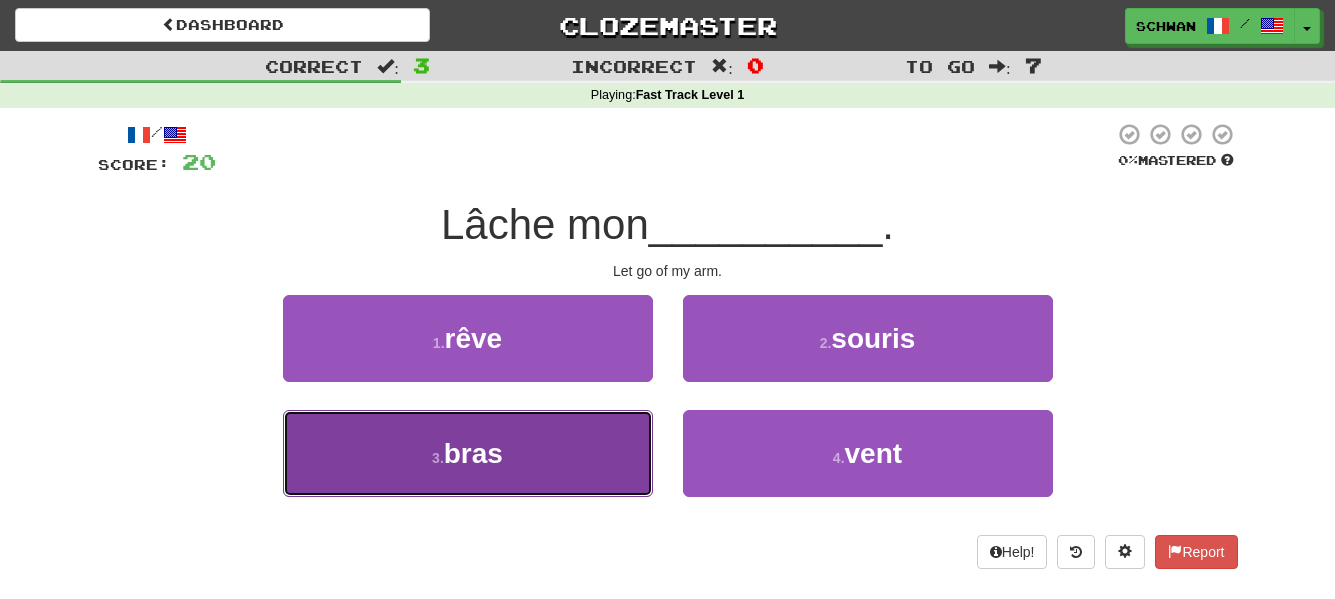 click on "bras" at bounding box center [473, 453] 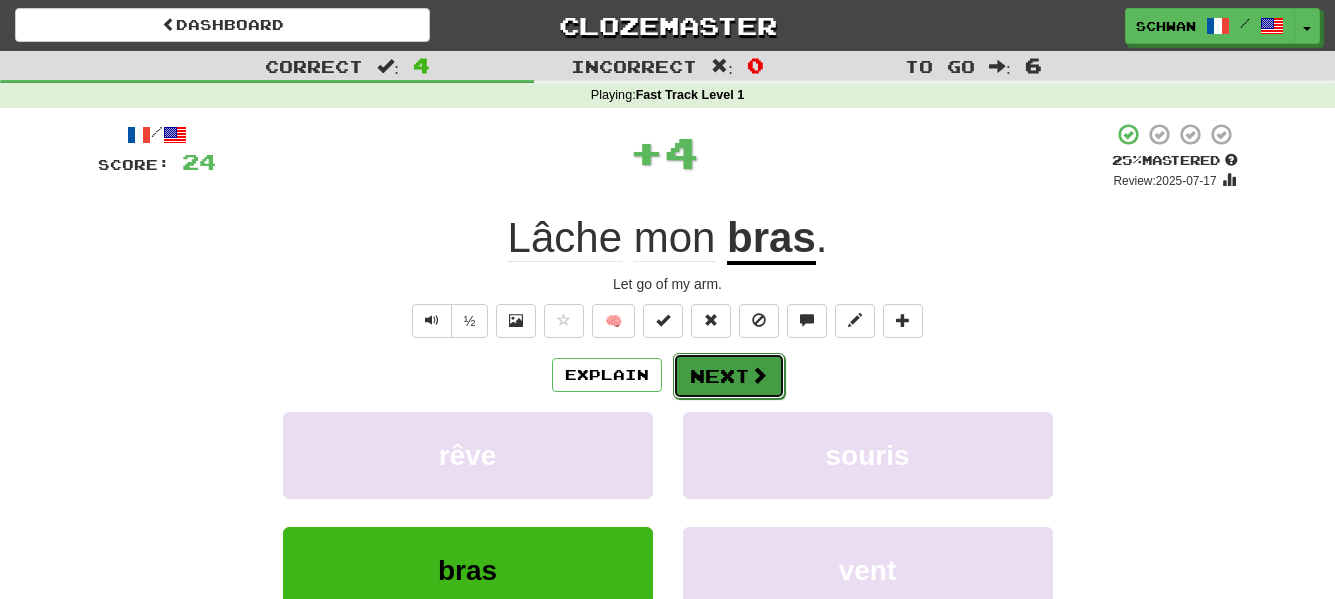 click on "Next" at bounding box center (729, 376) 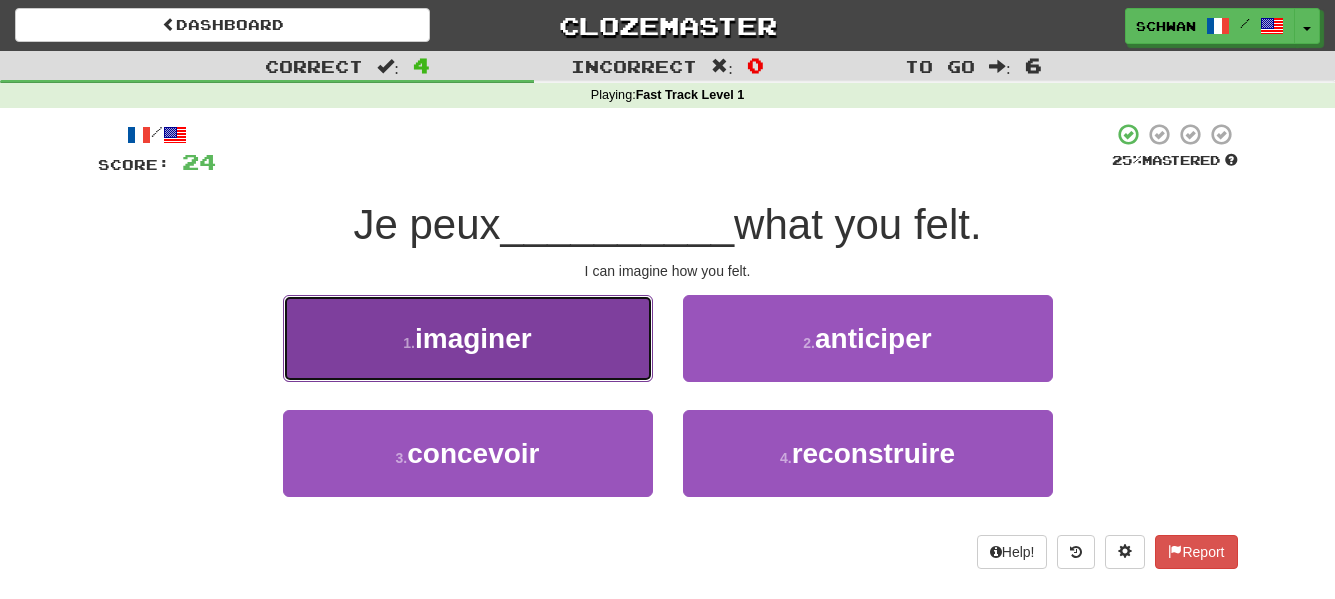 click on "1 .  imaginer" at bounding box center (468, 338) 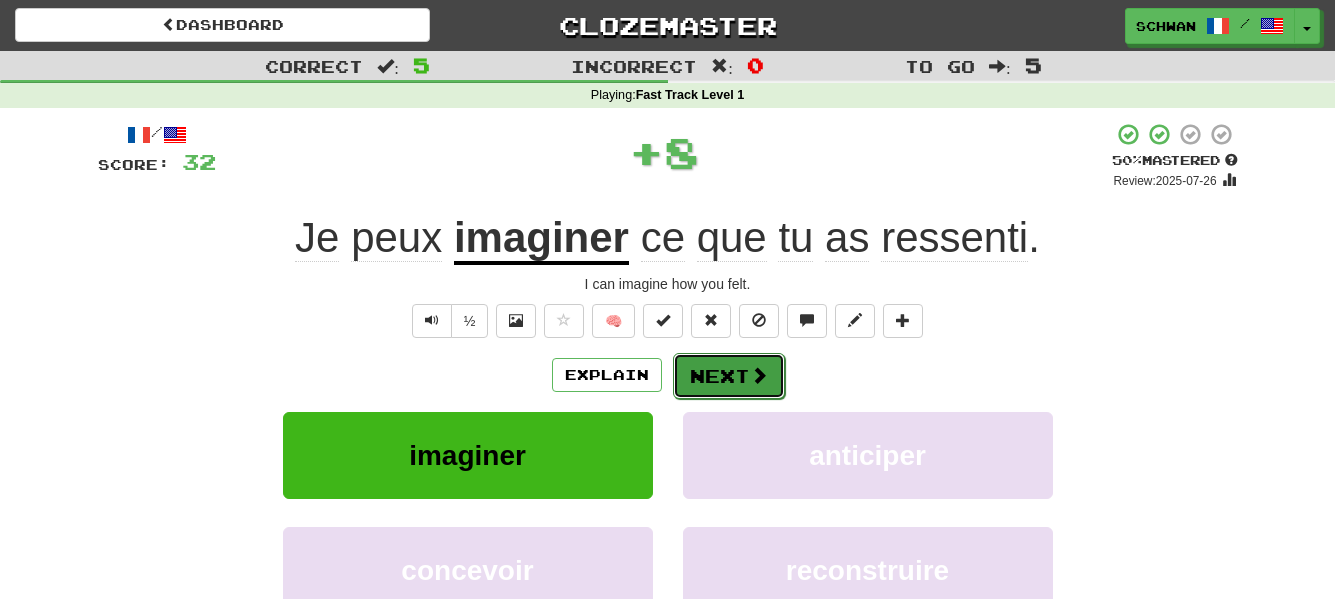 click on "Next" at bounding box center (729, 376) 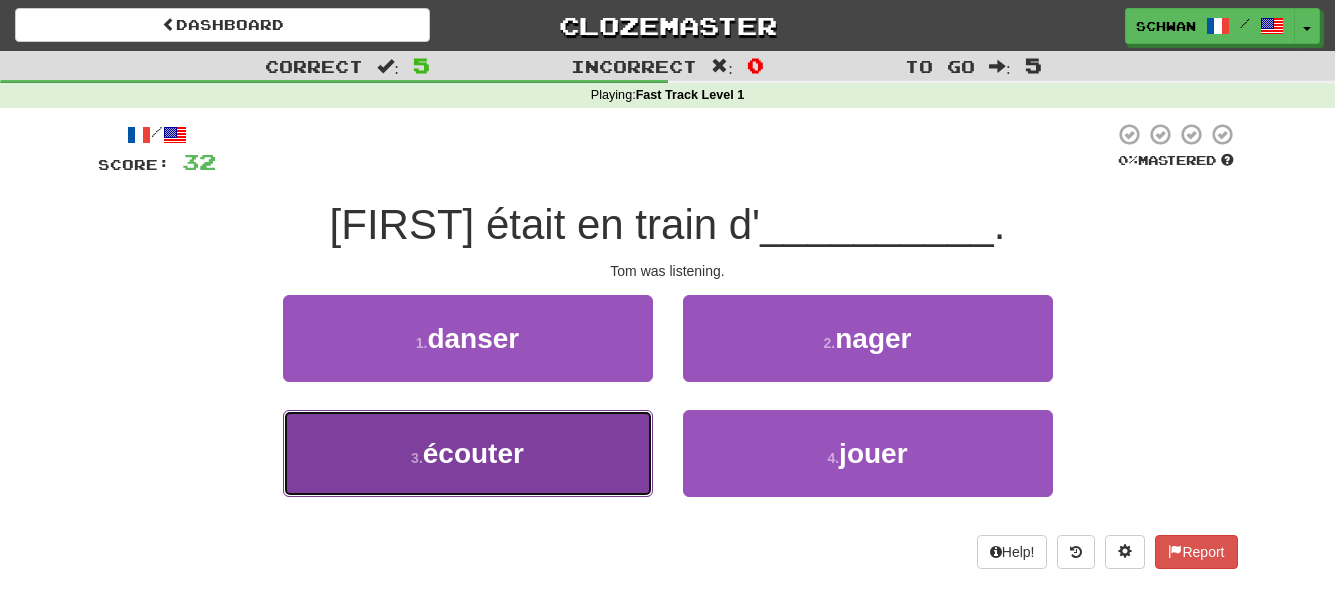 click on "3 .  écouter" at bounding box center [468, 453] 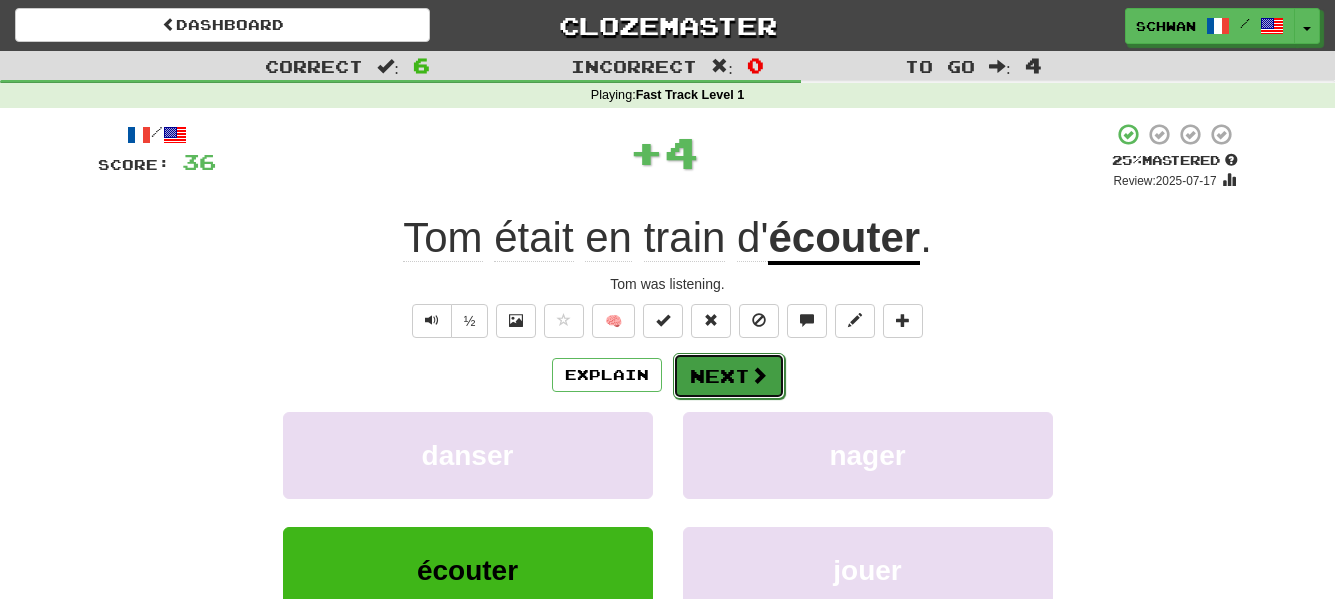 click on "Next" at bounding box center [729, 376] 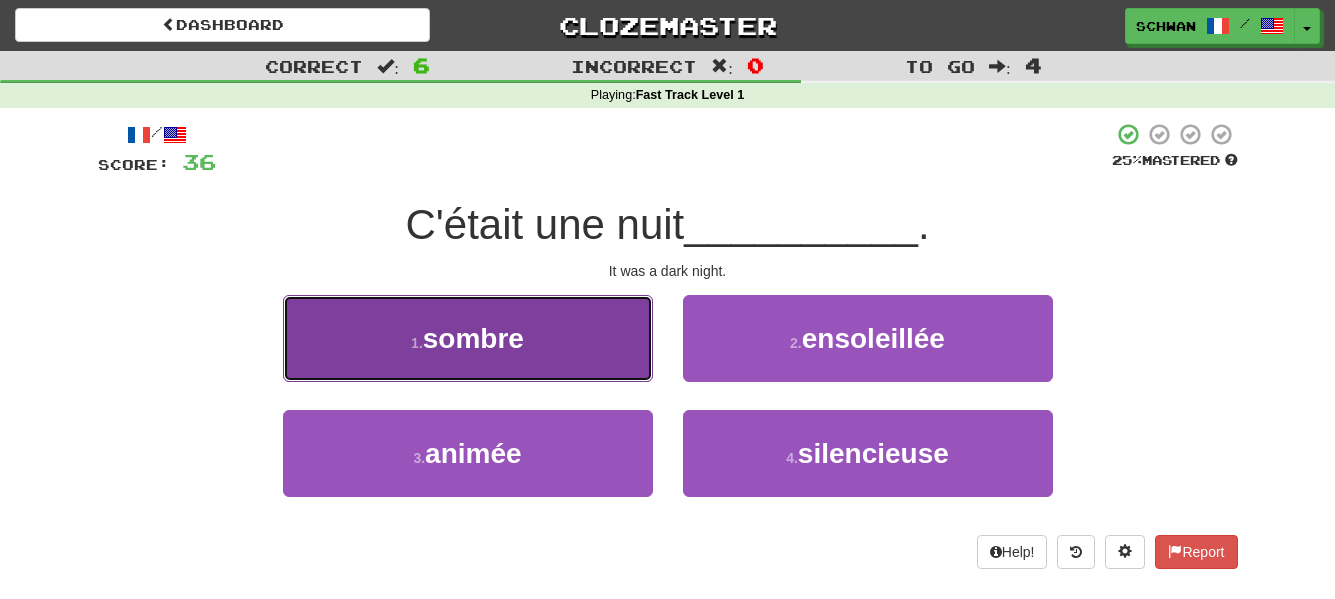 click on "1 .  sombre" at bounding box center (468, 338) 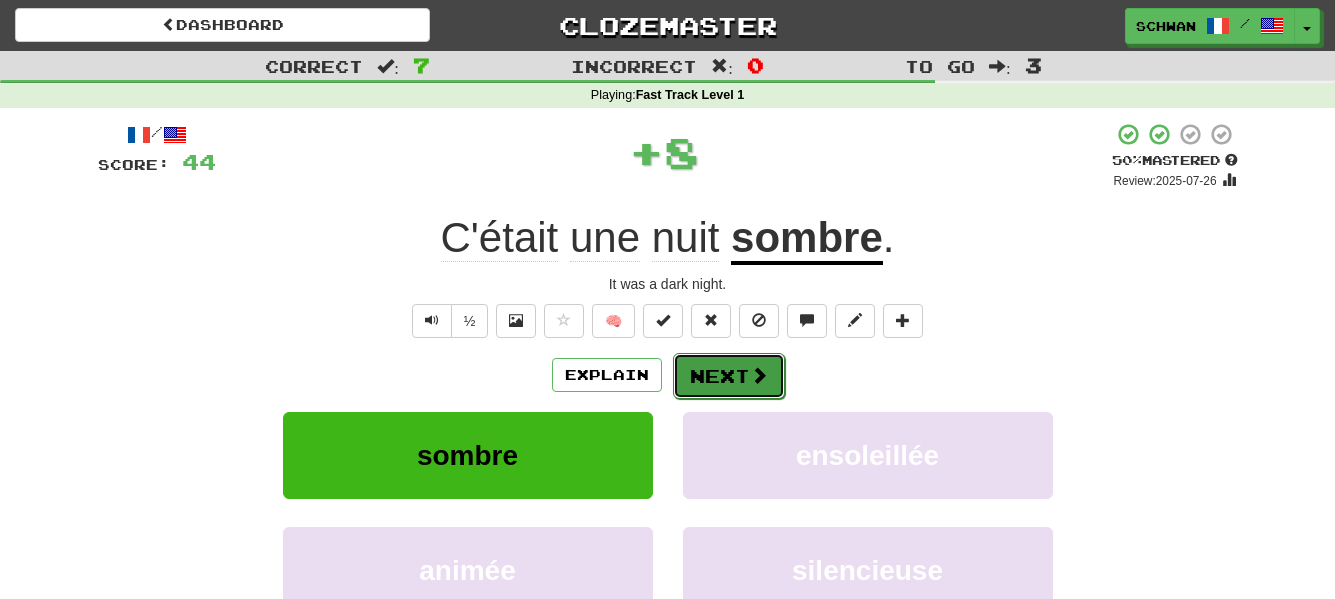 click on "Next" at bounding box center (729, 376) 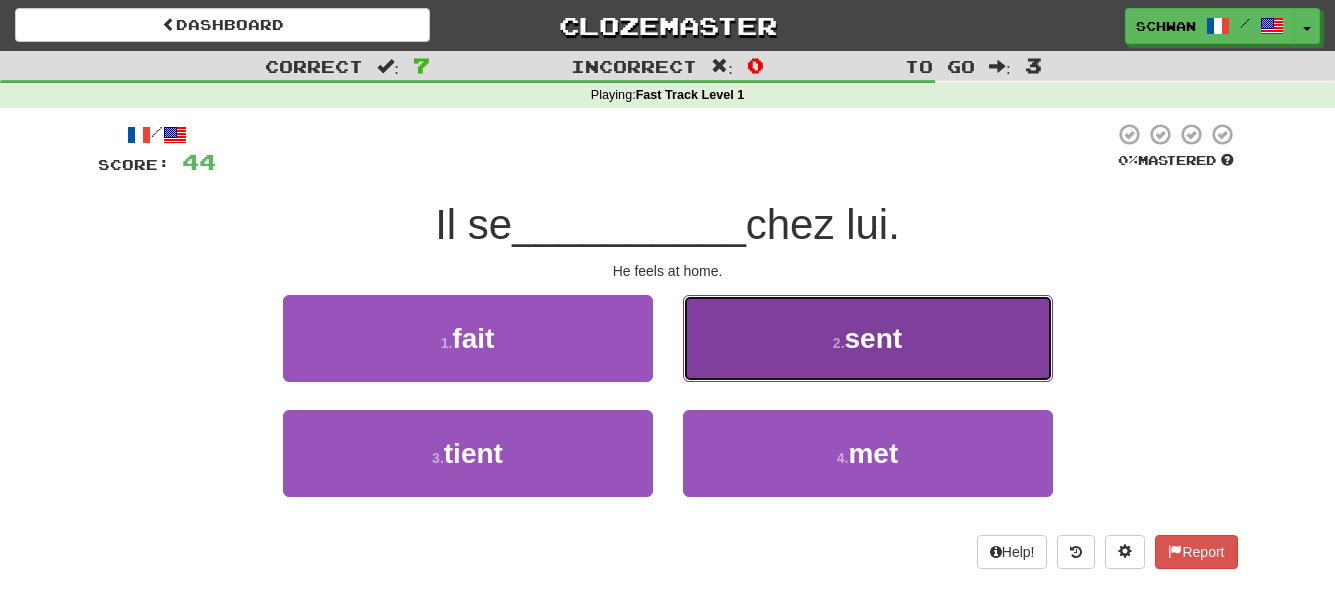 click on "2 .  sent" at bounding box center [868, 338] 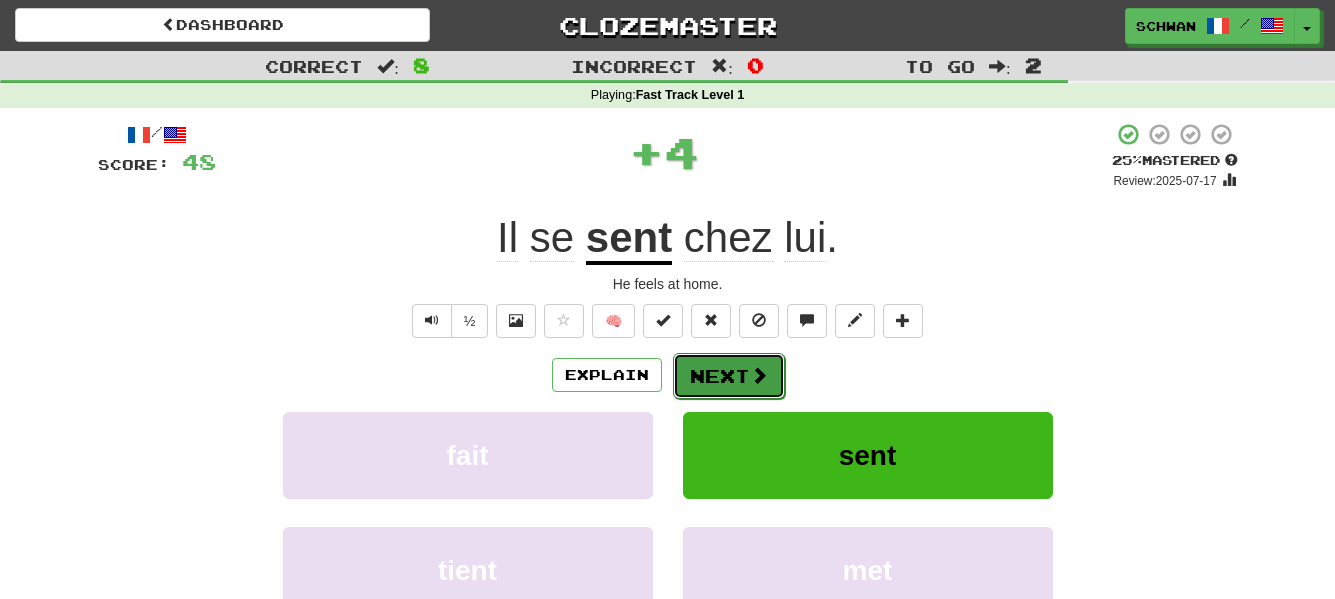 click at bounding box center [759, 375] 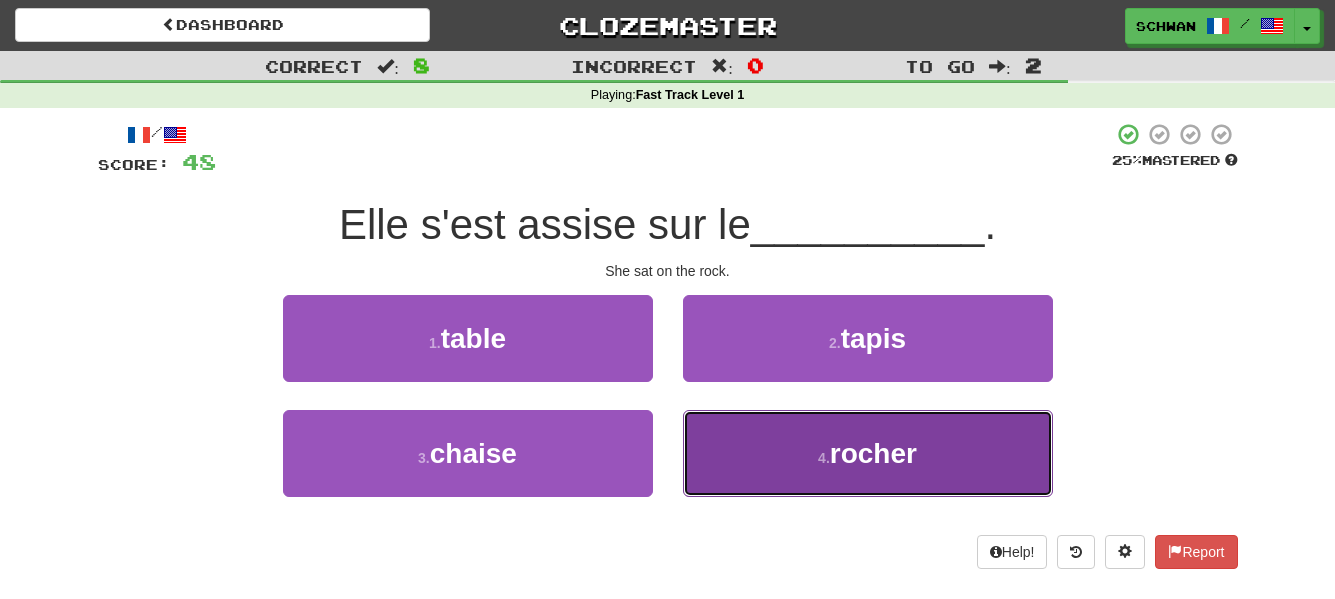 click on "4 .  rocher" at bounding box center (868, 453) 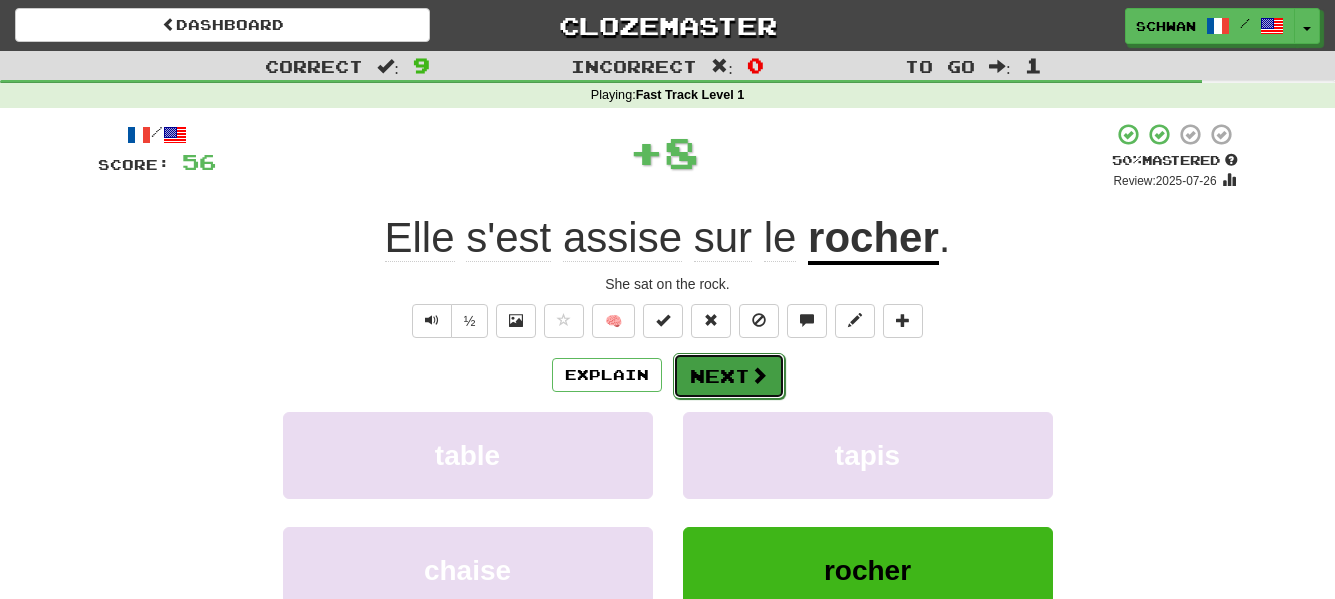 click on "Next" at bounding box center [729, 376] 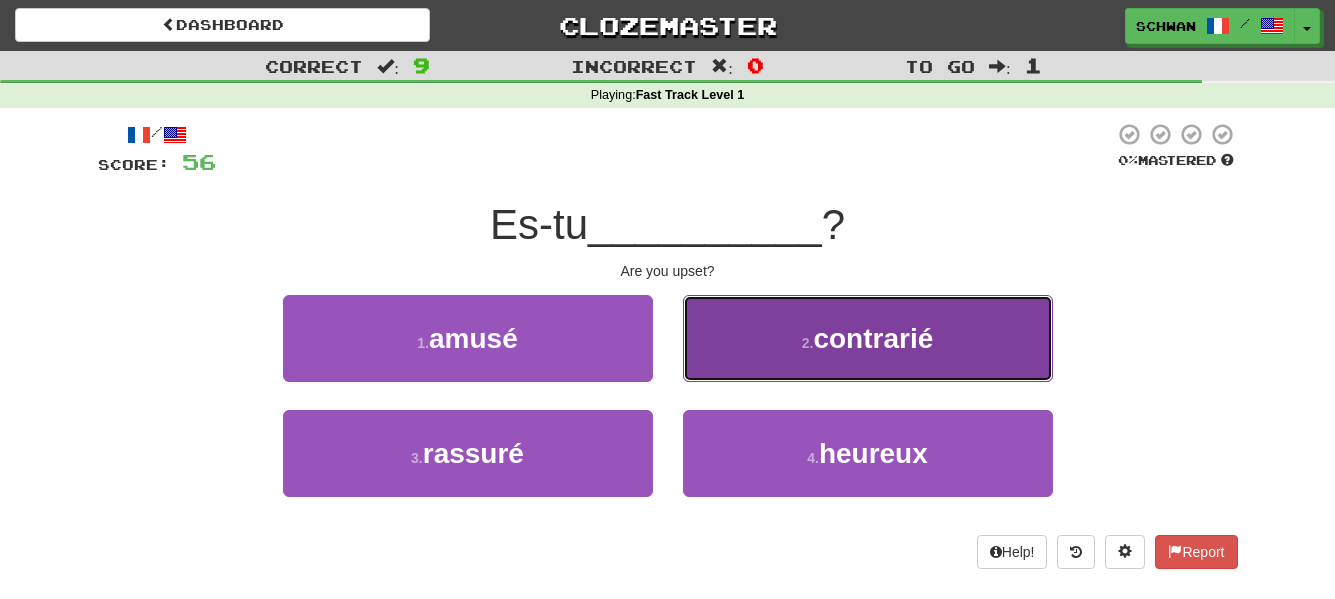 click on "2 .  contrarié" at bounding box center [868, 338] 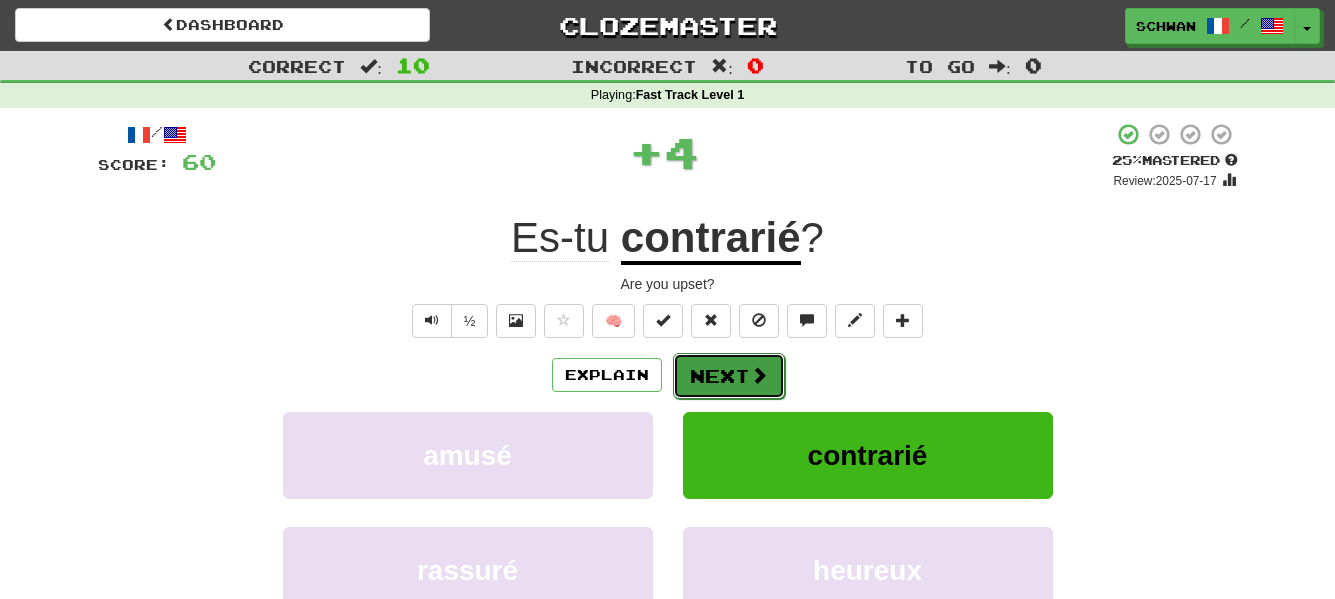 click on "Next" at bounding box center [729, 376] 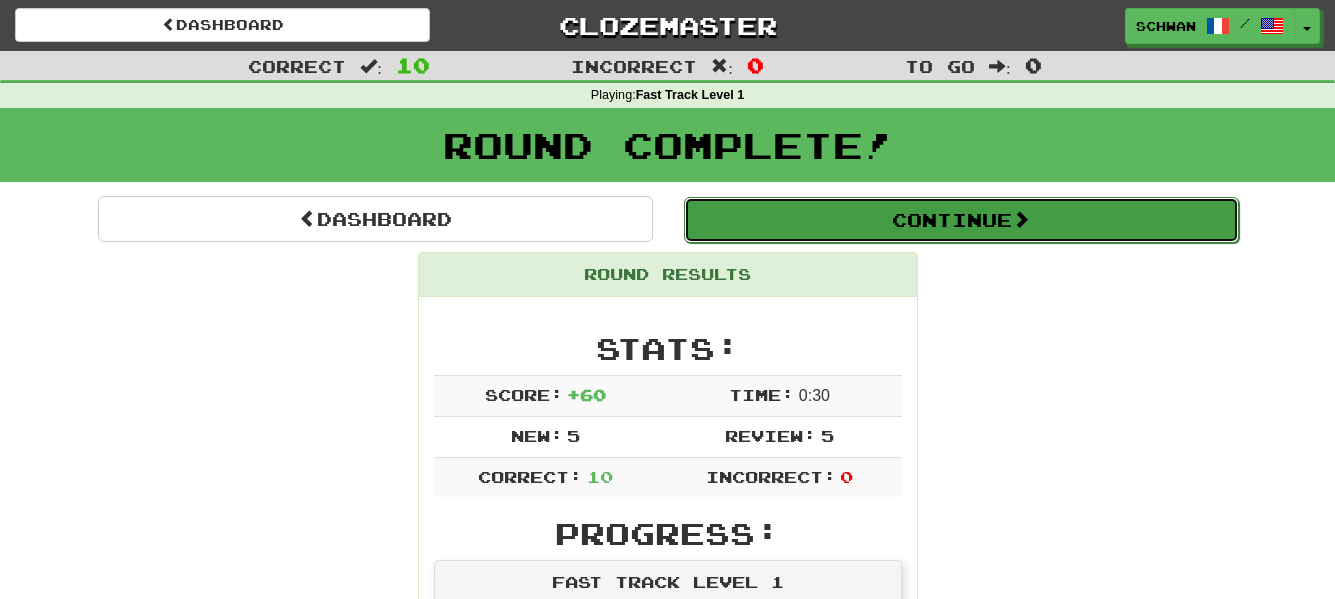 click on "Continue" at bounding box center [961, 220] 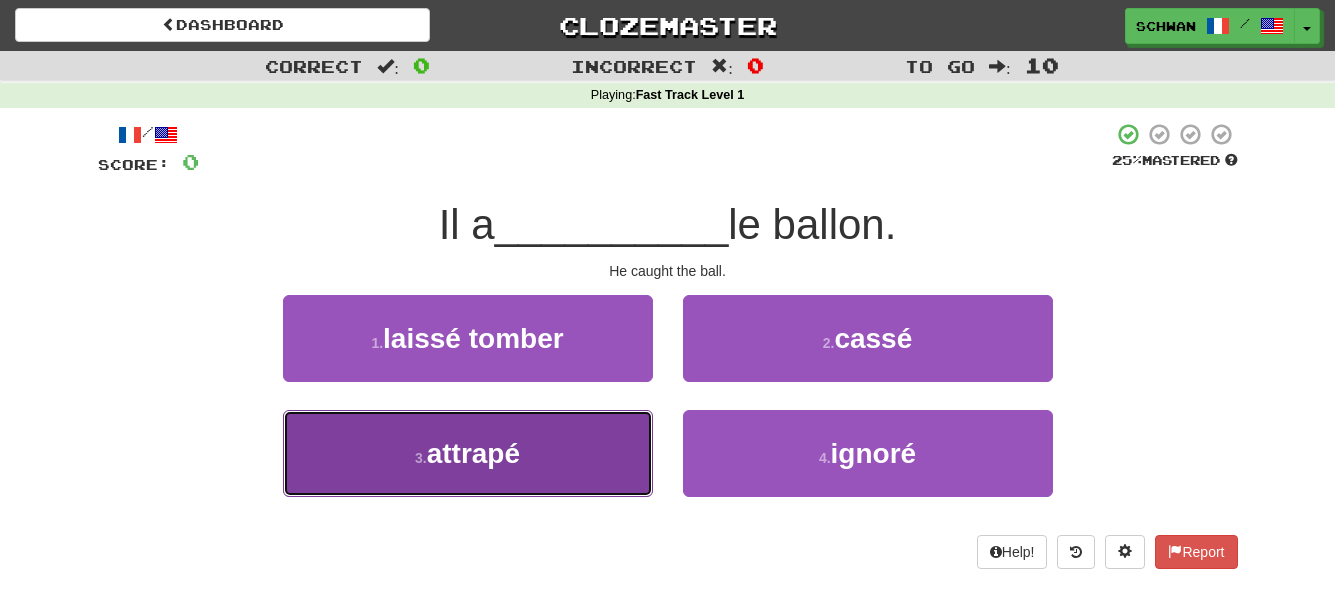 click on "attrapé" at bounding box center [473, 453] 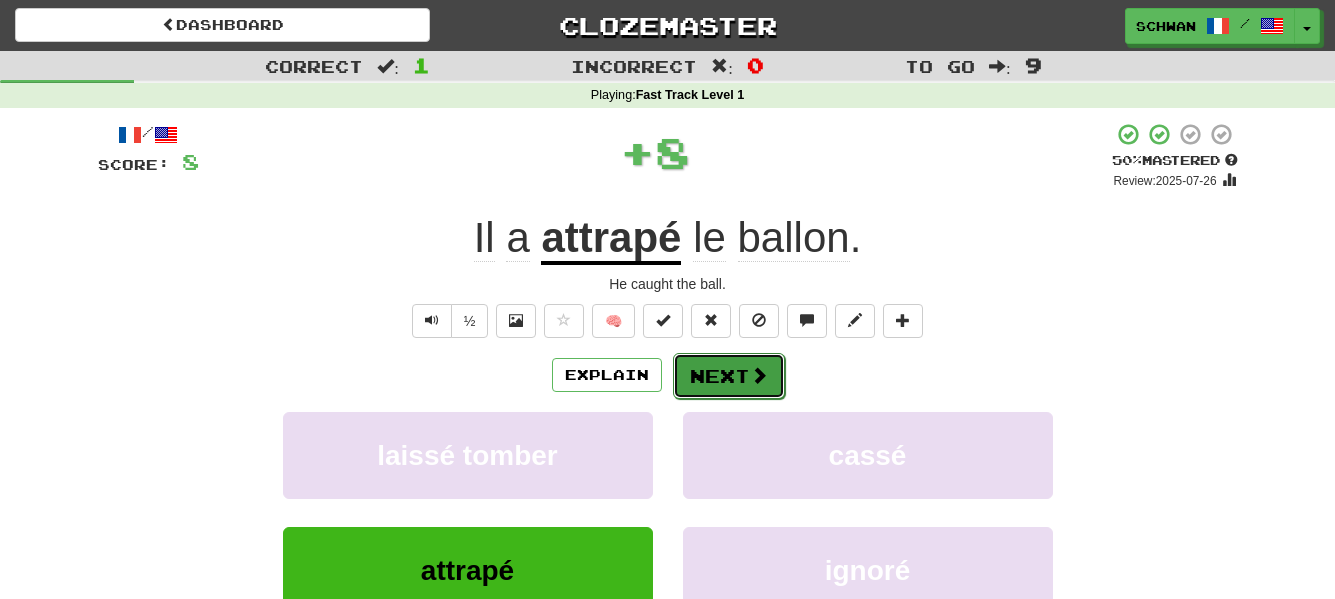 click on "Next" at bounding box center [729, 376] 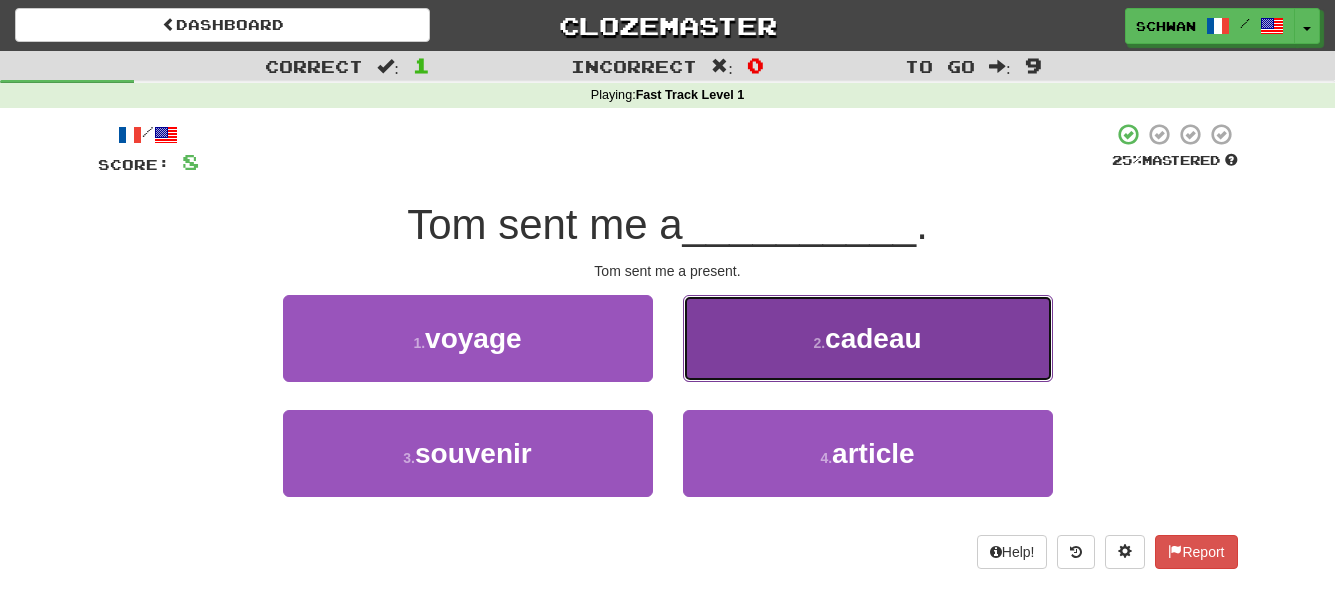 click on "2 .  cadeau" at bounding box center [868, 338] 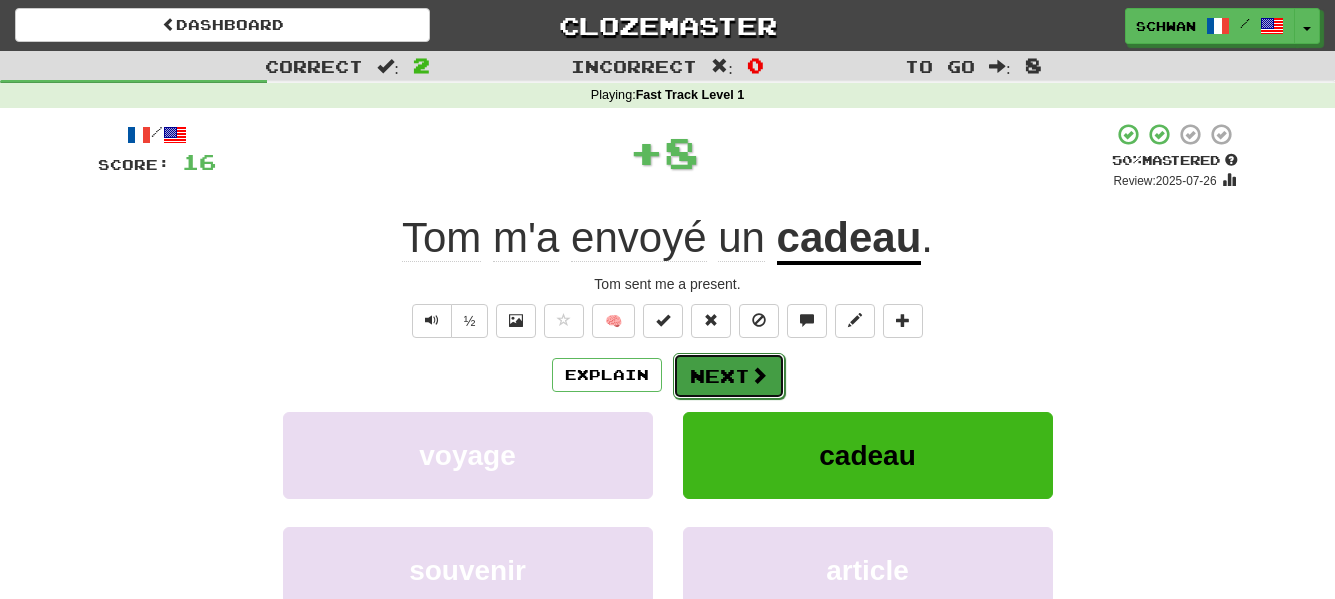 click on "Next" at bounding box center [729, 376] 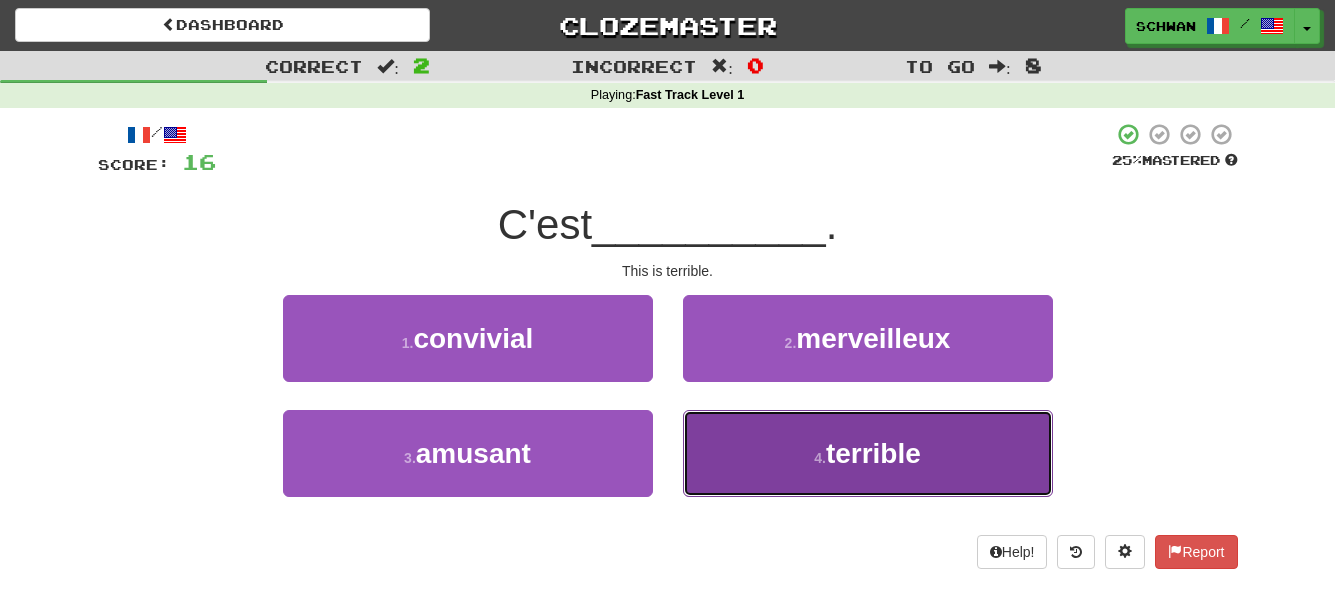 click on "4 .  terrible" at bounding box center (868, 453) 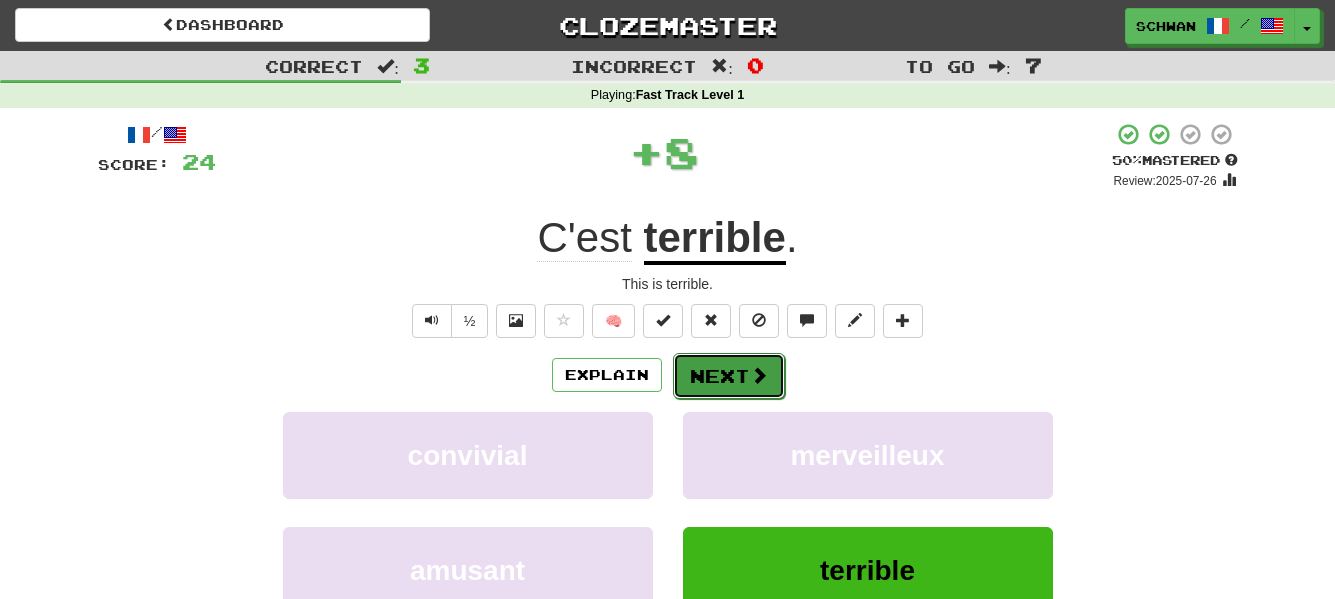 click on "Next" at bounding box center (729, 376) 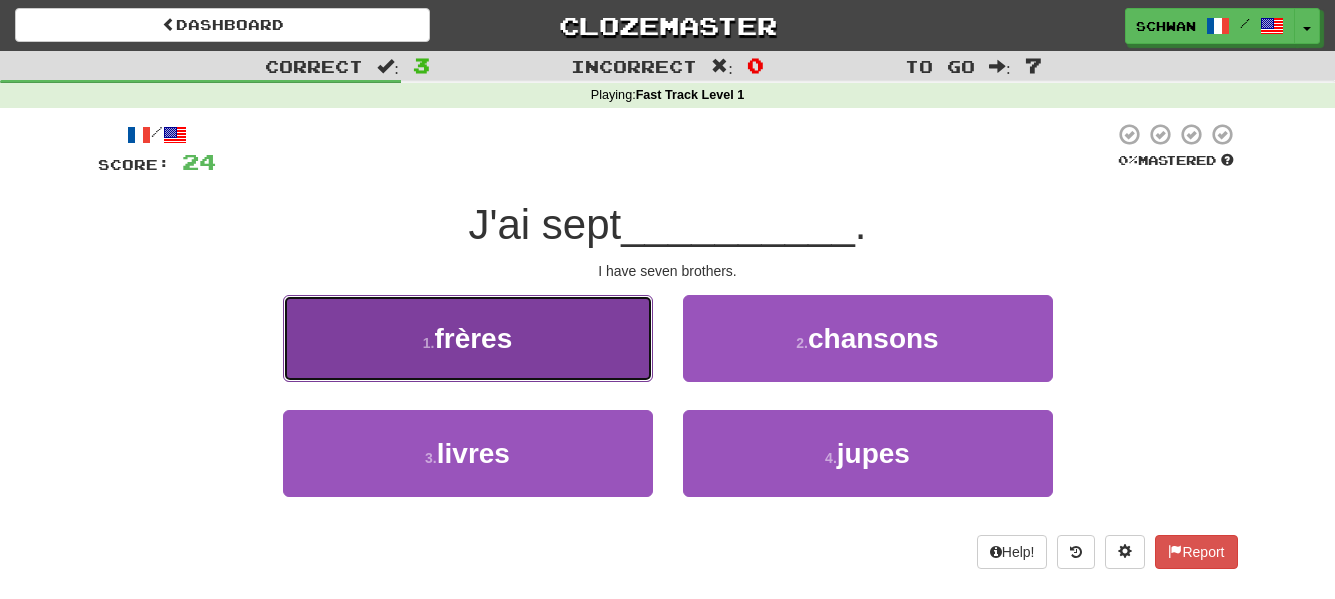 click on "1 .  frères" at bounding box center (468, 338) 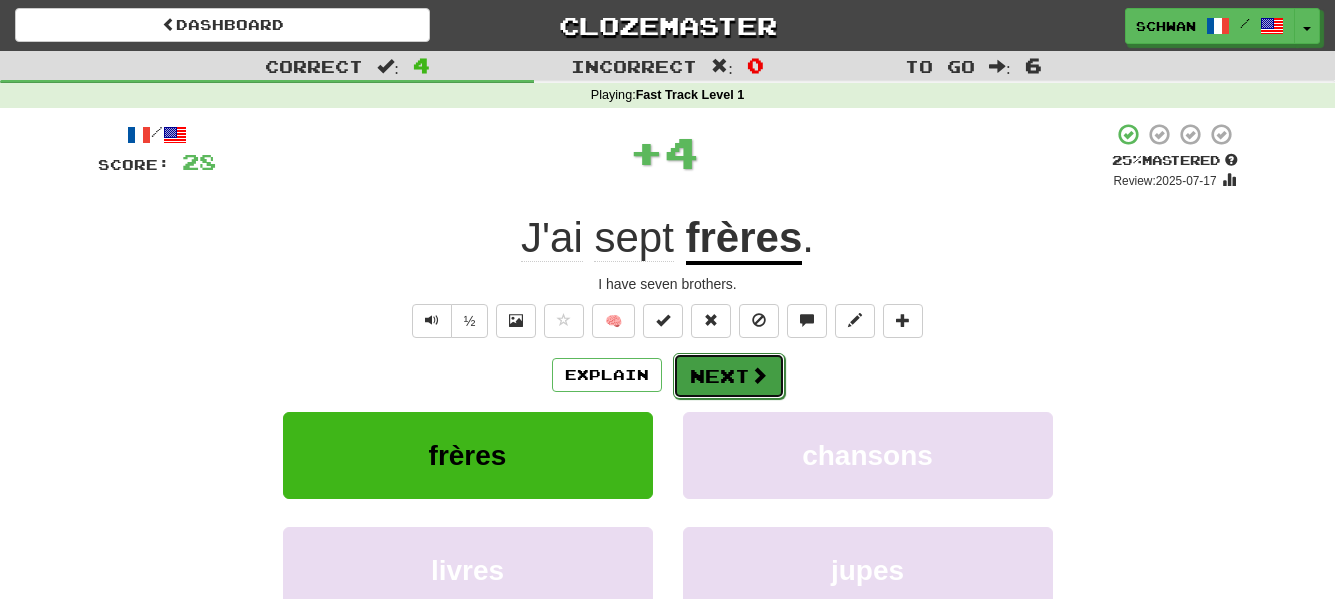 click on "Next" at bounding box center (729, 376) 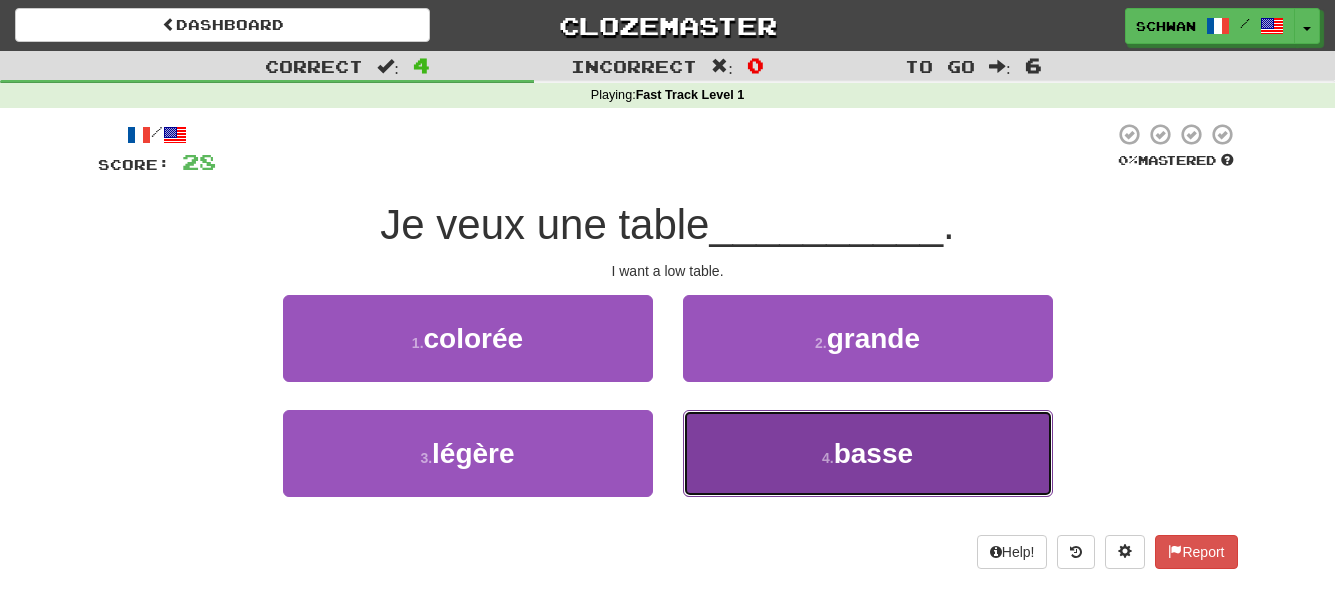 click on "4 .  basse" at bounding box center [868, 453] 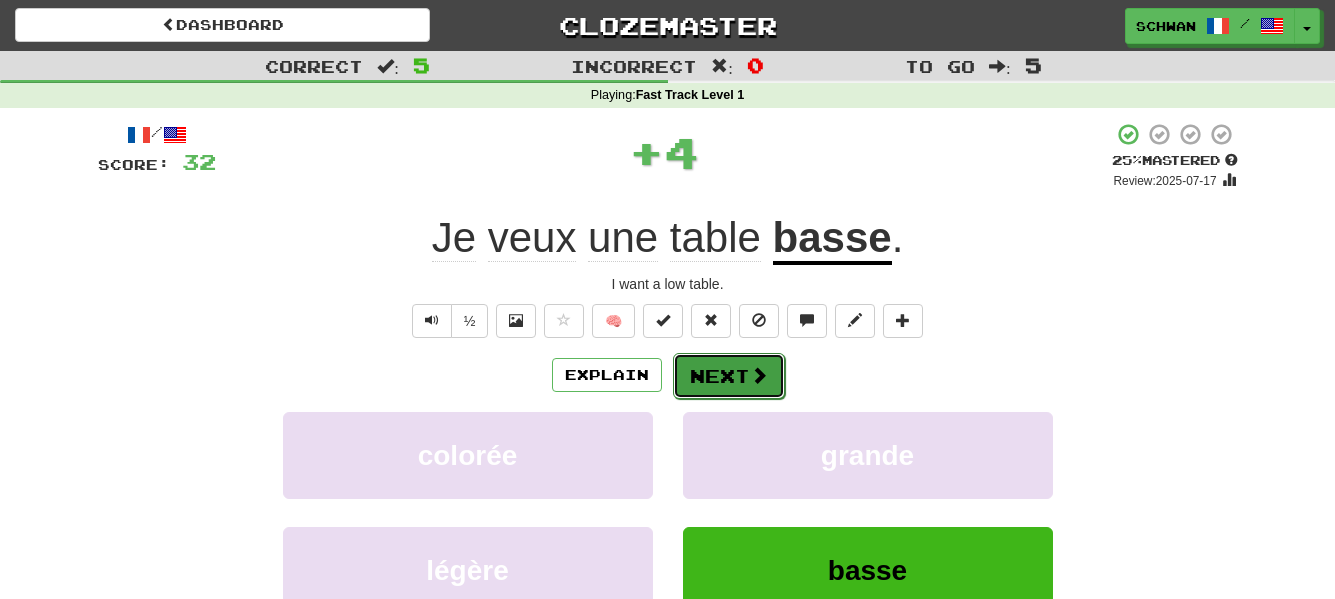 click on "Next" at bounding box center [729, 376] 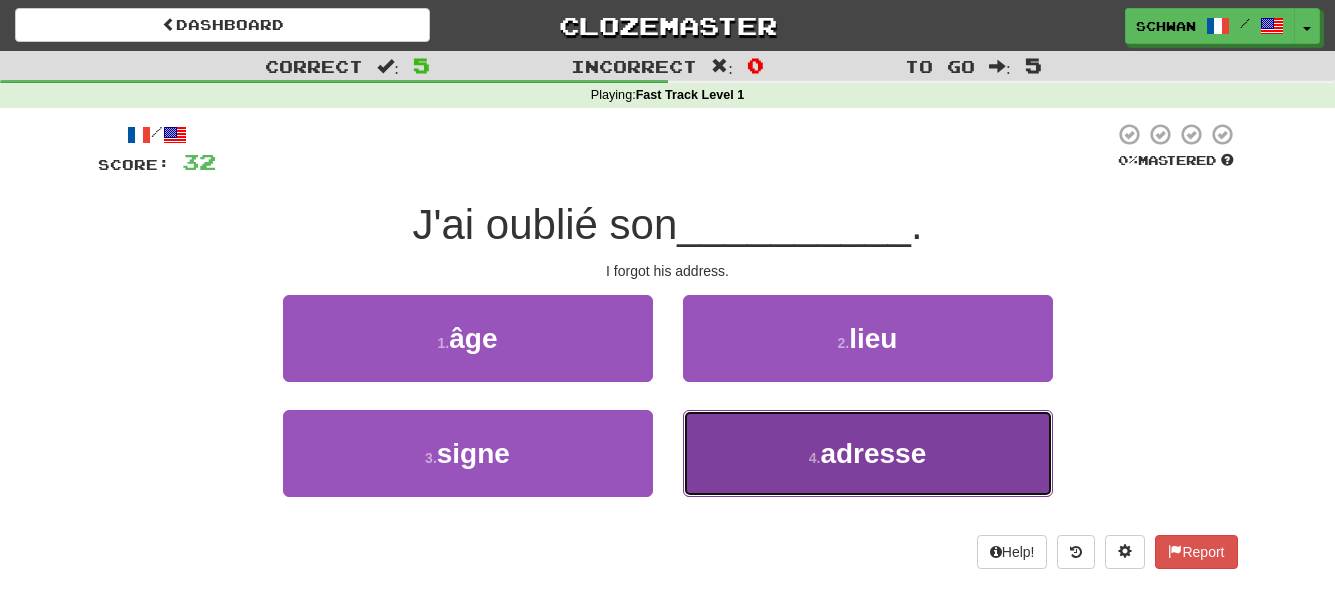 click on "4 .  adresse" at bounding box center (868, 453) 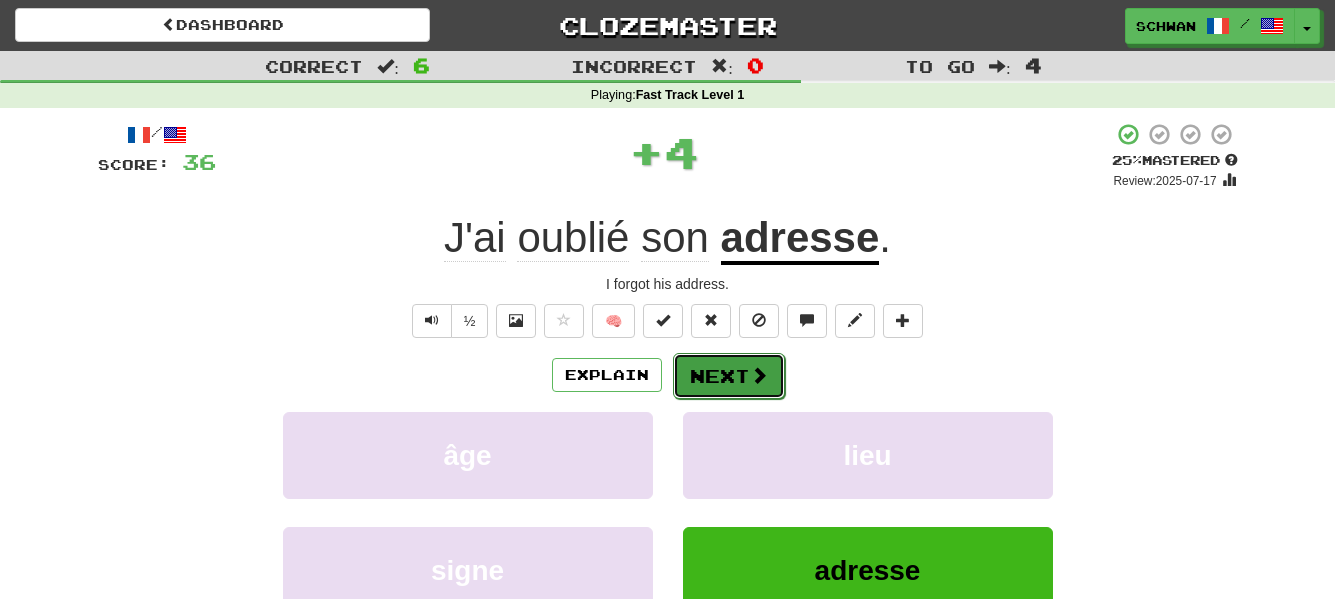 click on "Next" at bounding box center (729, 376) 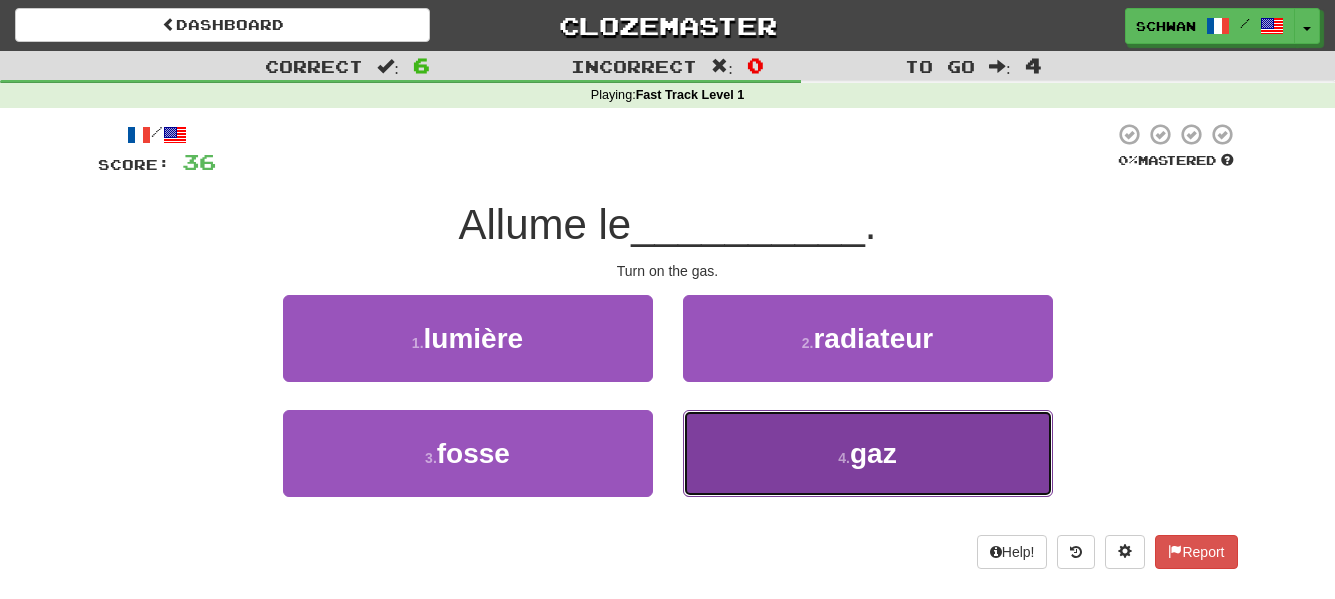 click on "4 .  gaz" at bounding box center [868, 453] 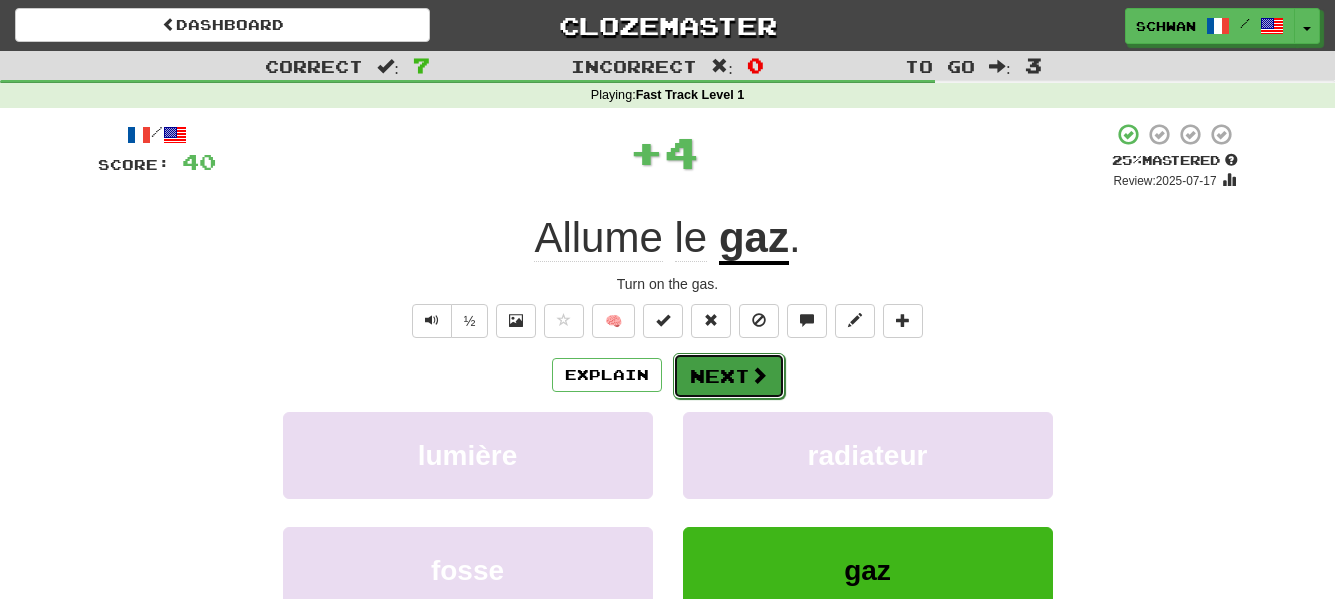 click on "Next" at bounding box center [729, 376] 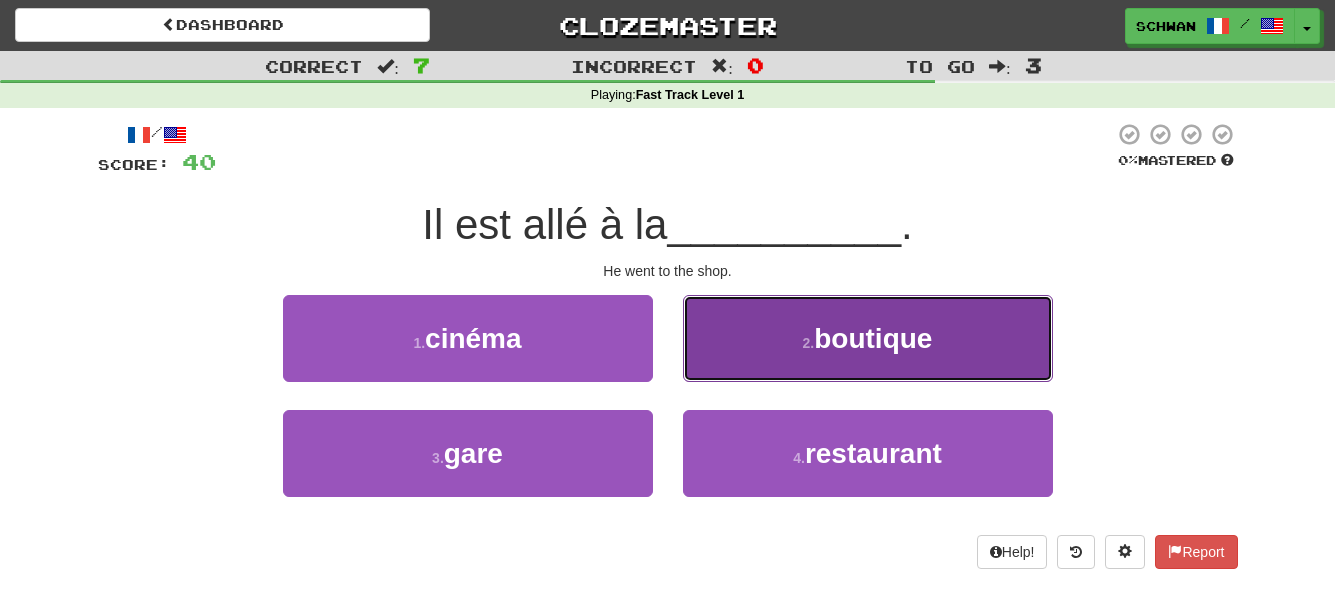 click on "2 .  boutique" at bounding box center (868, 338) 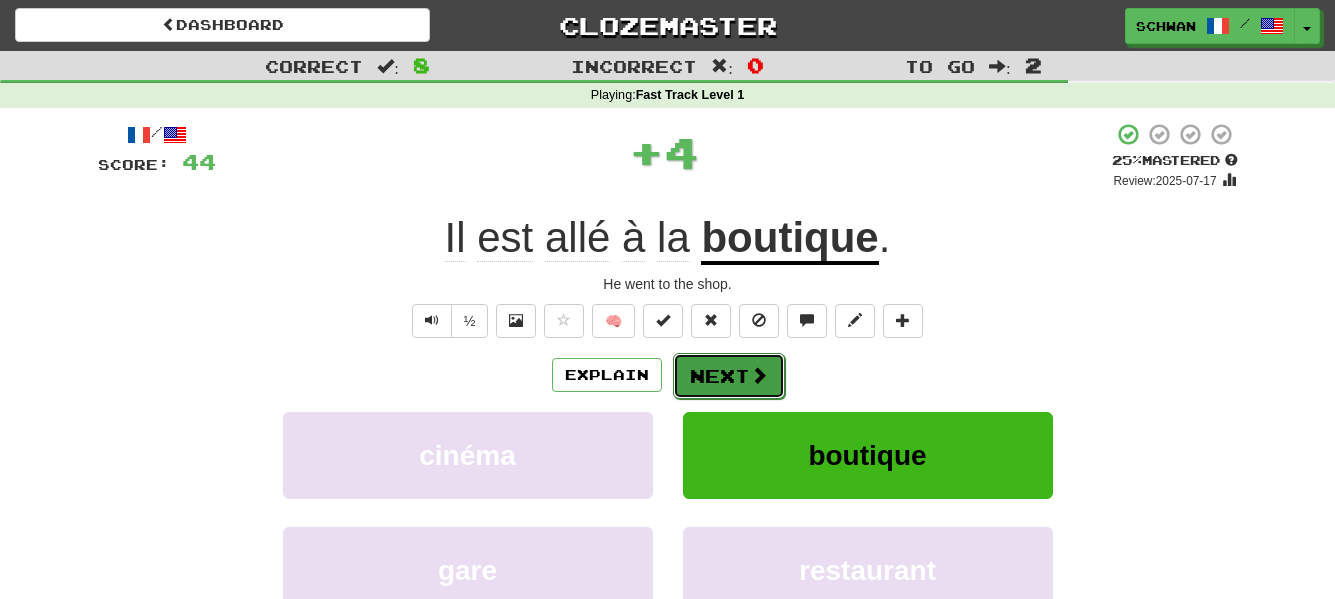 click on "Next" at bounding box center (729, 376) 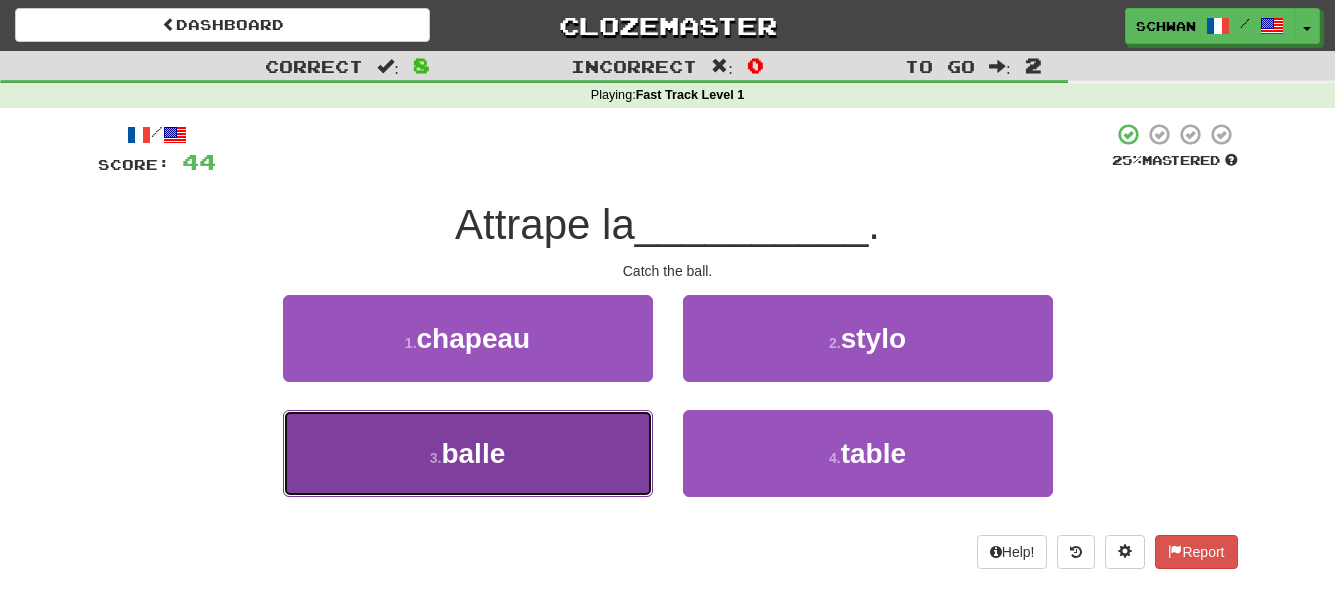 click on "3 .  balle" at bounding box center (468, 453) 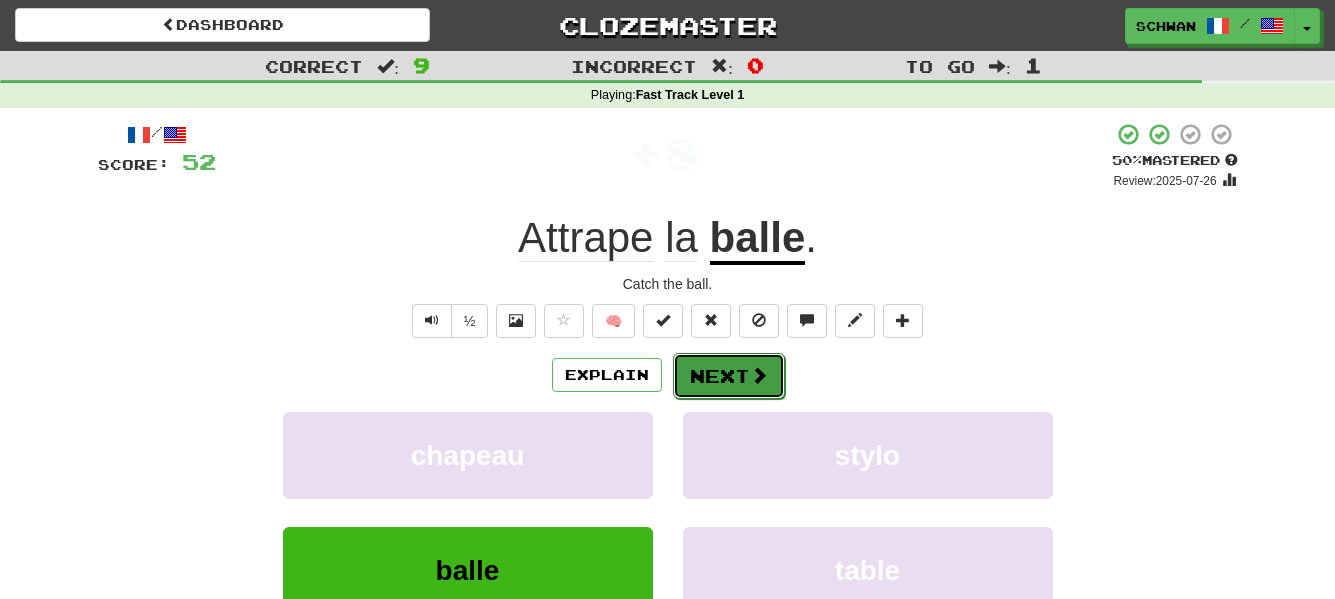 click on "Next" at bounding box center [729, 376] 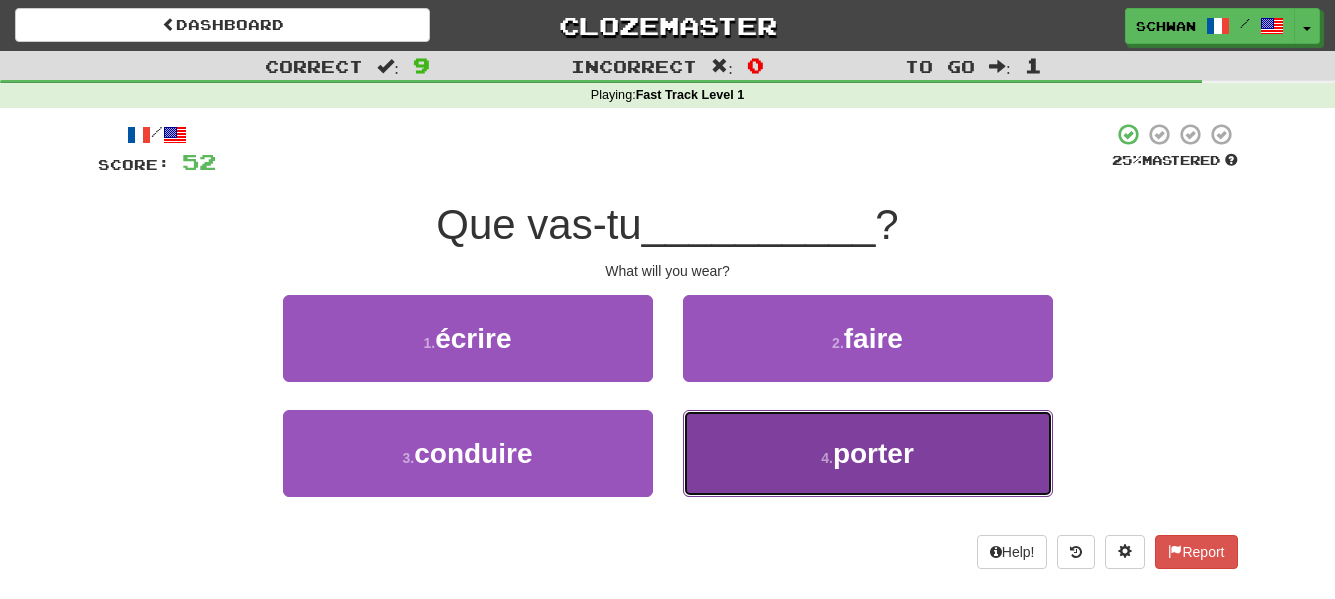 click on "4 .  porter" at bounding box center [868, 453] 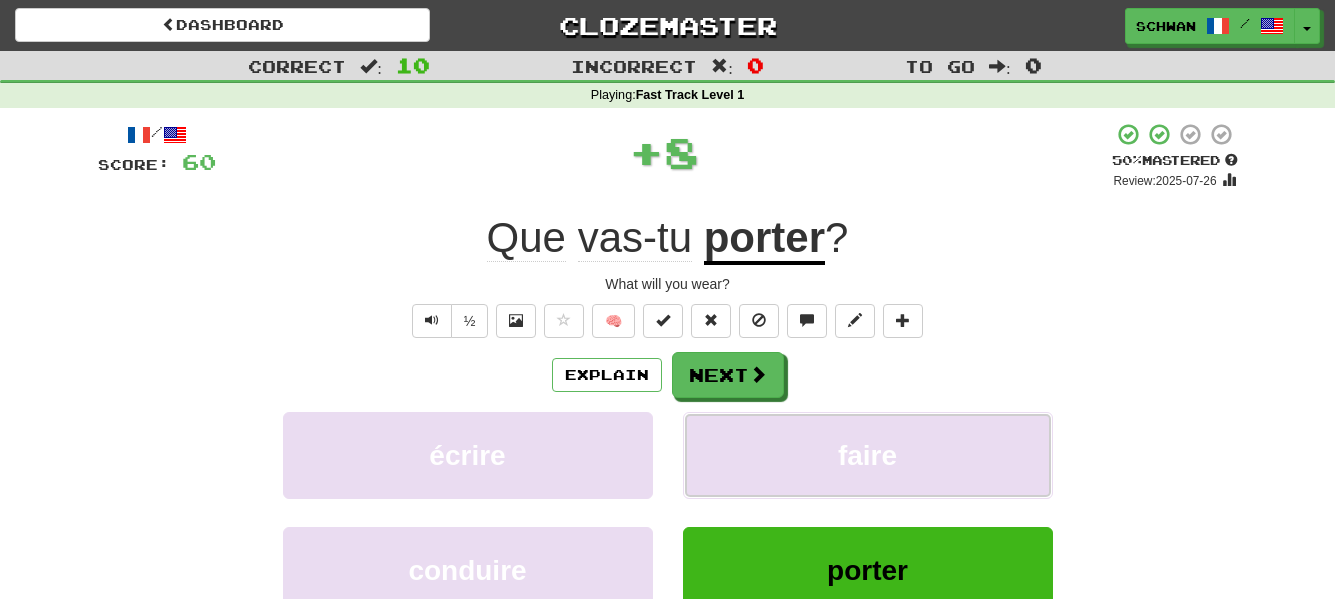 click on "faire" at bounding box center [868, 455] 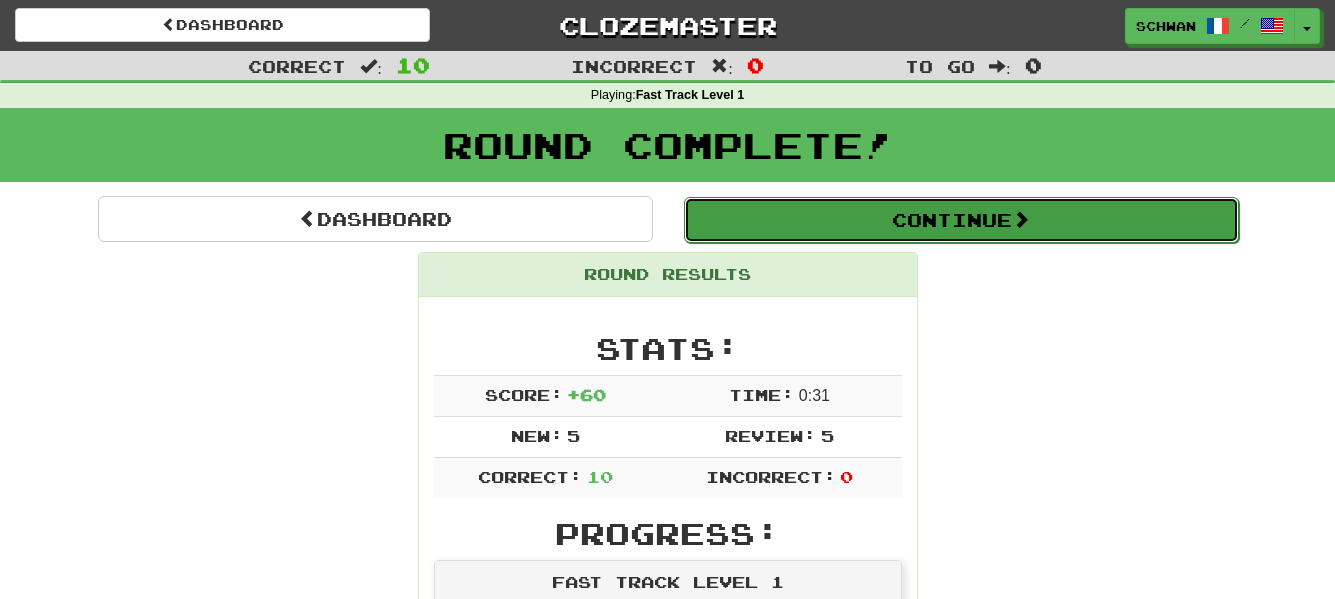 click on "Continue" at bounding box center (961, 220) 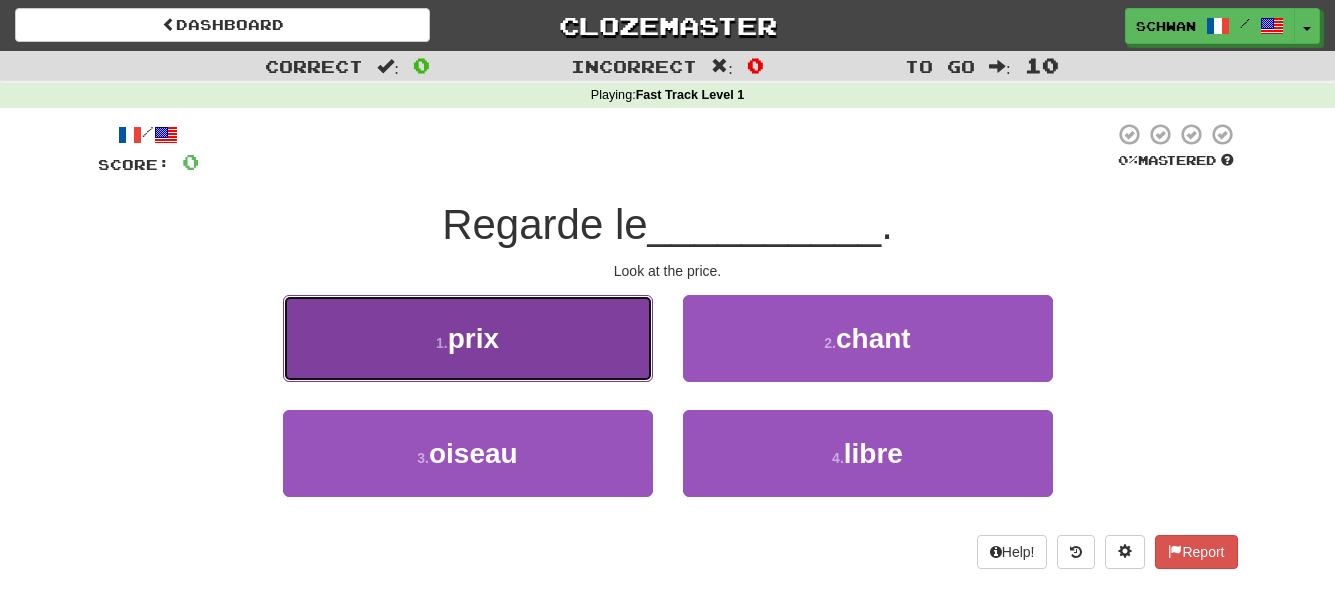 click on "prix" at bounding box center [473, 338] 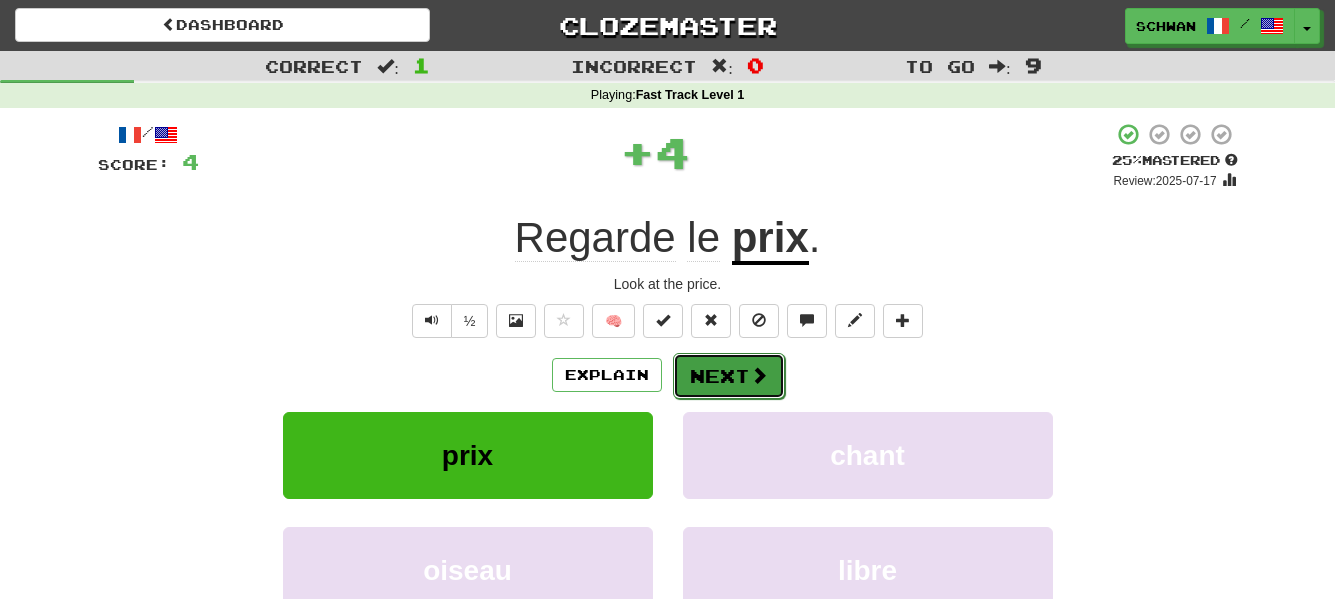 click on "Next" at bounding box center [729, 376] 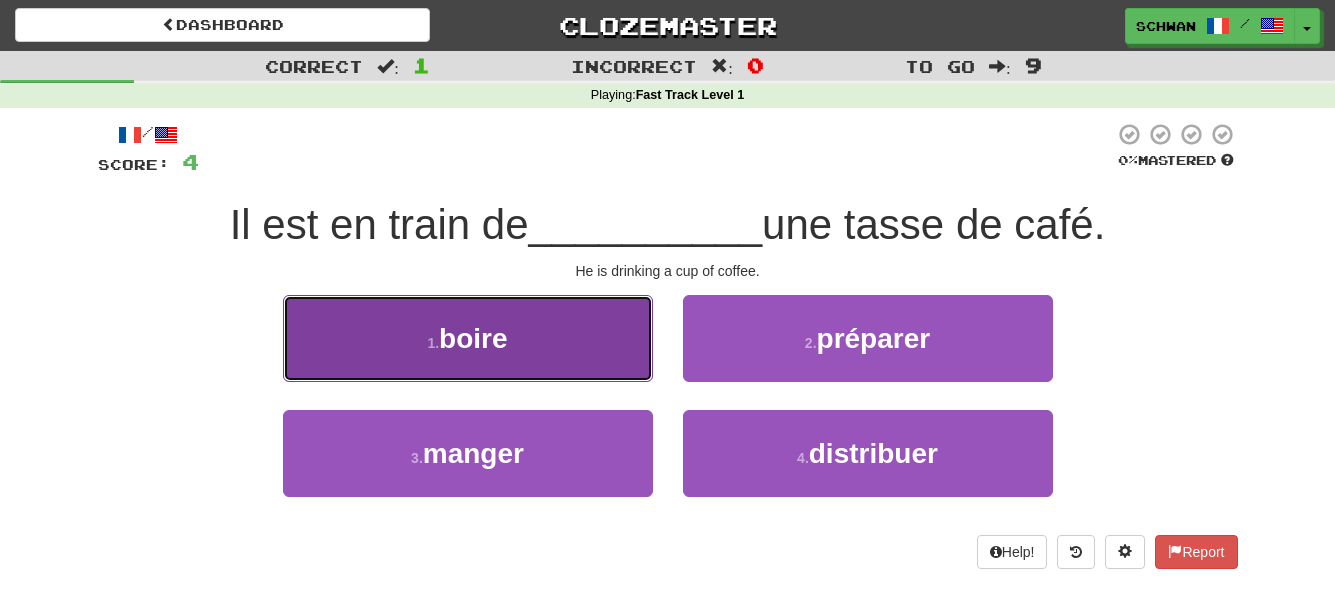 click on "1 .  boire" at bounding box center (468, 338) 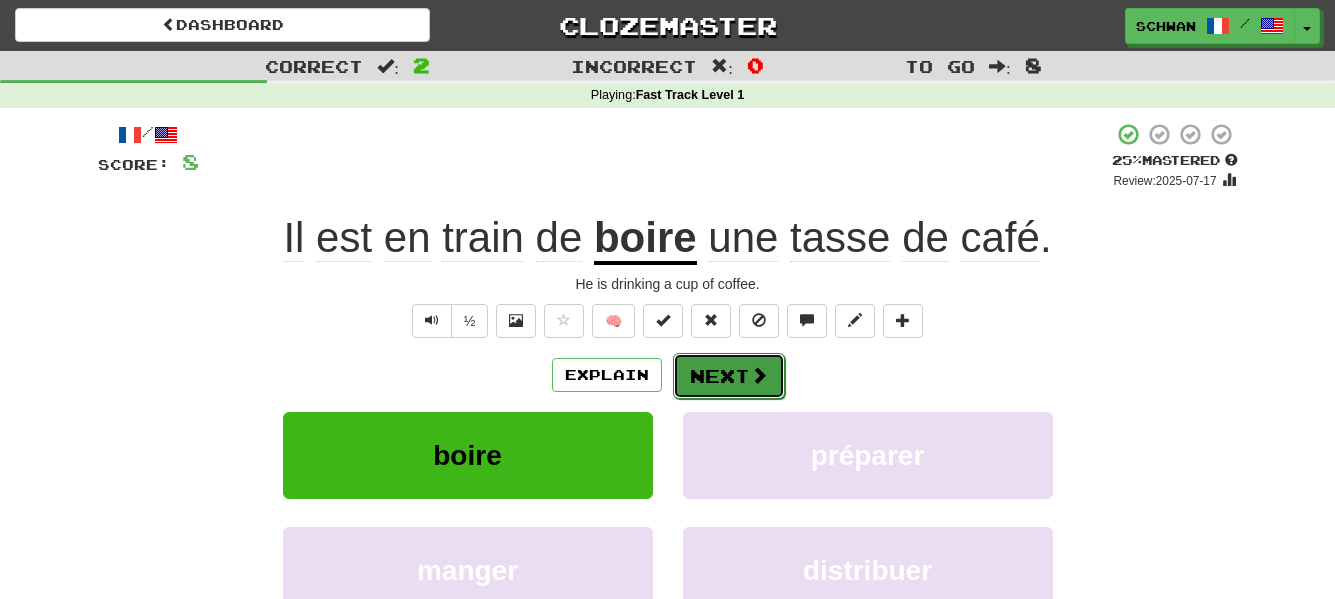 click on "Next" at bounding box center [729, 376] 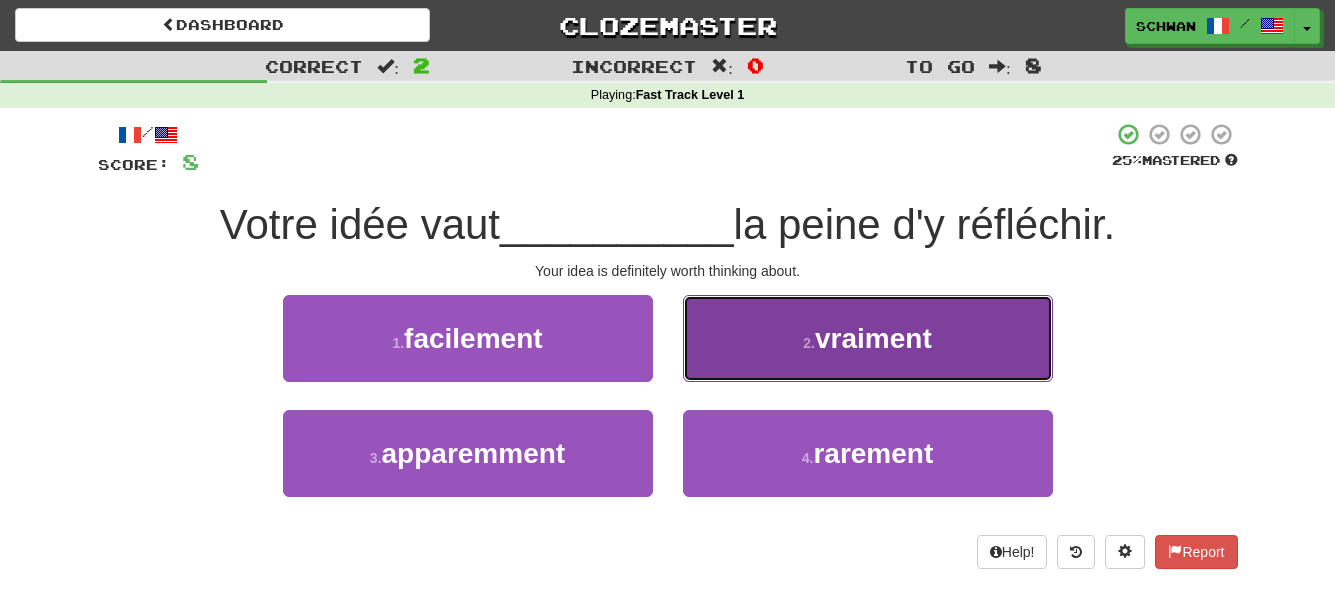 click on "2 .  vraiment" at bounding box center [868, 338] 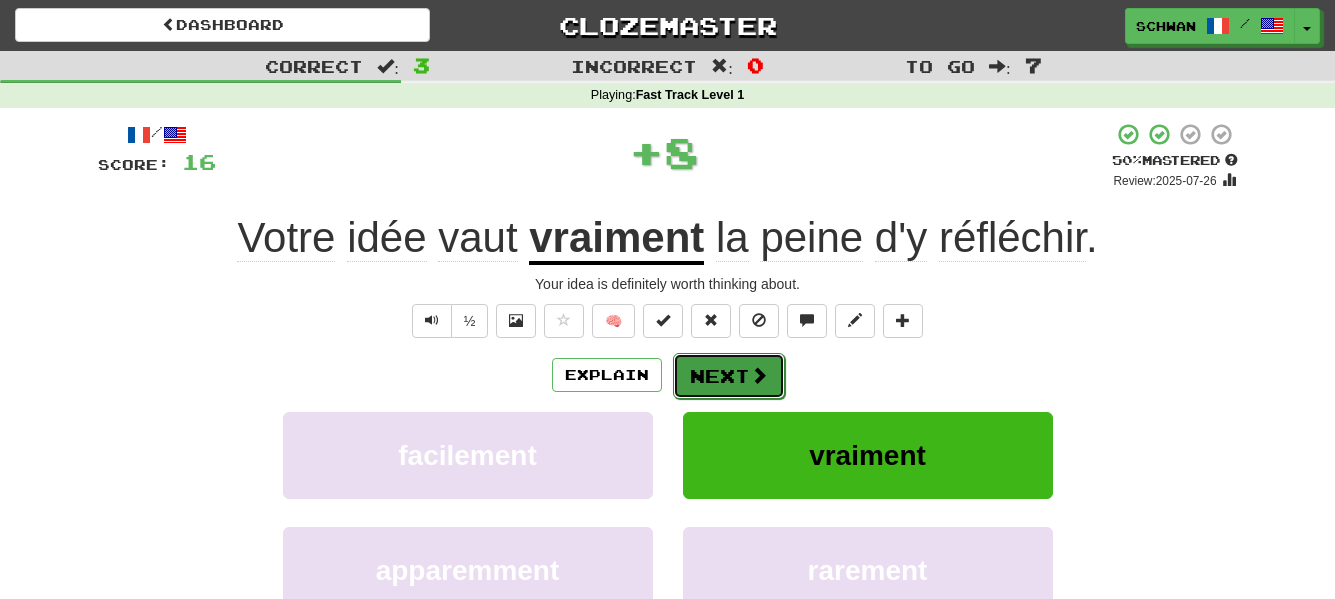 click on "Next" at bounding box center (729, 376) 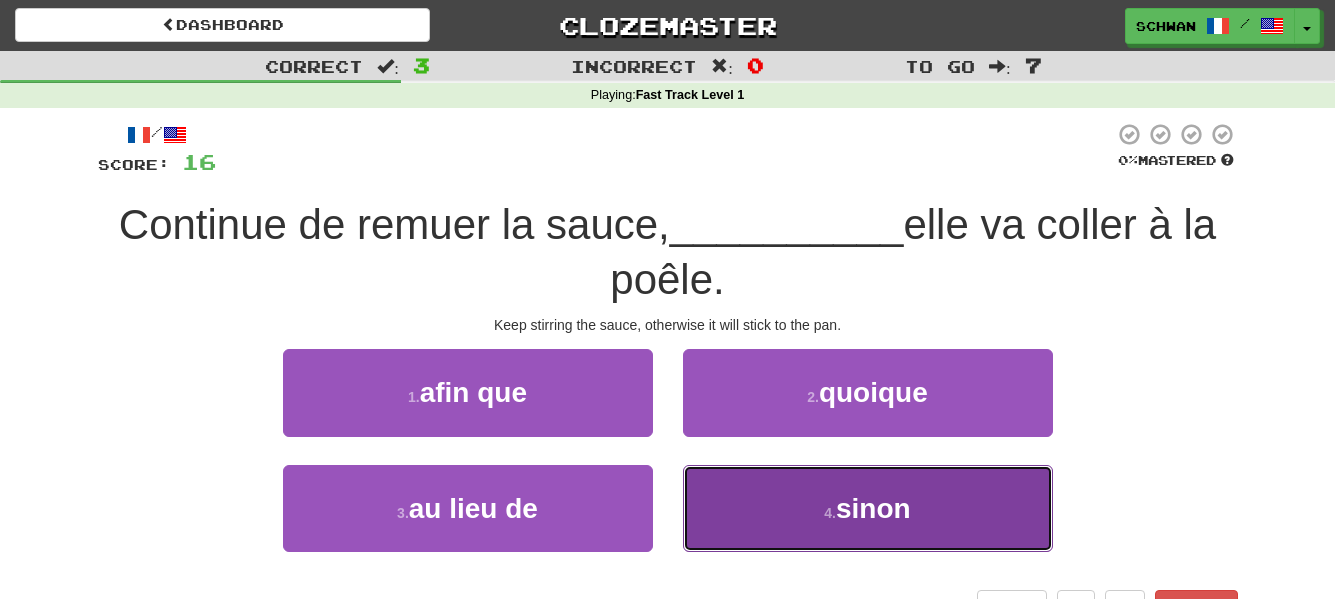 click on "sinon" at bounding box center [873, 508] 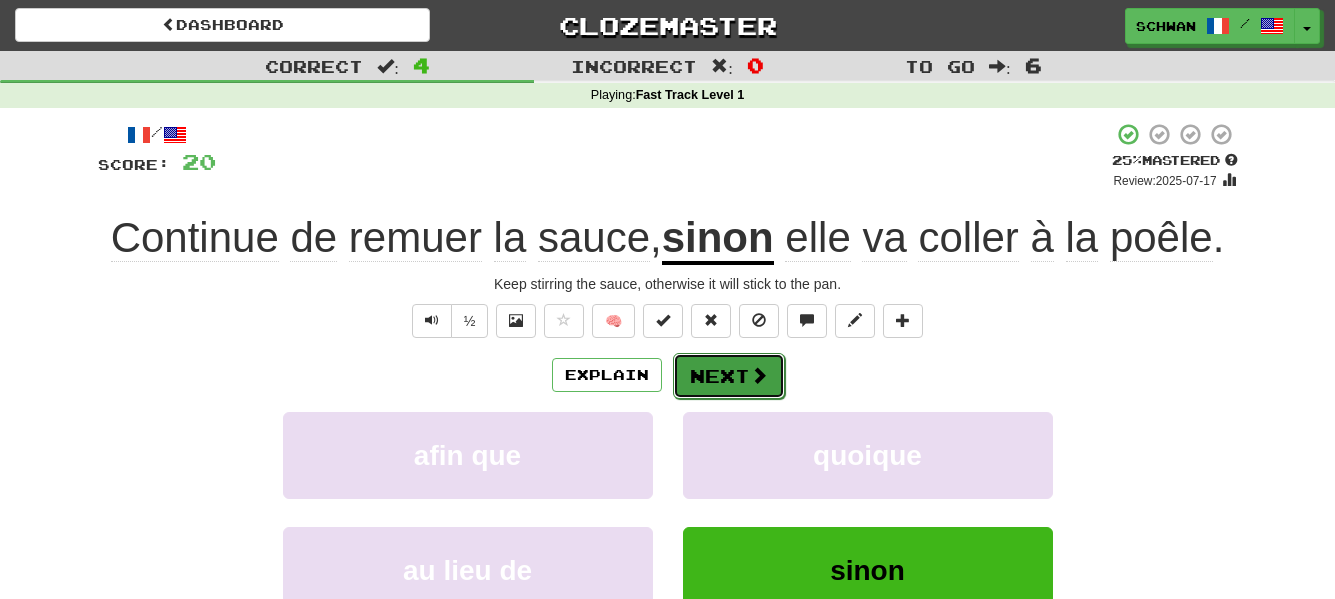 click on "Next" at bounding box center [729, 376] 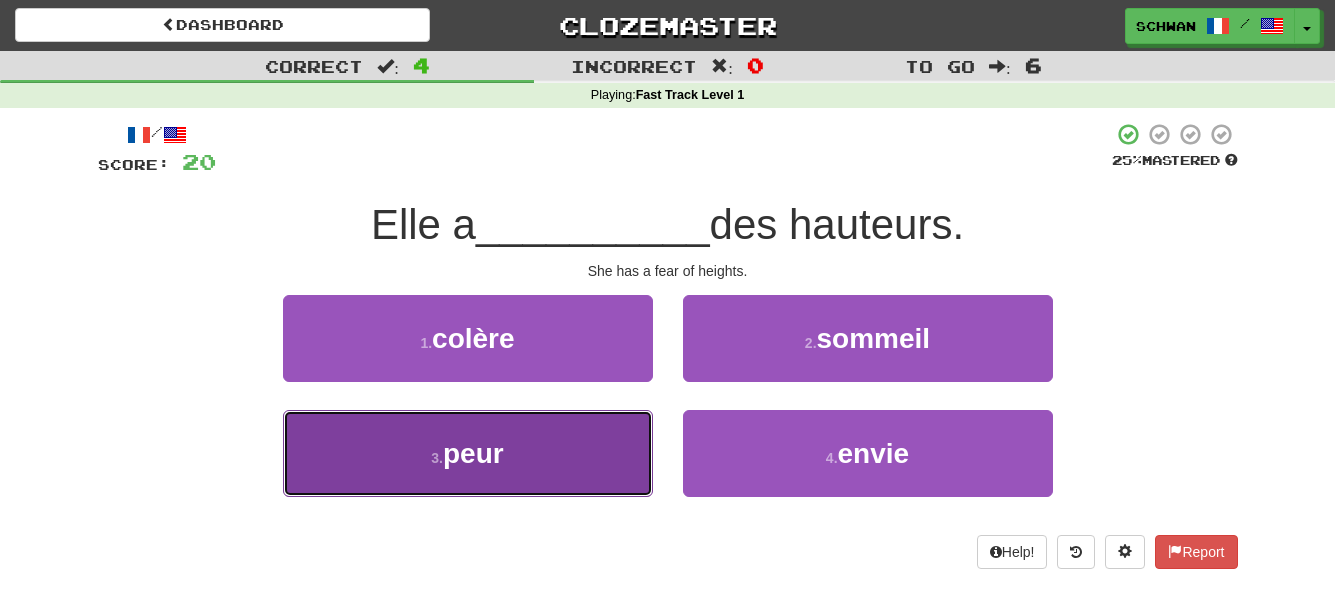 click on "3 .  peur" at bounding box center [468, 453] 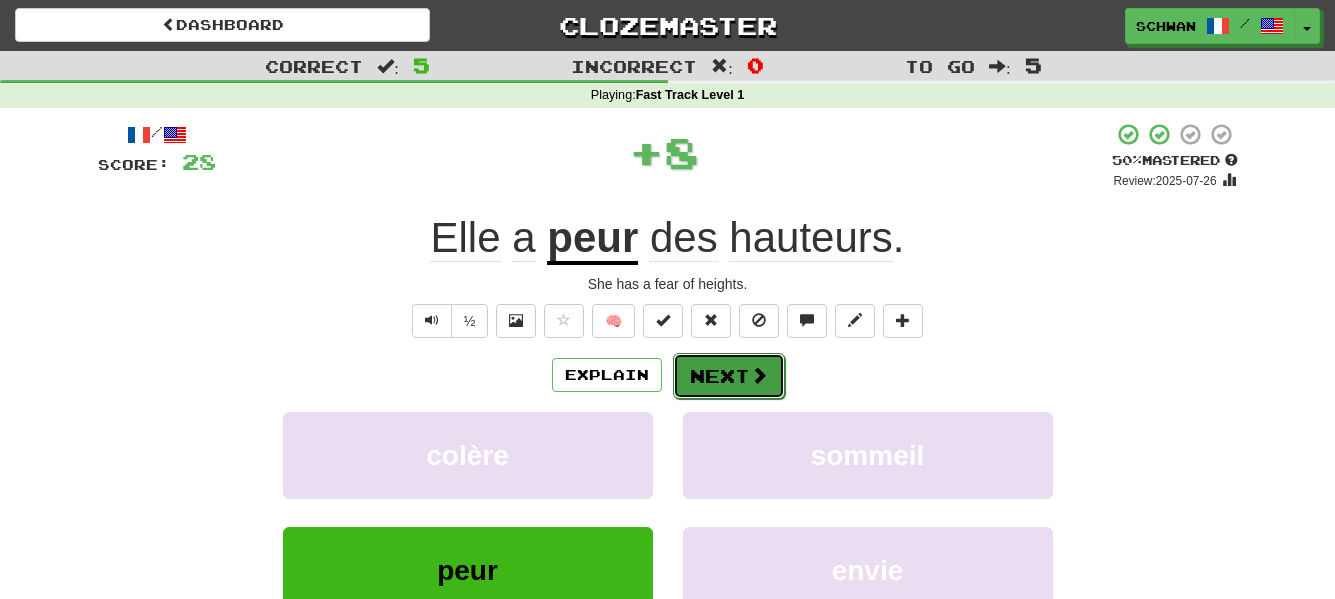 click on "Next" at bounding box center [729, 376] 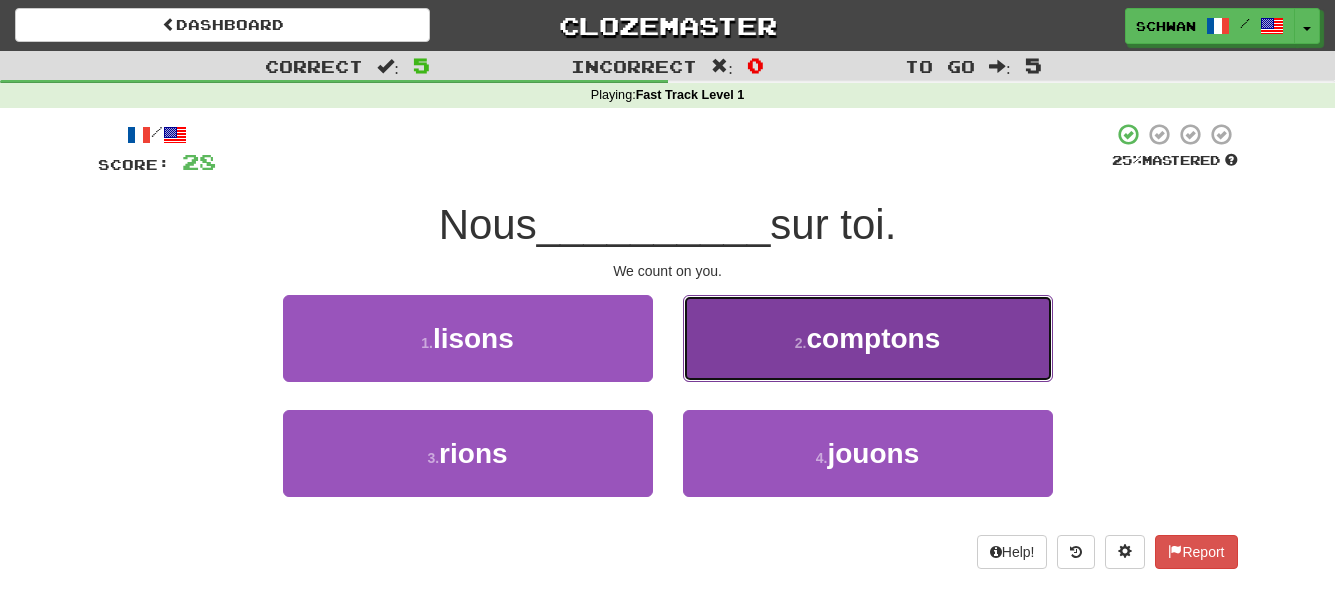 click on "2 .  comptons" at bounding box center (868, 338) 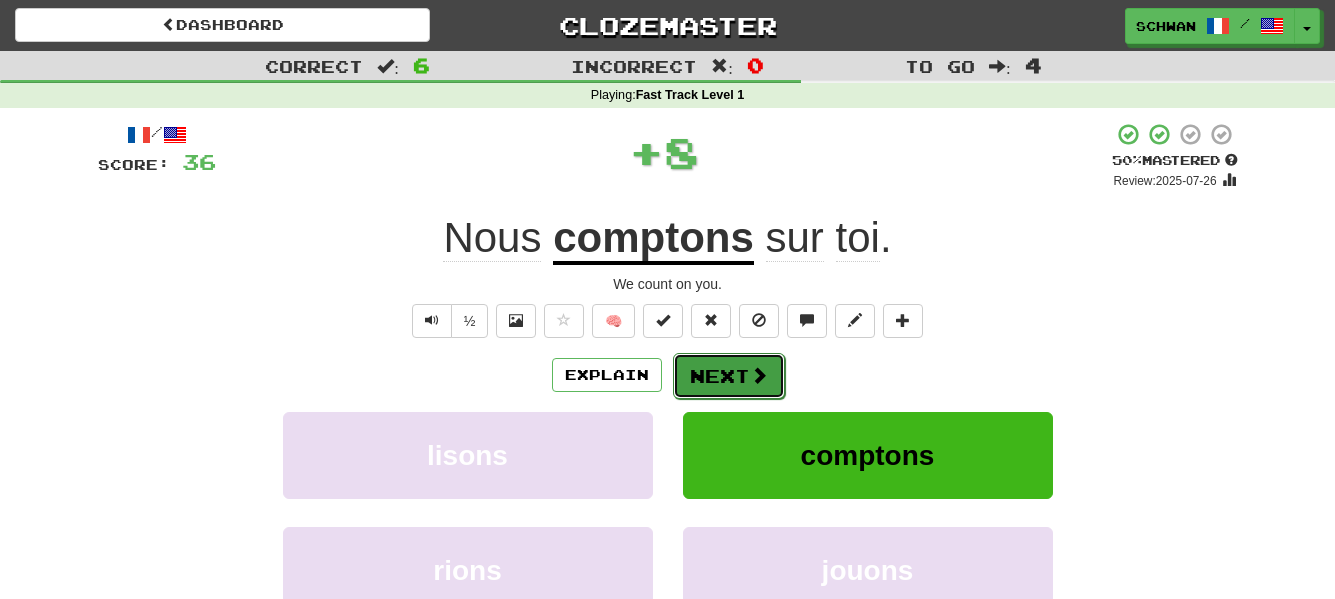 click on "Next" at bounding box center [729, 376] 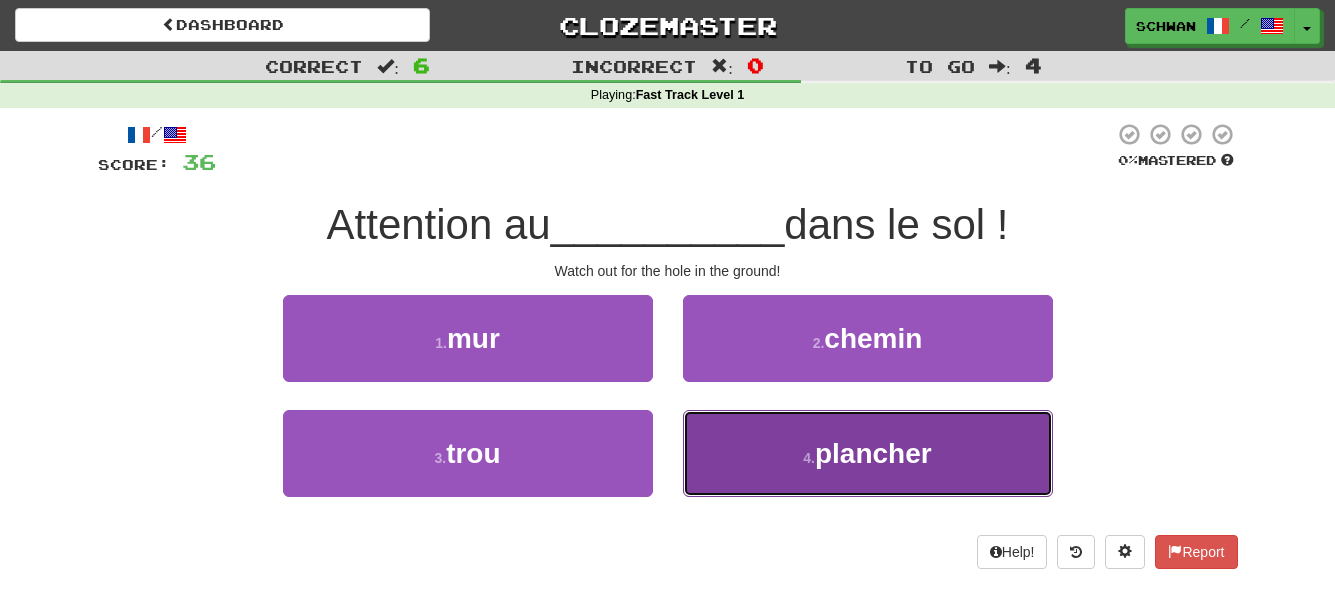 click on "4 .  plancher" at bounding box center [868, 453] 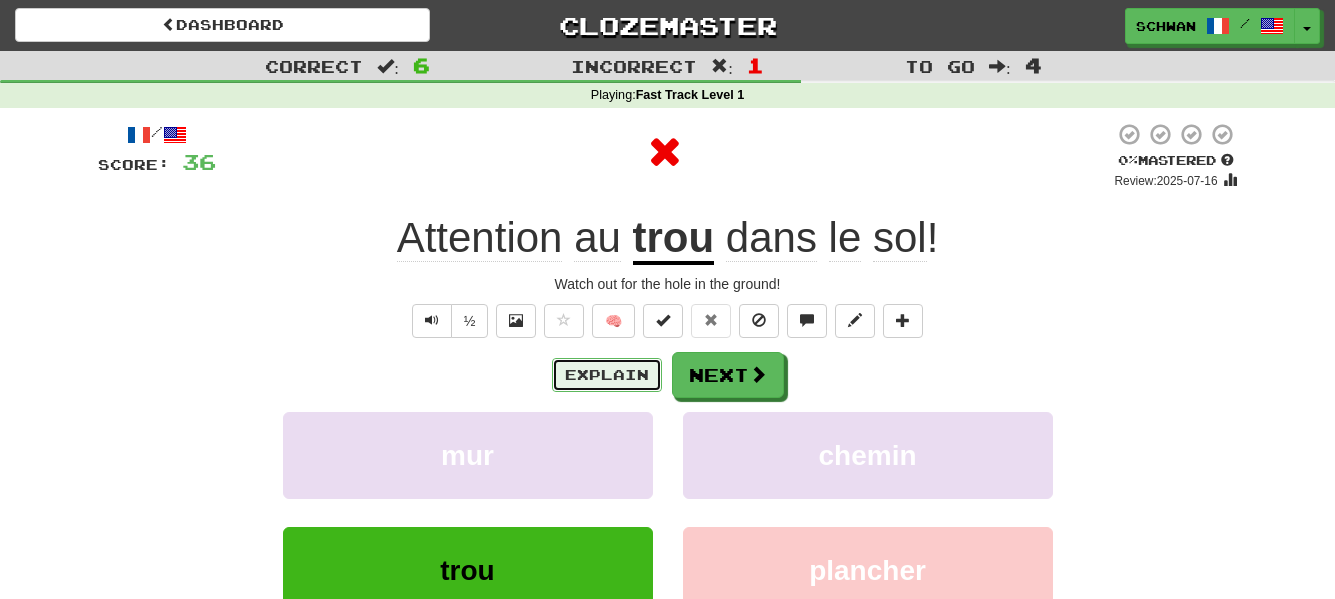 click on "Explain" at bounding box center [607, 375] 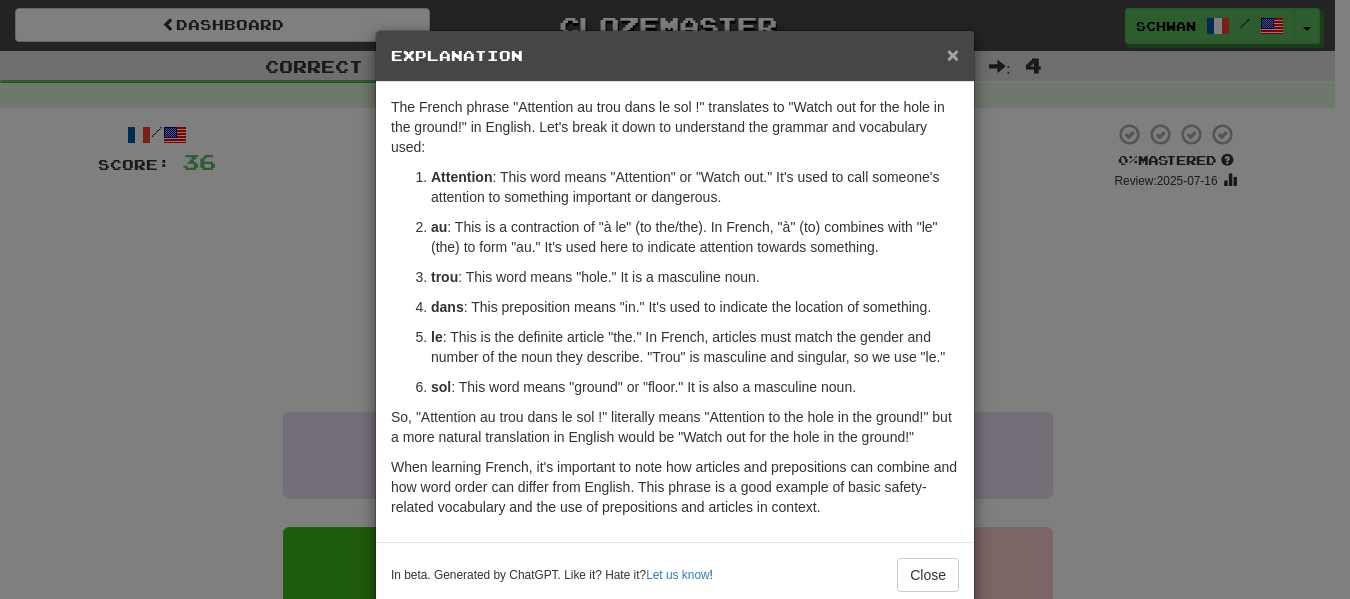 click on "×" at bounding box center (953, 54) 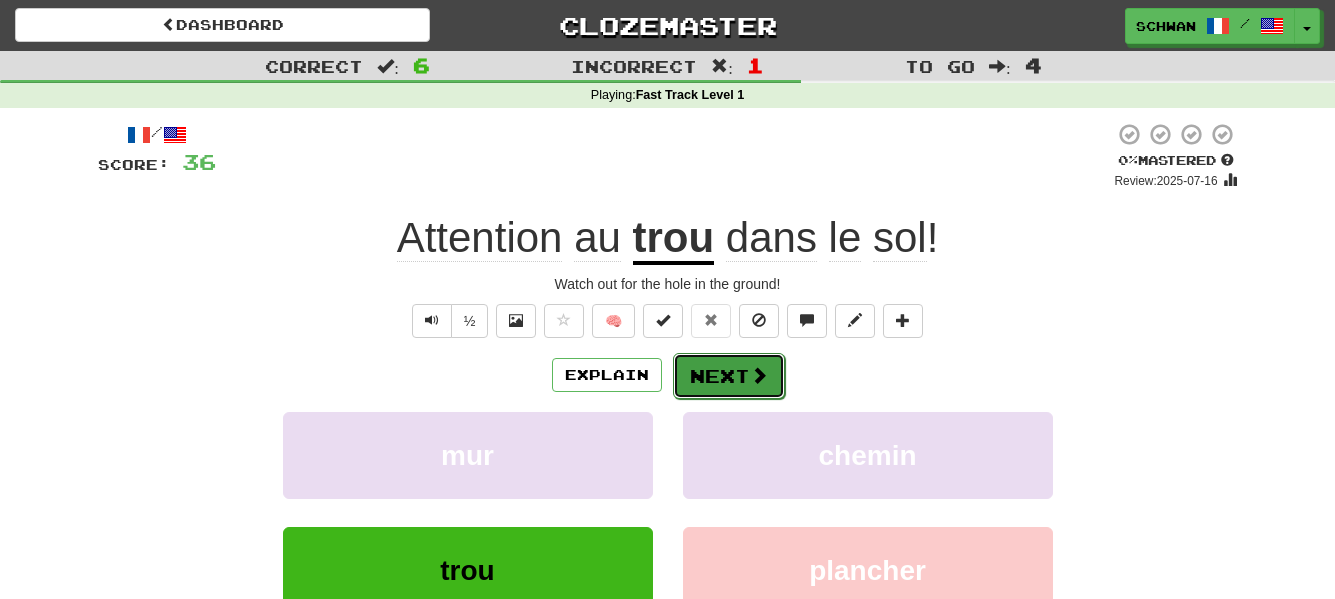 click at bounding box center [759, 375] 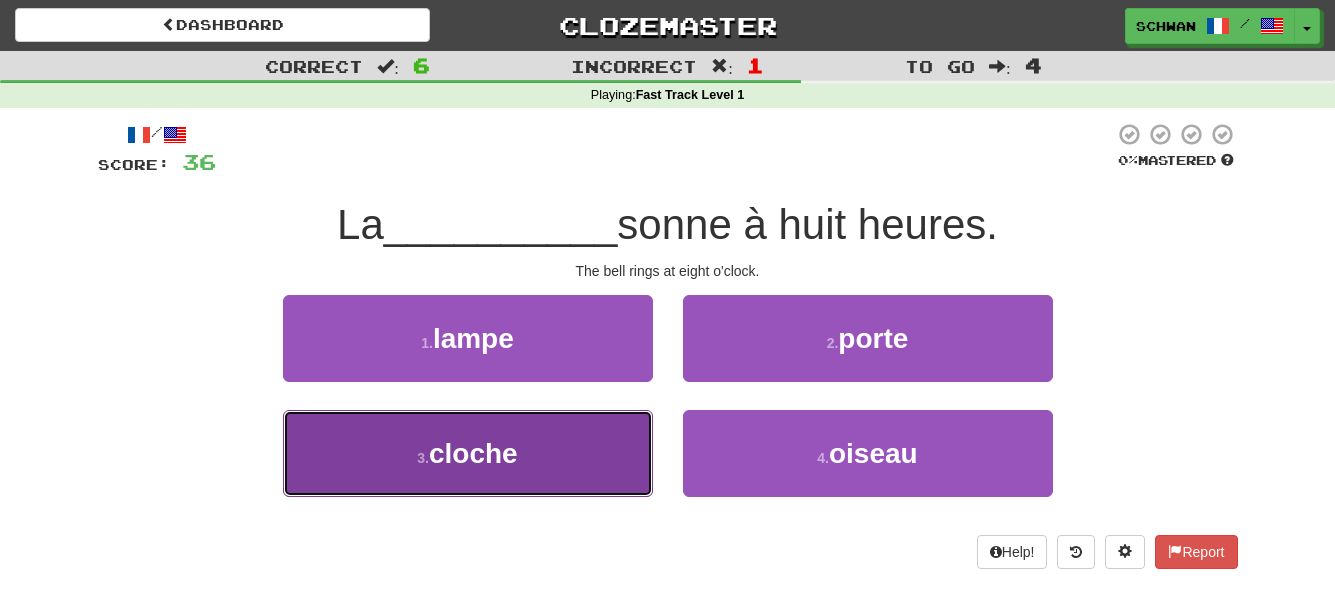 click on "cloche" at bounding box center [473, 453] 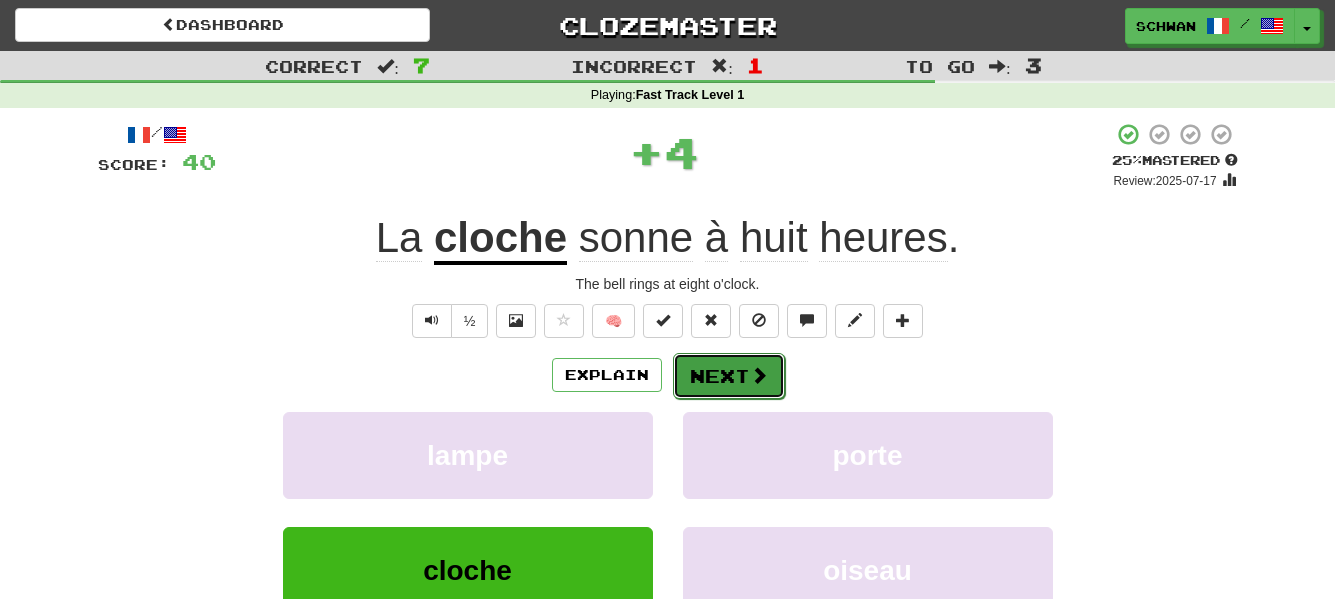 click on "Next" at bounding box center [729, 376] 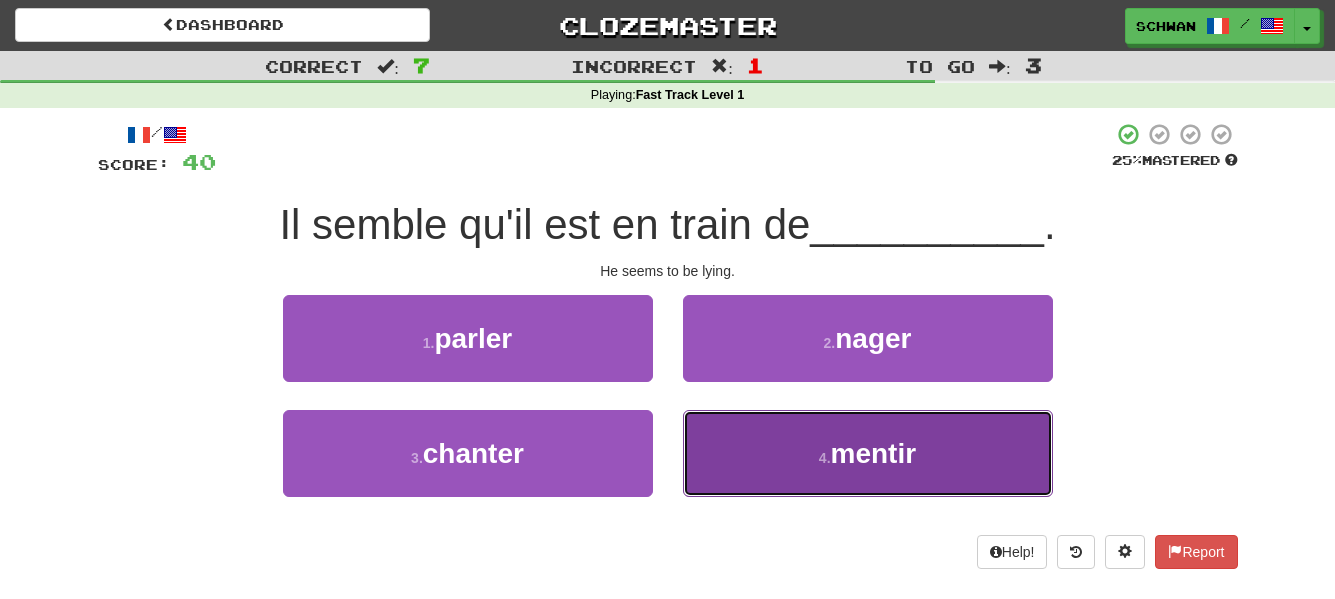 click on "4 .  mentir" at bounding box center [868, 453] 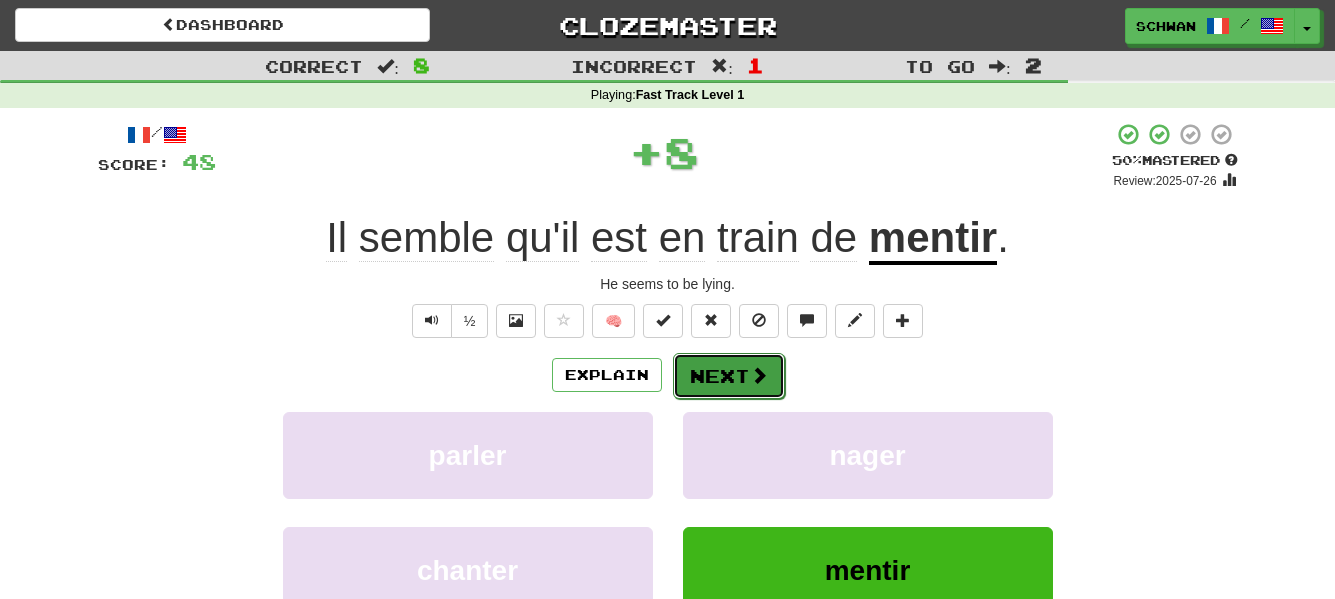 click on "Next" at bounding box center [729, 376] 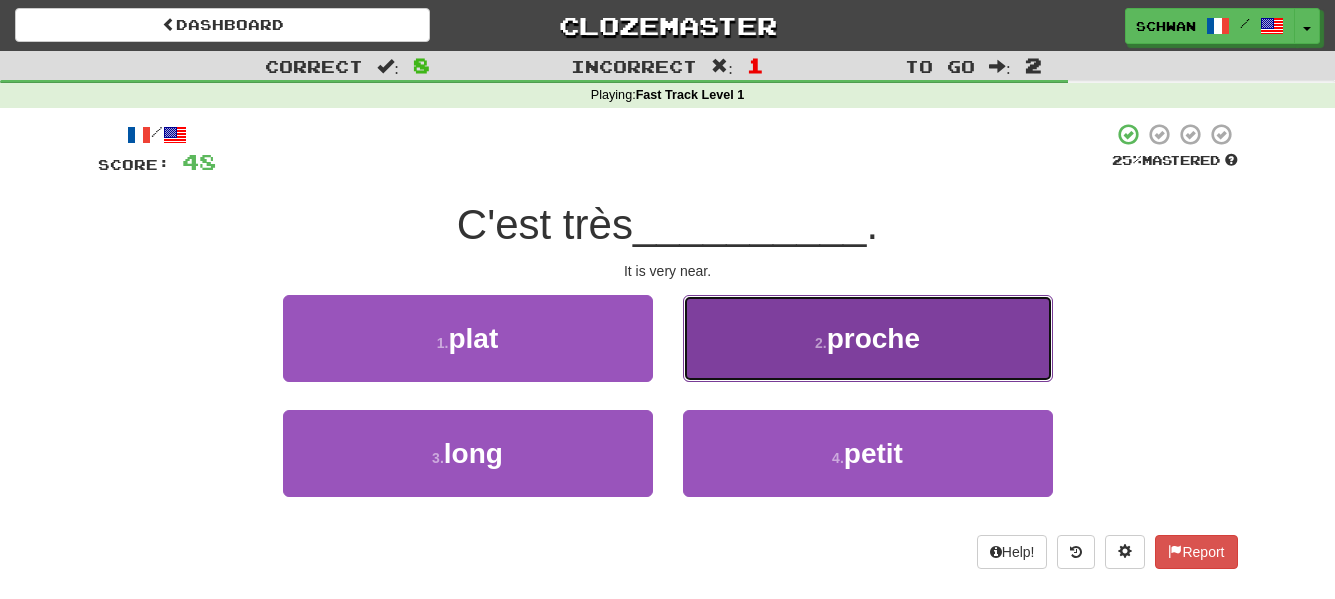 click on "2 .  proche" at bounding box center [868, 338] 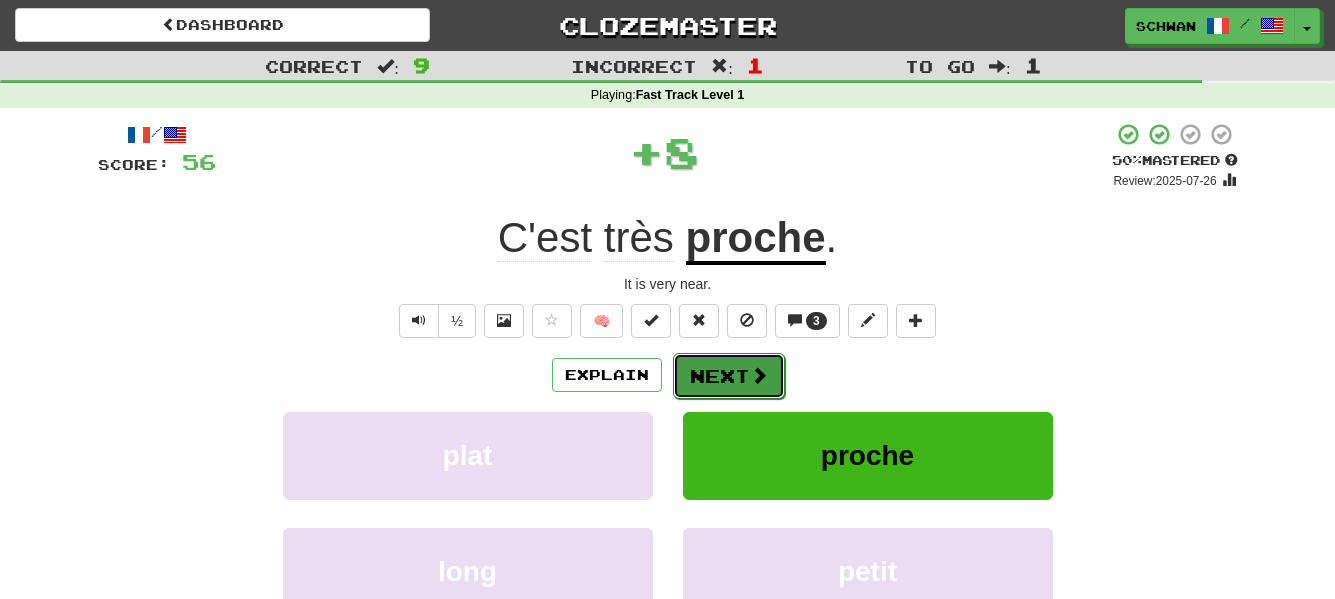 click on "Next" at bounding box center (729, 376) 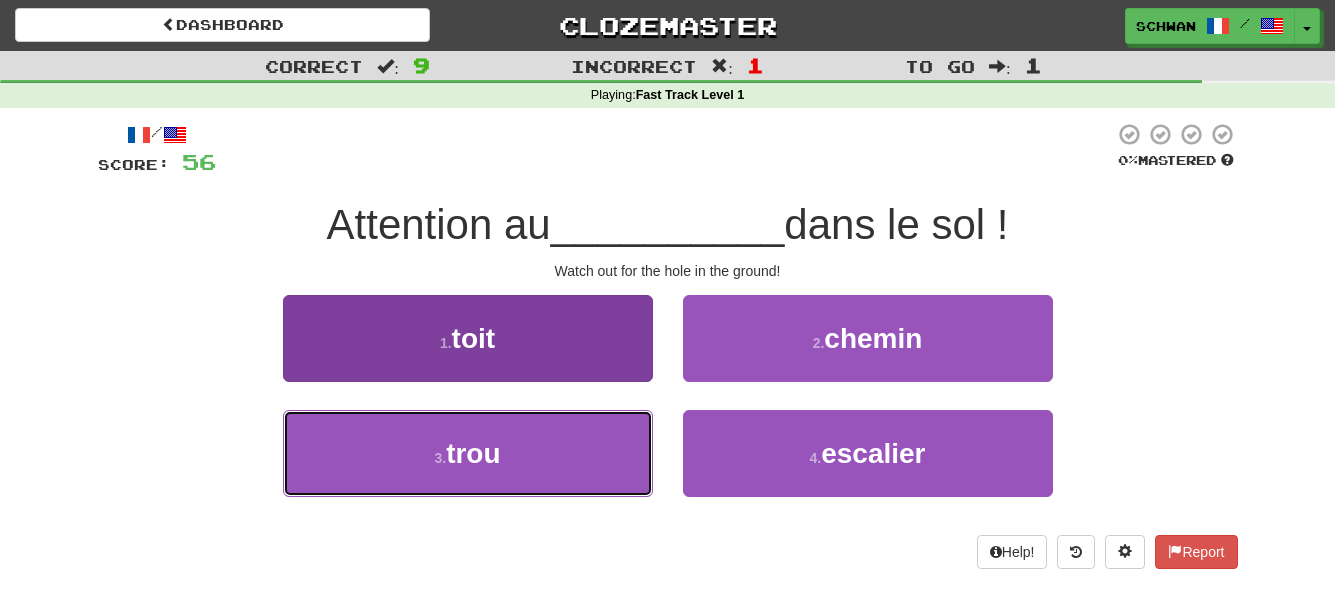click on "3 .  trou" at bounding box center [468, 453] 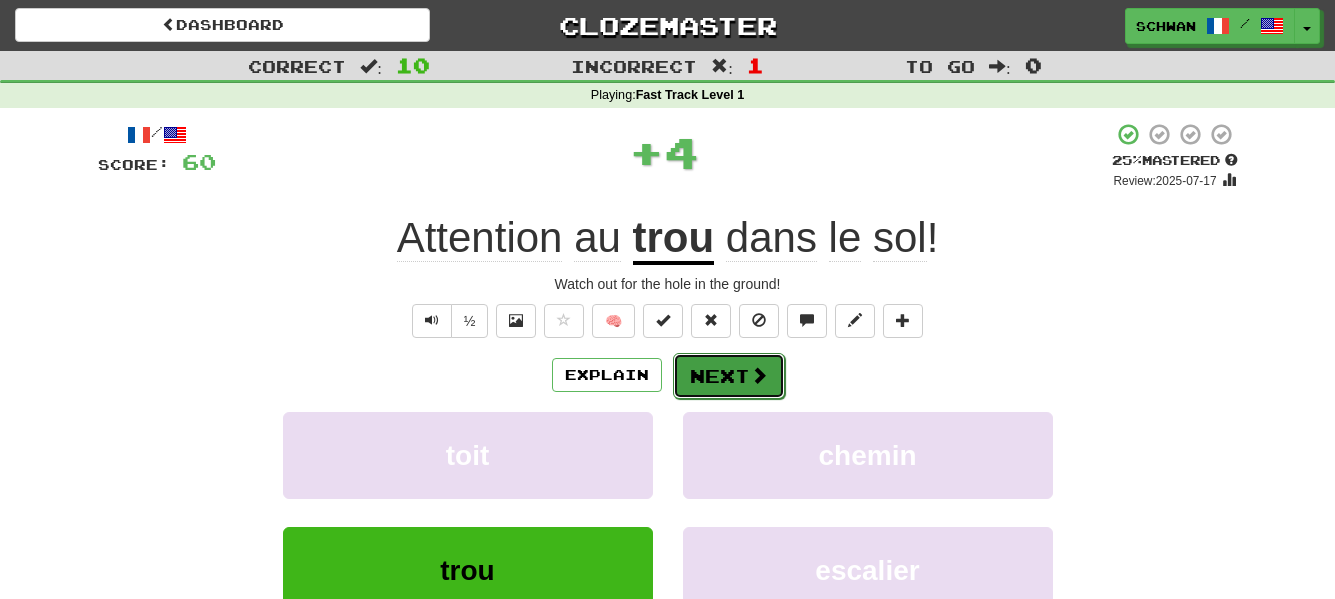 click on "Next" at bounding box center (729, 376) 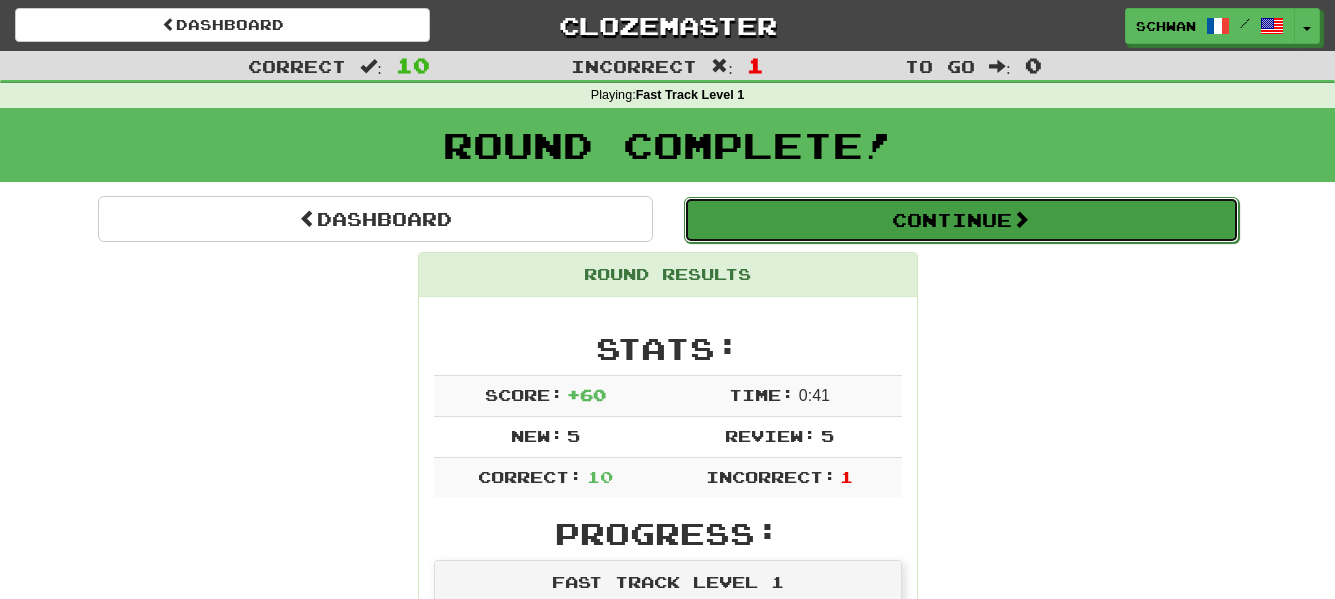 click on "Continue" at bounding box center [961, 220] 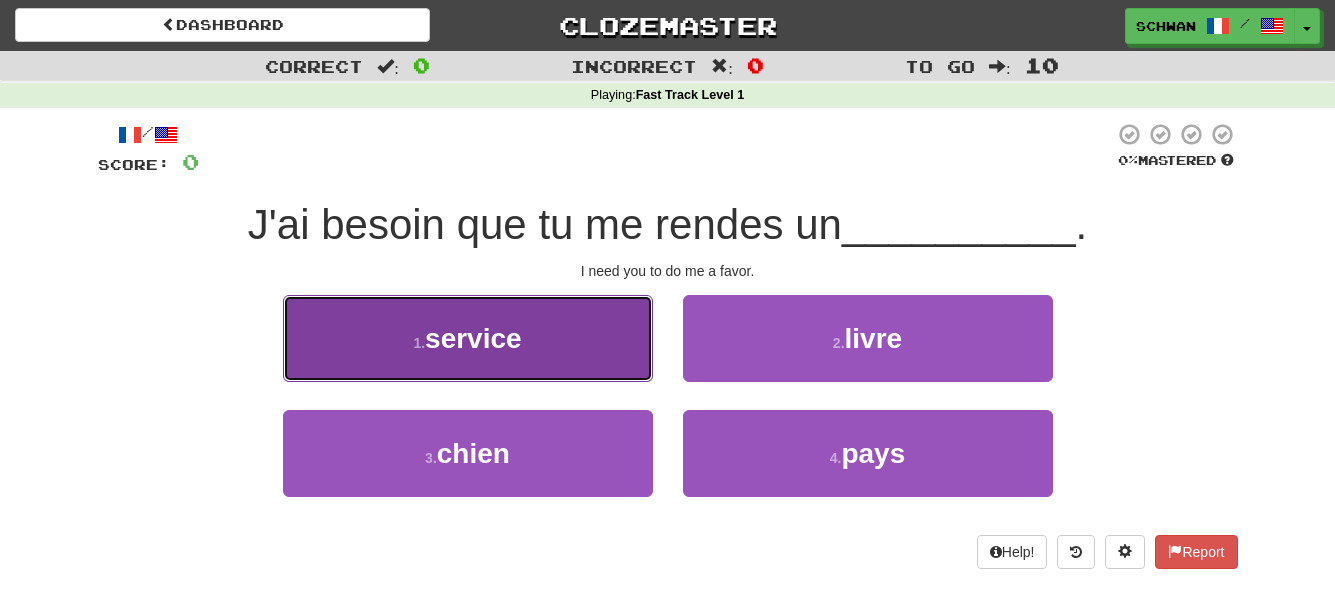 click on "service" at bounding box center (473, 338) 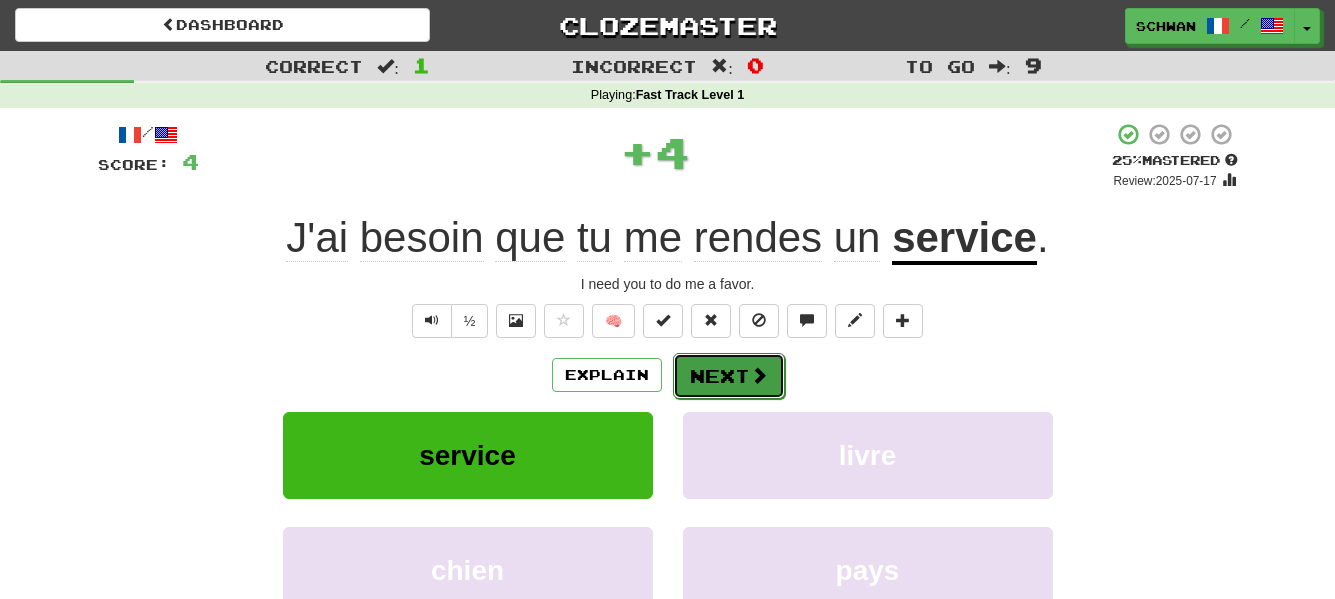 click on "Next" at bounding box center (729, 376) 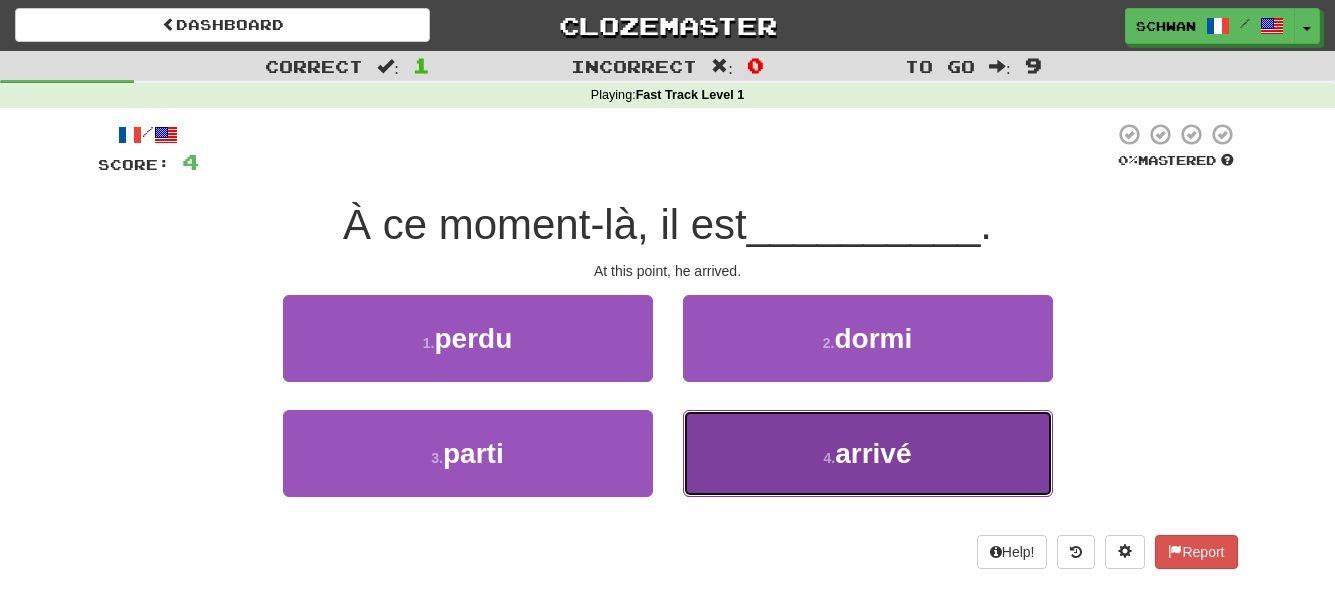 click on "4 .  arrivé" at bounding box center (868, 453) 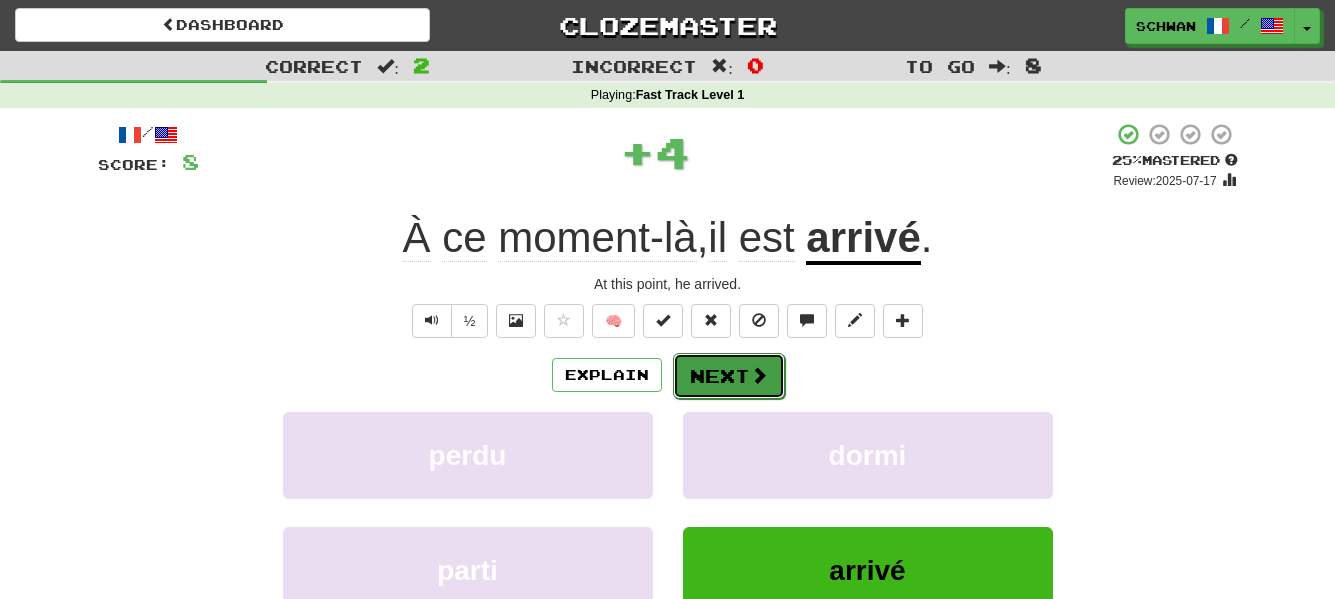 click on "Next" at bounding box center (729, 376) 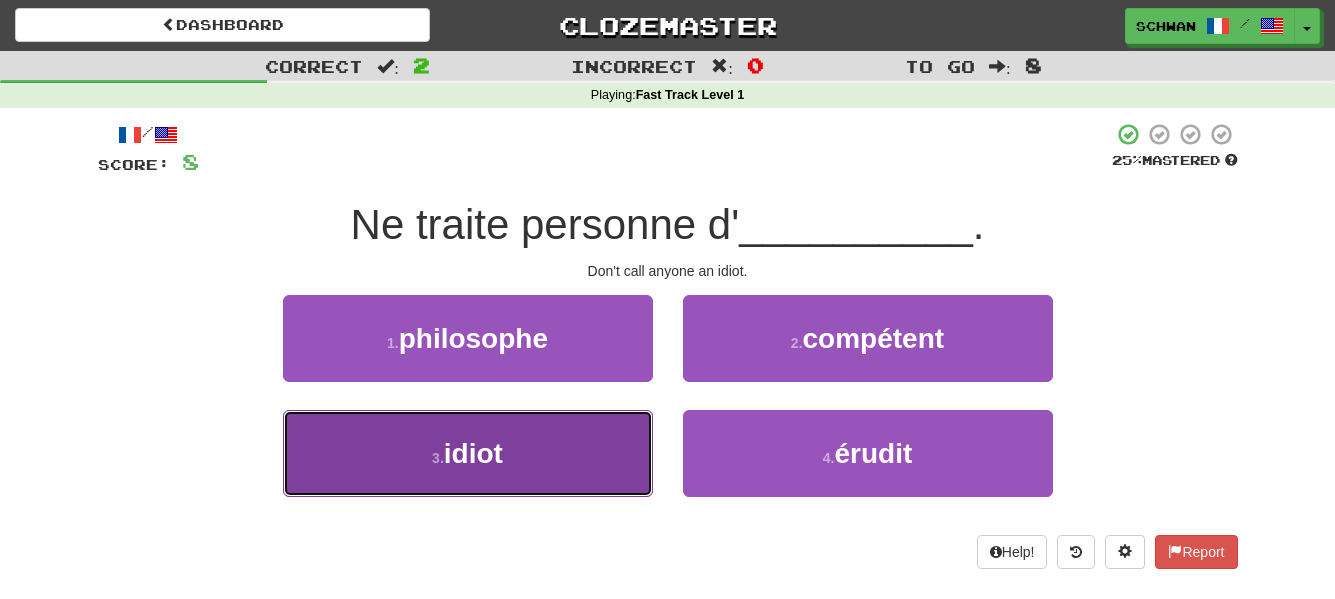 click on "idiot" at bounding box center (473, 453) 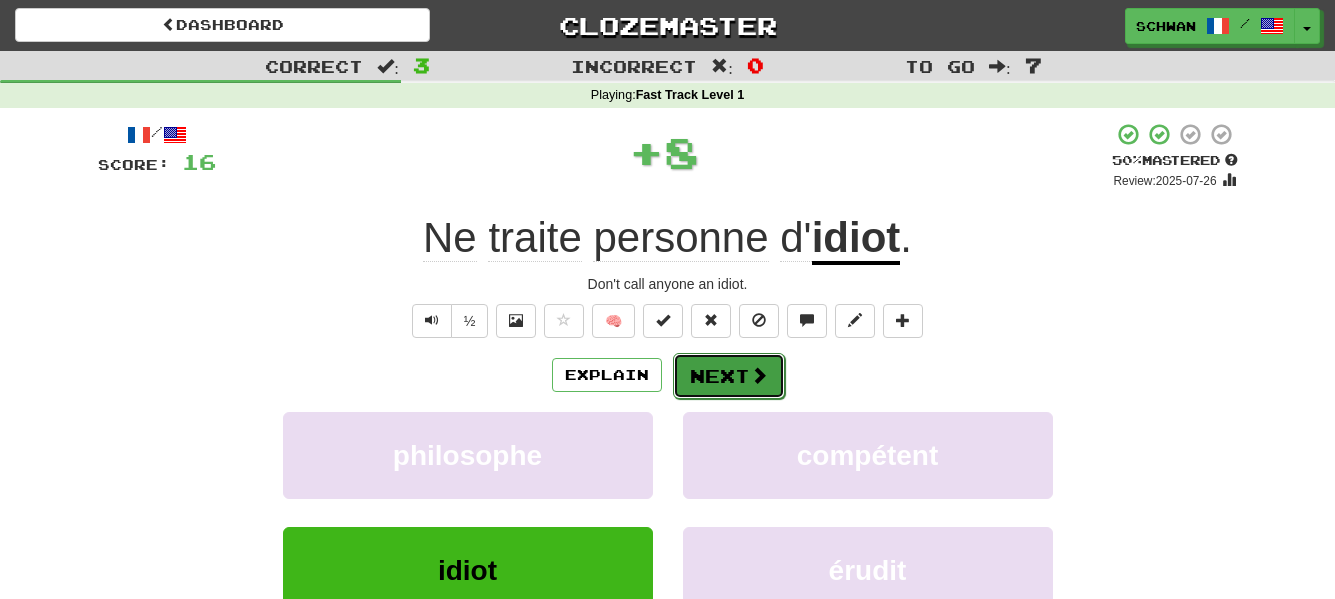 click on "Next" at bounding box center (729, 376) 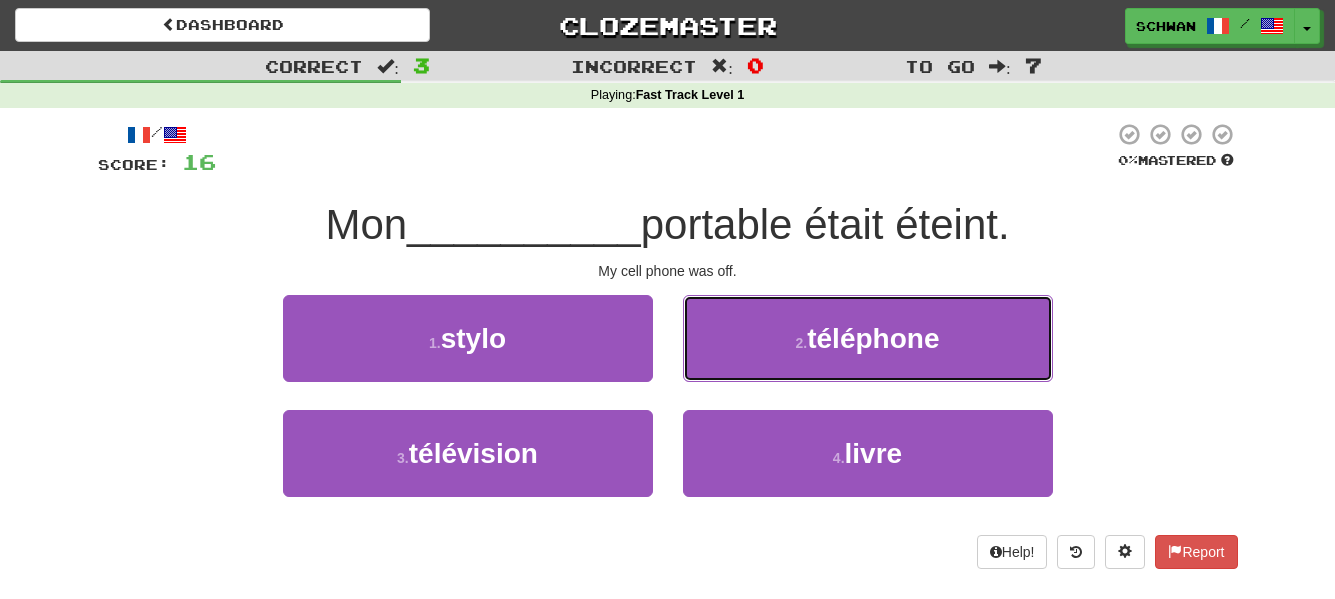 click on "téléphone" at bounding box center (873, 338) 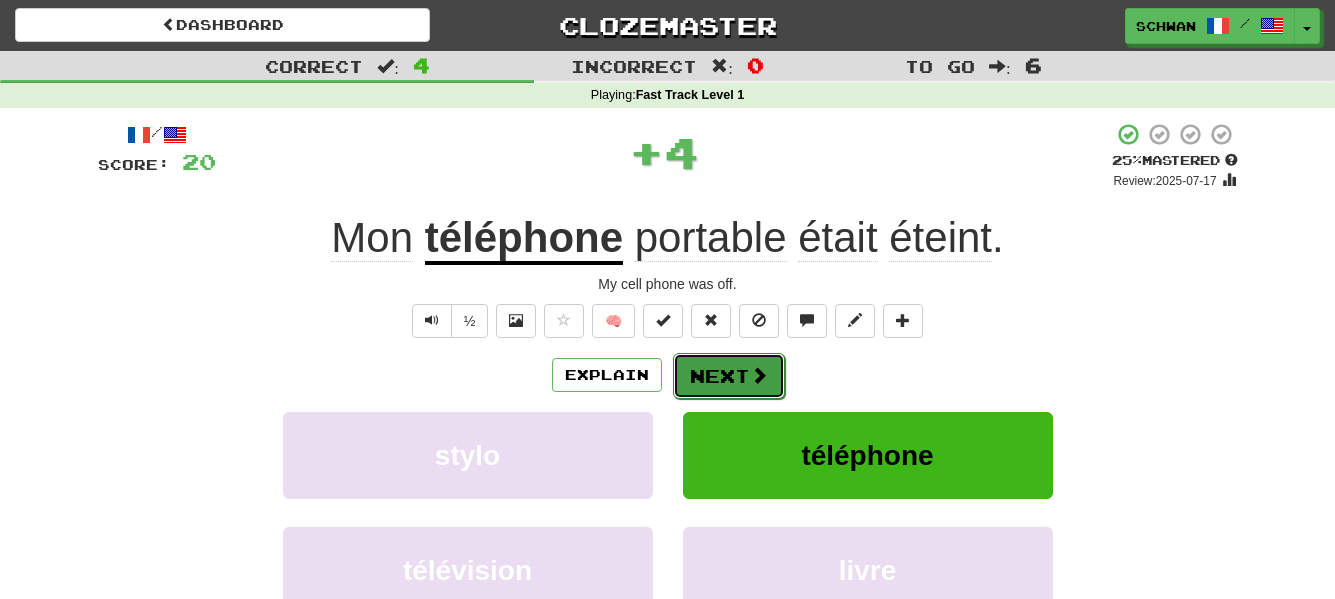 click at bounding box center (759, 375) 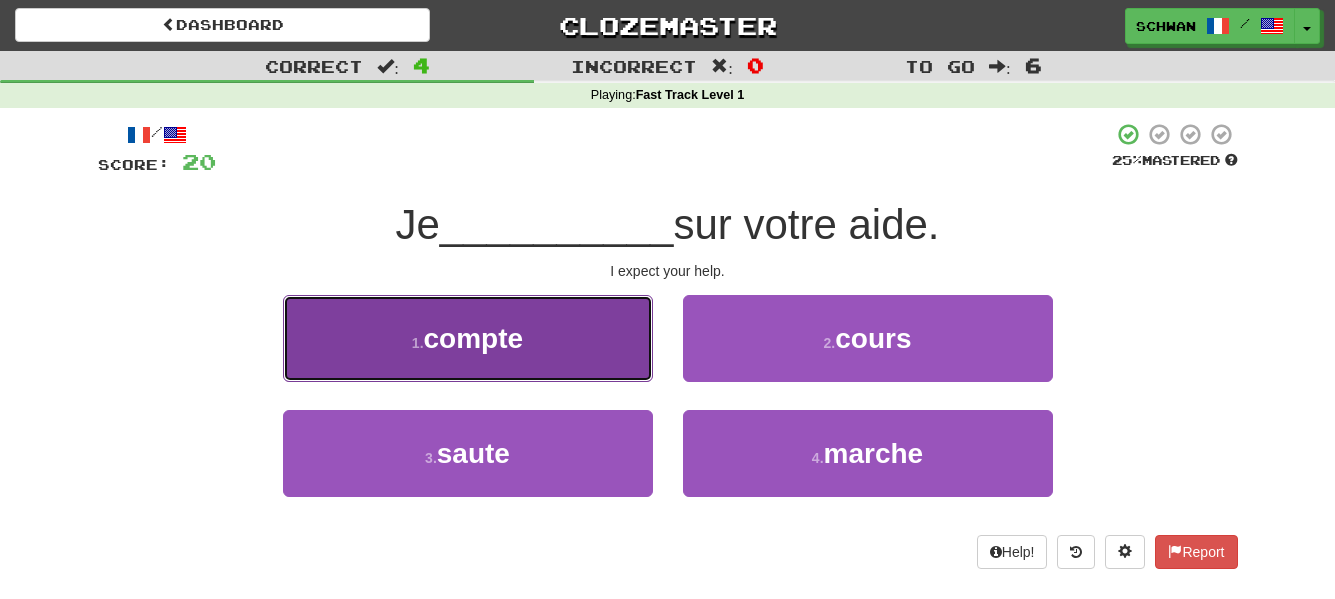 click on "compte" at bounding box center [474, 338] 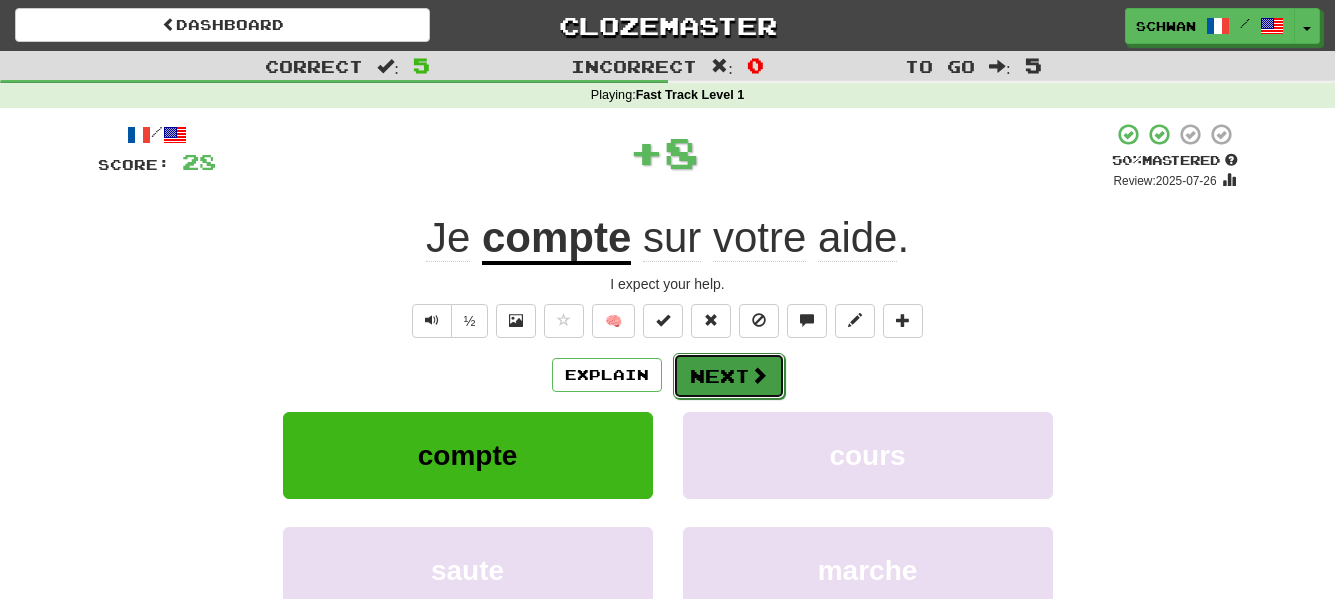 click at bounding box center (759, 375) 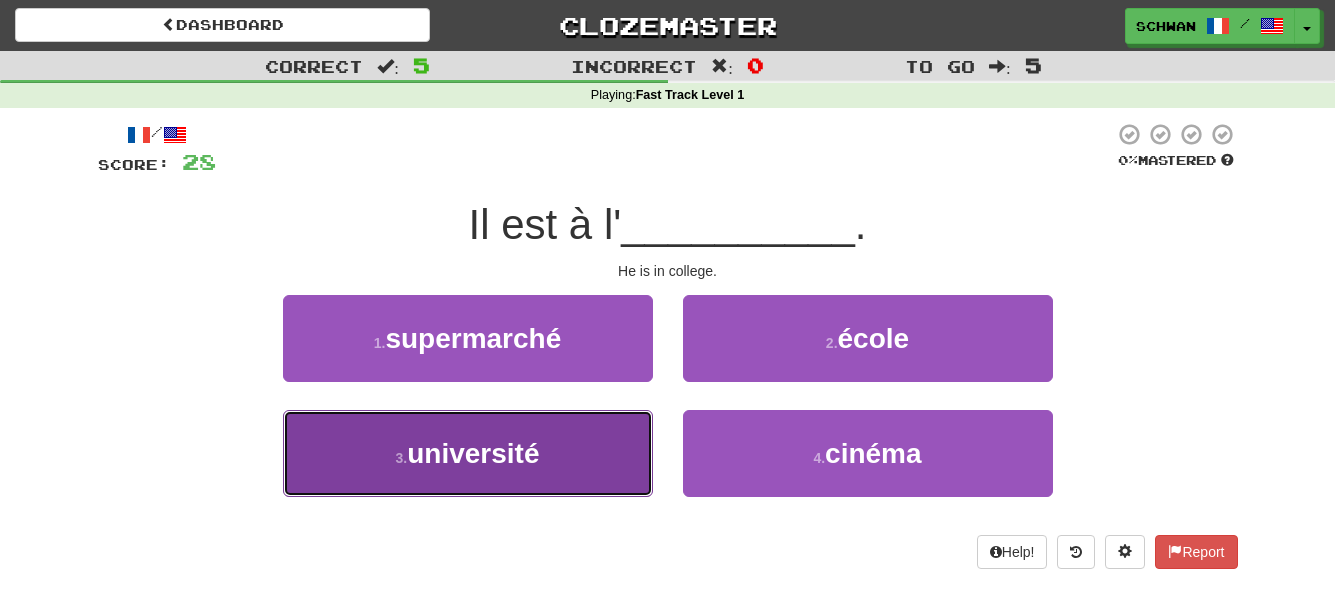click on "université" at bounding box center [473, 453] 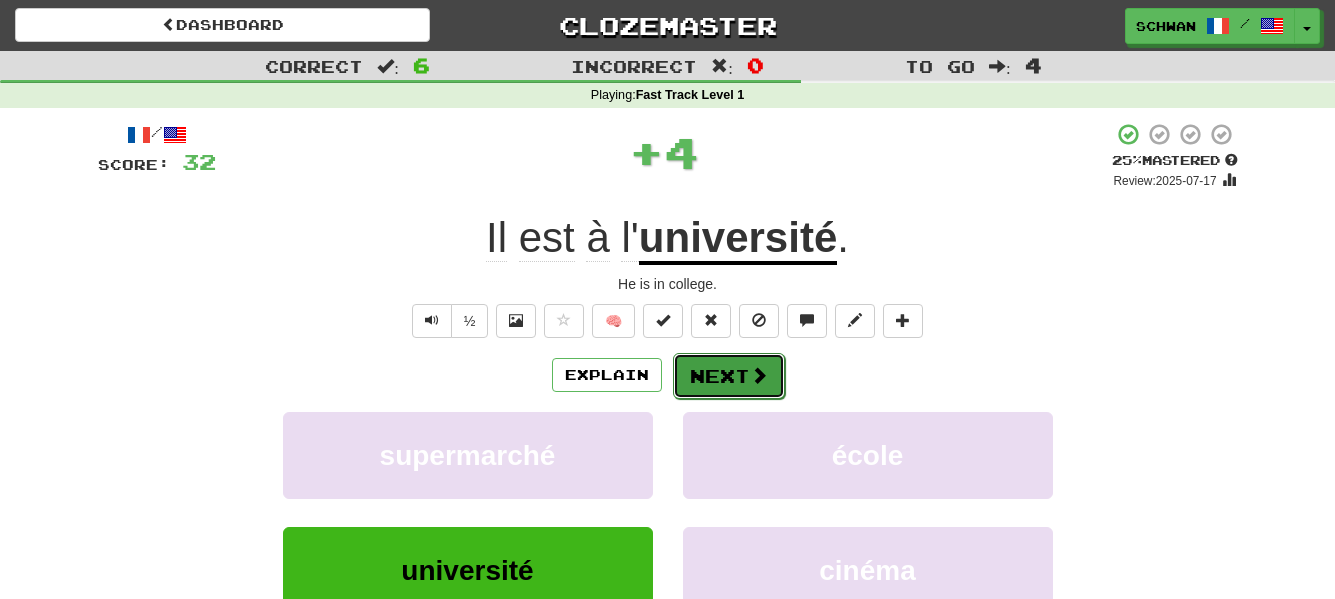 click on "Next" at bounding box center (729, 376) 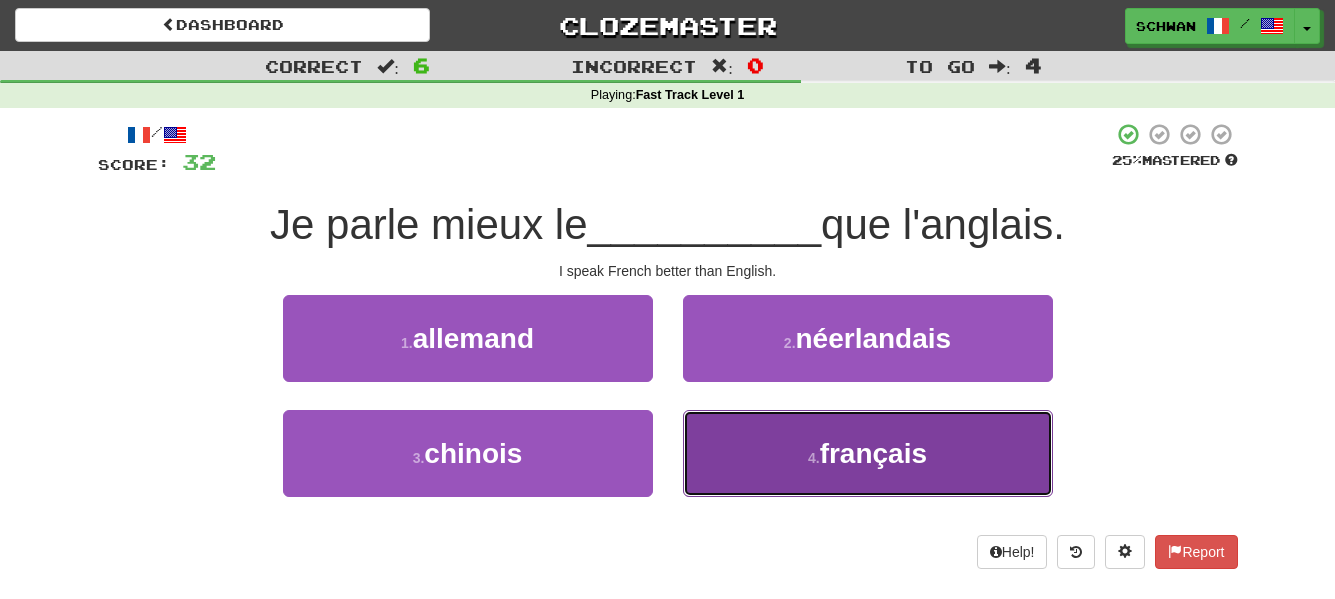 click on "4 .  français" at bounding box center [868, 453] 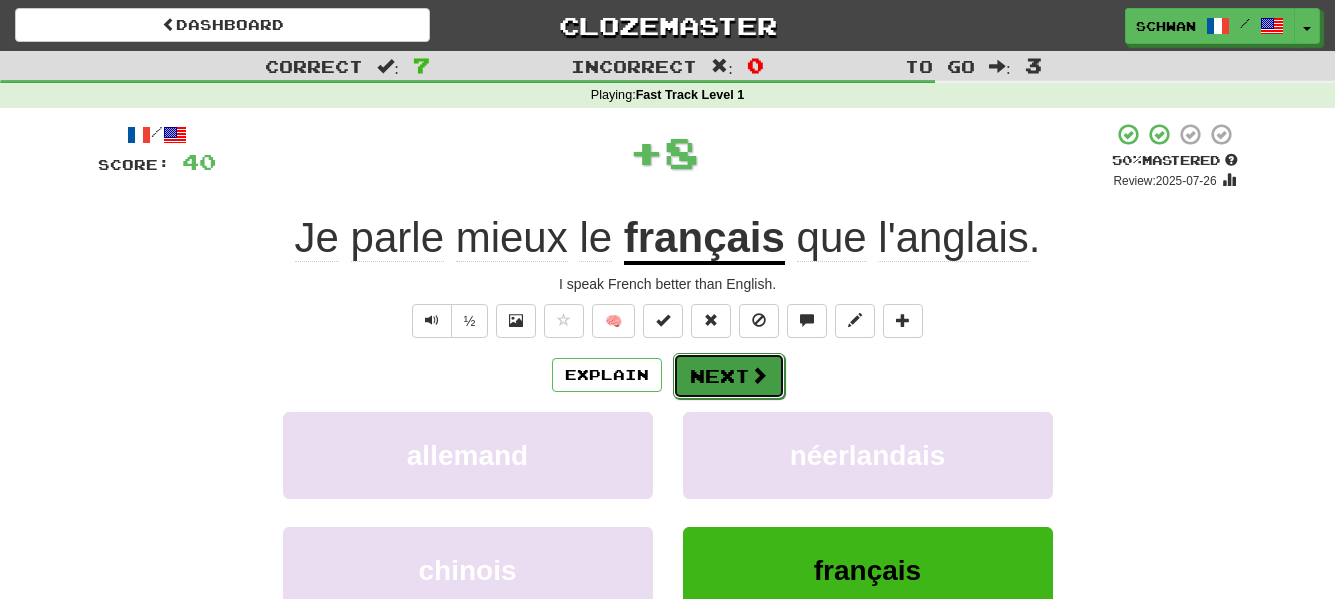 click on "Next" at bounding box center [729, 376] 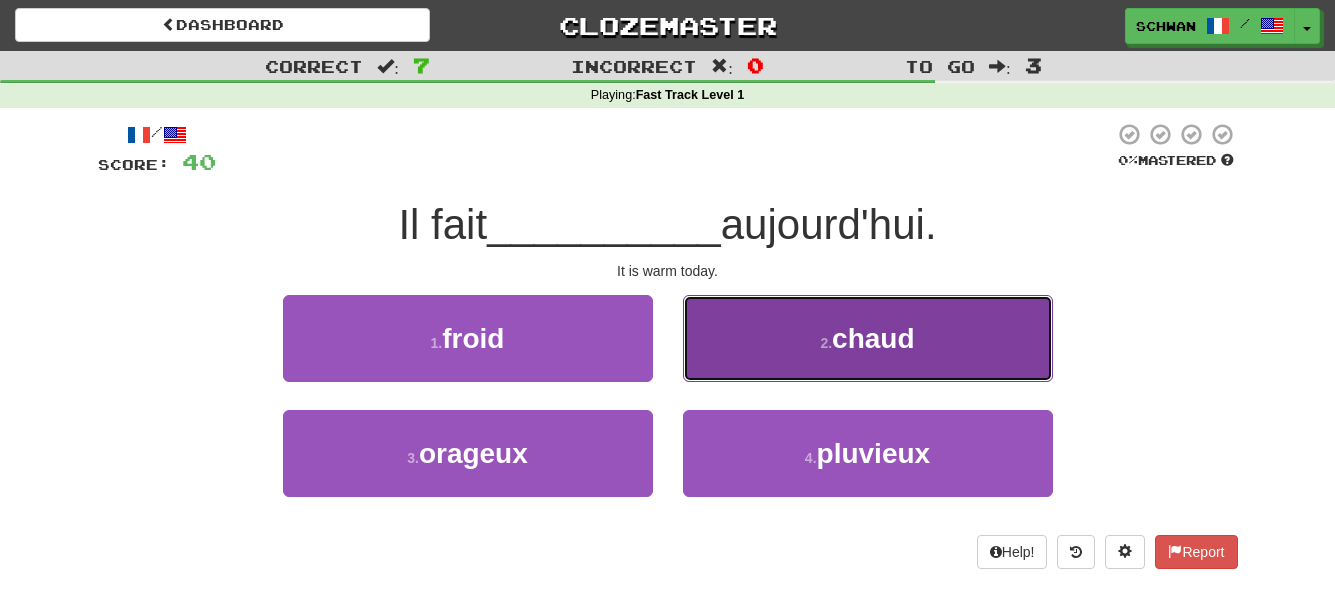 click on "2 .  chaud" at bounding box center [868, 338] 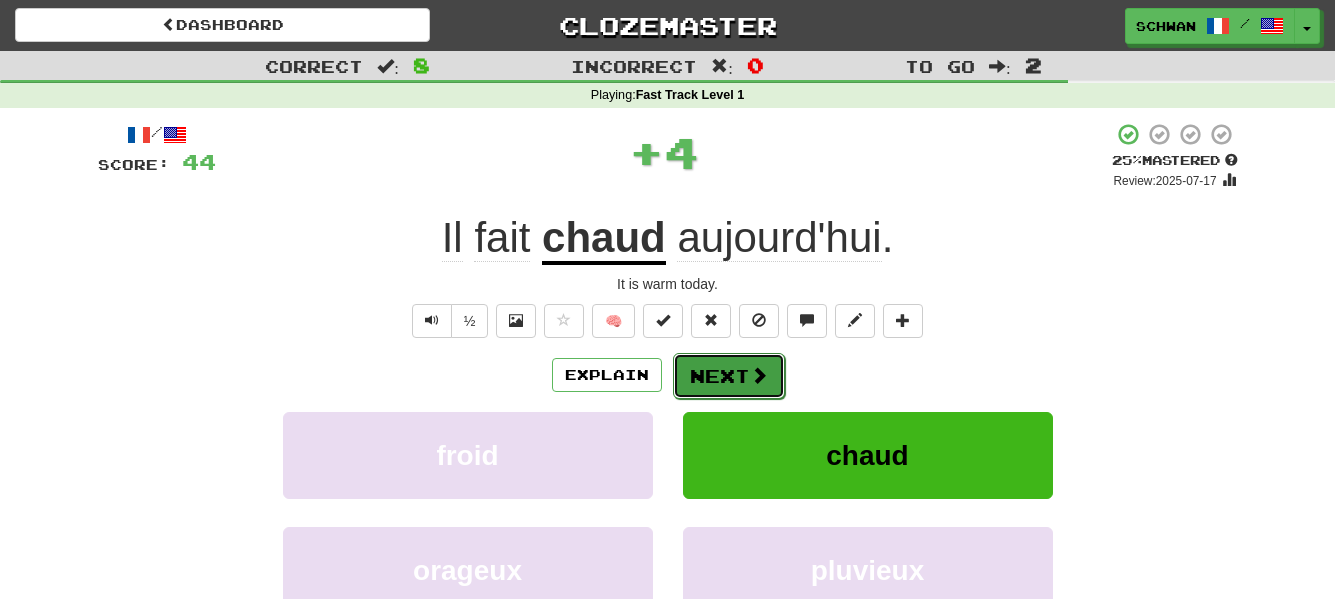 click on "Next" at bounding box center [729, 376] 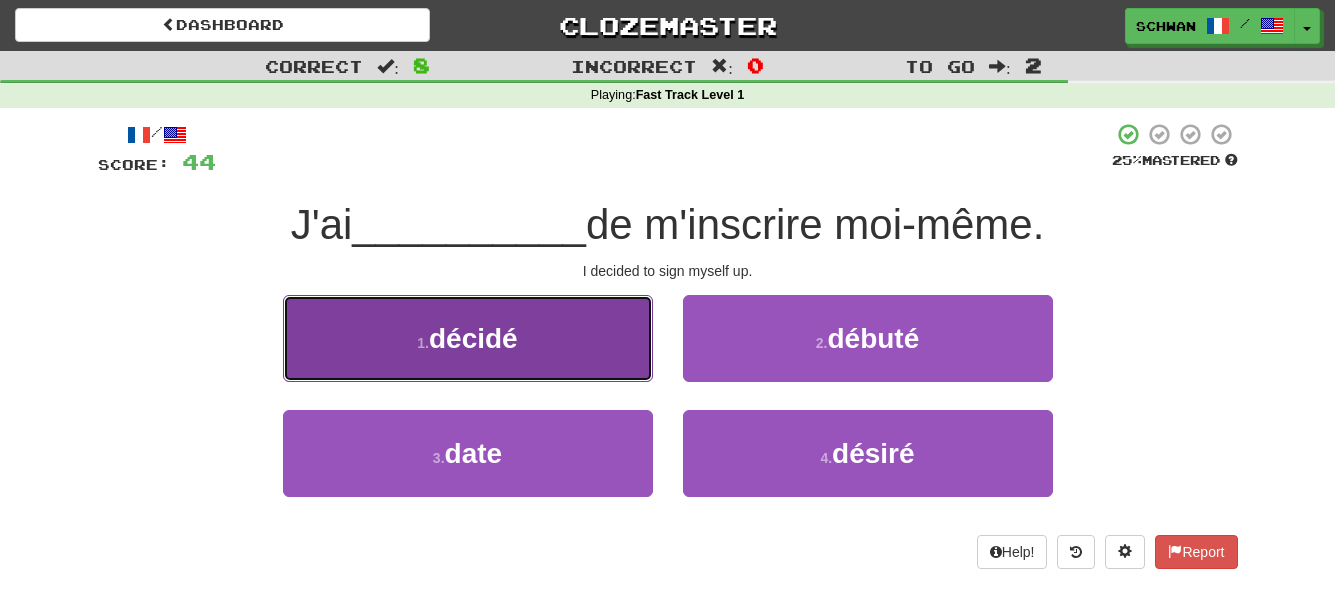 click on "1 .  décidé" at bounding box center (468, 338) 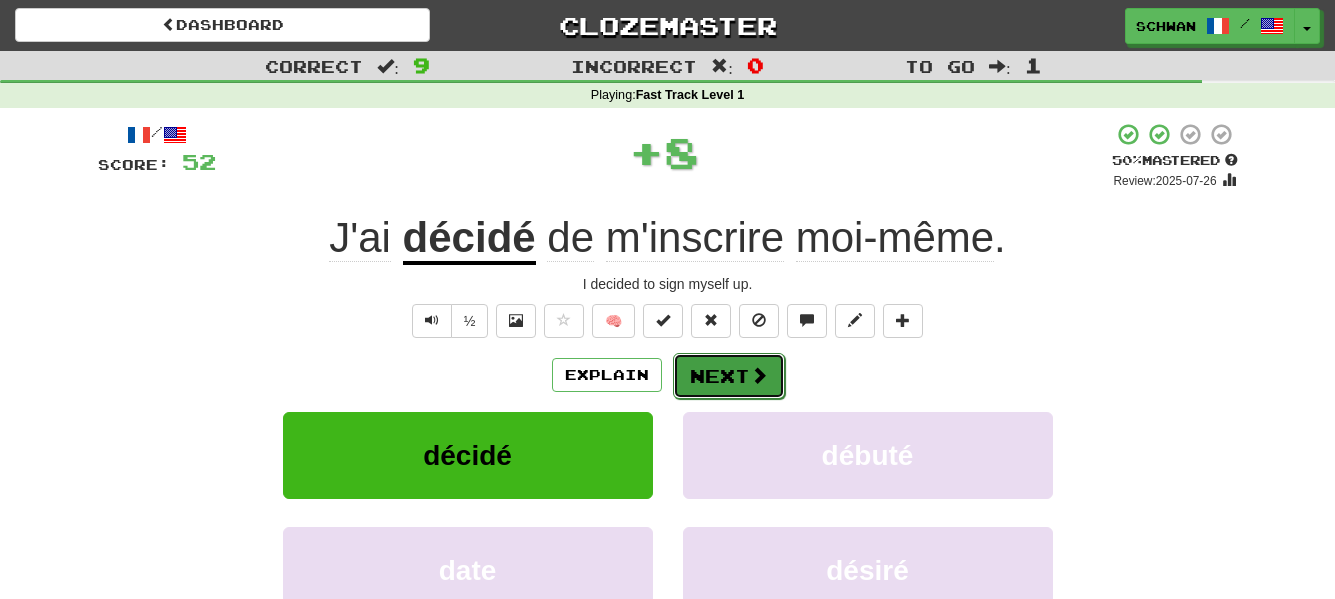 click on "Next" at bounding box center [729, 376] 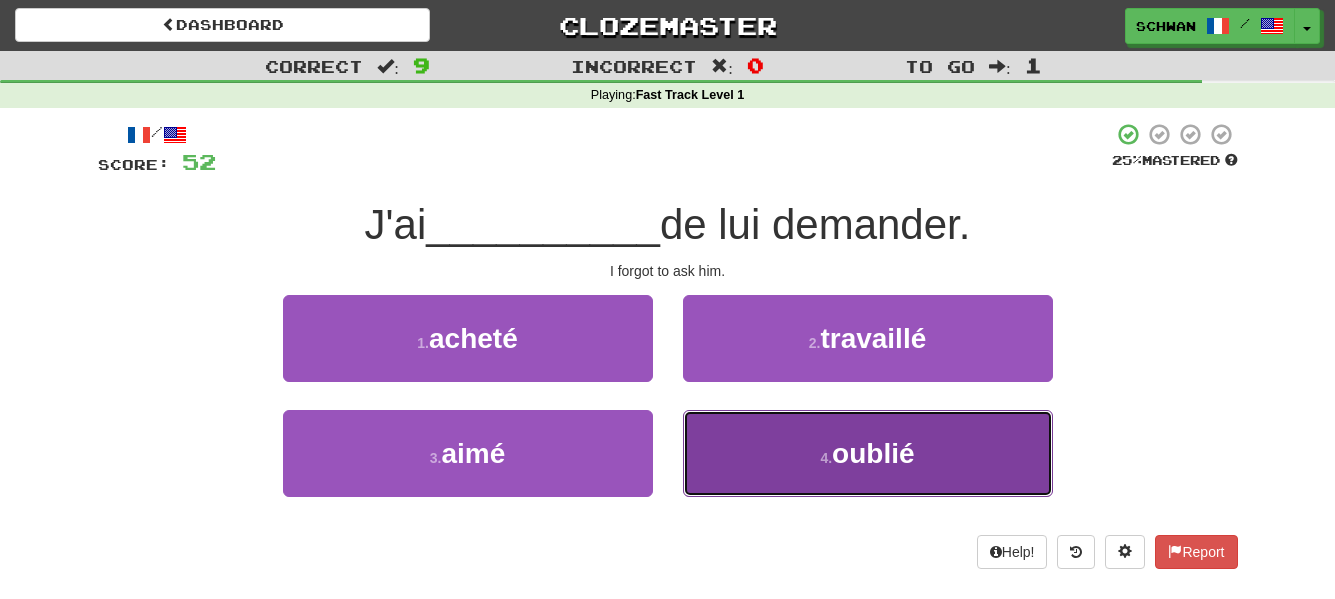 click on "4 .  oublié" at bounding box center (868, 453) 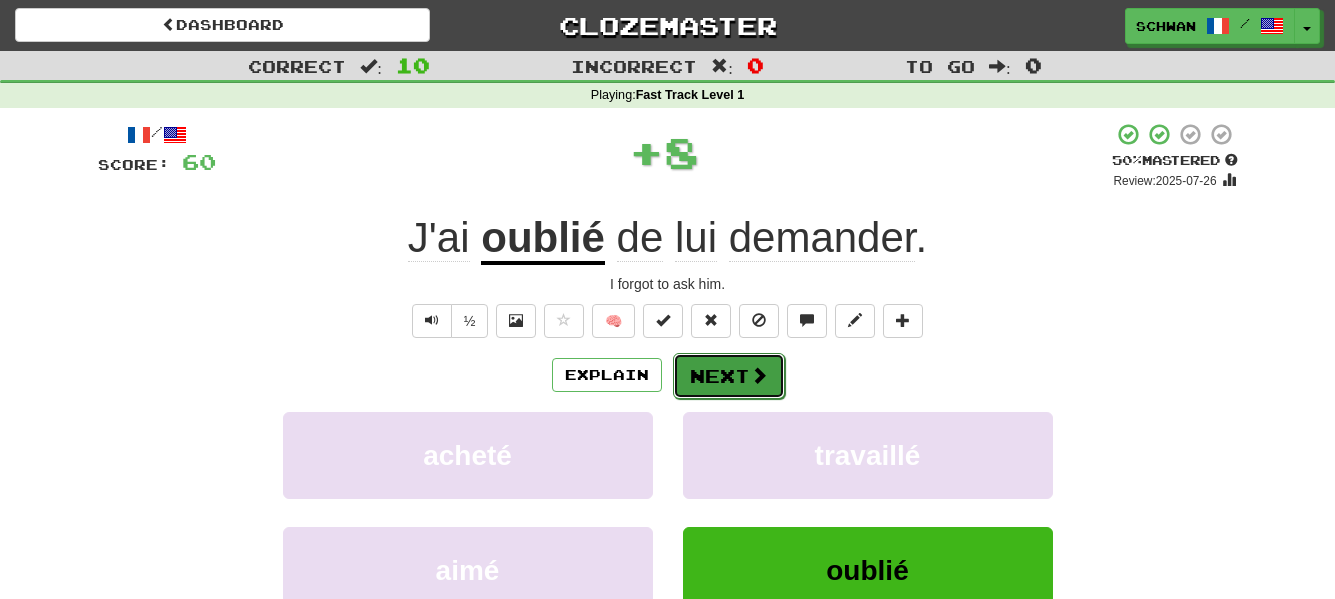 click on "Next" at bounding box center [729, 376] 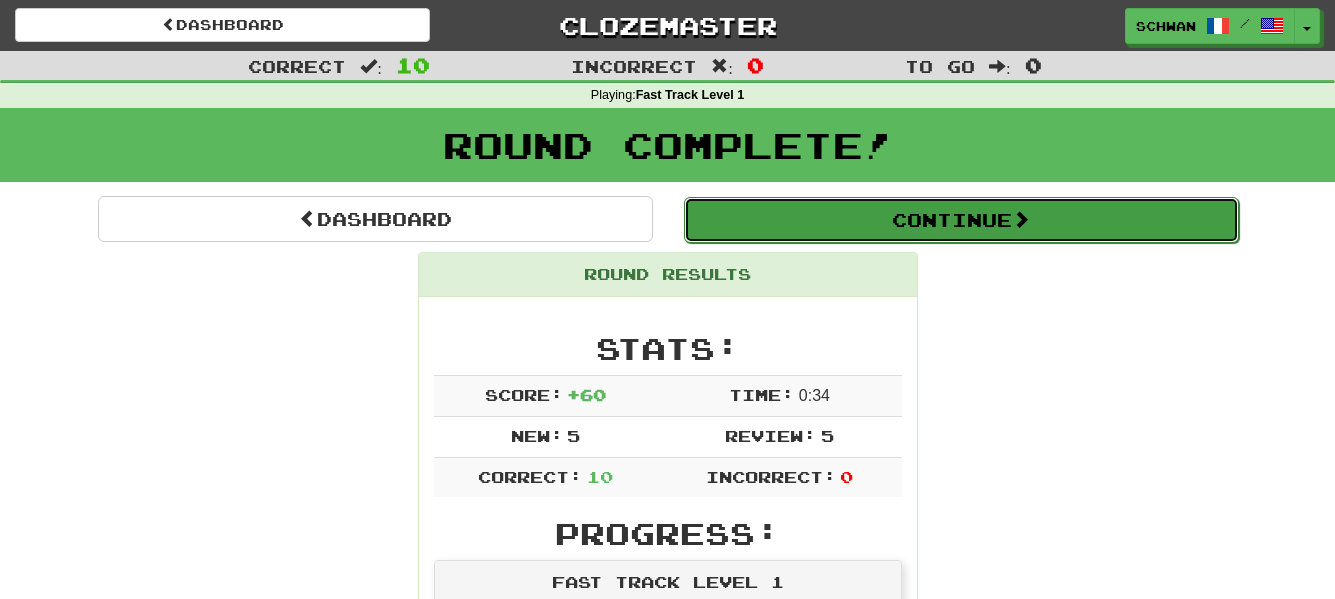 click at bounding box center (1021, 219) 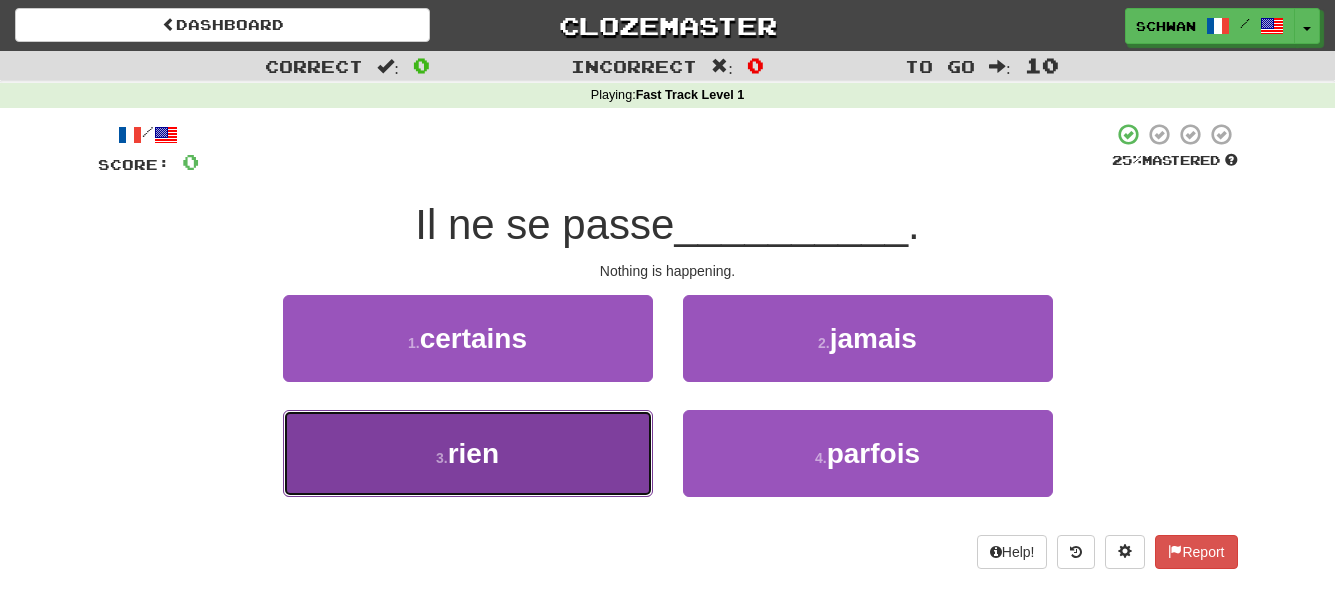 click on "3 .  rien" at bounding box center (468, 453) 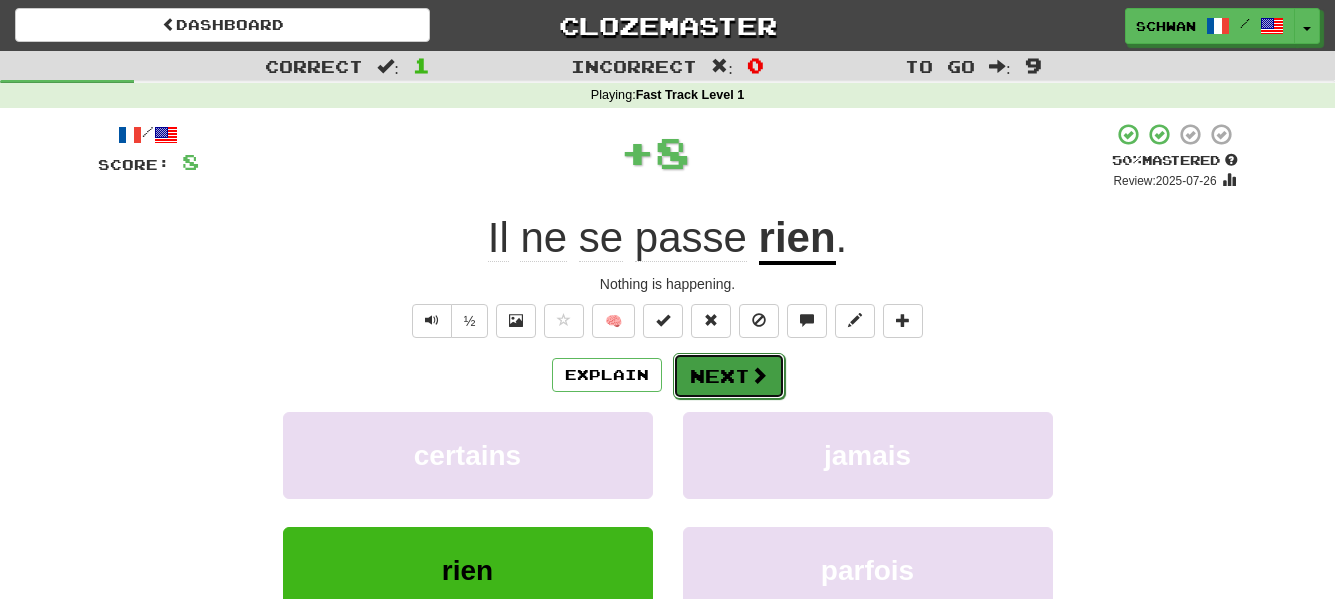 click on "Next" at bounding box center (729, 376) 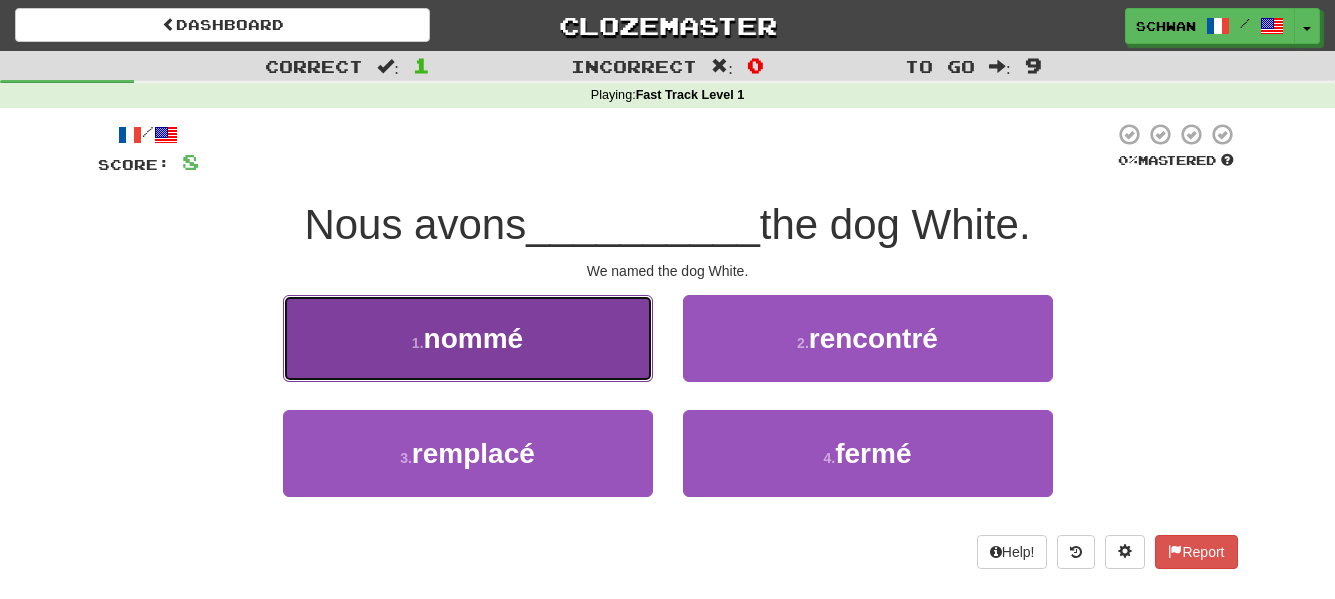 click on "1 .  nommé" at bounding box center (468, 338) 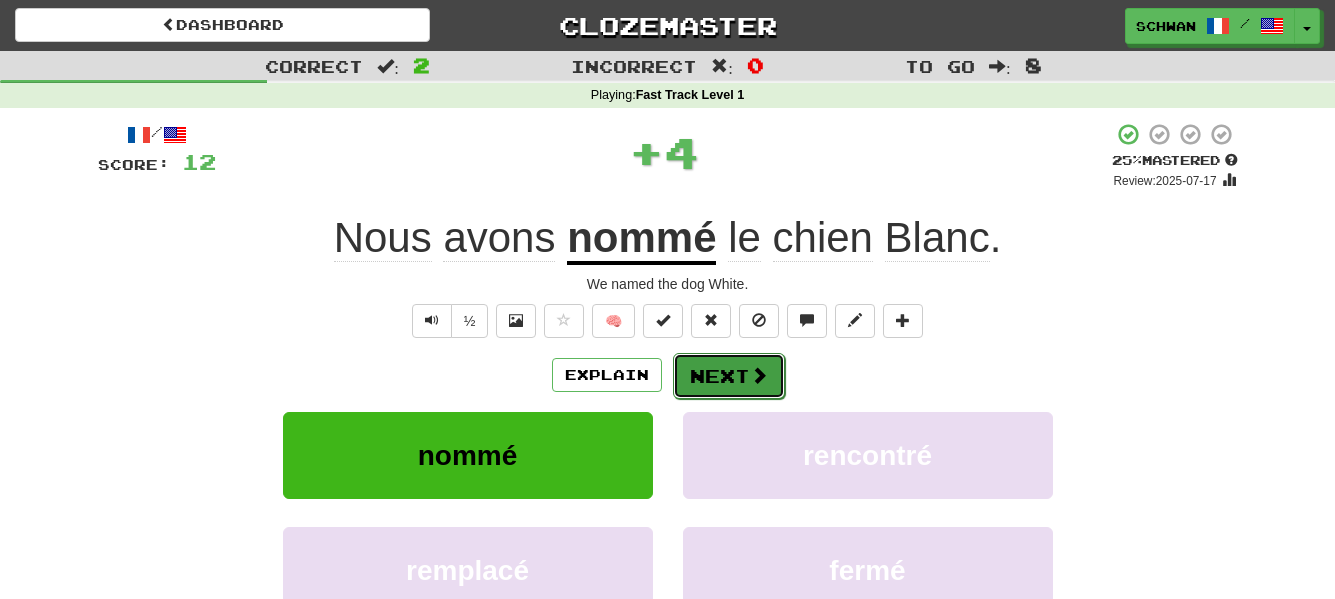 click on "Next" at bounding box center [729, 376] 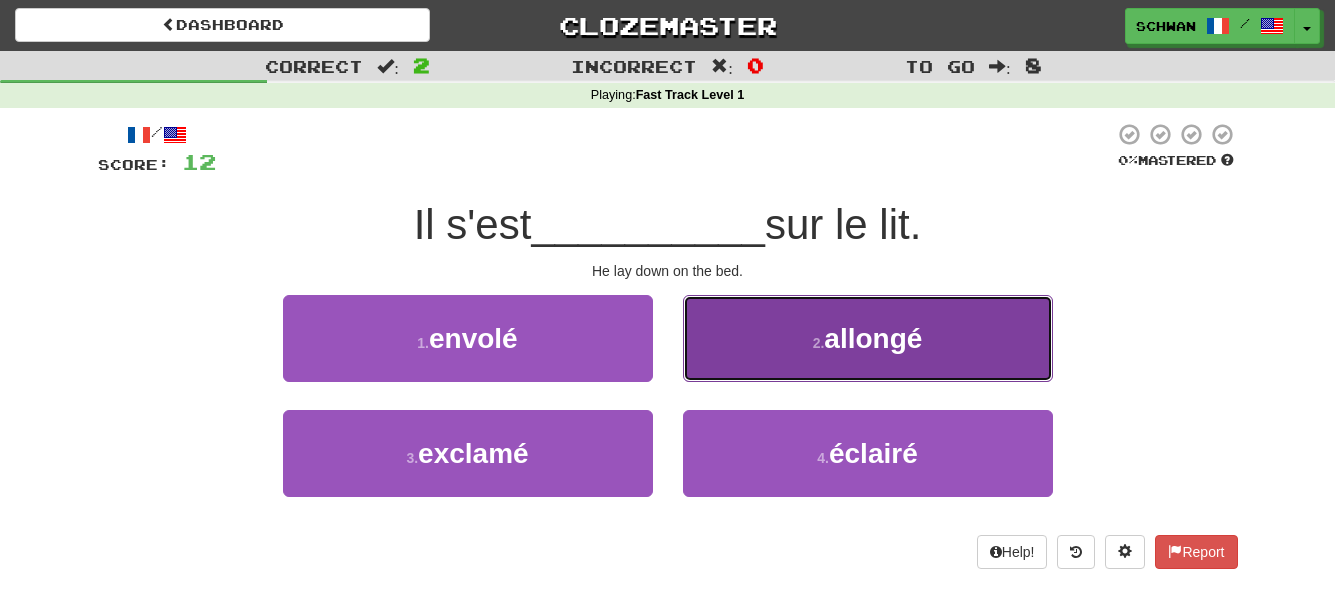 click on "2 .  allongé" at bounding box center [868, 338] 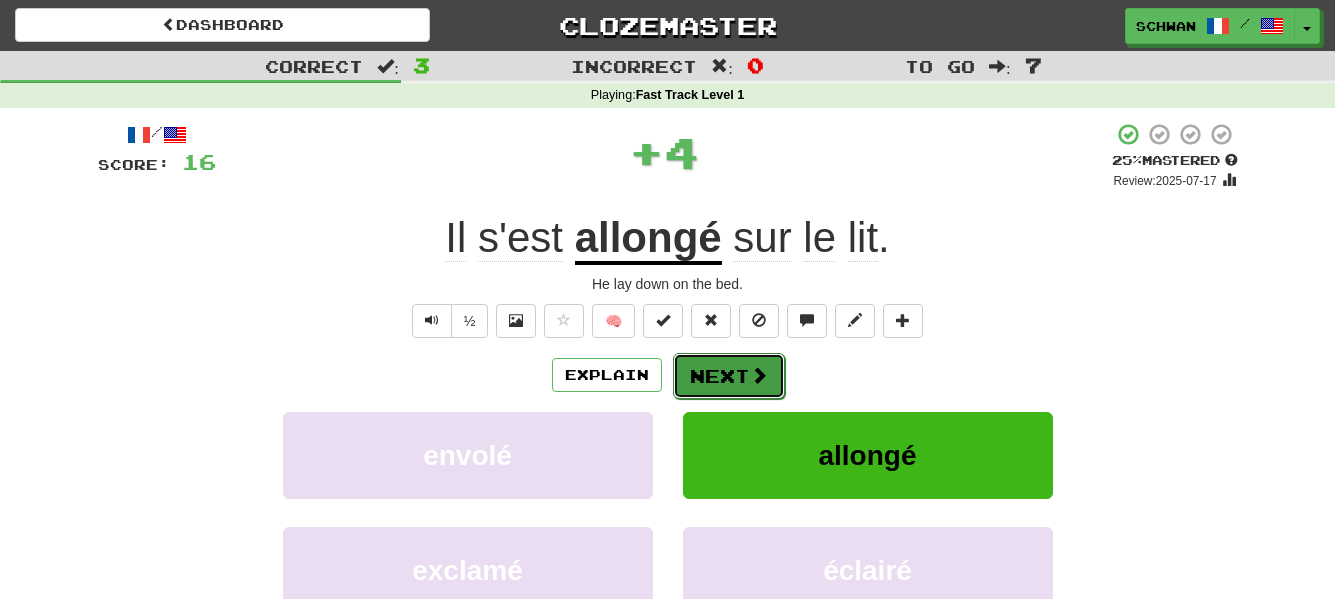 click at bounding box center (759, 375) 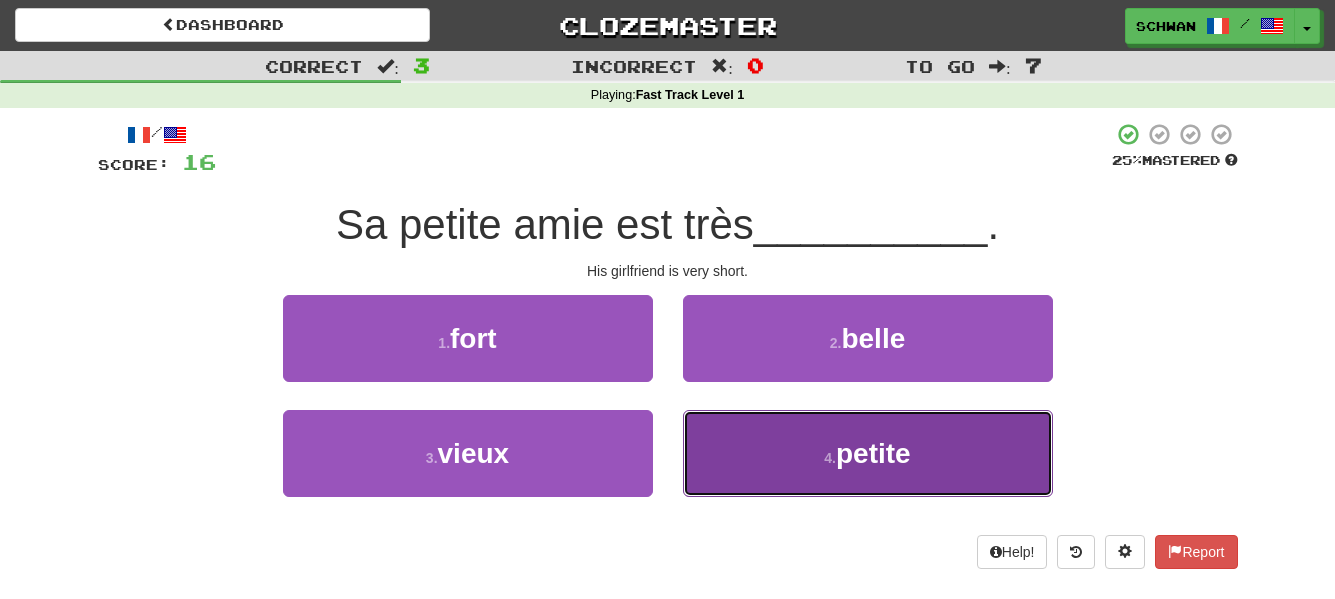 click on "4 .  petite" at bounding box center [868, 453] 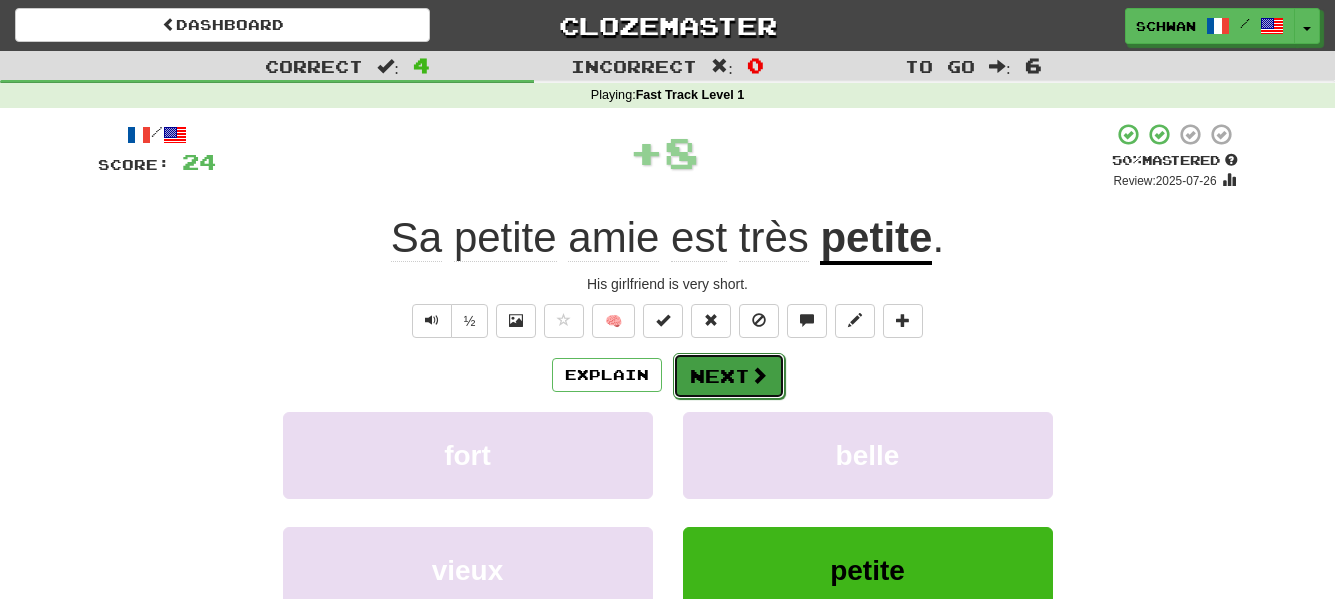 click at bounding box center (759, 375) 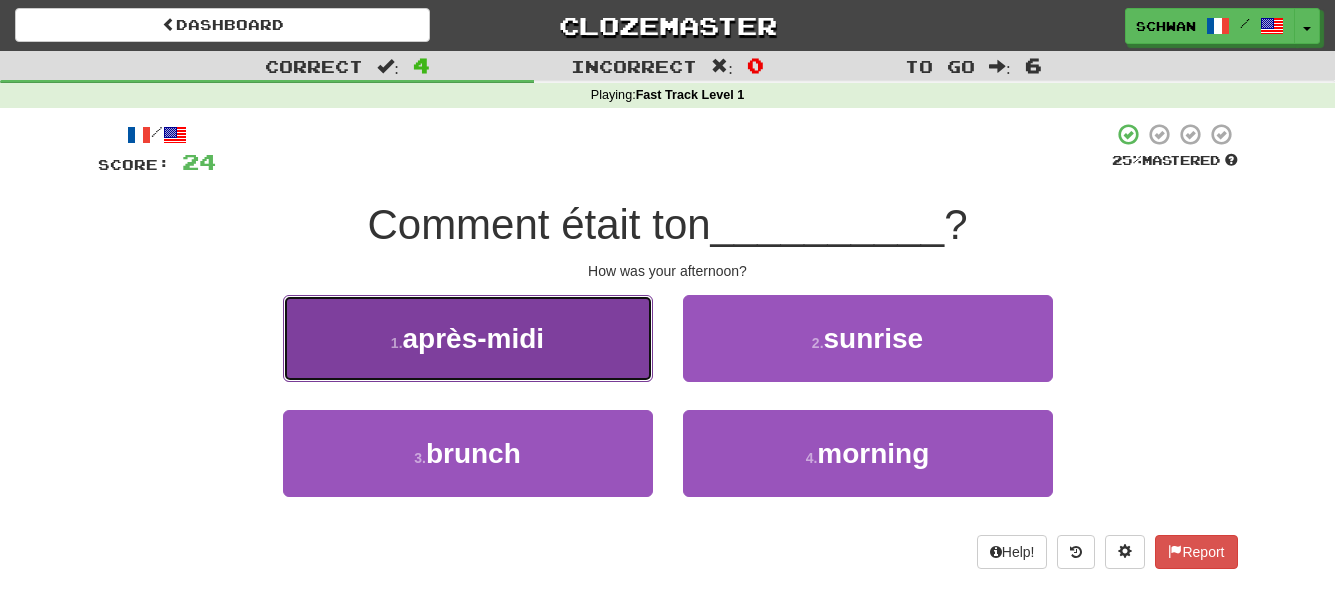 click on "après-midi" at bounding box center (474, 338) 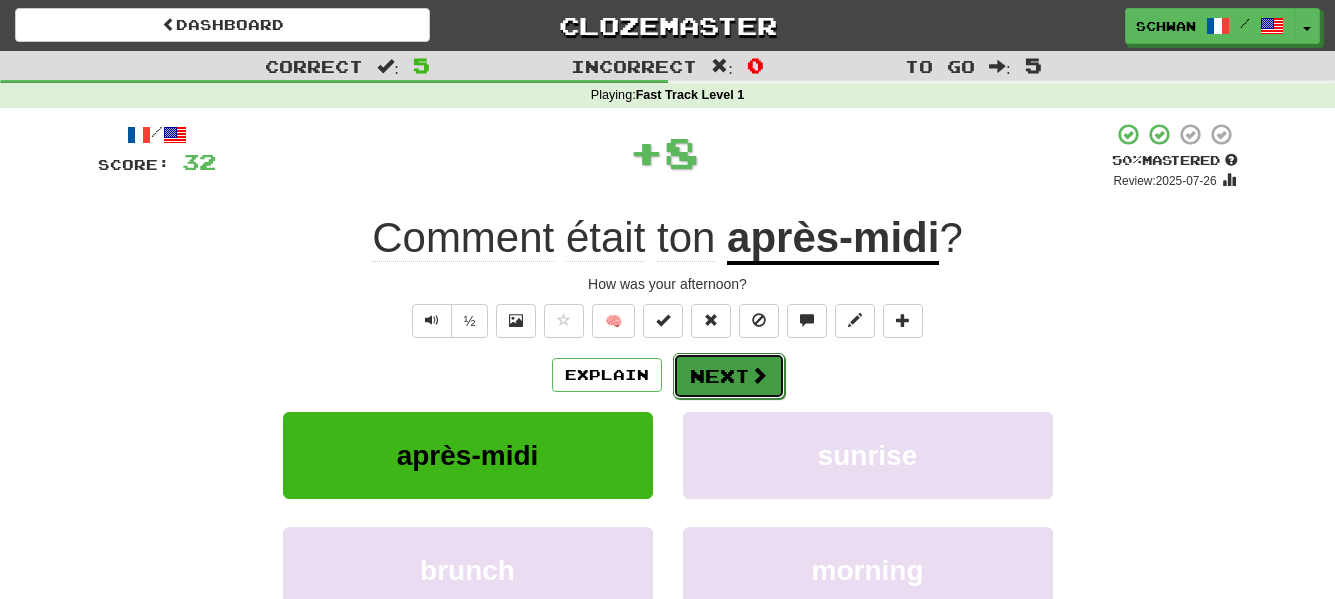 click on "Next" at bounding box center (729, 376) 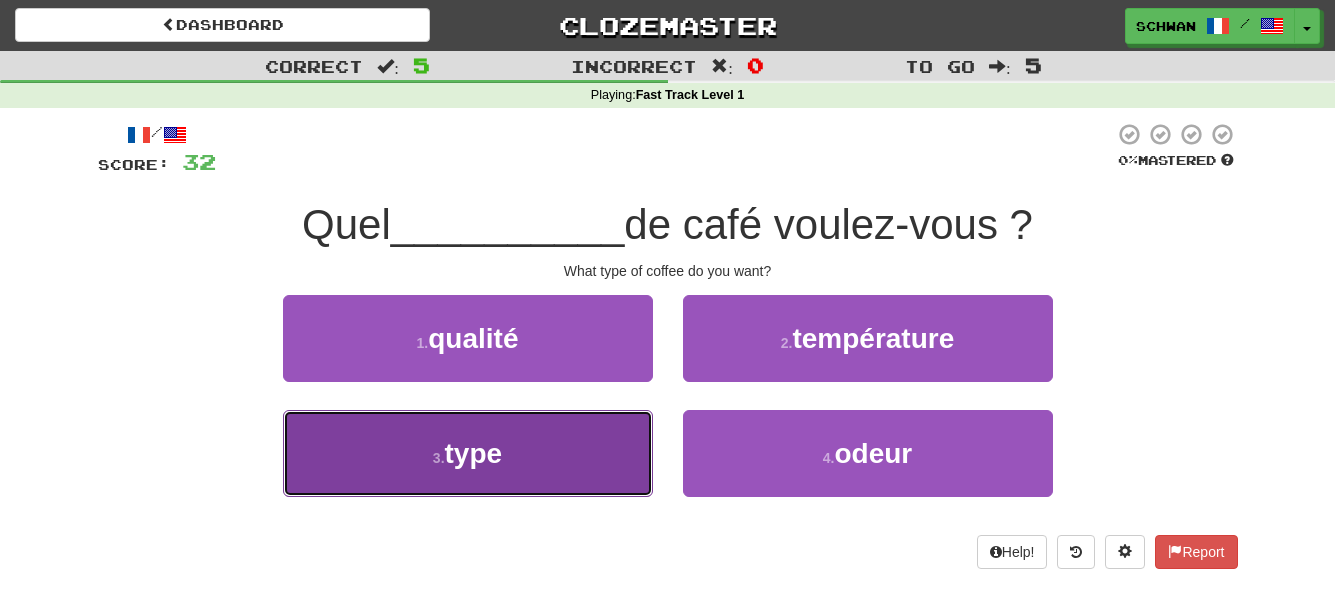 click on "3 .  type" at bounding box center (468, 453) 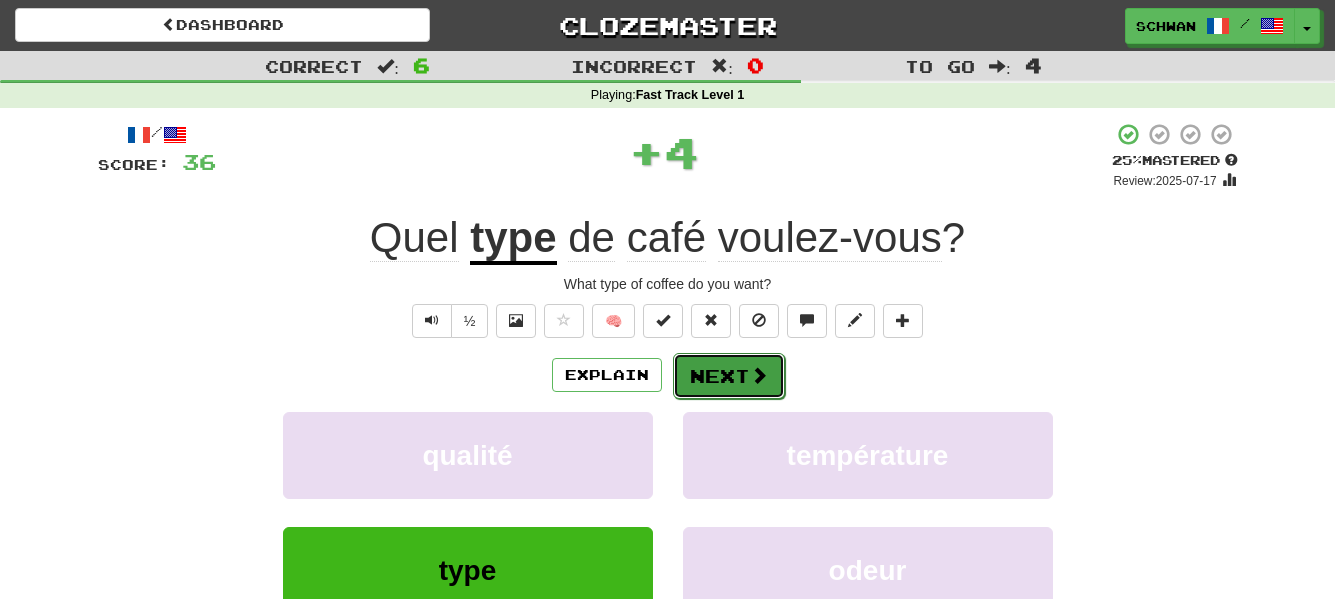 click at bounding box center [759, 375] 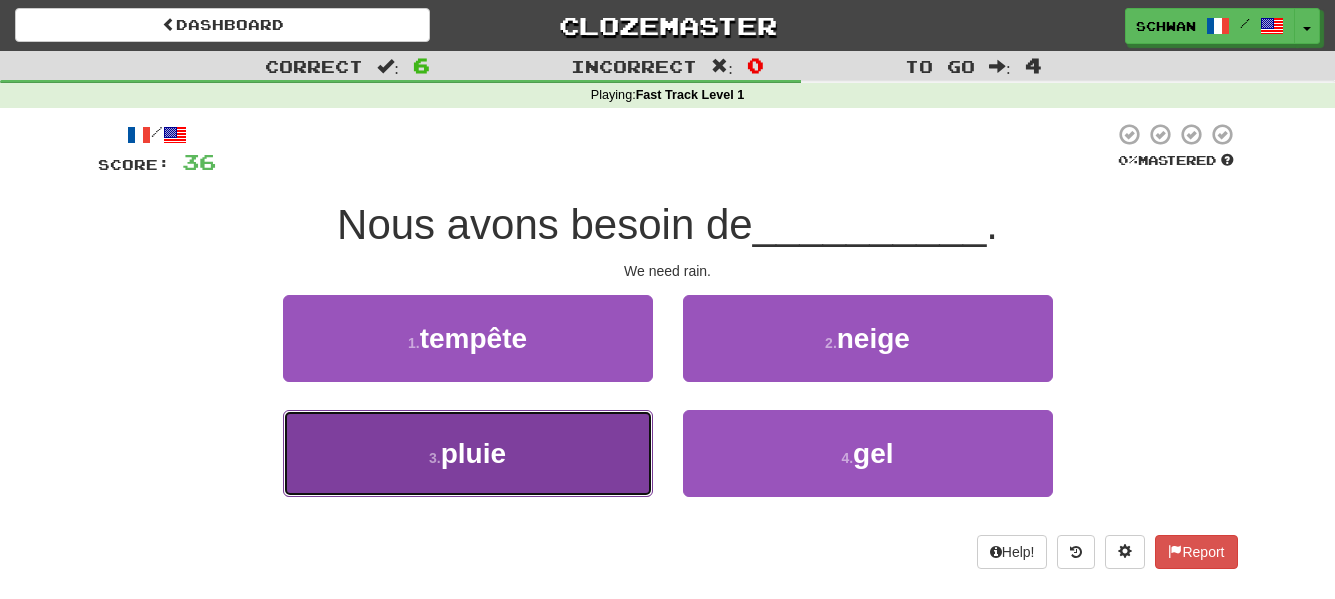 click on "3 .  pluie" at bounding box center (468, 453) 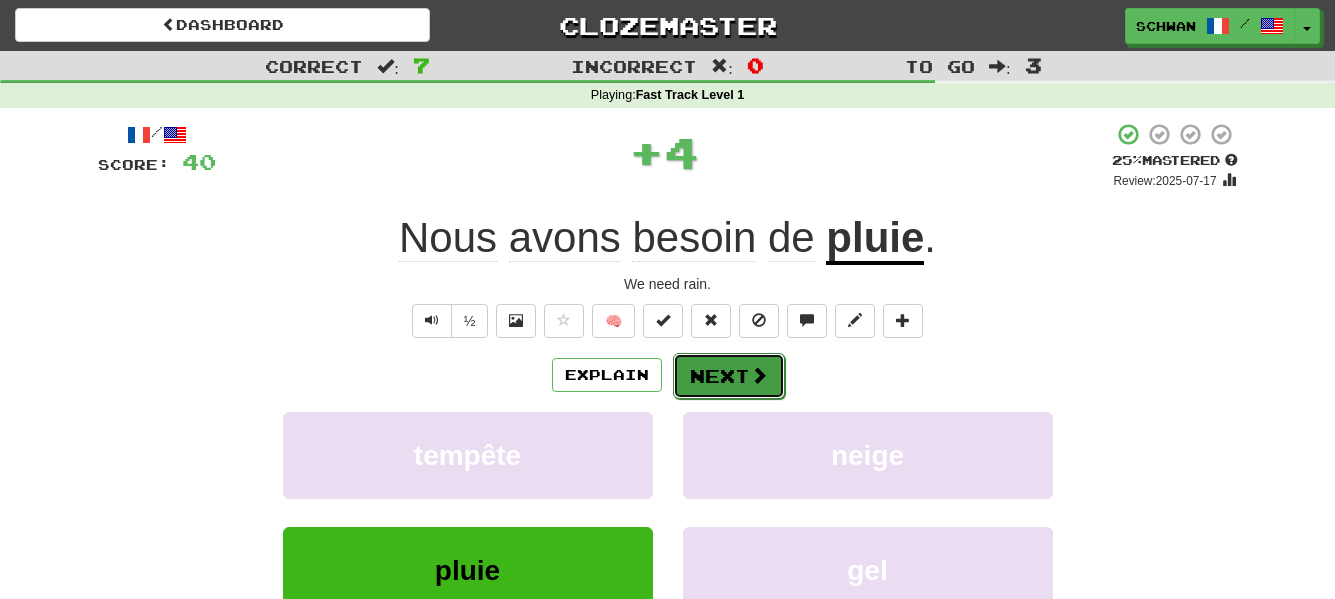 click on "Next" at bounding box center (729, 376) 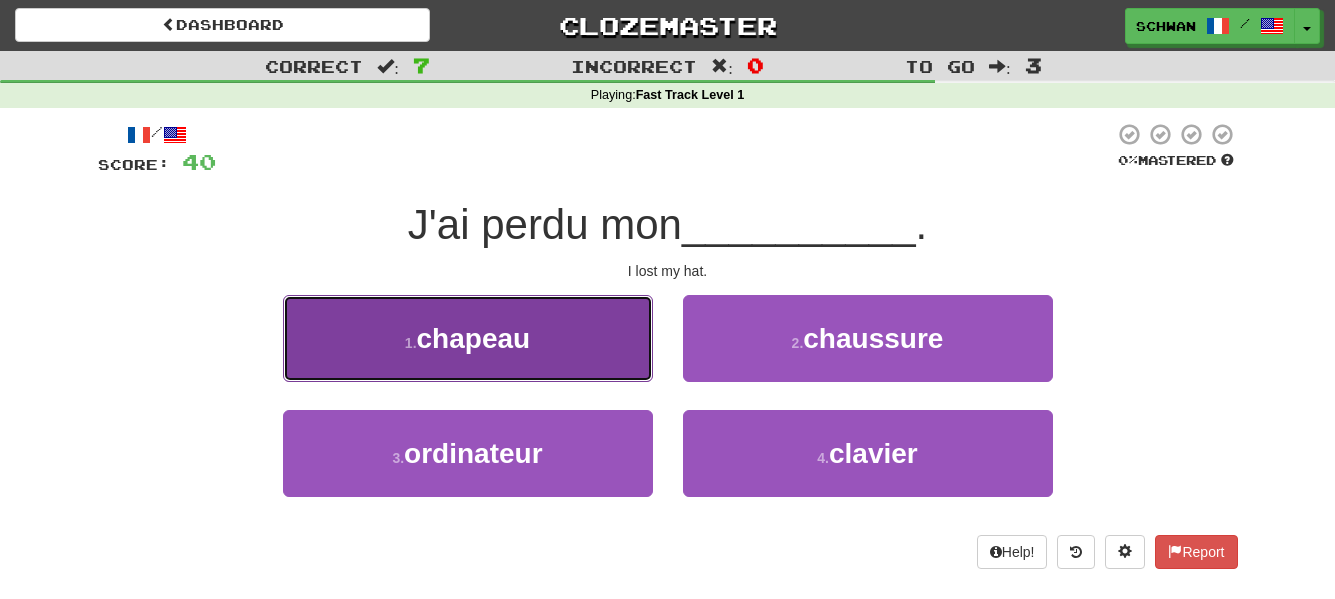 click on "1 .  chapeau" at bounding box center [468, 338] 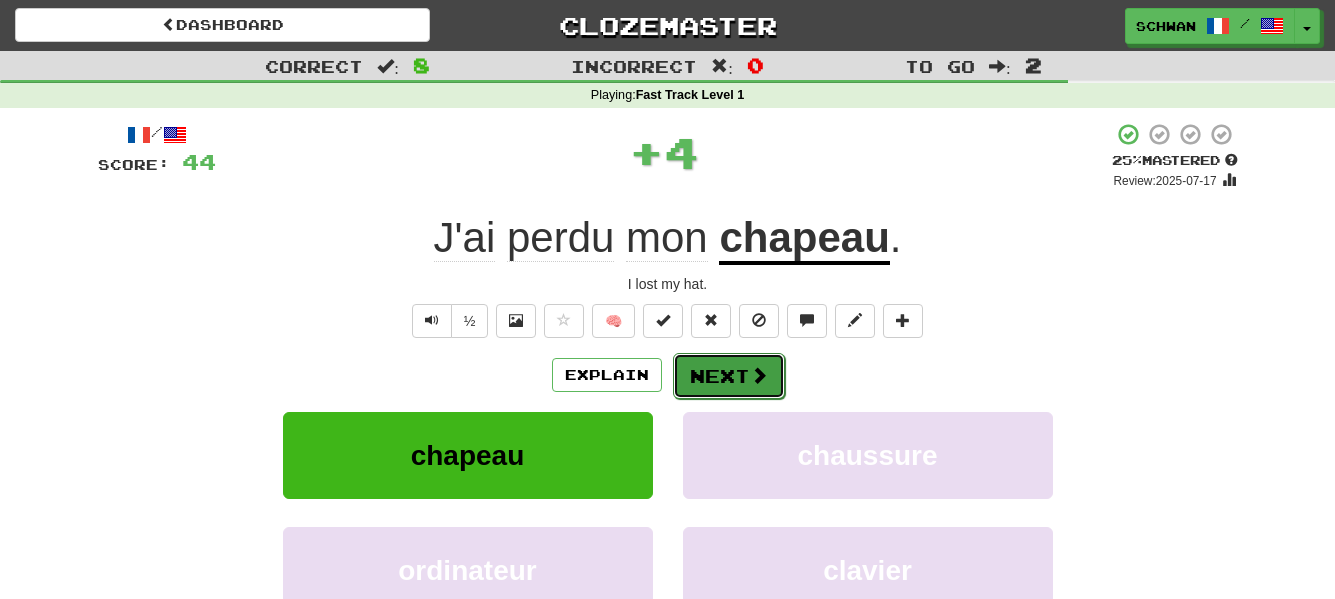 click on "Next" at bounding box center (729, 376) 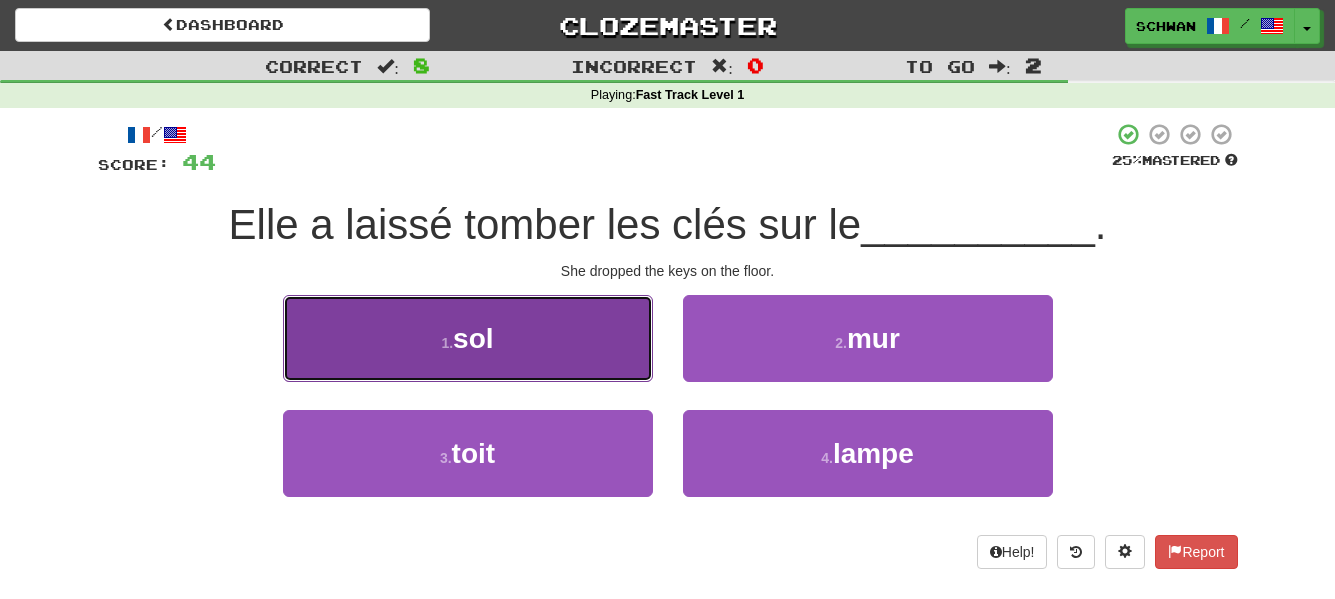 click on "1 .  sol" at bounding box center [468, 338] 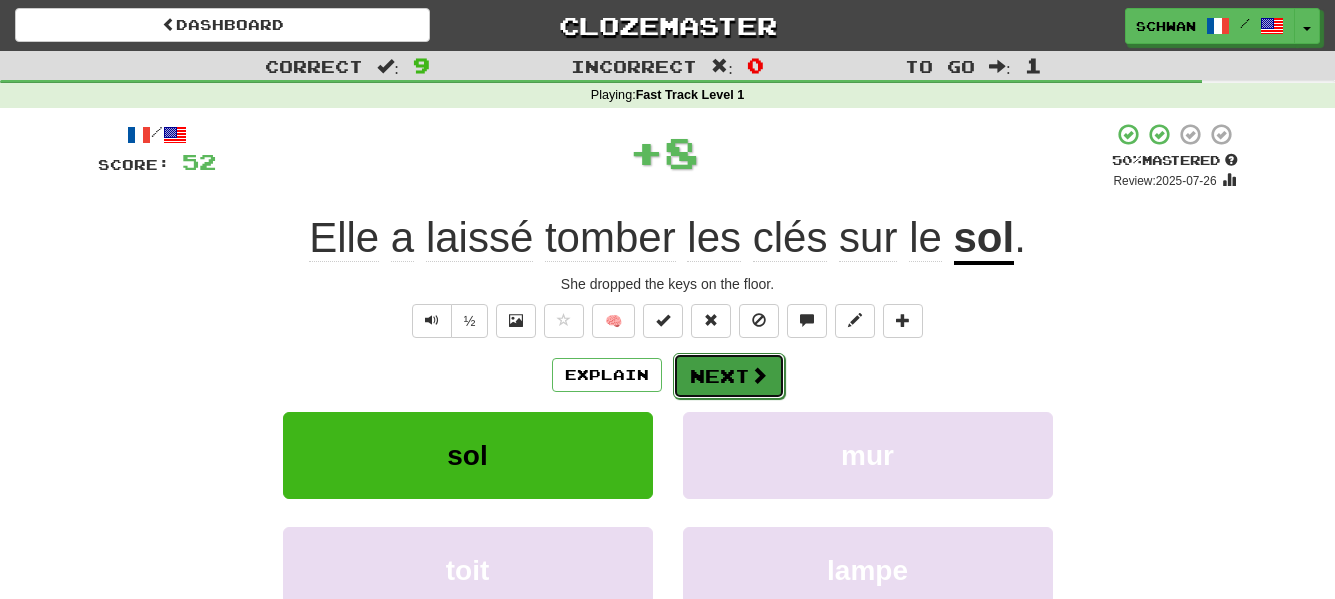 click on "Next" at bounding box center [729, 376] 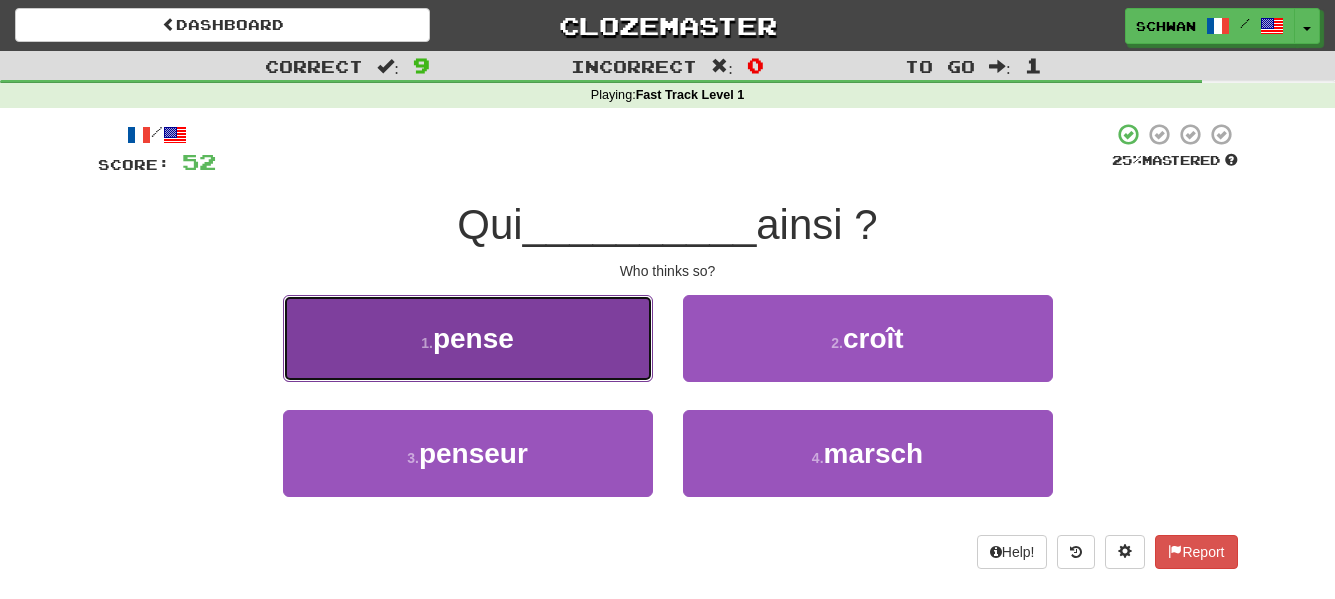 click on "pense" at bounding box center (473, 338) 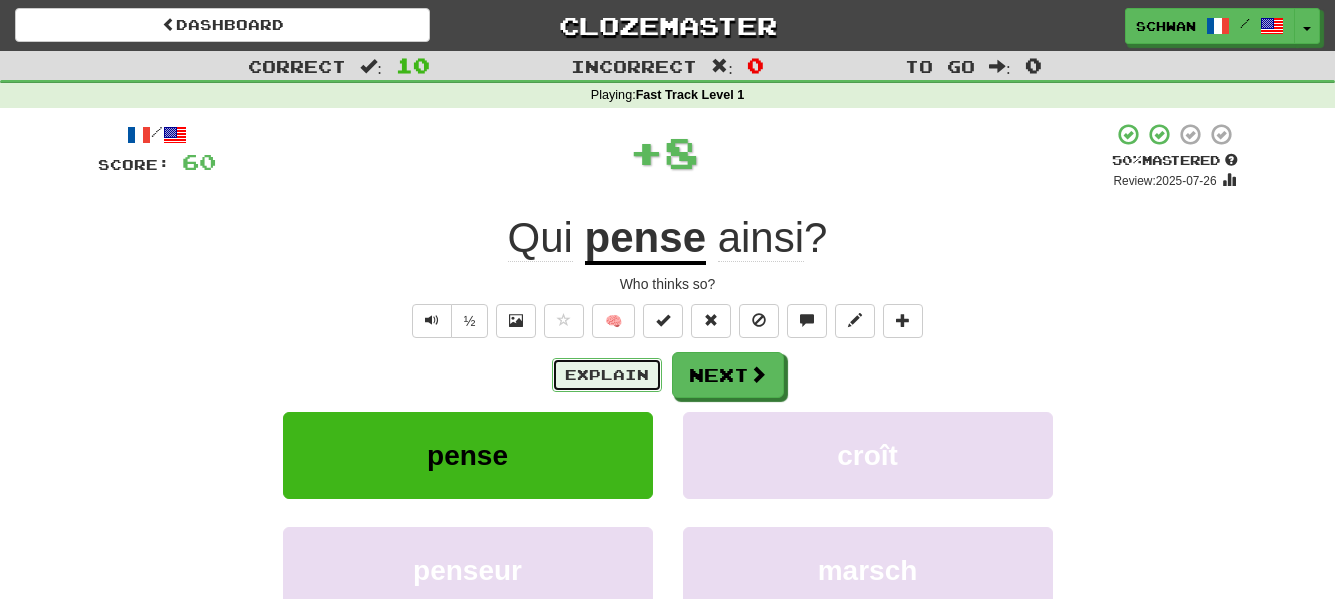 click on "Explain" at bounding box center (607, 375) 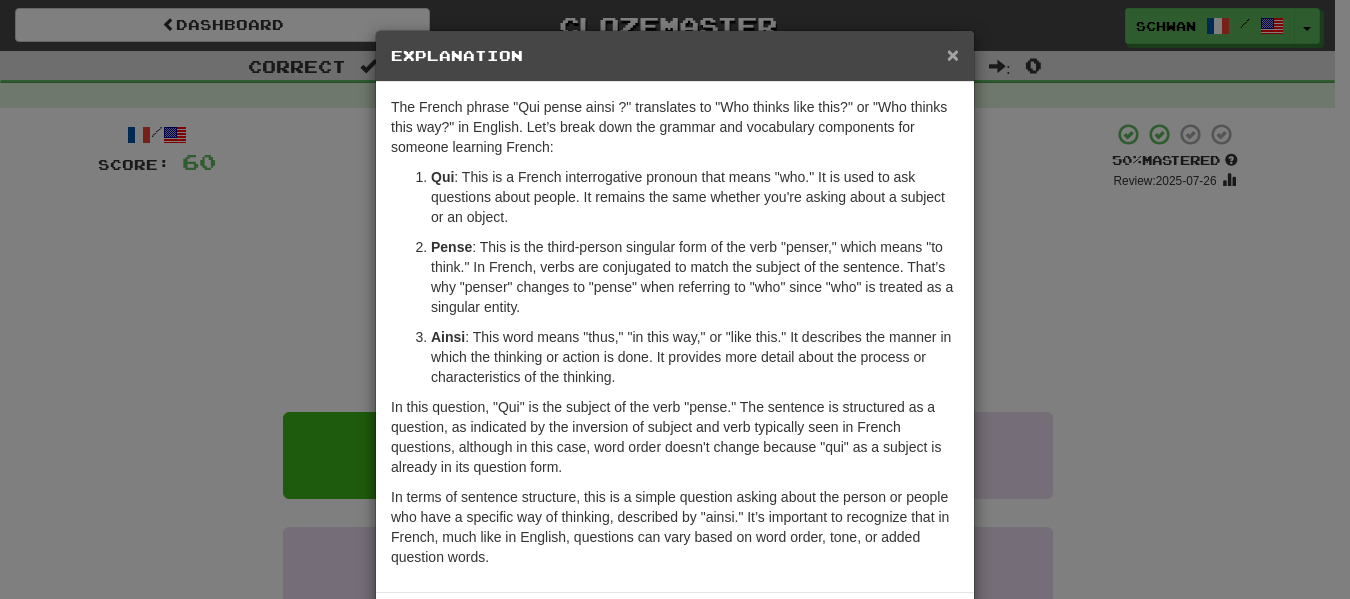 click on "×" at bounding box center [953, 54] 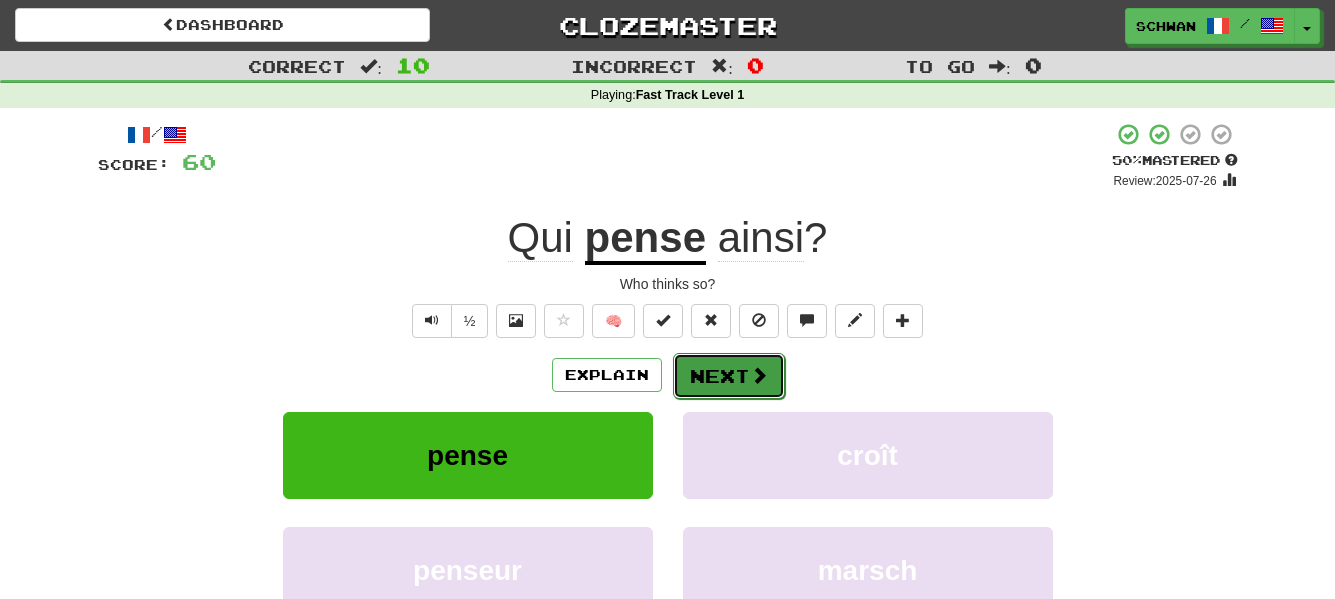 click on "Next" at bounding box center (729, 376) 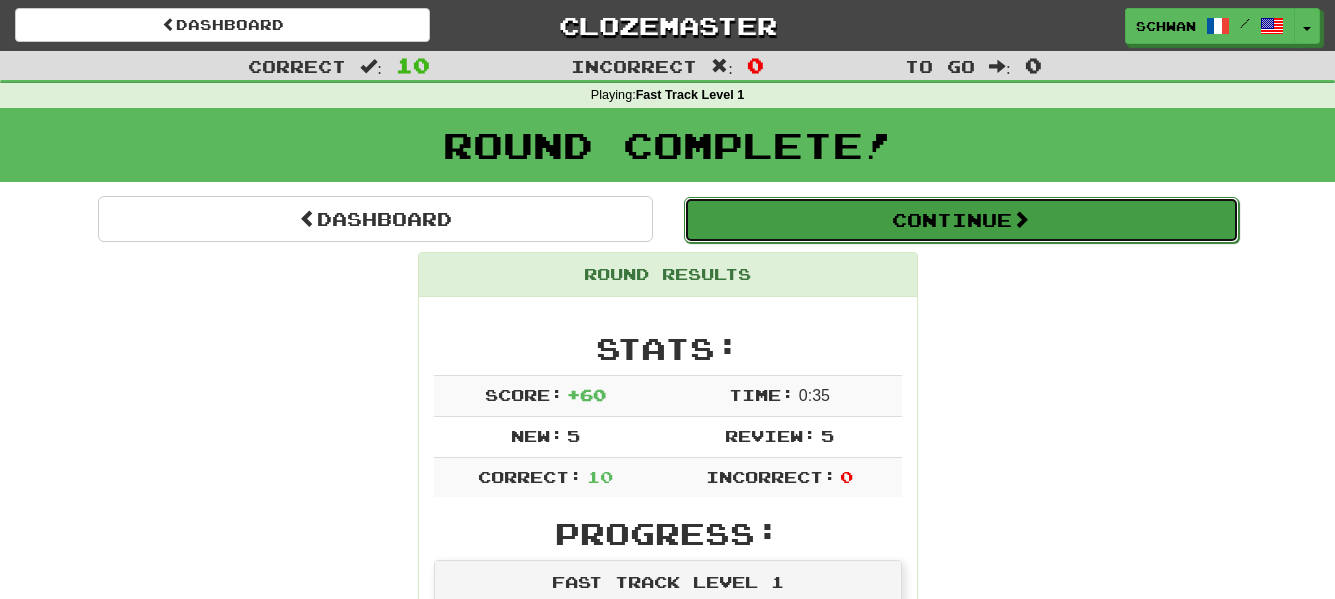 click on "Continue" at bounding box center (961, 220) 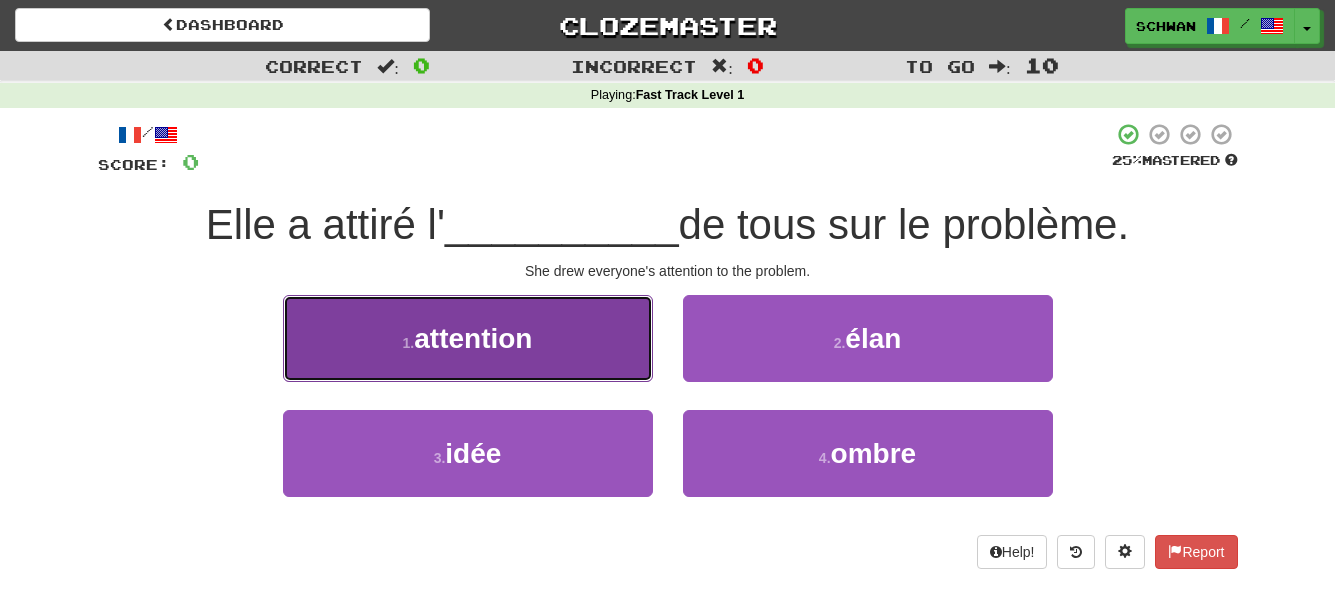 click on "attention" at bounding box center [473, 338] 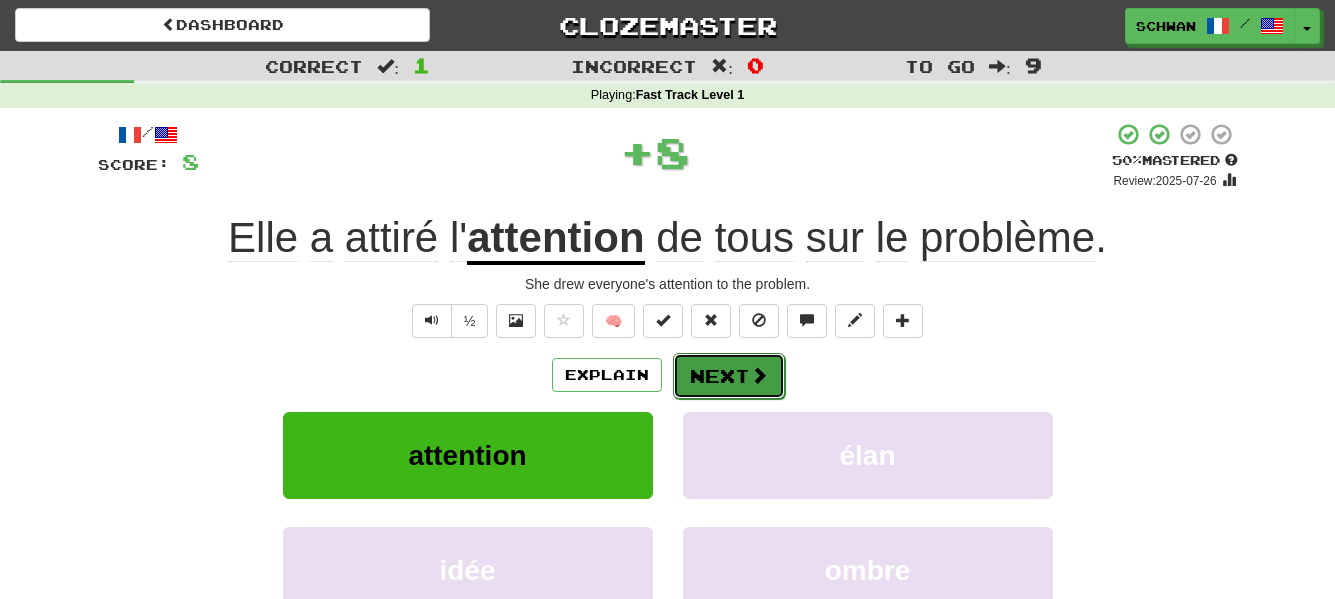 click on "Next" at bounding box center (729, 376) 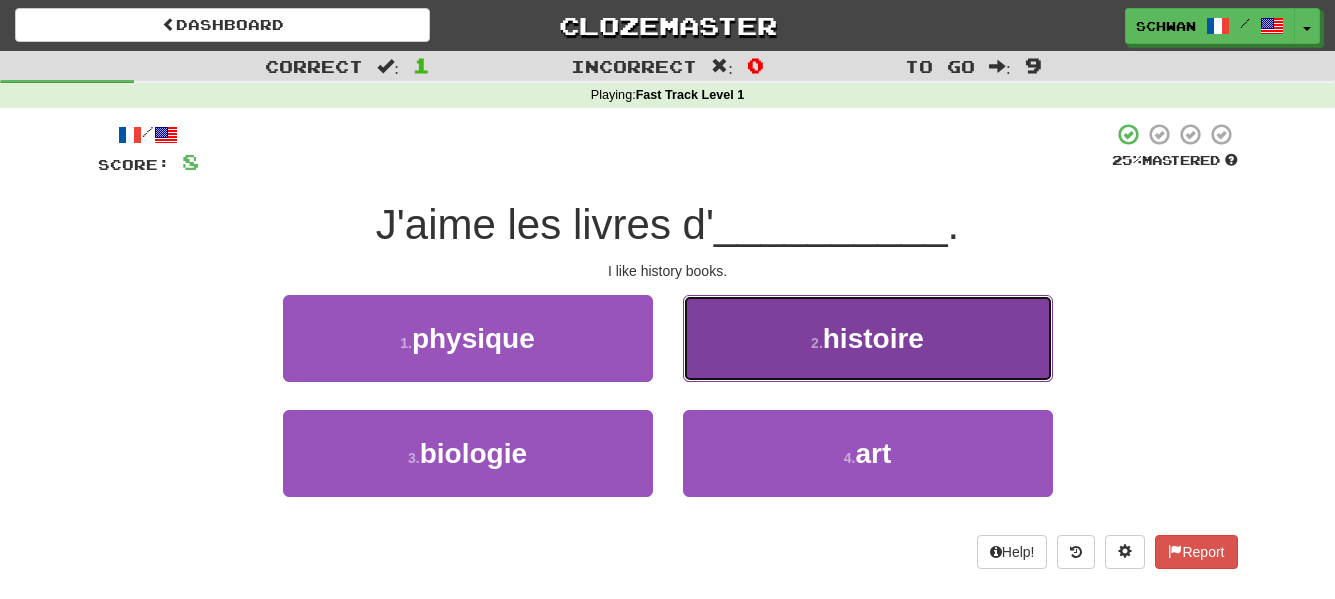 click on "2 .  histoire" at bounding box center (868, 338) 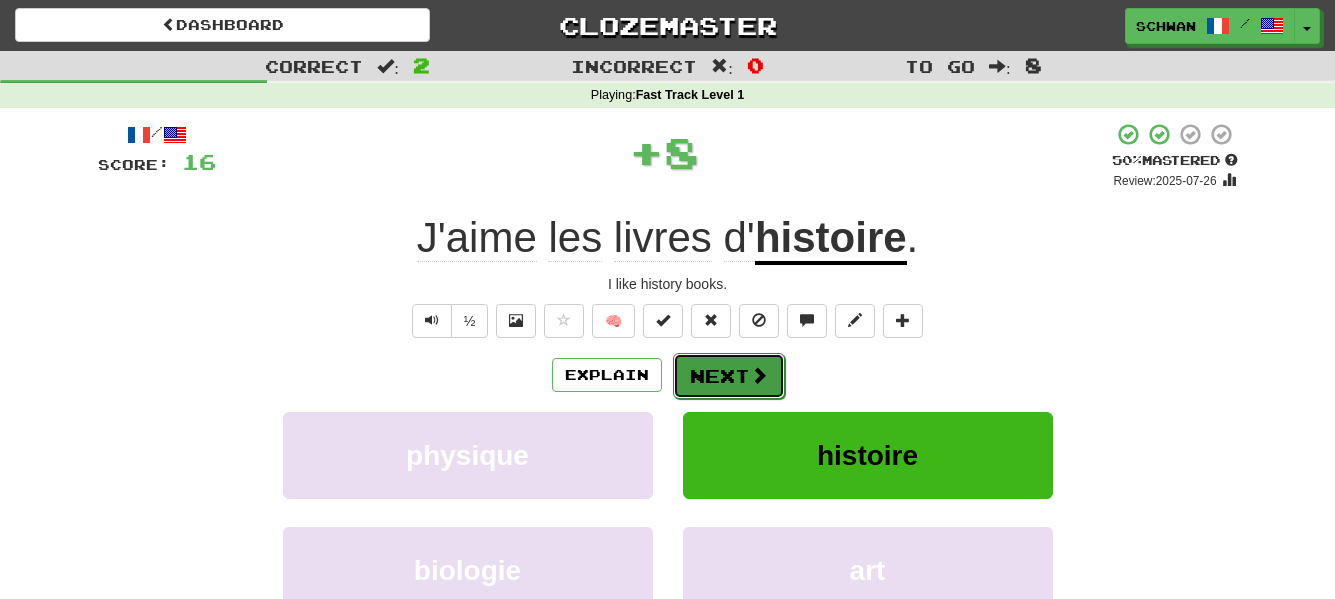 click on "Next" at bounding box center [729, 376] 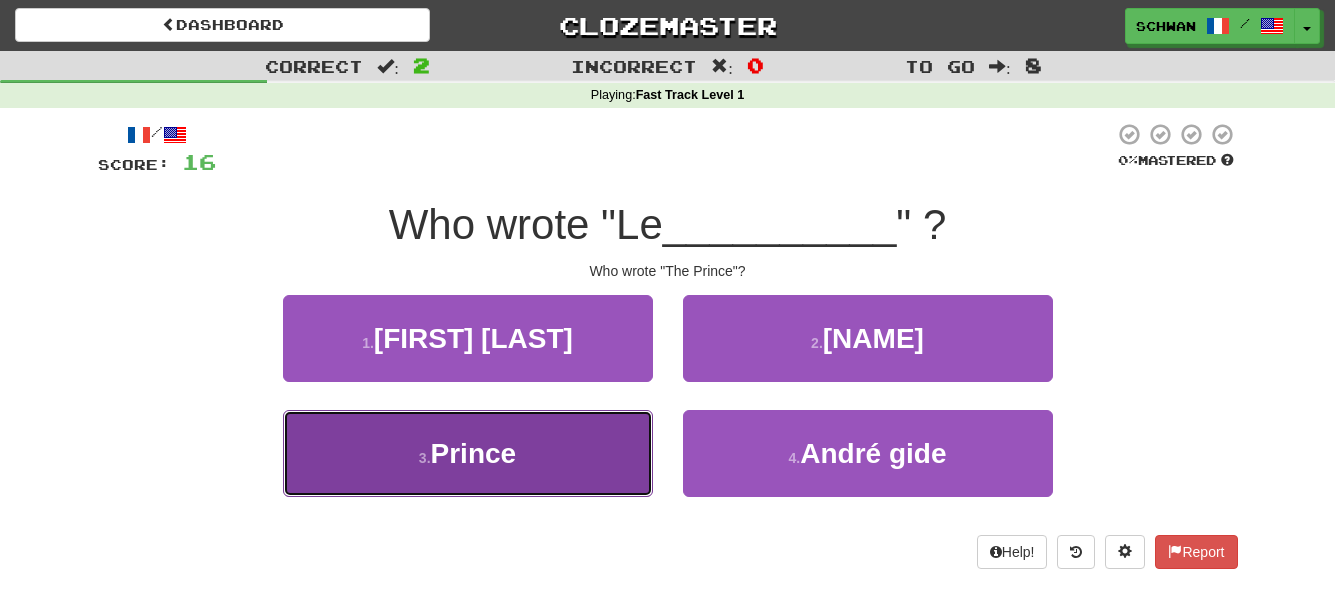click on "3 .  Prince" at bounding box center [468, 453] 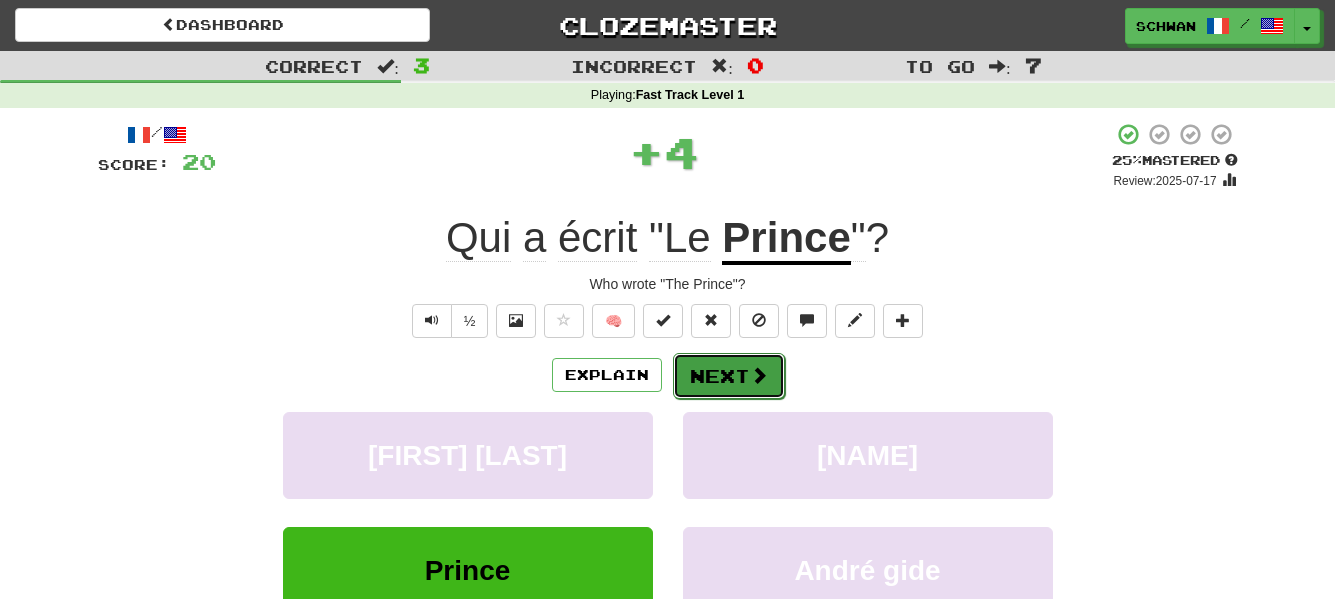 click on "Next" at bounding box center (729, 376) 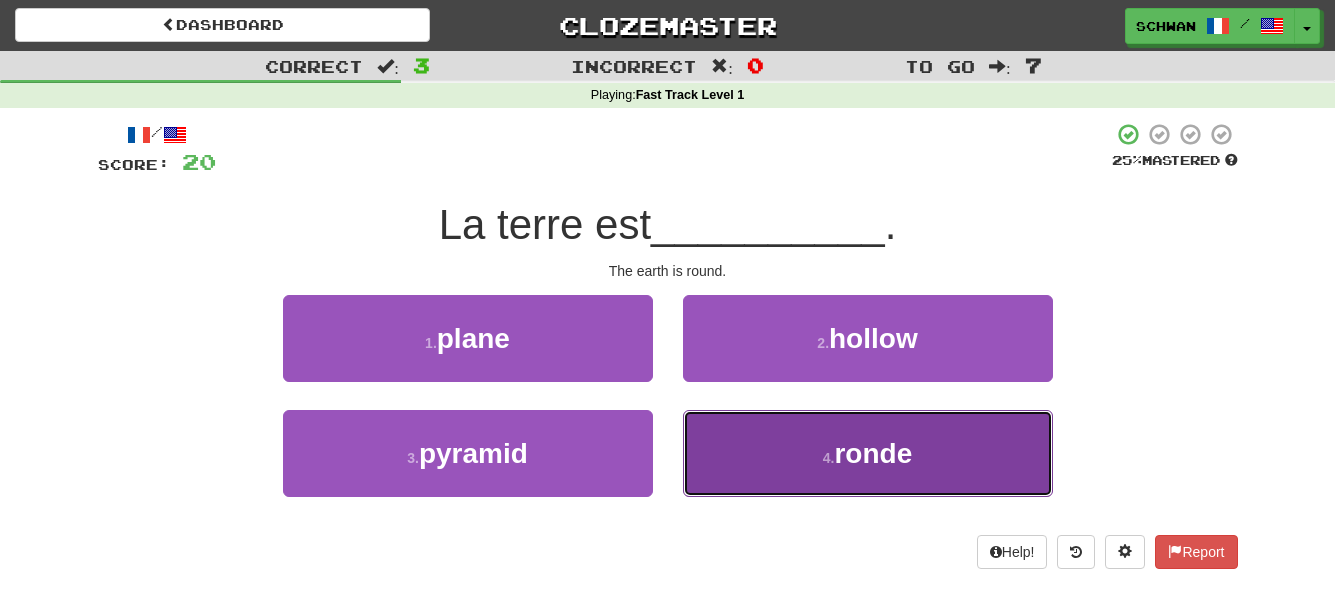 click on "4 .  ronde" at bounding box center (868, 453) 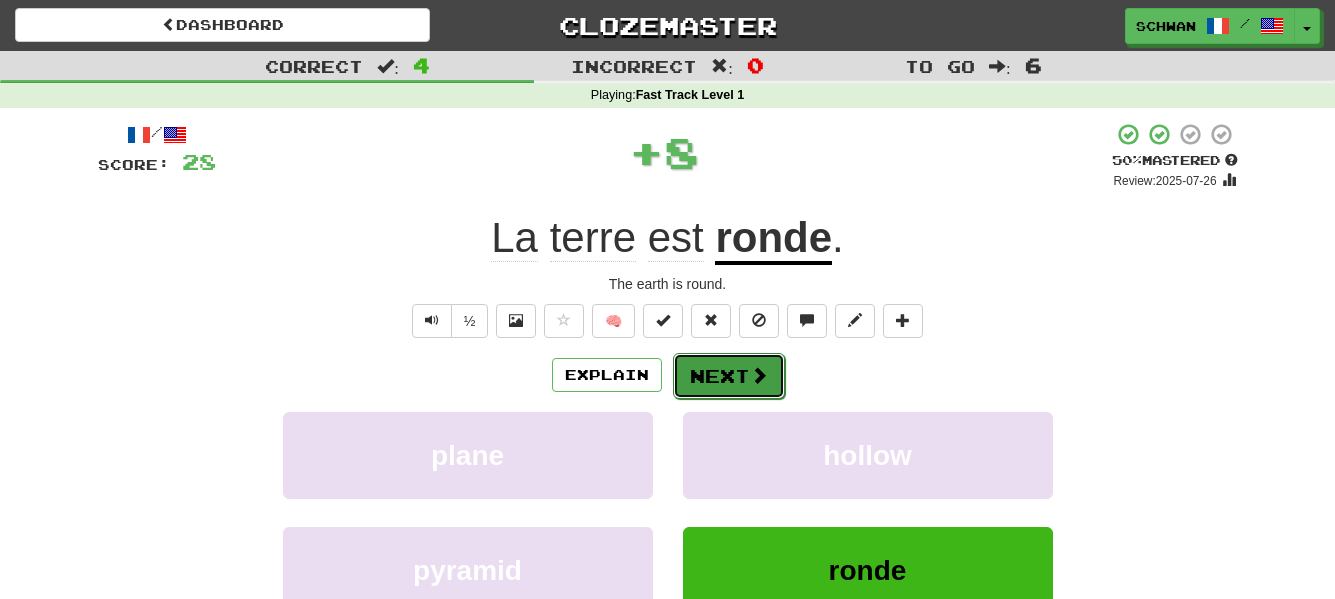 click on "Next" at bounding box center (729, 376) 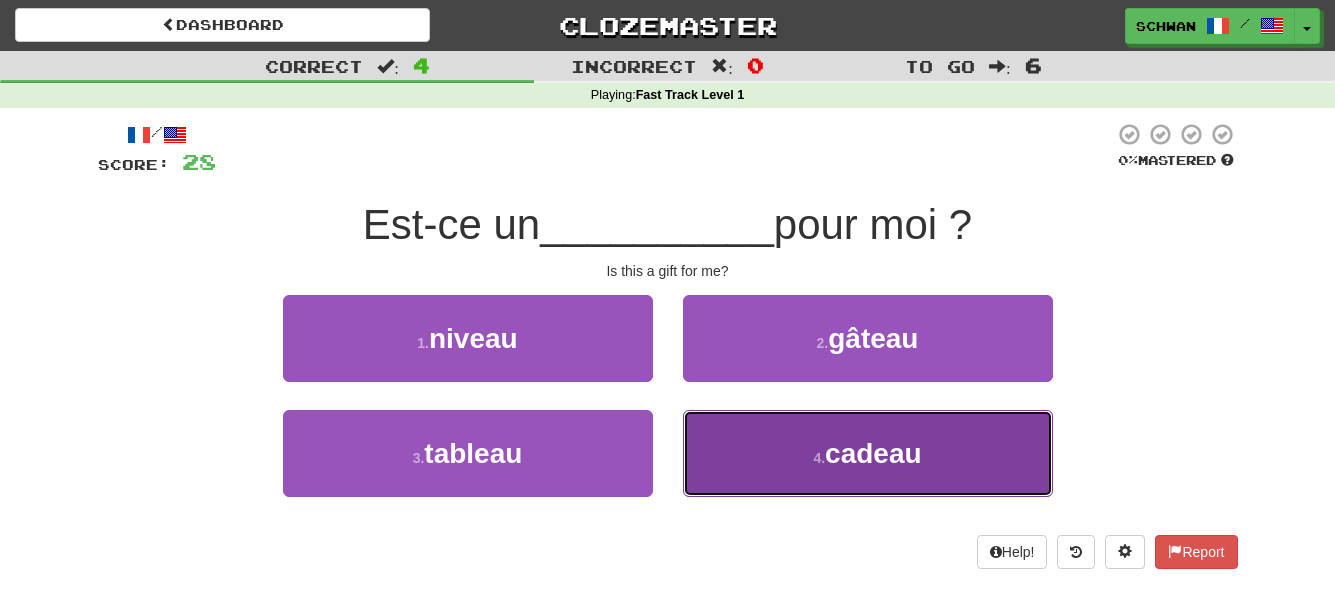 click on "4 .  cadeau" at bounding box center (868, 453) 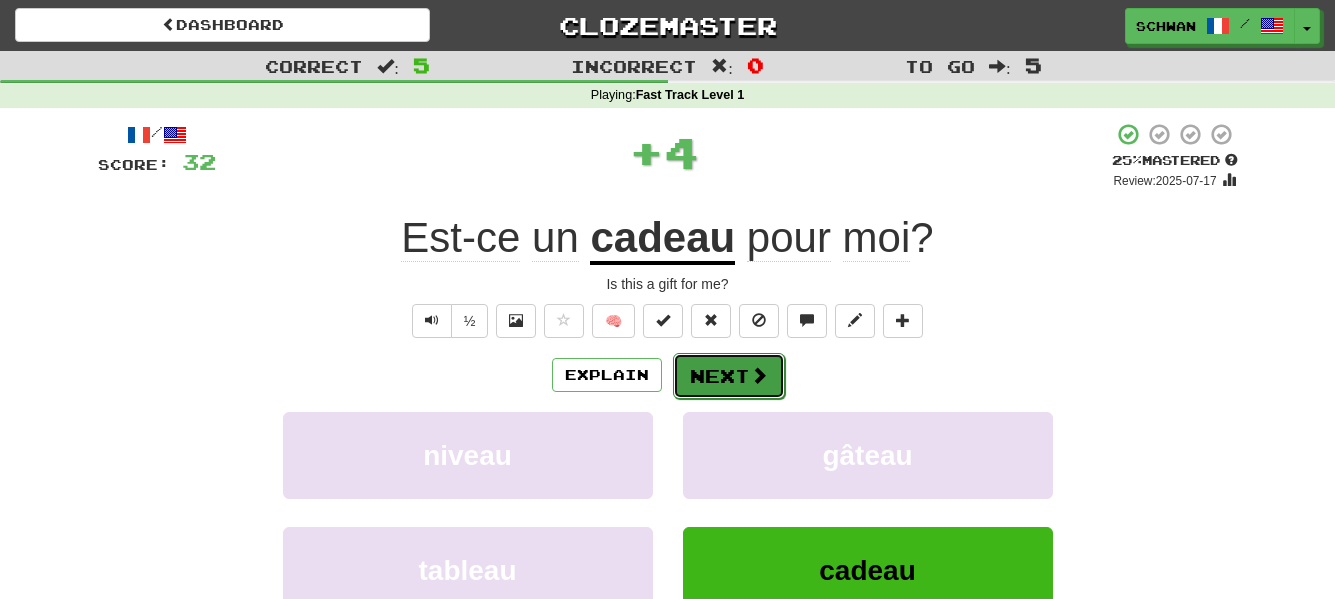 click on "Next" at bounding box center (729, 376) 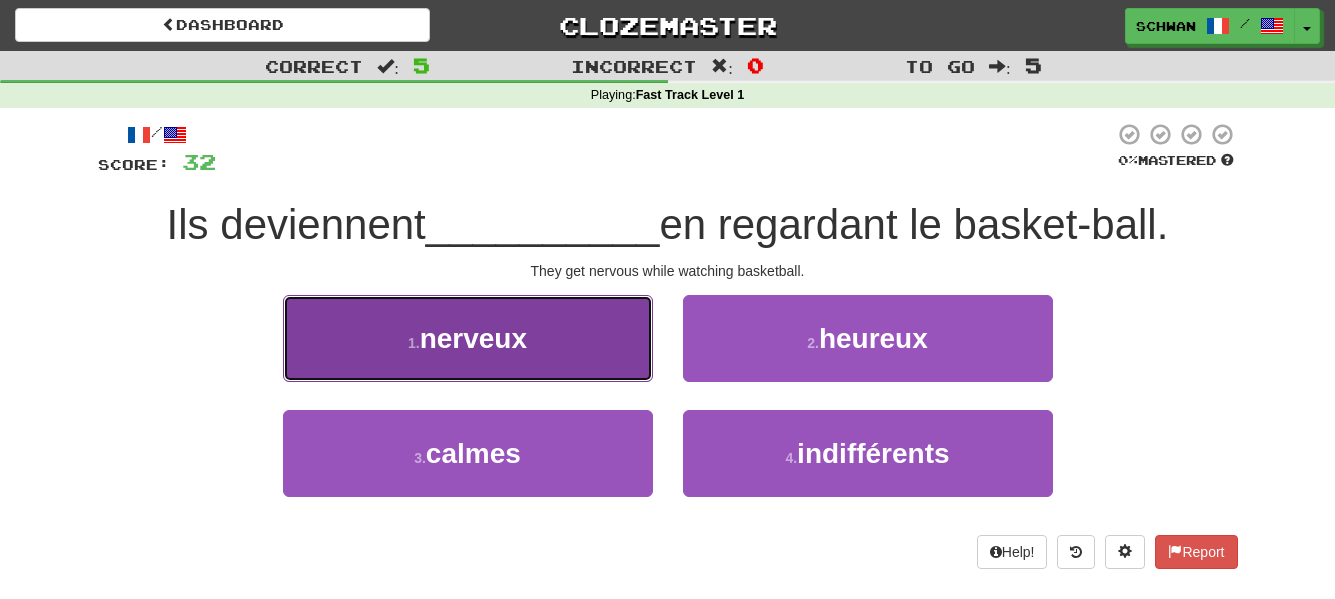 click on "nerveux" at bounding box center [473, 338] 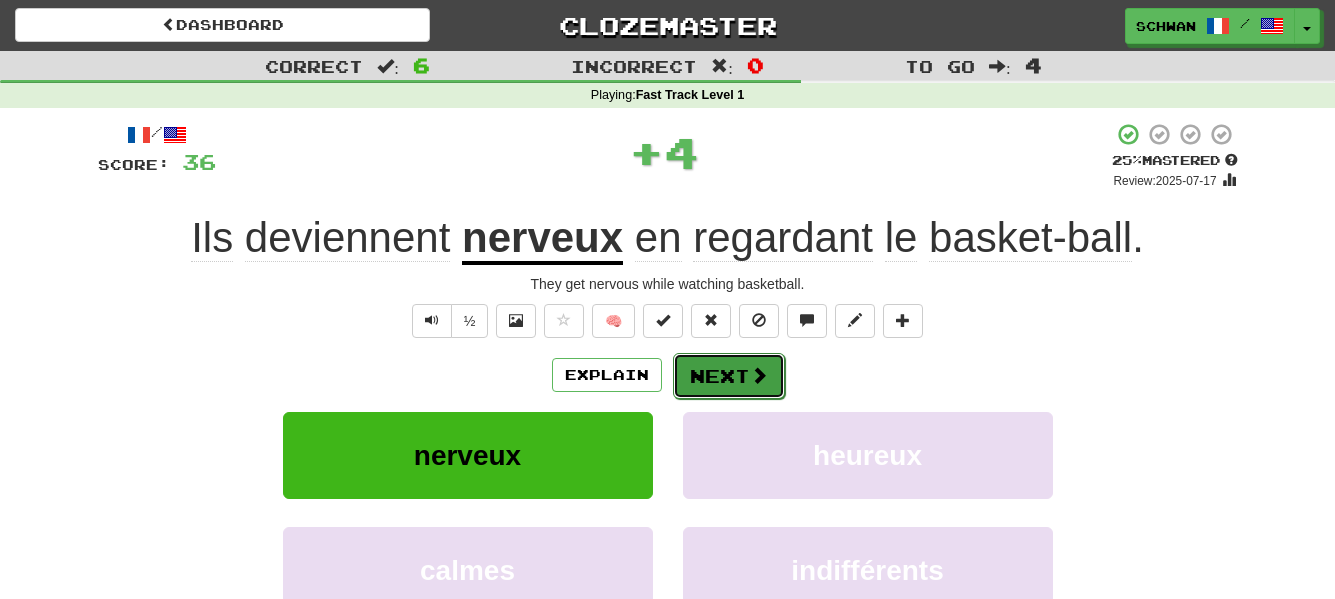 click on "Next" at bounding box center (729, 376) 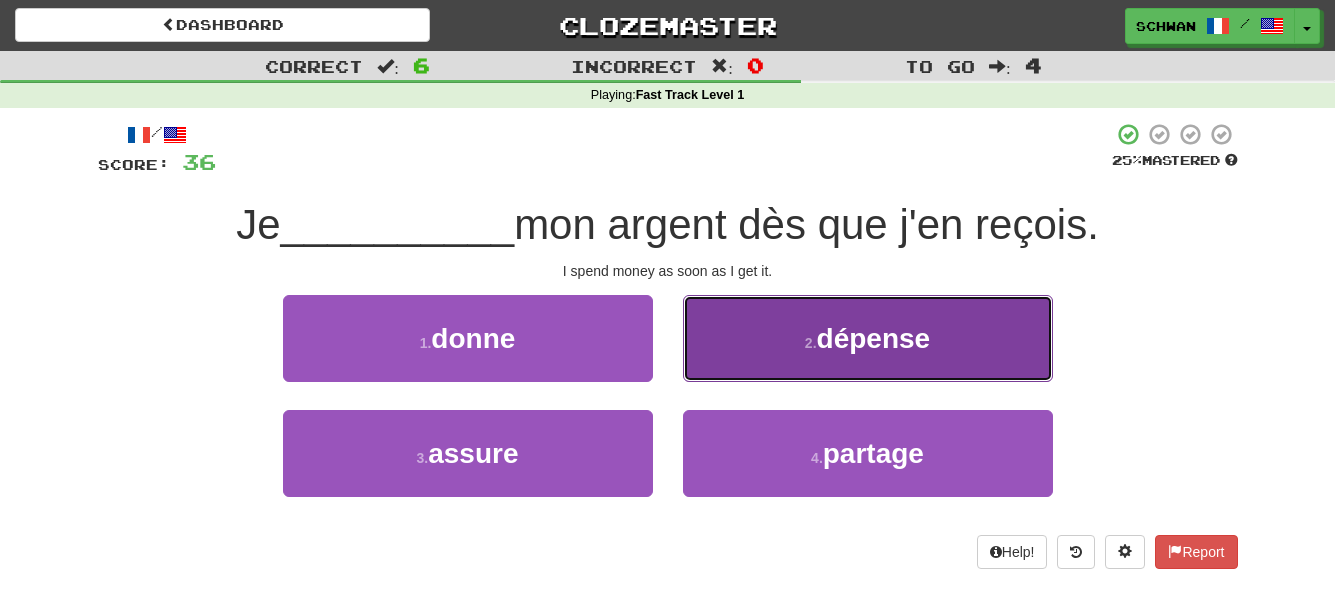 click on "2 .  dépense" at bounding box center (868, 338) 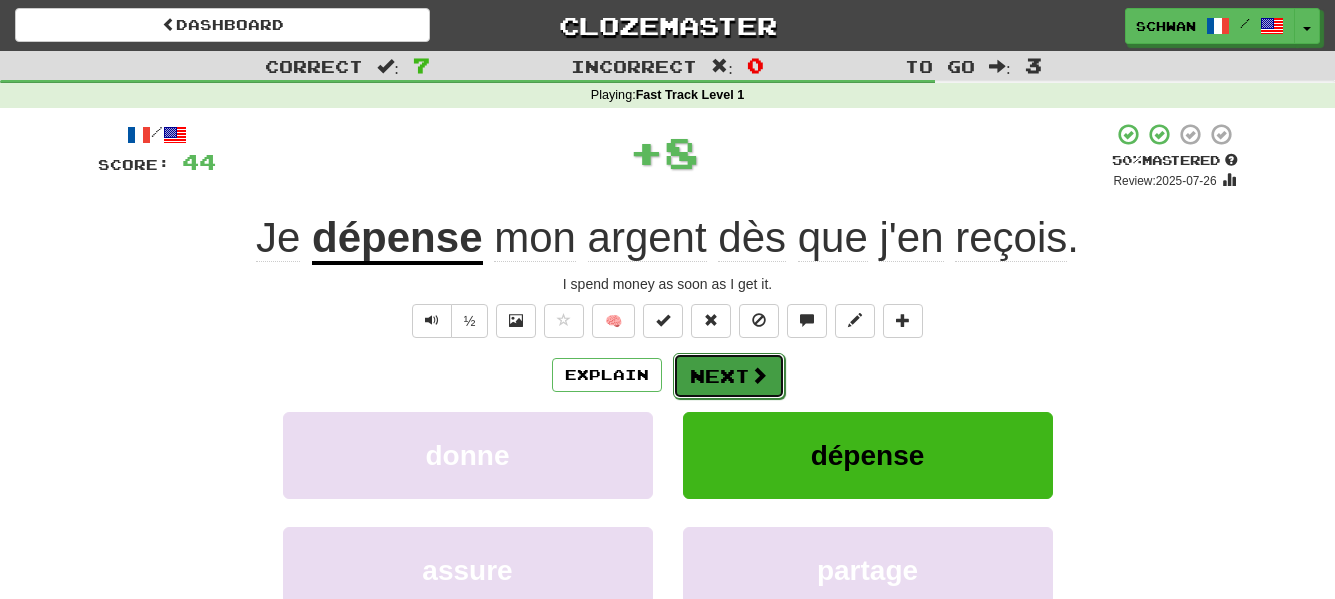 click on "Next" at bounding box center [729, 376] 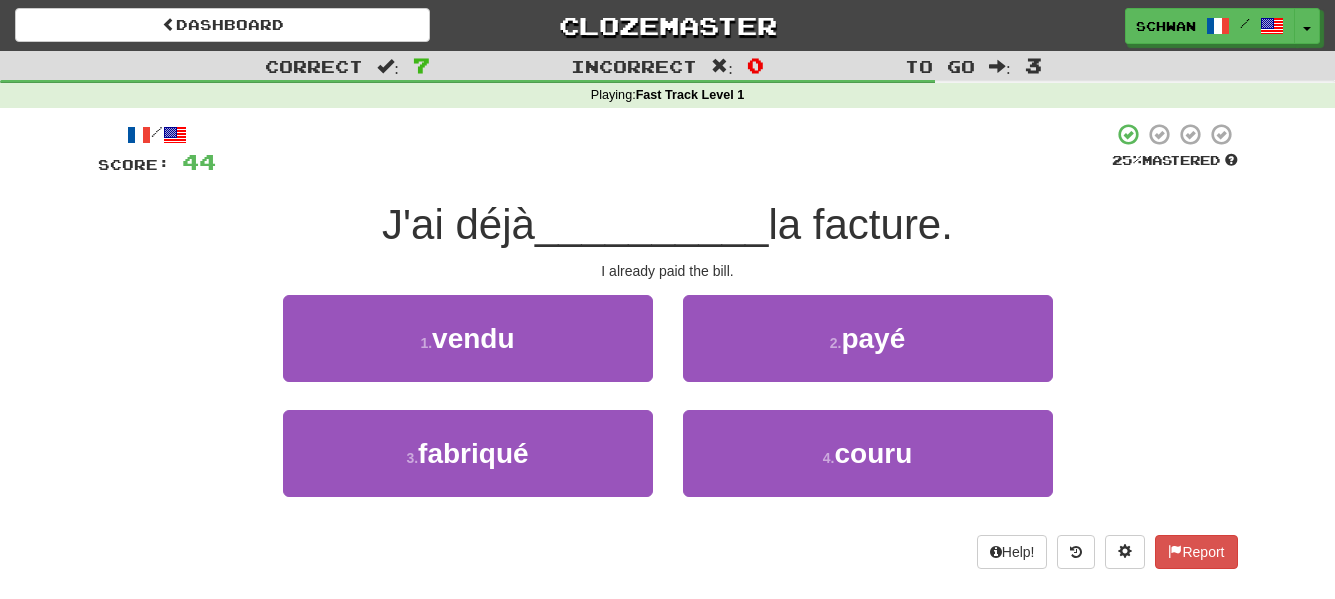 click on "2 .  payé" at bounding box center [868, 352] 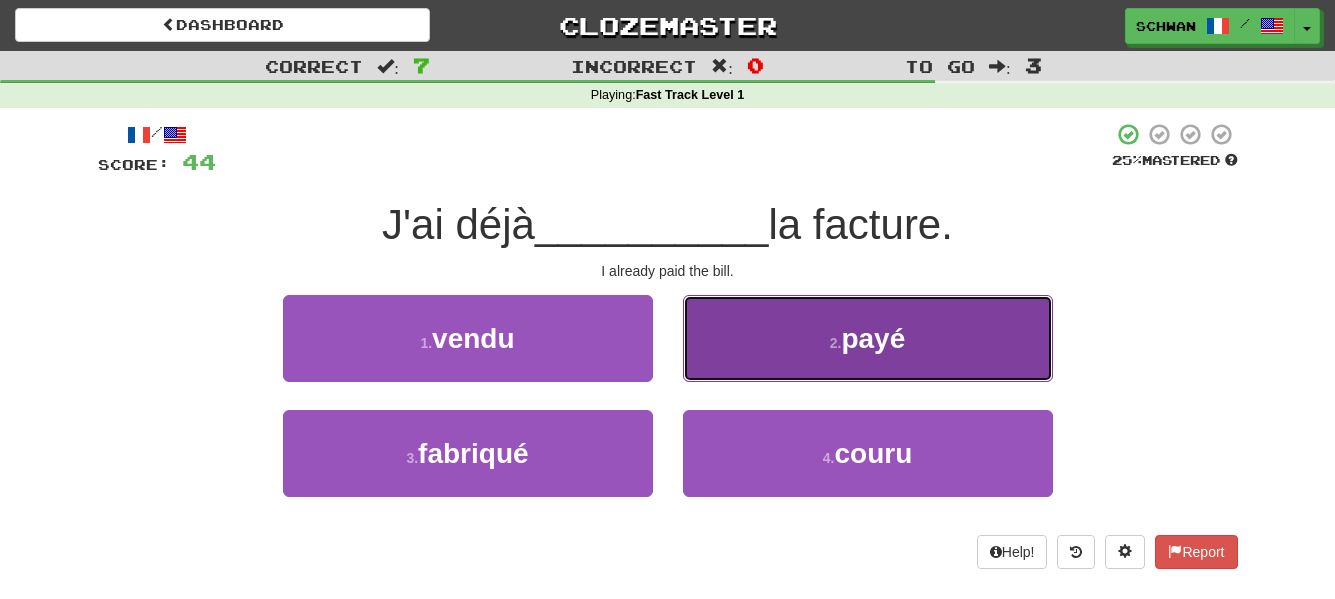click on "2 .  payé" at bounding box center (868, 338) 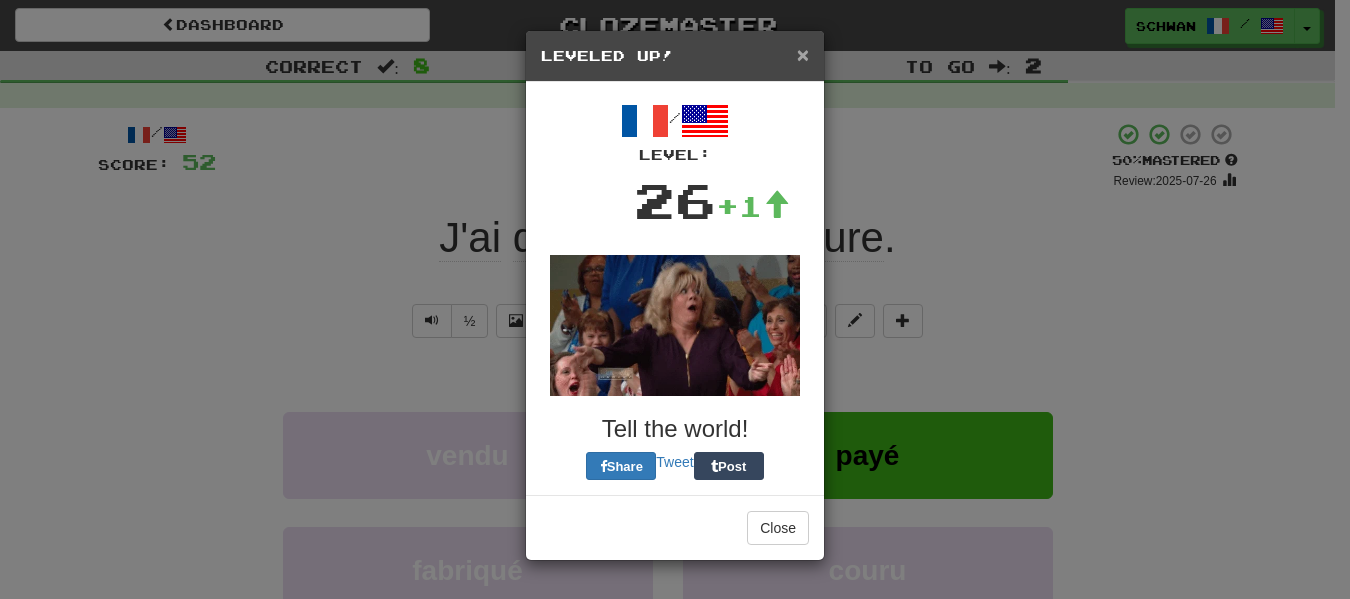 click on "×" at bounding box center [803, 54] 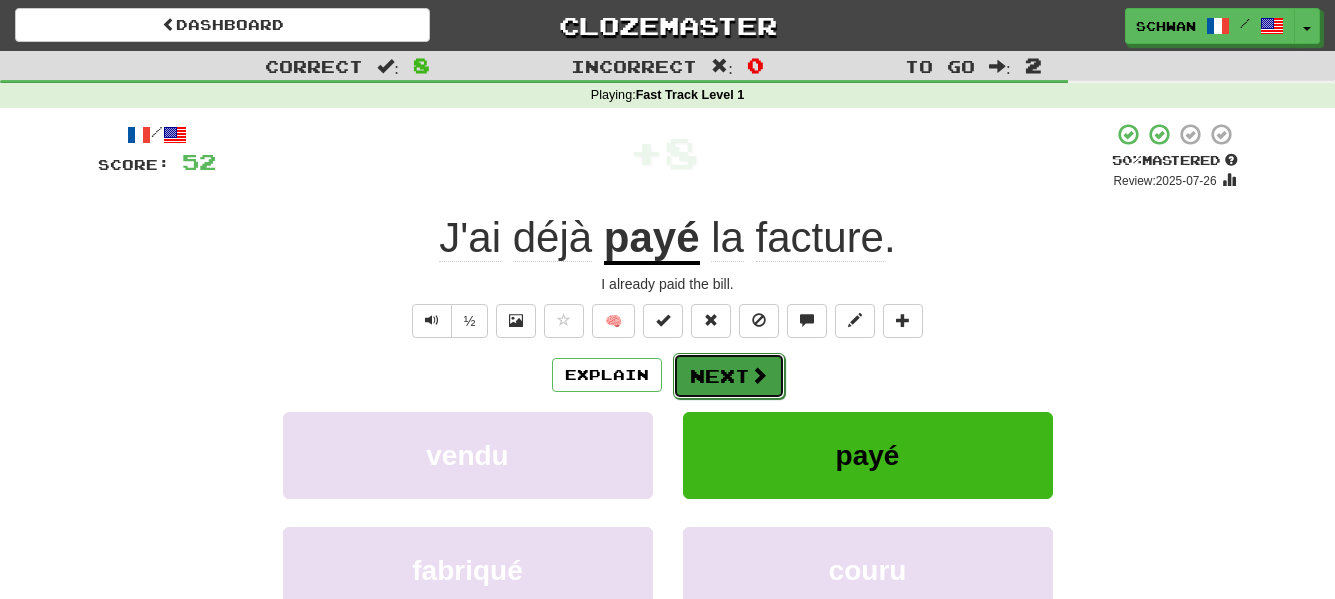 click on "Next" at bounding box center (729, 376) 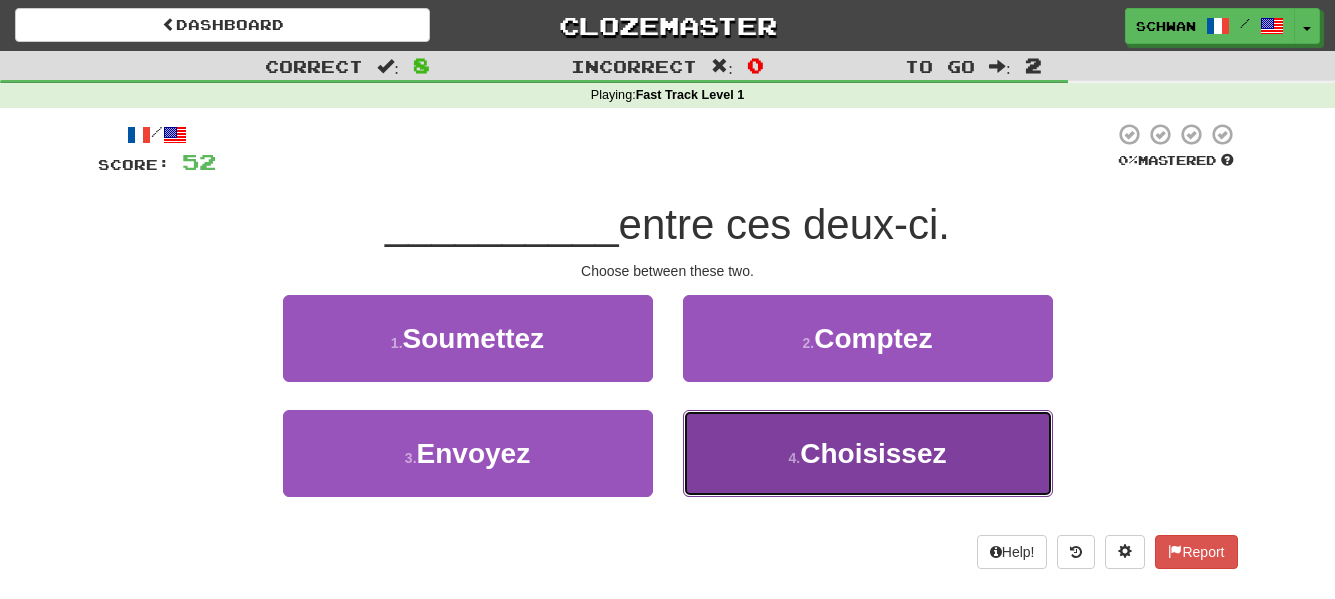 click on "4 .  Choisissez" at bounding box center (868, 453) 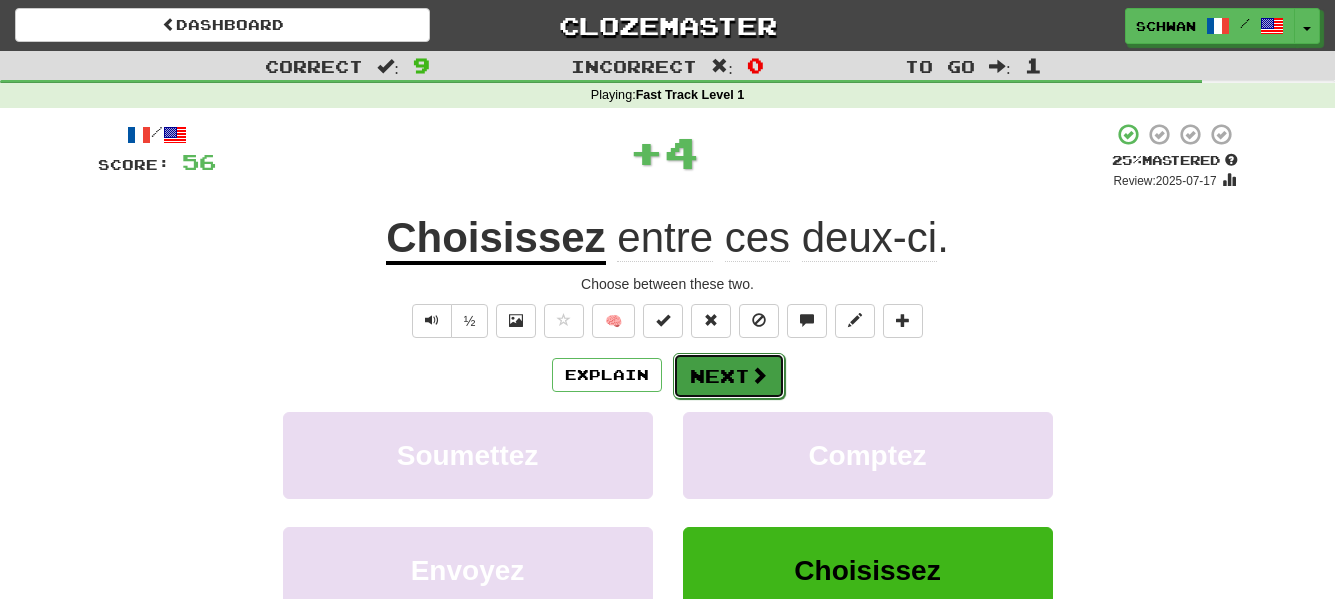 click on "Next" at bounding box center [729, 376] 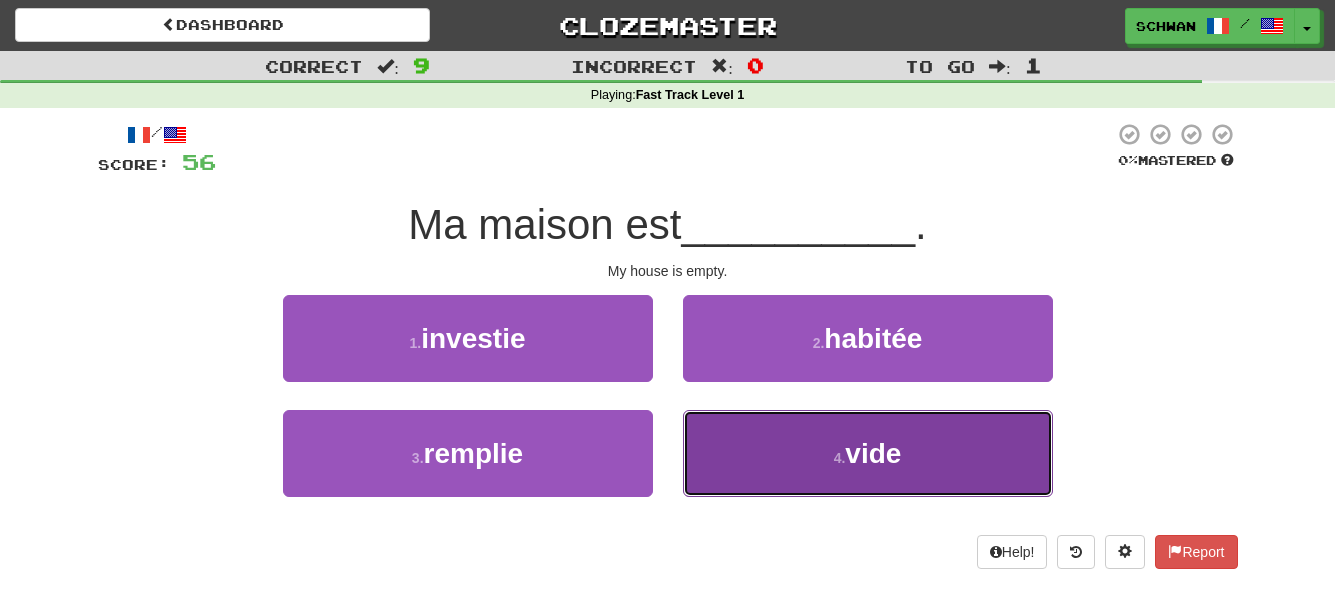 click on "4 .  vide" at bounding box center (868, 453) 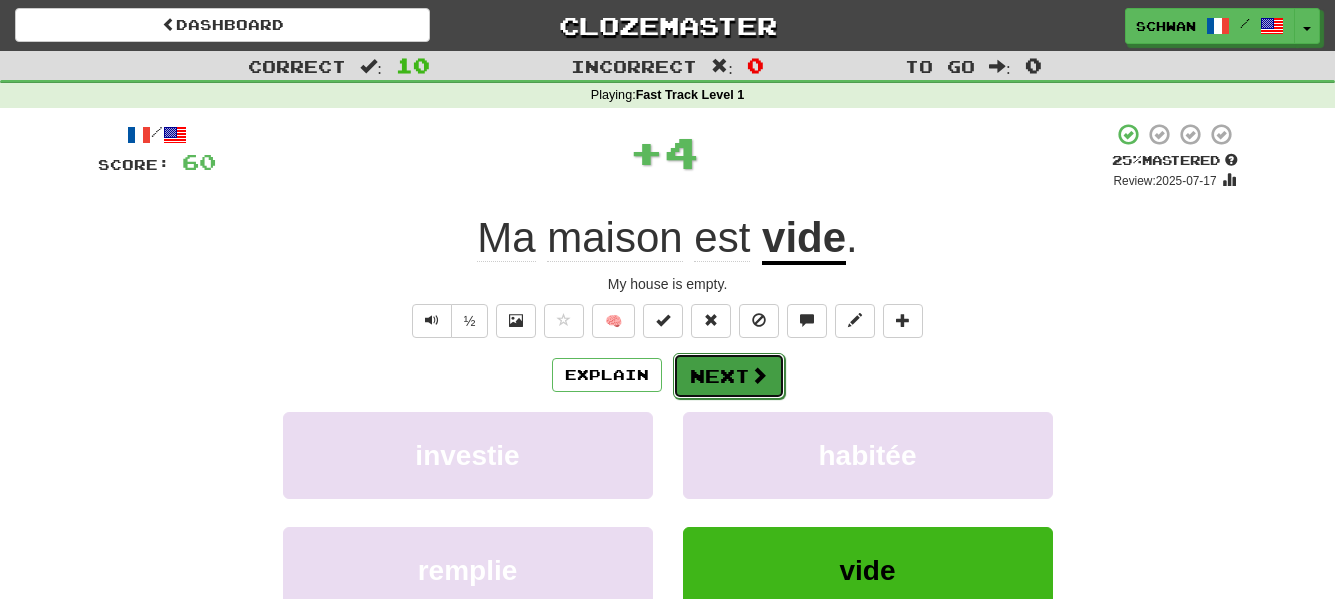 click on "Next" at bounding box center [729, 376] 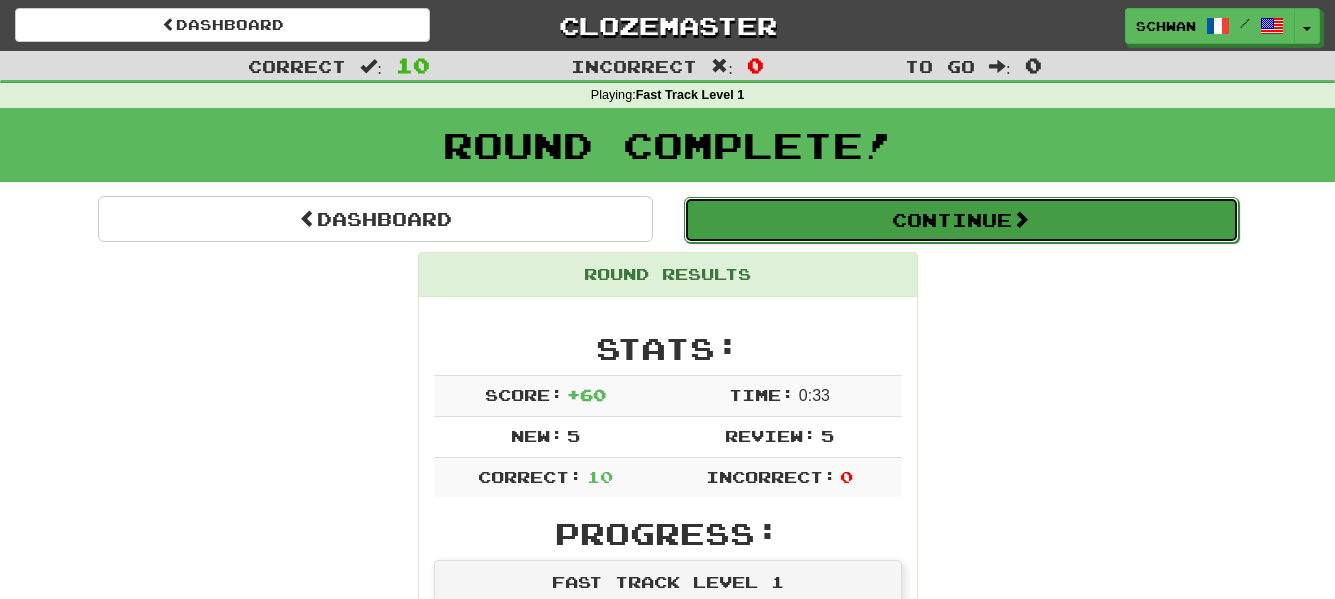 click on "Continue" at bounding box center (961, 220) 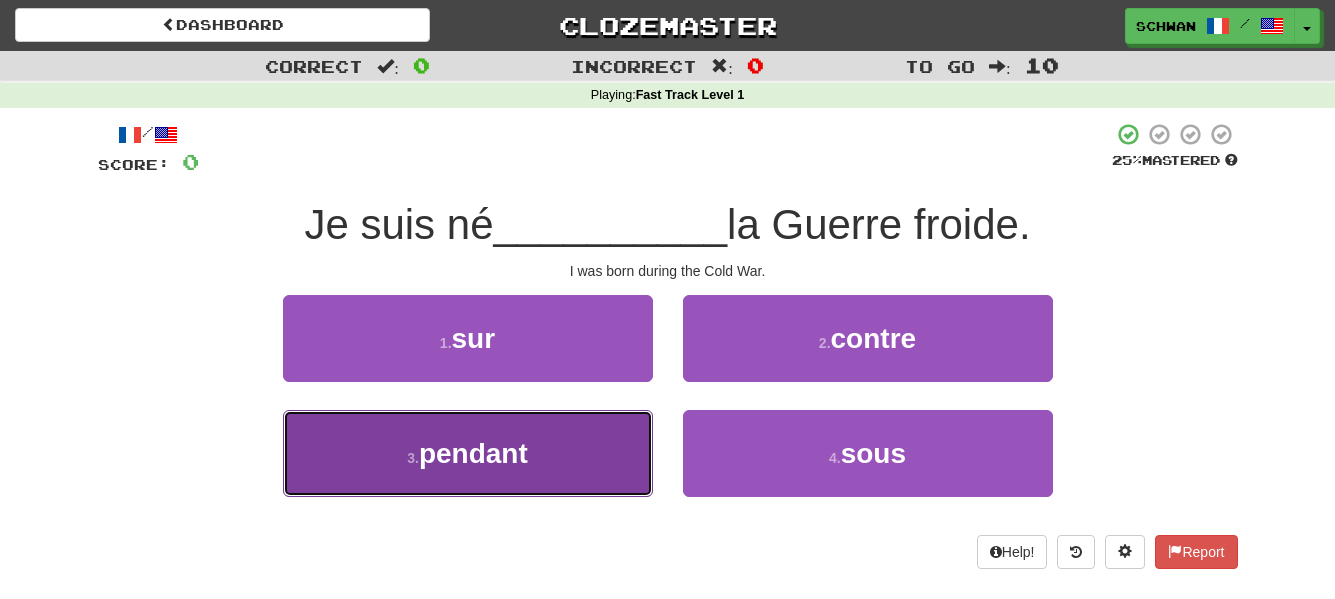 click on "3 .  pendant" at bounding box center [468, 453] 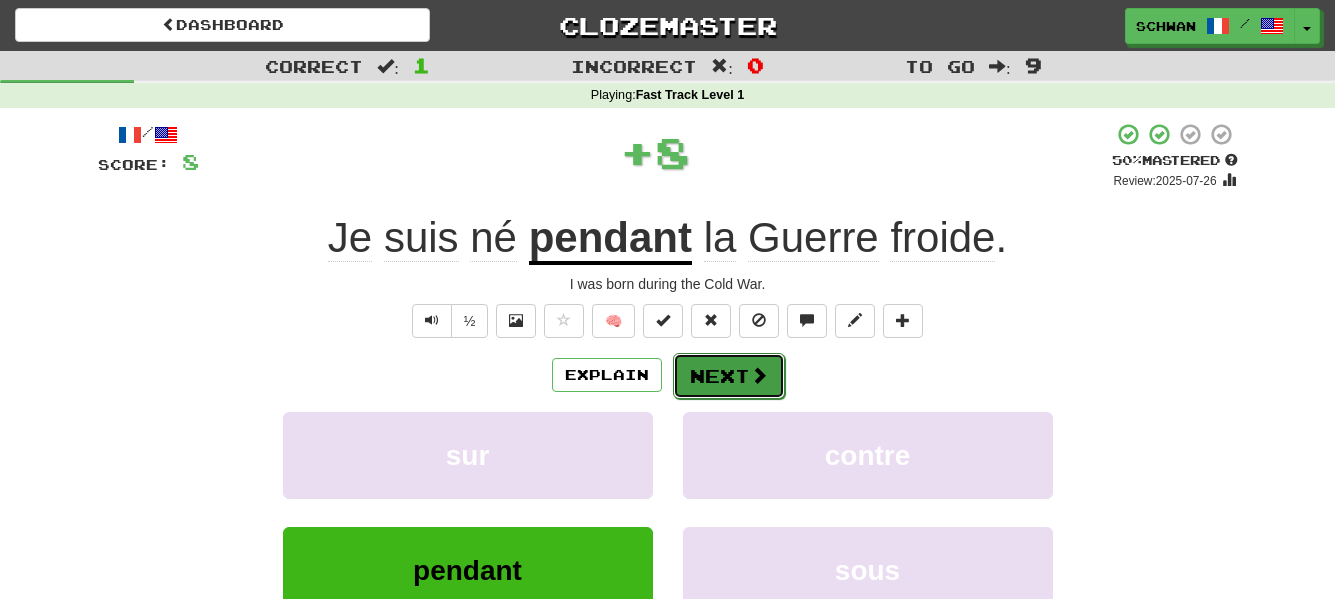 click at bounding box center (759, 375) 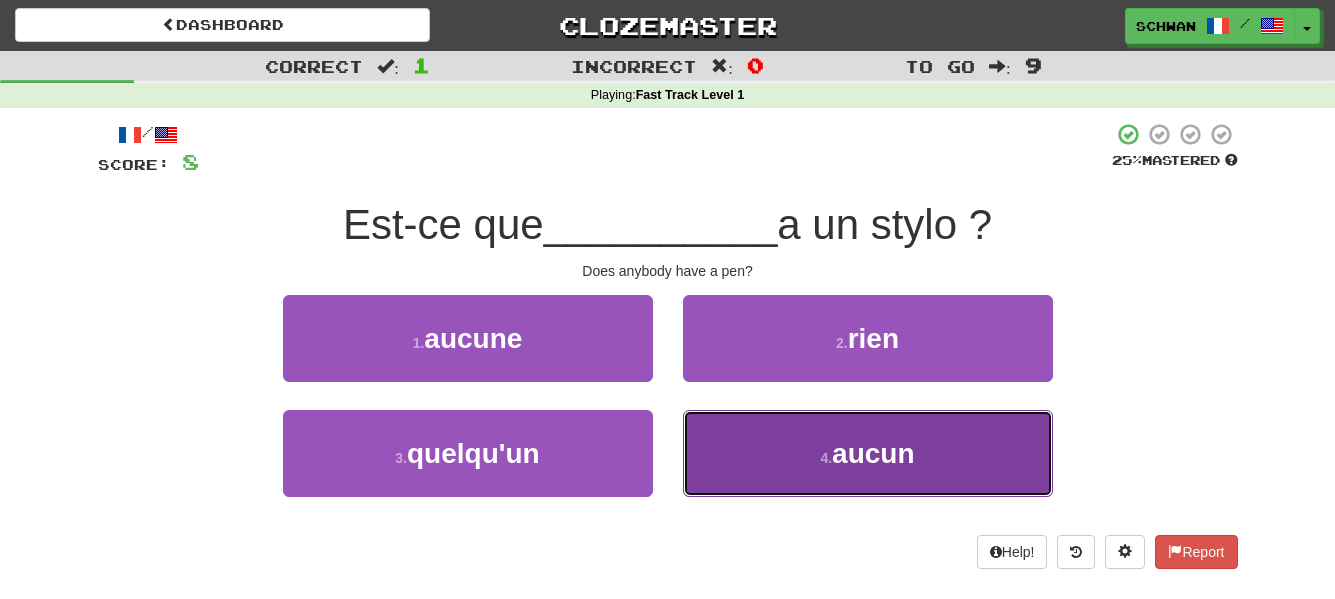 click on "4 .  aucun" at bounding box center (868, 453) 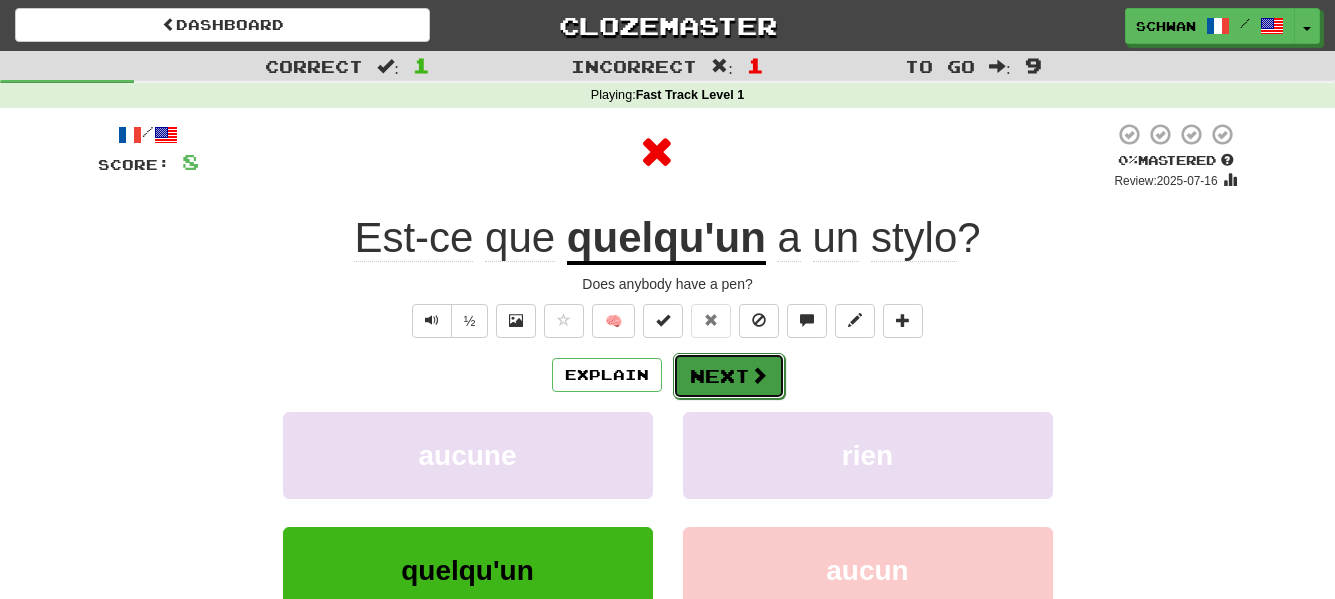 click on "Next" at bounding box center [729, 376] 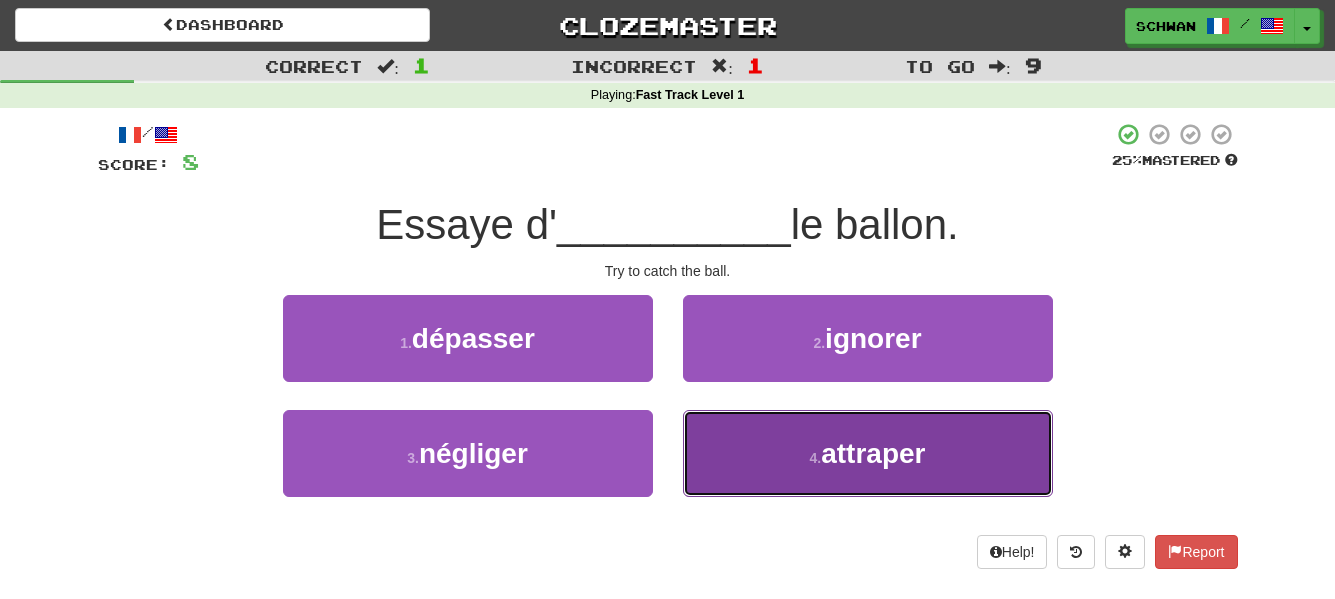 click on "attraper" at bounding box center (873, 453) 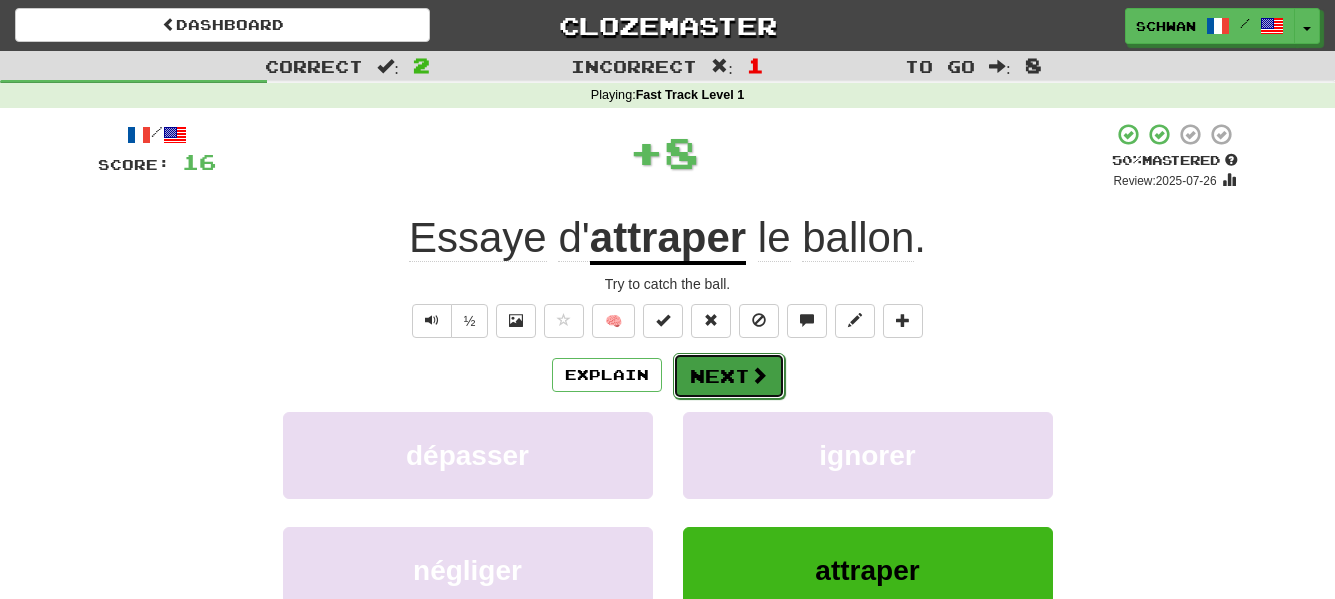 click on "Next" at bounding box center [729, 376] 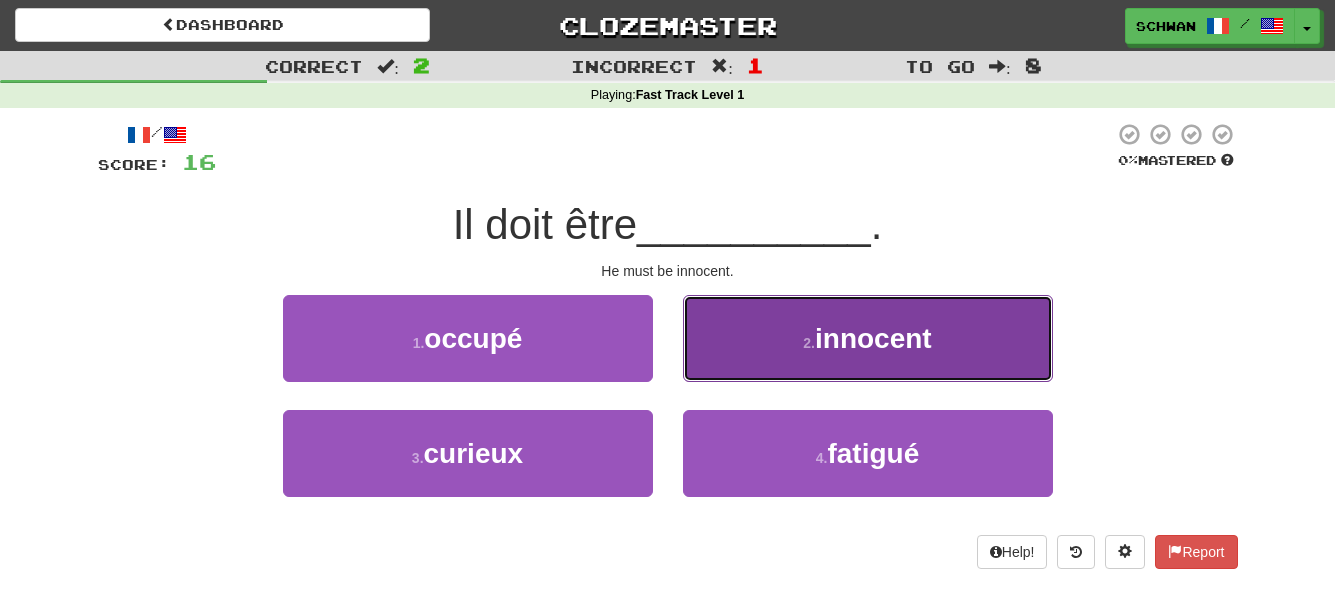click on "innocent" at bounding box center [873, 338] 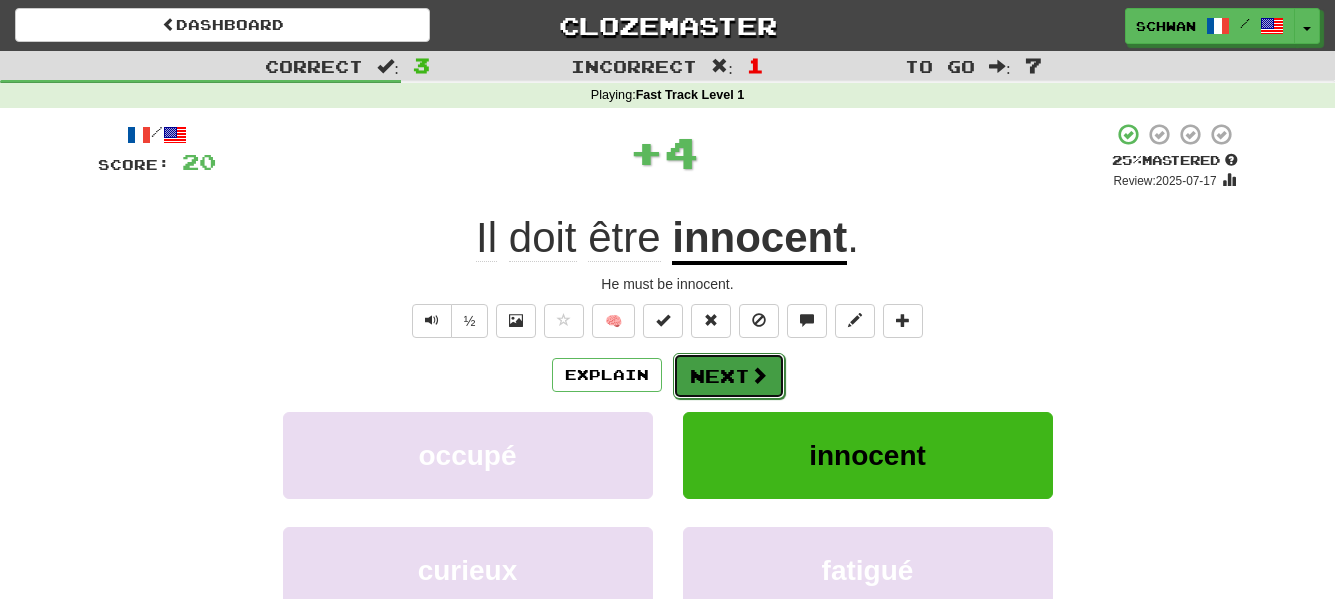 click at bounding box center [759, 375] 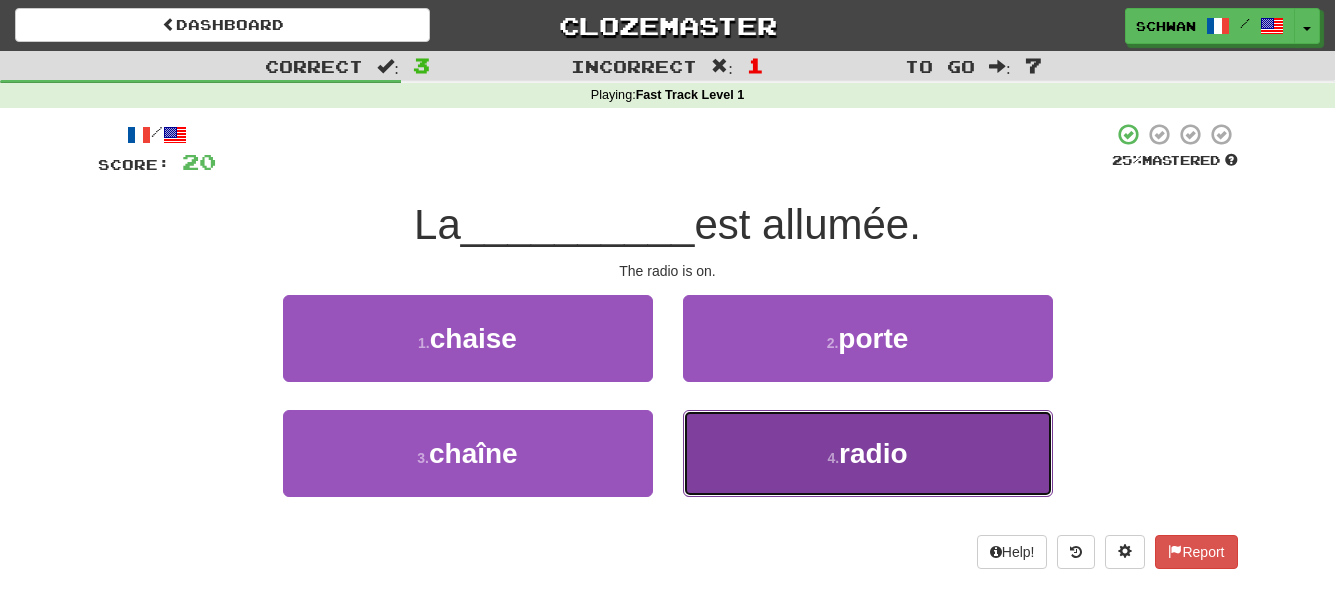 click on "radio" at bounding box center (873, 453) 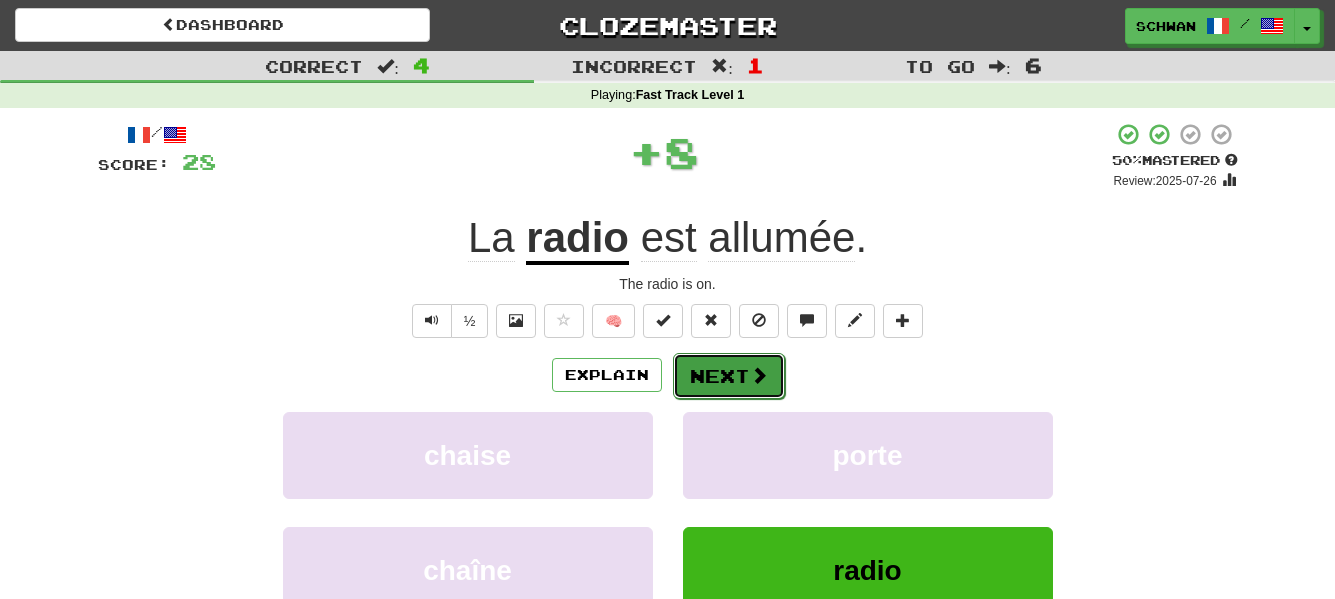click at bounding box center (759, 375) 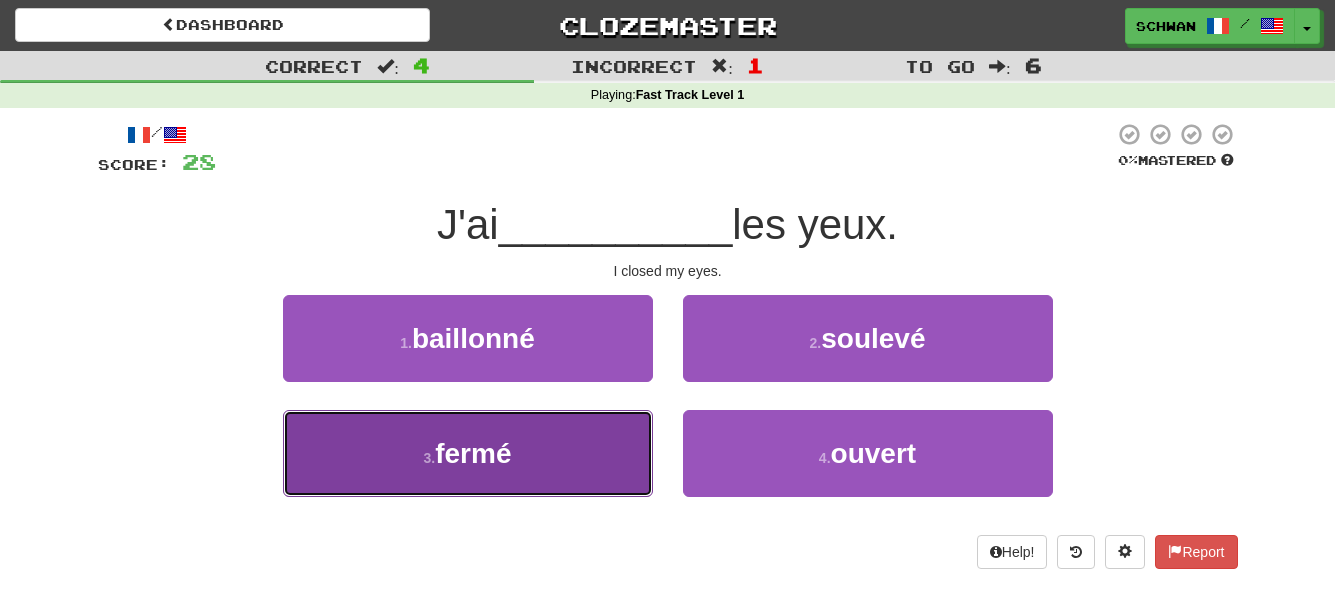 click on "fermé" at bounding box center [473, 453] 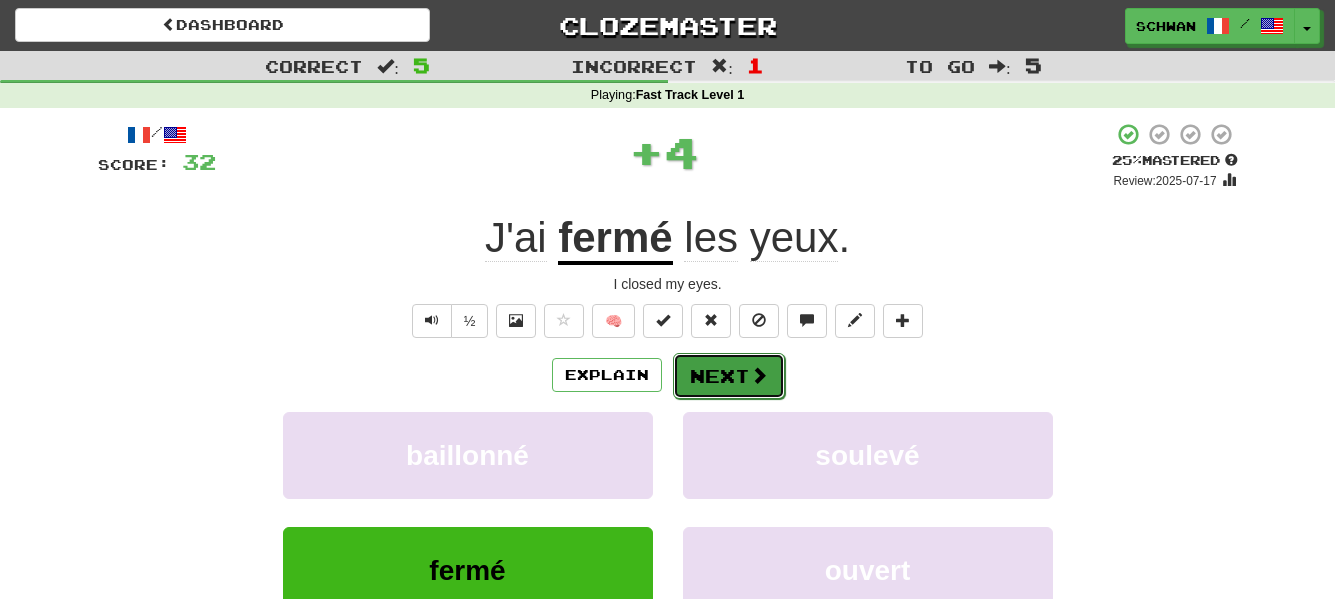 click on "Next" at bounding box center [729, 376] 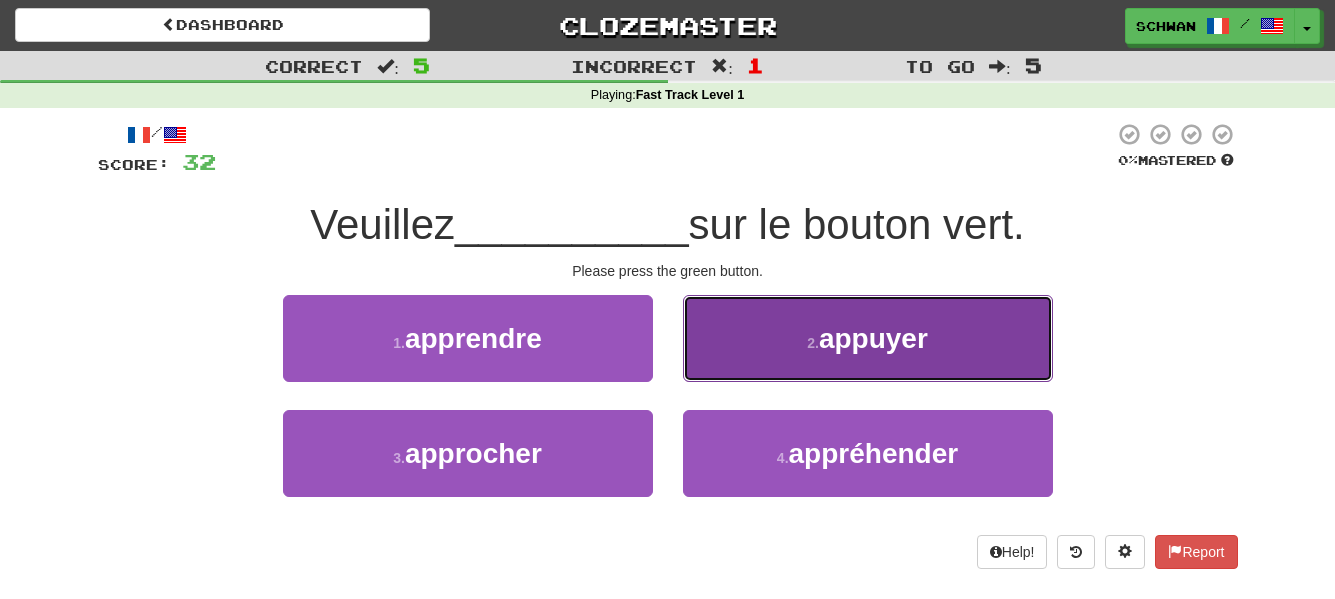 click on "appuyer" at bounding box center (873, 338) 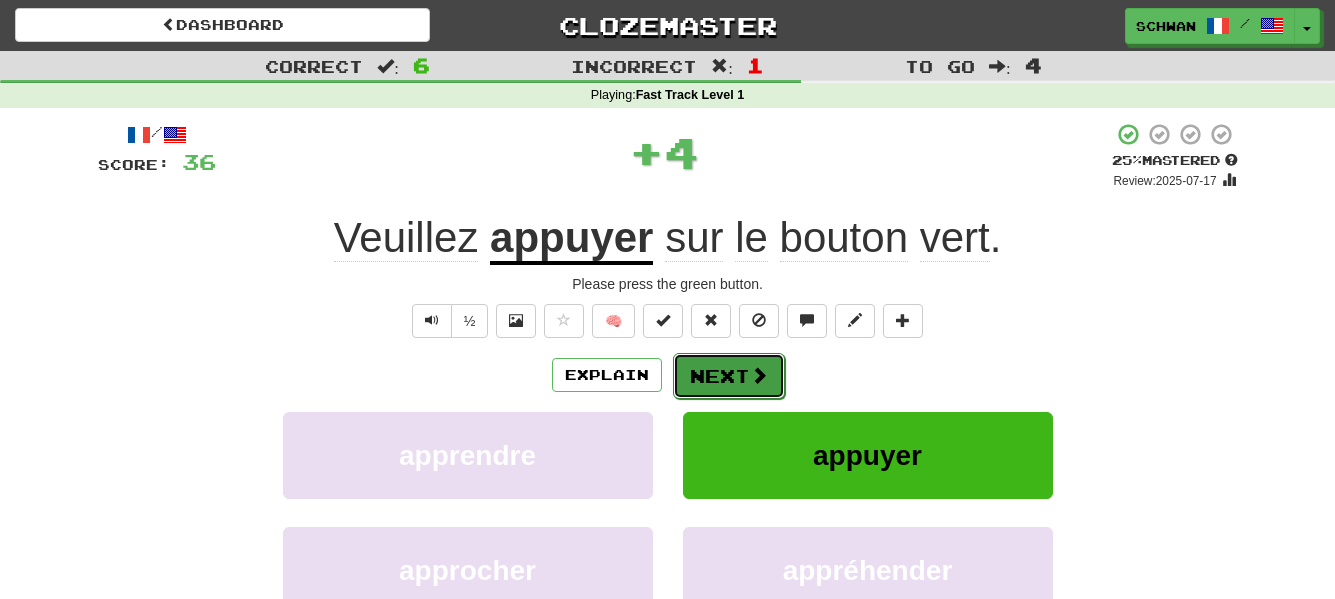 click on "Next" at bounding box center (729, 376) 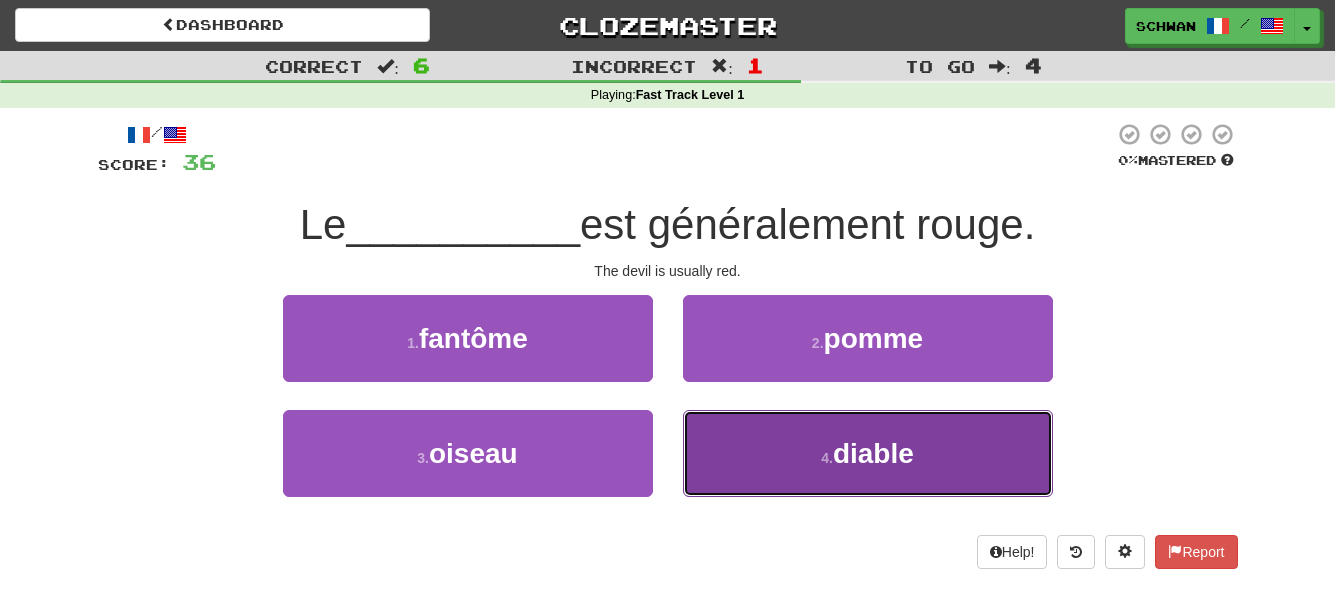 click on "4 .  diable" at bounding box center [868, 453] 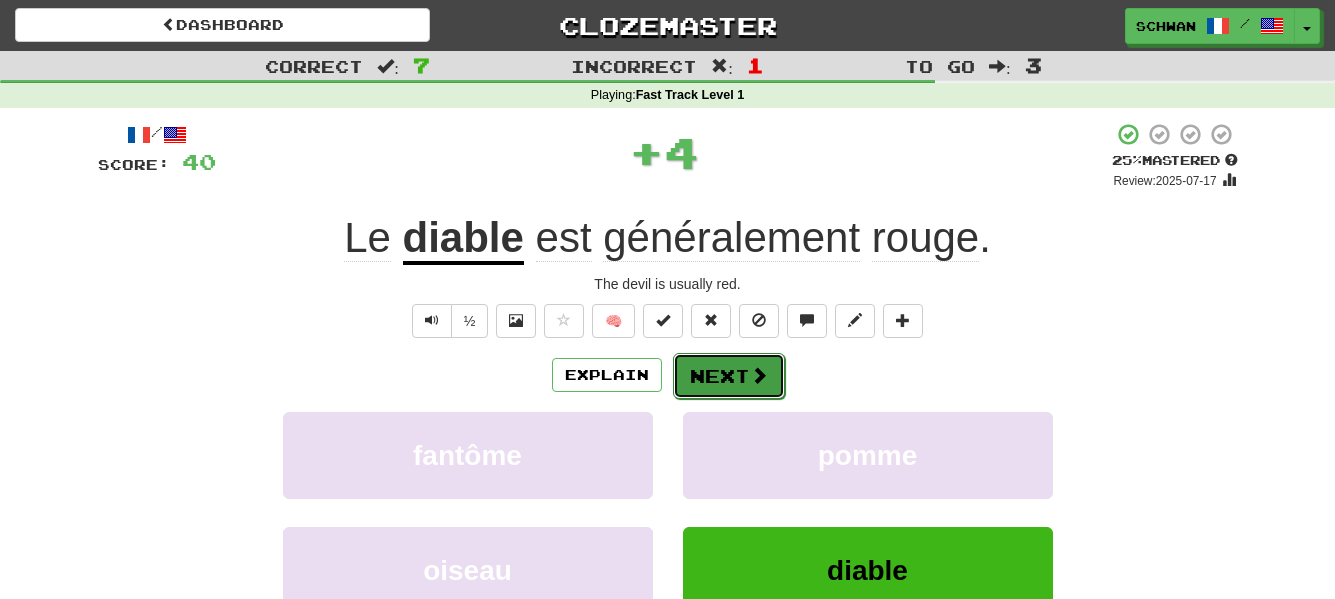 click on "Next" at bounding box center [729, 376] 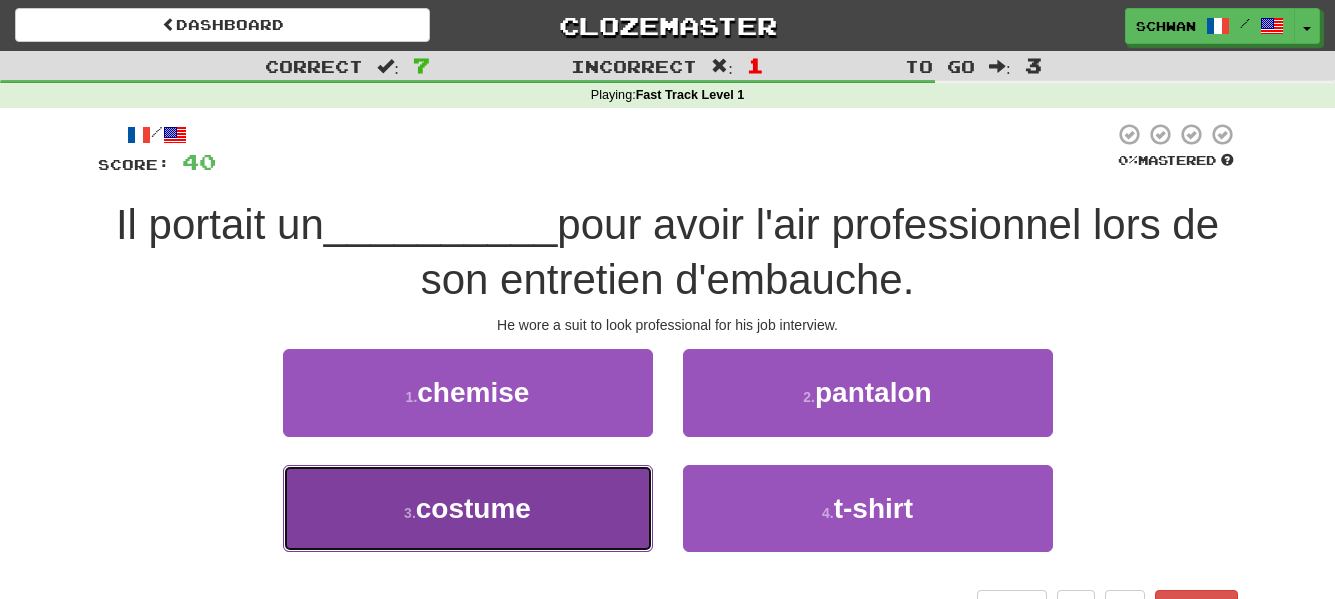 click on "3 .  costume" at bounding box center (468, 508) 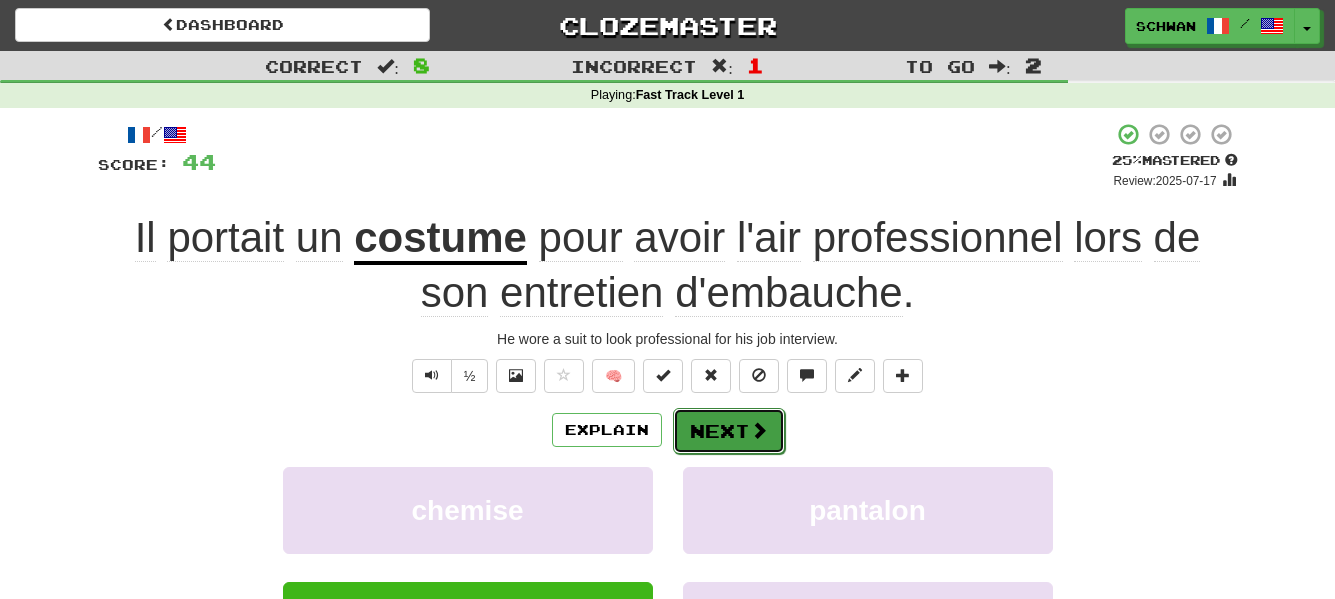 click on "Next" at bounding box center [729, 431] 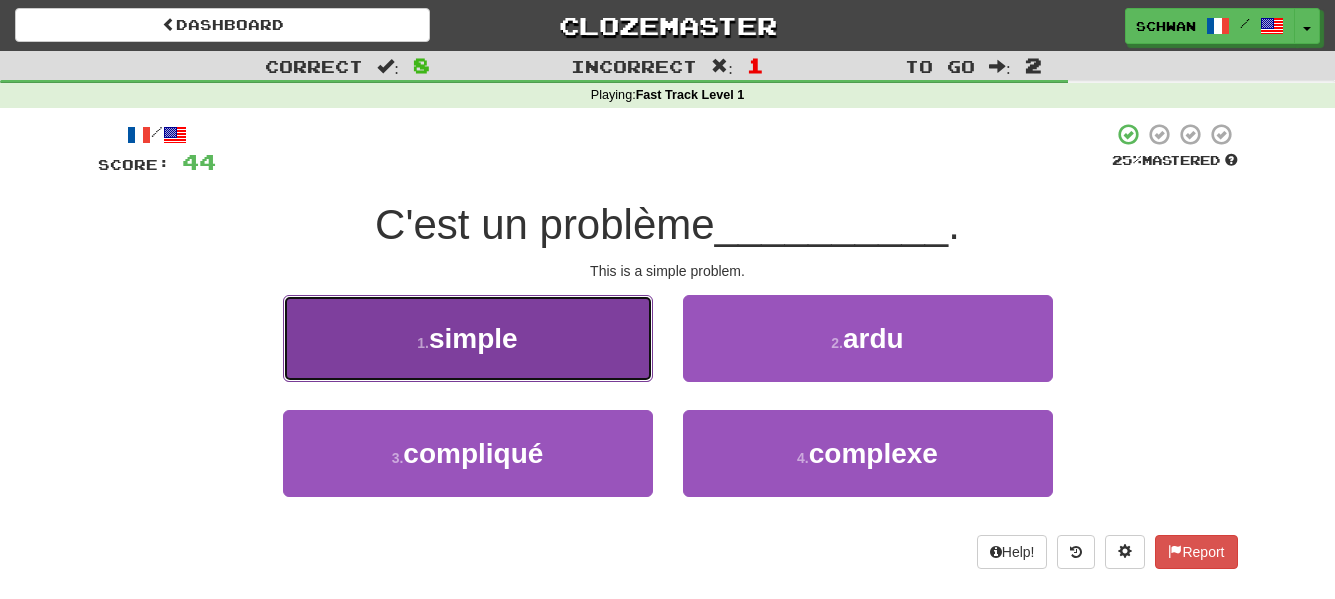 click on "simple" at bounding box center [473, 338] 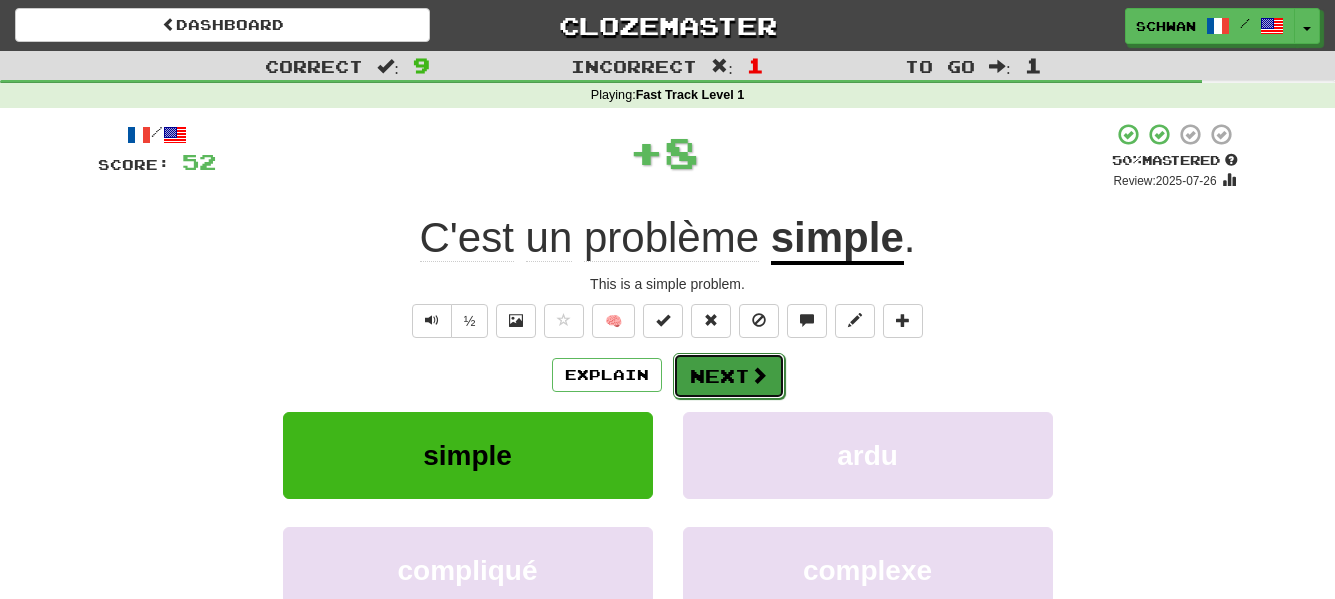 click on "Next" at bounding box center [729, 376] 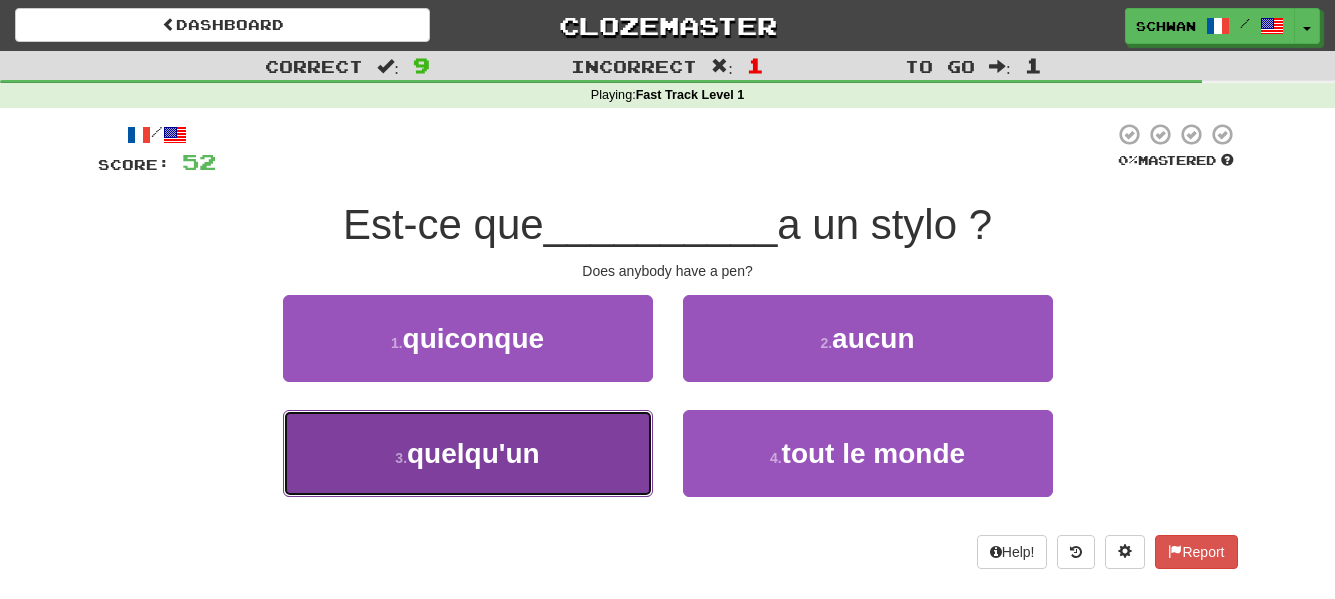 click on "3 .  quelqu'un" at bounding box center (468, 453) 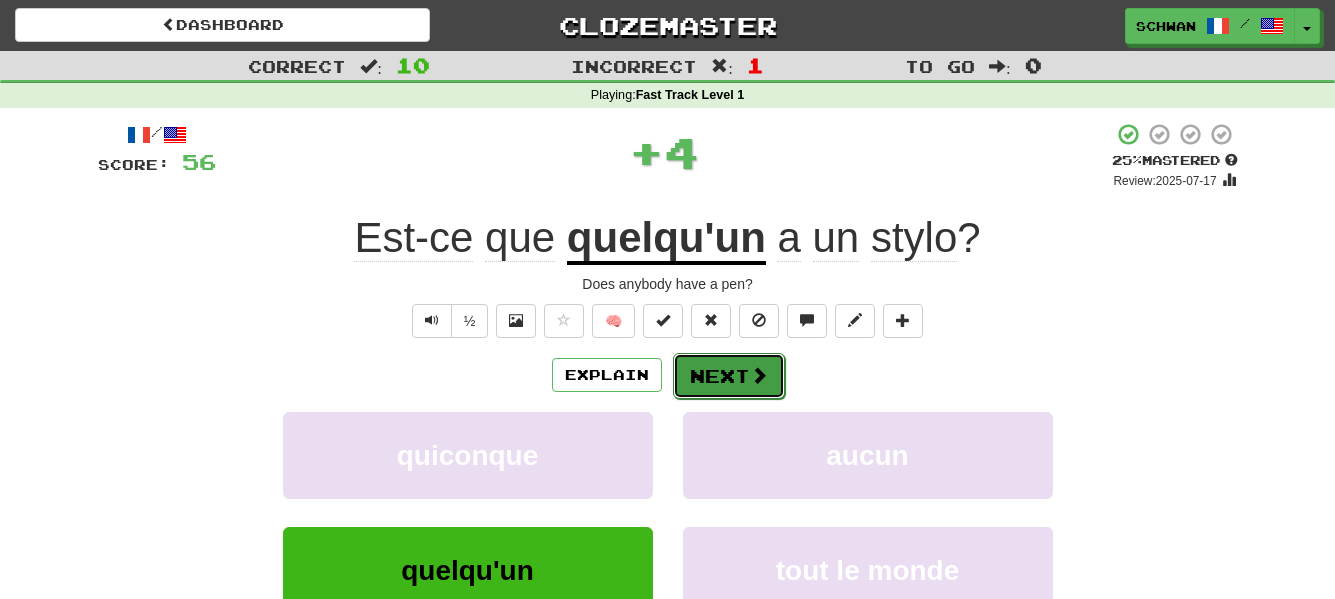 click on "Next" at bounding box center (729, 376) 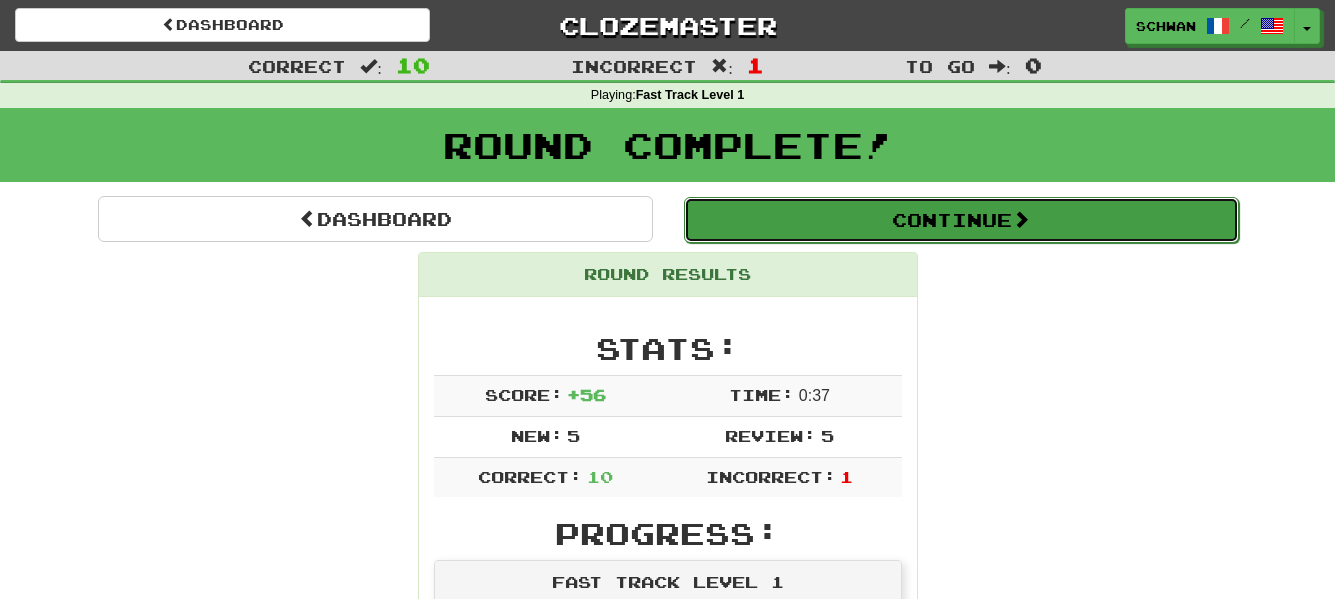 click on "Continue" at bounding box center [961, 220] 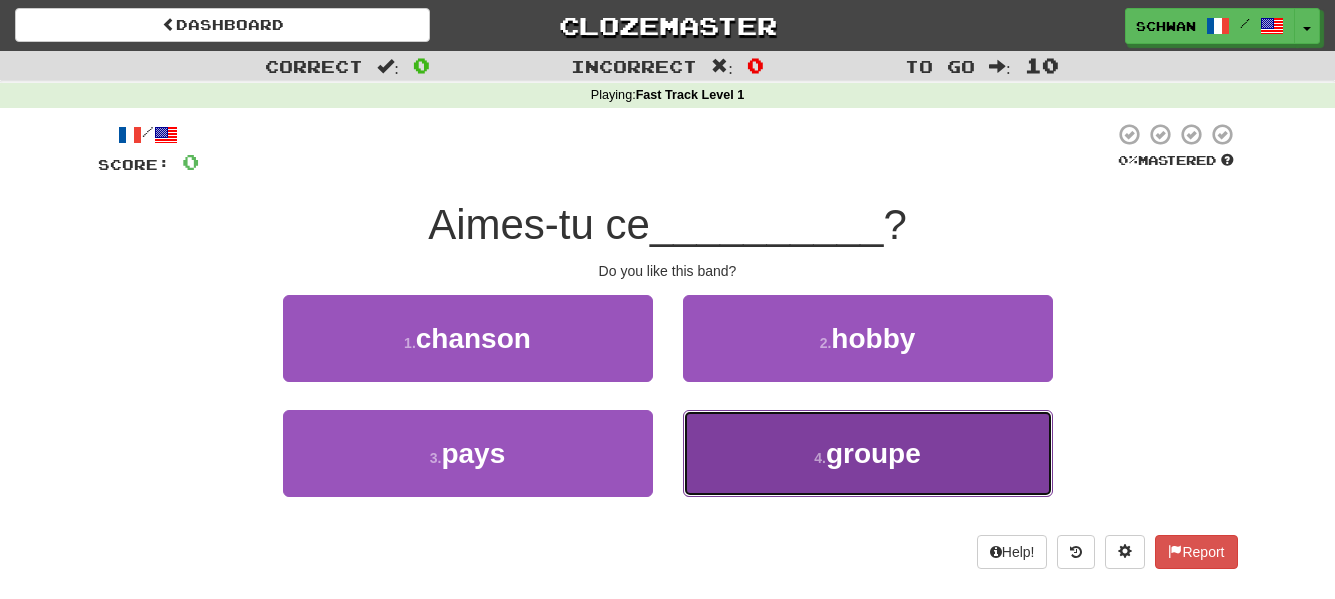 click on "4 .  groupe" at bounding box center [868, 453] 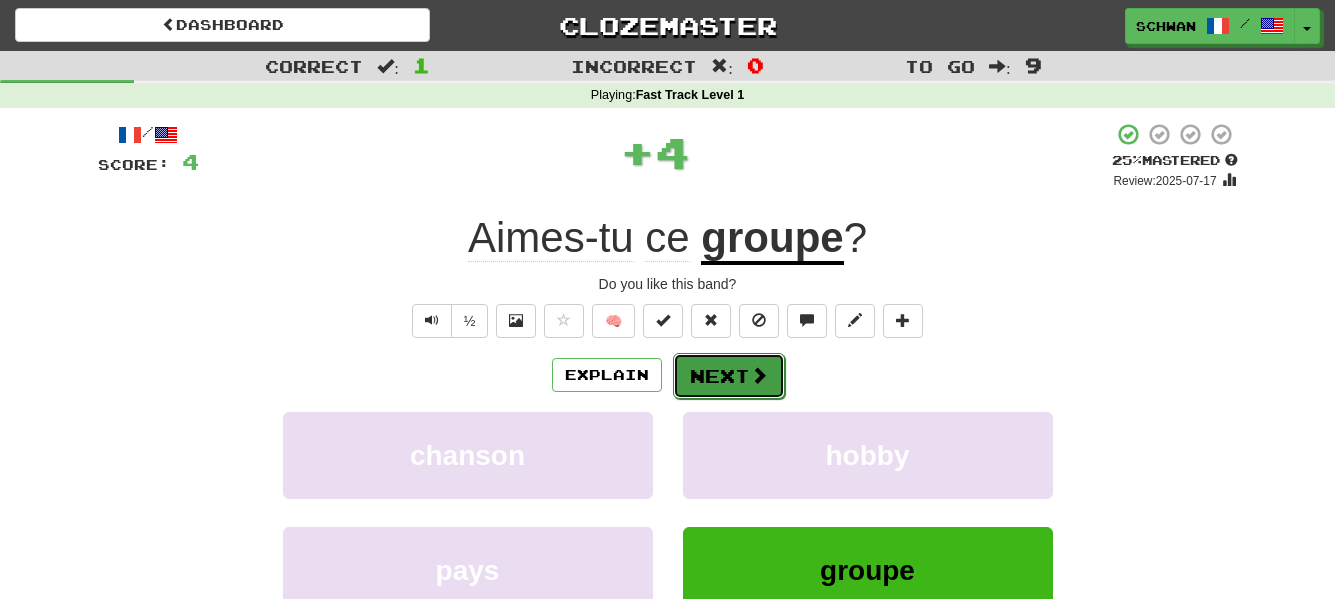 click on "Next" at bounding box center [729, 376] 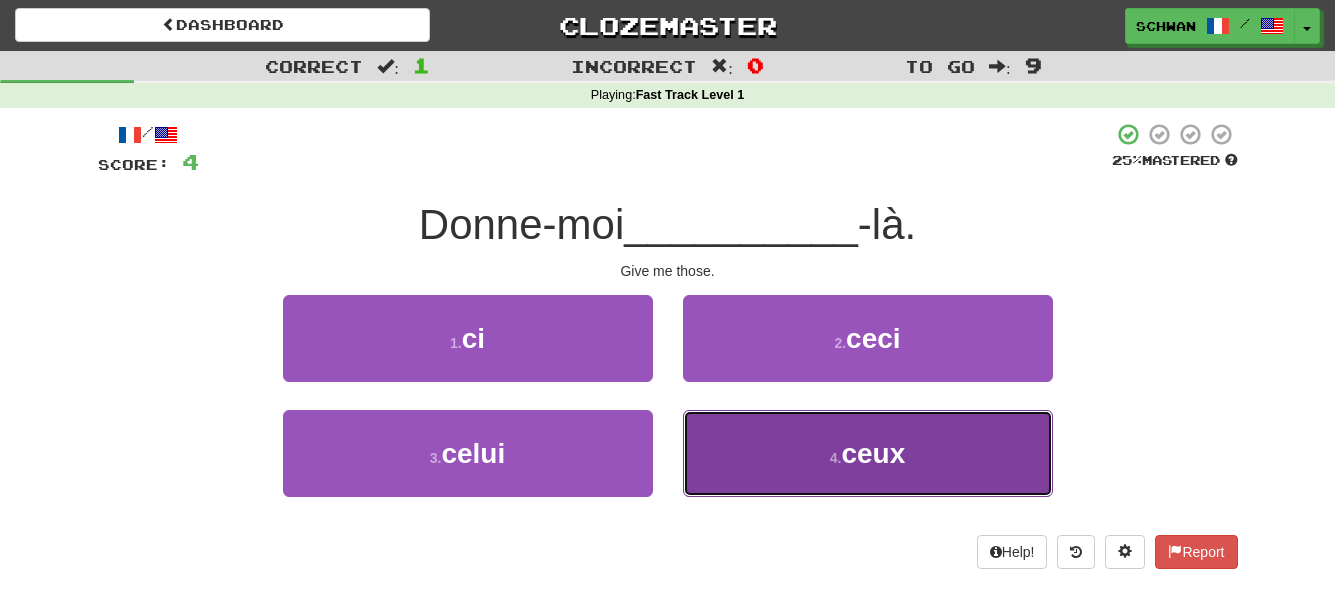 click on "4 .  ceux" at bounding box center (868, 453) 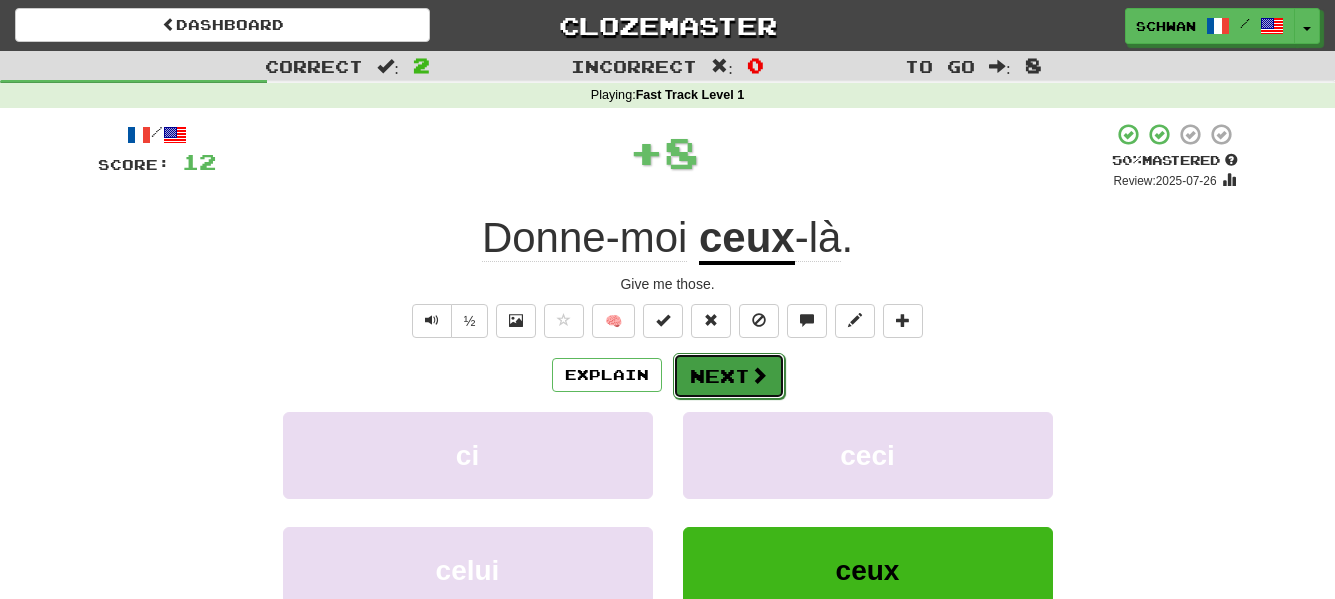 click at bounding box center (759, 375) 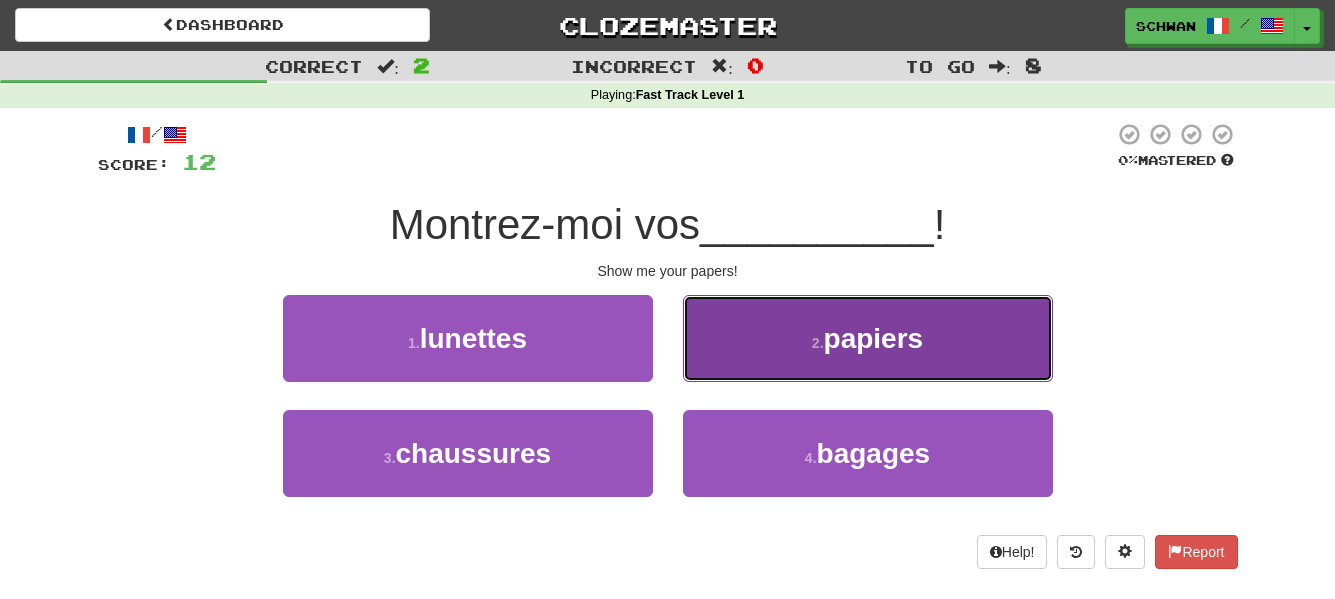 click on "papers" at bounding box center [868, 338] 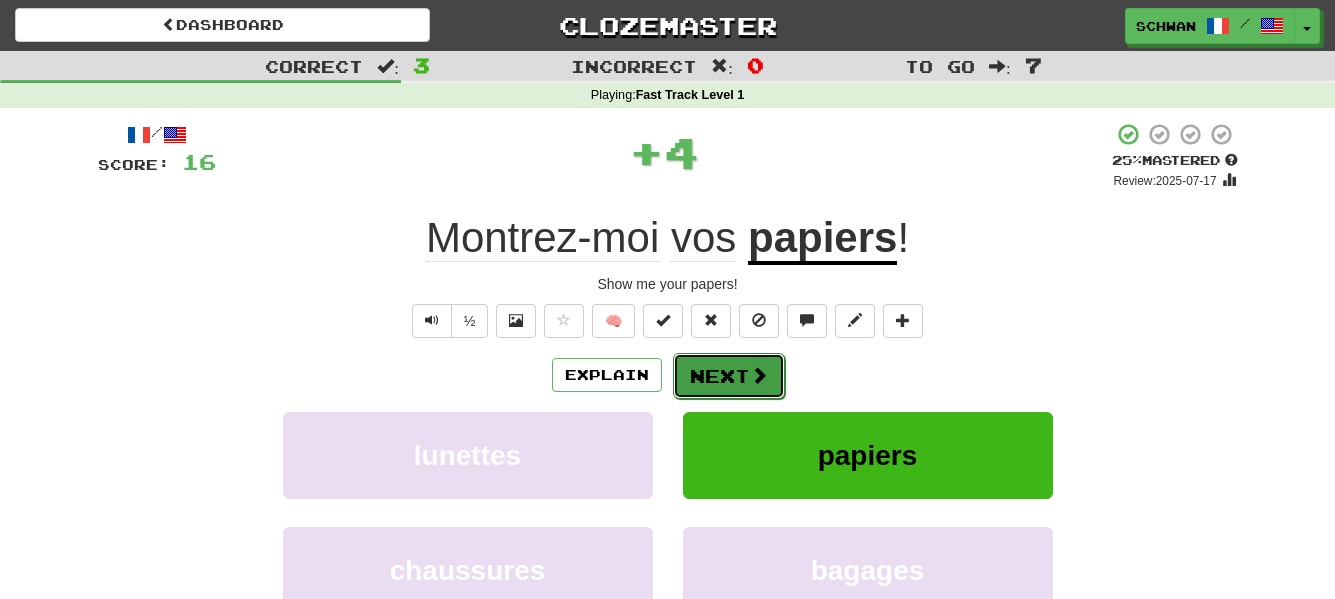 click on "Next" at bounding box center [729, 376] 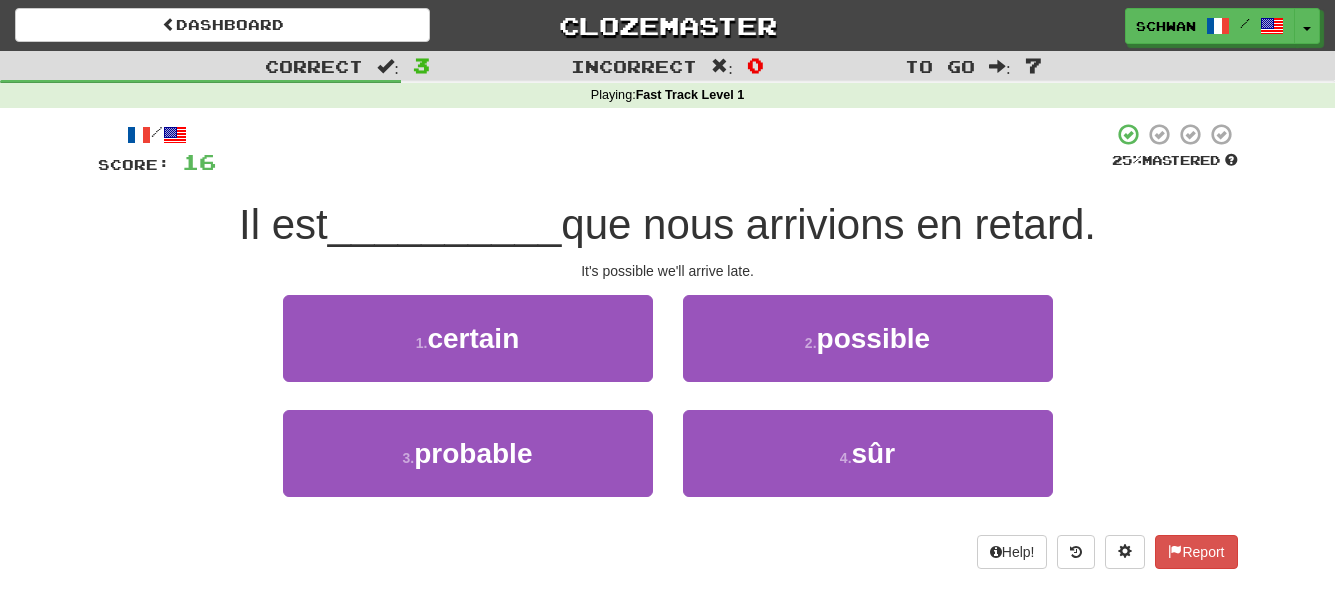 click on "2 .  possible" at bounding box center [868, 338] 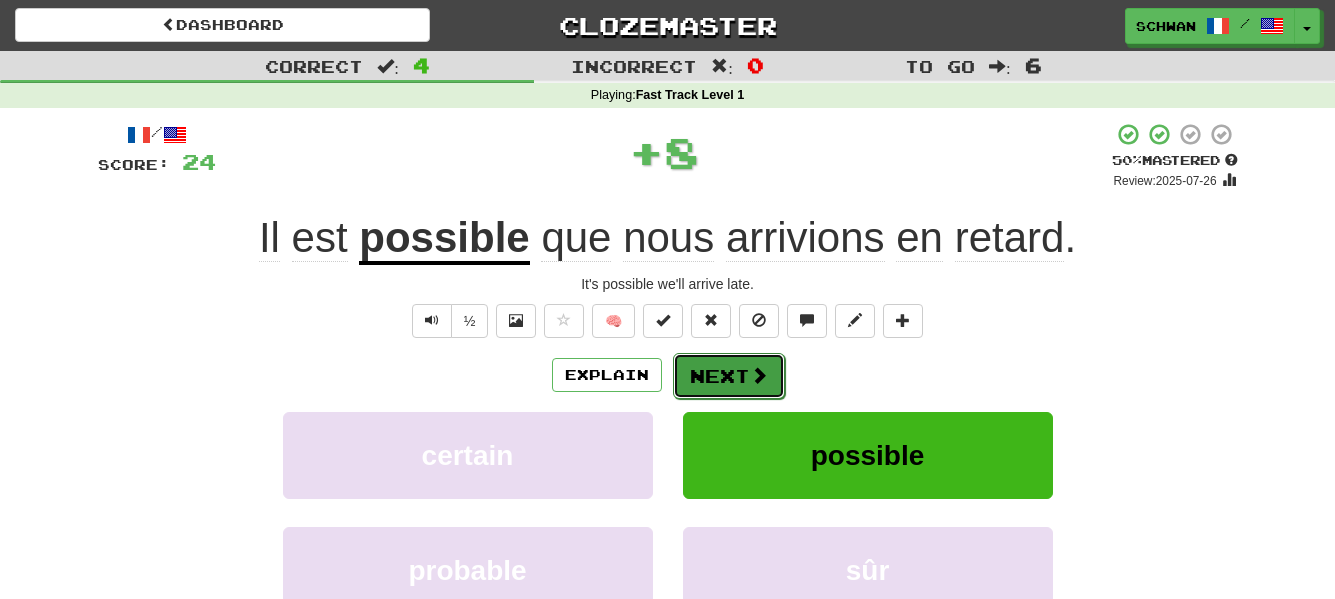 click on "Next" at bounding box center [729, 376] 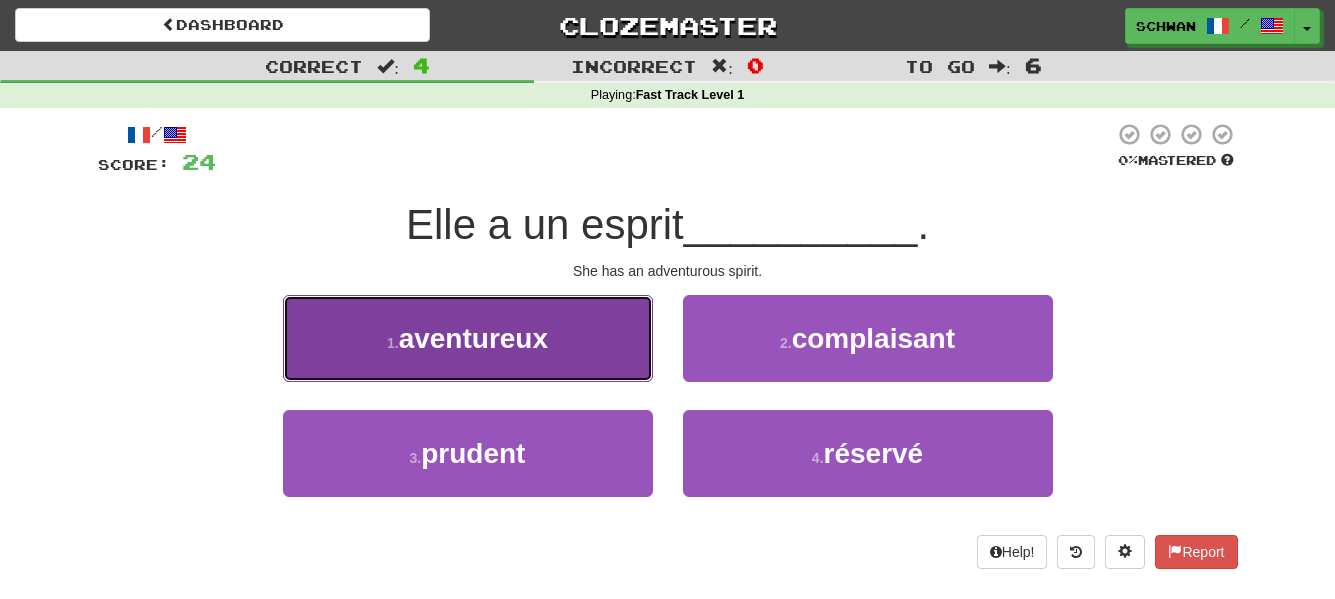 click on "aventureux" at bounding box center (473, 338) 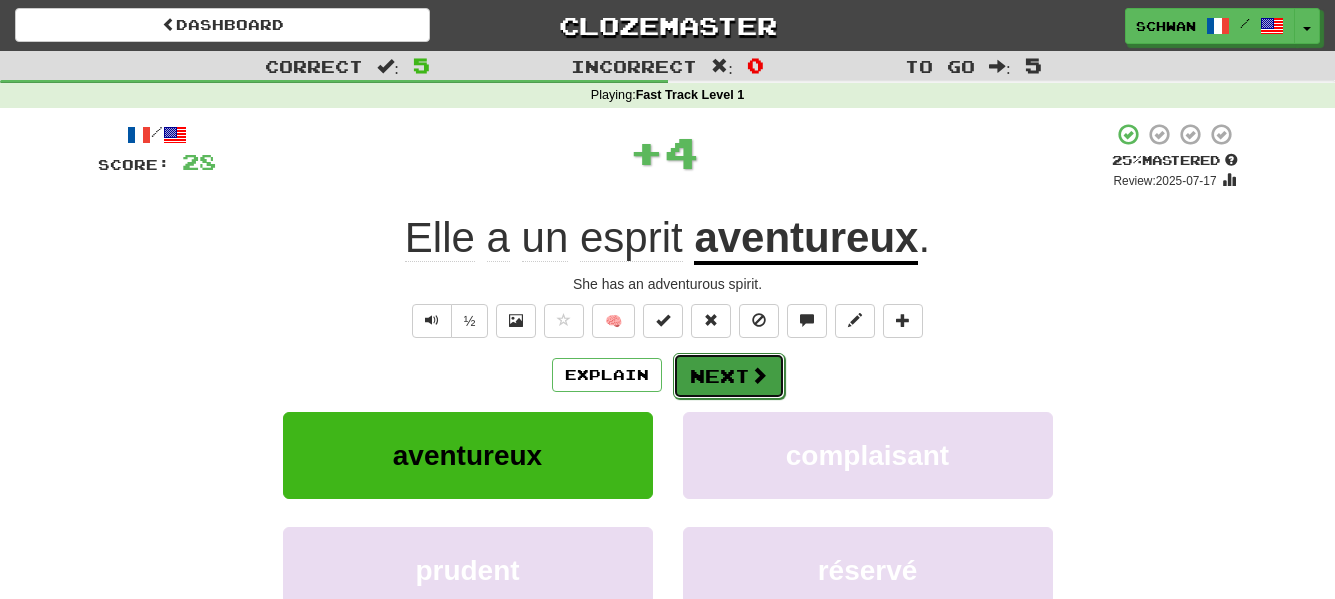click on "Next" at bounding box center (729, 376) 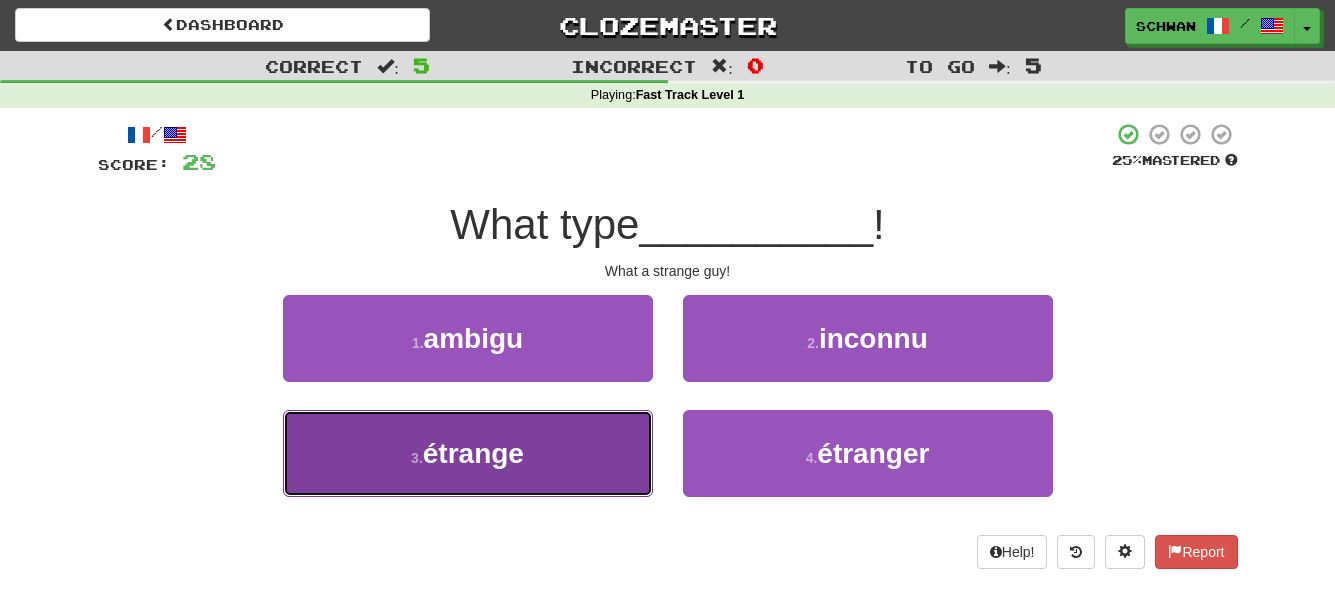 click on "3 .  étrange" at bounding box center [468, 453] 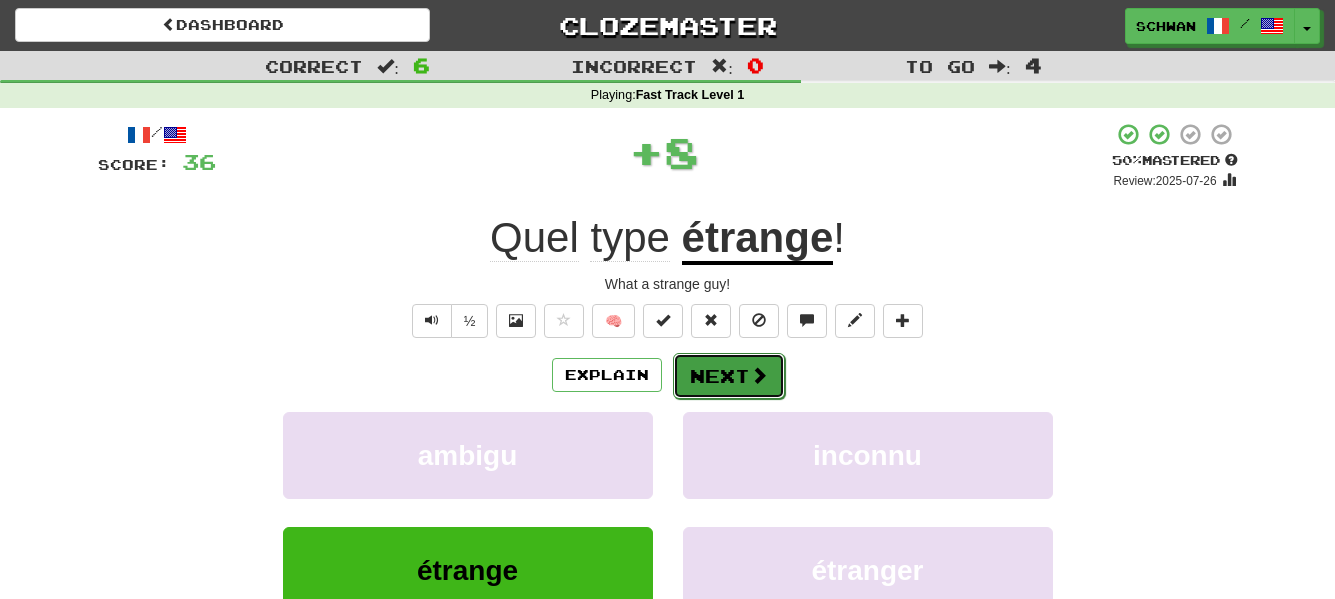 click at bounding box center (759, 375) 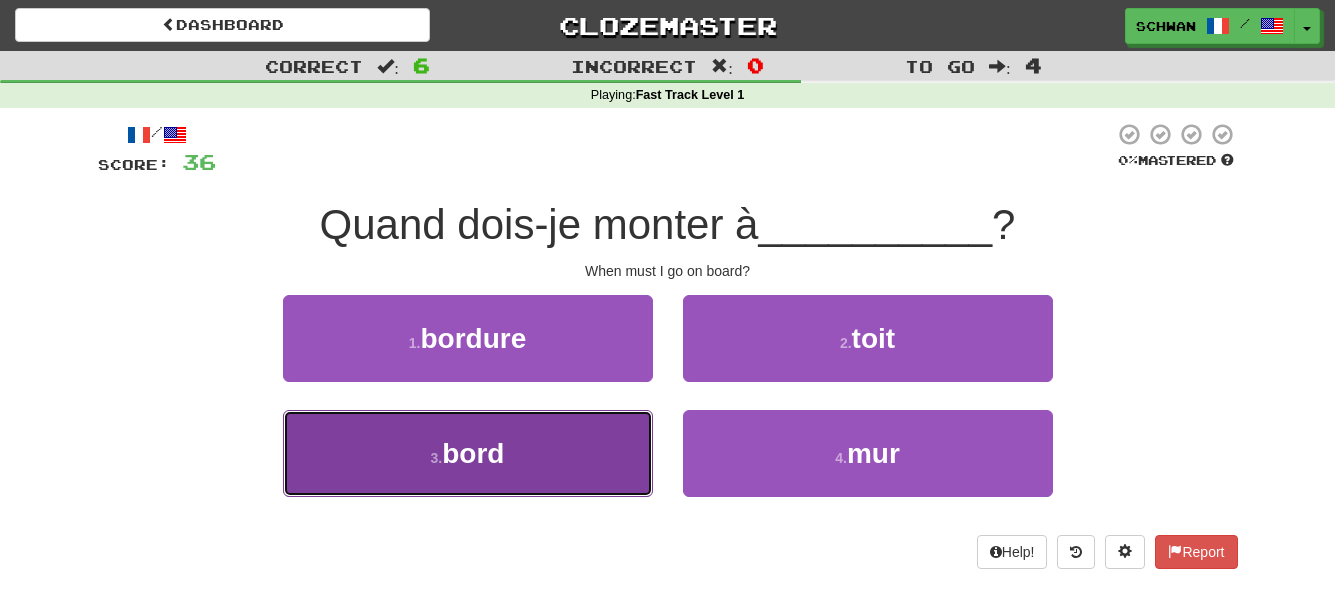 click on "3 .  bord" at bounding box center [468, 453] 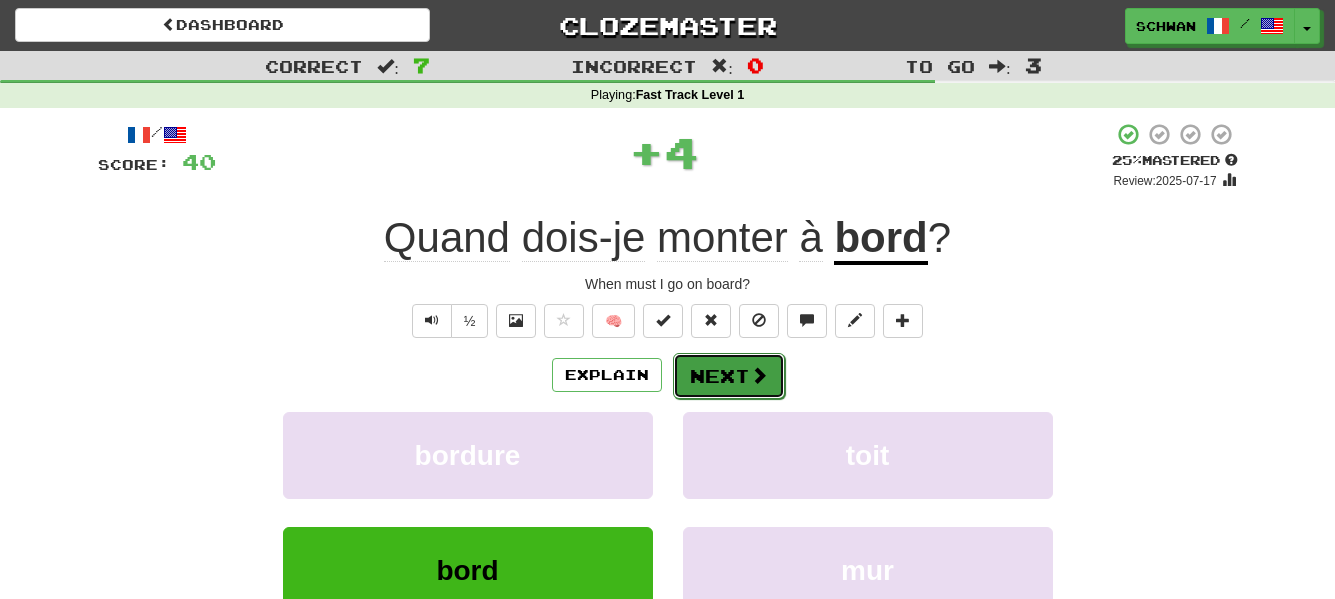 click on "Next" at bounding box center (729, 376) 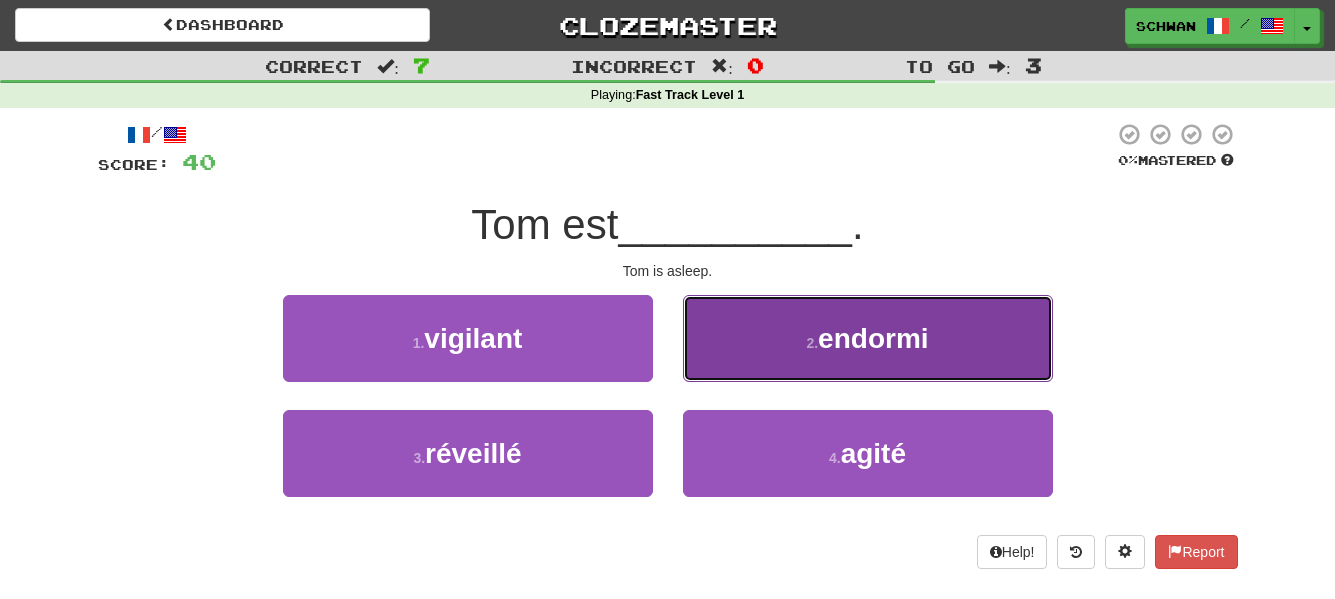 click on "2 .  endormi" at bounding box center [868, 338] 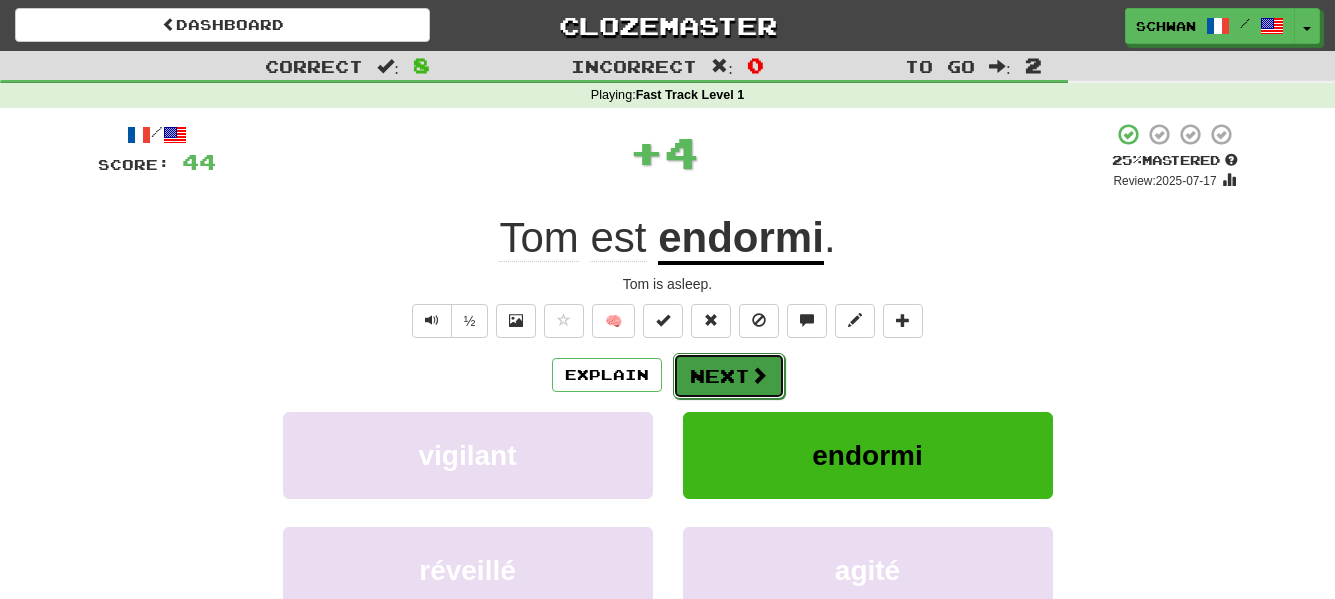 click on "Next" at bounding box center [729, 376] 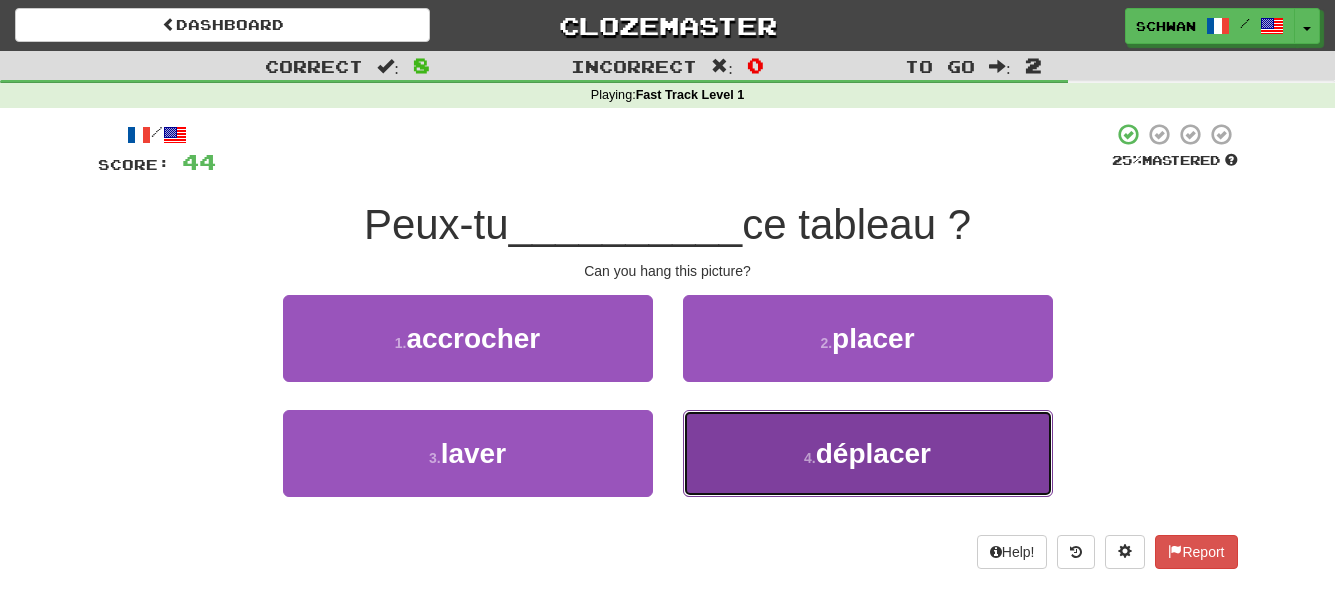 click on "4 .  déplacer" at bounding box center [868, 453] 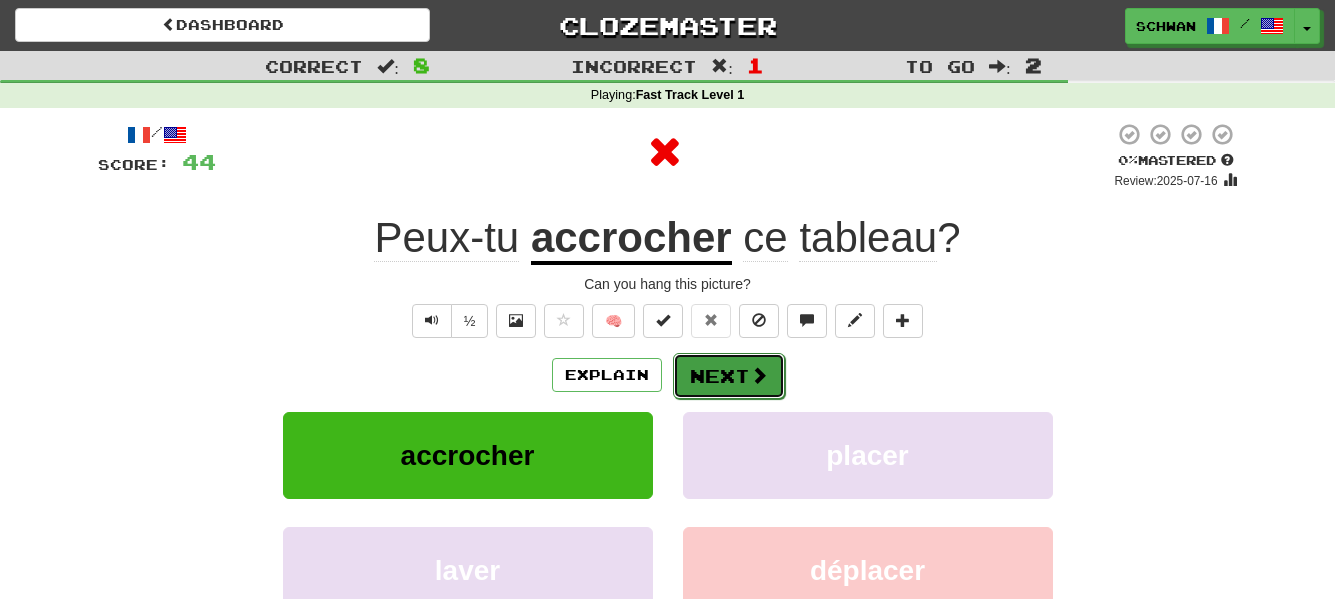 click on "Next" at bounding box center [729, 376] 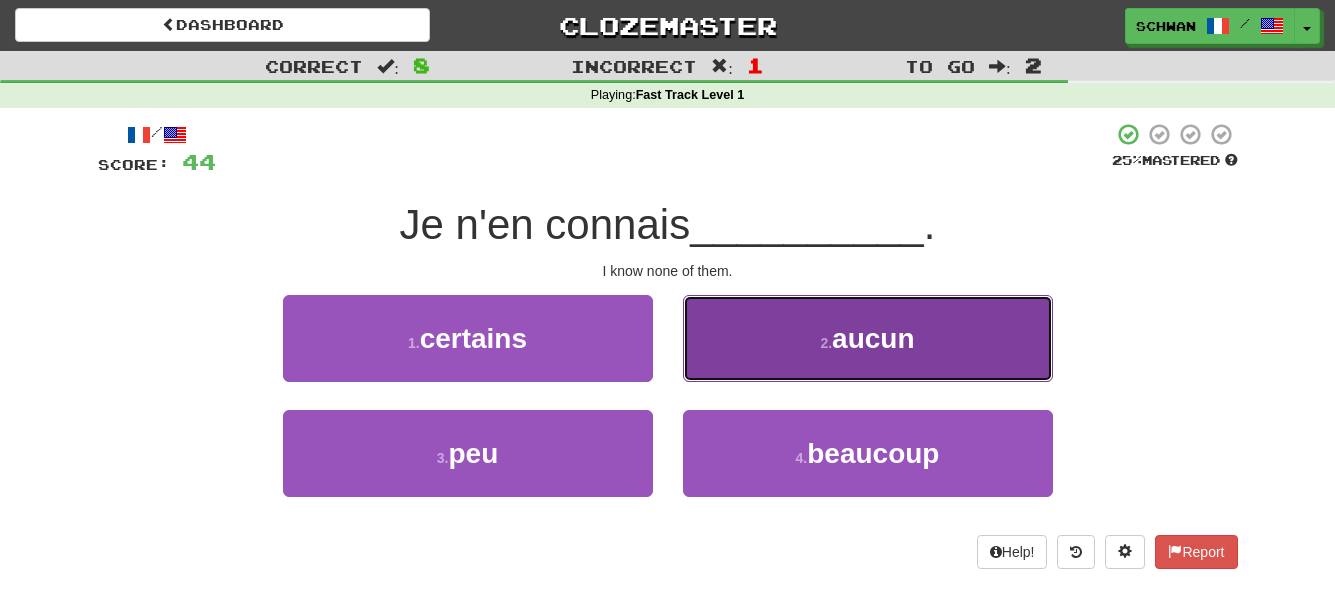 click on "2 .  aucun" at bounding box center (868, 338) 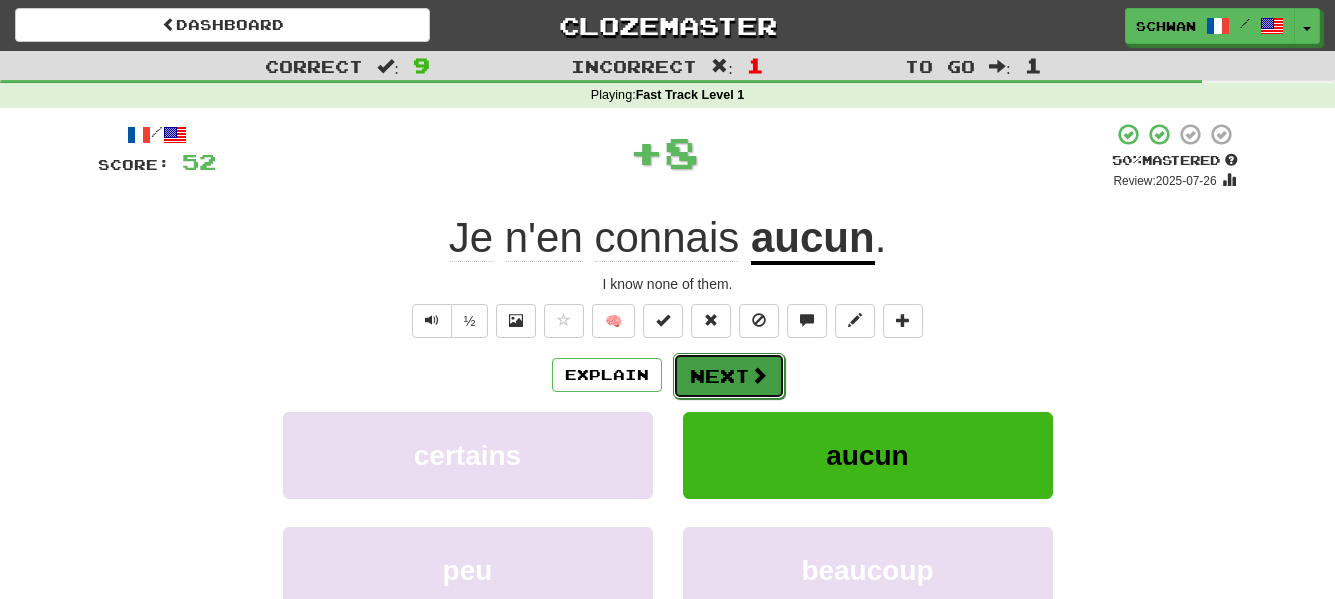 click at bounding box center (759, 375) 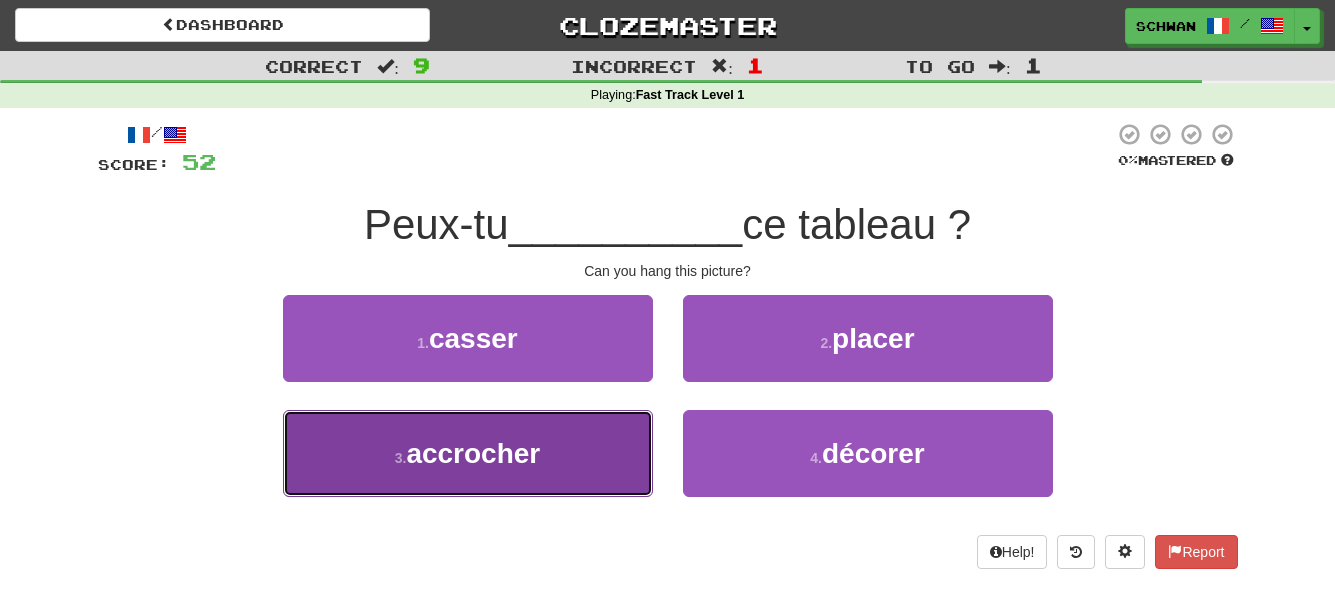 click on "3 .  accrocher" at bounding box center [468, 453] 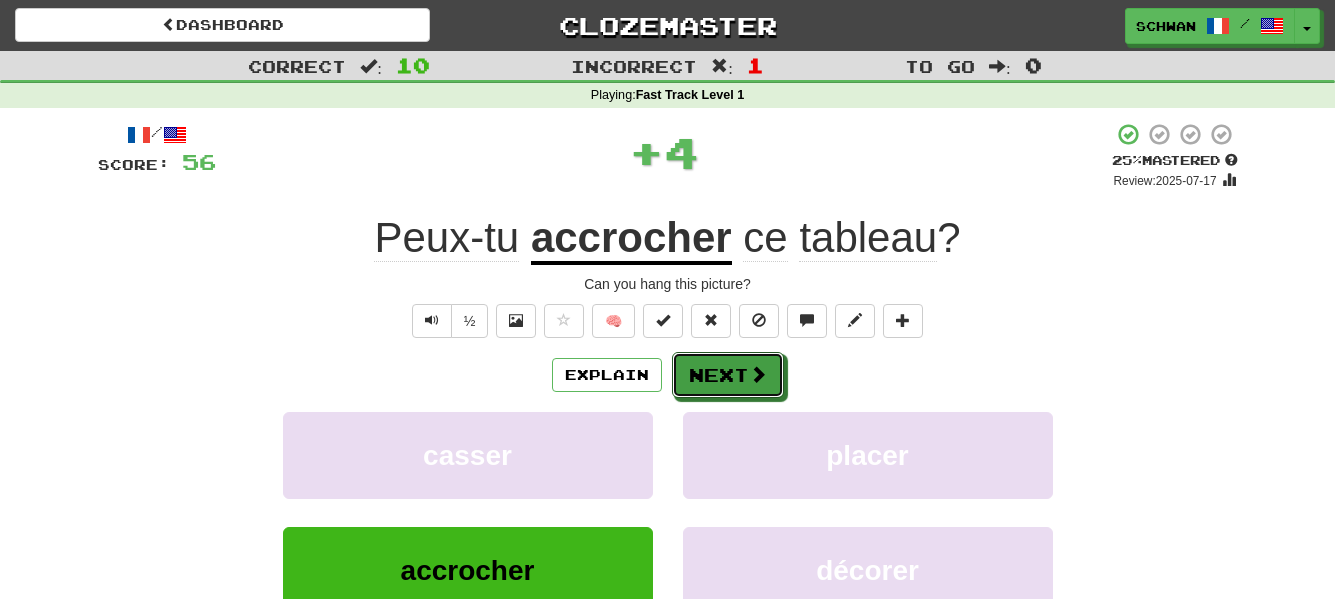 click on "Next" at bounding box center (728, 375) 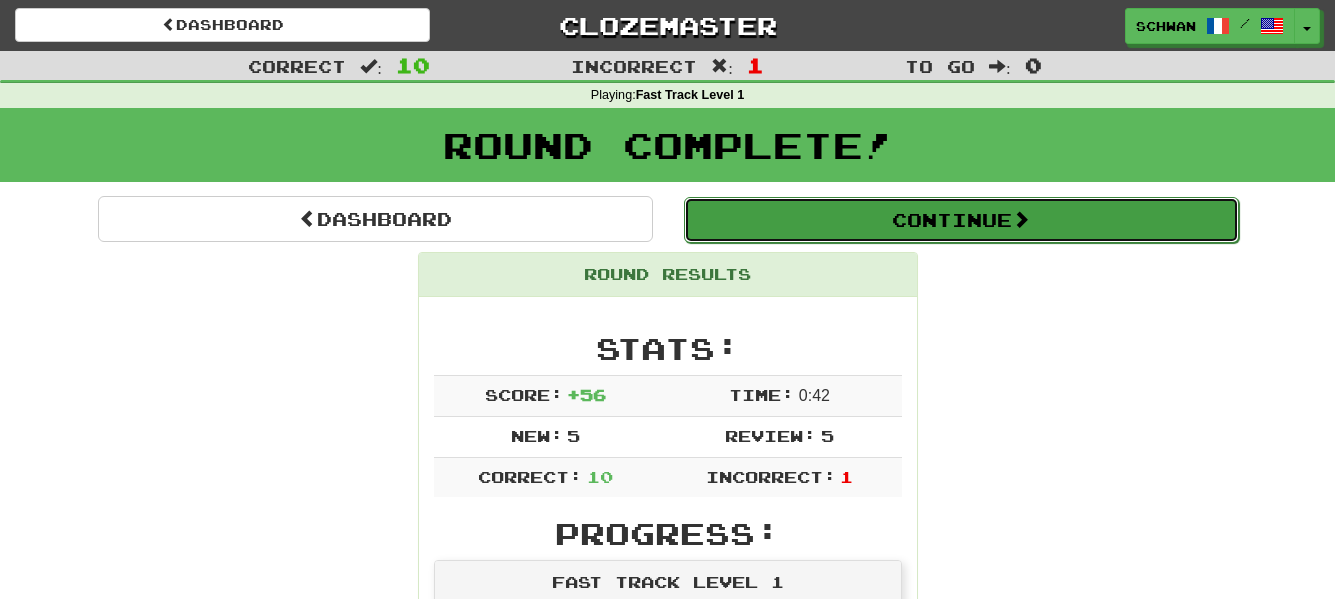 click on "Continue" at bounding box center [961, 220] 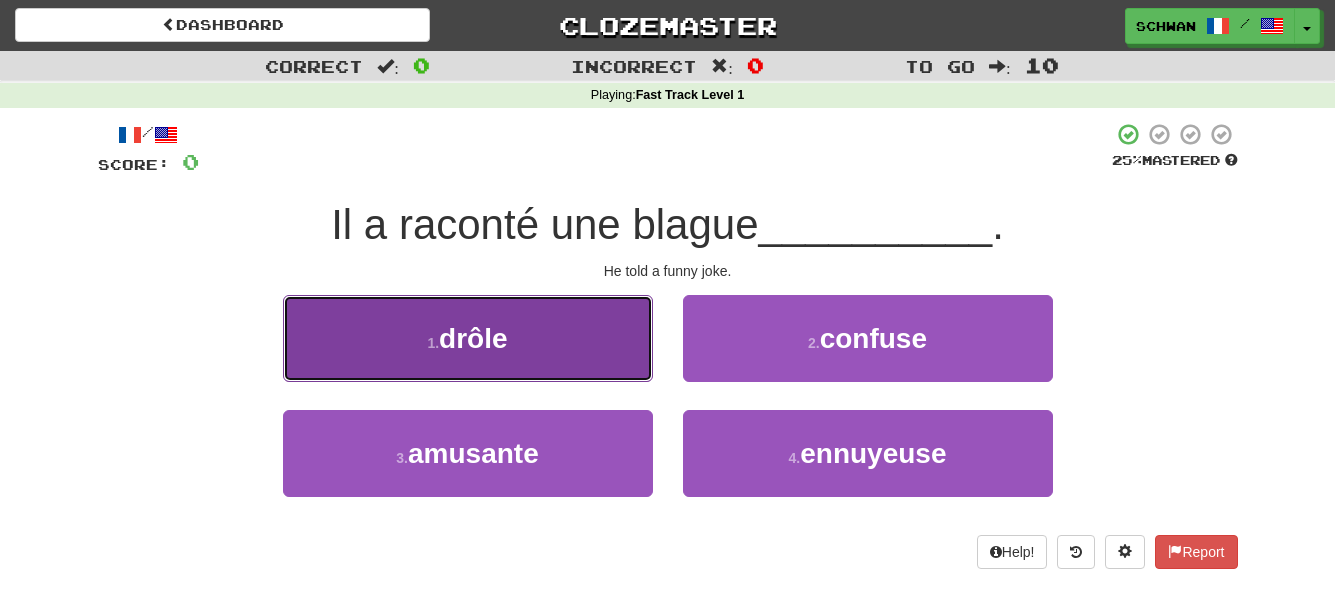 click on "drôle" at bounding box center (473, 338) 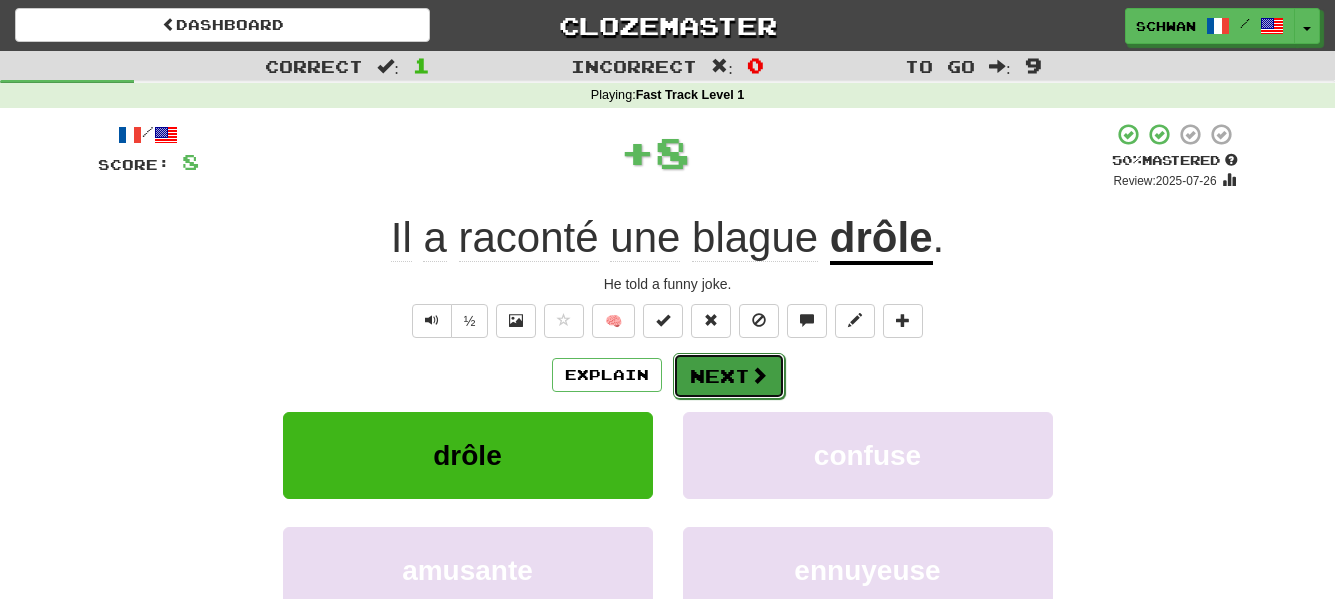 click on "Next" at bounding box center [729, 376] 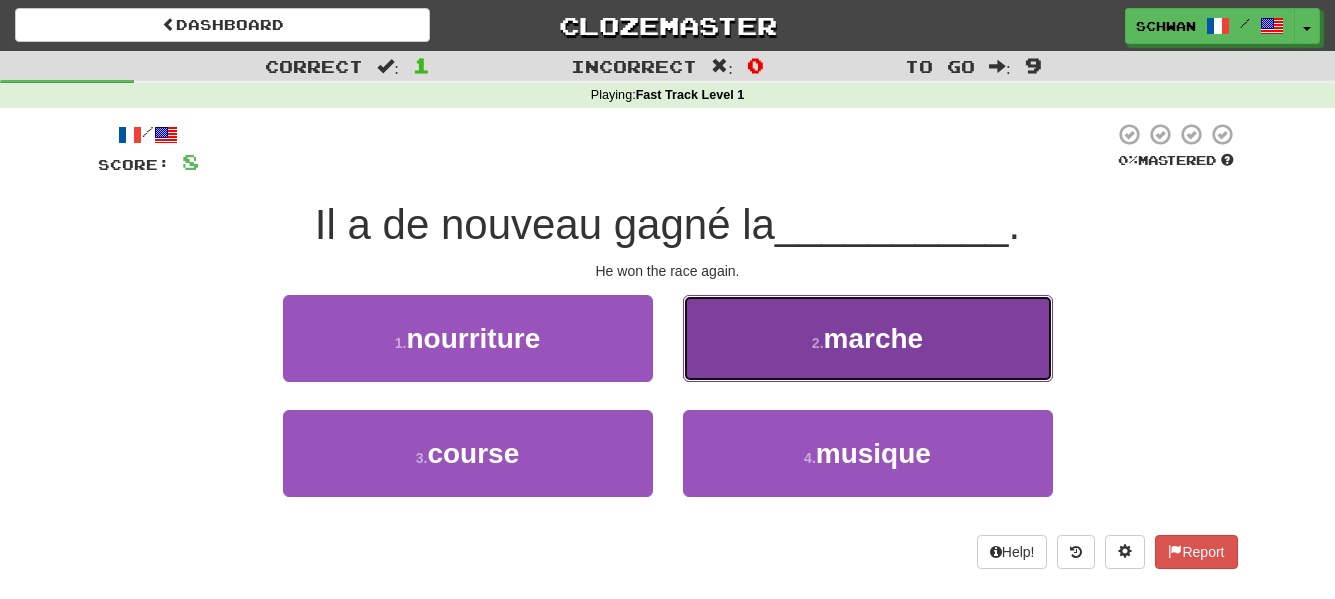 click on "2 .  marche" at bounding box center (868, 338) 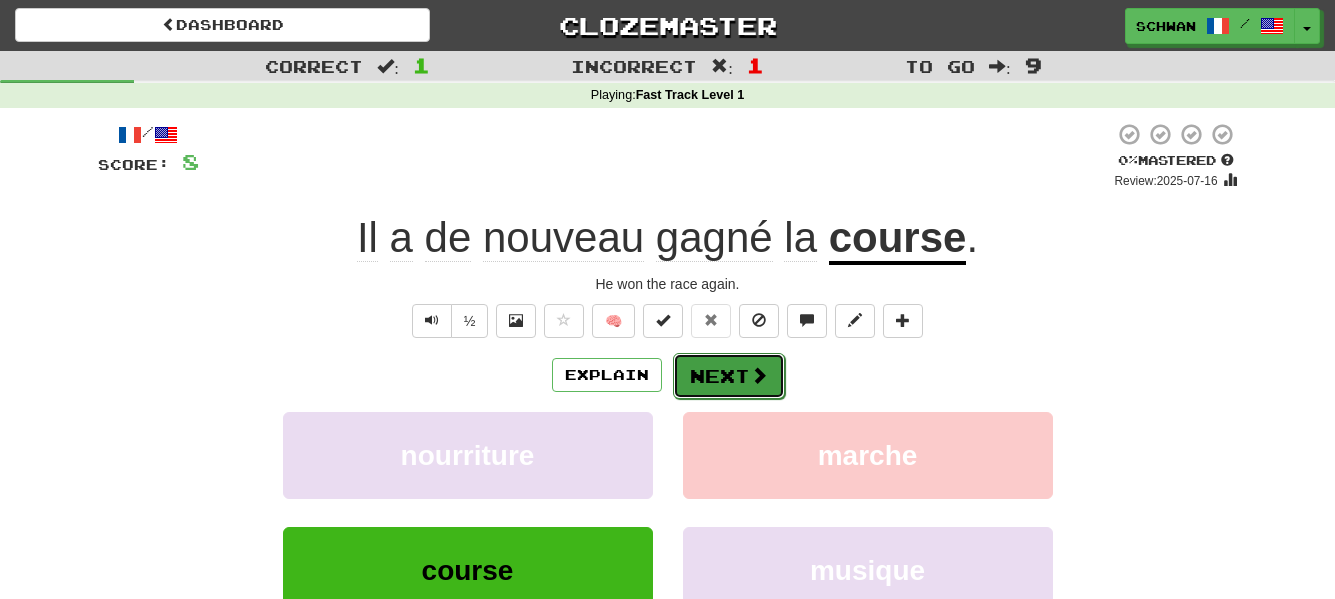 click on "Next" at bounding box center (729, 376) 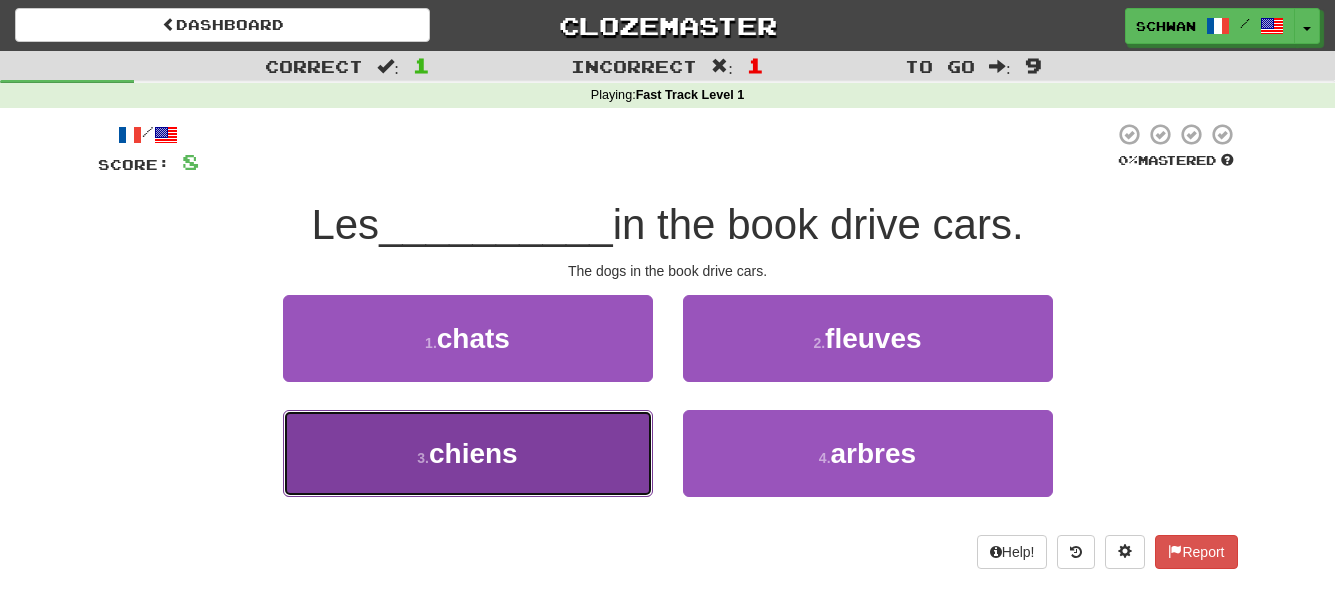 click on "3 .  chiens" at bounding box center (468, 453) 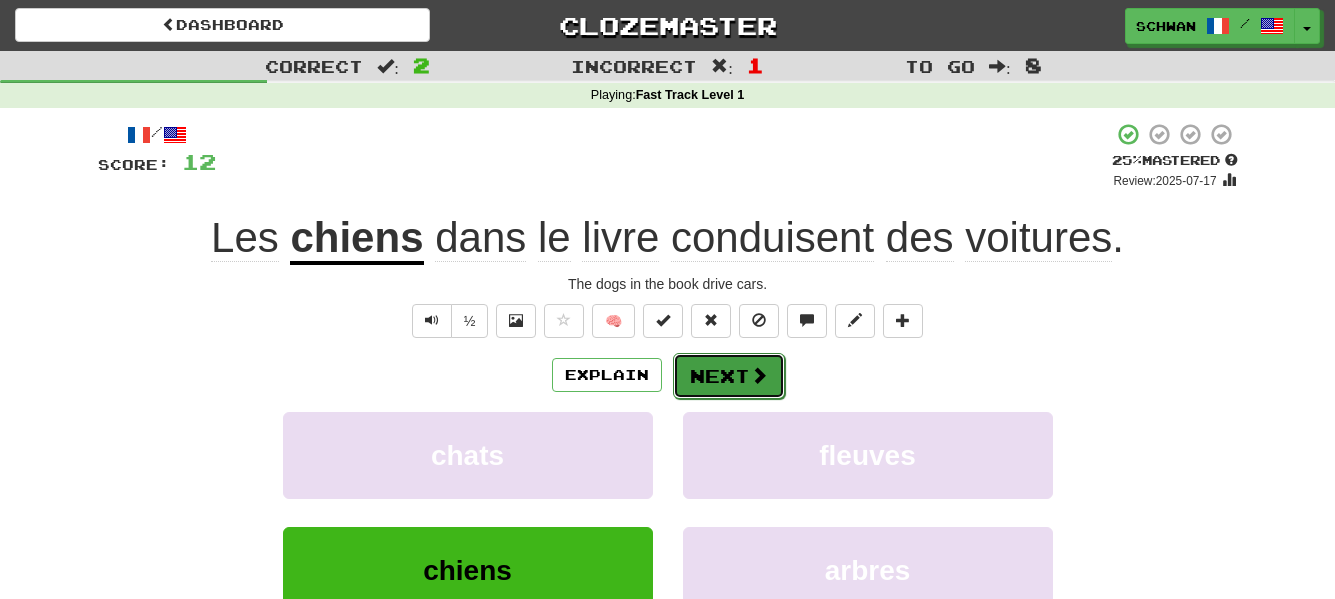 click on "Next" at bounding box center [729, 376] 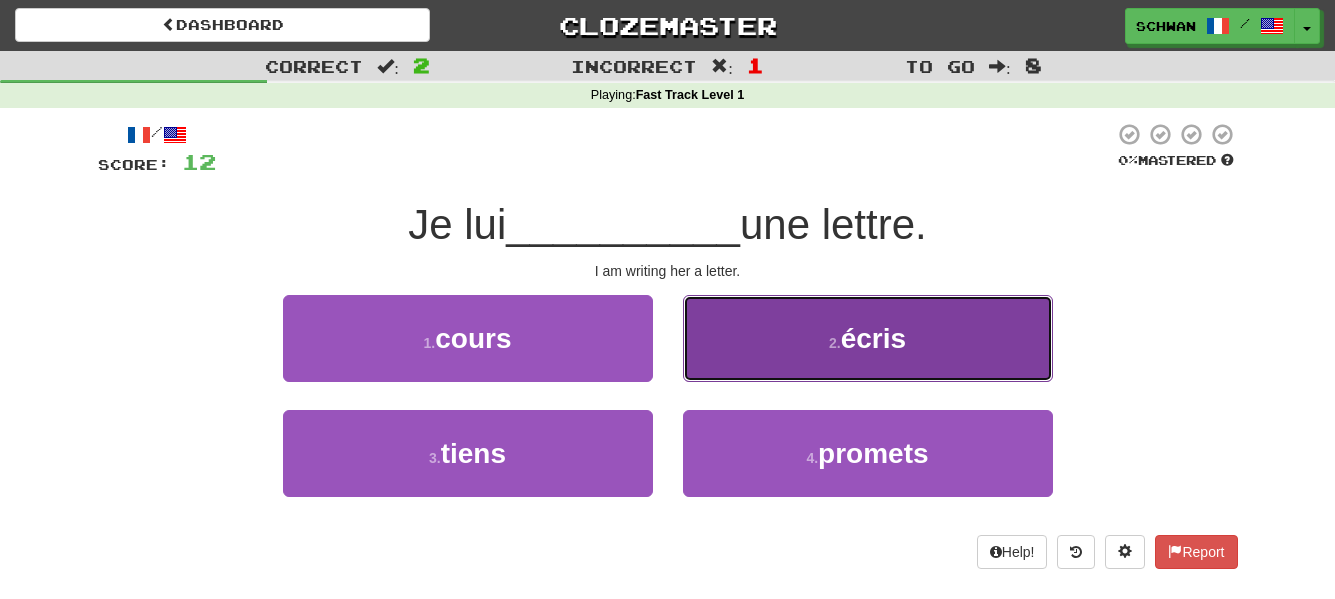 click on "2 .  écris" at bounding box center (868, 338) 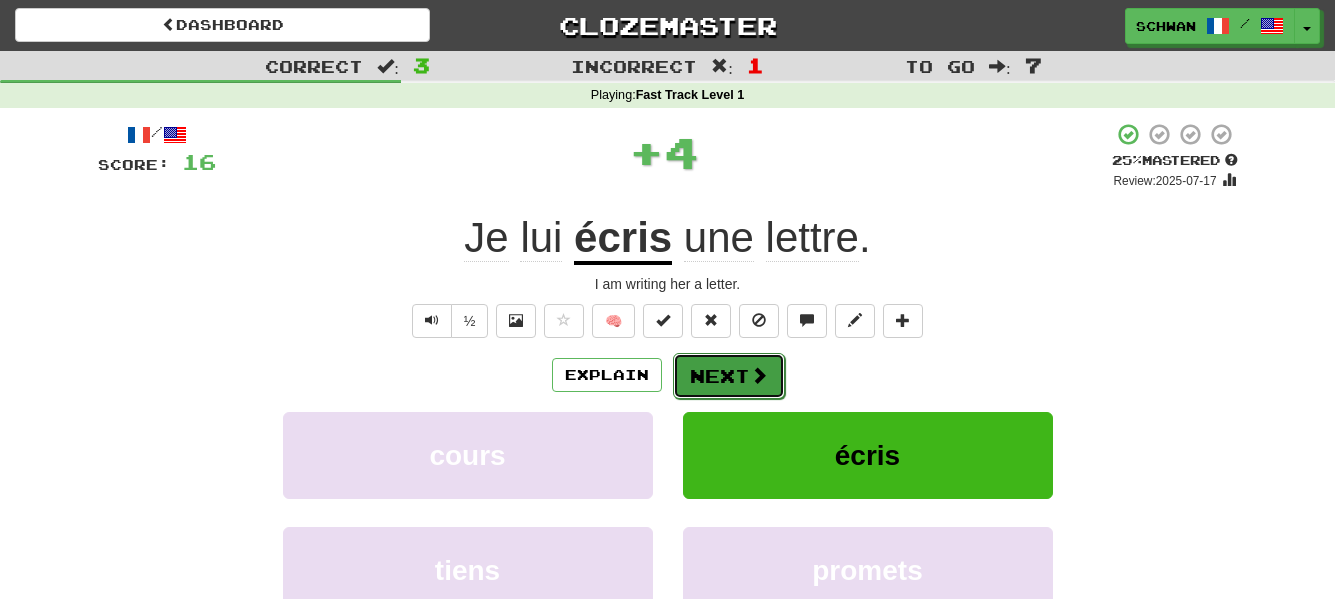 click on "Next" at bounding box center [729, 376] 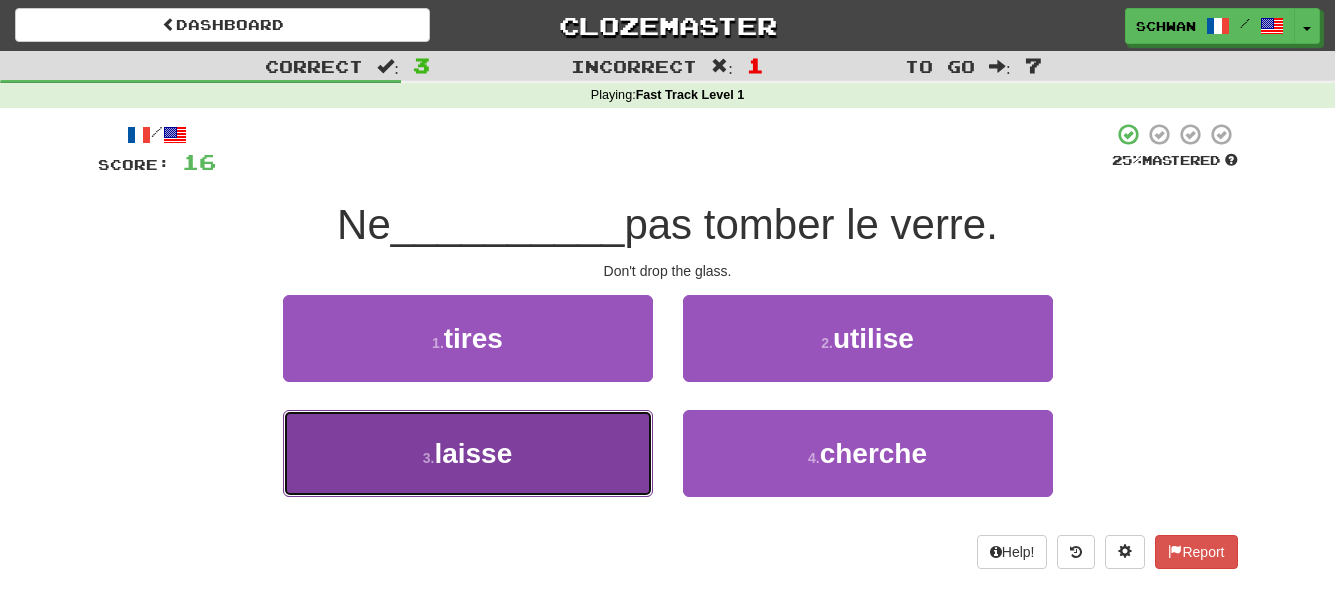 click on "3 .  laisse" at bounding box center [468, 453] 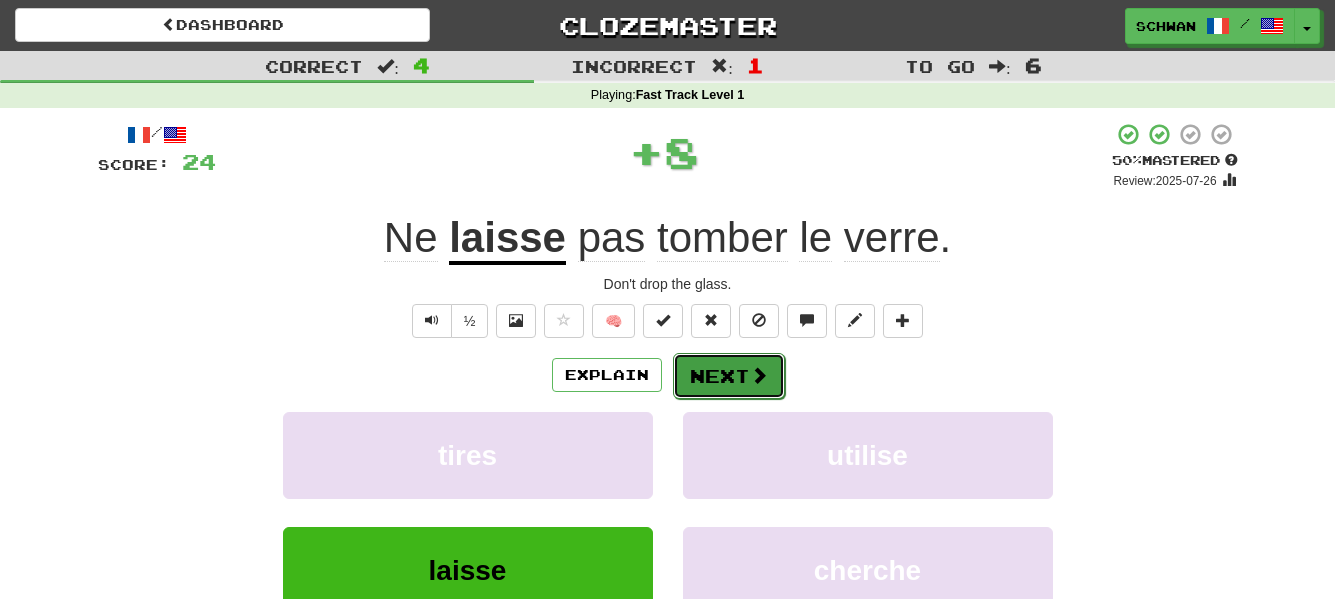 click on "Next" at bounding box center (729, 376) 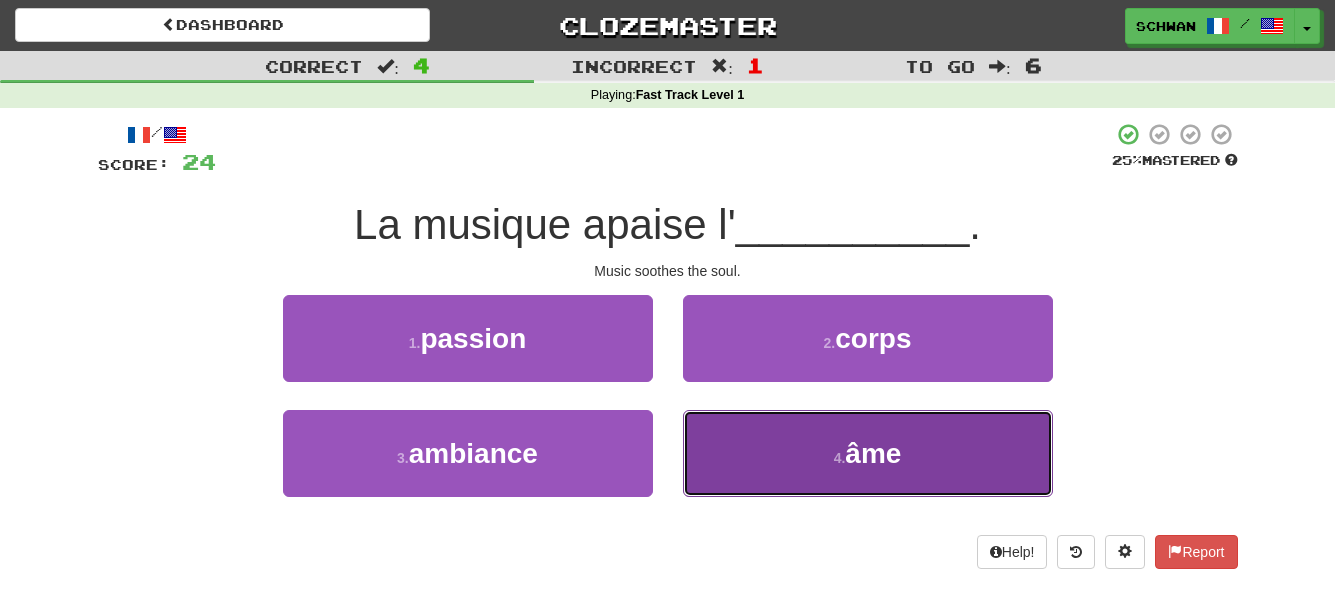 click on "4 .  âme" at bounding box center [868, 453] 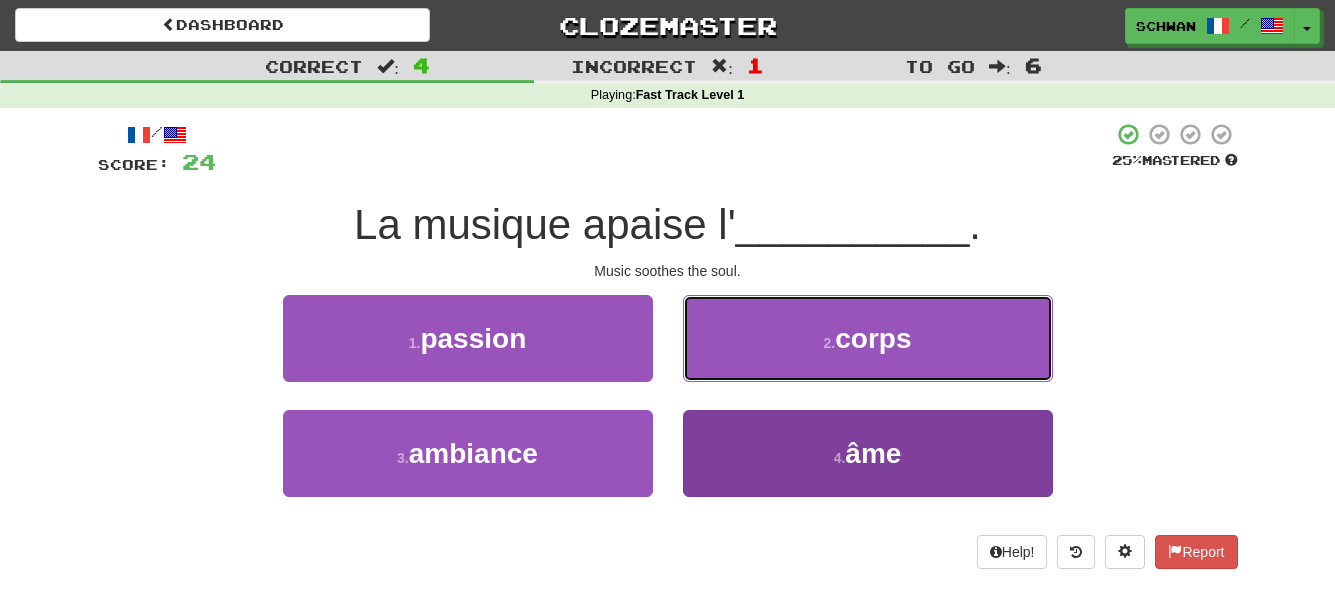 click on "2 .  corps" at bounding box center [868, 338] 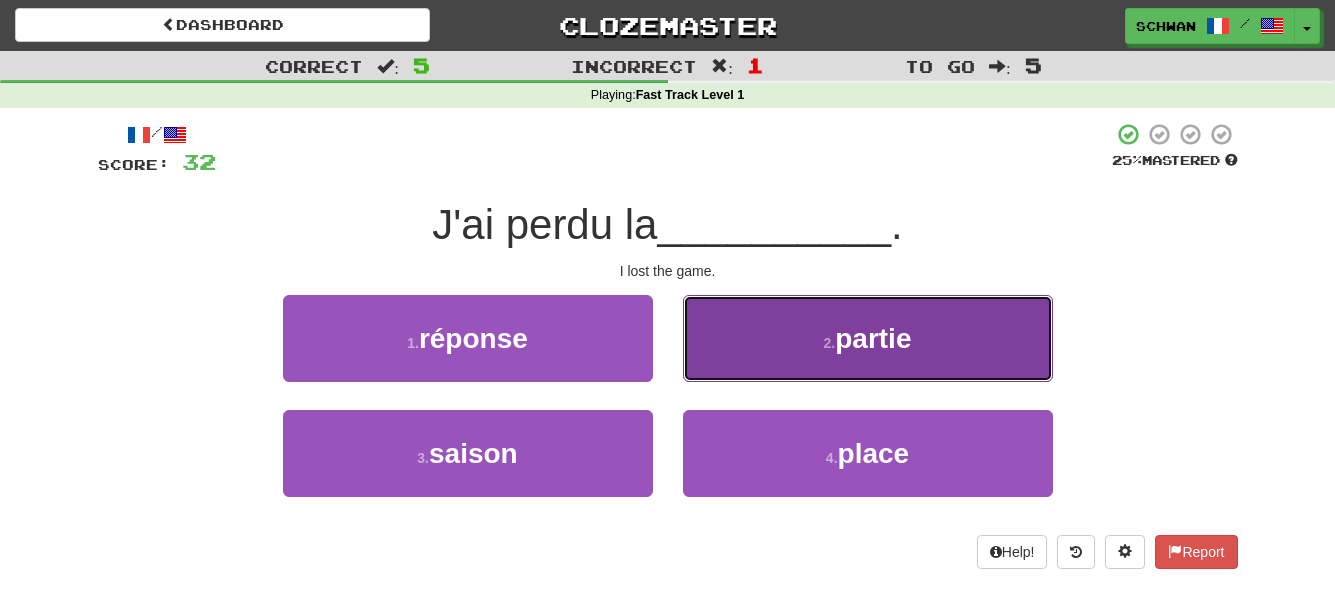click on "2 .  partie" at bounding box center (868, 338) 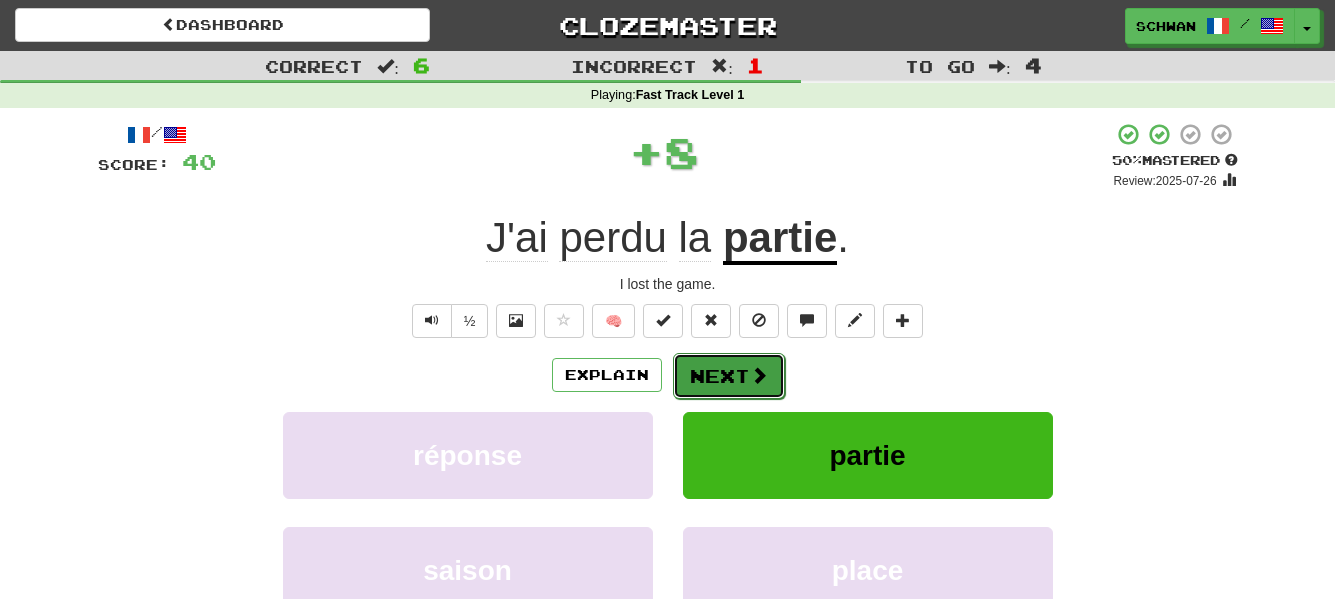 click on "Next" at bounding box center (729, 376) 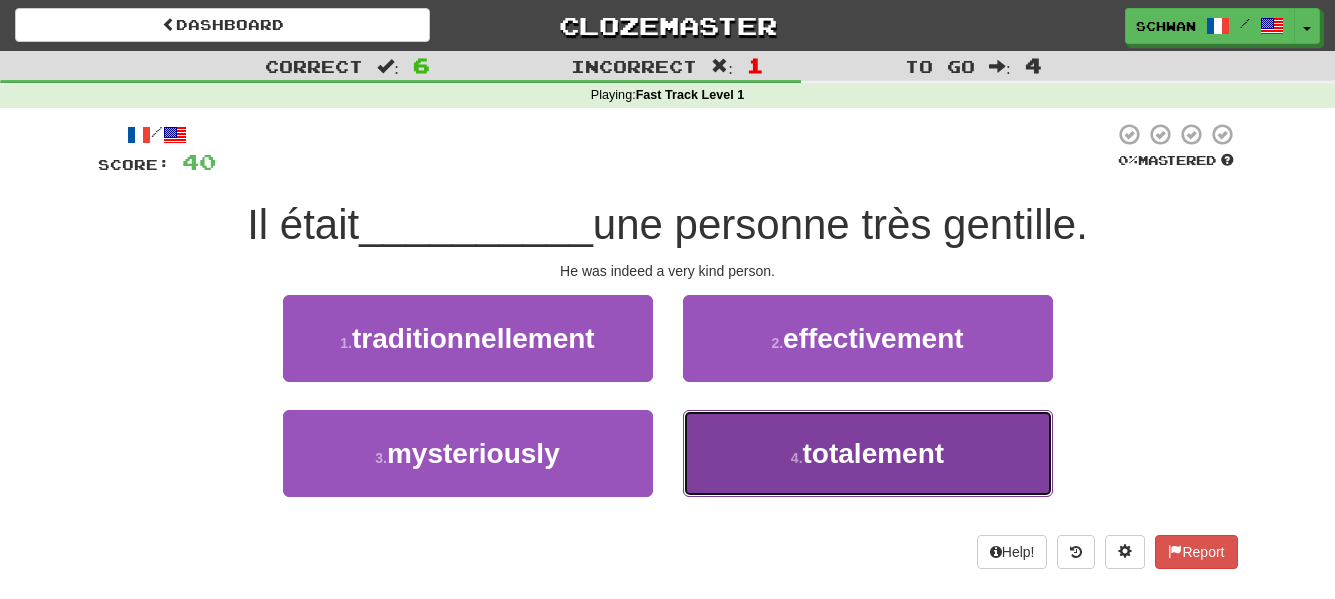 click on "4 .  totalement" at bounding box center (868, 453) 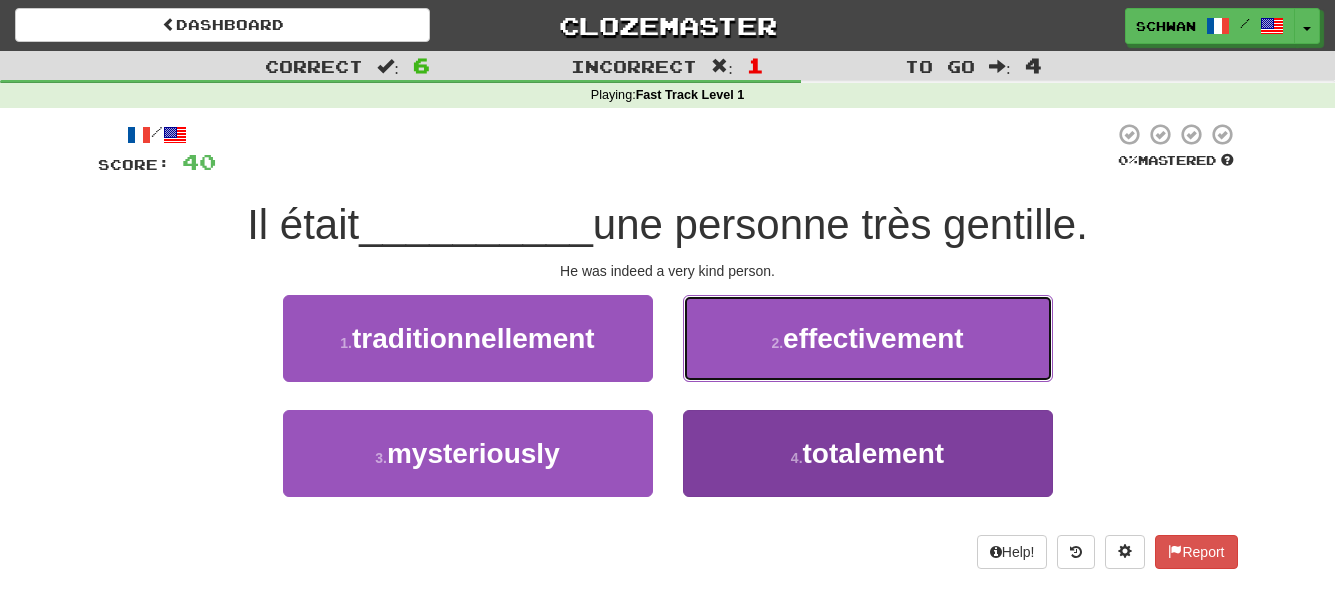 click on "2 .  effectivement" at bounding box center (868, 338) 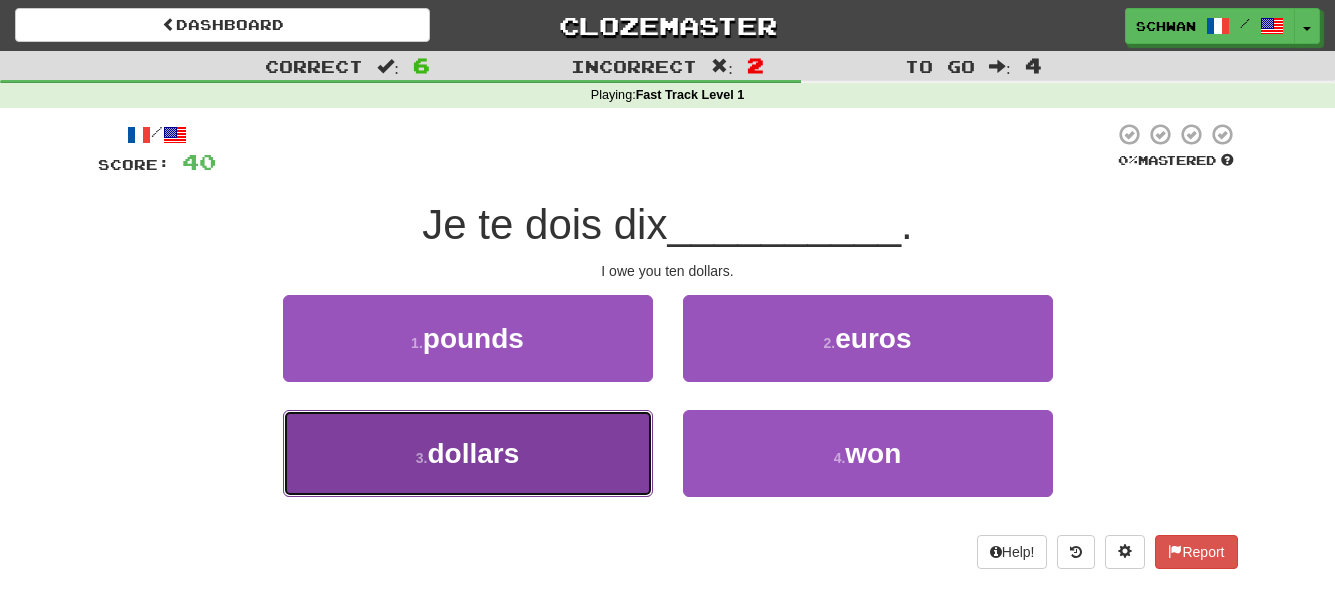 click on "3 . [CURRENCY]" at bounding box center (468, 453) 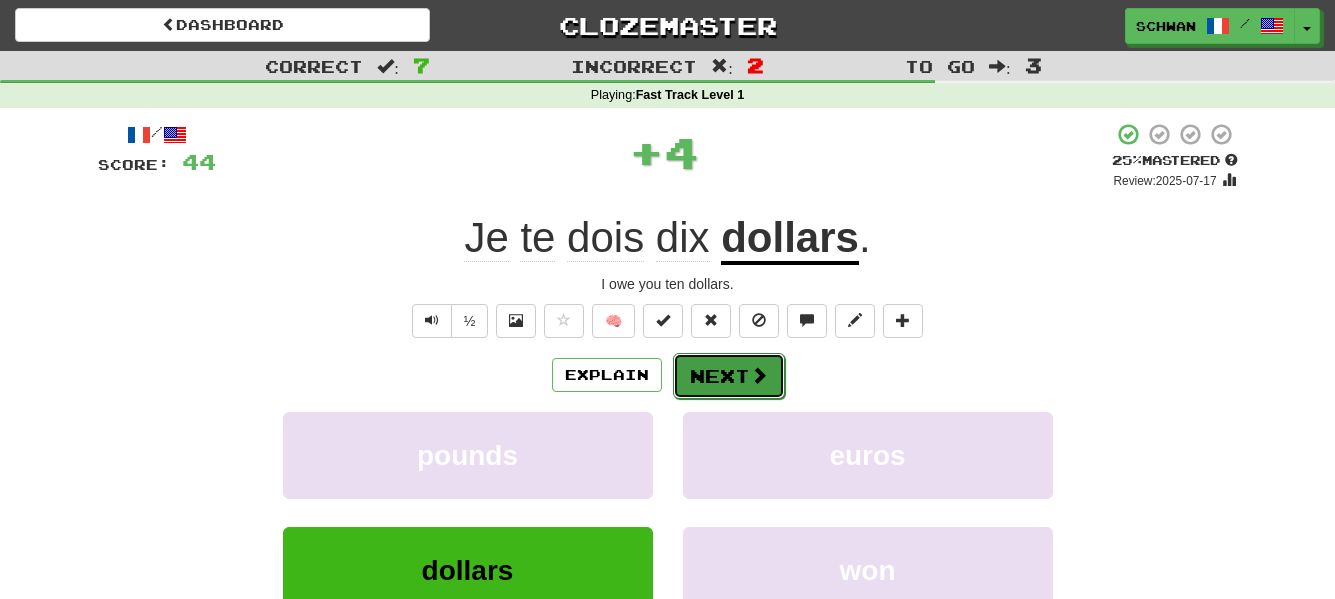 click on "Next" at bounding box center (729, 376) 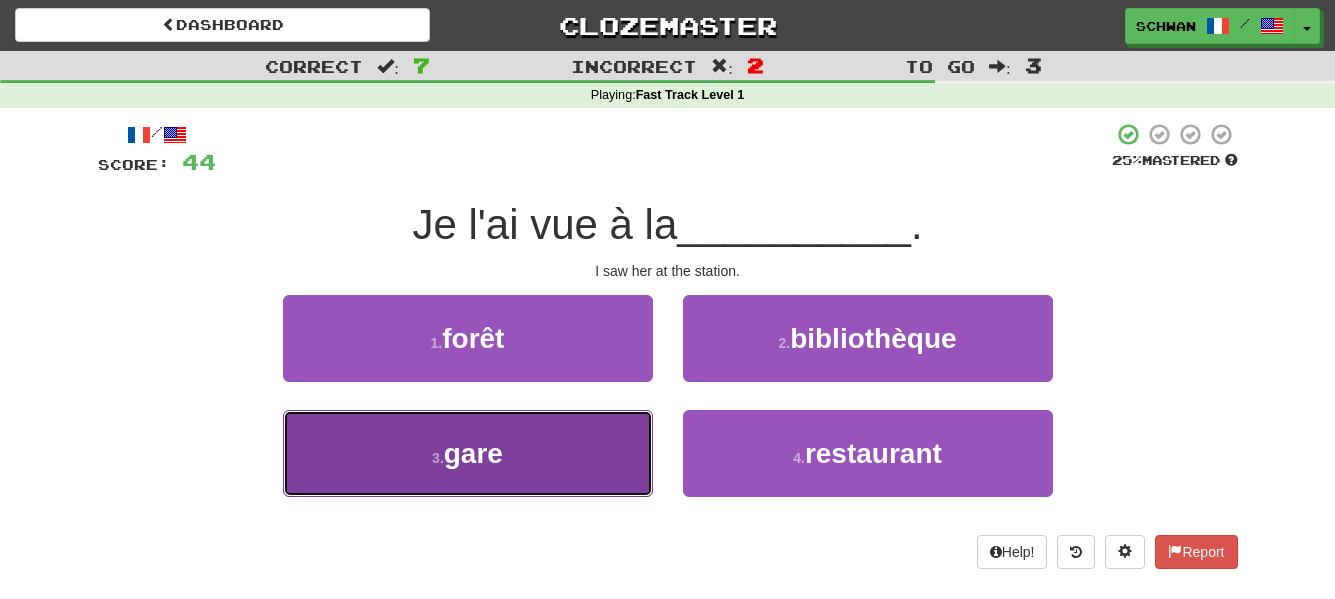 click on "3 .  gare" at bounding box center [468, 453] 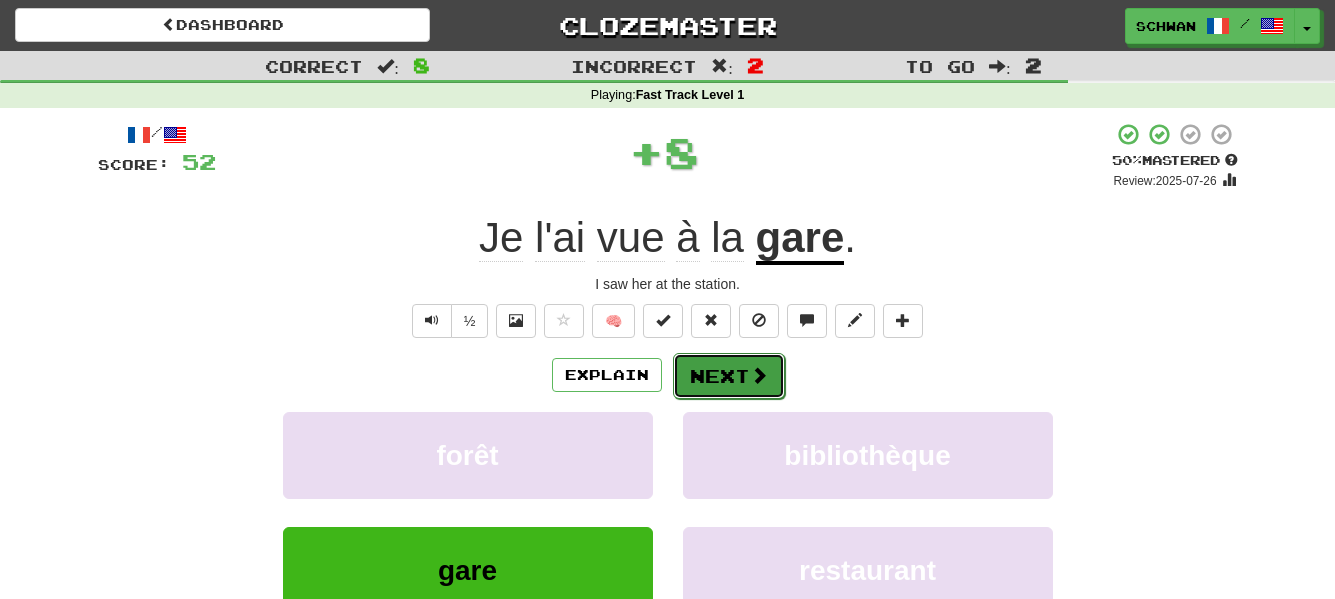 click on "Next" at bounding box center [729, 376] 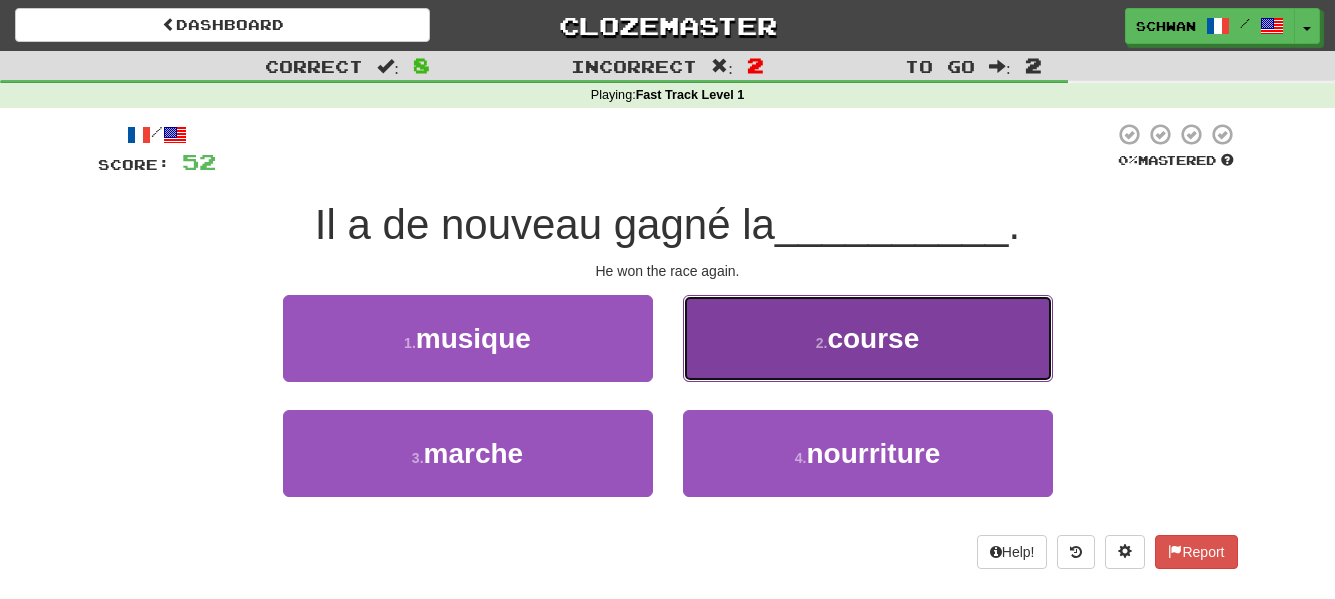 click on "2 .  course" at bounding box center (868, 338) 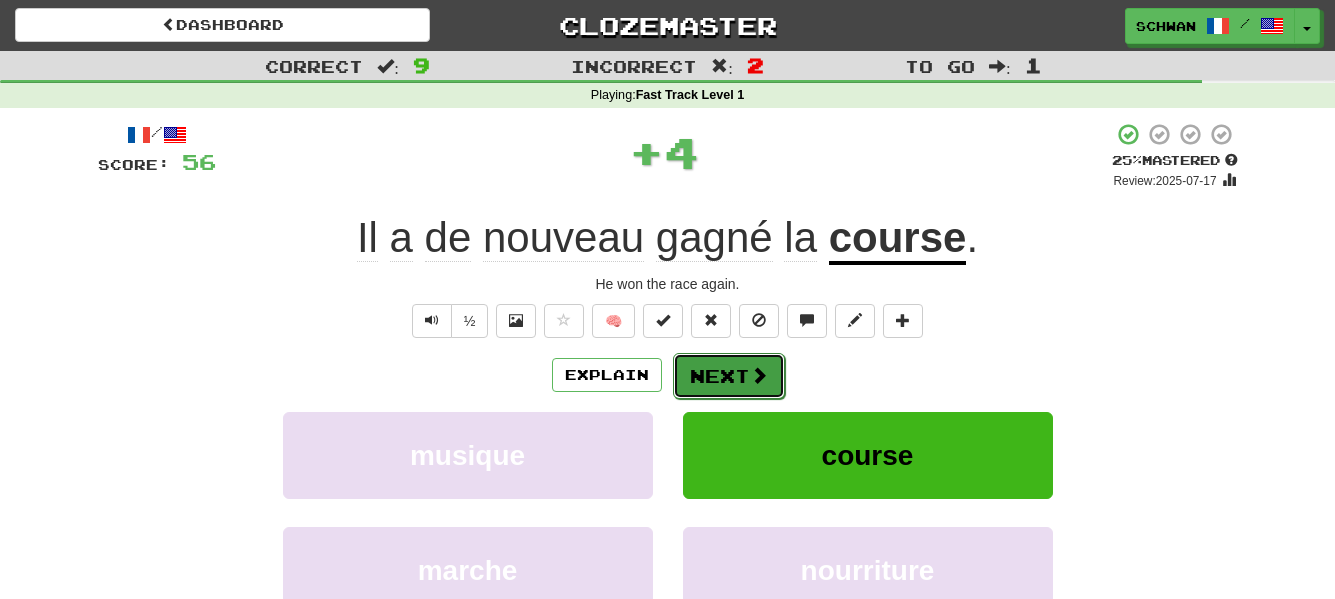 click on "Next" at bounding box center [729, 376] 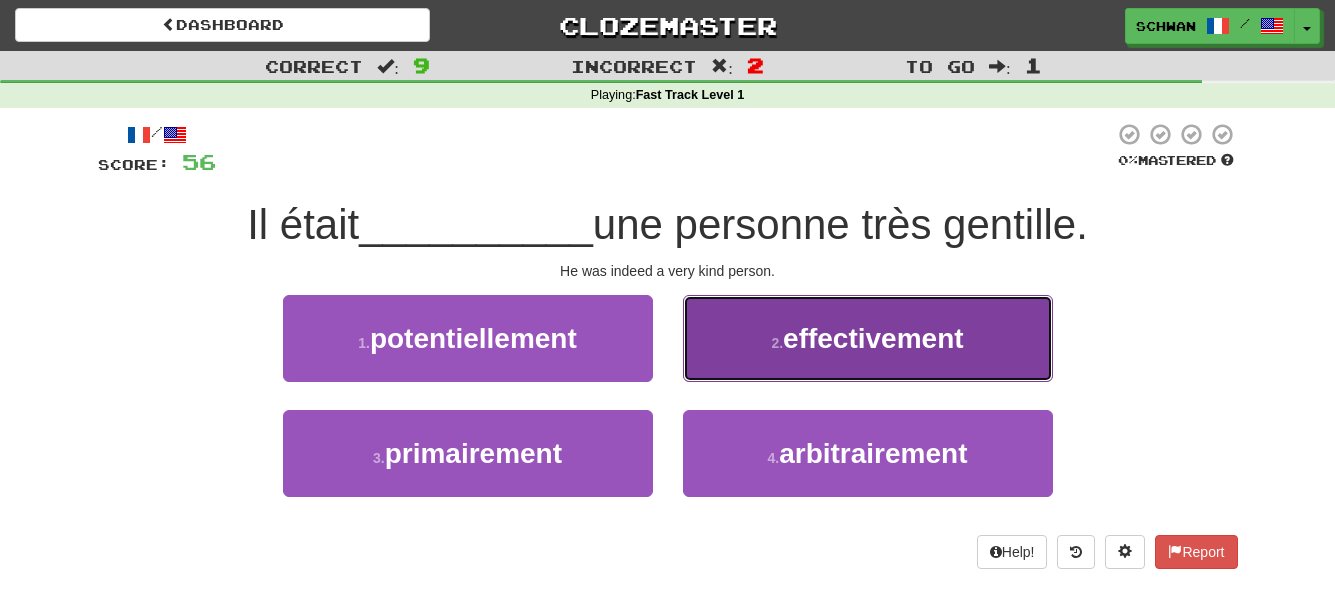 click on "2 .  effectivement" at bounding box center [868, 338] 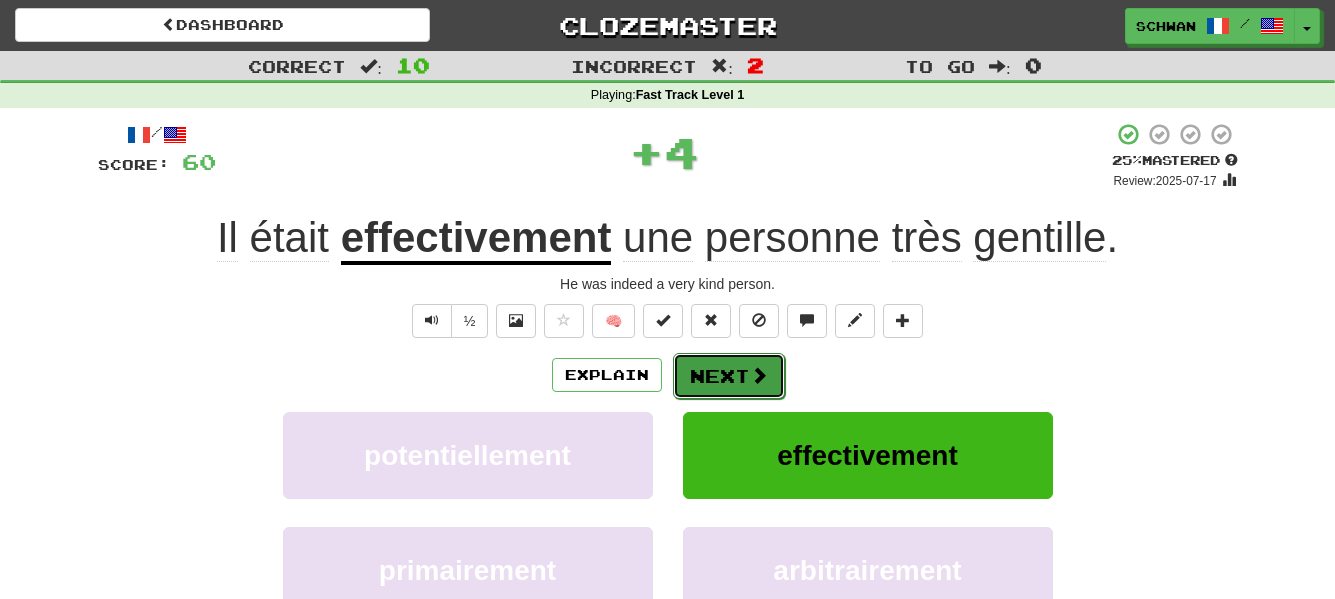 click on "Next" at bounding box center (729, 376) 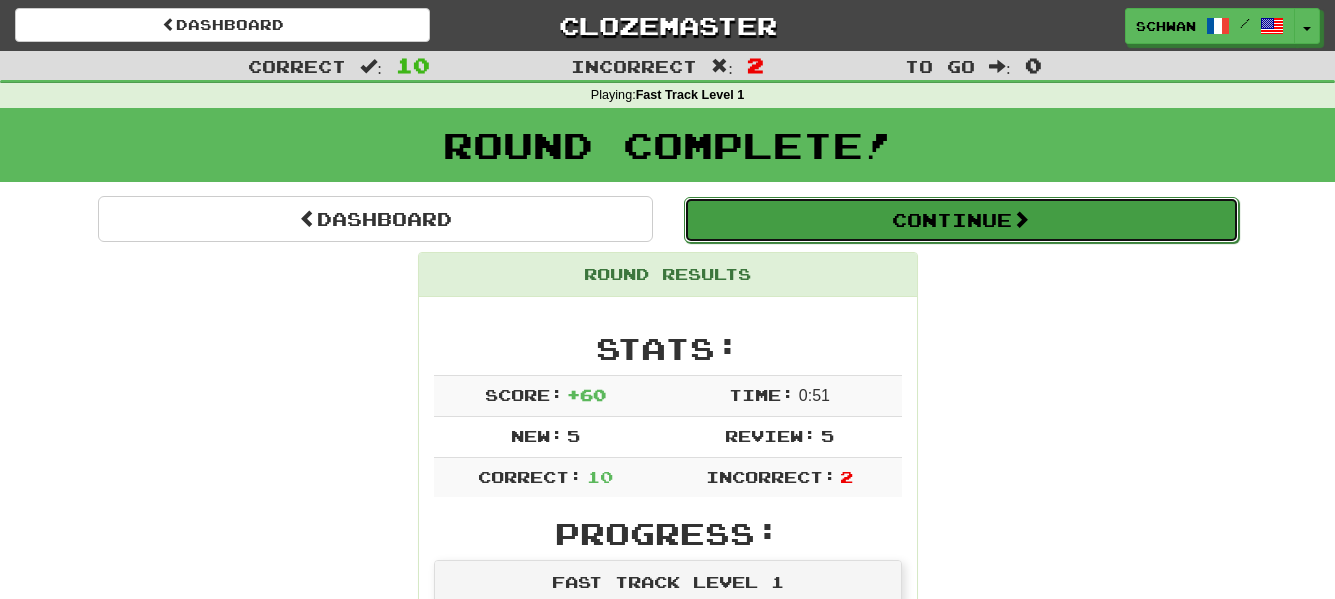 click on "Continue" at bounding box center [961, 220] 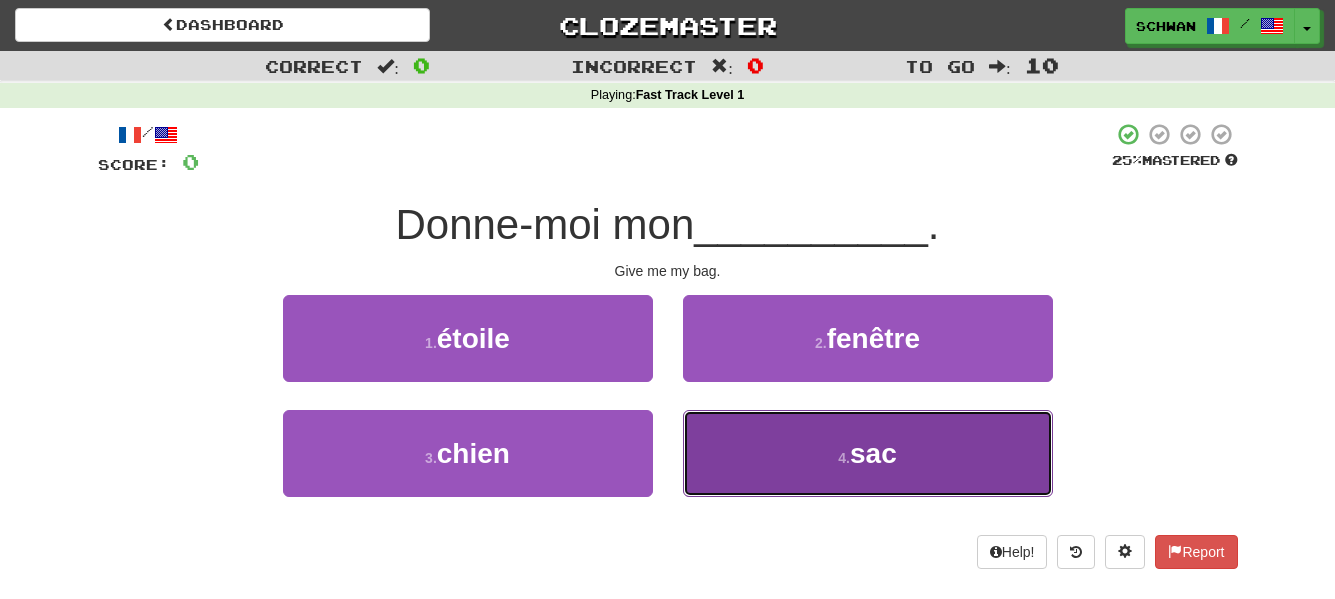 click on "sac" at bounding box center [873, 453] 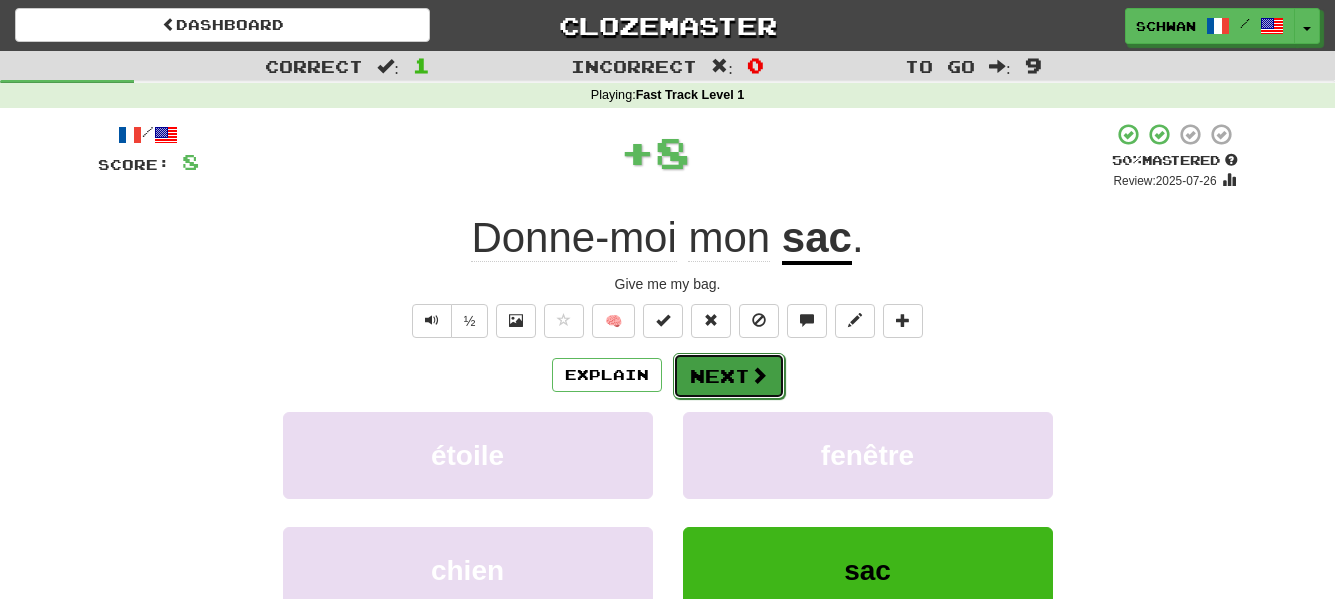 click on "Next" at bounding box center (729, 376) 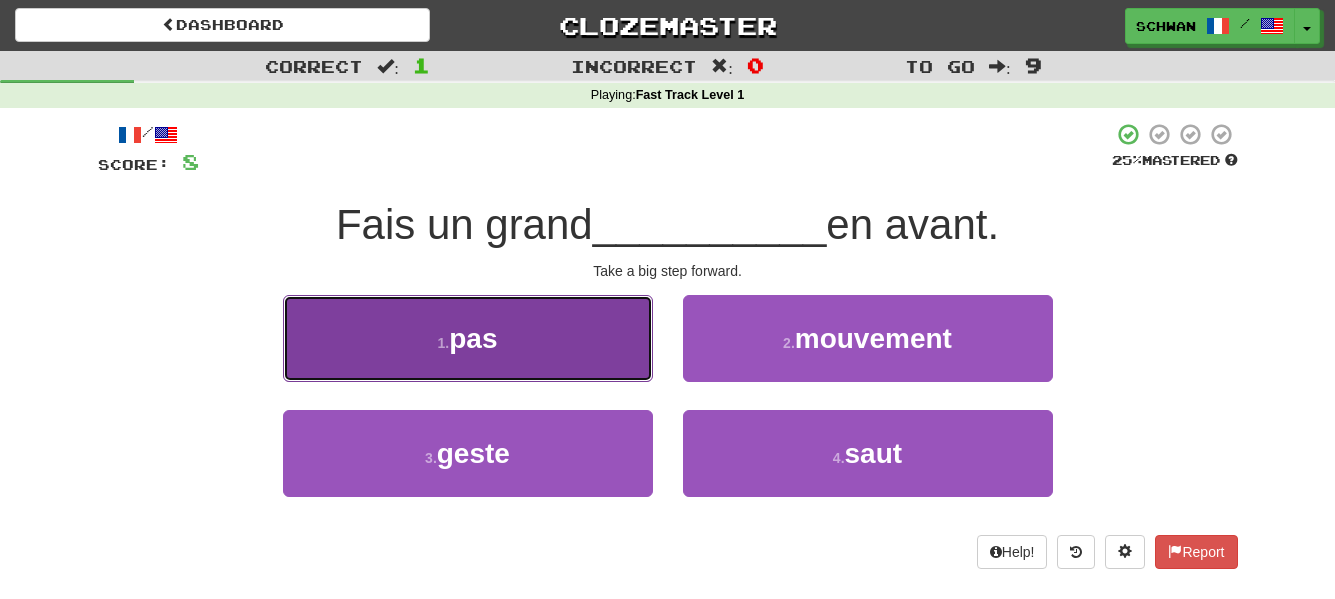 click on "1 .  pas" at bounding box center [468, 338] 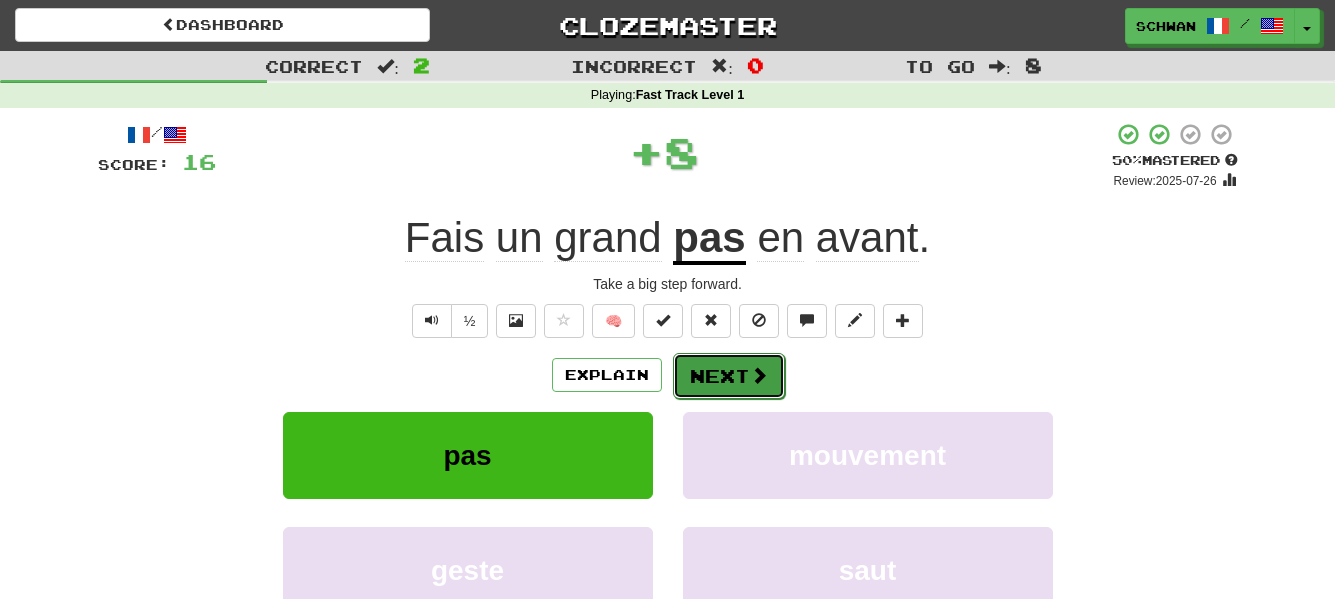 click on "Next" at bounding box center (729, 376) 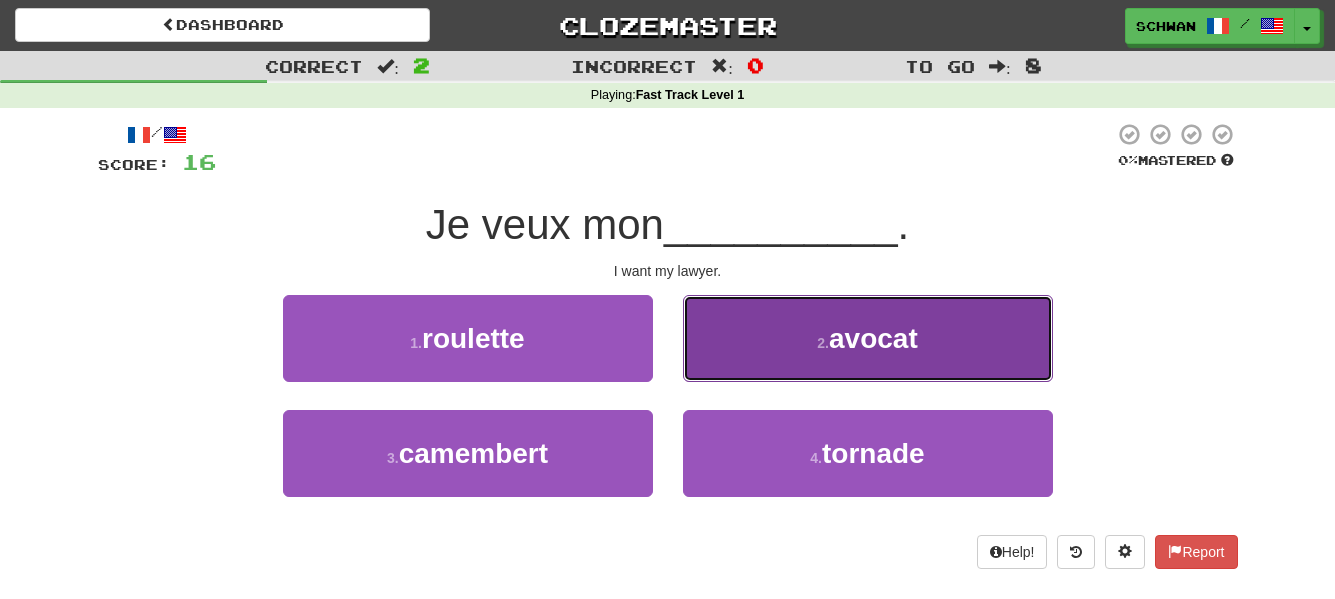 click on "2 .  avocat" at bounding box center (868, 338) 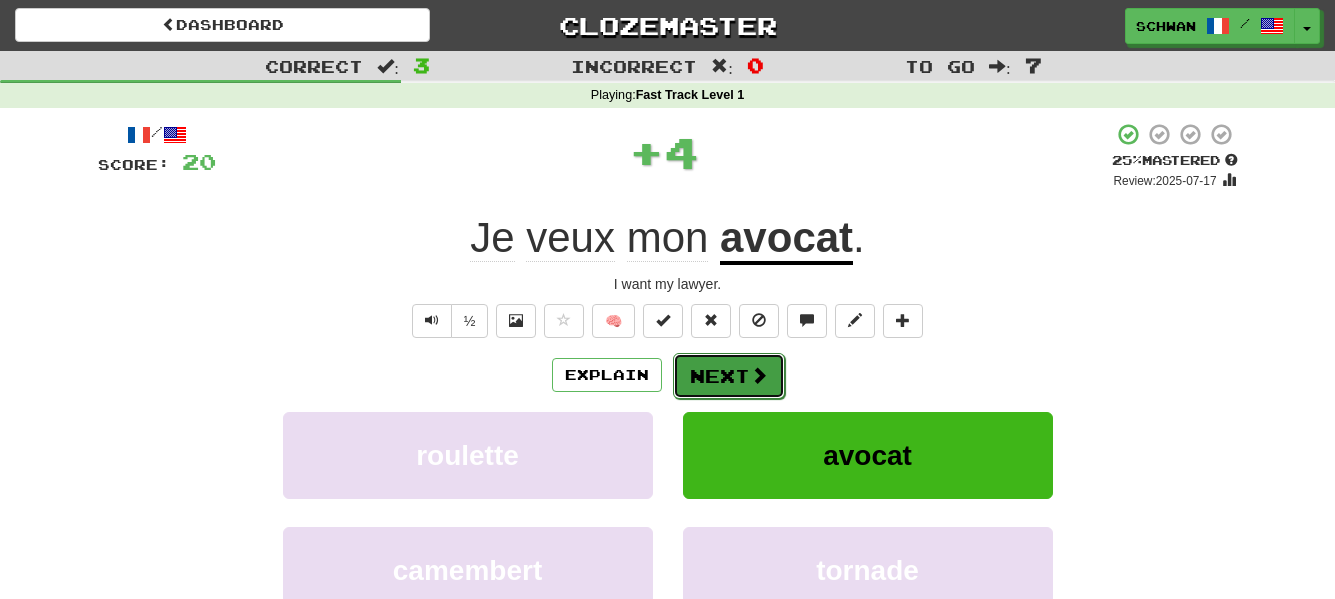 click at bounding box center (759, 375) 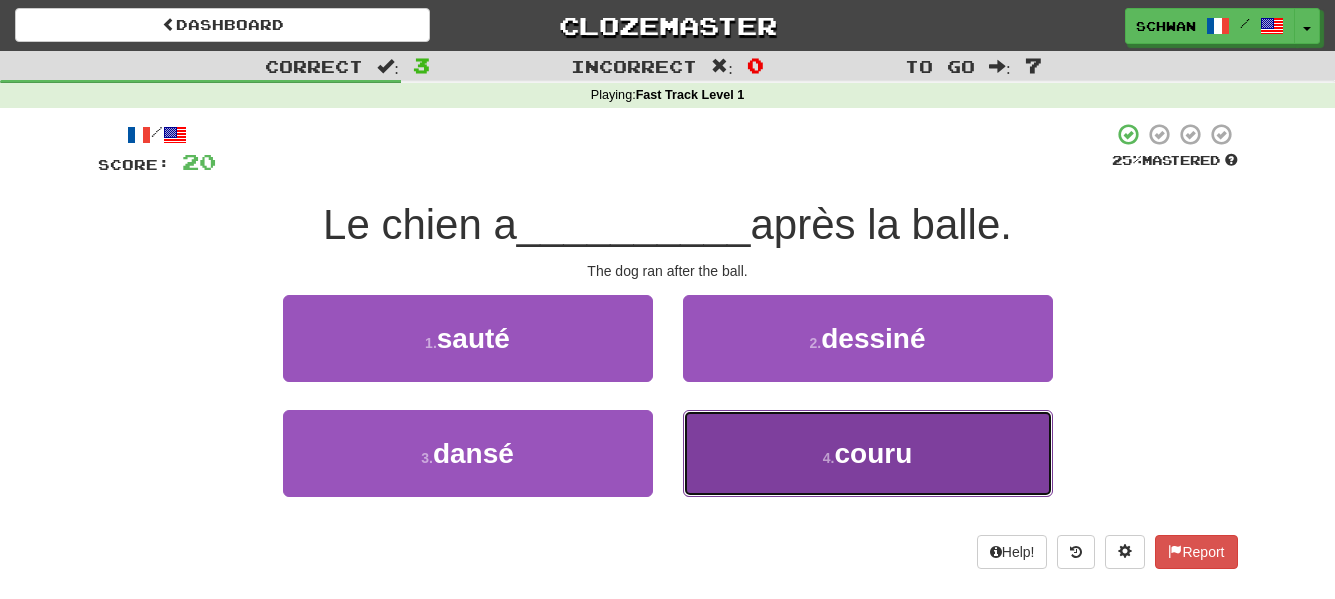 click on "4 .  couru" at bounding box center (868, 453) 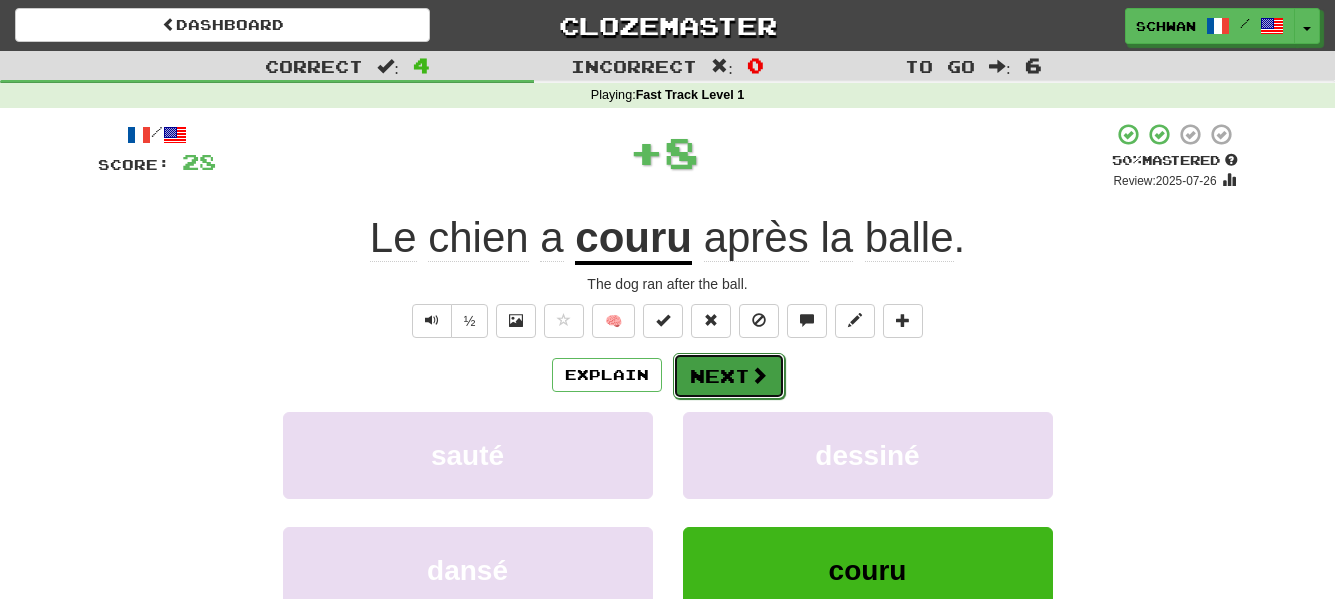 click at bounding box center (759, 375) 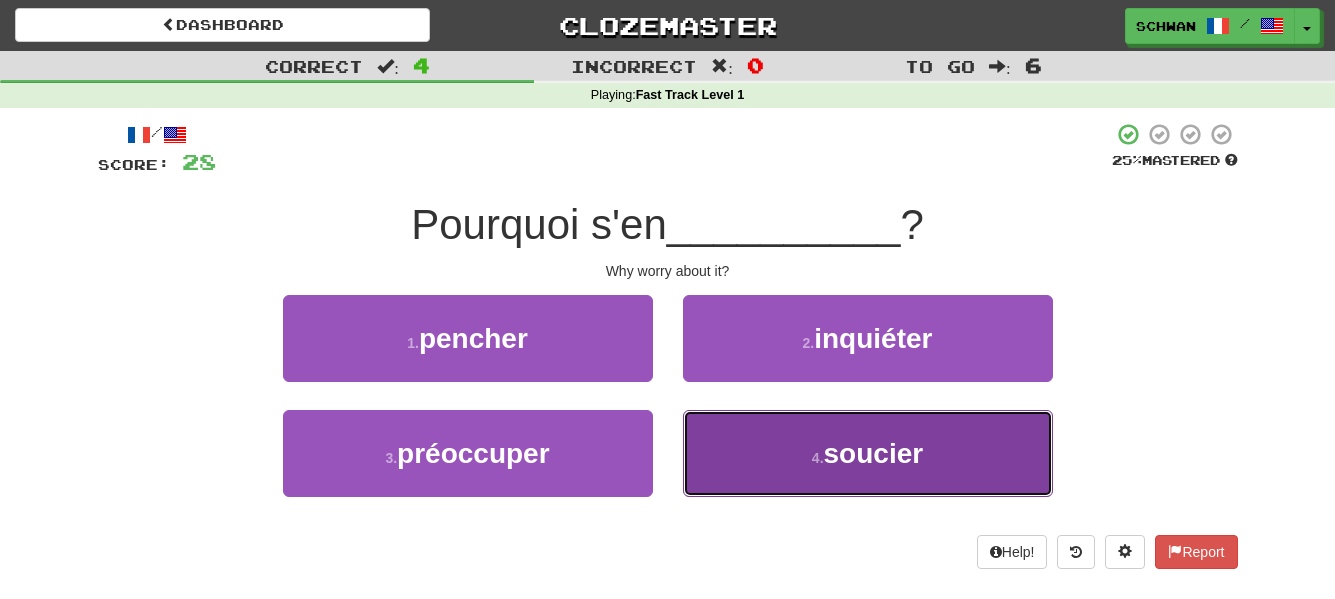 click on "4 .  soucier" at bounding box center (868, 453) 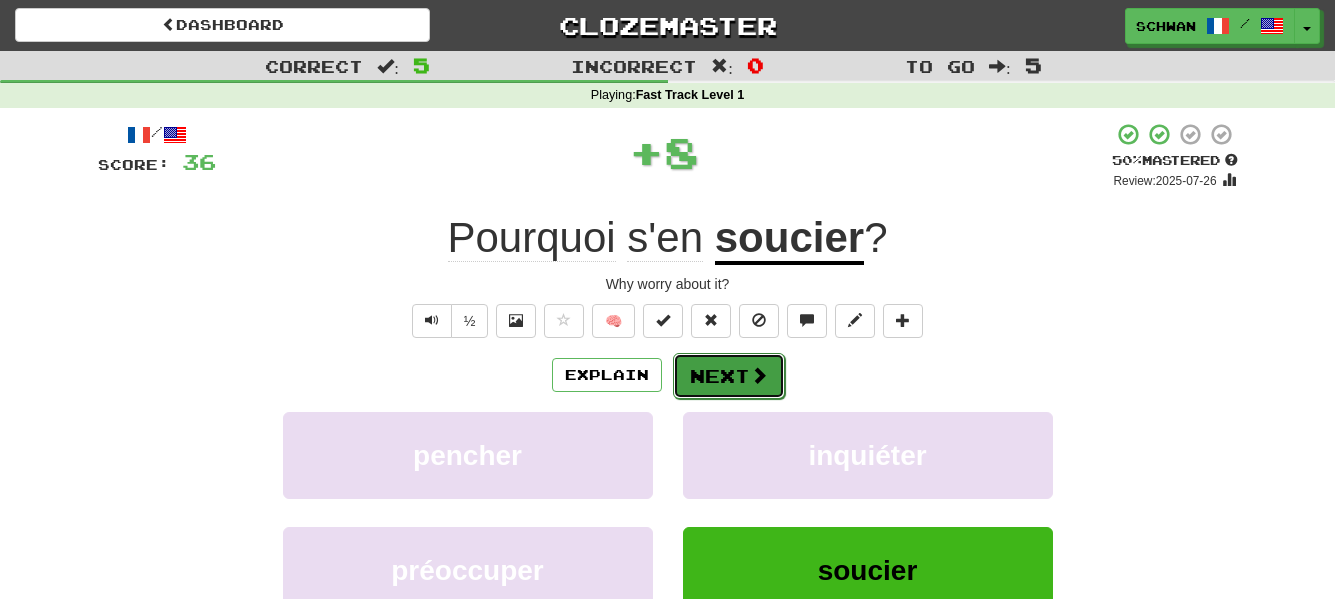 click on "Next" at bounding box center (729, 376) 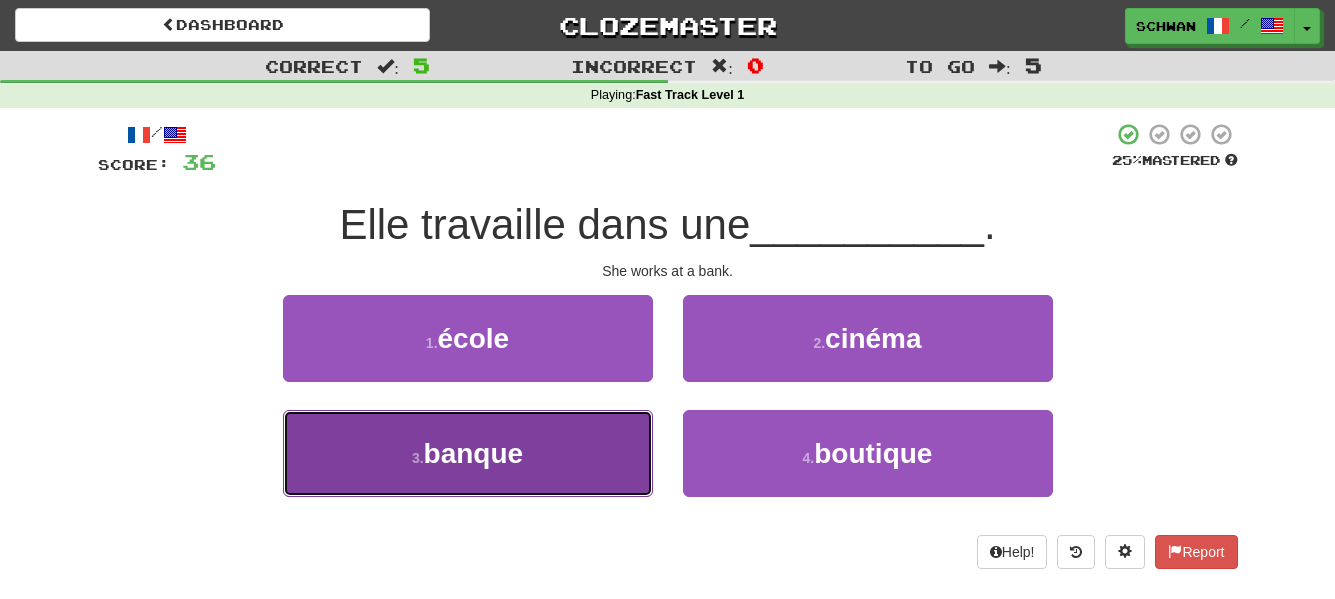 click on "3 .  banque" at bounding box center (468, 453) 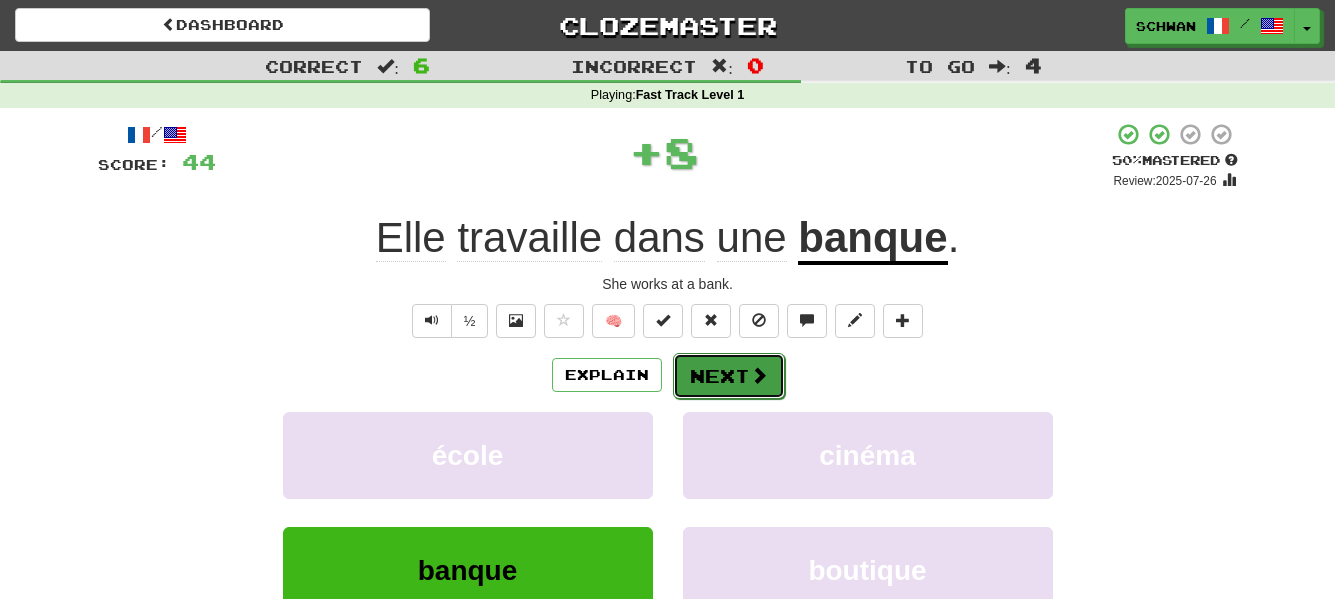 click on "Next" at bounding box center (729, 376) 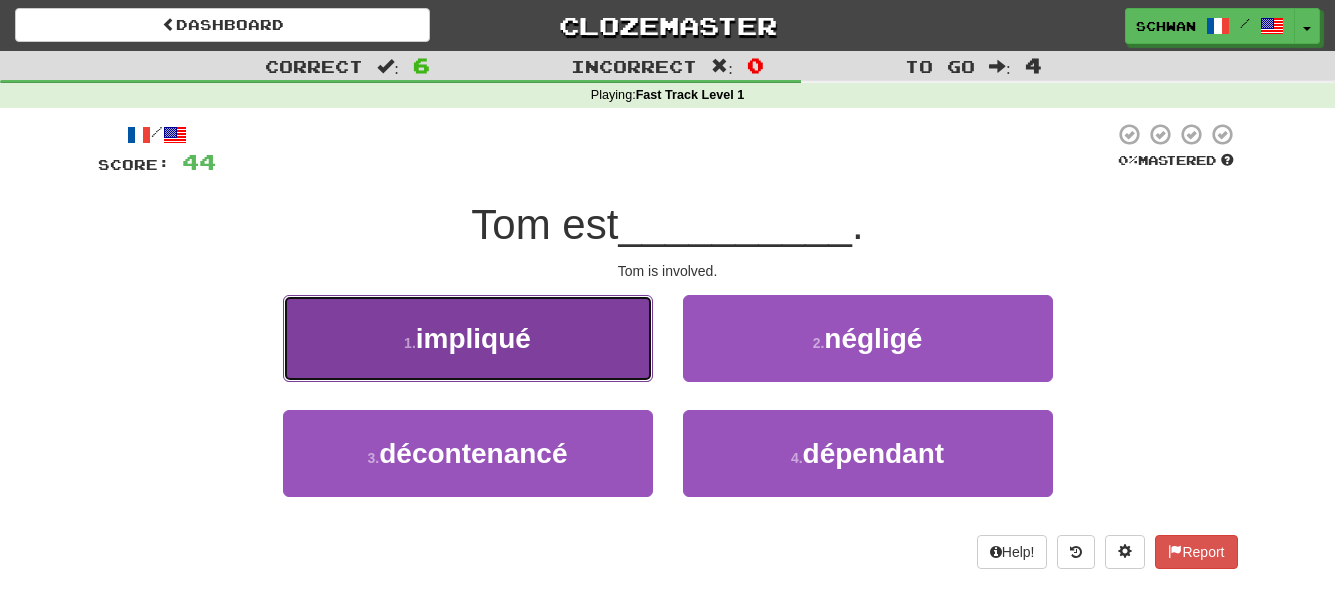 click on "1 .  impliqué" at bounding box center [468, 338] 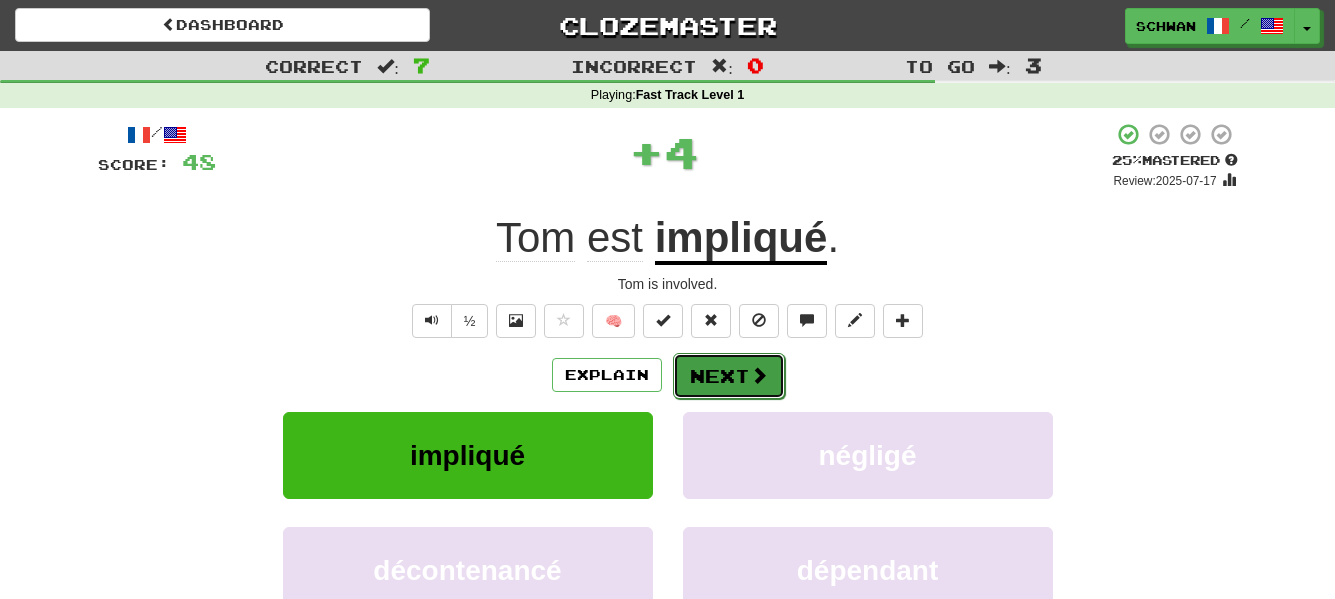 click on "Next" at bounding box center (729, 376) 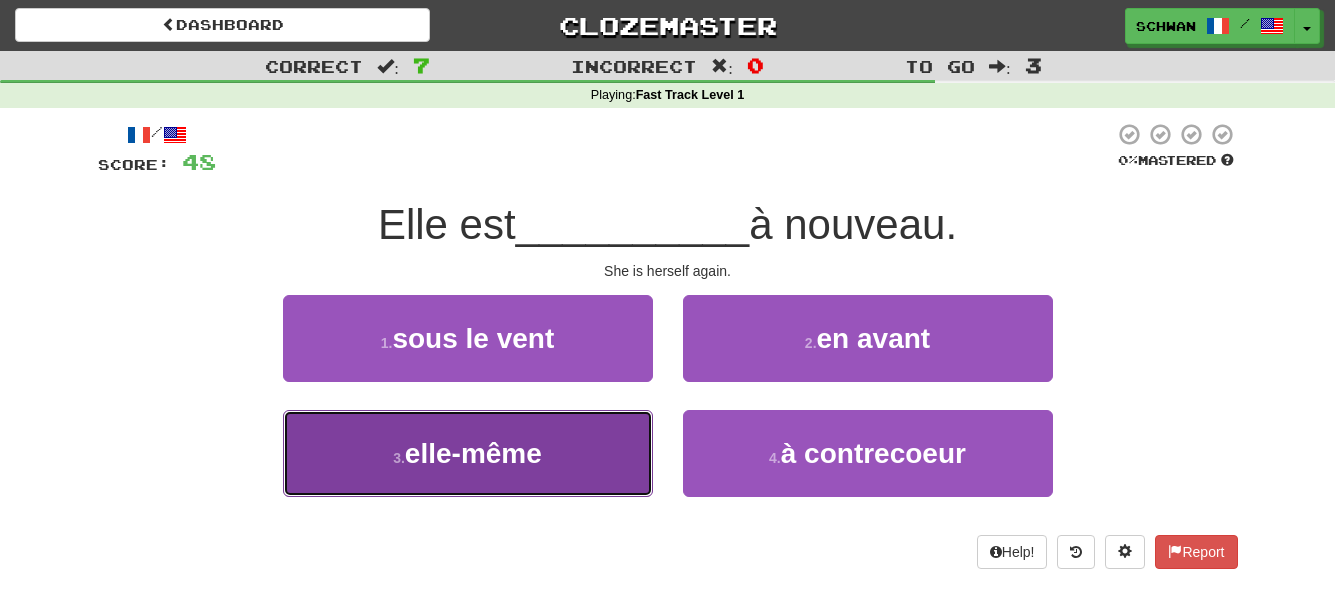 click on "3 .  elle-même" at bounding box center [468, 453] 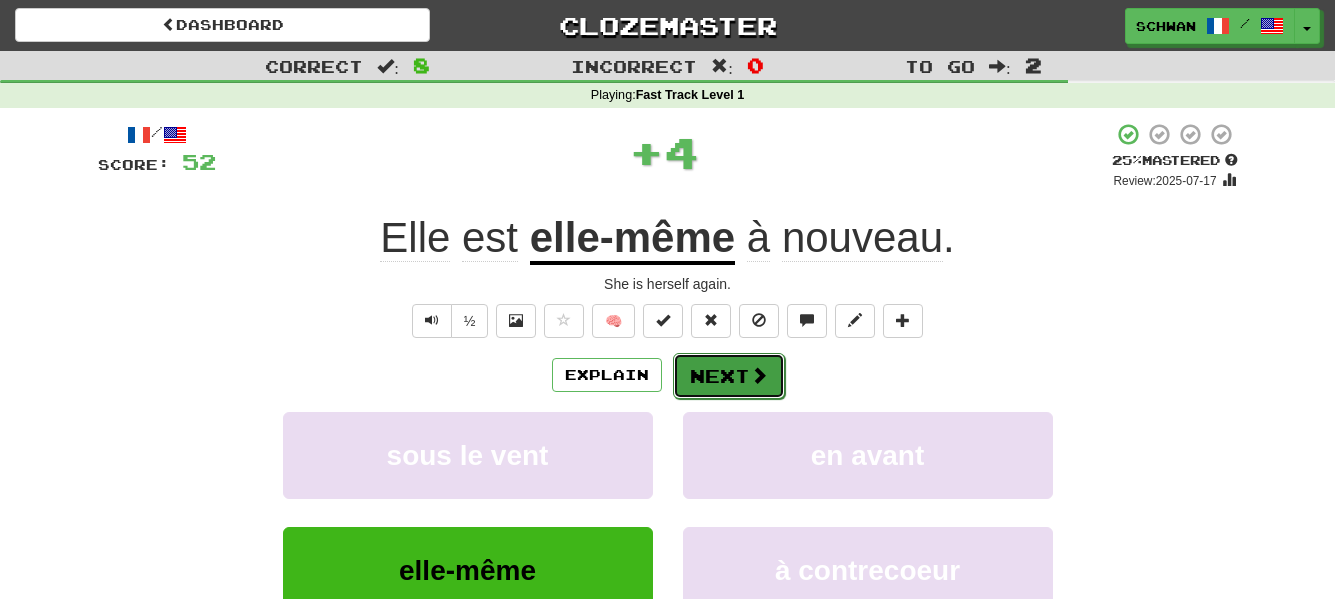 click on "Next" at bounding box center (729, 376) 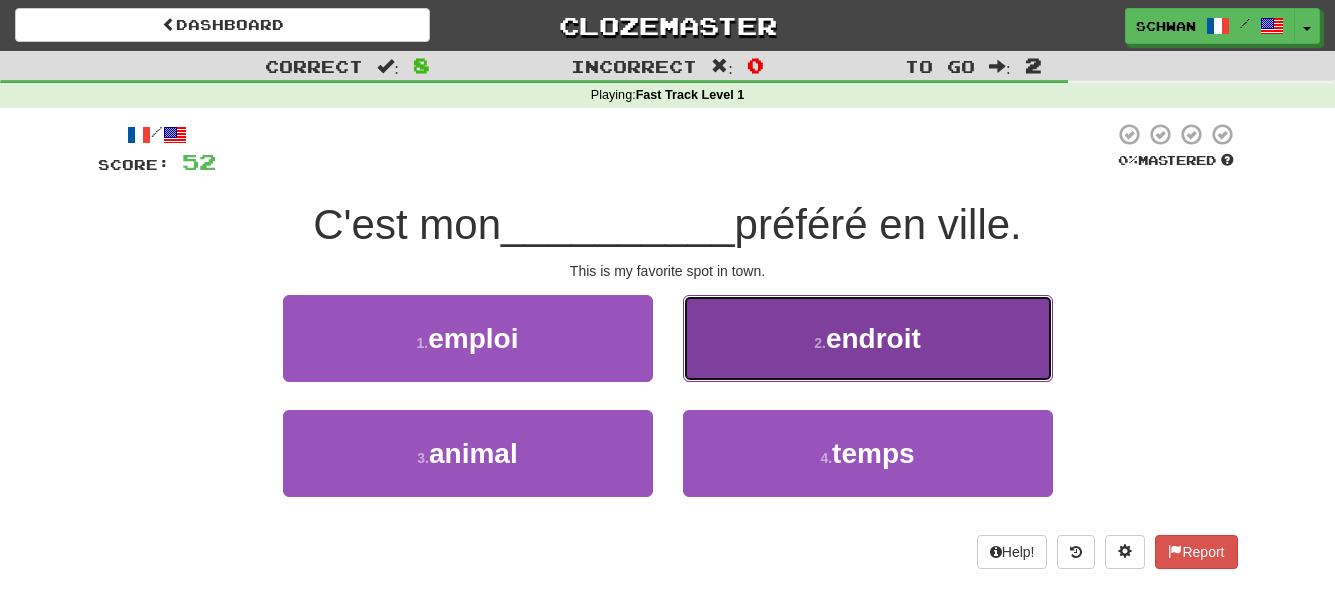 click on "2 .  endroit" at bounding box center (868, 338) 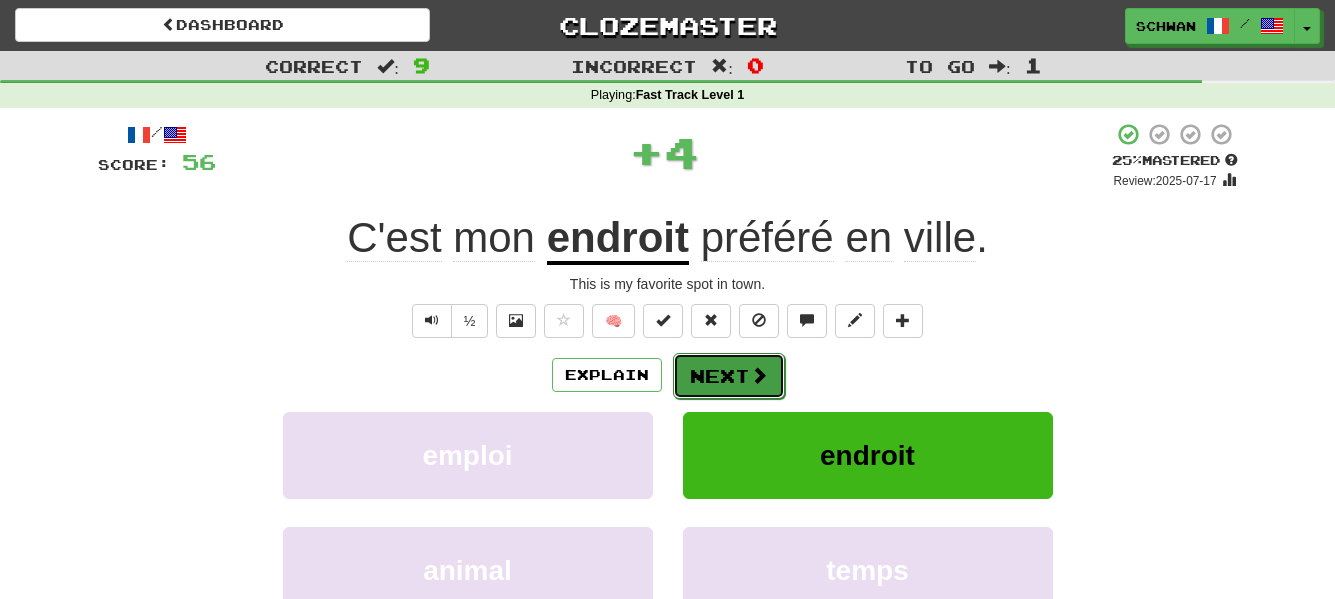 click on "Next" at bounding box center [729, 376] 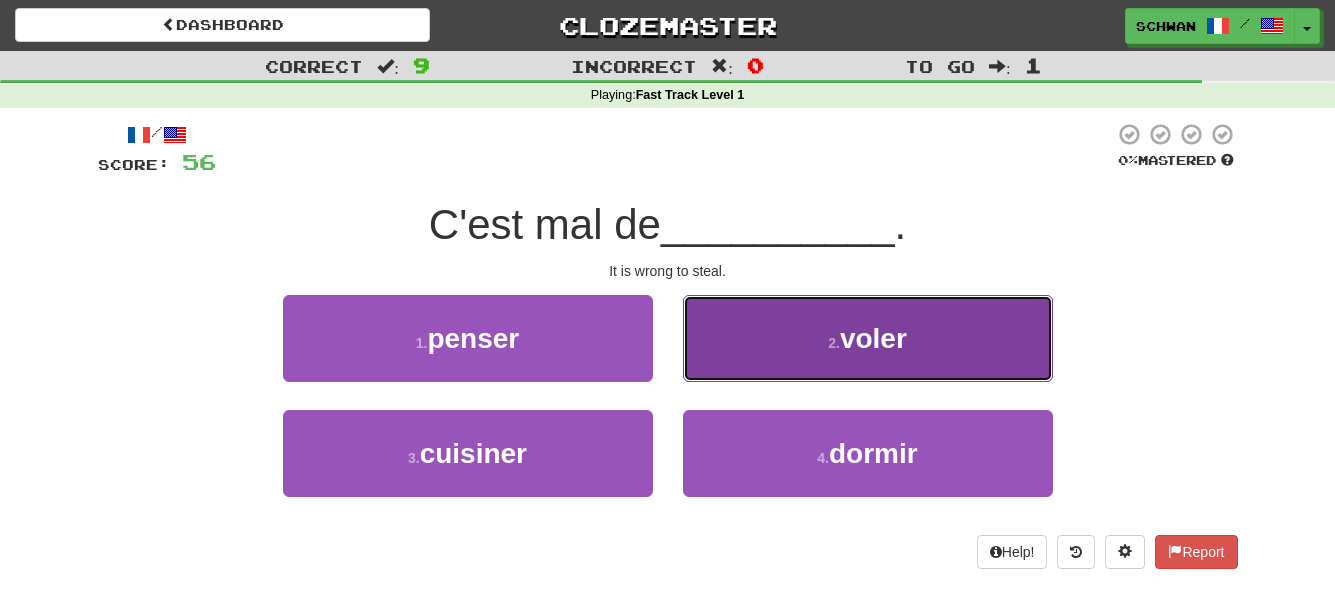 click on "2 .  voler" at bounding box center [868, 338] 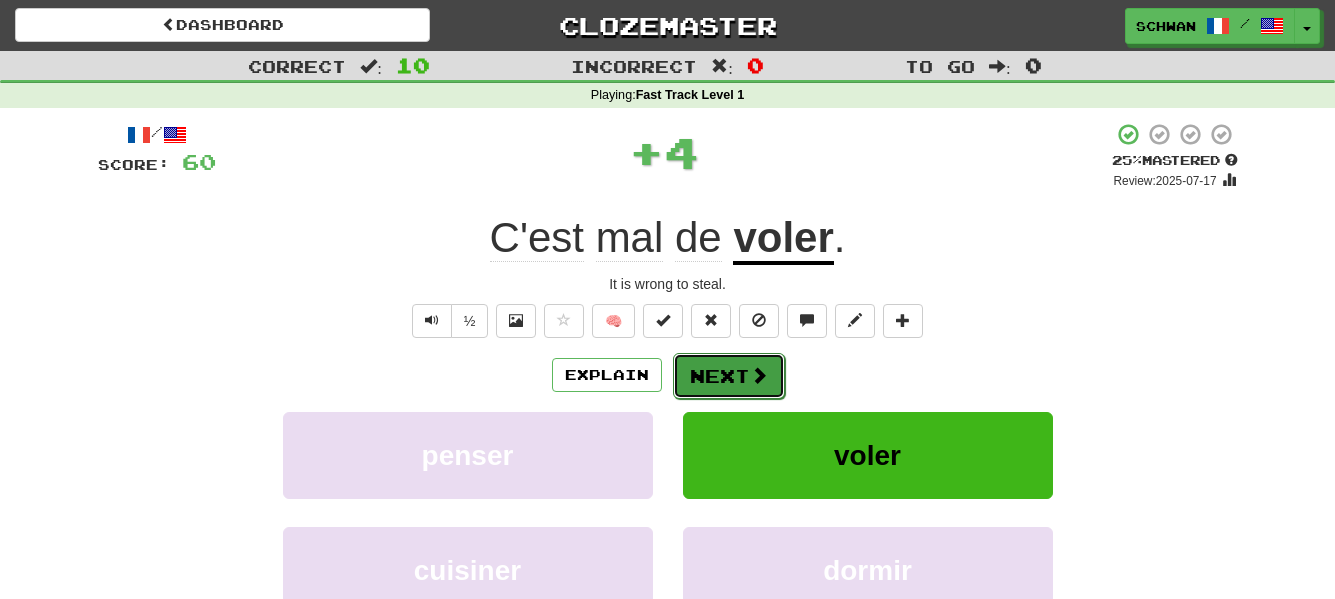 click on "Next" at bounding box center [729, 376] 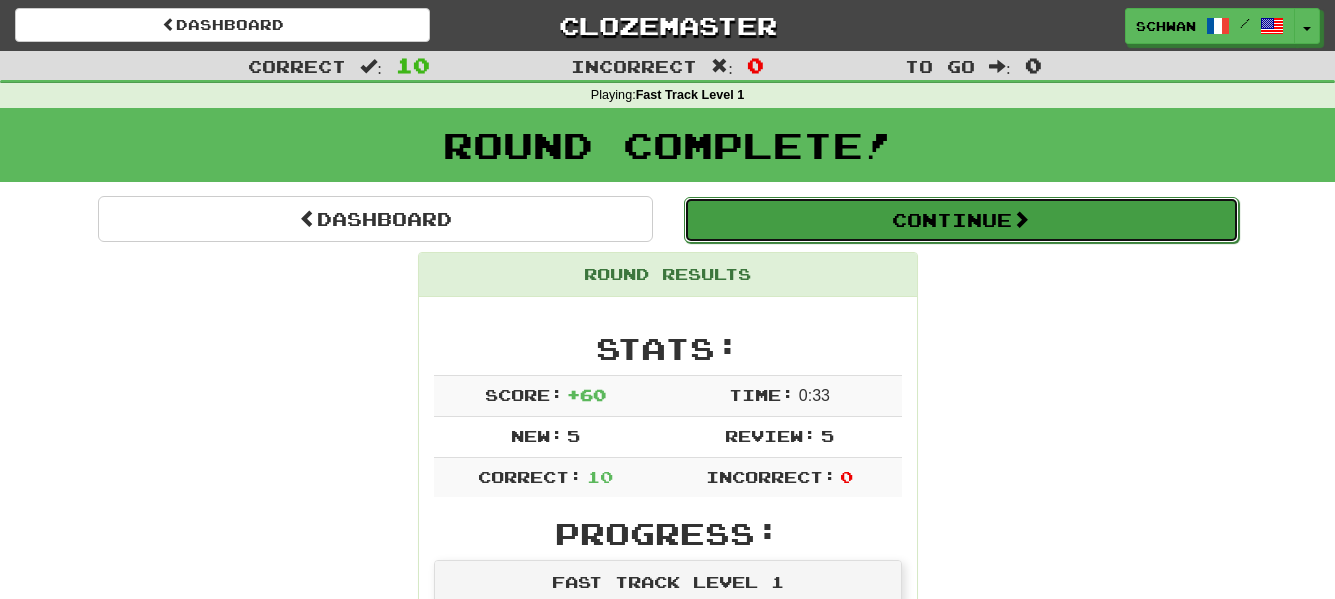 click on "Continue" at bounding box center [961, 220] 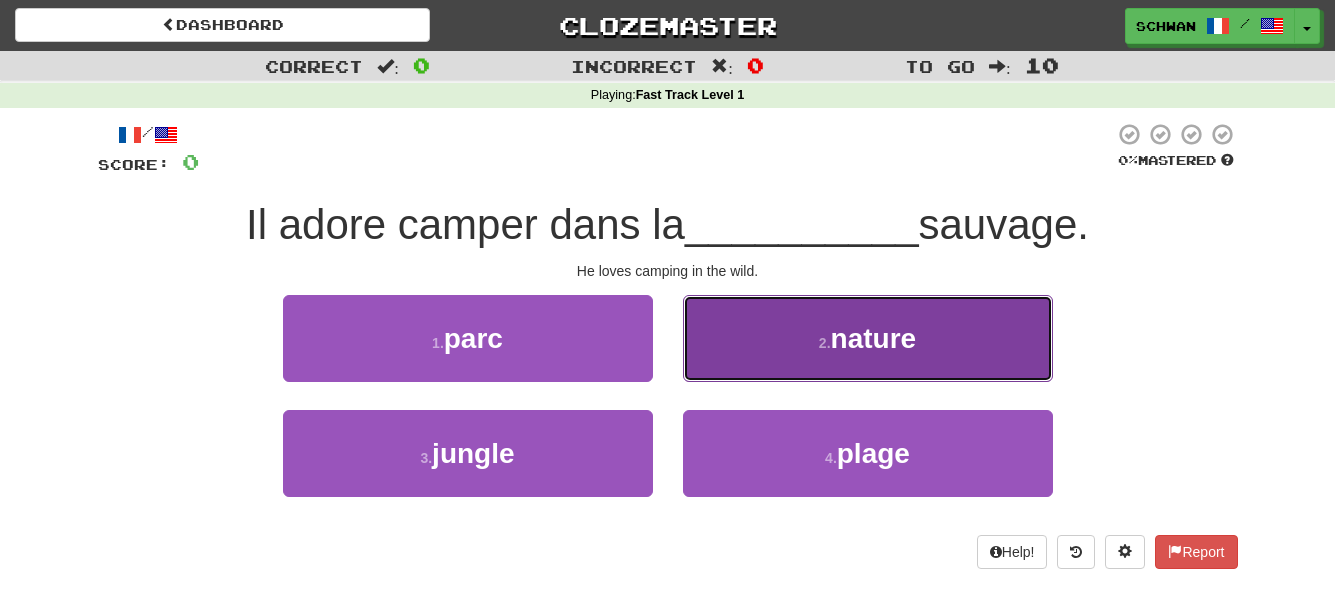 click on "2 .  nature" at bounding box center [868, 338] 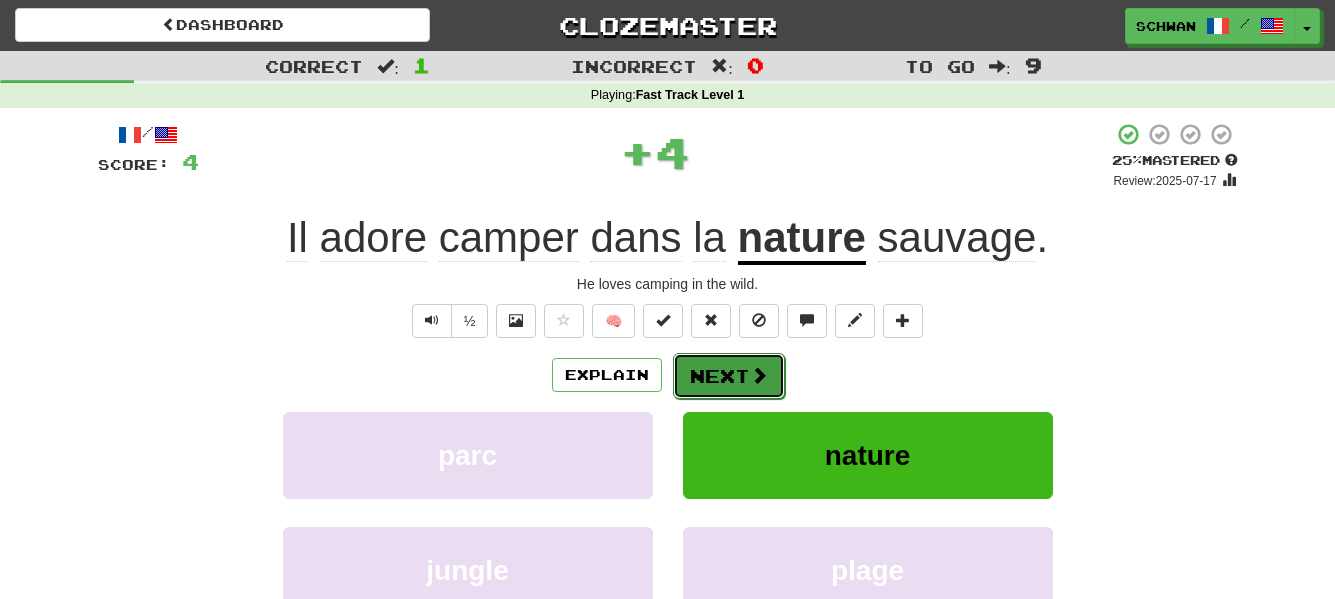 click on "Next" at bounding box center [729, 376] 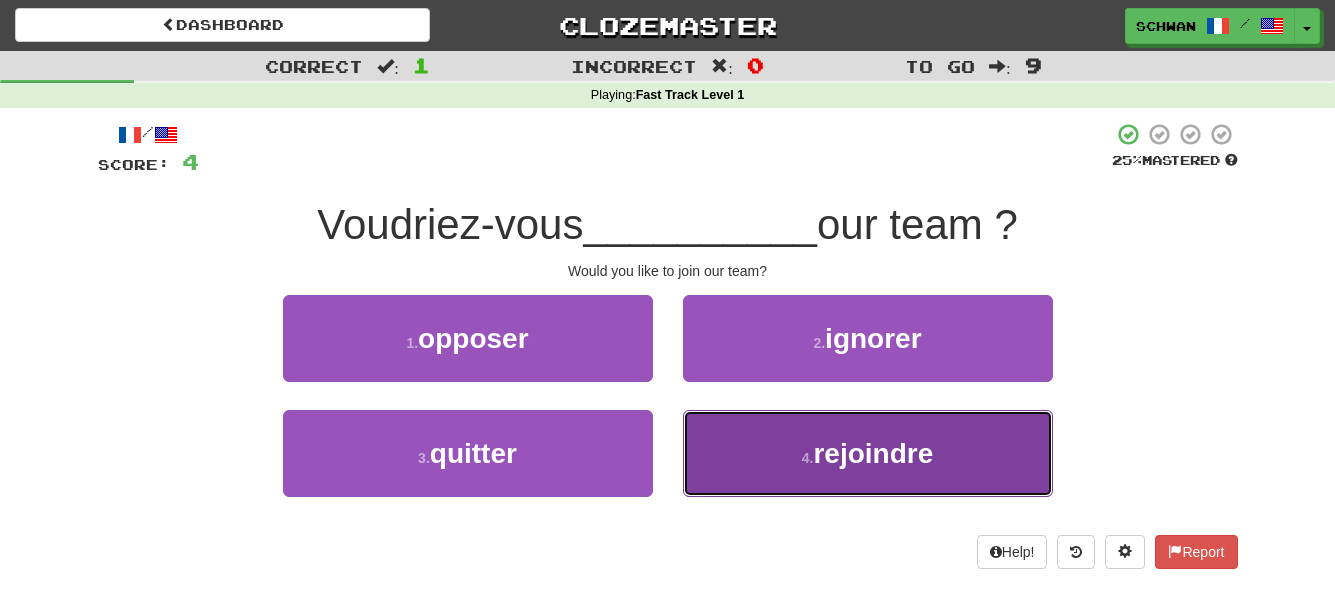click on "4 .  rejoindre" at bounding box center [868, 453] 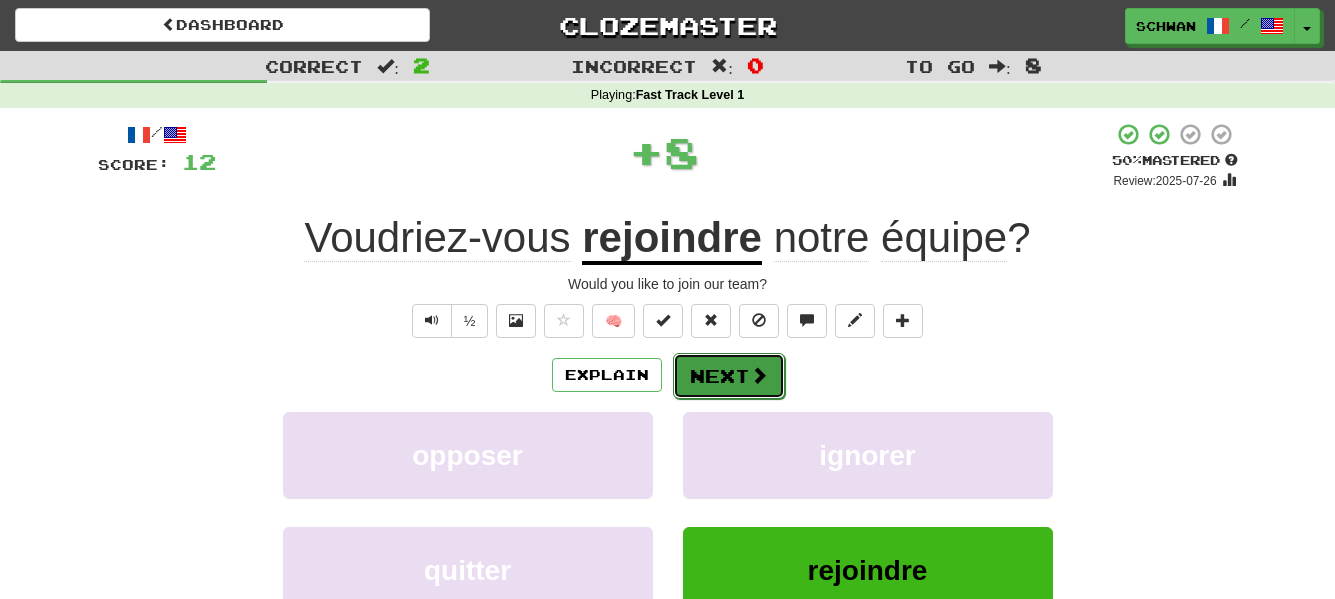 click on "Next" at bounding box center [729, 376] 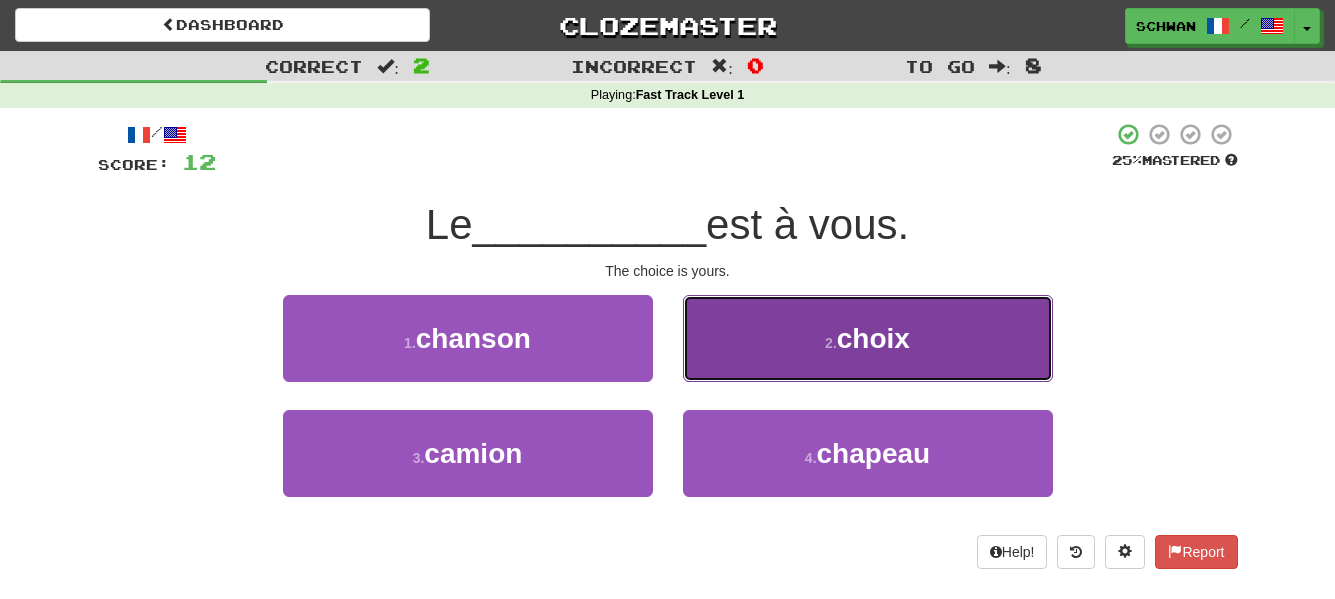 click on "2 .  choix" at bounding box center [868, 338] 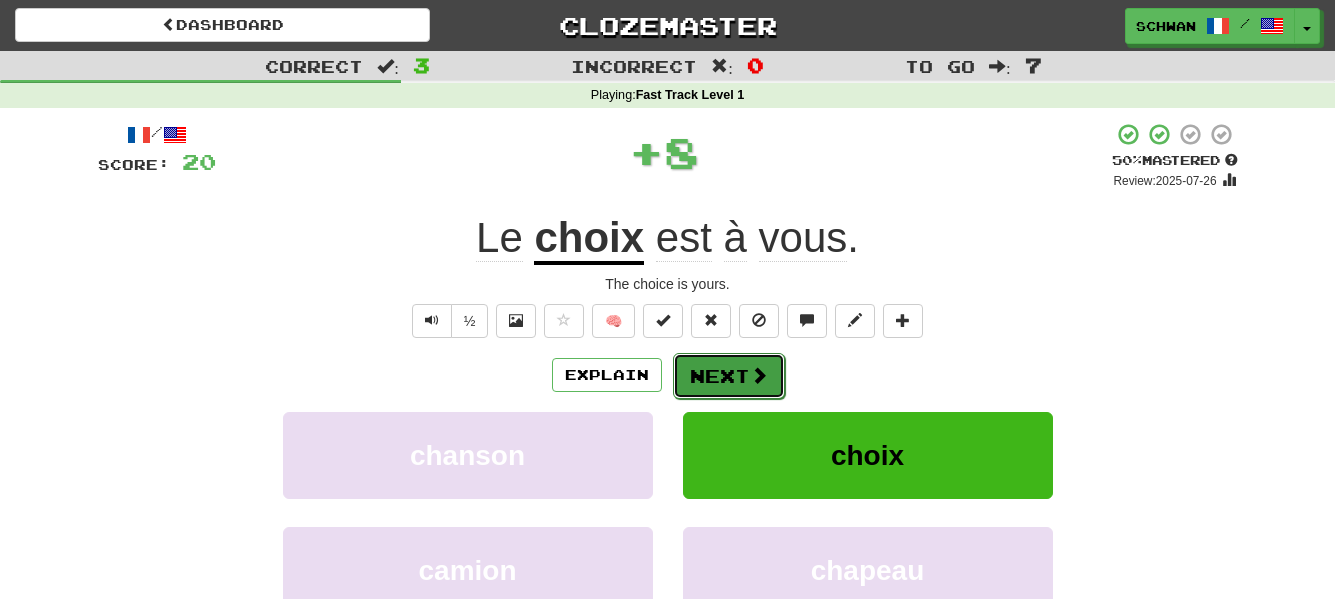click on "Next" at bounding box center [729, 376] 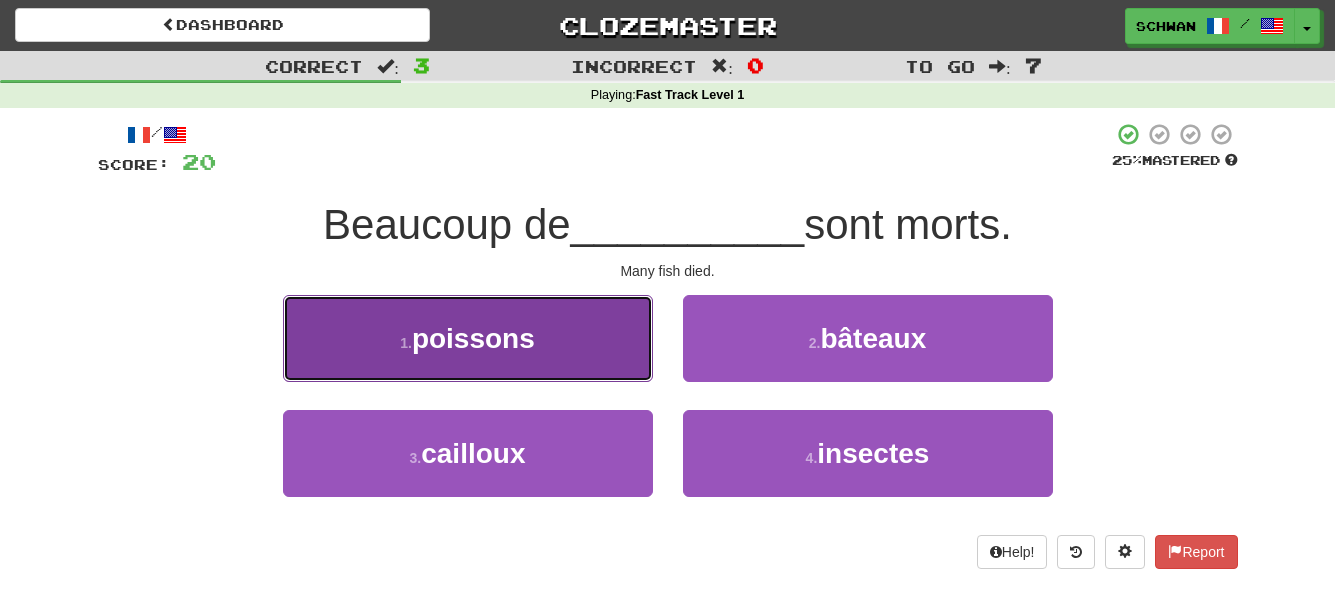 click on "1 .  poissons" at bounding box center (468, 338) 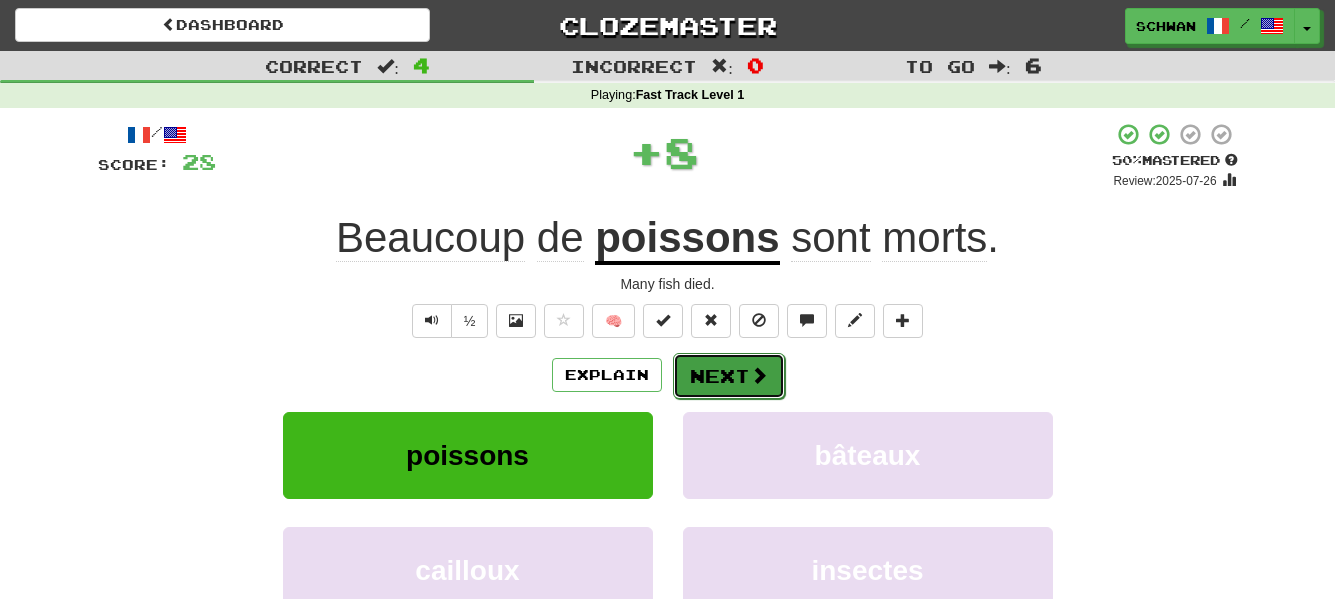 click on "Next" at bounding box center (729, 376) 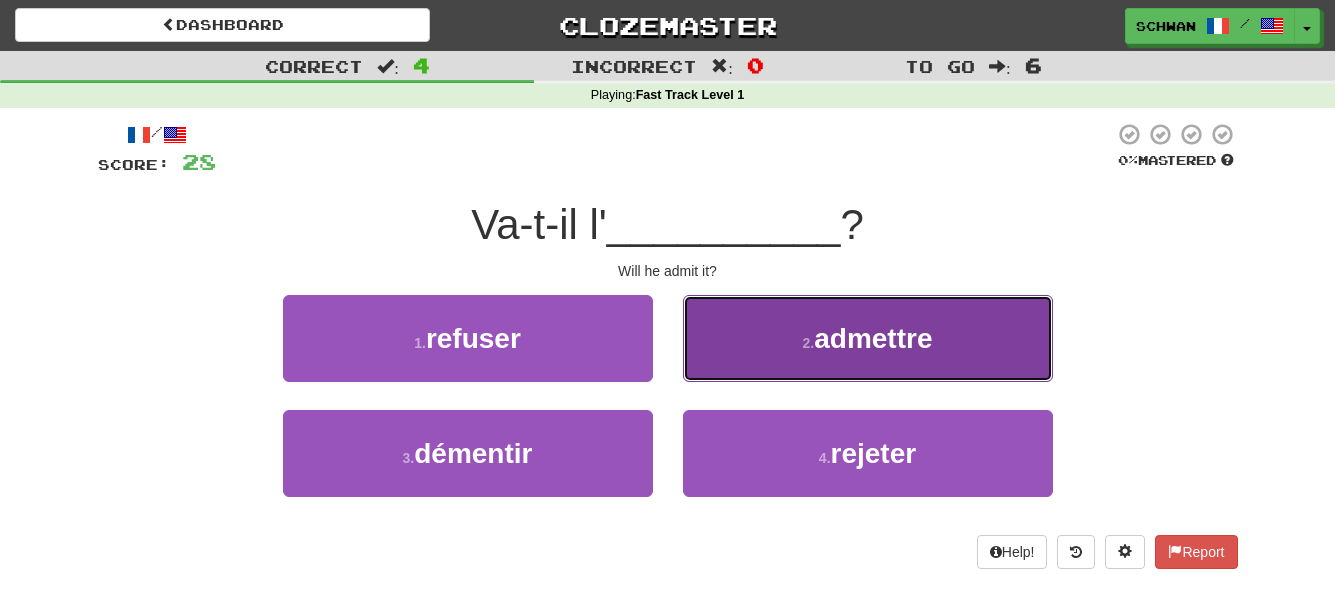 click on "2 .  admettre" at bounding box center [868, 338] 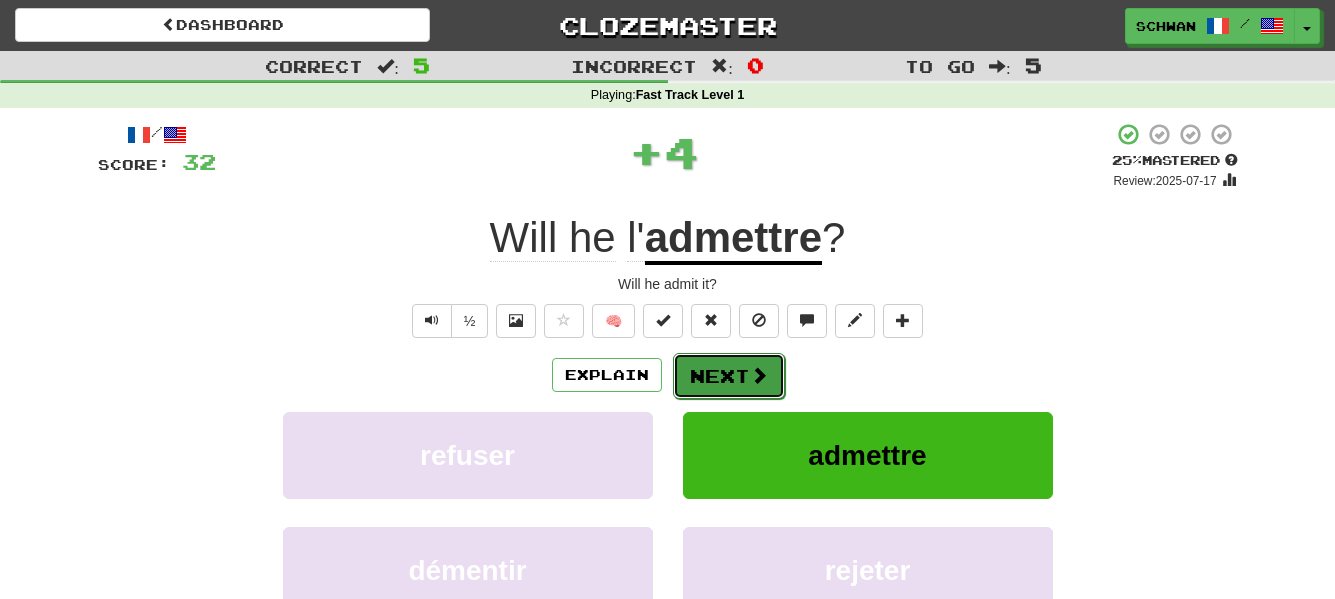 click on "Next" at bounding box center [729, 376] 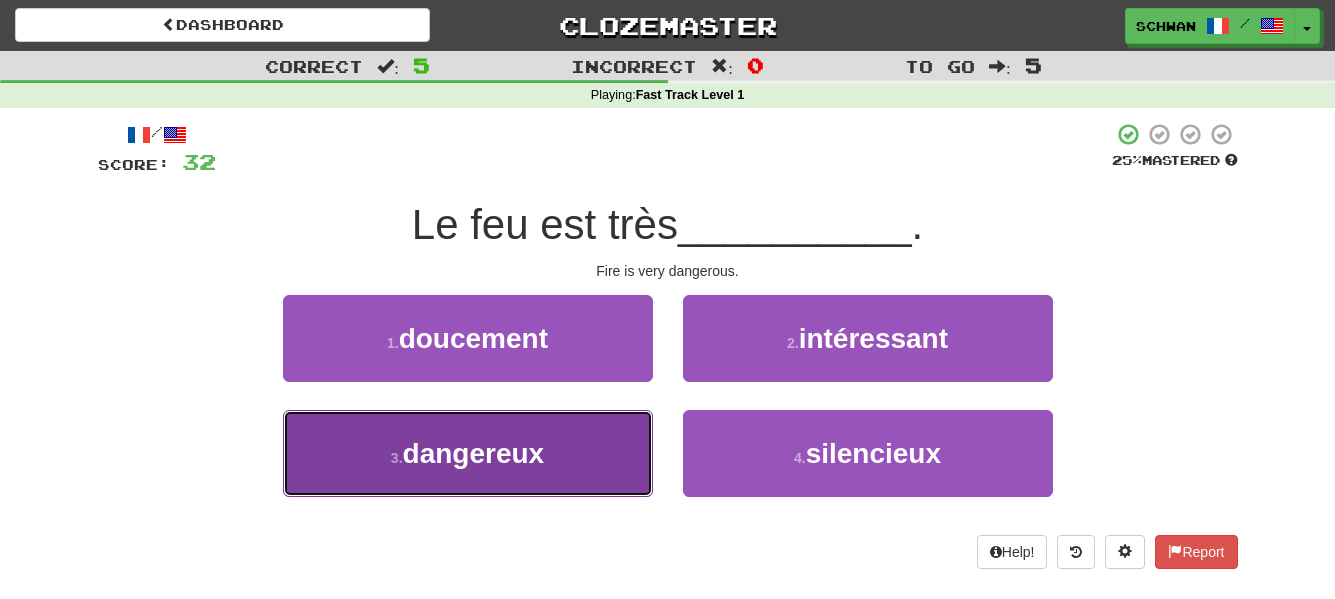 click on "3 .  dangereux" at bounding box center [468, 453] 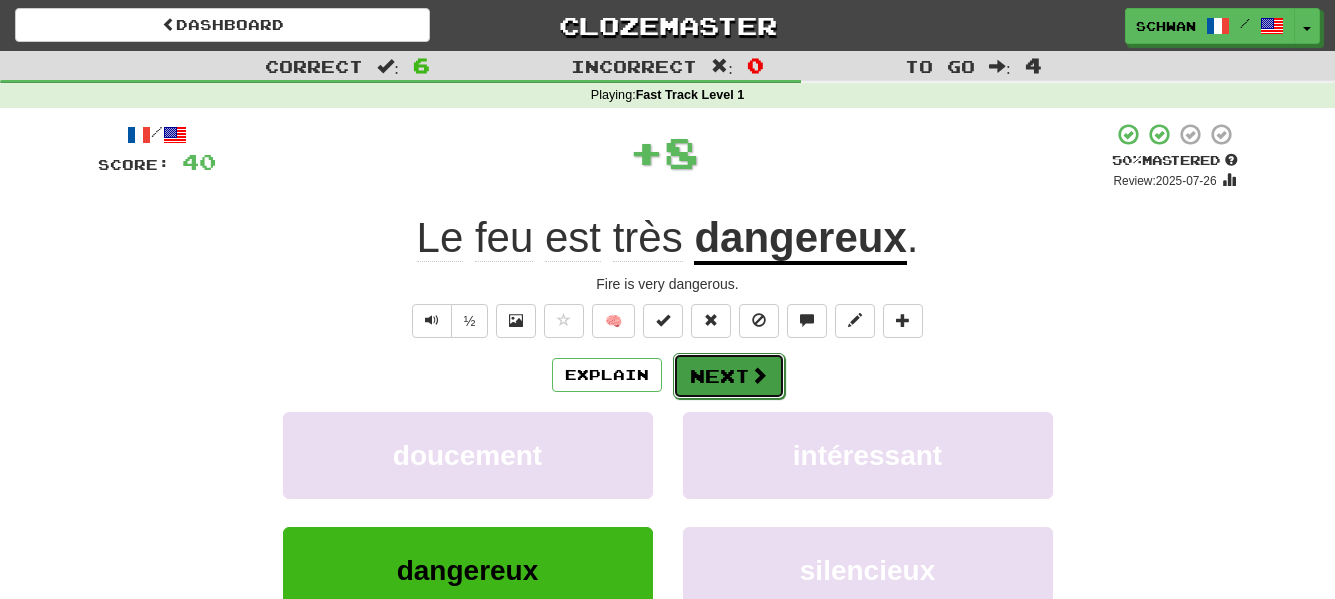 click on "Next" at bounding box center [729, 376] 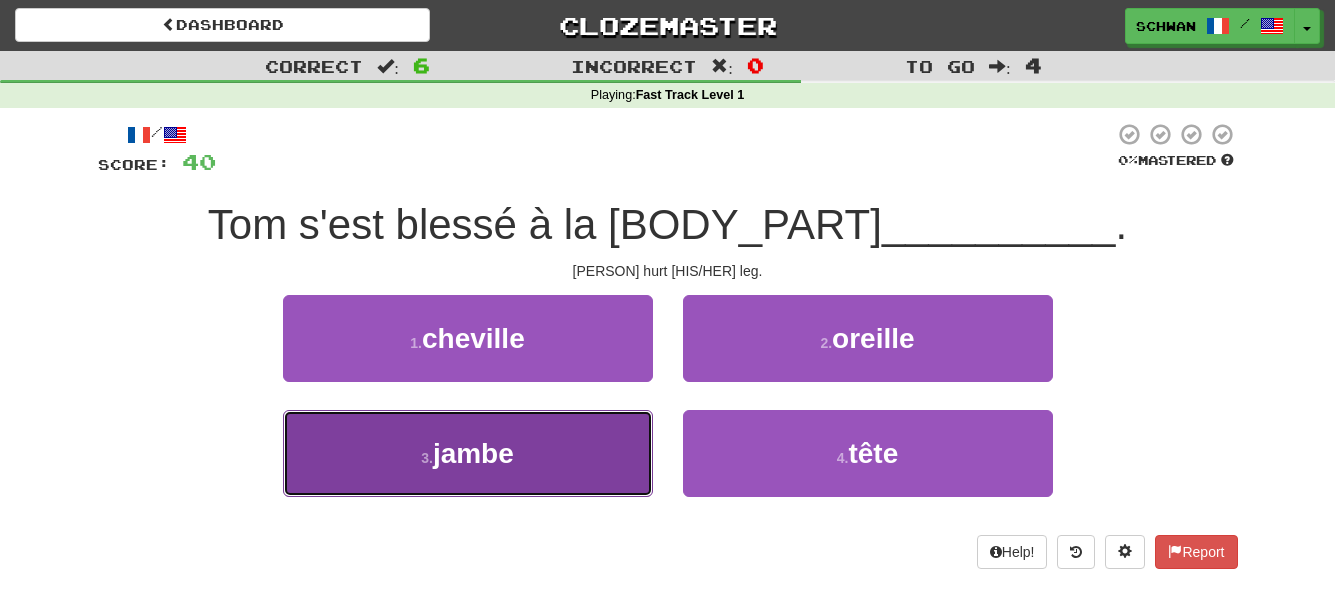 click on "3 .  jambe" at bounding box center (468, 453) 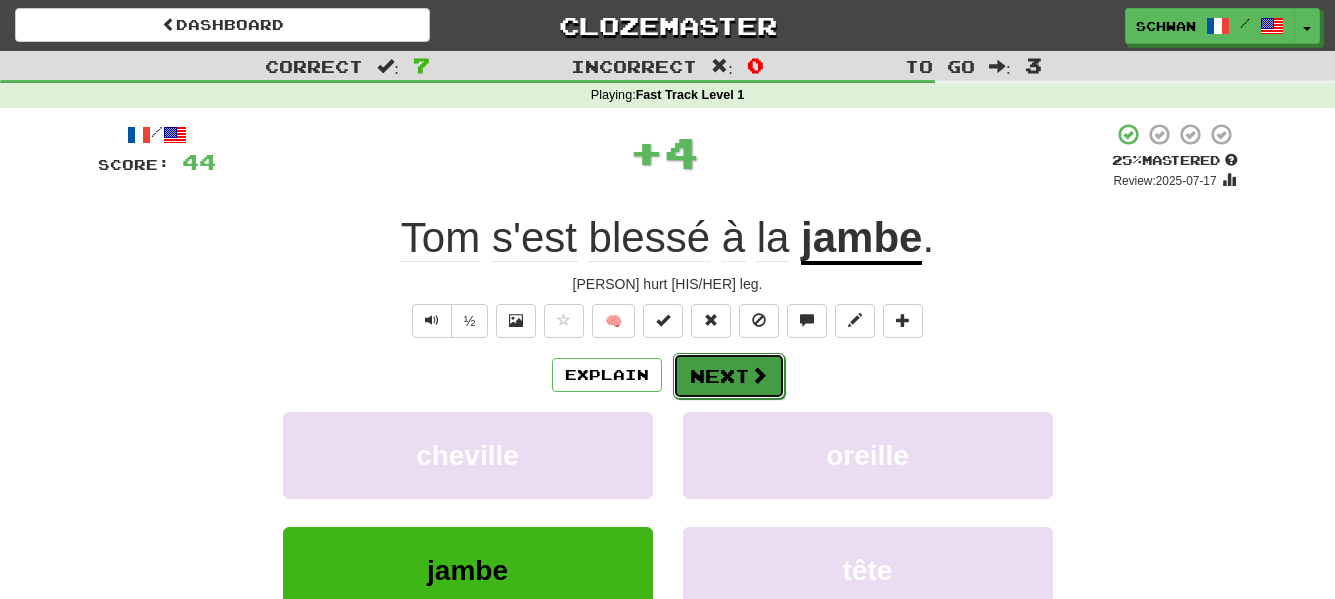 click on "Next" at bounding box center (729, 376) 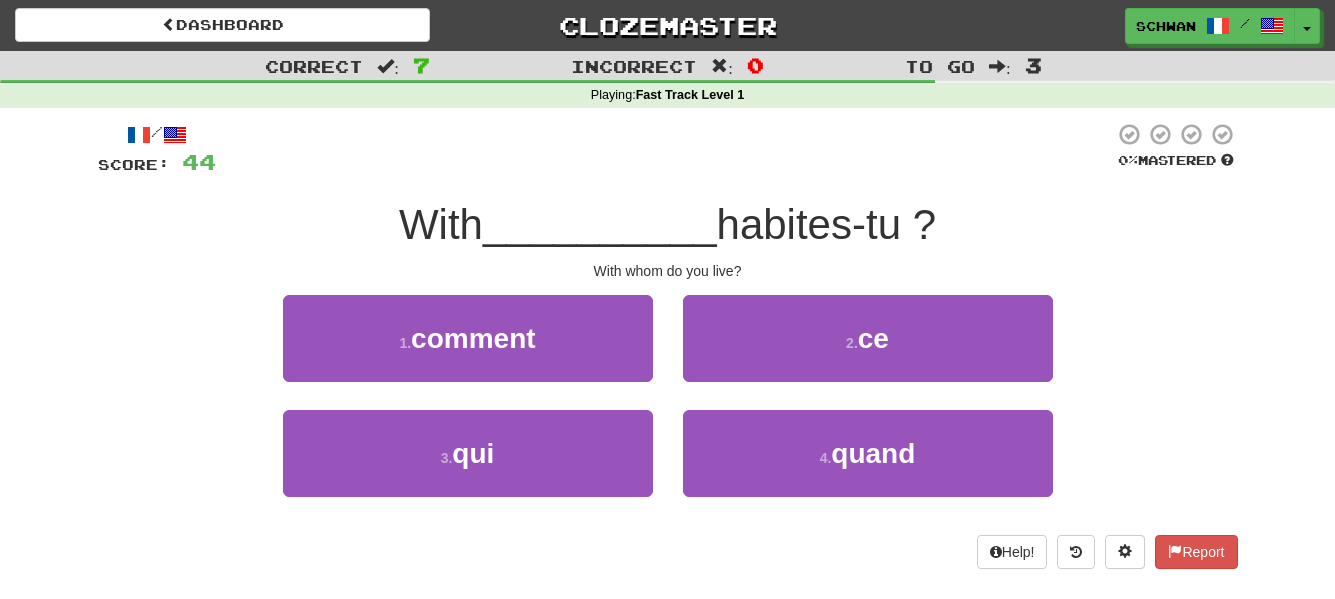 click on "3 .  qui" at bounding box center (468, 467) 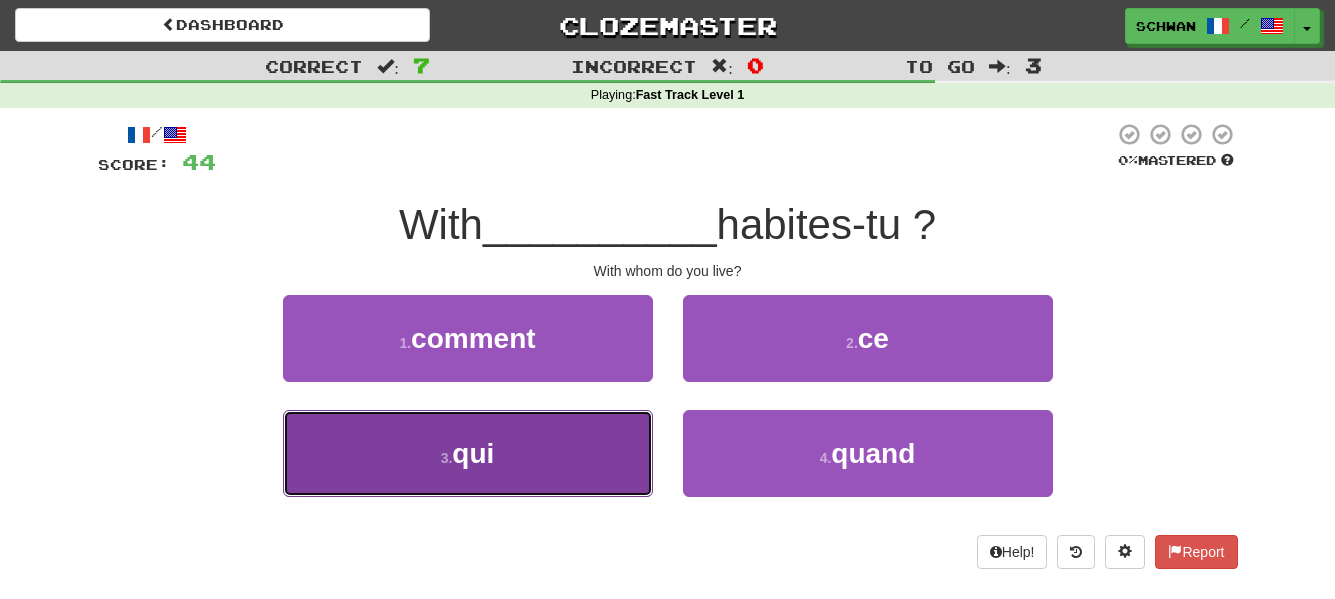 click on "3 .  qui" at bounding box center (468, 453) 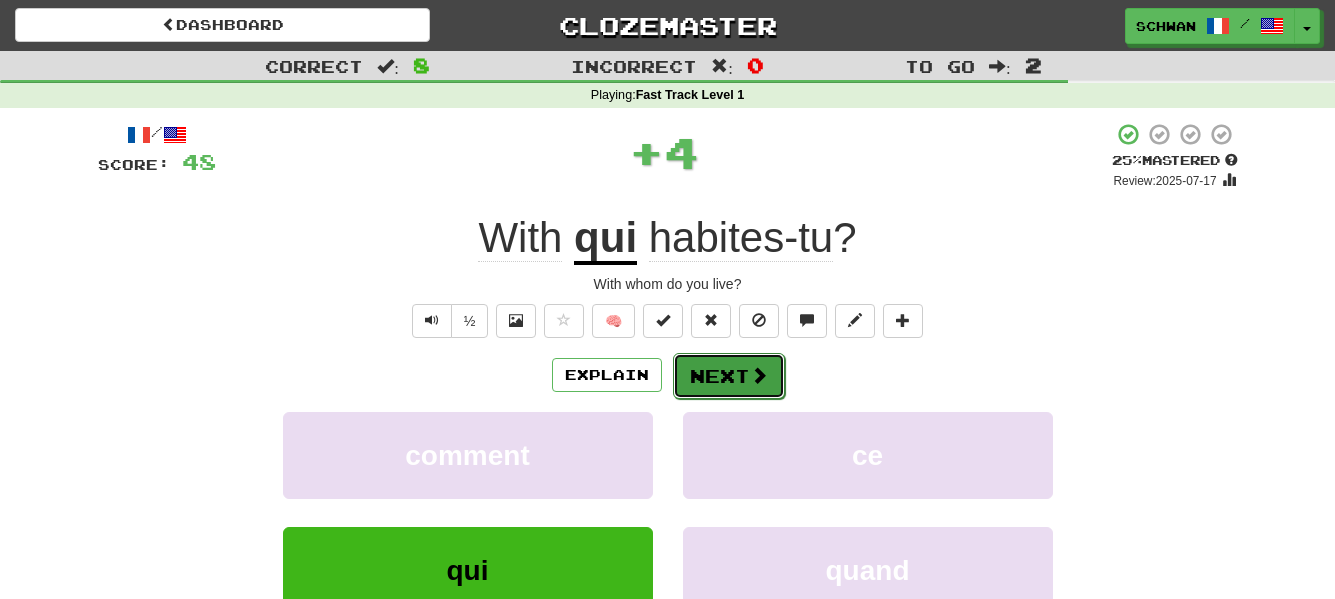 click on "Next" at bounding box center (729, 376) 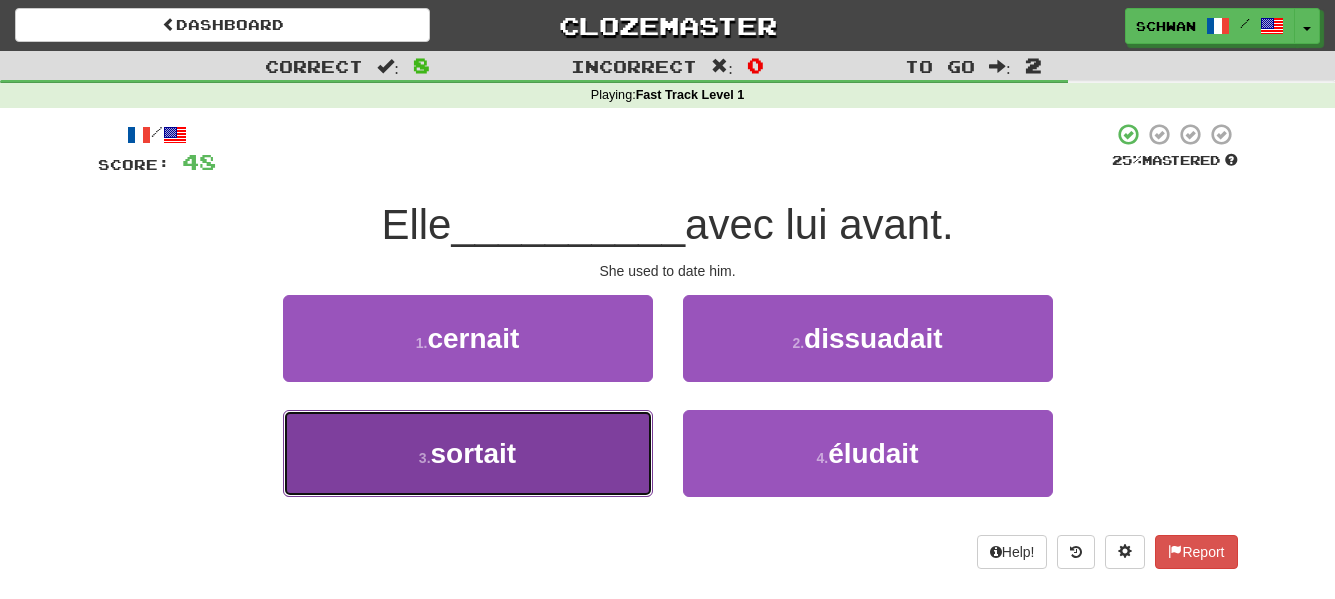 click on "3 .  sortait" at bounding box center [468, 453] 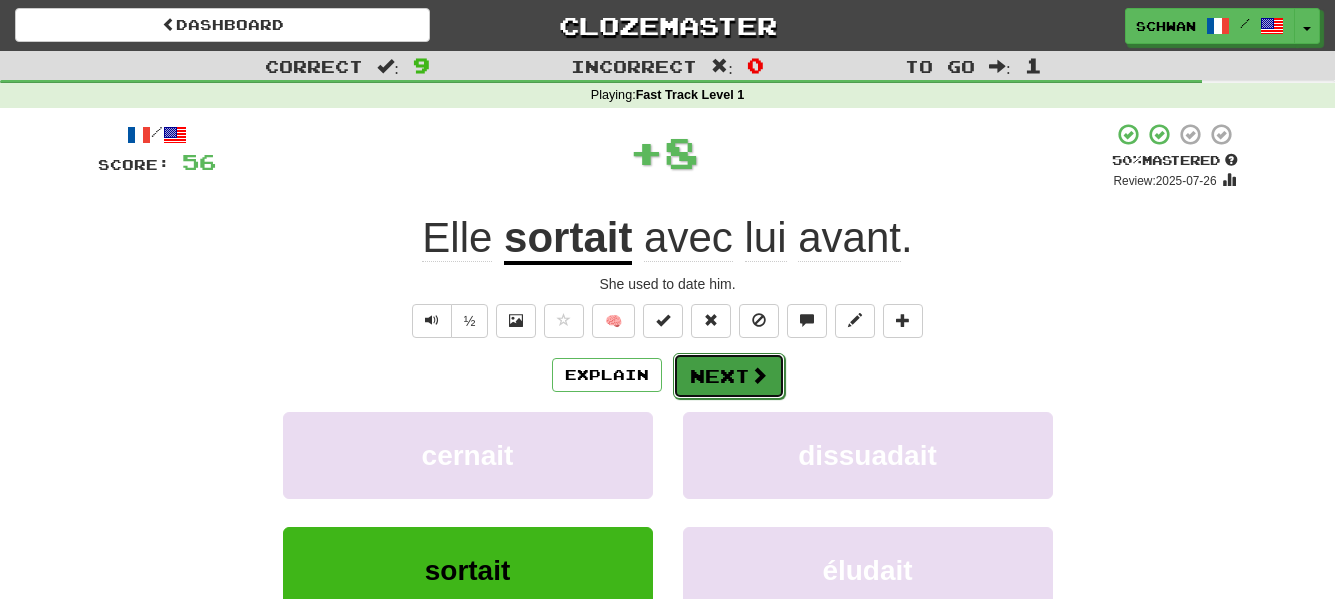 click on "Next" at bounding box center [729, 376] 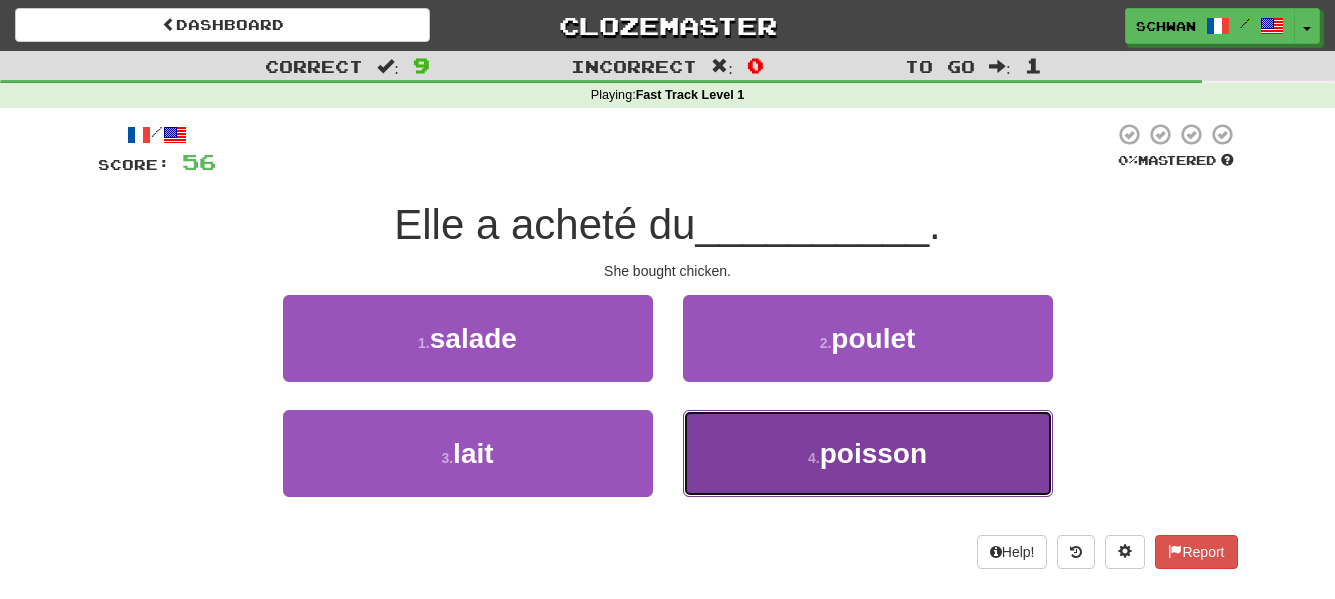 click on "4 .  poisson" at bounding box center (868, 453) 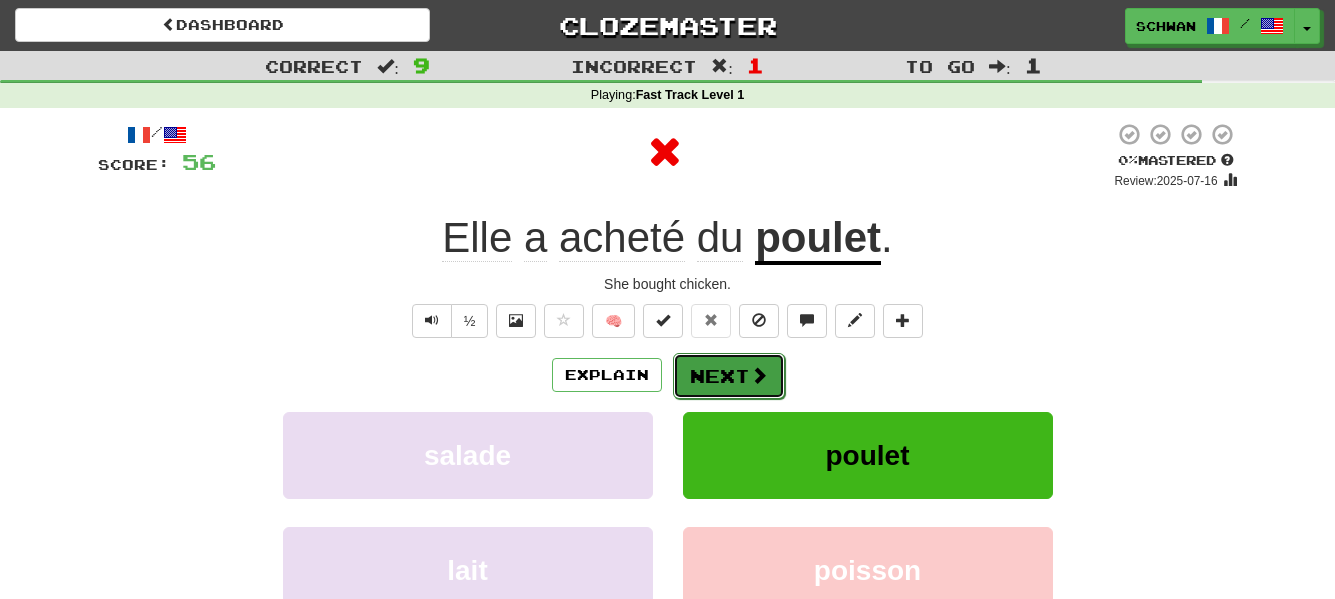 click on "Next" at bounding box center (729, 376) 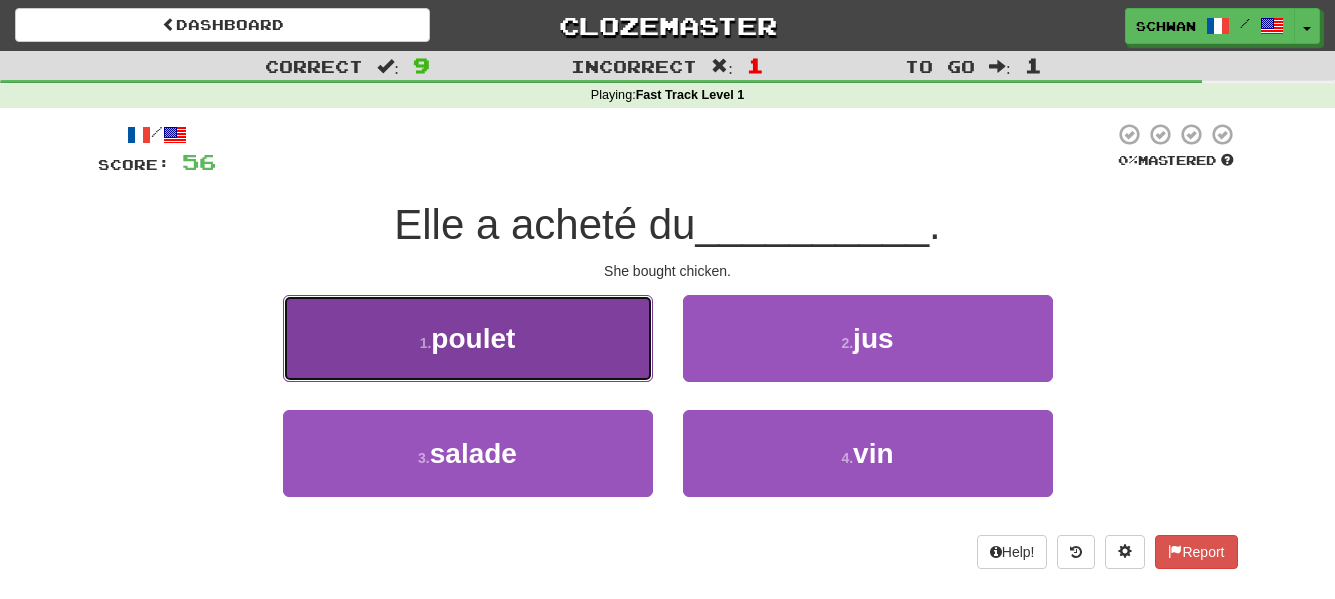 click on "1 .  poulet" at bounding box center [468, 338] 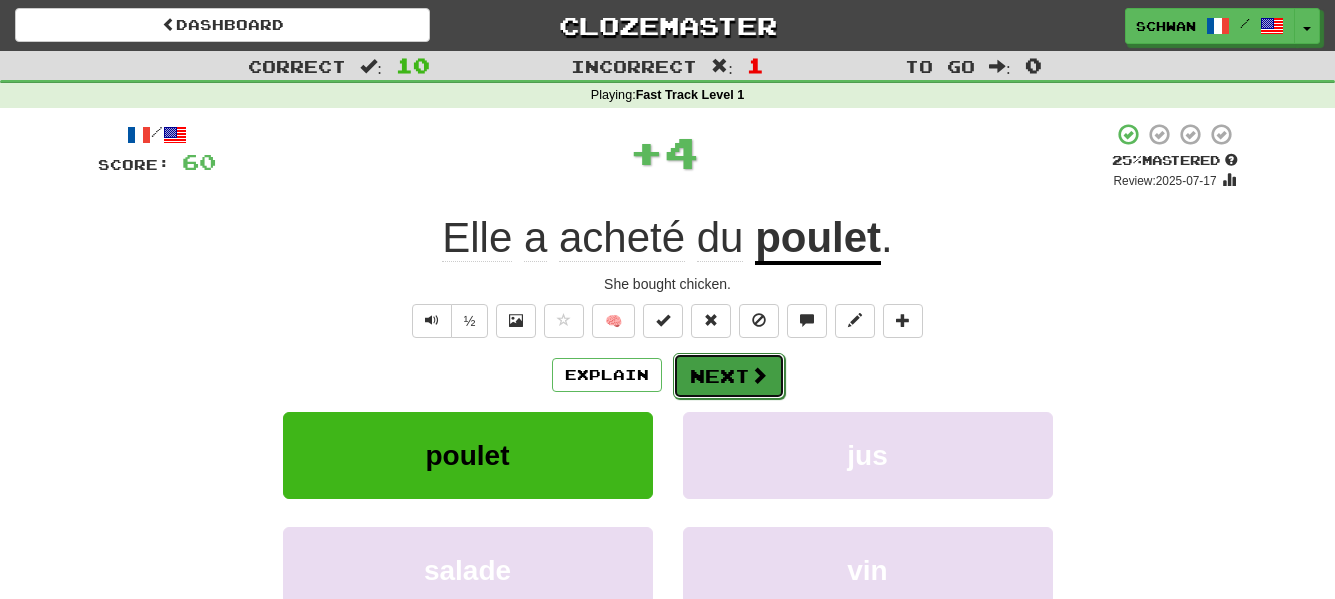 click on "Next" at bounding box center [729, 376] 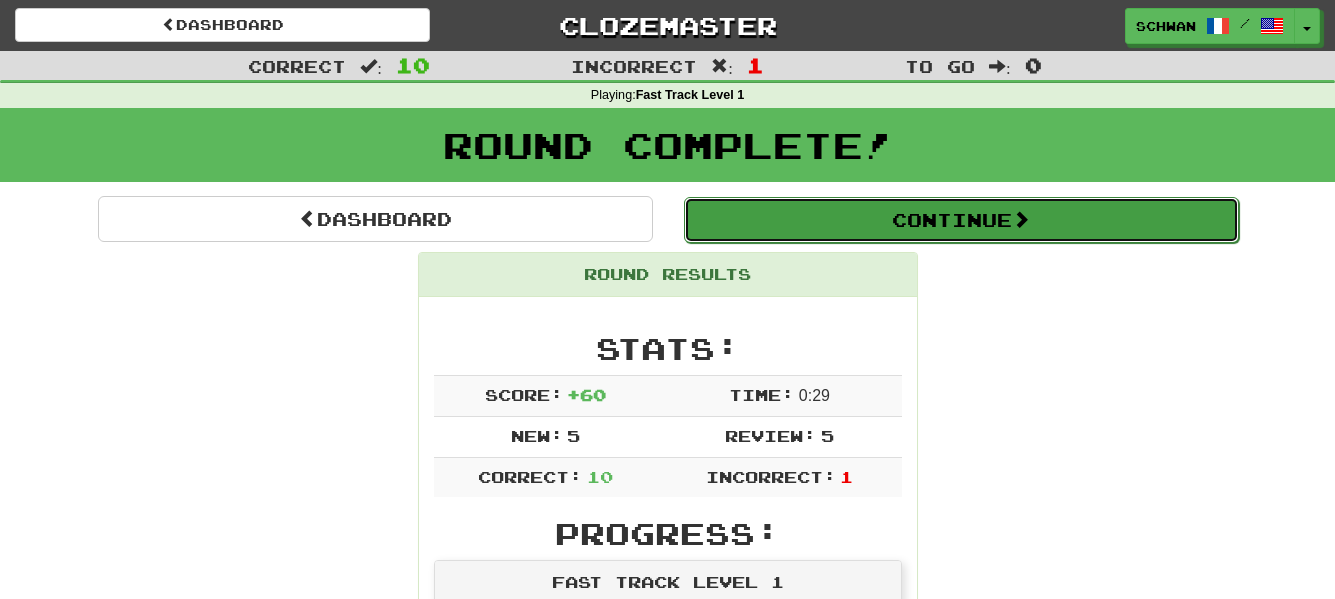 click on "Continue" at bounding box center (961, 220) 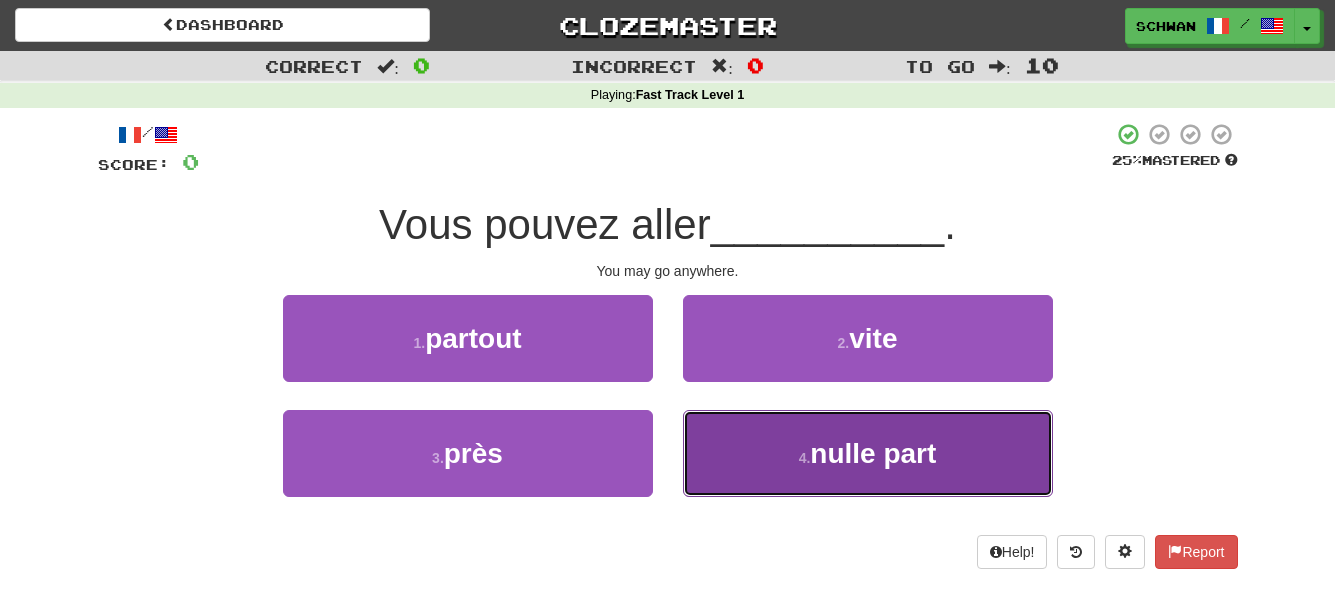 click on "4 .  nulle part" at bounding box center [868, 453] 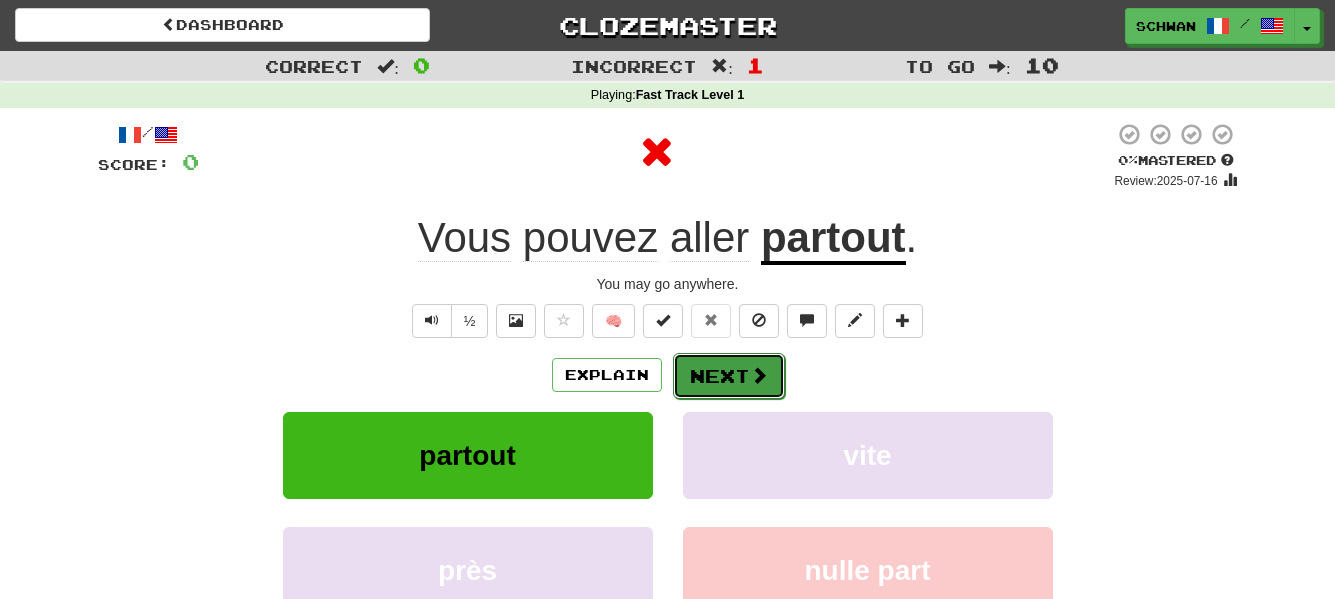click on "Next" at bounding box center (729, 376) 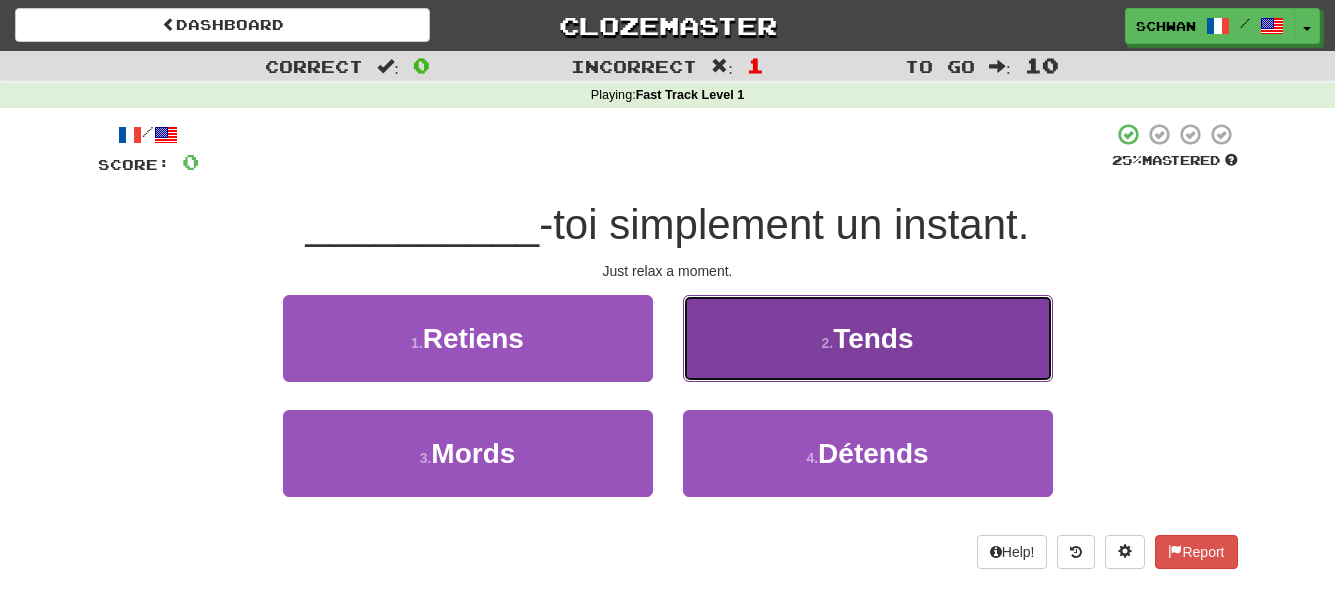 click on "2 .  Tends" at bounding box center (868, 338) 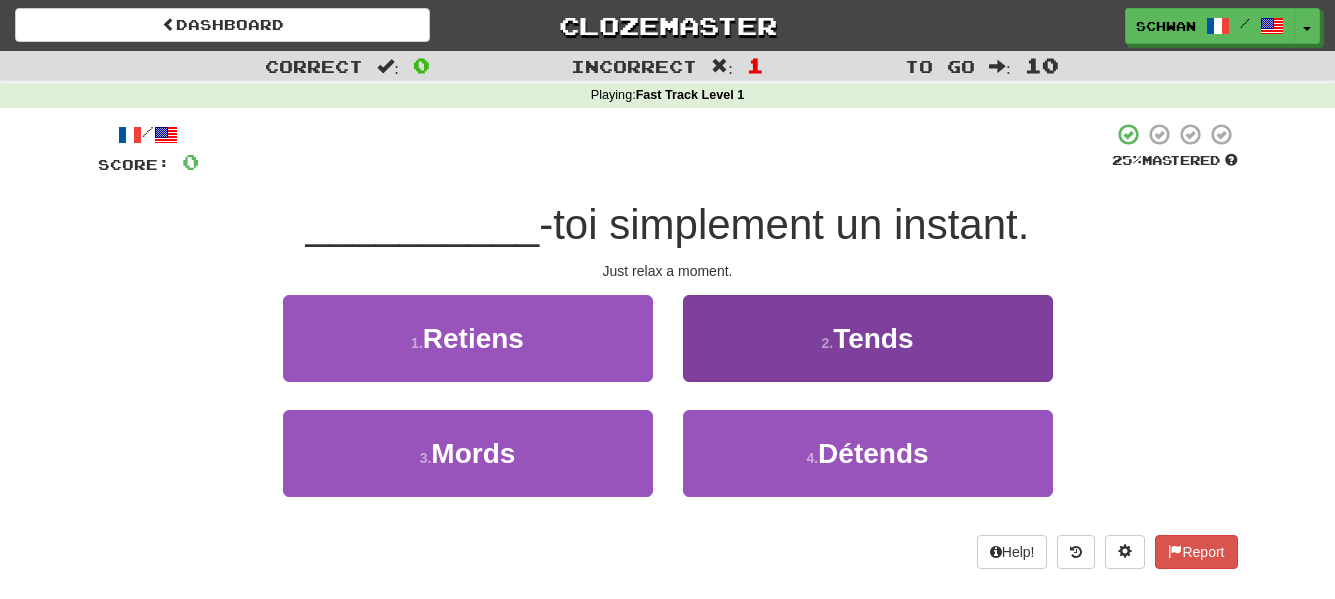 click on "/  Score:   0 25 %  Mastered __________ -toi simplement un instant. Just relax a moment. 1 .  Retiens 2 .  Tends 3 .  Mords 4 .  Détends  Help!  Report" at bounding box center [668, 345] 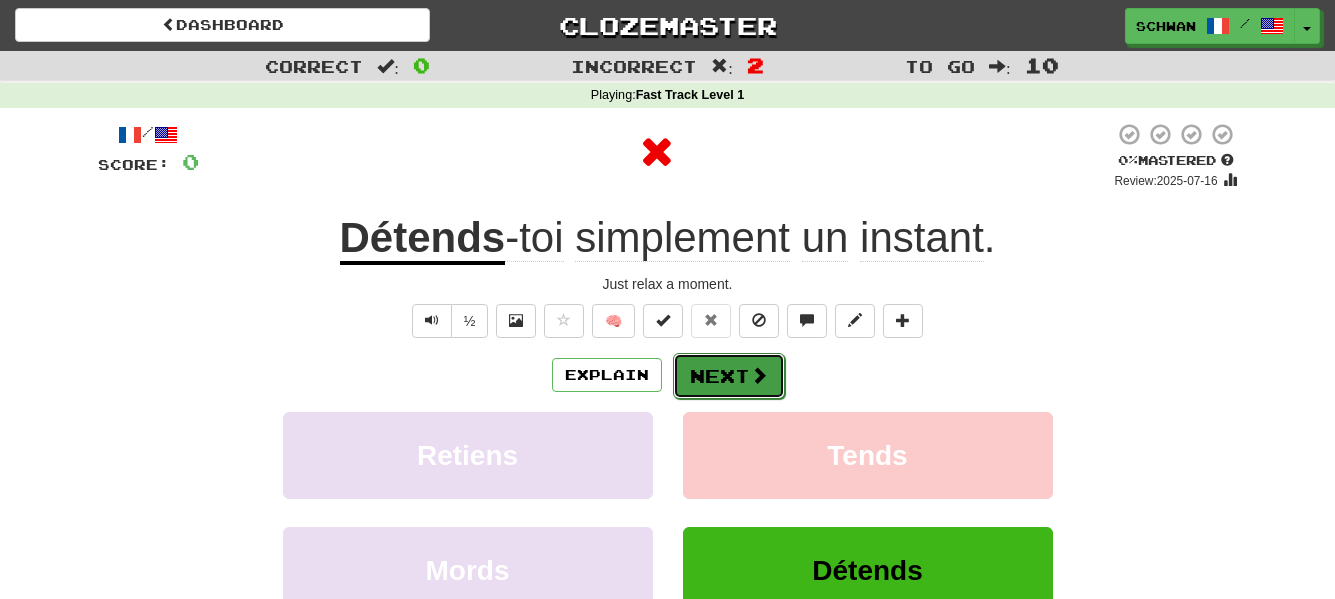 click on "Next" at bounding box center (729, 376) 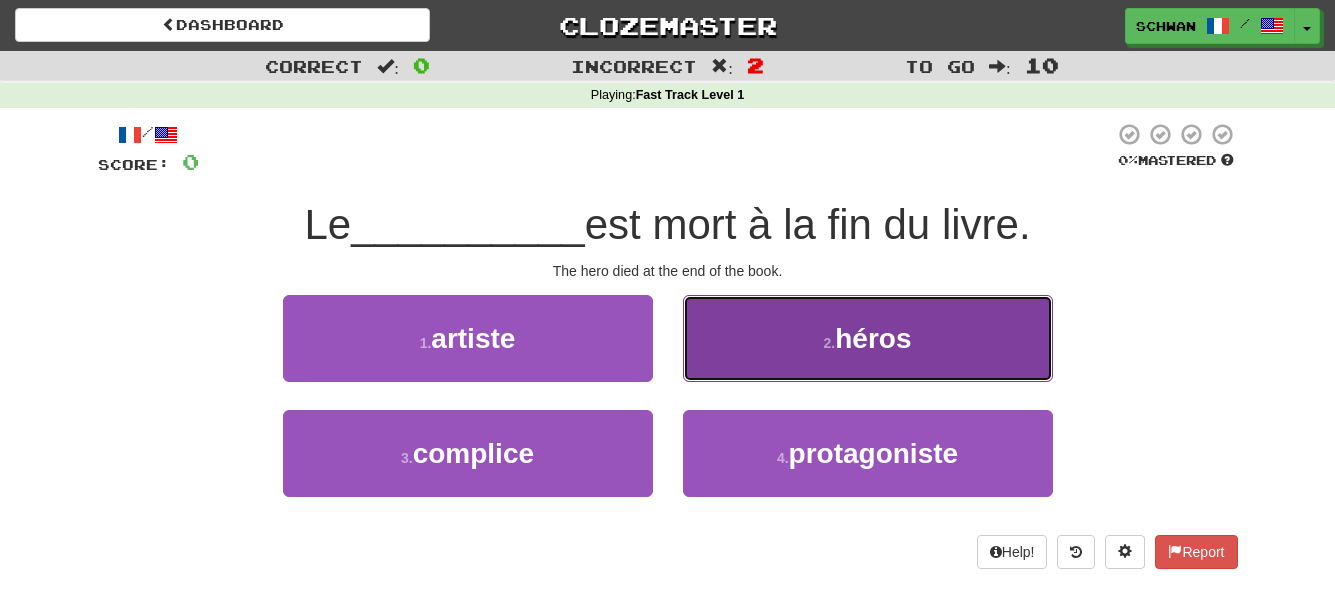 click on "2 .  héros" at bounding box center (868, 338) 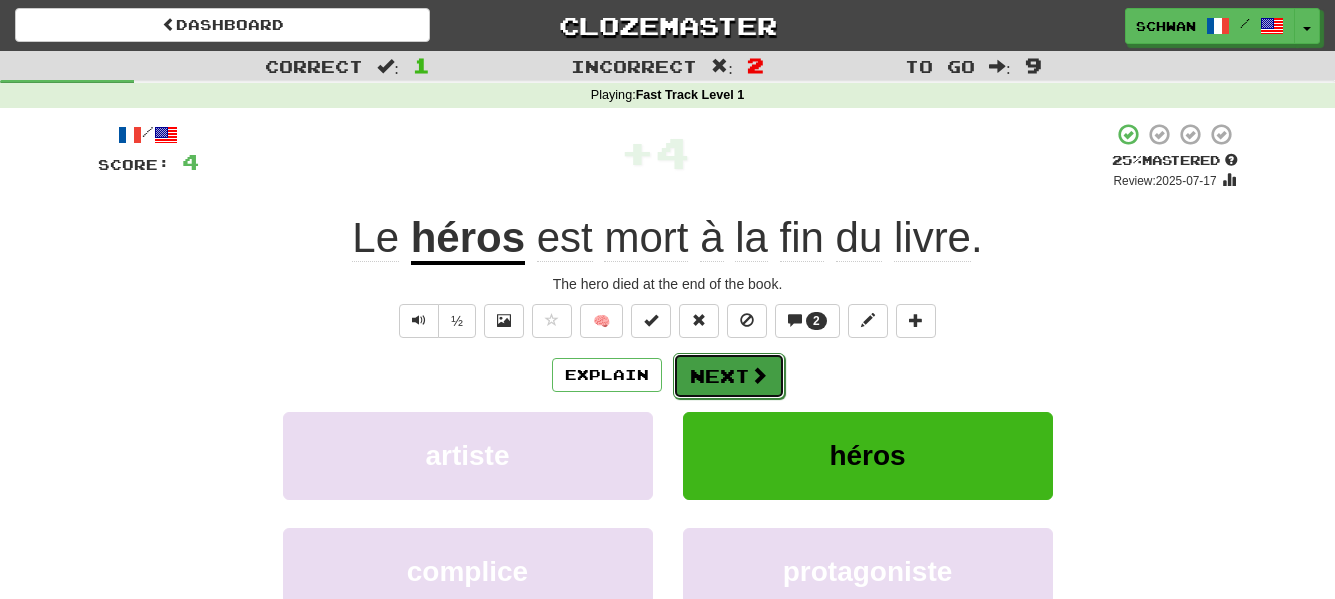 click at bounding box center (759, 375) 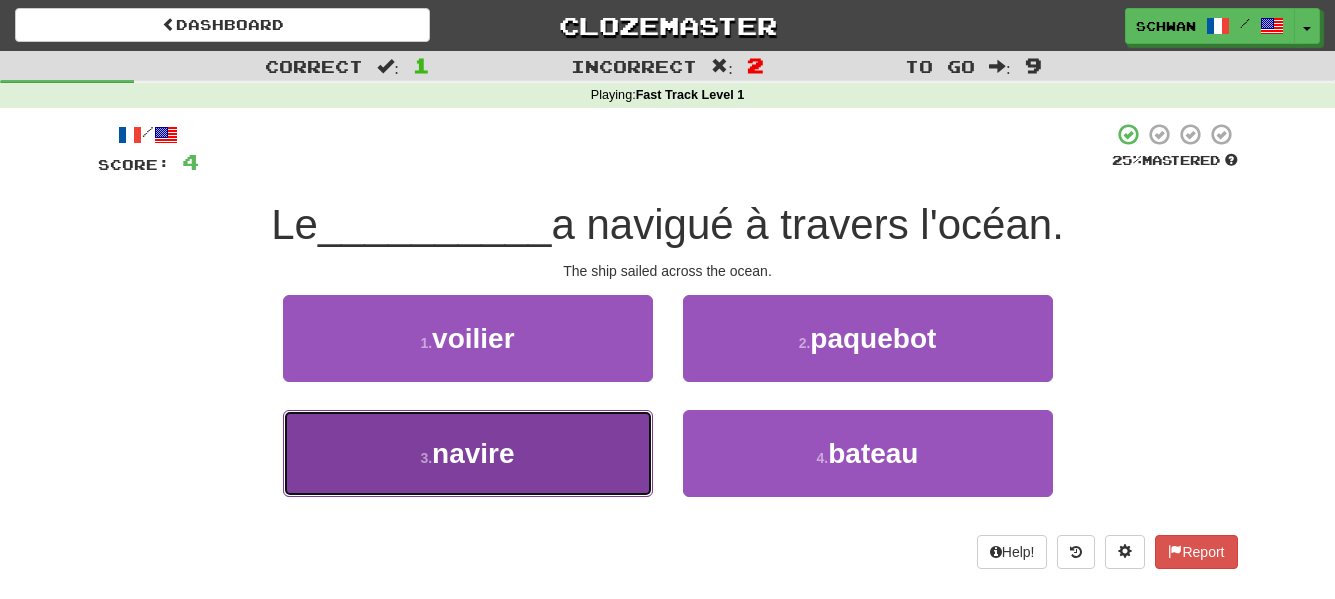 click on "3 .  navire" at bounding box center (468, 453) 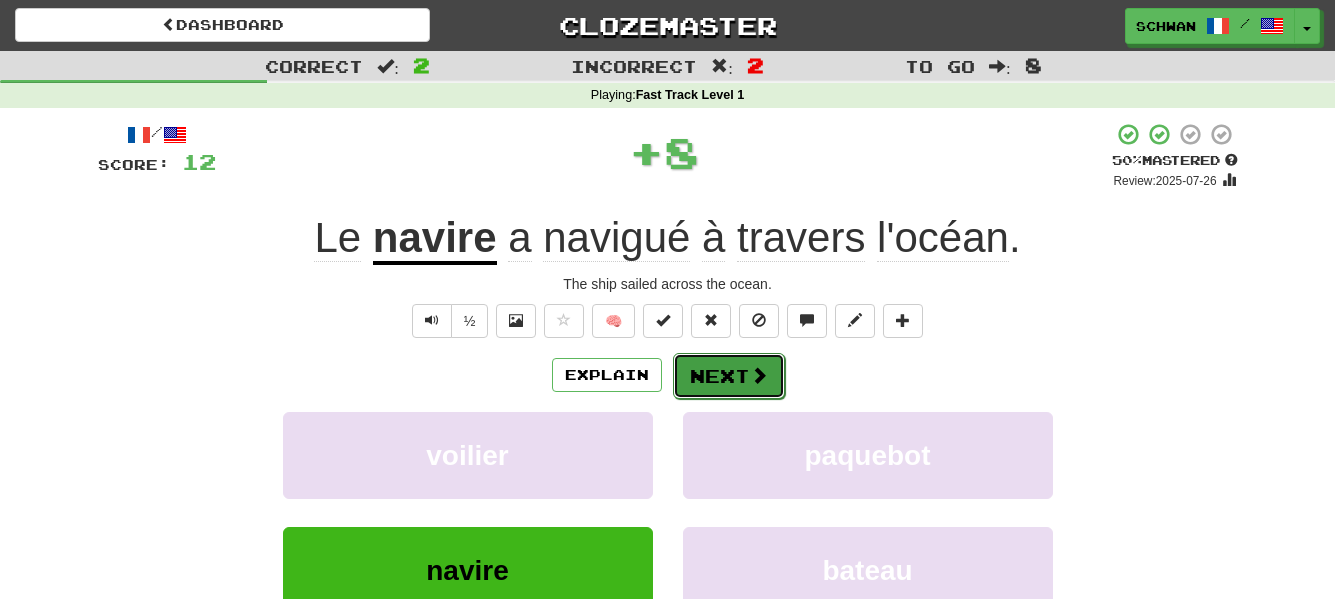 click on "Next" at bounding box center (729, 376) 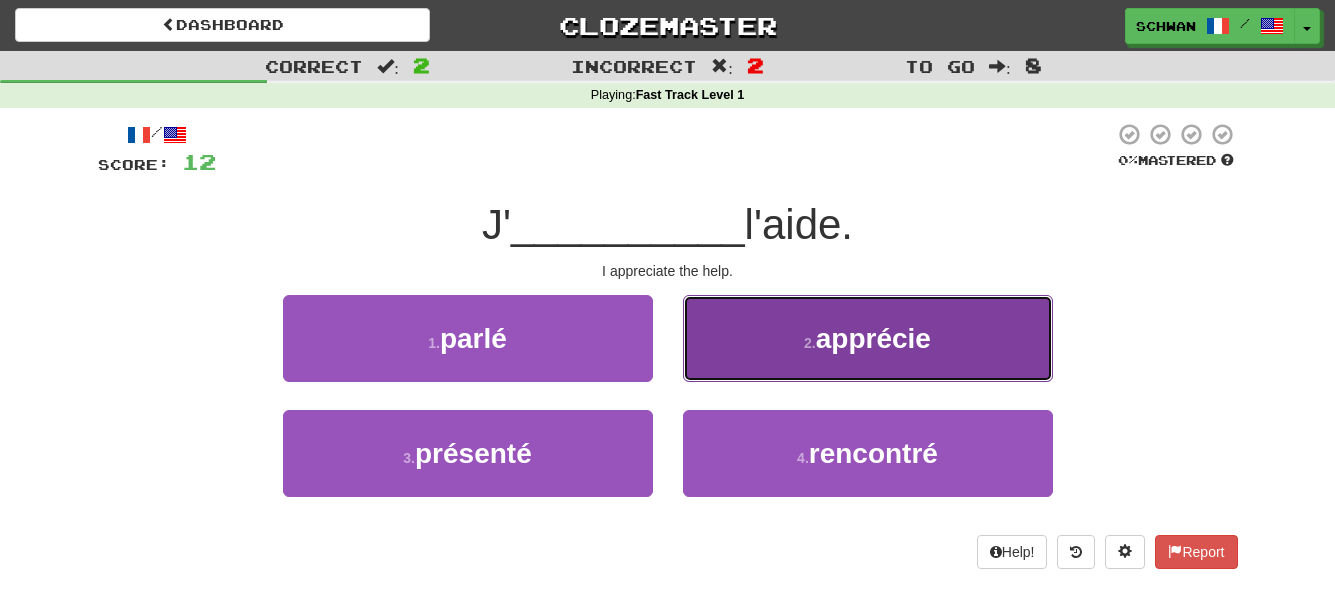 click on "2 .  apprécie" at bounding box center [868, 338] 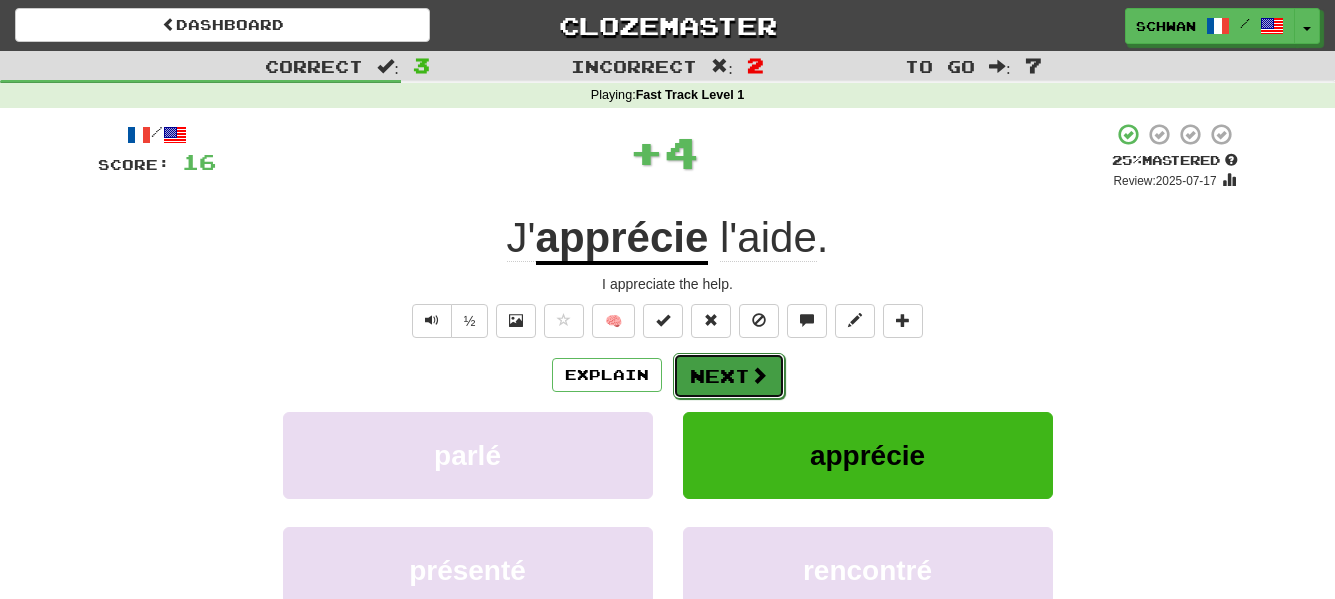 click on "Next" at bounding box center [729, 376] 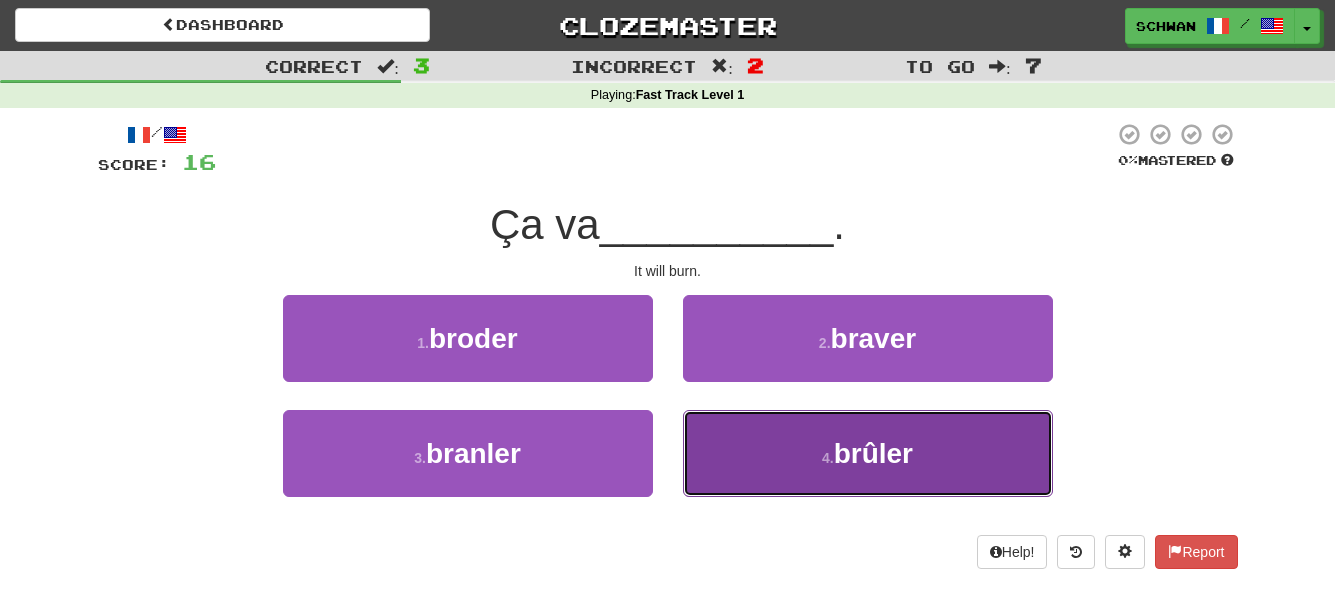 click on "4 .  brûler" at bounding box center (868, 453) 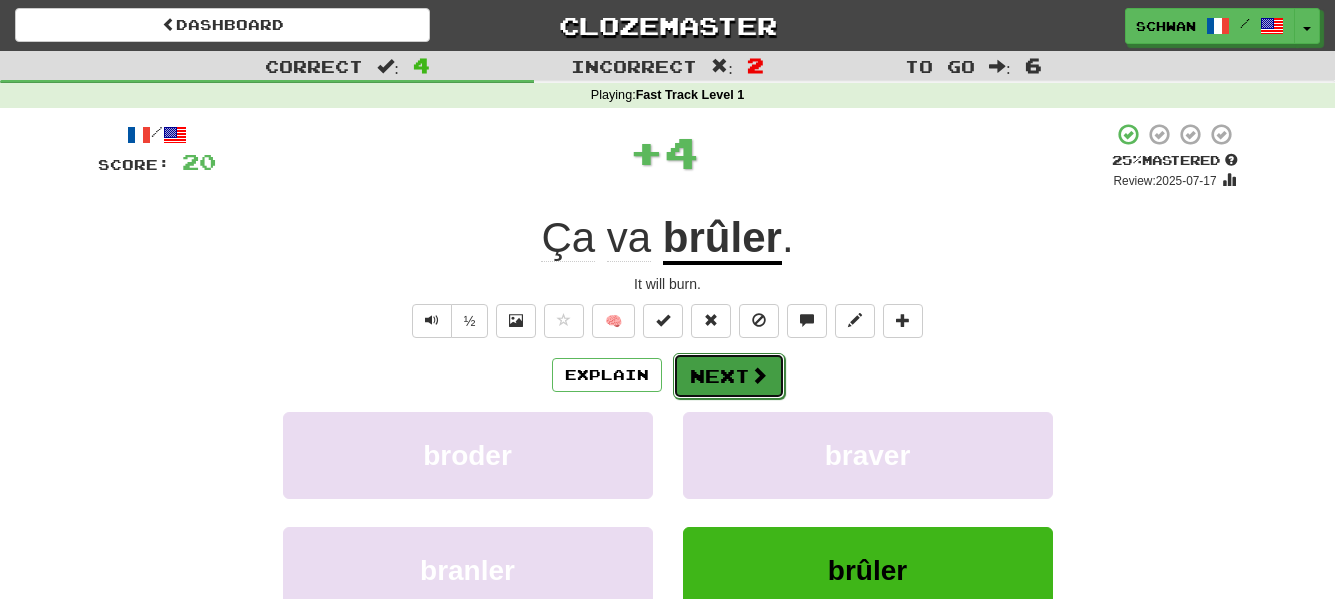 click on "Next" at bounding box center (729, 376) 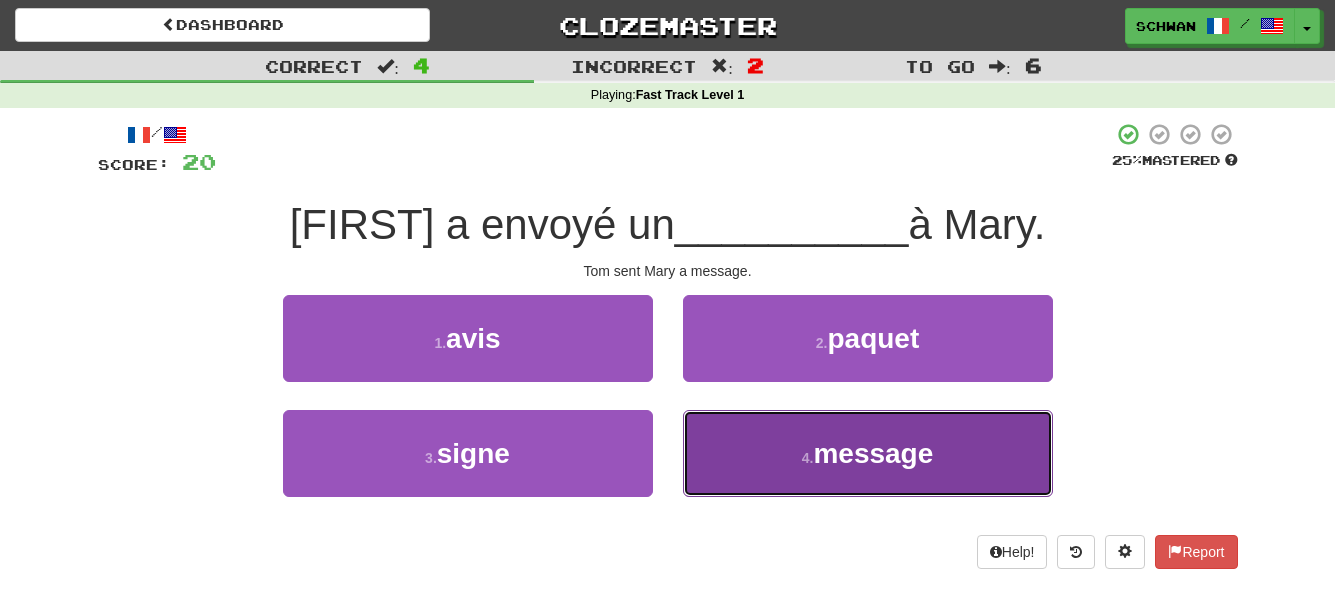 click on "4 .  message" at bounding box center (868, 453) 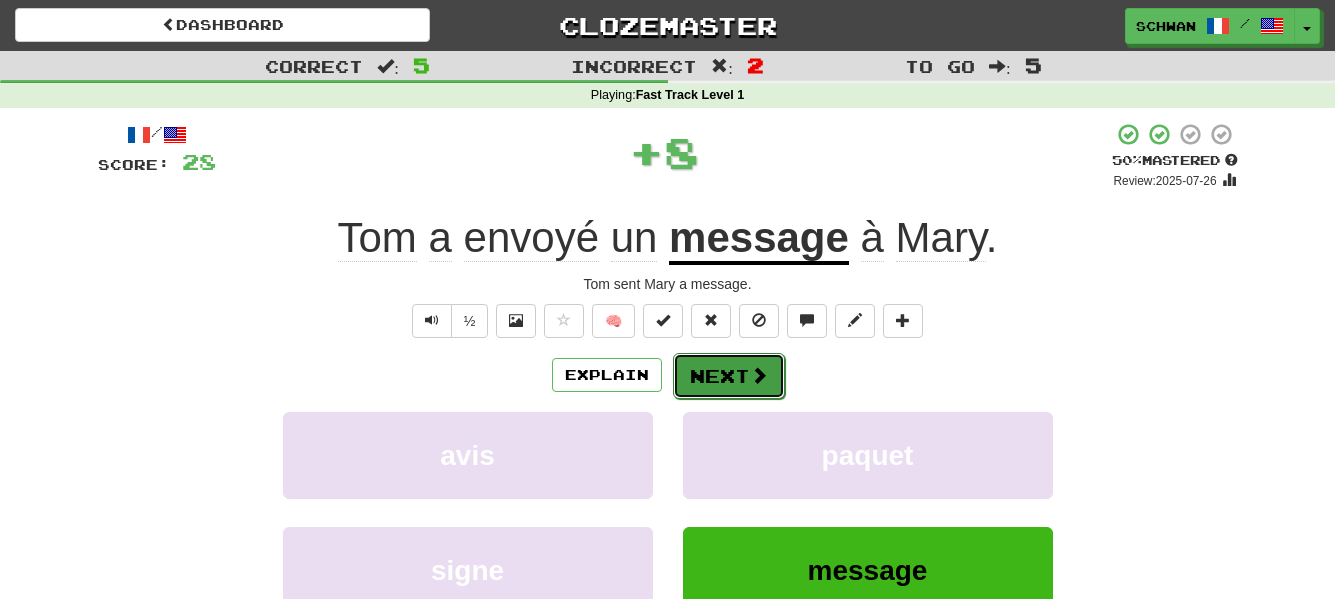 click on "Next" at bounding box center [729, 376] 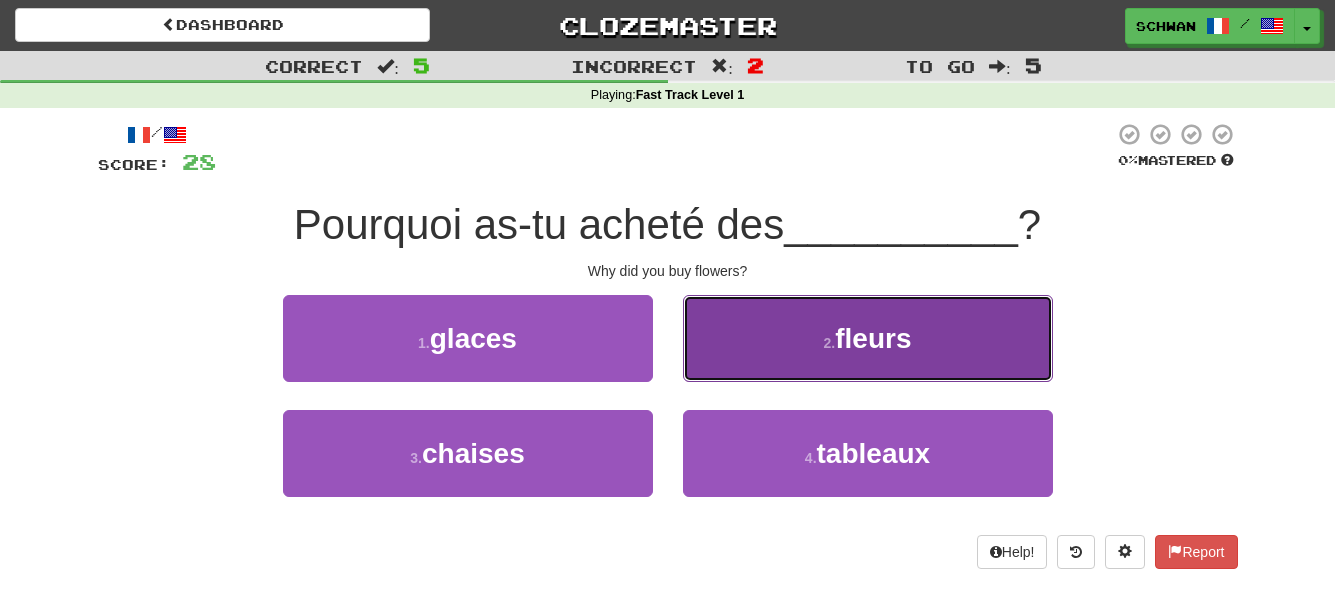 click on "2 .  fleurs" at bounding box center (868, 338) 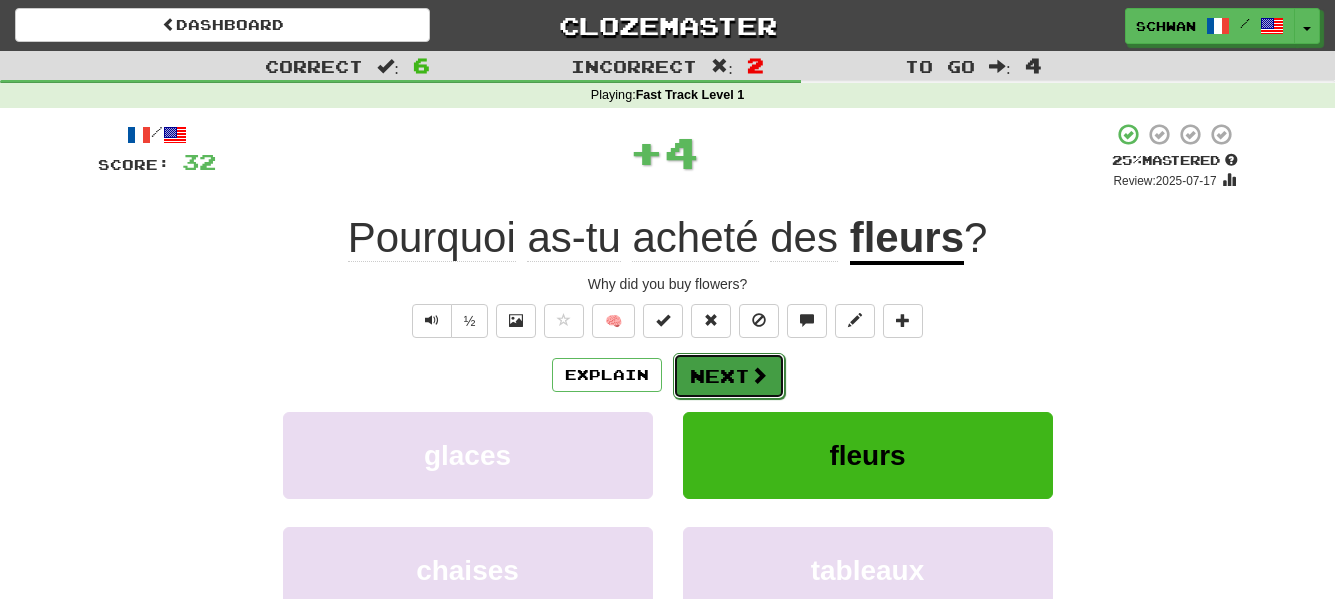 click on "Next" at bounding box center [729, 376] 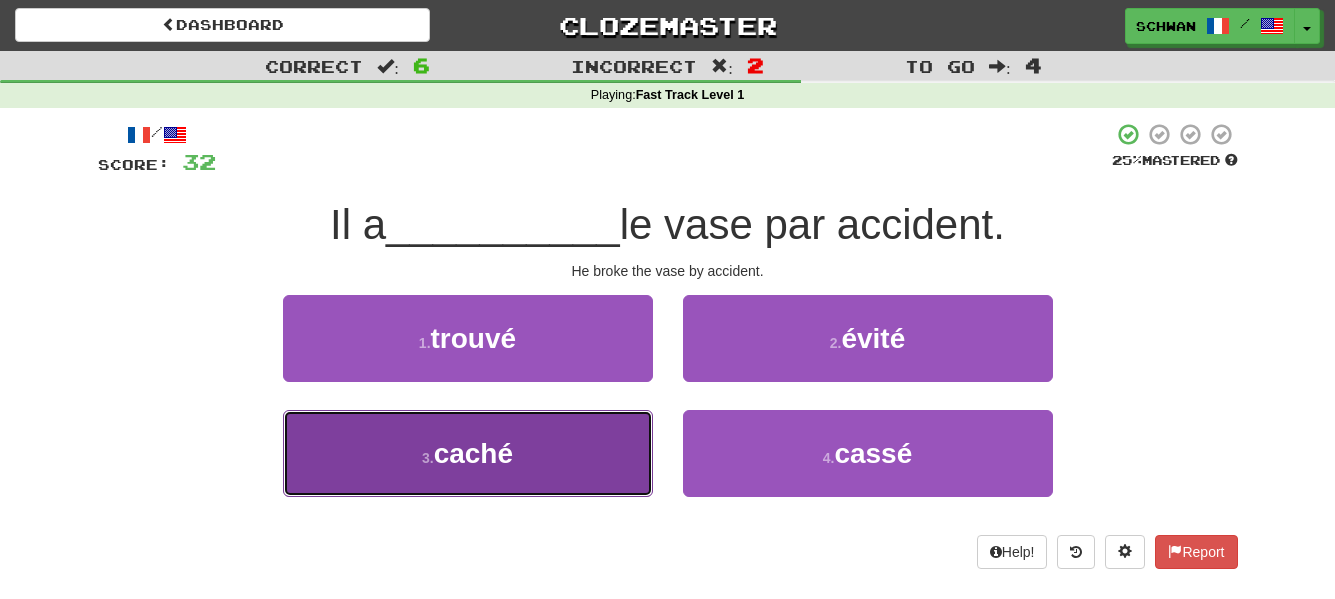 click on "3 .  caché" at bounding box center [468, 453] 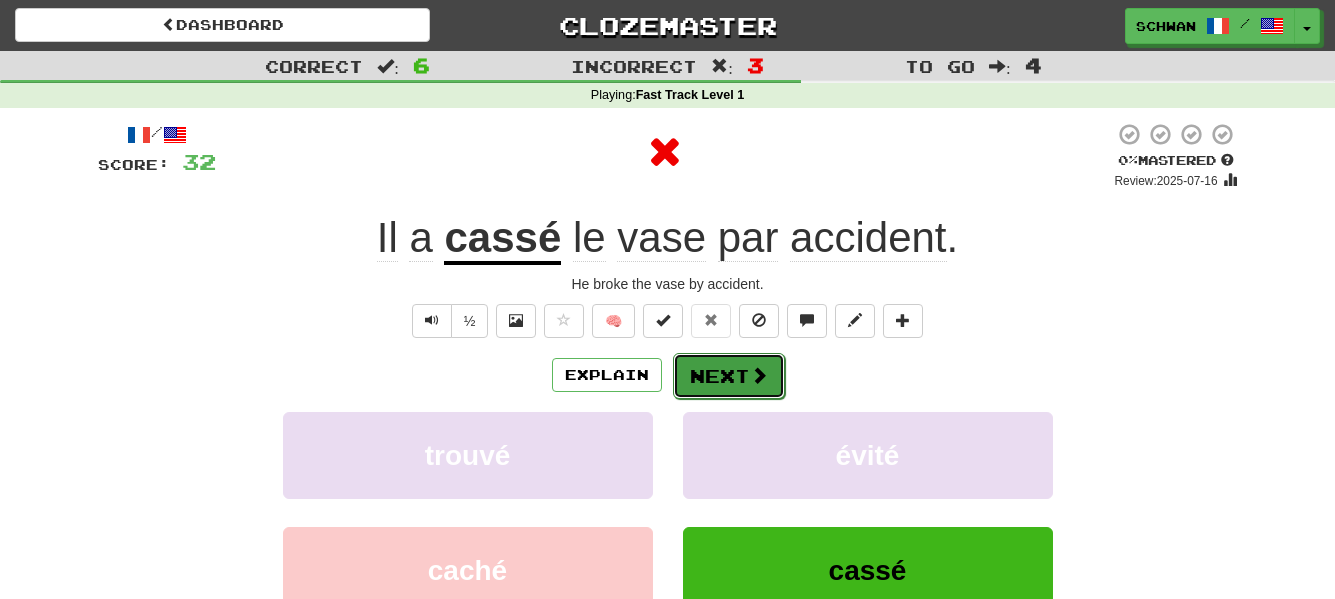 click on "Next" at bounding box center [729, 376] 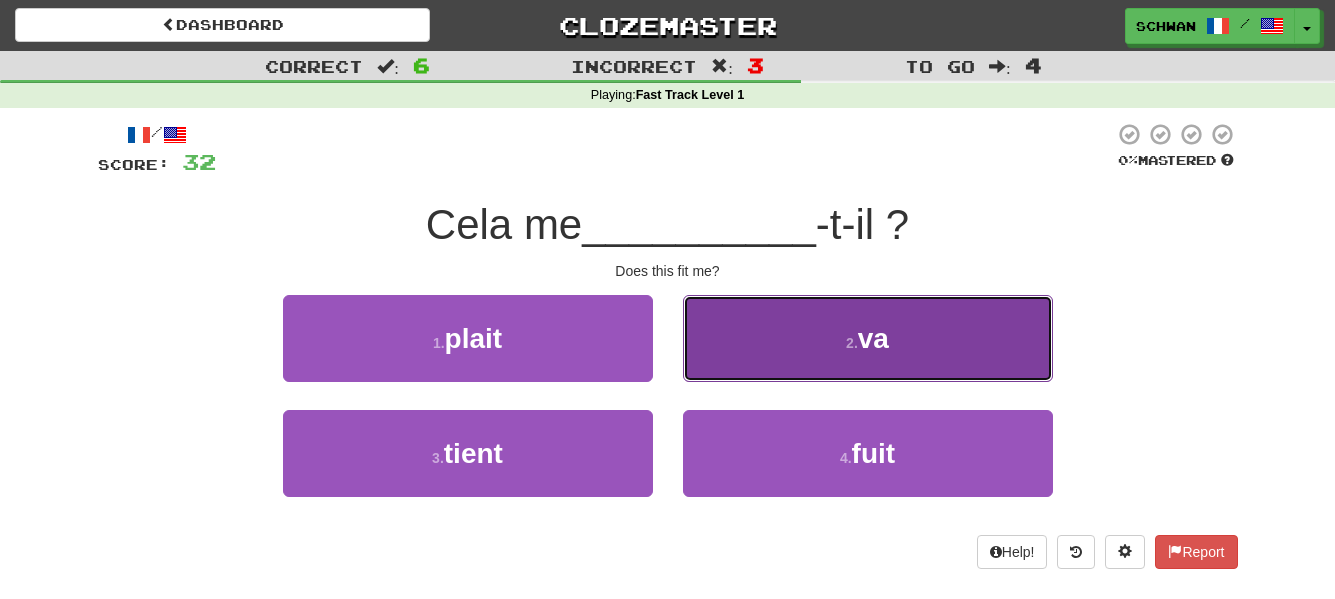 click on "2 .  va" at bounding box center [868, 338] 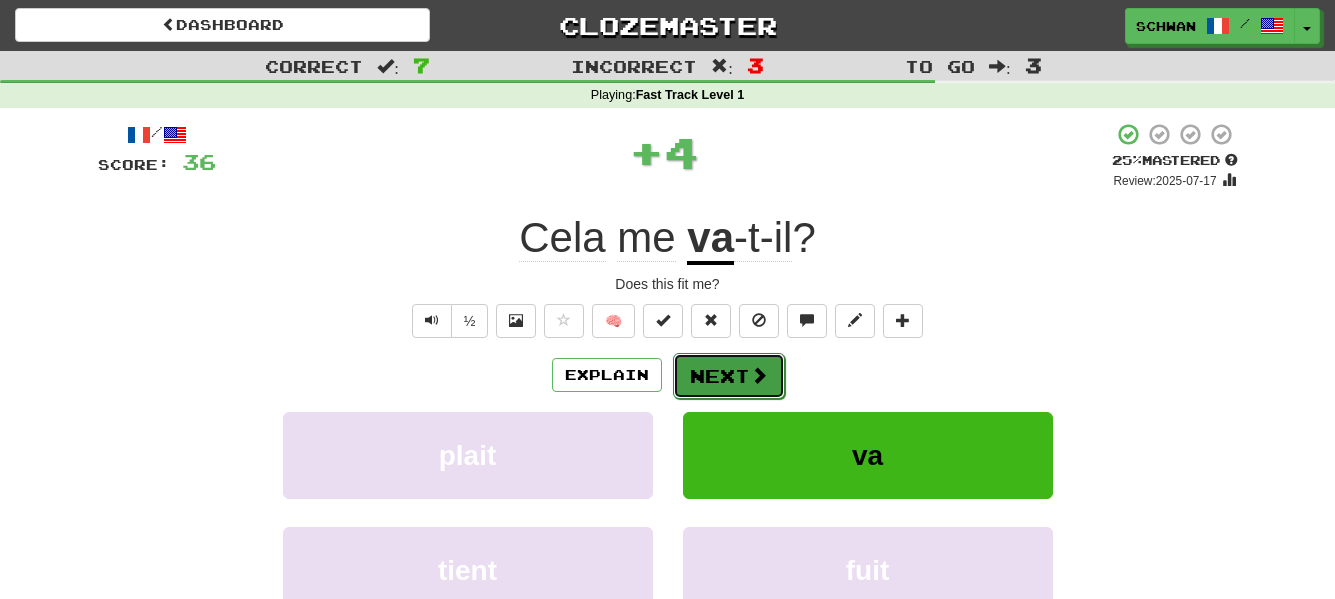 click on "Next" at bounding box center [729, 376] 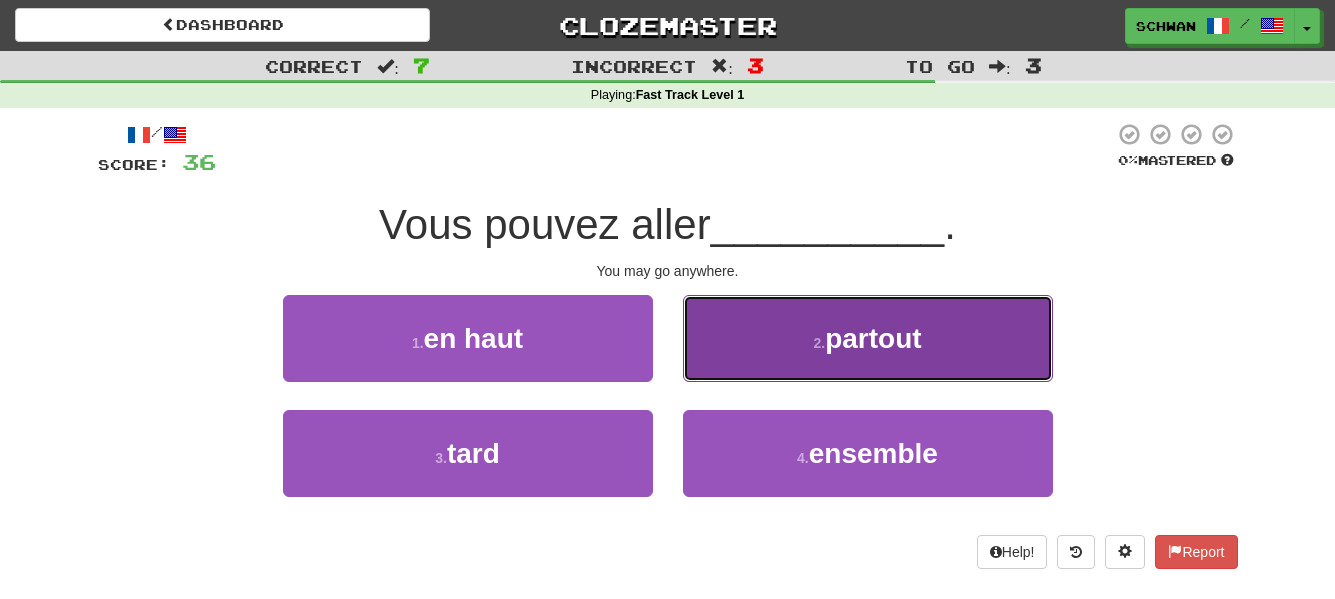 click on "2 .  partout" at bounding box center (868, 338) 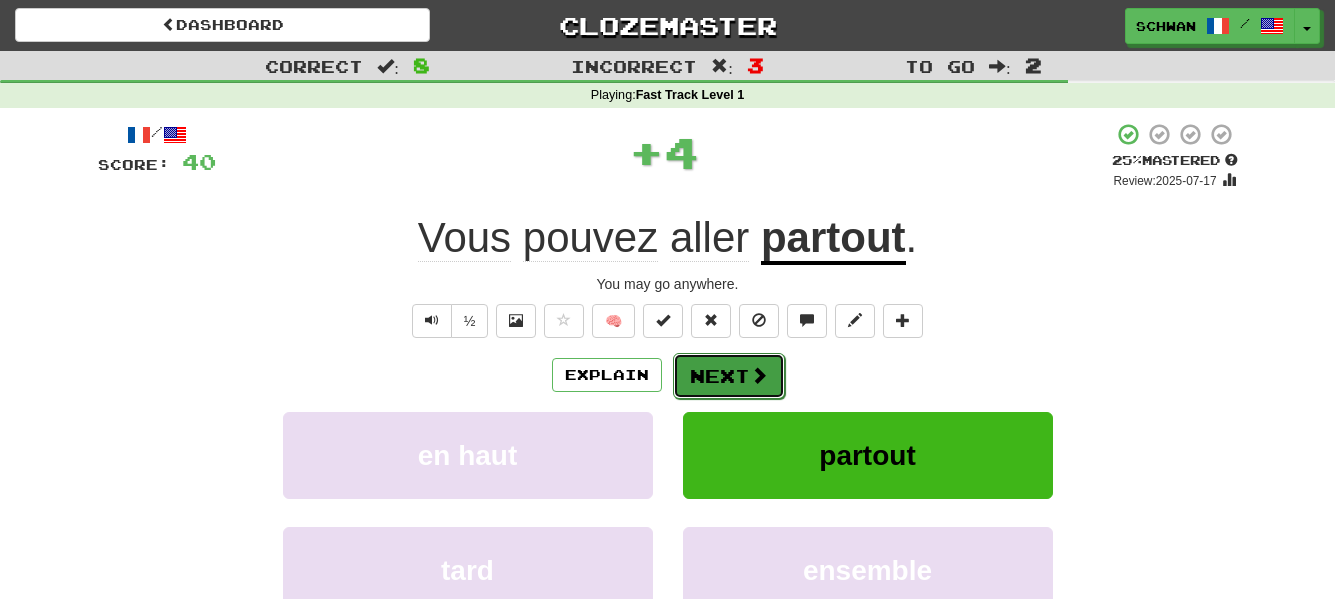 click on "Next" at bounding box center [729, 376] 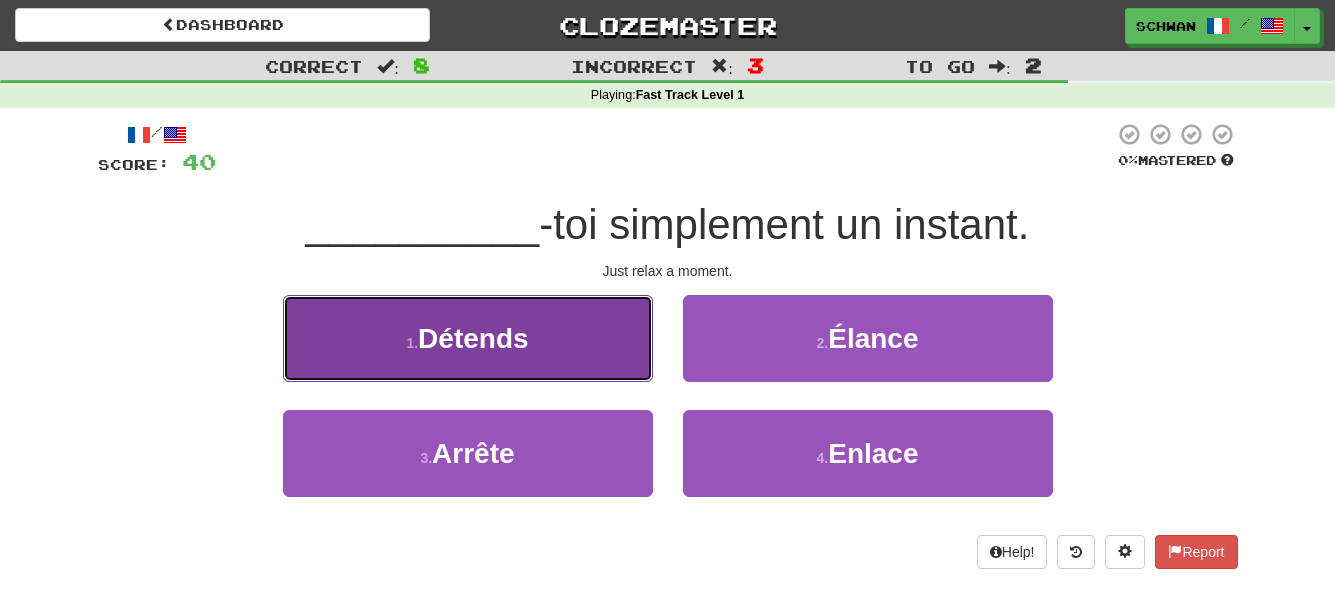 click on "1 .  Détends" at bounding box center (468, 338) 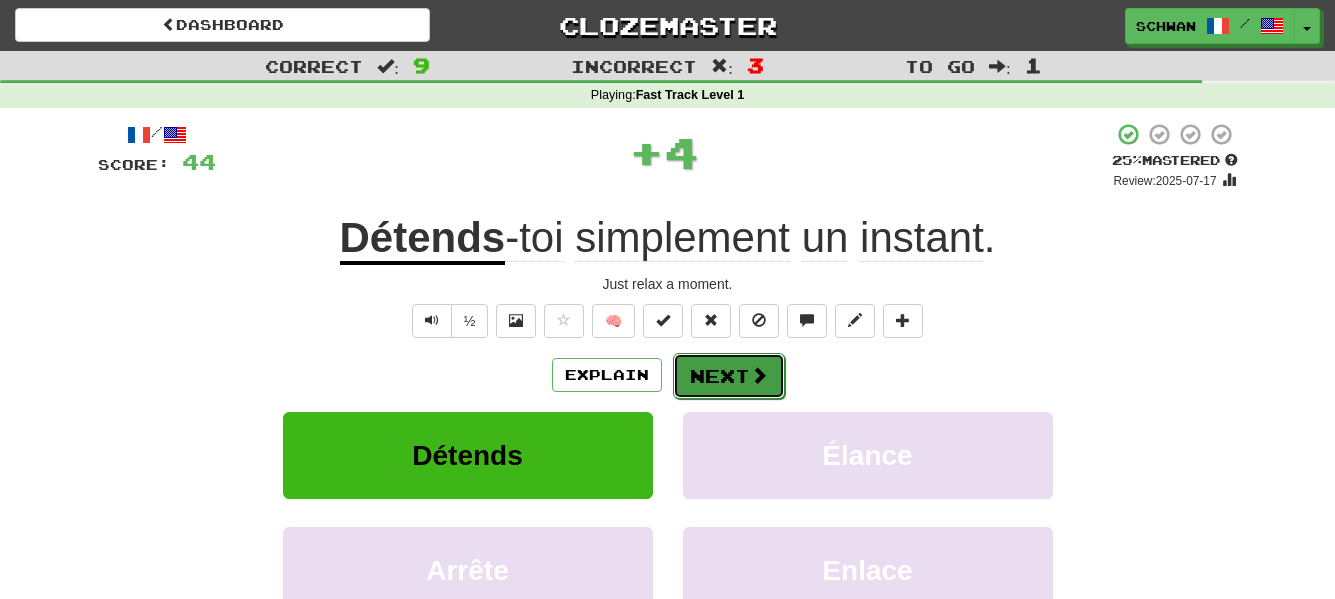 click on "Next" at bounding box center (729, 376) 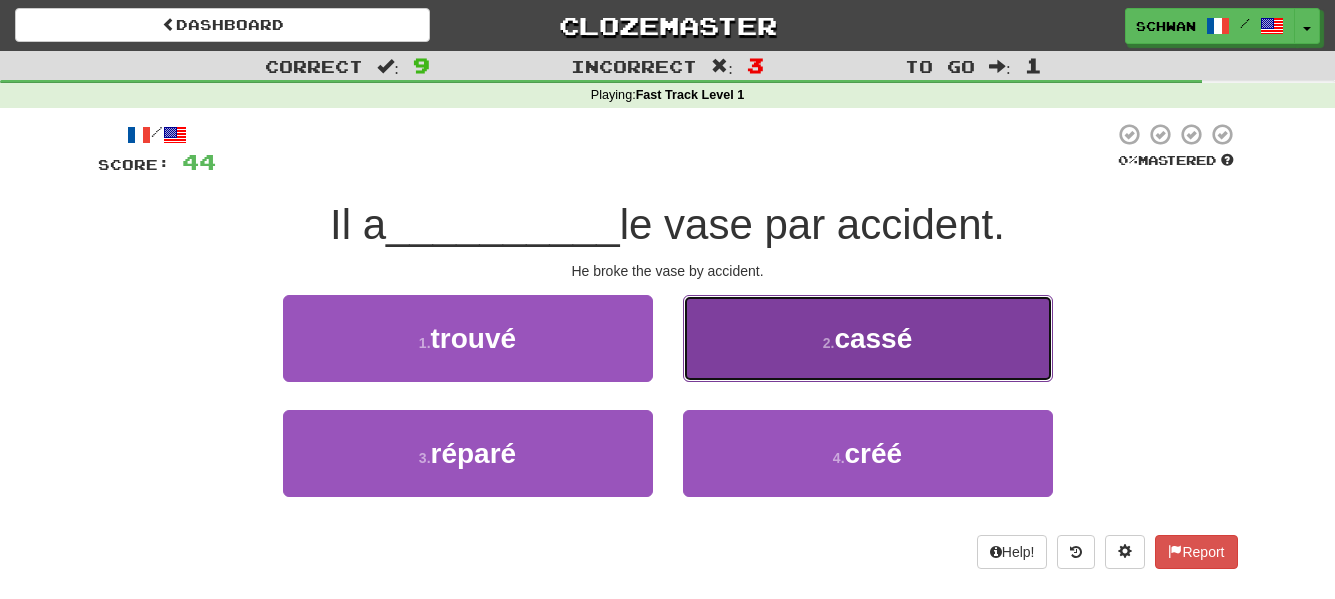 click on "2 .  cassé" at bounding box center (868, 338) 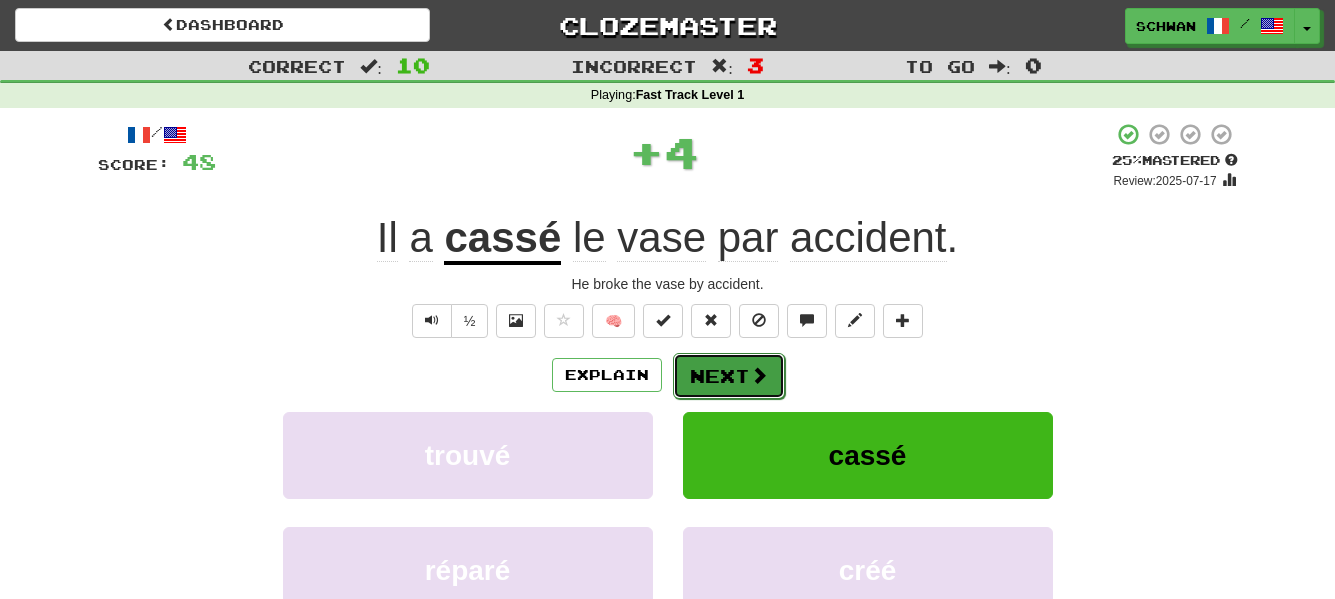 click on "Next" at bounding box center (729, 376) 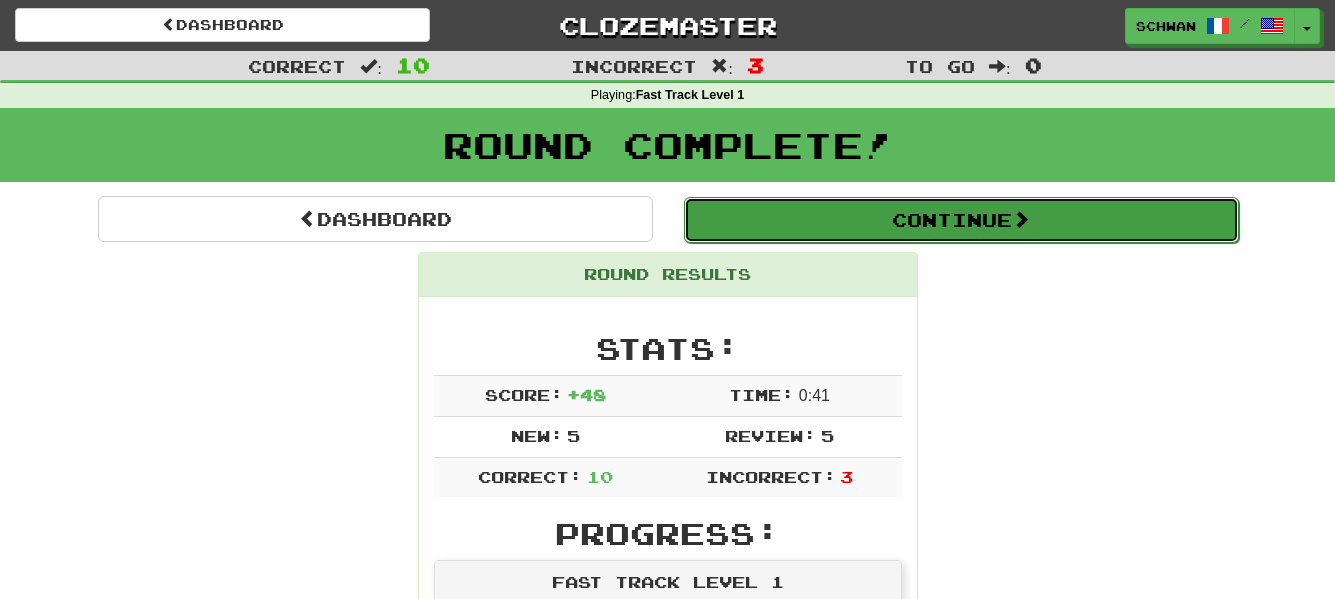 click on "Continue" at bounding box center [961, 220] 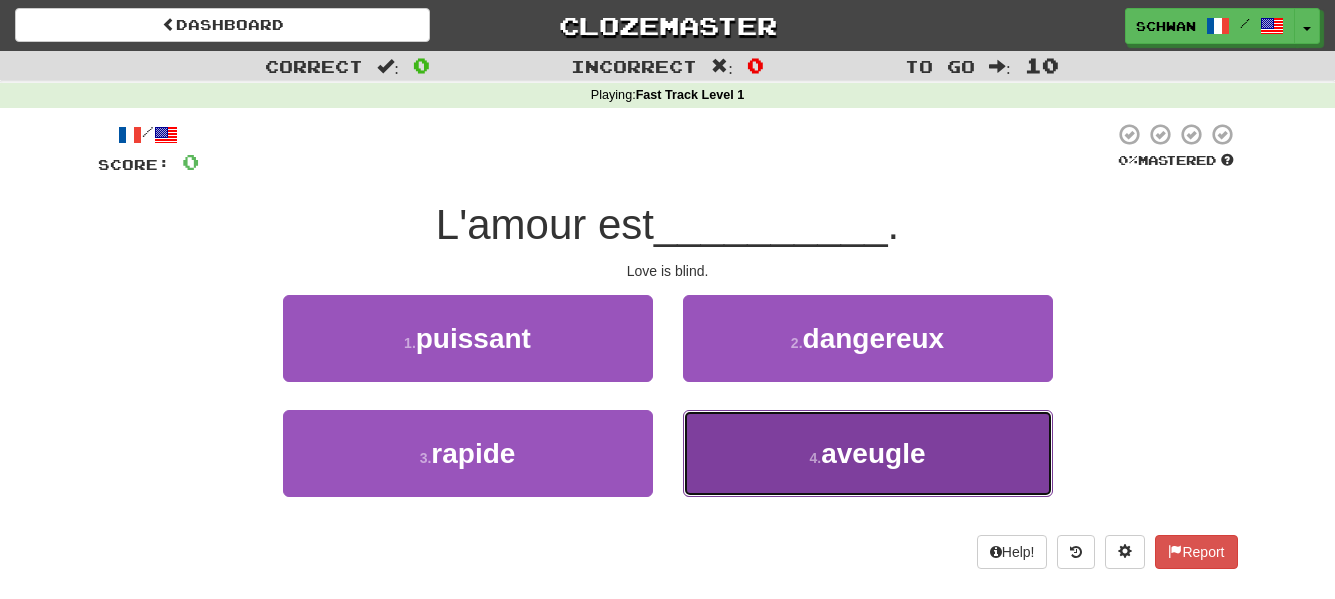 click on "4 .  aveugle" at bounding box center (868, 453) 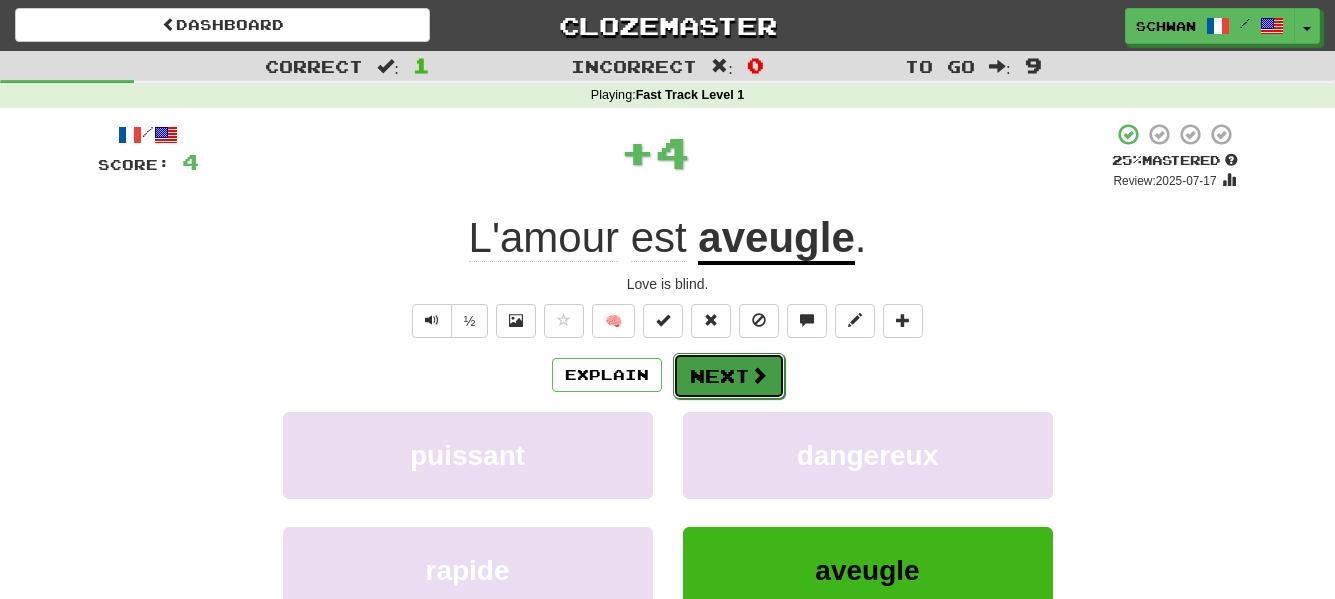click on "Next" at bounding box center [729, 376] 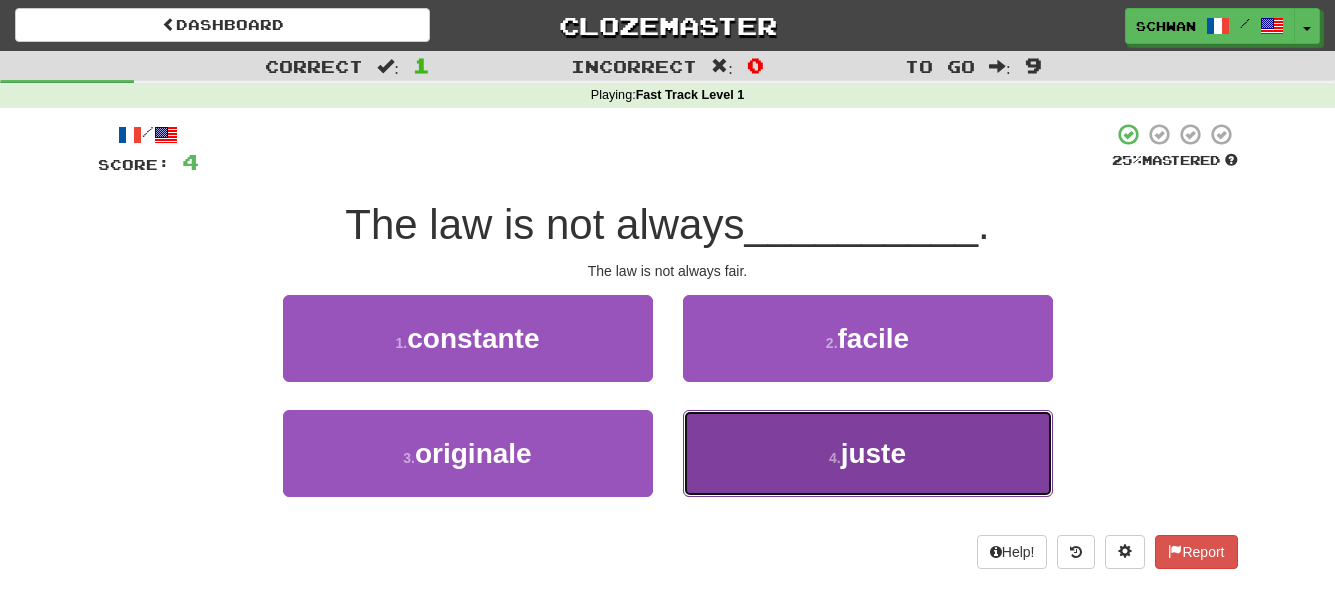 click on "4 .  juste" at bounding box center [868, 453] 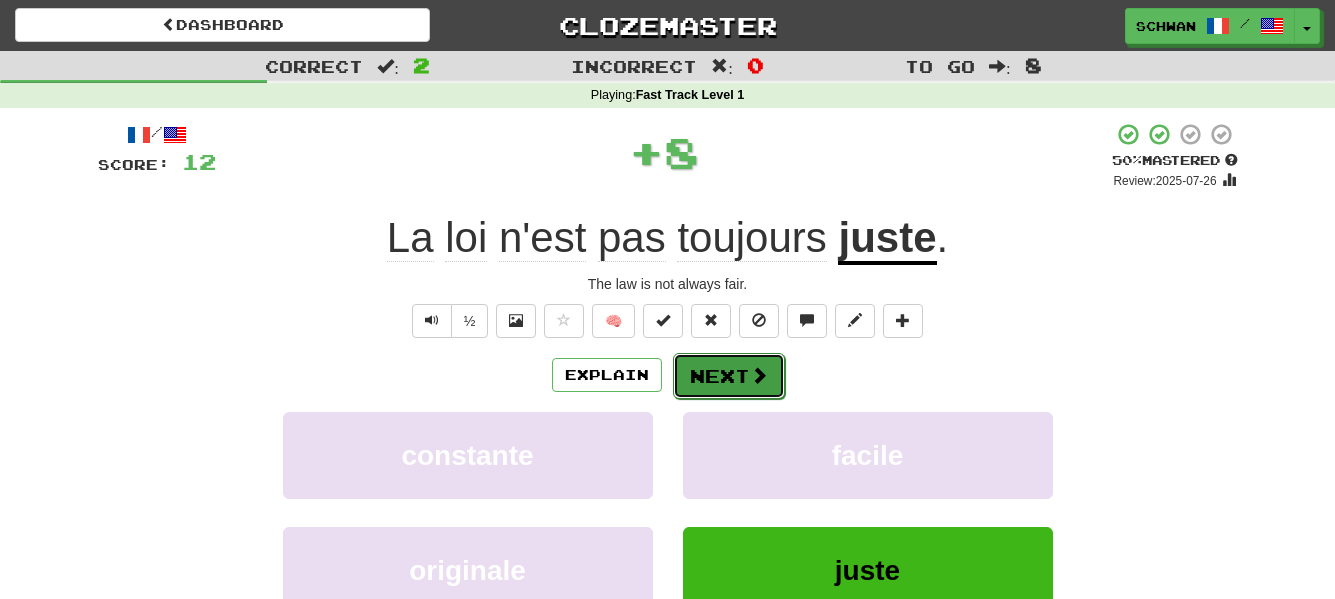click on "Next" at bounding box center [729, 376] 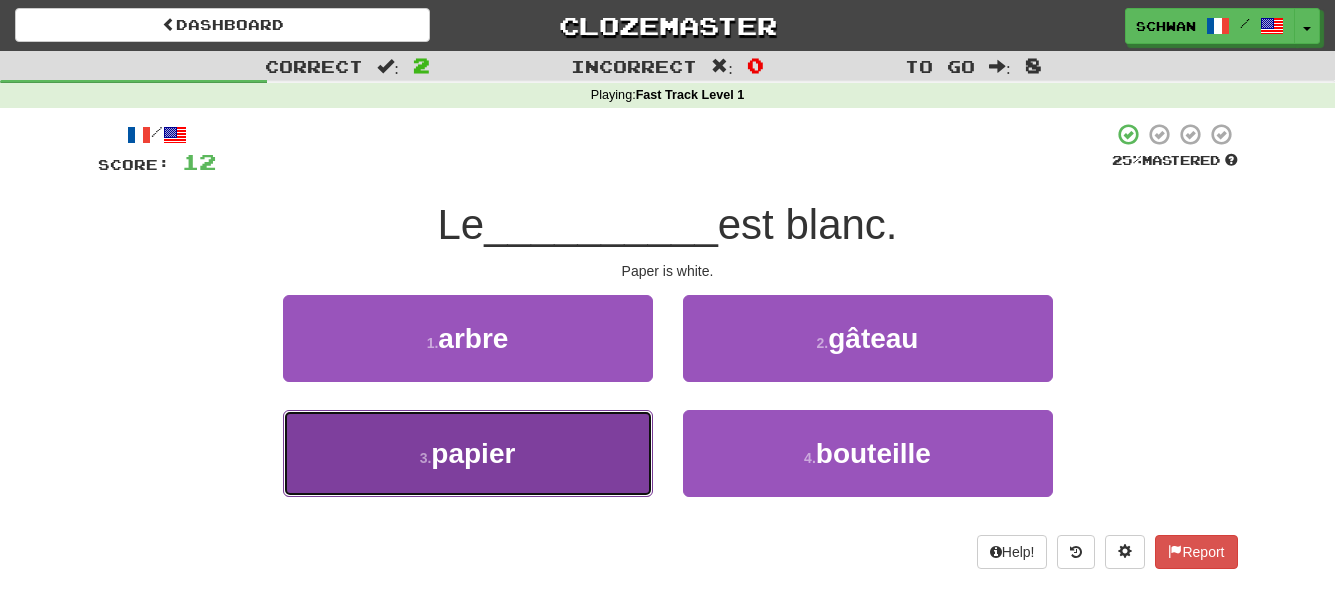 click on "papier" at bounding box center (473, 453) 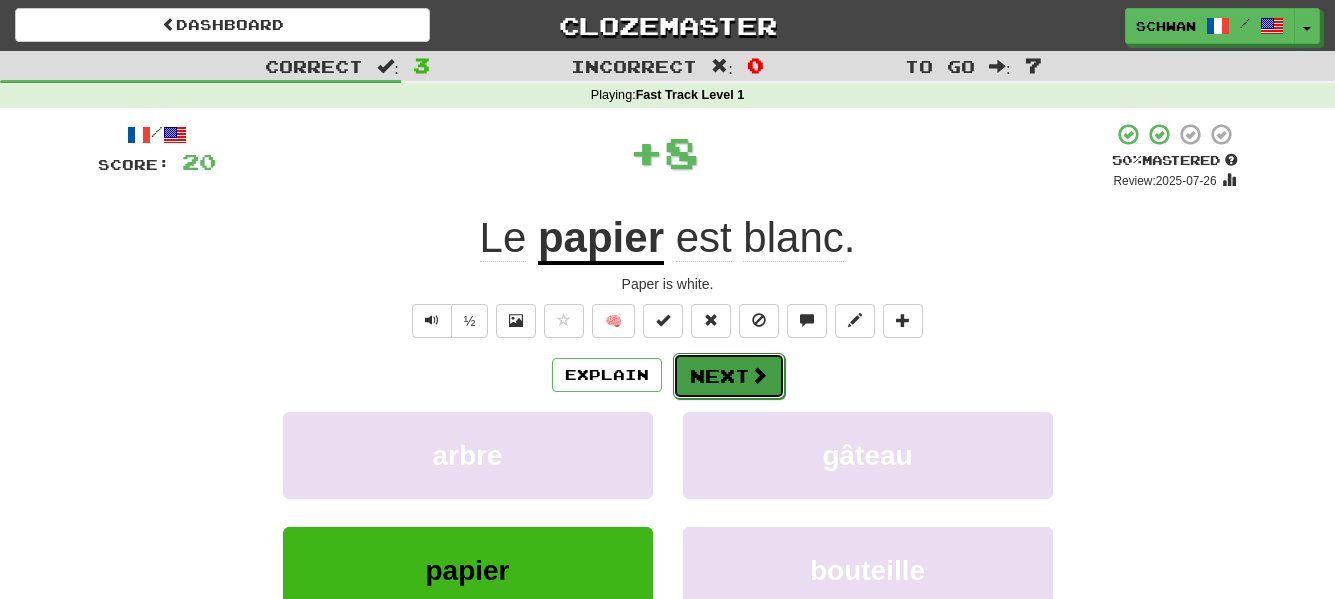click on "Next" at bounding box center [729, 376] 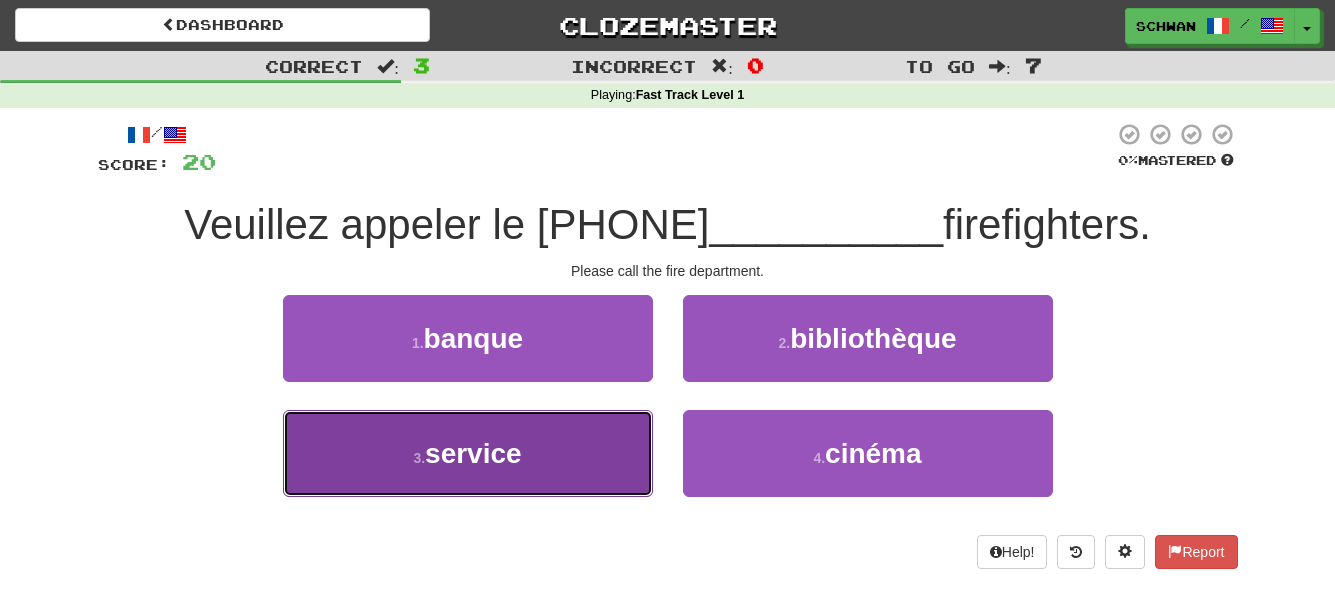 click on "service" at bounding box center [473, 453] 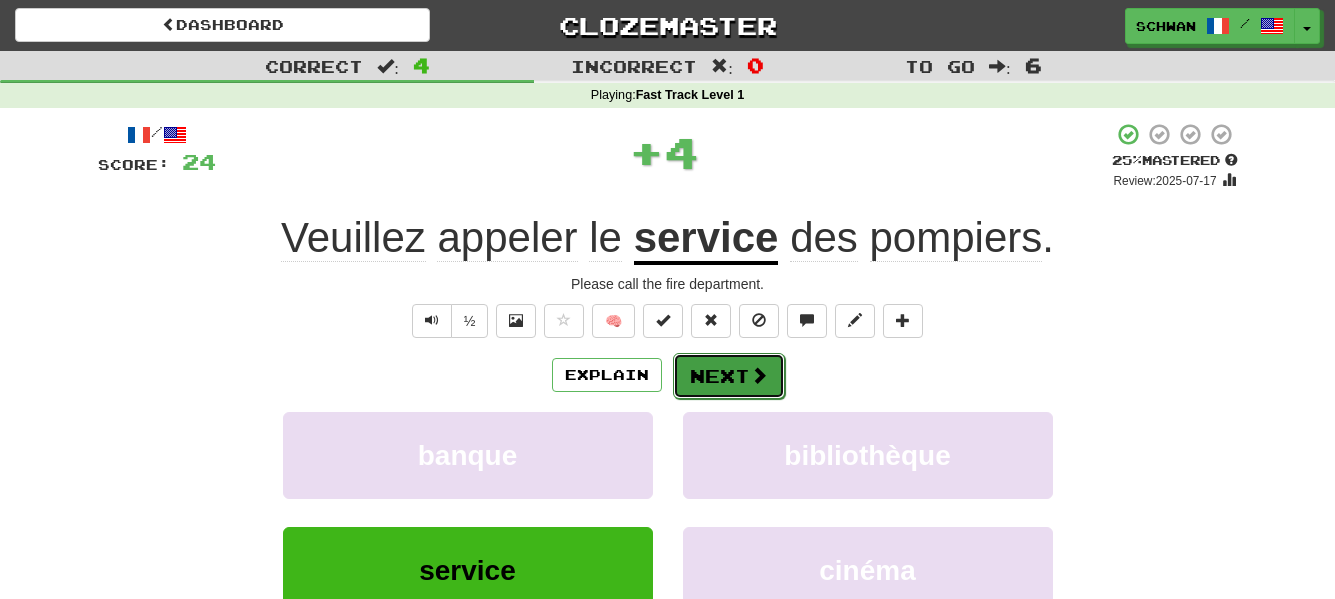 click on "Next" at bounding box center [729, 376] 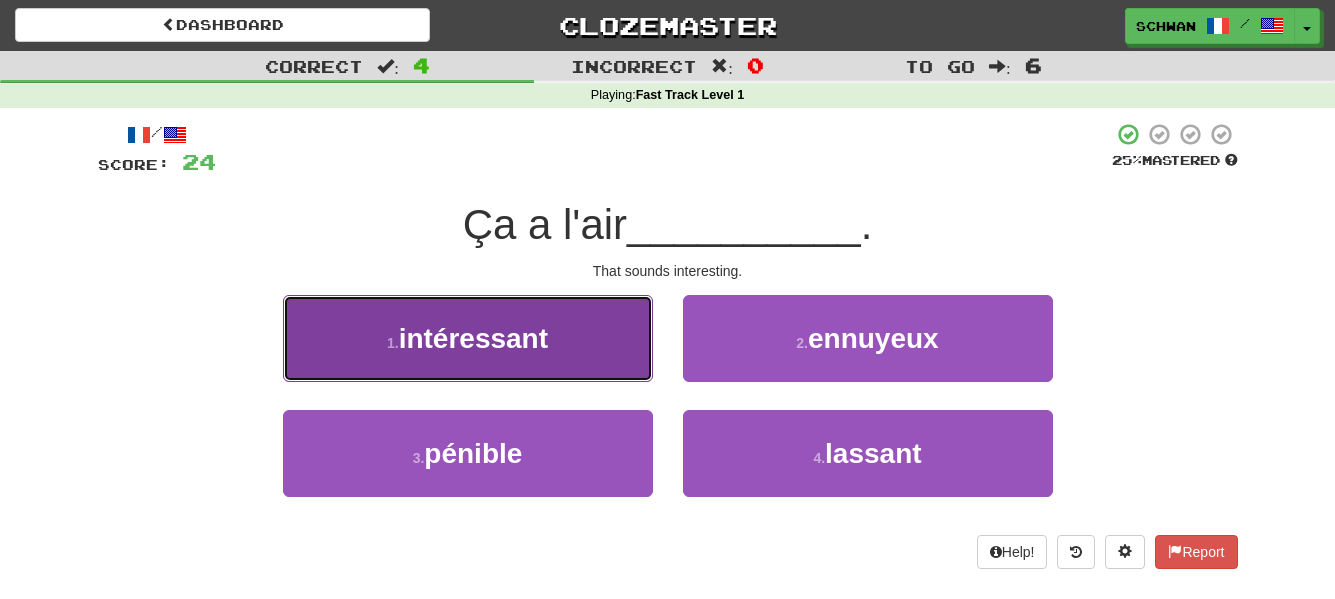 click on "1 .  intéressant" at bounding box center (468, 338) 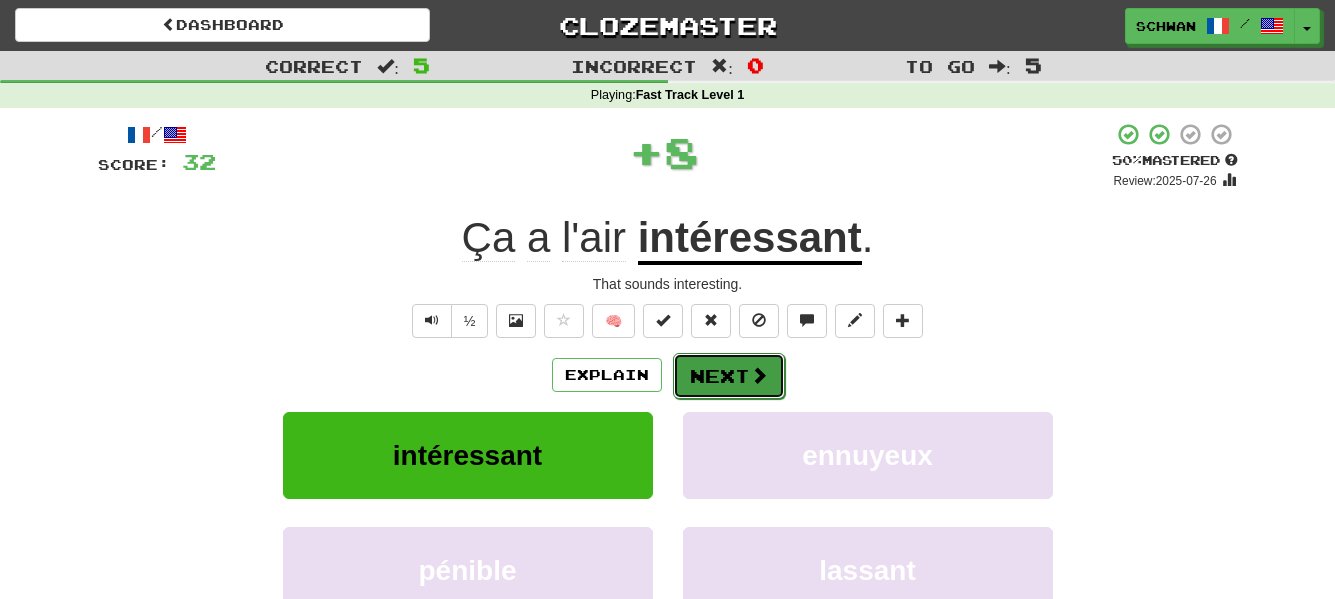 click on "Next" at bounding box center [729, 376] 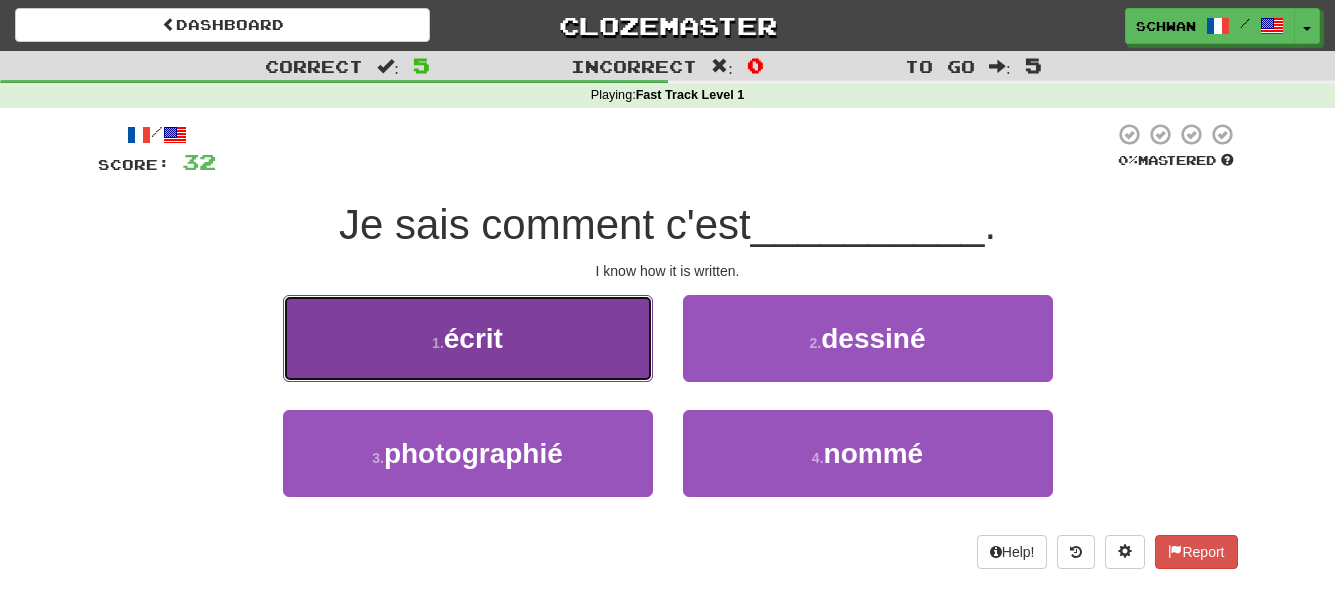 click on "1 .  écrit" at bounding box center (468, 338) 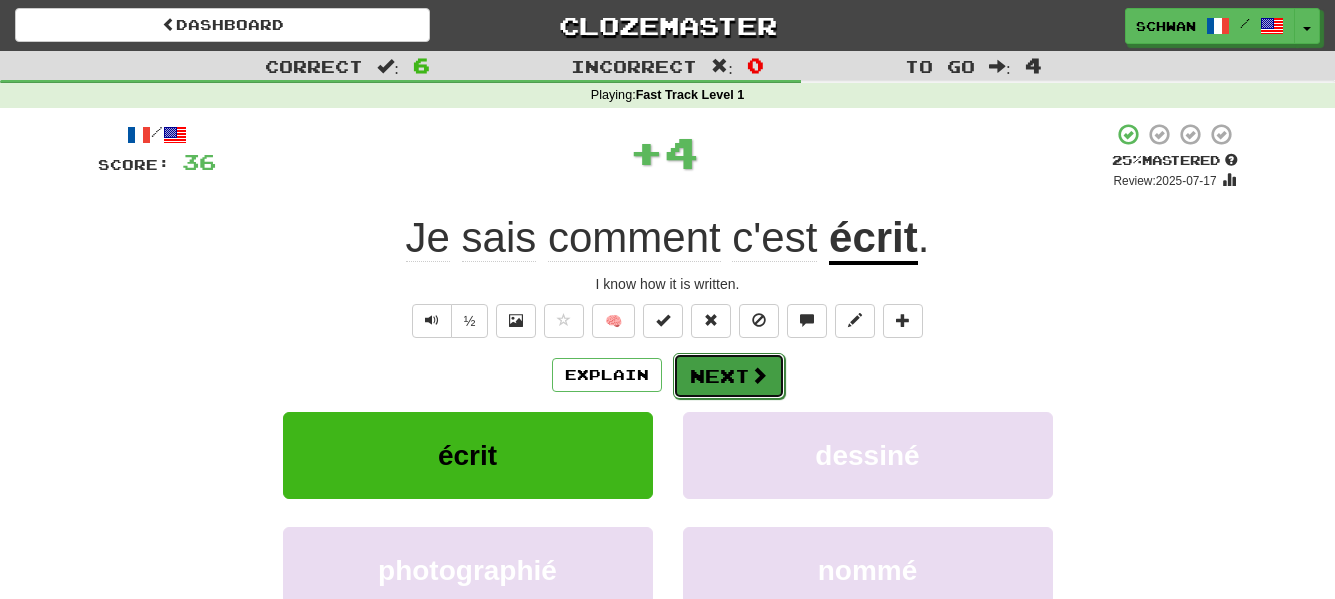 click on "Next" at bounding box center [729, 376] 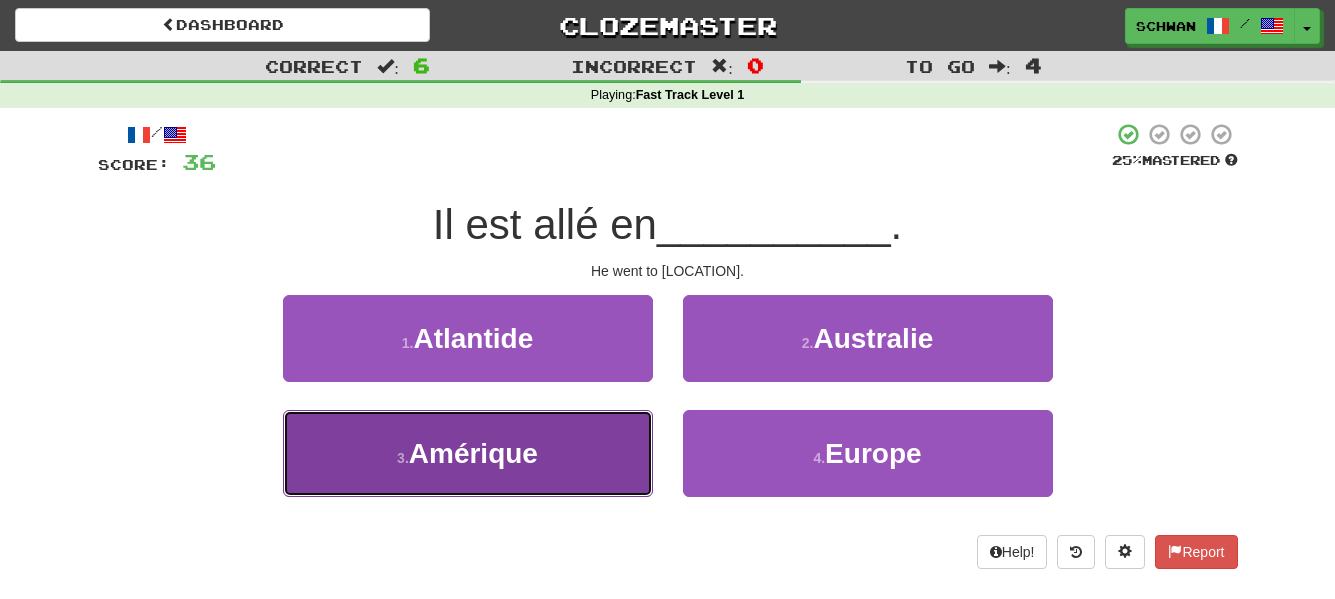 click on "3 .  Amérique" at bounding box center (468, 453) 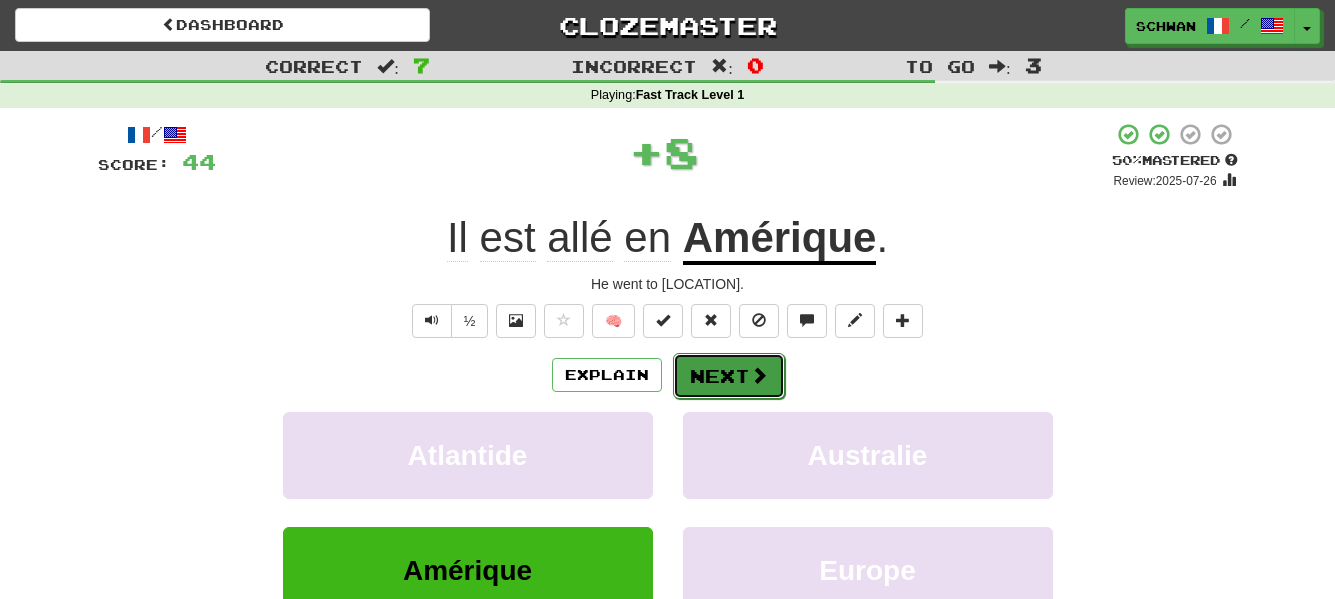 click on "Next" at bounding box center (729, 376) 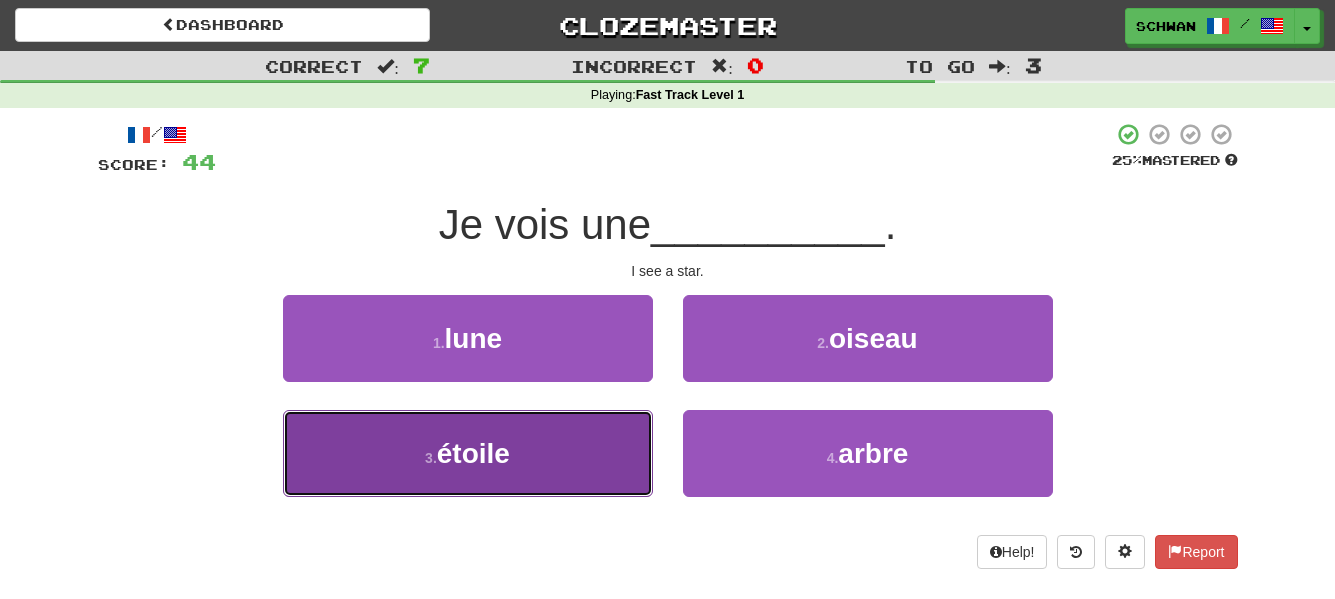click on "3 .  étoile" at bounding box center (468, 453) 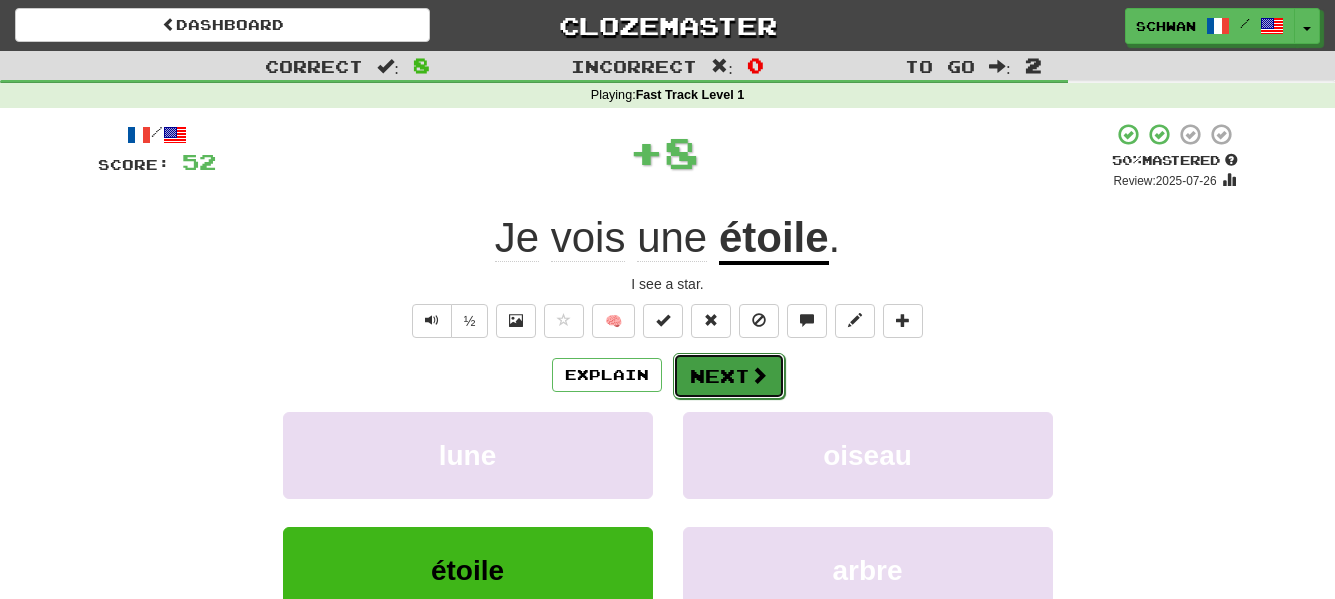 click on "Next" at bounding box center (729, 376) 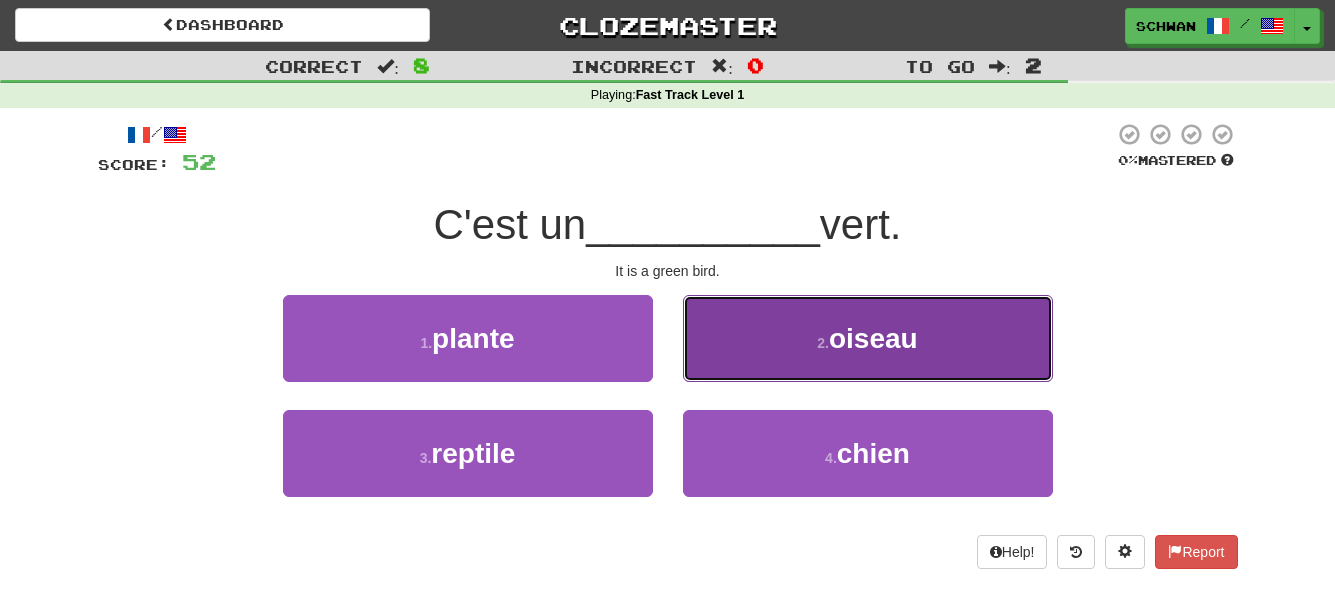 click on "2 .  oiseau" at bounding box center (868, 338) 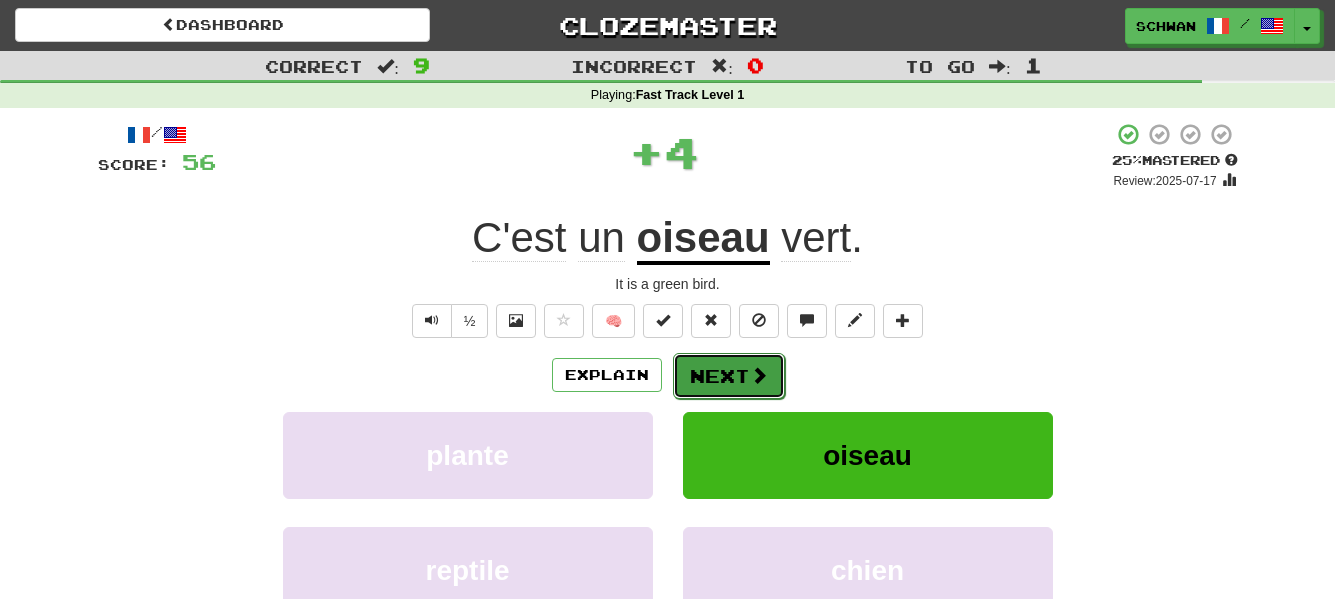 click on "Next" at bounding box center (729, 376) 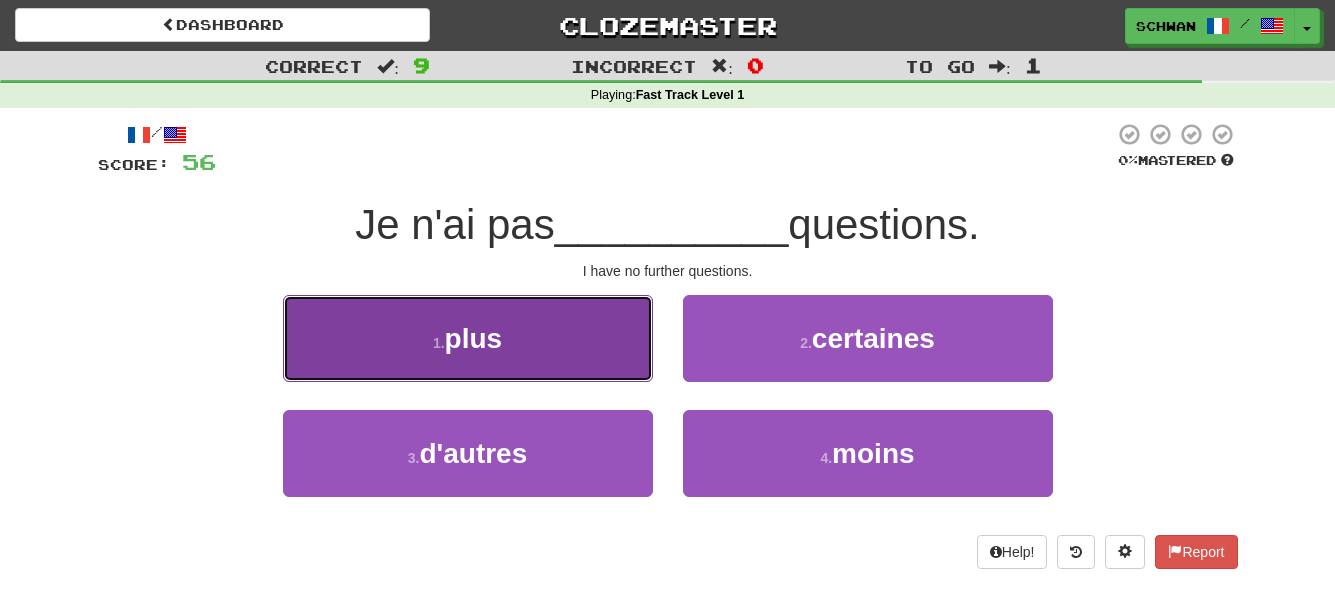 click on "1 .  plus" at bounding box center [468, 338] 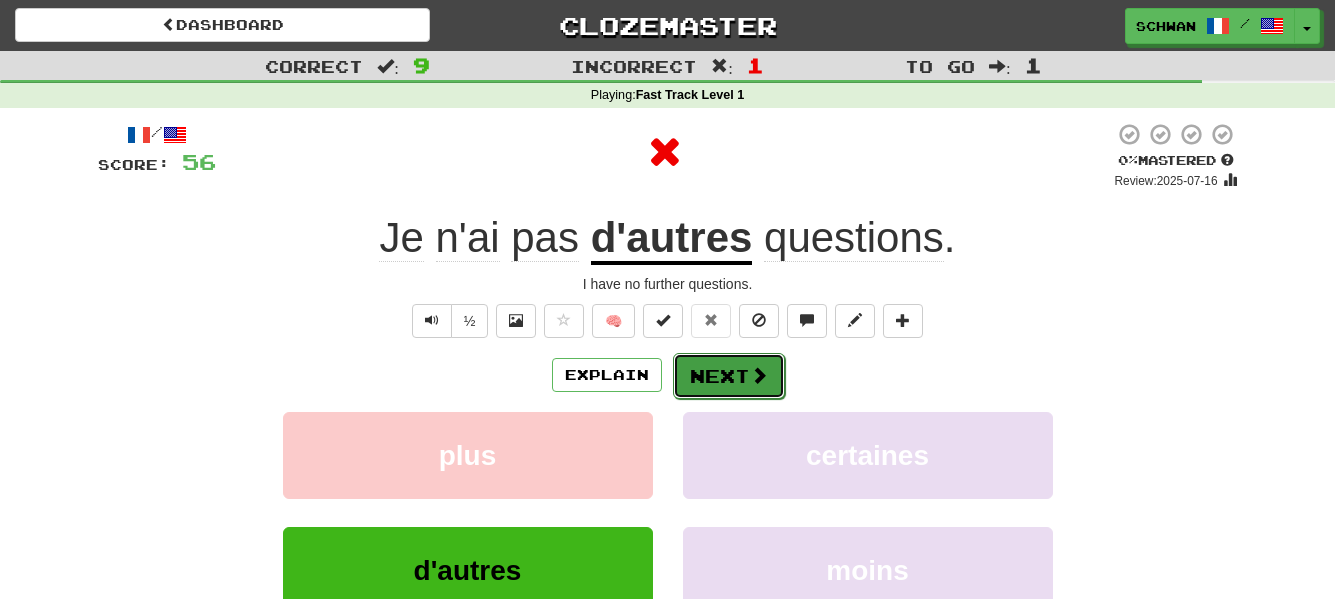 click on "Next" at bounding box center (729, 376) 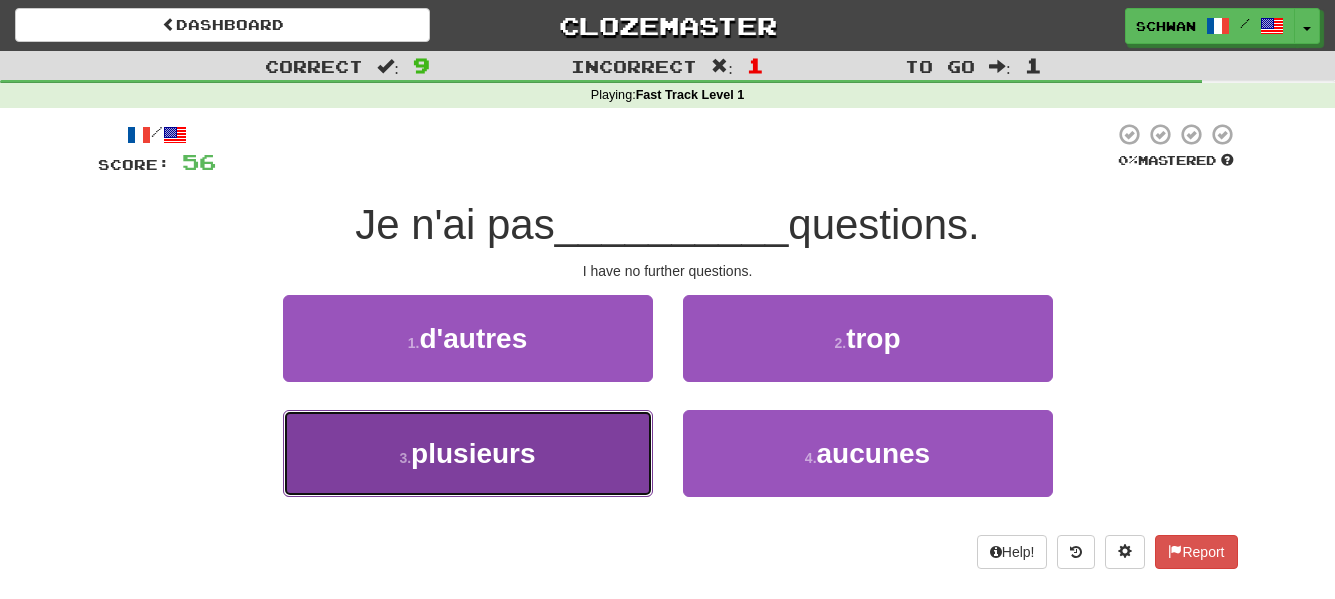 click on "3 .  plusieurs" at bounding box center (468, 453) 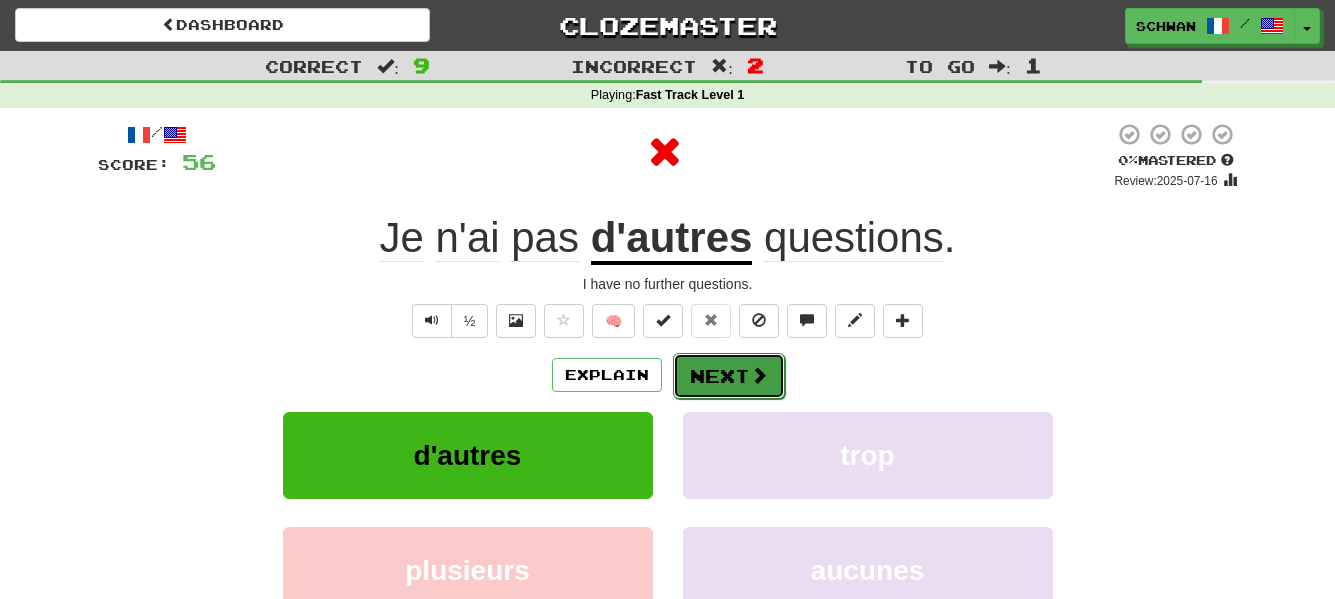 click on "Next" at bounding box center [729, 376] 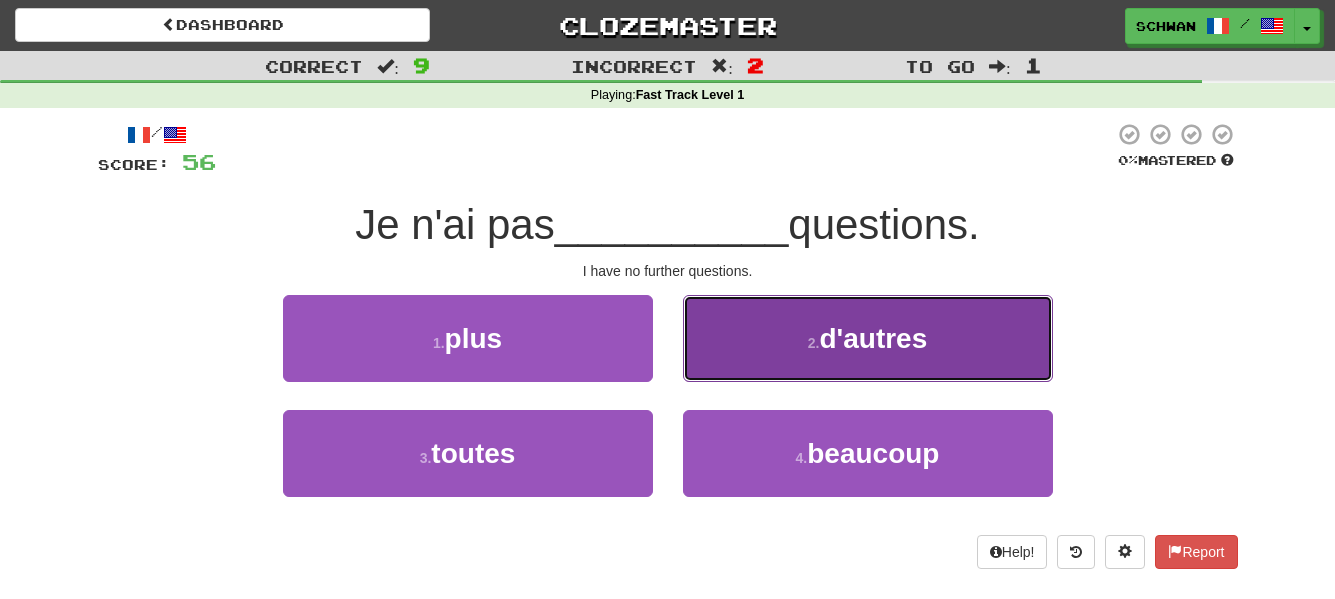 click on "2 .  d'autres" at bounding box center [868, 338] 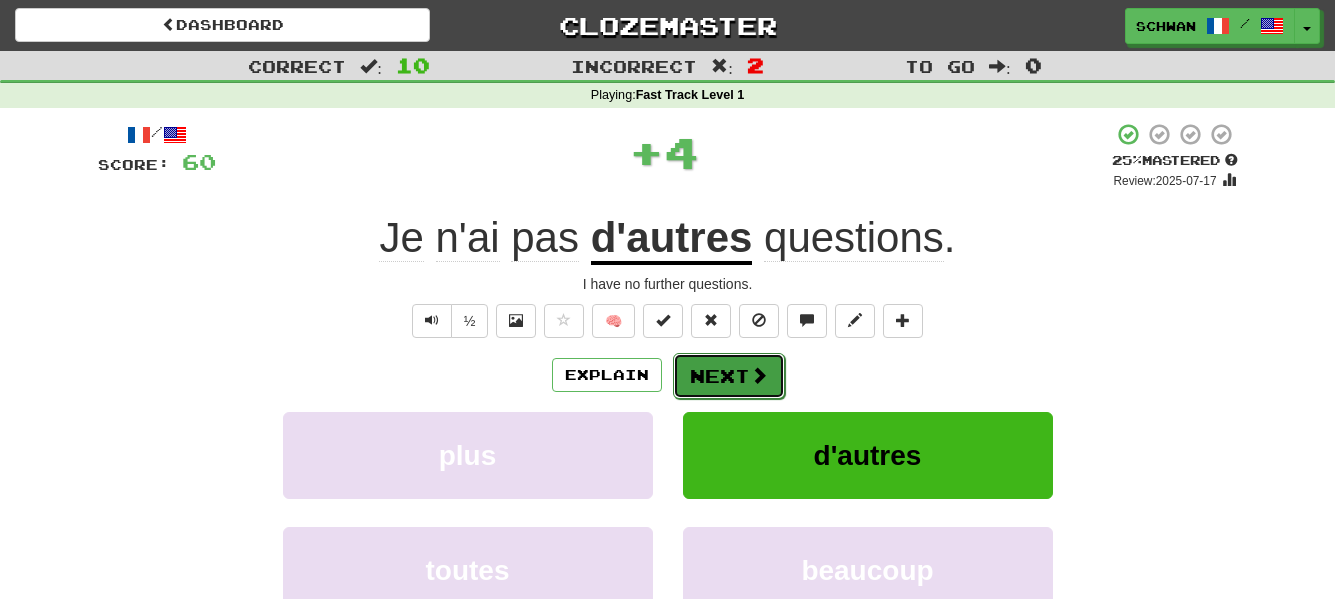 click on "Next" at bounding box center [729, 376] 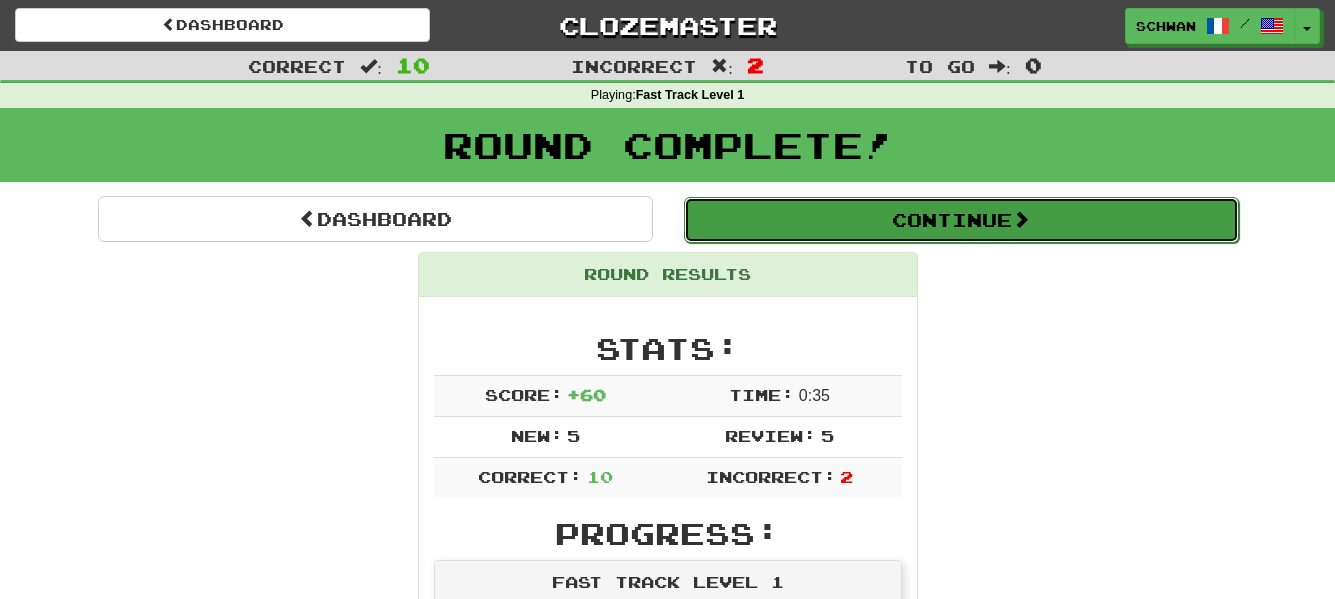 click on "Continue" at bounding box center [961, 220] 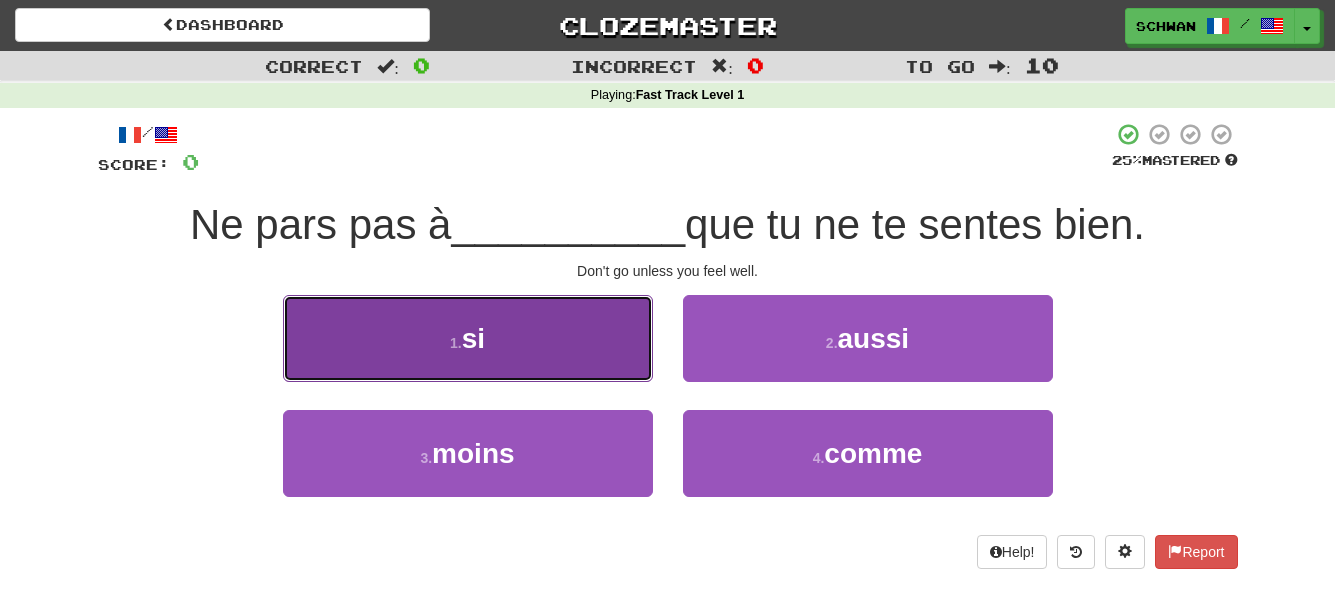click on "1 .  si" at bounding box center [468, 338] 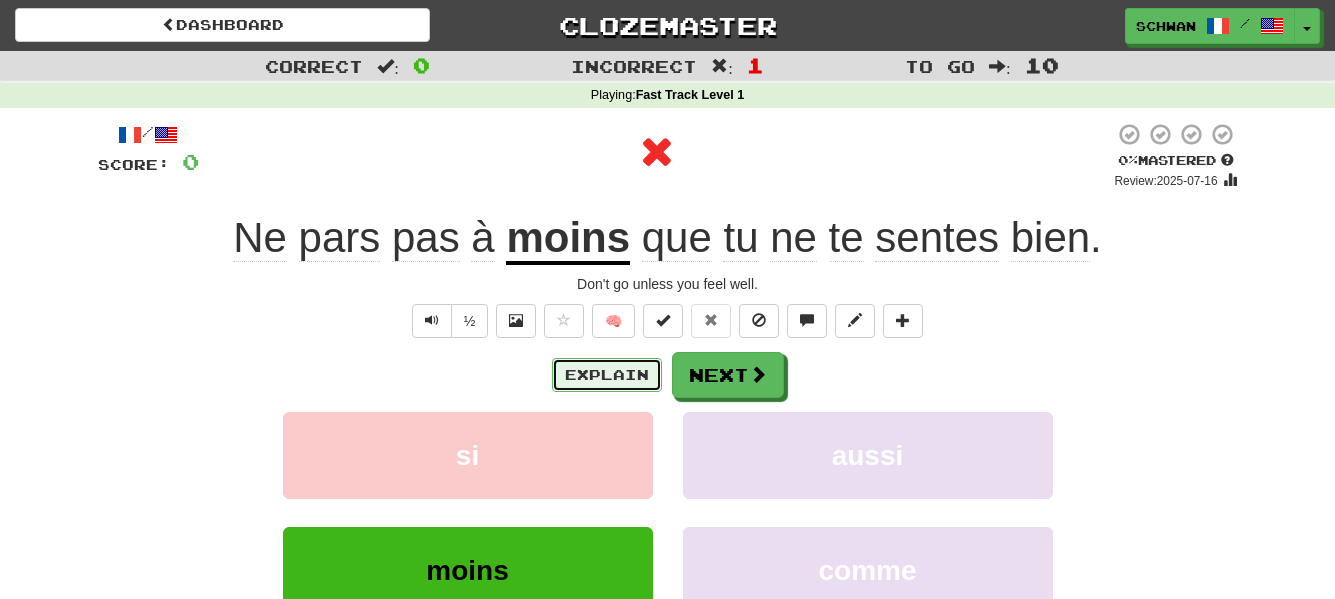 click on "Explain" at bounding box center (607, 375) 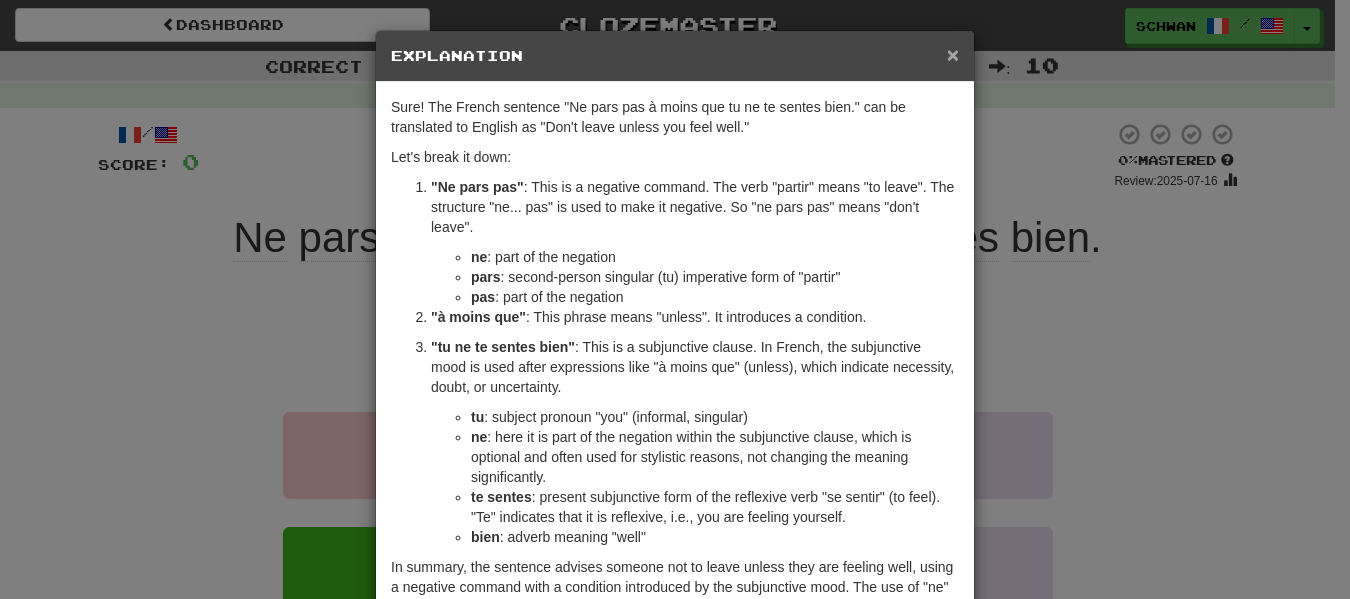 click on "×" at bounding box center (953, 54) 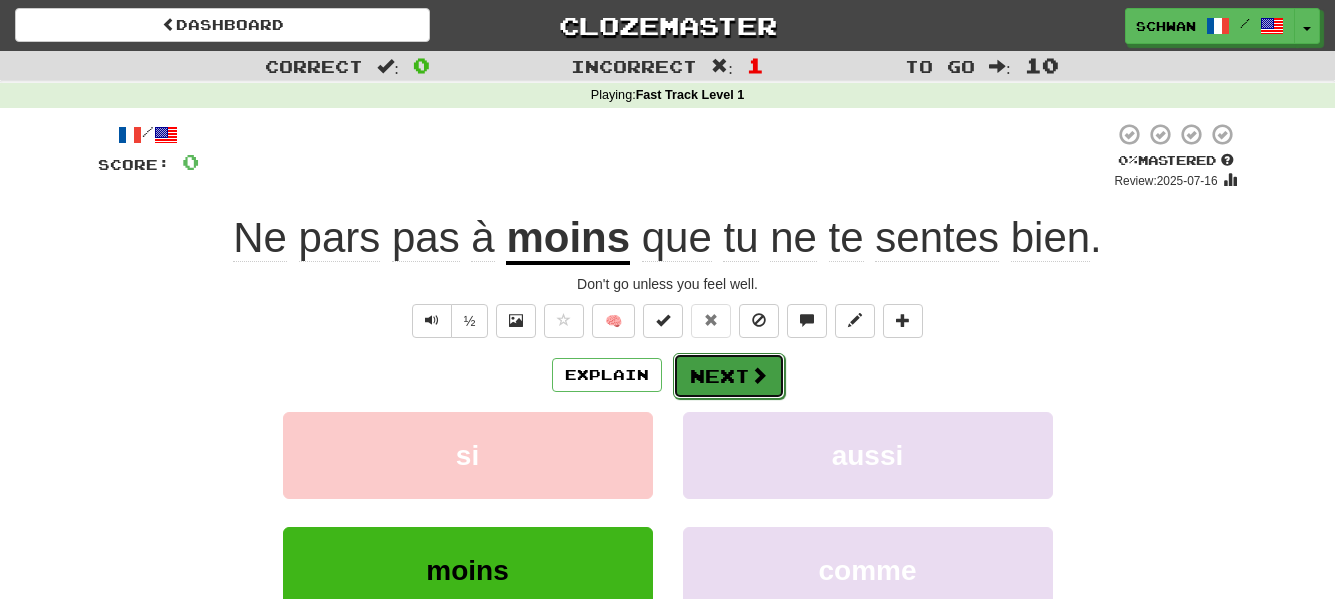 click at bounding box center (759, 375) 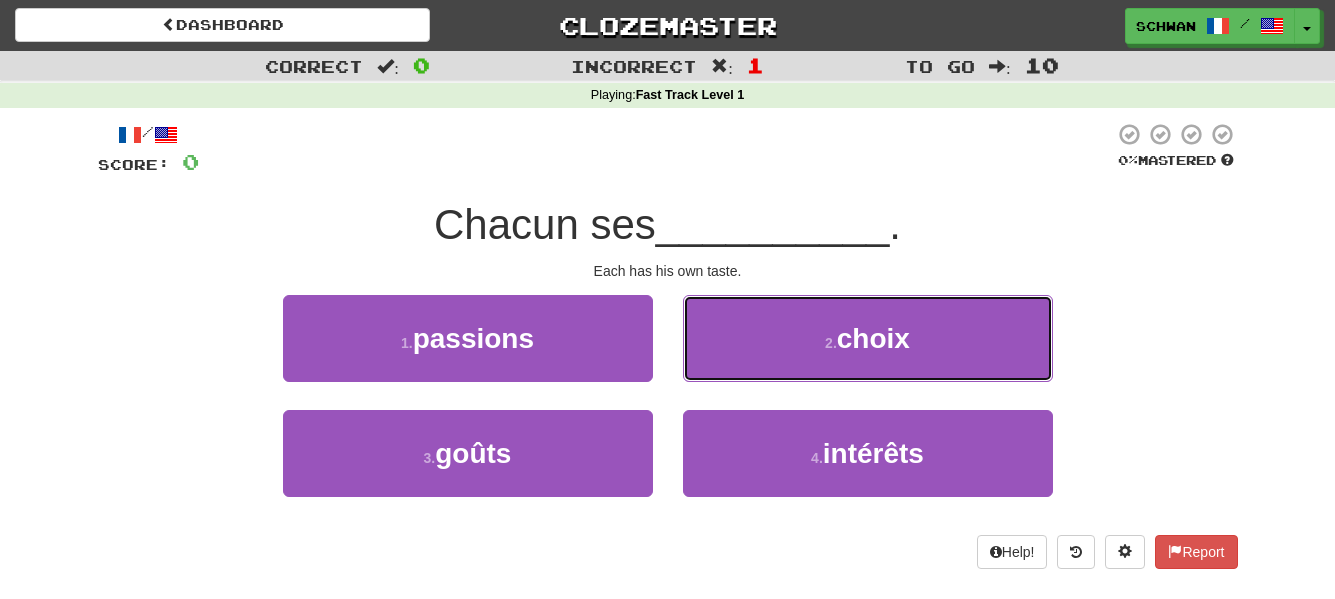 click on "2 .  choix" at bounding box center (868, 338) 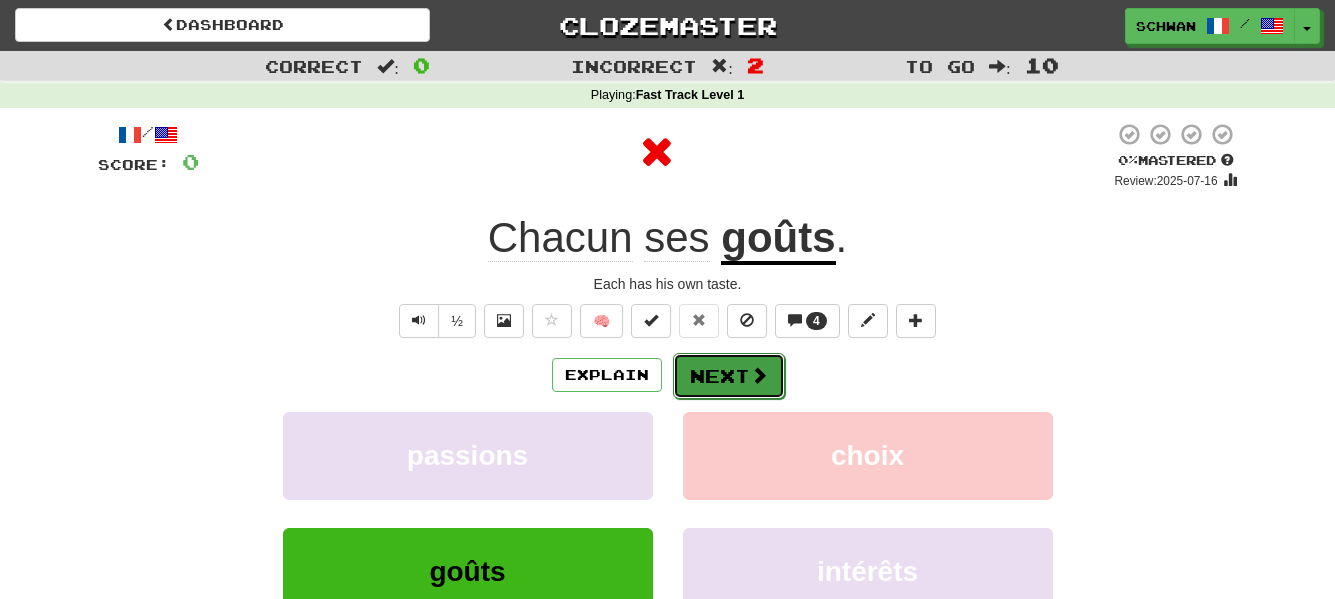 click on "Next" at bounding box center [729, 376] 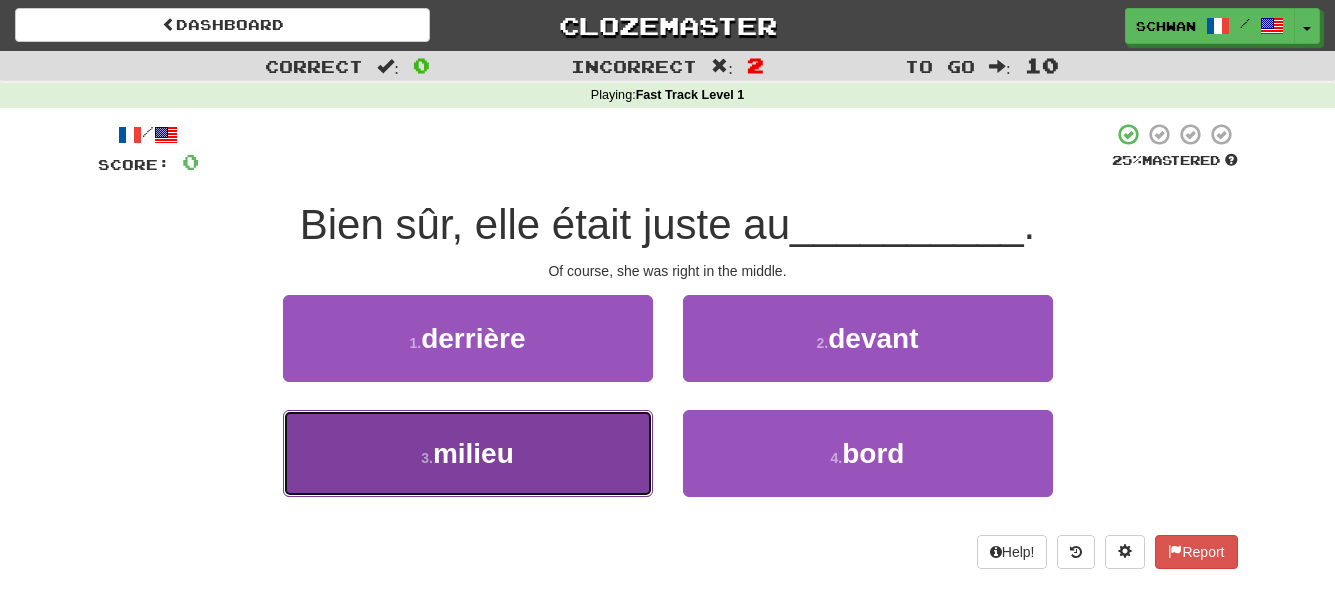 click on "3 .  milieu" at bounding box center (468, 453) 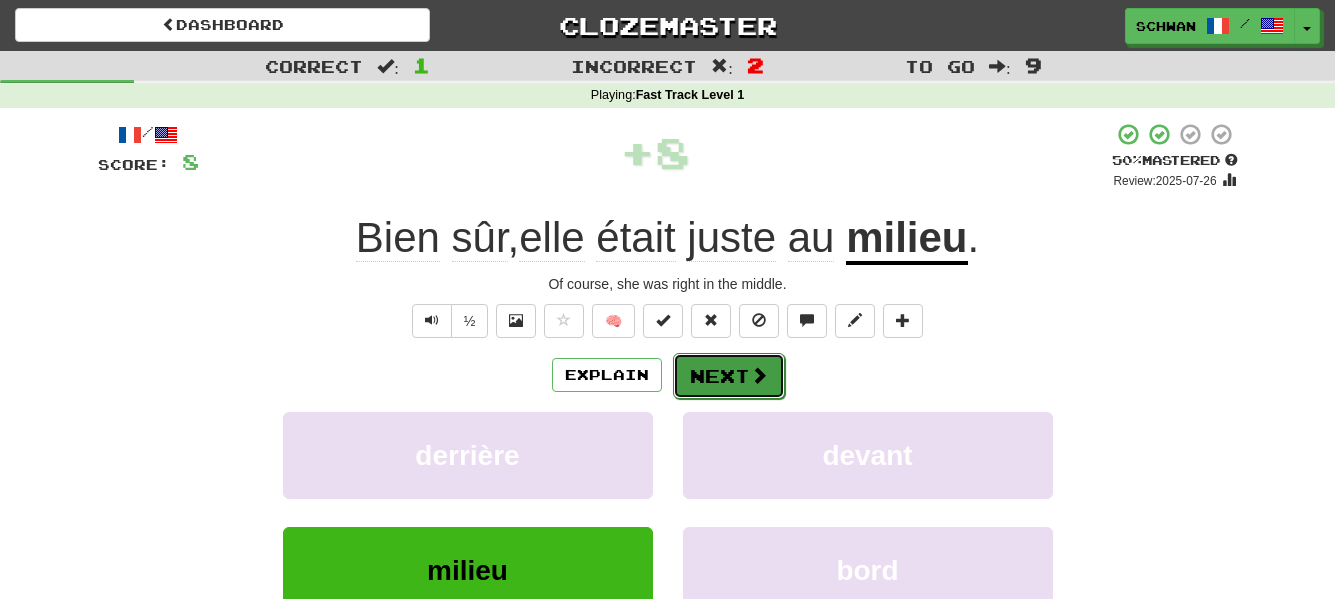 click on "Next" at bounding box center (729, 376) 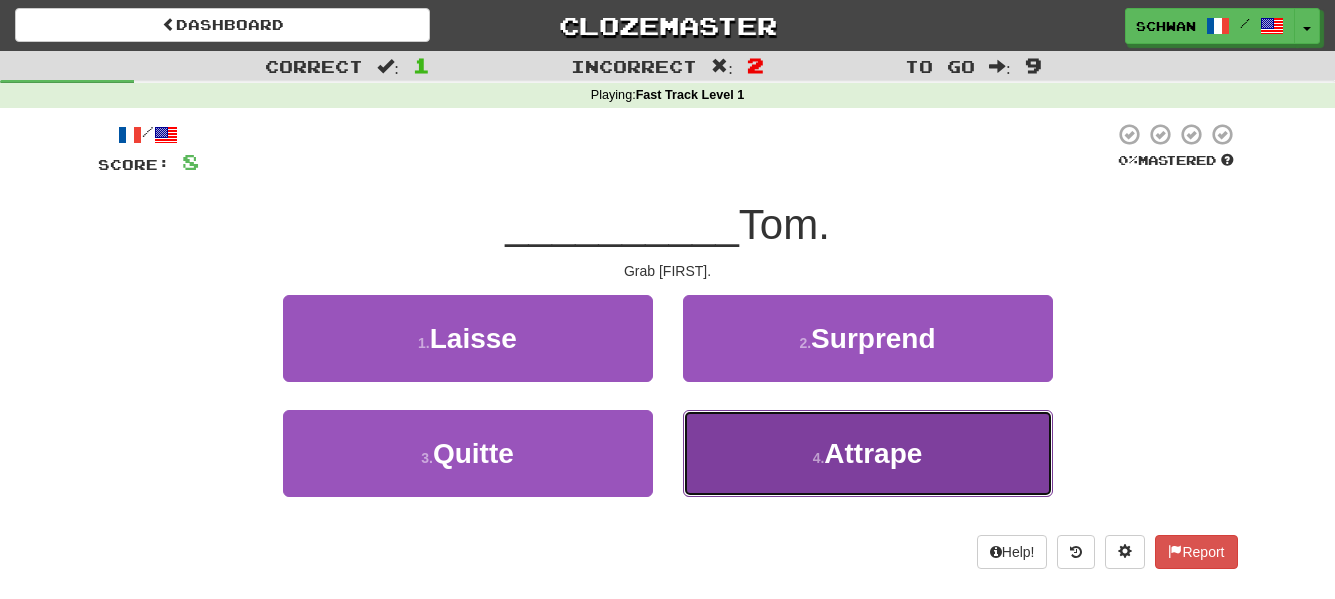 click on "4 .  Attrape" at bounding box center (868, 453) 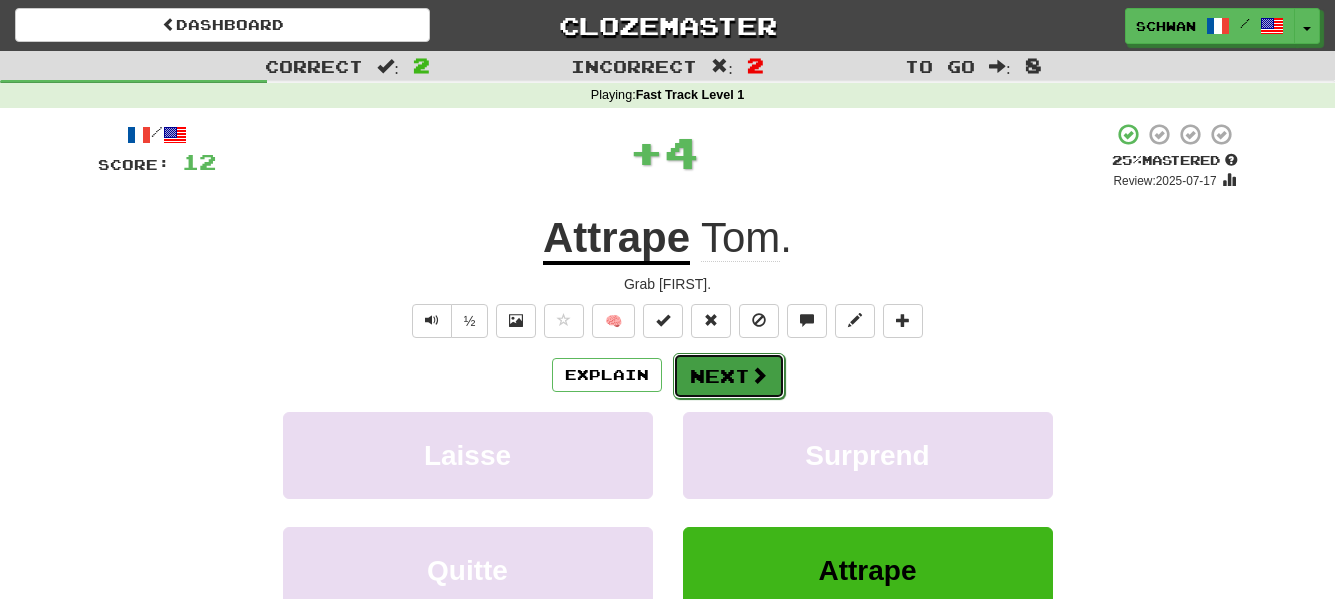 click on "Next" at bounding box center [729, 376] 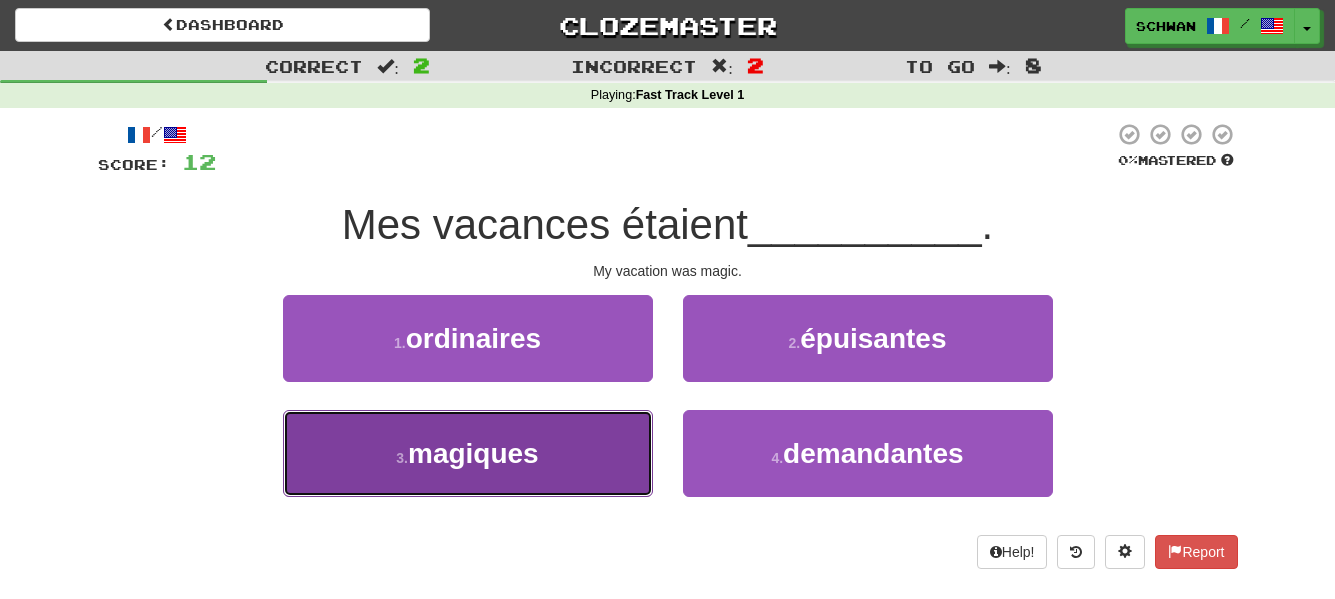 click on "magiques" at bounding box center [473, 453] 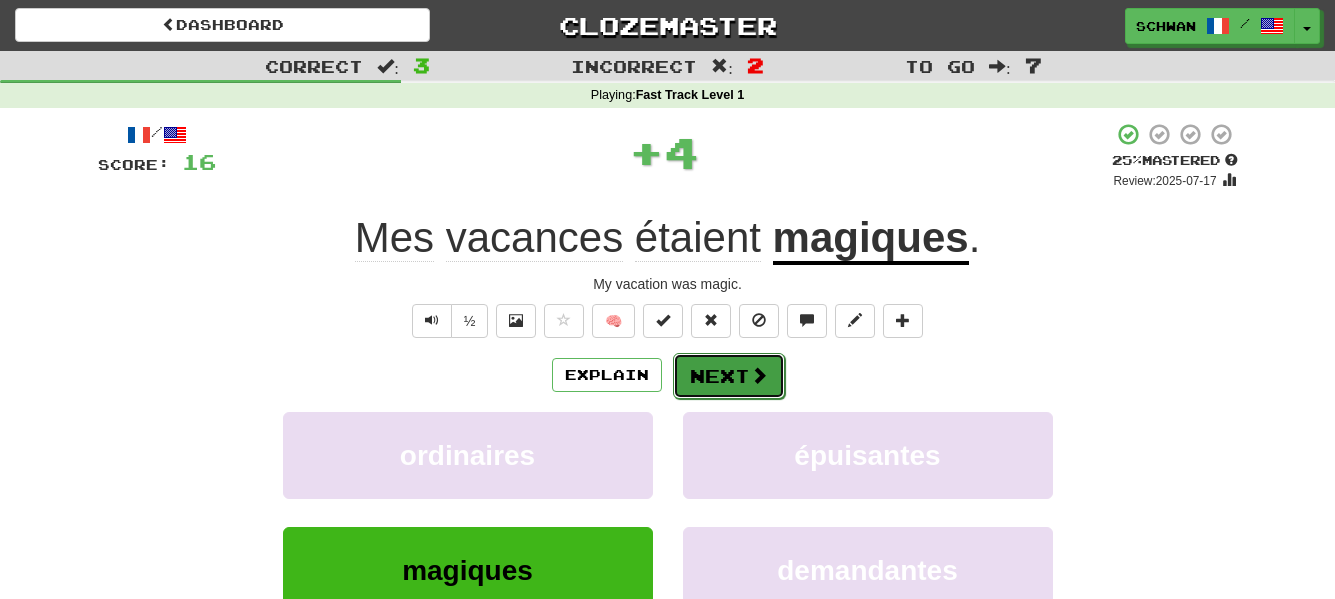 click on "Next" at bounding box center (729, 376) 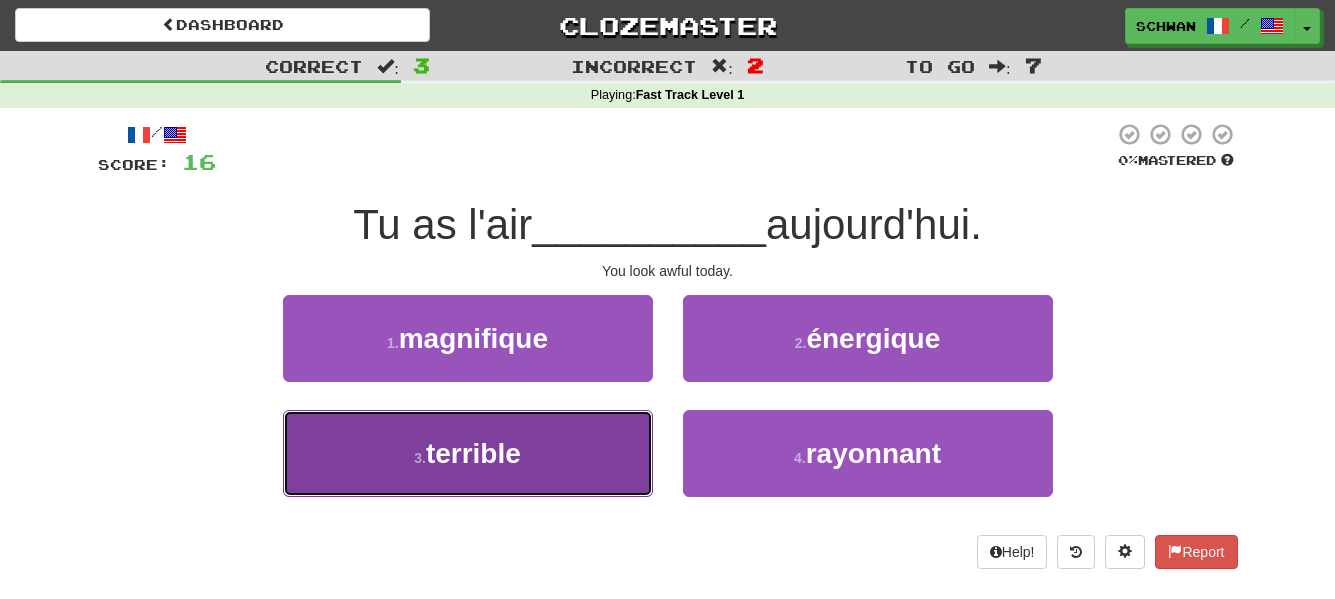 click on "terrible" at bounding box center [473, 453] 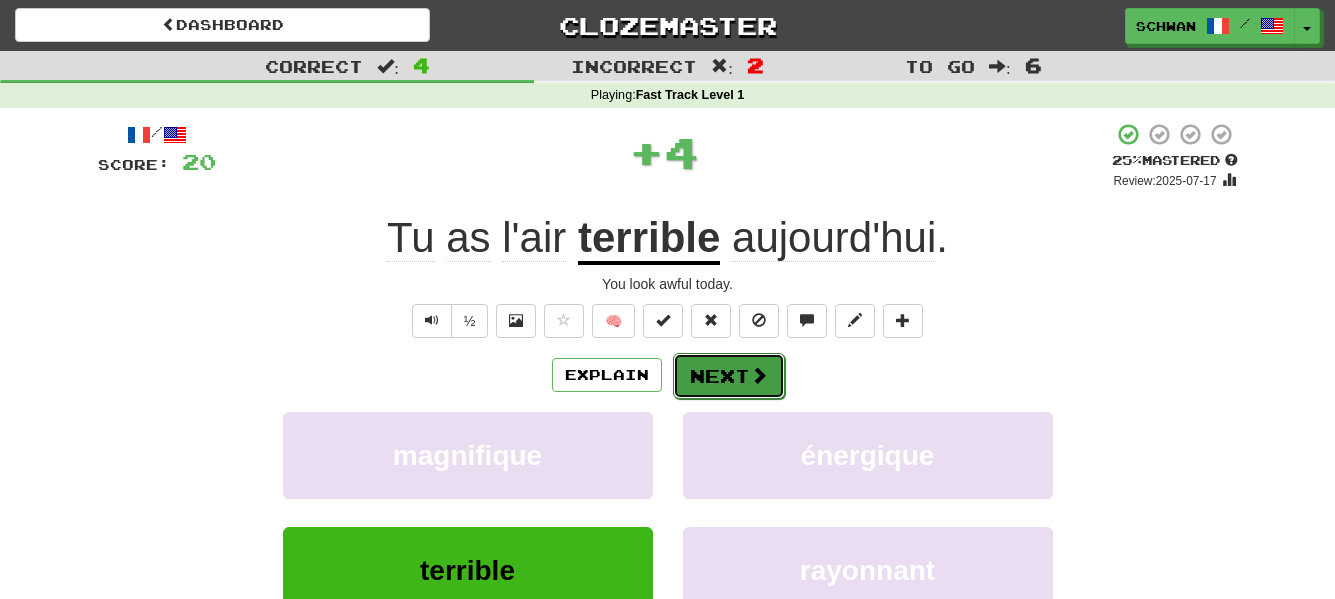 click on "Next" at bounding box center [729, 376] 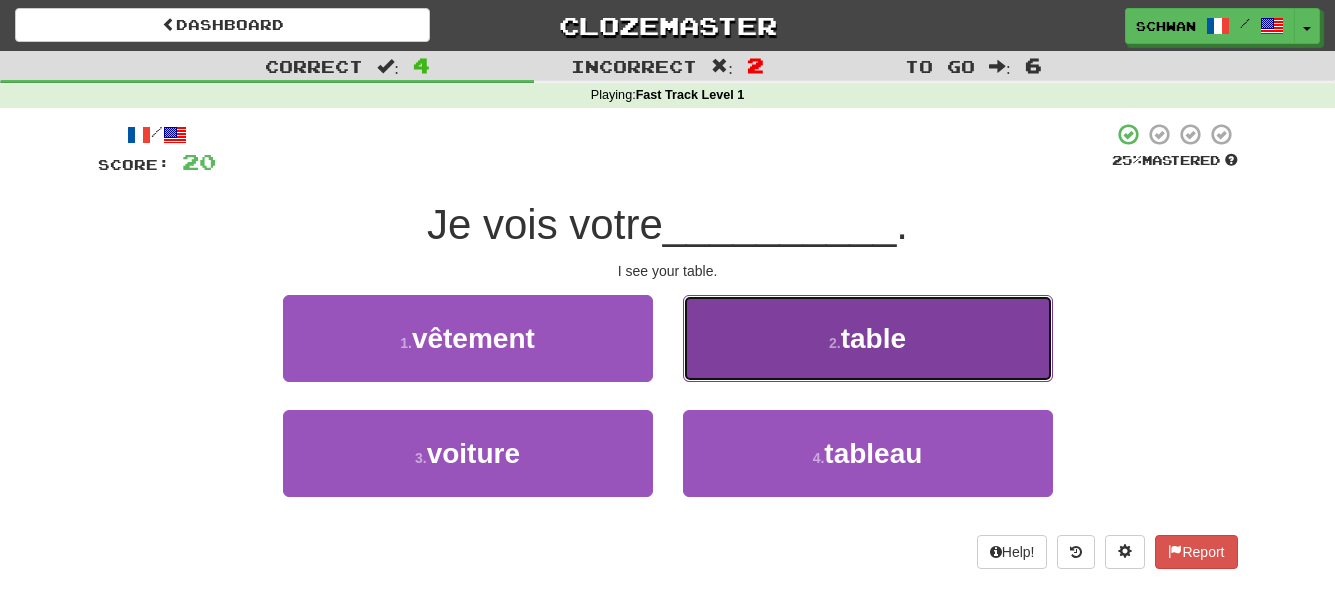 click on "2 .  table" at bounding box center (868, 338) 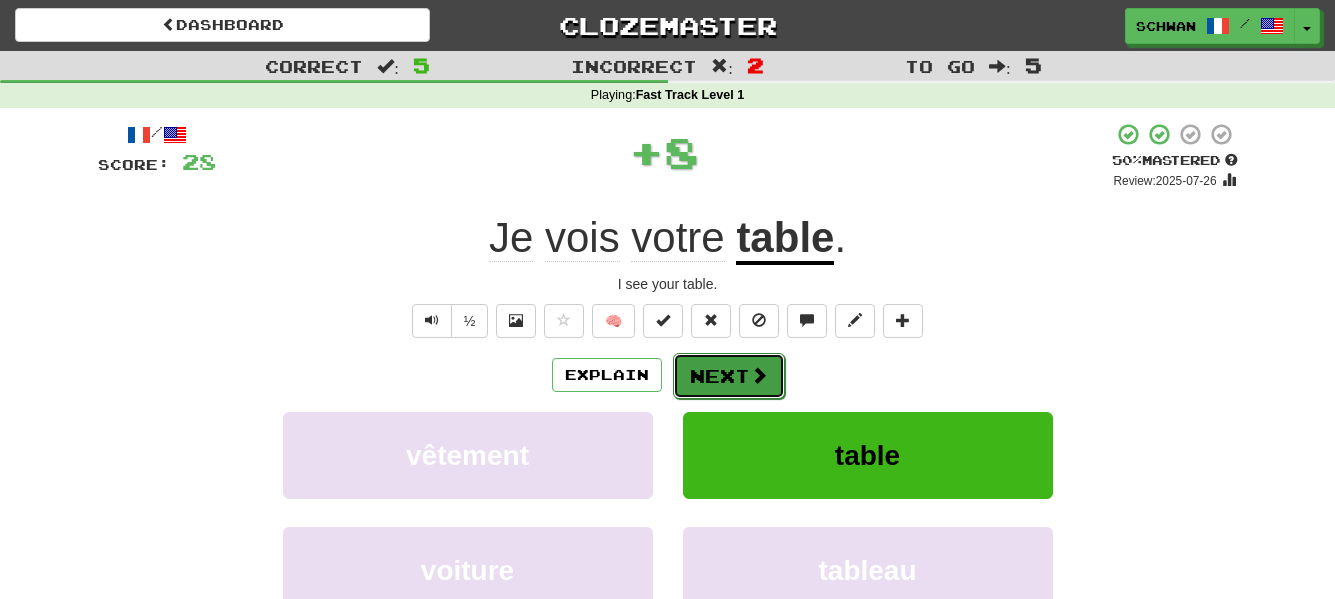 click on "Next" at bounding box center (729, 376) 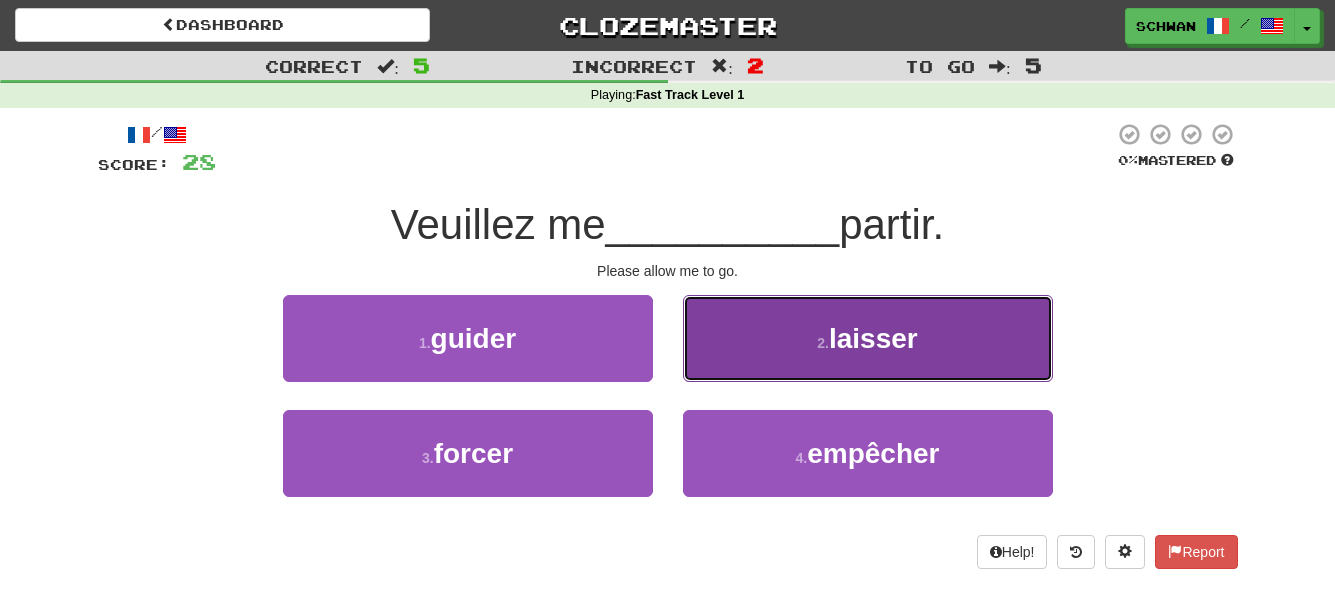 click on "2 .  laisser" at bounding box center (868, 338) 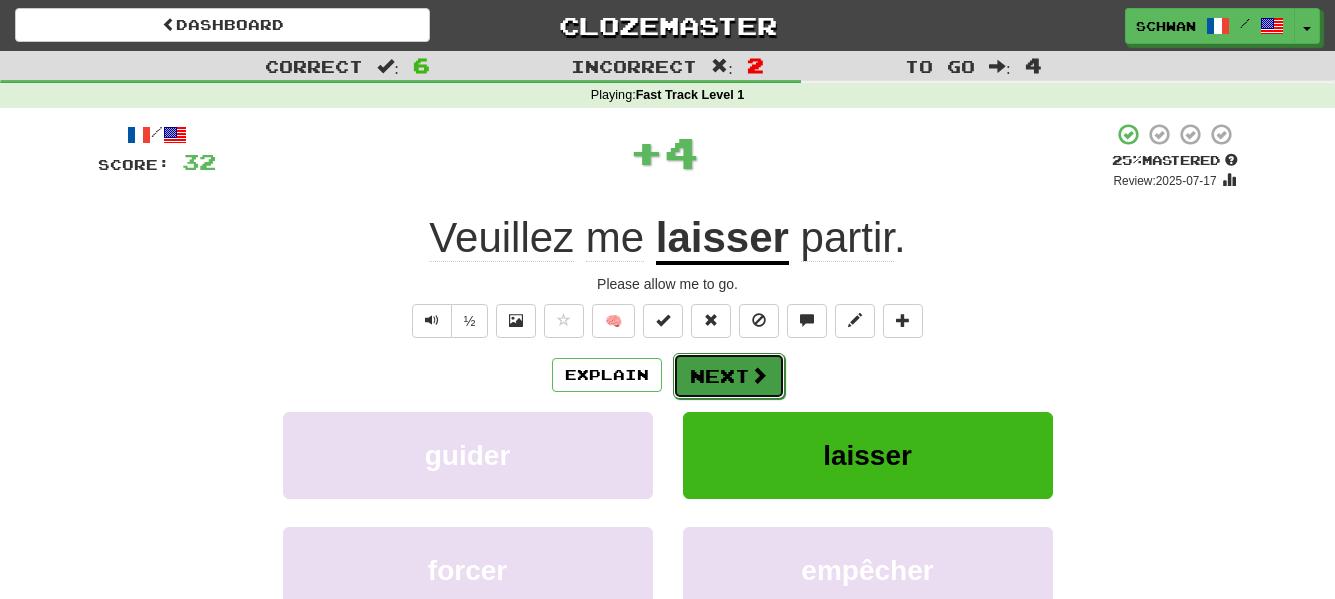 click on "Next" at bounding box center (729, 376) 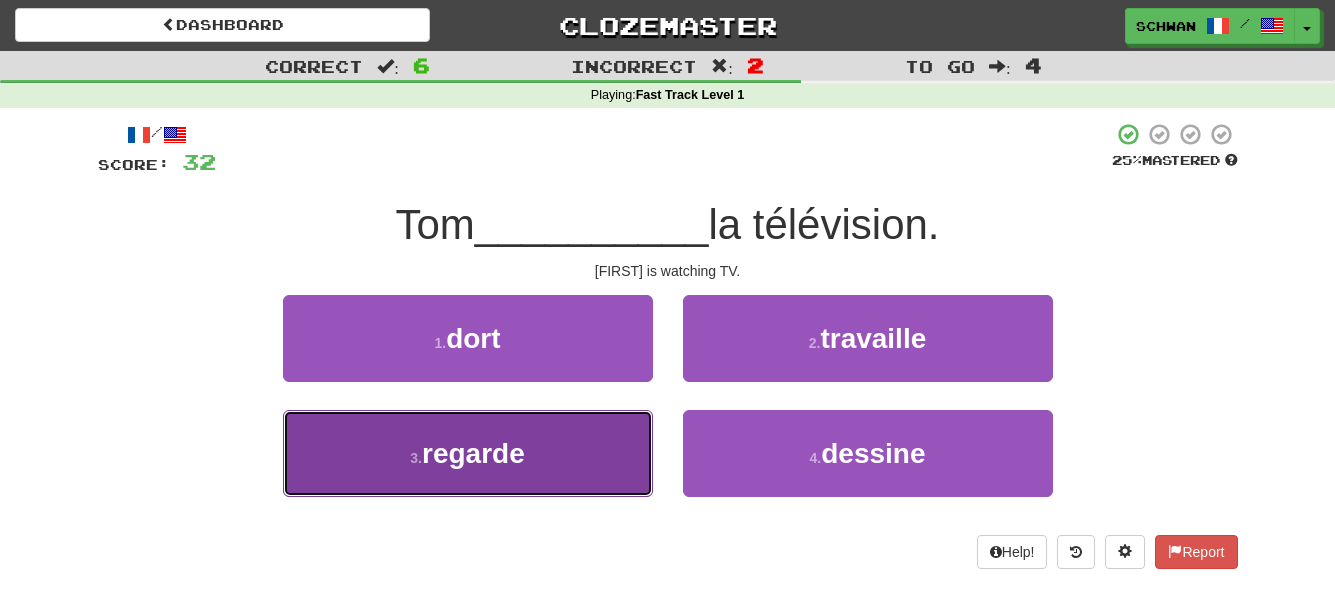 click on "regarde" at bounding box center [473, 453] 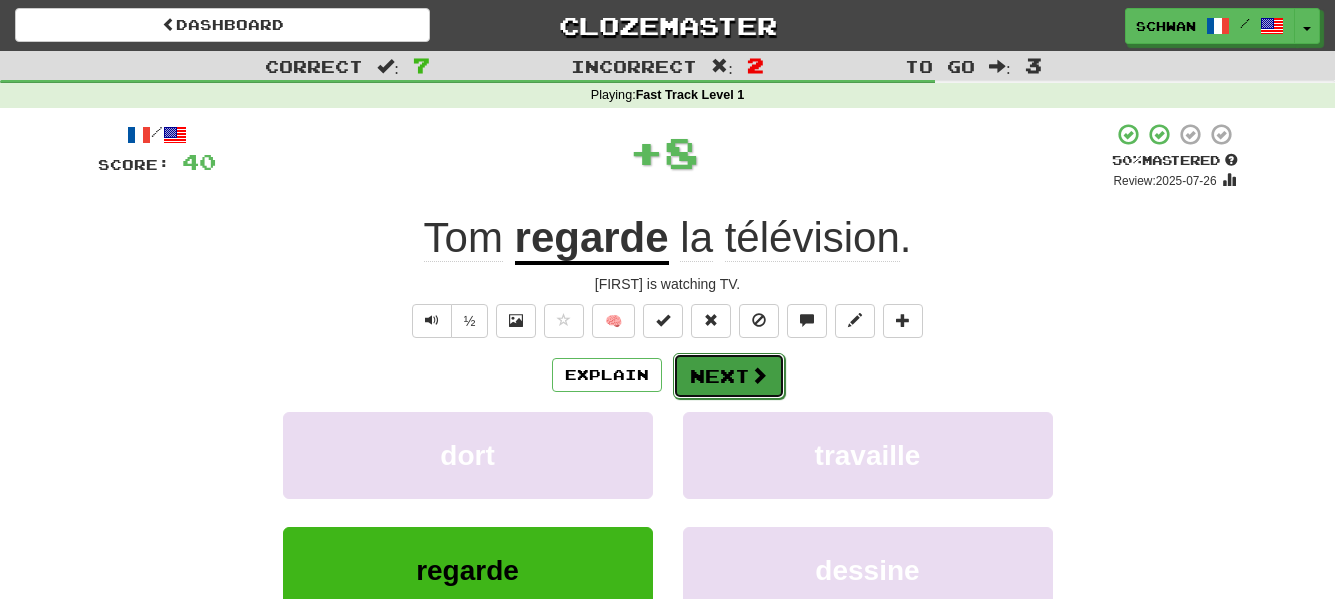 click on "Next" at bounding box center (729, 376) 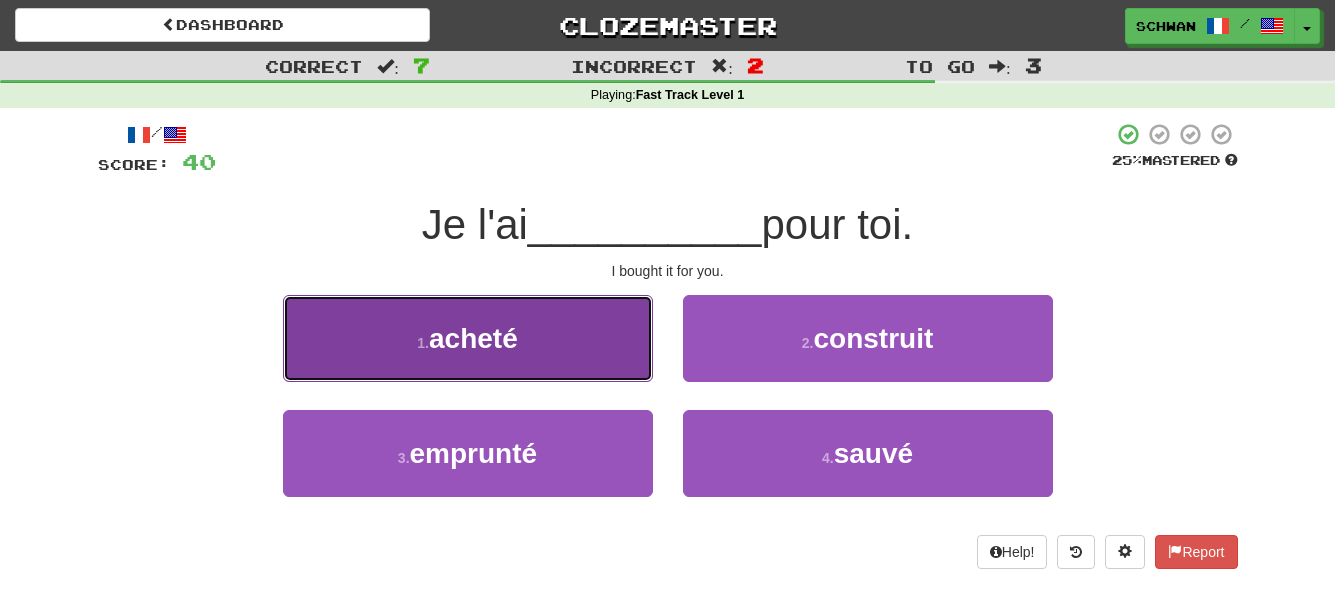 click on "acheté" at bounding box center [473, 338] 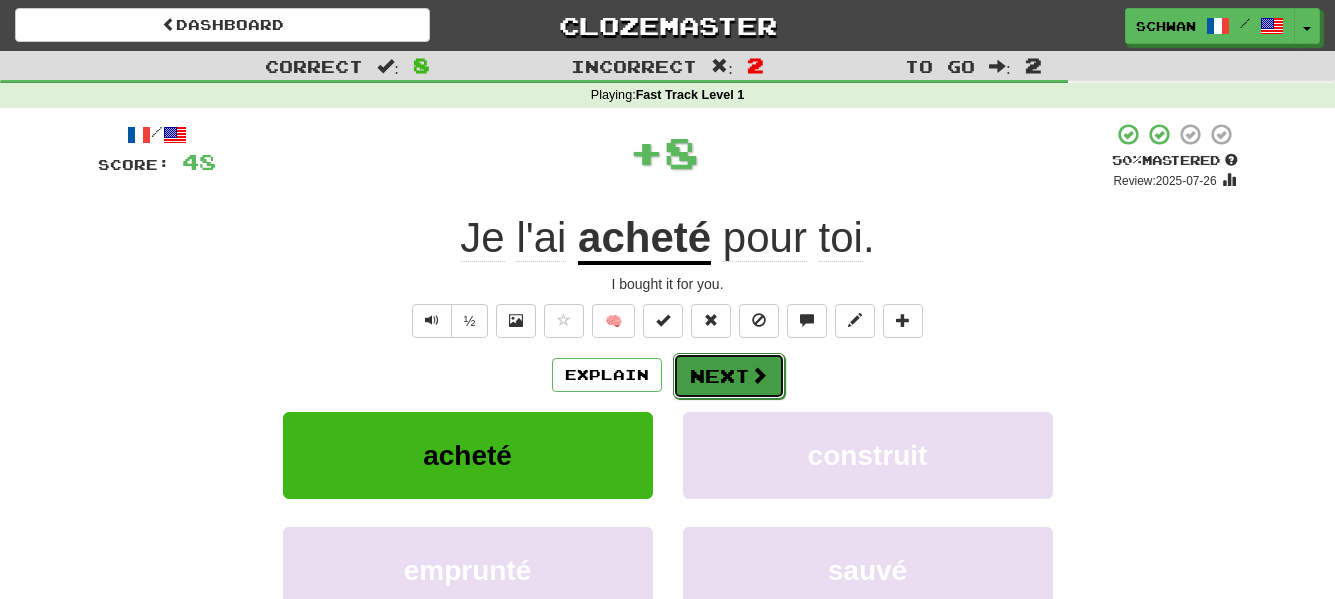 click on "Next" at bounding box center (729, 376) 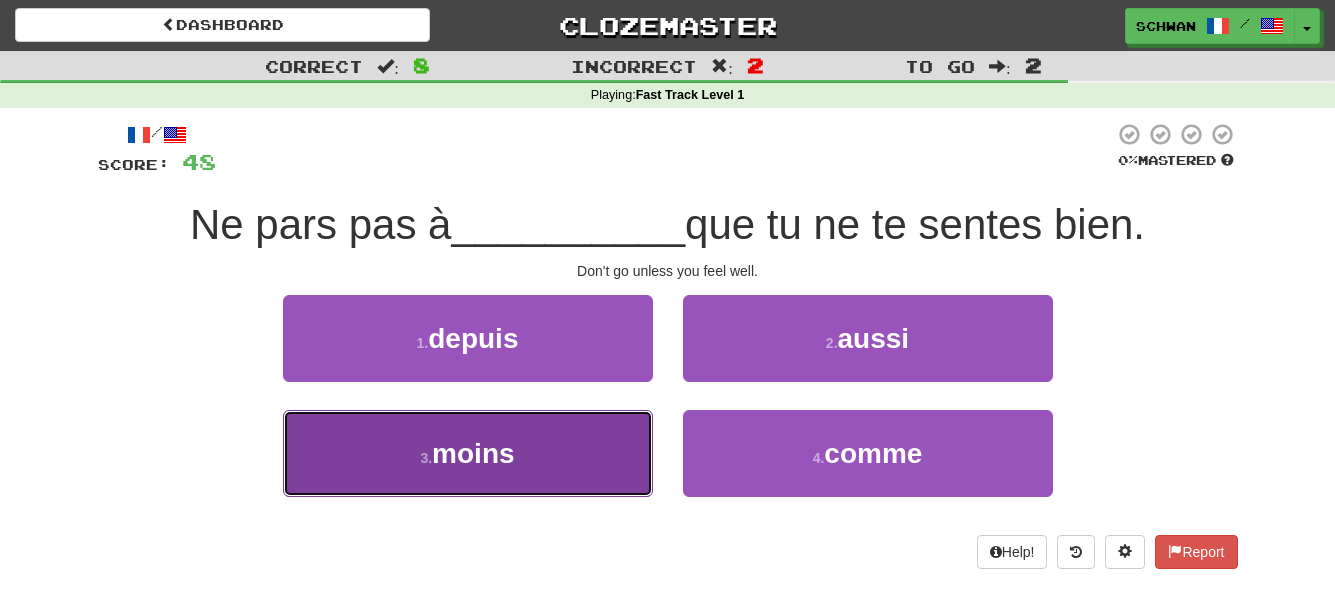 click on "moins" at bounding box center (473, 453) 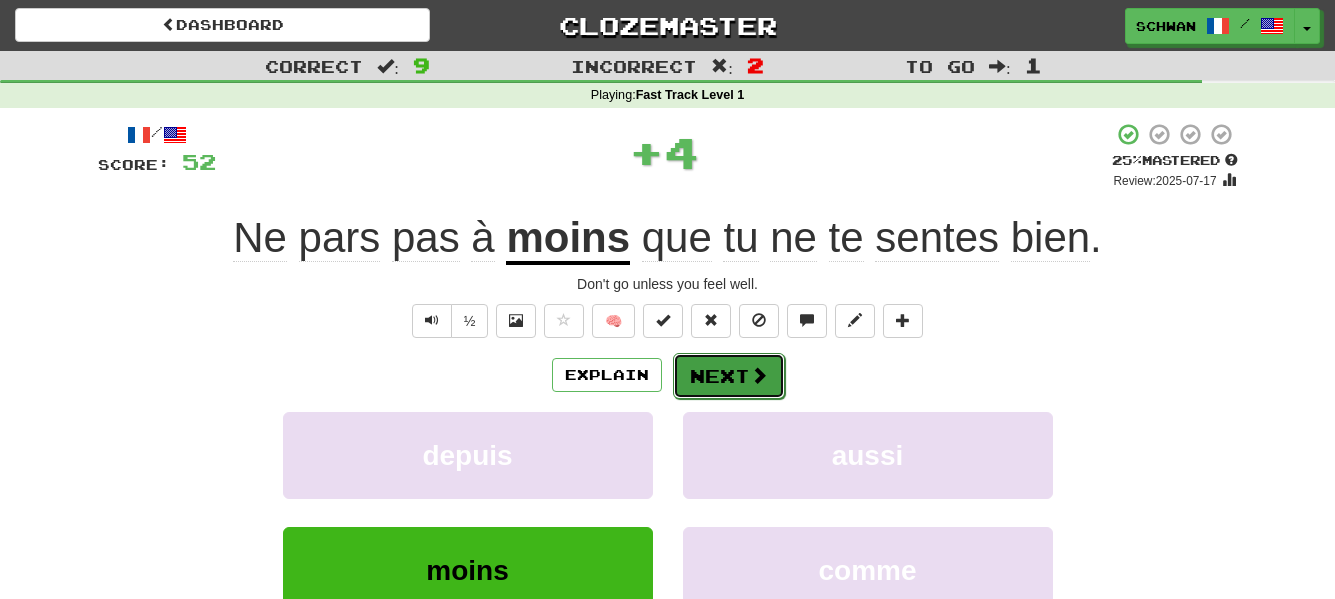 click on "Next" at bounding box center [729, 376] 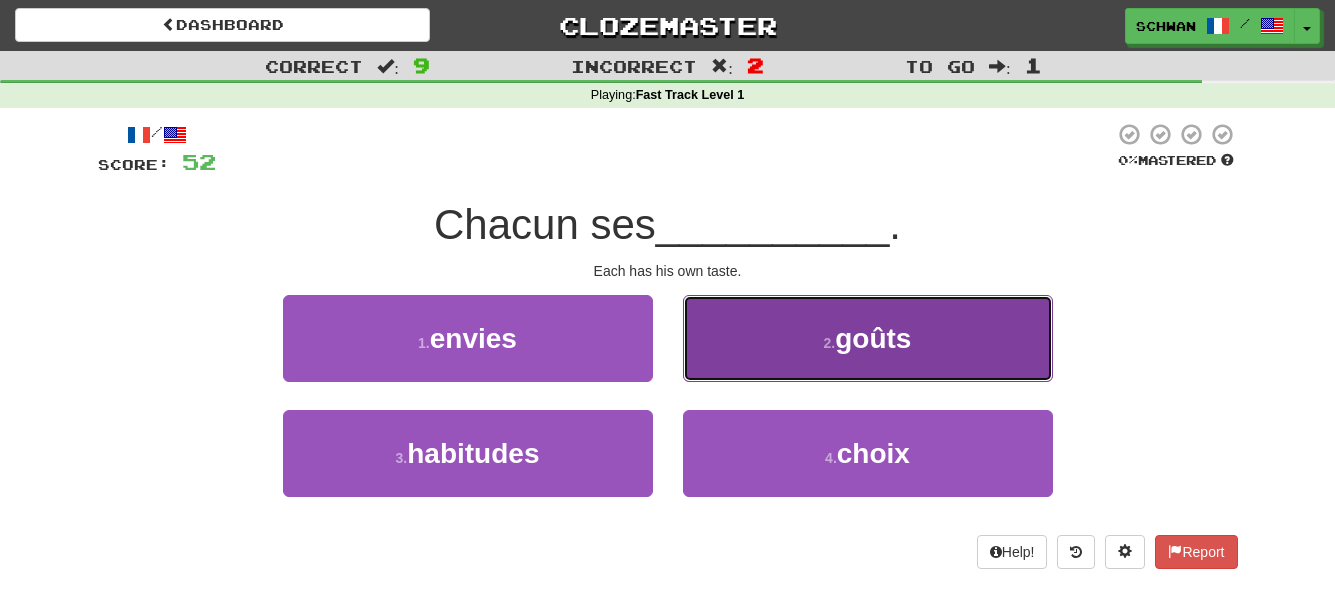 click on "goûts" at bounding box center [873, 338] 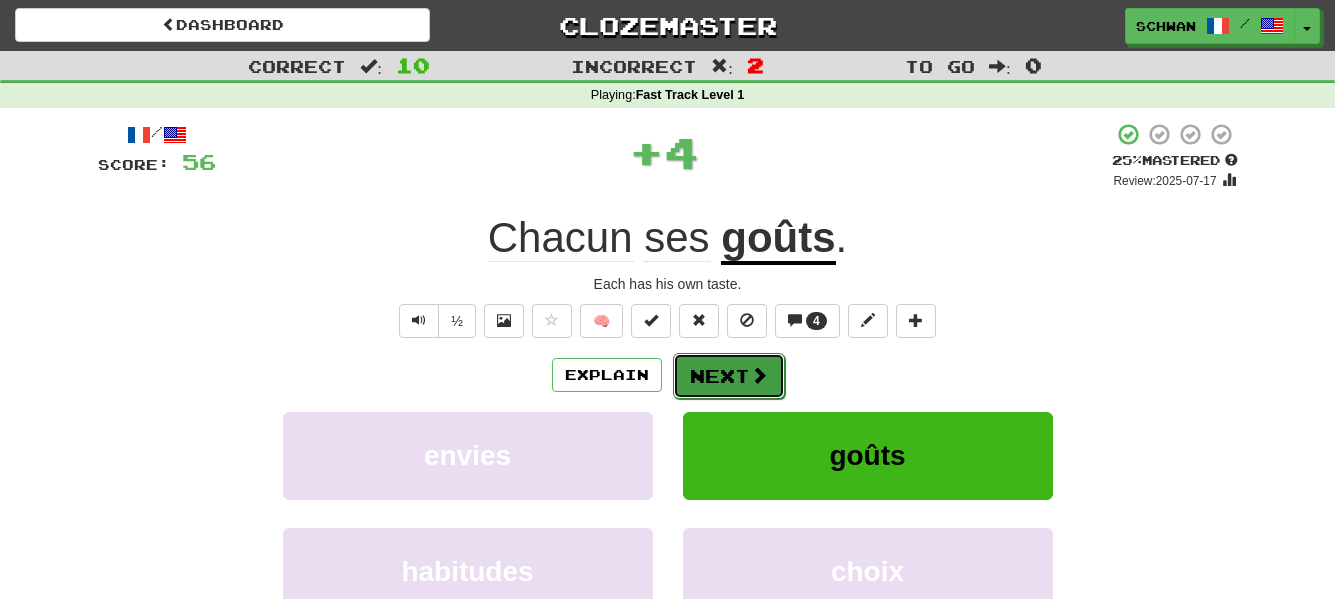 click on "Next" at bounding box center (729, 376) 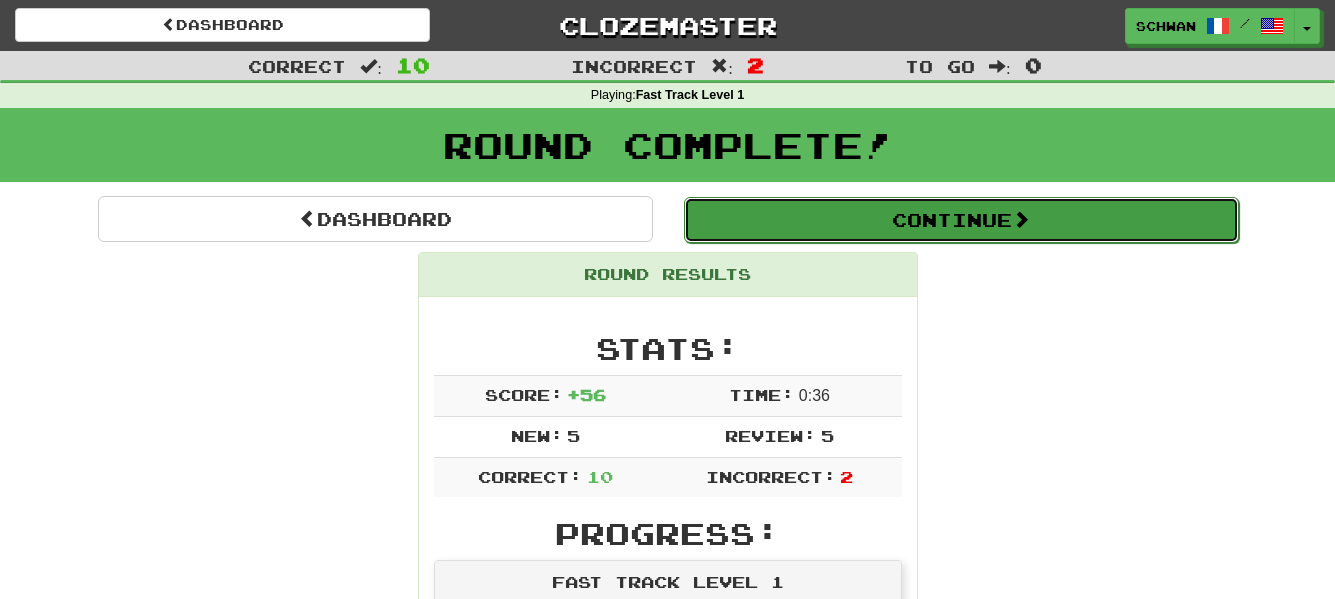 click on "Continue" at bounding box center [961, 220] 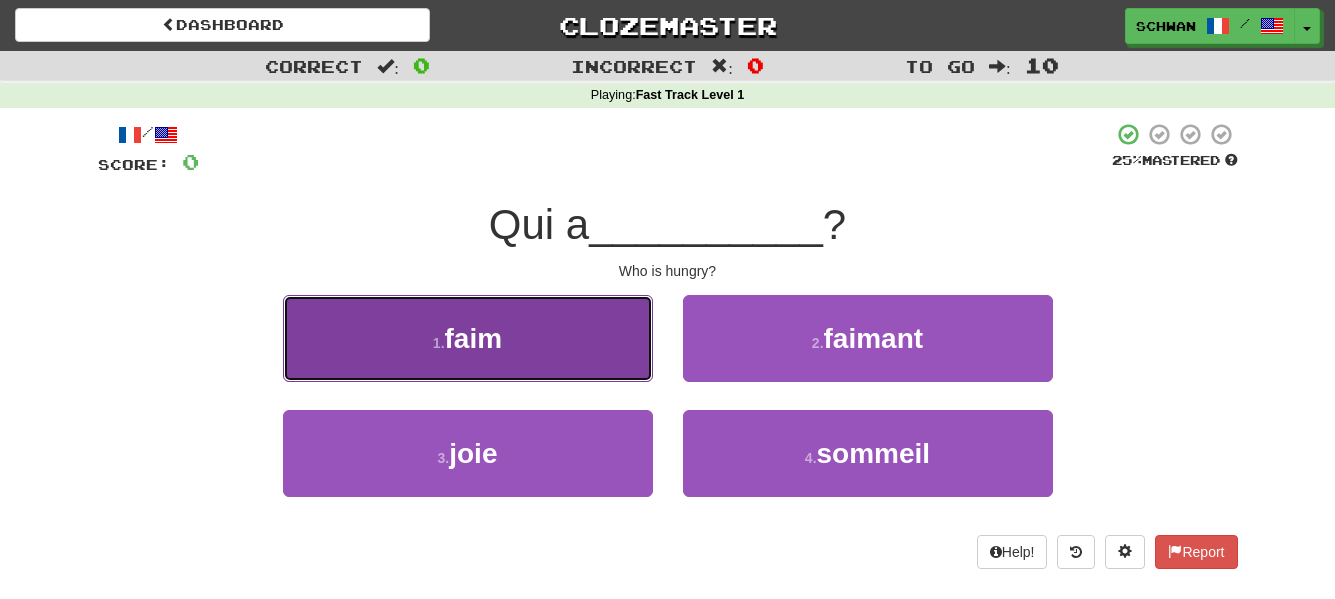 click on "1 .  faim" at bounding box center [468, 338] 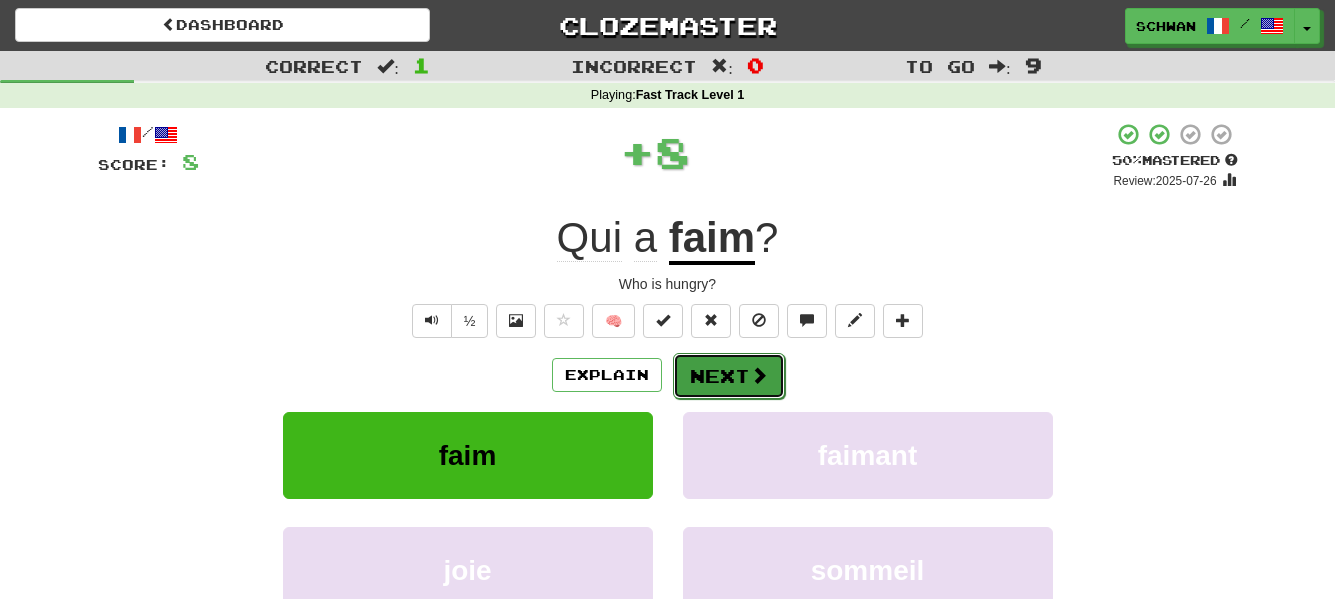 click at bounding box center (759, 375) 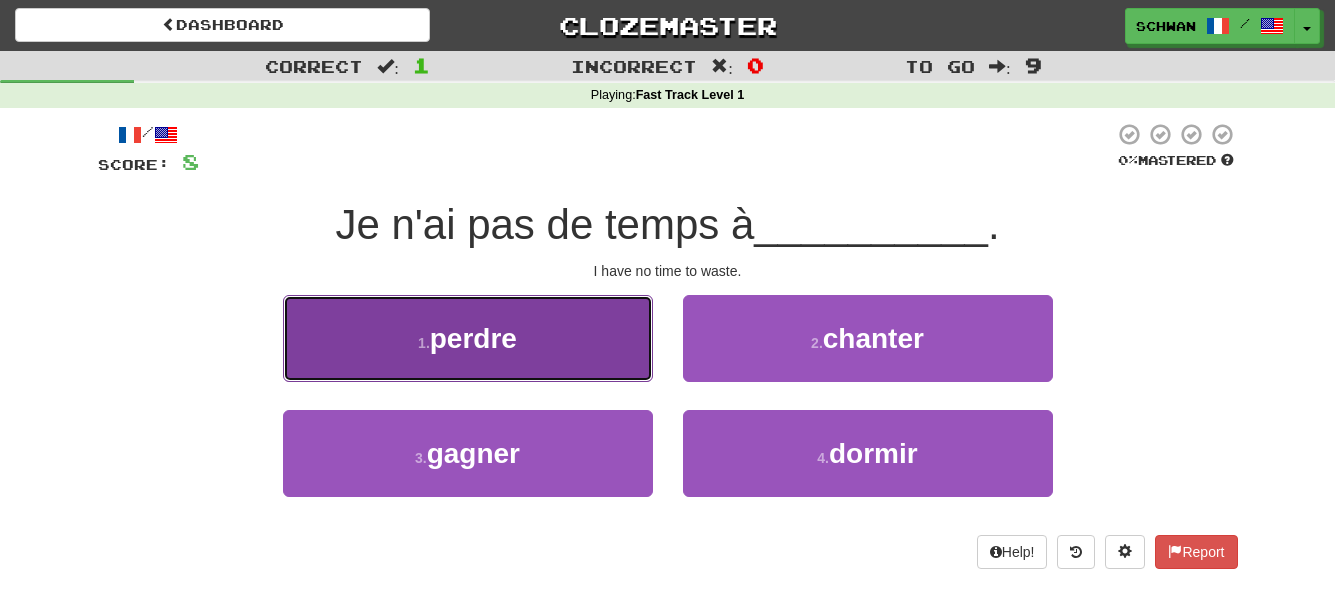 click on "perdre" at bounding box center (473, 338) 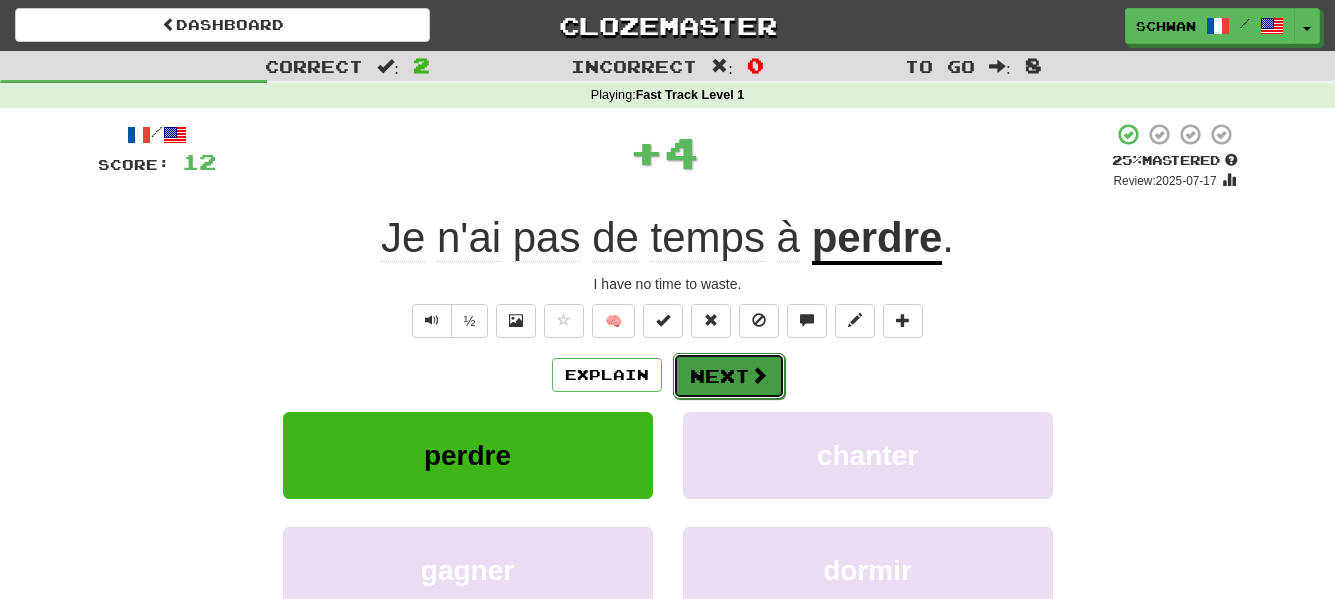 click at bounding box center [759, 375] 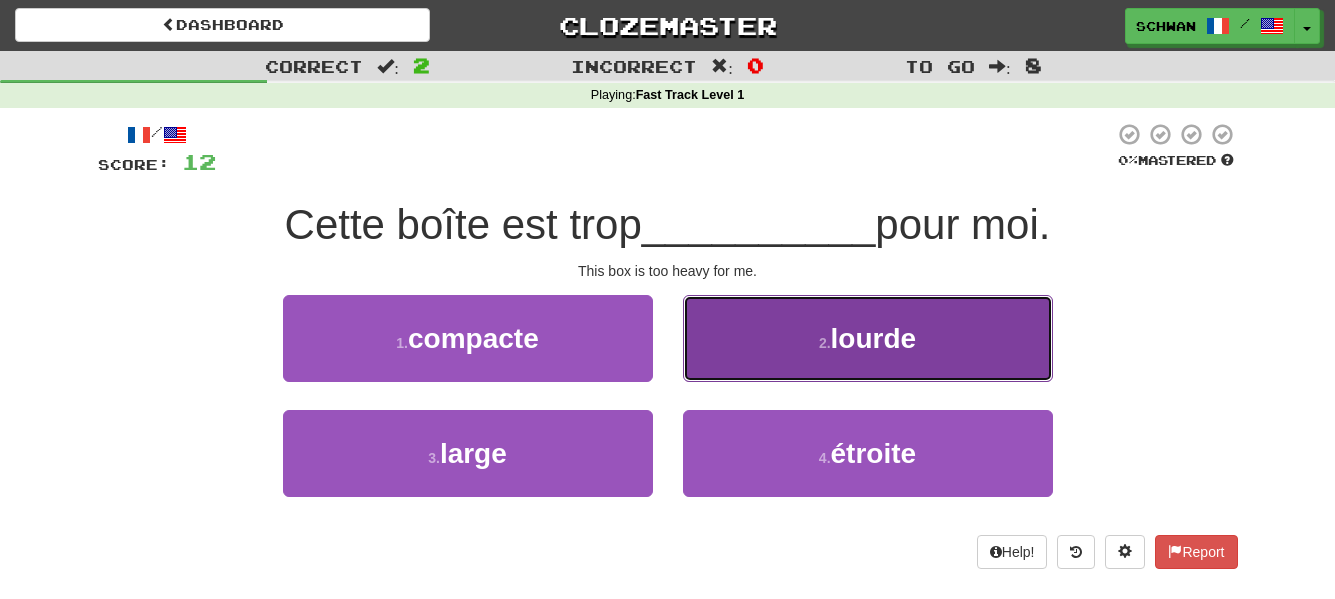 click on "2 .  lourde" at bounding box center [868, 338] 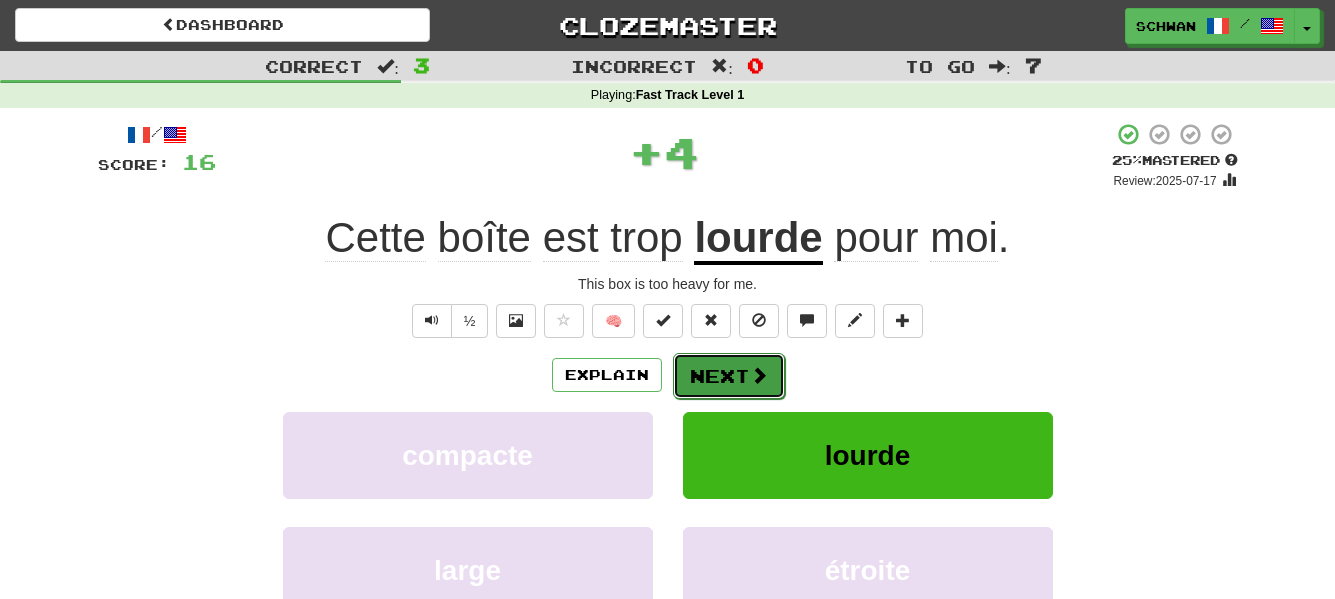 click on "Next" at bounding box center (729, 376) 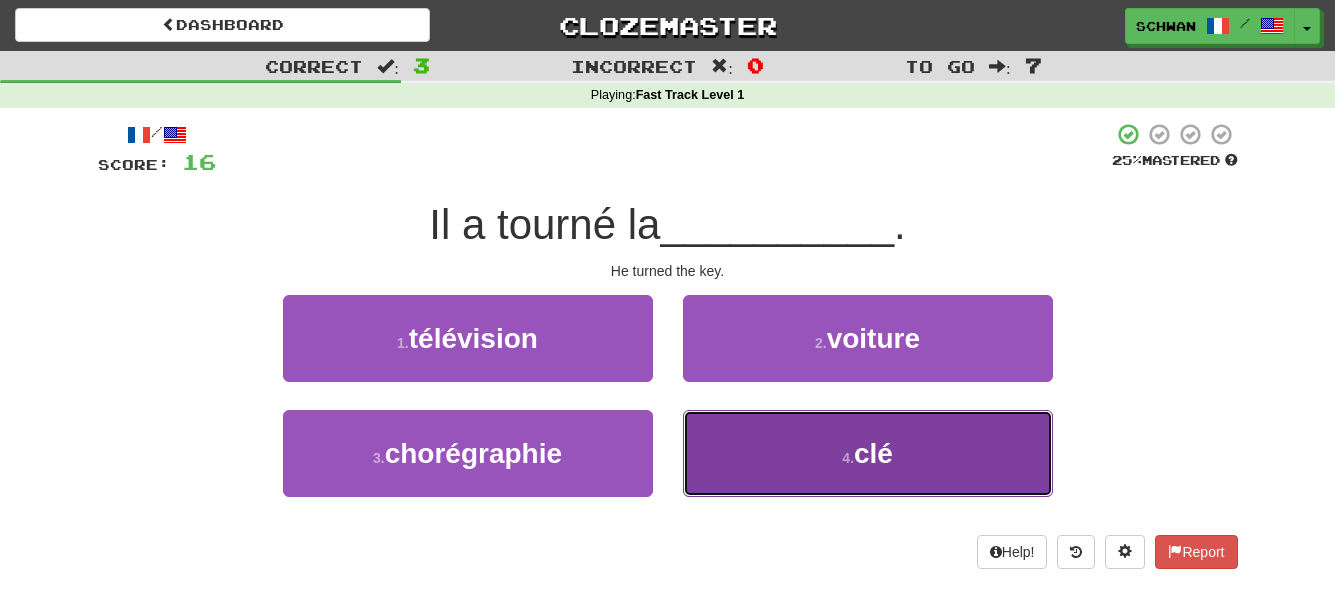 click on "4 .  clé" at bounding box center [868, 453] 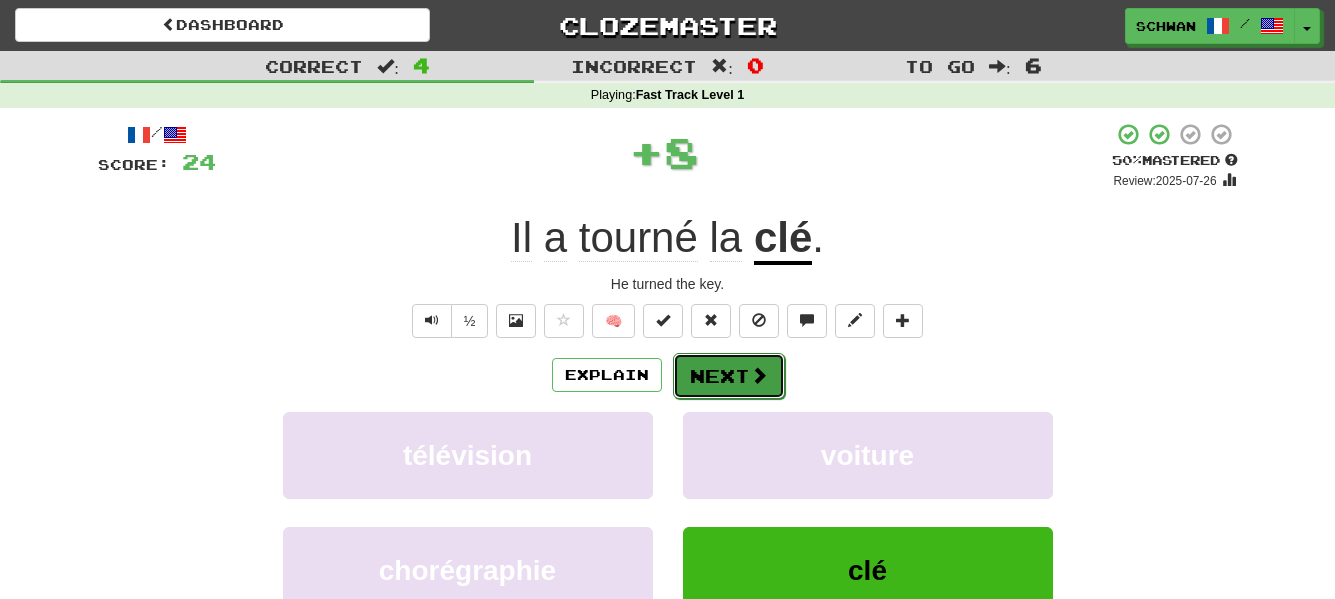 click at bounding box center (759, 375) 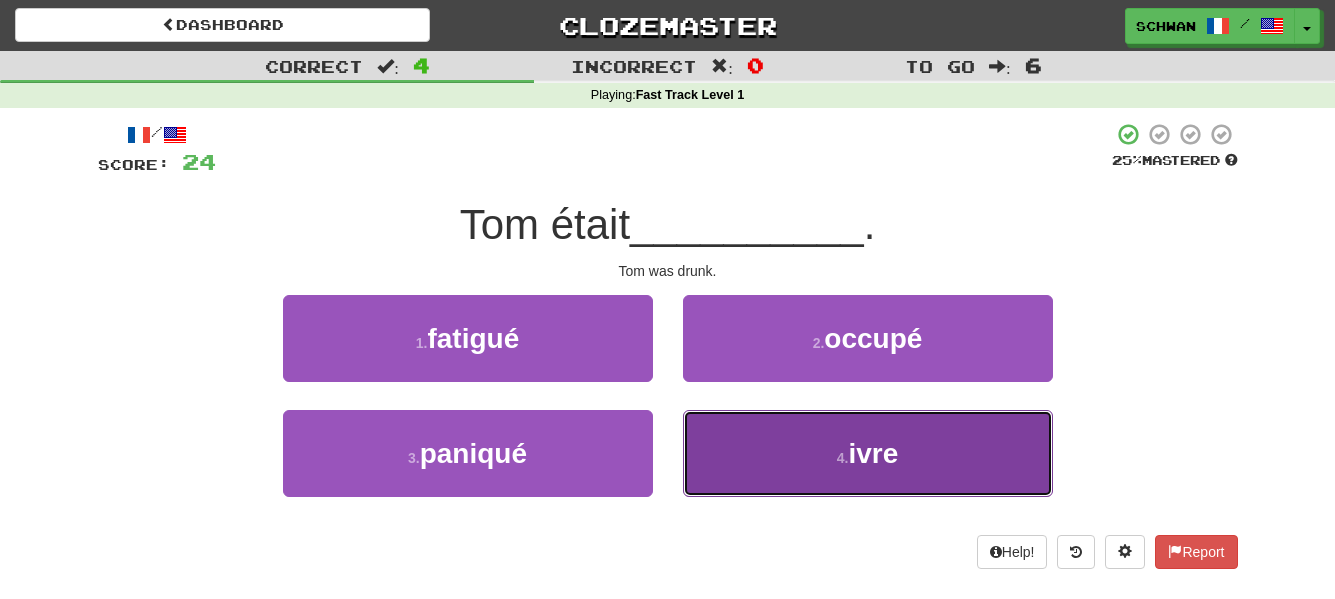 click on "4 .  ivre" at bounding box center [868, 453] 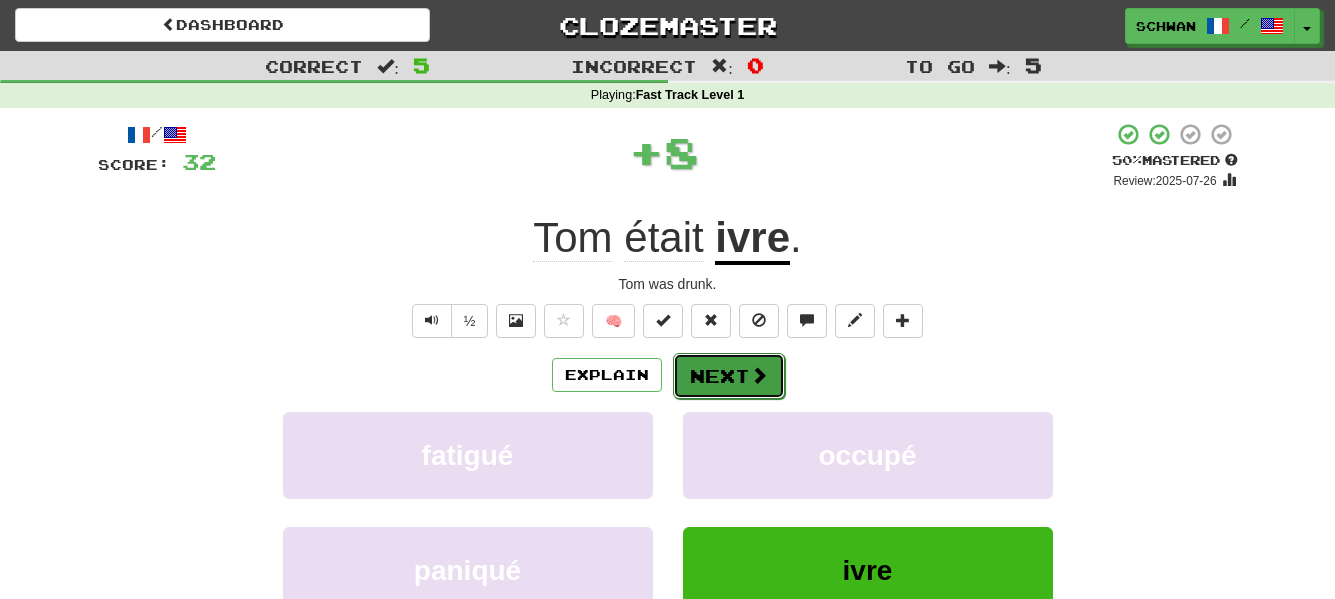 click on "Next" at bounding box center (729, 376) 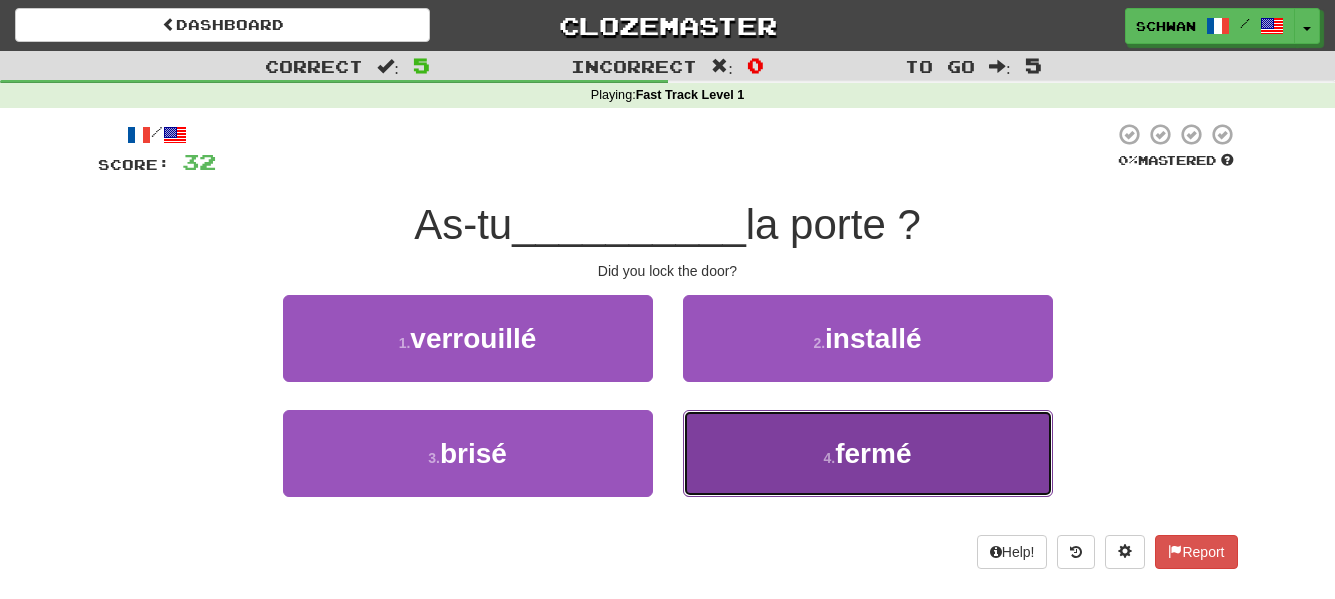 click on "fermé" at bounding box center (873, 453) 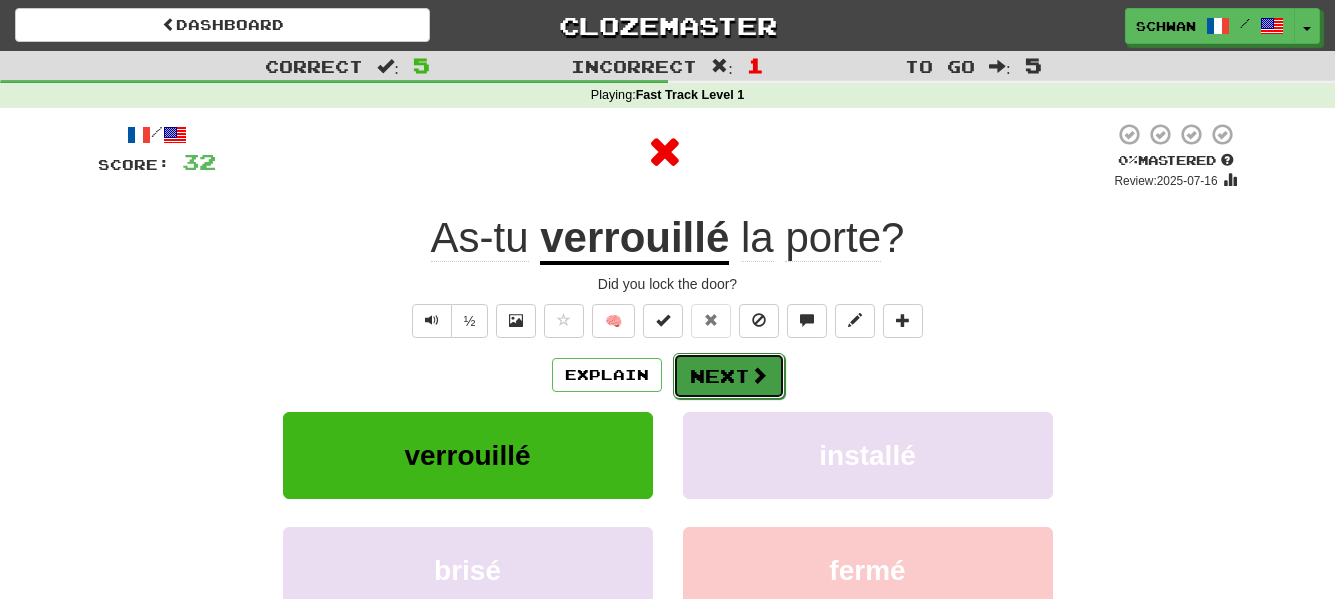 click on "Next" at bounding box center (729, 376) 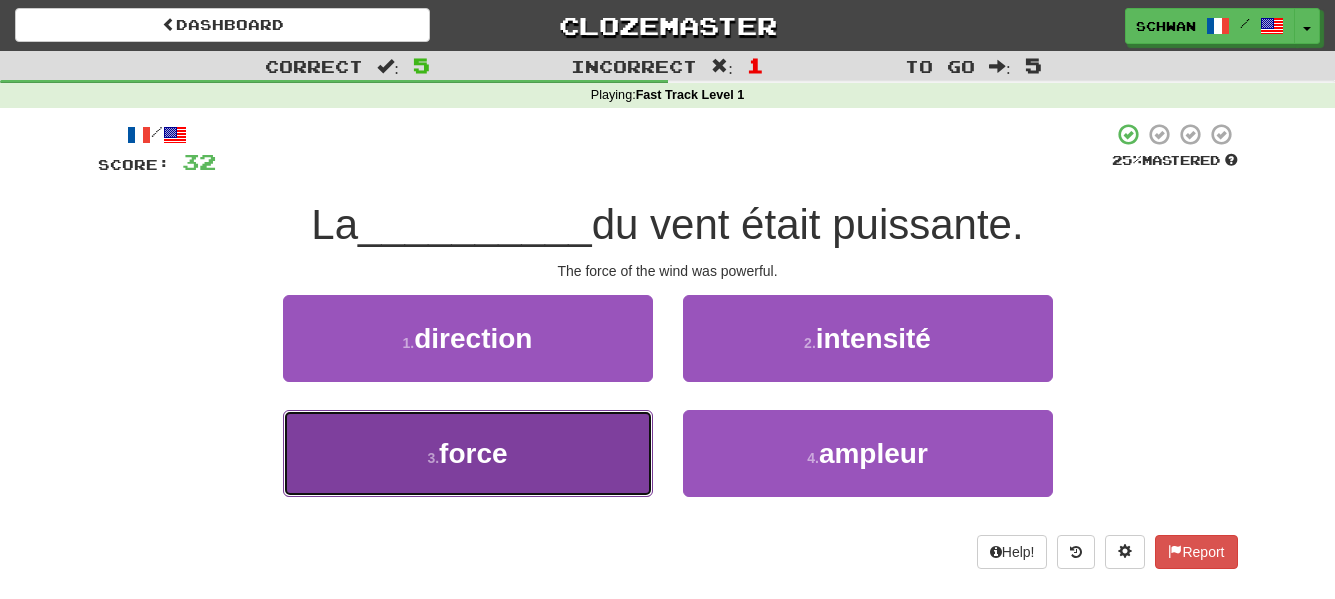 click on "3 .  force" at bounding box center (468, 453) 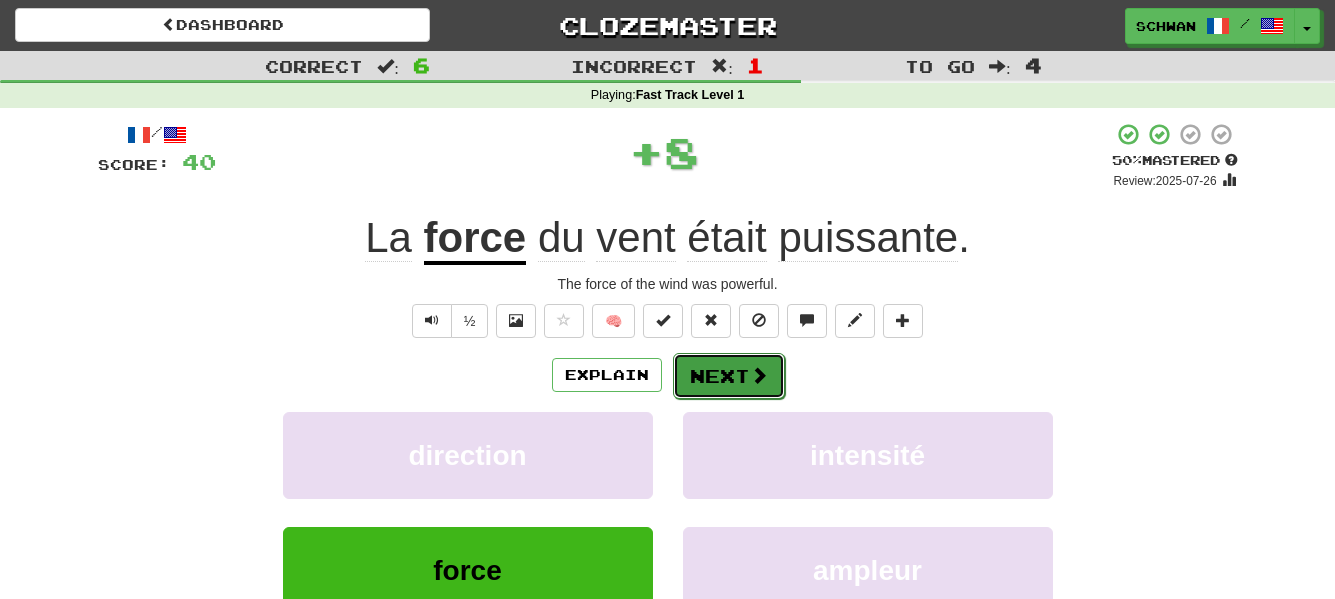click at bounding box center [759, 375] 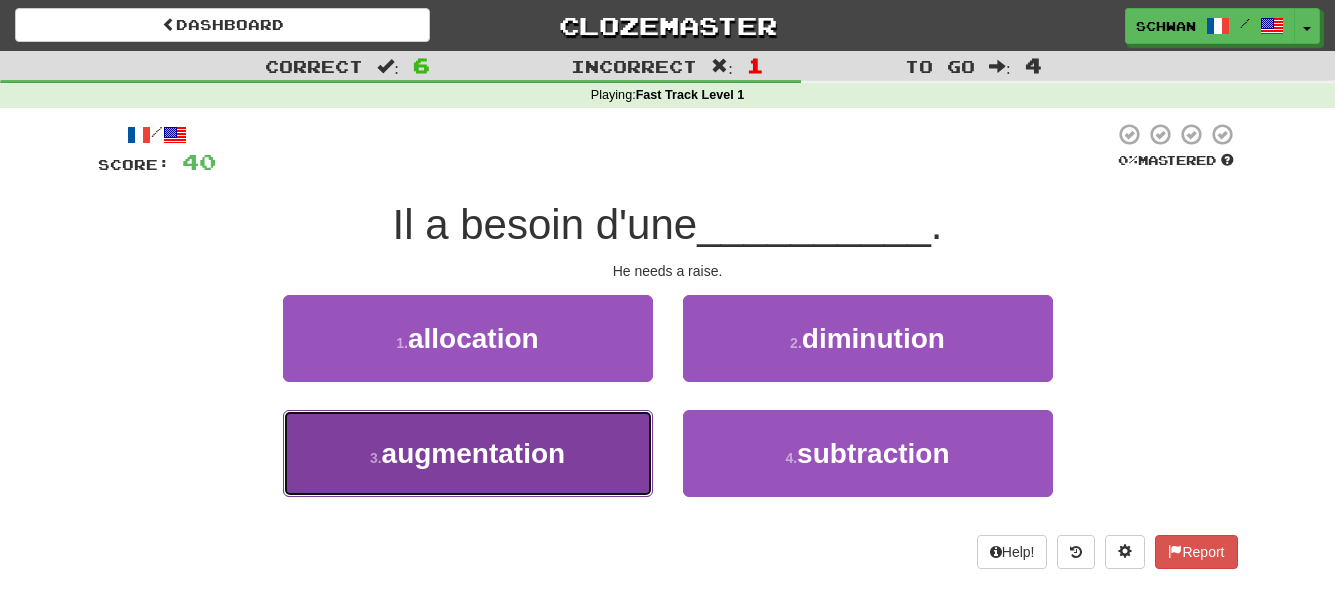 click on "augmentation" at bounding box center [474, 453] 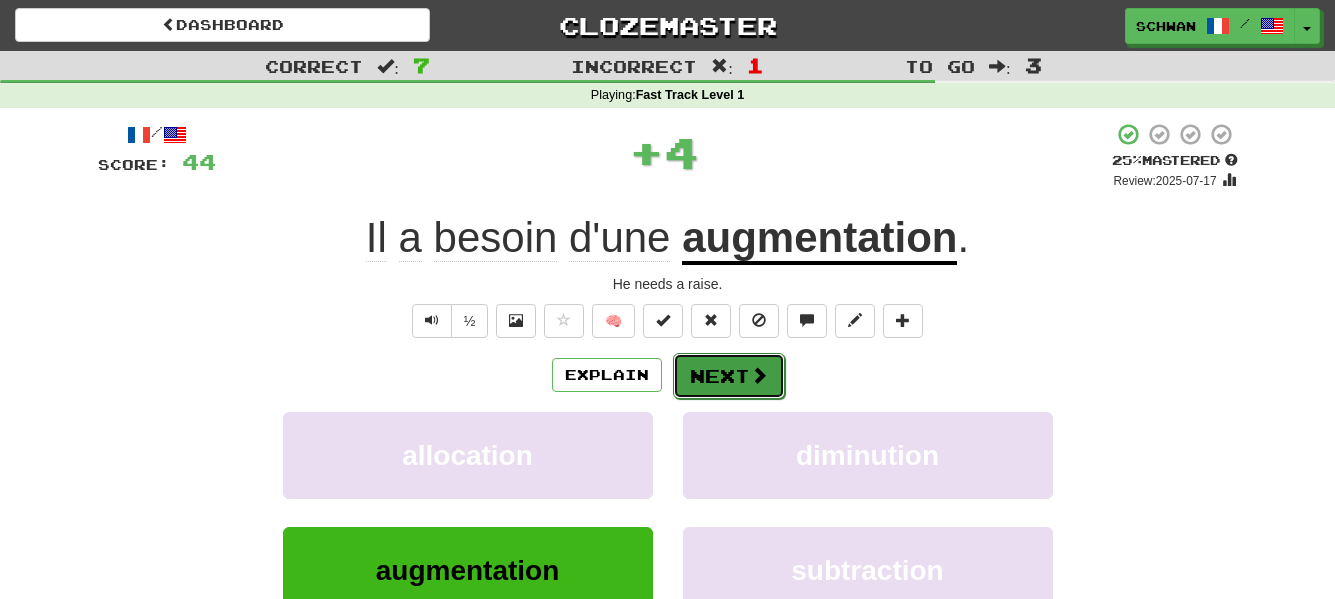 click on "Next" at bounding box center (729, 376) 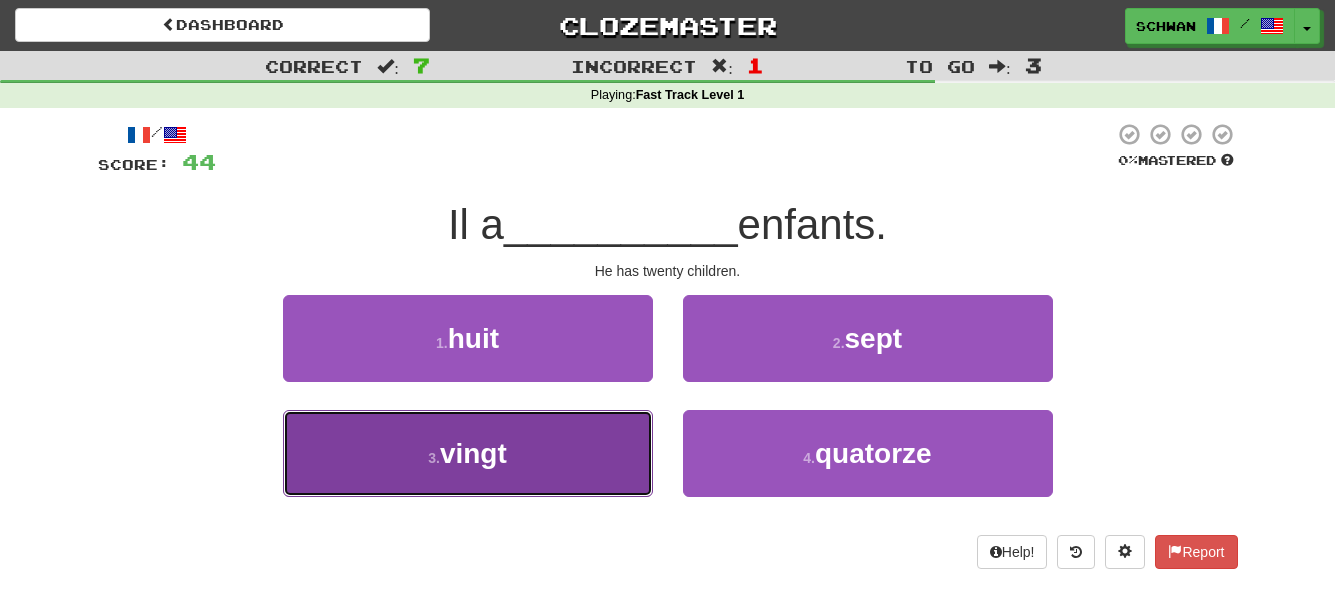 click on "3 .  vingt" at bounding box center (468, 453) 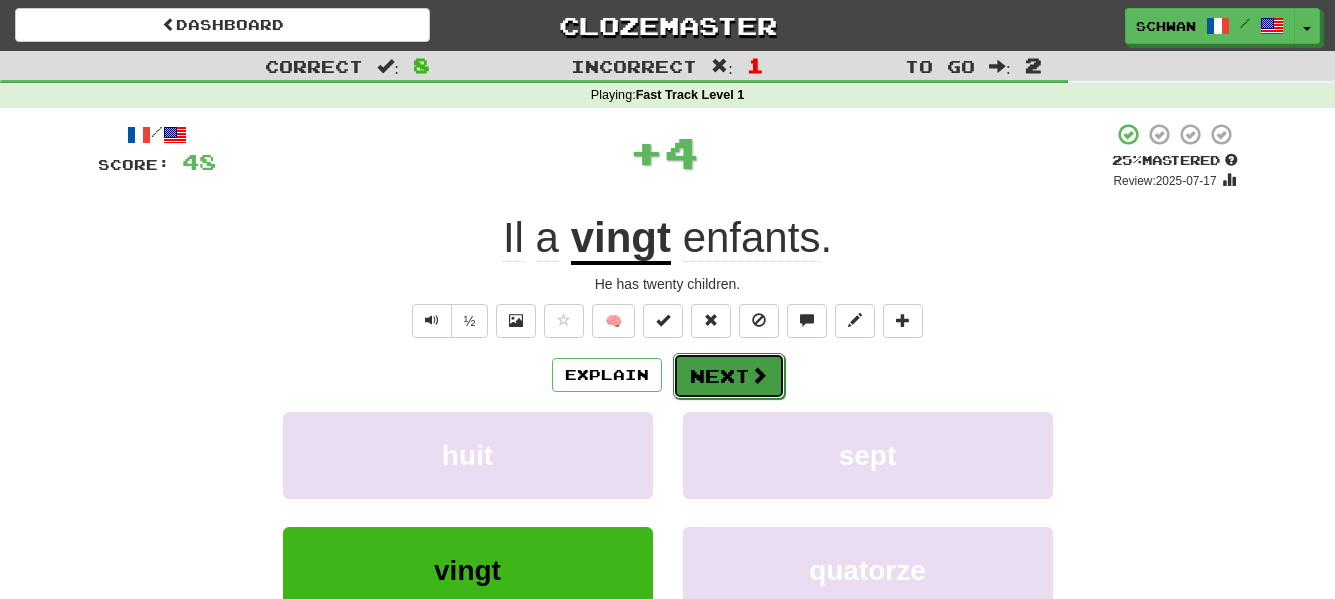 click on "Next" at bounding box center [729, 376] 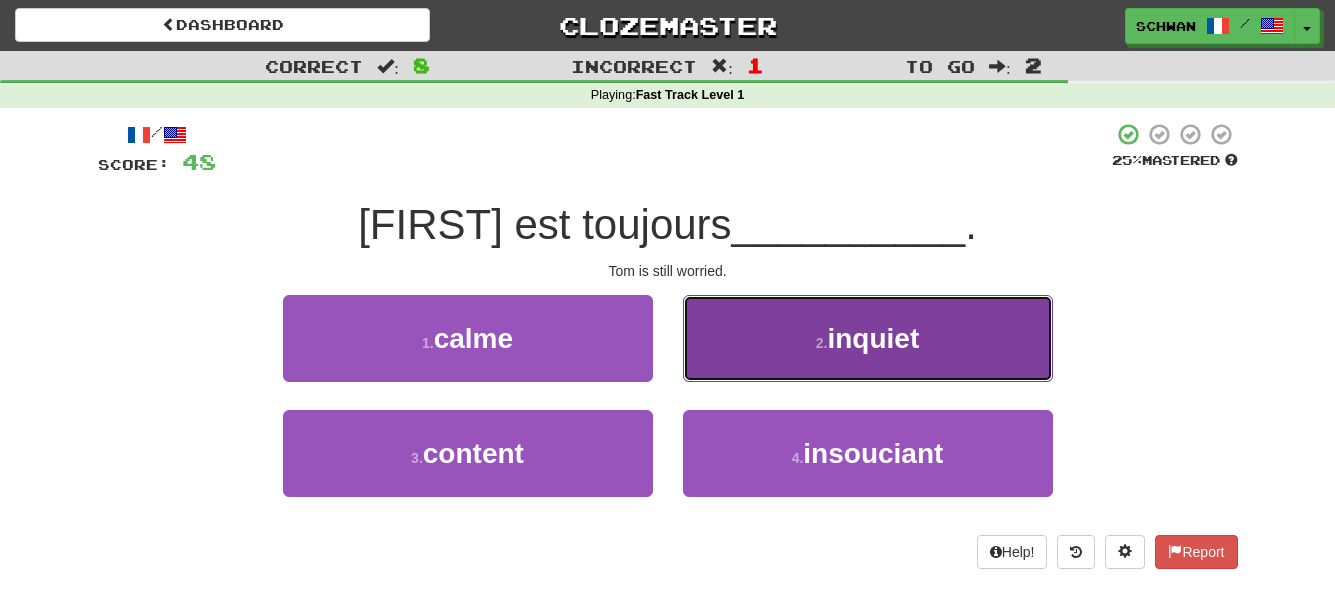 click on "2 .  inquiet" at bounding box center [868, 338] 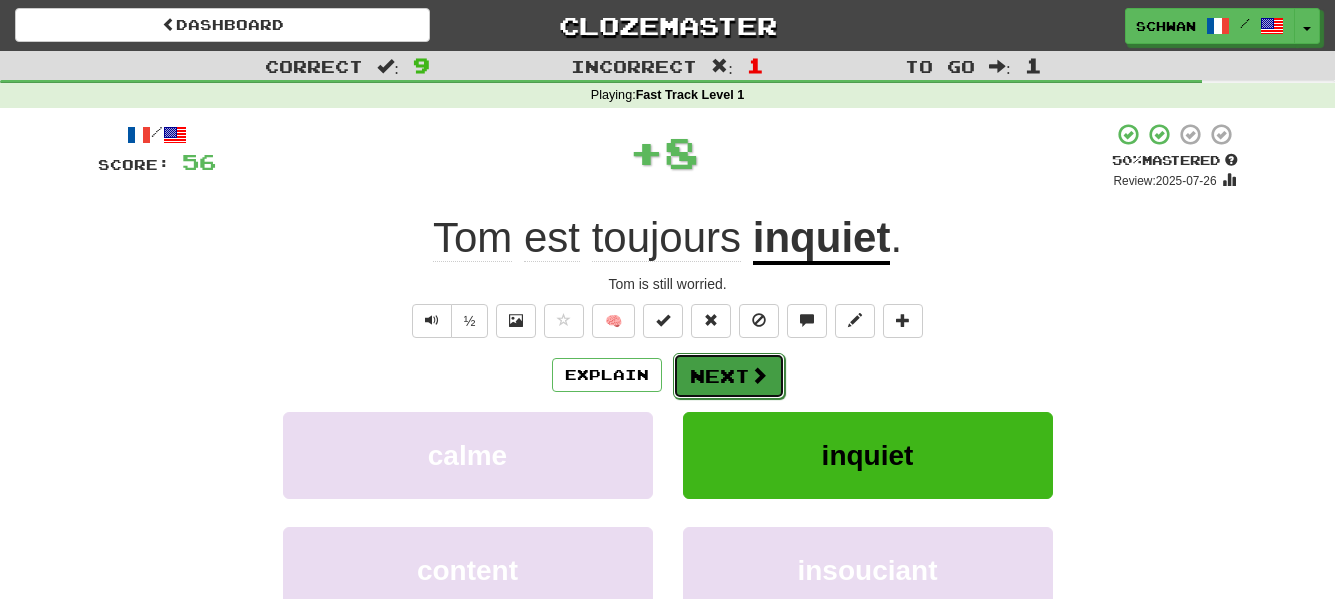 click on "Next" at bounding box center [729, 376] 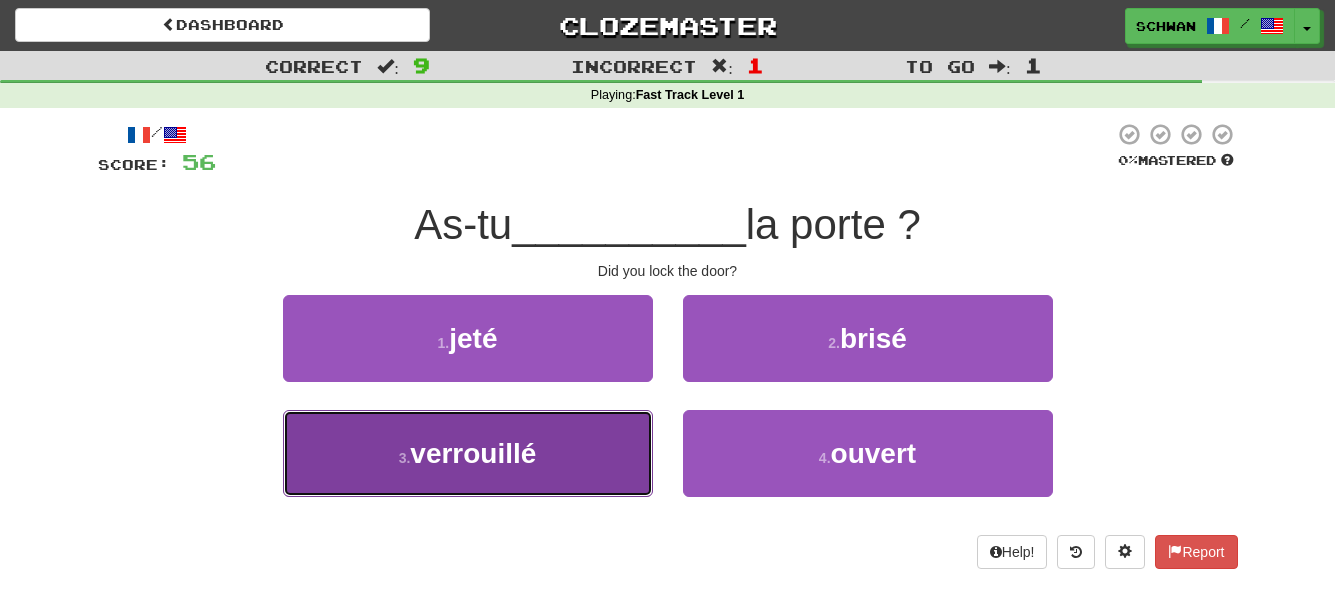 click on "verrouillé" at bounding box center [473, 453] 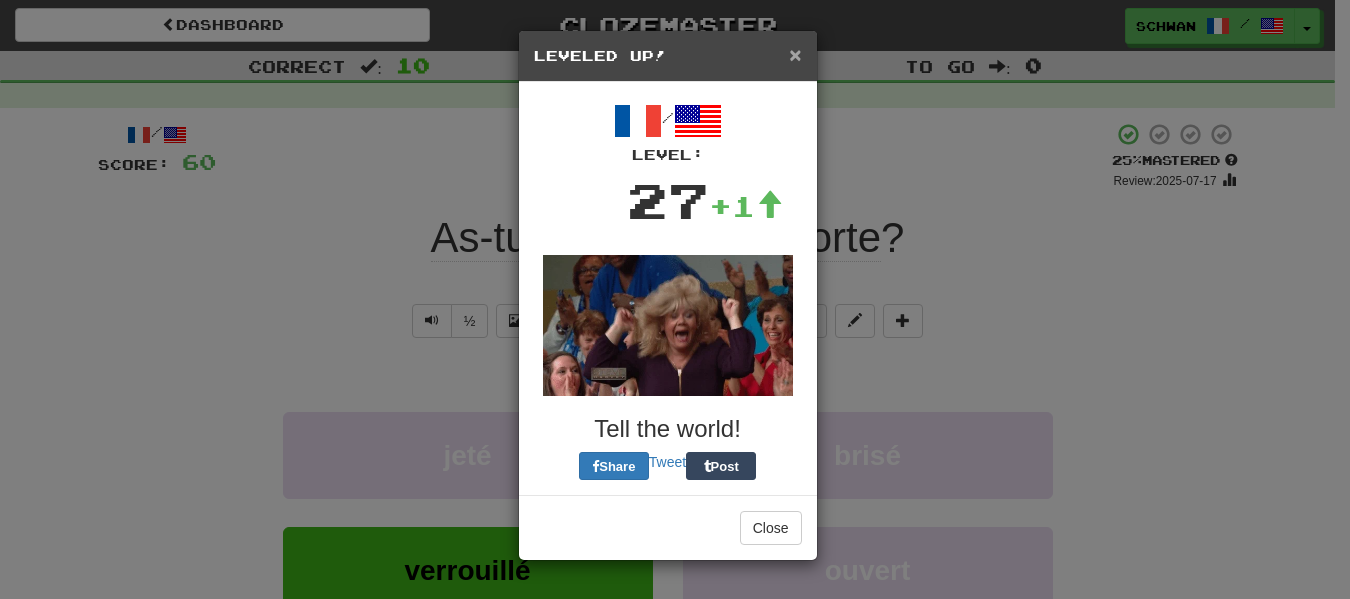 click on "×" at bounding box center (795, 54) 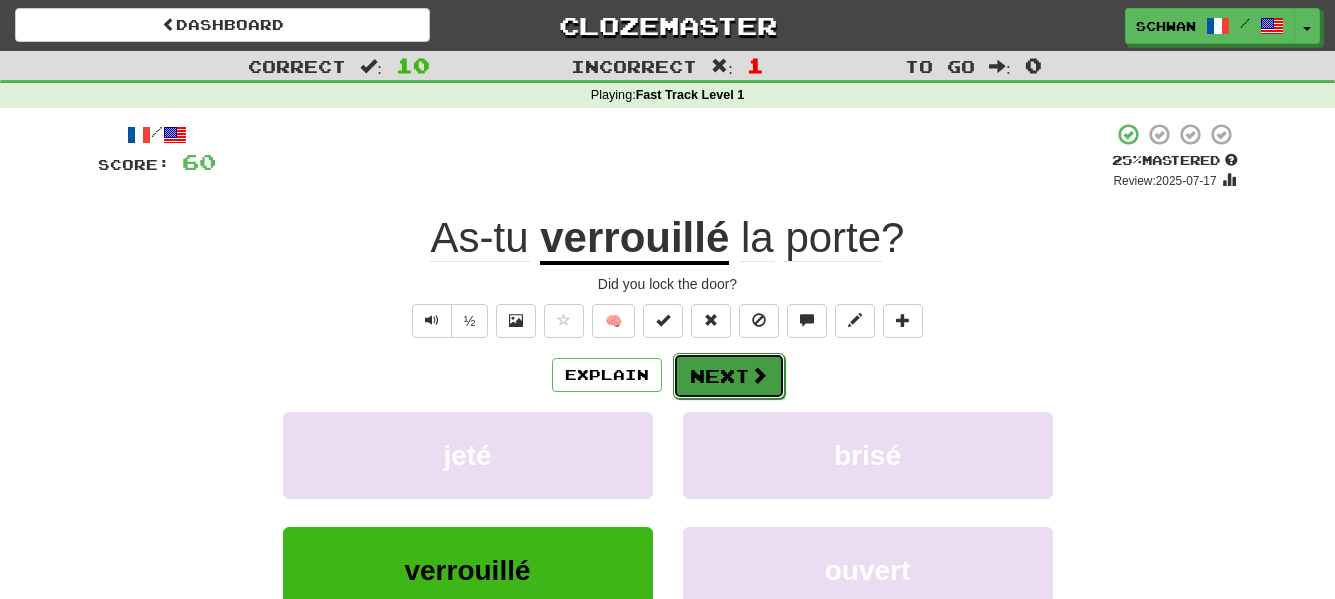 click on "Next" at bounding box center (729, 376) 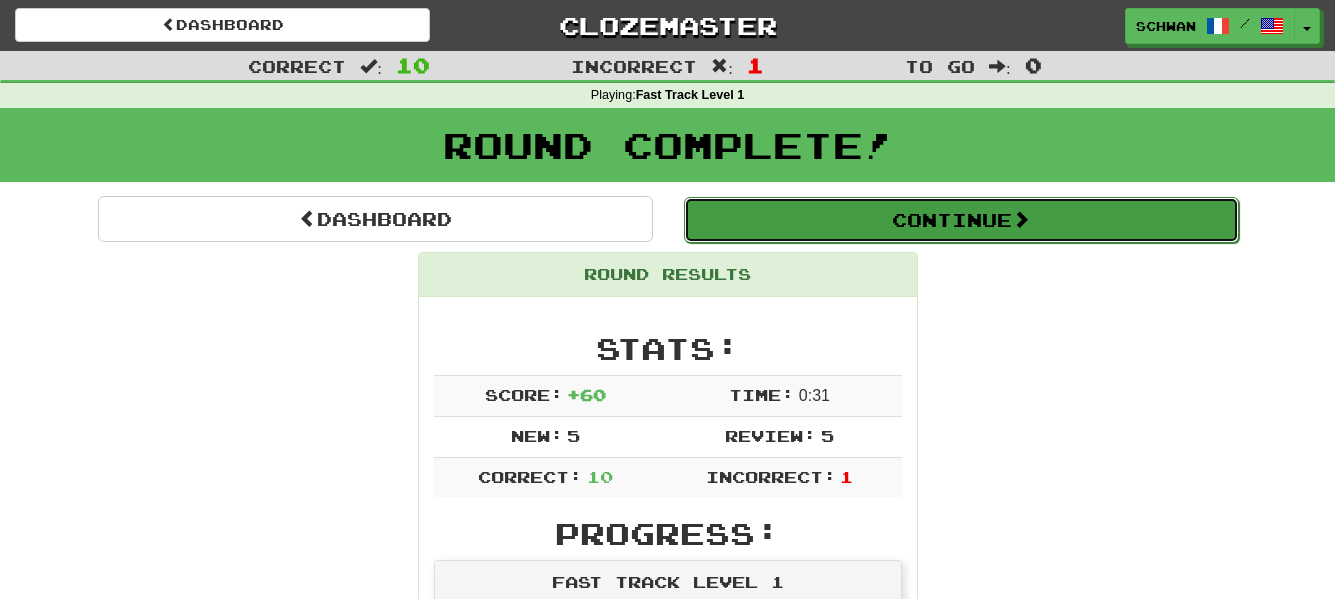 click on "Continue" at bounding box center (961, 220) 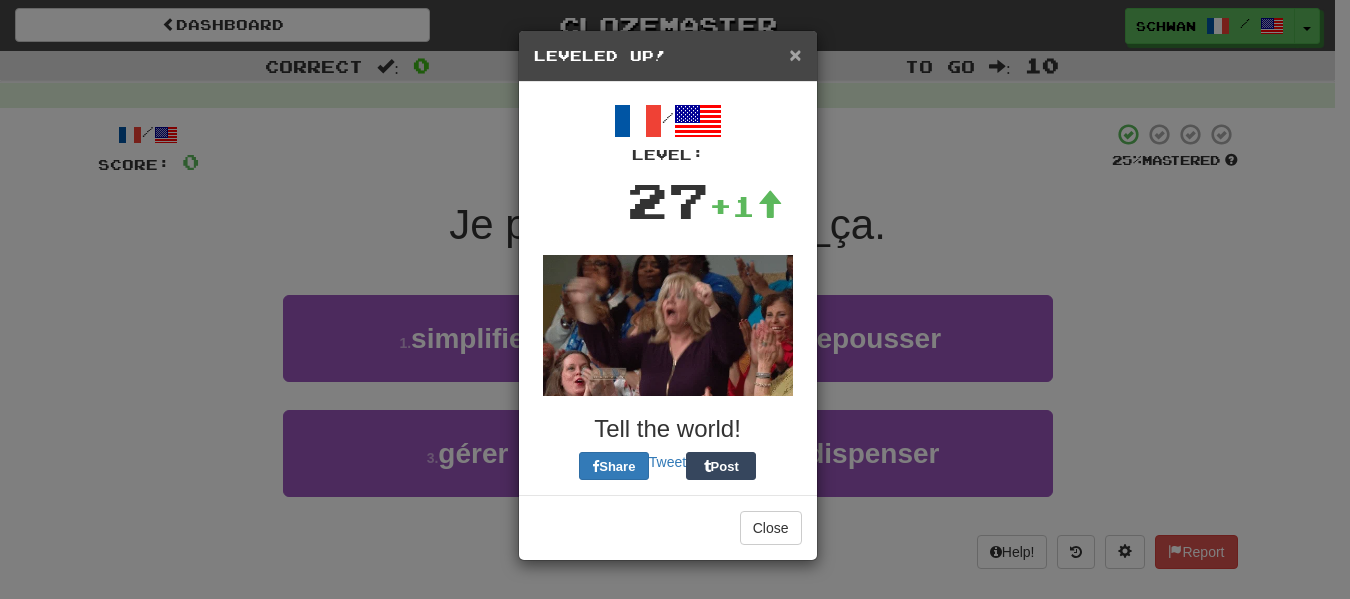 click on "×" at bounding box center [795, 54] 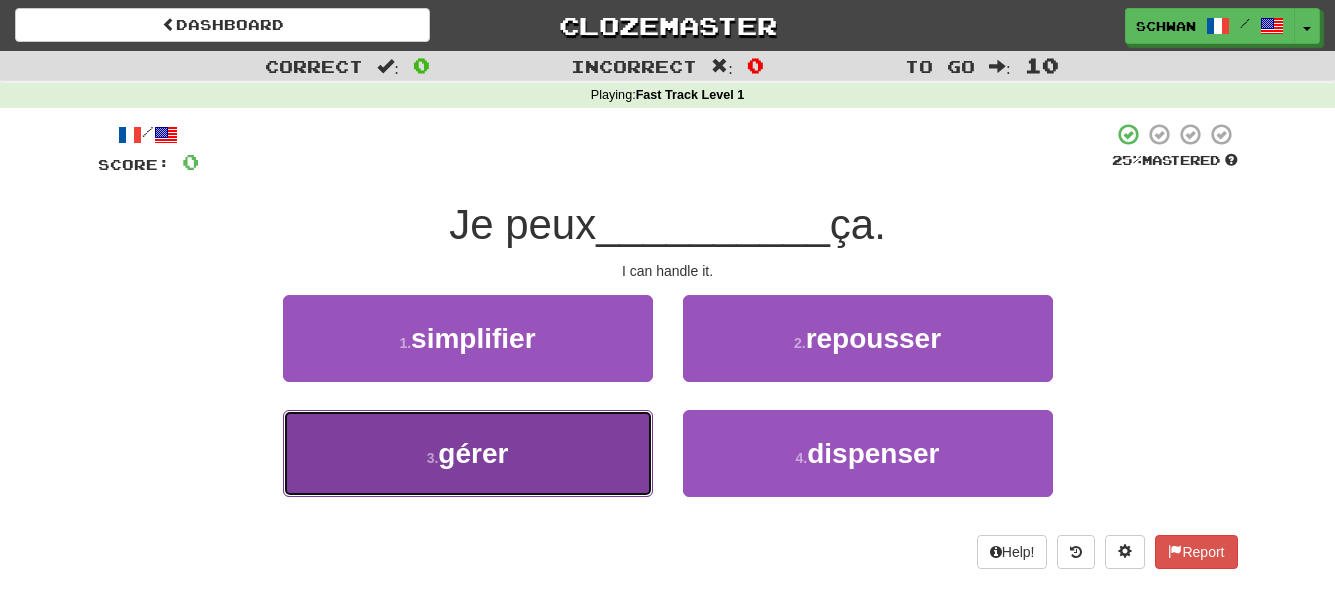 click on "3 .  gérer" at bounding box center (468, 453) 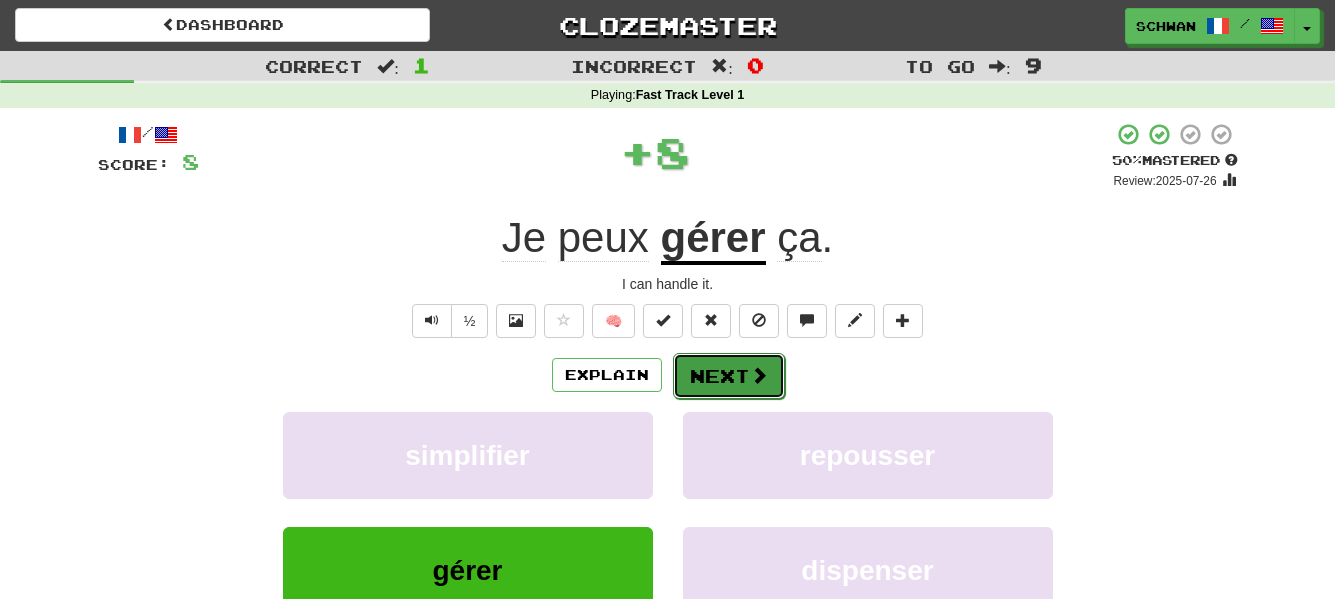 click on "Next" at bounding box center [729, 376] 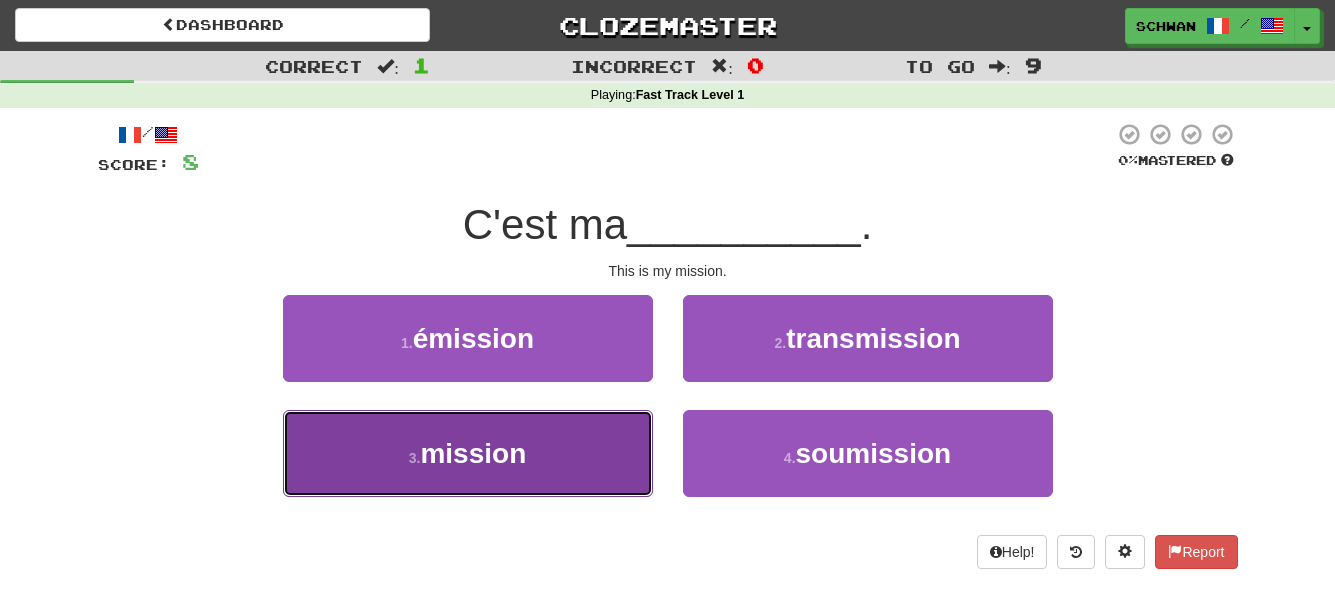 click on "3 .  mission" at bounding box center (468, 453) 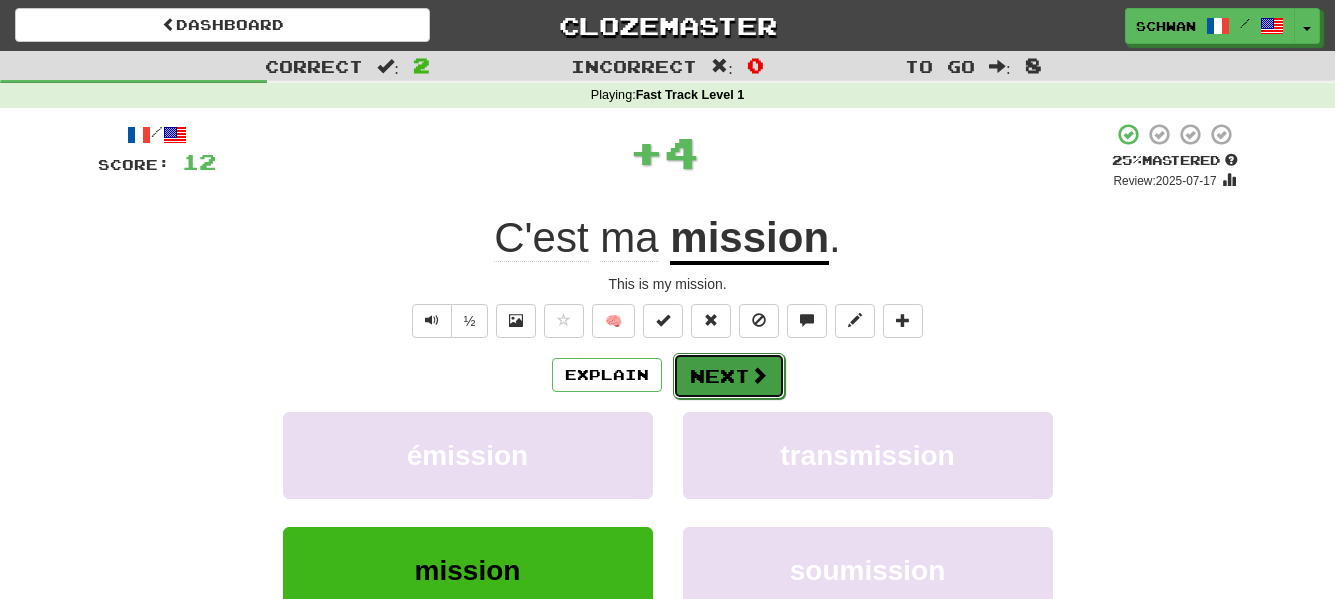 click on "Next" at bounding box center [729, 376] 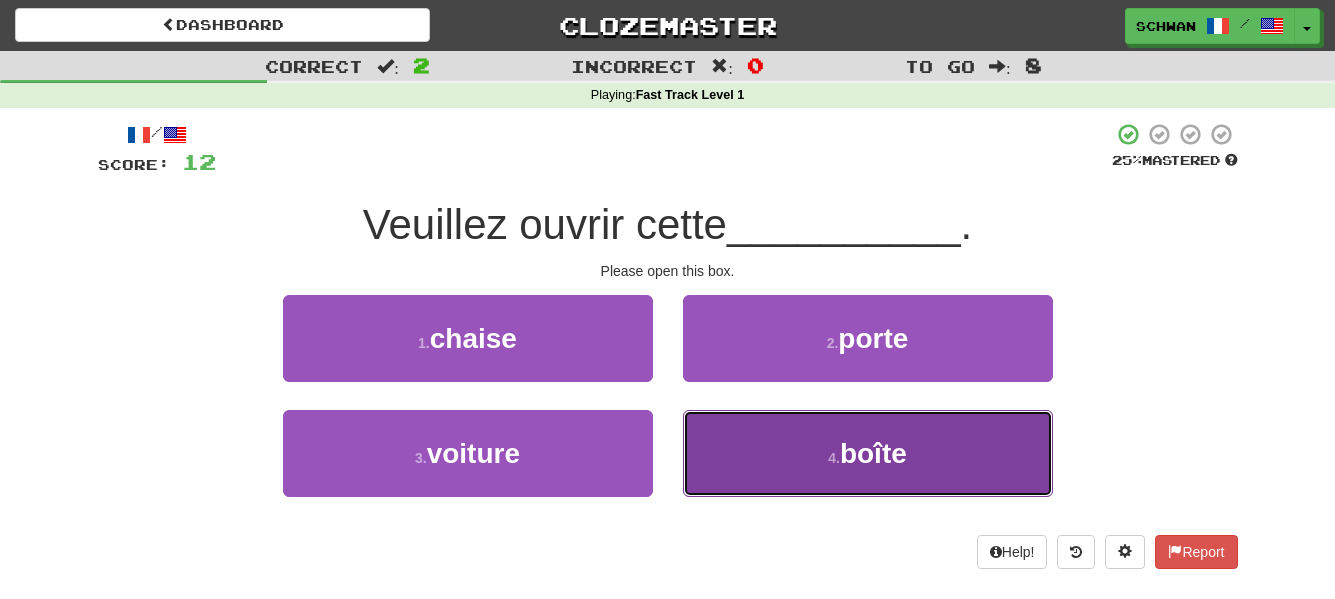 click on "4 .  boîte" at bounding box center (868, 453) 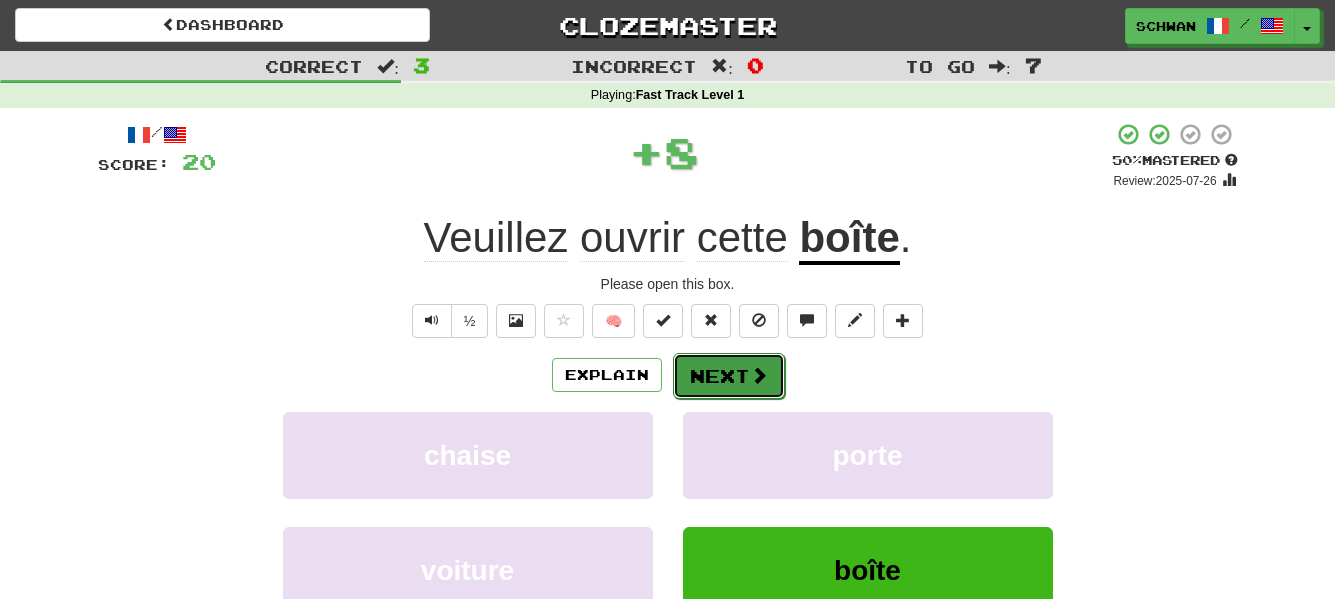 click on "Next" at bounding box center [729, 376] 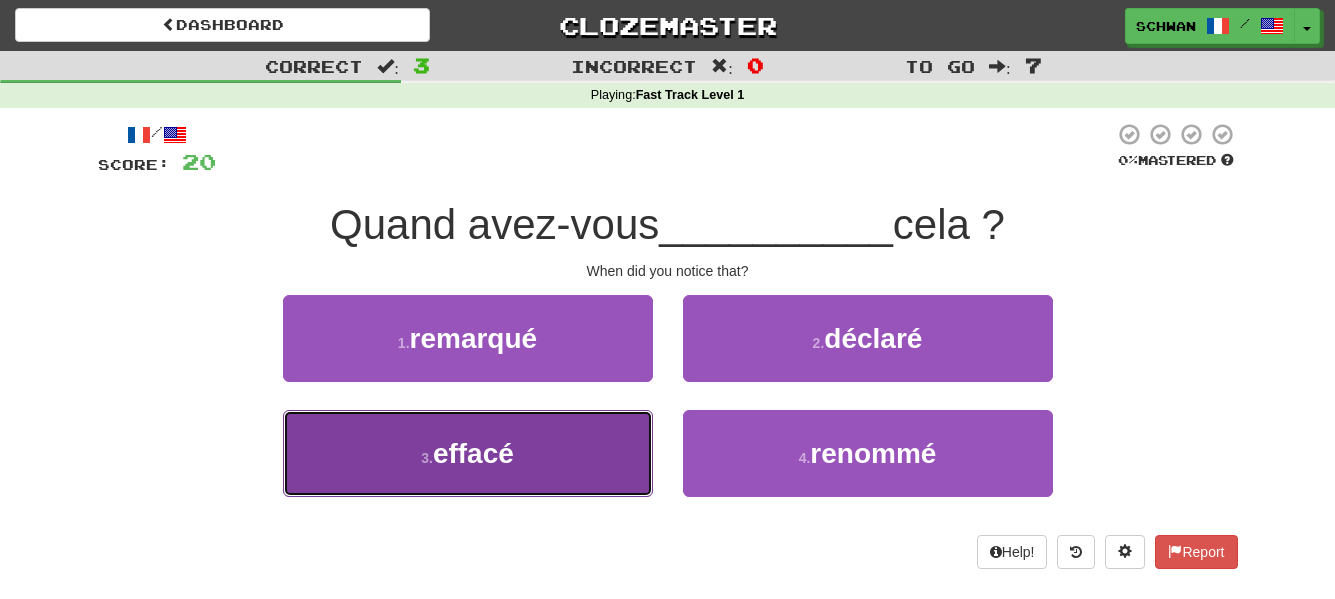 click on "3 .  effacé" at bounding box center [468, 453] 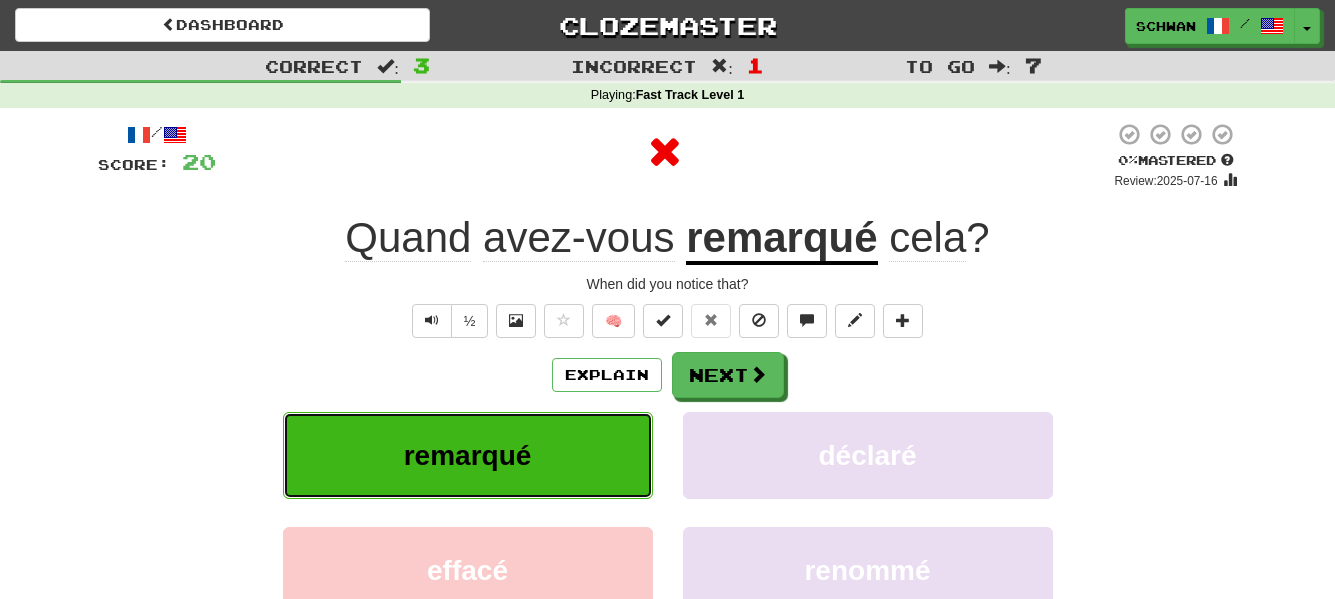 click on "remarqué" at bounding box center [468, 455] 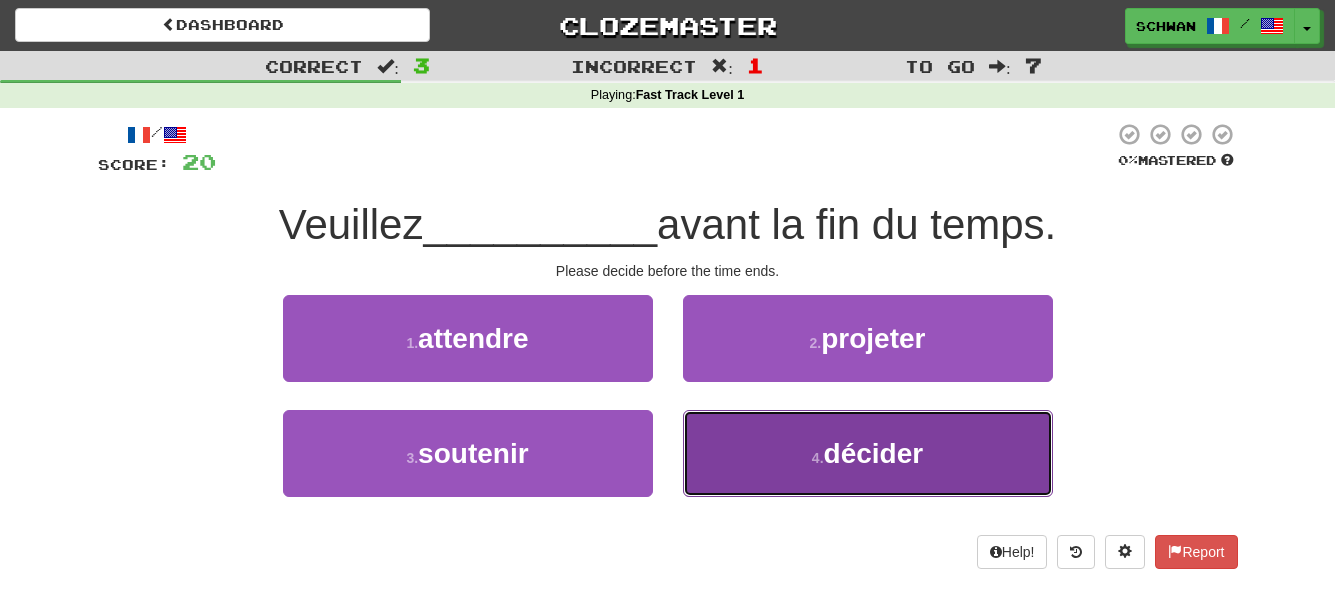 click on "4 .  décider" at bounding box center (868, 453) 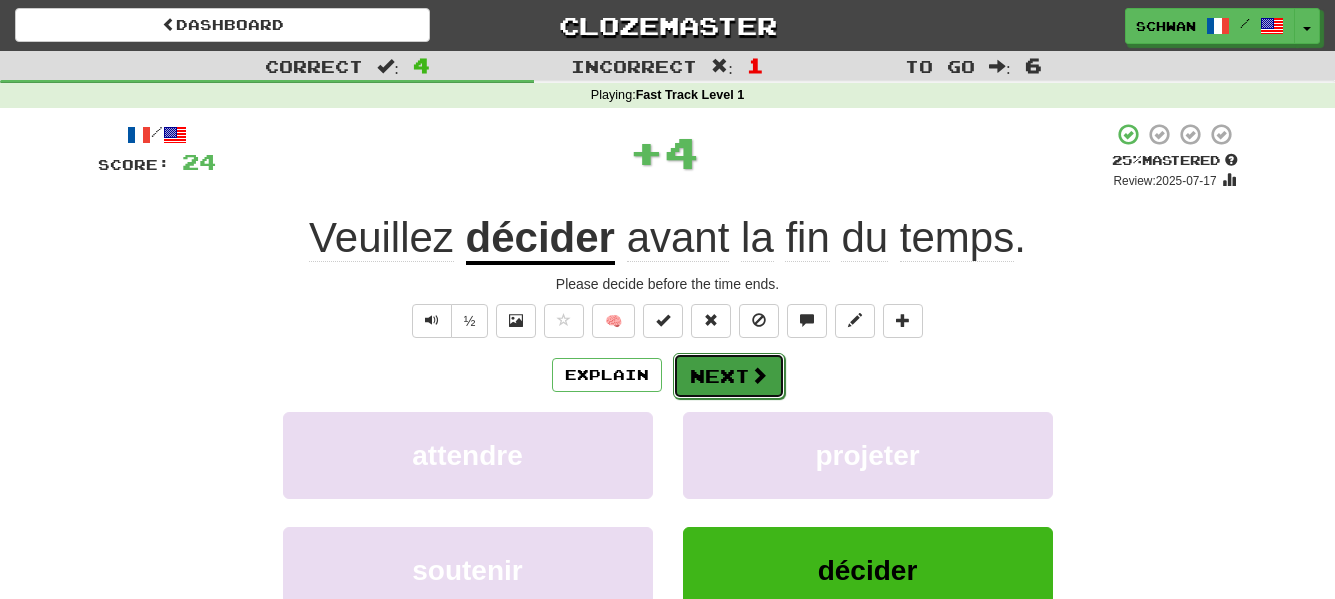 click on "Next" at bounding box center [729, 376] 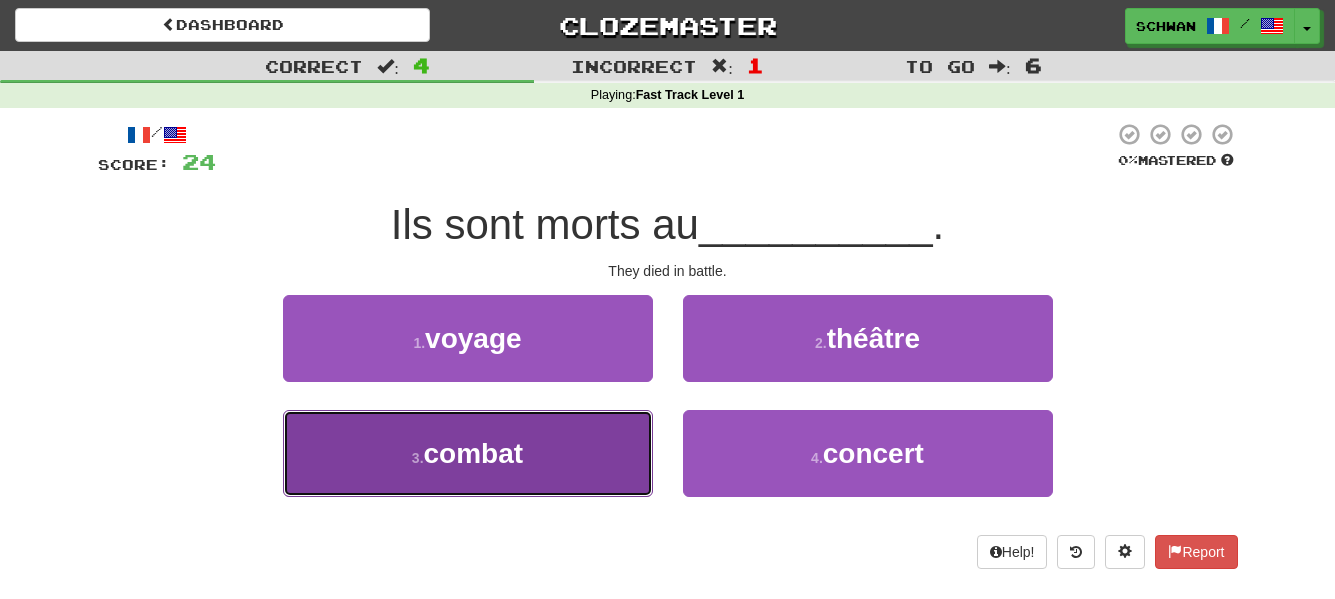 click on "3 .  combat" at bounding box center (468, 453) 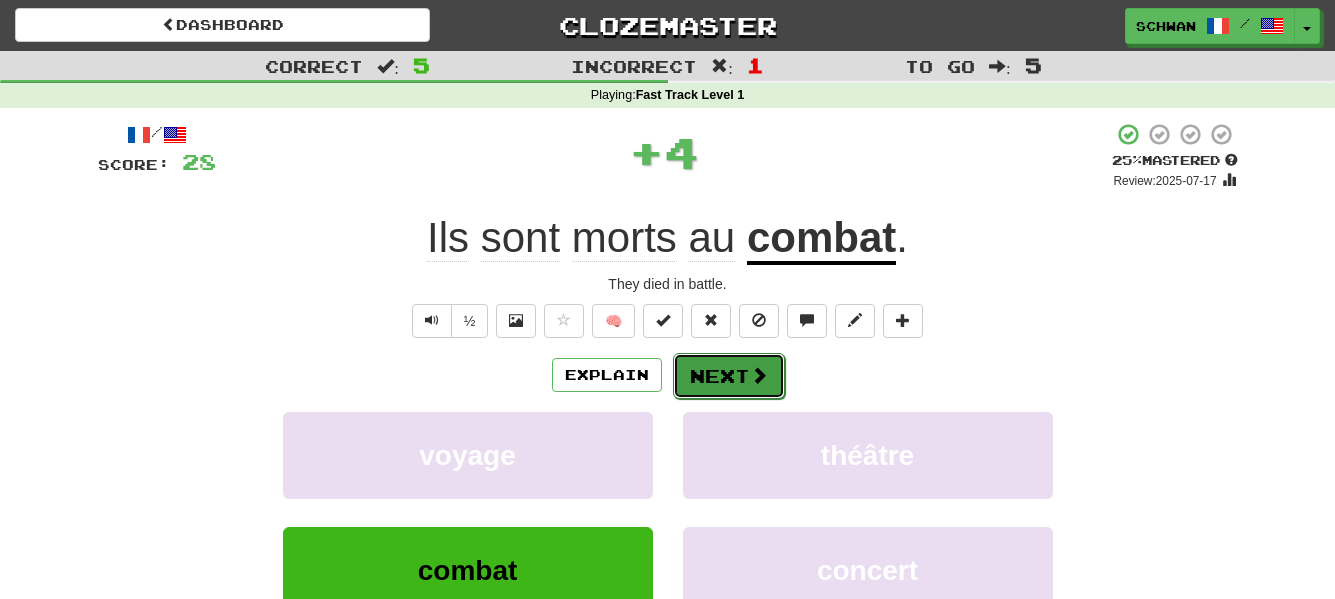 click on "Next" at bounding box center [729, 376] 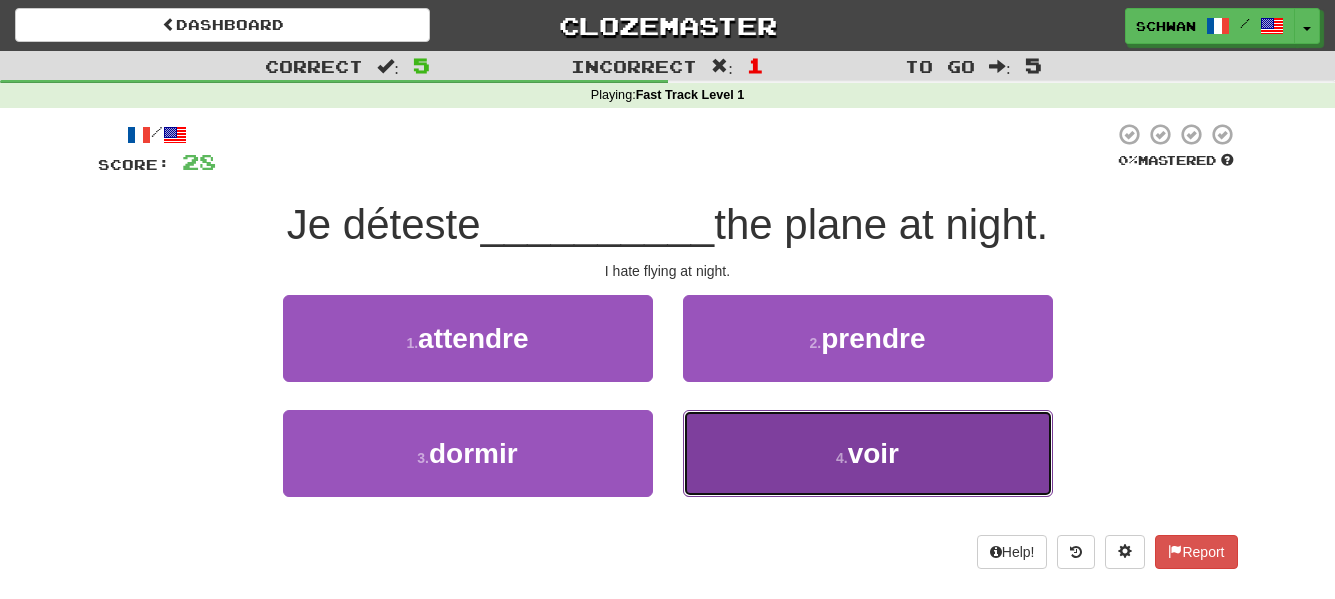 click on "4 .  voir" at bounding box center [868, 453] 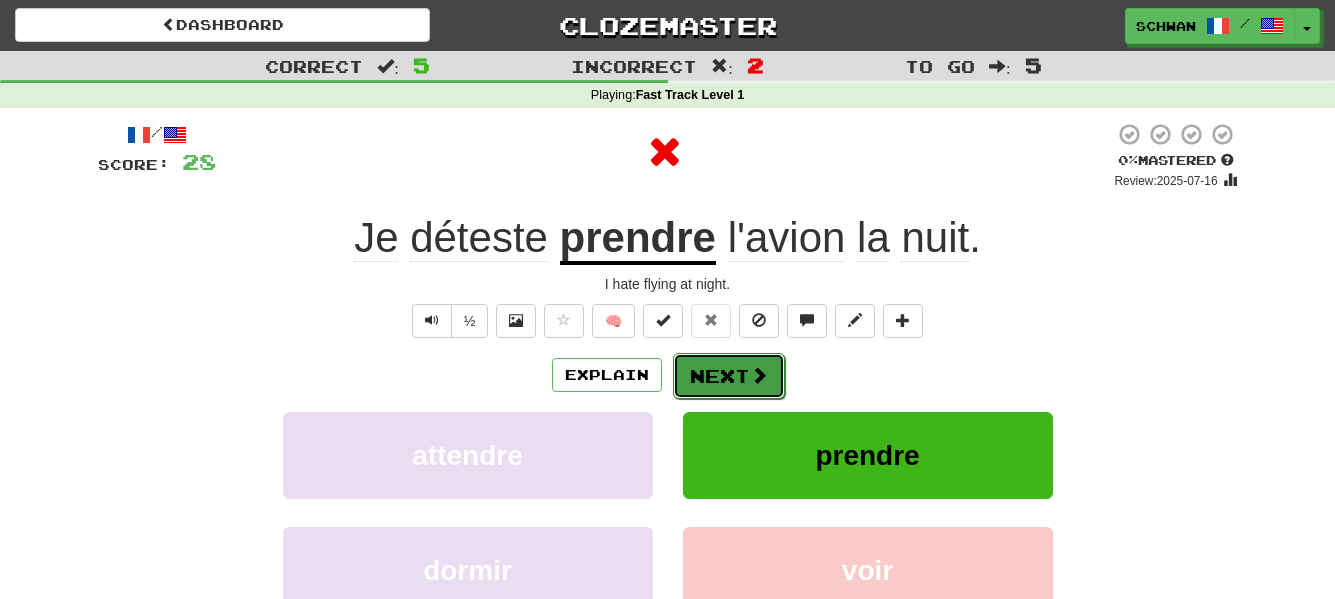 click on "Next" at bounding box center (729, 376) 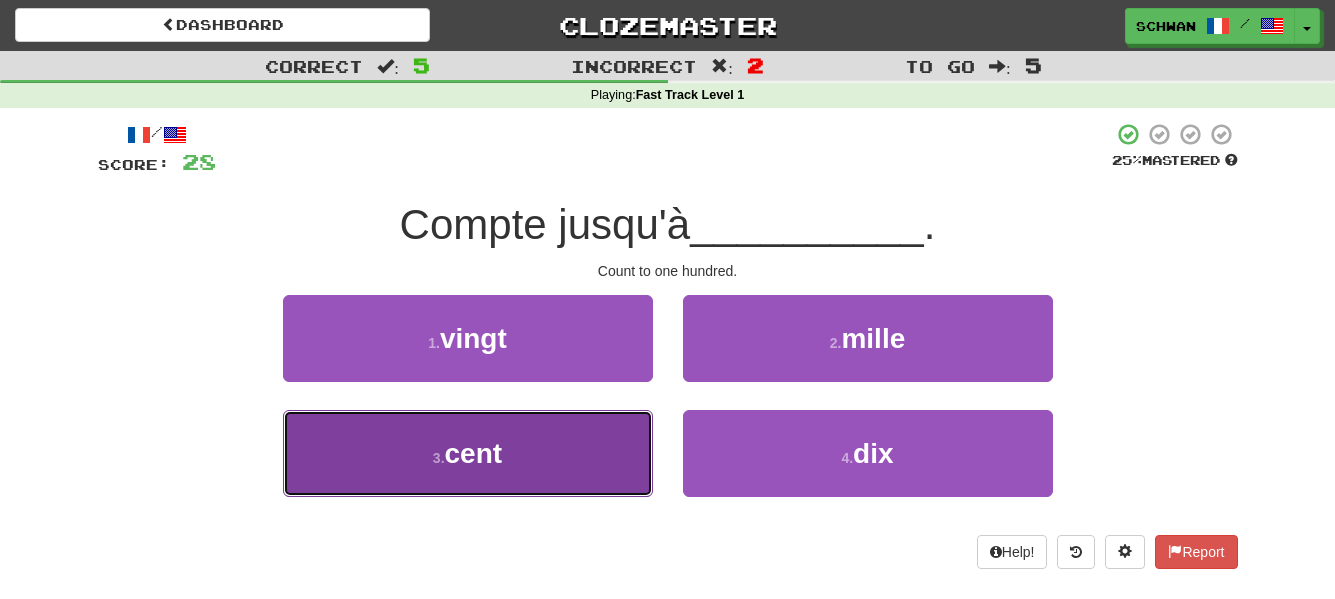 click on "3 .  cent" at bounding box center [468, 453] 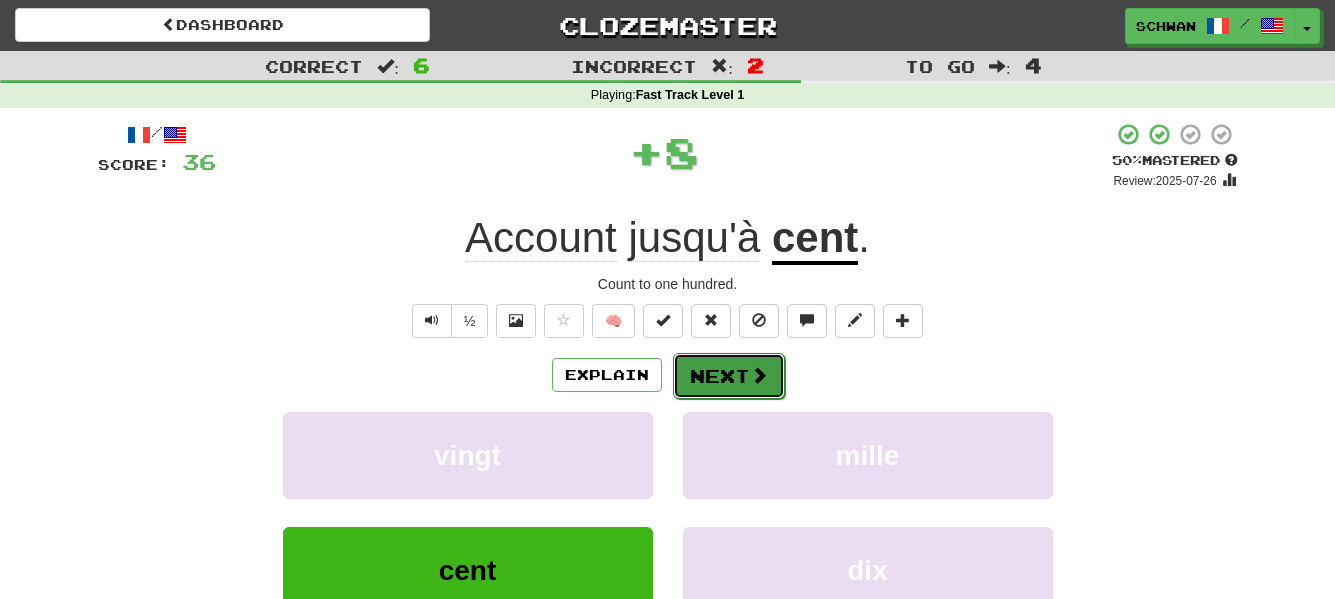 click on "Next" at bounding box center (729, 376) 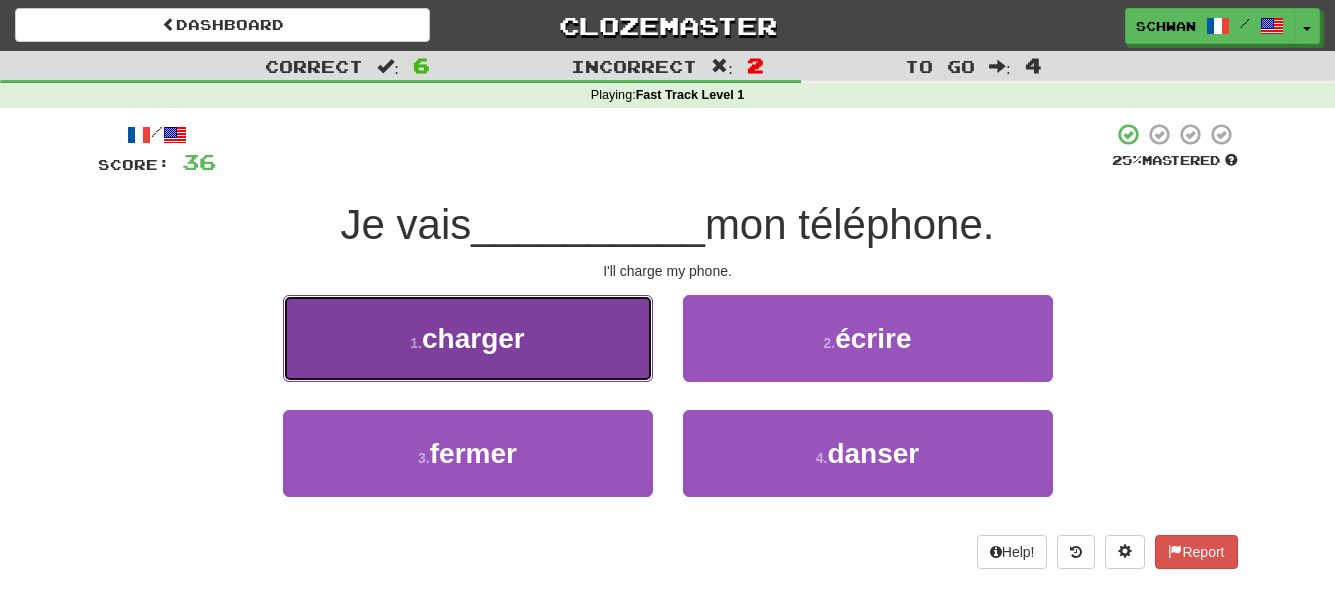 click on "1 .  charger" at bounding box center [468, 338] 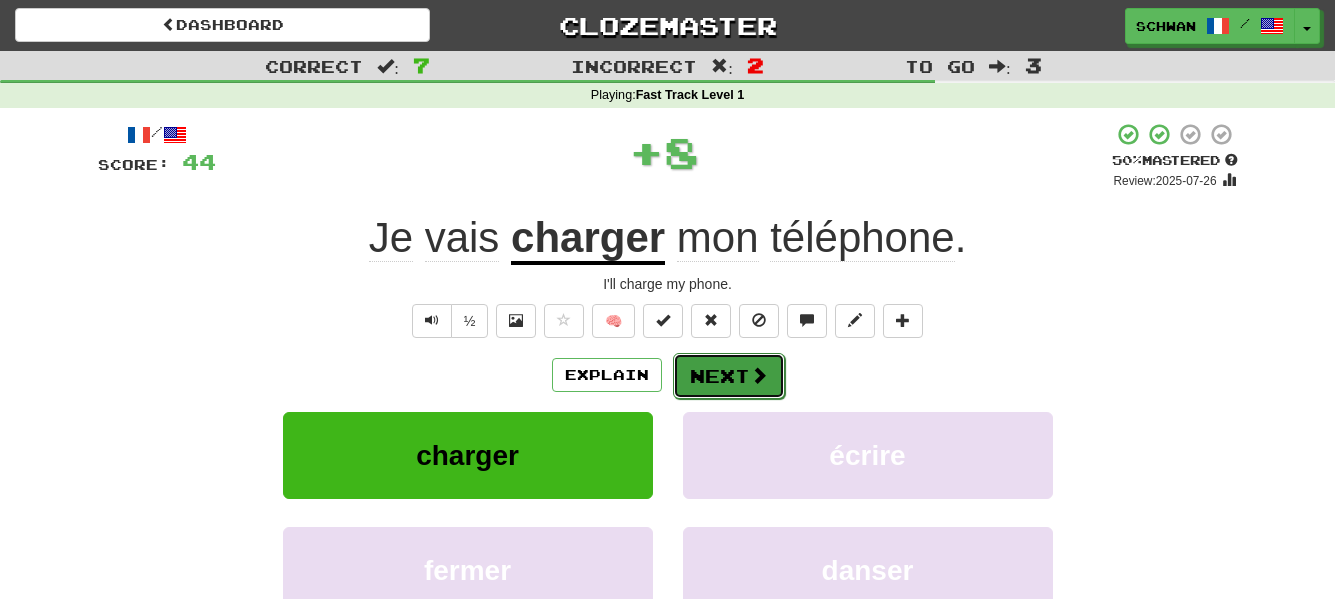 click on "Next" at bounding box center (729, 376) 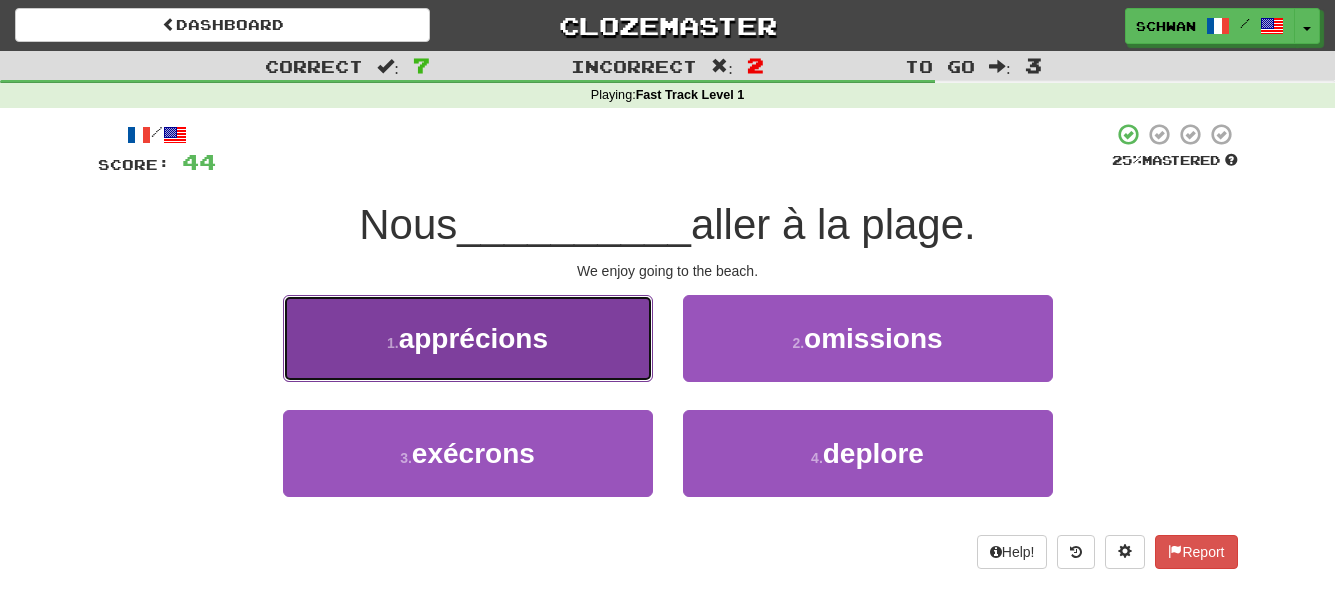 click on "1 .  apprécions" at bounding box center (468, 338) 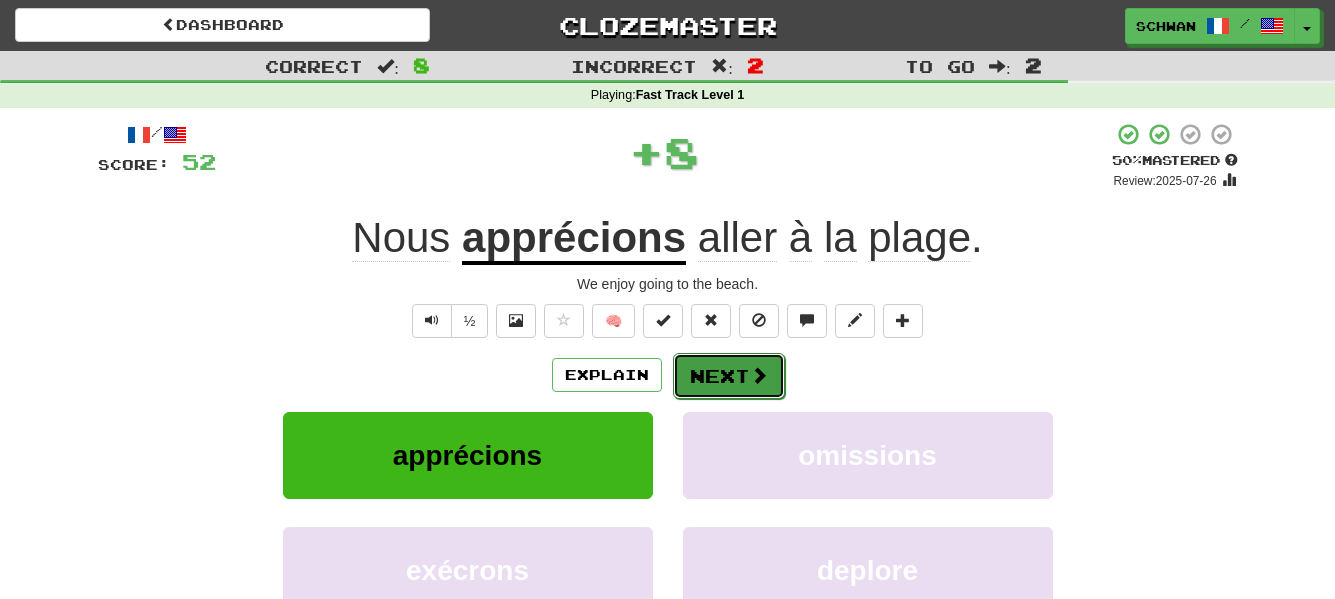 click on "Next" at bounding box center (729, 376) 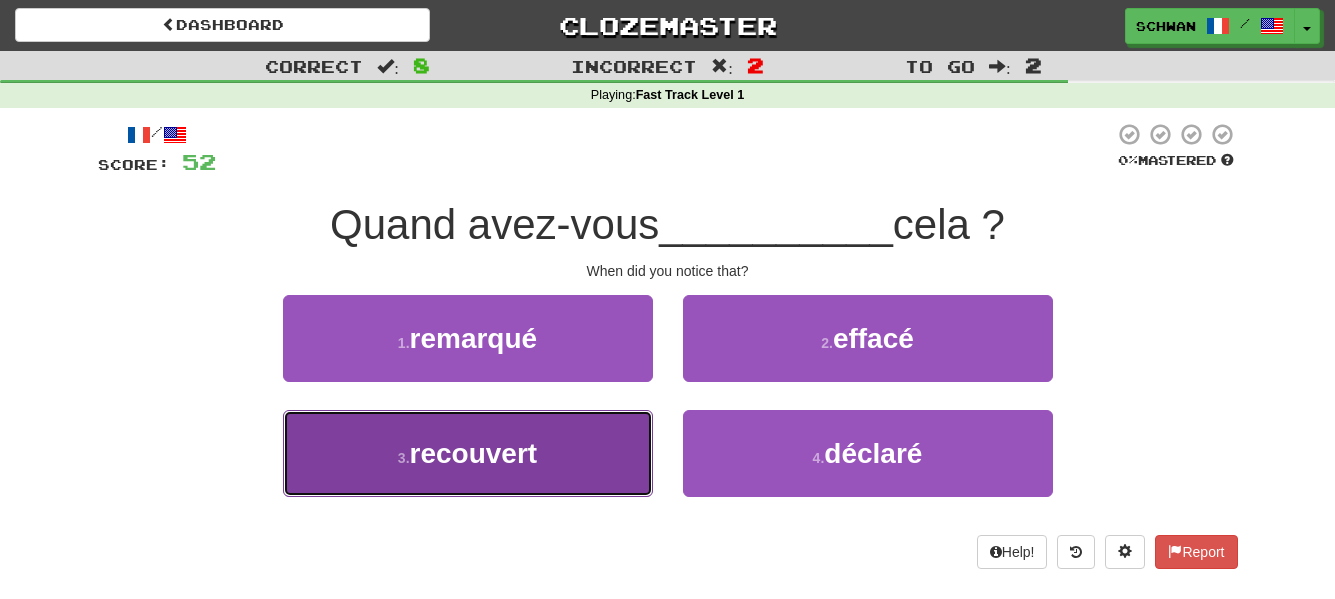 click on "3 .  recouvert" at bounding box center [468, 453] 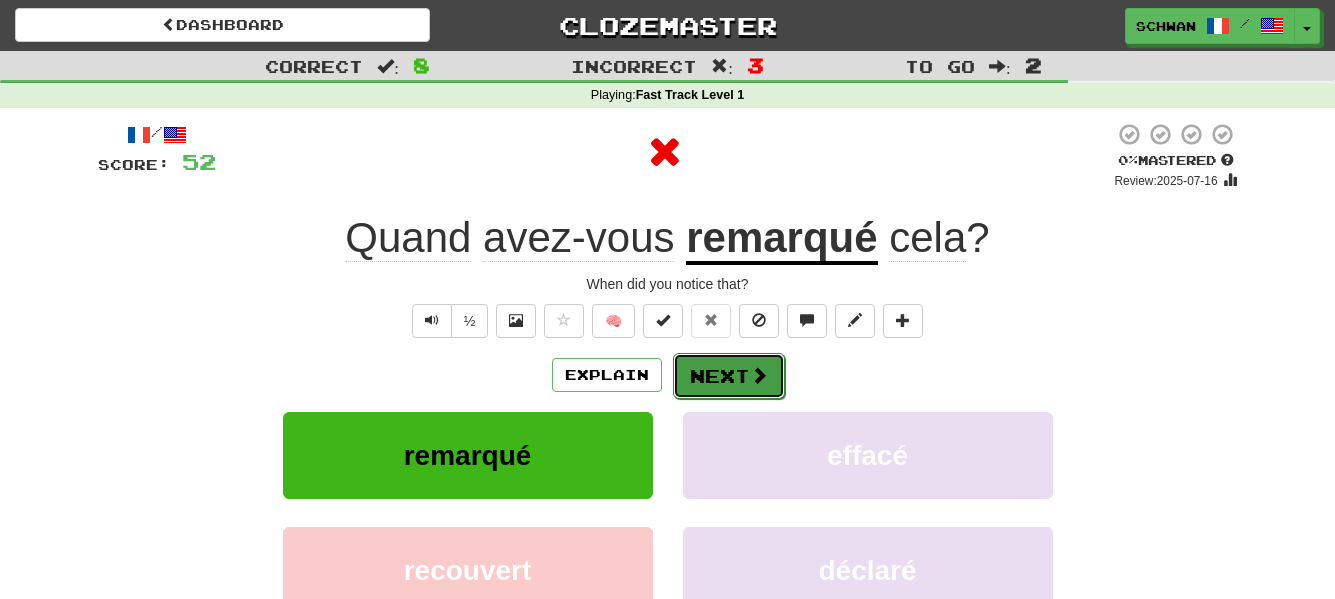 click on "Next" at bounding box center [729, 376] 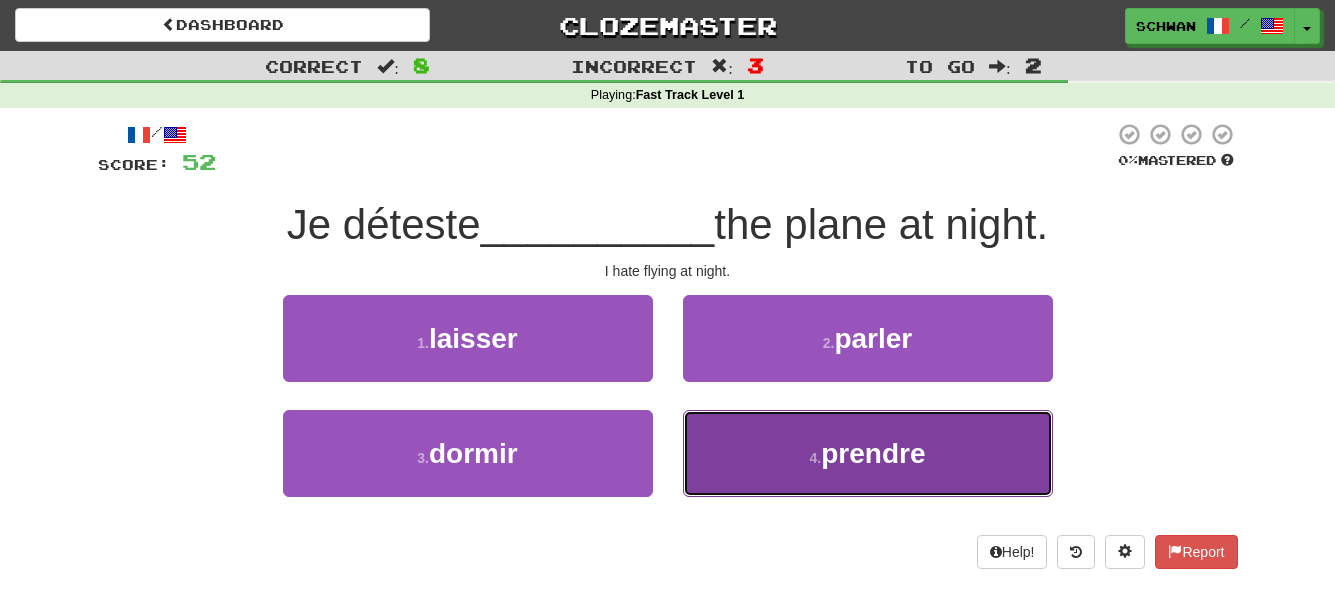 click on "4 .  prendre" at bounding box center [868, 453] 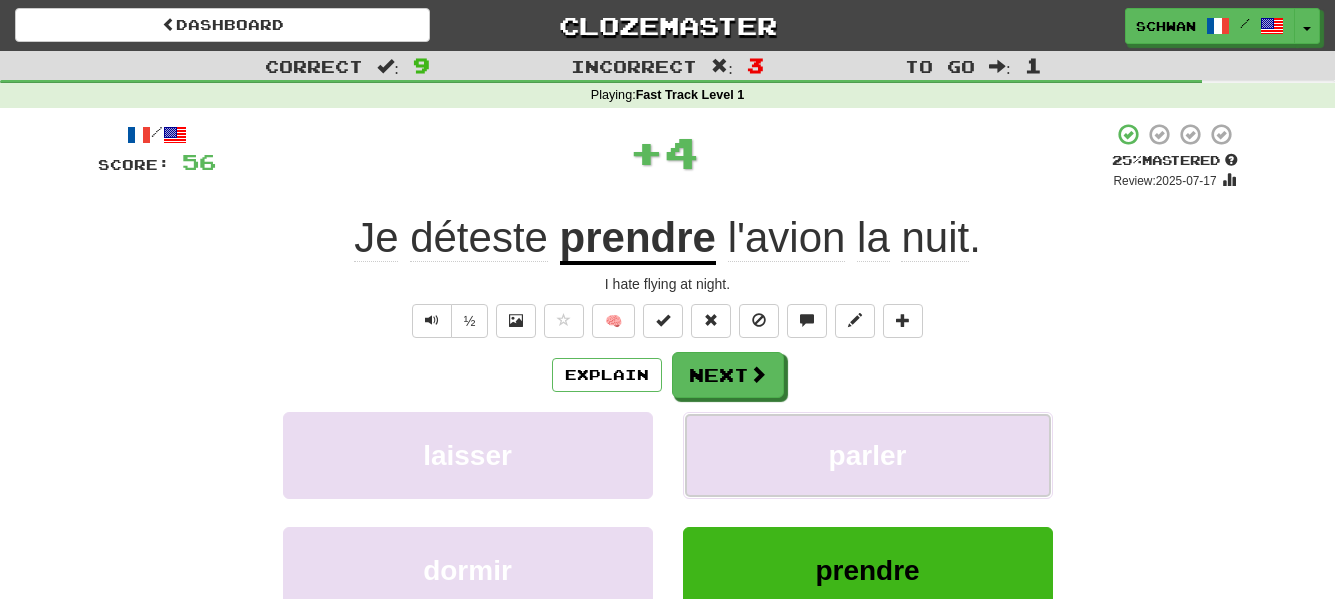 click on "parler" at bounding box center [868, 455] 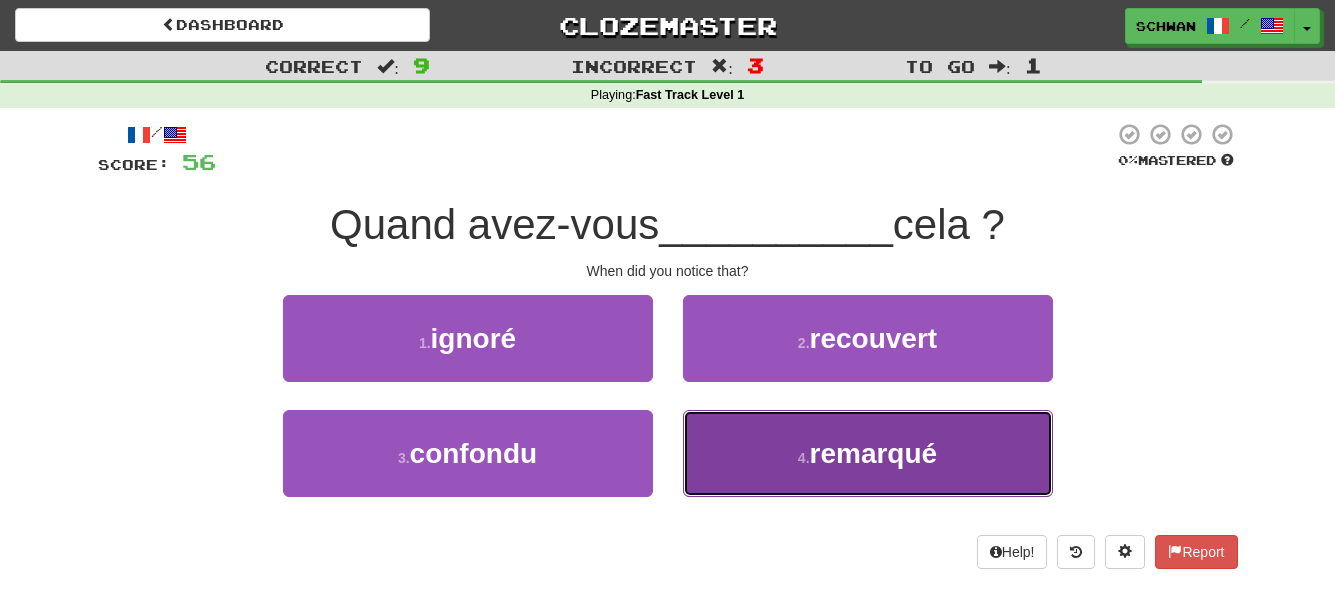 click on "4 .  remarqué" at bounding box center [868, 453] 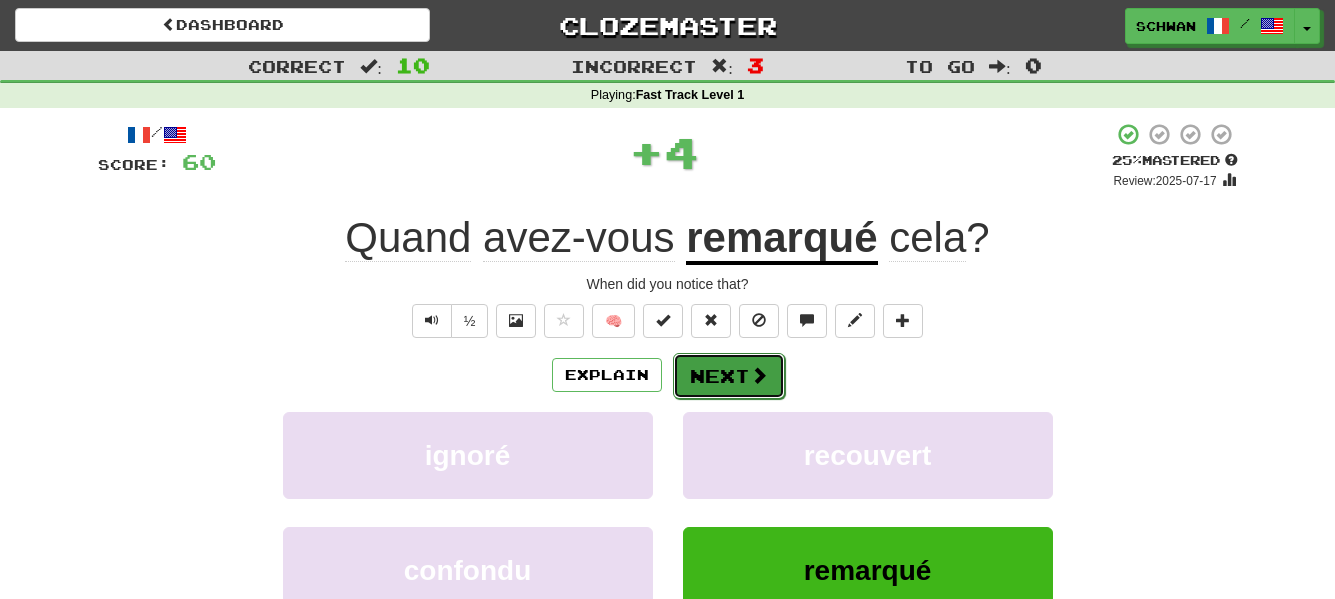 click on "Next" at bounding box center [729, 376] 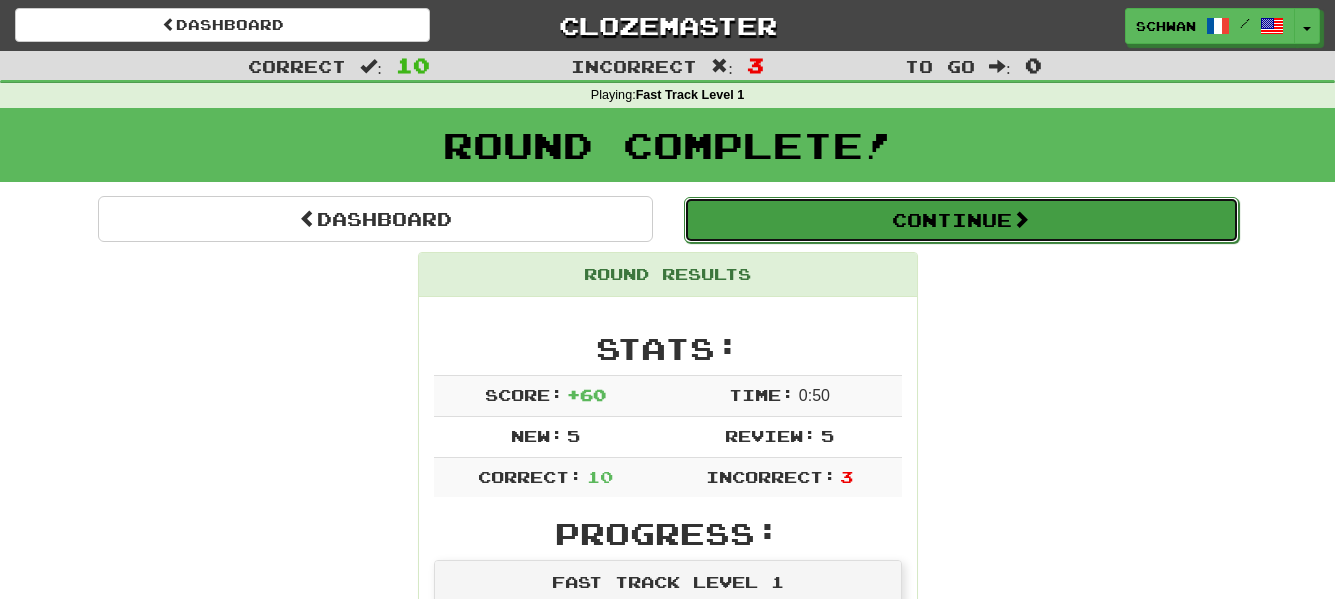 click on "Continue" at bounding box center (961, 220) 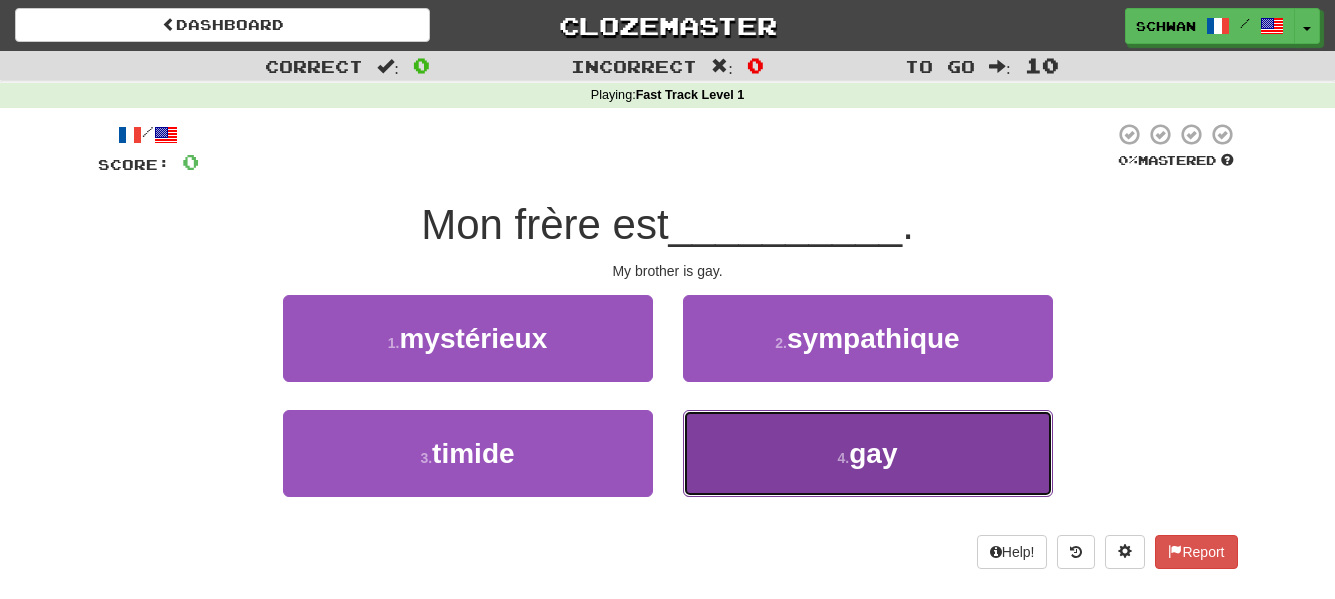 click on "4 ." at bounding box center (844, 458) 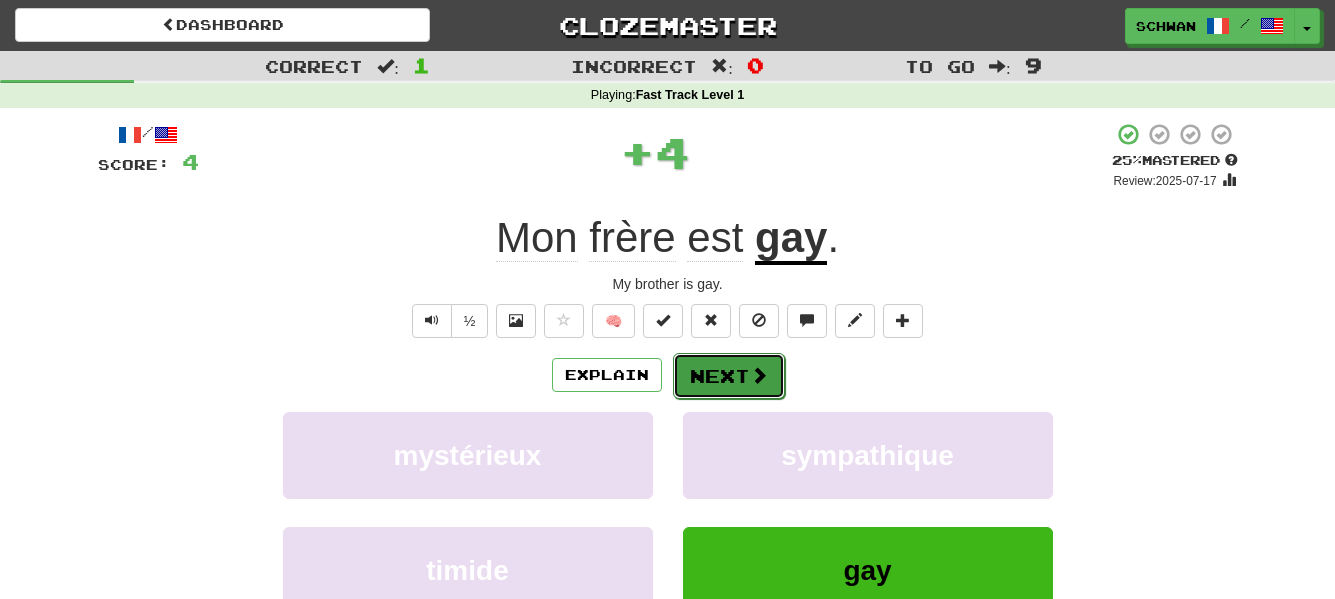 click on "Next" at bounding box center (729, 376) 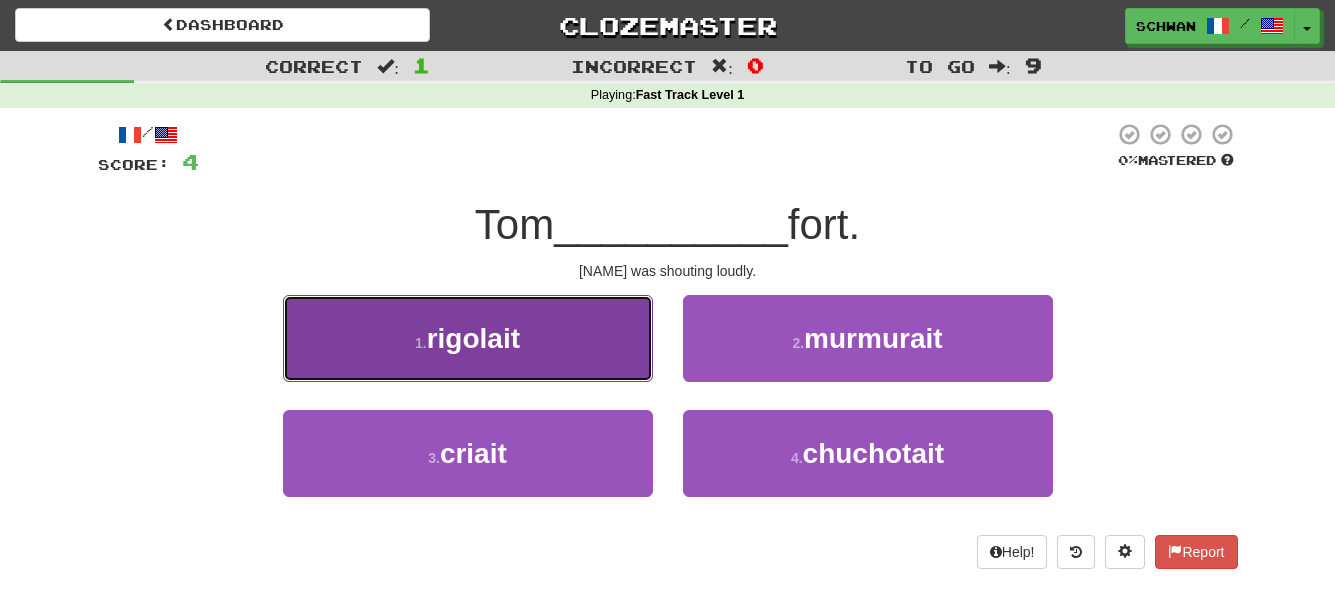 click on "1 .  rigolait" at bounding box center (468, 338) 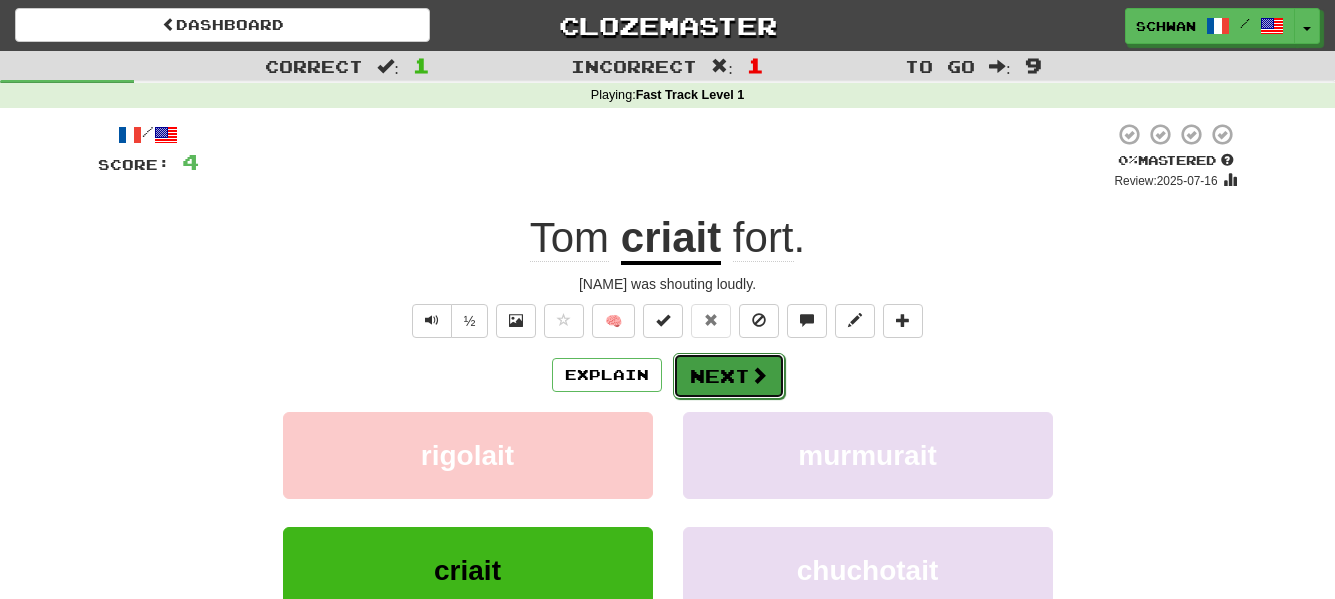 click on "Next" at bounding box center [729, 376] 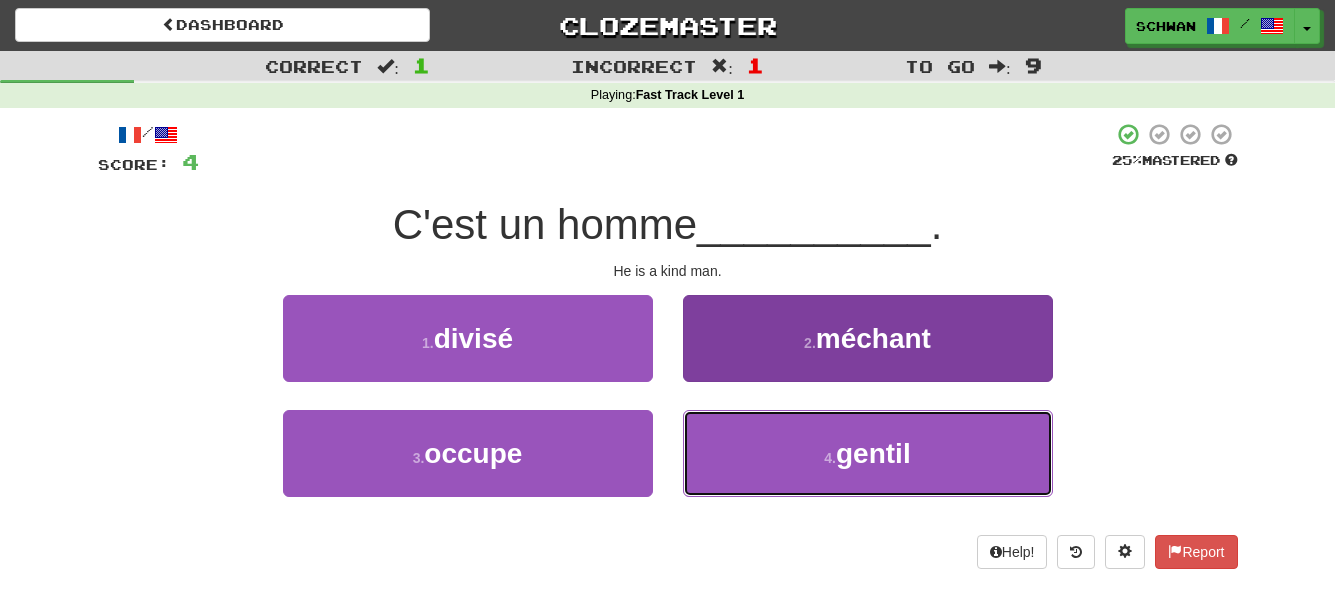 click on "4 .  gentil" at bounding box center [868, 453] 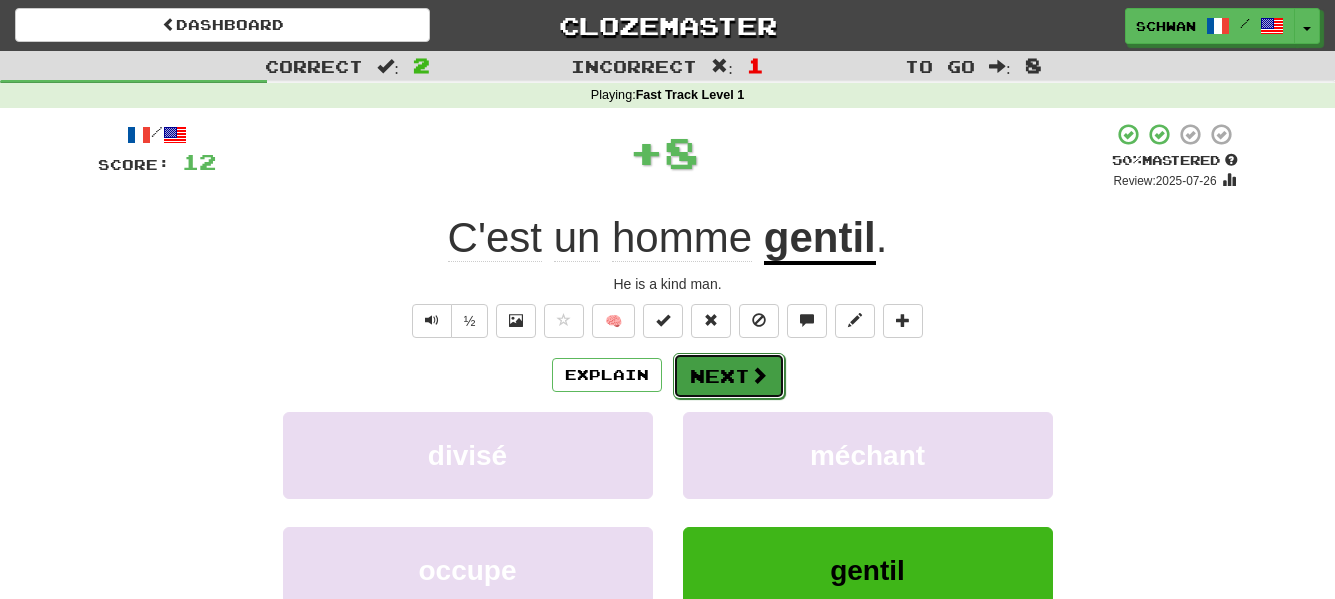 click on "Next" at bounding box center [729, 376] 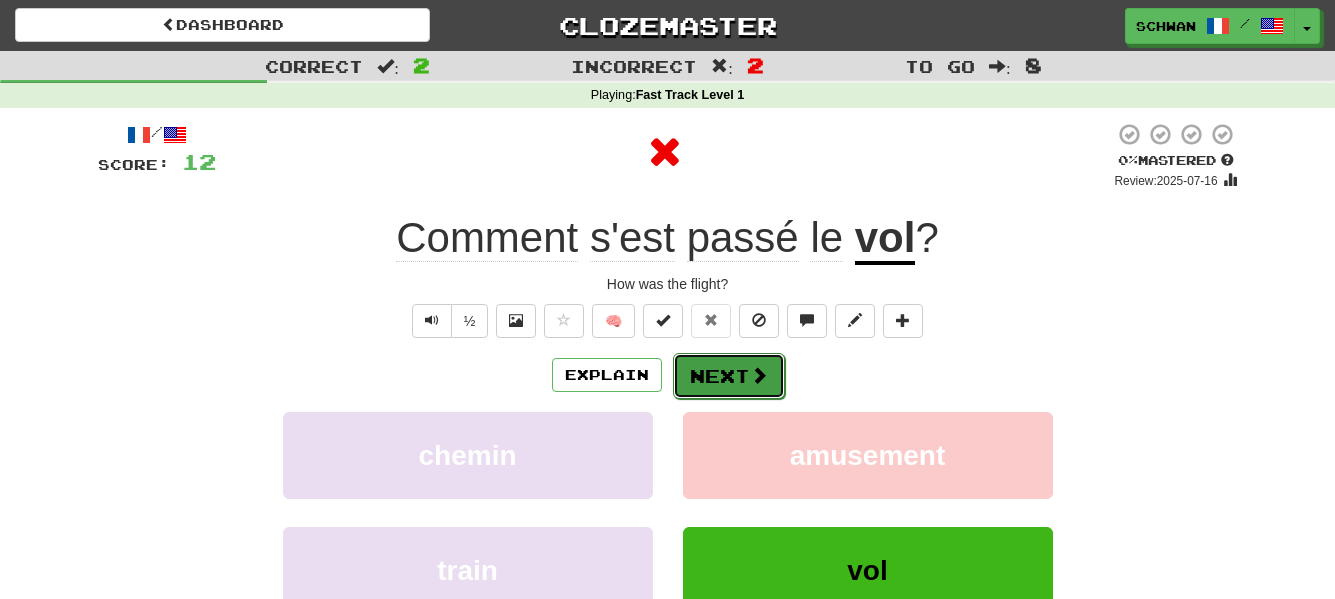 click on "Next" at bounding box center (729, 376) 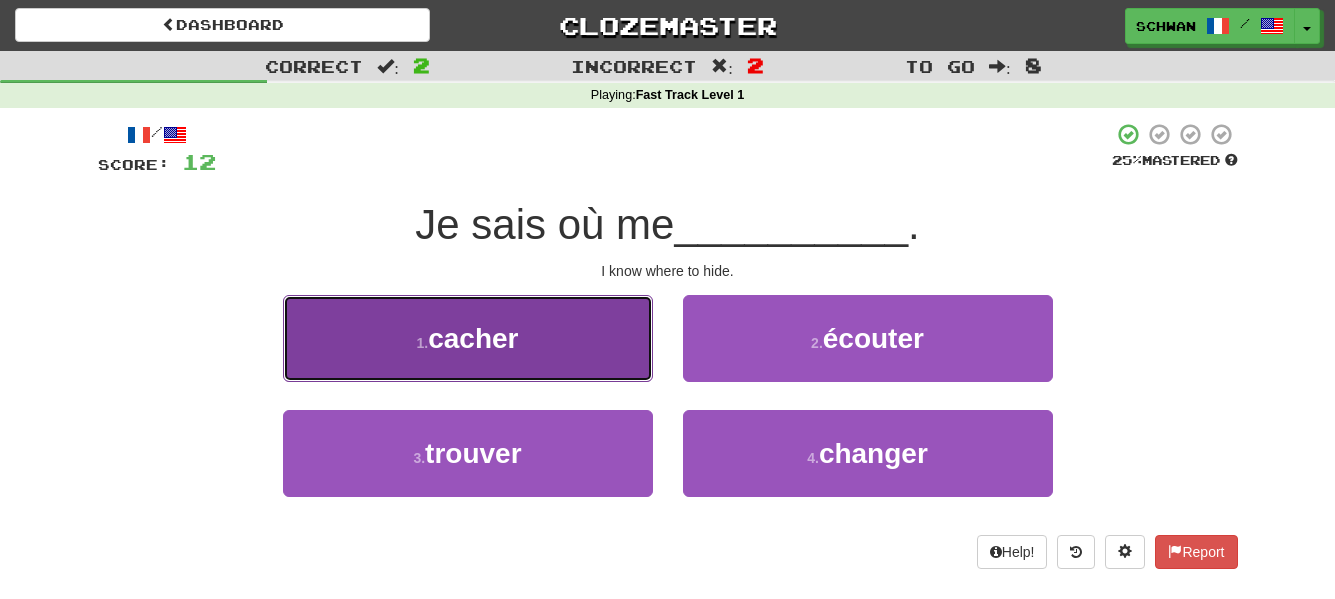 click on "1 .  cacher" at bounding box center [468, 338] 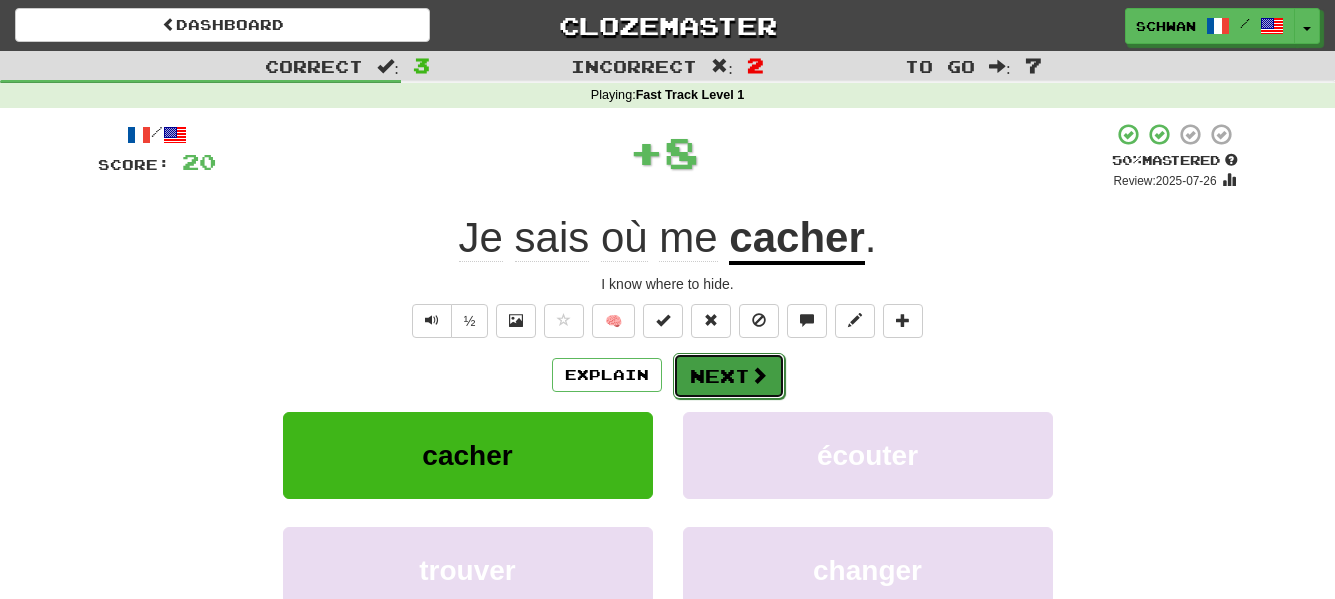 click on "Next" at bounding box center [729, 376] 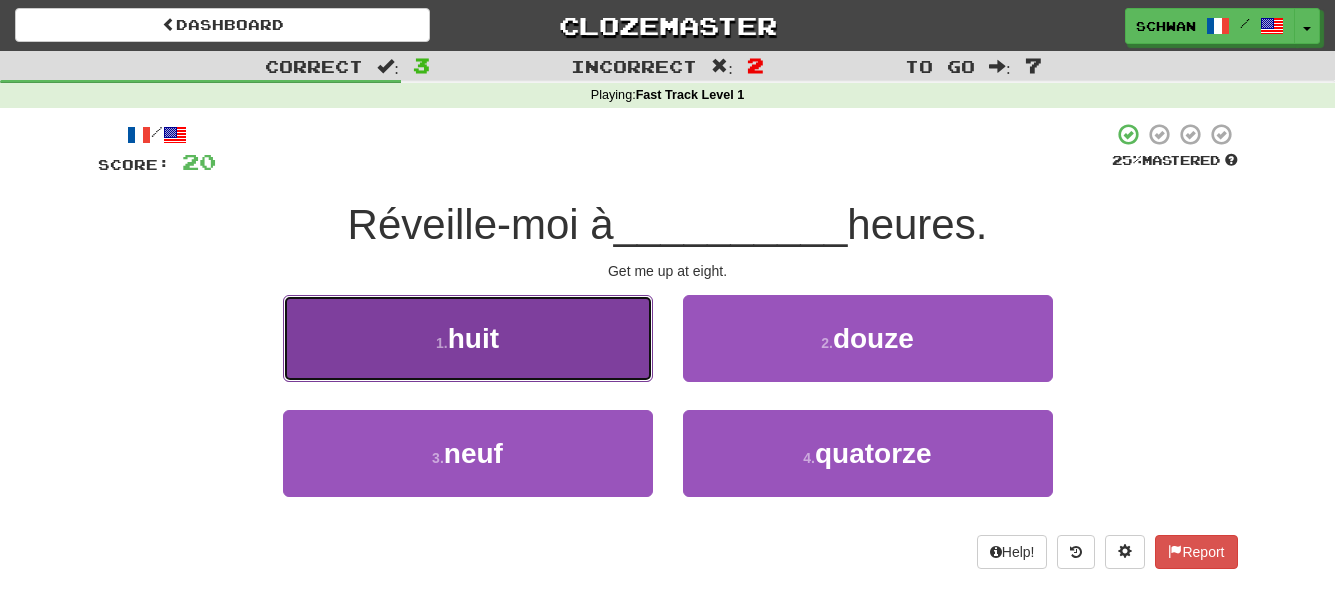 click on "1 .  huit" at bounding box center (468, 338) 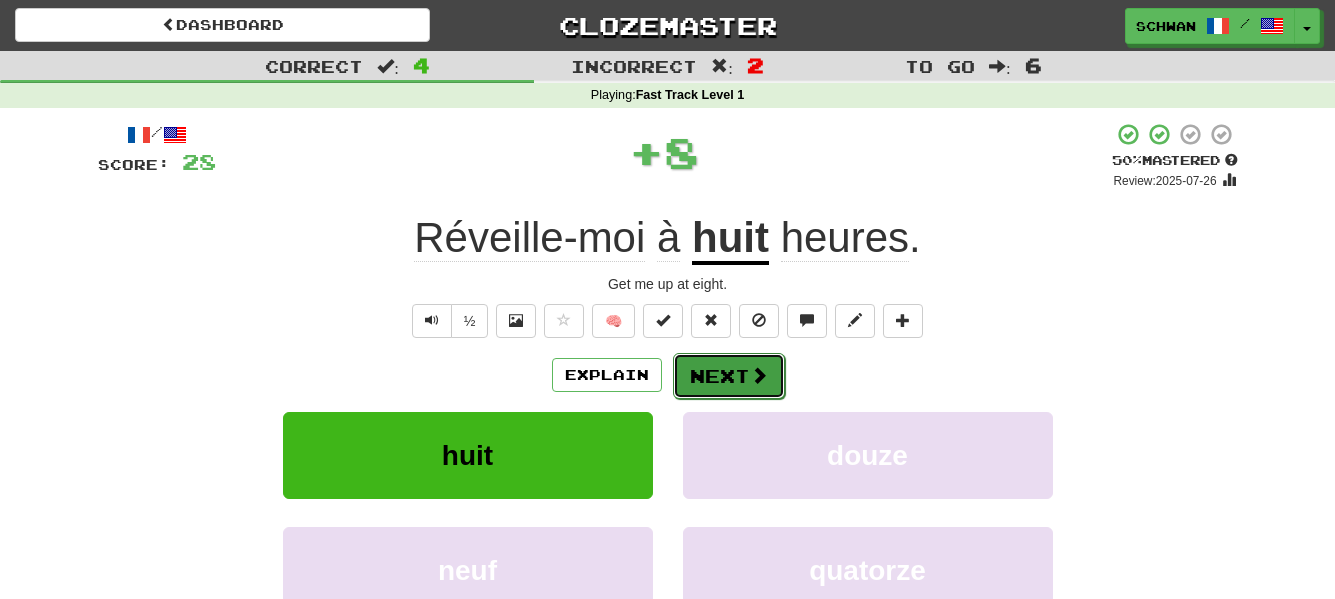 click on "Next" at bounding box center (729, 376) 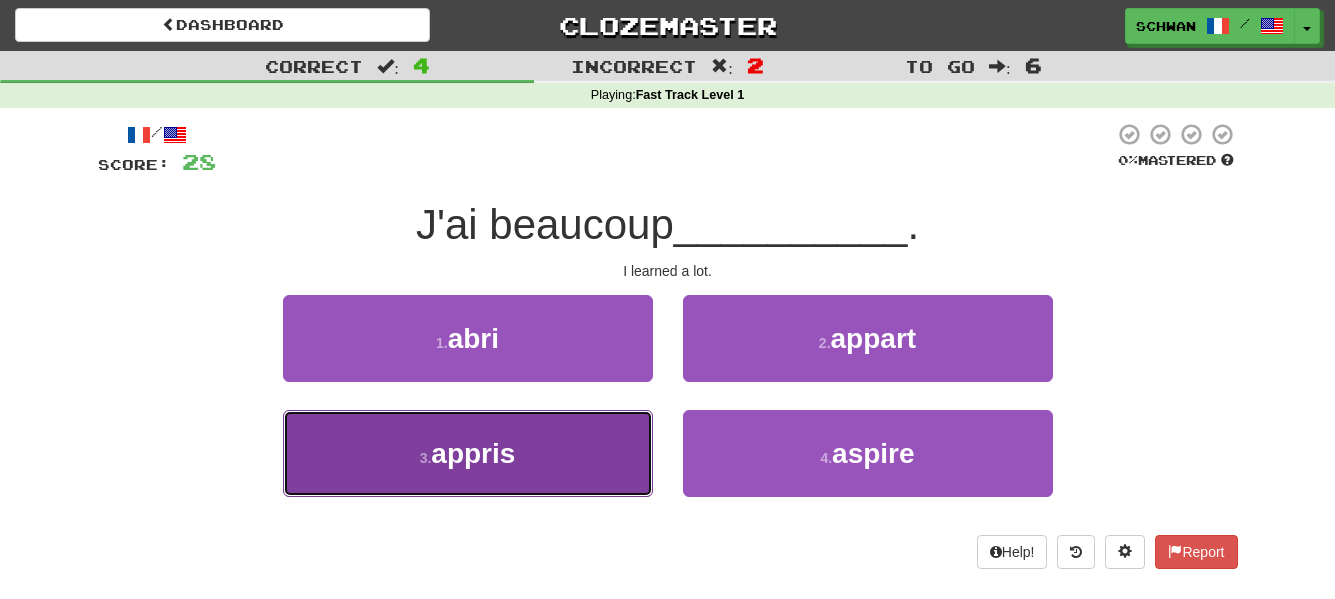 click on "3 .  appris" at bounding box center (468, 453) 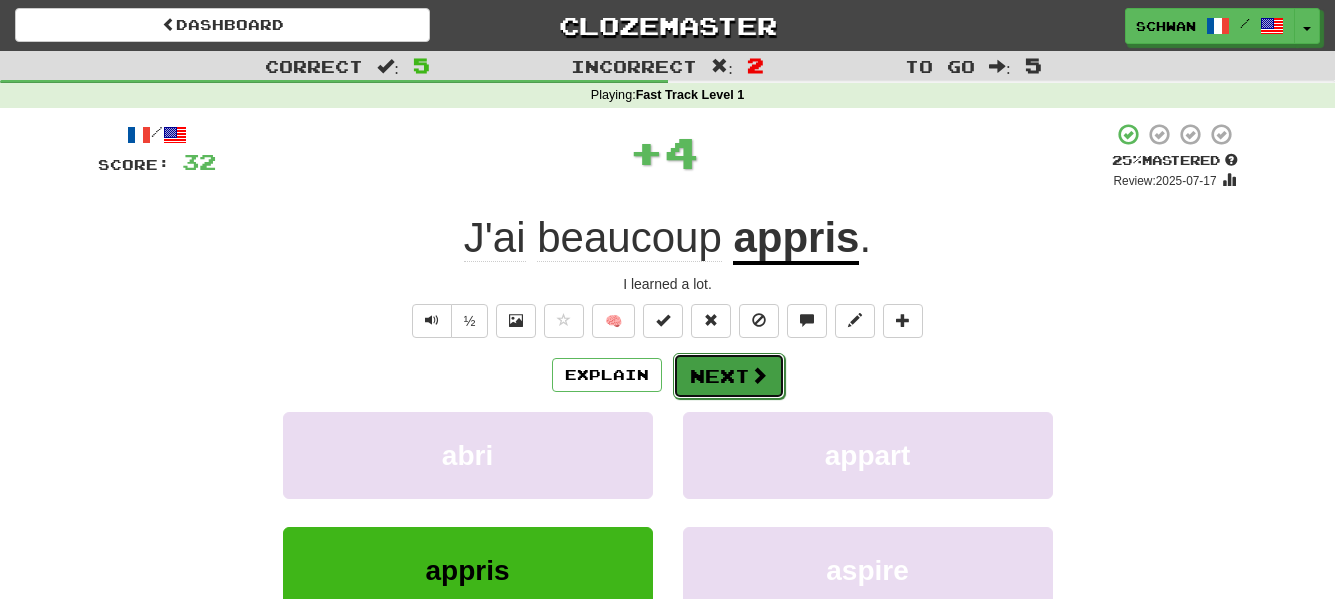 click on "Next" at bounding box center (729, 376) 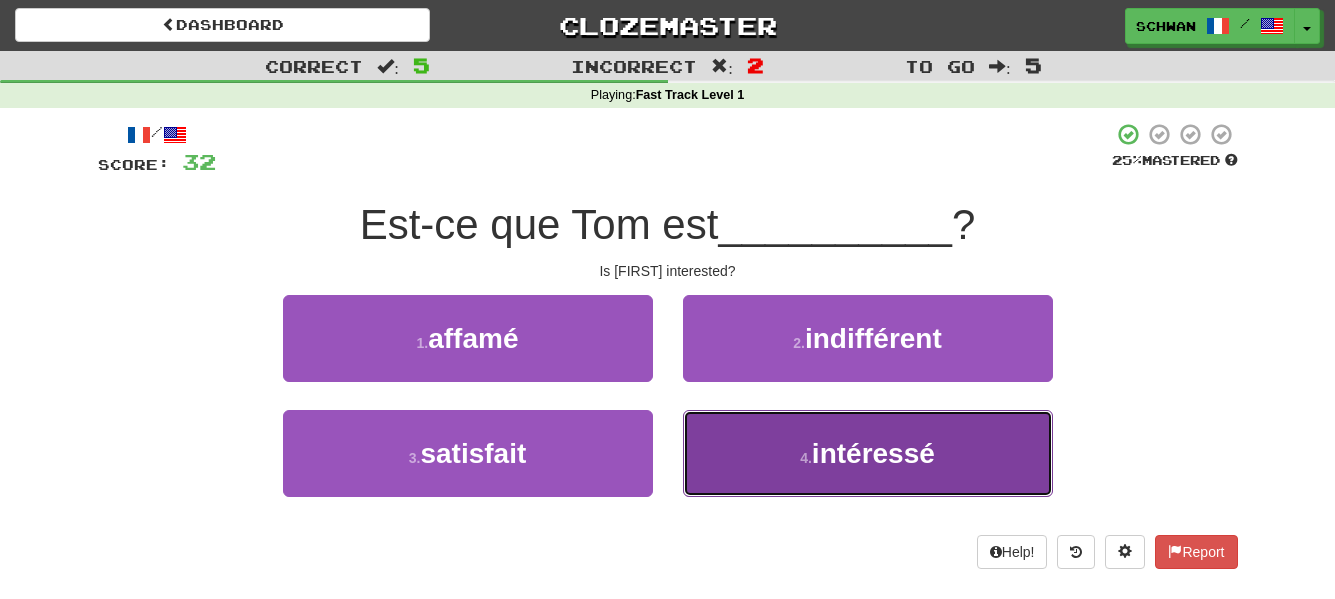 click on "4 .  intéressé" at bounding box center [868, 453] 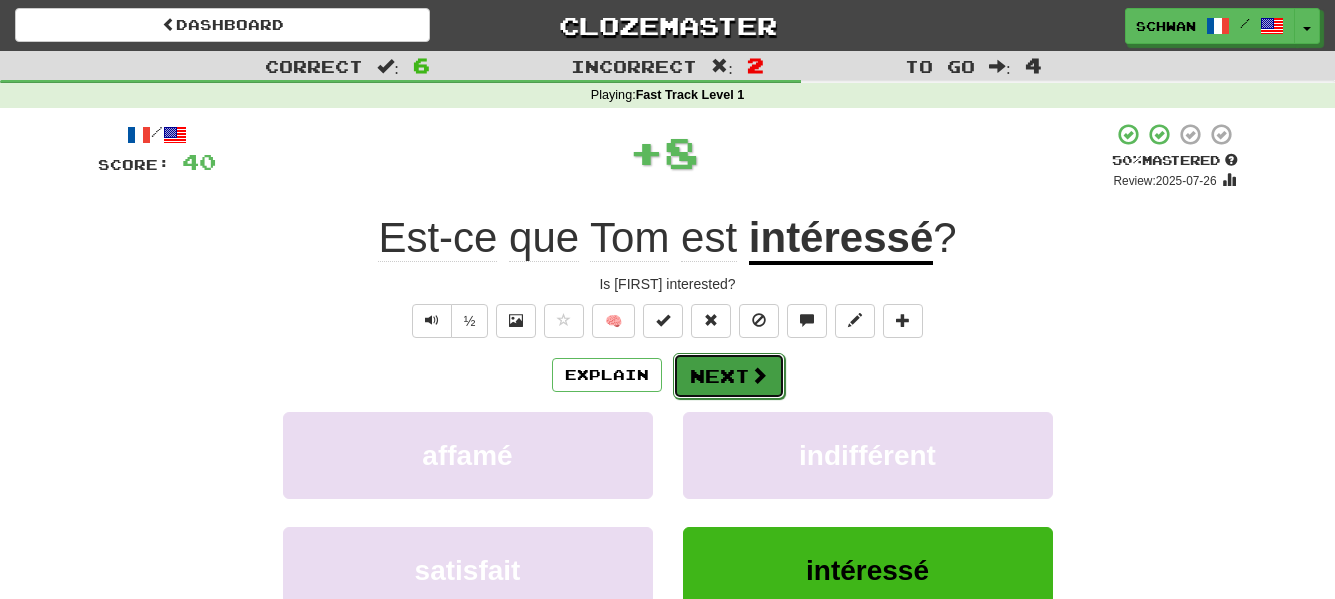 click on "Next" at bounding box center [729, 376] 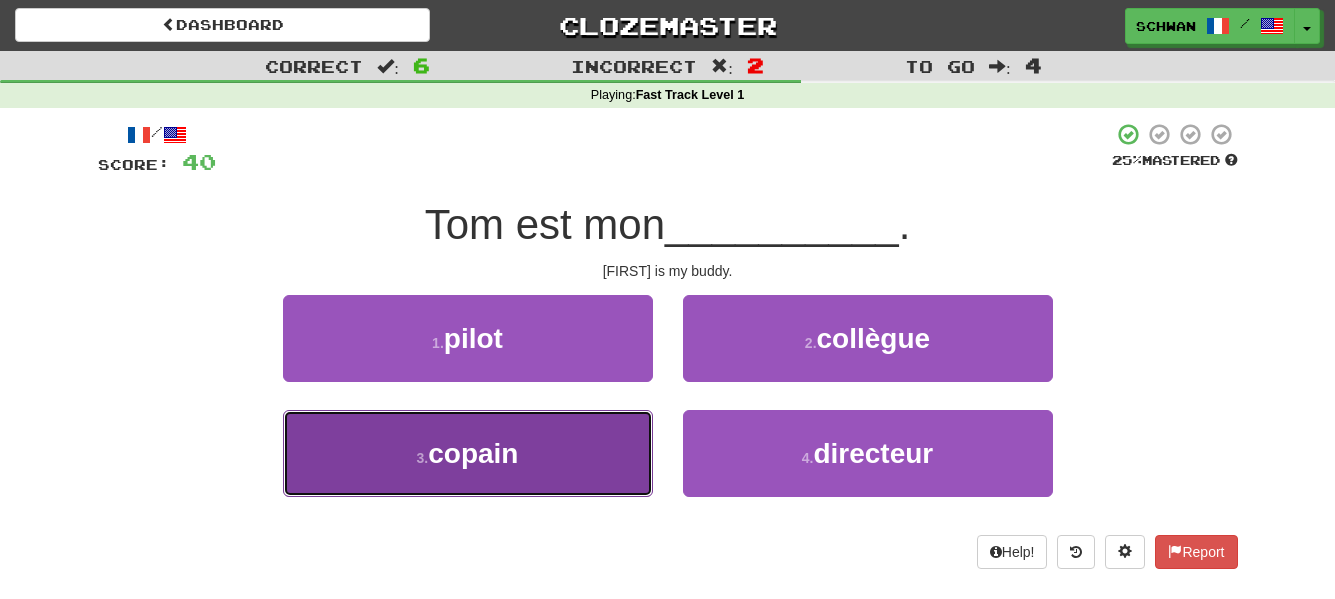 click on "3 .  copain" at bounding box center (468, 453) 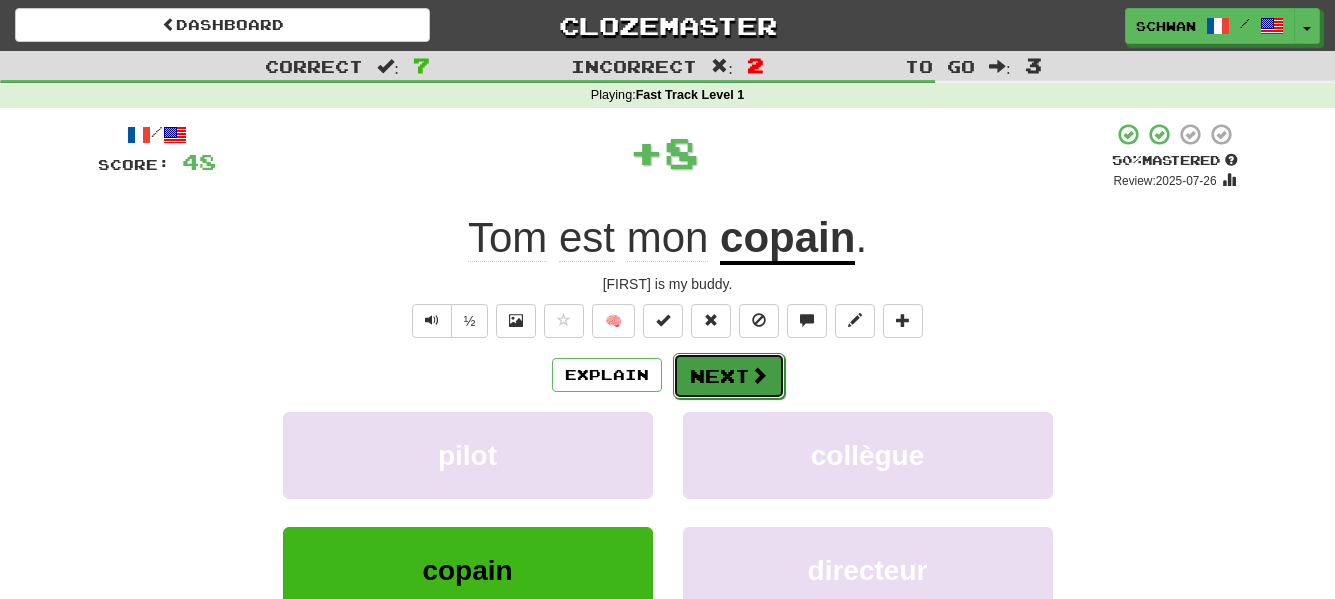 click at bounding box center (759, 375) 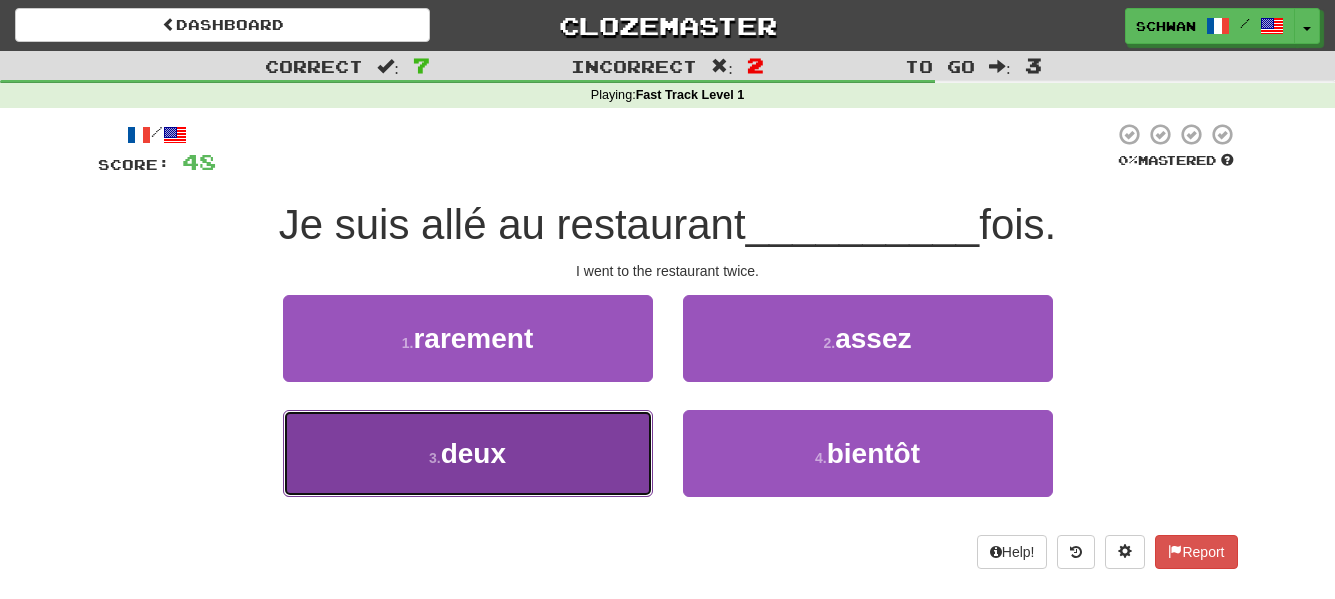click on "3 .  deux" at bounding box center (468, 453) 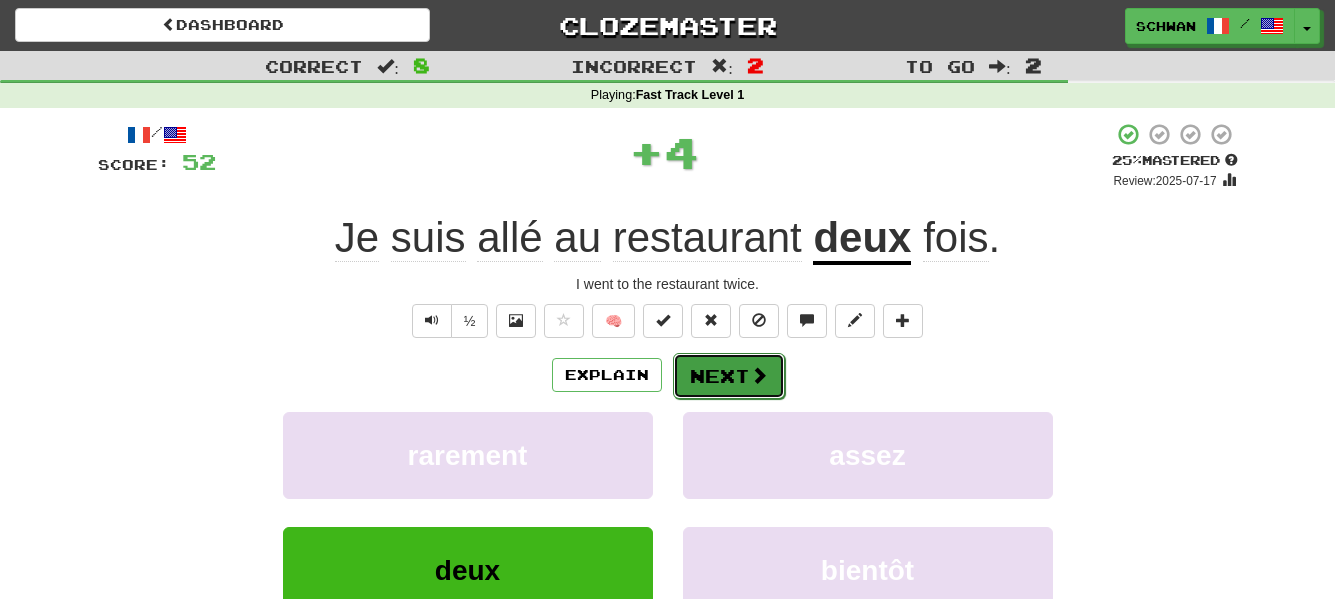 click on "Next" at bounding box center [729, 376] 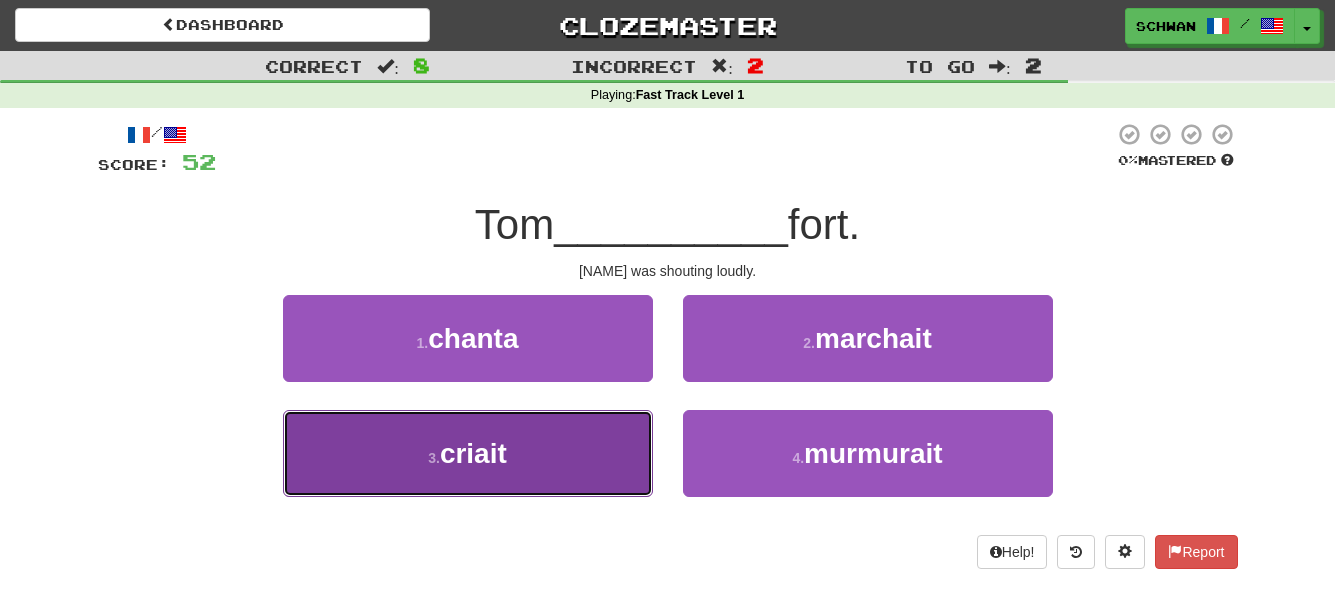 click on "3 .  criait" at bounding box center (468, 453) 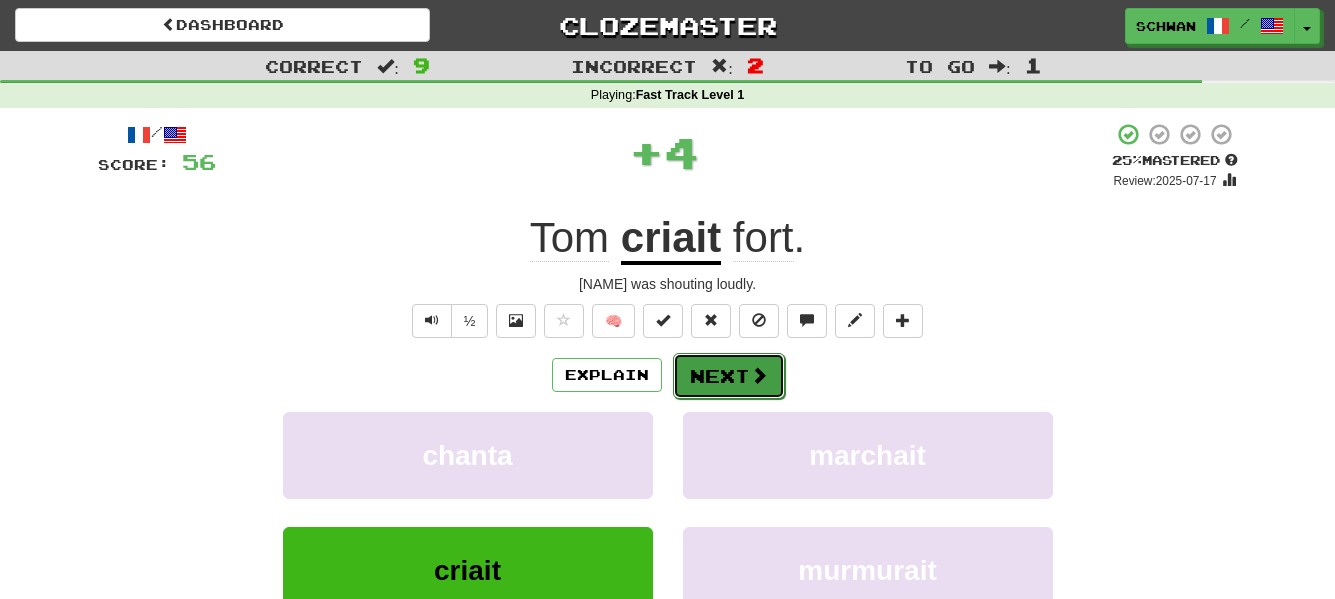 click on "Next" at bounding box center [729, 376] 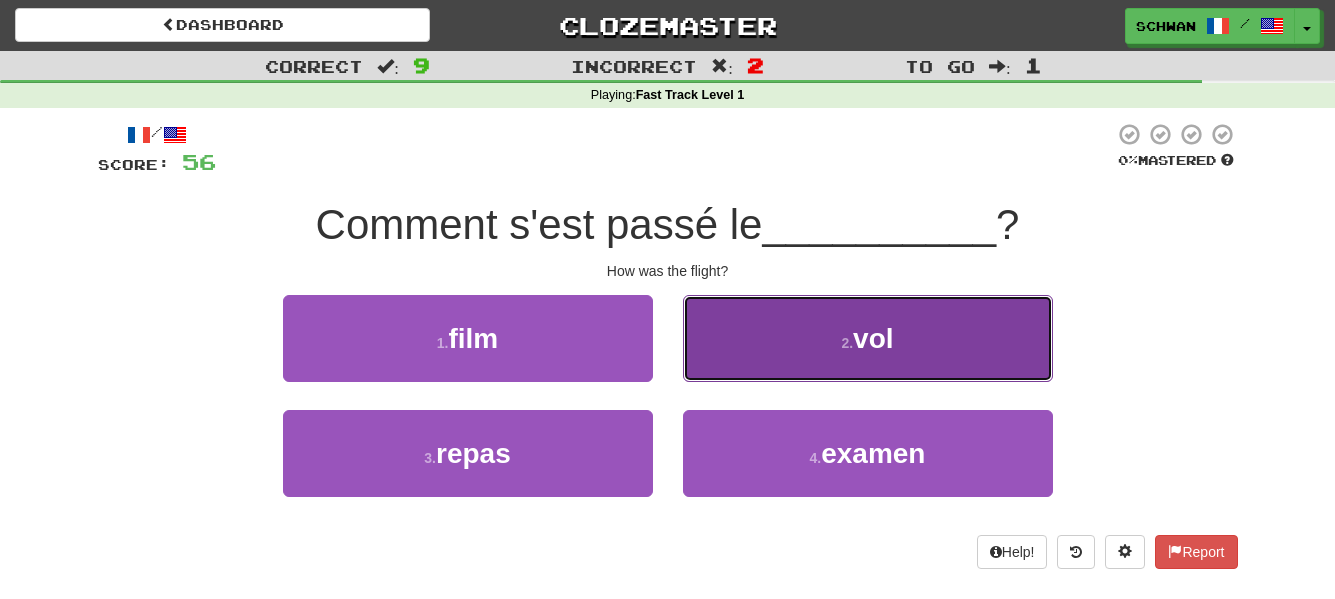click on "2 .  vol" at bounding box center (868, 338) 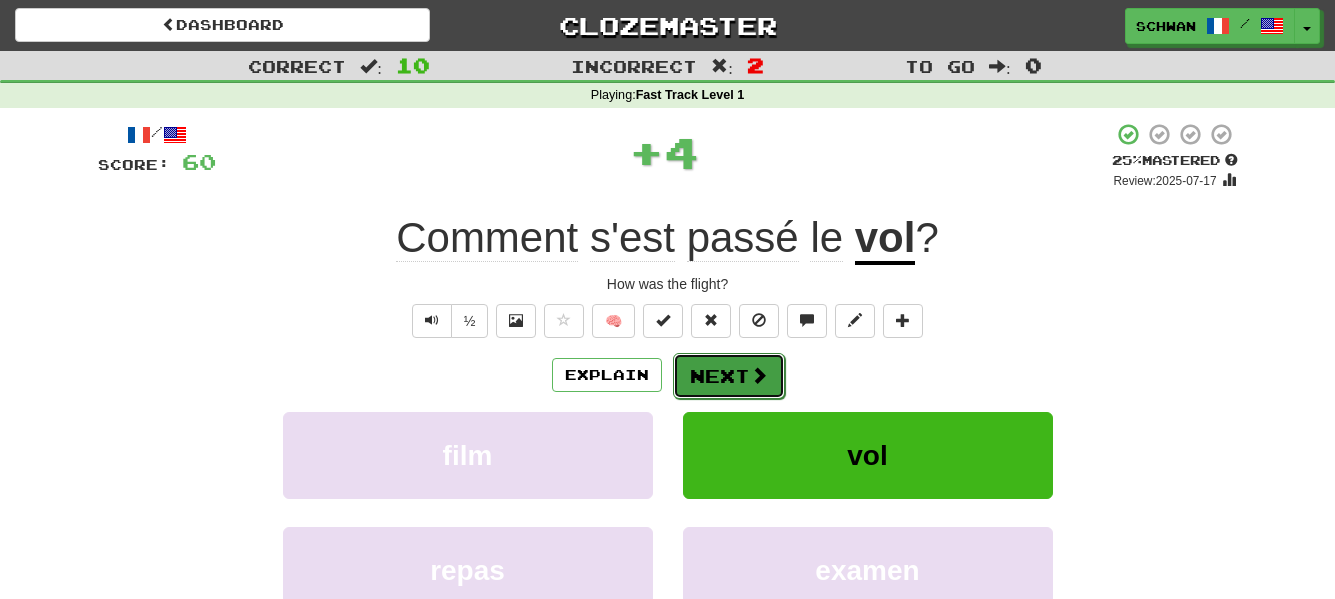 click at bounding box center [759, 375] 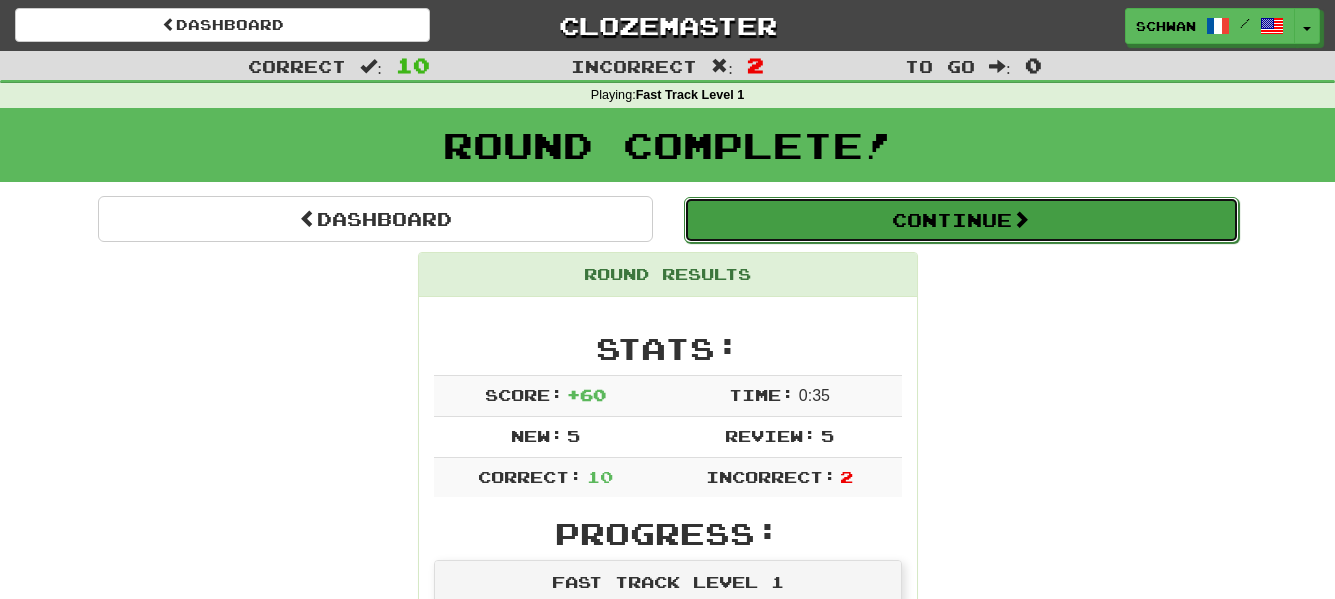 click on "Continue" at bounding box center (961, 220) 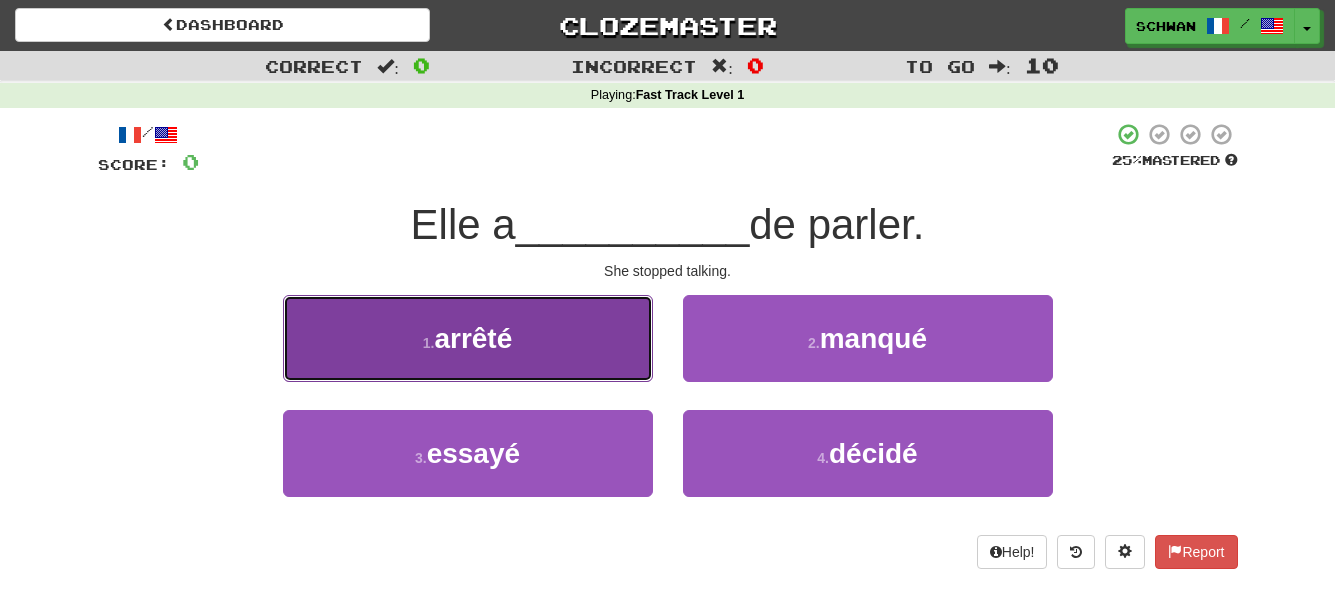 click on "1 .  arrêté" at bounding box center (468, 338) 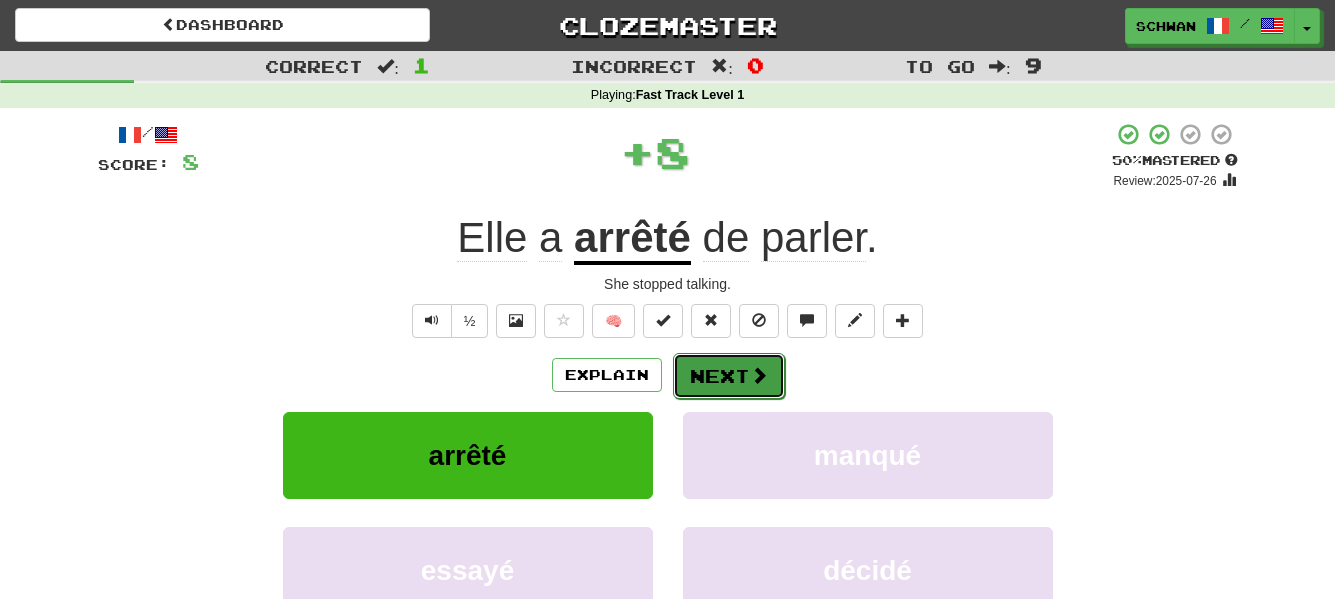 click on "Next" at bounding box center (729, 376) 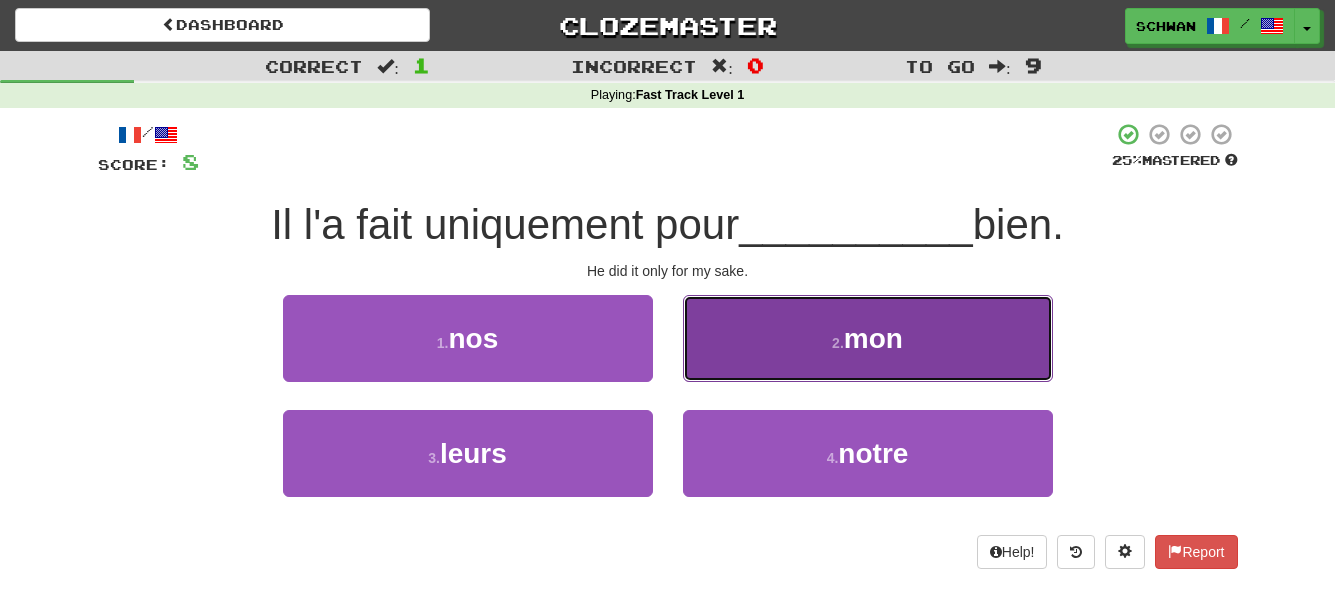 click on "mon" at bounding box center [873, 338] 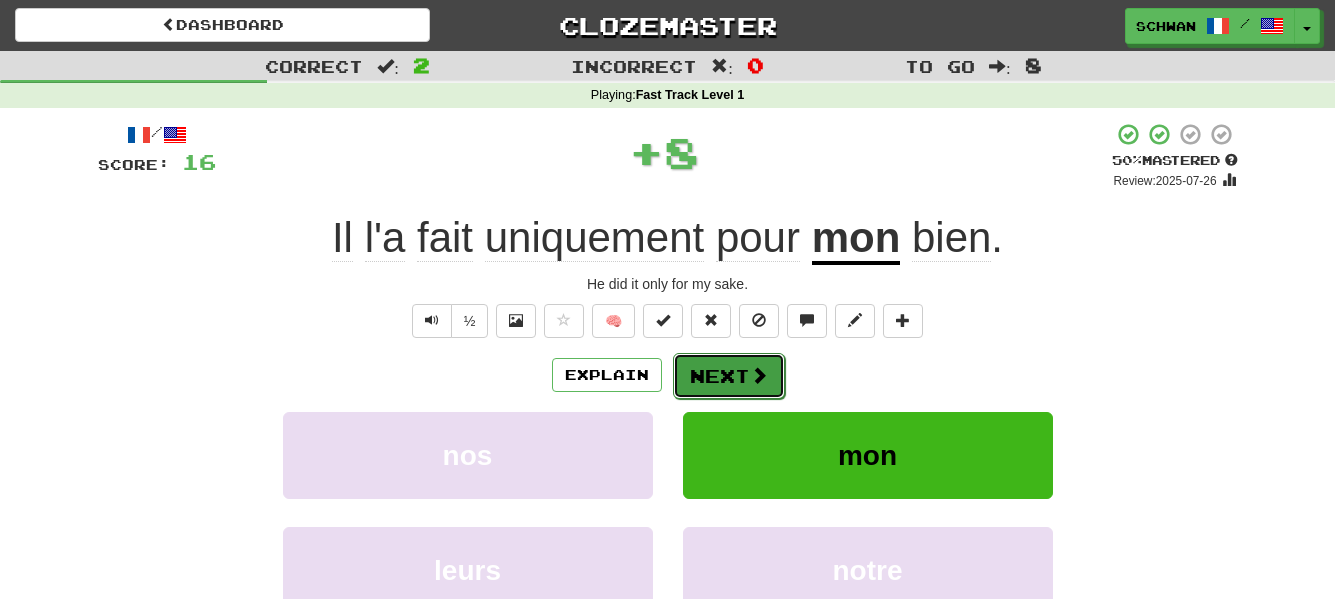 click on "Next" at bounding box center (729, 376) 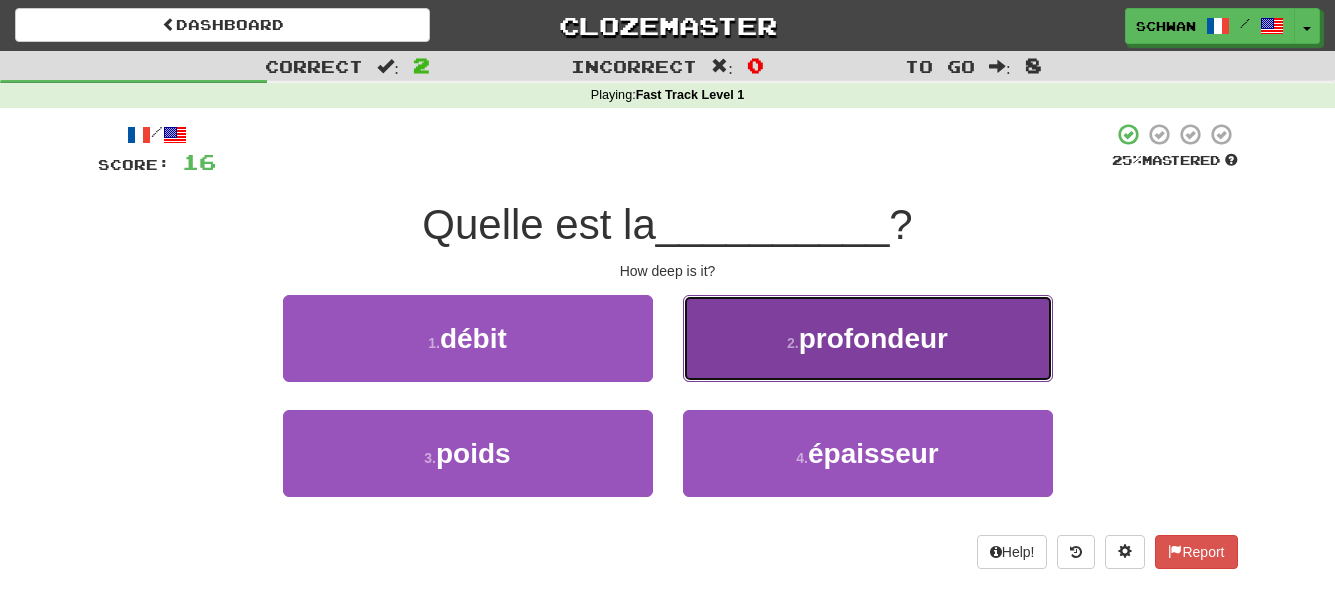 click on "profondeur" at bounding box center [873, 338] 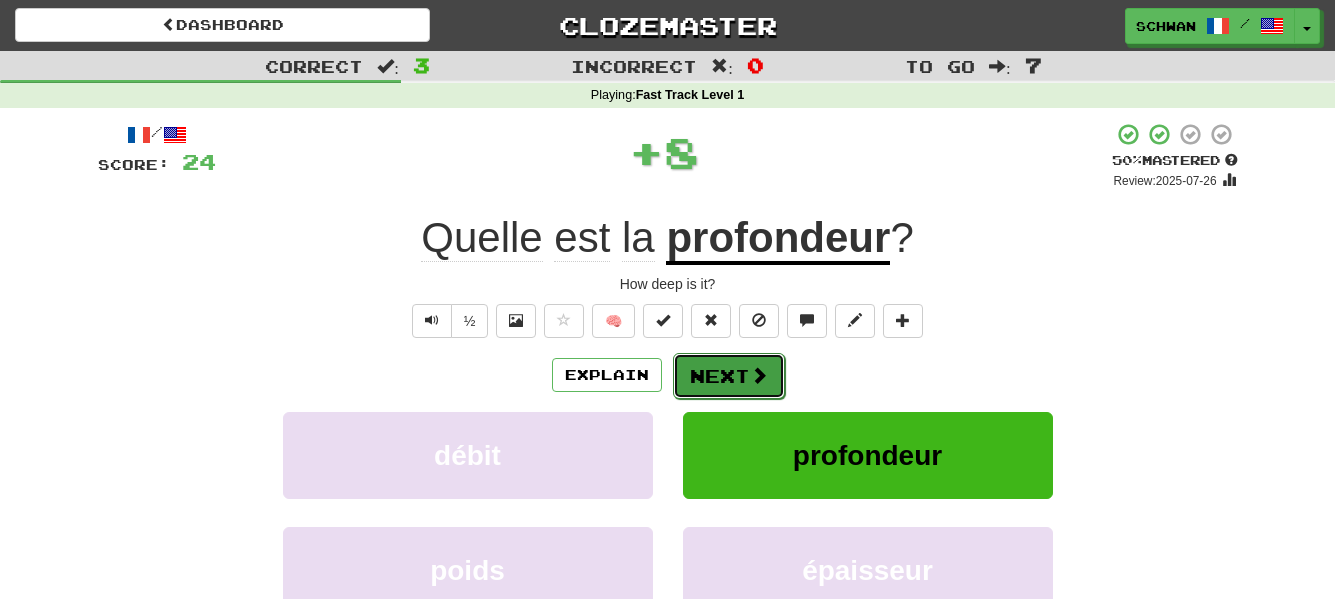 click on "Next" at bounding box center [729, 376] 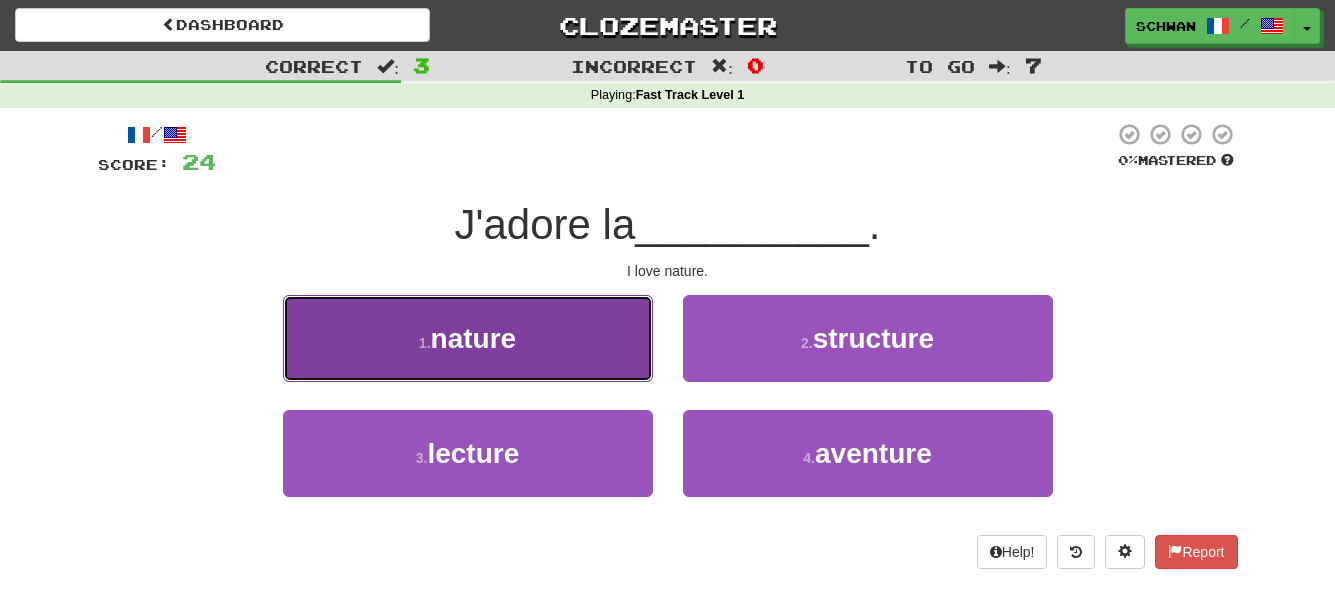 click on "1 .  nature" at bounding box center (468, 338) 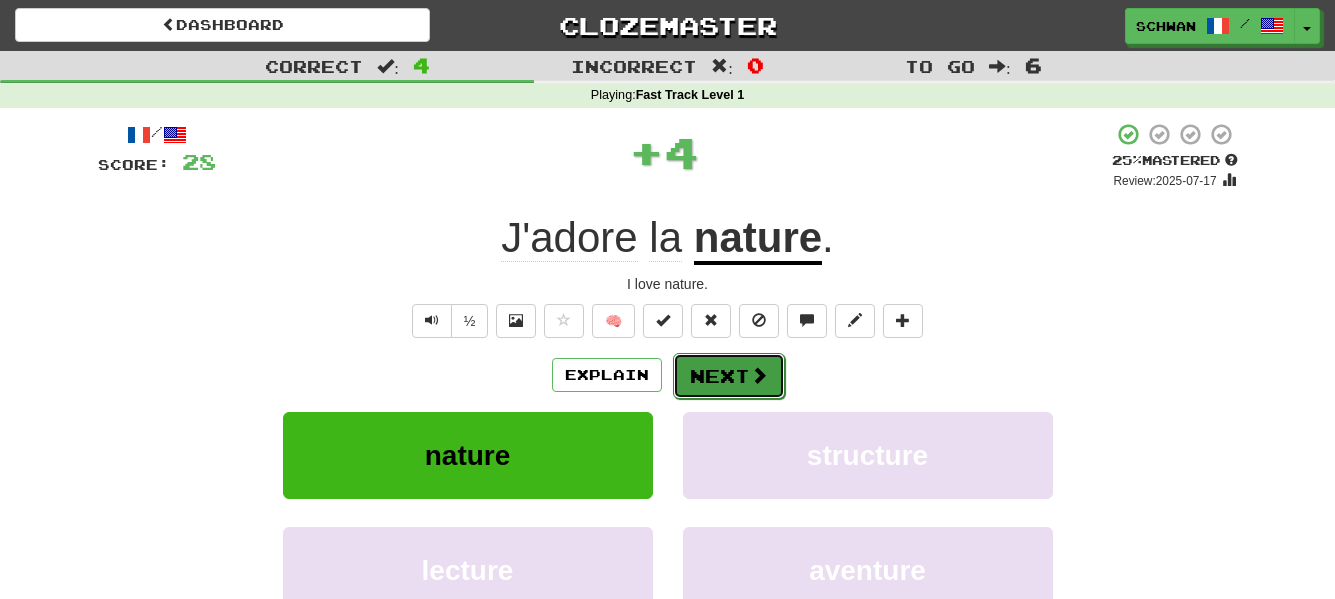 click on "Next" at bounding box center (729, 376) 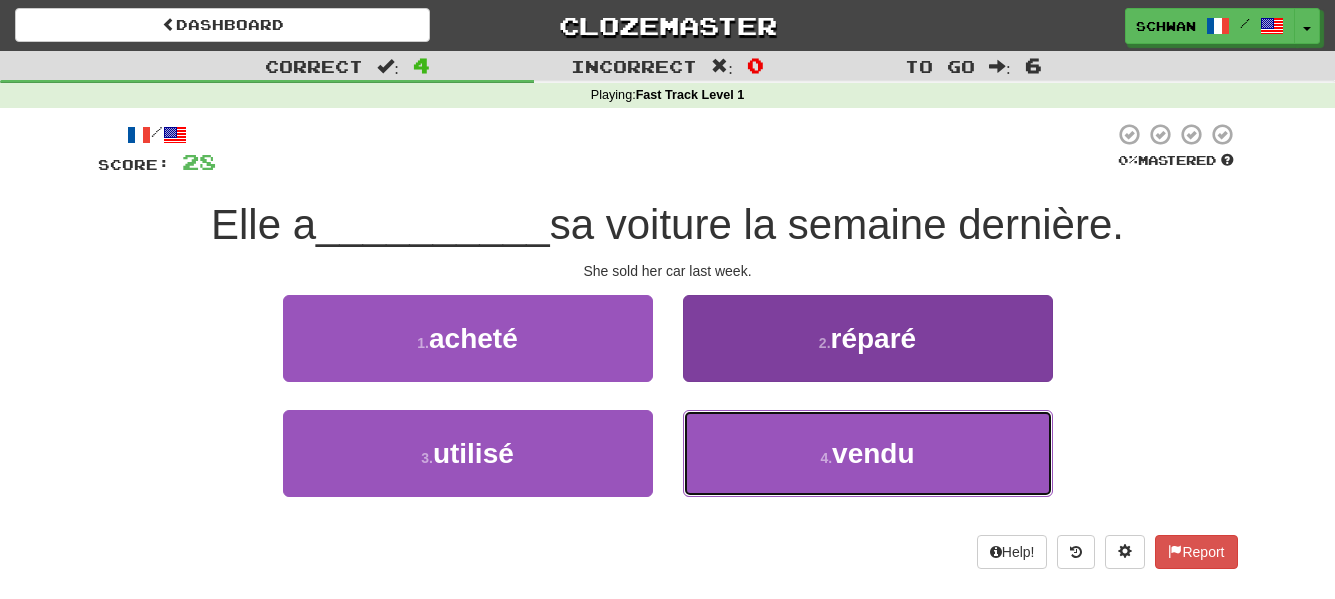 drag, startPoint x: 780, startPoint y: 460, endPoint x: 774, endPoint y: 451, distance: 10.816654 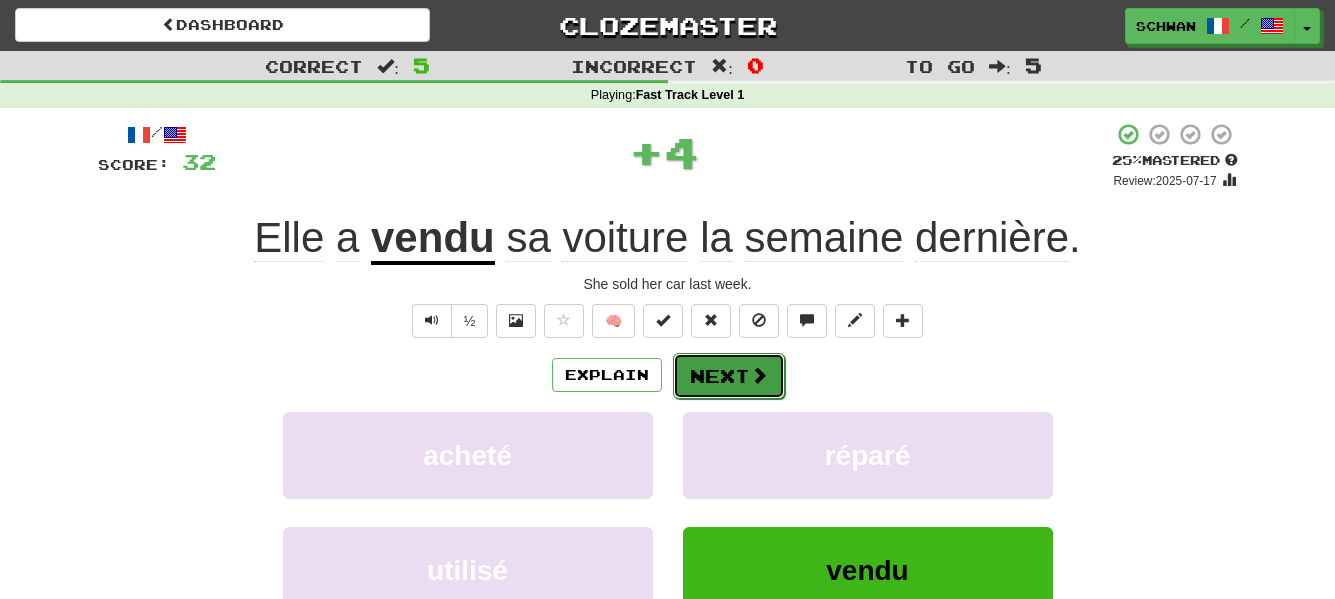 click on "Next" at bounding box center [729, 376] 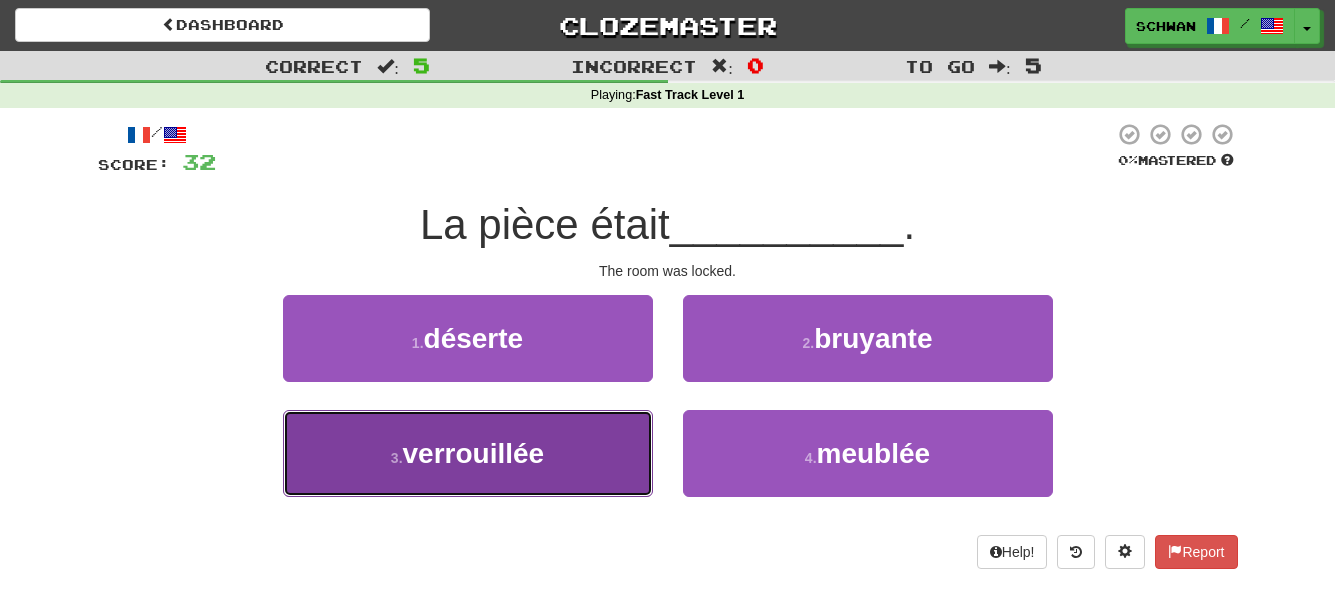 click on "3 .  verrouillée" at bounding box center (468, 453) 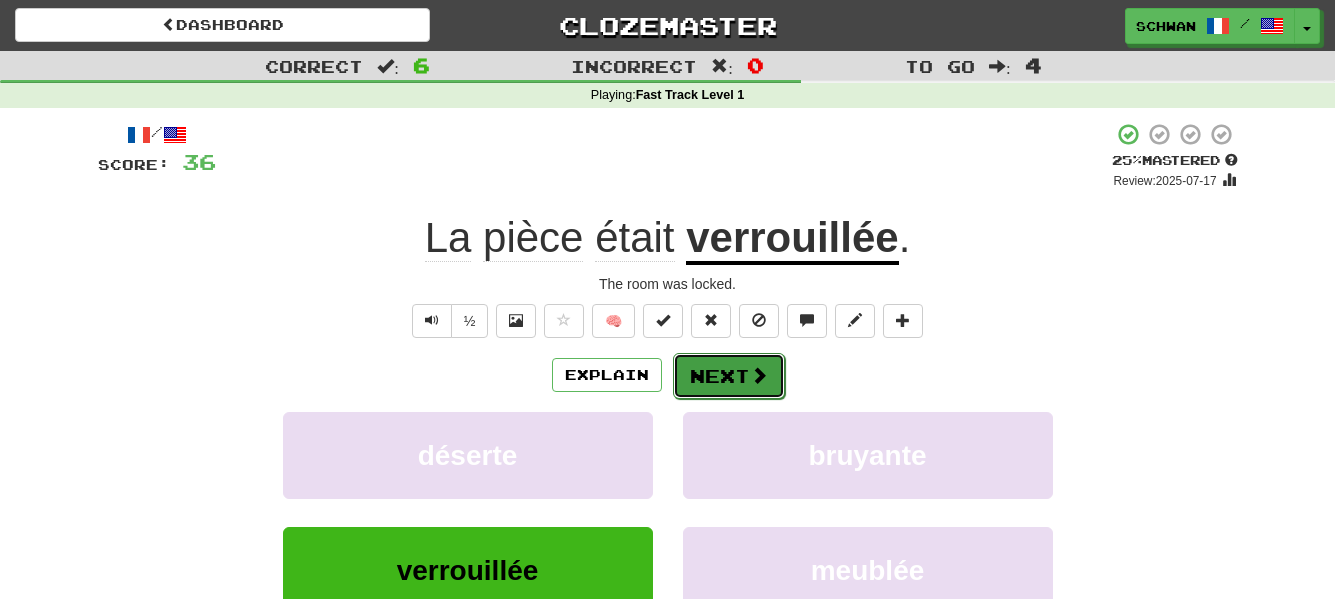 click on "Next" at bounding box center [729, 376] 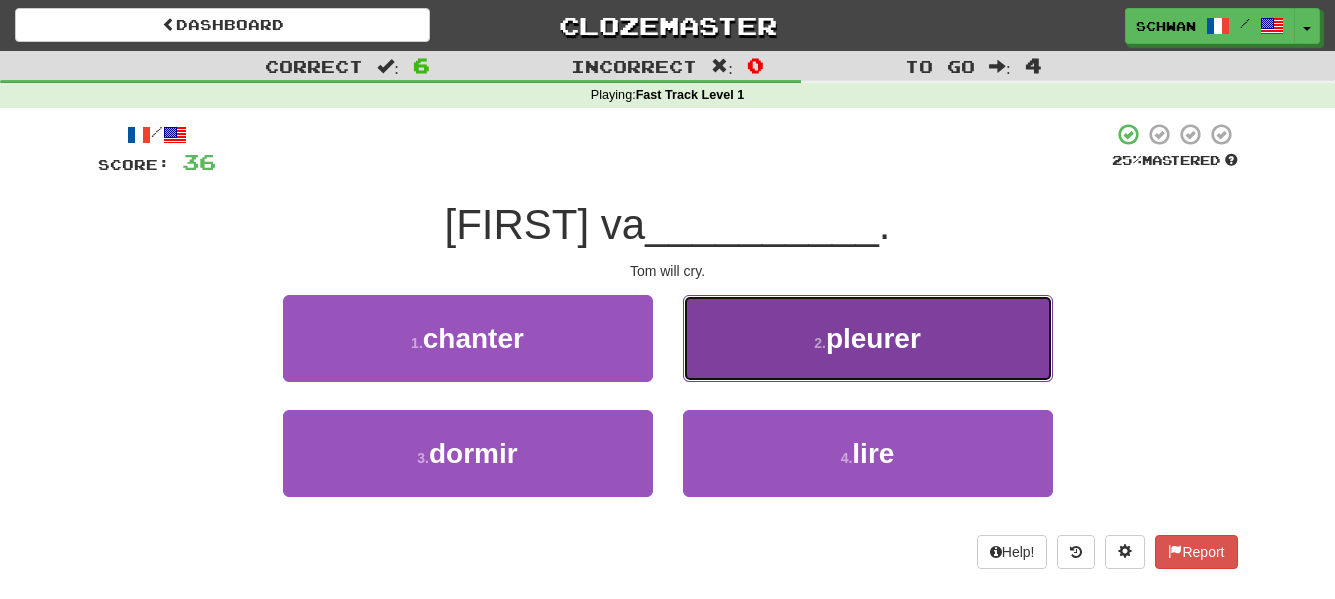 click on "2 .  pleurer" at bounding box center [868, 338] 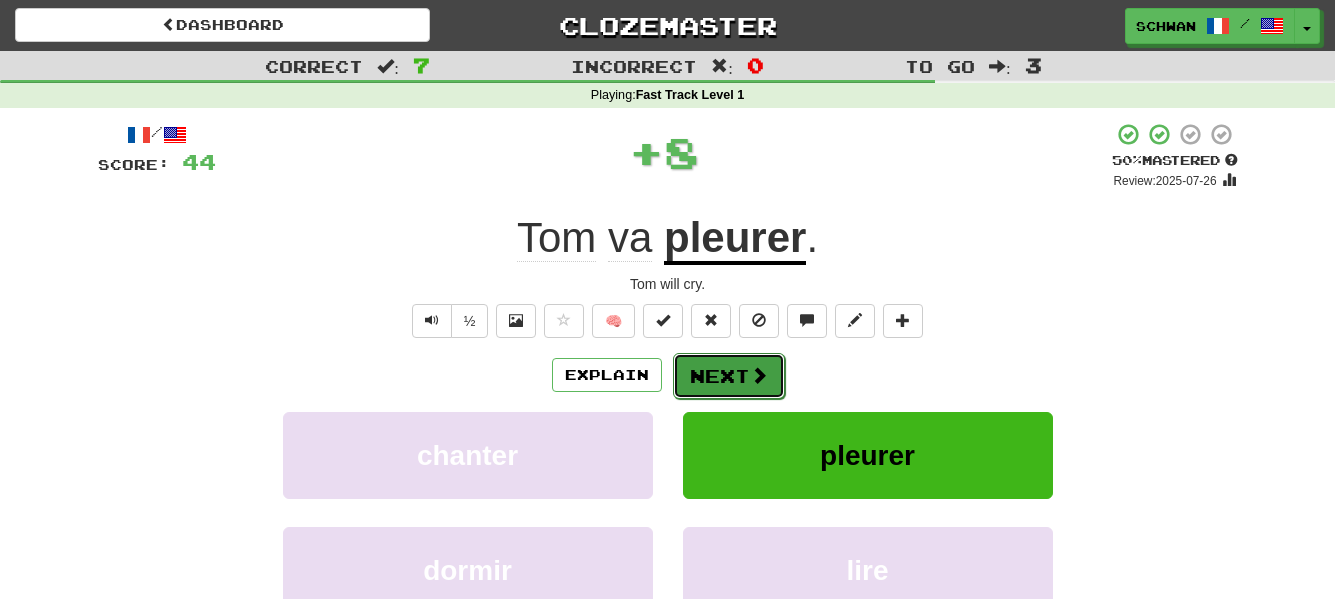 click on "Next" at bounding box center (729, 376) 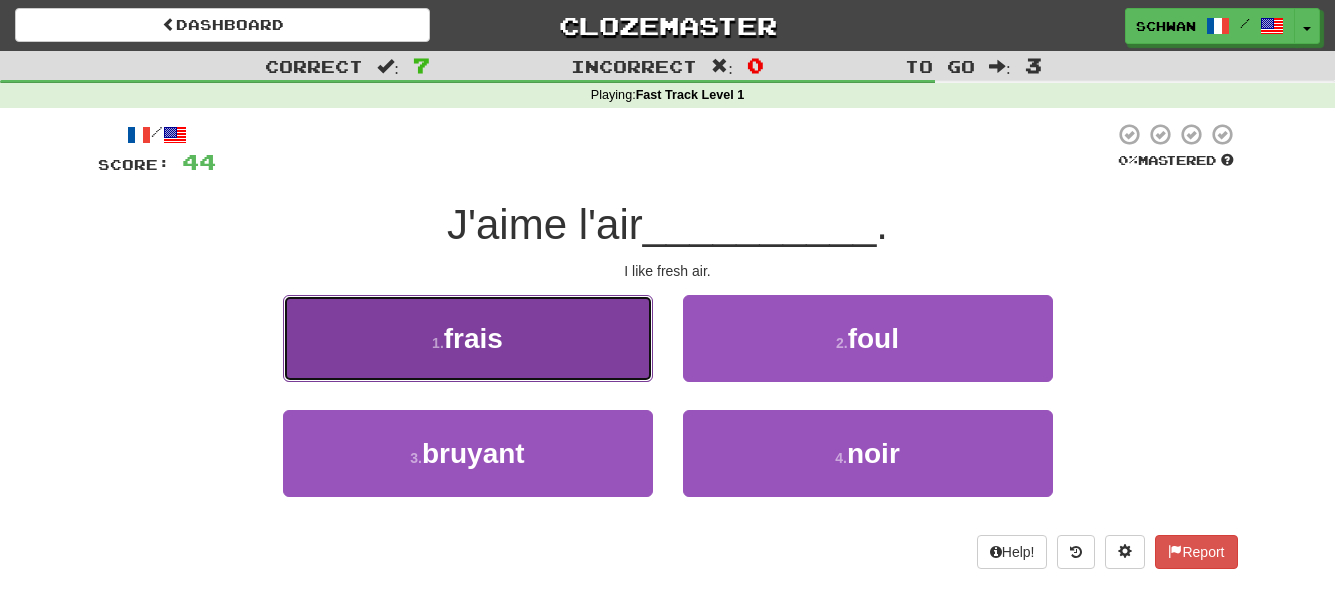 click on "1 .  frais" at bounding box center [468, 338] 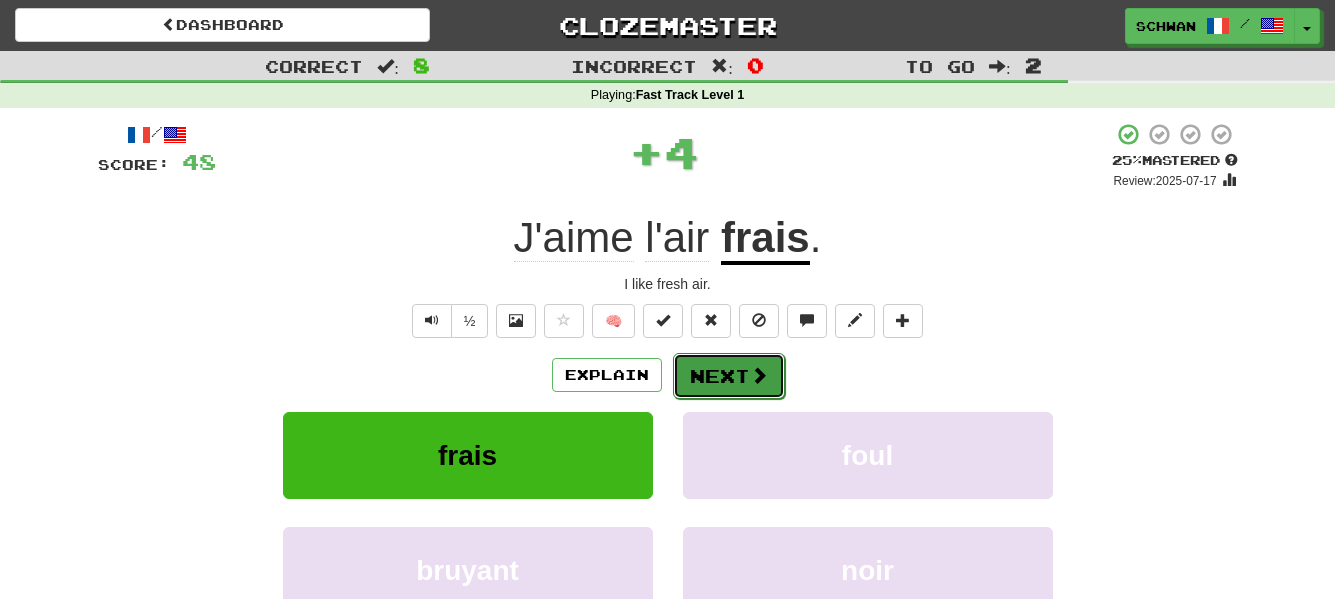 click on "Next" at bounding box center [729, 376] 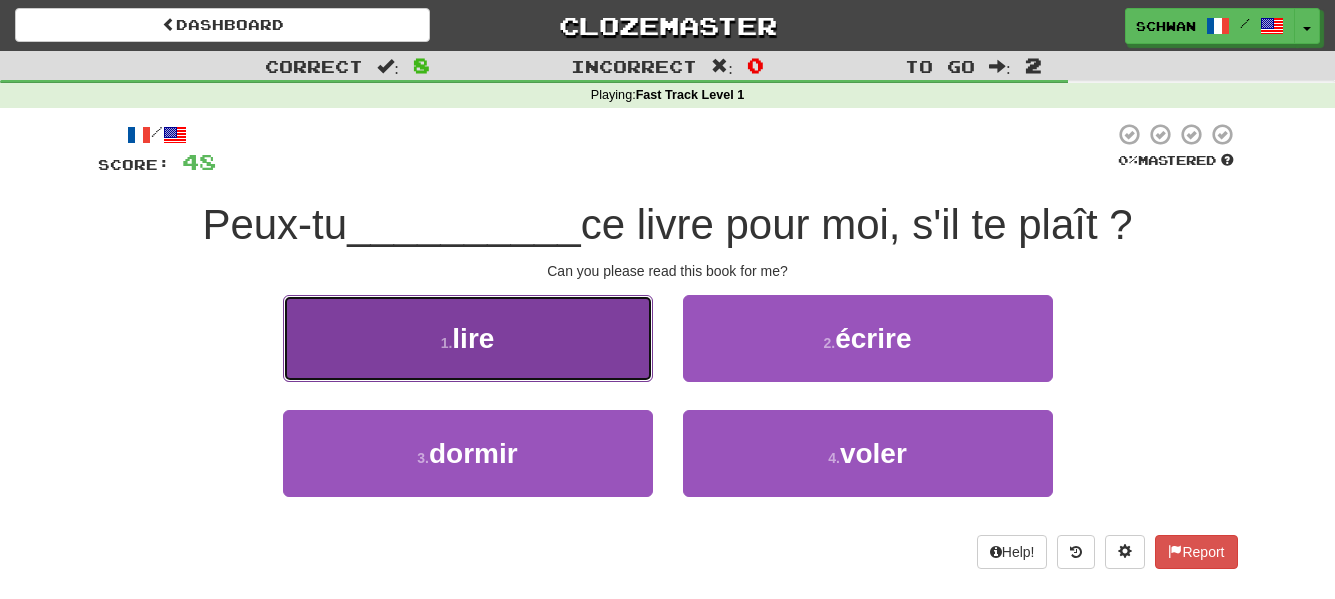 click on "1 .  lire" at bounding box center (468, 338) 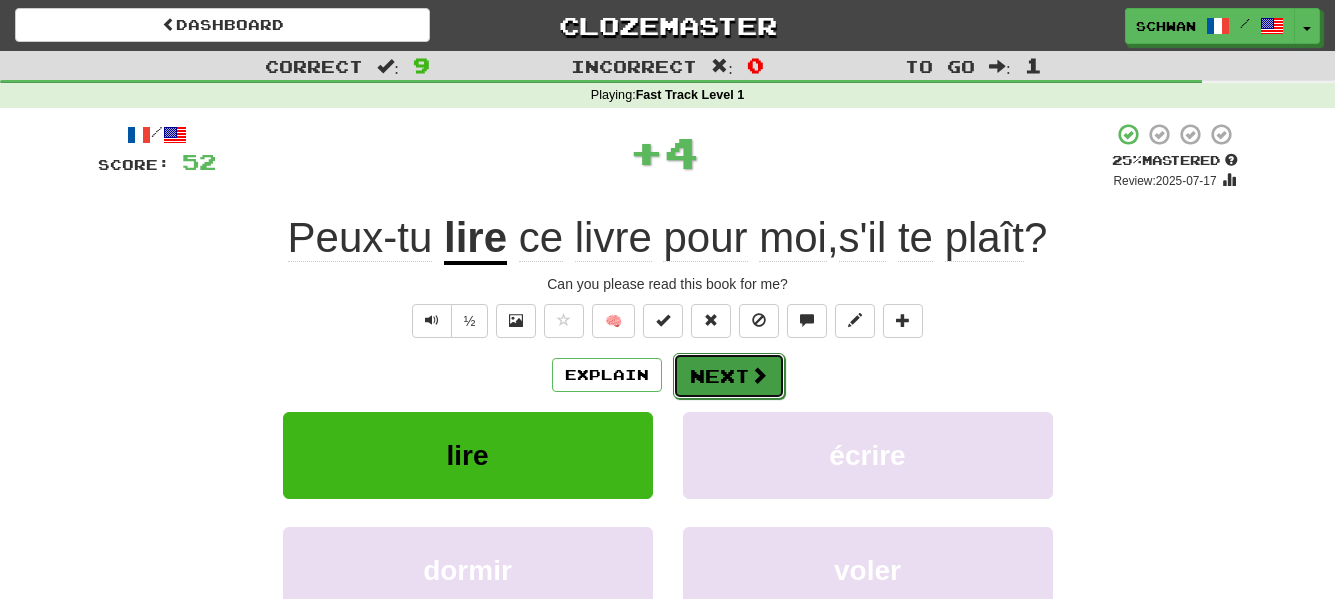 click on "Next" at bounding box center (729, 376) 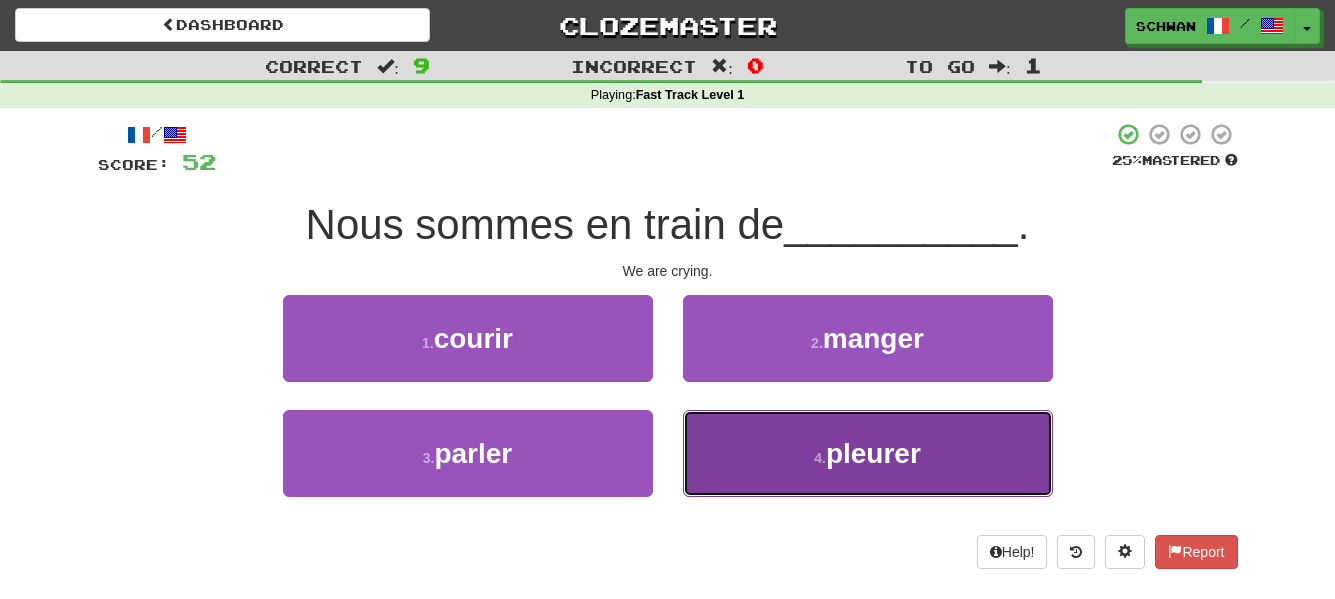 click on "pleurer" at bounding box center [873, 453] 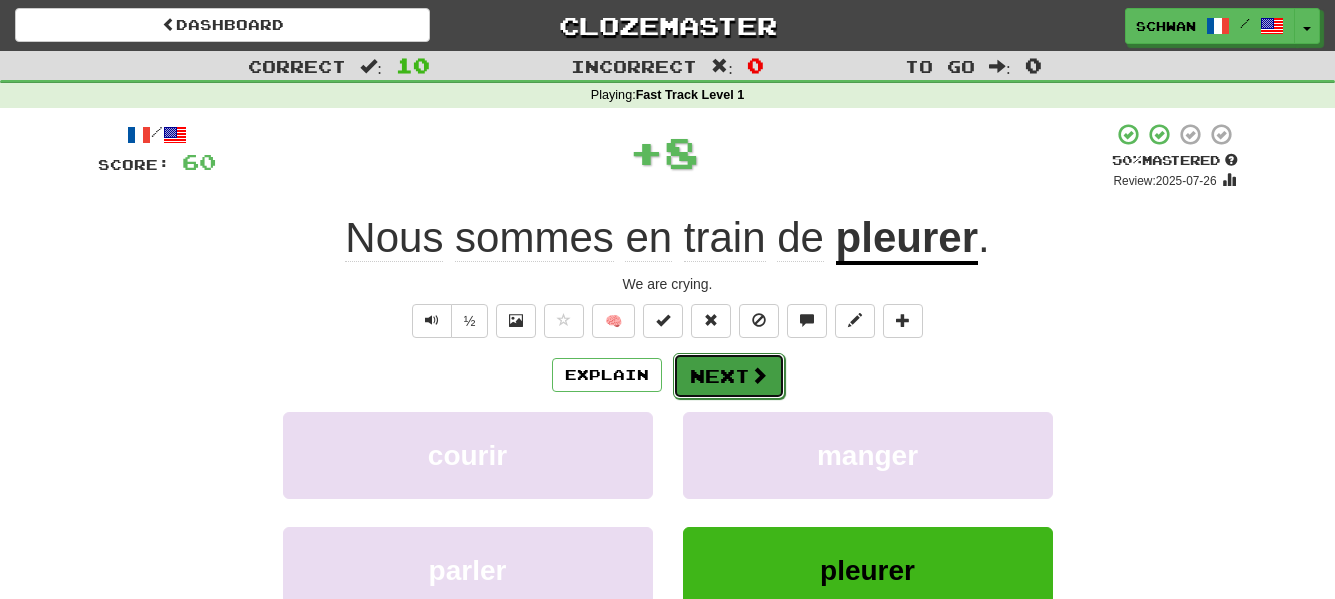 click on "Next" at bounding box center (729, 376) 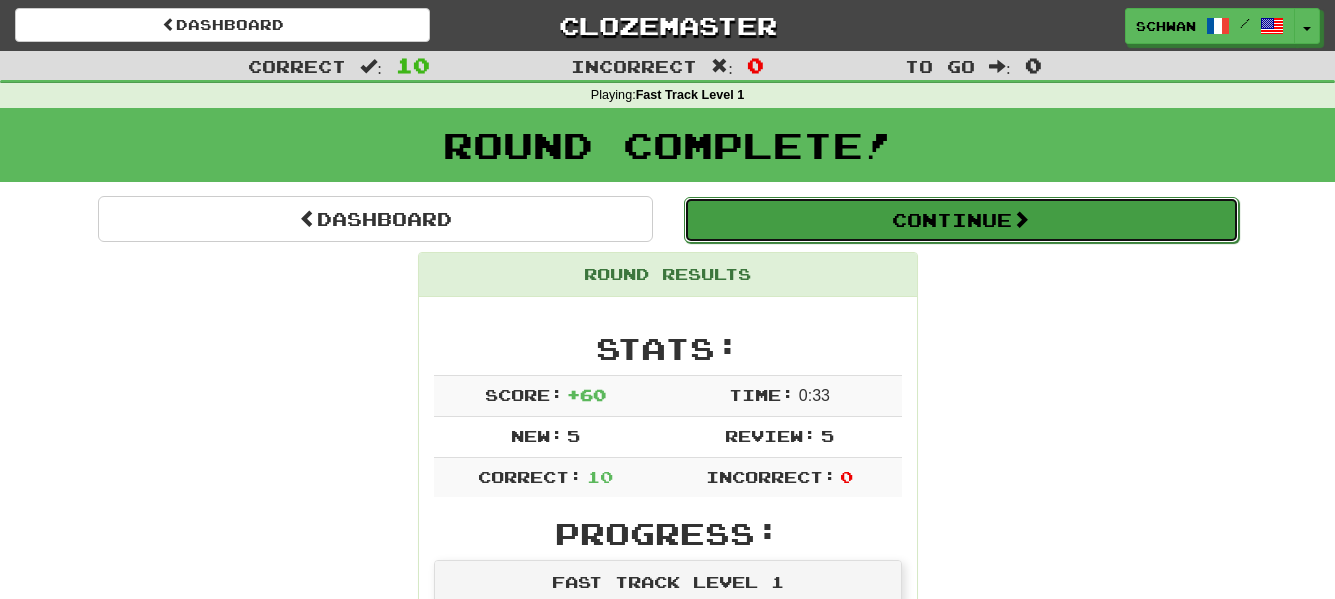 click on "Continue" at bounding box center (961, 220) 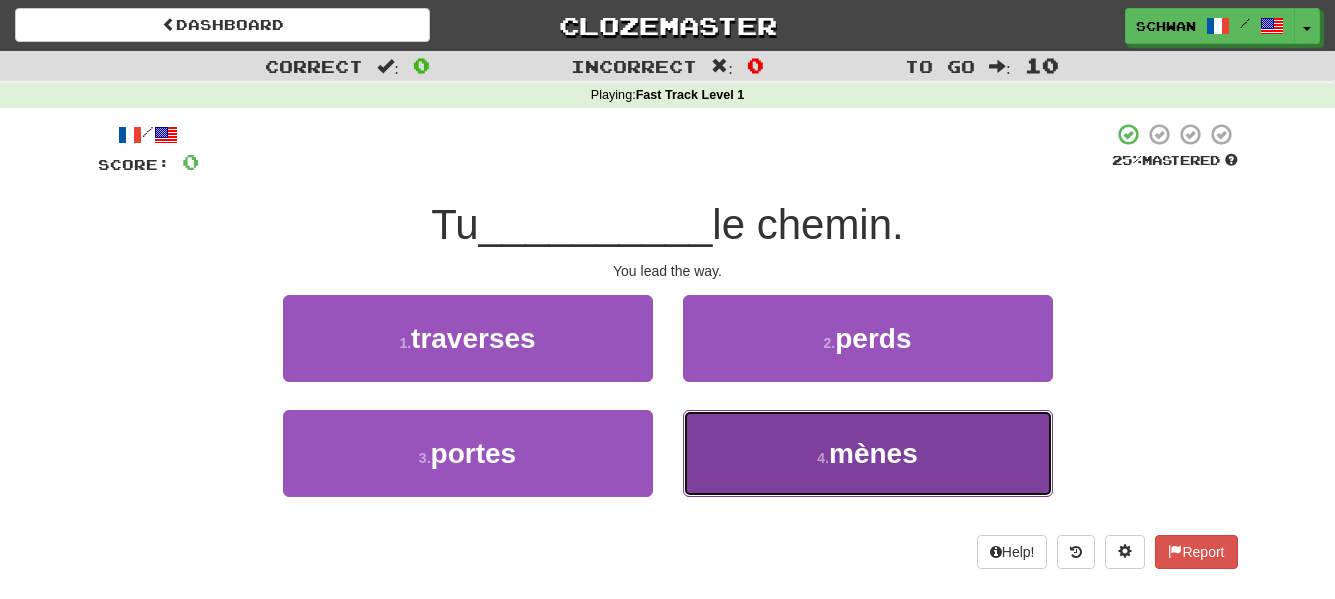 click on "mènes" at bounding box center (873, 453) 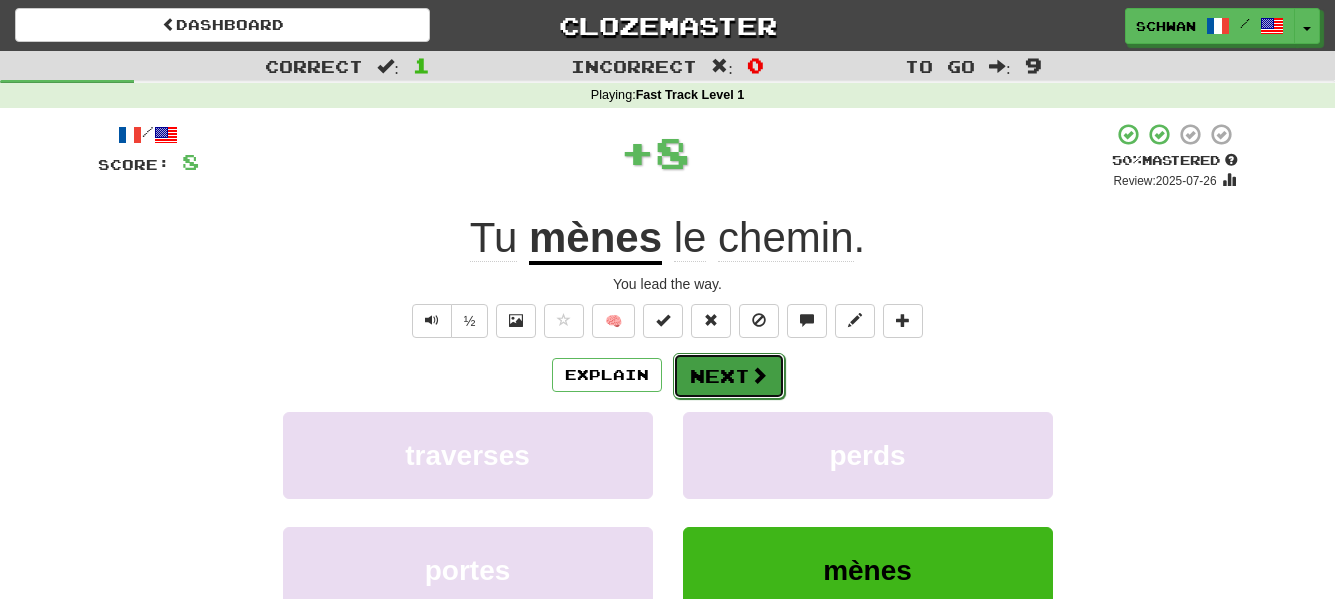 click on "Next" at bounding box center (729, 376) 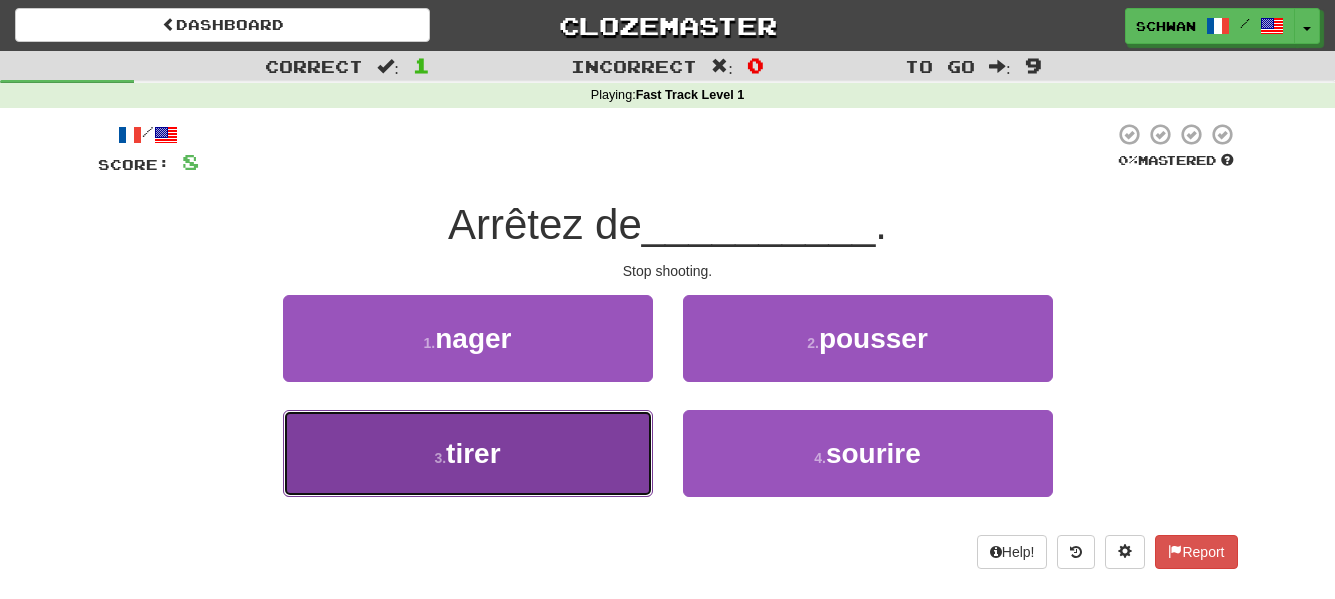 click on "3 .  tirer" at bounding box center (468, 453) 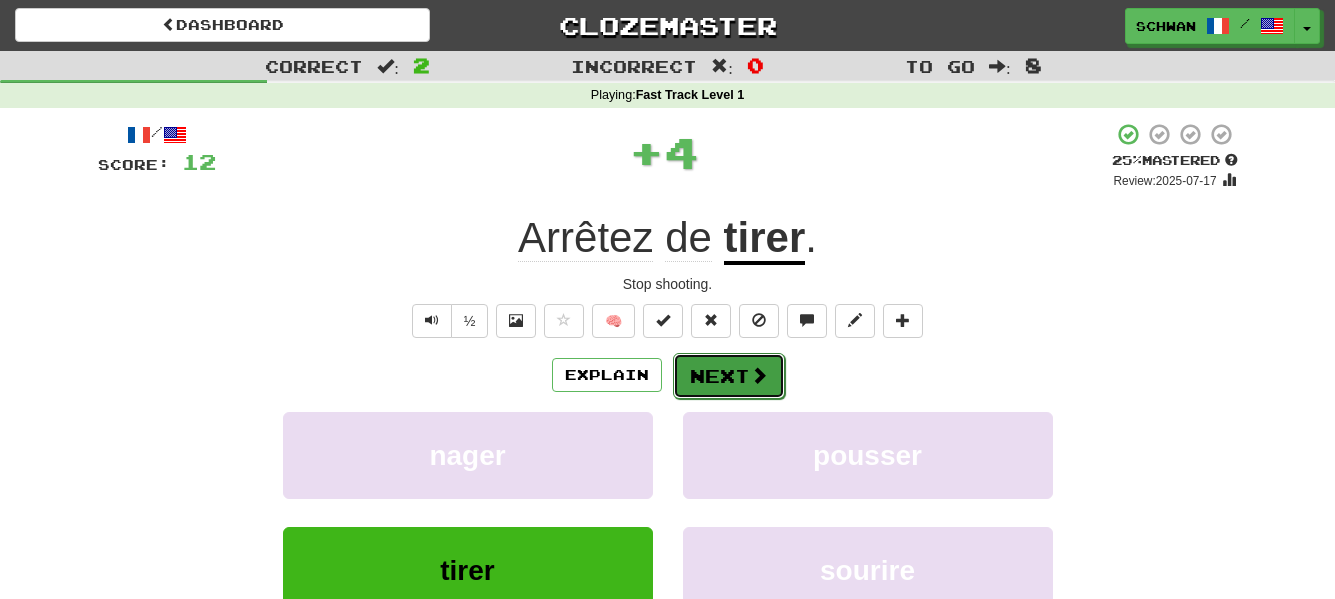 click on "Next" at bounding box center (729, 376) 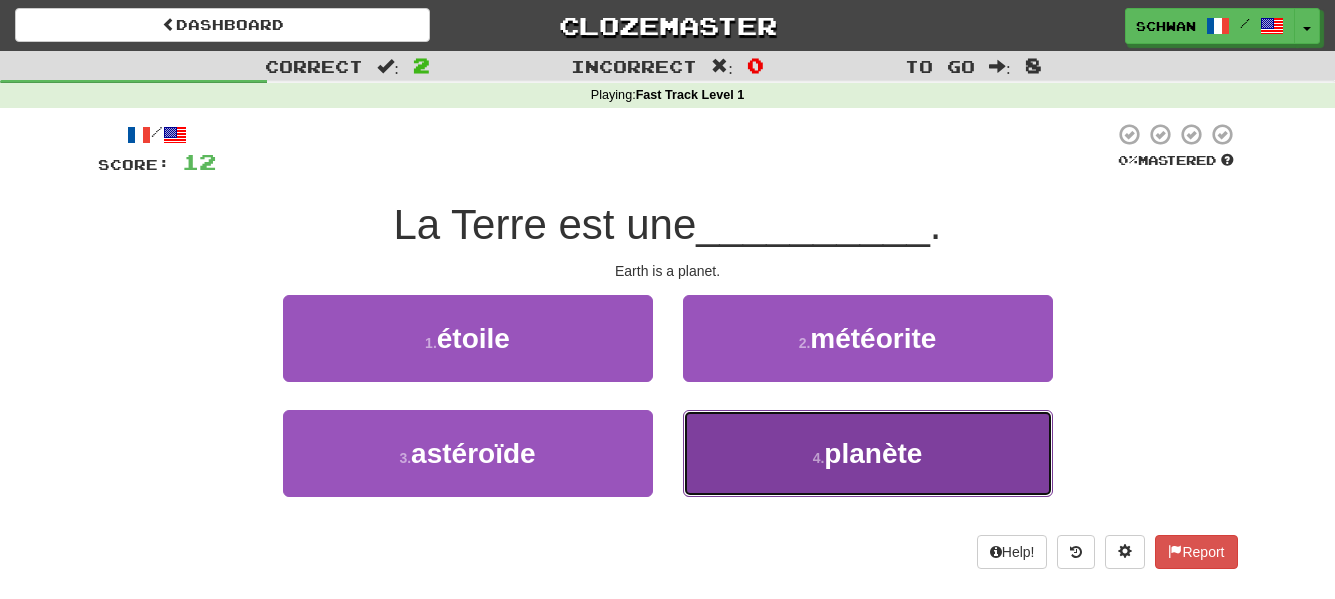 click on "4 .  planète" at bounding box center (868, 453) 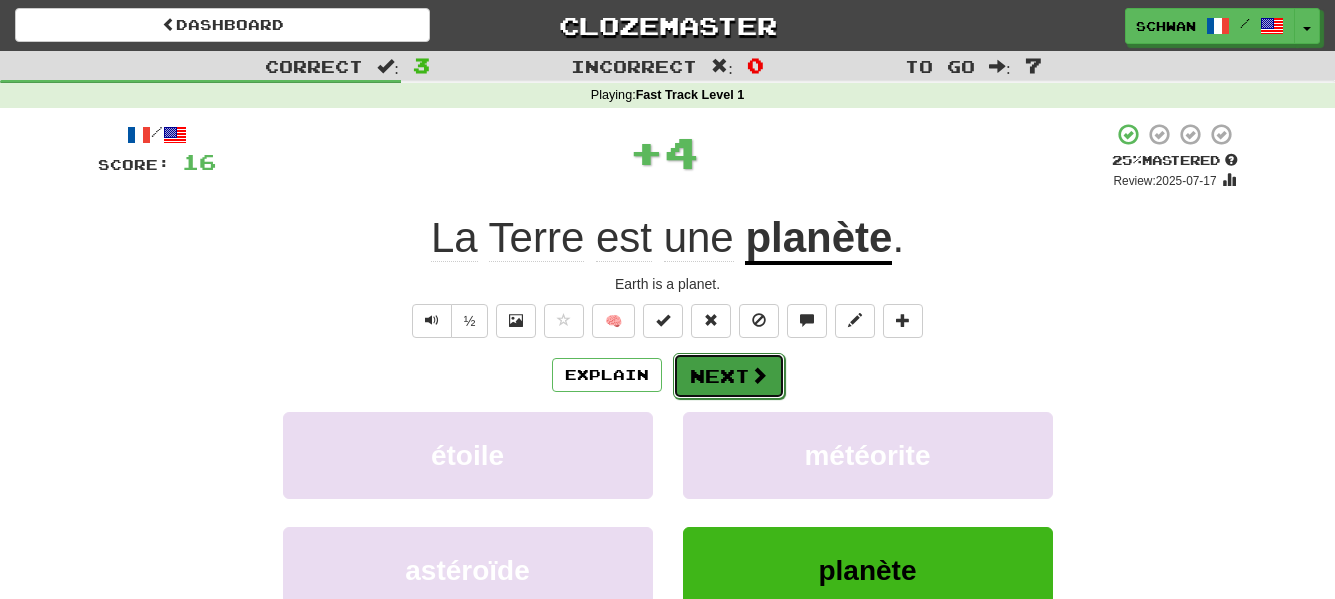 click on "Next" at bounding box center [729, 376] 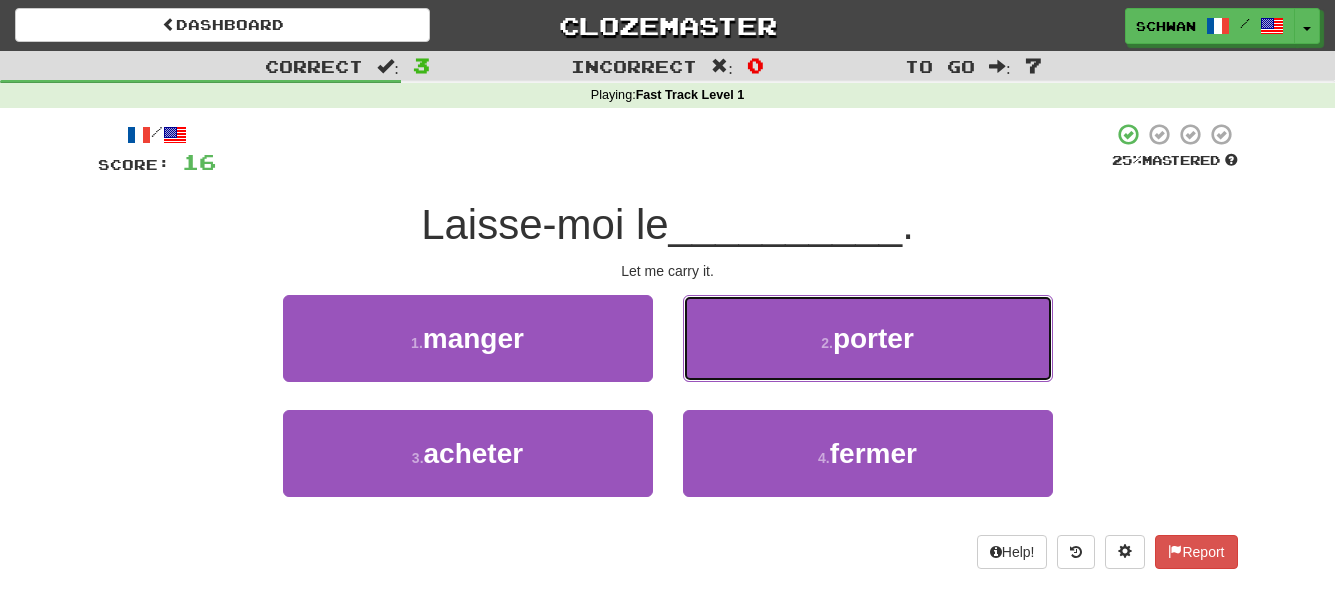 click on "porter" at bounding box center [873, 338] 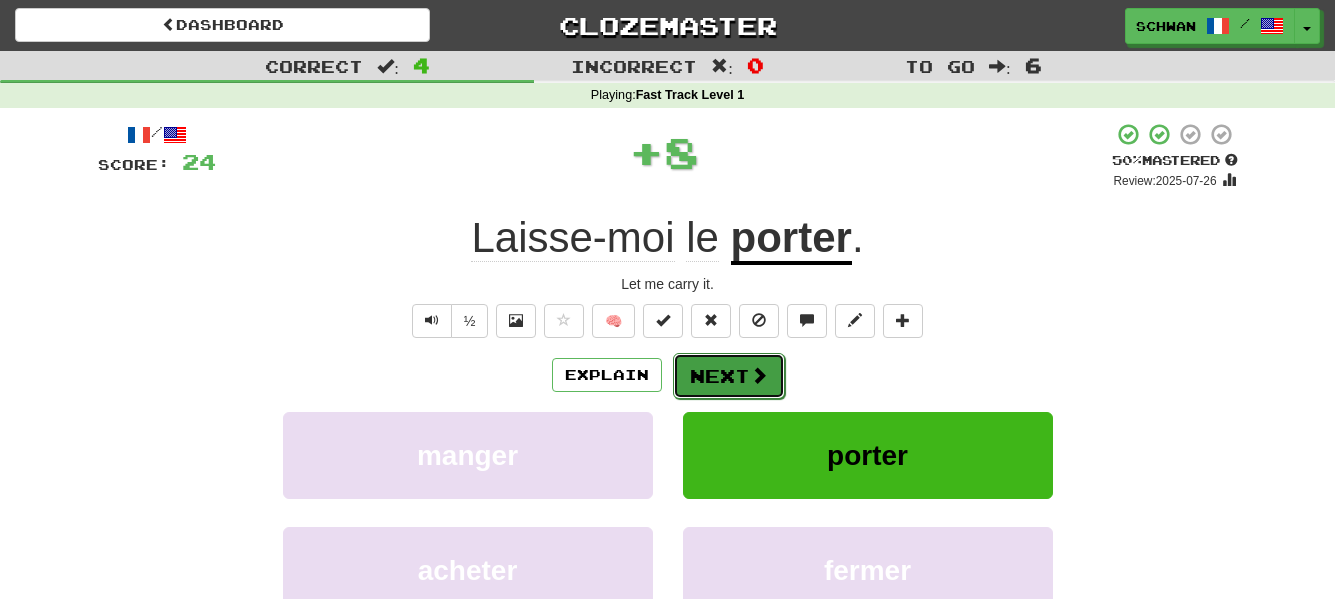 click on "Next" at bounding box center (729, 376) 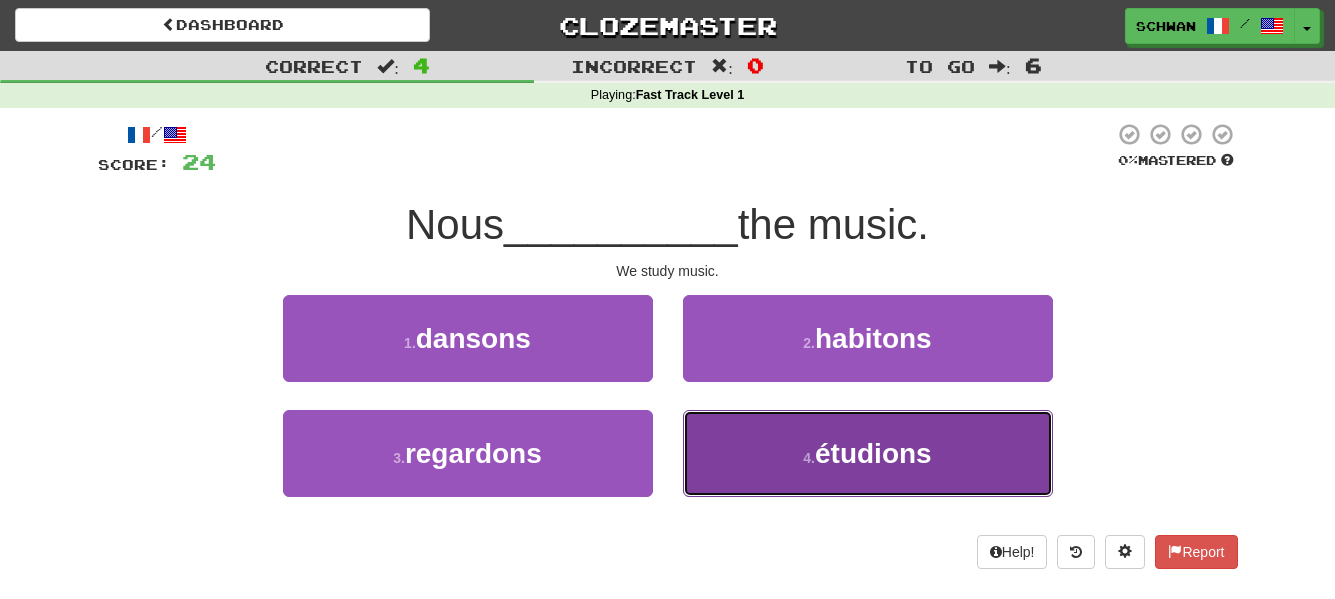 click on "4 .  étudions" at bounding box center [868, 453] 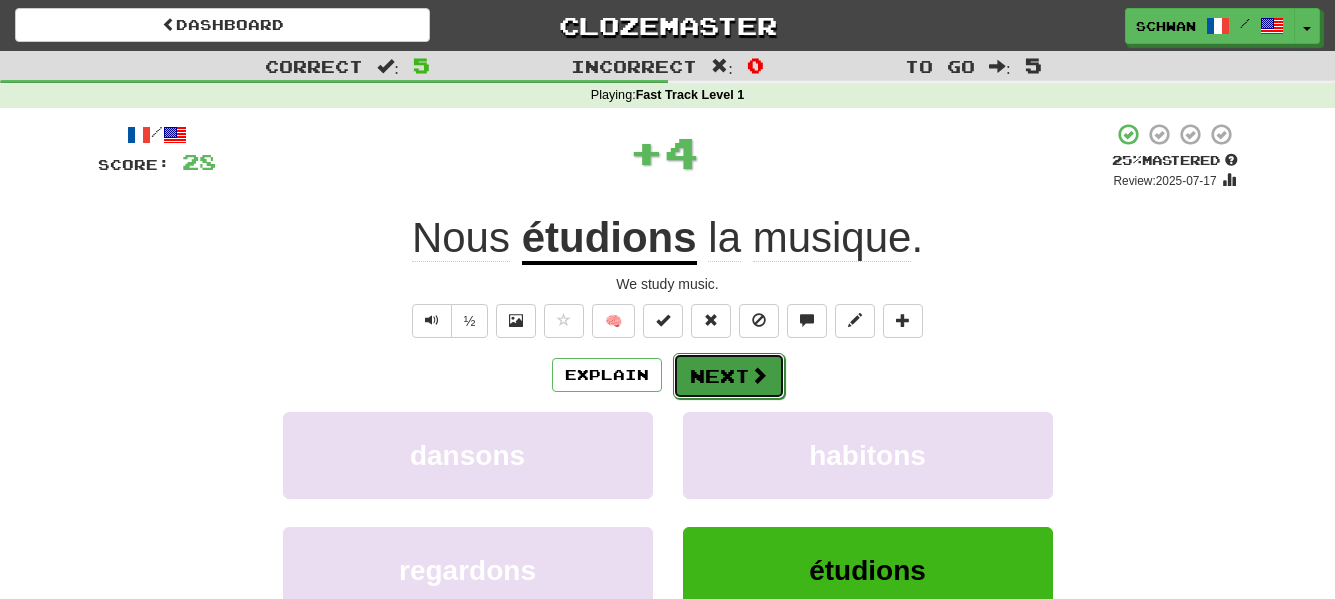click at bounding box center (759, 375) 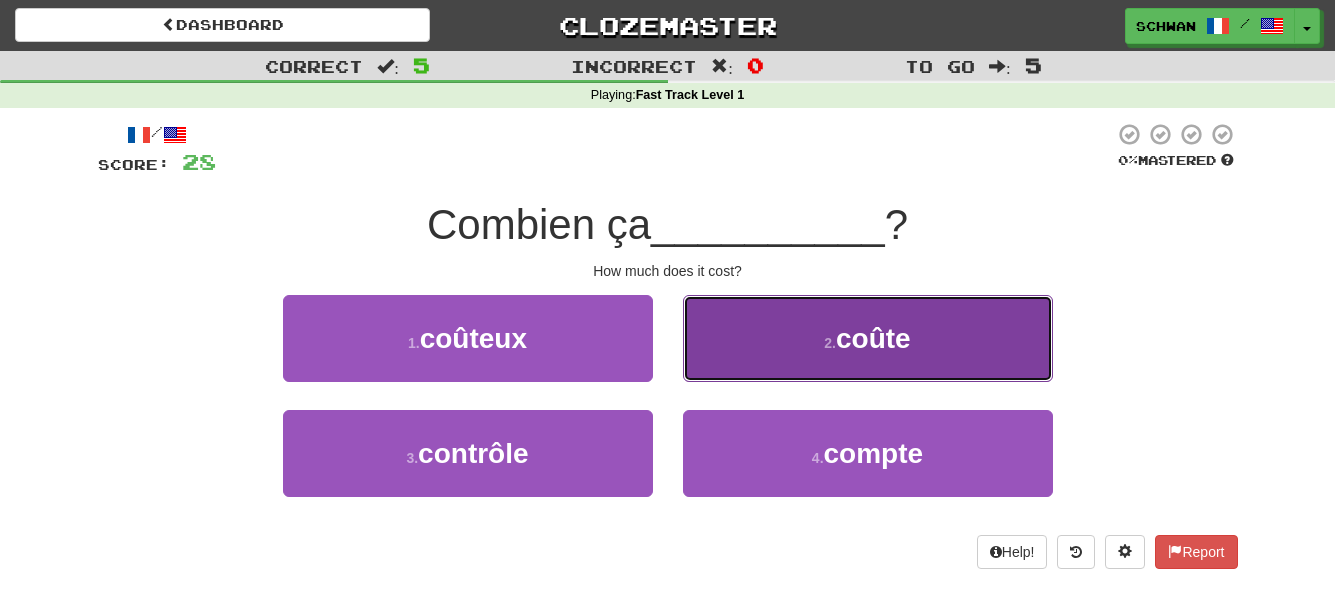 click on "2 .  coûte" at bounding box center [868, 338] 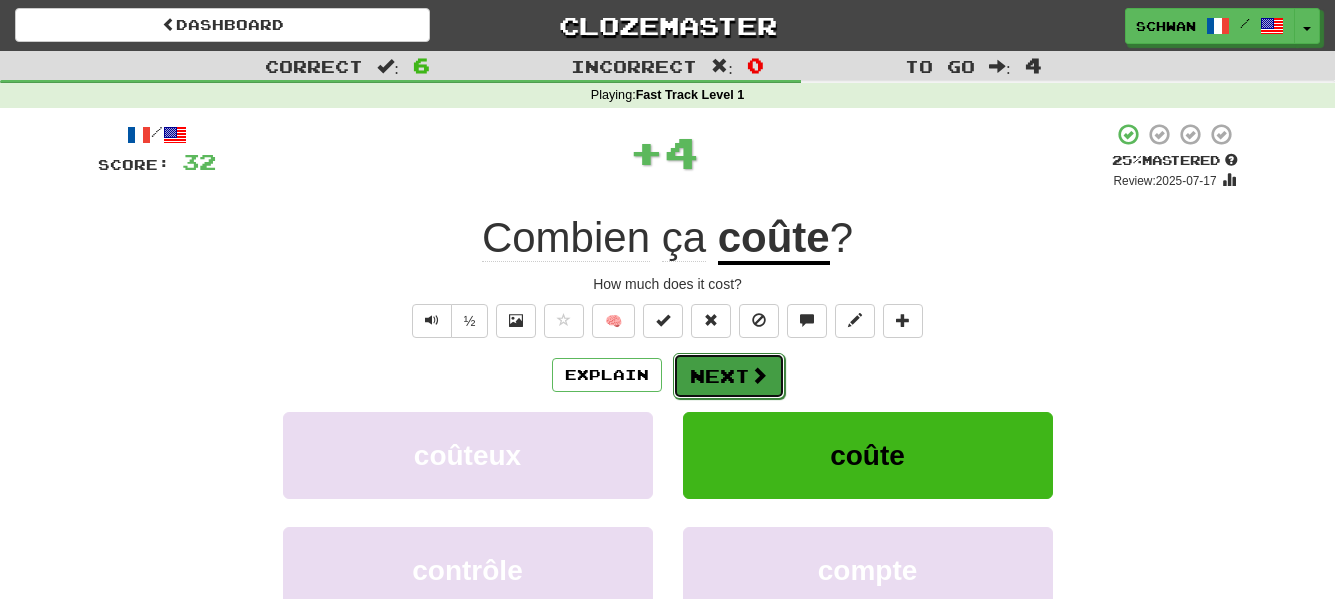 click at bounding box center (759, 375) 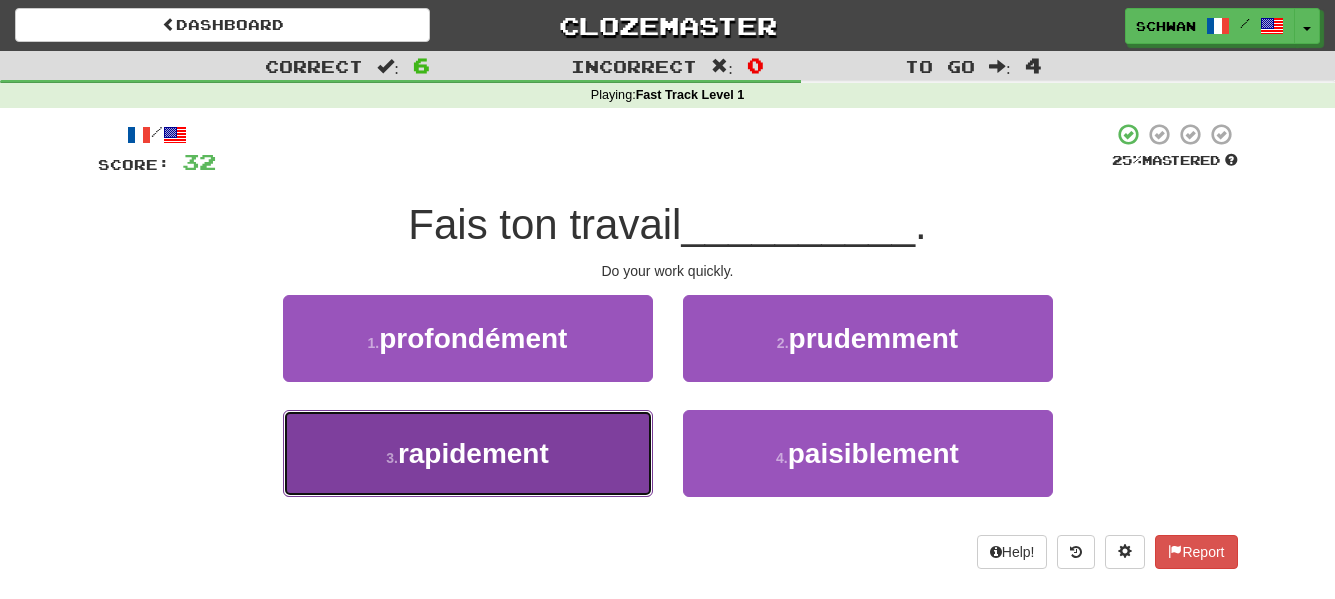 click on "rapidement" at bounding box center [473, 453] 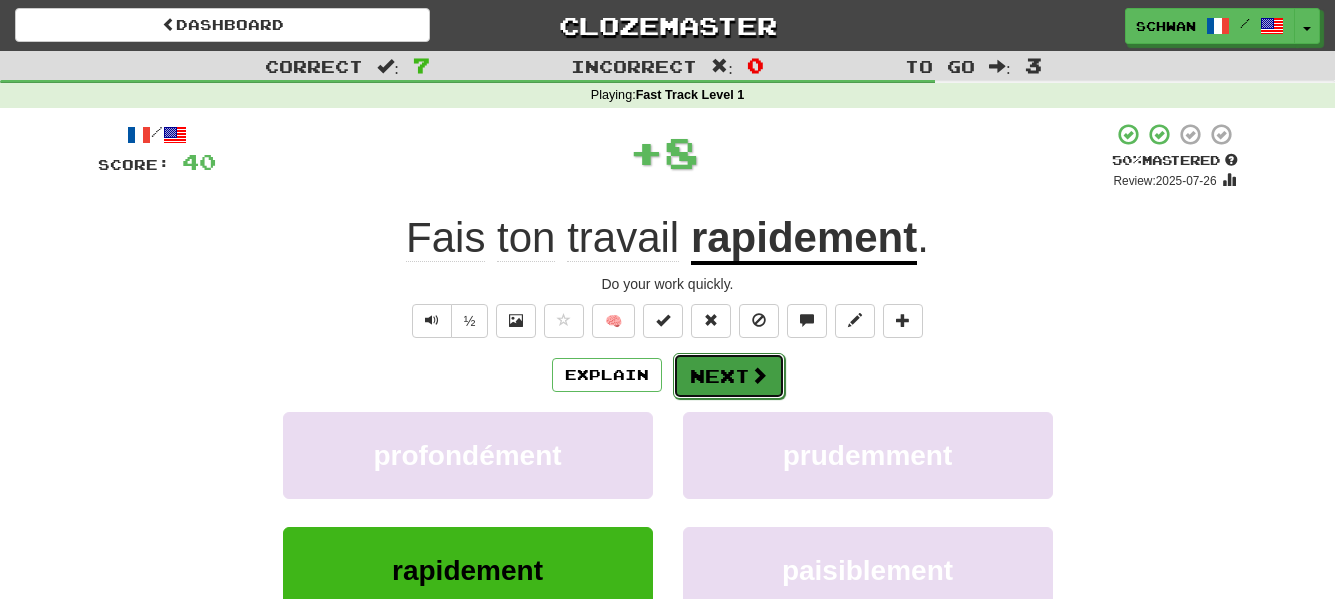 click on "Next" at bounding box center [729, 376] 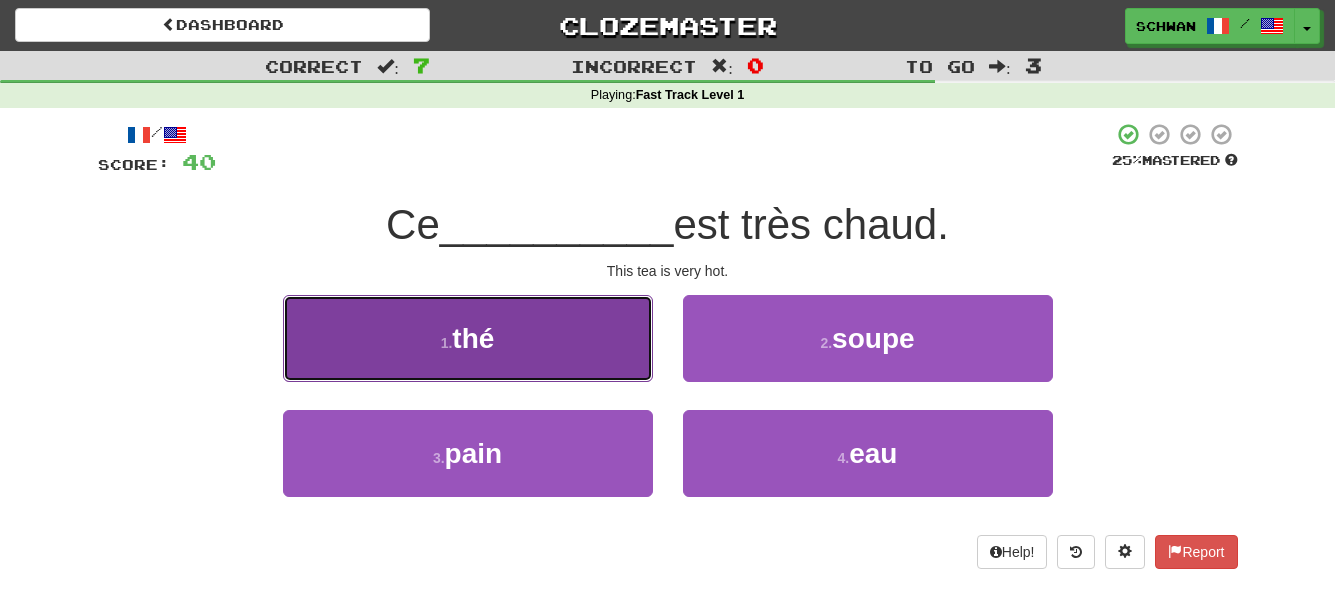 click on "1 .  thé" at bounding box center (468, 338) 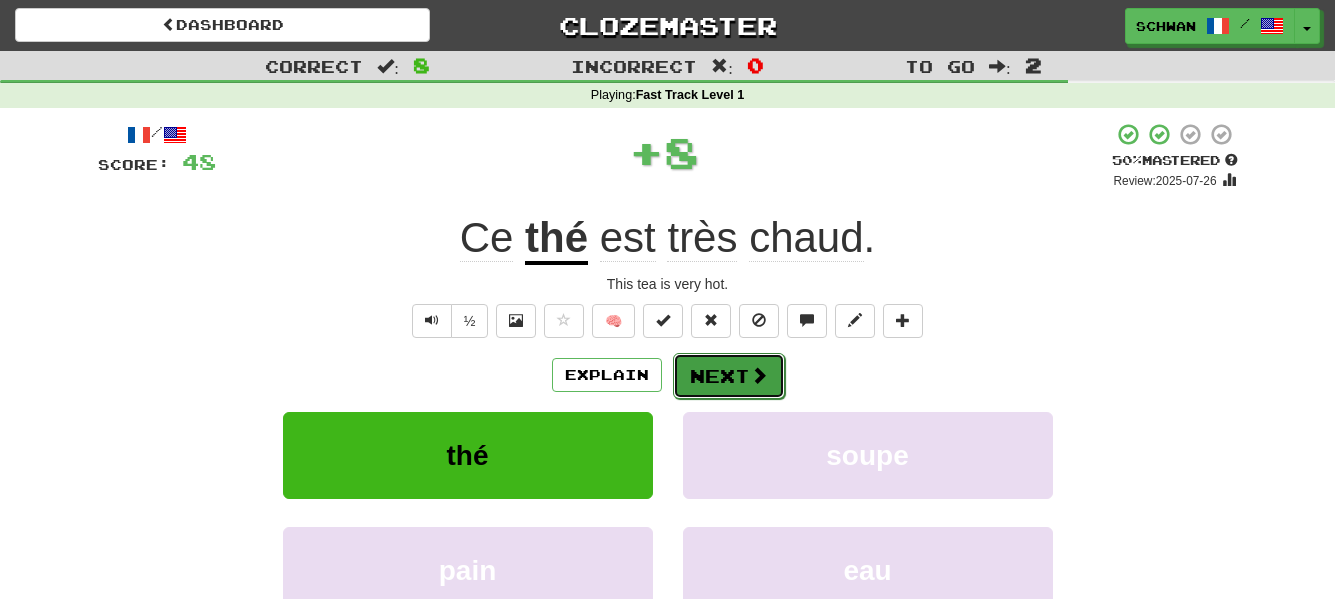 click on "Next" at bounding box center [729, 376] 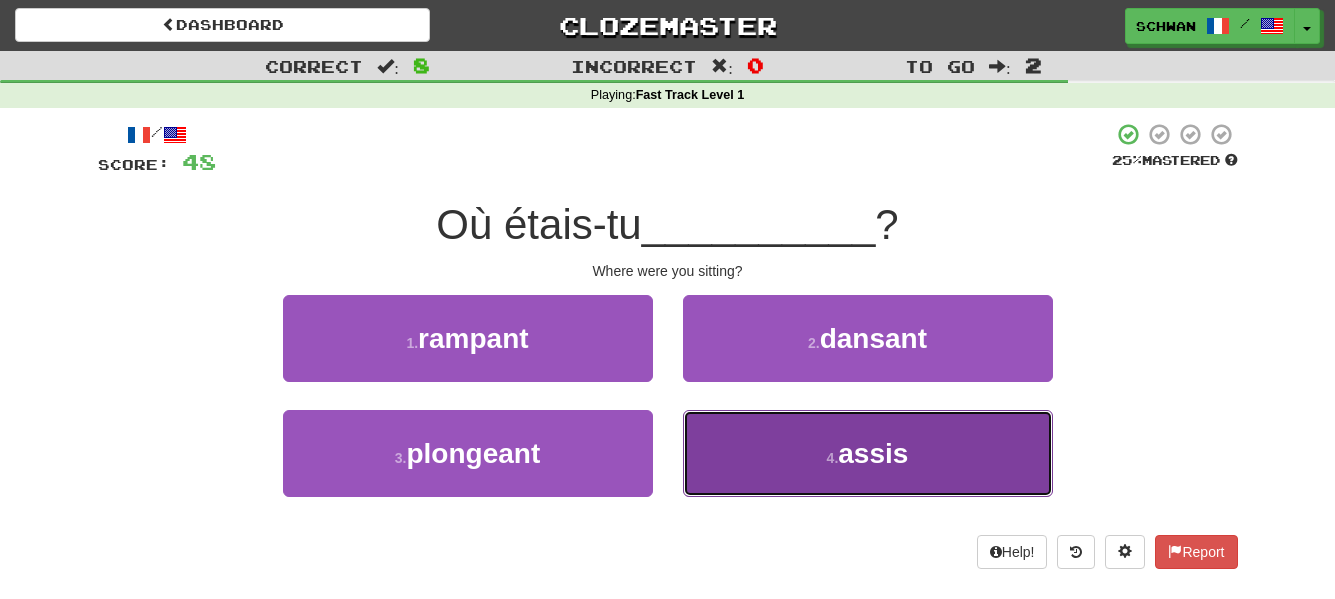click on "4 .  assis" at bounding box center (868, 453) 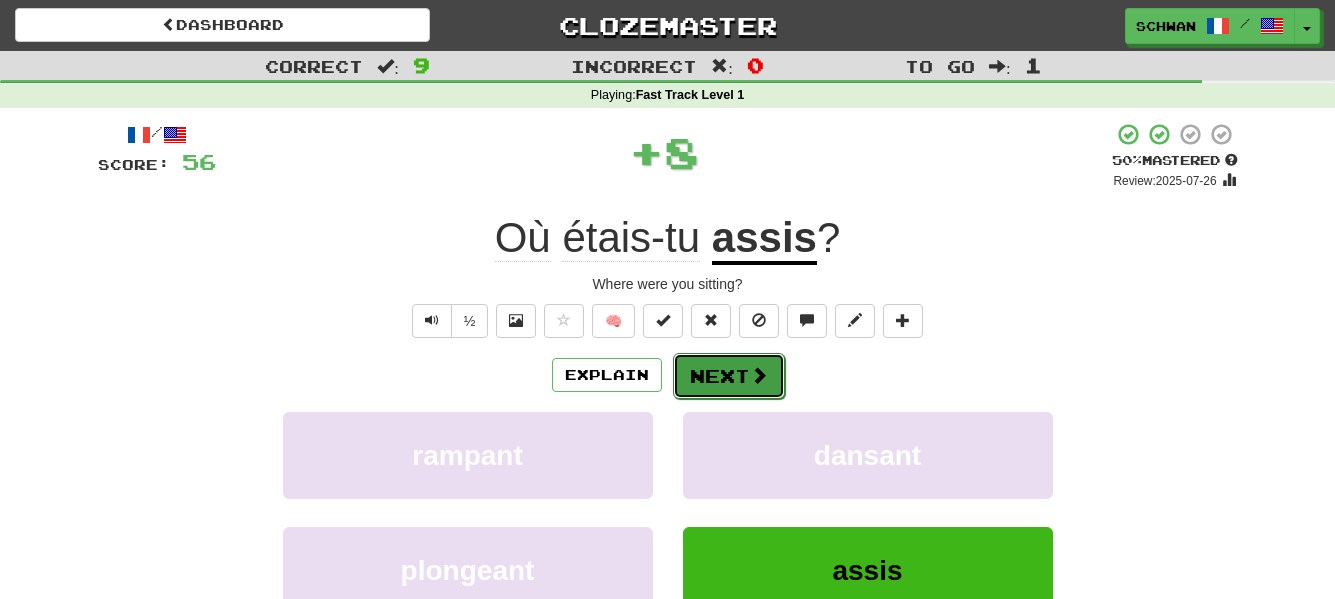 click on "Next" at bounding box center [729, 376] 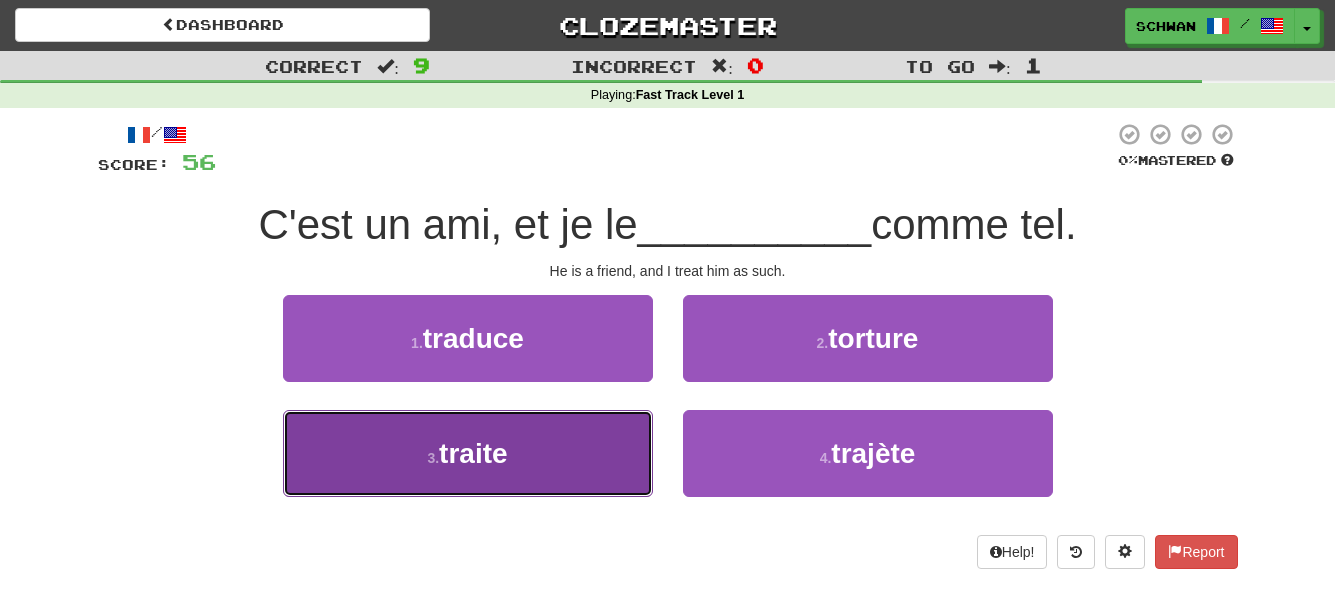 click on "3 .  traite" at bounding box center (468, 453) 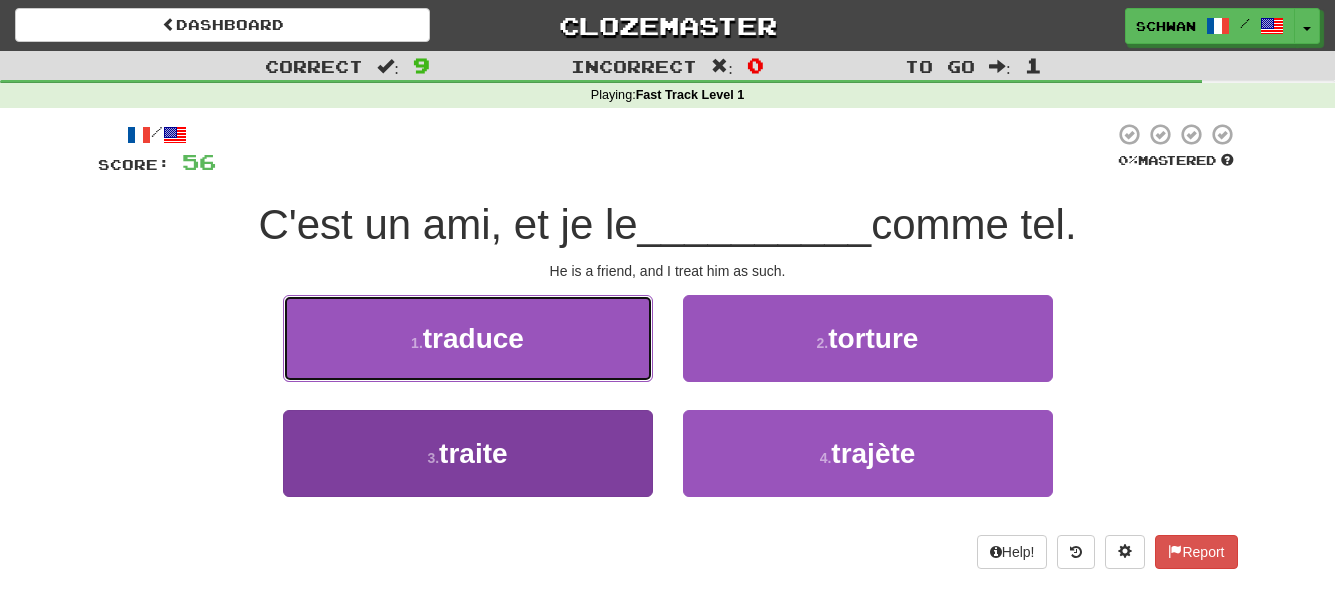click on "1 .  traduce" at bounding box center [468, 338] 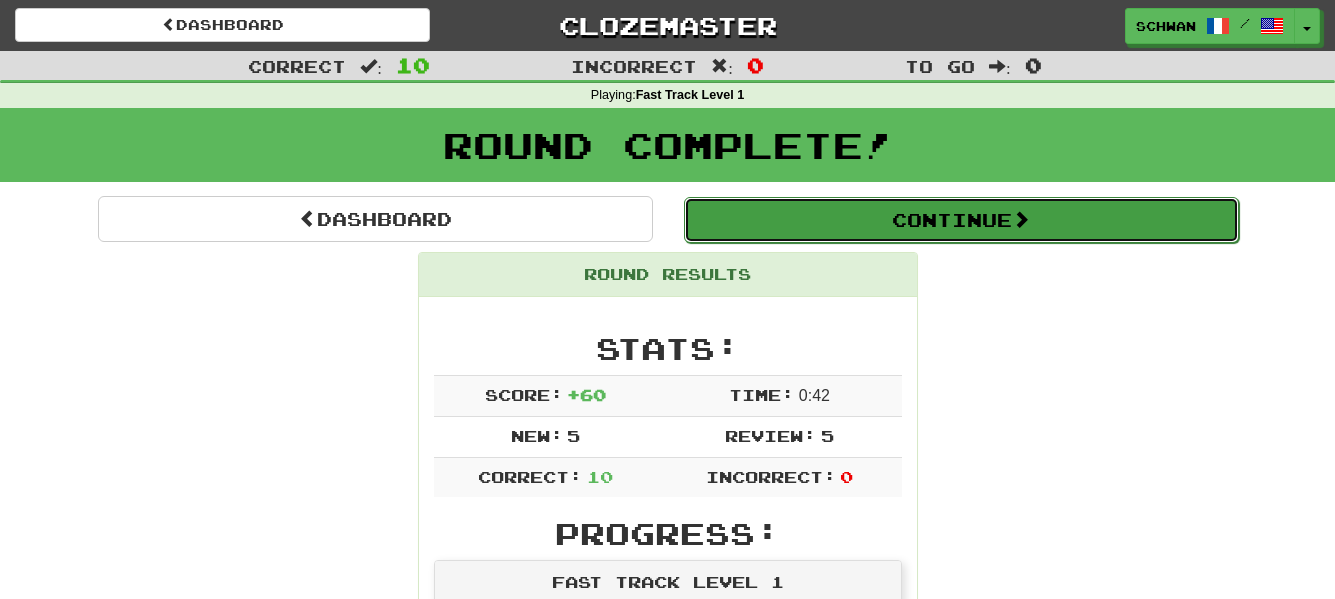 click on "Continue" at bounding box center [961, 220] 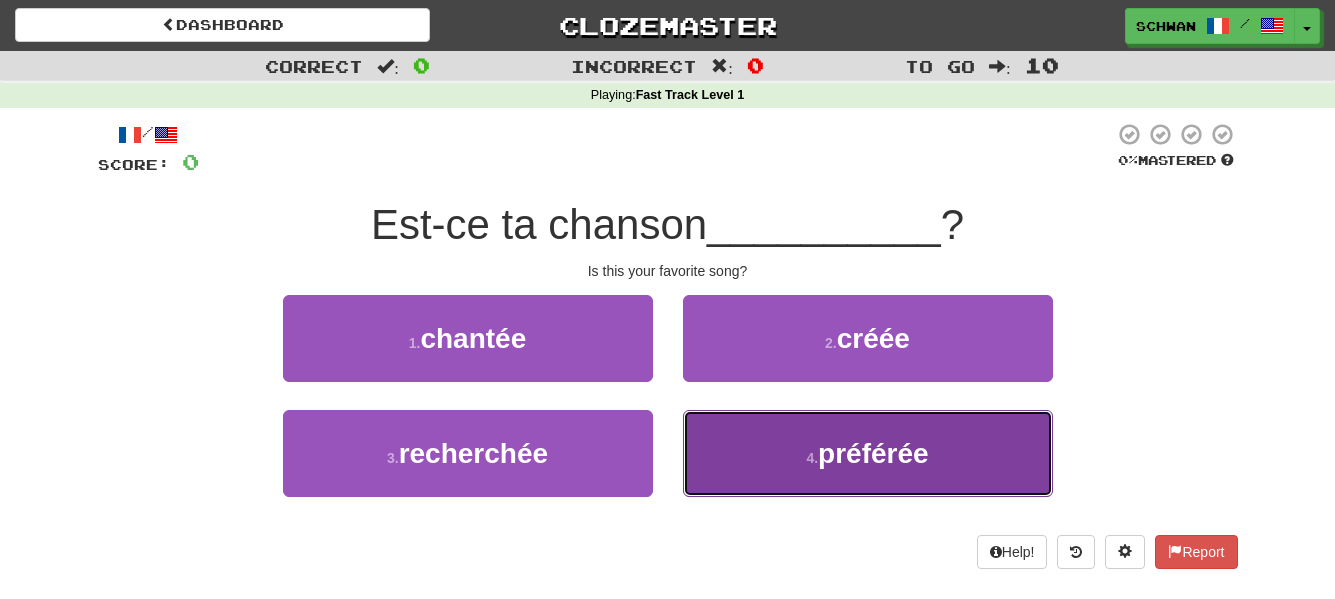 click on "4 ." at bounding box center (812, 458) 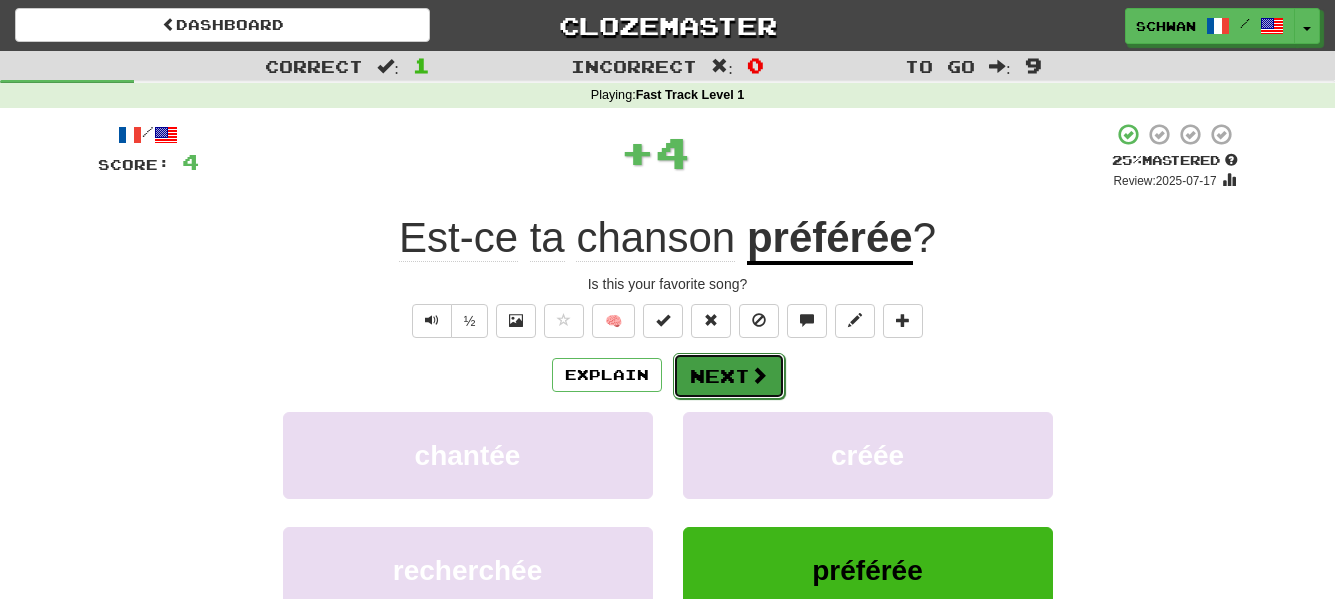 click on "Next" at bounding box center (729, 376) 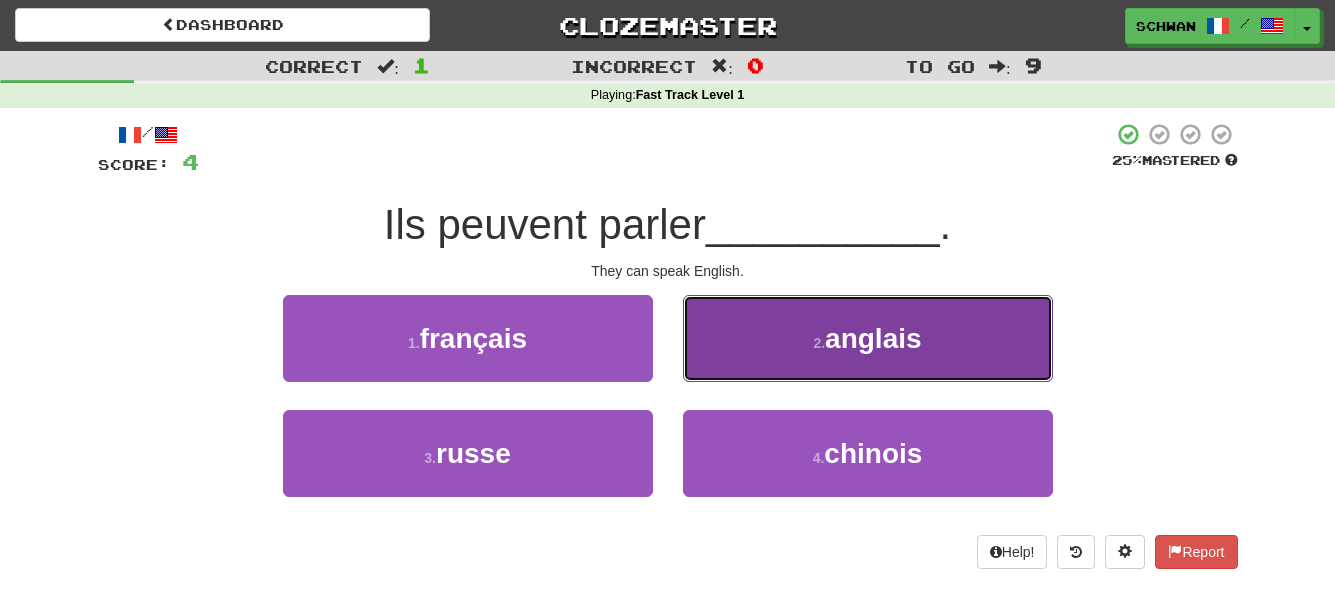 click on "2 .  anglais" at bounding box center [868, 338] 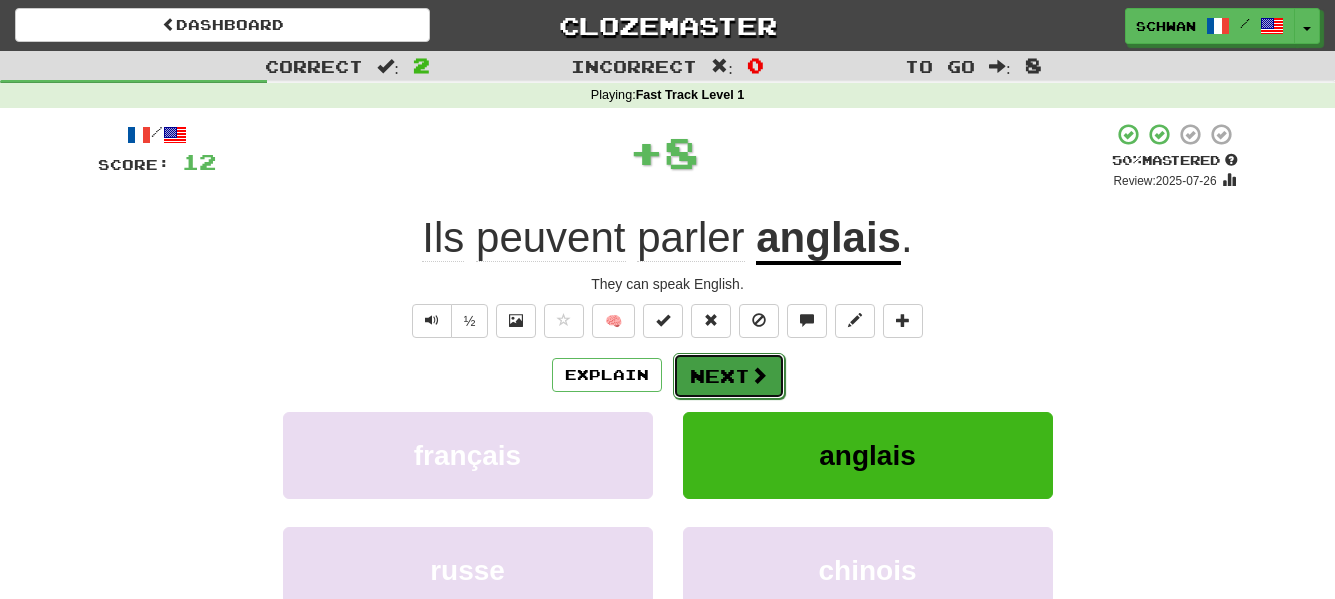 click on "Next" at bounding box center (729, 376) 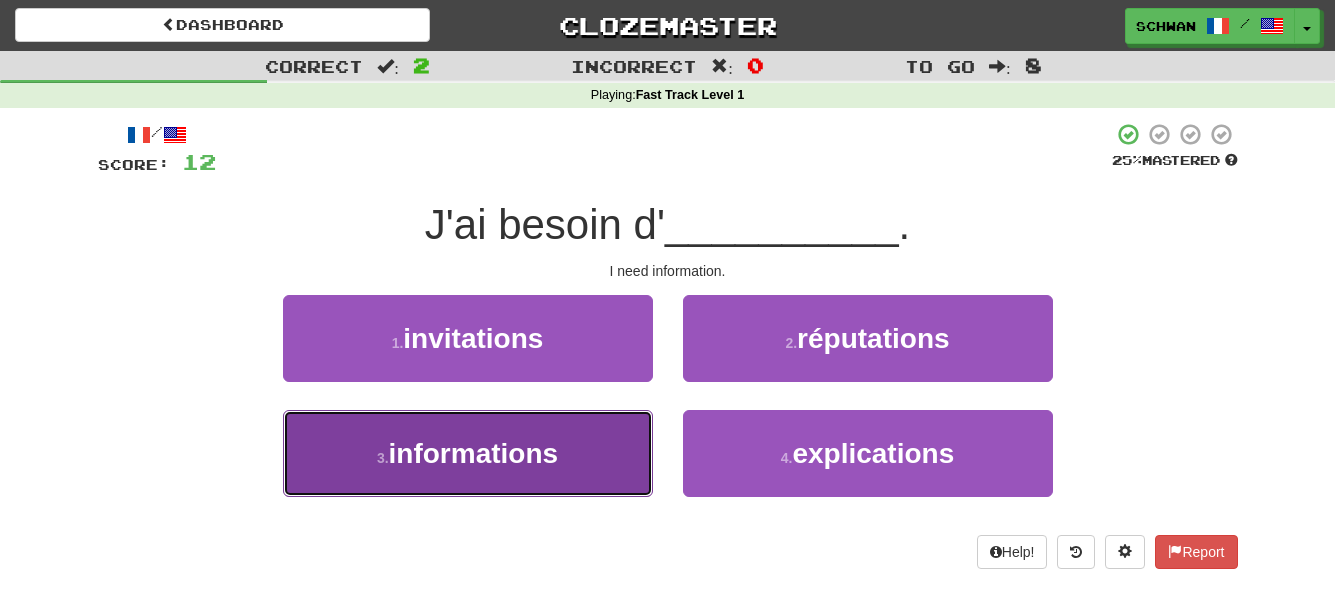 click on "3 .  informations" at bounding box center (468, 453) 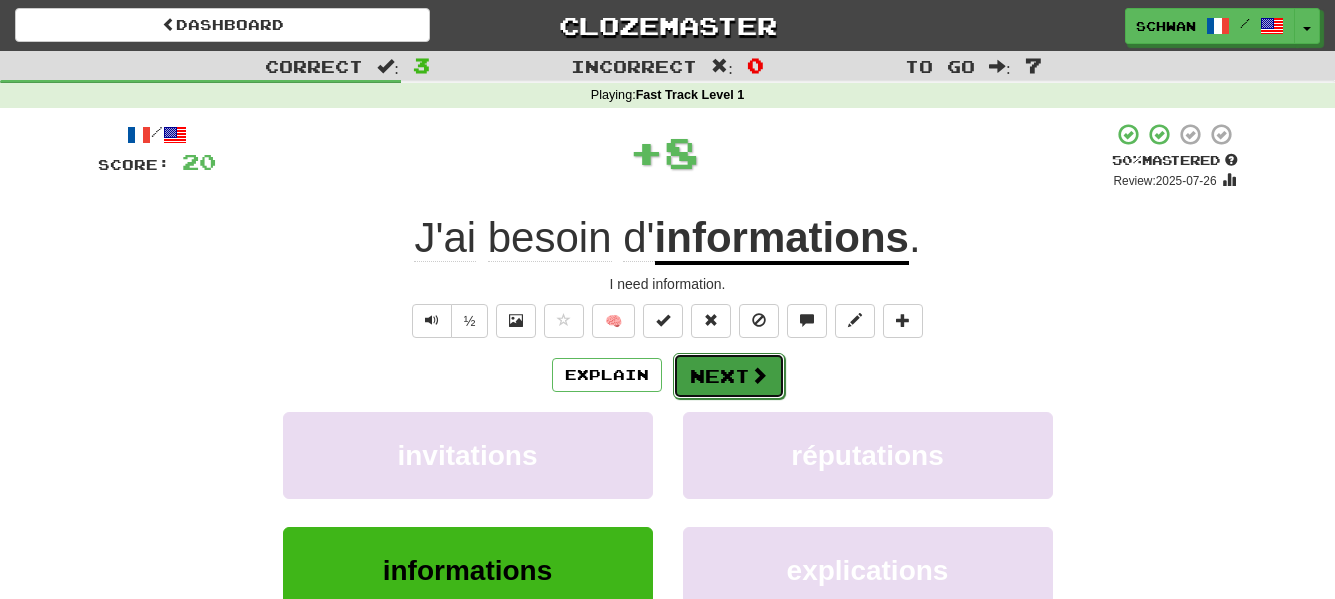 click on "Next" at bounding box center [729, 376] 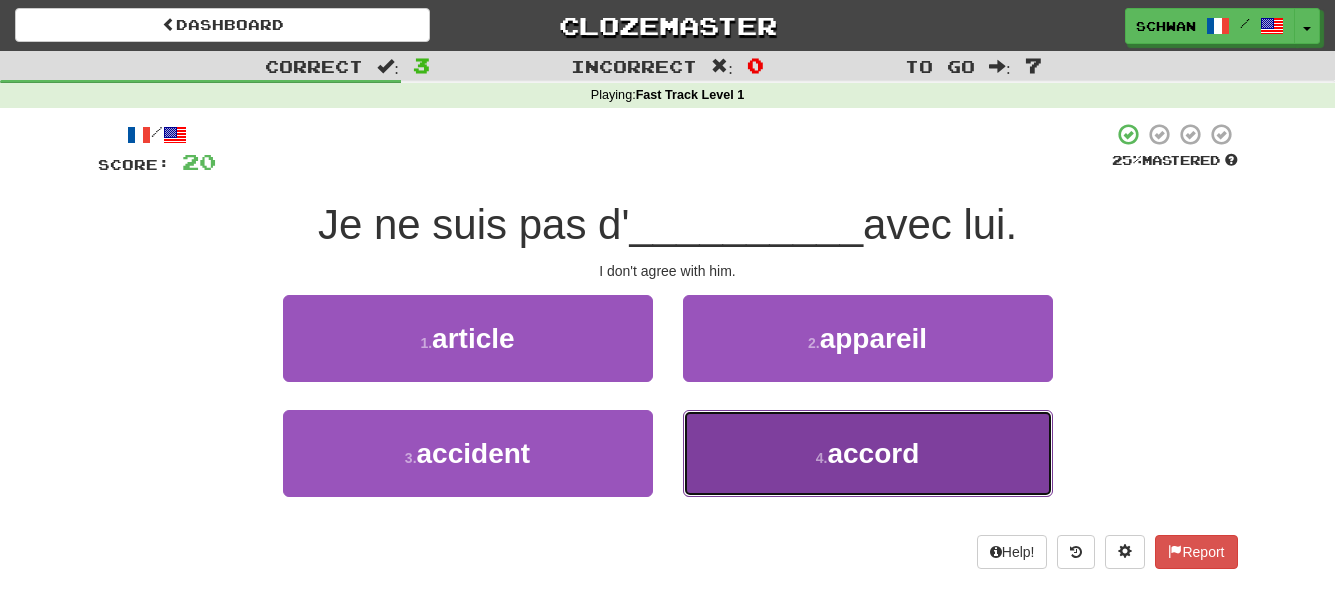 click on "4 .  accord" at bounding box center [868, 453] 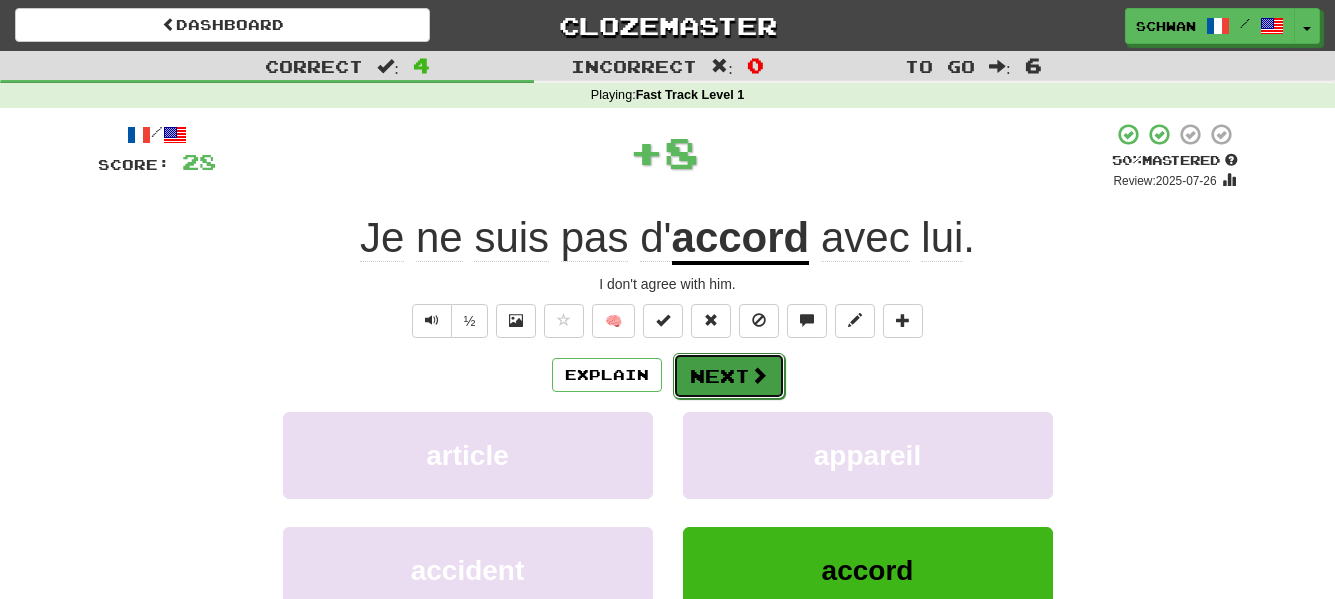 click on "Next" at bounding box center [729, 376] 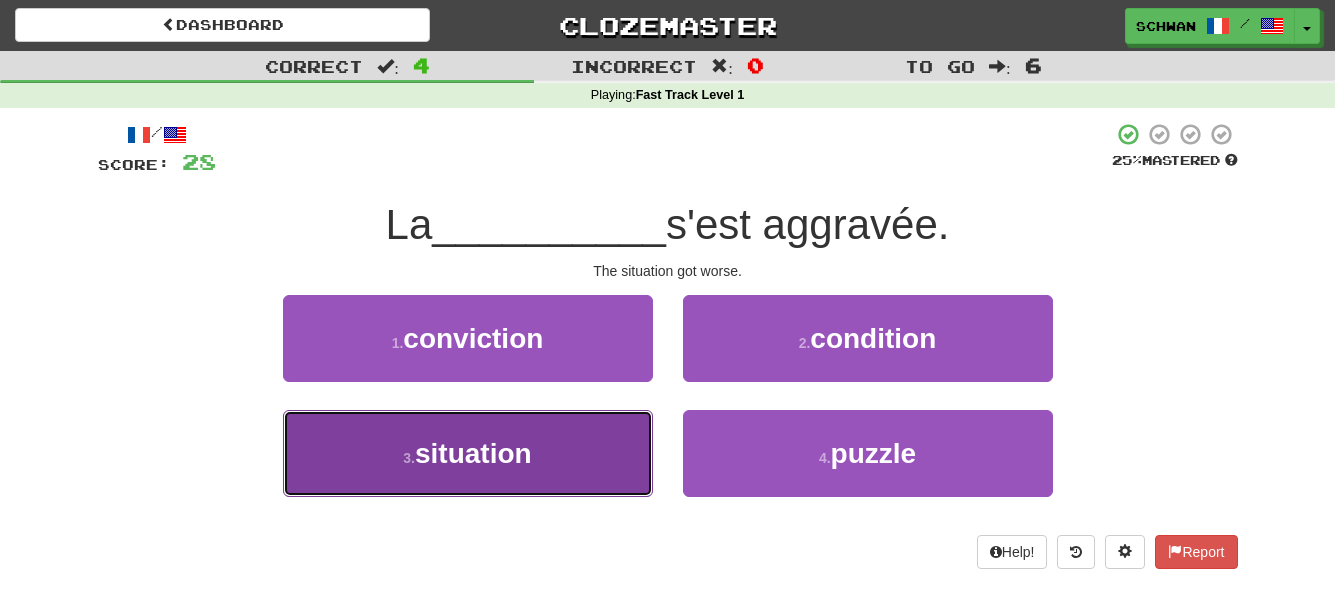 click on "situation" at bounding box center [473, 453] 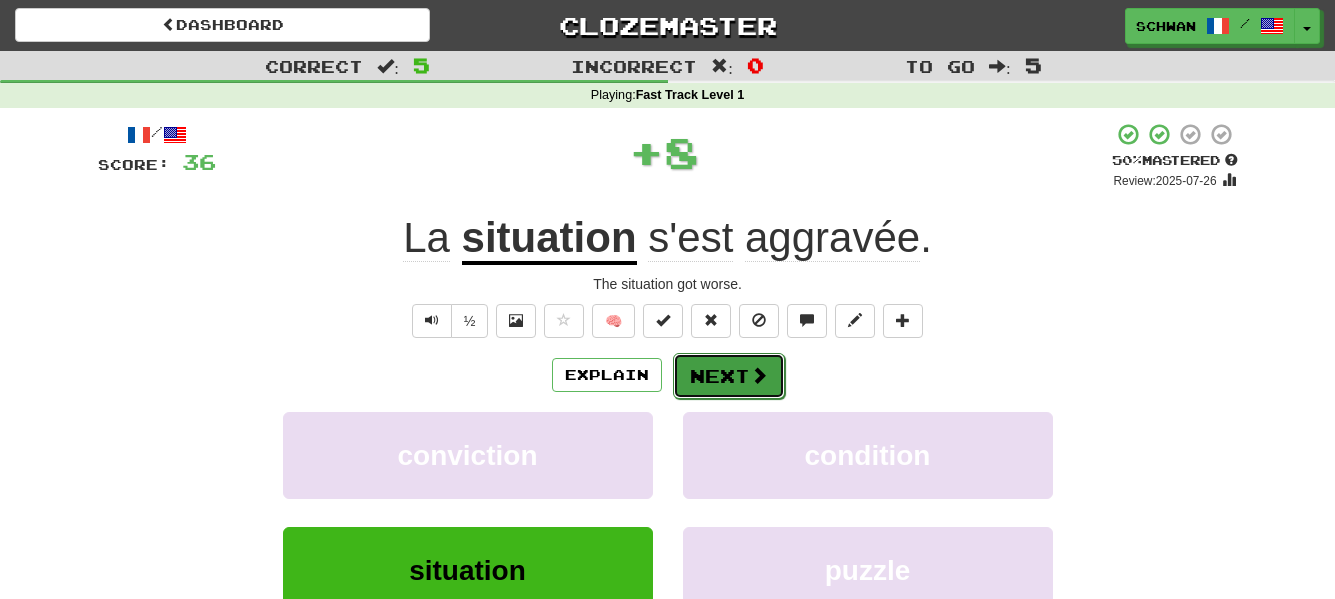 click on "Next" at bounding box center [729, 376] 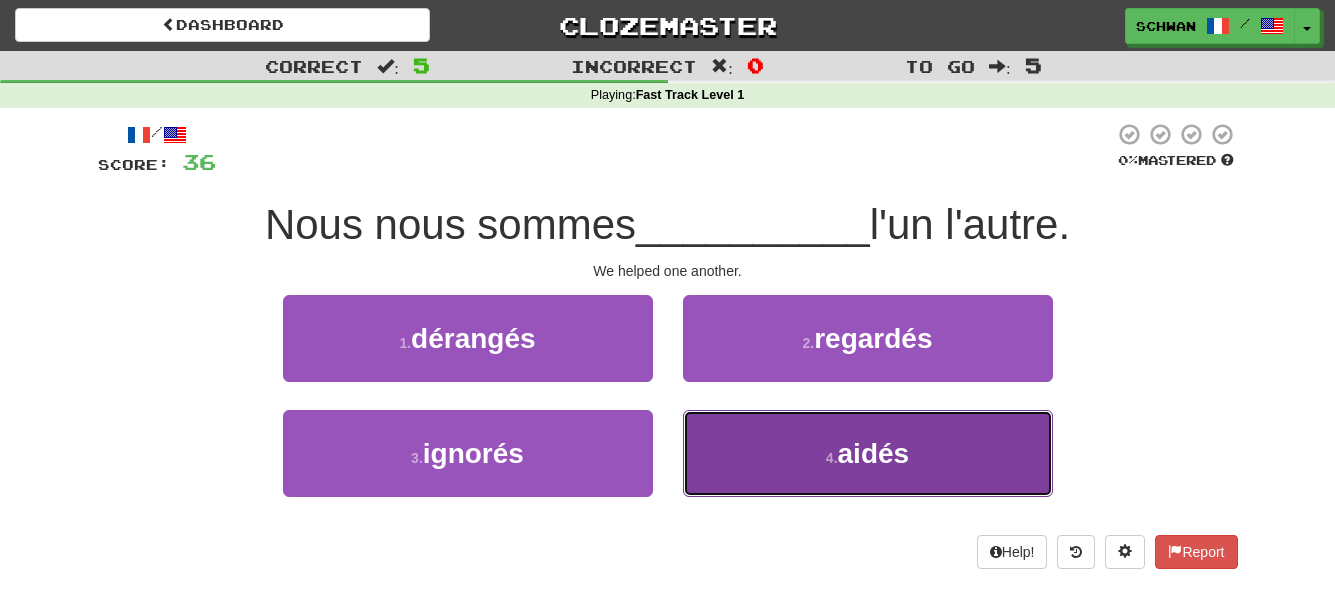 click on "4 .  aidés" at bounding box center (868, 453) 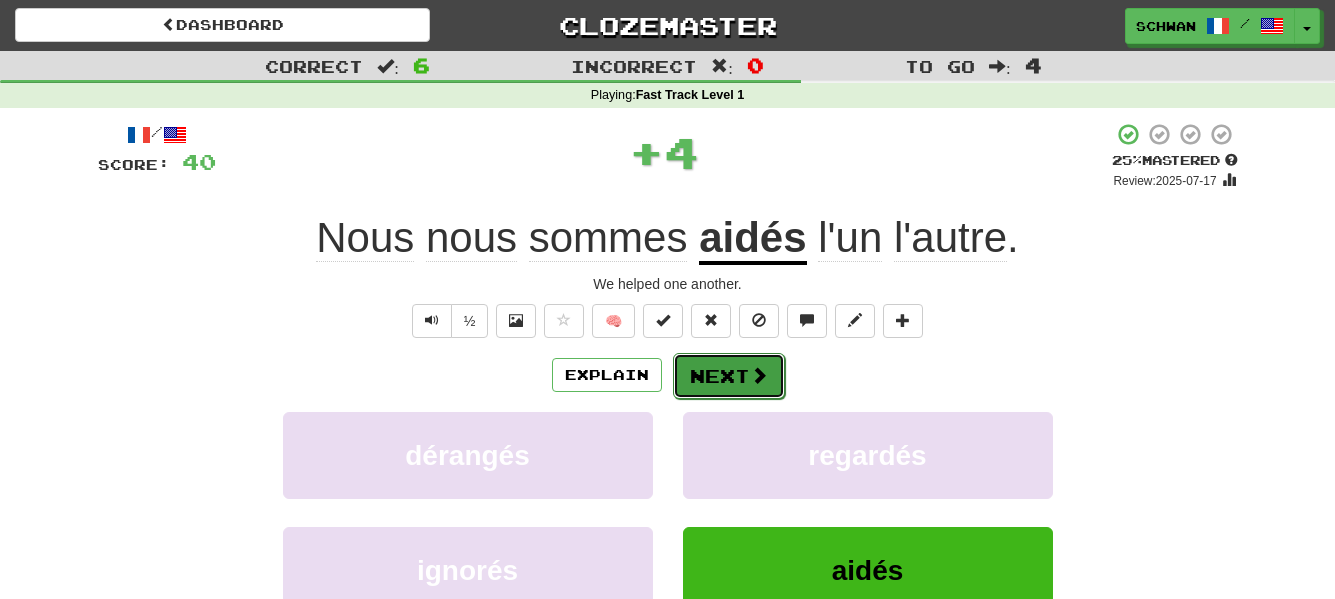click on "Next" at bounding box center (729, 376) 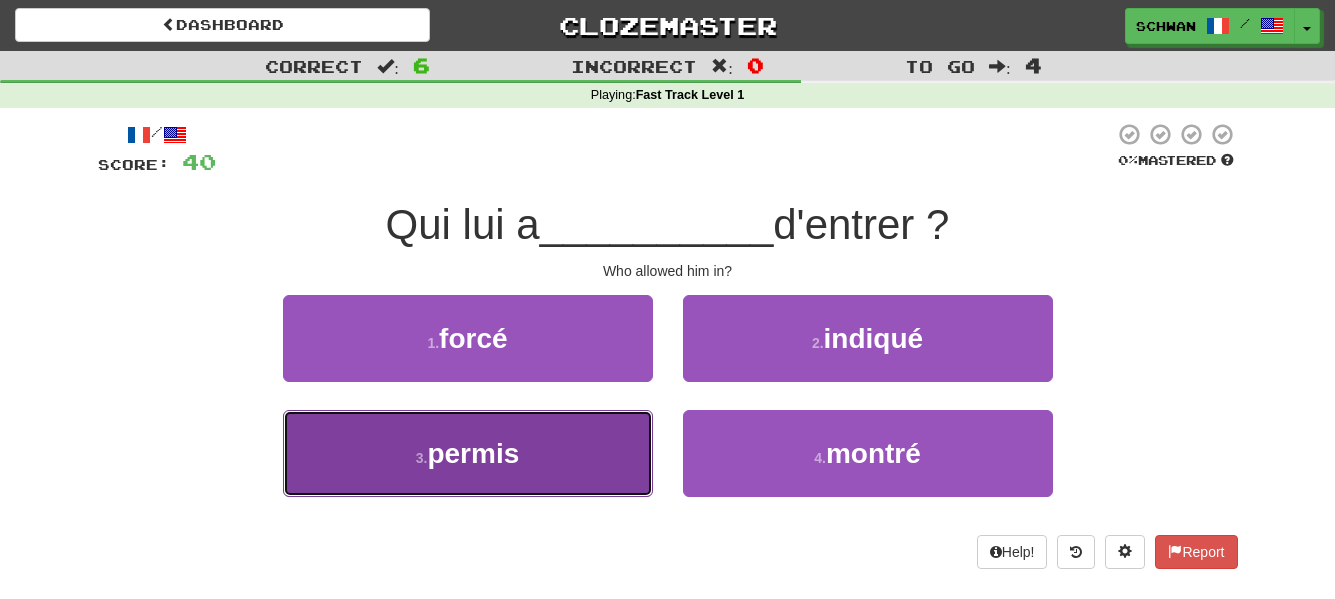 click on "permis" at bounding box center (473, 453) 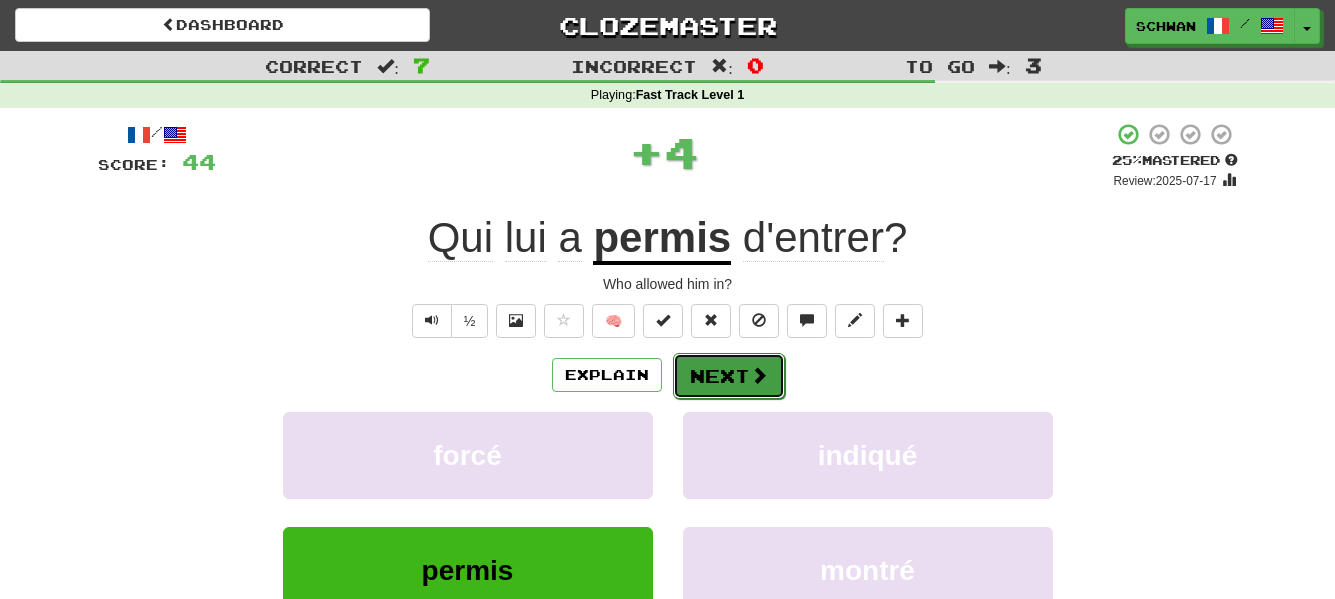 click on "Next" at bounding box center (729, 376) 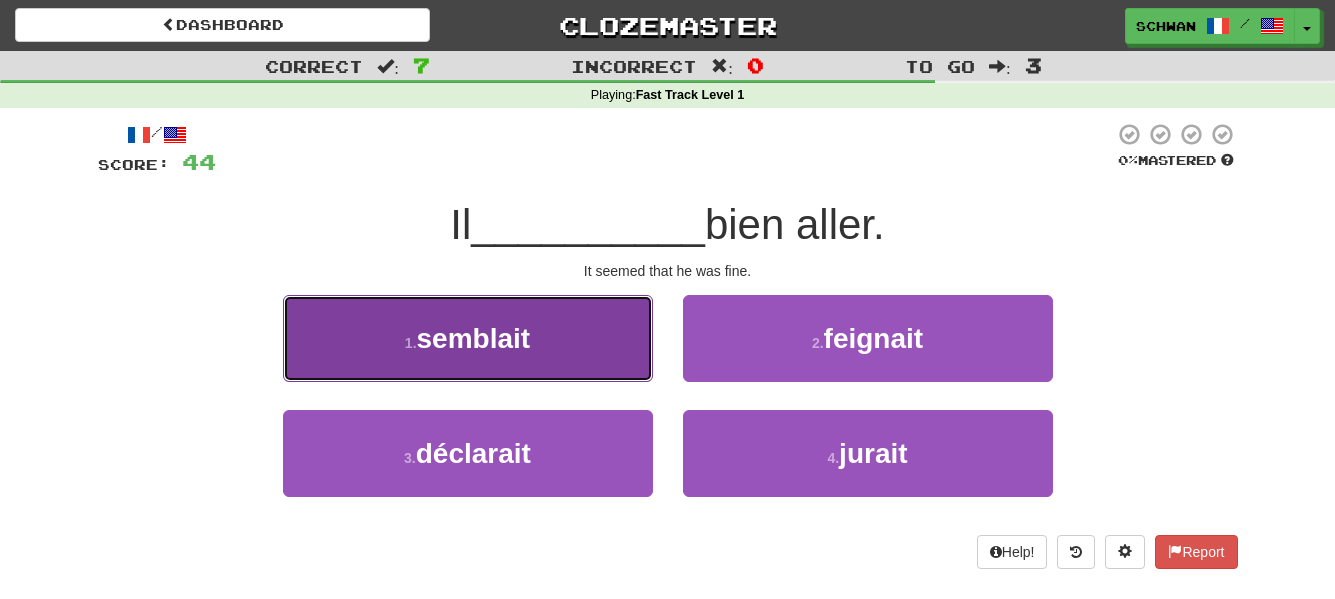 click on "semblait" at bounding box center [474, 338] 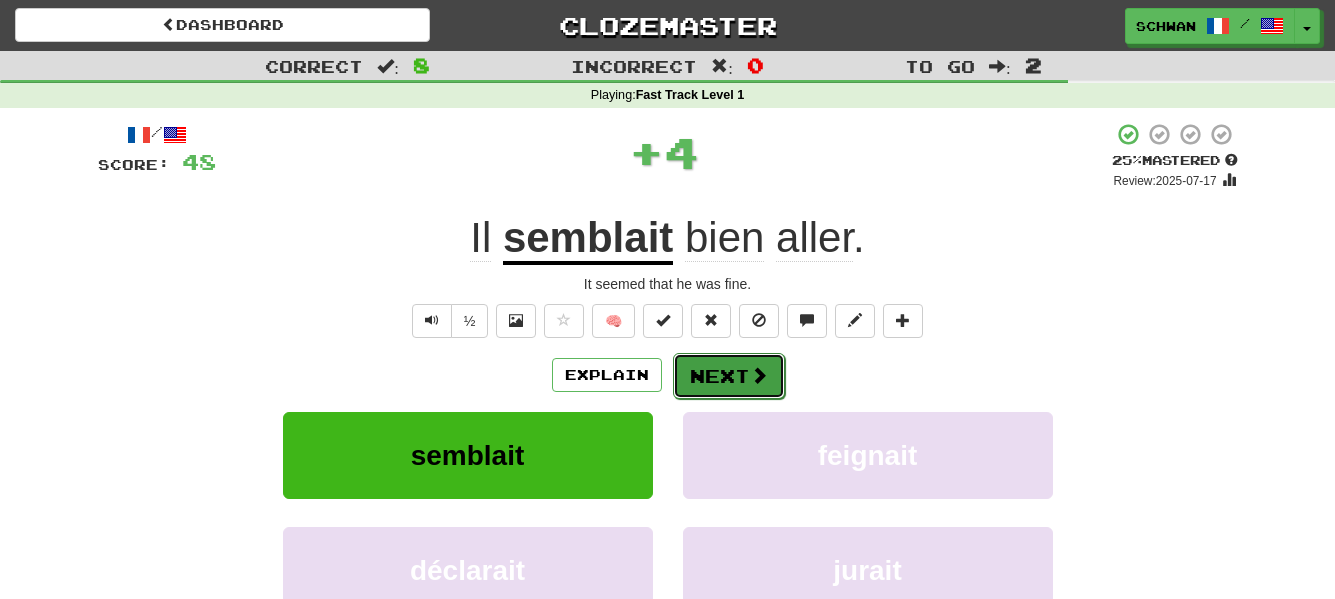 click at bounding box center (759, 375) 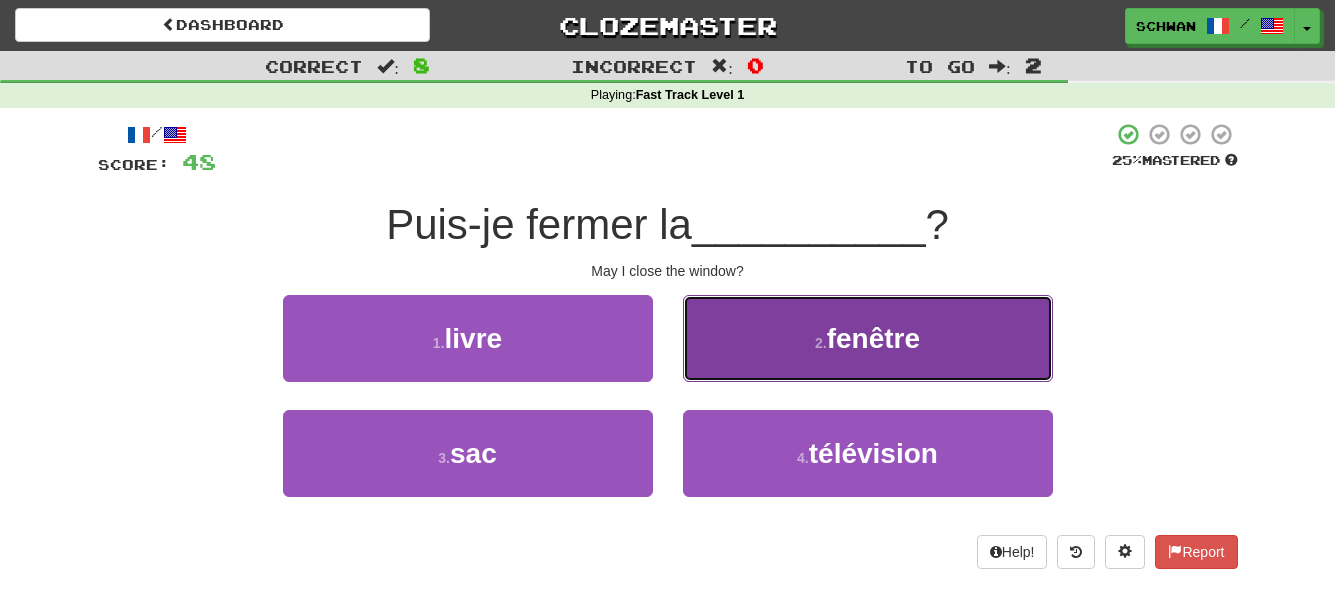 click on "2 .  fenêtre" at bounding box center [868, 338] 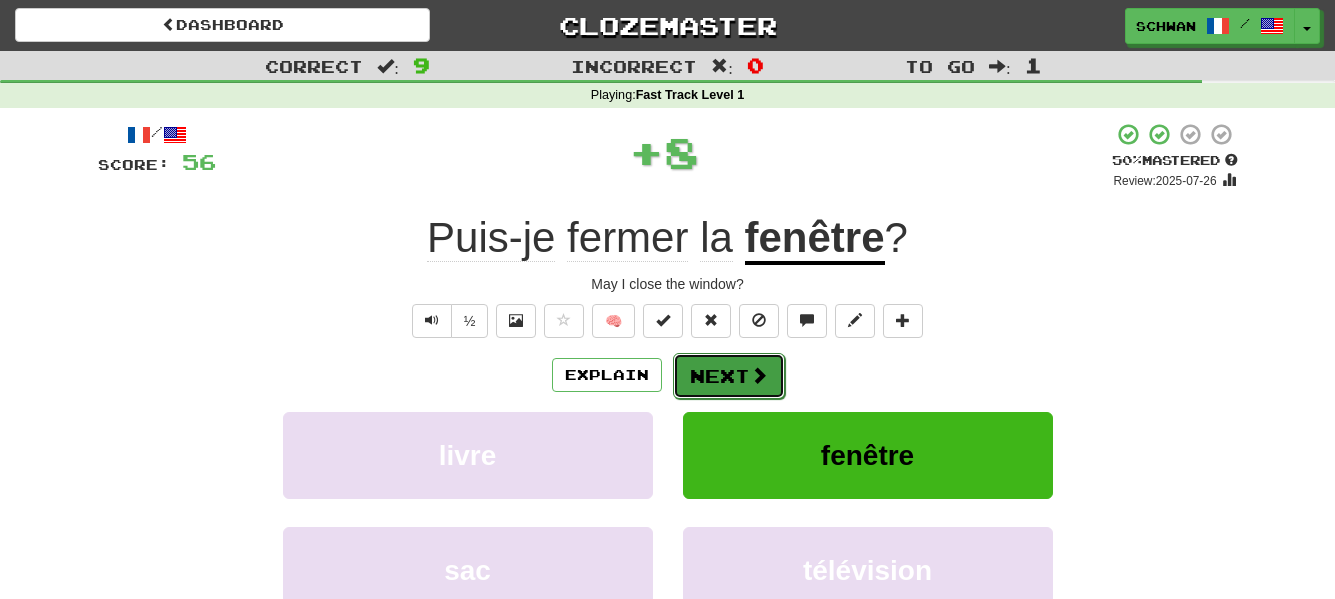 click on "Next" at bounding box center (729, 376) 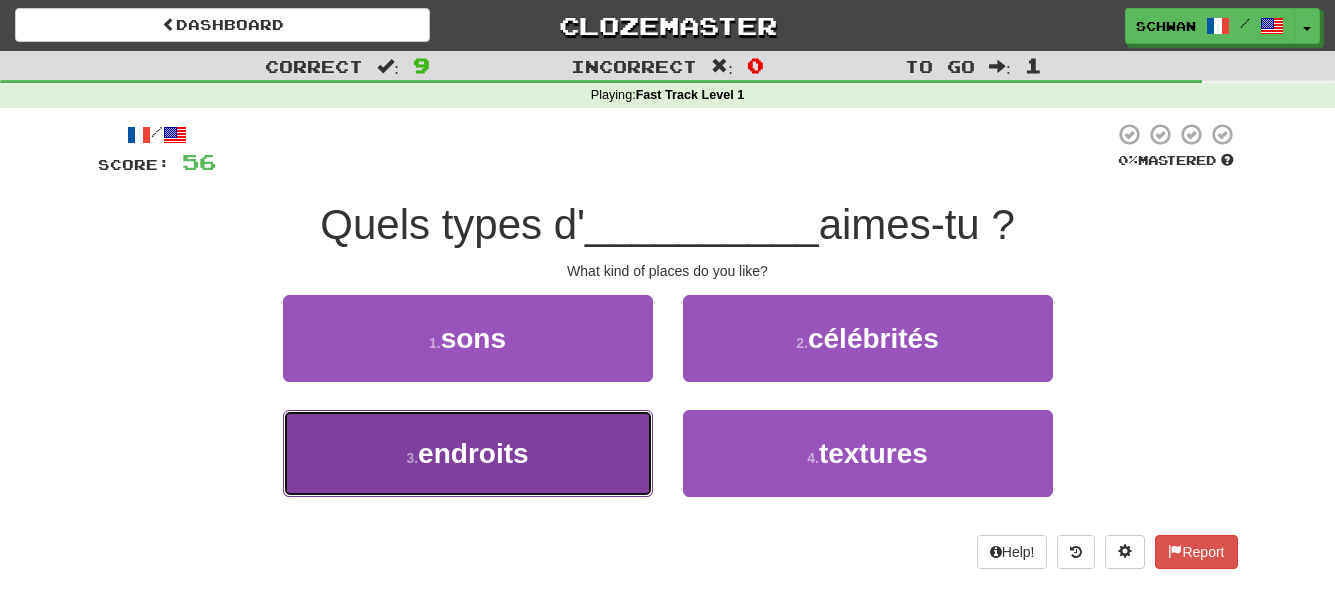 click on "endroits" at bounding box center [473, 453] 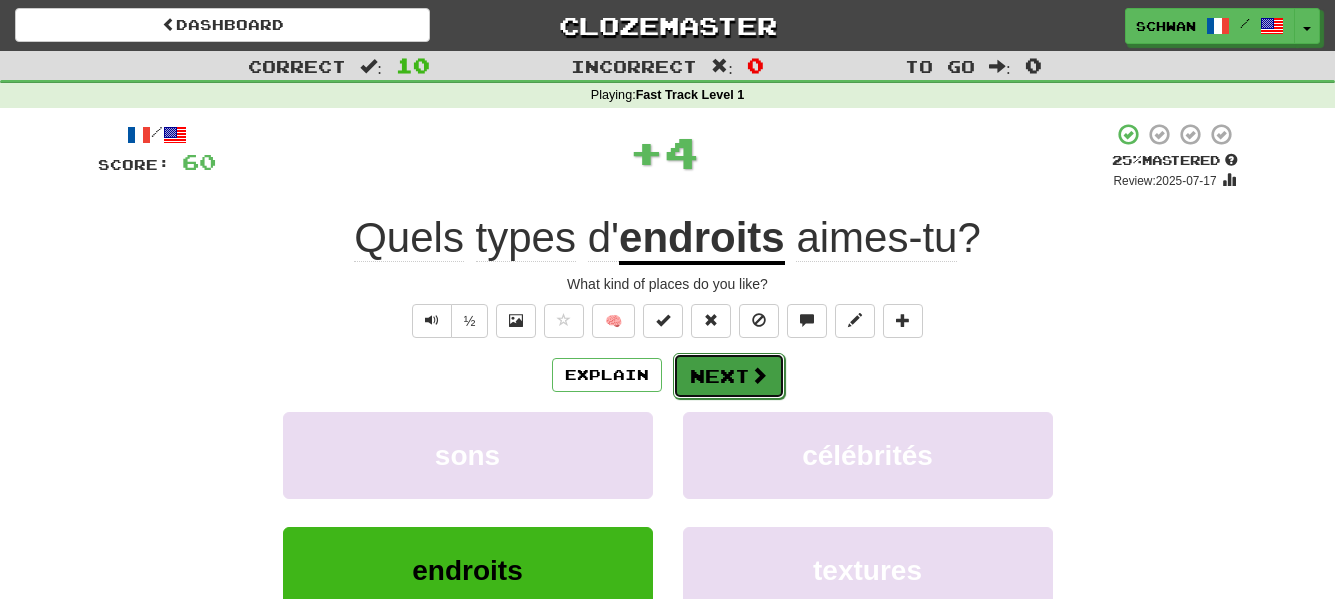 click on "Next" at bounding box center (729, 376) 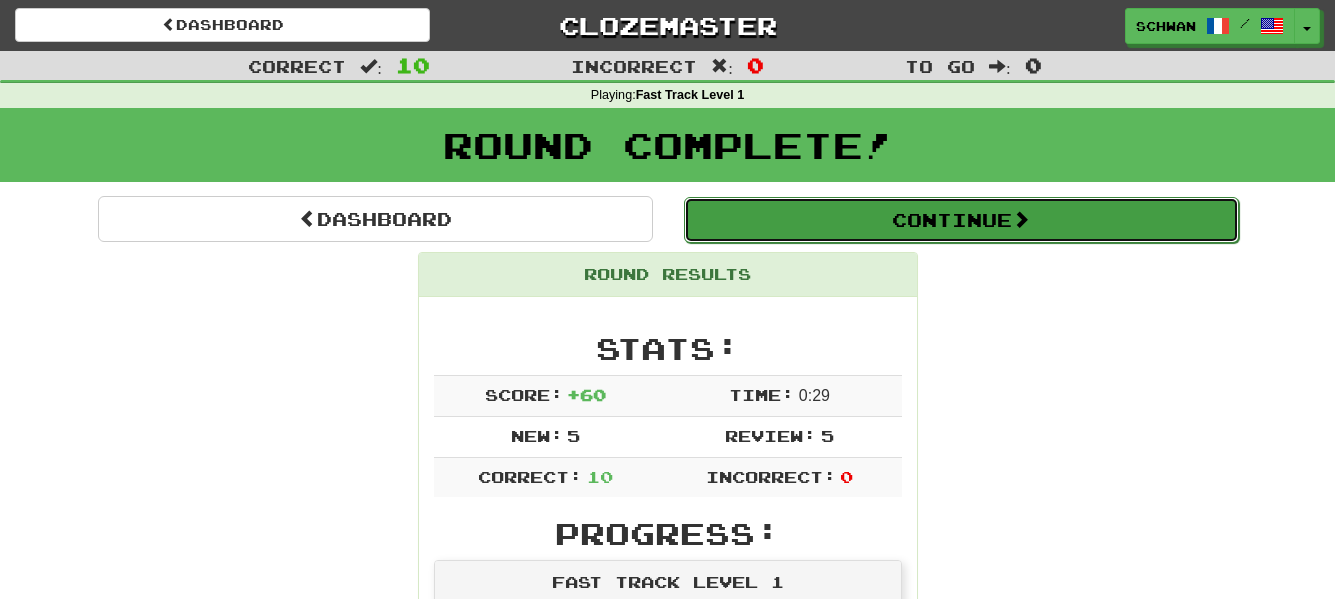 click on "Continue" at bounding box center [961, 220] 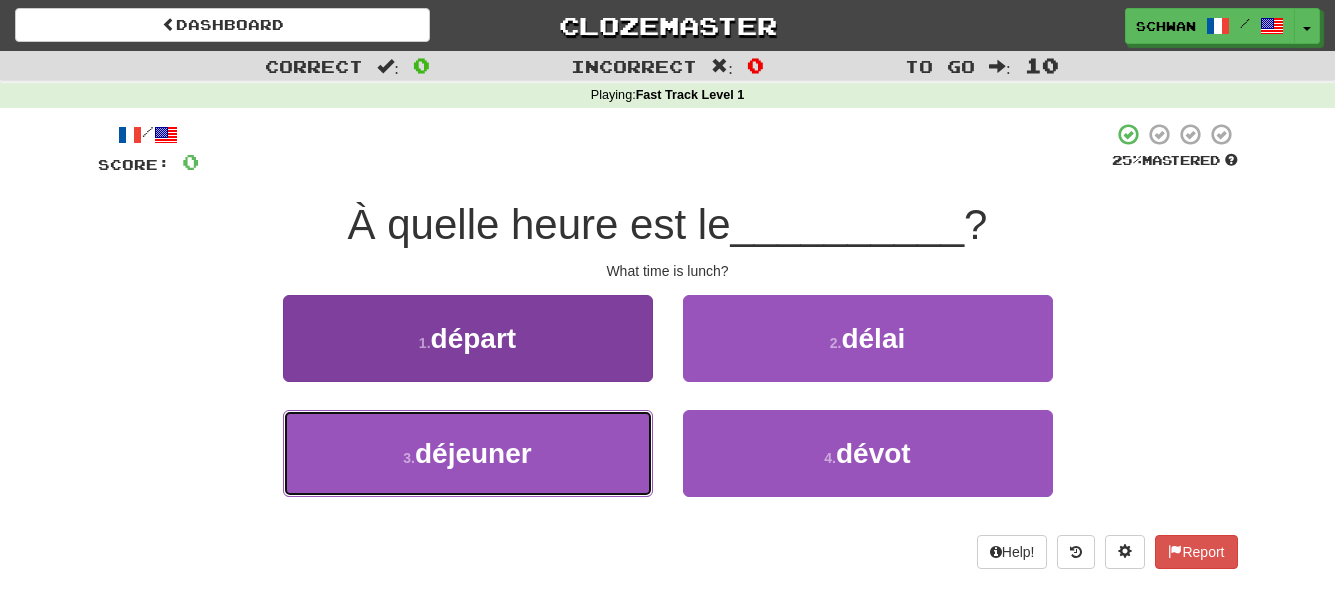 click on "déjeuner" at bounding box center (473, 453) 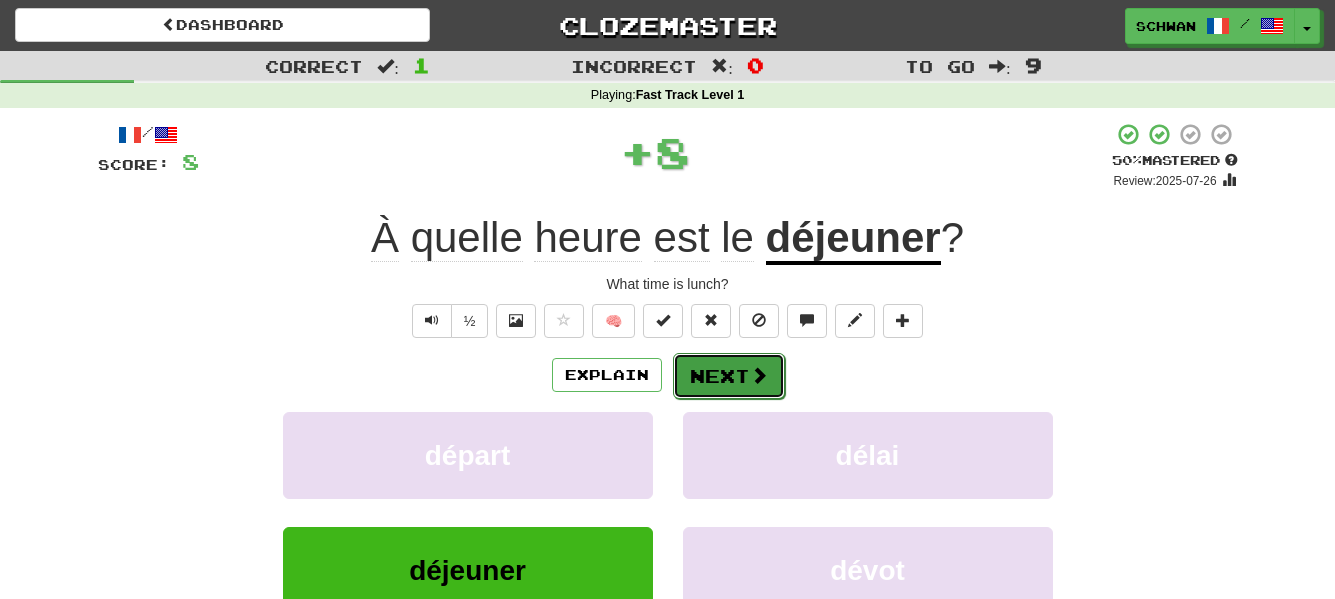 click on "Next" at bounding box center (729, 376) 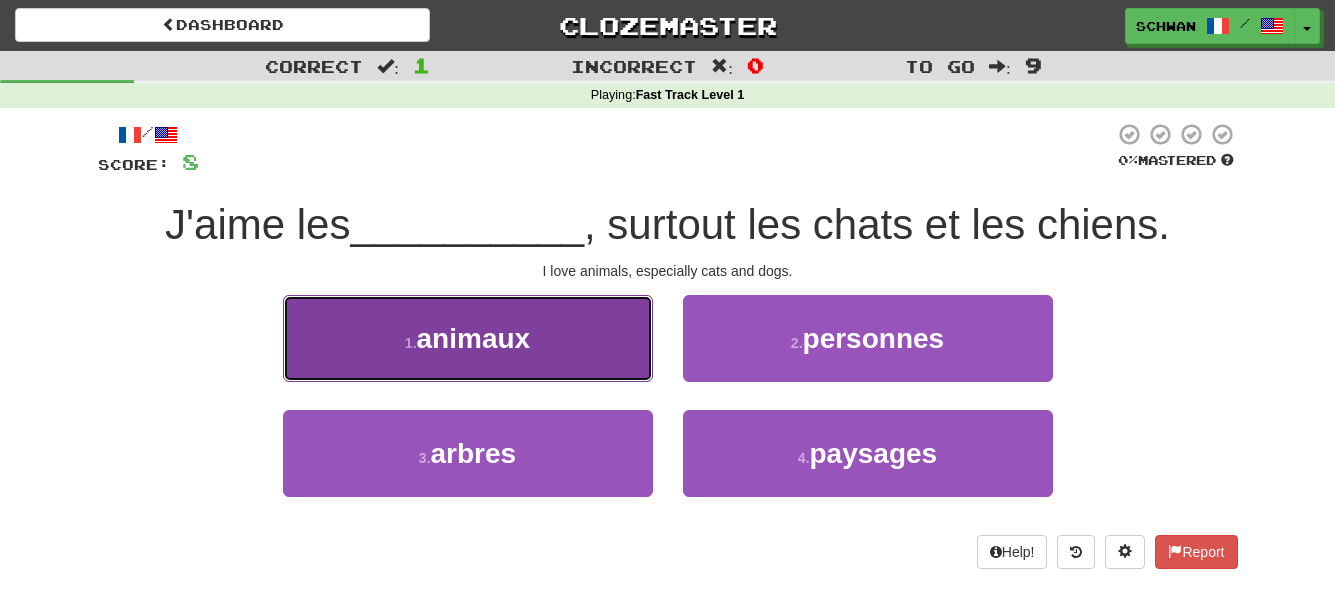 click on "animaux" at bounding box center (474, 338) 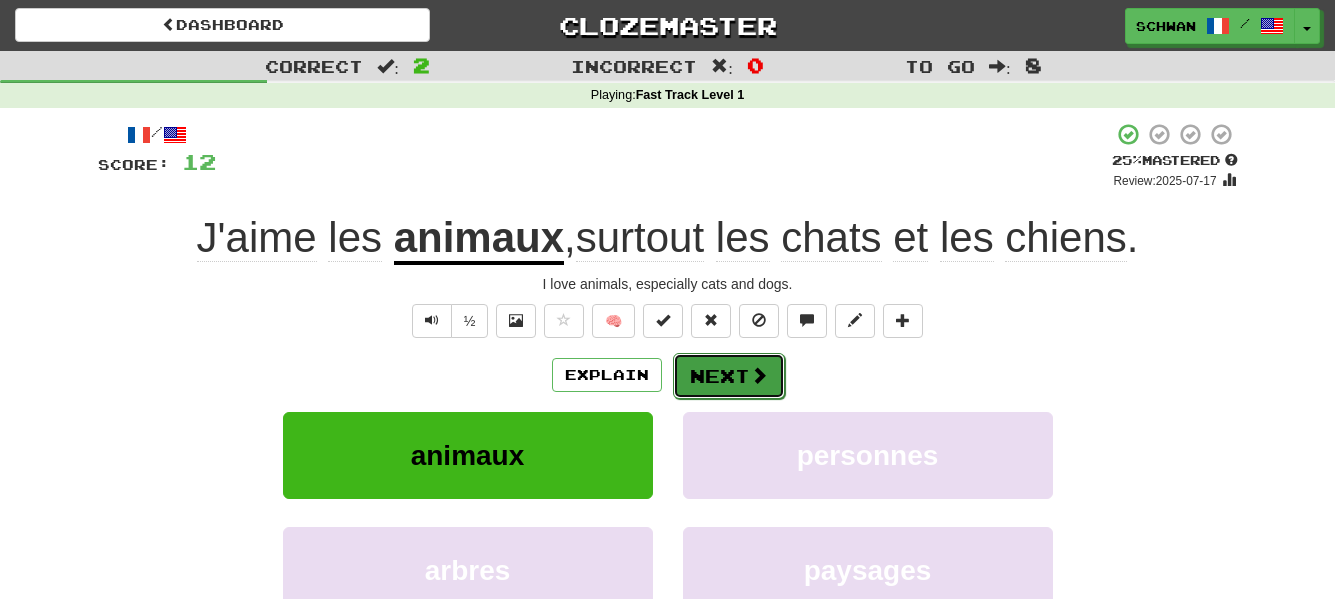 click on "Next" at bounding box center (729, 376) 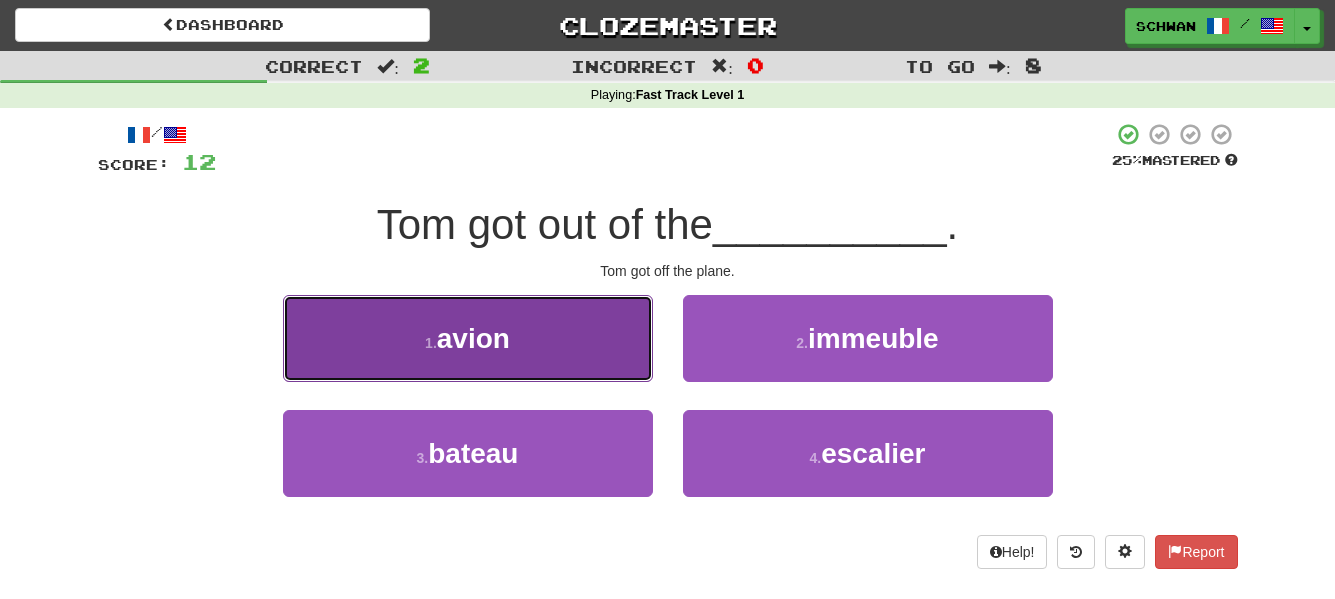 click on "avion" at bounding box center [473, 338] 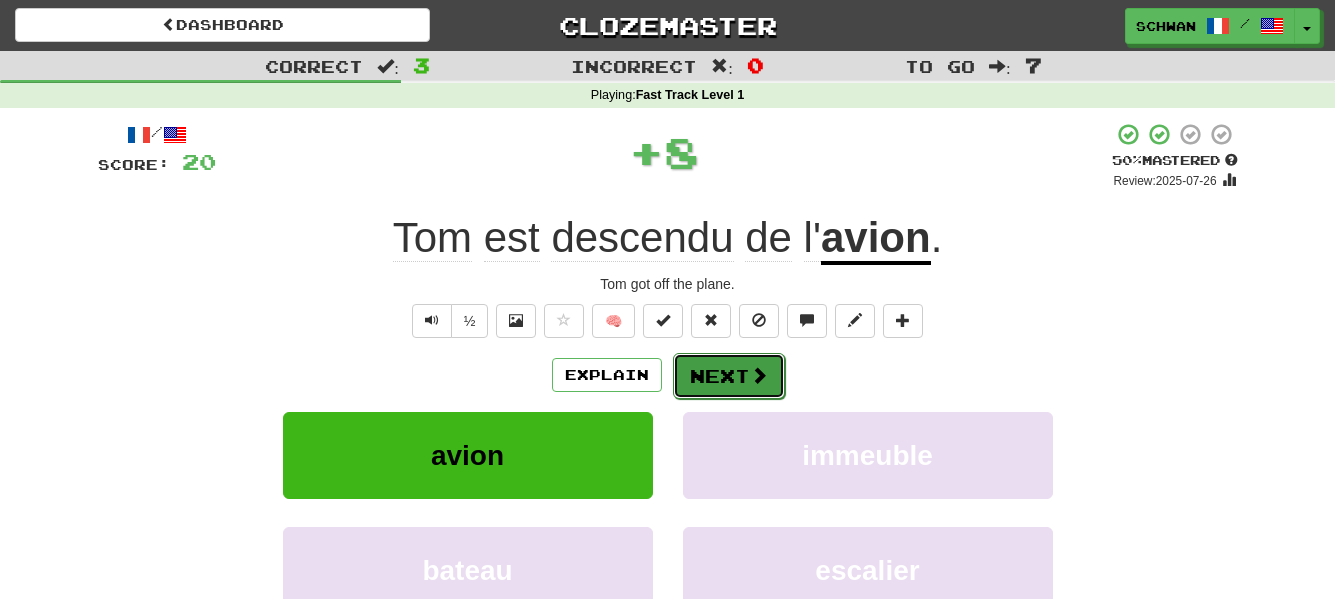 click on "Next" at bounding box center [729, 376] 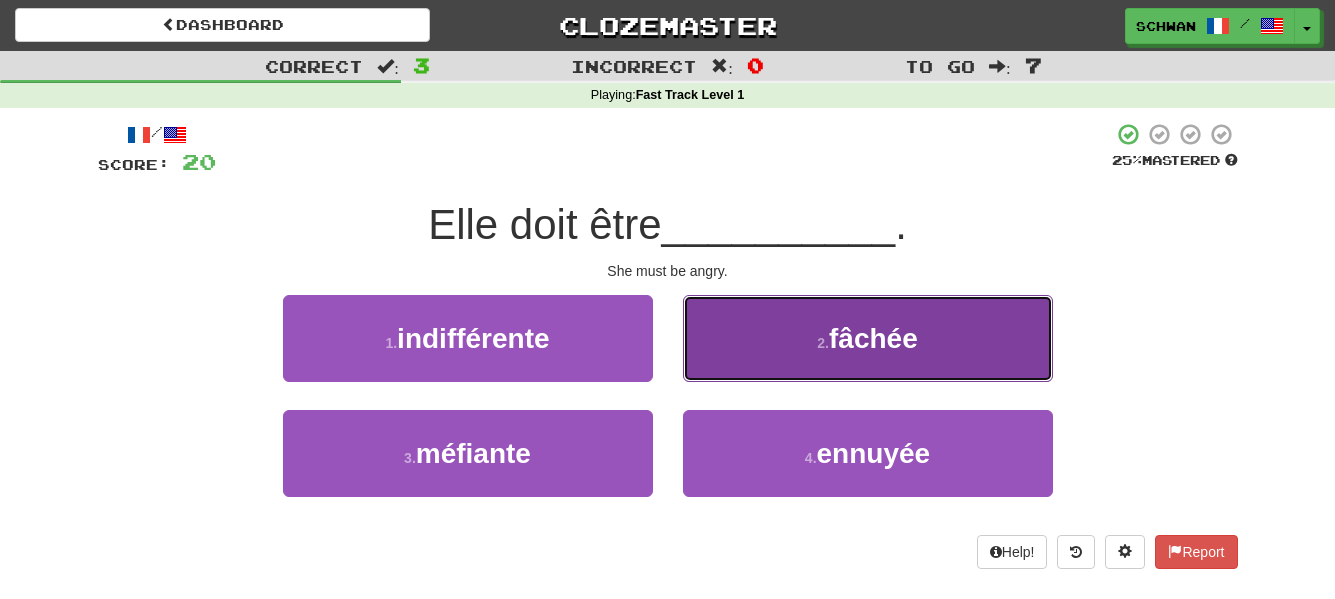 click on "fâchée" at bounding box center (873, 338) 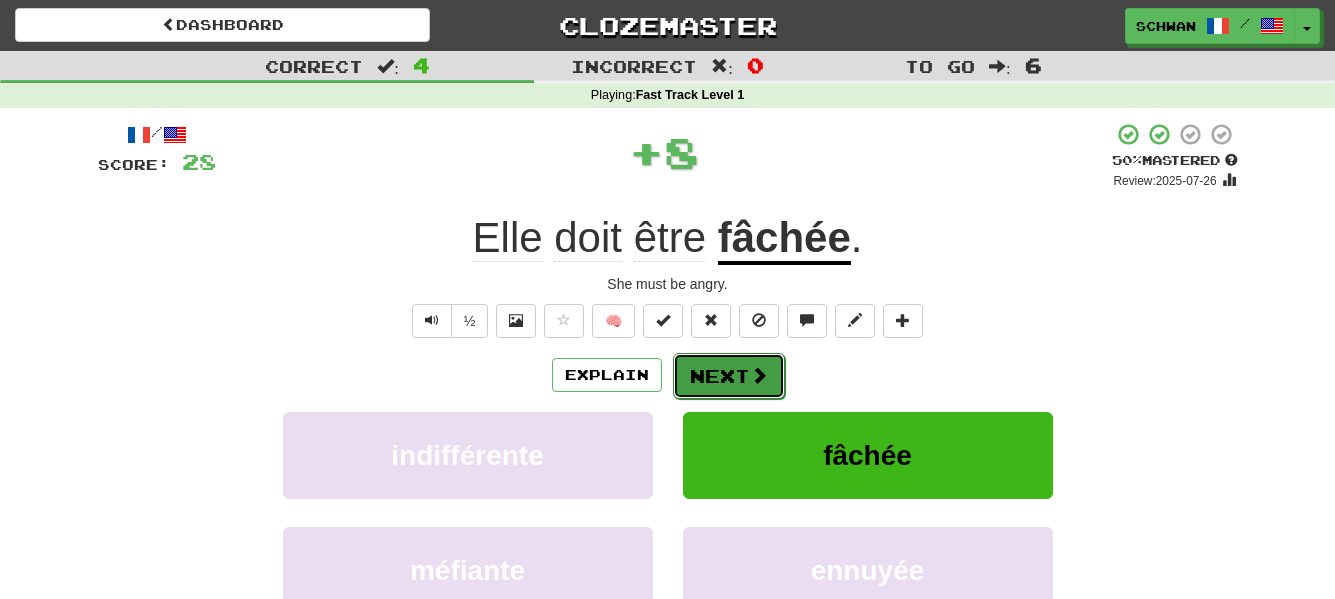 click on "Next" at bounding box center (729, 376) 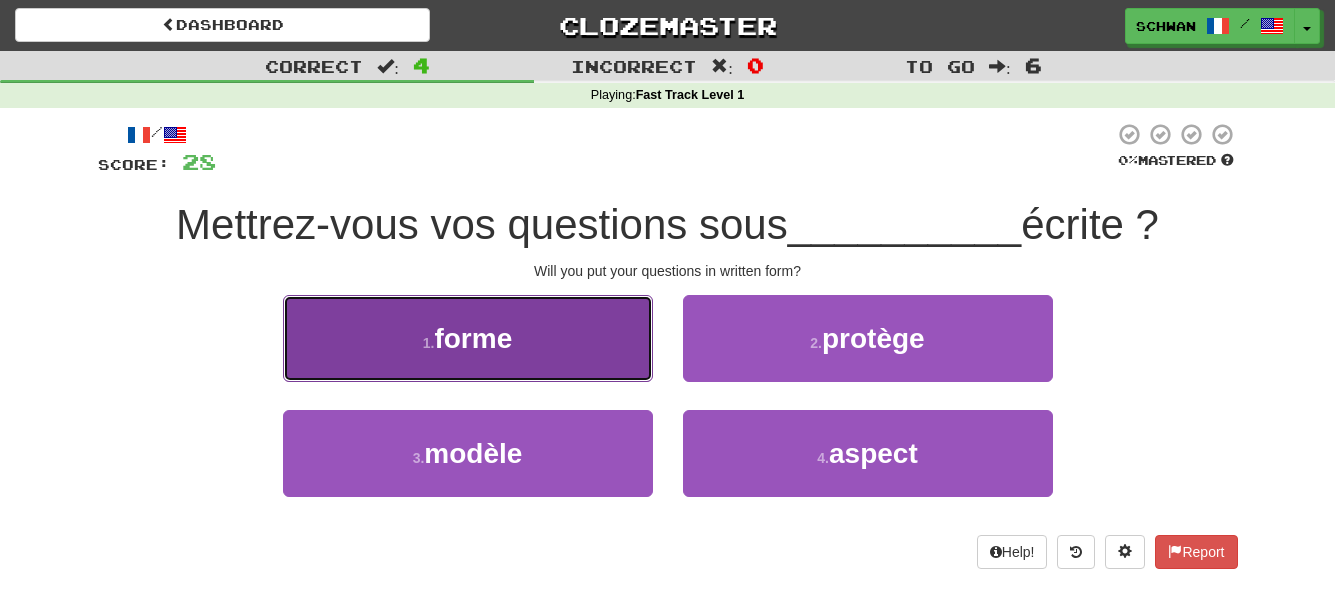 click on "1 .  forme" at bounding box center (468, 338) 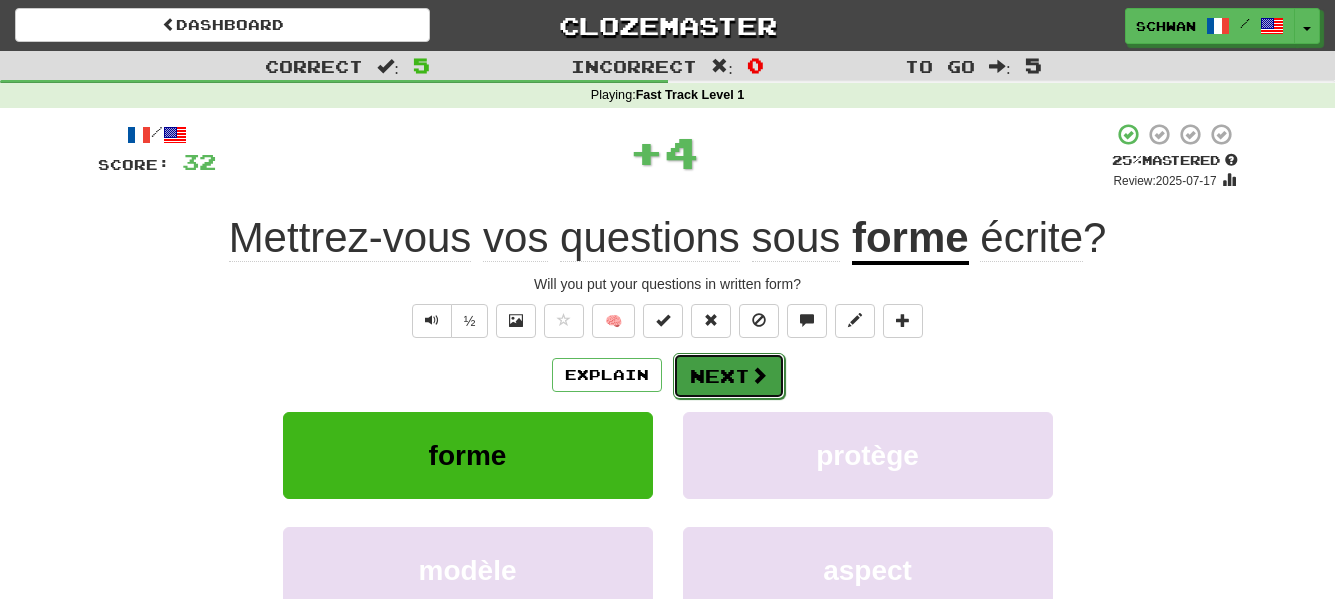 click on "Next" at bounding box center (729, 376) 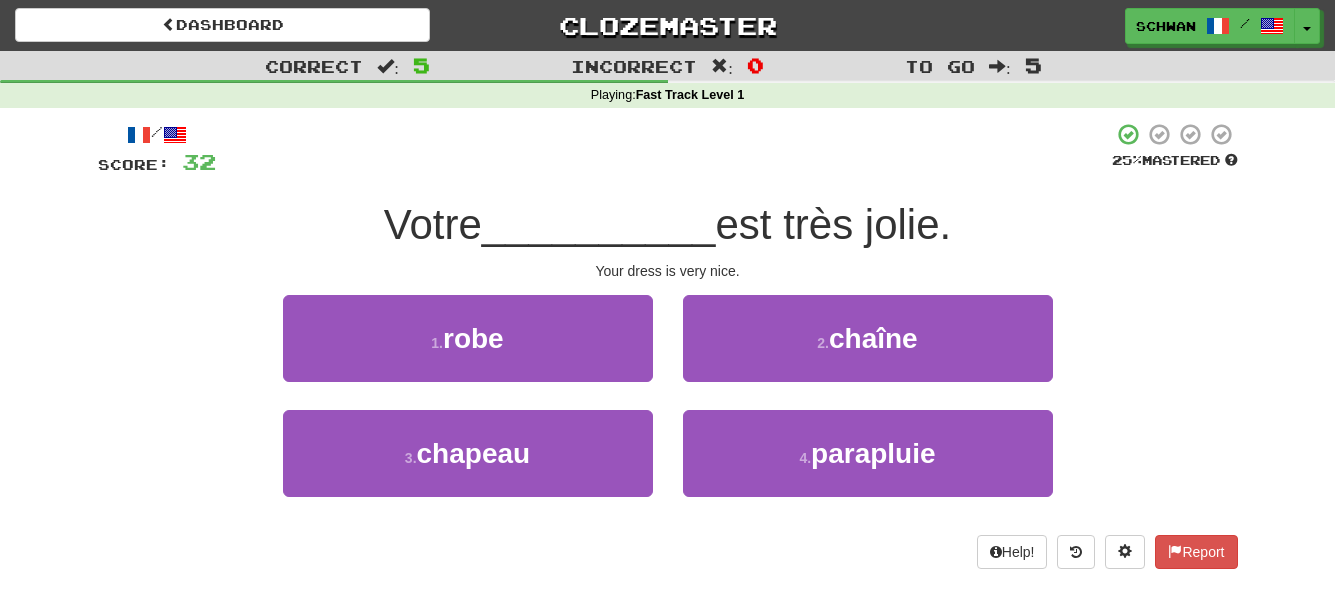 click on "1 .  robe" at bounding box center [468, 352] 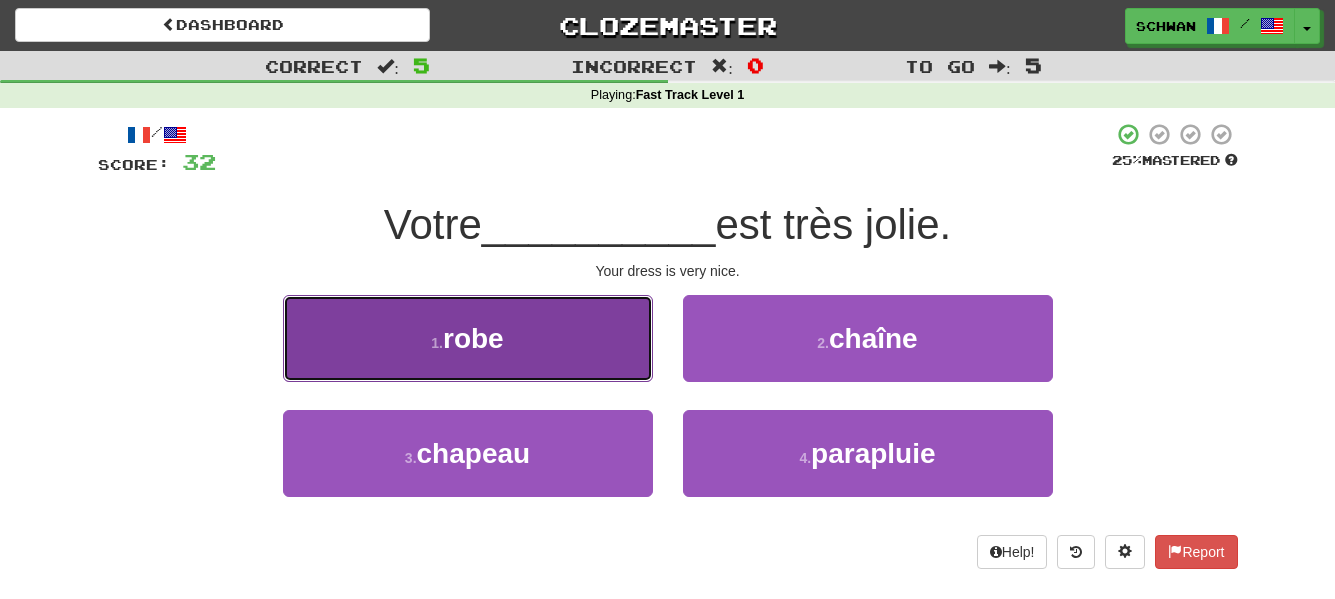 click on "robe" at bounding box center [473, 338] 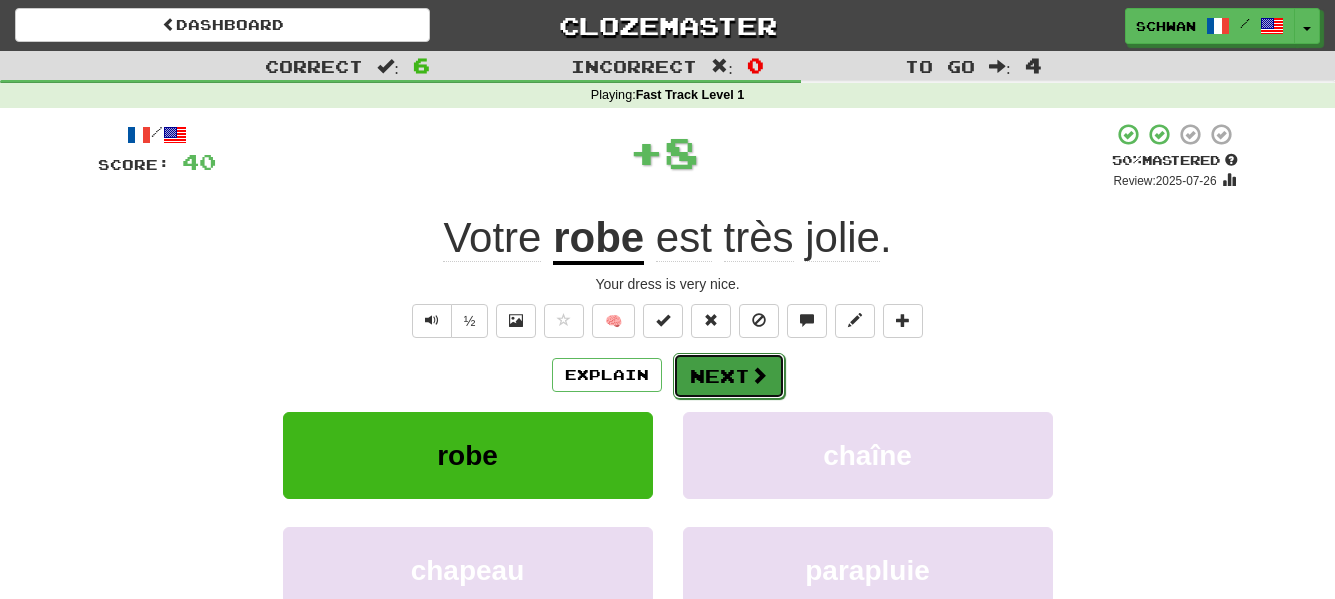click on "Next" at bounding box center [729, 376] 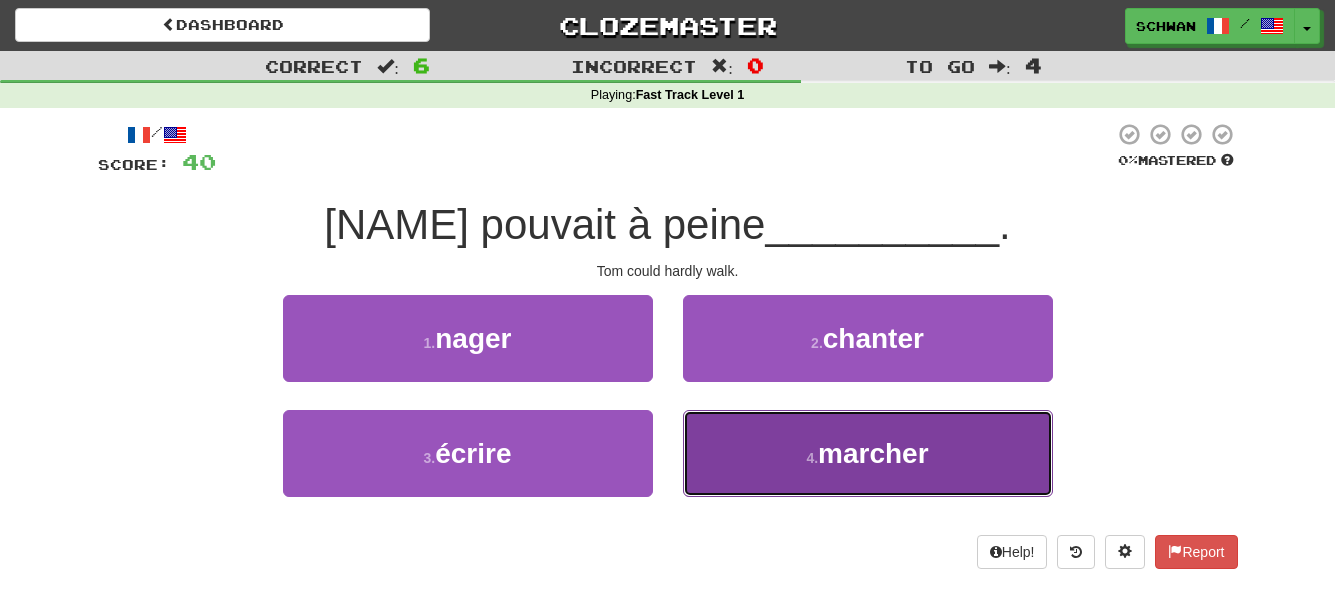 click on "marcher" at bounding box center [873, 453] 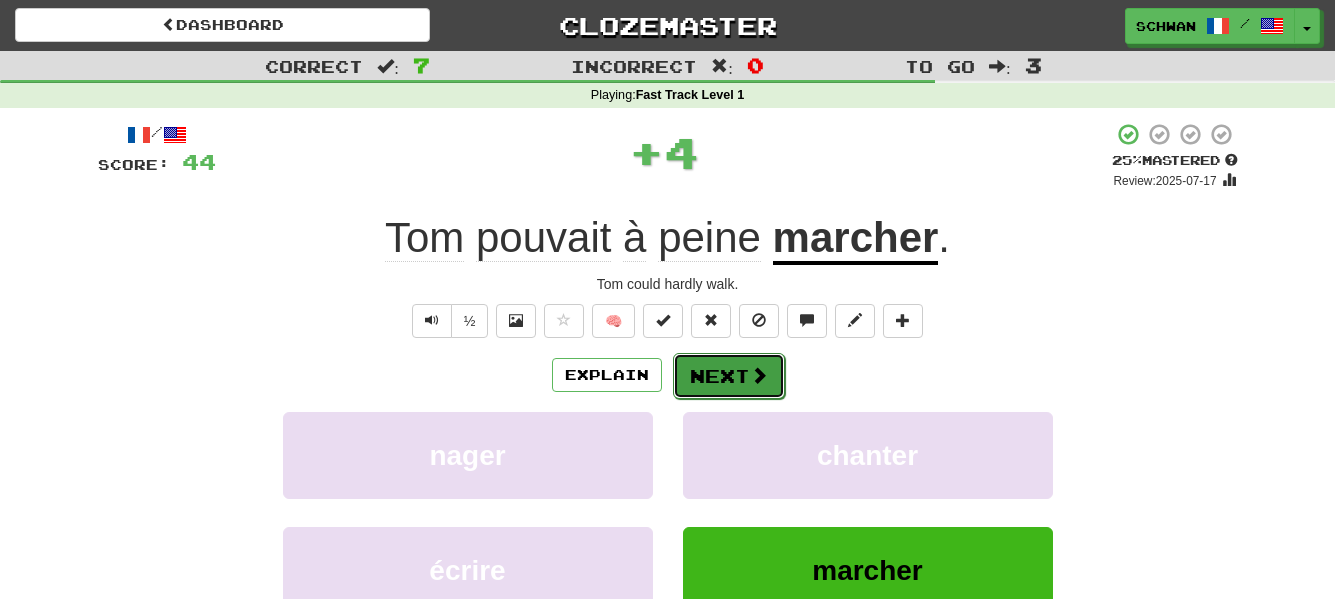 click on "Next" at bounding box center (729, 376) 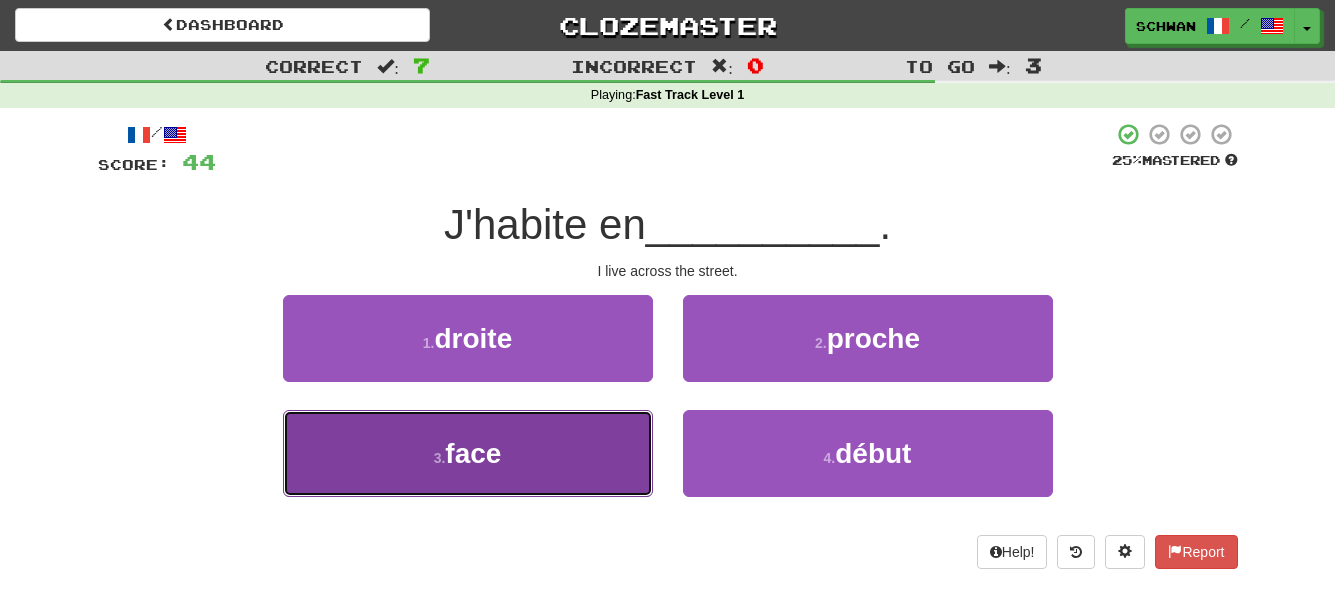 click on "3 .  face" at bounding box center (468, 453) 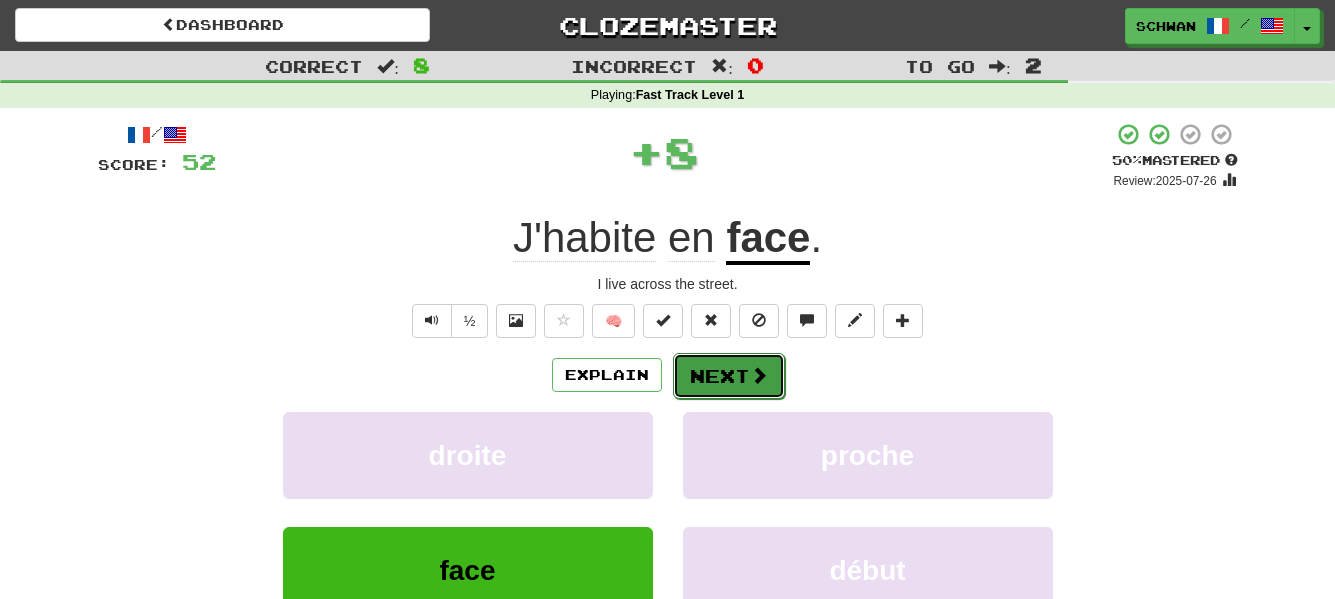 click on "Next" at bounding box center (729, 376) 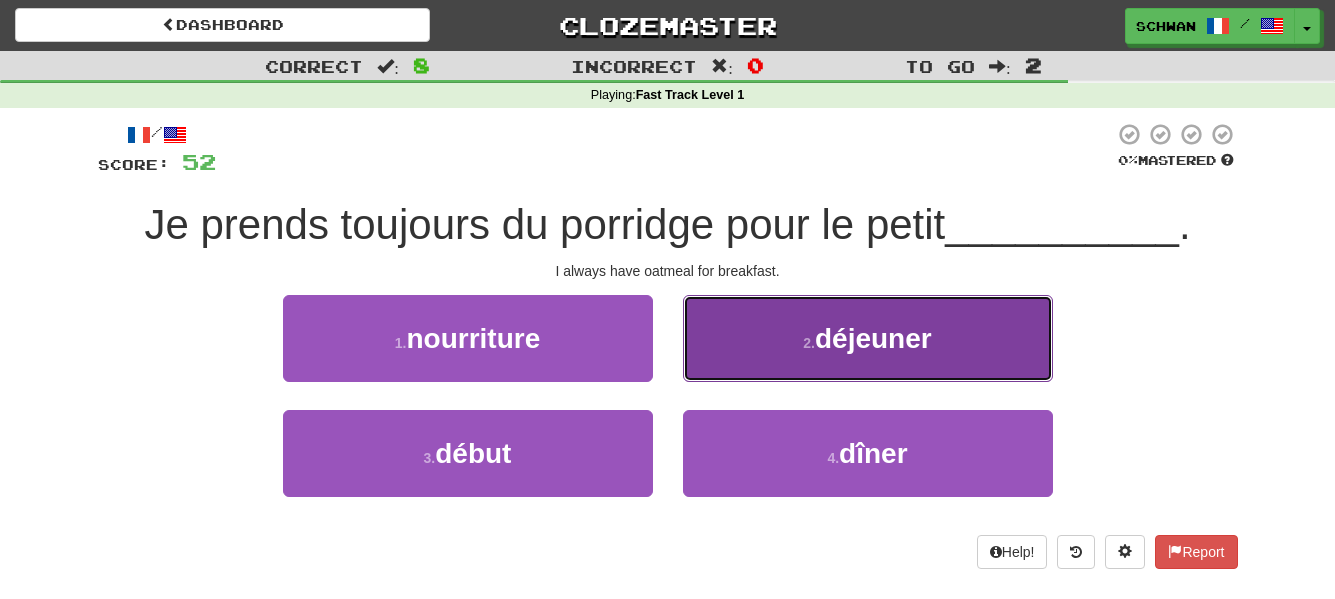 click on "2 .  déjeuner" at bounding box center (868, 338) 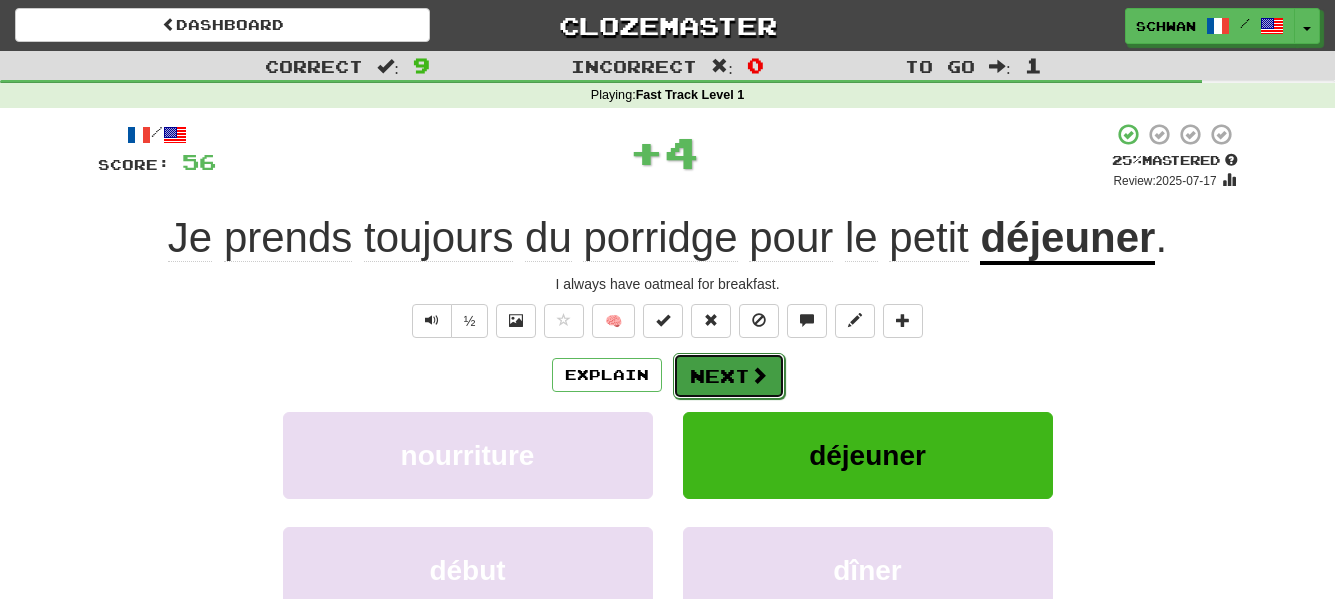 click on "Next" at bounding box center [729, 376] 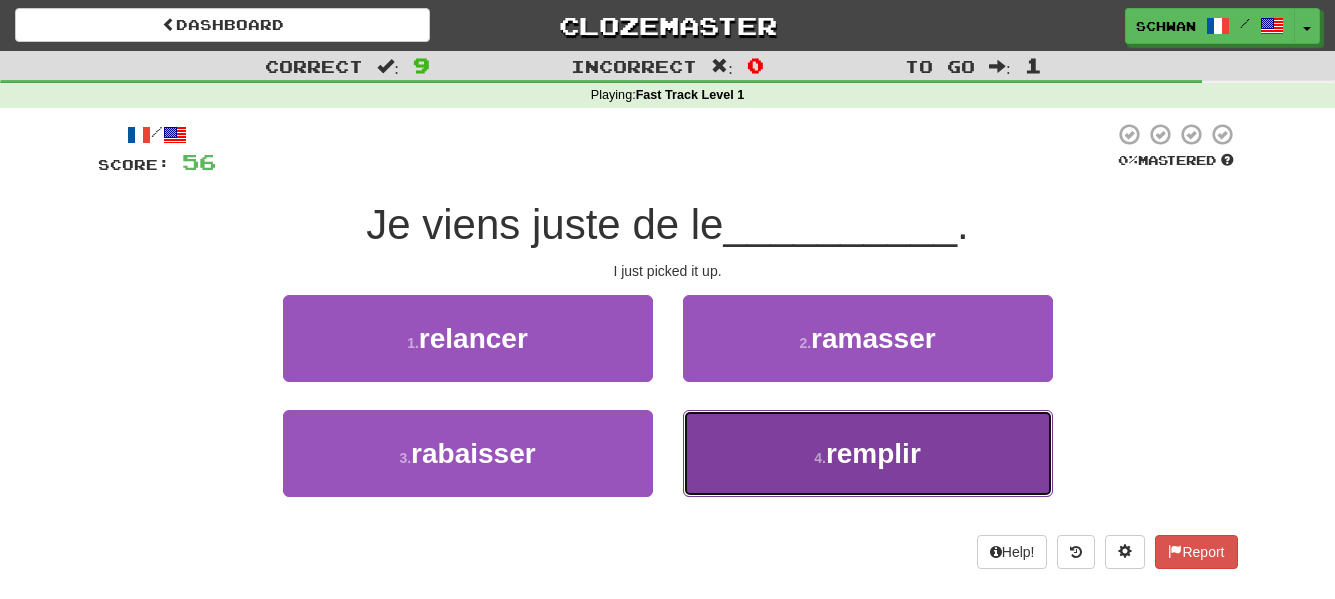 click on "4 .  remplir" at bounding box center (868, 453) 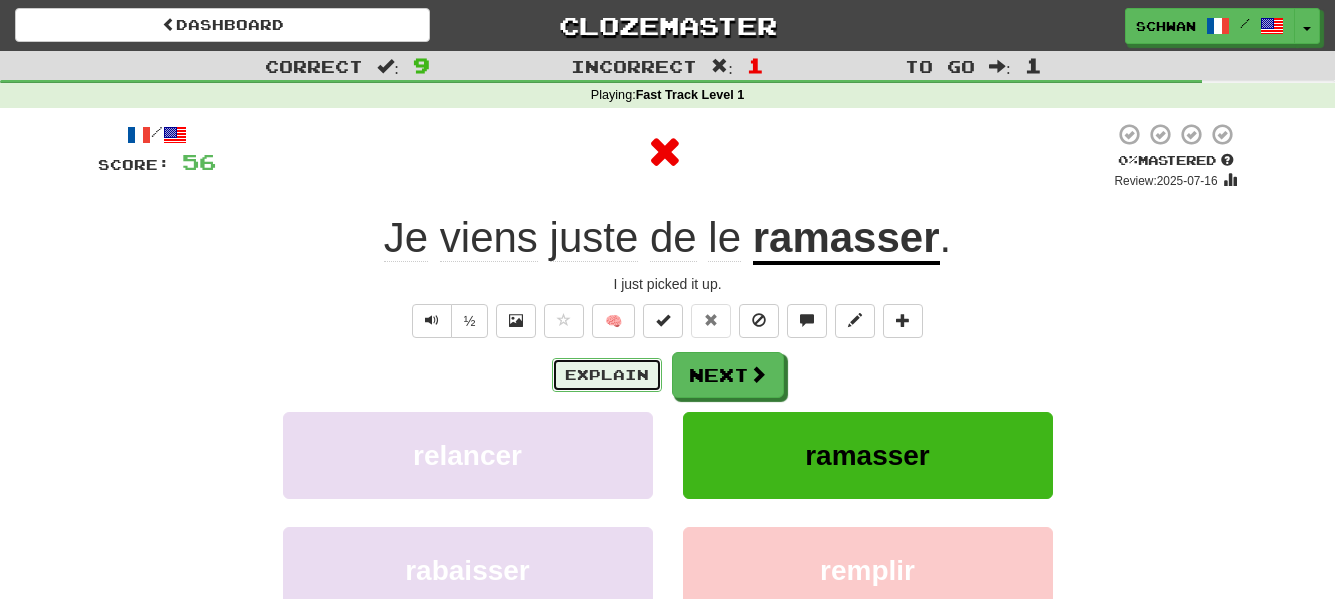 click on "Explain" at bounding box center (607, 375) 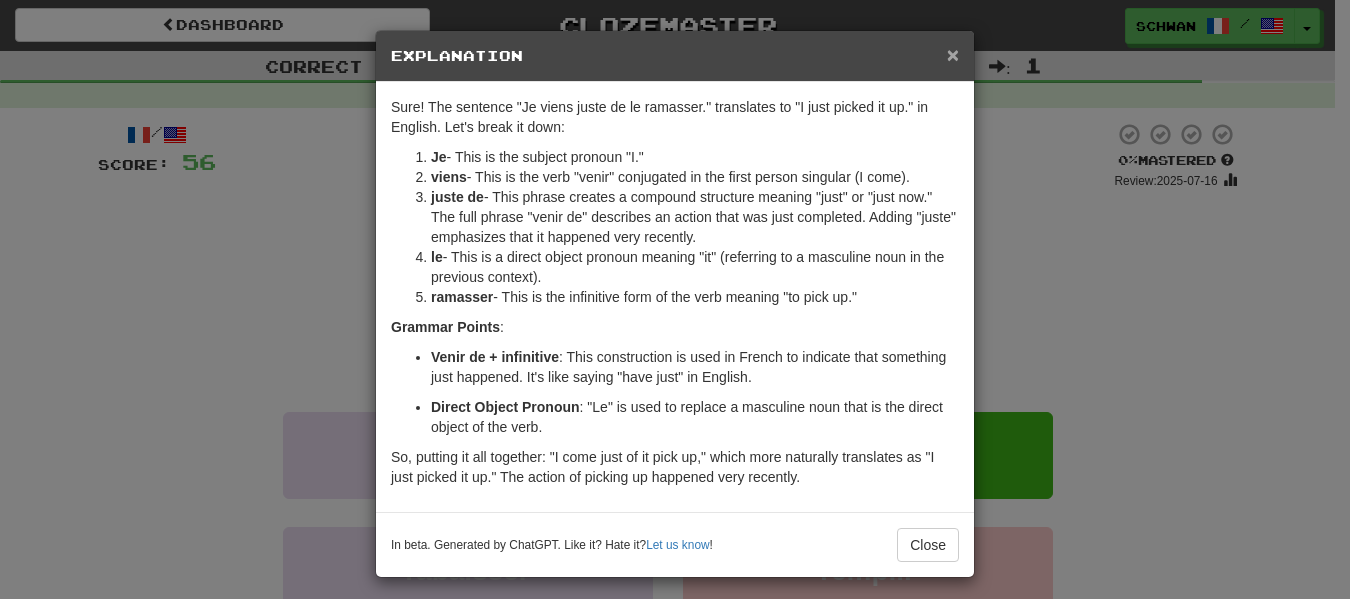 click on "× Explanation" at bounding box center [675, 56] 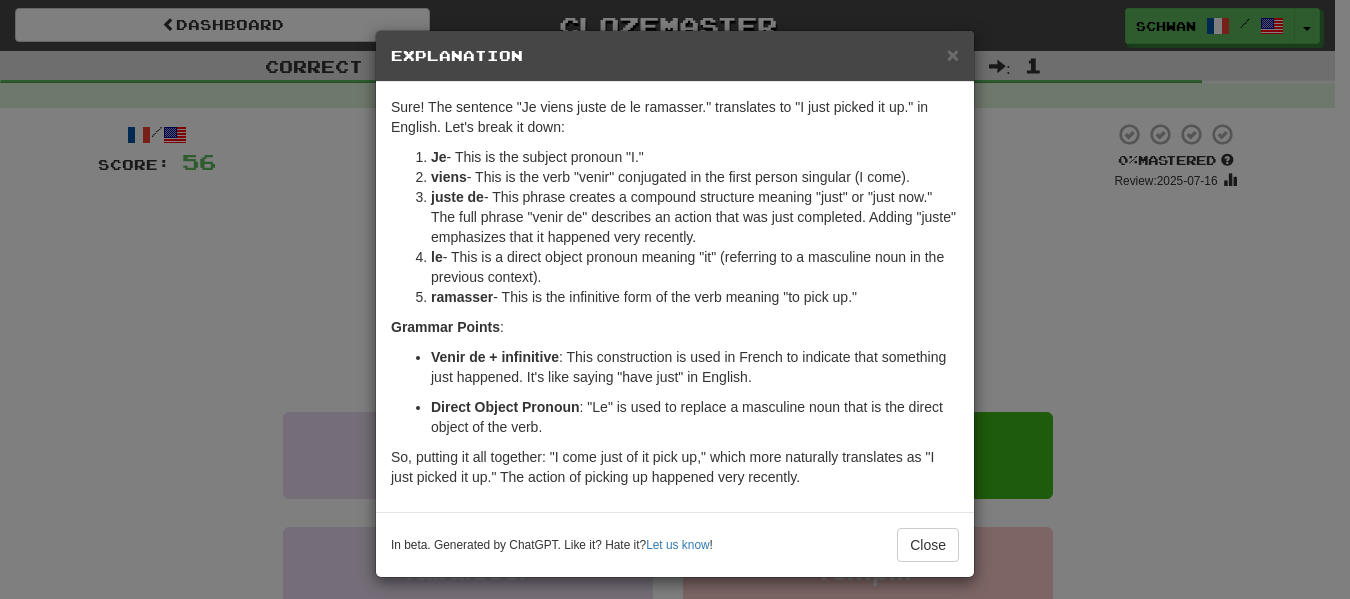 click on "× Explanation" at bounding box center (675, 56) 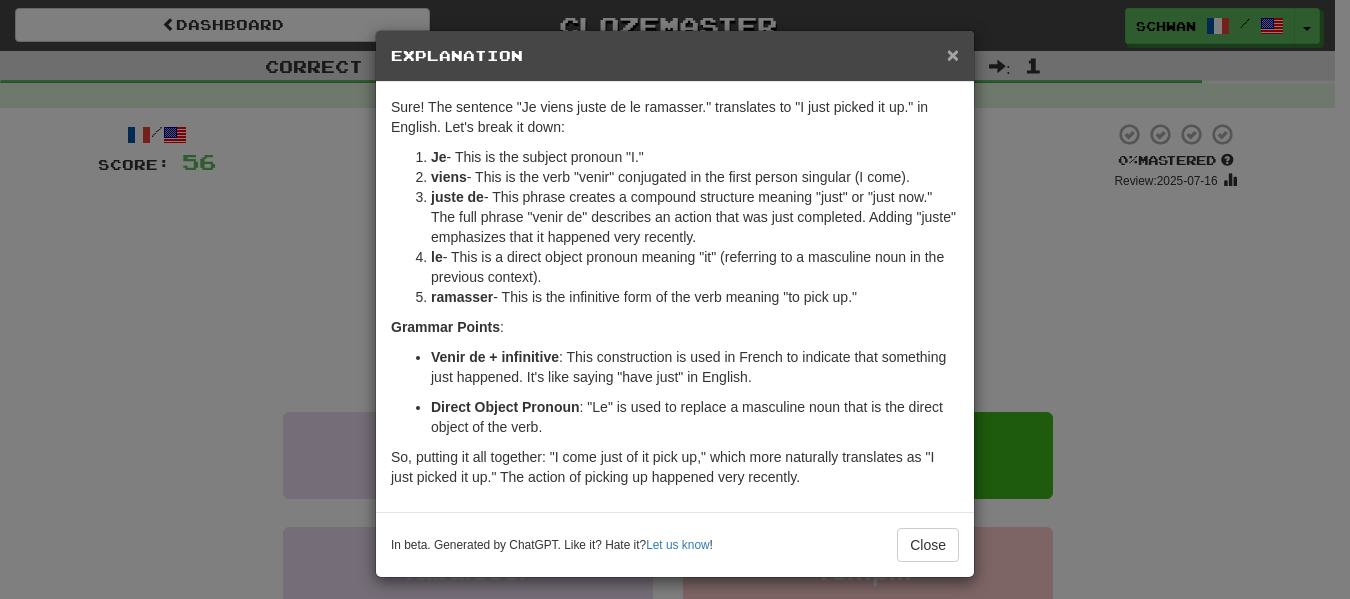 click on "×" at bounding box center (953, 54) 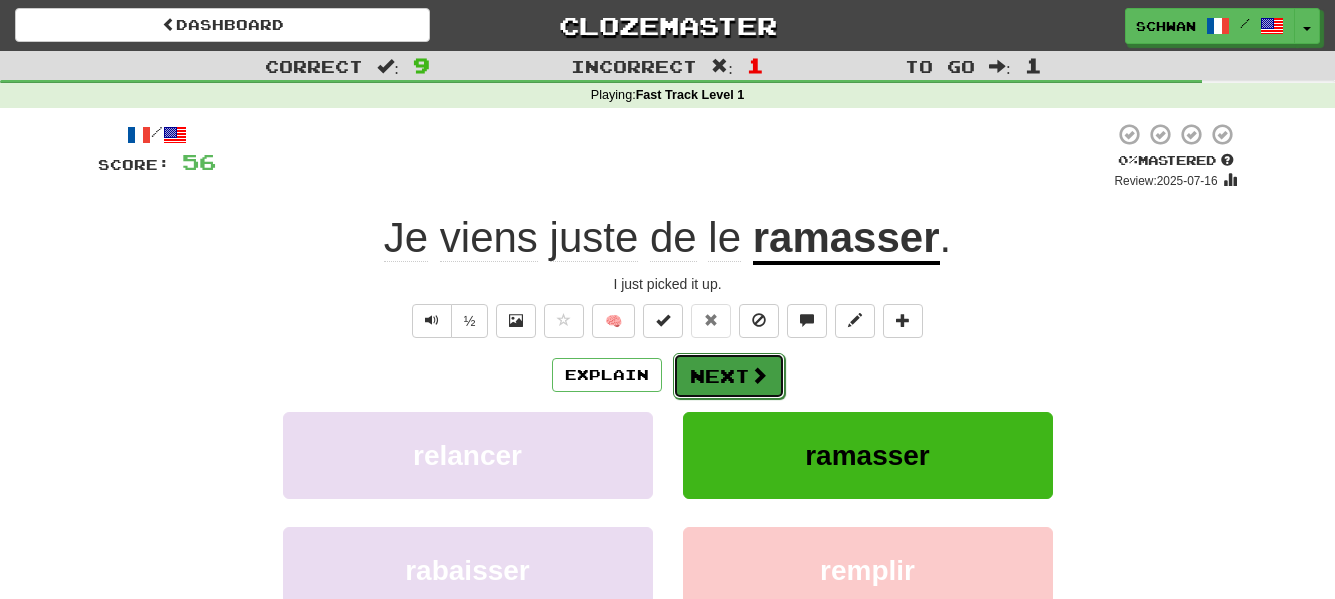 click on "Next" at bounding box center [729, 376] 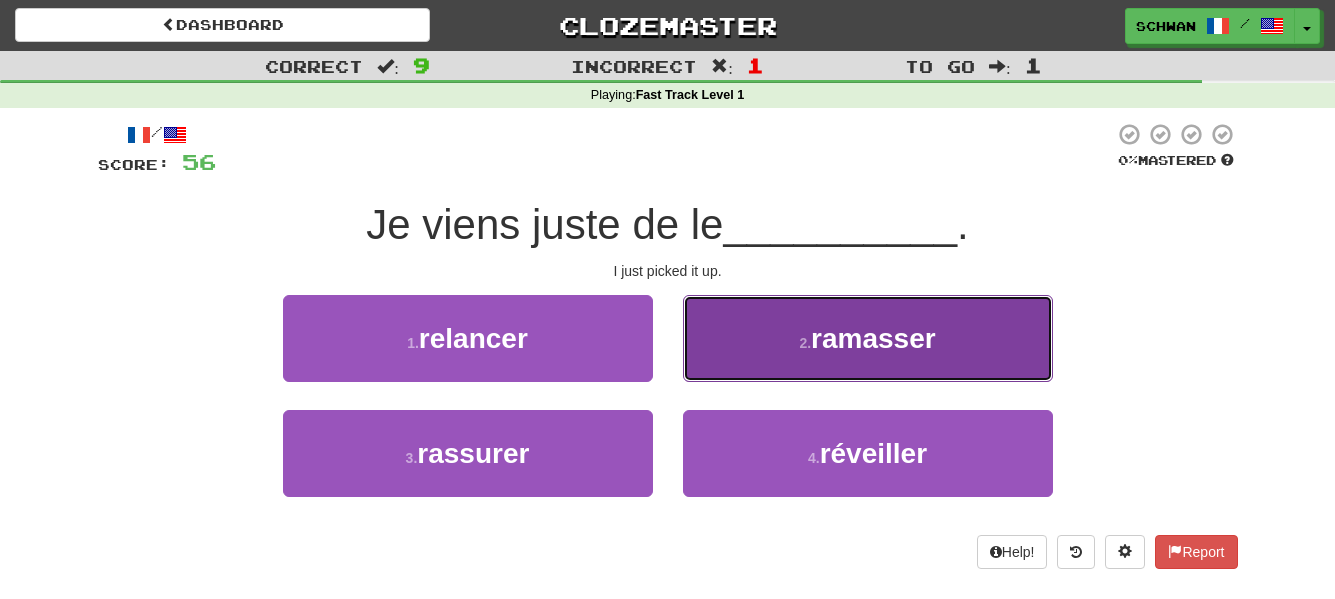 click on "ramasser" at bounding box center [873, 338] 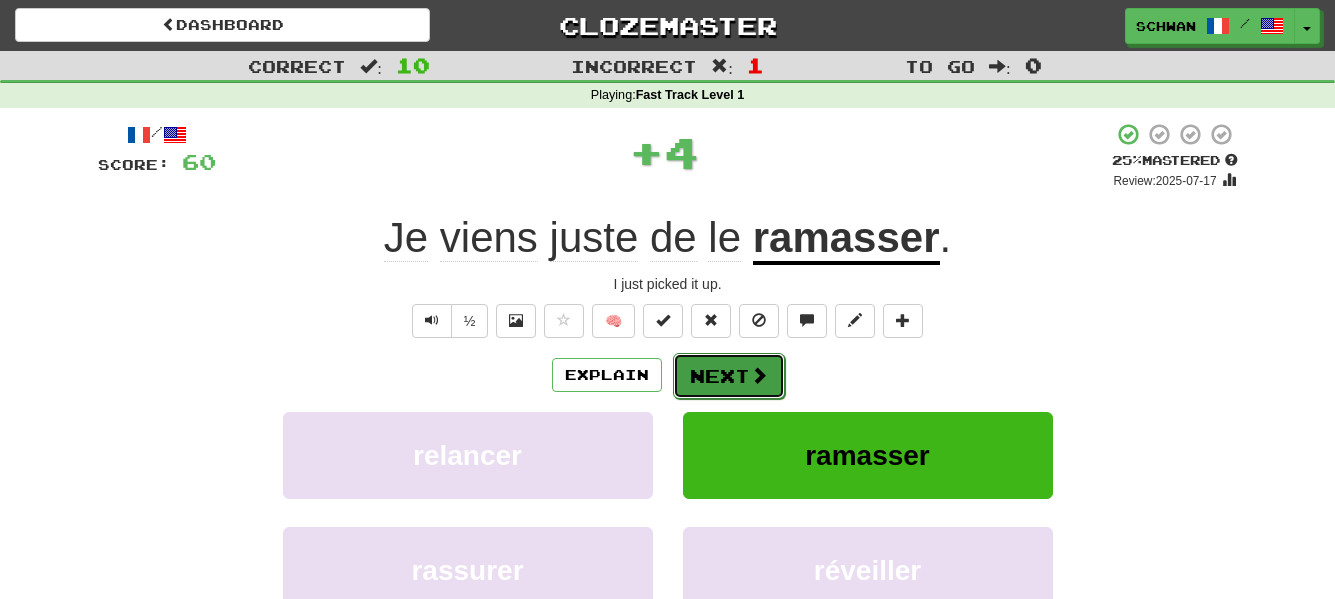 click on "Next" at bounding box center (729, 376) 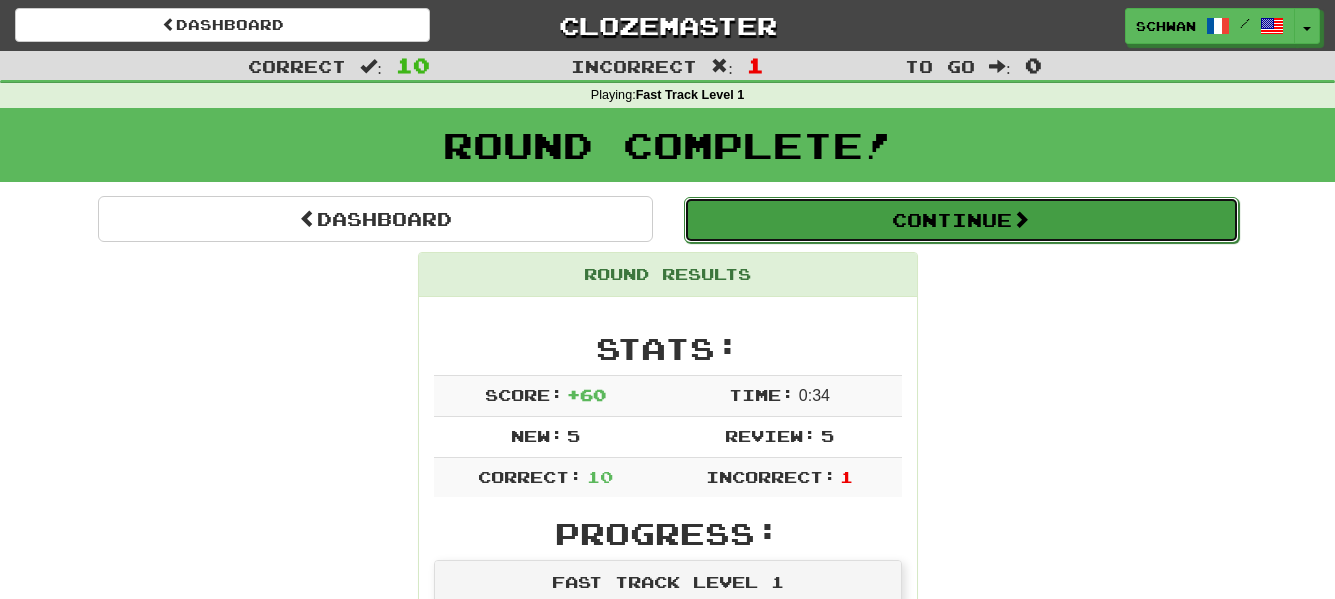 click on "Continue" at bounding box center (961, 220) 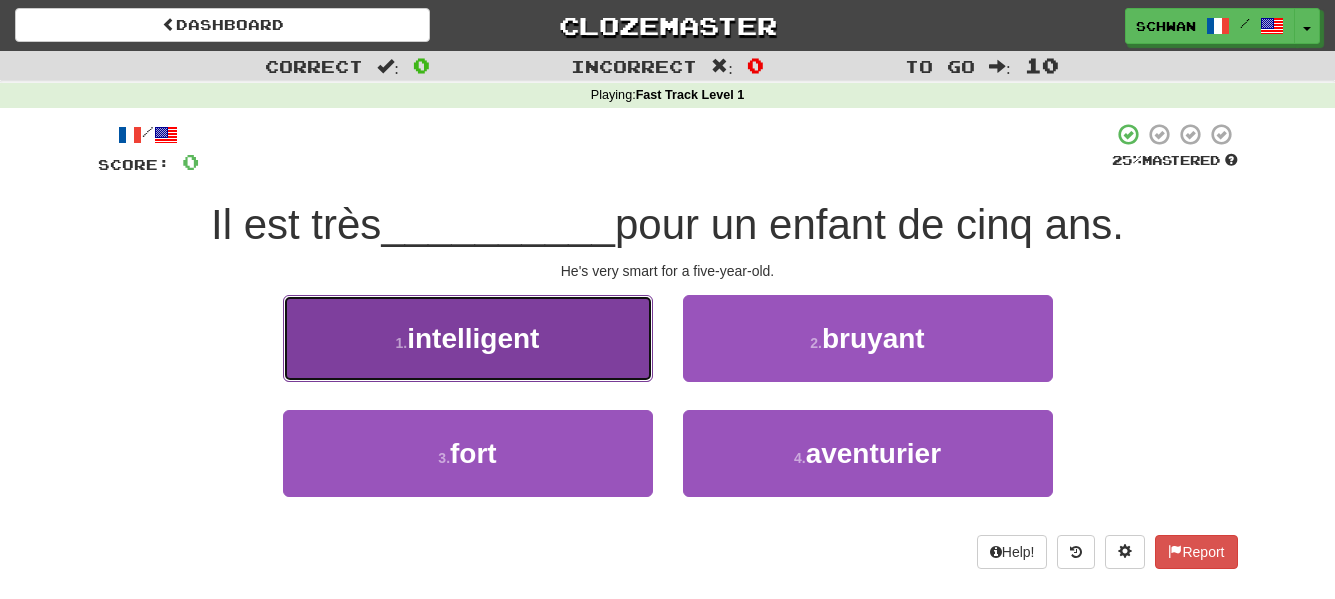 click on "intelligent" at bounding box center [473, 338] 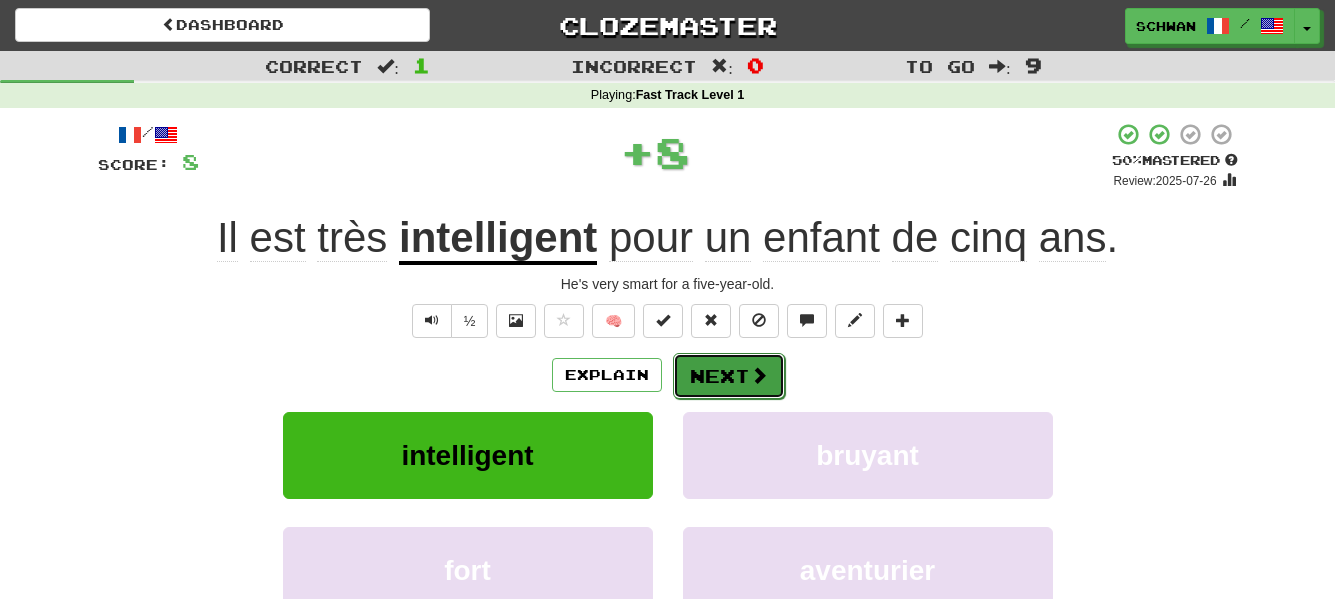 click on "Next" at bounding box center [729, 376] 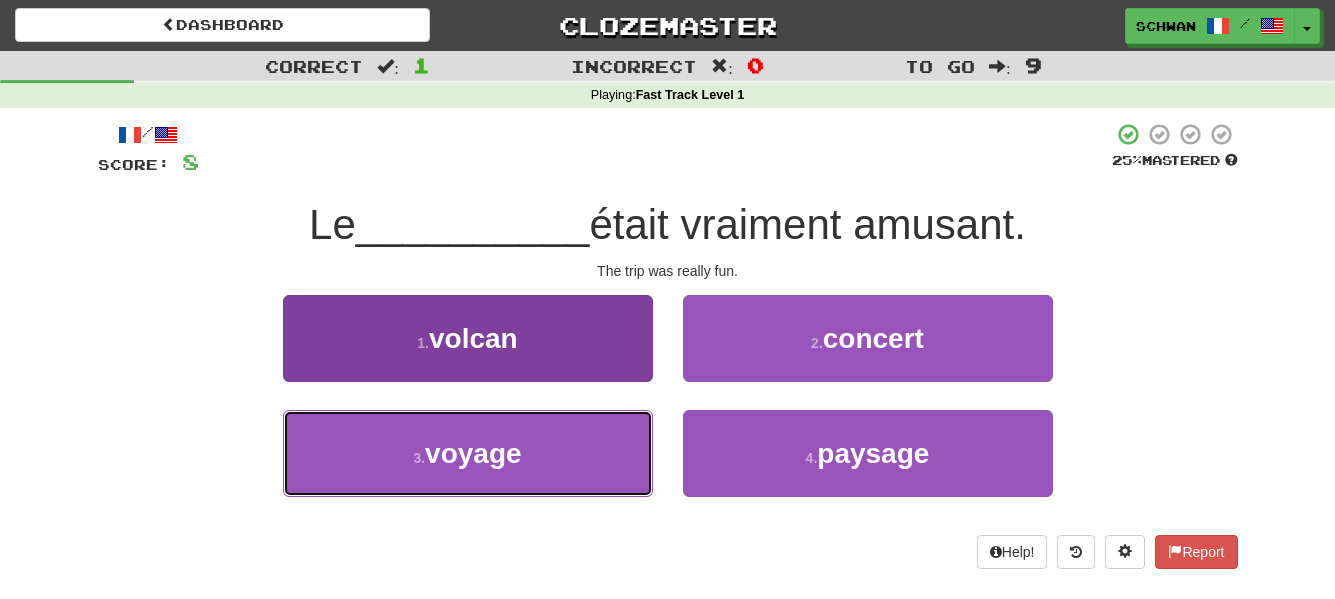 click on "voyage" at bounding box center (473, 453) 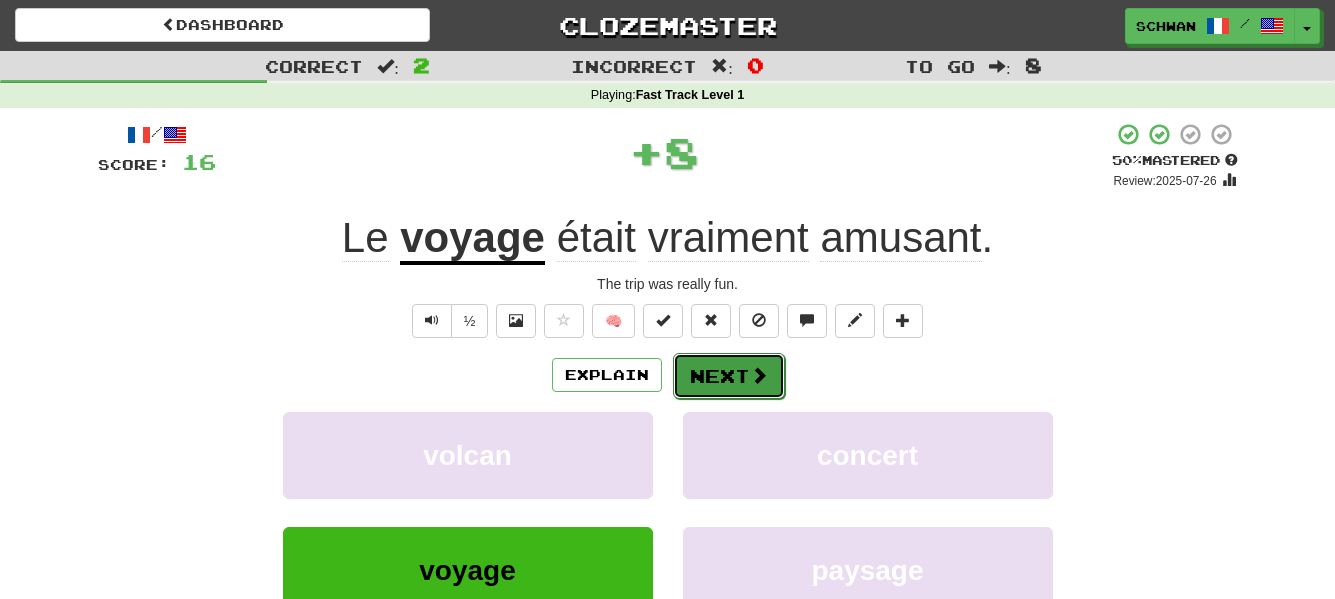 click on "Next" at bounding box center (729, 376) 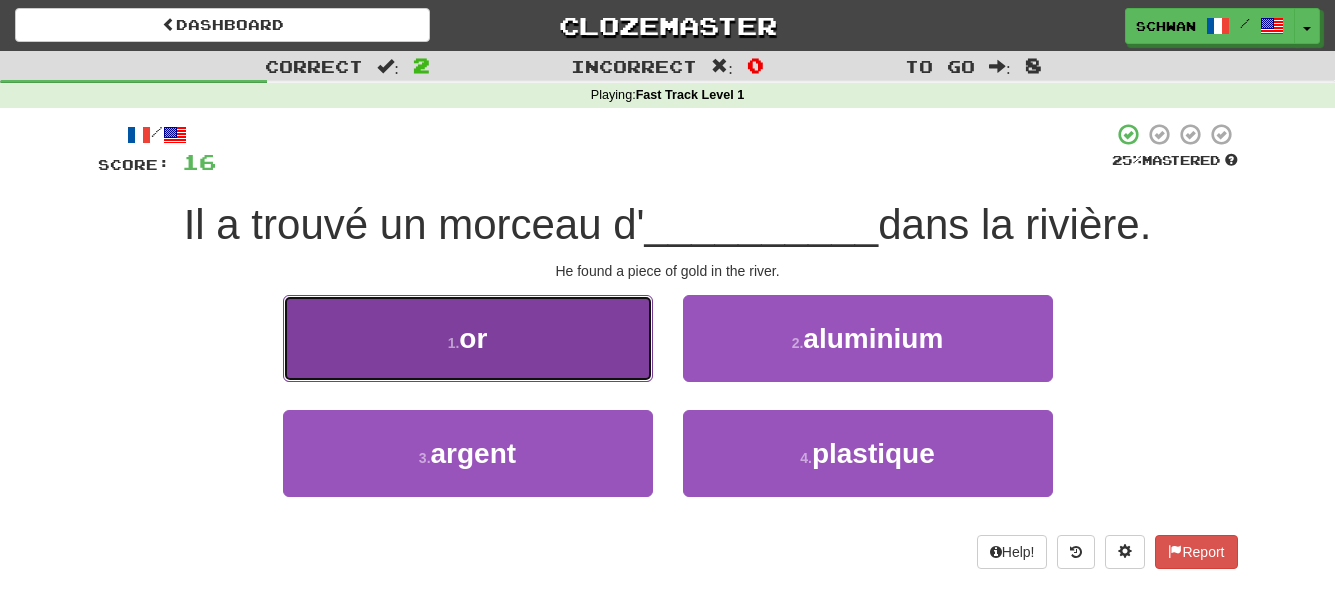 click on "1 .  or" at bounding box center [468, 338] 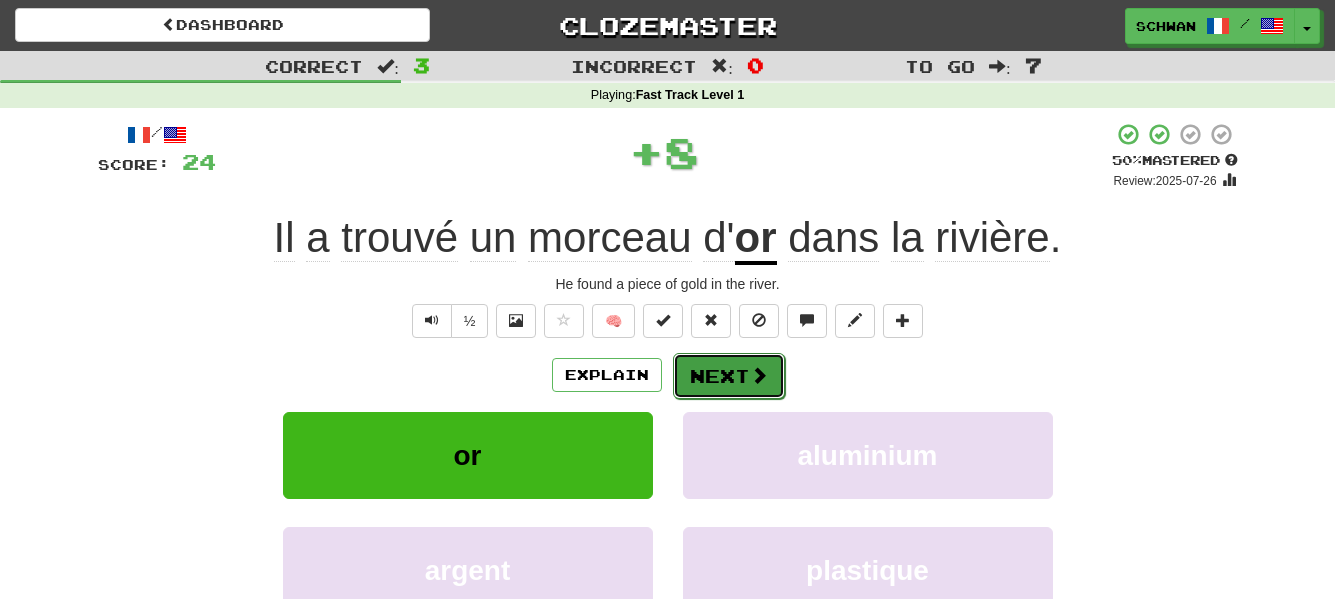 click on "Next" at bounding box center (729, 376) 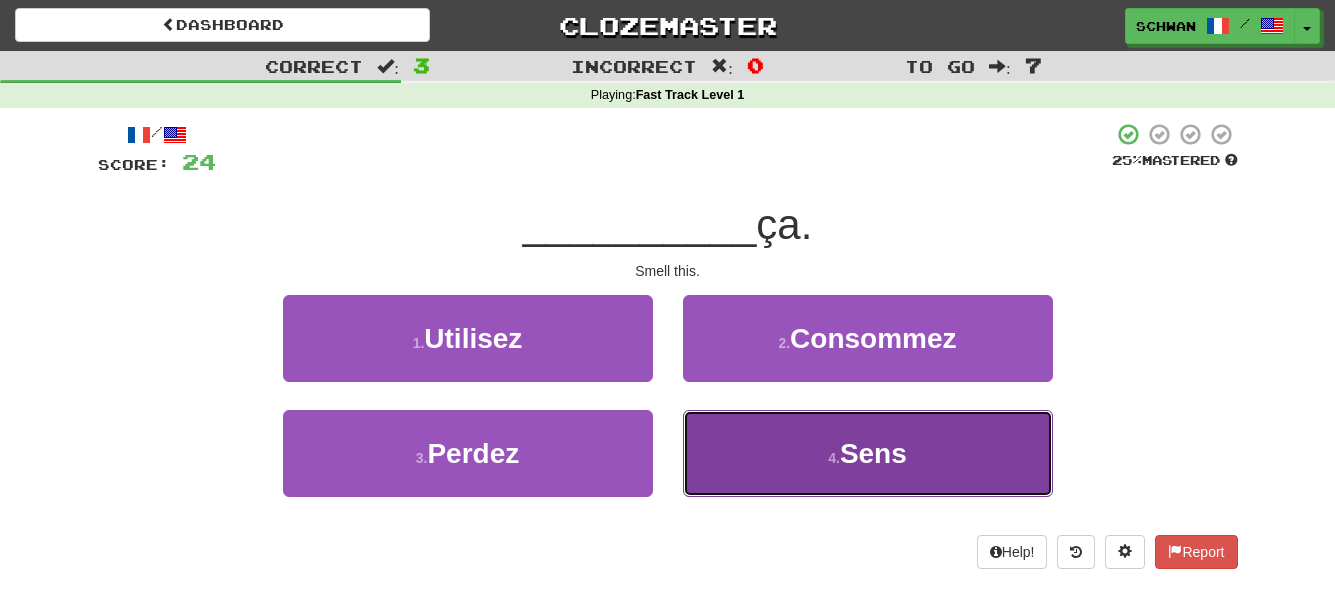 click on "4 .  Sens" at bounding box center [868, 453] 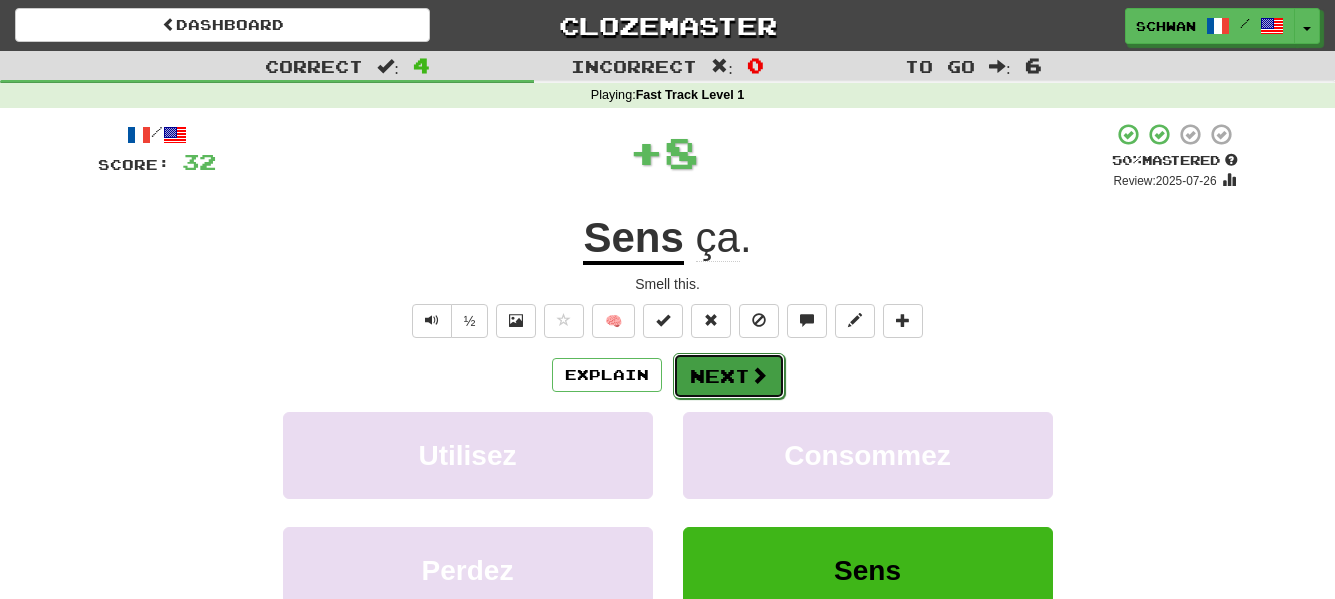click on "Next" at bounding box center [729, 376] 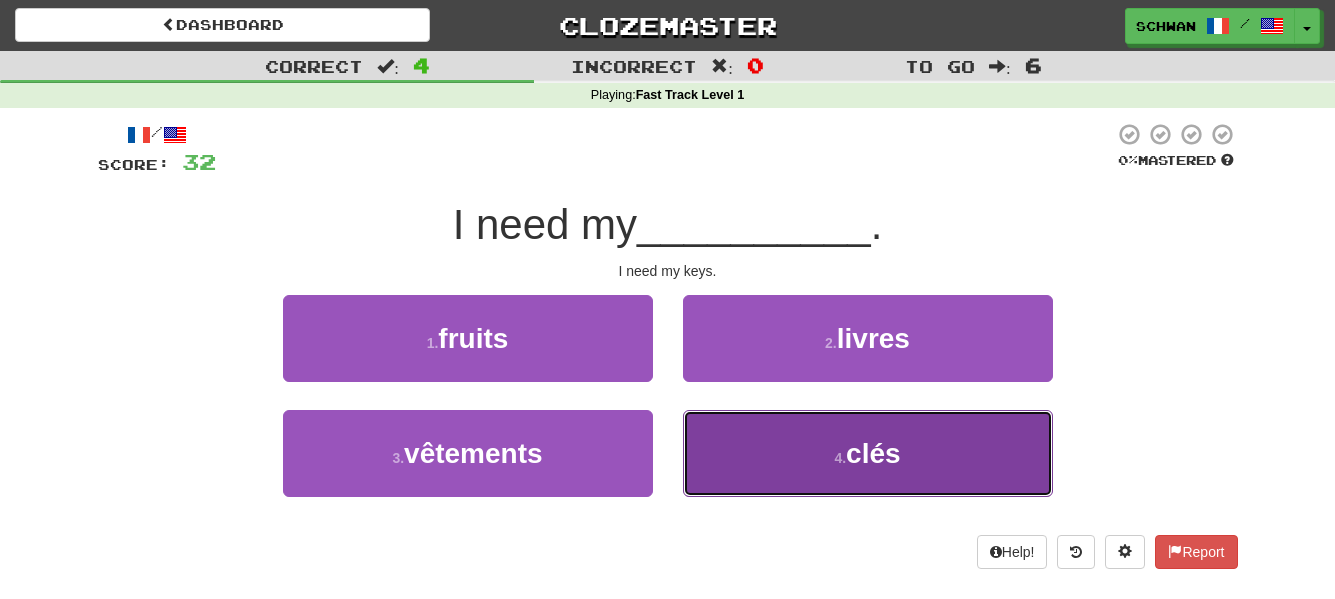 click on "4 ." at bounding box center (840, 458) 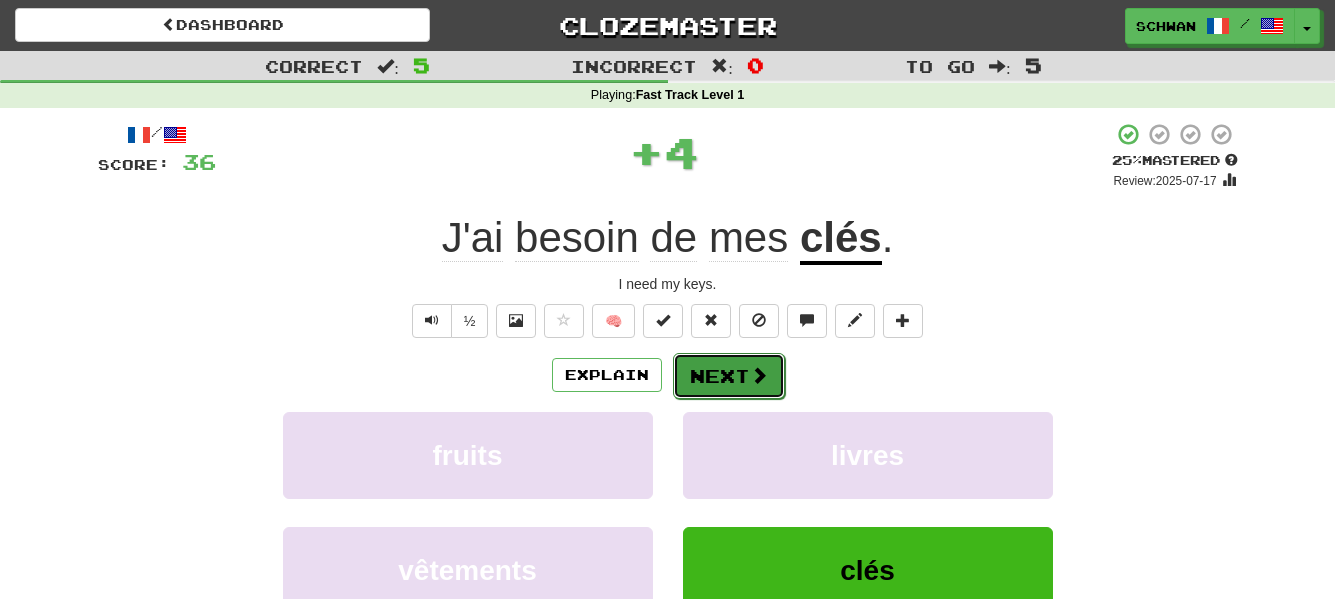 click on "Next" at bounding box center (729, 376) 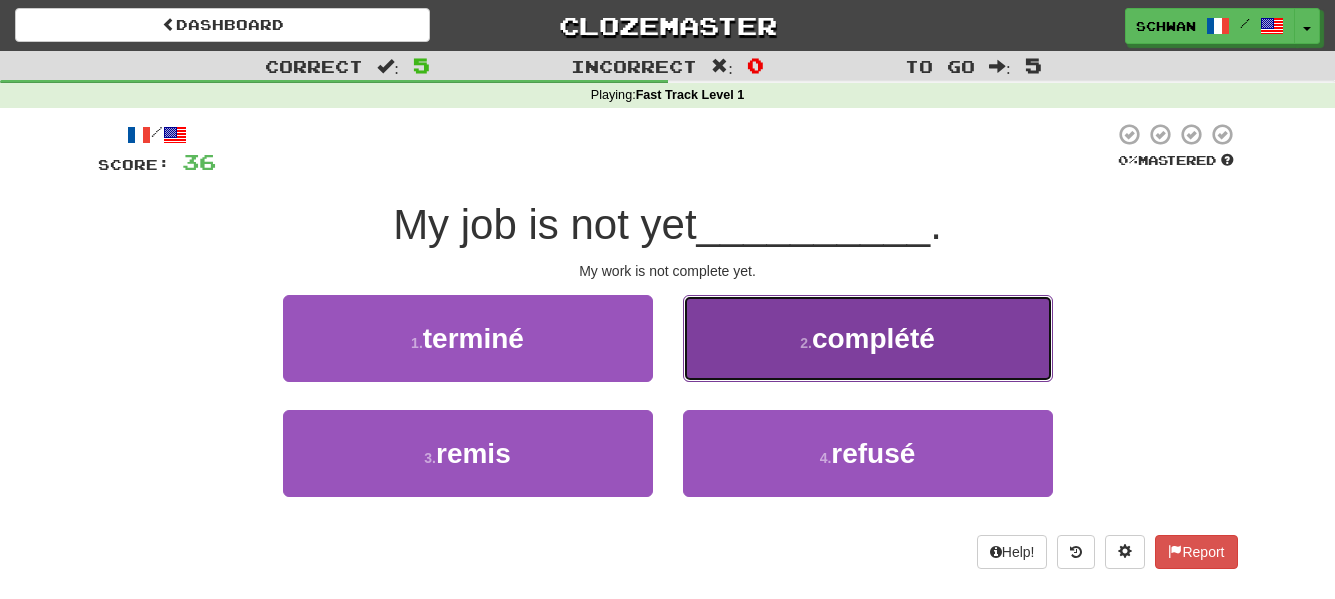 click on "2 .  complété" at bounding box center (868, 338) 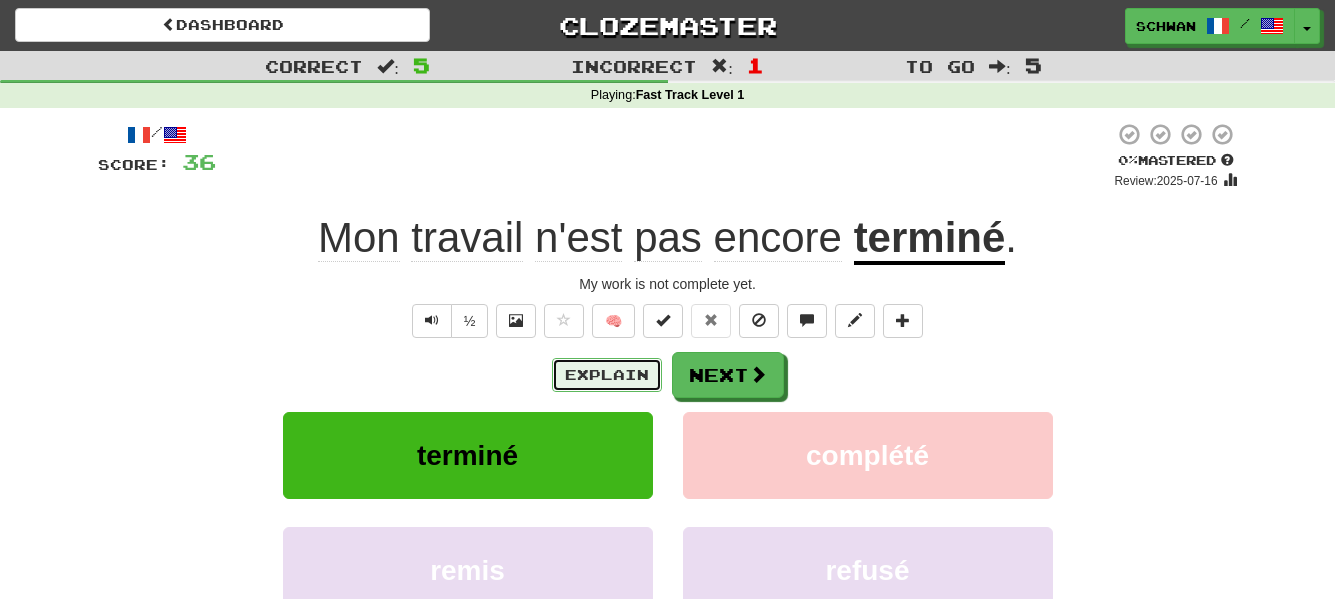 click on "Explain" at bounding box center (607, 375) 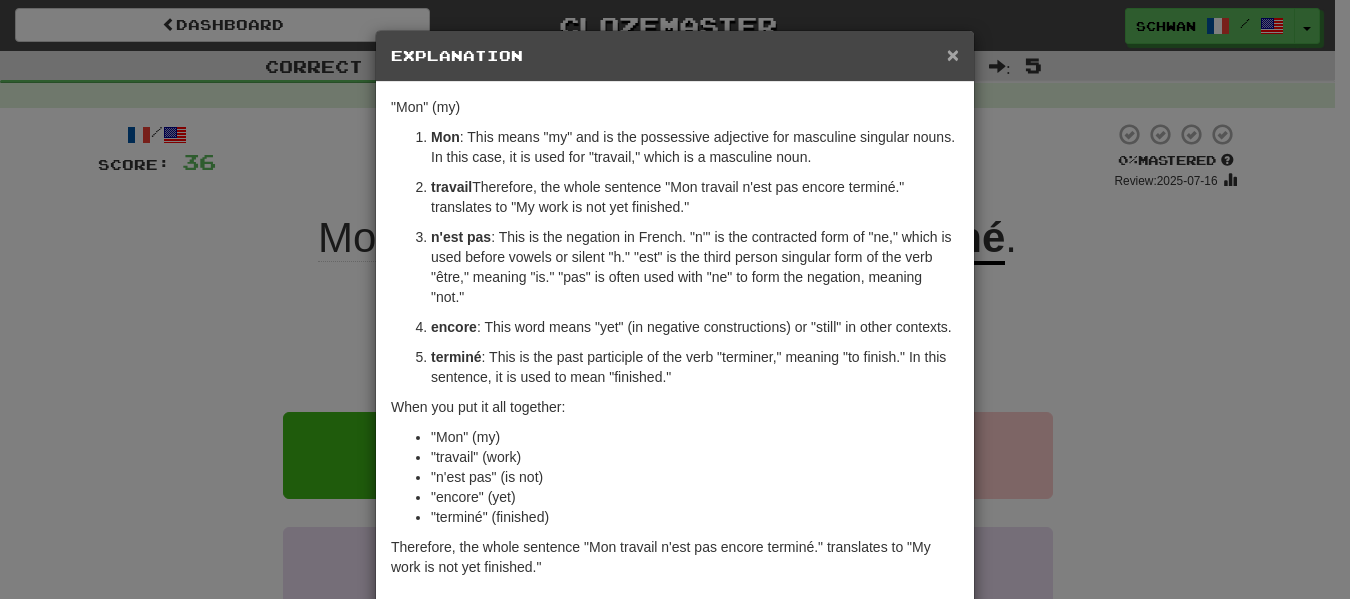 click on "×" at bounding box center (953, 54) 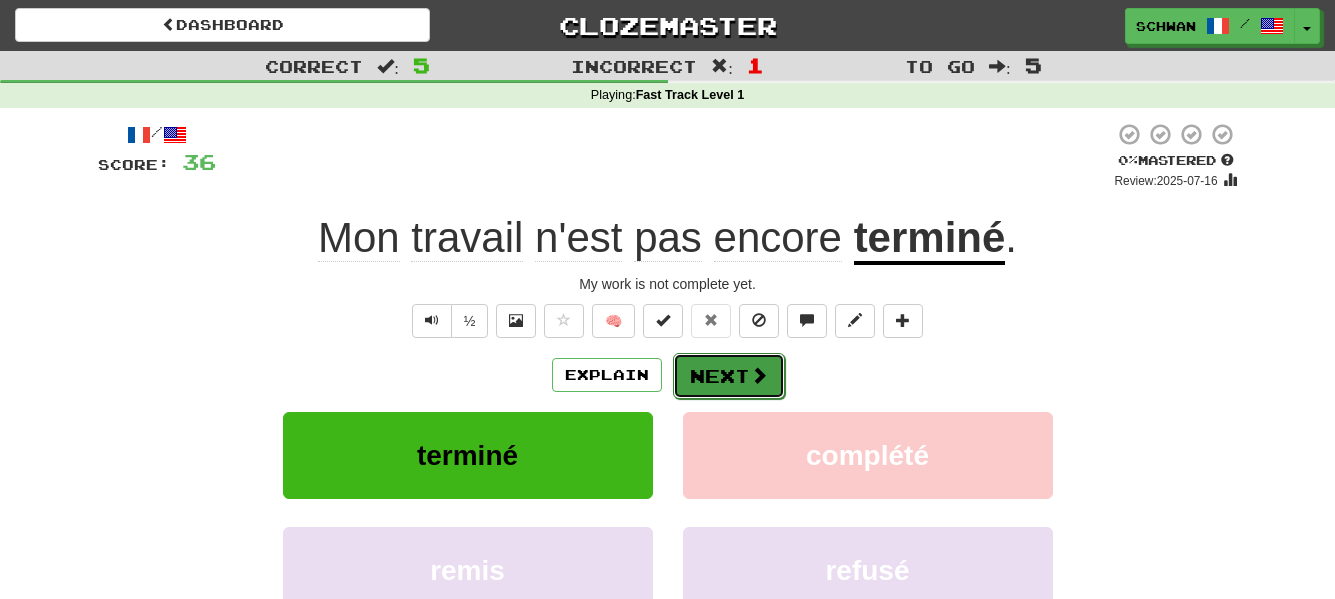 click on "Next" at bounding box center (729, 376) 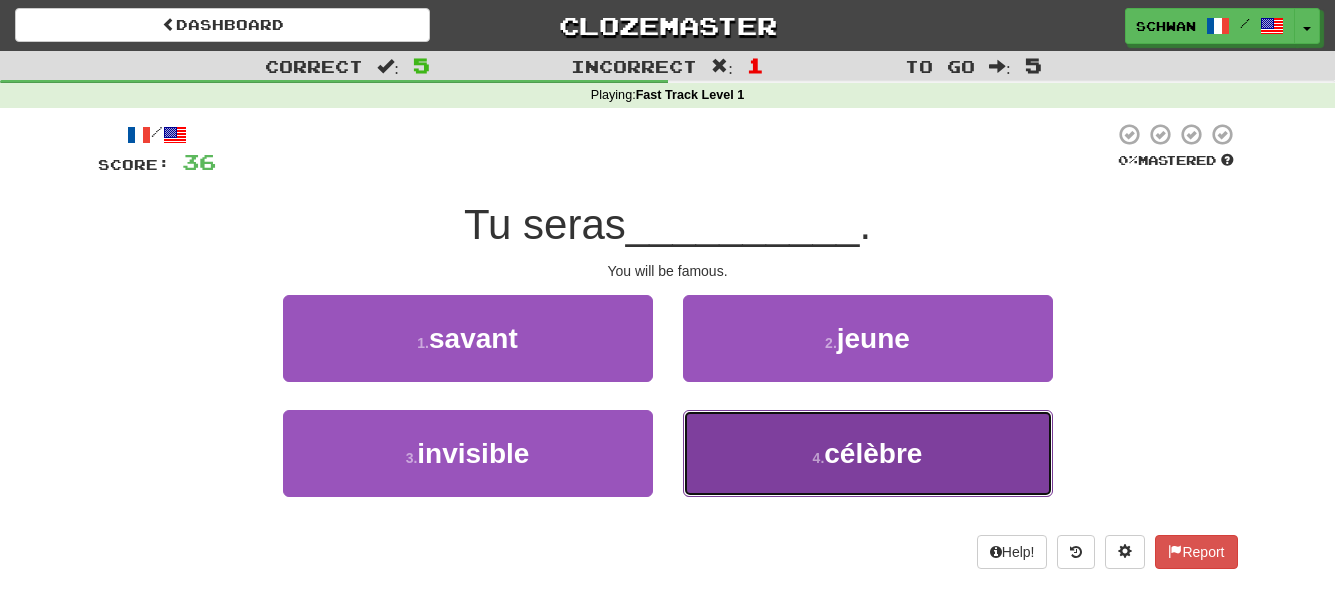 click on "4 .  célèbre" at bounding box center (868, 453) 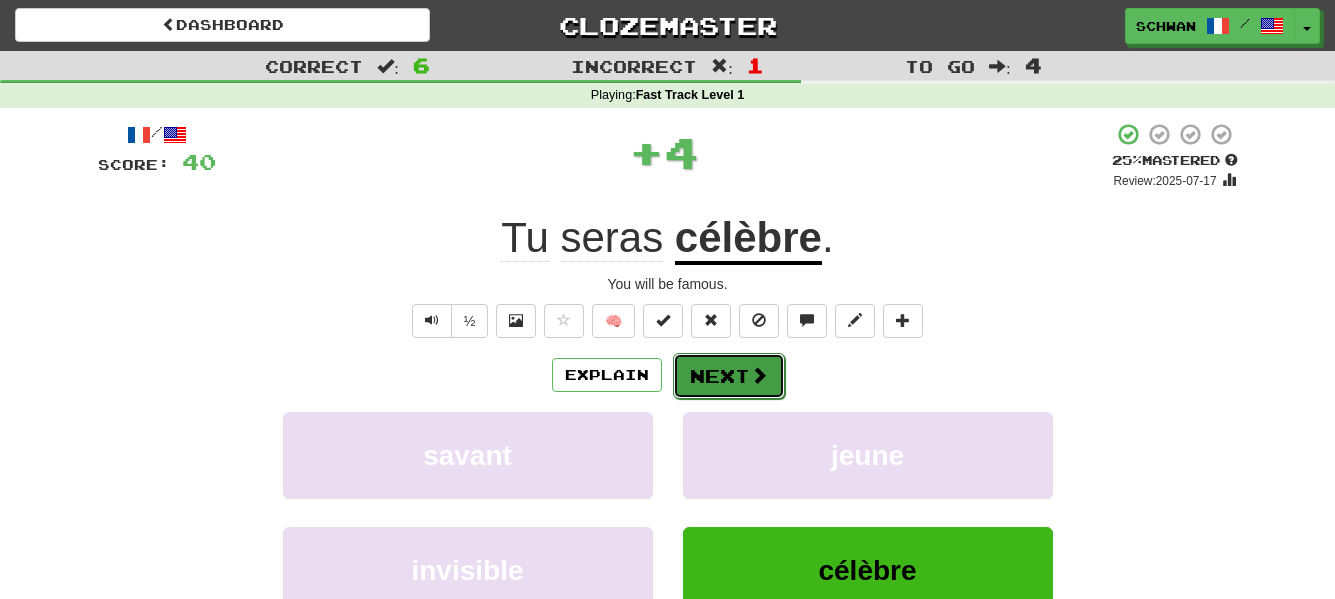 click on "Next" at bounding box center (729, 376) 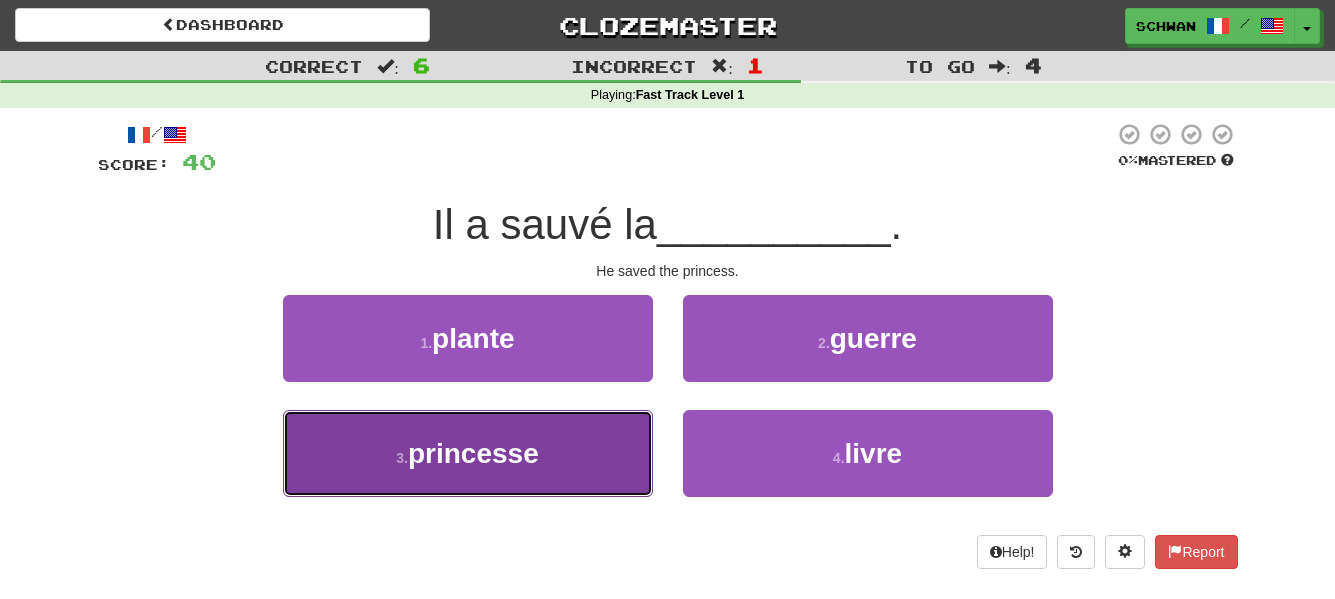 click on "princesse" at bounding box center [473, 453] 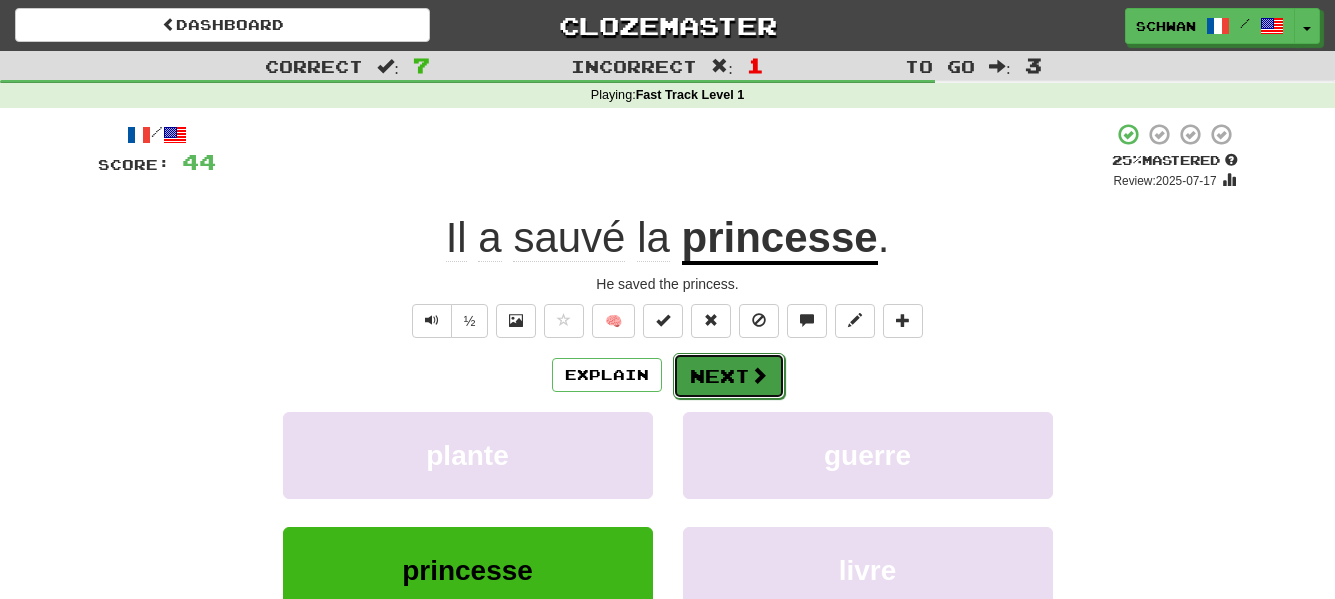click on "Next" at bounding box center (729, 376) 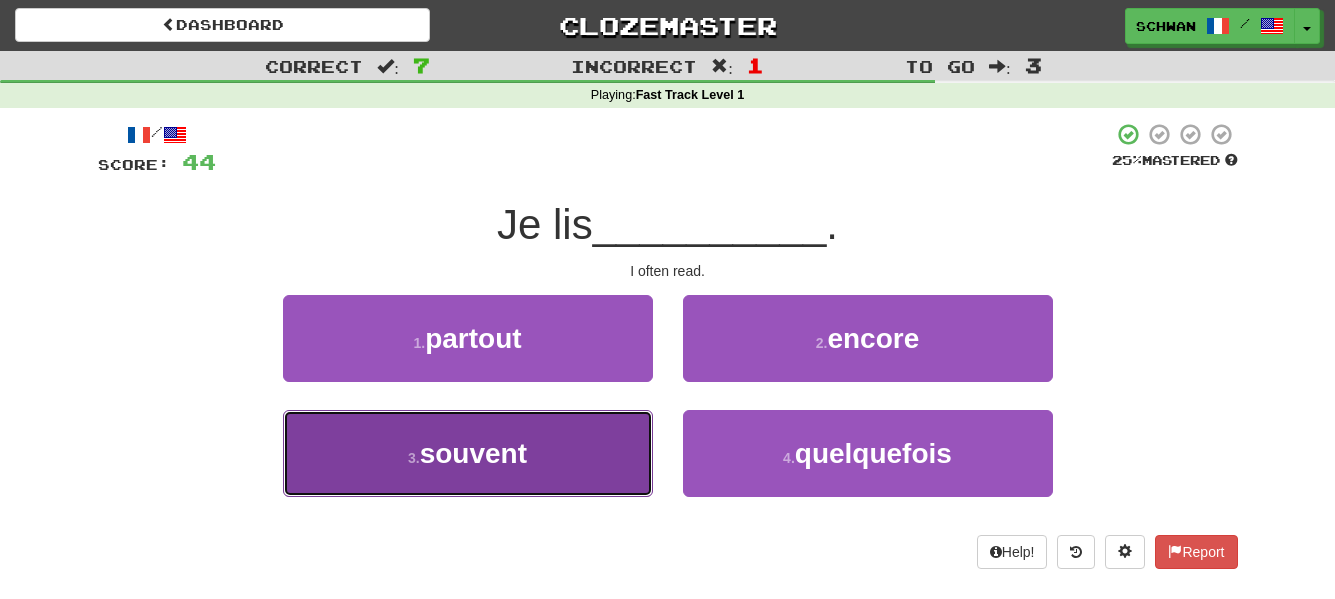click on "3 .  souvent" at bounding box center (468, 453) 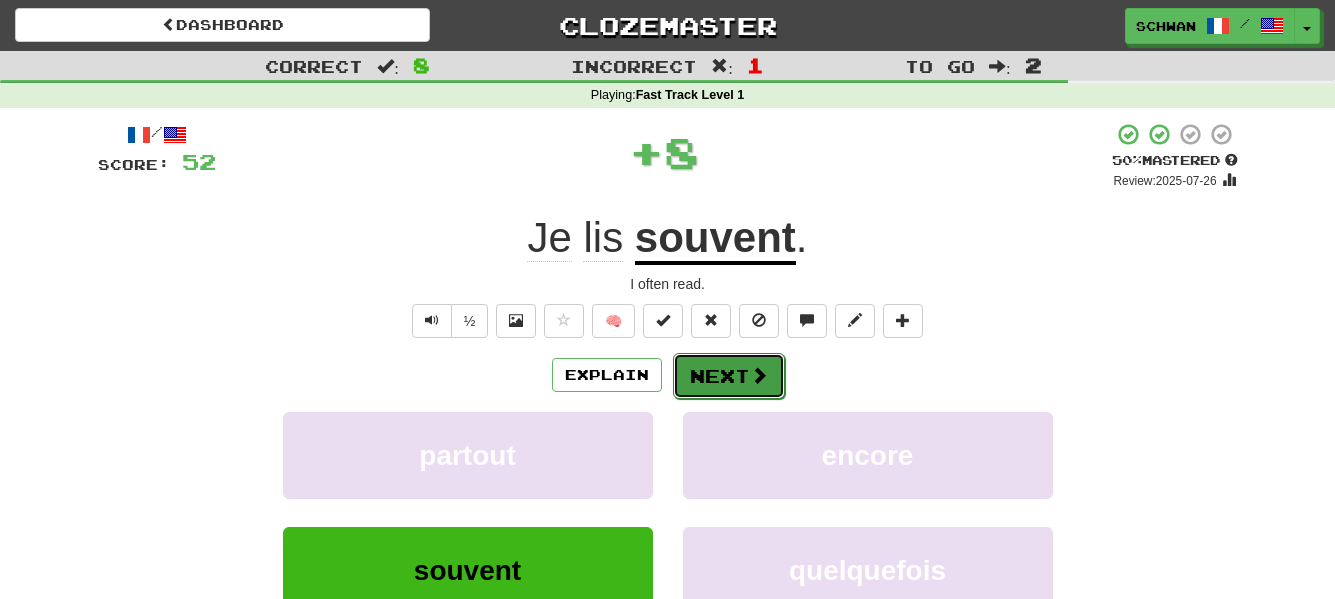 click on "Next" at bounding box center [729, 376] 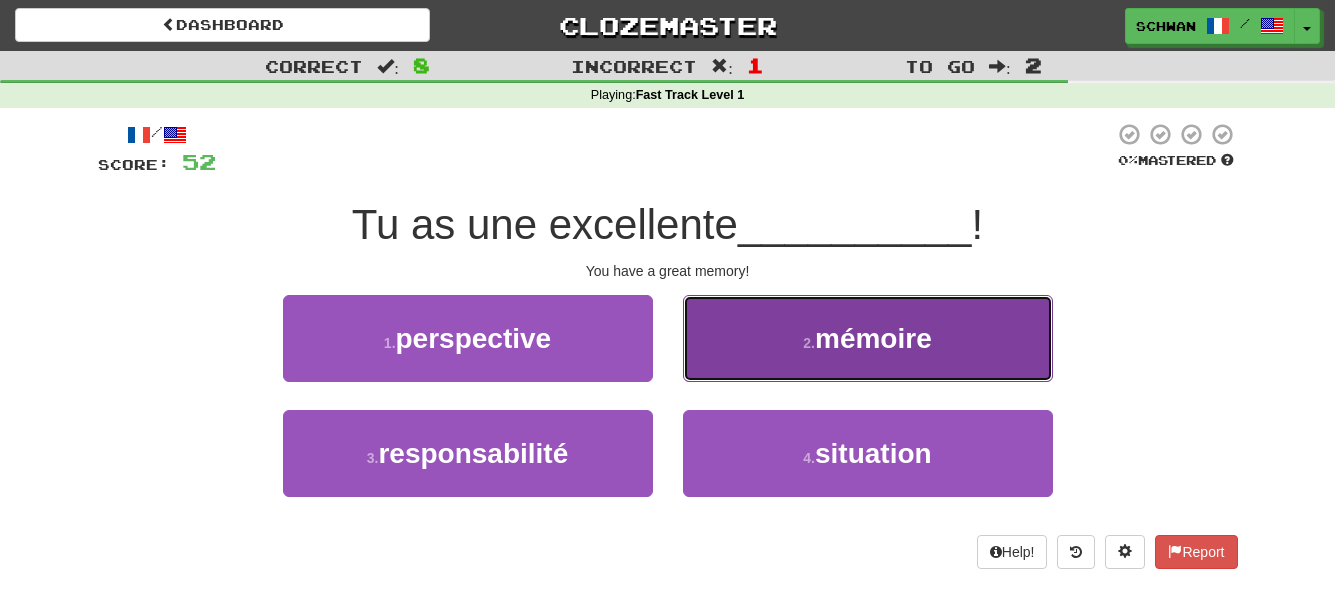 click on "2 .  mémoire" at bounding box center [868, 338] 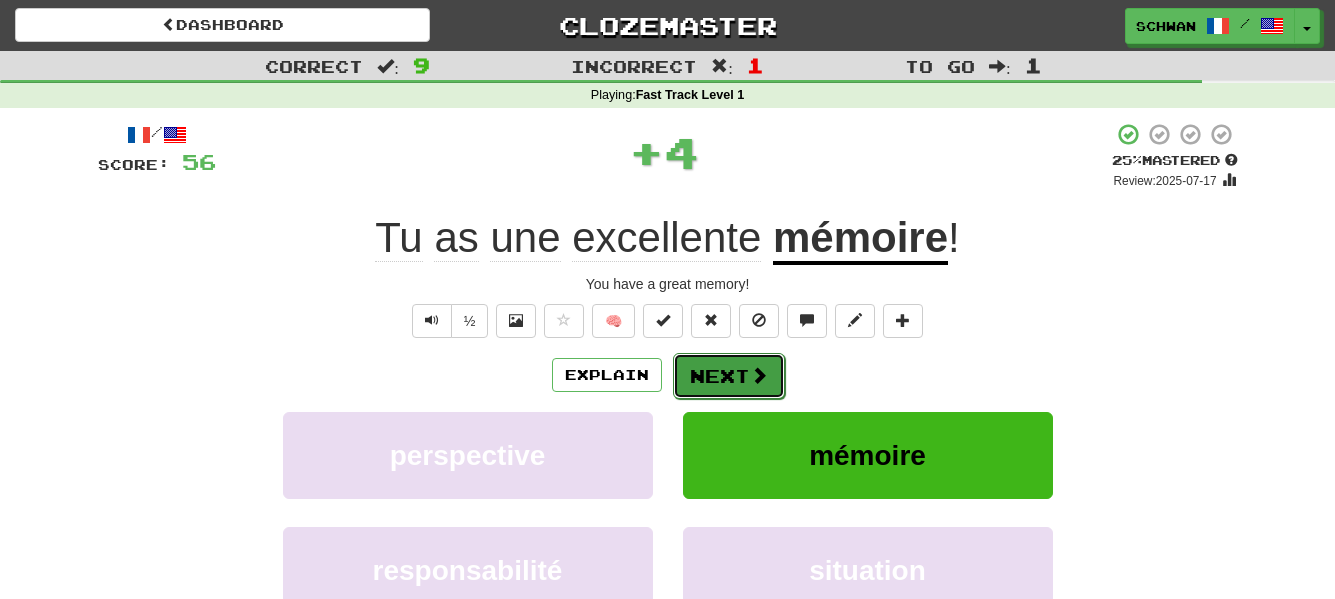click on "Next" at bounding box center [729, 376] 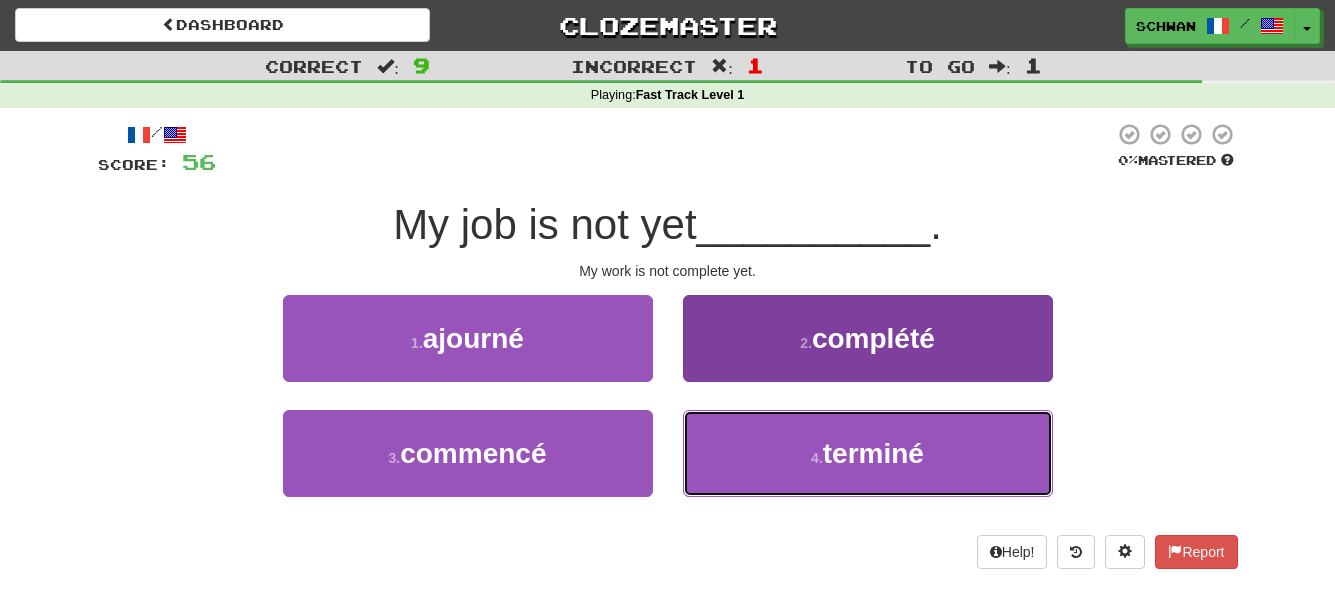 click on "4 .  terminé" at bounding box center (868, 453) 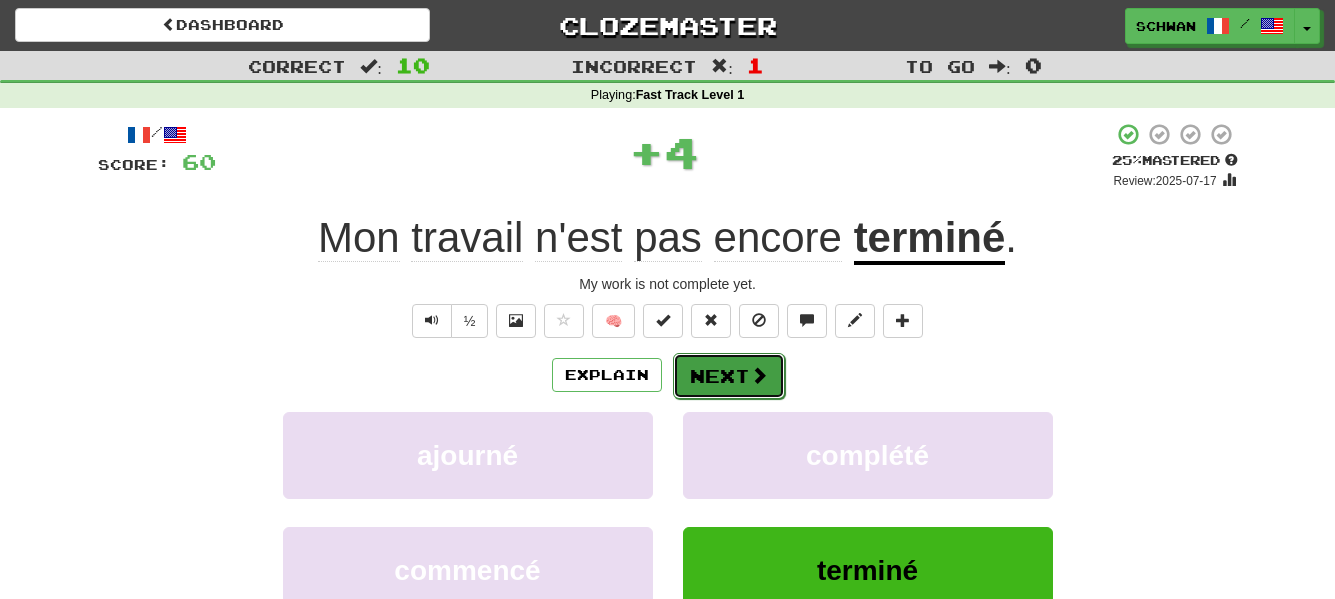 click on "Next" at bounding box center [729, 376] 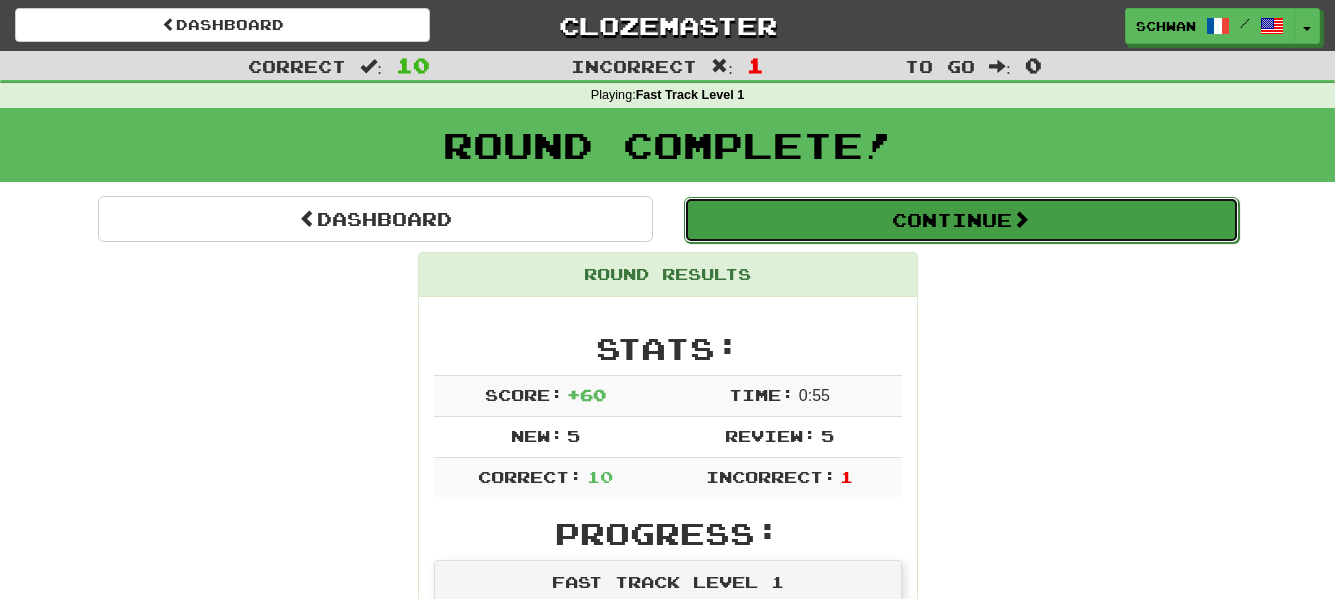 click on "Continue" at bounding box center [961, 220] 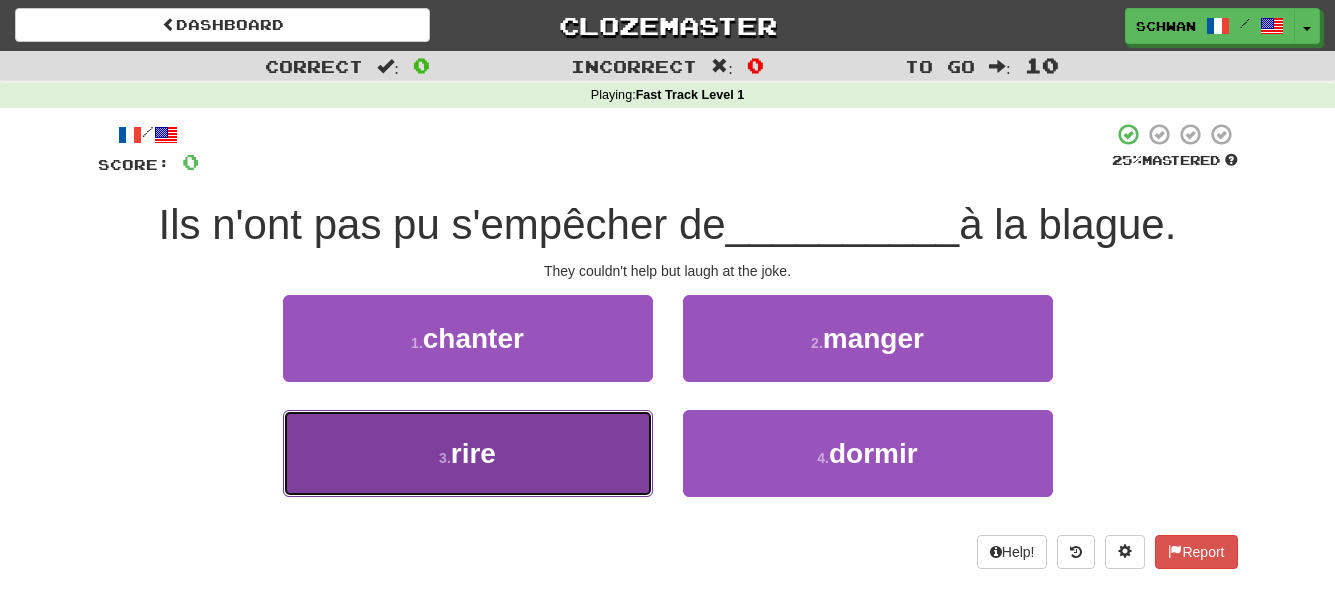 click on "3 ." at bounding box center (445, 458) 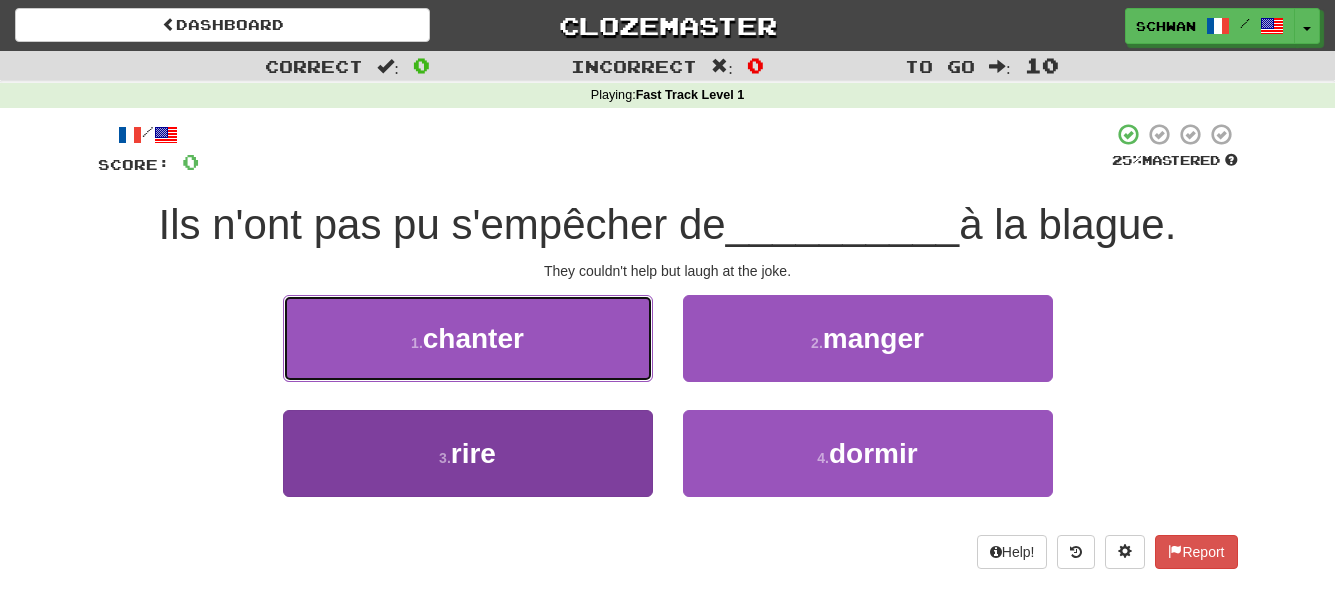 click on "chanter" at bounding box center (473, 338) 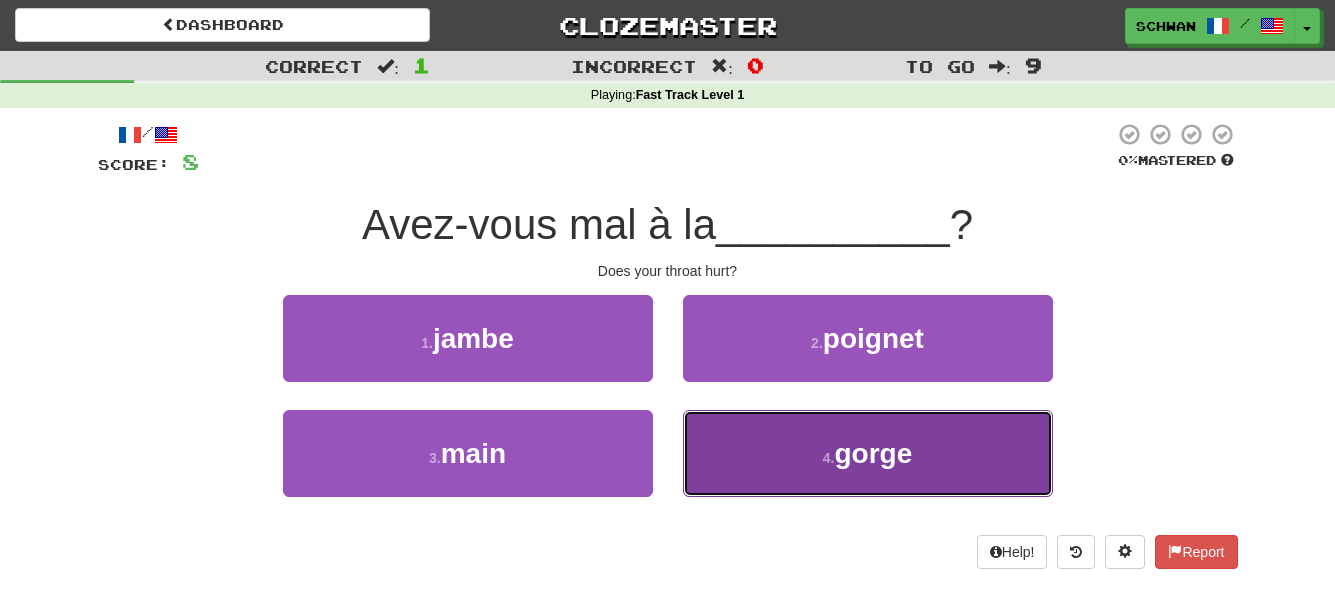 click on "4 .  gorge" at bounding box center [868, 453] 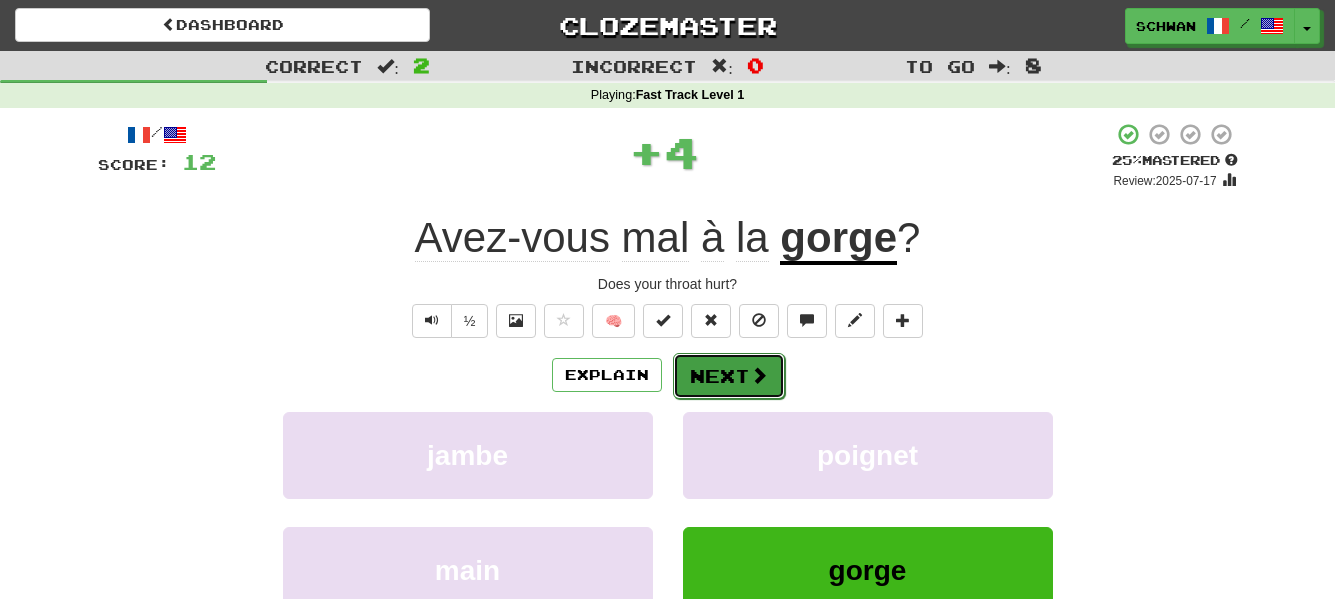 click on "Next" at bounding box center [729, 376] 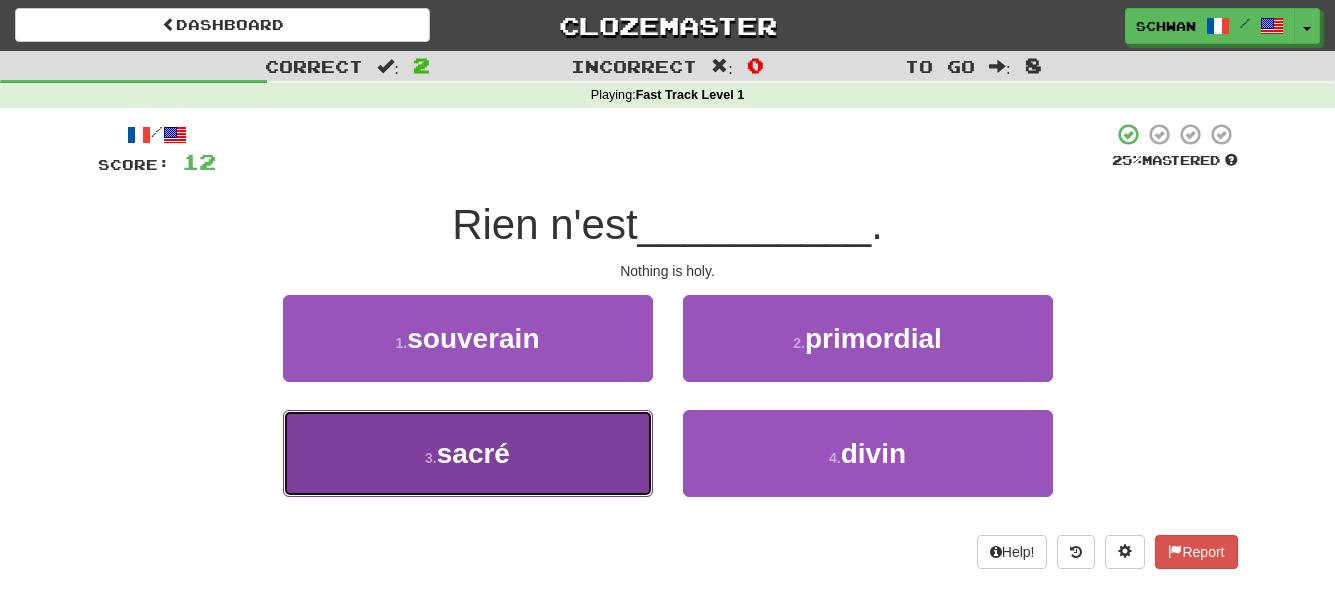 click on "sacré" at bounding box center [473, 453] 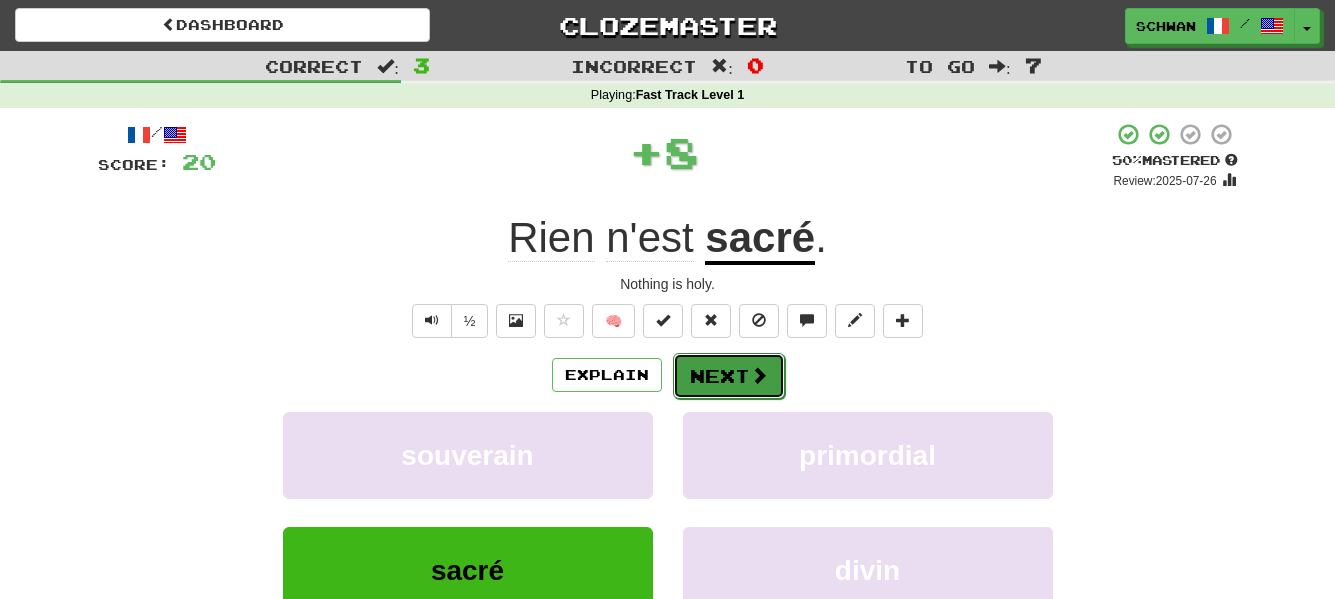 click on "Next" at bounding box center (729, 376) 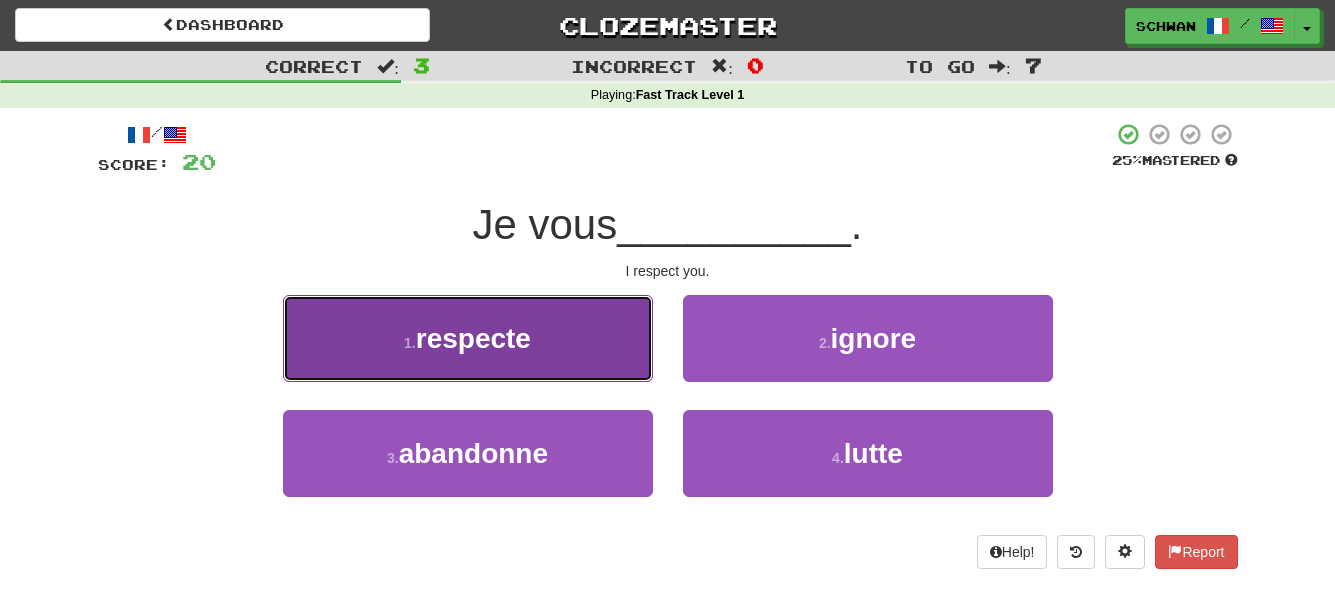 click on "1 .  respecte" at bounding box center (468, 338) 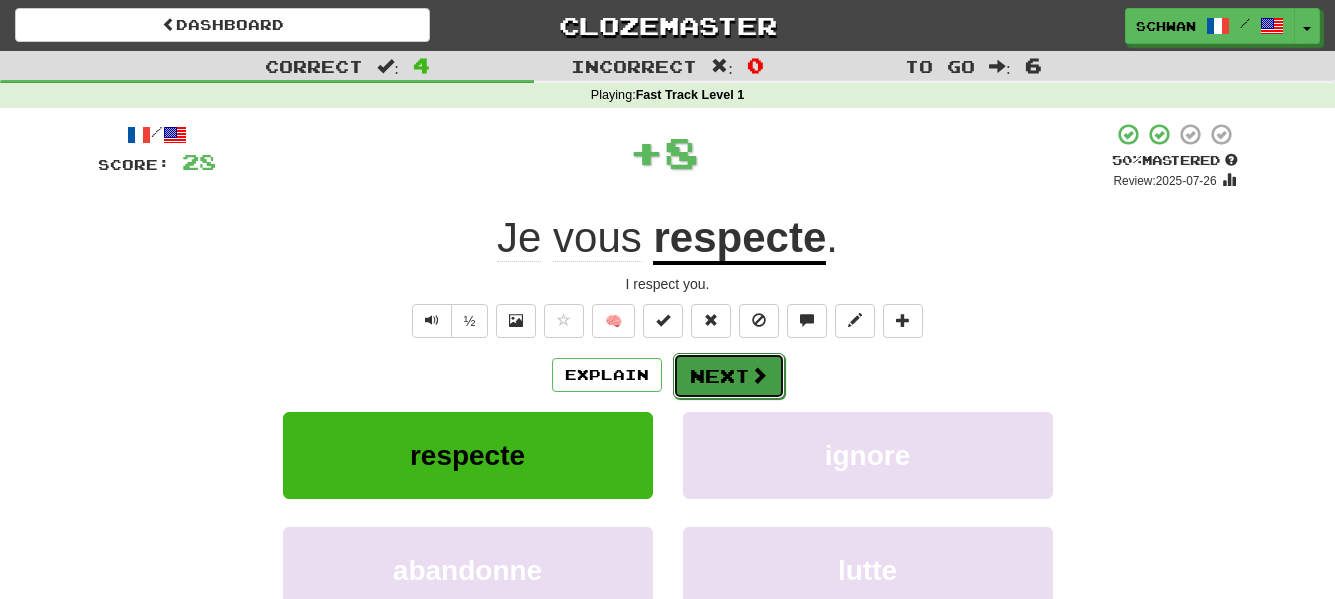click on "Next" at bounding box center (729, 376) 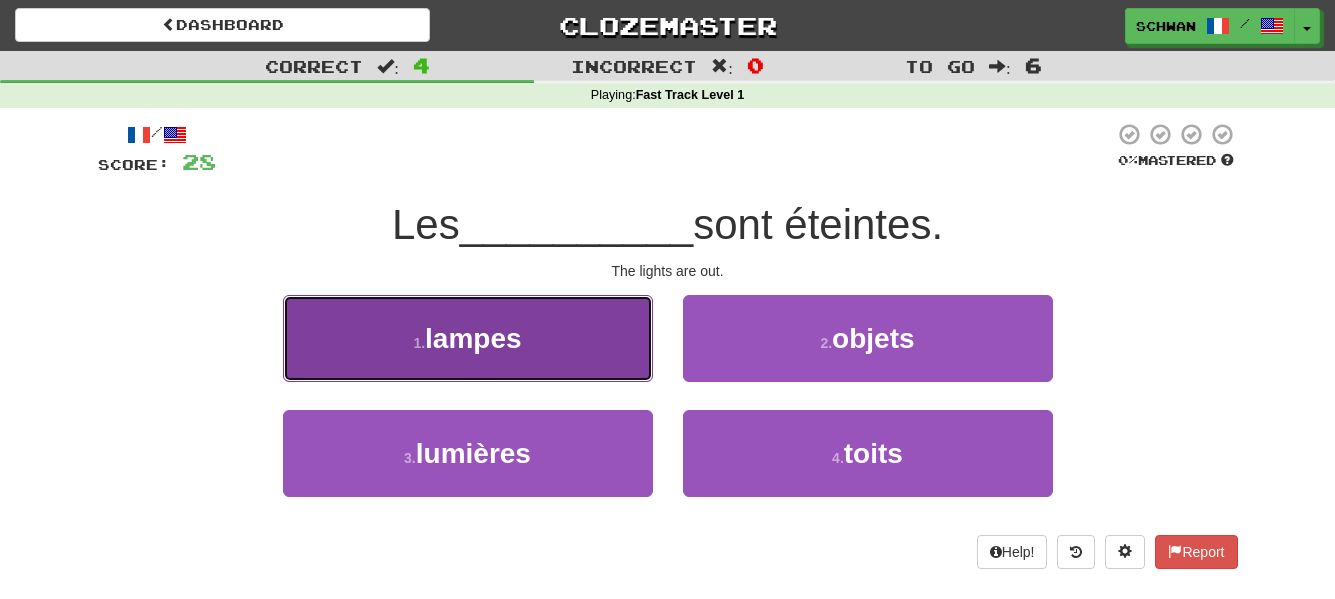 click on "1 .  lampes" at bounding box center (468, 338) 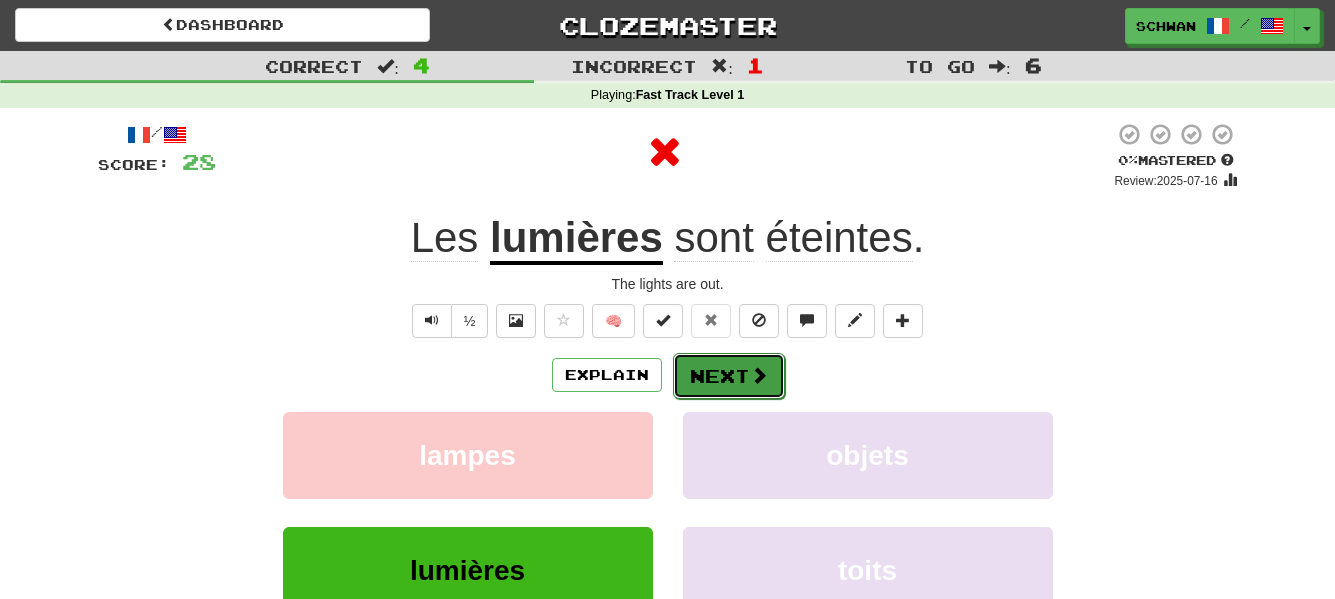 click on "Next" at bounding box center (729, 376) 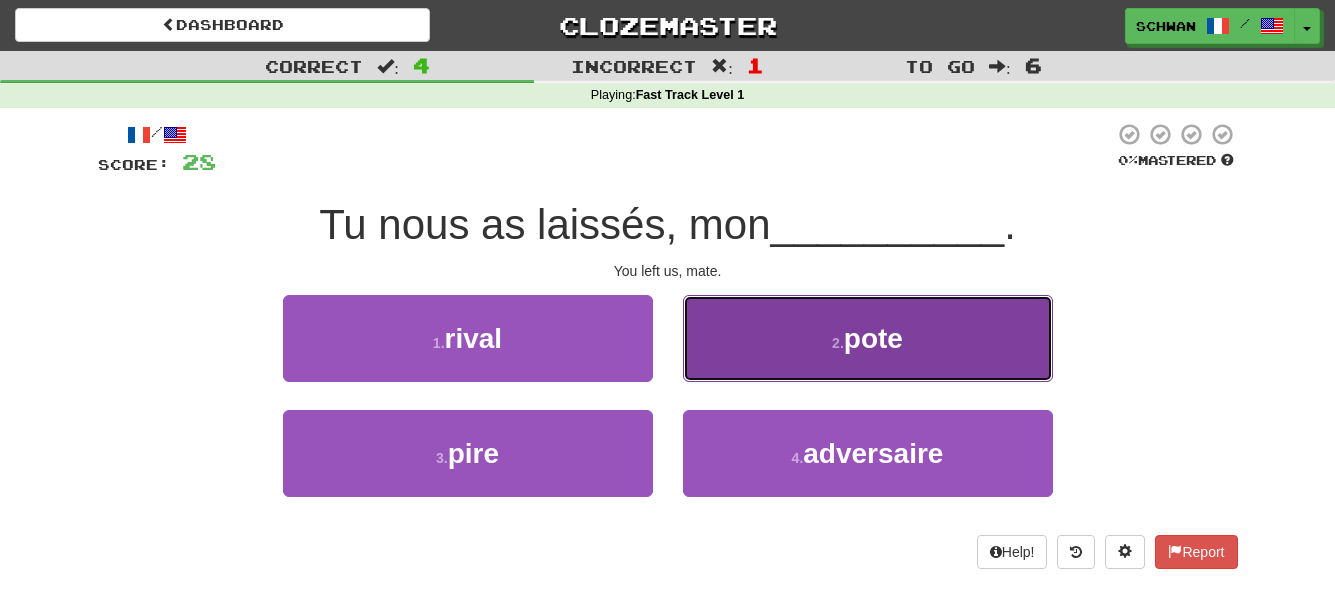 click on "2 .  pote" at bounding box center [868, 338] 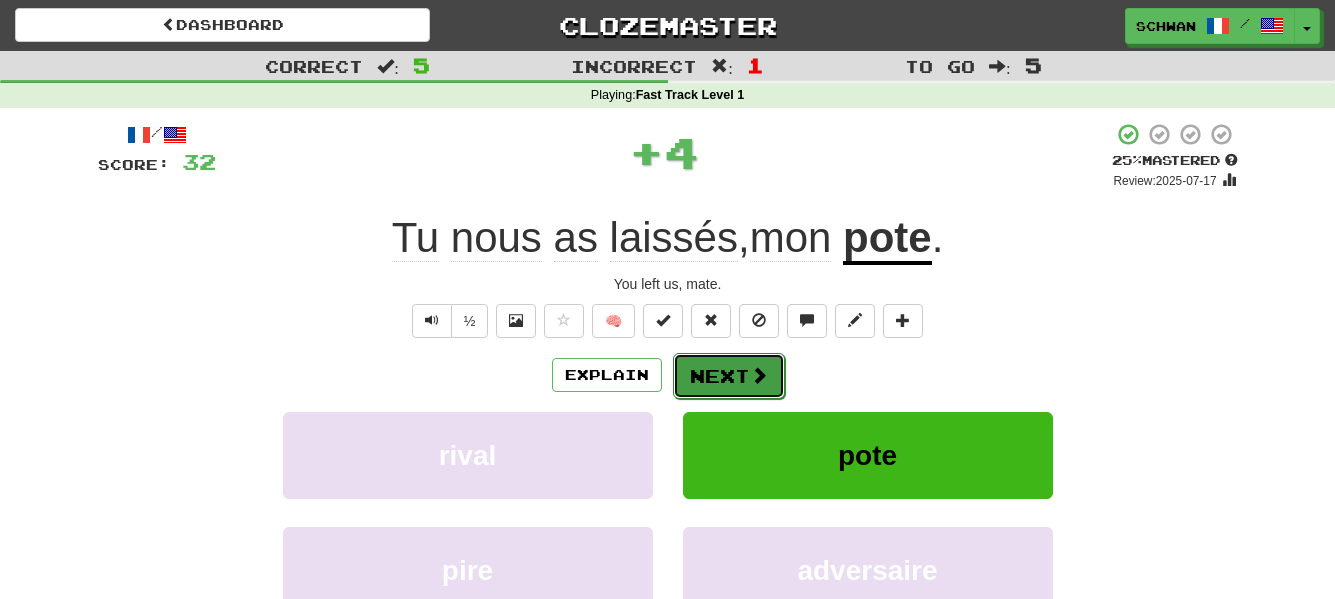 click on "Next" at bounding box center (729, 376) 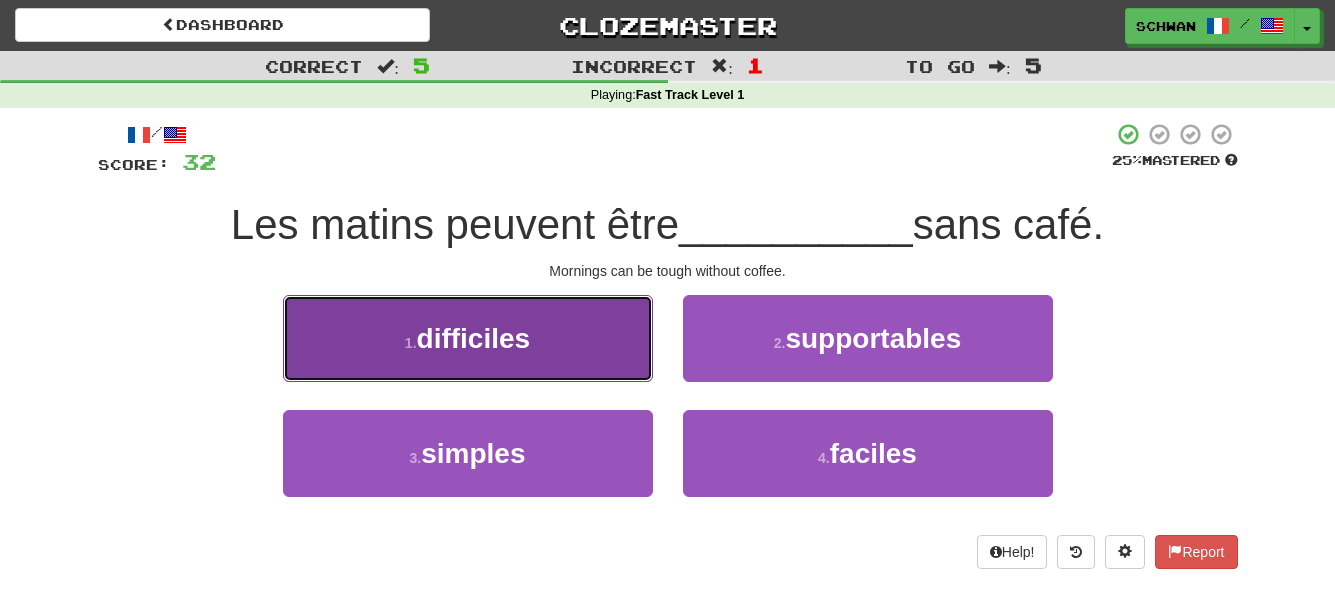 click on "difficiles" at bounding box center (474, 338) 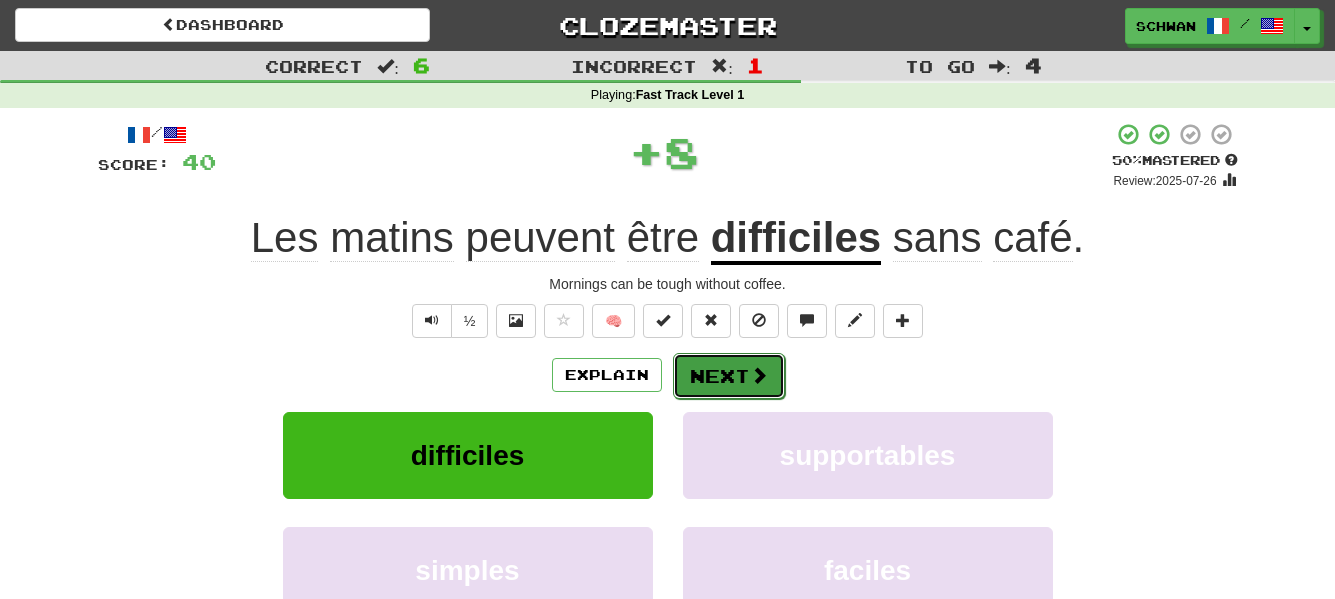 click on "Next" at bounding box center [729, 376] 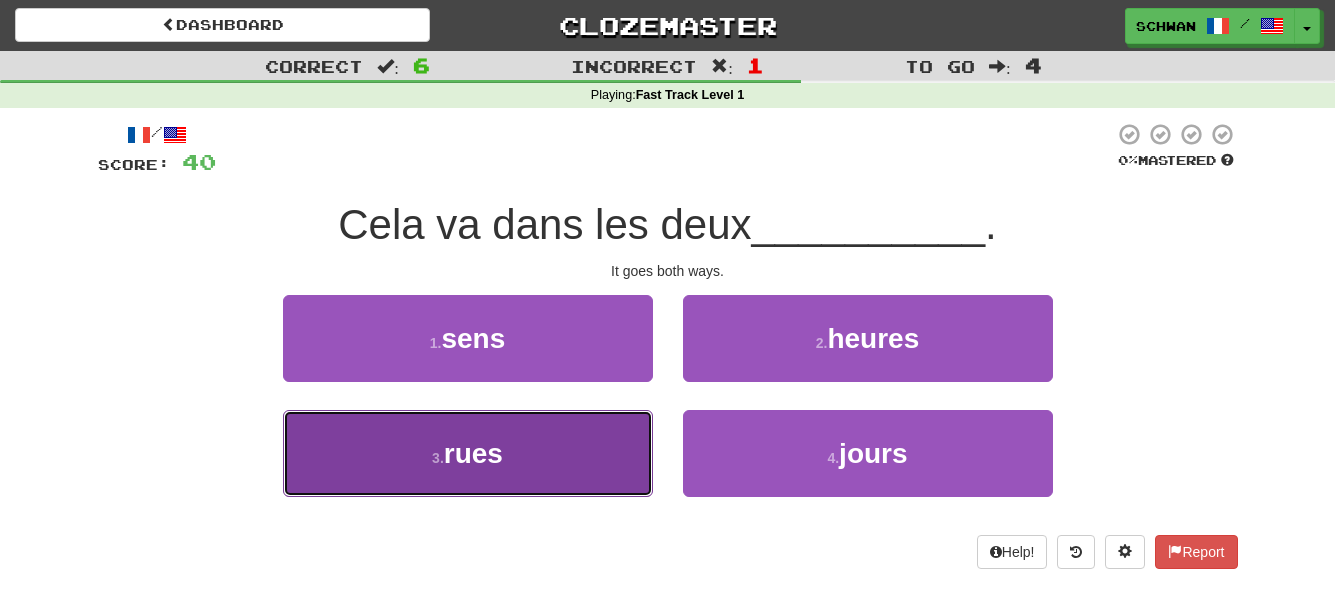 click on "rues" at bounding box center (473, 453) 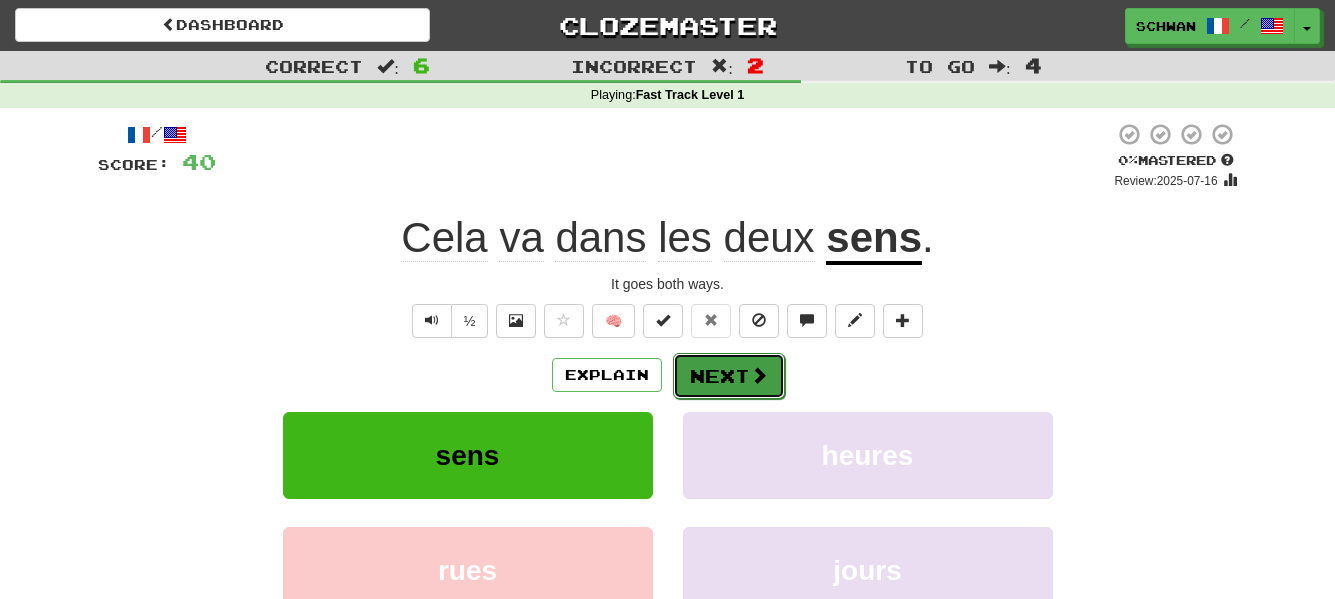 click on "Next" at bounding box center [729, 376] 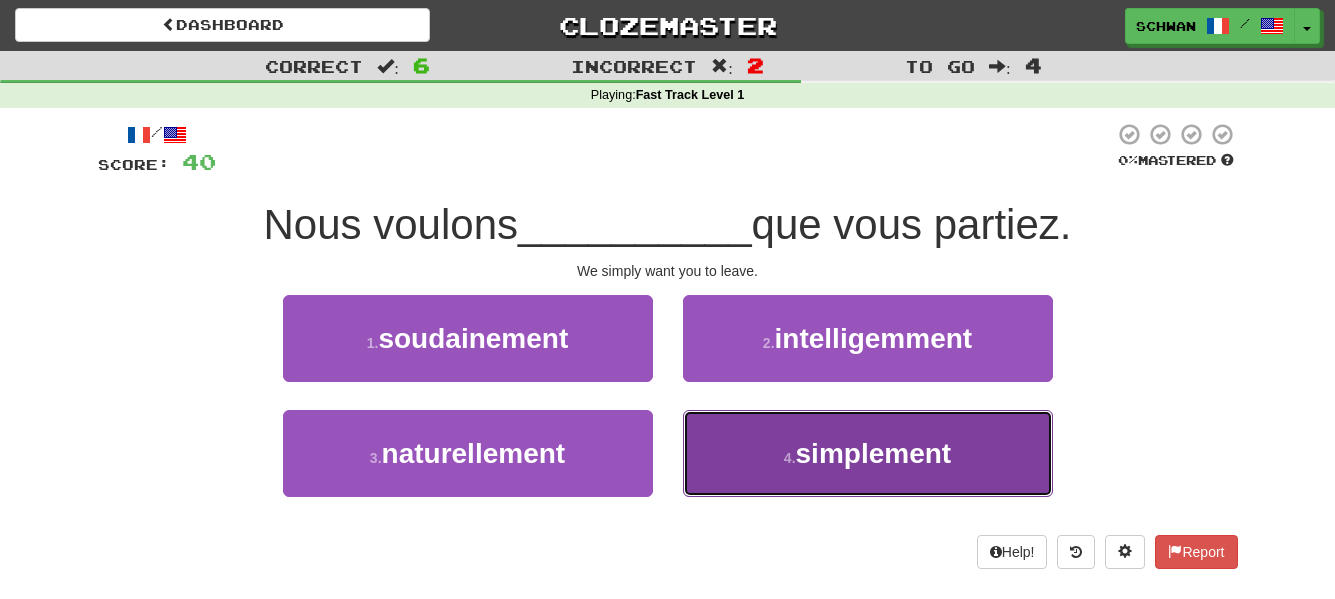 click on "4 .  simplement" at bounding box center (868, 453) 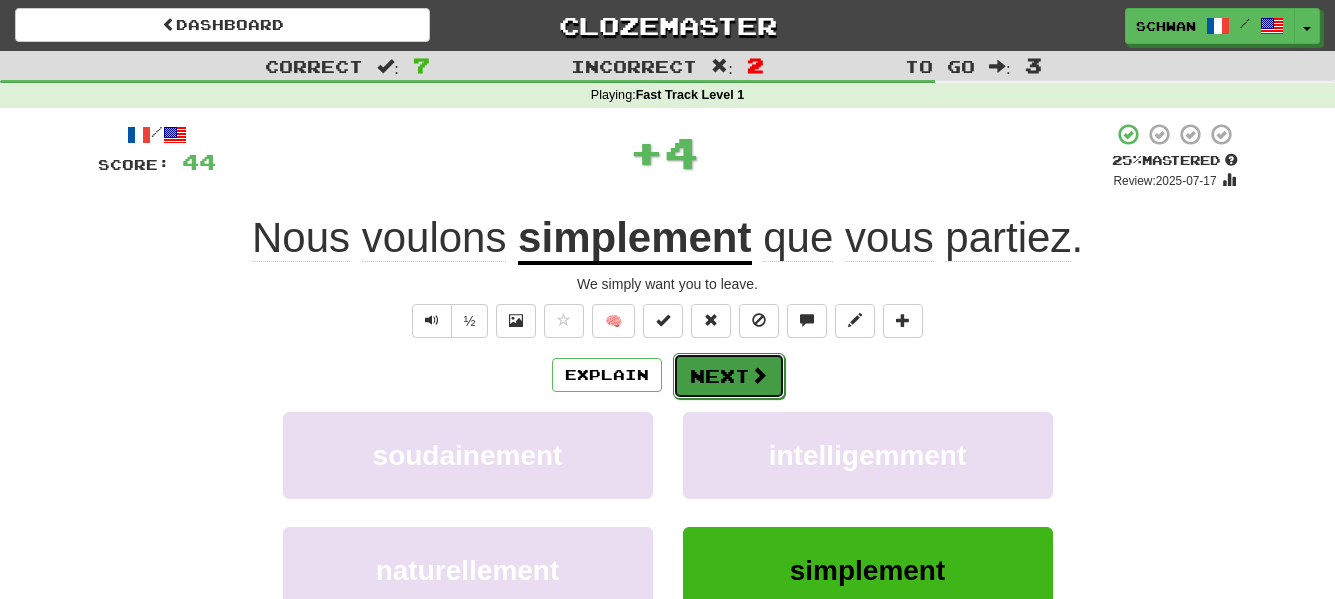 click on "Next" at bounding box center [729, 376] 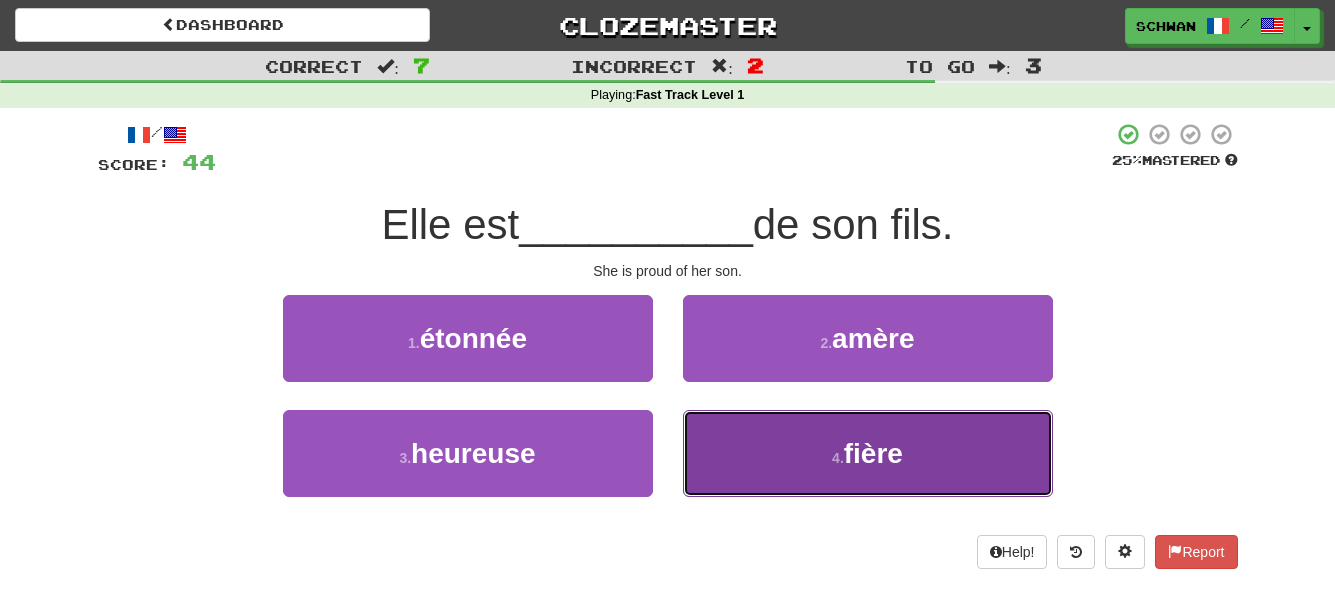 click on "4 ." at bounding box center [838, 458] 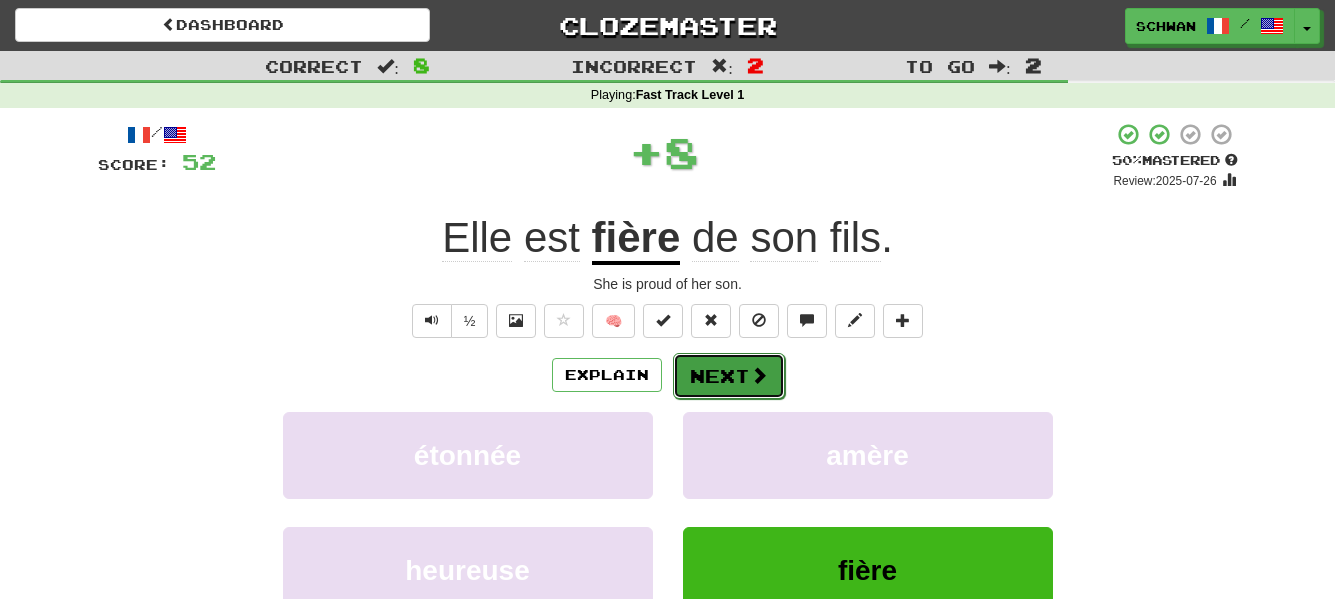 click on "Next" at bounding box center [729, 376] 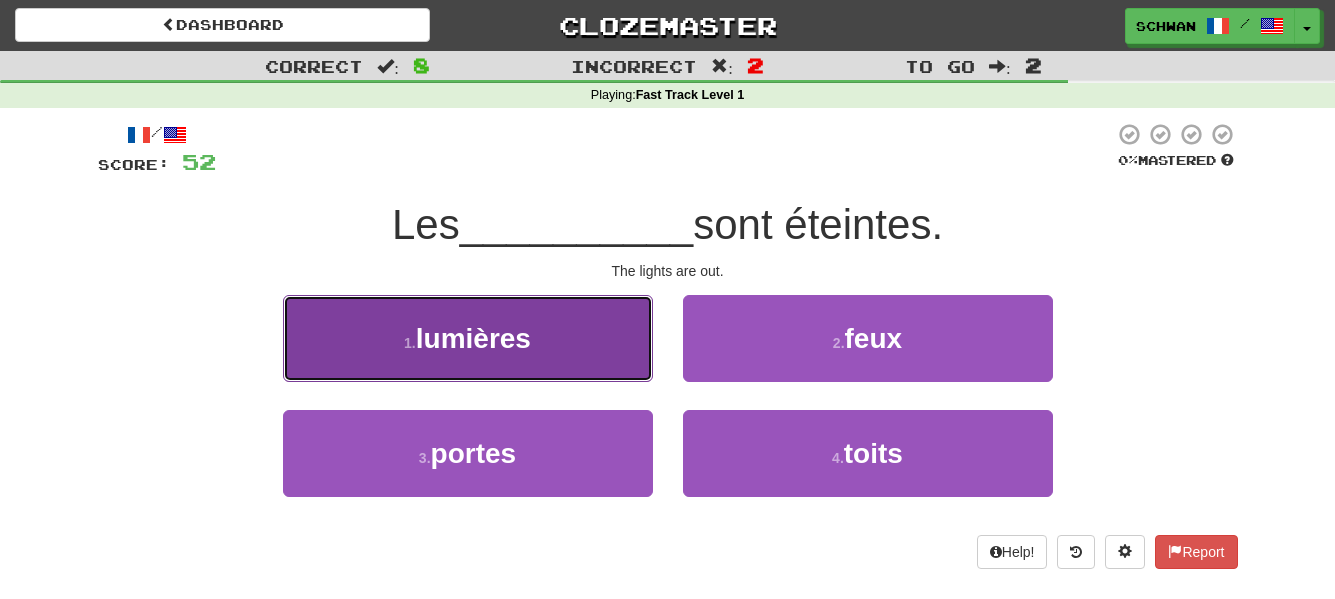 click on "1 .  lumières" at bounding box center (468, 338) 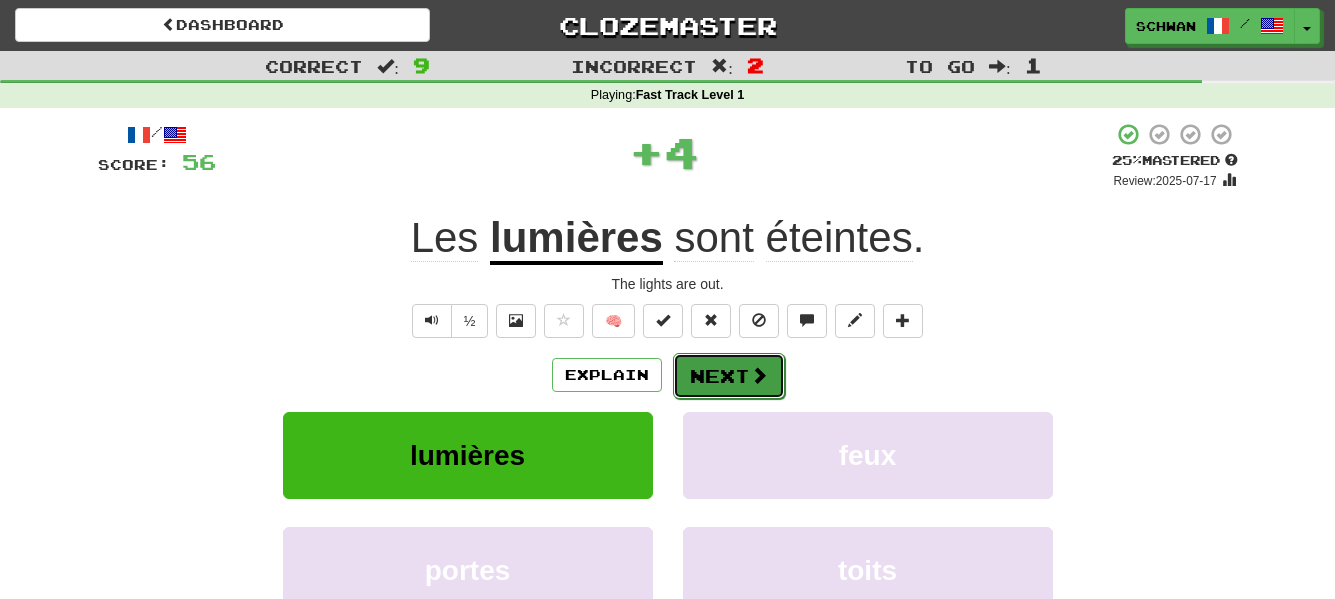 click on "Next" at bounding box center (729, 376) 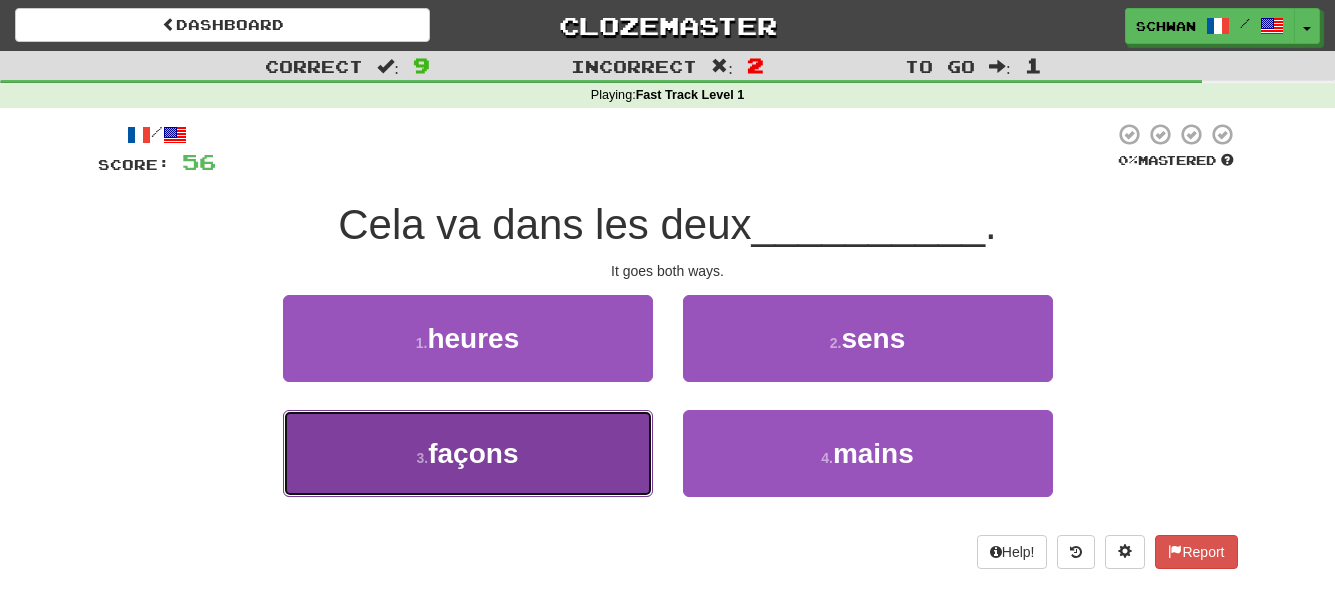 click on "3 .  façons" at bounding box center [468, 453] 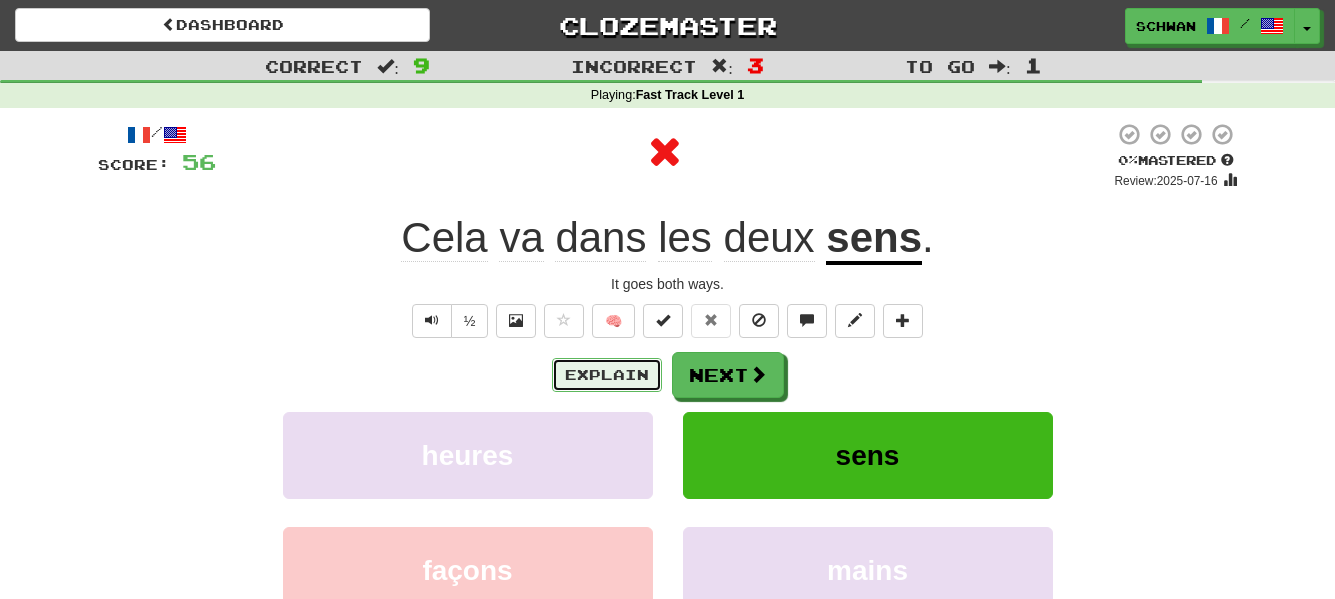 click on "Explain" at bounding box center [607, 375] 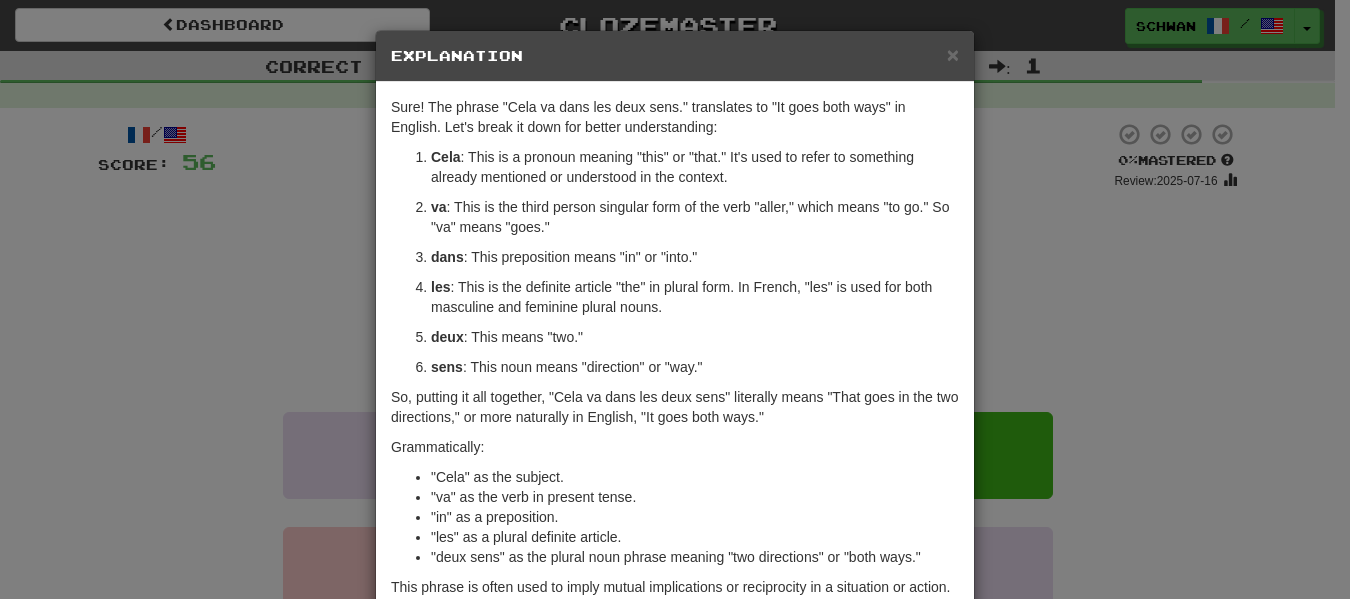 click on "Explanation" at bounding box center [675, 56] 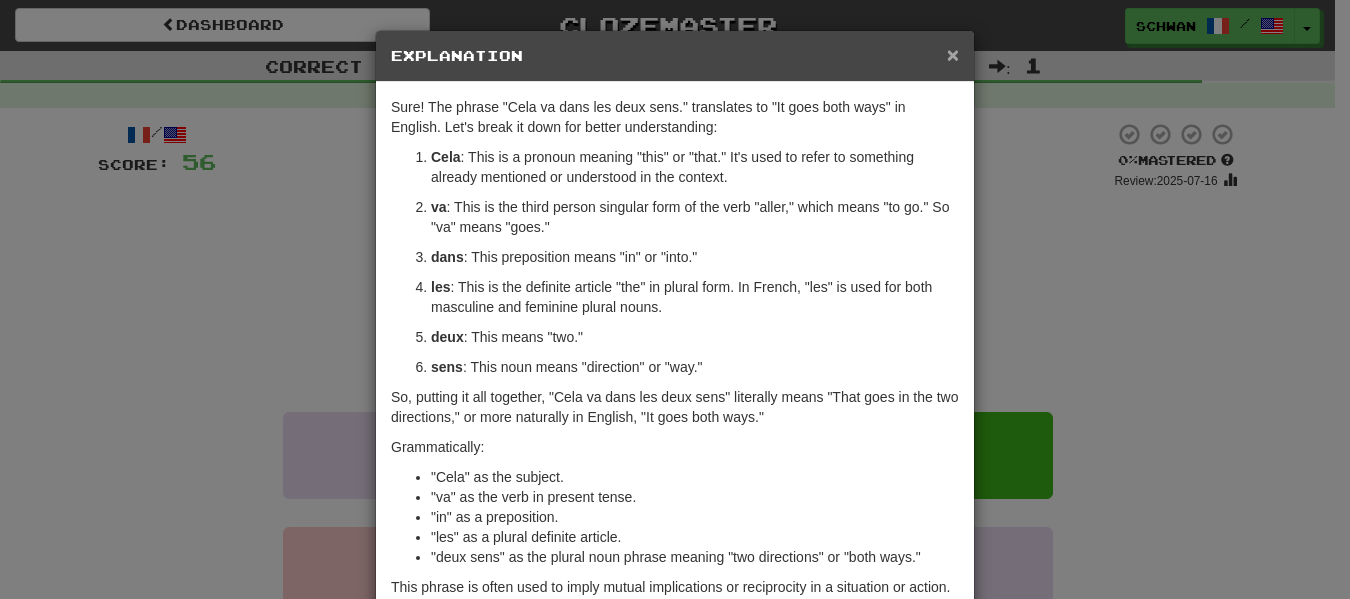 click on "×" at bounding box center (953, 54) 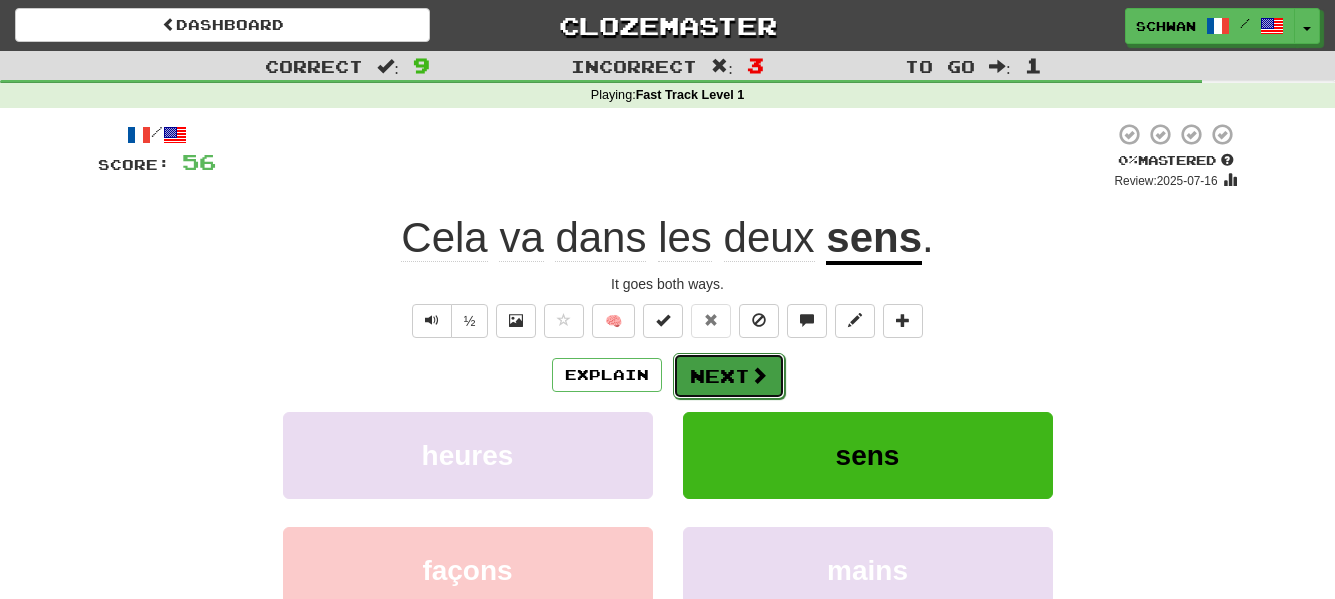 click on "Next" at bounding box center [729, 376] 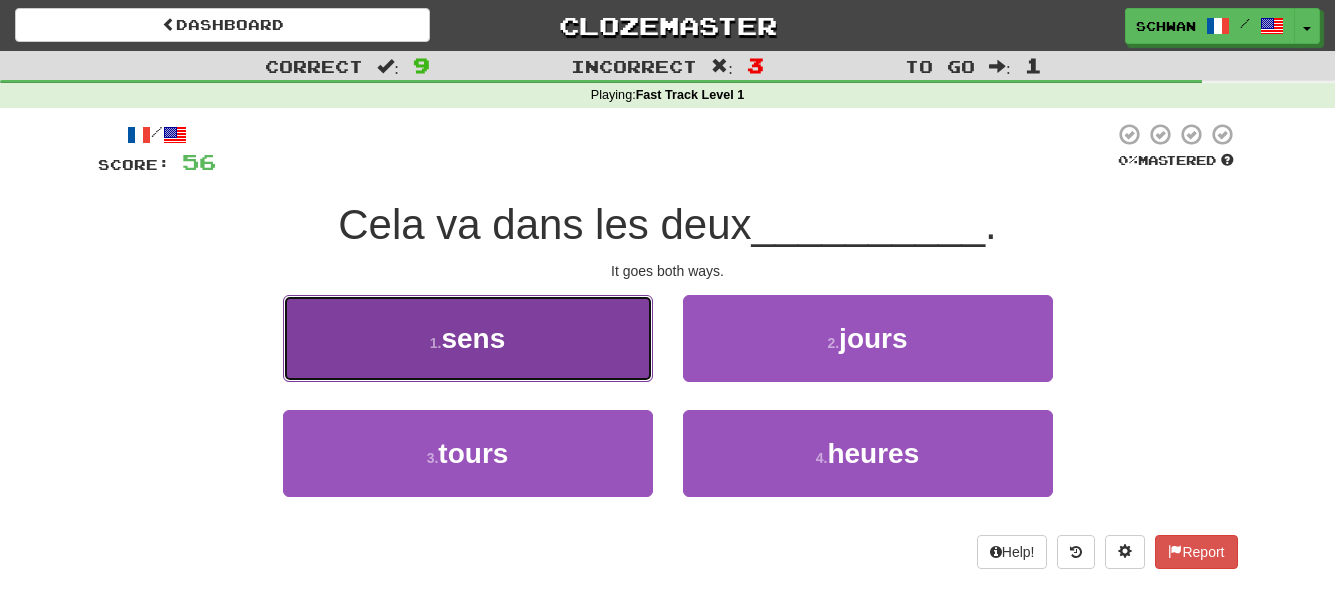 click on "1 .  sens" at bounding box center (468, 338) 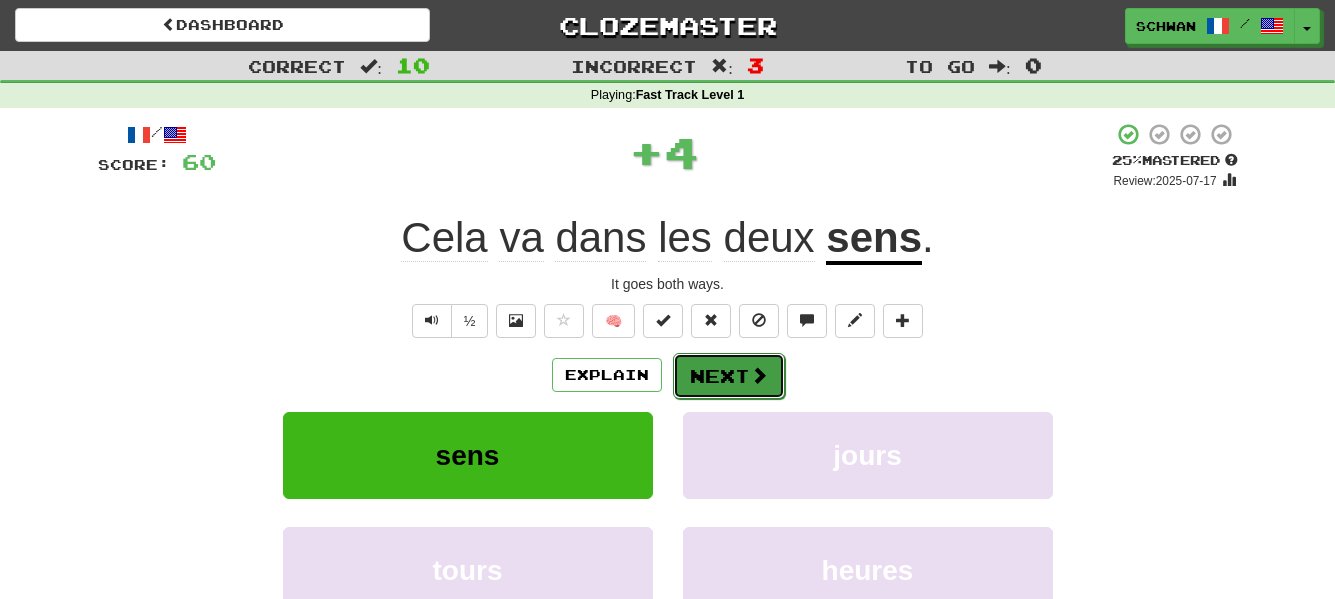 click on "Next" at bounding box center [729, 376] 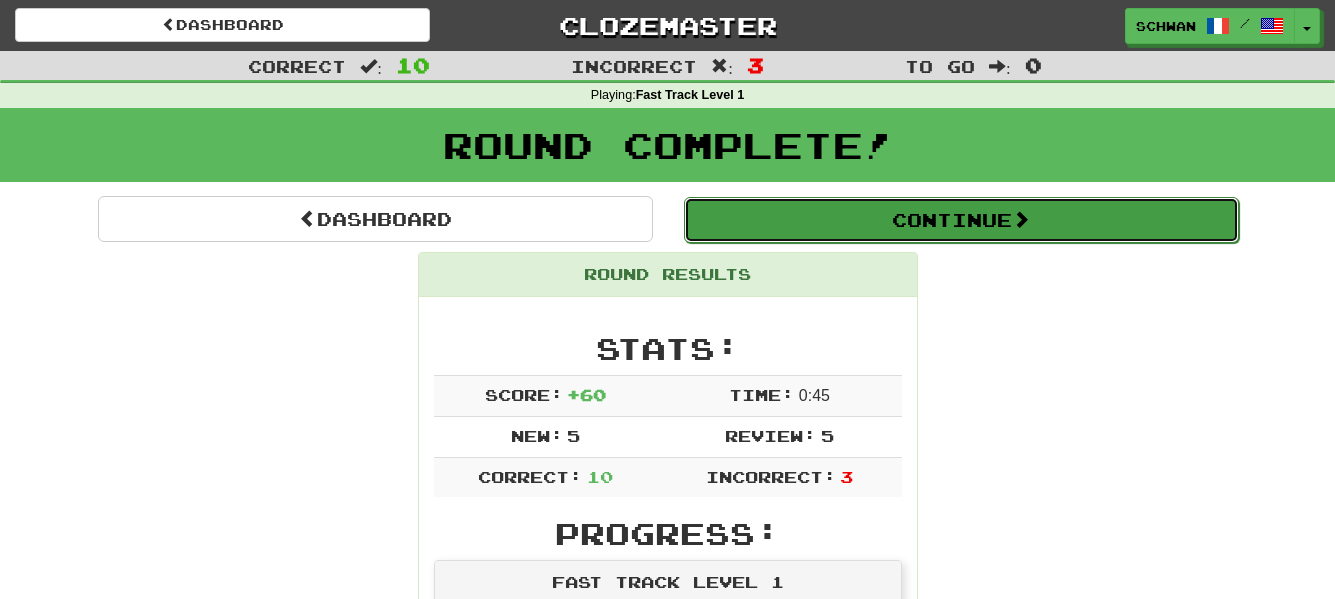 click on "Continue" at bounding box center (961, 220) 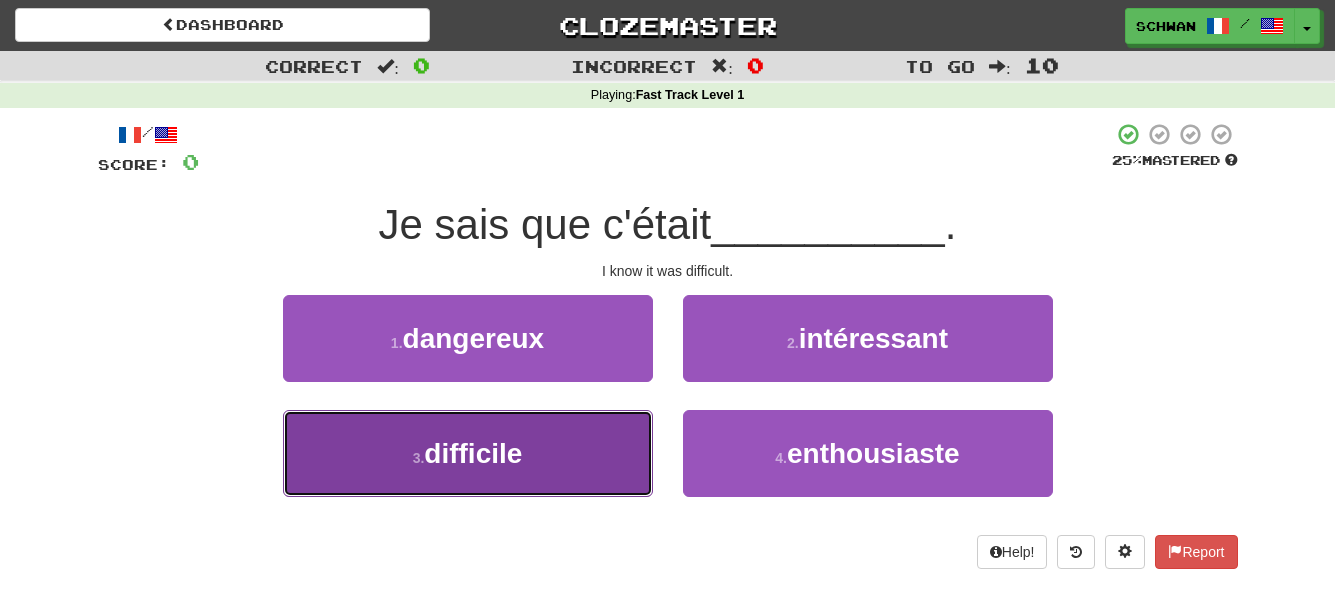 click on "difficile" at bounding box center (473, 453) 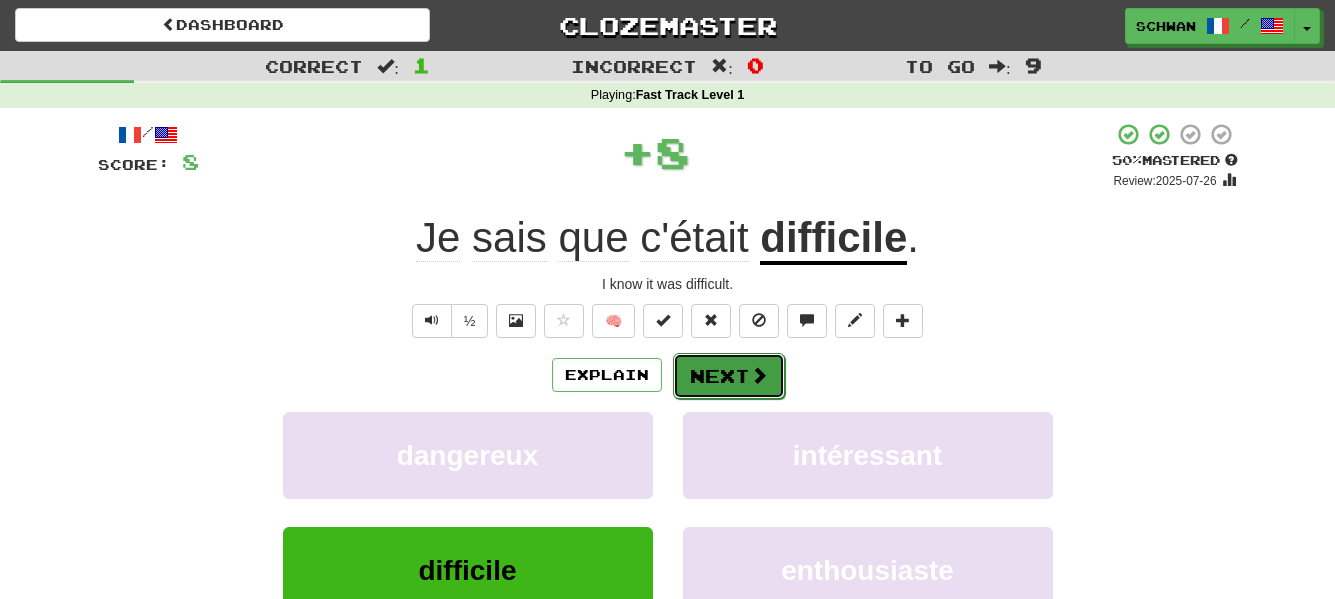 click on "Next" at bounding box center [729, 376] 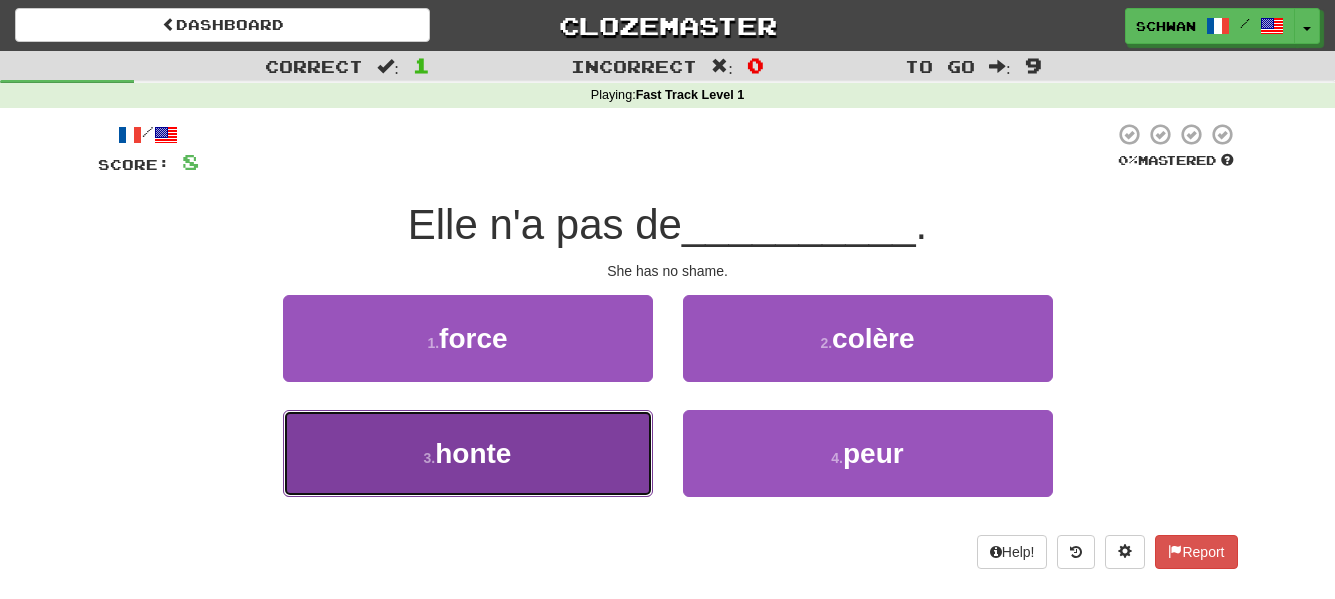 click on "3 .  honte" at bounding box center (468, 453) 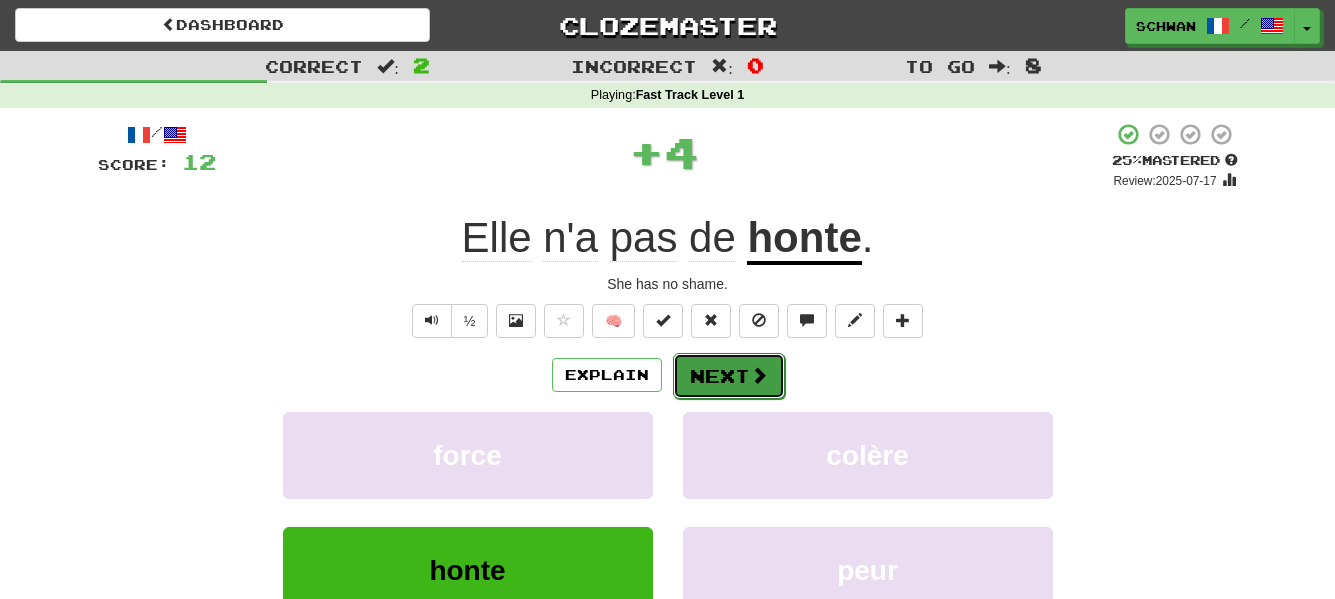 click at bounding box center [759, 375] 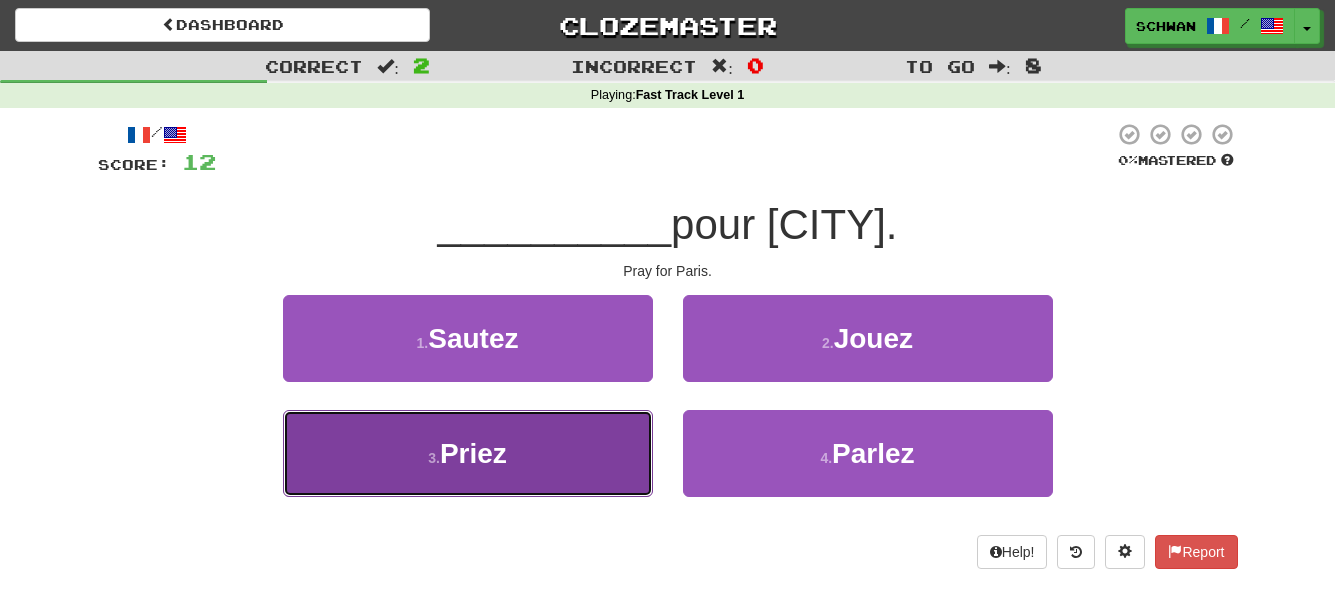 click on "3 .  Priez" at bounding box center [468, 453] 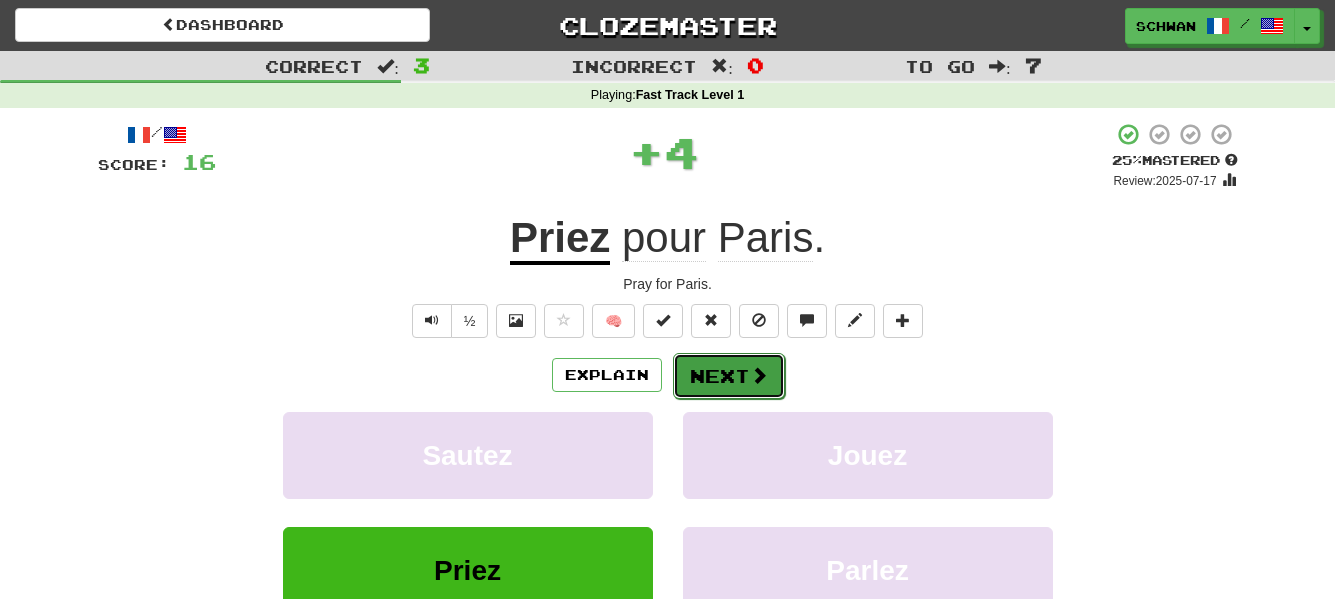click on "Next" at bounding box center [729, 376] 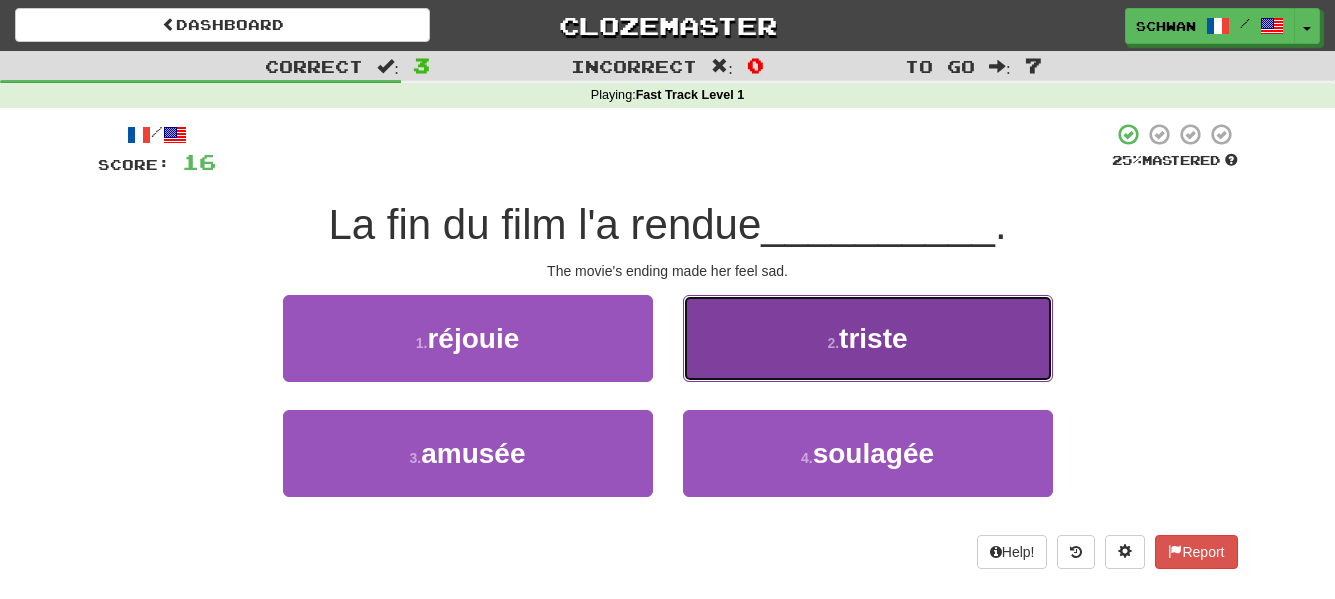 click on "2 .  triste" at bounding box center [868, 338] 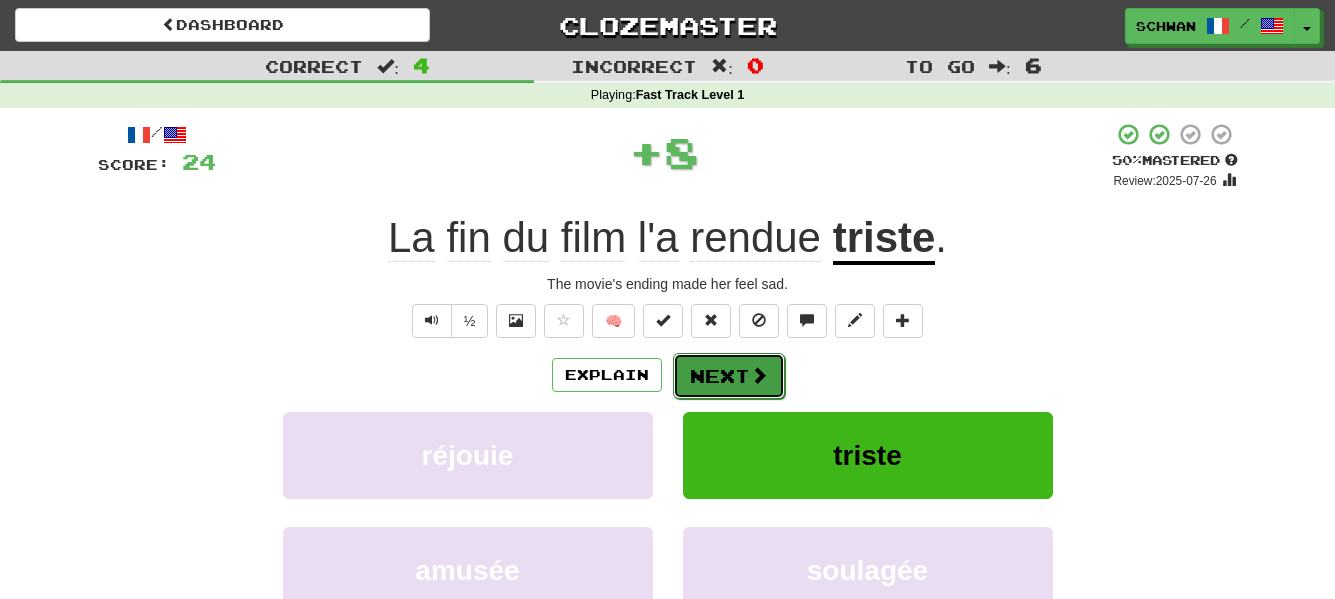 click on "Next" at bounding box center (729, 376) 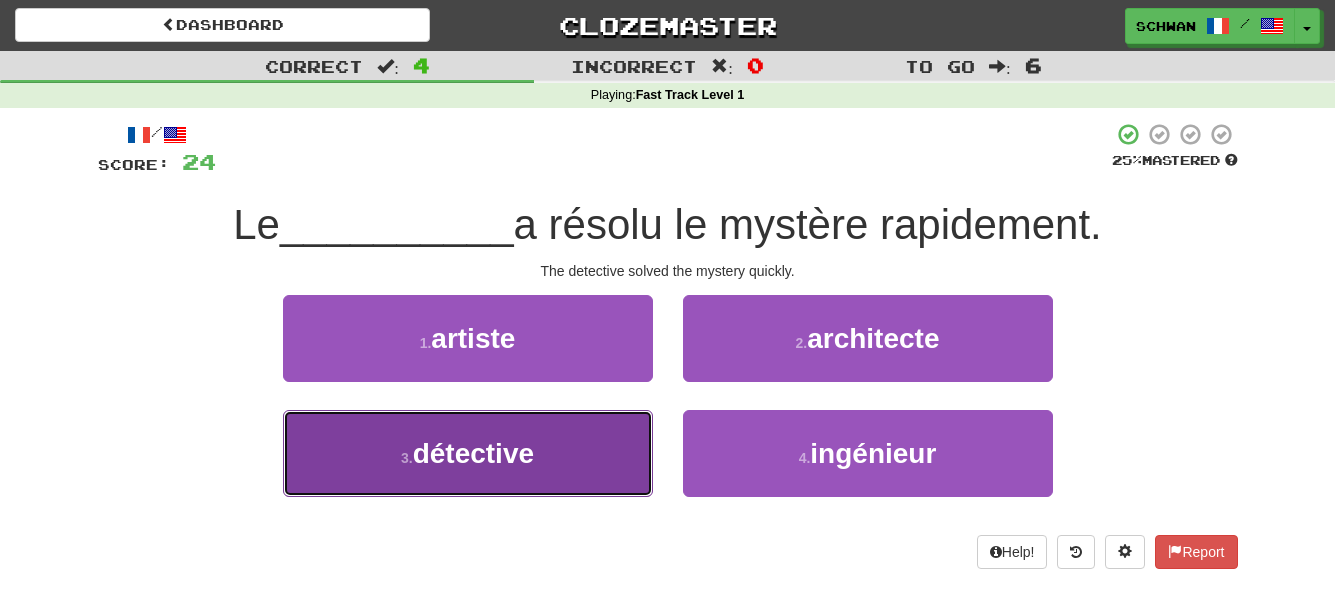 click on "3 .  détective" at bounding box center [468, 453] 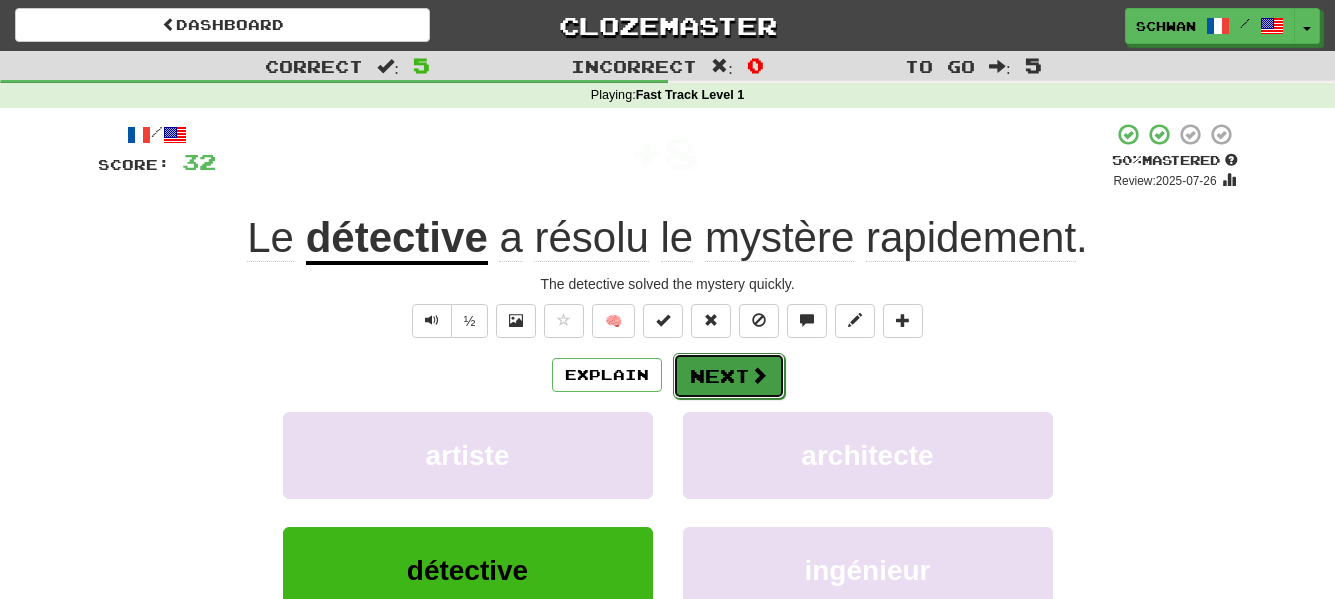 click on "Next" at bounding box center [729, 376] 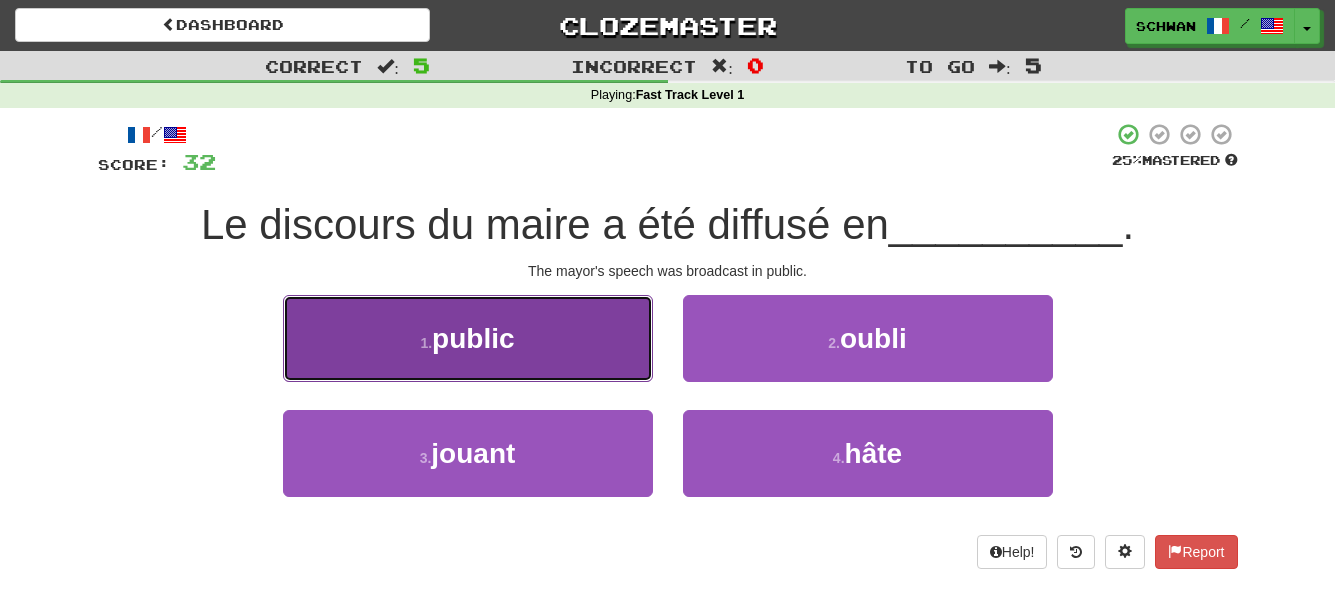 click on "public" at bounding box center [473, 338] 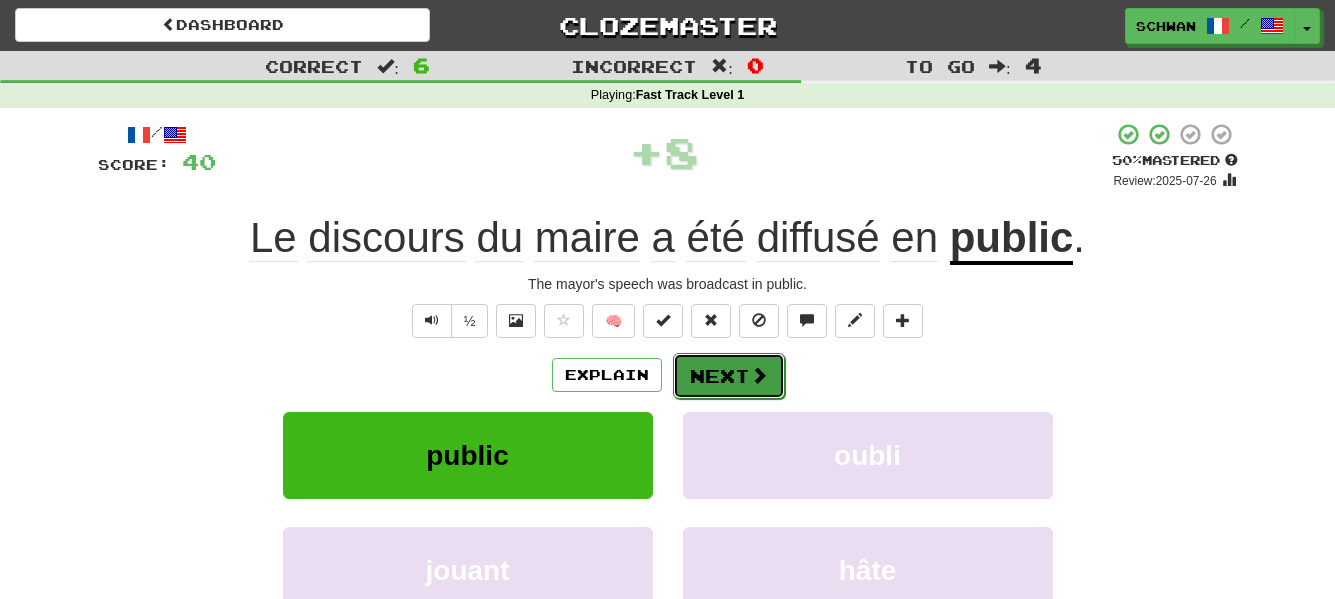 click on "Next" at bounding box center [729, 376] 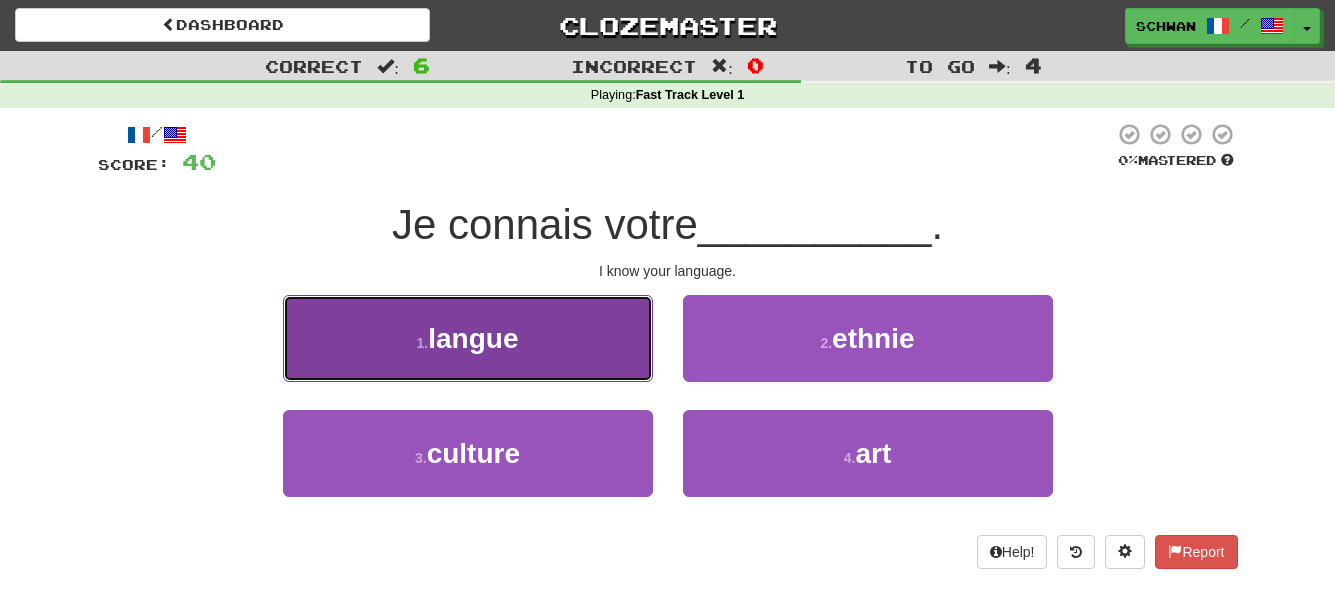 click on "1 .  langue" at bounding box center (468, 338) 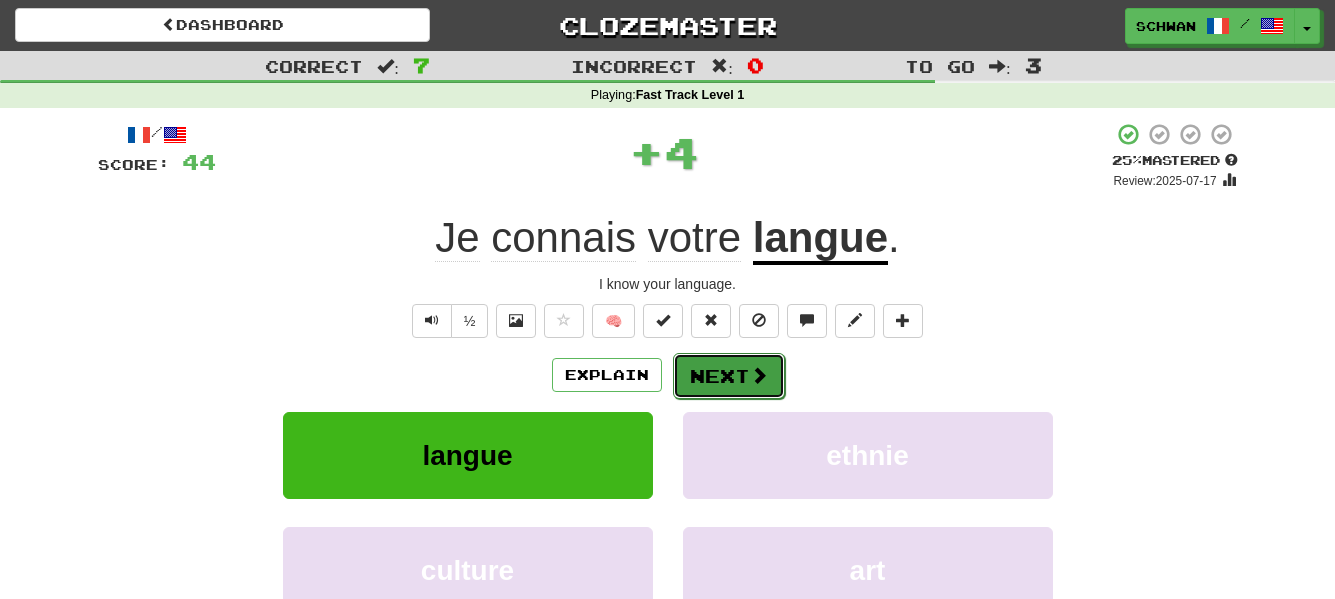 click on "Next" at bounding box center [729, 376] 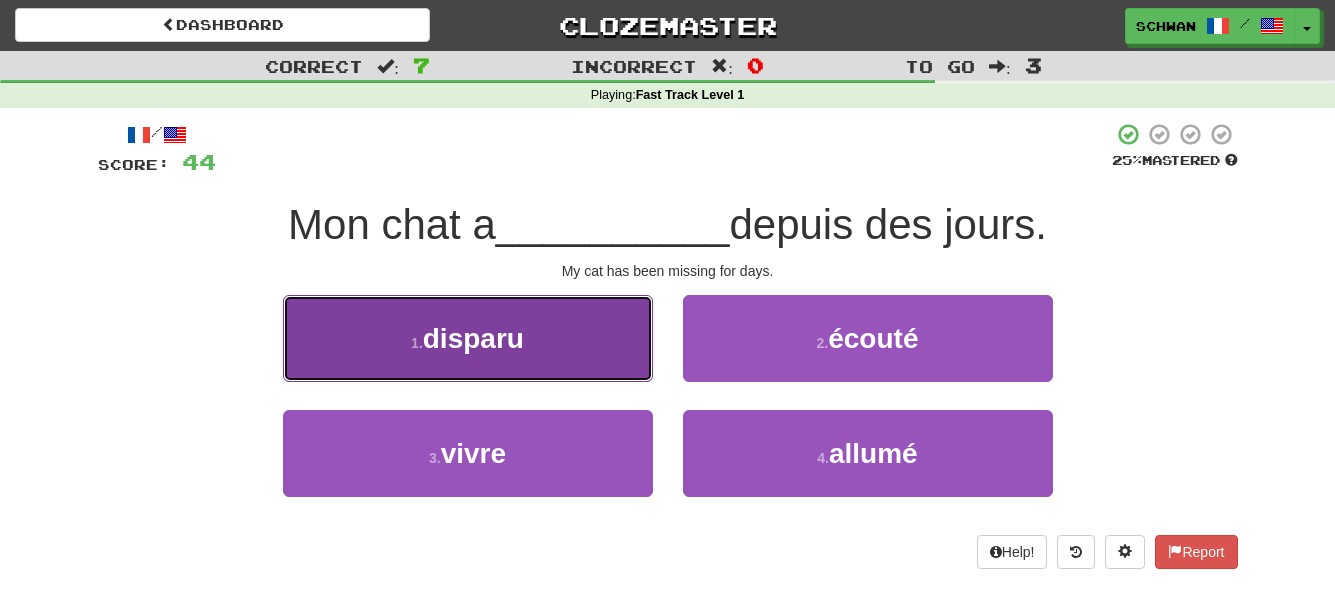click on "1 .  disparu" at bounding box center (468, 338) 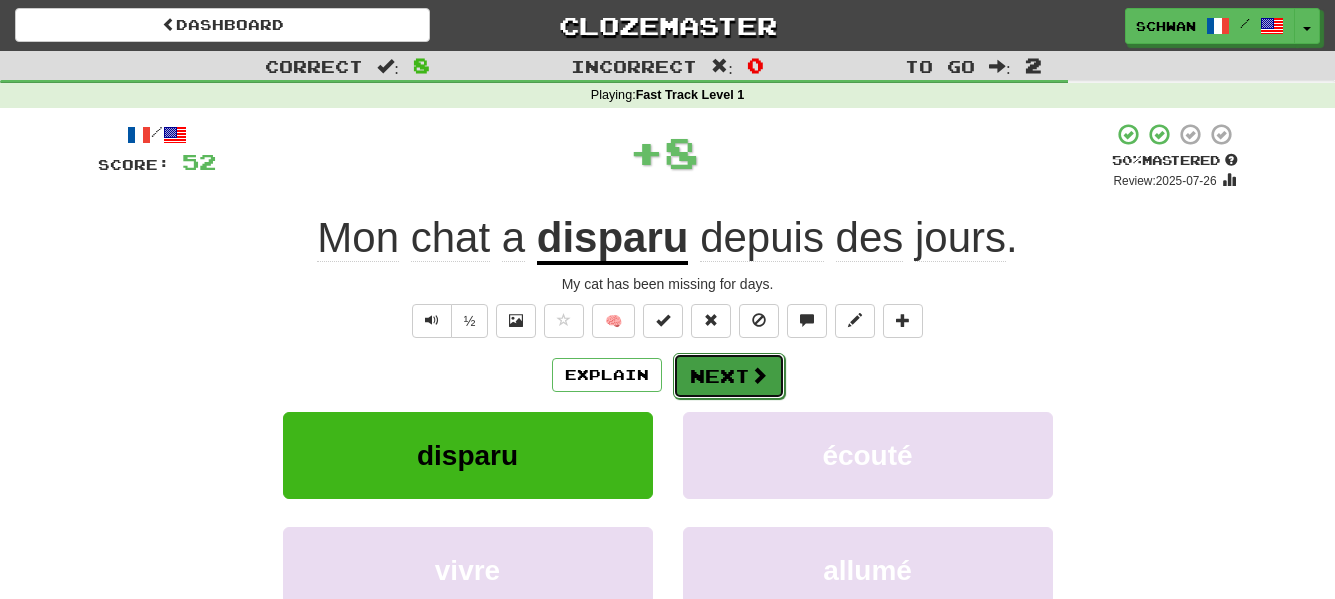click on "Next" at bounding box center (729, 376) 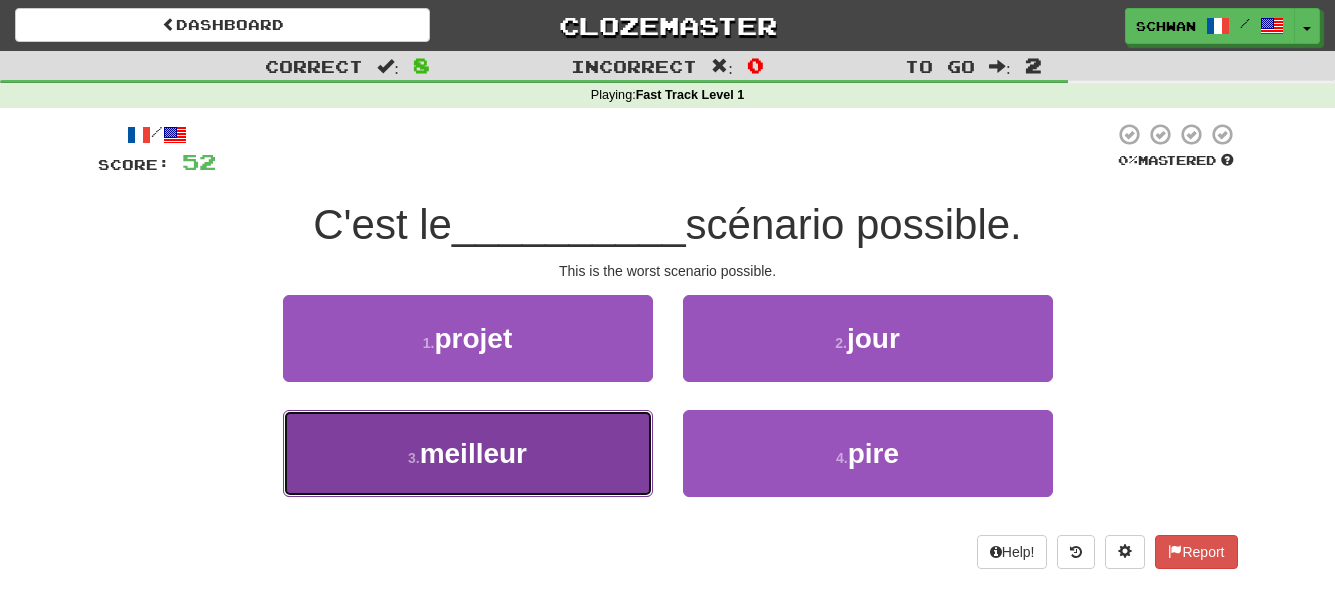 click on "3 .  meilleur" at bounding box center (468, 453) 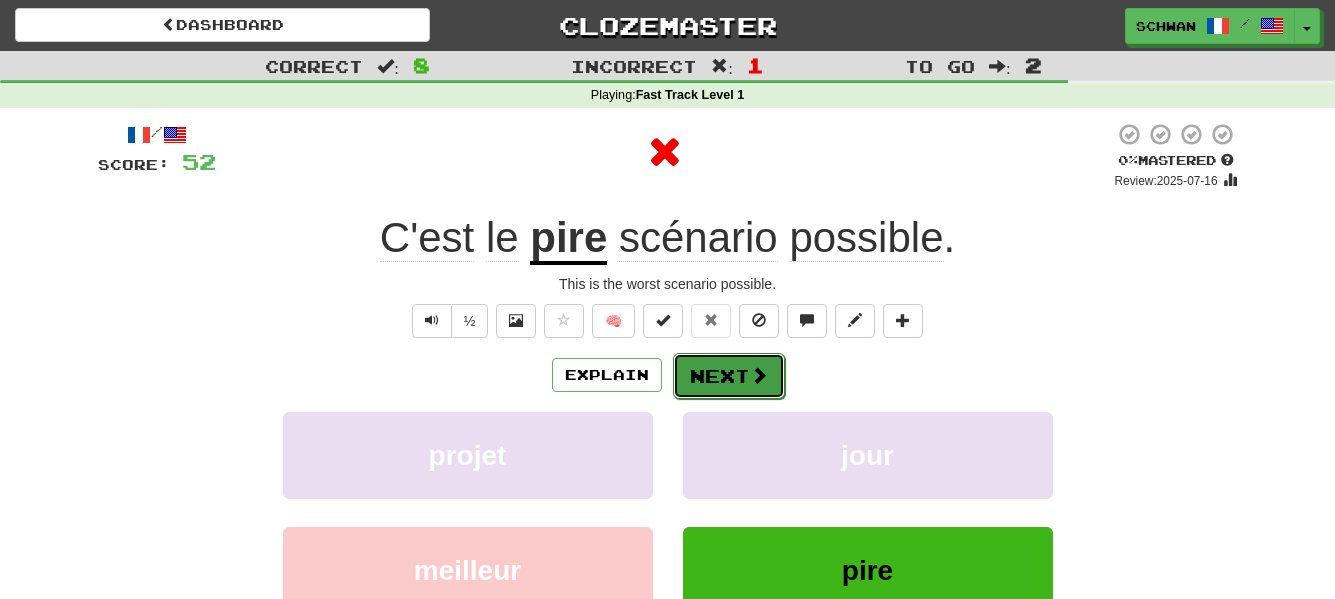 click on "Next" at bounding box center [729, 376] 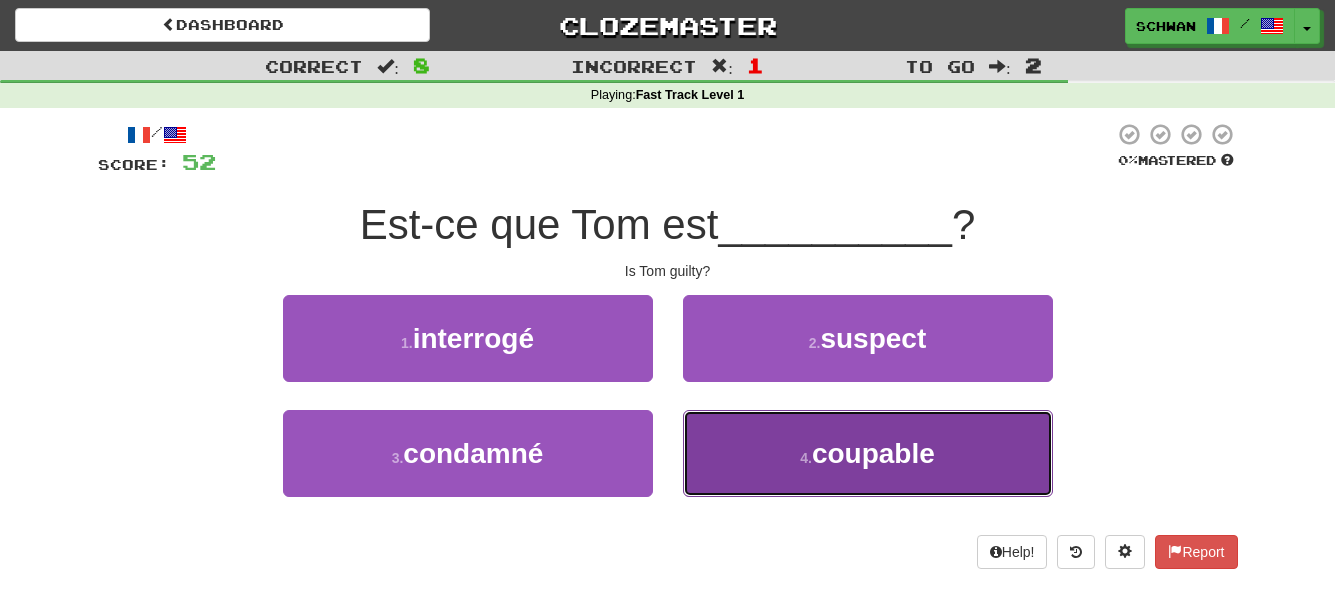 click on "4 .  coupable" at bounding box center (868, 453) 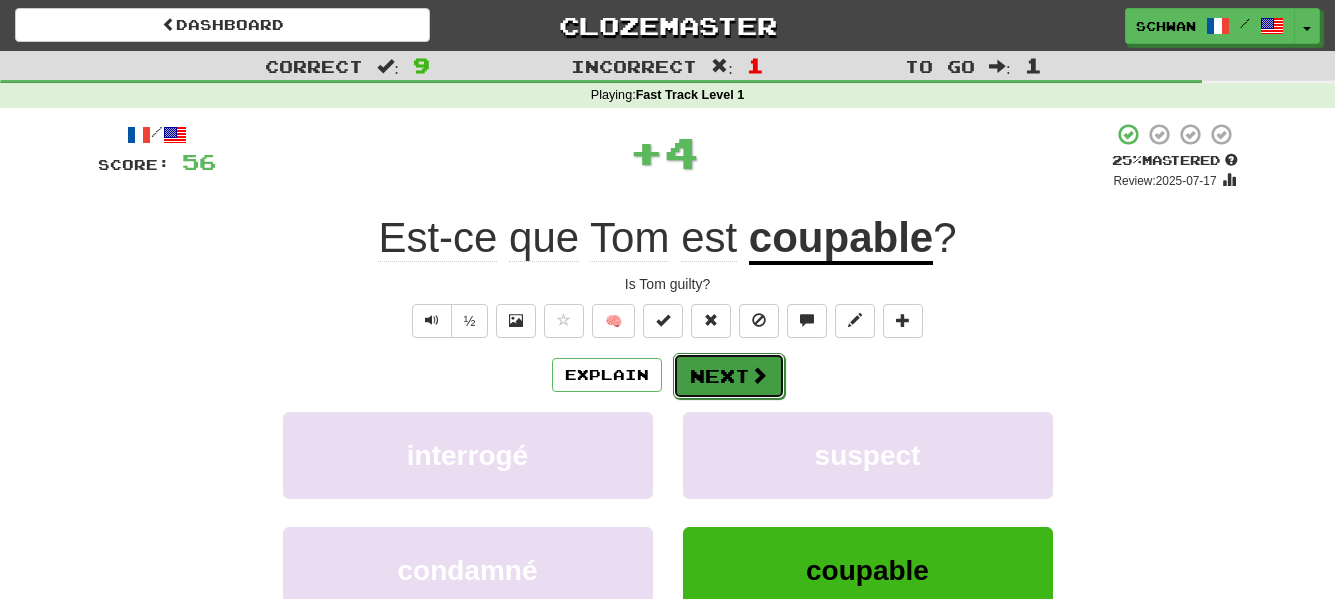 click on "Next" at bounding box center [729, 376] 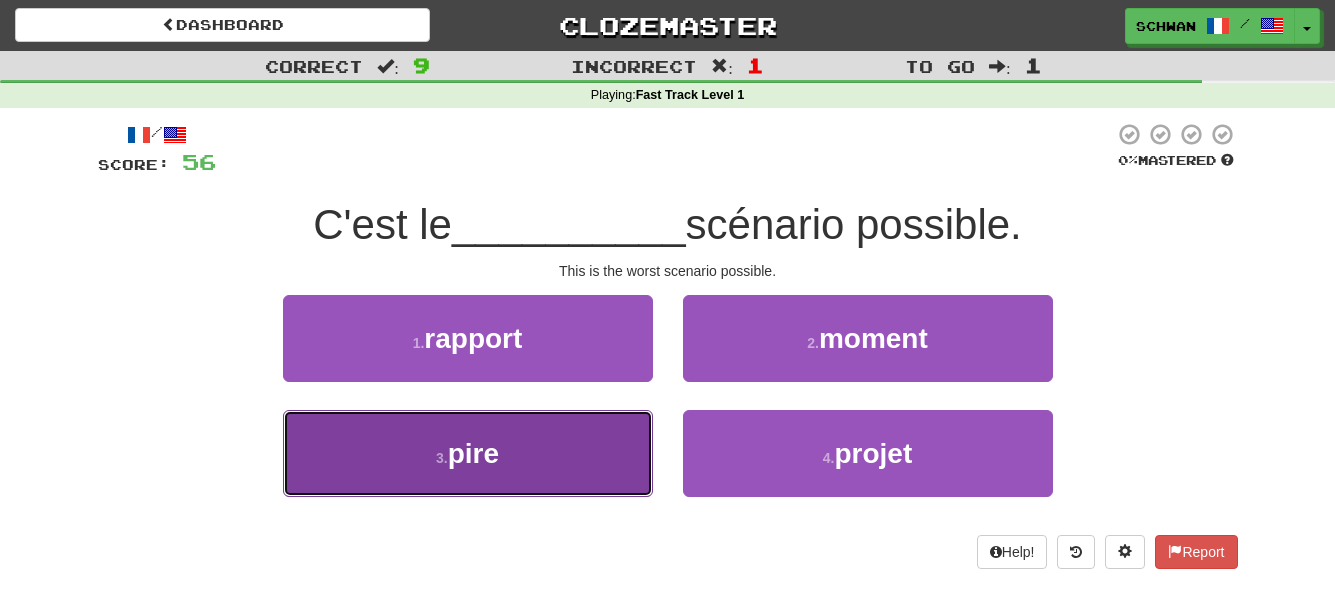 click on "pire" at bounding box center [473, 453] 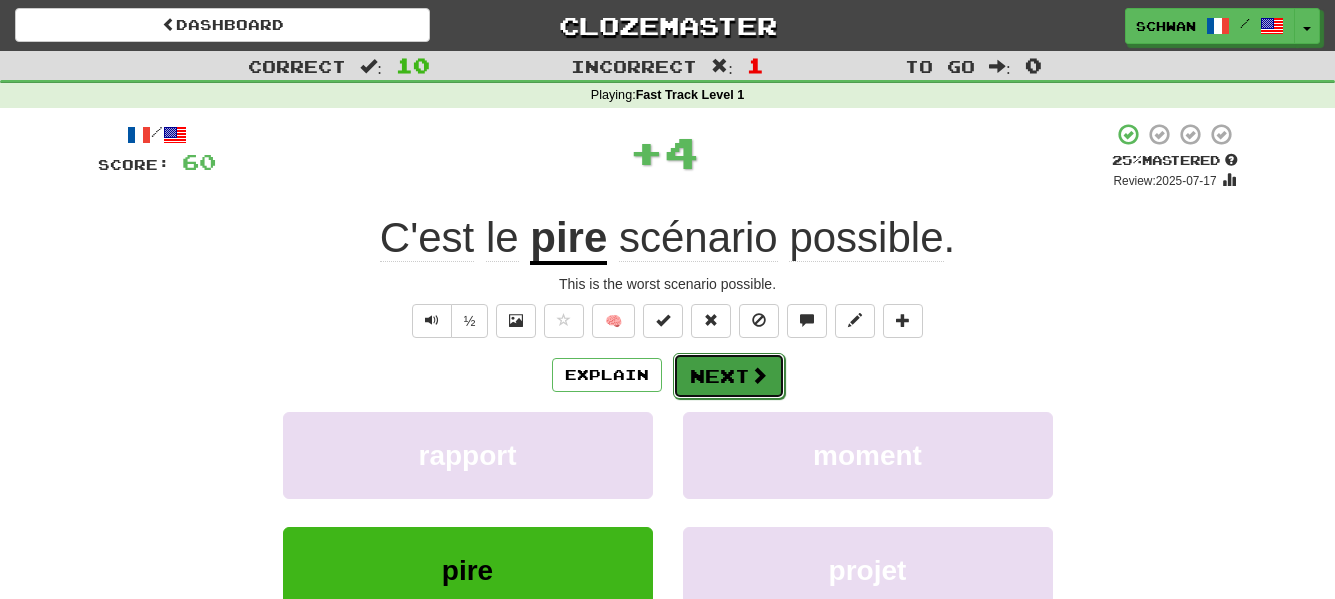 click on "Next" at bounding box center (729, 376) 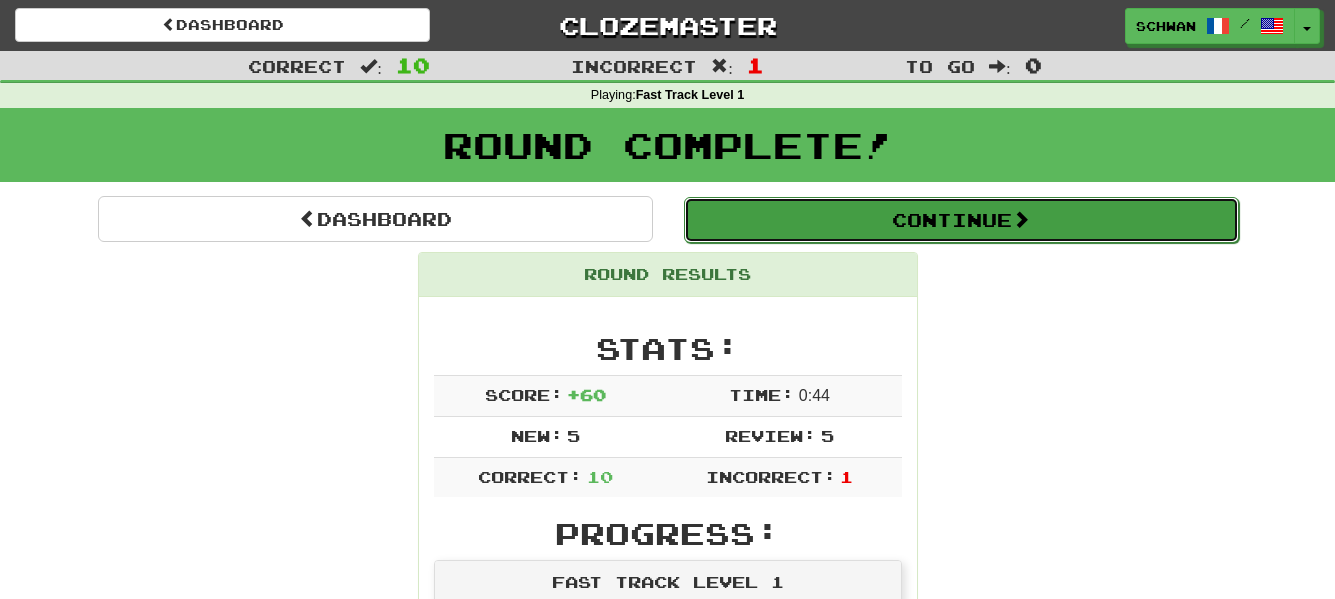 click on "Continue" at bounding box center (961, 220) 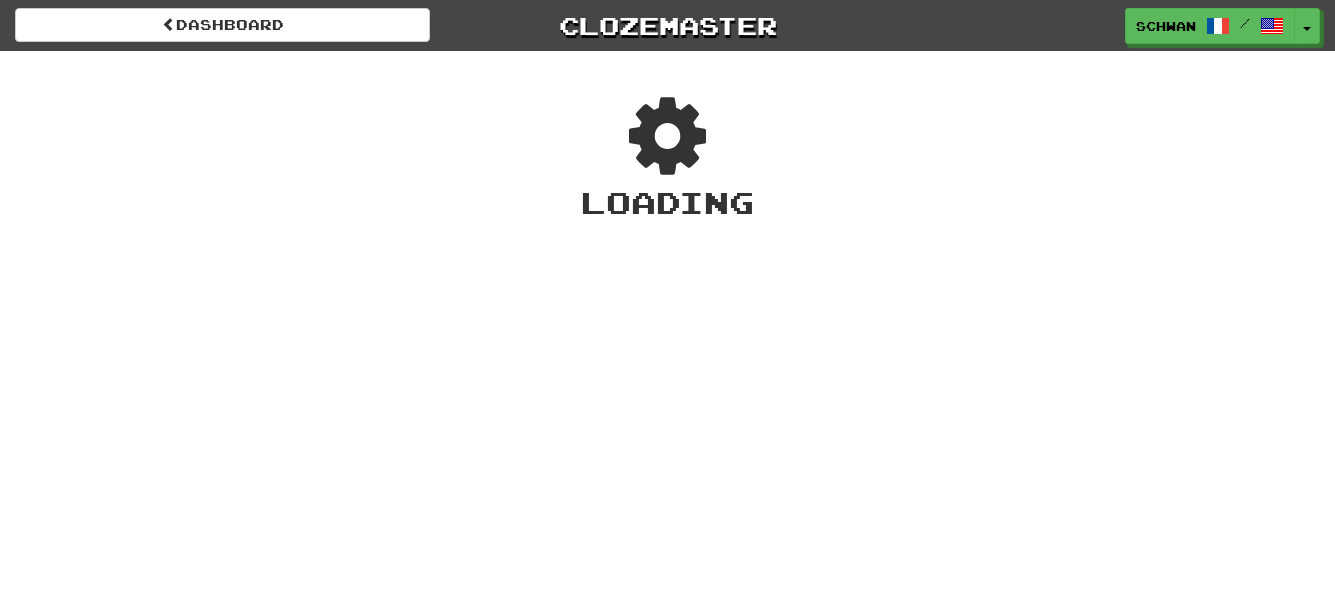 click on "[LAST] / Toggle Dropdown Dashboard Leaderboard Activity Feed Notifications Profile Discussions Français /English Streak: 1 Review: 273 Points Today: 0 Български /English Streak: 0 Review: 0 Points Today: 0 Русский /English Streak: 3 Review: 2 Points Today: 184 中文 /English Streak: 10 Review: 527 Points Today: 0 廣東話 /English Streak: 0 Review: 20 Points Today: 0 Languages Account Logout [LAST] / Toggle Dropdown Dashboard Leaderboard Activity Feed Notifications Profile Discussions" at bounding box center (667, 299) 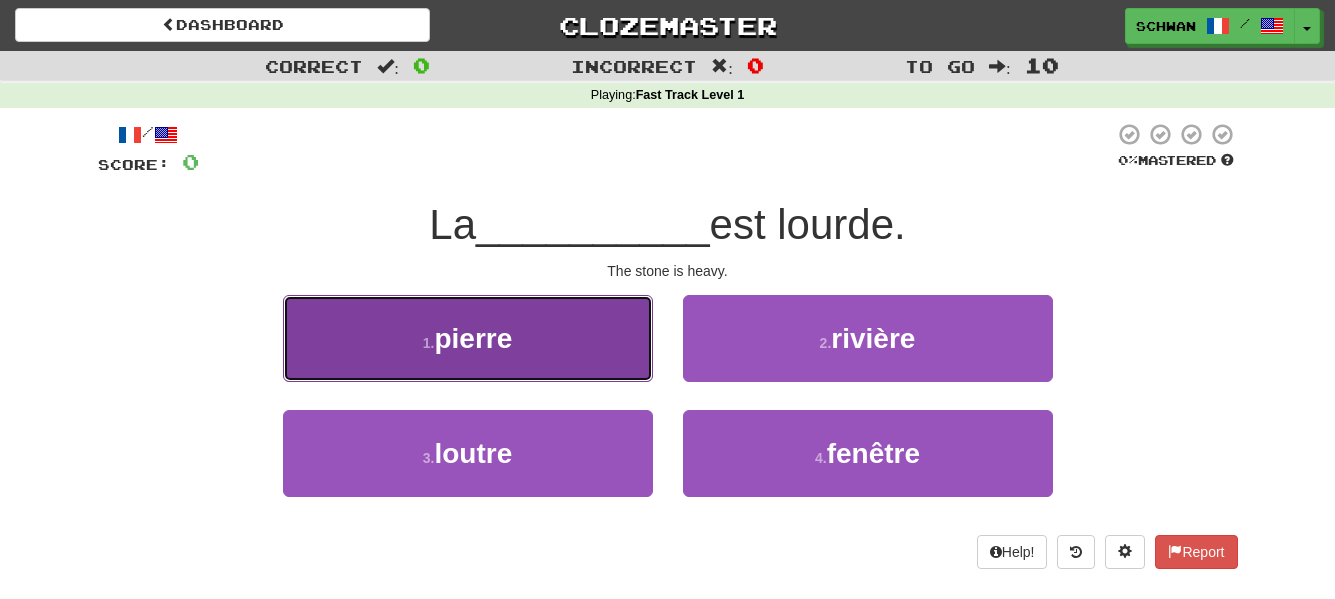 click on "pierre" at bounding box center (473, 338) 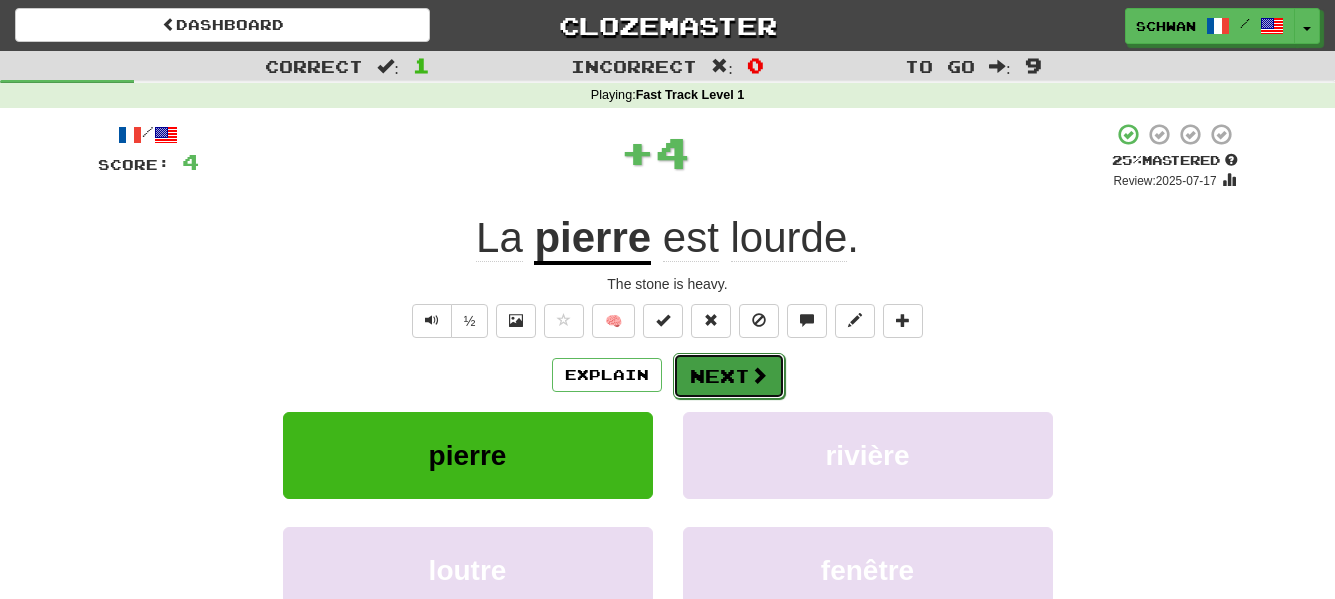 click on "Next" at bounding box center (729, 376) 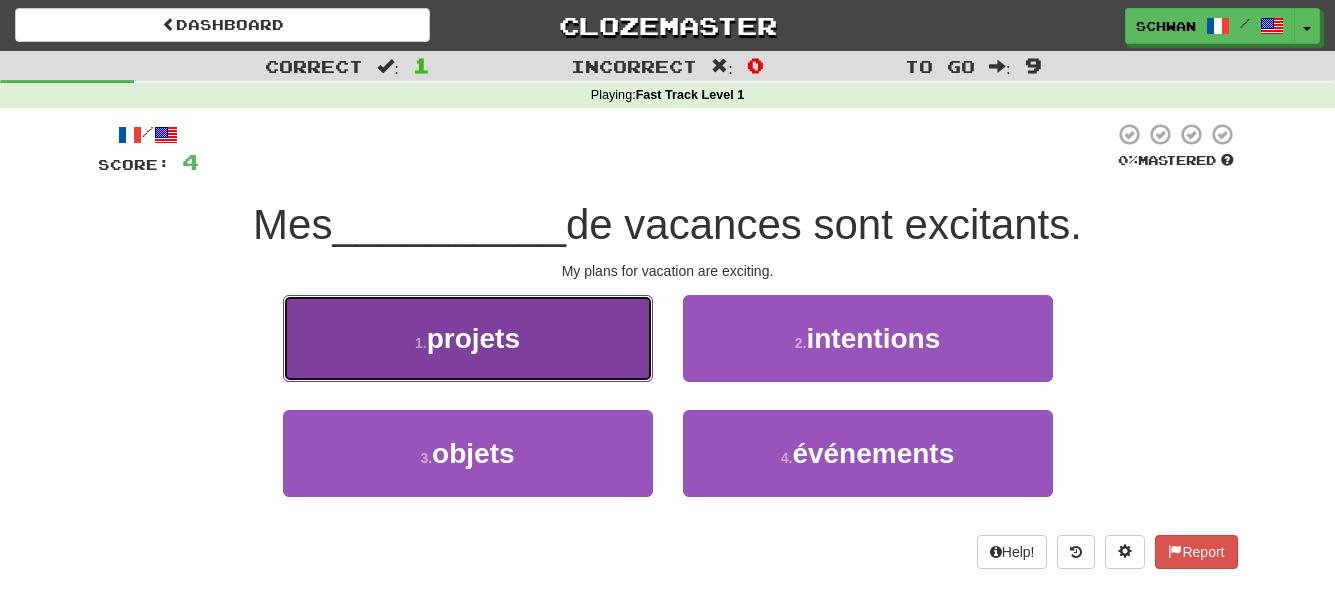 click on "projets" at bounding box center (473, 338) 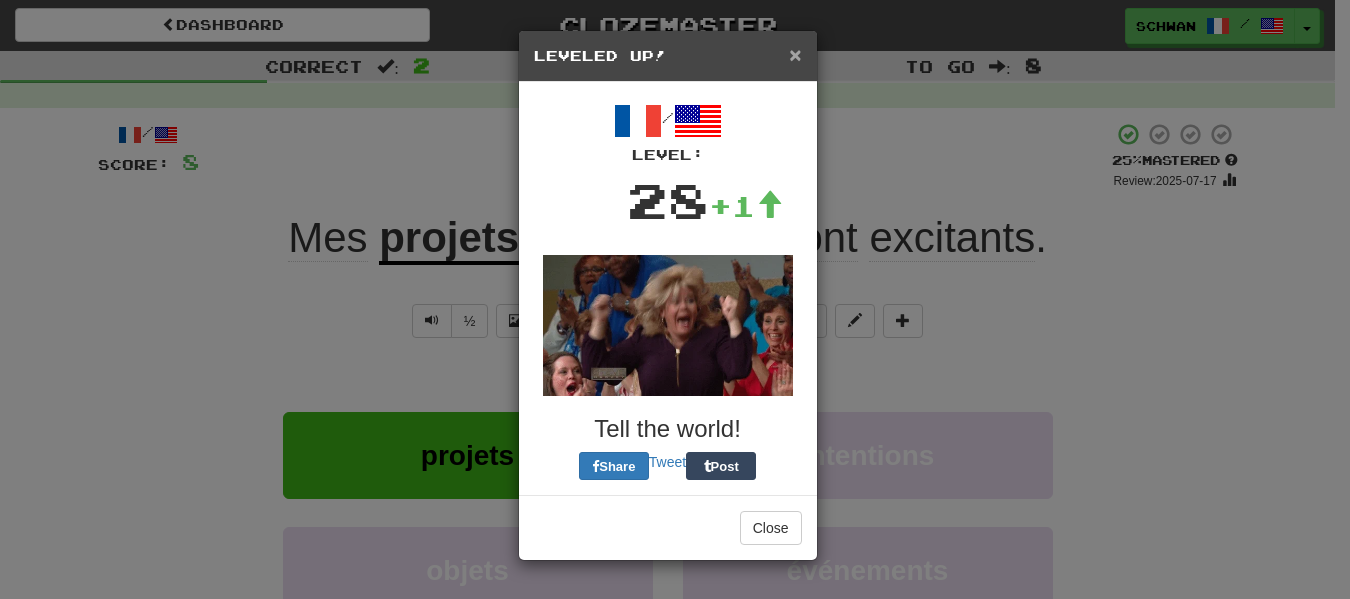 click on "×" at bounding box center (795, 54) 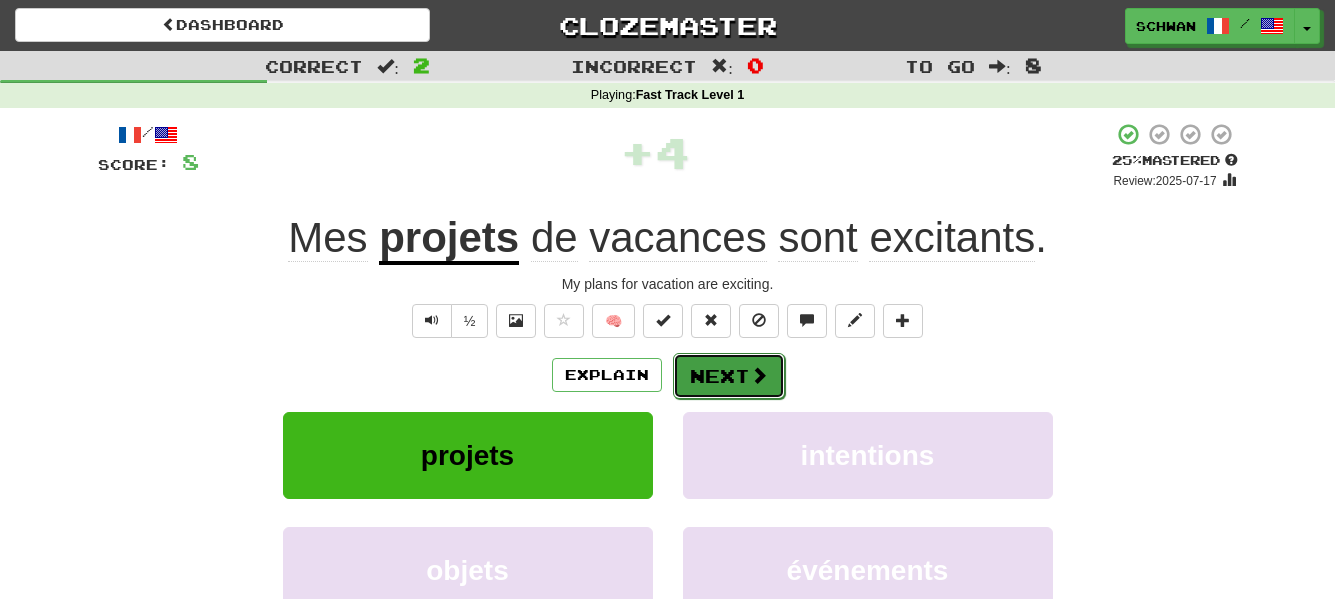 click on "Next" at bounding box center (729, 376) 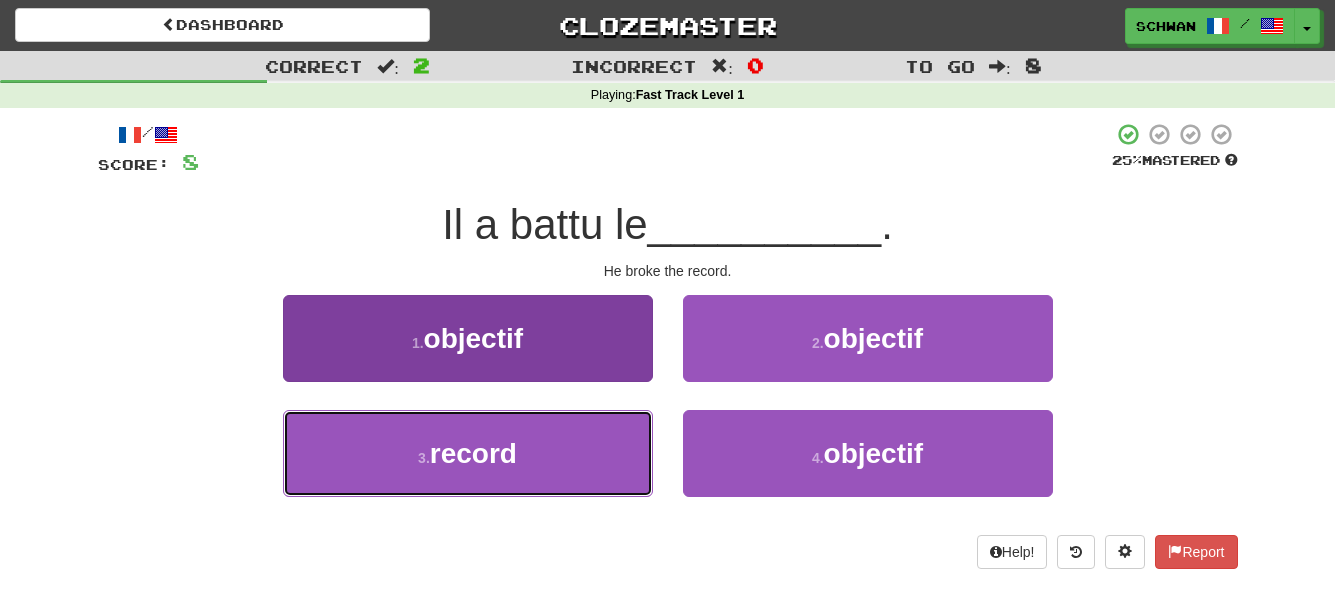 click on "3 .  record" at bounding box center [468, 453] 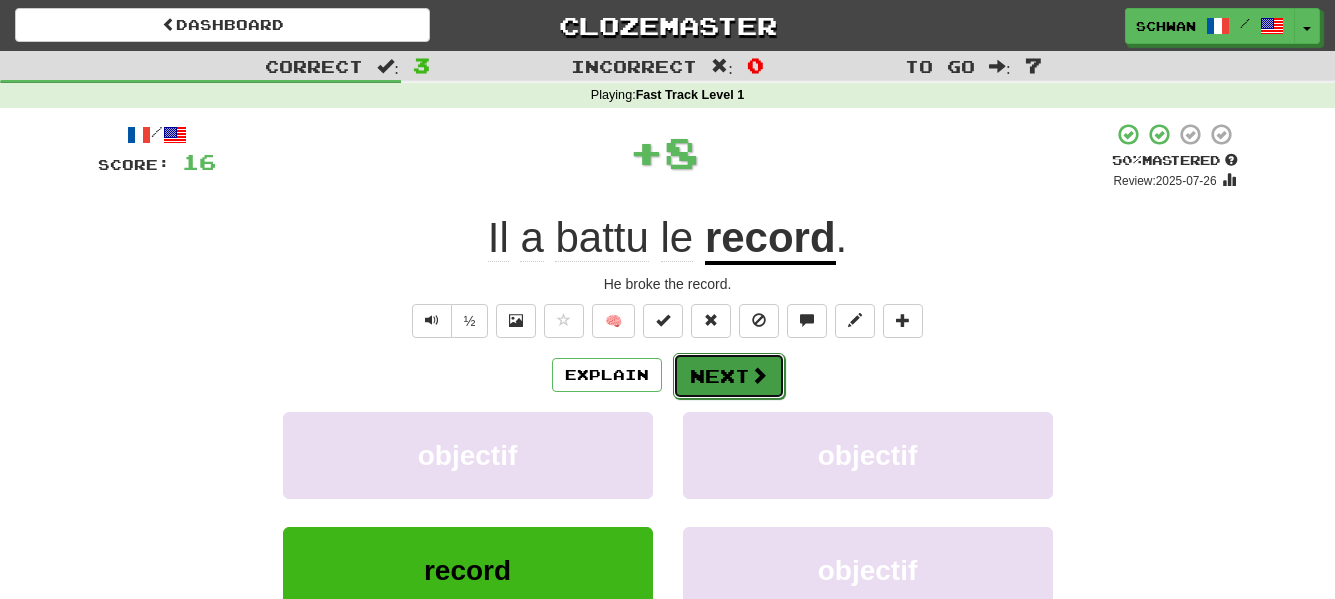 click on "Next" at bounding box center (729, 376) 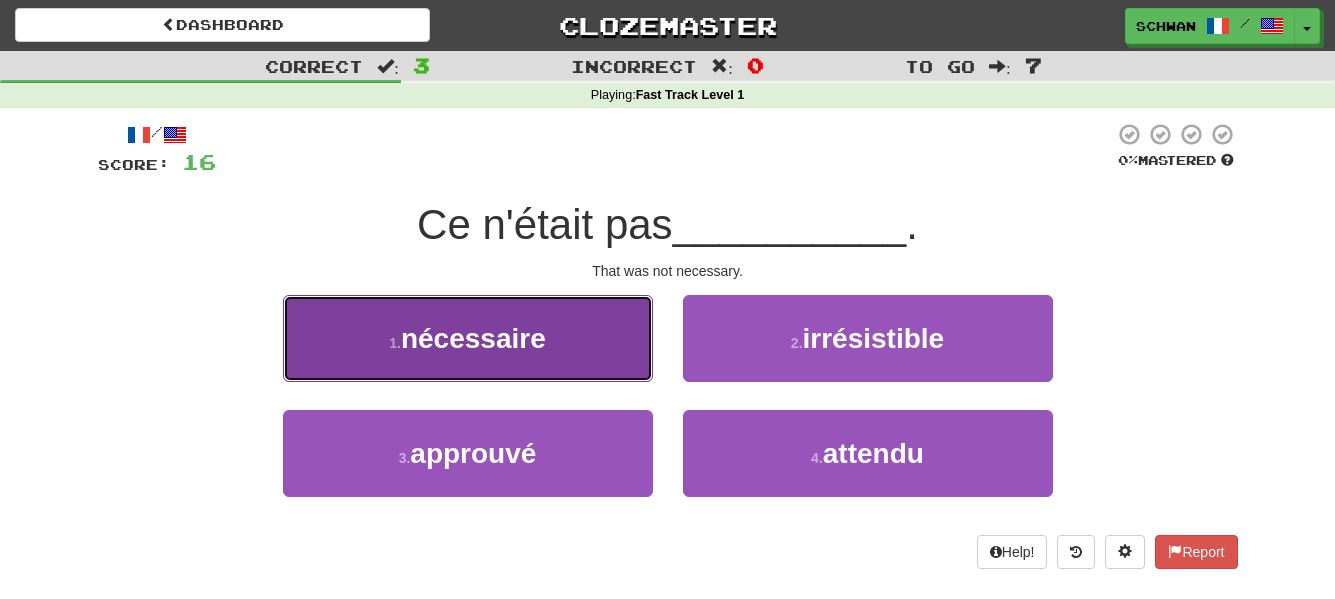 click on "nécessaire" at bounding box center [473, 338] 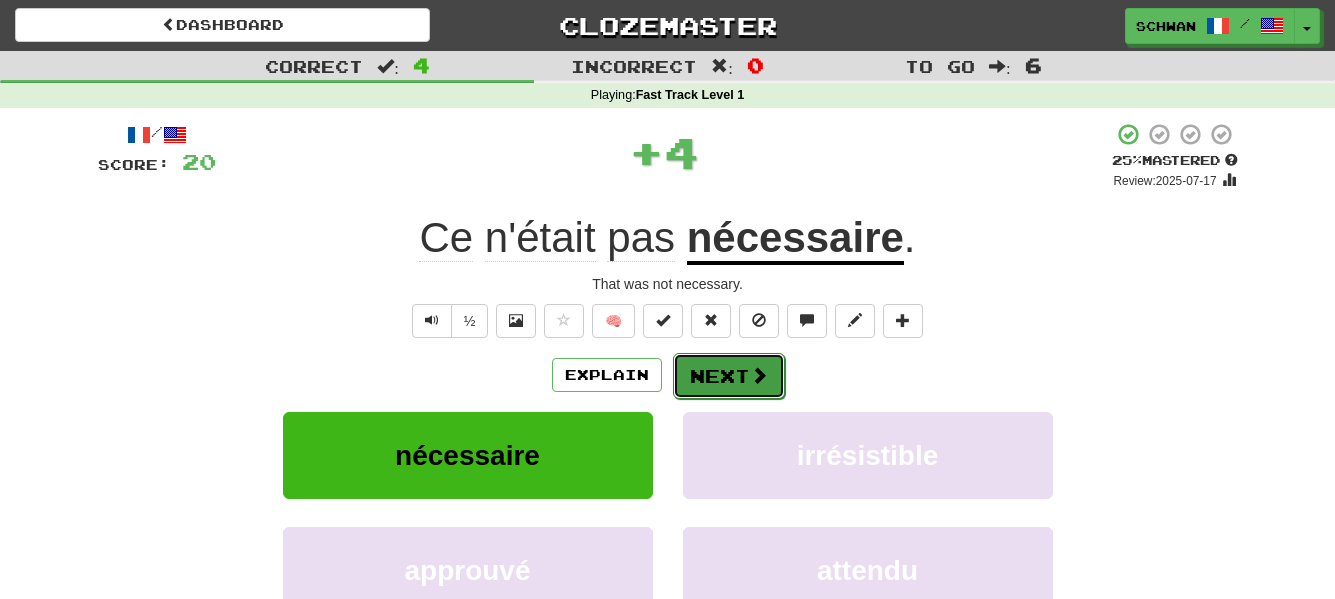click on "Next" at bounding box center (729, 376) 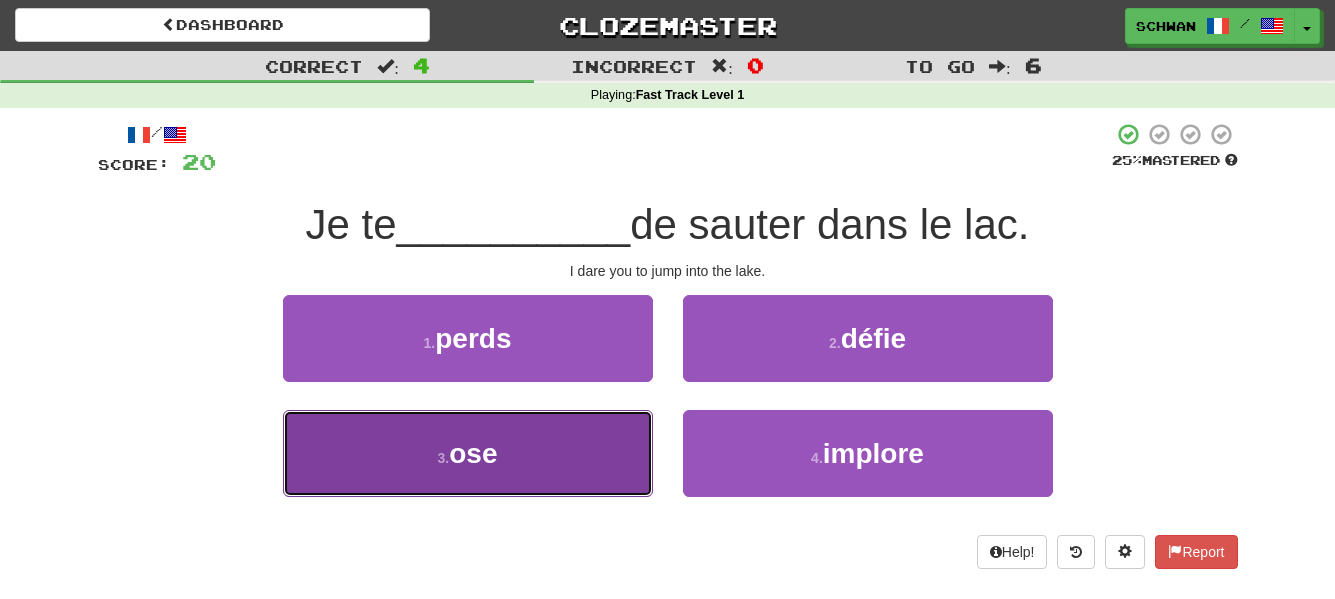 click on "ose" at bounding box center [473, 453] 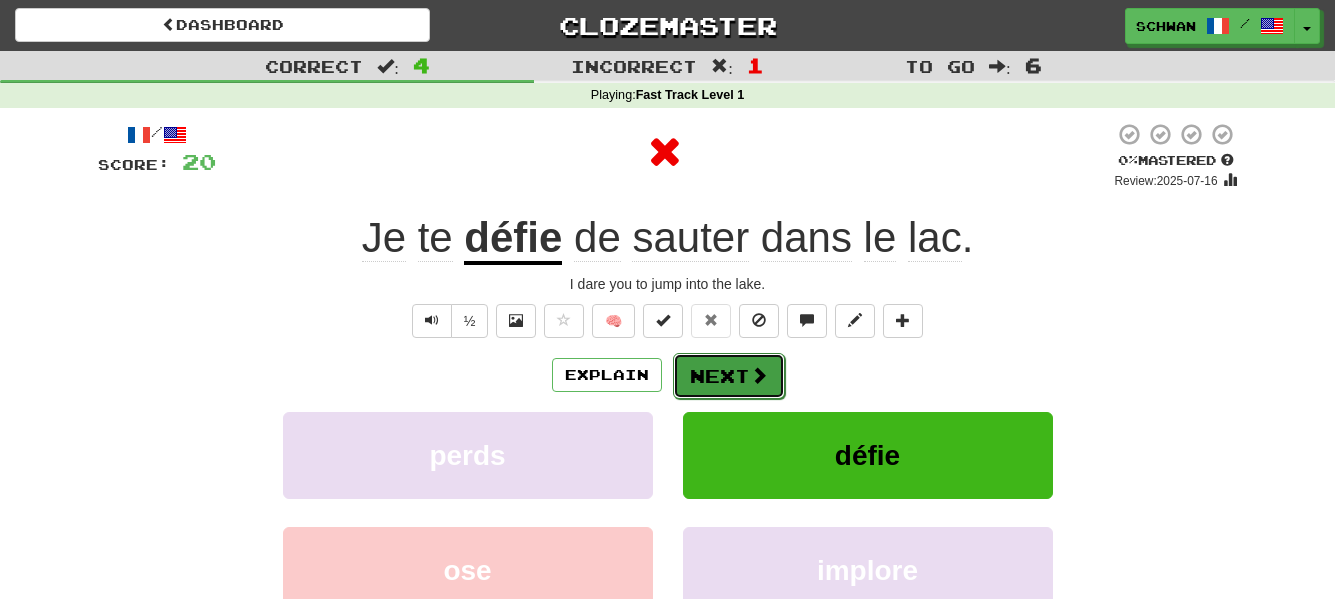 click on "Next" at bounding box center [729, 376] 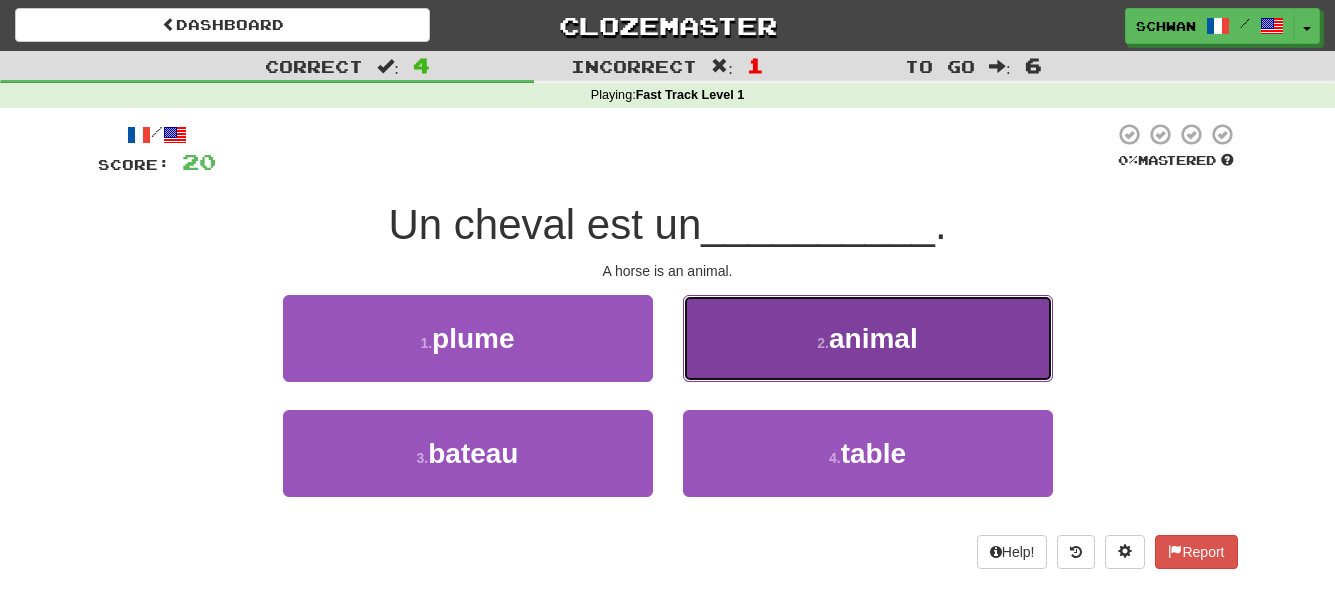 click on "2 .  animal" at bounding box center [868, 338] 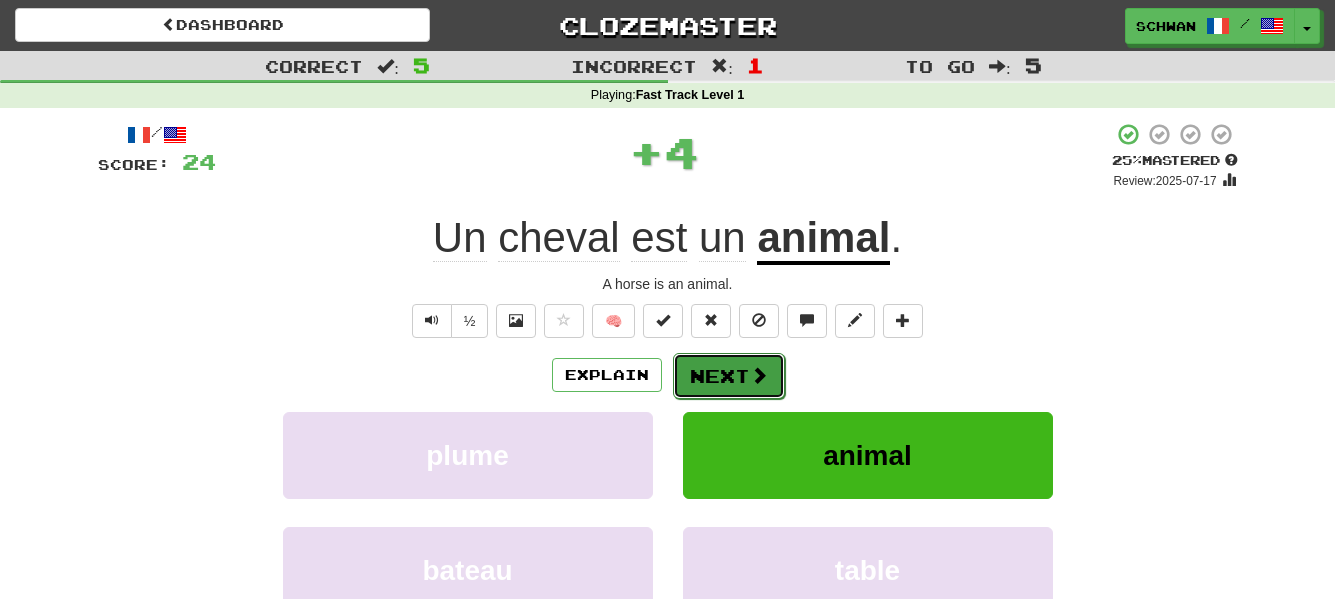 click on "Next" at bounding box center [729, 376] 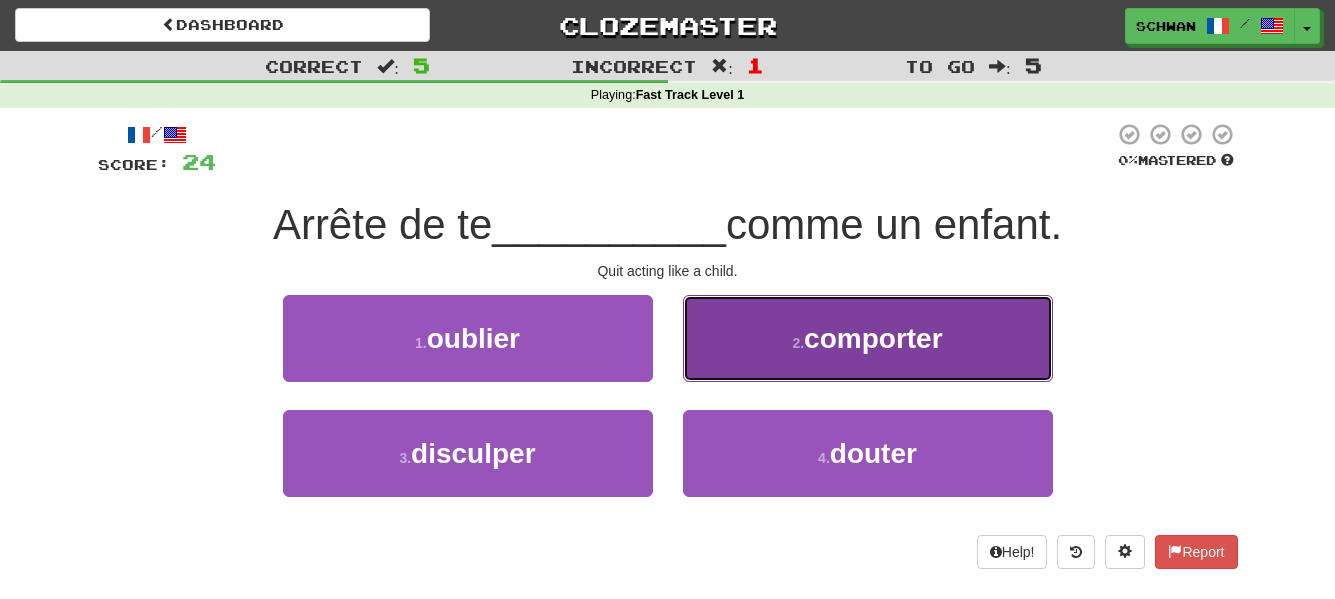 click on "2 .  comporter" at bounding box center [868, 338] 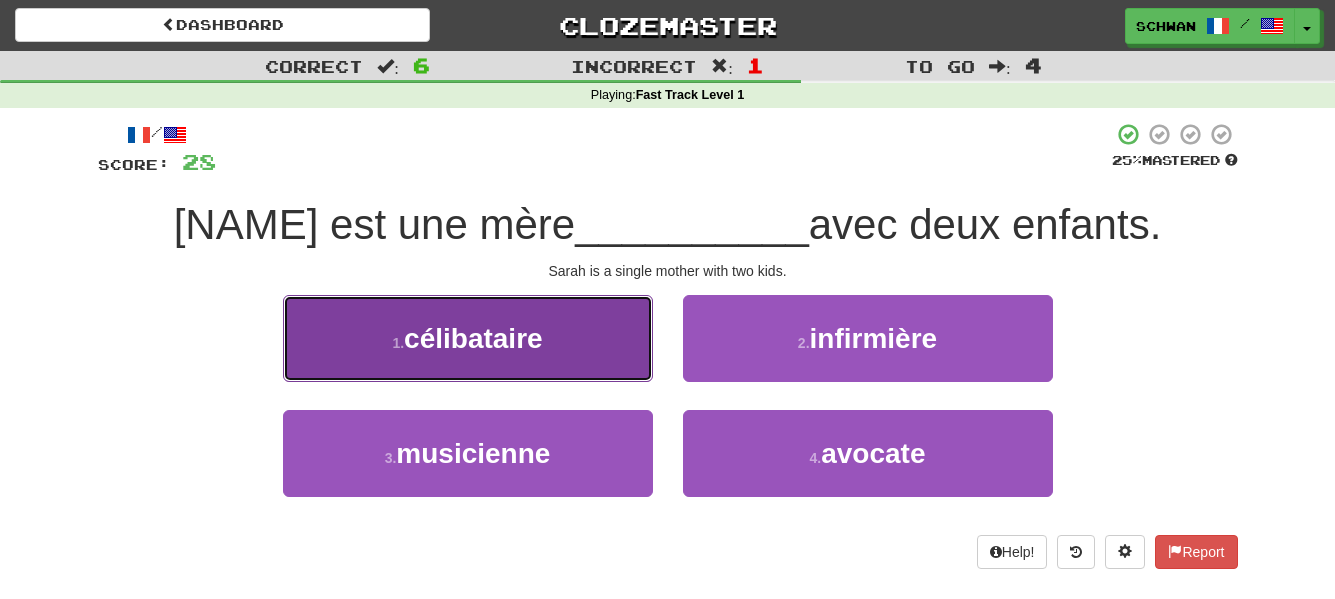 click on "célibataire" at bounding box center [473, 338] 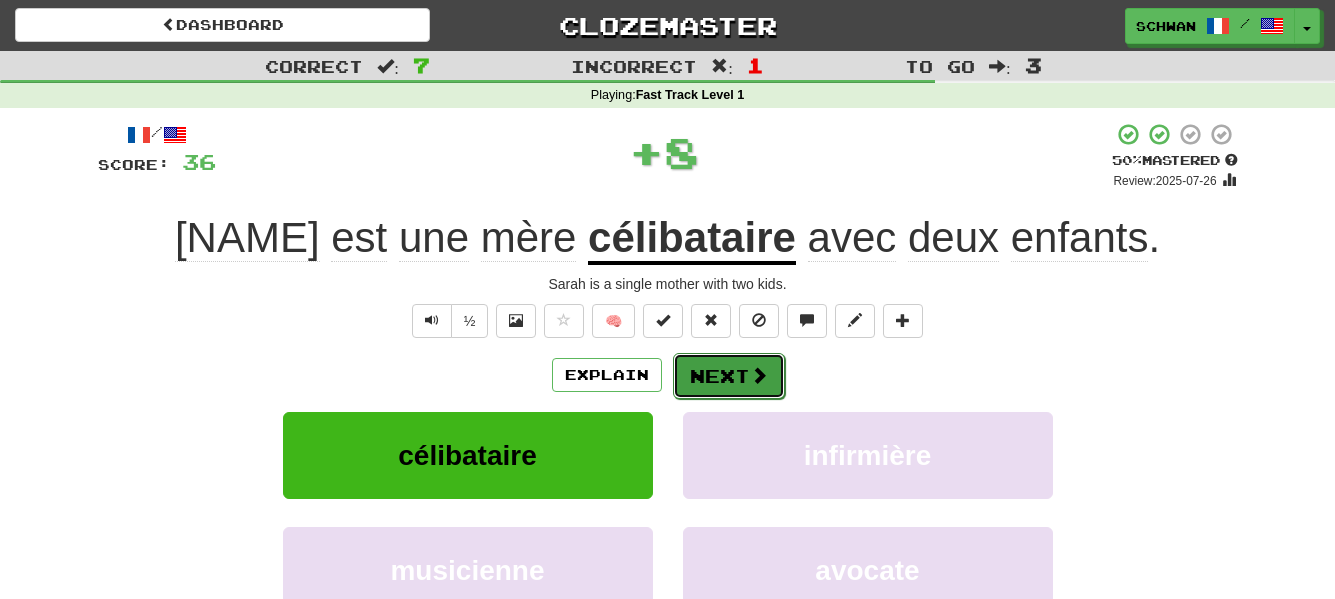 click on "Next" at bounding box center (729, 376) 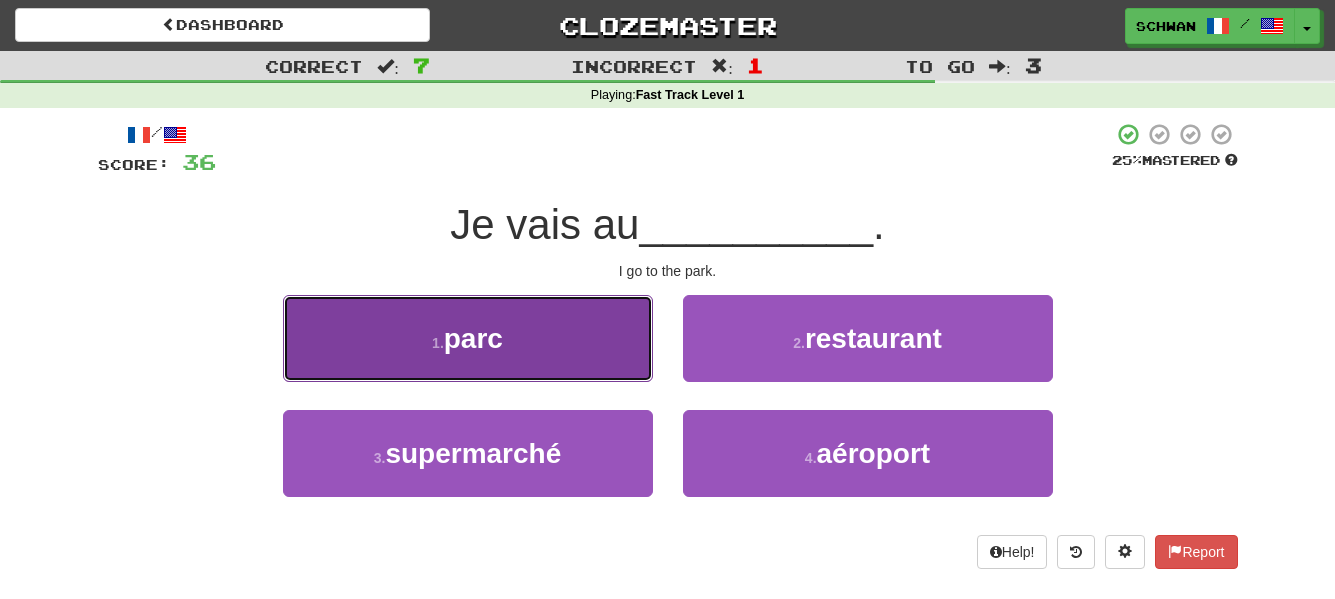 click on "1 .  parc" at bounding box center [468, 338] 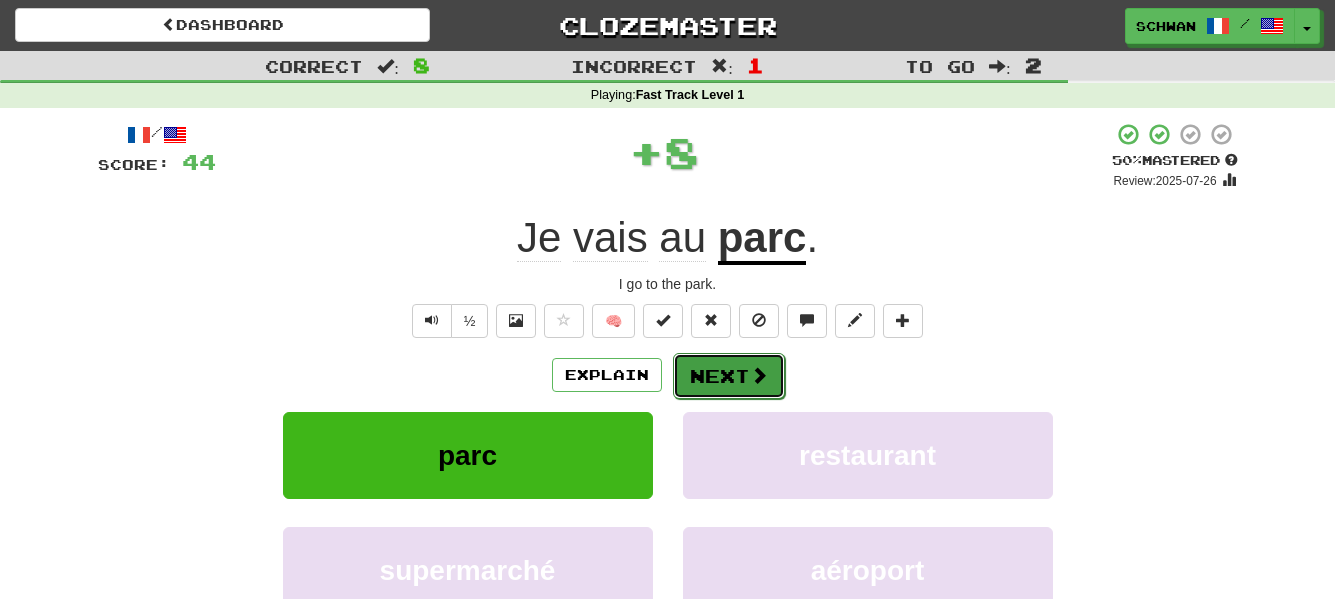 click on "Next" at bounding box center (729, 376) 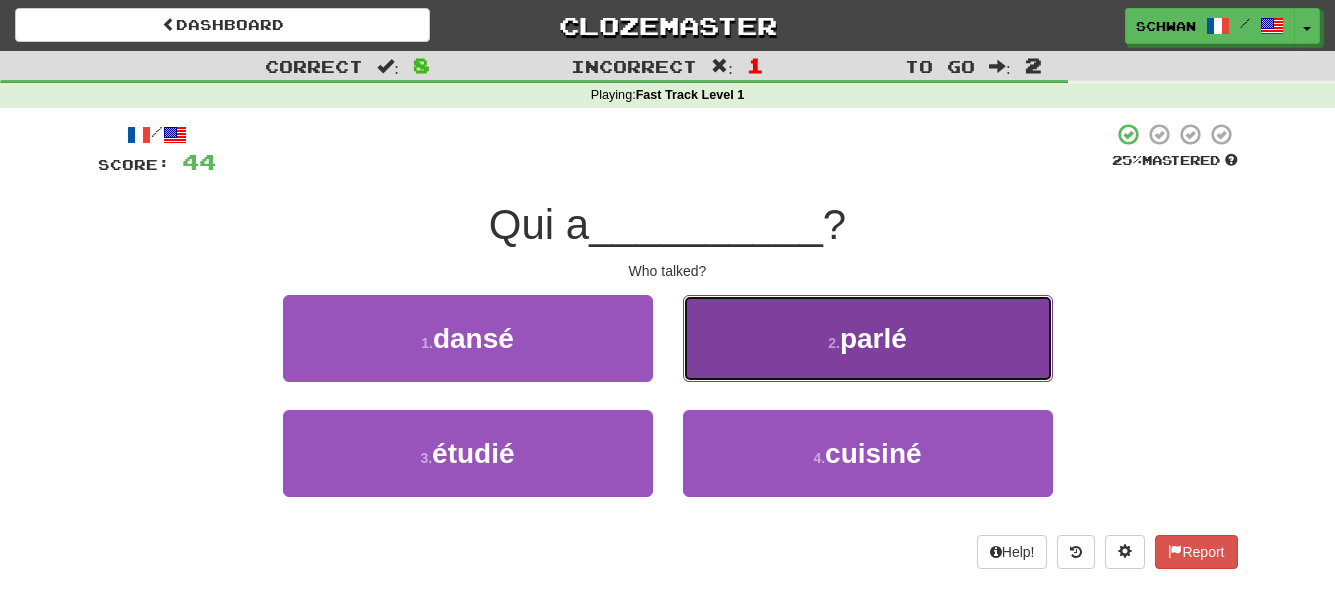click on "2 .  parlé" at bounding box center [868, 338] 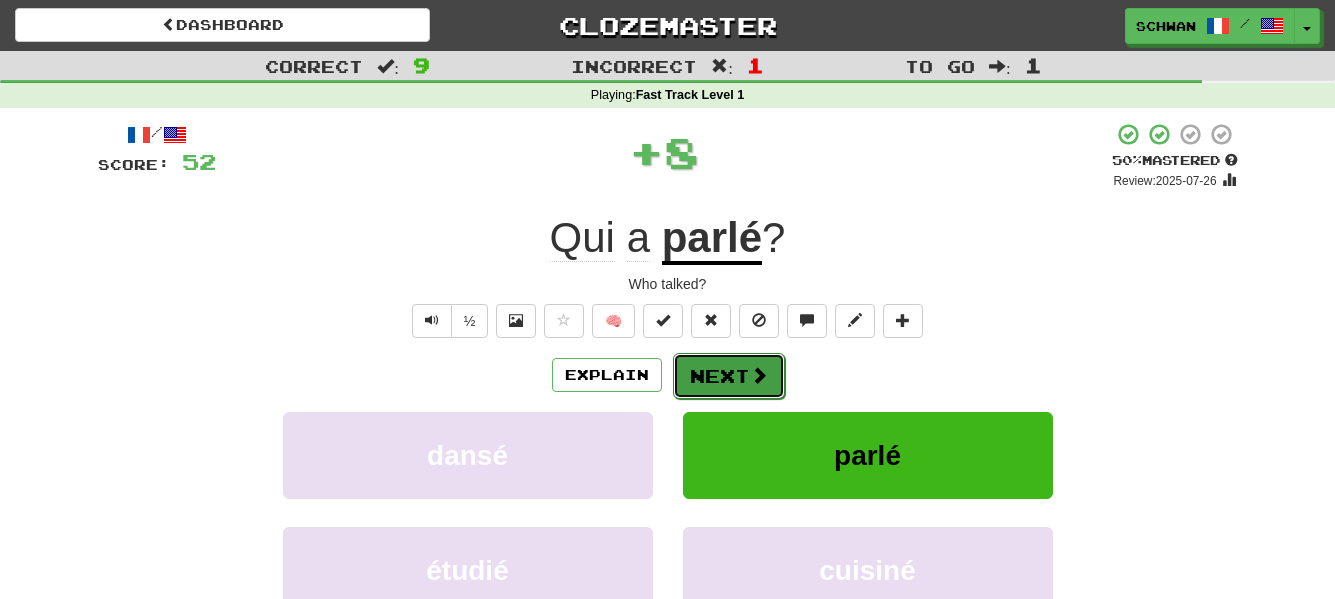click on "Next" at bounding box center (729, 376) 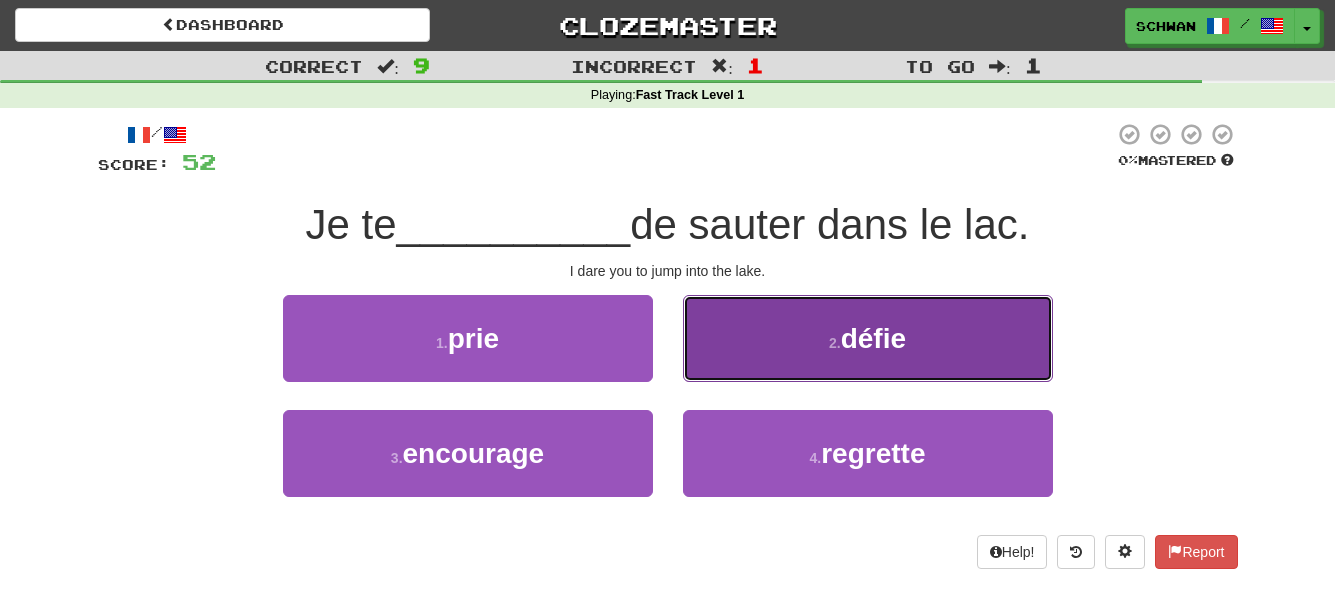 click on "2 .  défie" at bounding box center (868, 338) 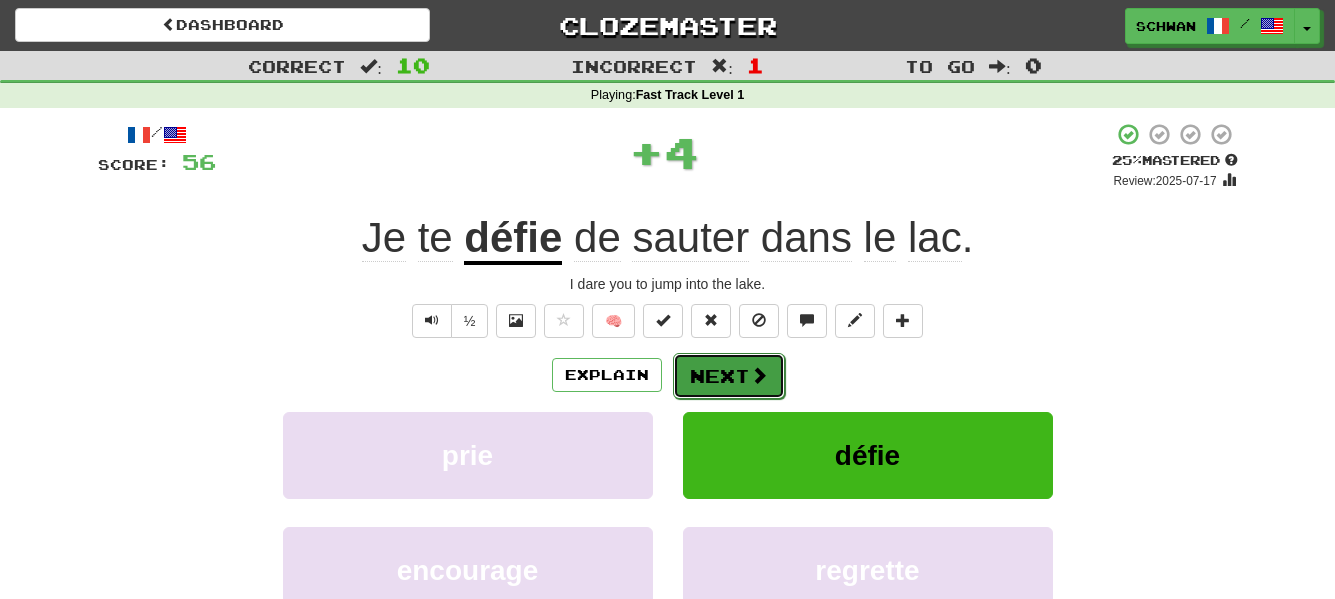 click on "Next" at bounding box center [729, 376] 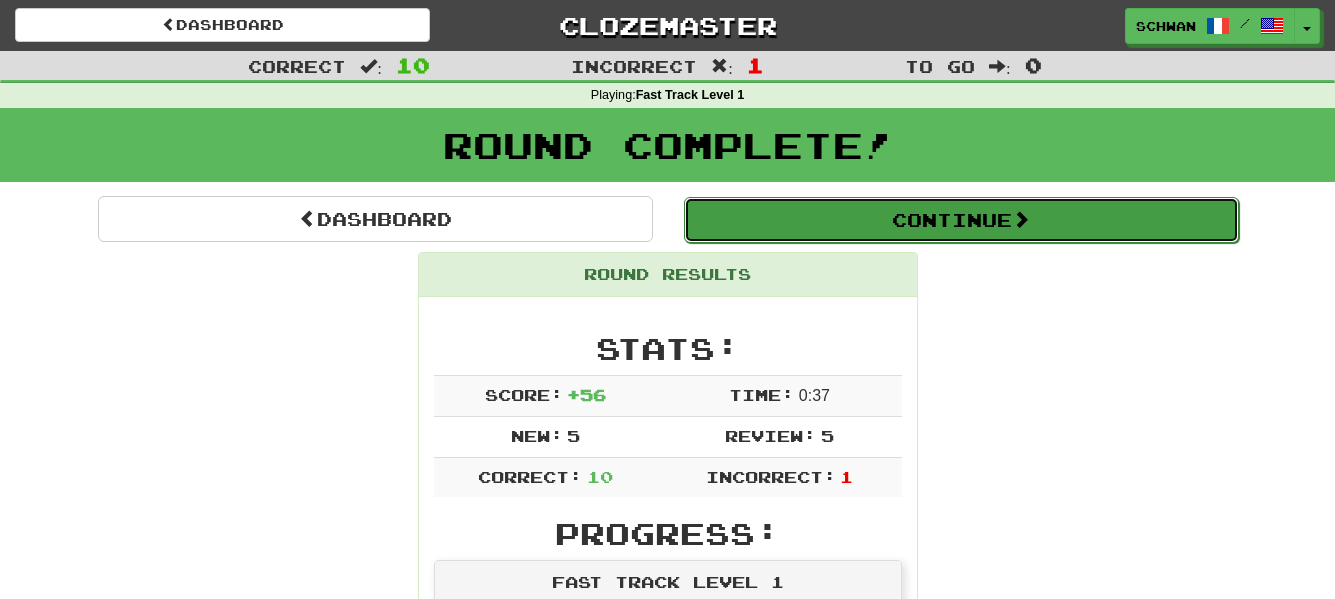 click on "Continue" at bounding box center [961, 220] 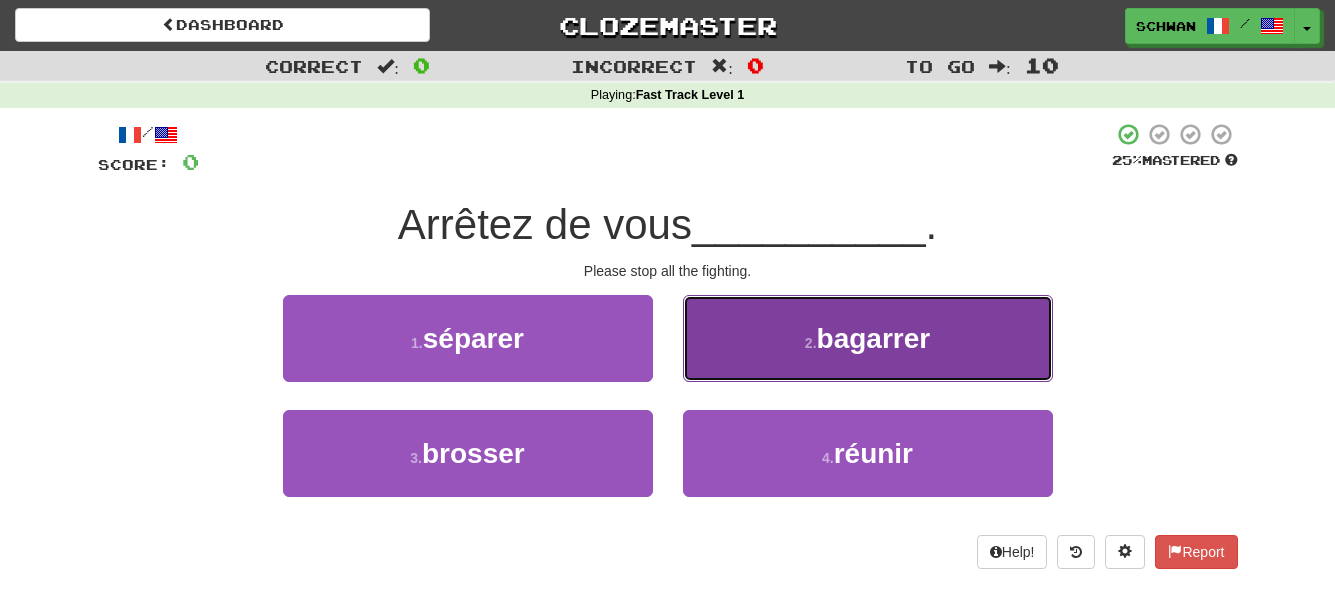 click on "2 .  bagarrer" at bounding box center [868, 338] 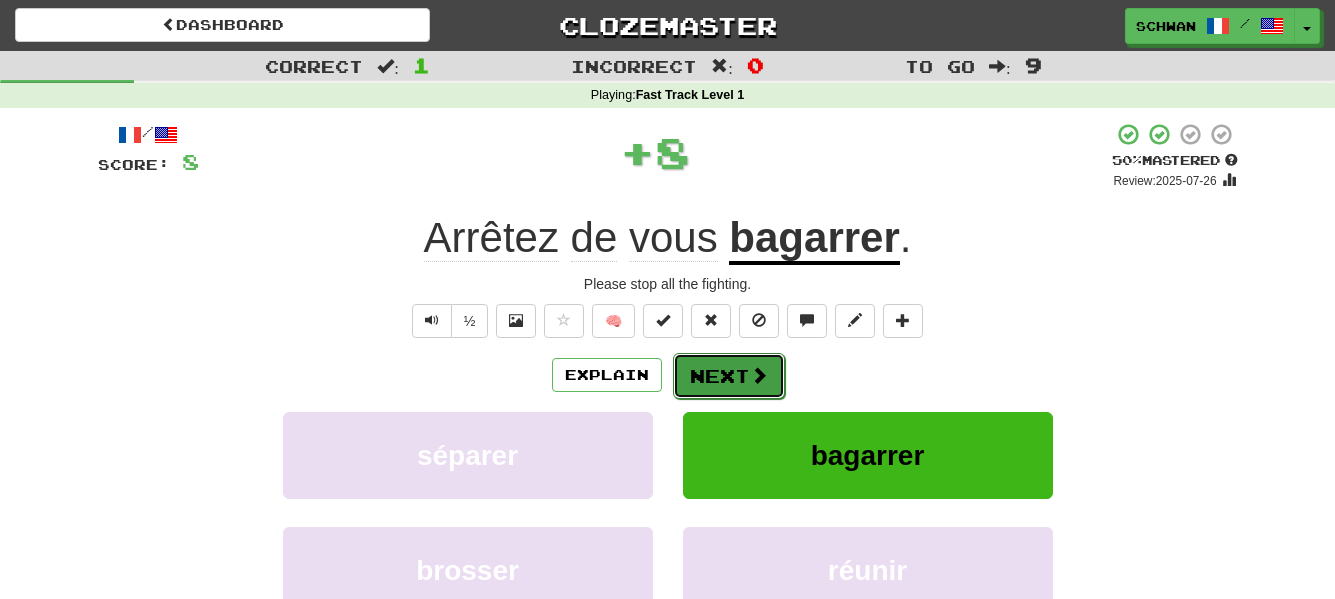 click at bounding box center (759, 375) 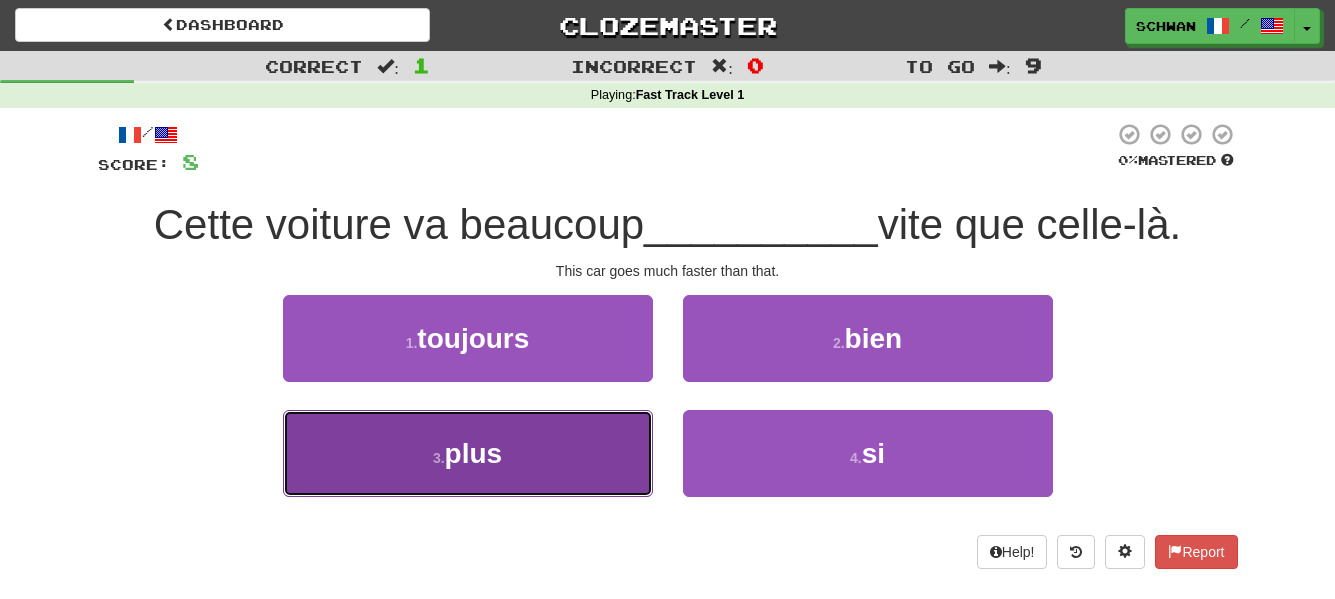 click on "3 .  plus" at bounding box center (468, 453) 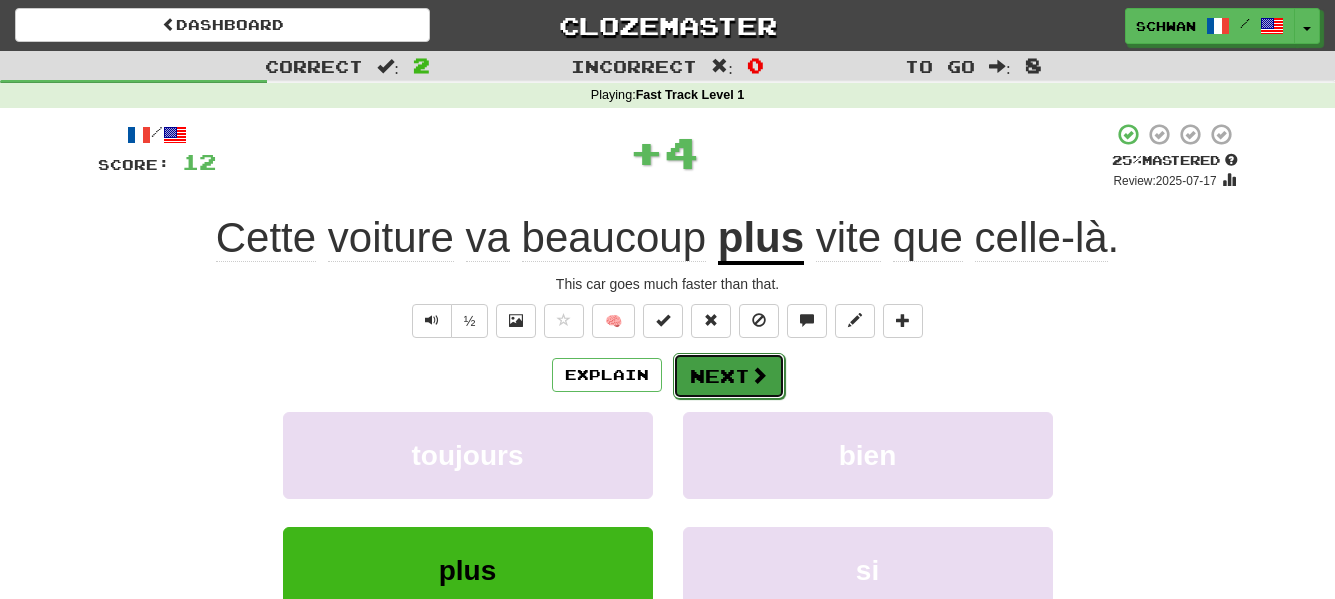click on "Next" at bounding box center [729, 376] 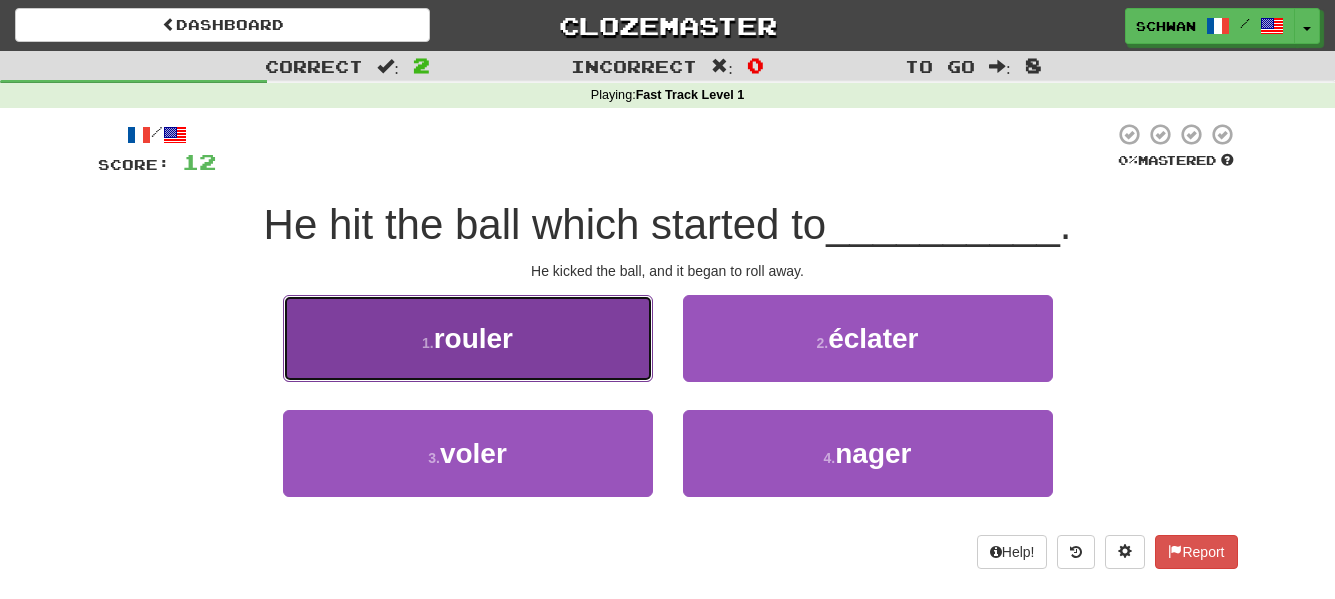 click on "1 .  rouler" at bounding box center [468, 338] 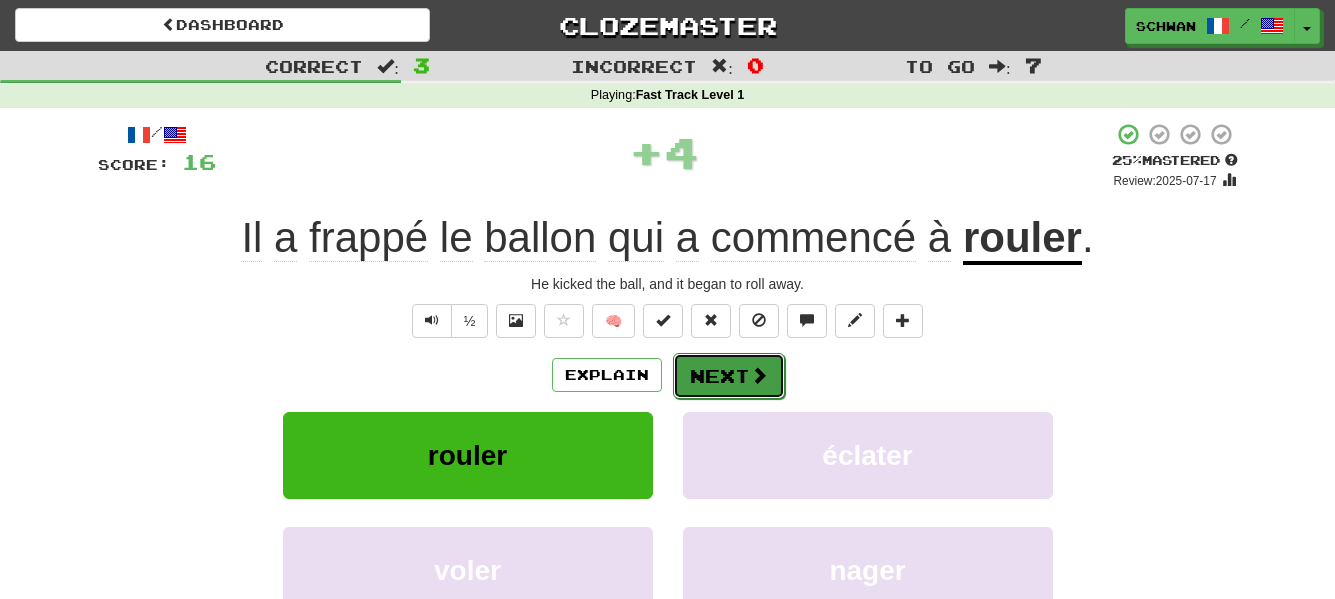 click on "Next" at bounding box center [729, 376] 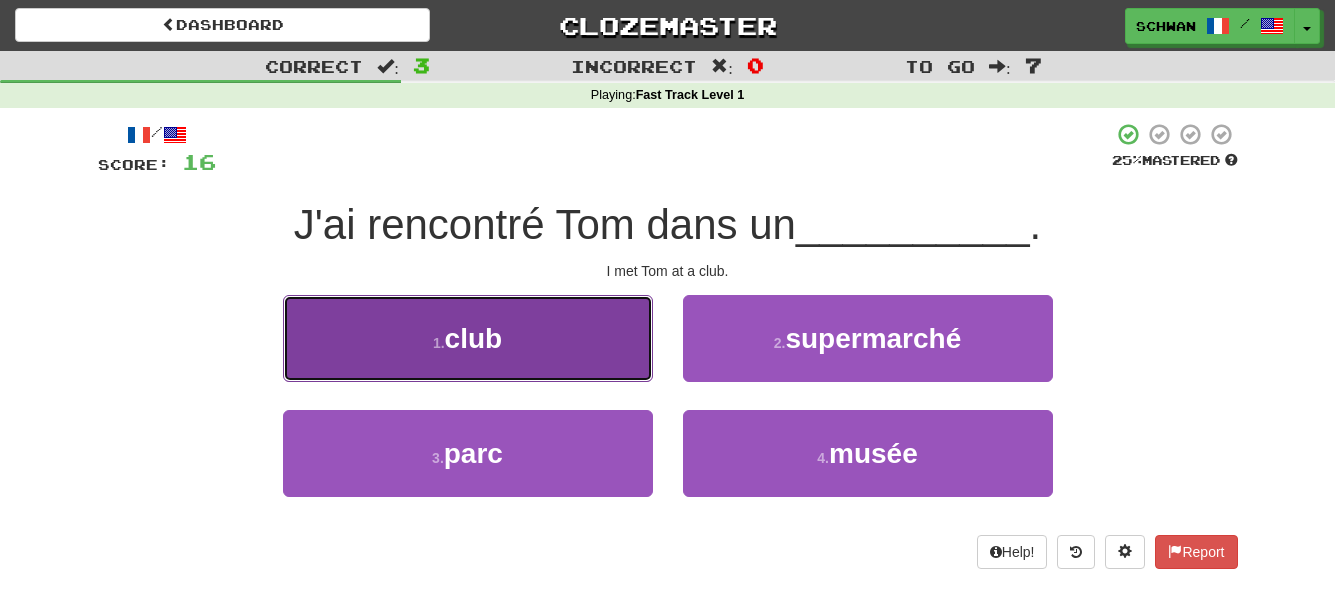 click on "1 .  club" at bounding box center [468, 338] 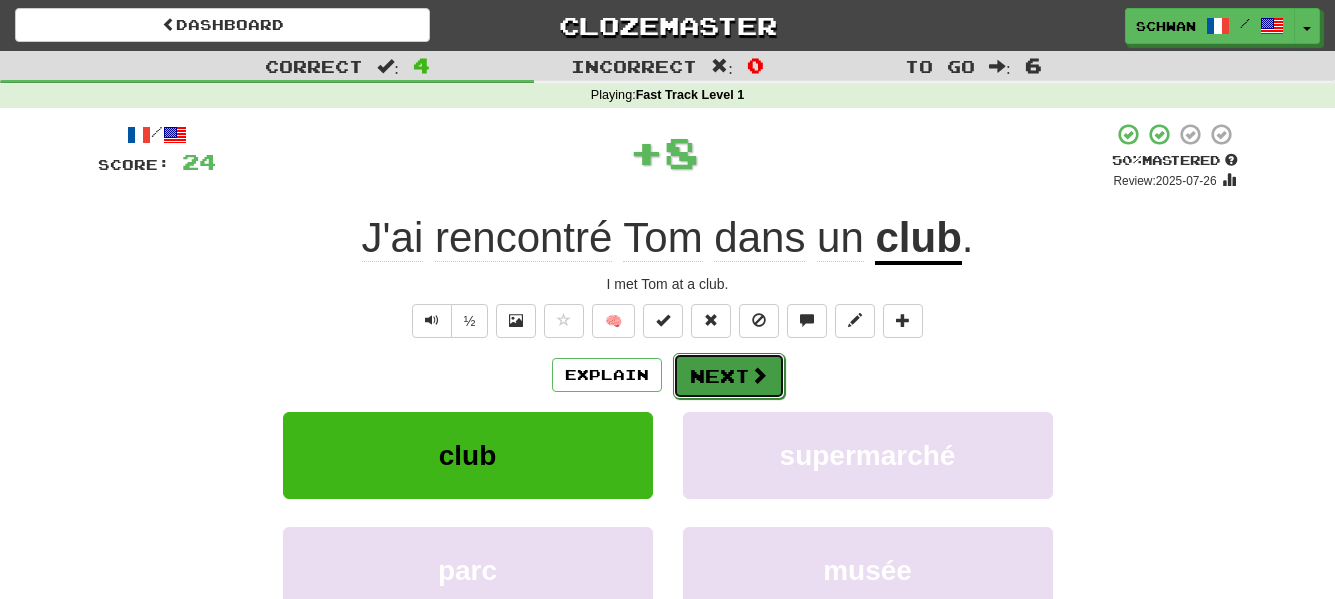 click on "Next" at bounding box center (729, 376) 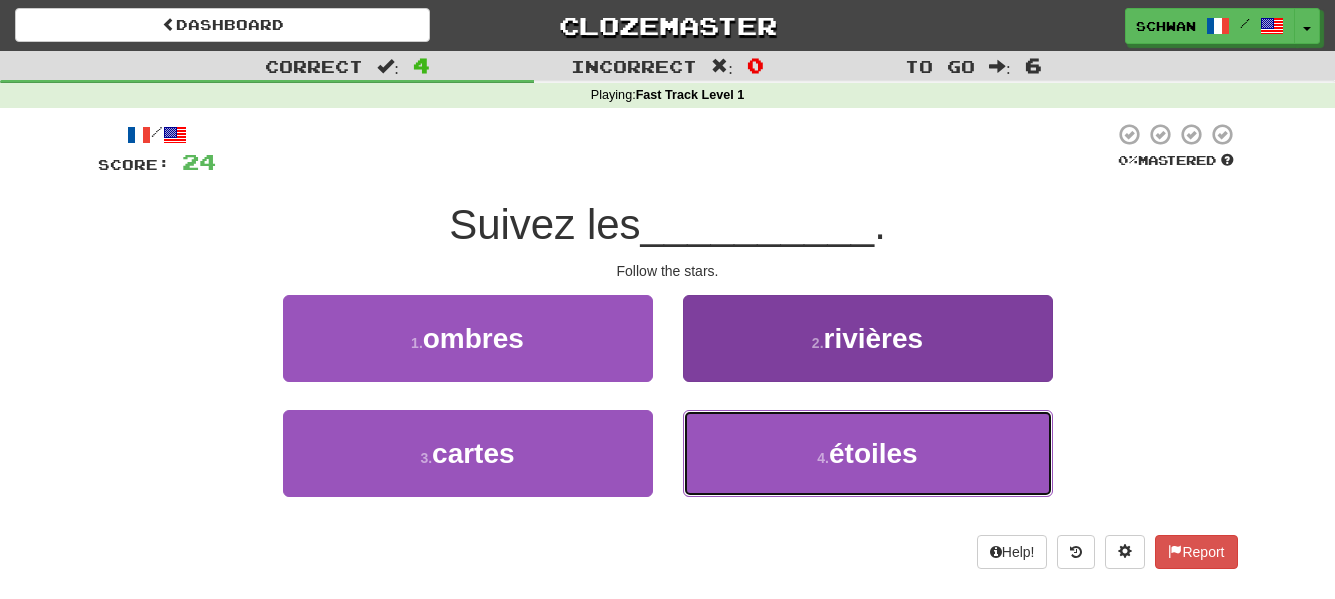 click on "étoiles" at bounding box center [873, 453] 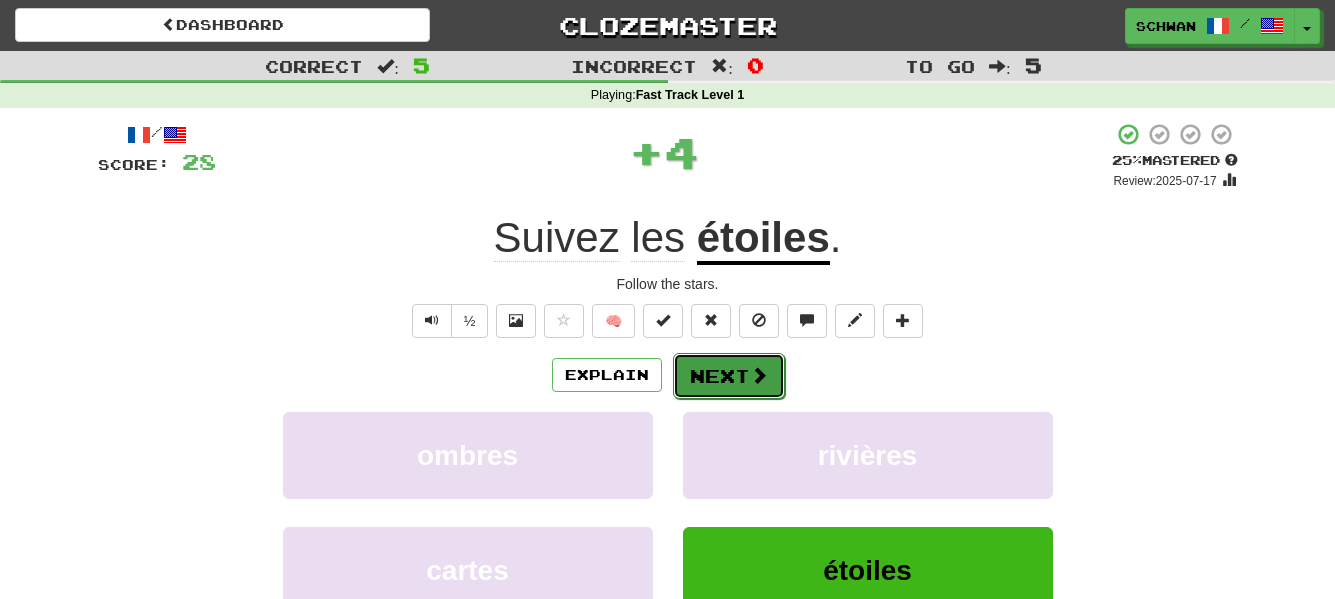 click on "Next" at bounding box center [729, 376] 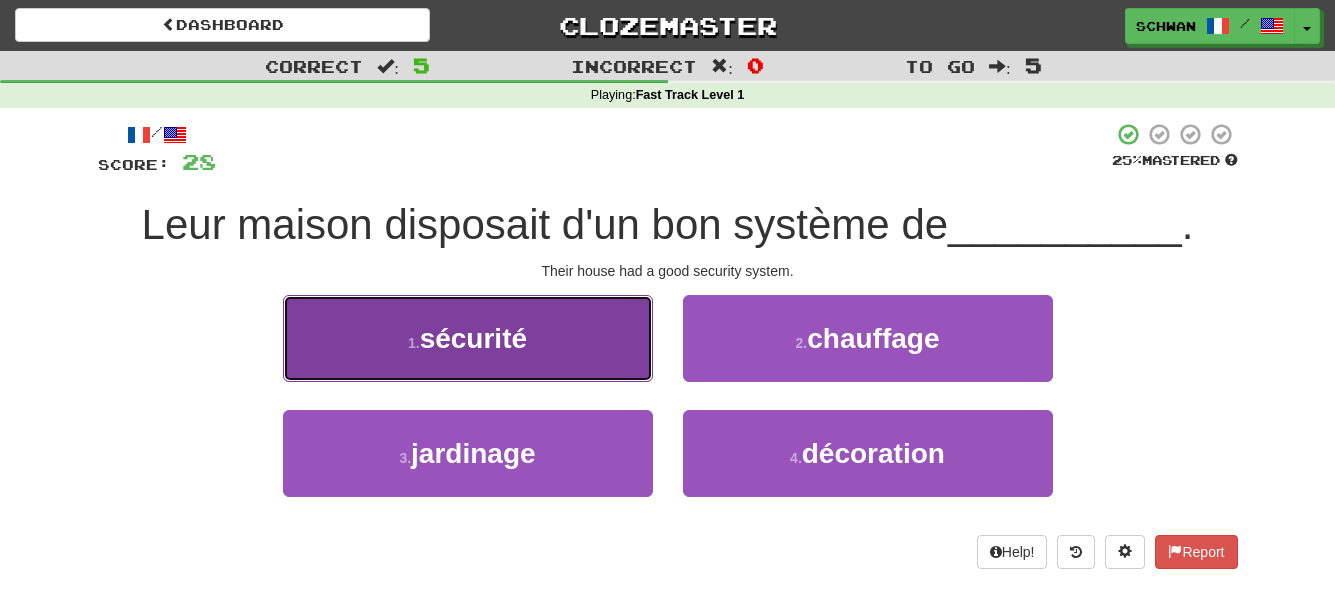 click on "1 .  sécurité" at bounding box center (468, 338) 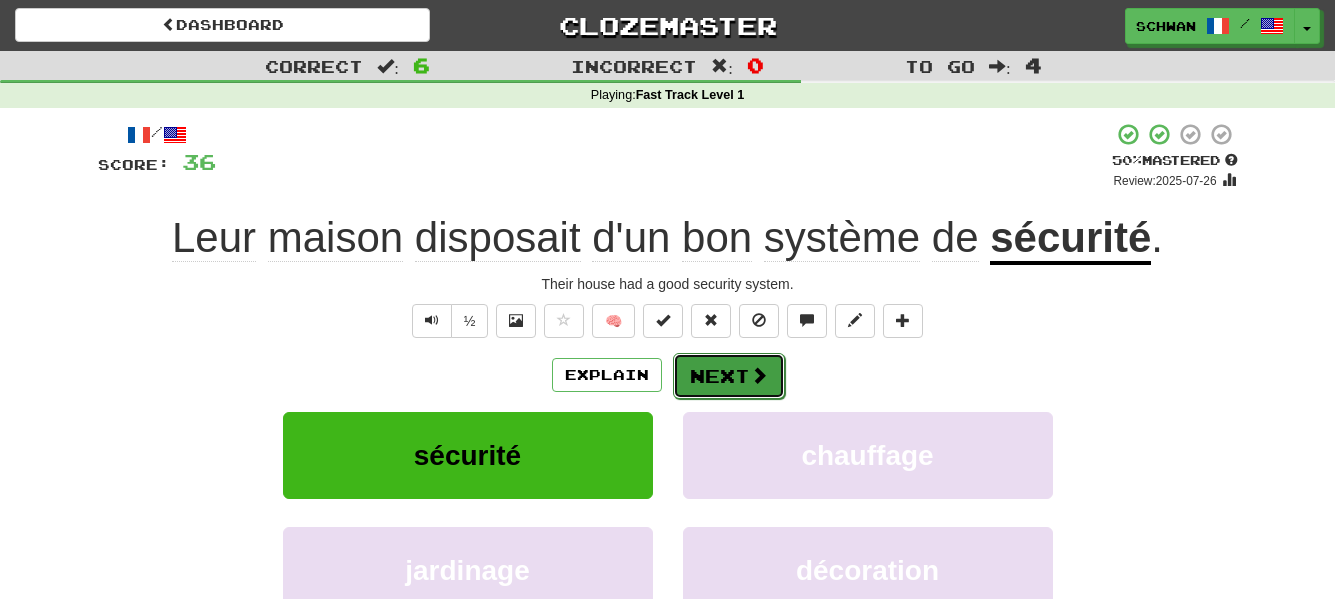 click on "Next" at bounding box center [729, 376] 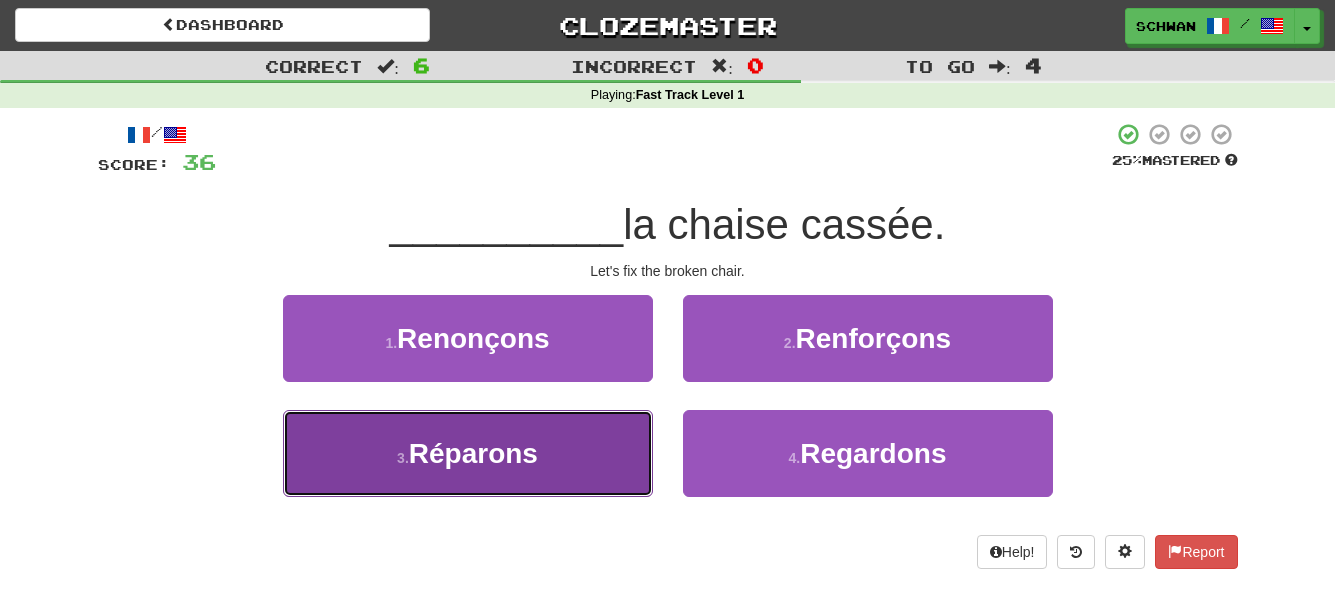 click on "Réparons" at bounding box center (473, 453) 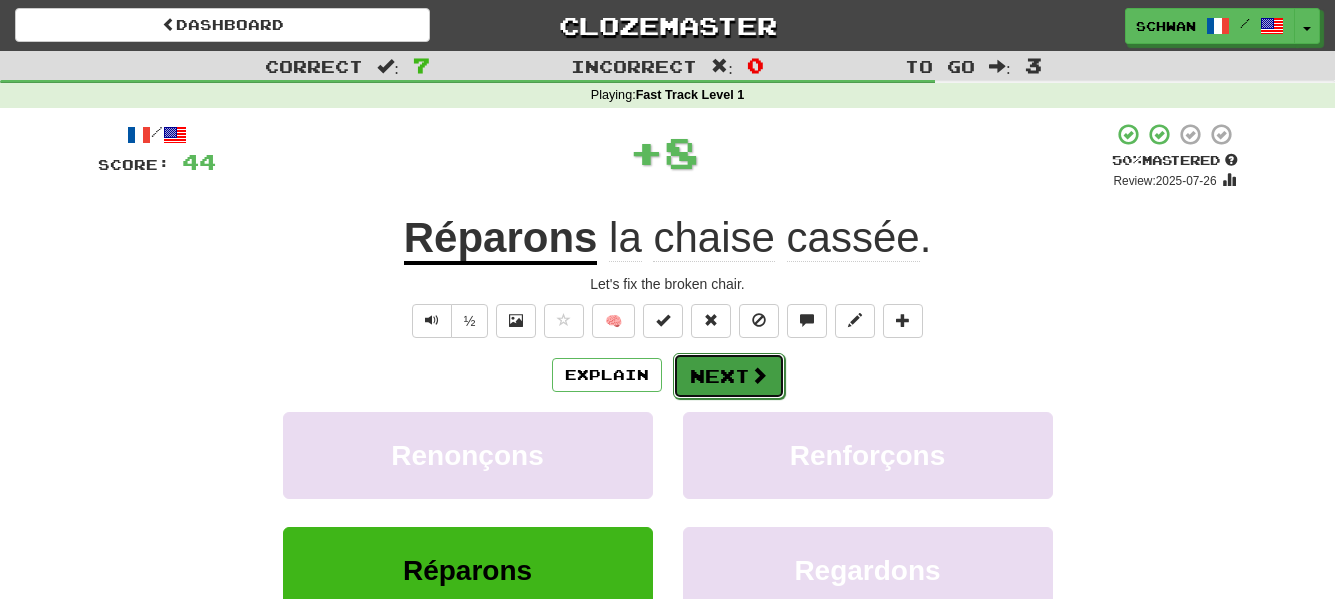 click on "Next" at bounding box center [729, 376] 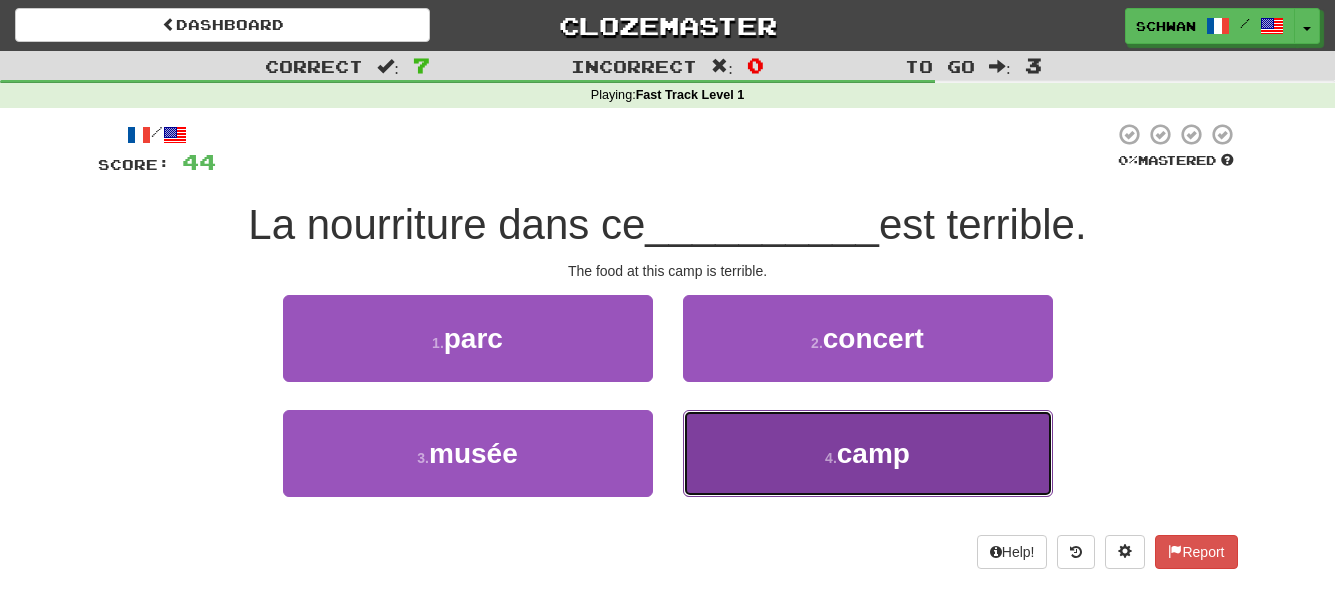 click on "4 .  camp" at bounding box center [868, 453] 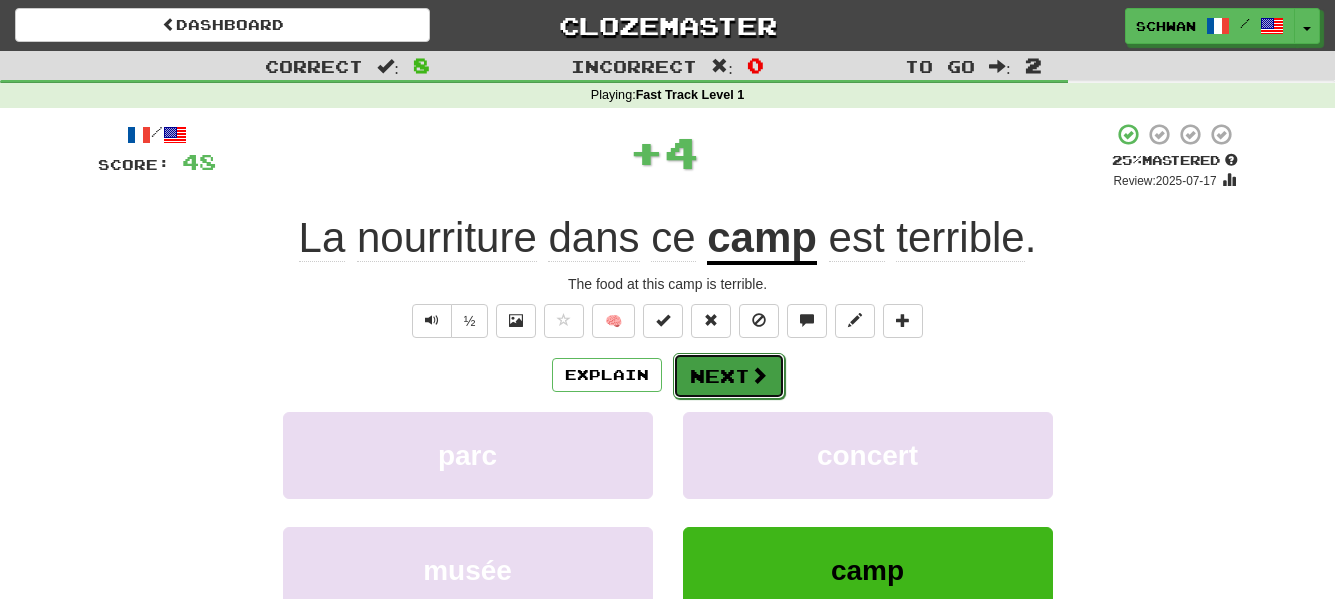 click on "Next" at bounding box center (729, 376) 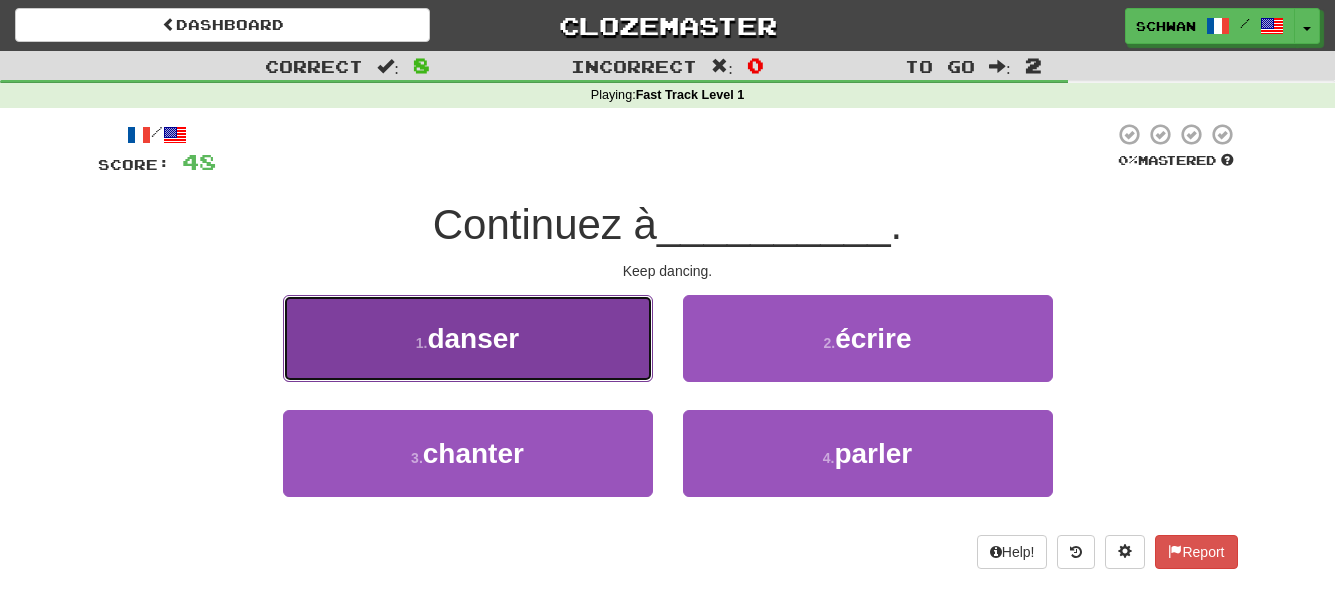 click on "1 .  danser" at bounding box center (468, 338) 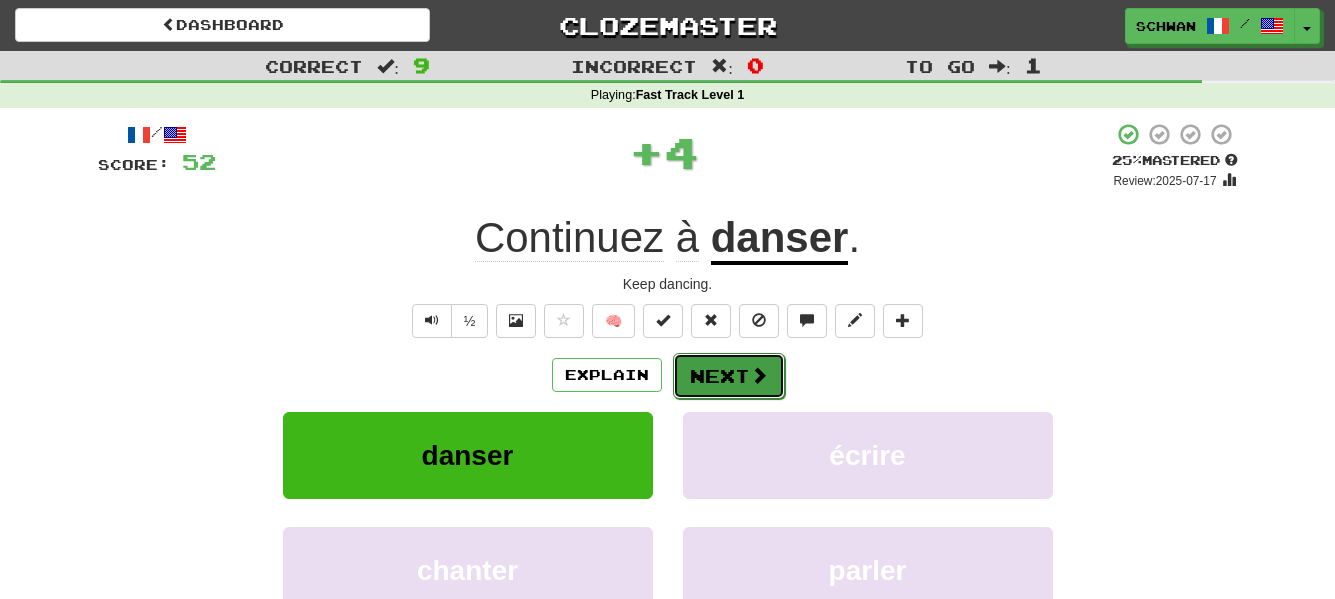 click on "Next" at bounding box center [729, 376] 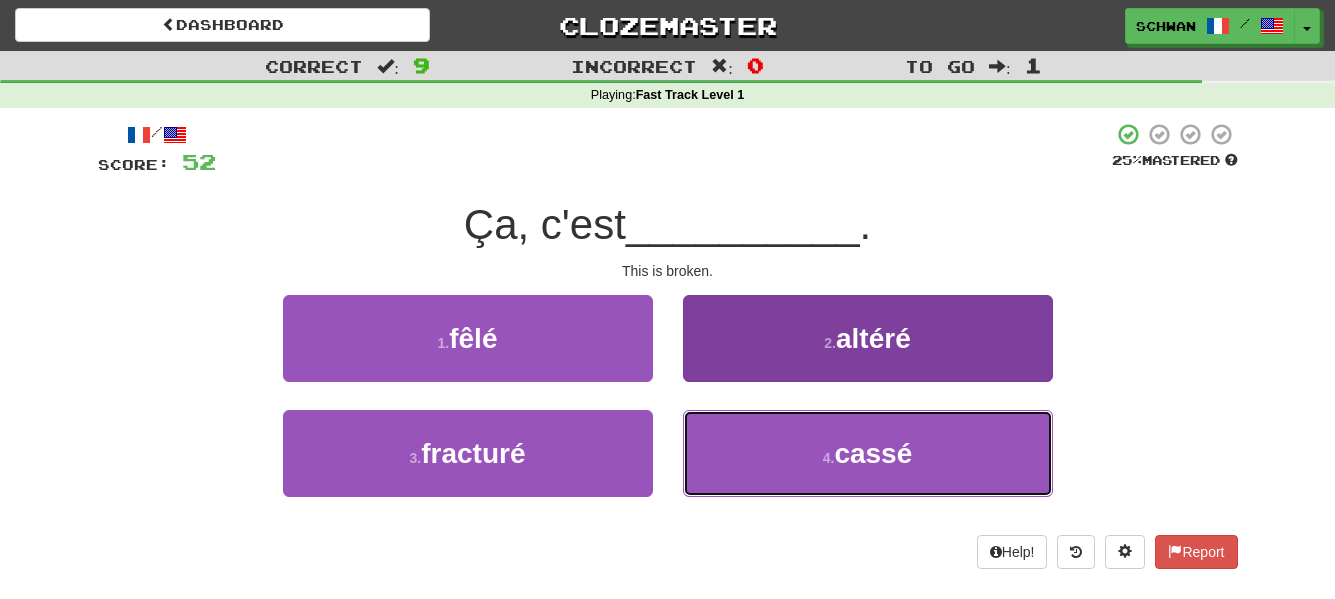 click on "4 ." at bounding box center [829, 458] 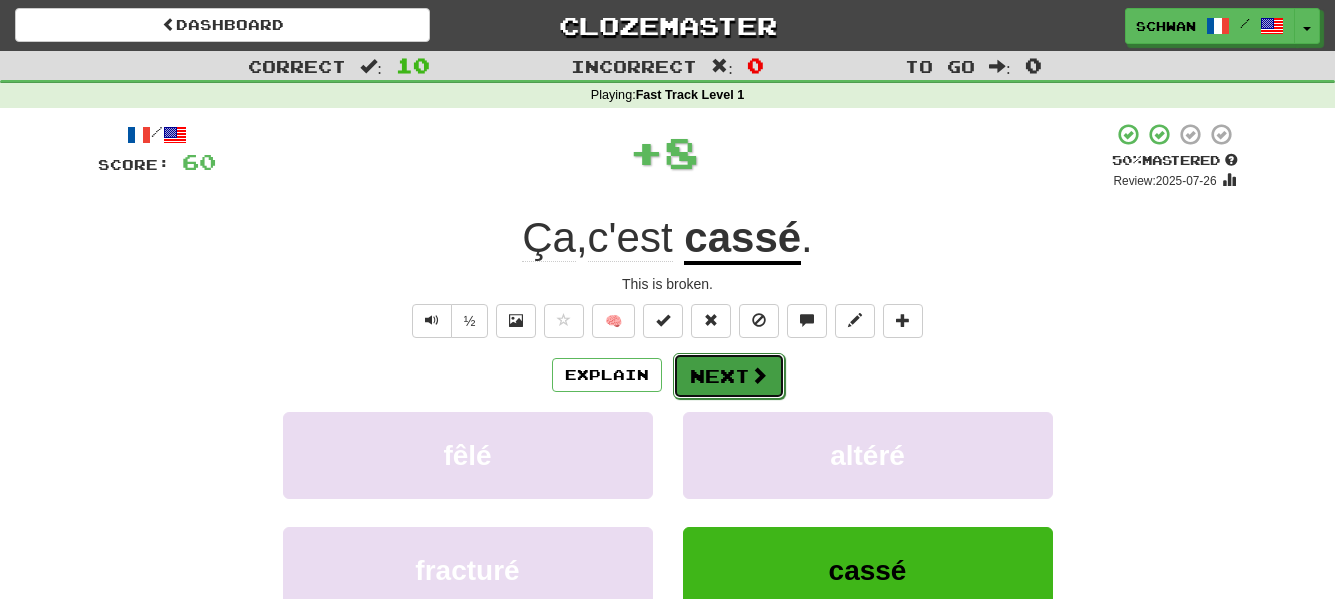click on "Next" at bounding box center (729, 376) 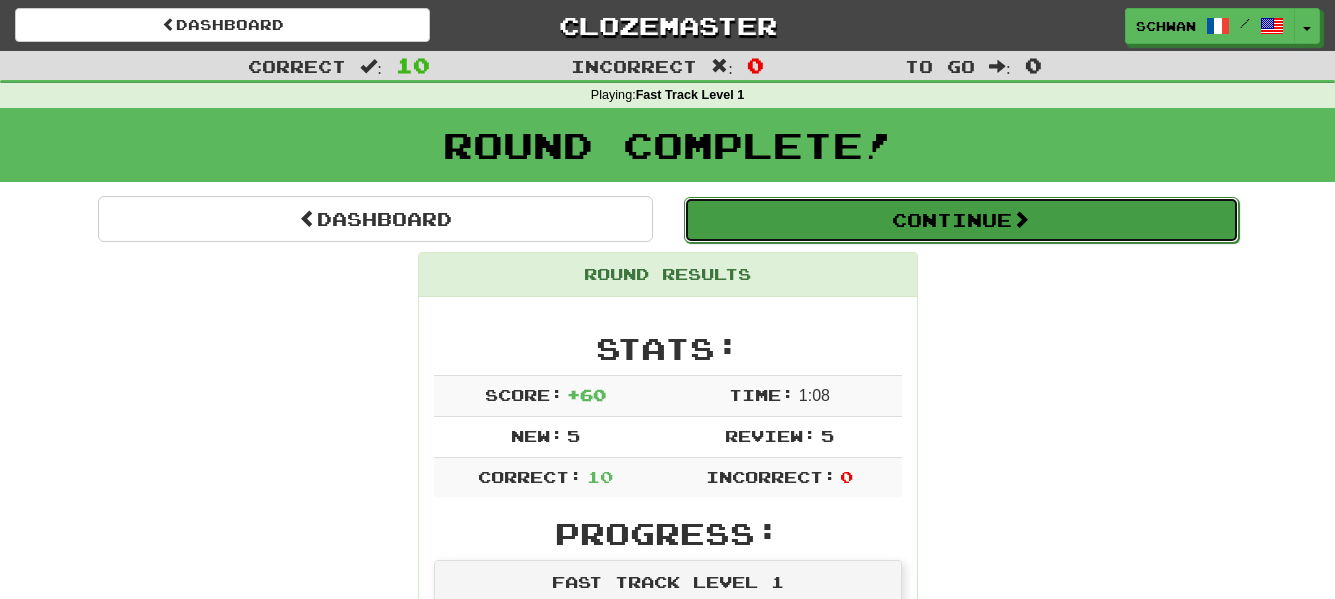 click on "Continue" at bounding box center (961, 220) 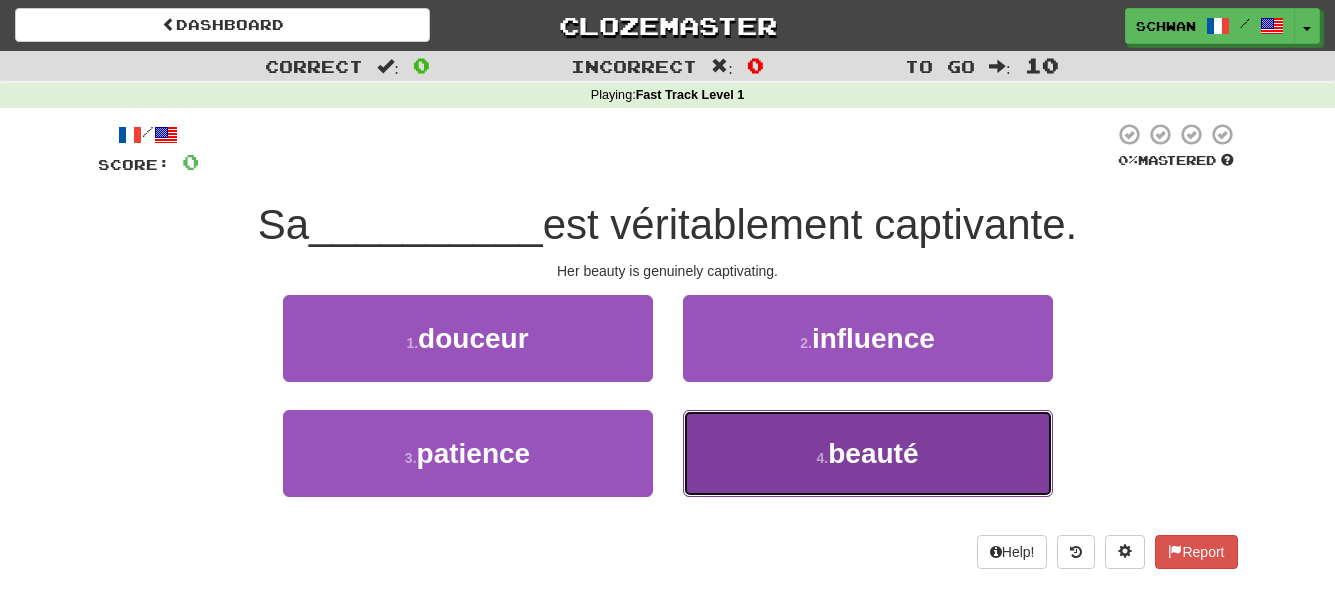 click on "4 .  beauté" at bounding box center (868, 453) 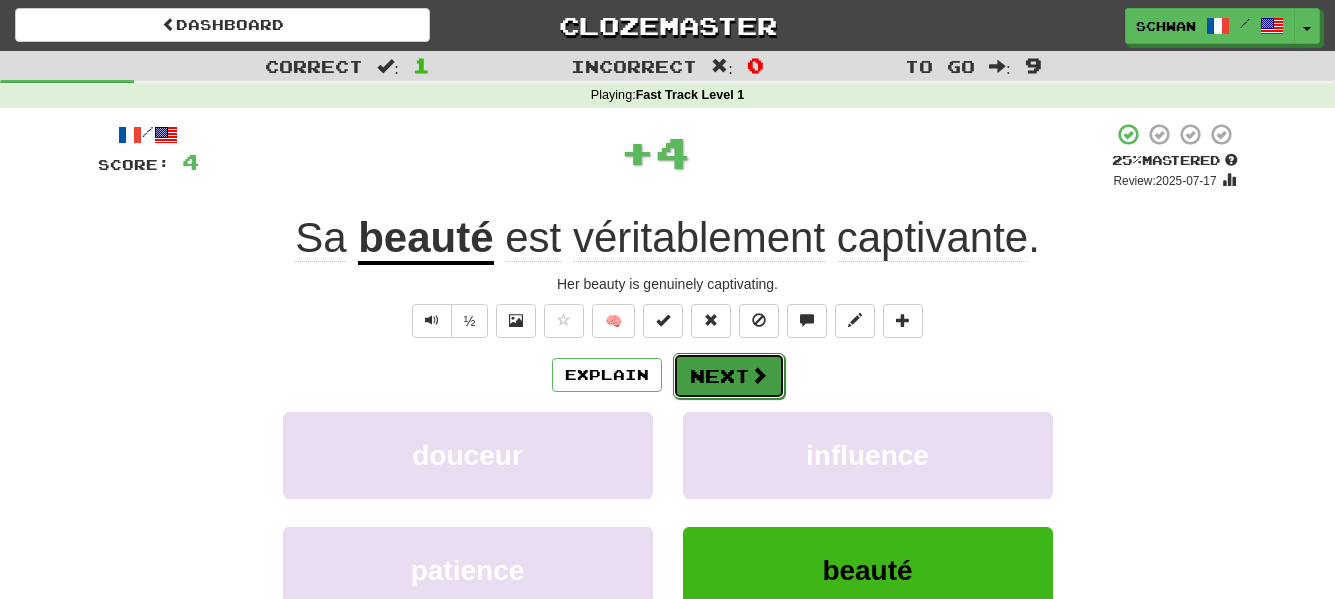 click on "Next" at bounding box center (729, 376) 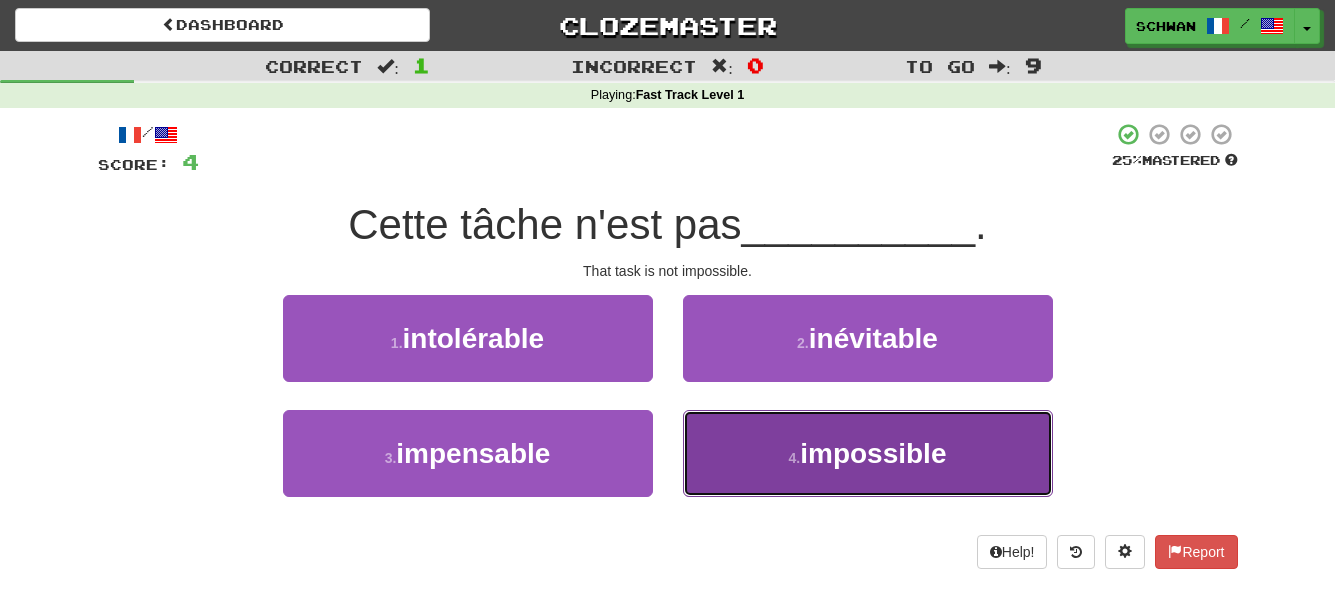 click on "4 ." at bounding box center (795, 458) 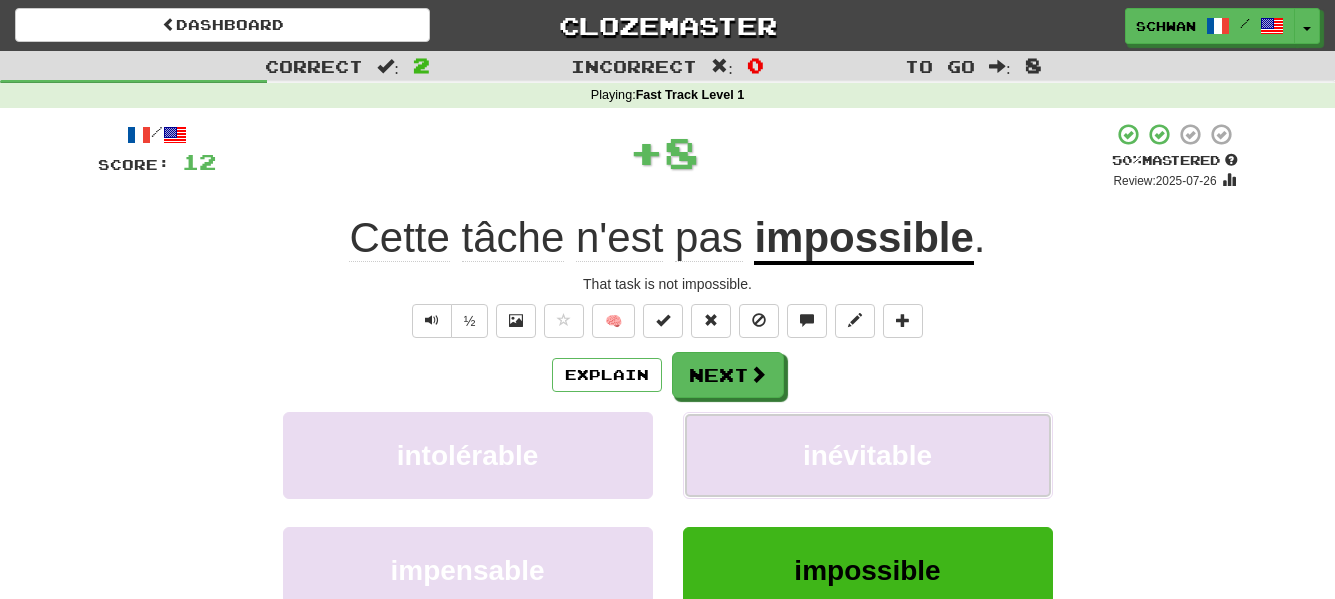 click on "inévitable" at bounding box center (868, 455) 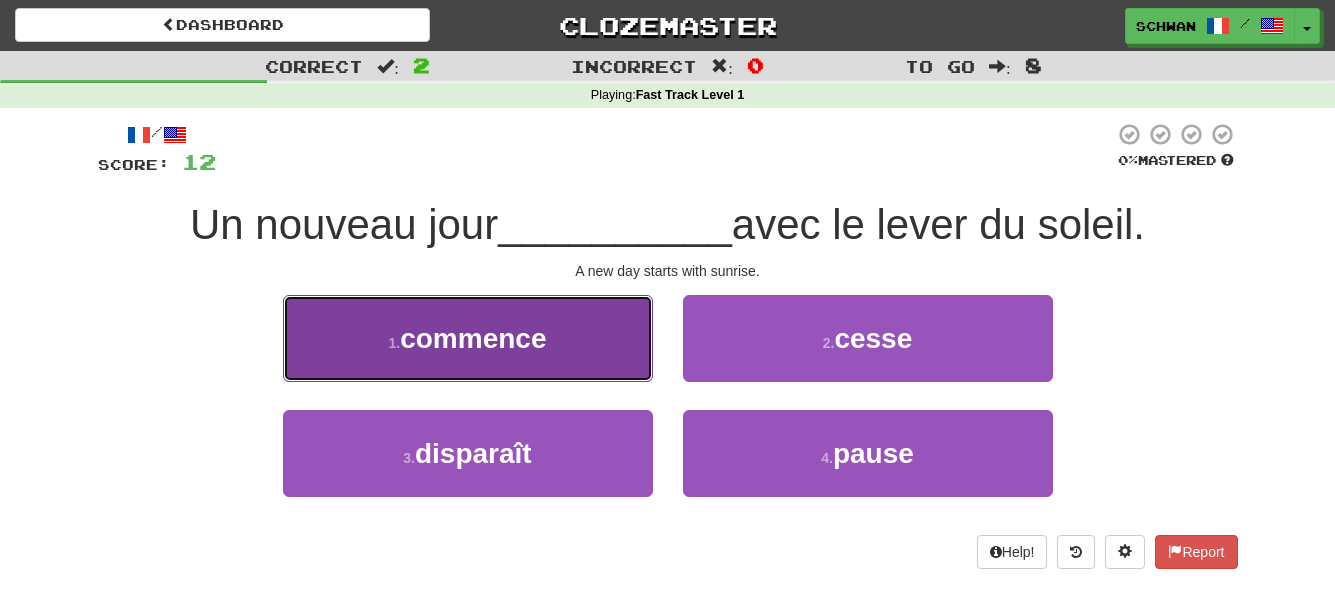 click on "commence" at bounding box center [473, 338] 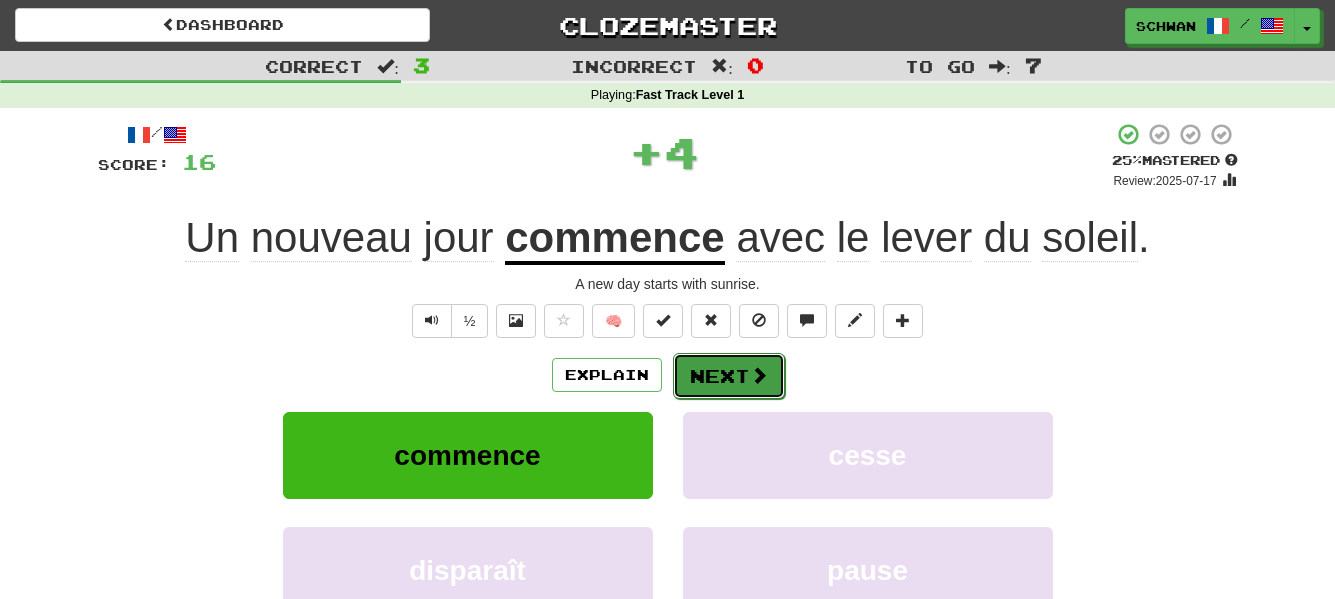 click on "Next" at bounding box center (729, 376) 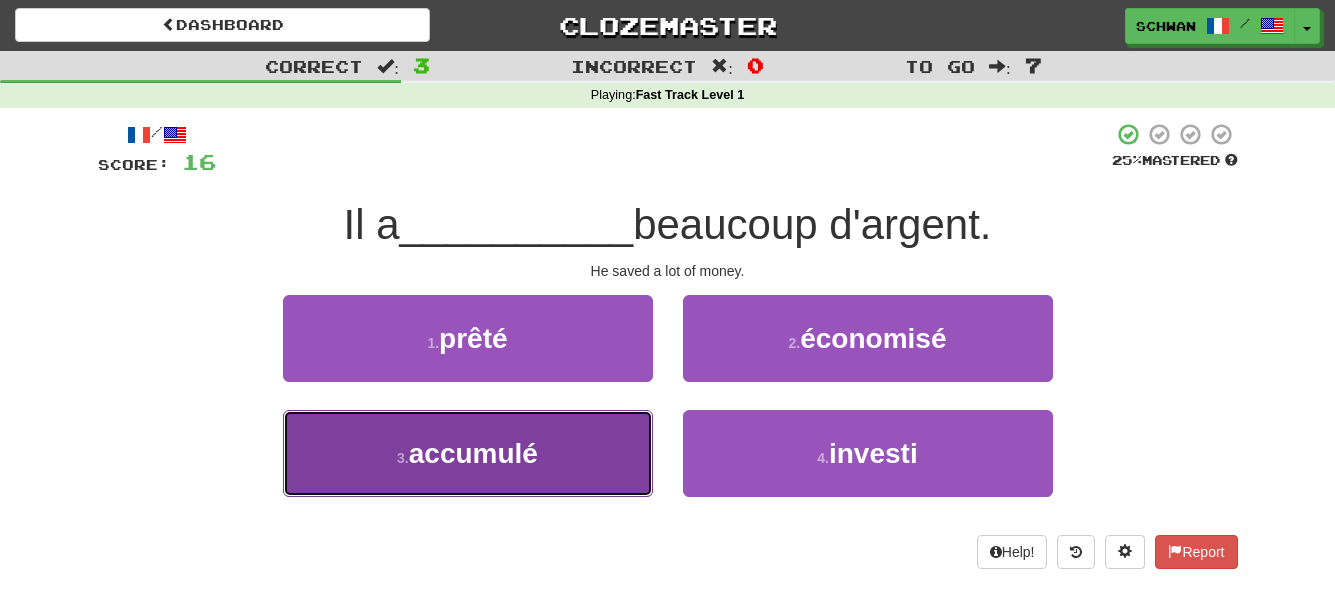 click on "3 .  accumulé" at bounding box center (468, 453) 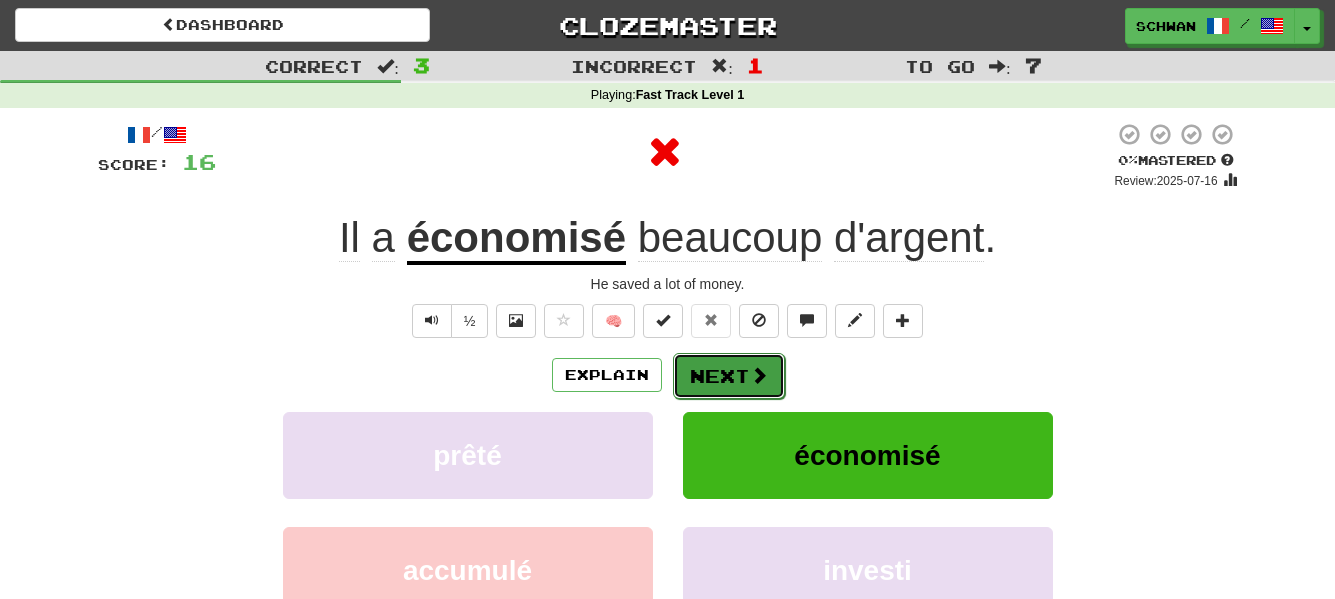 click on "Next" at bounding box center [729, 376] 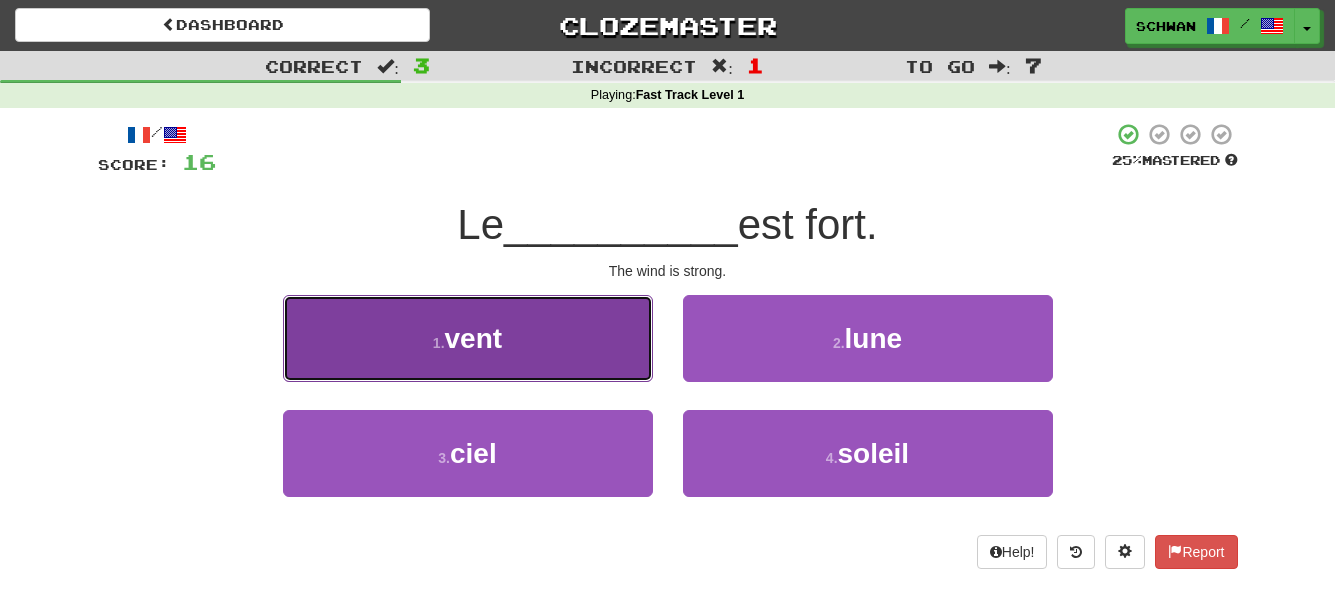 click on "1 .  vent" at bounding box center (468, 338) 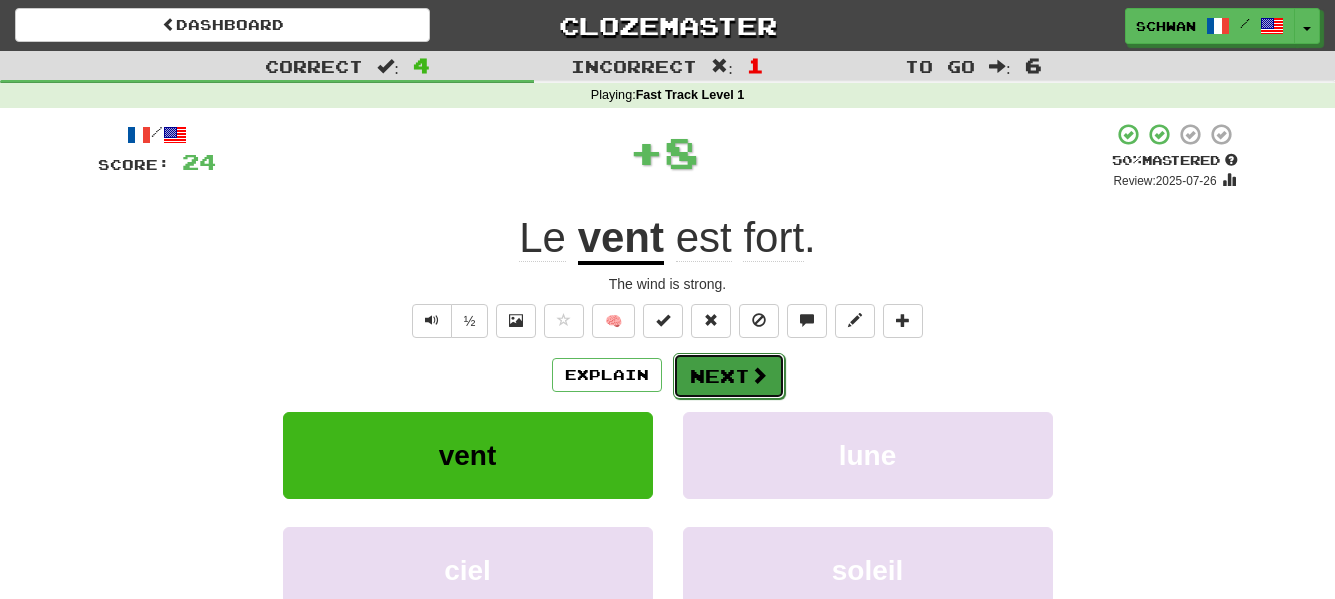 click on "Next" at bounding box center [729, 376] 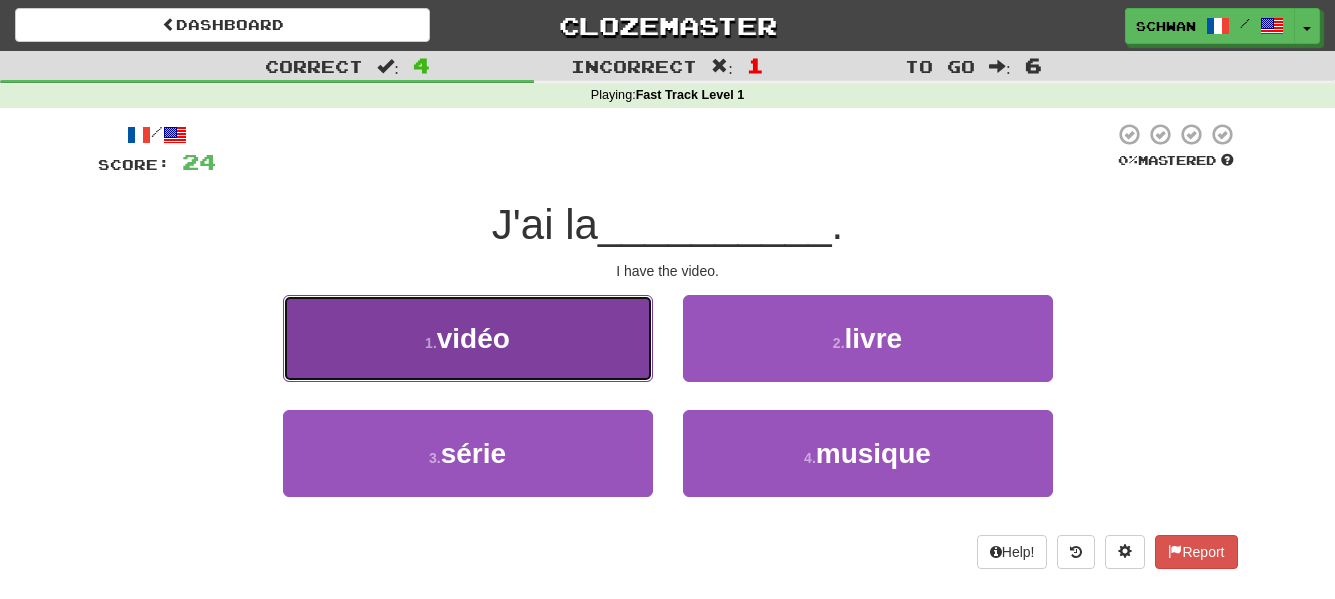 click on "1 .  vidéo" at bounding box center [468, 338] 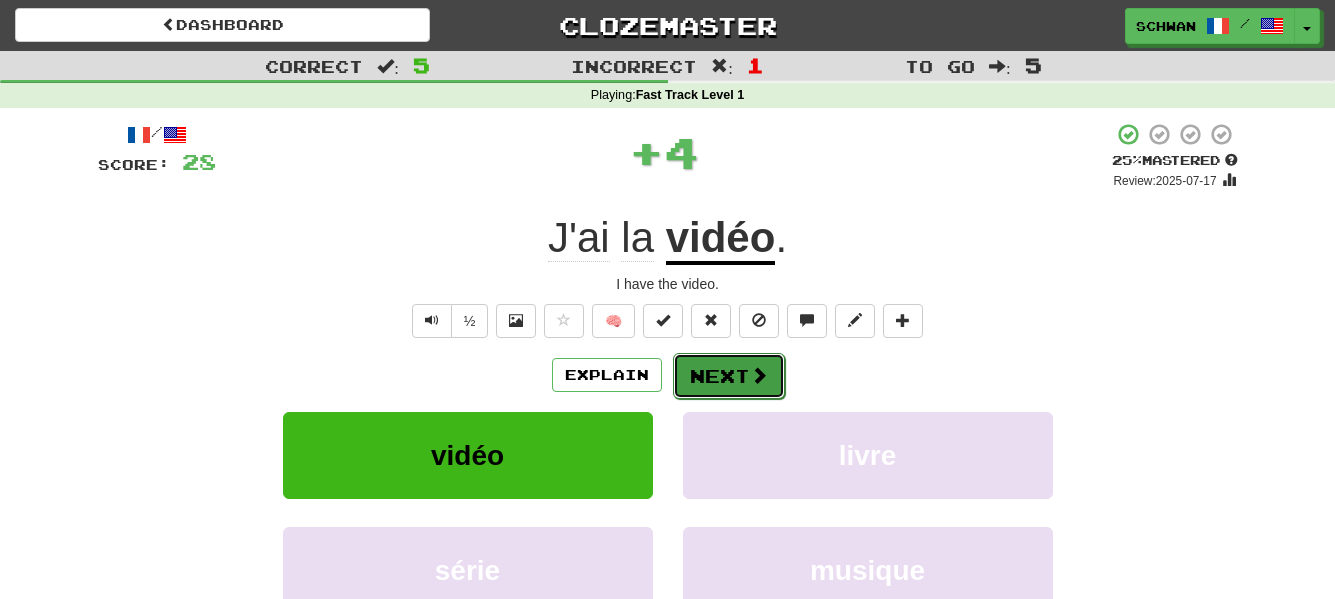 click on "Next" at bounding box center (729, 376) 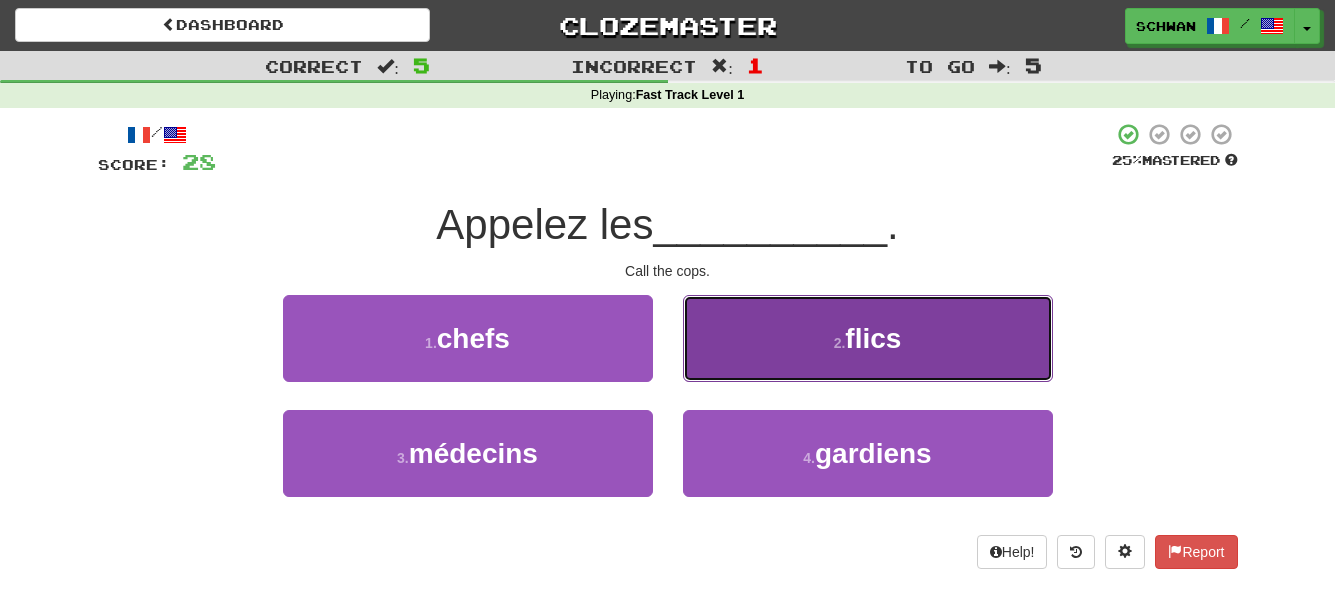 click on "2 .  flics" at bounding box center (868, 338) 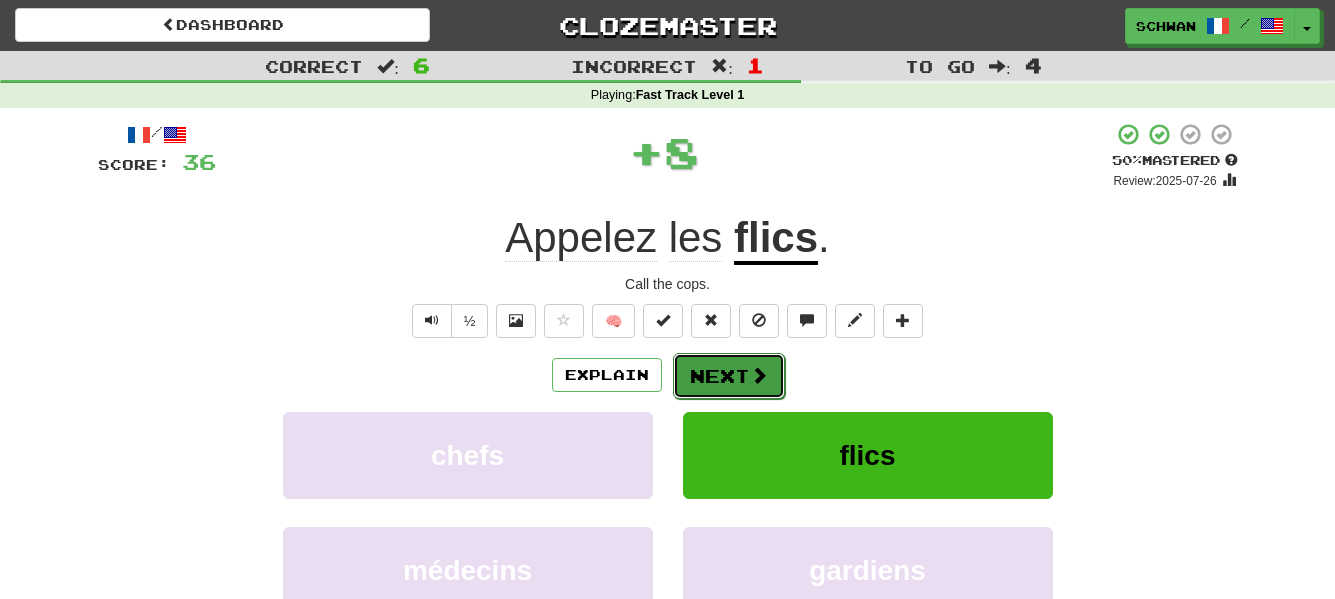 click on "Next" at bounding box center [729, 376] 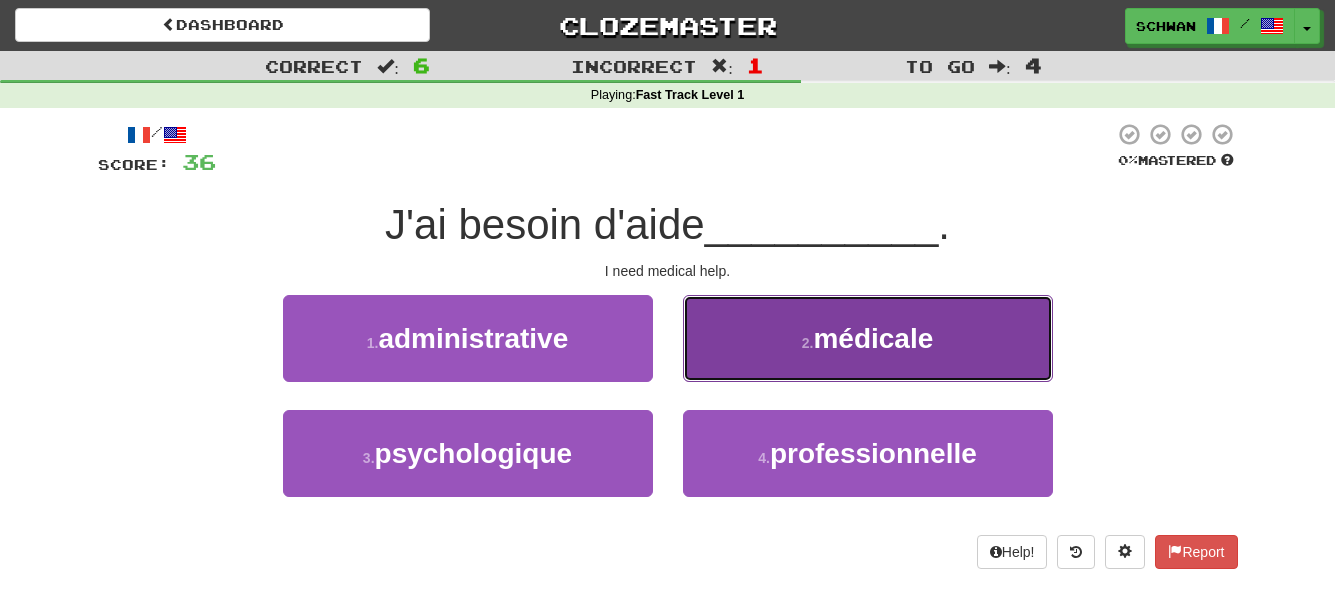click on "2 .  médicale" at bounding box center [868, 338] 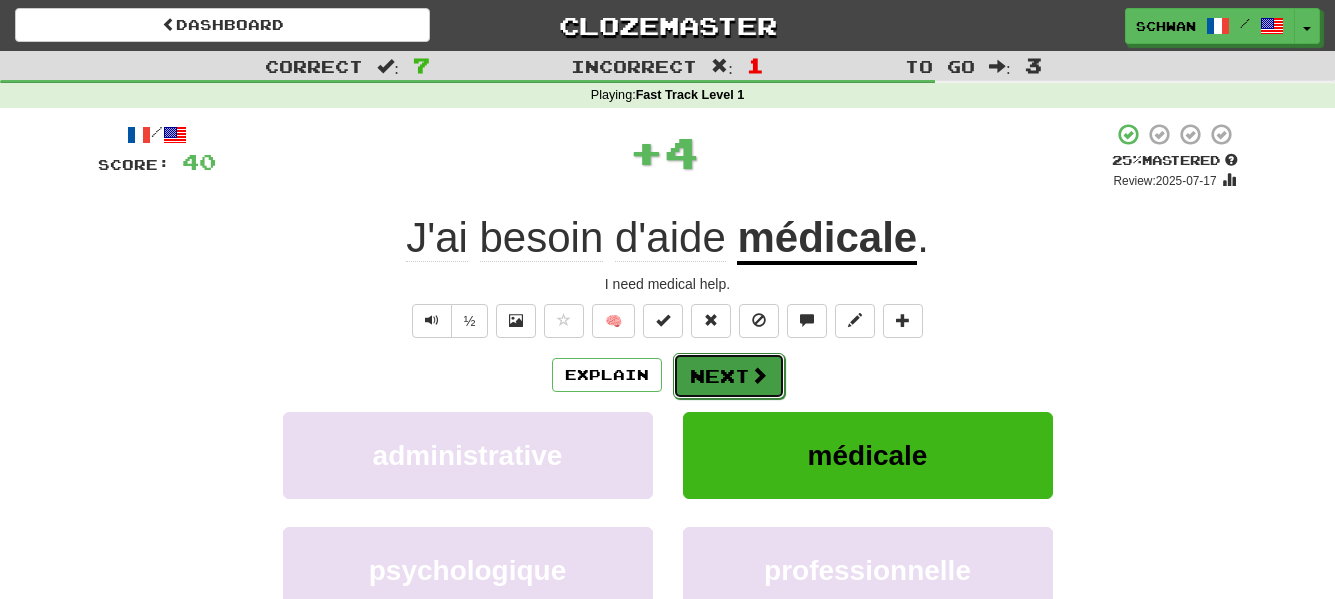 click on "Next" at bounding box center (729, 376) 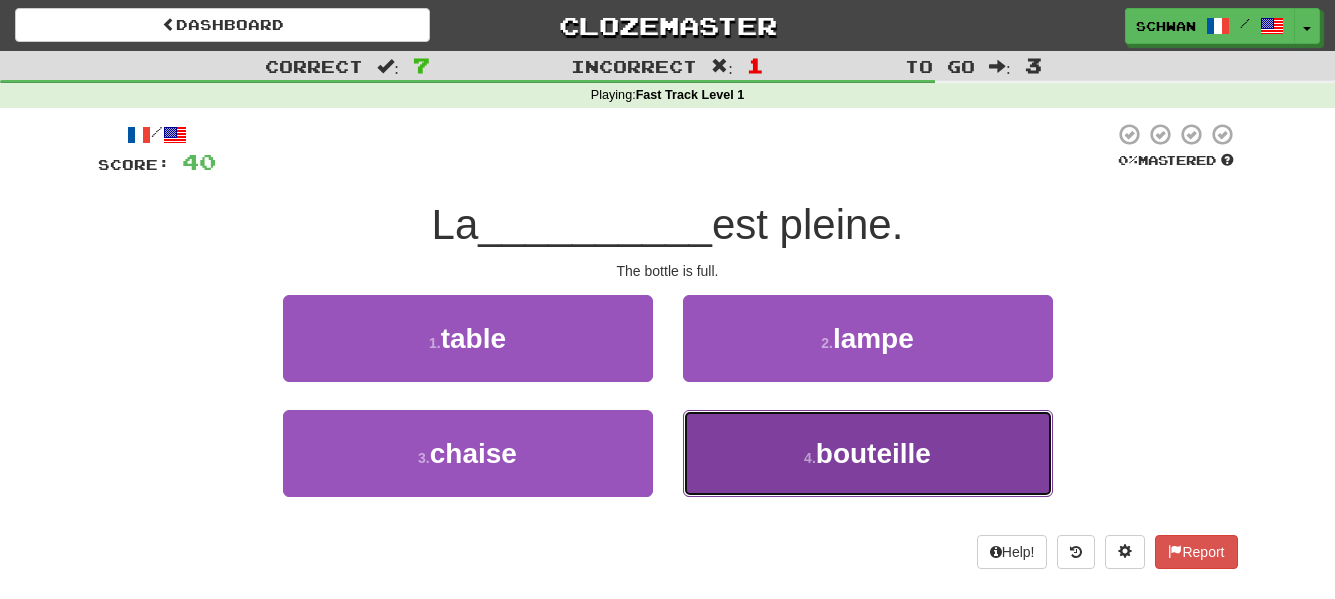 click on "4 .  bouteille" at bounding box center (868, 453) 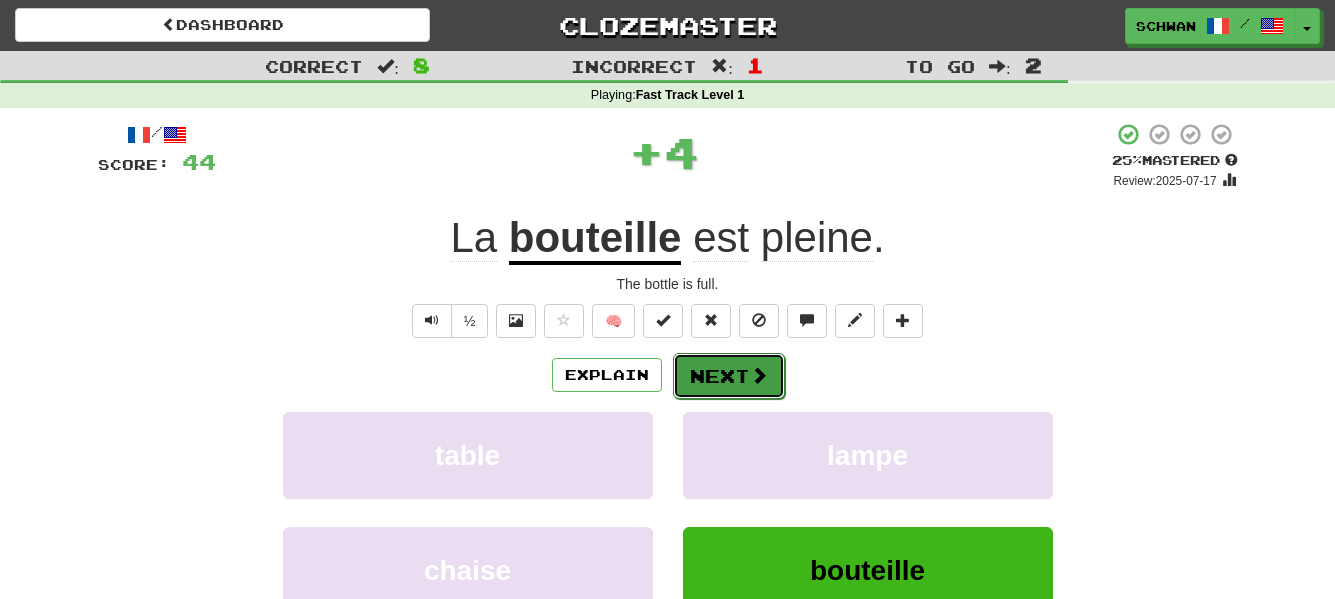 click on "Next" at bounding box center [729, 376] 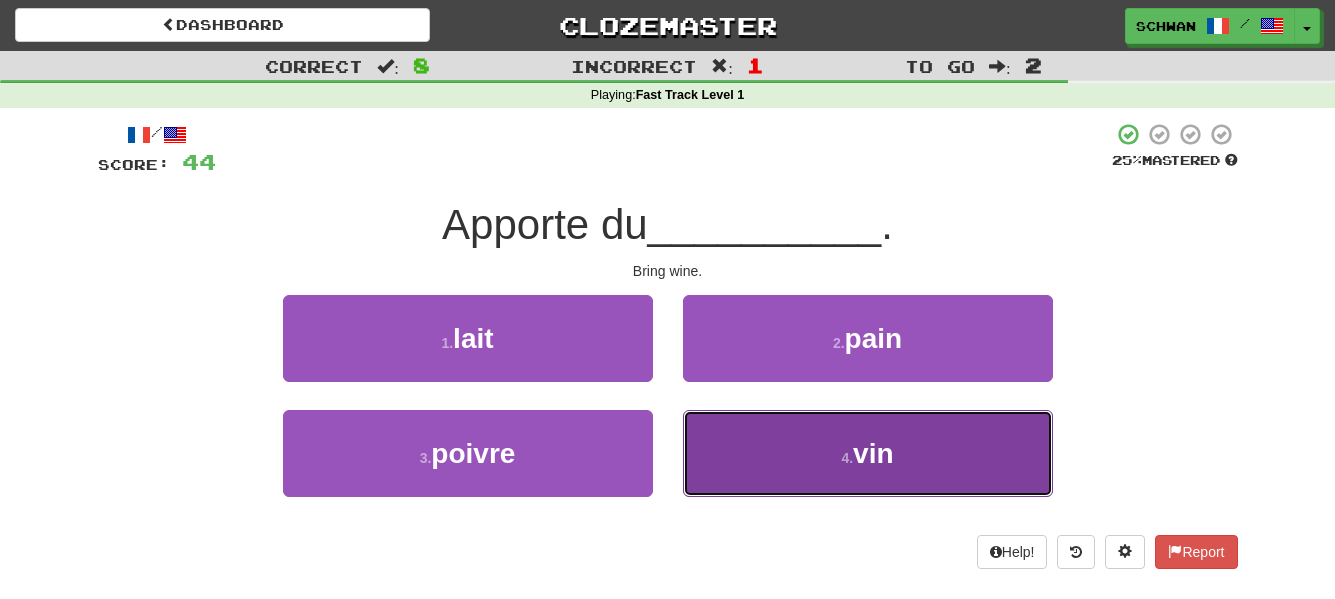 click on "4 .  vin" at bounding box center (868, 453) 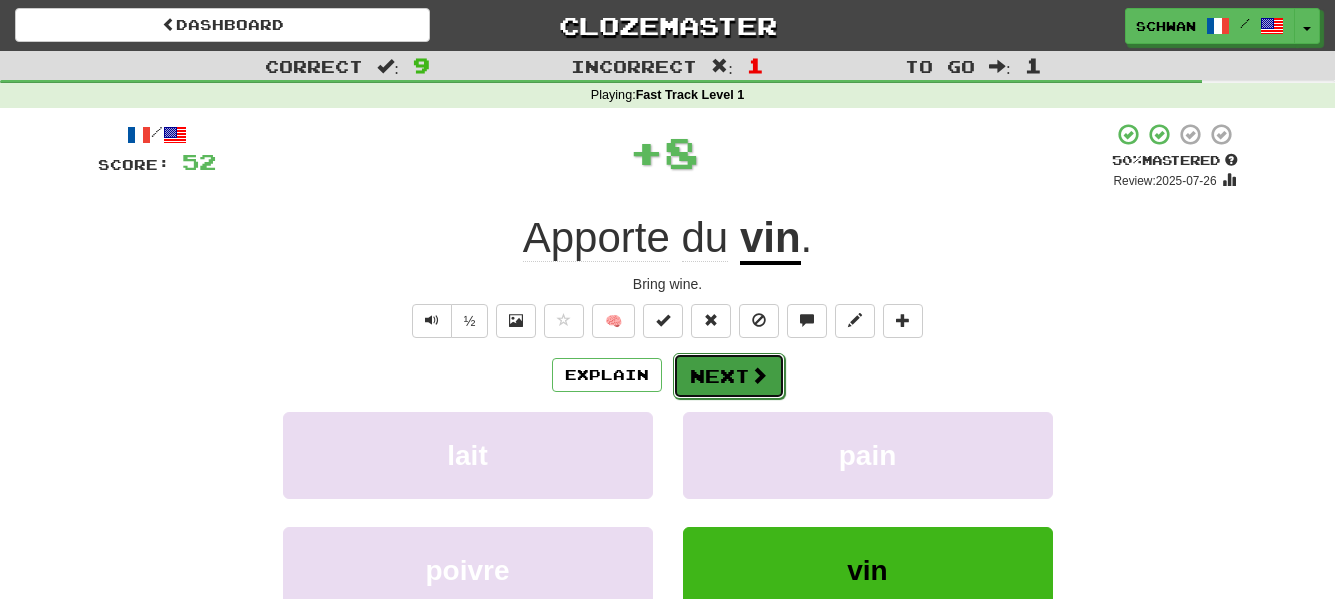 click on "Next" at bounding box center (729, 376) 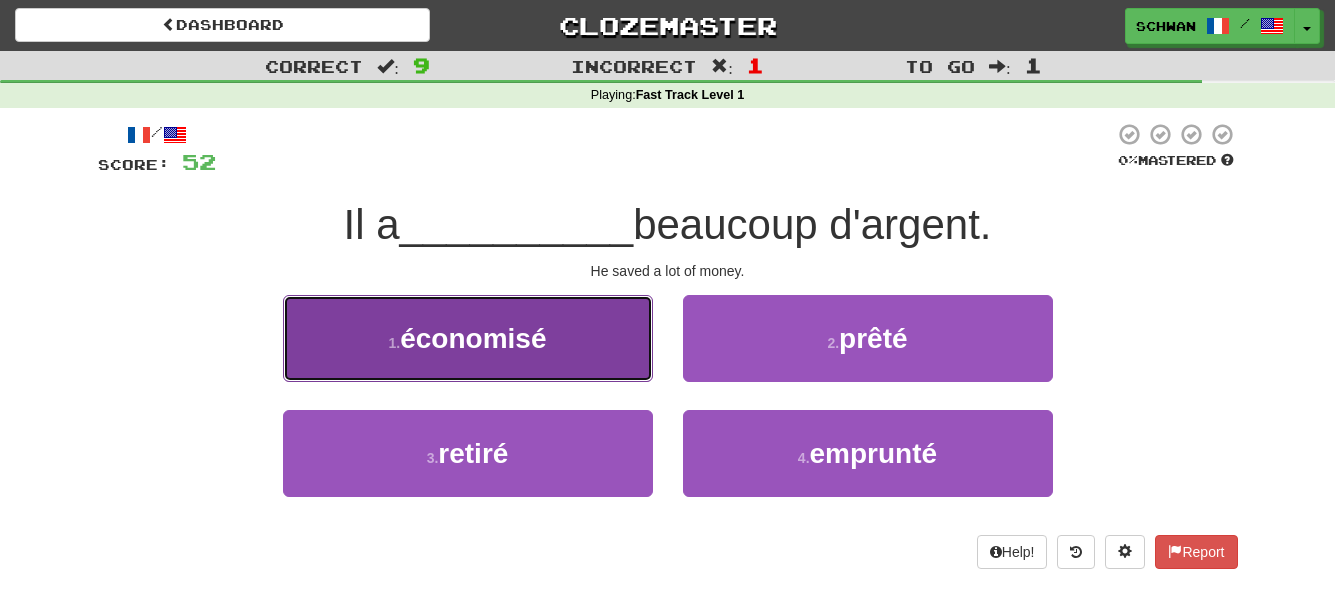 click on "1 .  économisé" at bounding box center [468, 338] 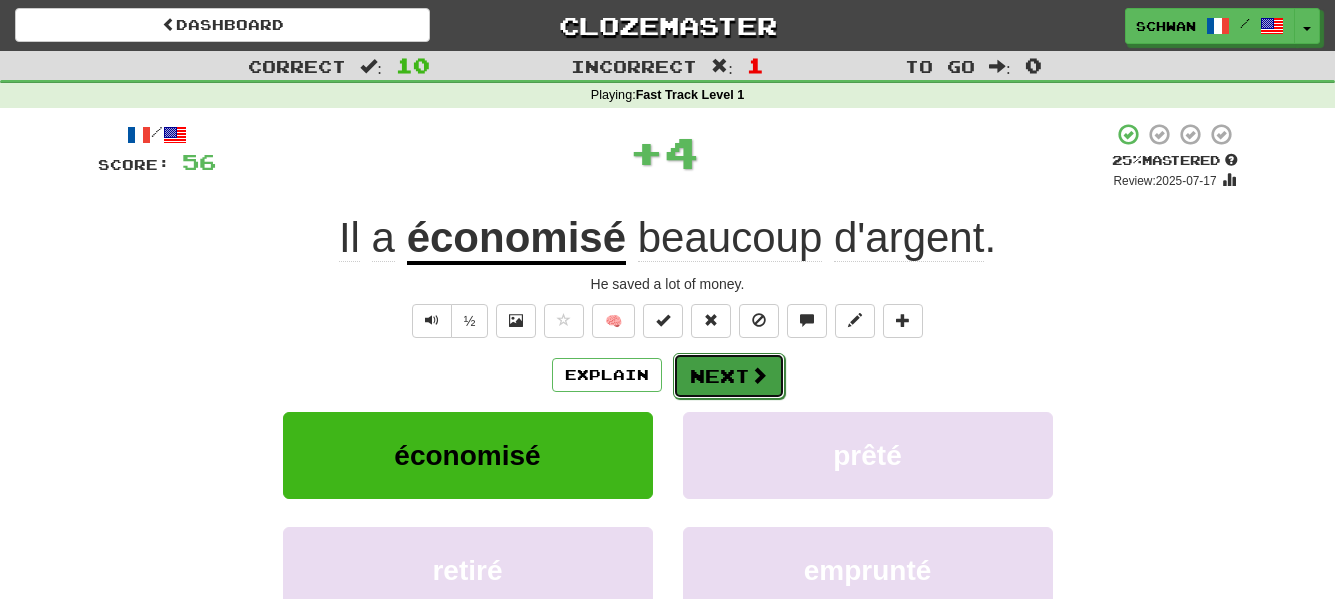 click on "Next" at bounding box center (729, 376) 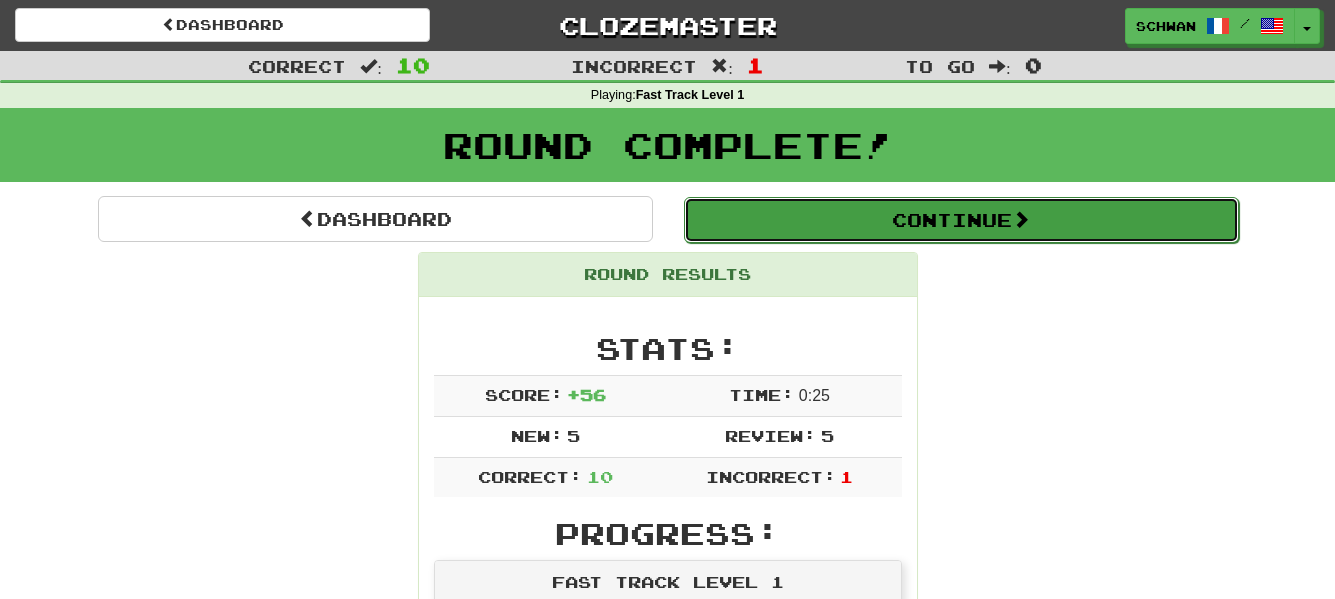 click on "Continue" at bounding box center [961, 220] 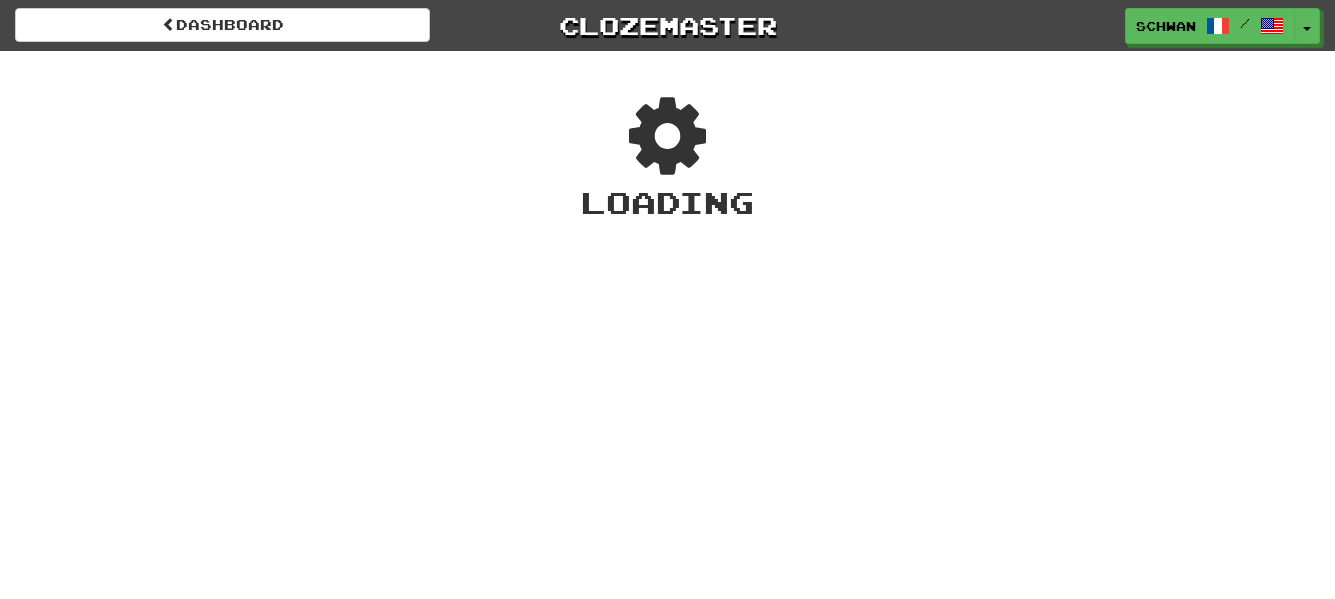 click on "[LAST] / Toggle Dropdown Dashboard Leaderboard Activity Feed Notifications Profile Discussions Français /English Streak: 1 Review: 273 Points Today: 0 Български /English Streak: 0 Review: 0 Points Today: 0 Русский /English Streak: 3 Review: 2 Points Today: 184 中文 /English Streak: 10 Review: 527 Points Today: 0 廣東話 /English Streak: 0 Review: 20 Points Today: 0 Languages Account Logout [LAST] / Toggle Dropdown Dashboard Leaderboard Activity Feed Notifications Profile Discussions" at bounding box center [667, 299] 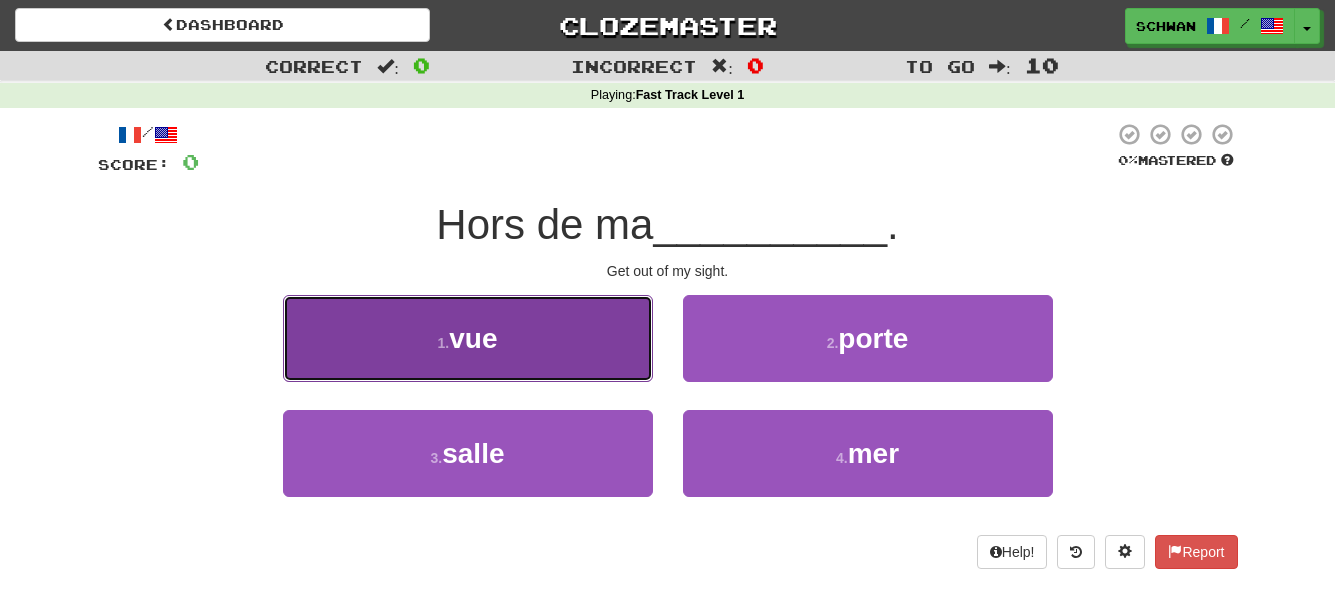 click on "1 .  vue" at bounding box center (468, 338) 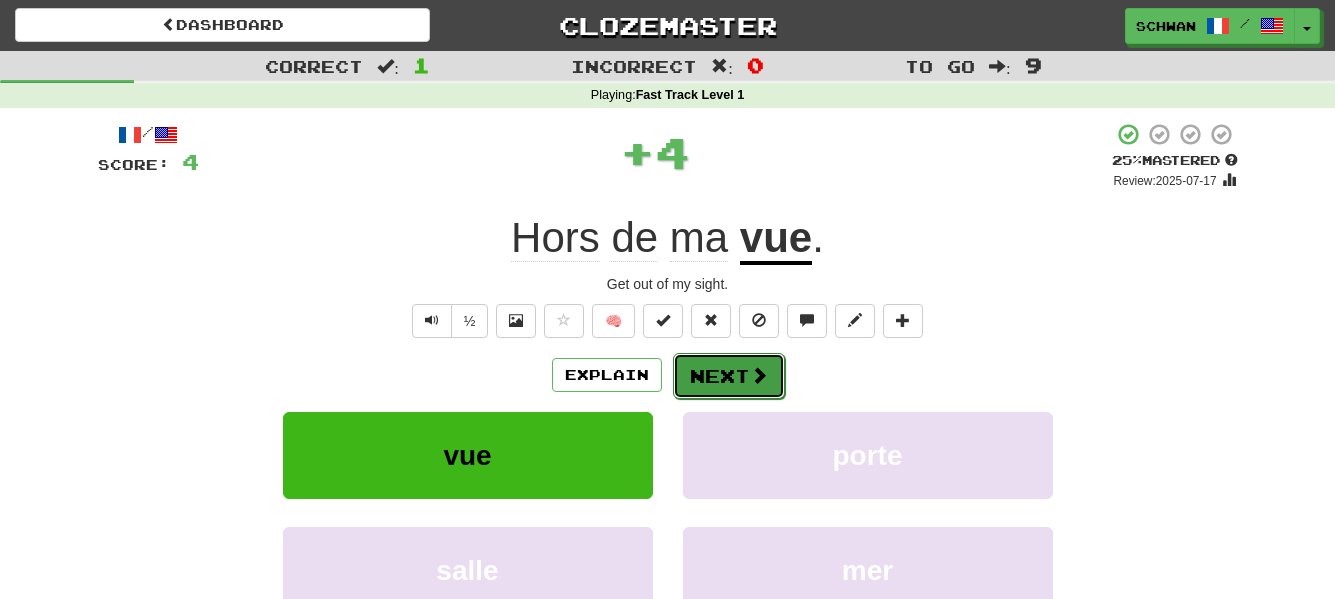 click on "Next" at bounding box center [729, 376] 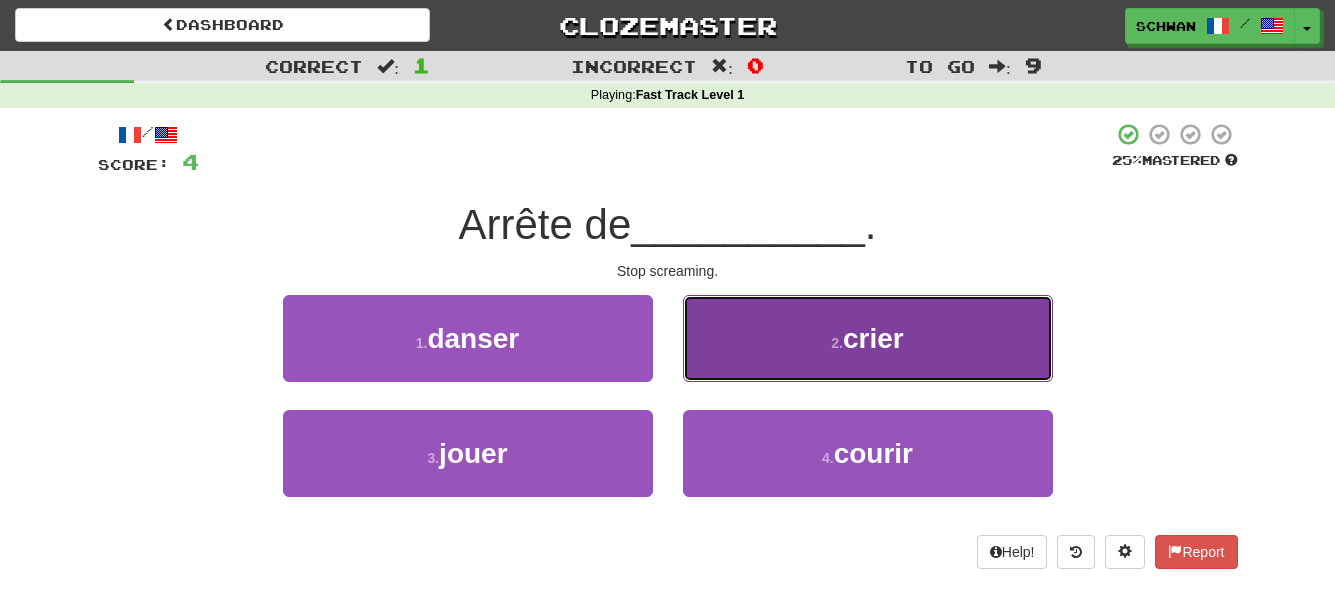 click on "2 .  crier" at bounding box center (868, 338) 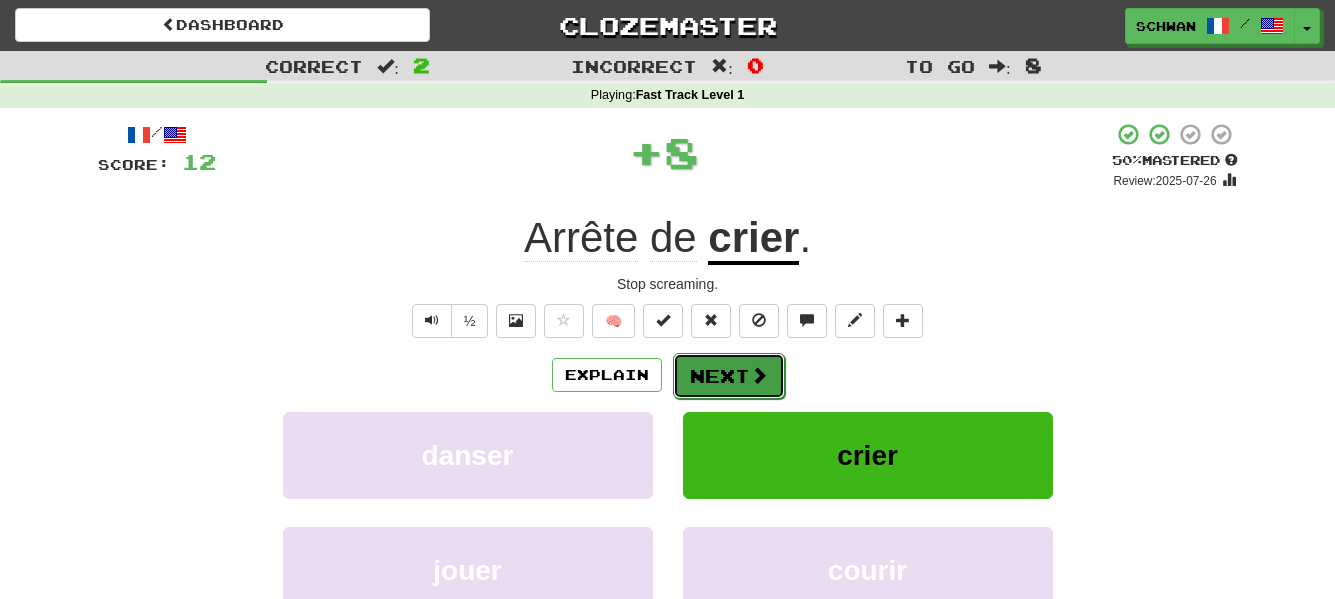 click on "Next" at bounding box center (729, 376) 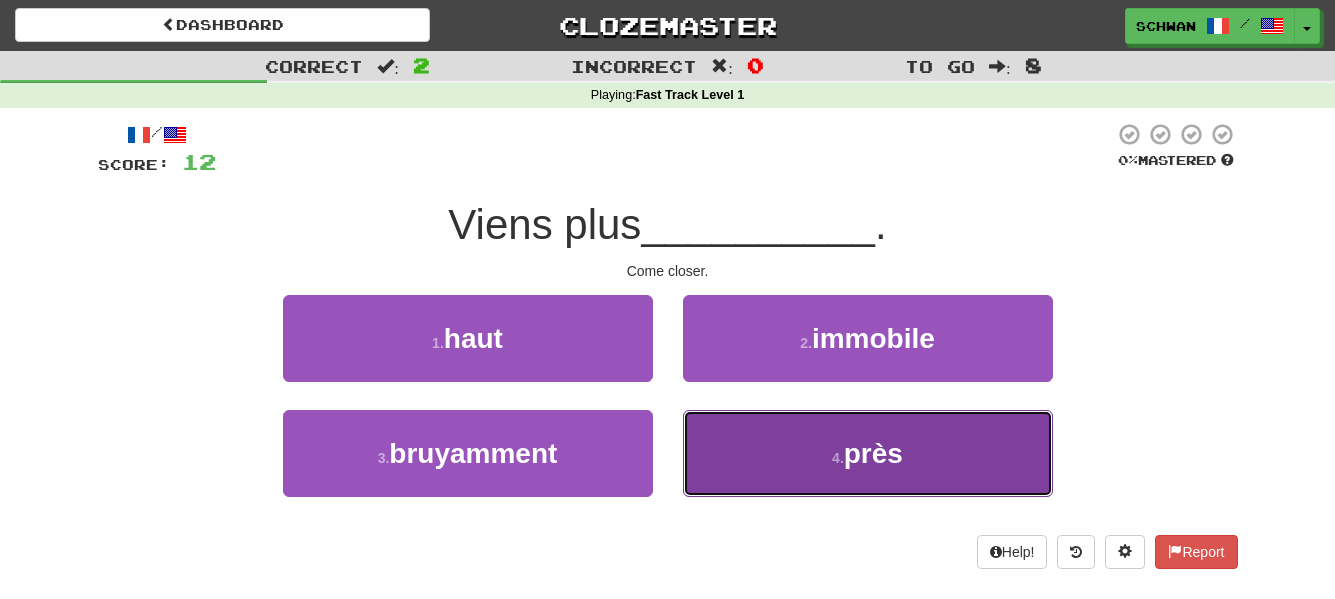 click on "4 .  près" at bounding box center [868, 453] 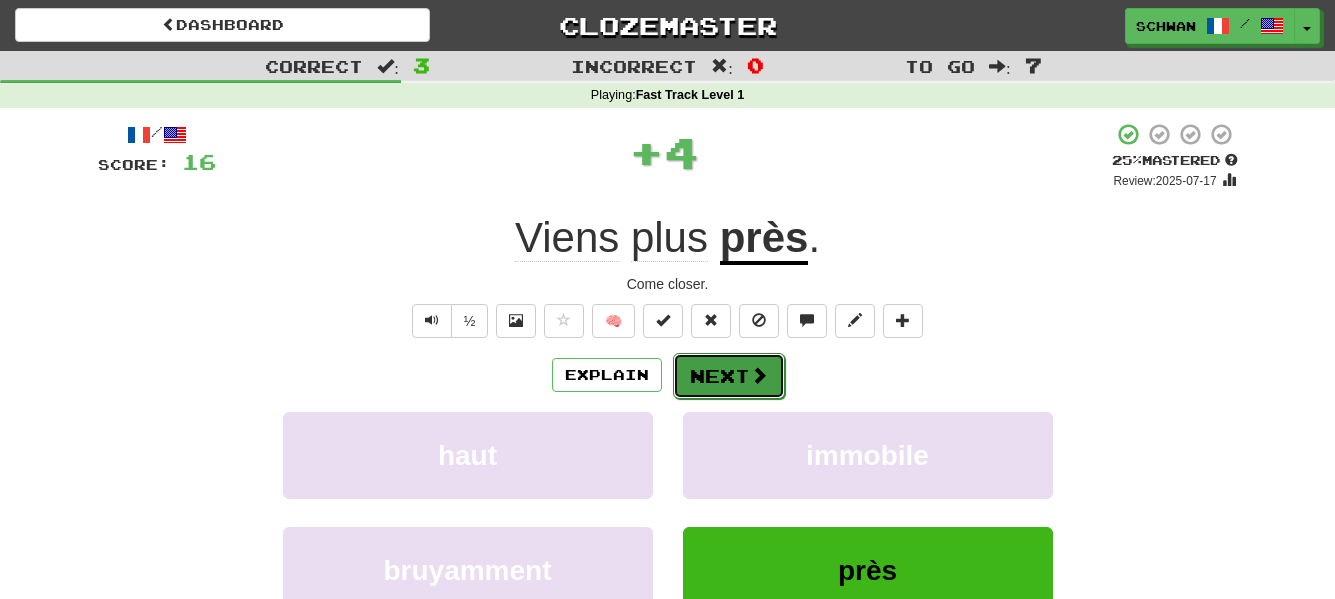 click on "Next" at bounding box center [729, 376] 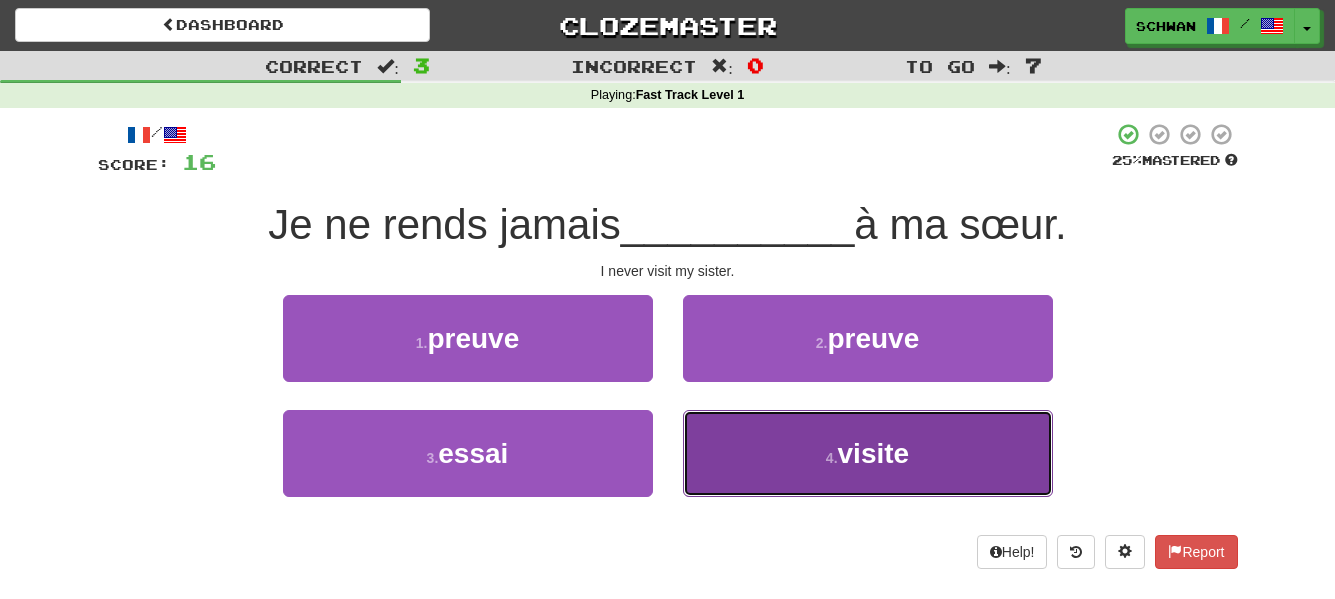 click on "4 .  visite" at bounding box center [868, 453] 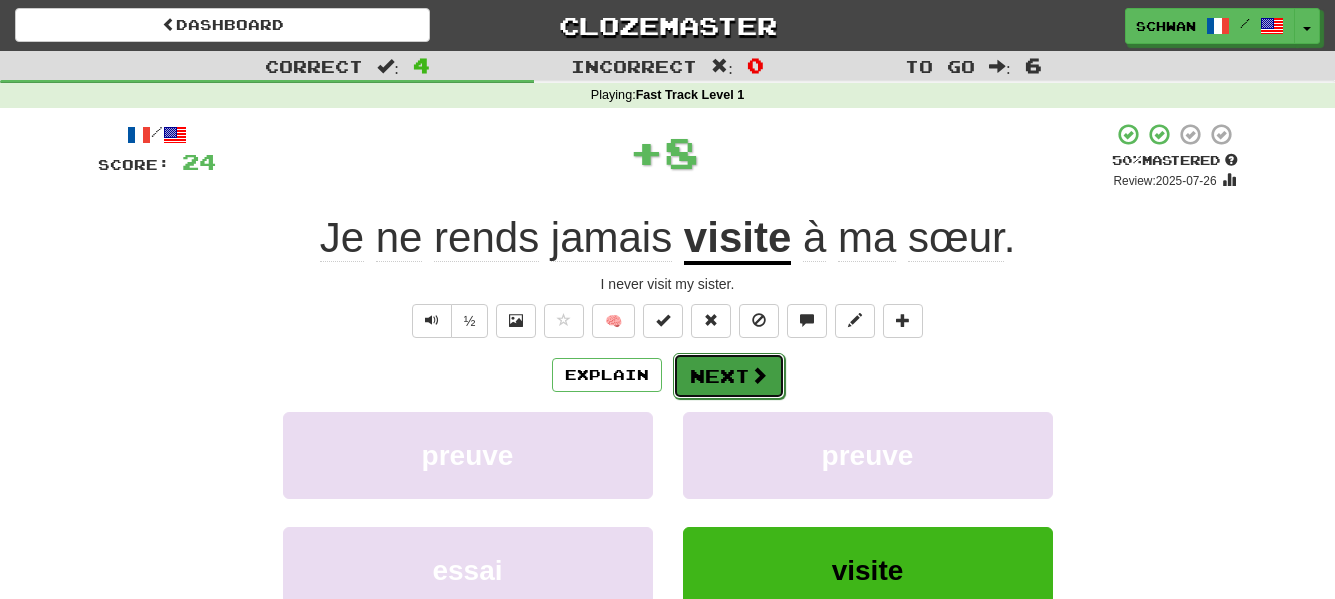 click on "Next" at bounding box center (729, 376) 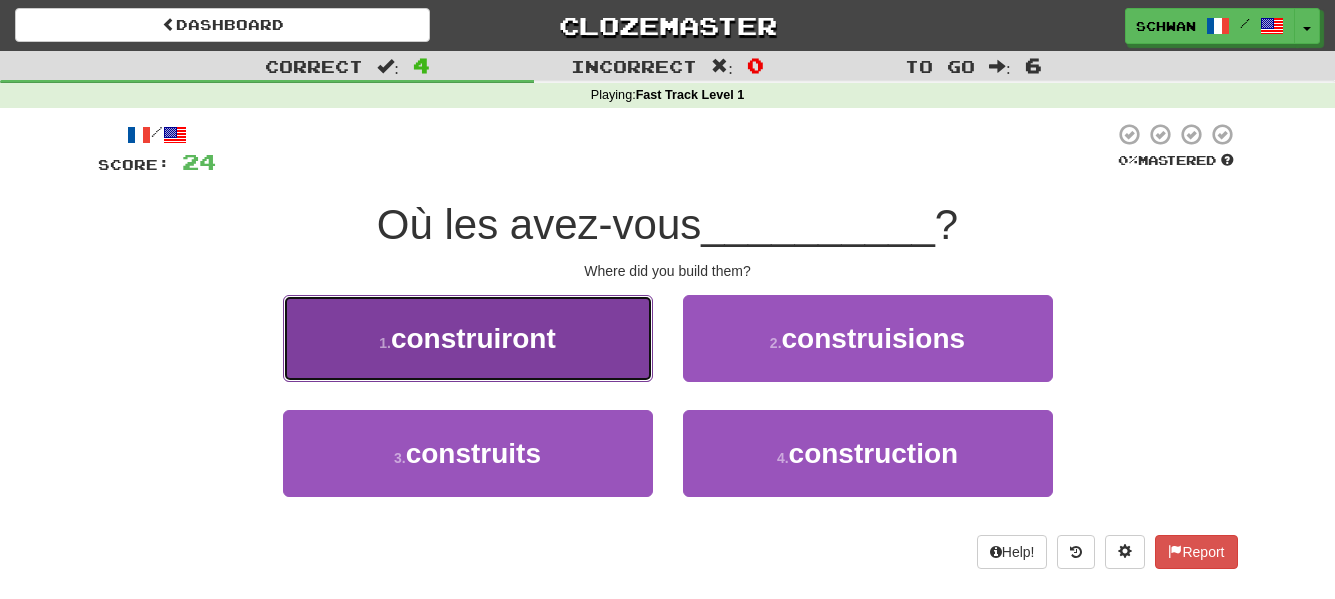 click on "1 .  construiront" at bounding box center [468, 338] 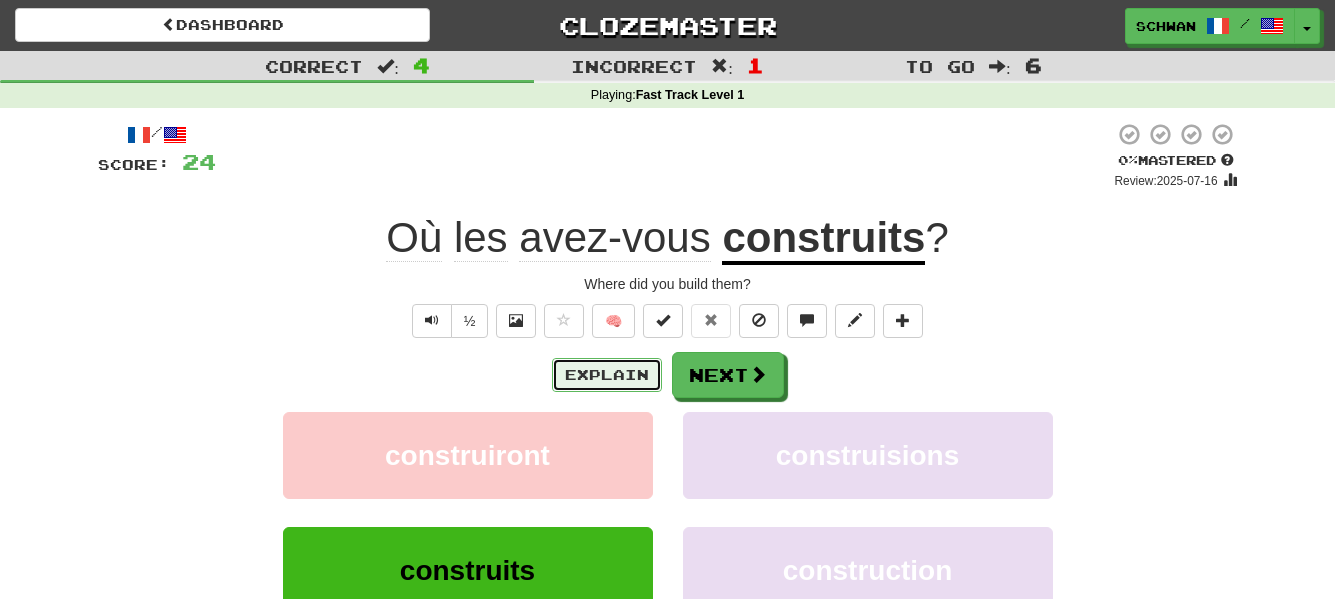 click on "Explain" at bounding box center [607, 375] 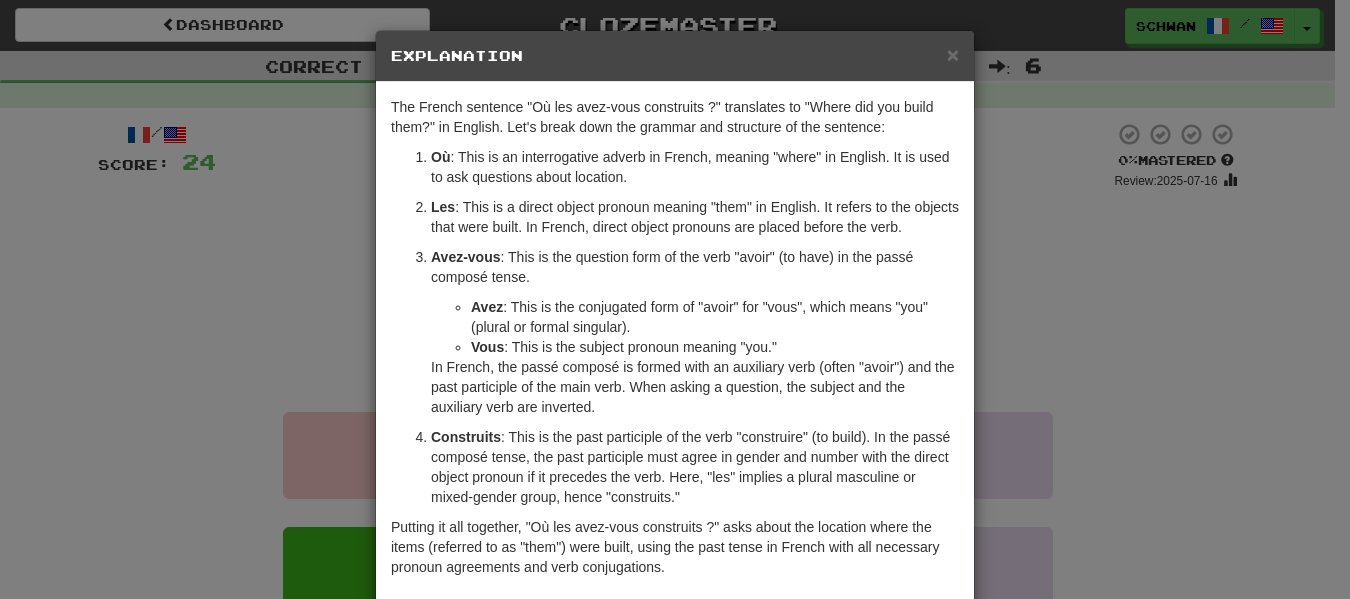 click on "Explanation" at bounding box center (675, 56) 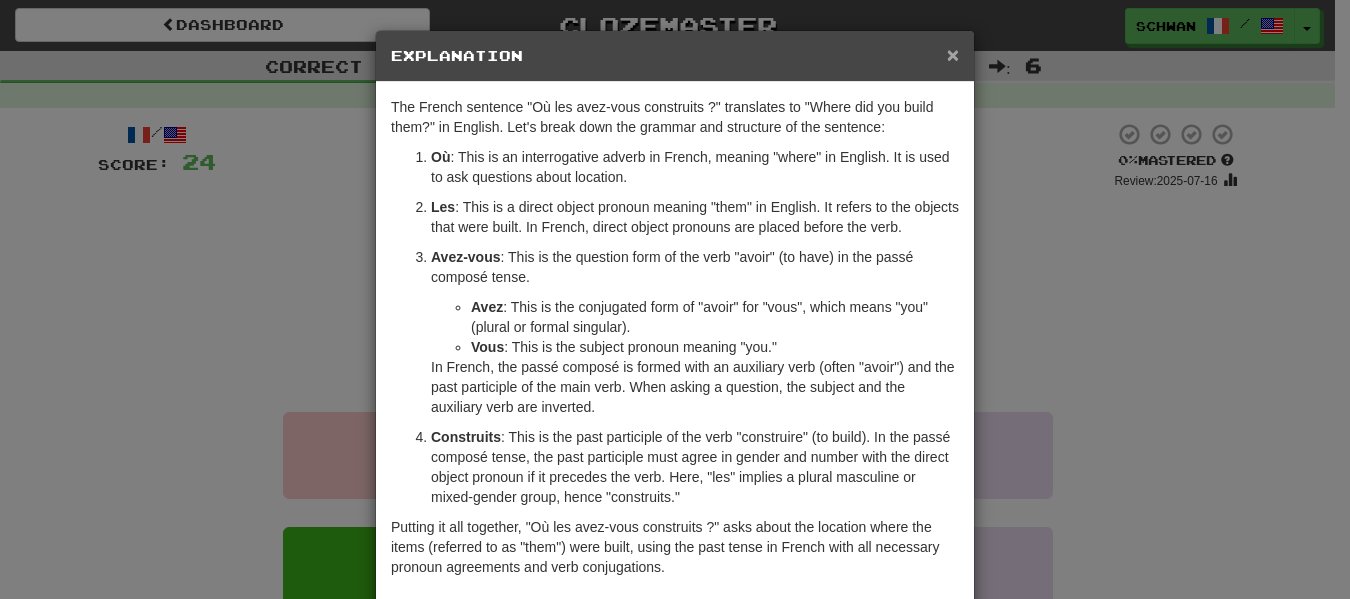 click on "×" at bounding box center (953, 54) 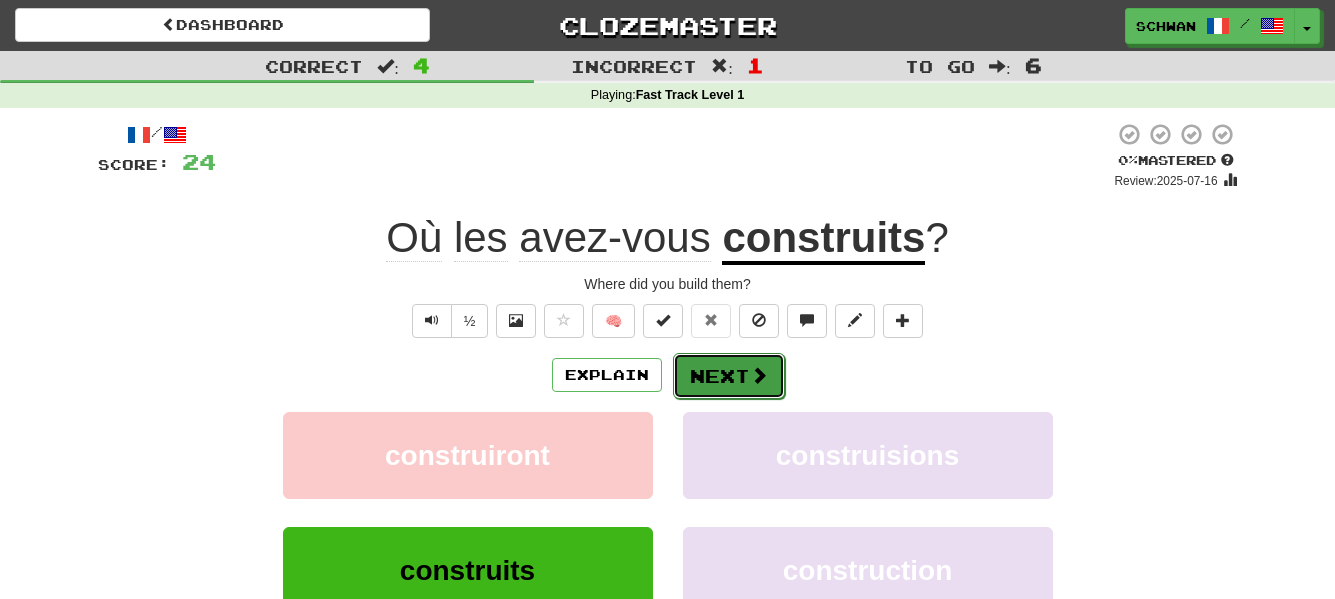 click on "Next" at bounding box center [729, 376] 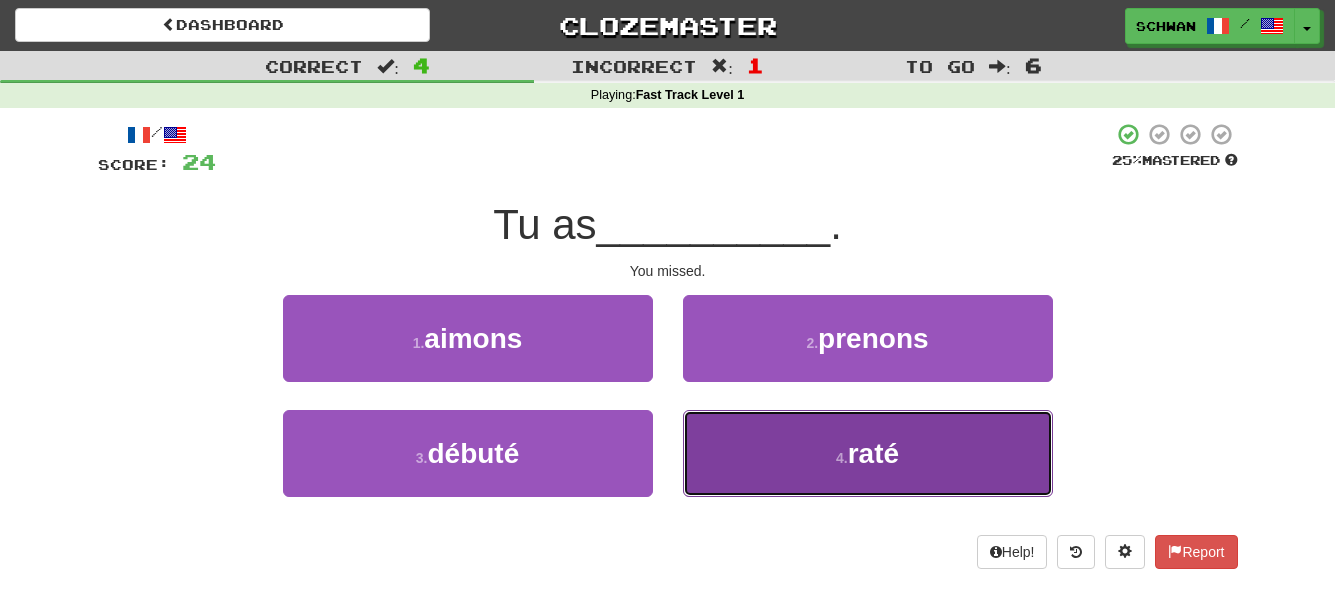 click on "4 .  raté" at bounding box center (868, 453) 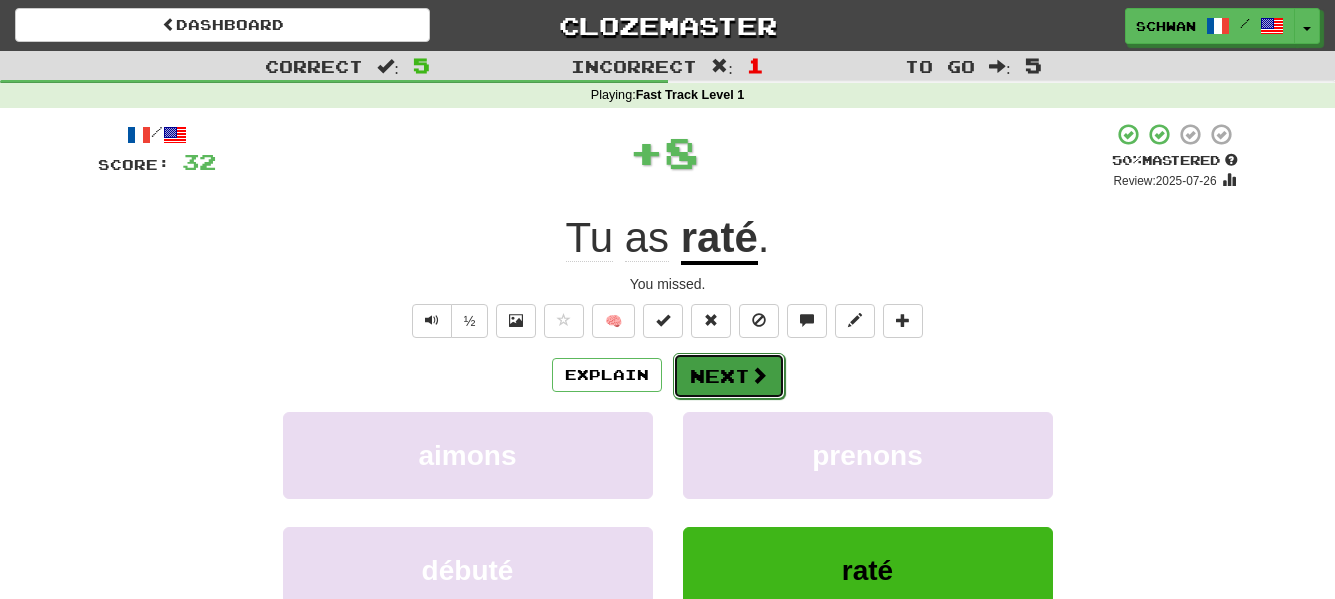 click on "Next" at bounding box center (729, 376) 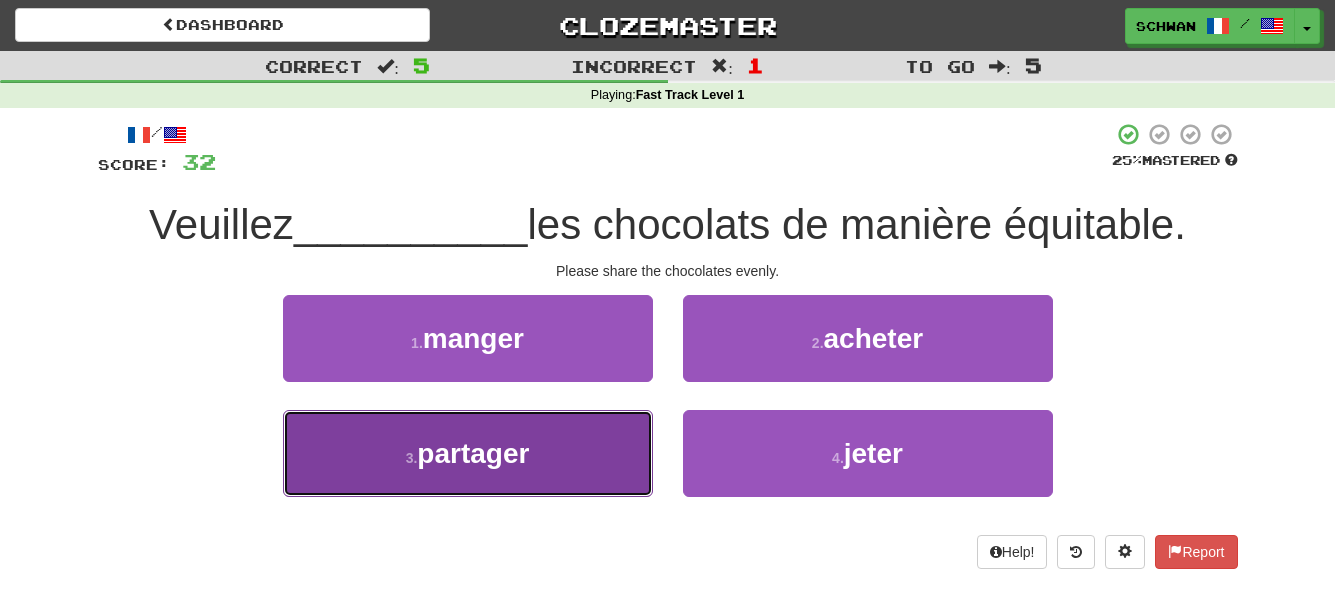 click on "partager" at bounding box center [473, 453] 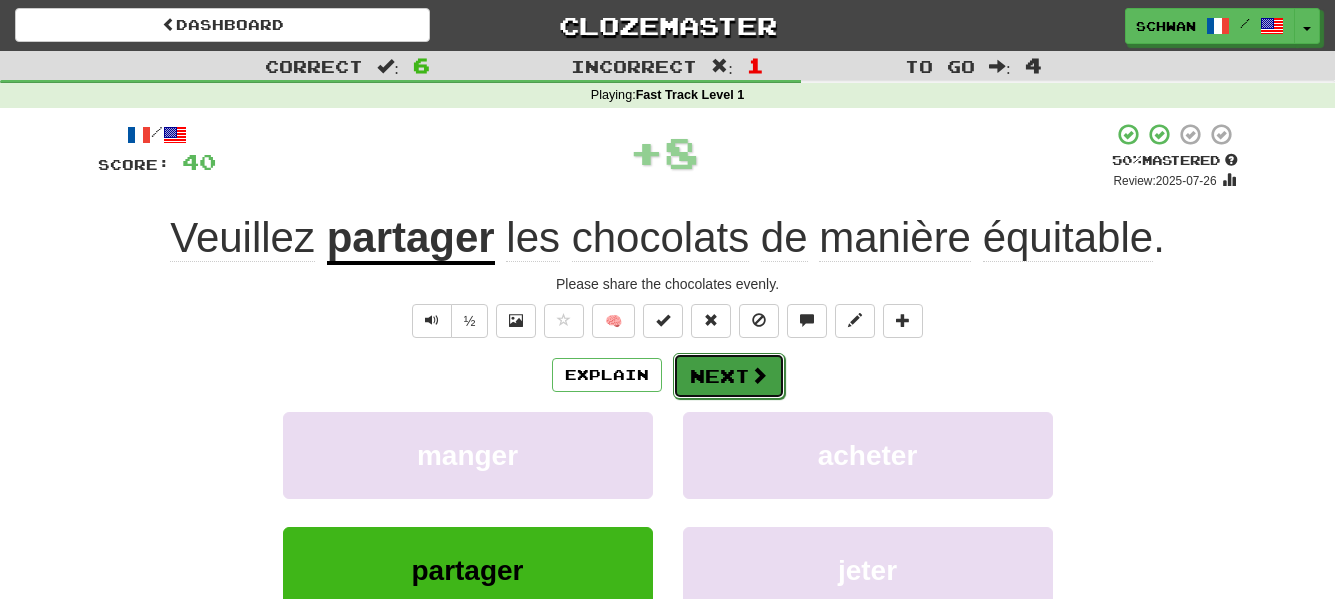 click at bounding box center (759, 375) 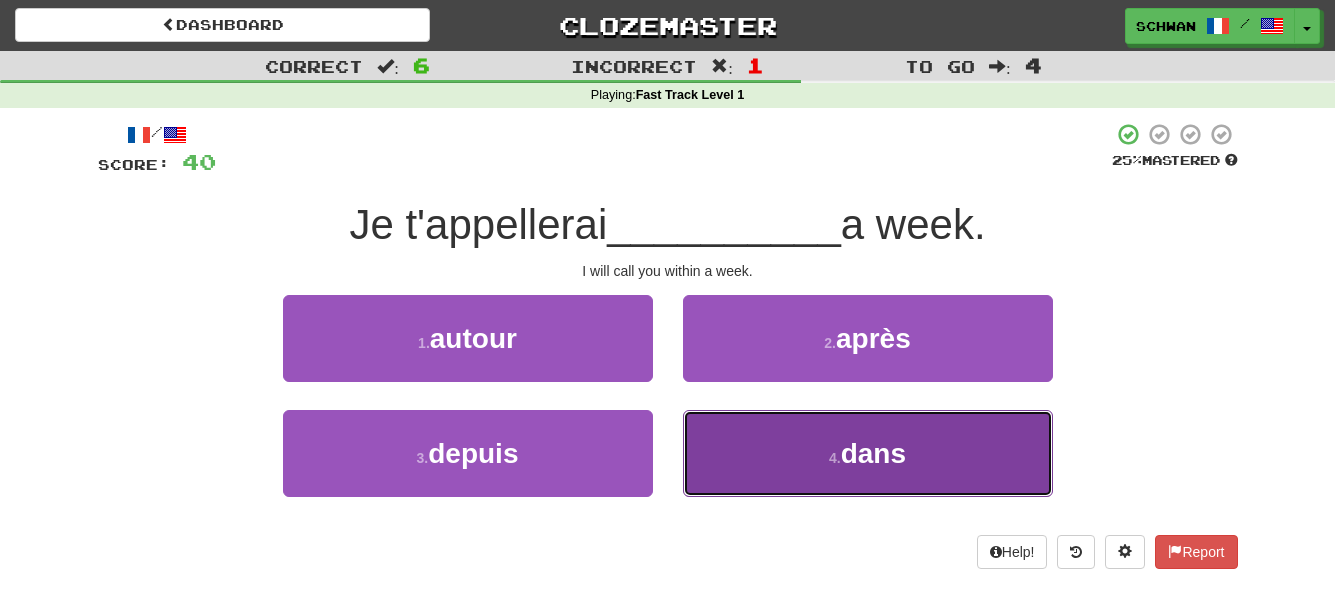 click on "4 .  dans" at bounding box center (868, 453) 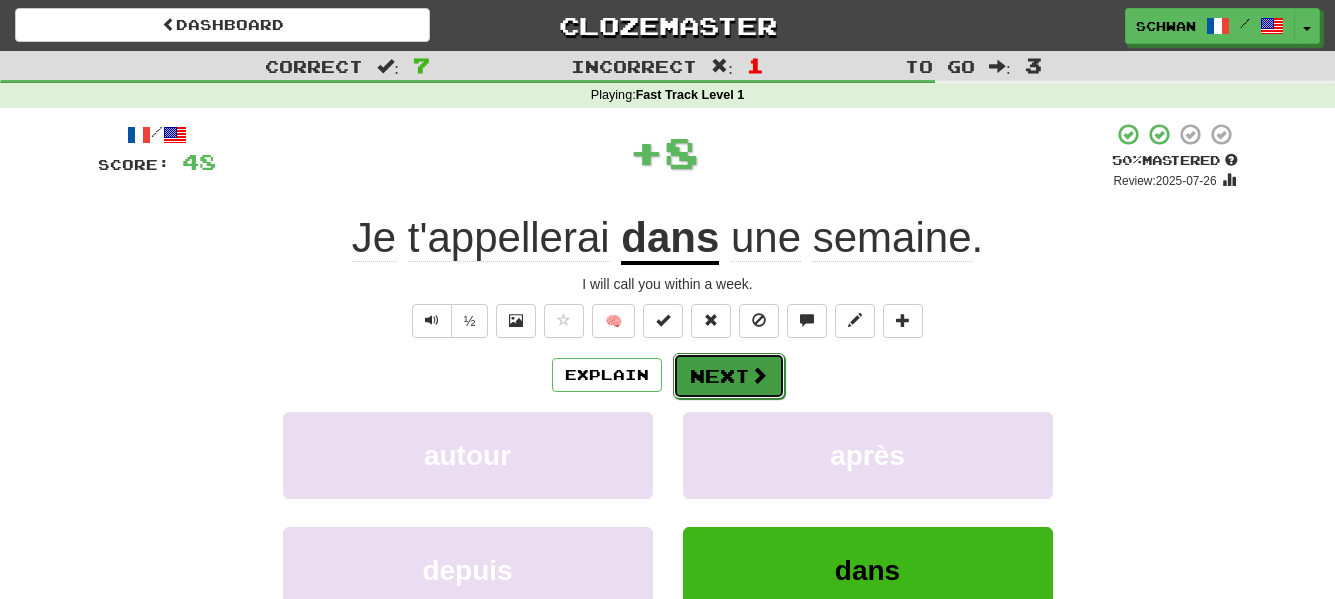 click on "Next" at bounding box center [729, 376] 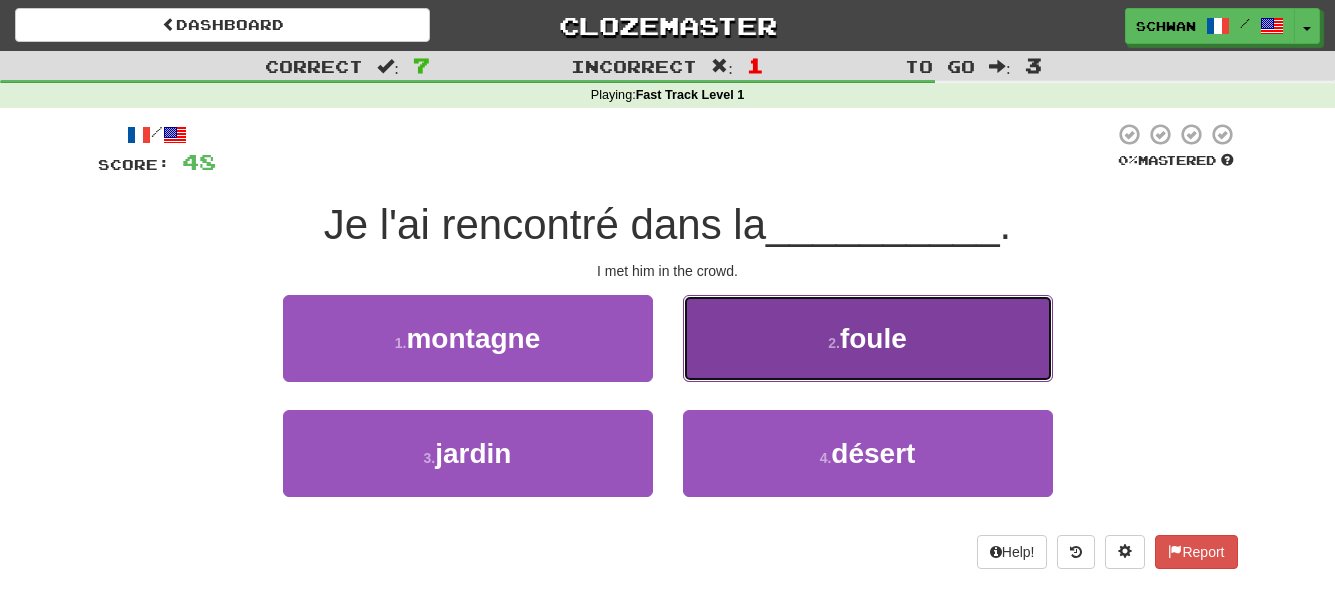 click on "2 .  foule" at bounding box center [868, 338] 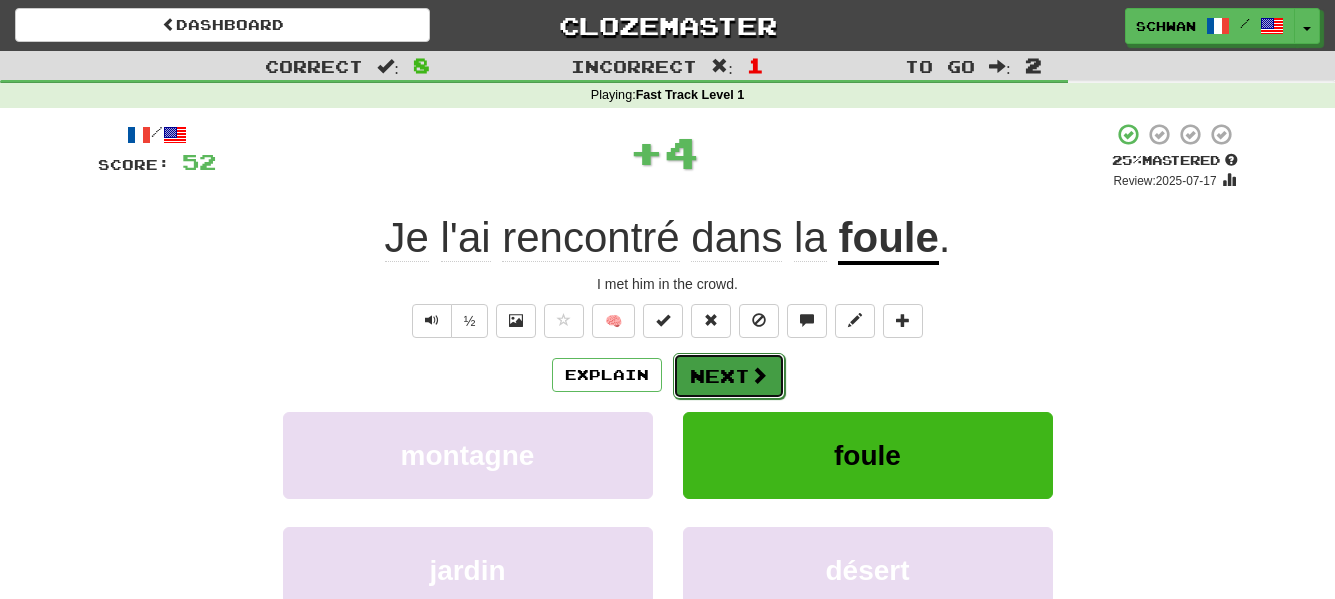 click on "Next" at bounding box center [729, 376] 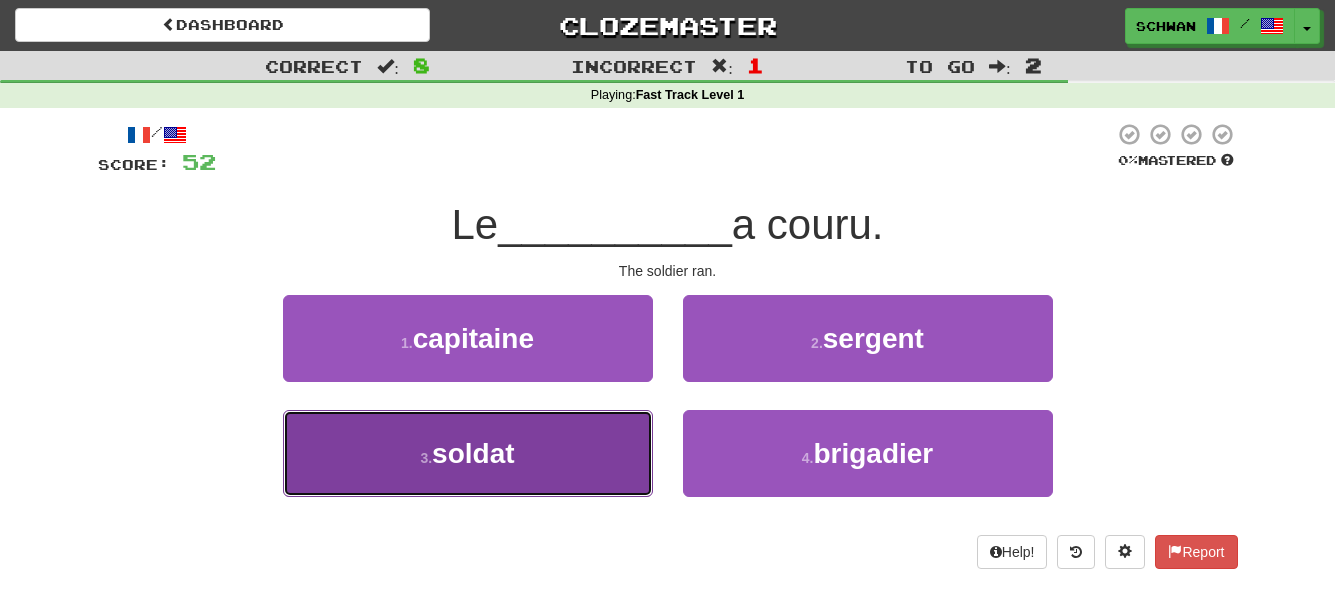 click on "3 .  soldat" at bounding box center [468, 453] 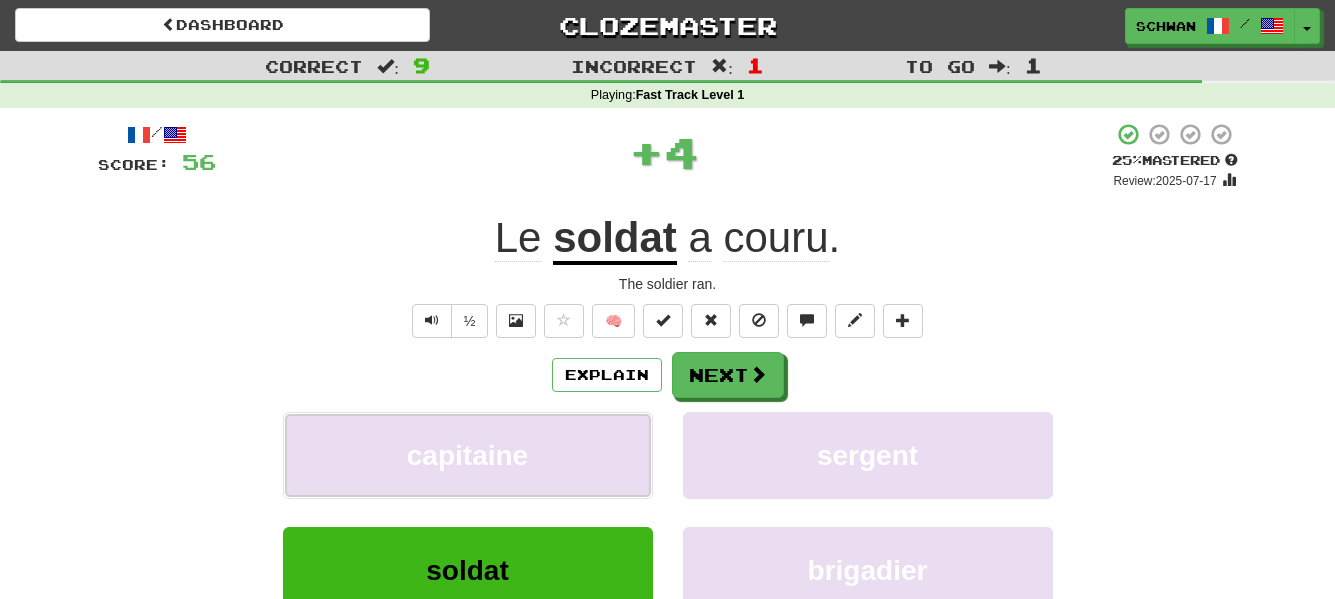 click on "capitaine" at bounding box center [468, 455] 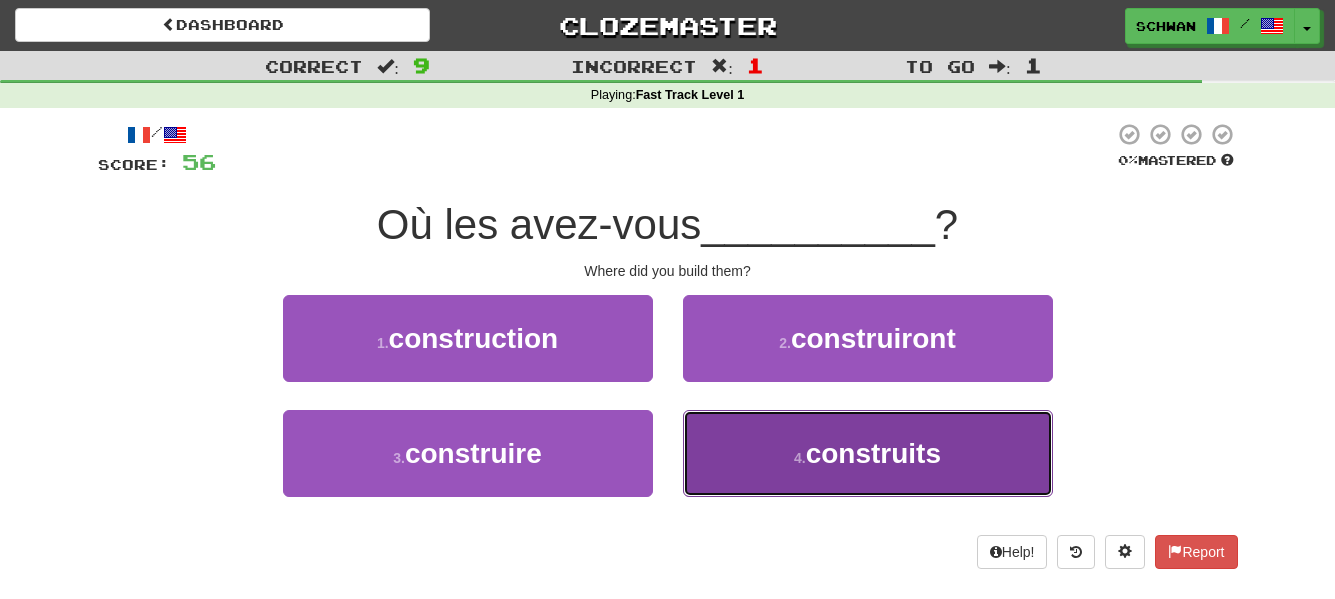 click on "4 .  construits" at bounding box center [868, 453] 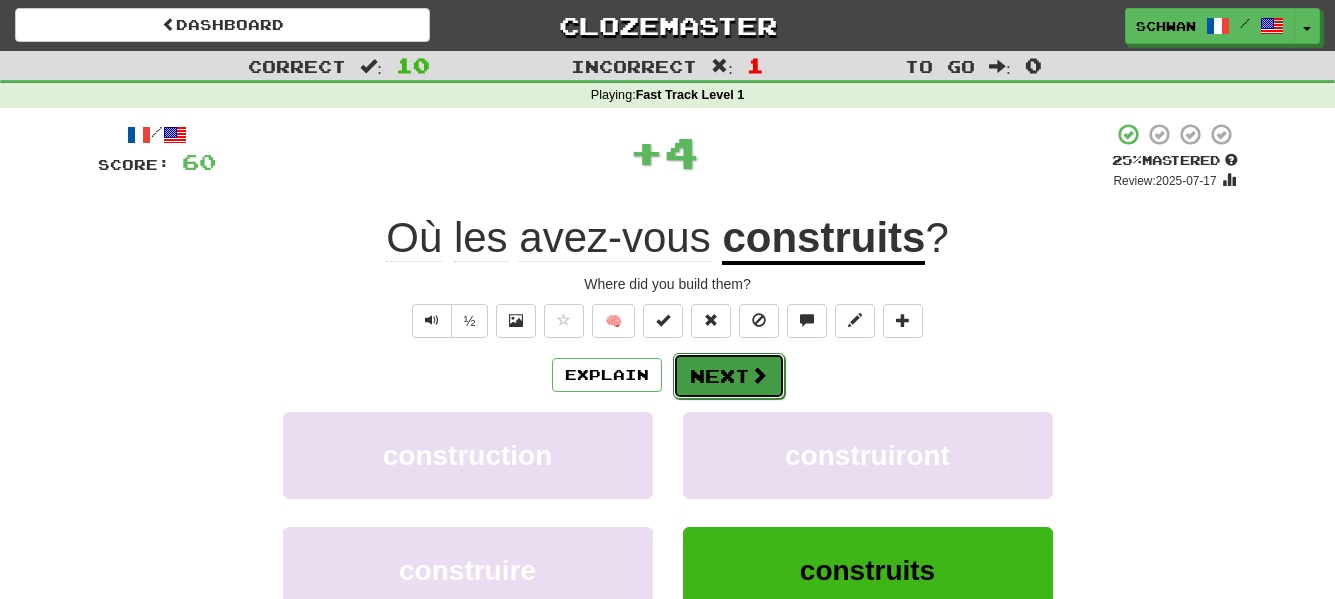 click on "Next" at bounding box center [729, 376] 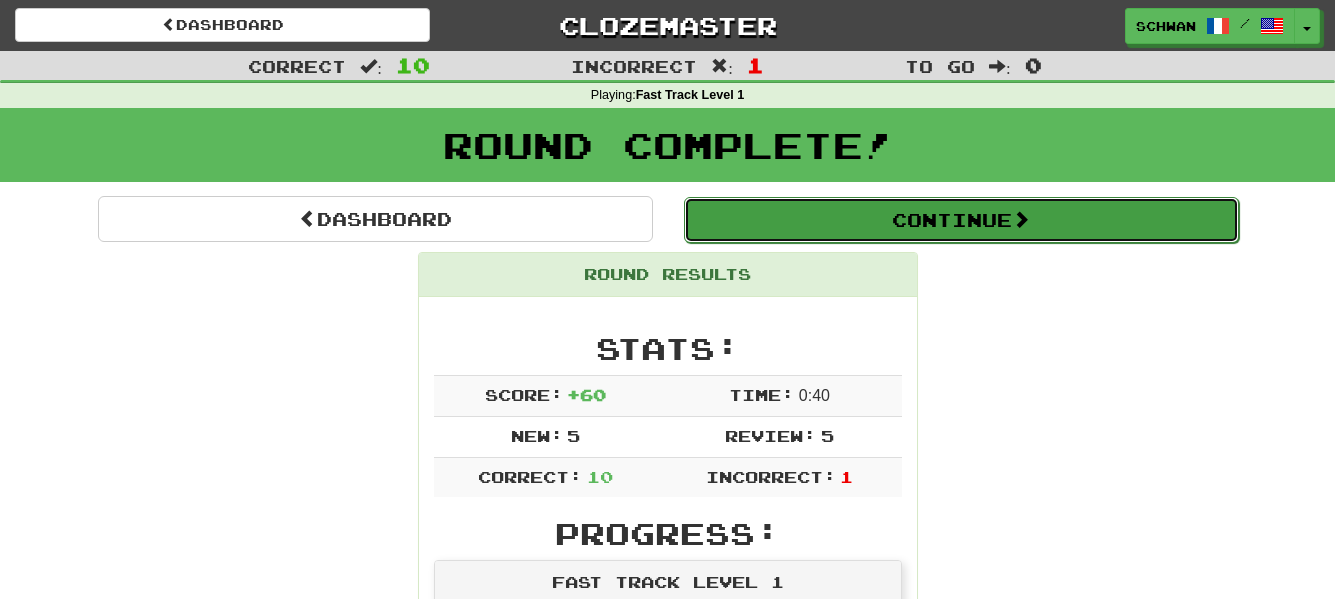 click on "Continue" at bounding box center [961, 220] 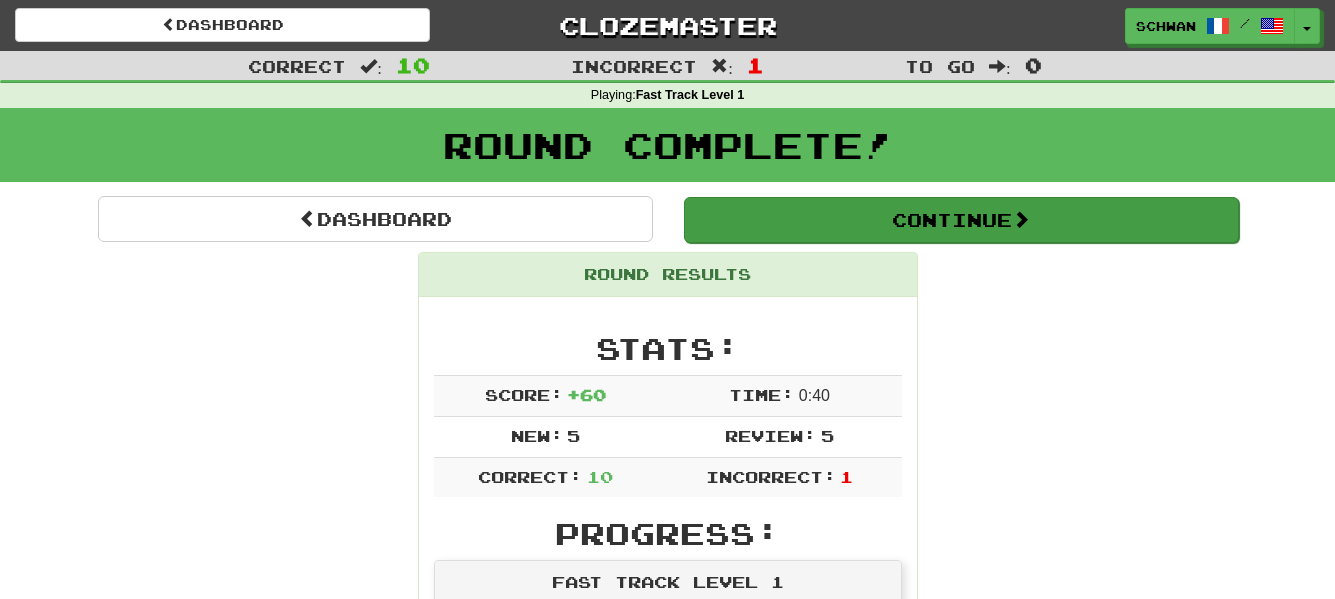 click on "[LAST] / Toggle Dropdown Dashboard Leaderboard Activity Feed Notifications Profile Discussions Français /English Streak: 1 Review: 273 Points Today: 0 Български /English Streak: 0 Review: 0 Points Today: 0 Русский /English Streak: 3 Review: 2 Points Today: 184 中文 /English Streak: 10 Review: 527 Points Today: 0 廣東話 /English Streak: 0 Review: 20 Points Today: 0 Languages Account Logout [LAST] / Toggle Dropdown Dashboard Leaderboard Activity Feed Notifications Profile Discussions" at bounding box center [667, 1026] 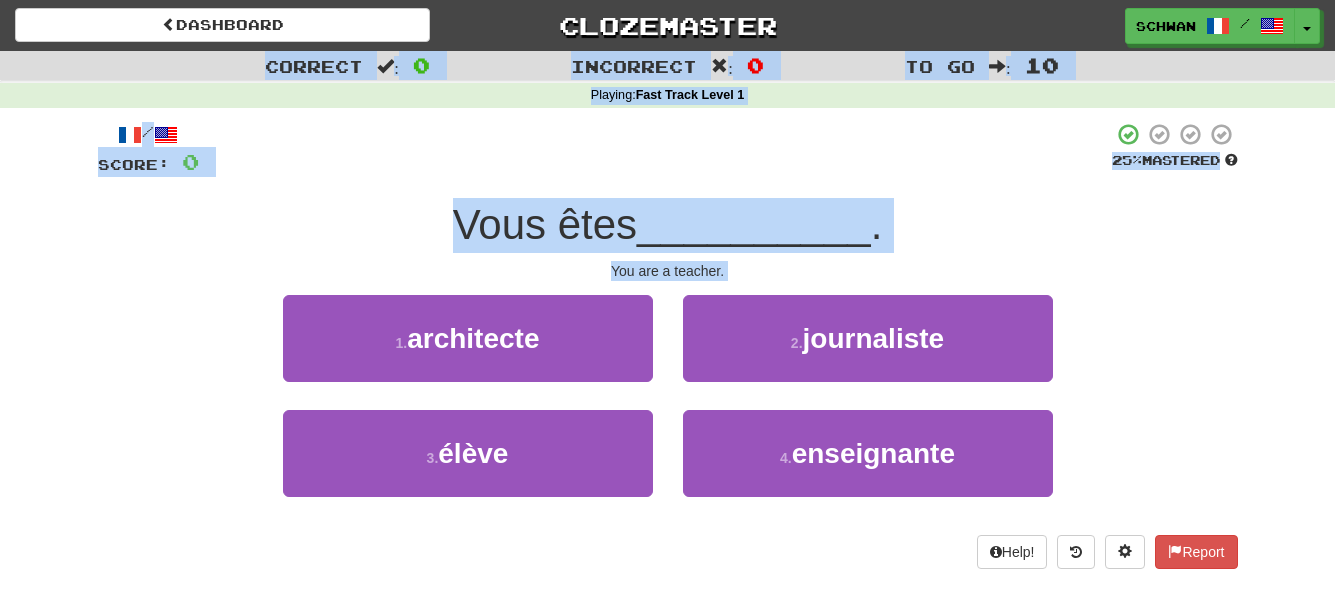 click on "1 .  architecte 2 .  journaliste" at bounding box center [668, 352] 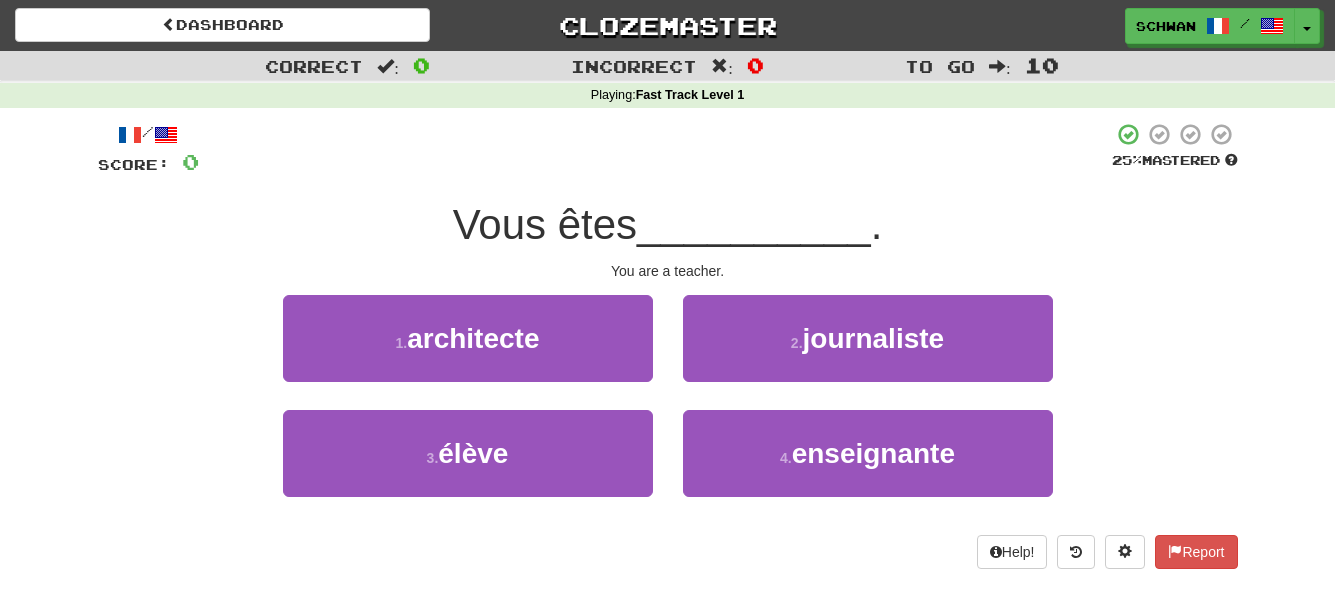 click on "1 .  architecte 2 .  journaliste" at bounding box center (668, 352) 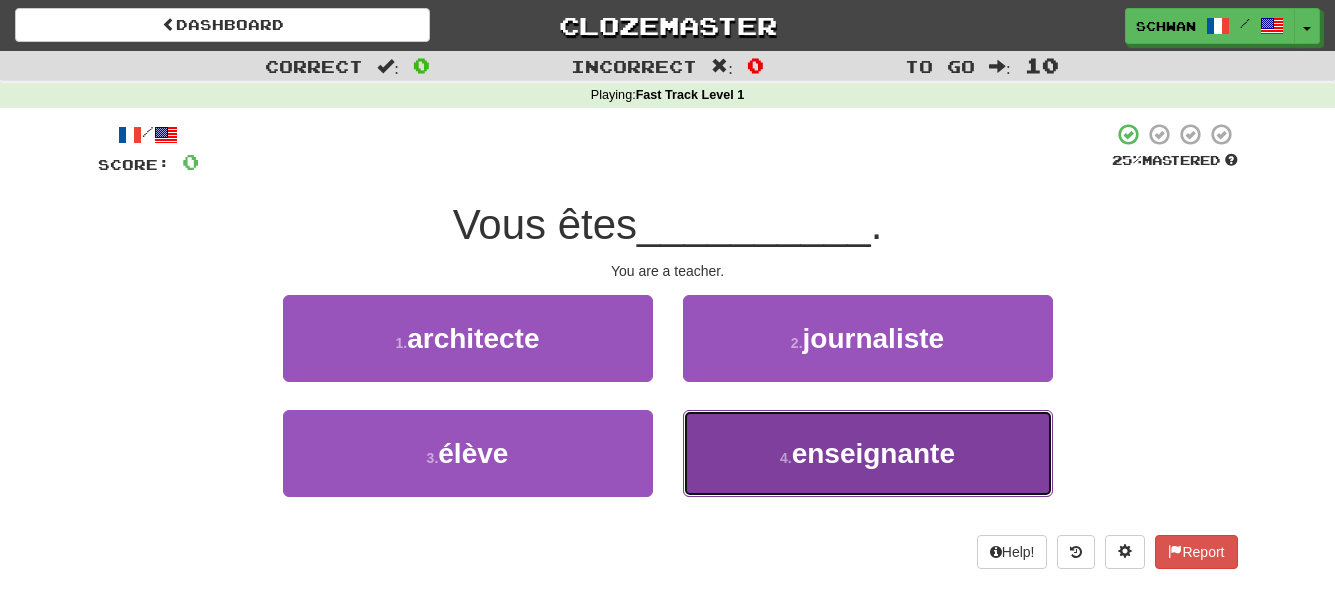 click on "enseignante" at bounding box center (873, 453) 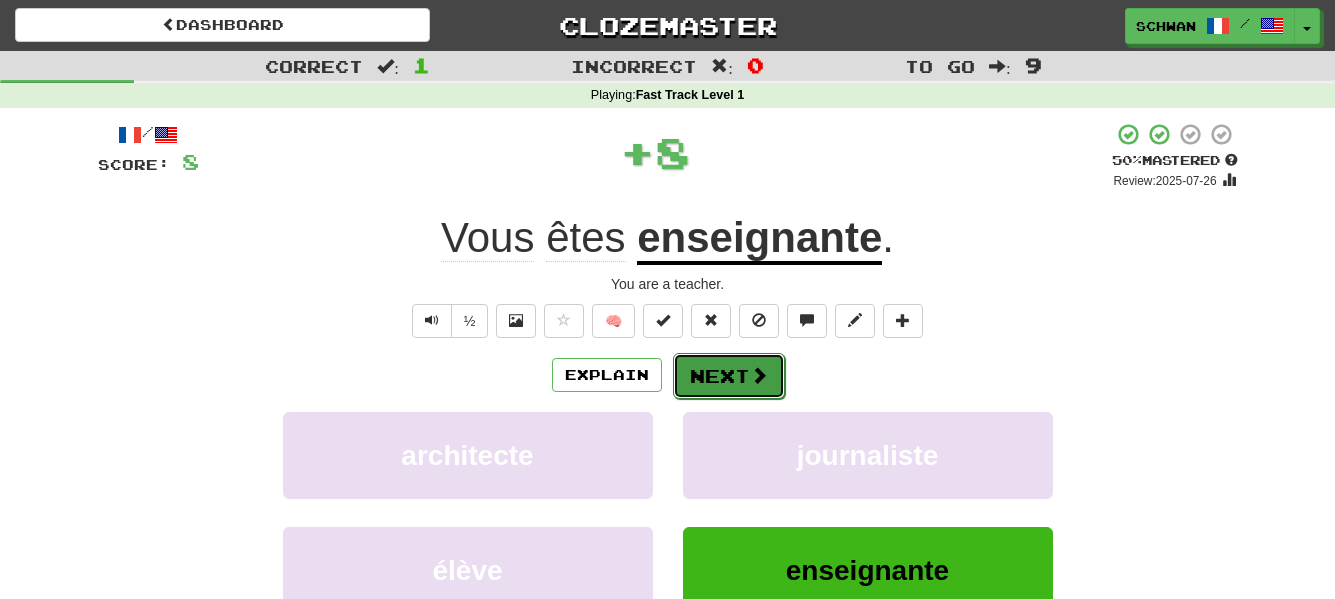 click on "Next" at bounding box center (729, 376) 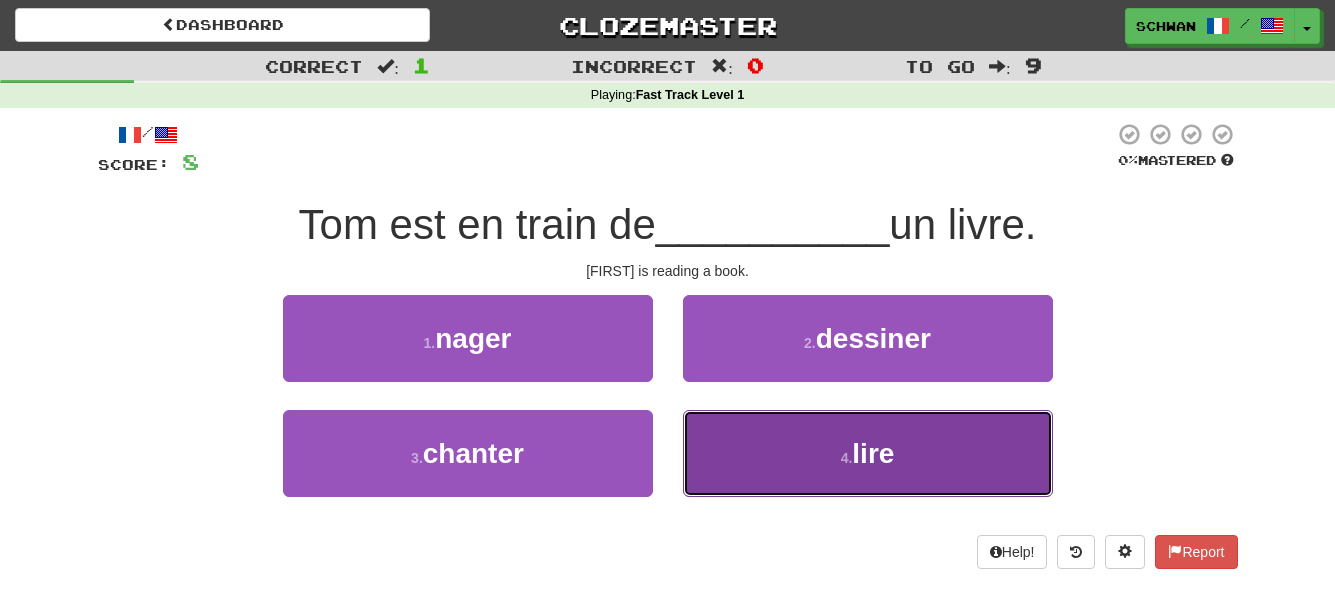 click on "4 .  lire" at bounding box center (868, 453) 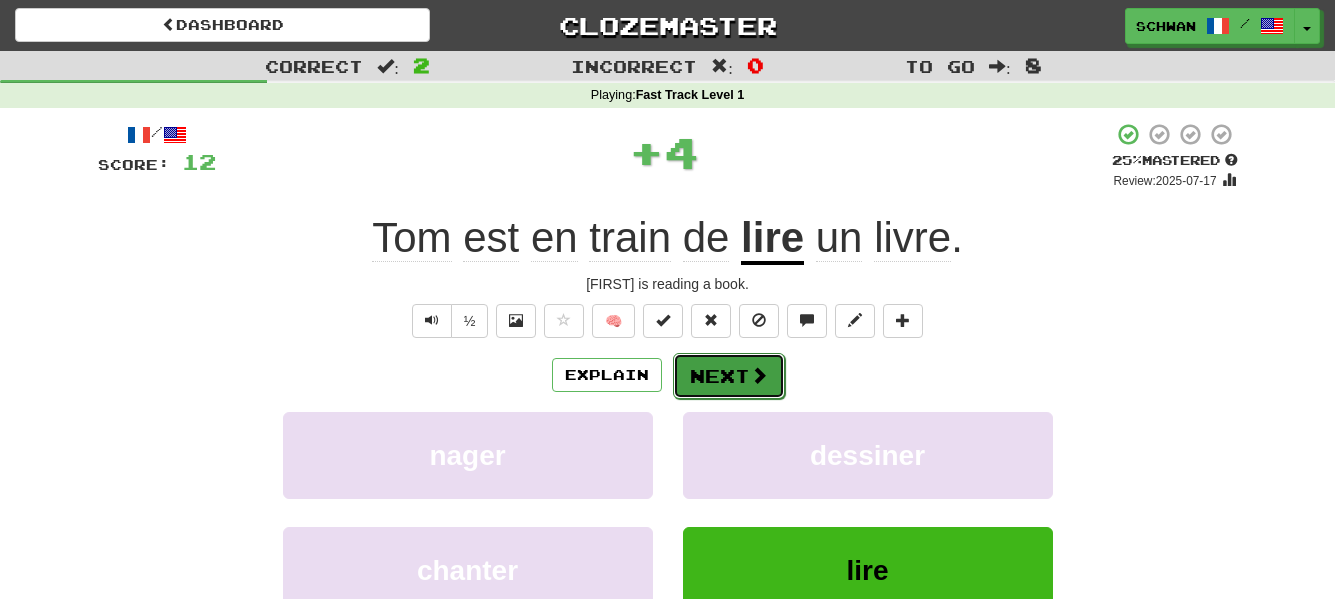 click on "Next" at bounding box center [729, 376] 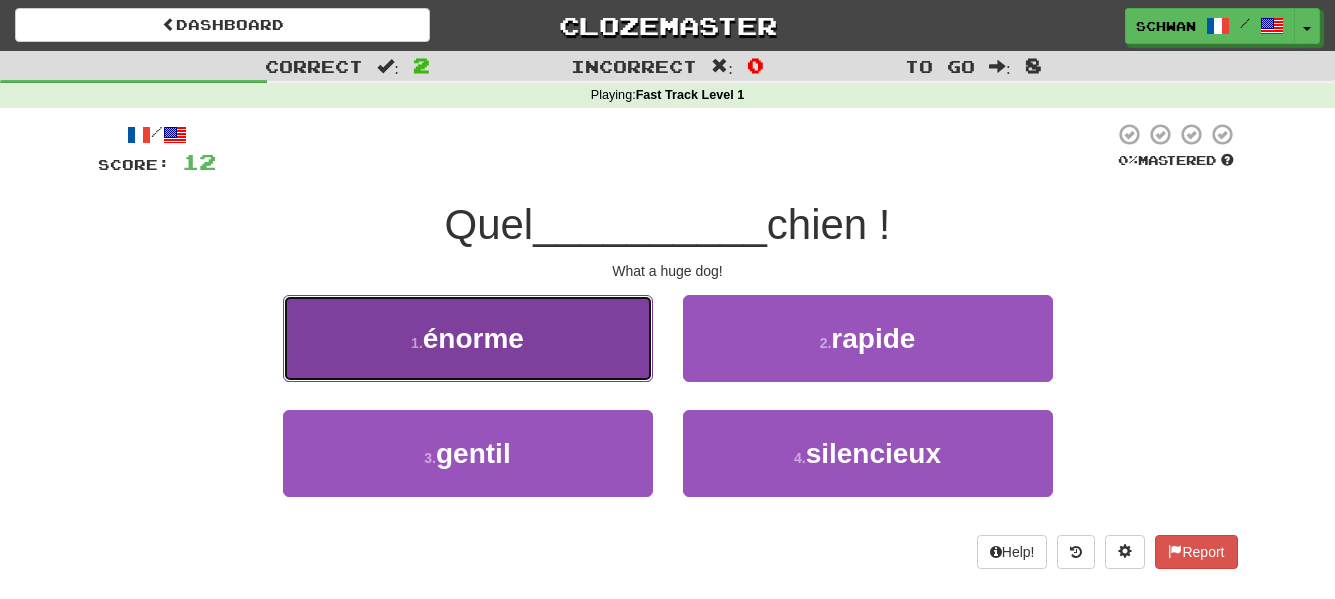 click on "énorme" at bounding box center (473, 338) 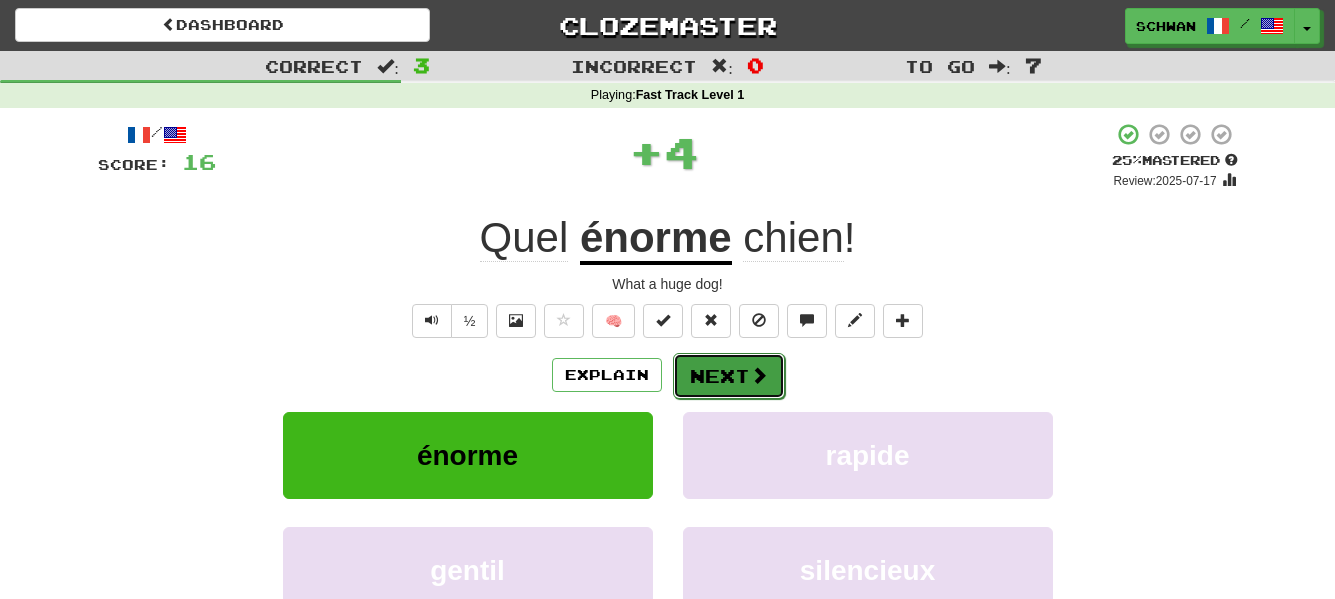 click on "Next" at bounding box center [729, 376] 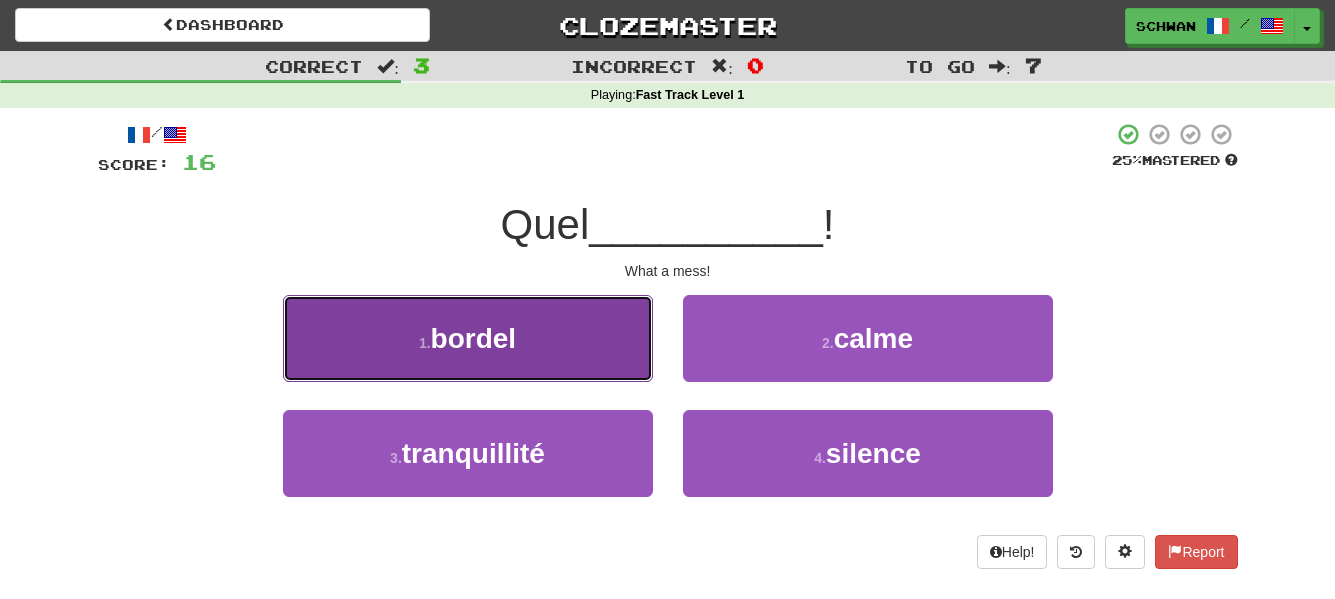 click on "1 .  bordel" at bounding box center (468, 338) 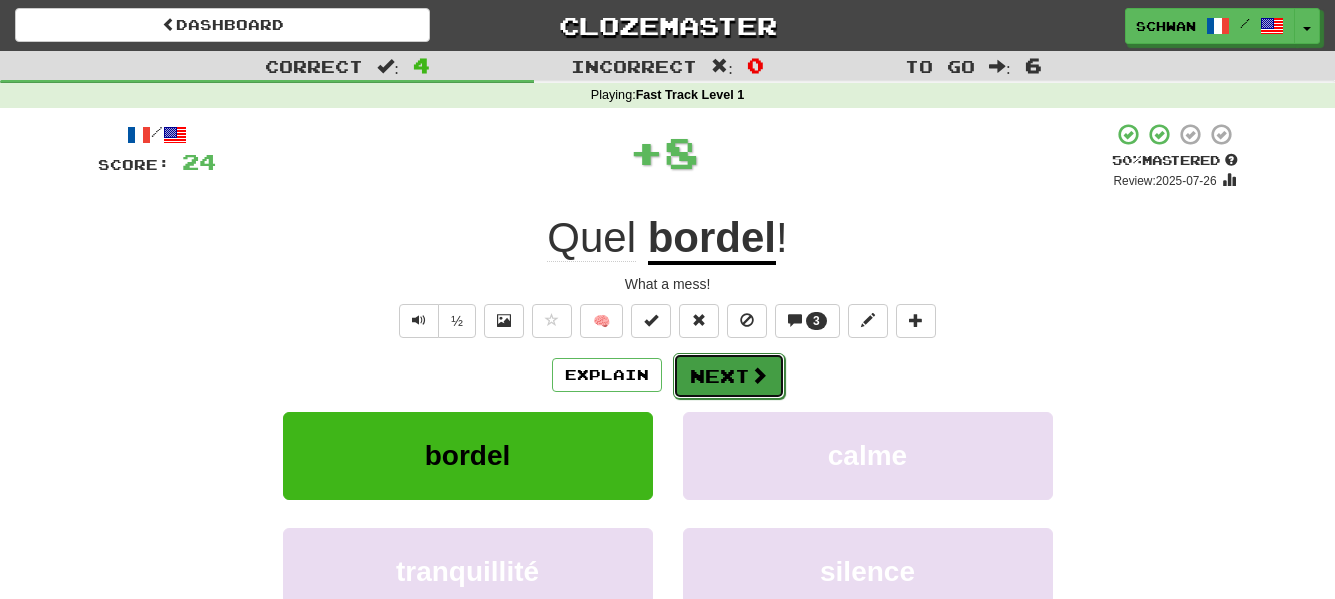 click on "Next" at bounding box center (729, 376) 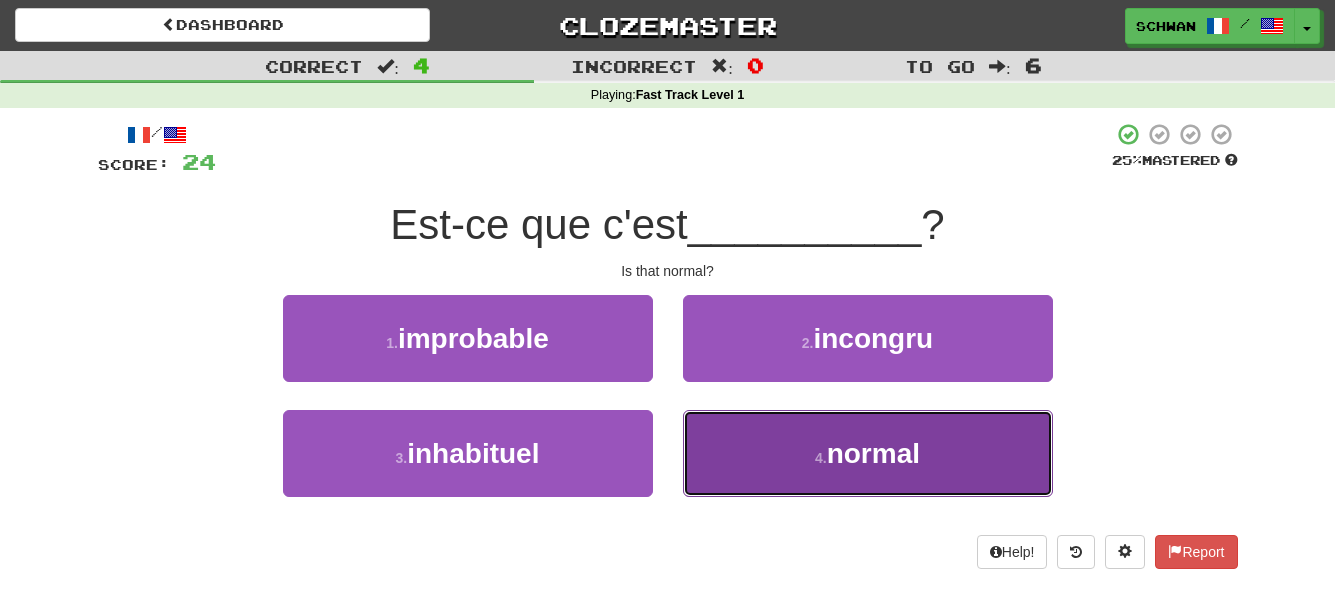 click on "4 .  normal" at bounding box center [868, 453] 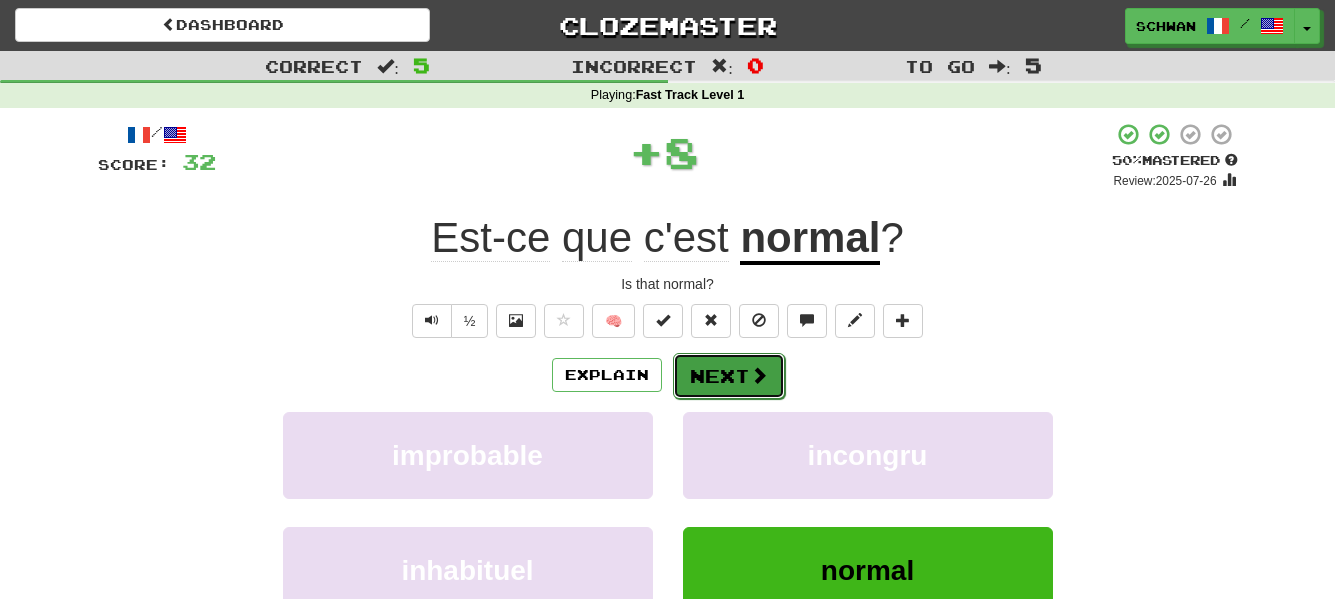 click at bounding box center [759, 375] 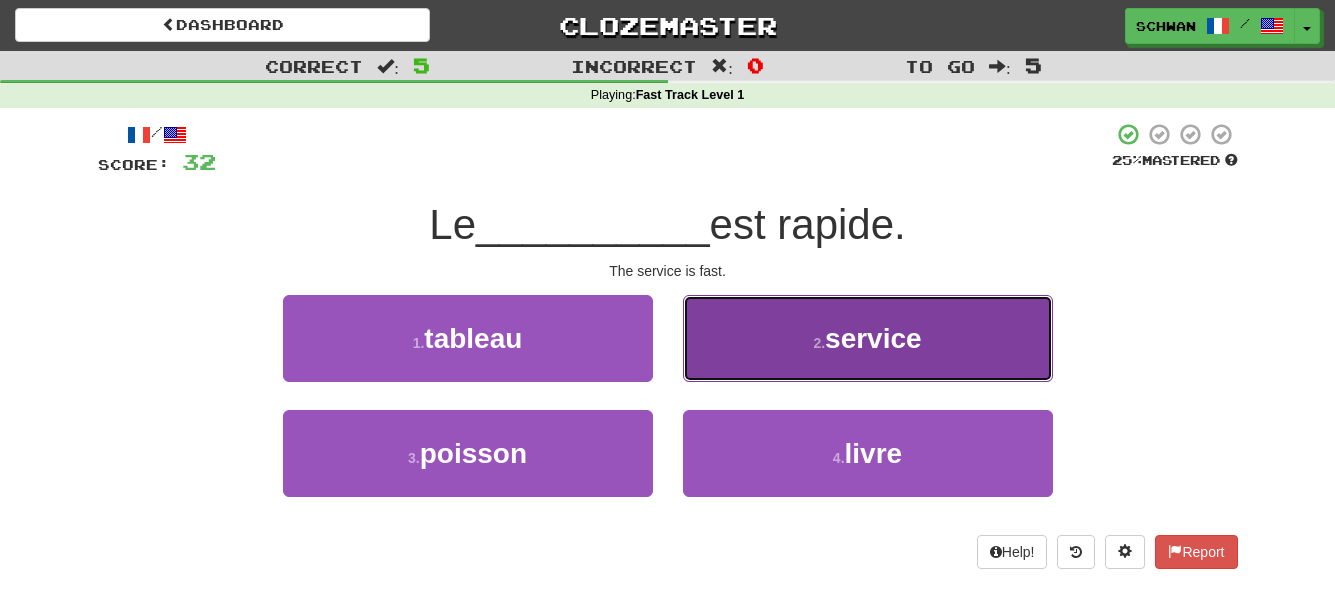 click on "2 .  service" at bounding box center [868, 338] 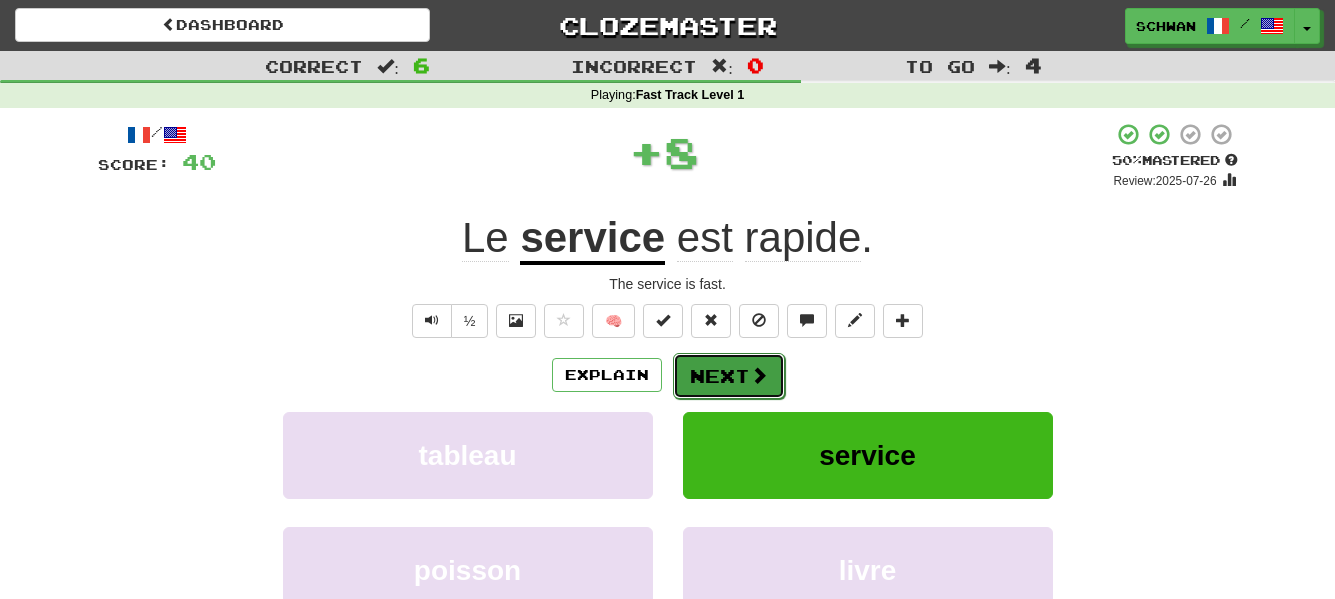 click on "Next" at bounding box center [729, 376] 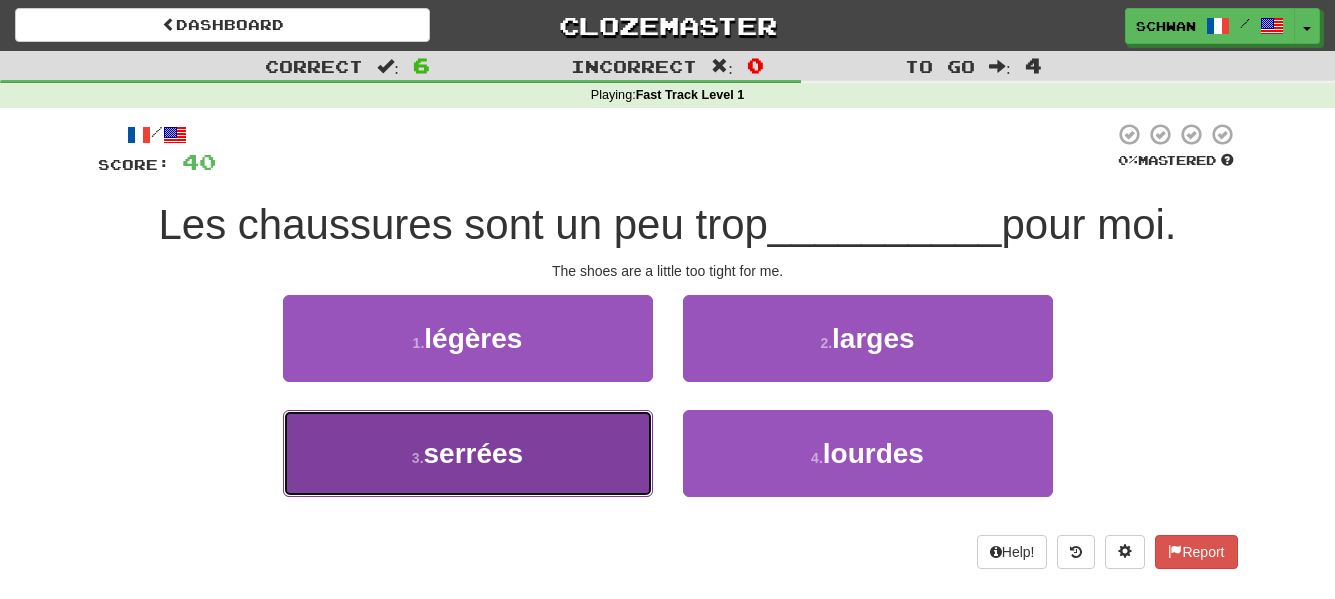 click on "3 .  serrées" at bounding box center (468, 453) 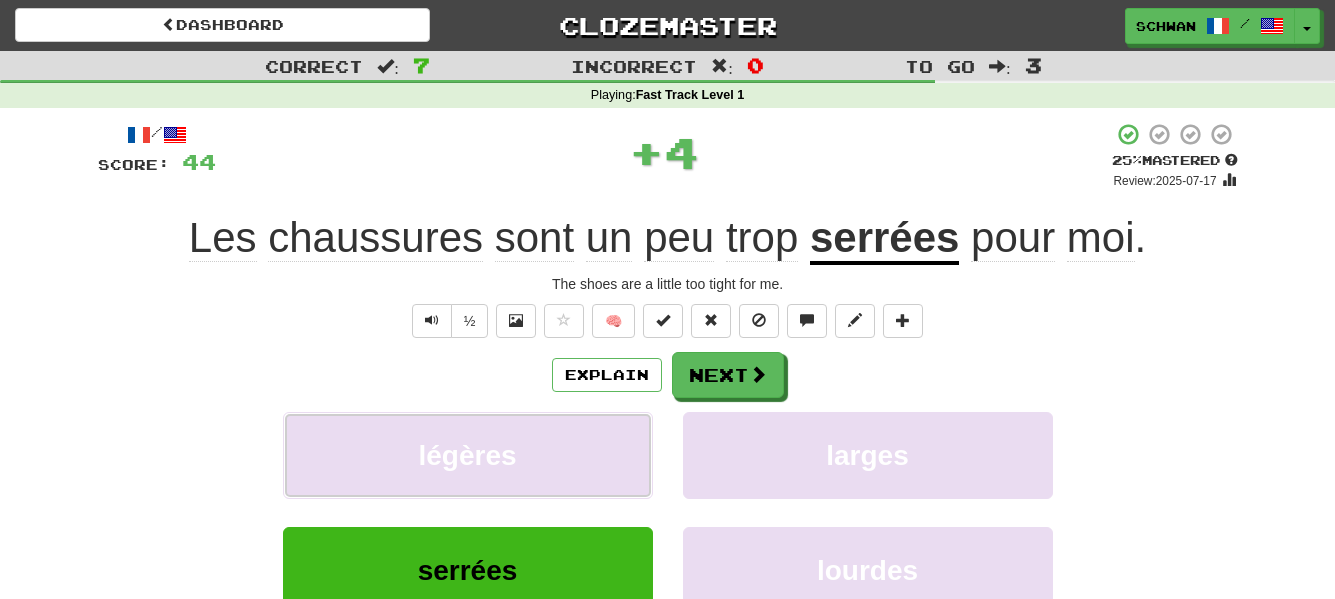 click on "légères" at bounding box center (468, 455) 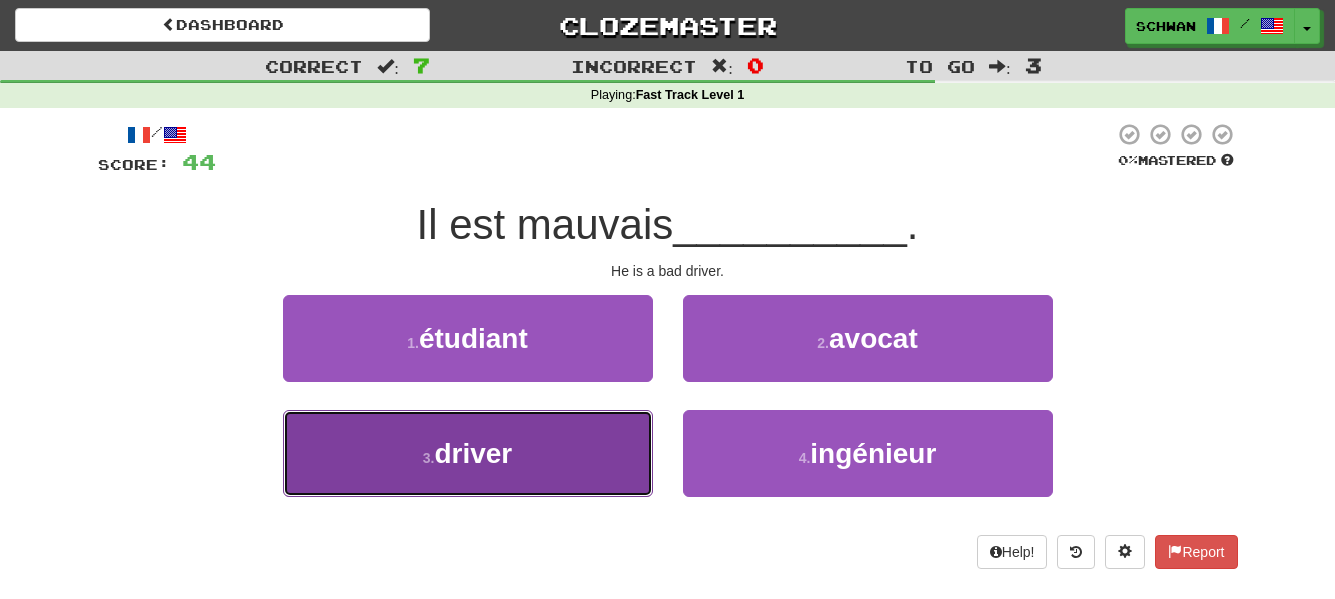 click on "3 .  conducteur" at bounding box center [468, 453] 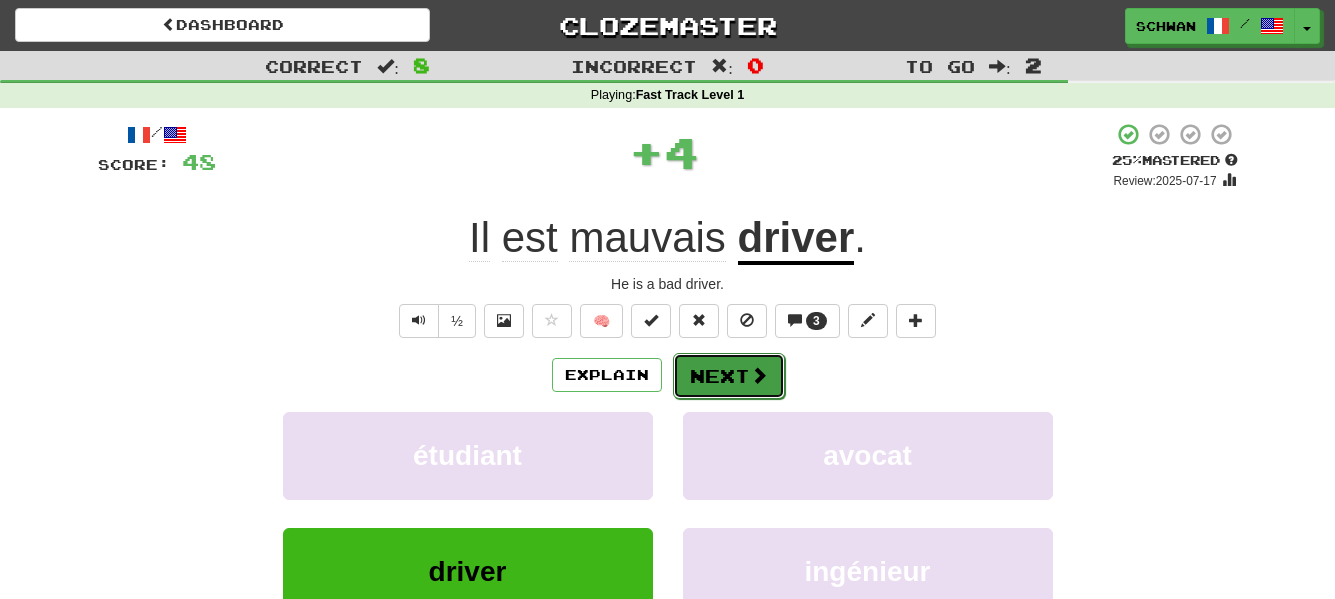 click on "Next" at bounding box center [729, 376] 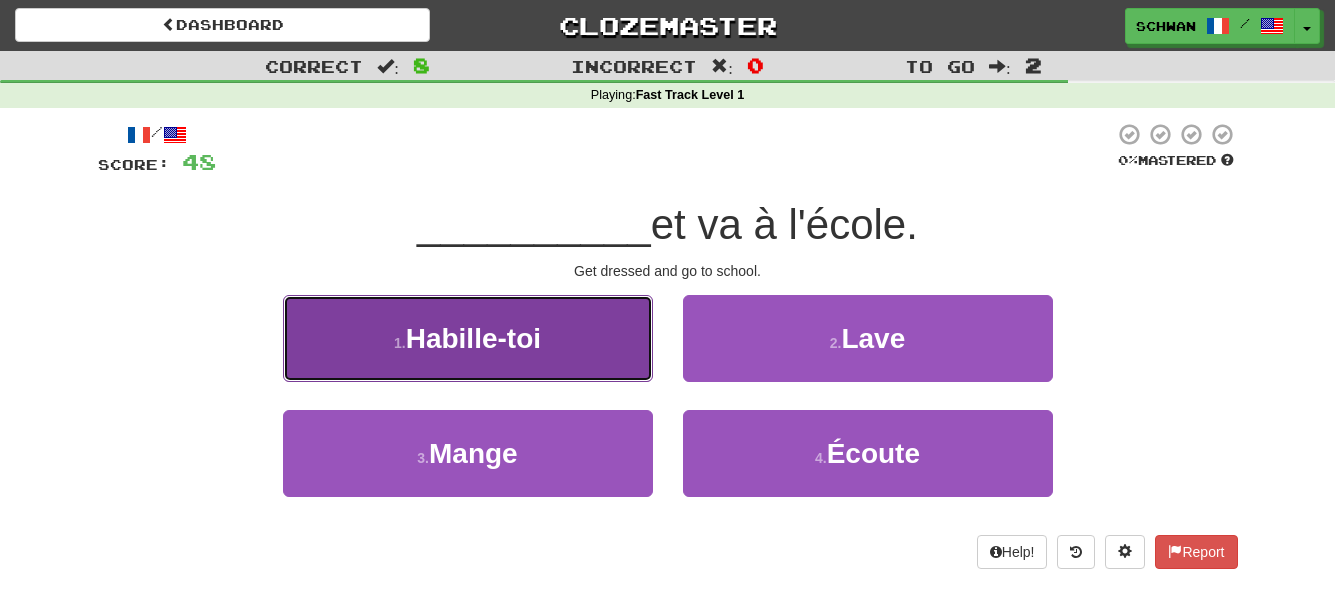 click on "Habille-toi" at bounding box center [473, 338] 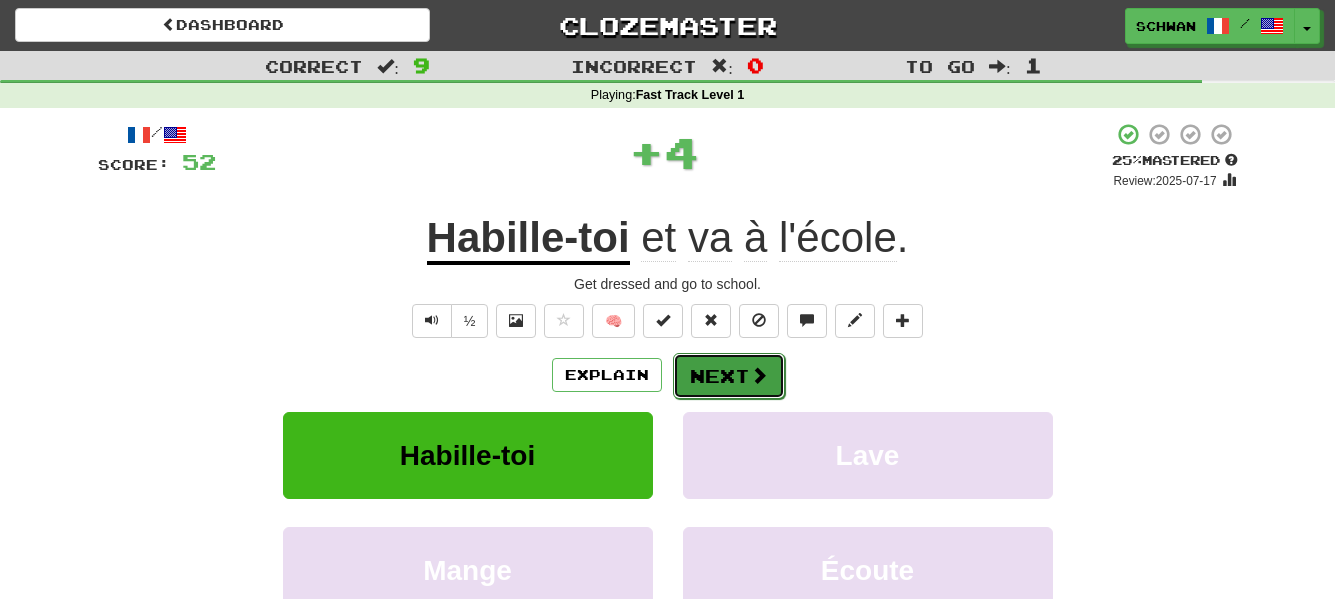 click on "Next" at bounding box center (729, 376) 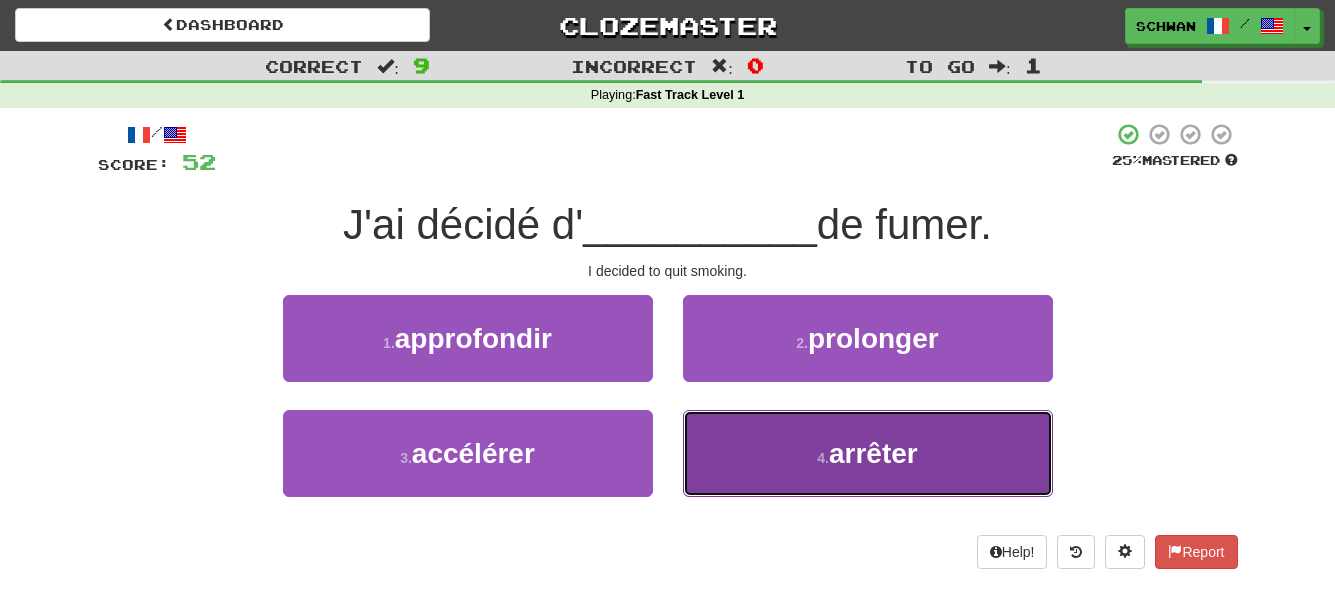 click on "4 .  arrêter" at bounding box center [868, 453] 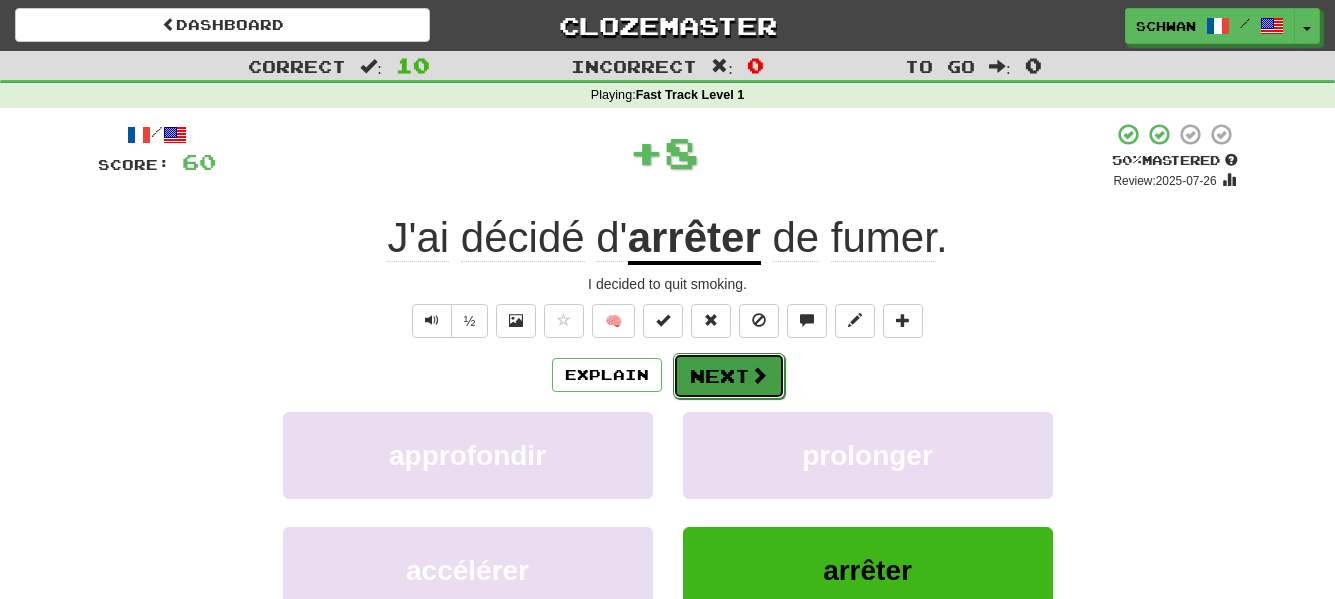 click at bounding box center (759, 375) 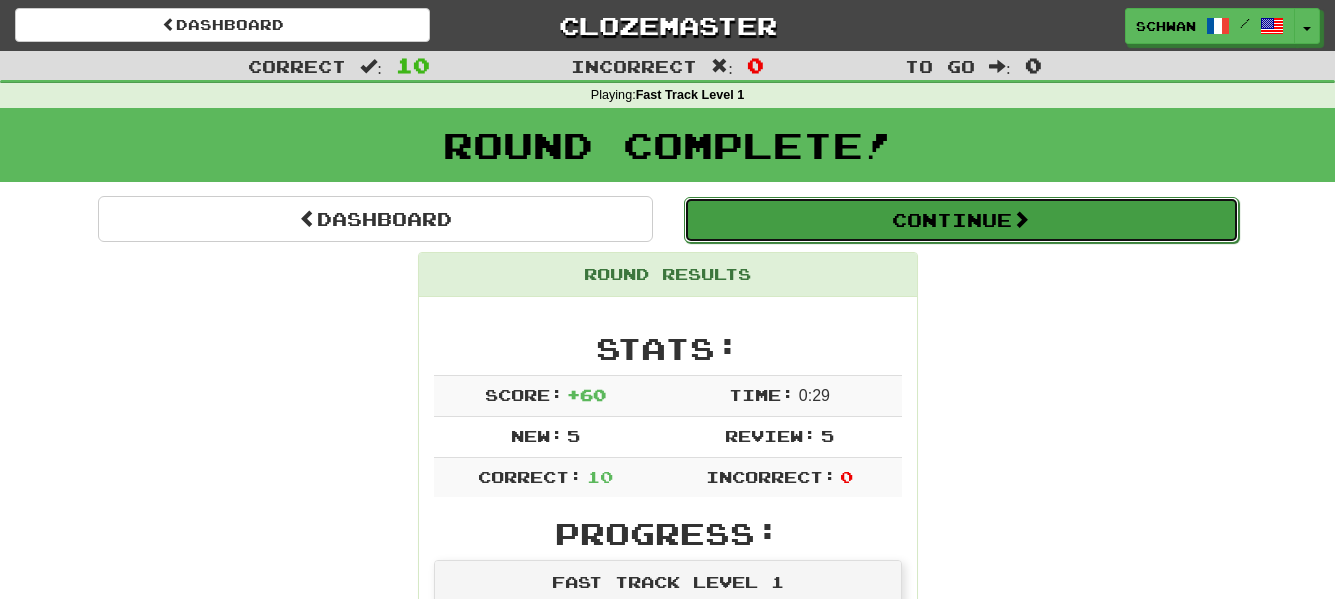 click on "Continue" at bounding box center [961, 220] 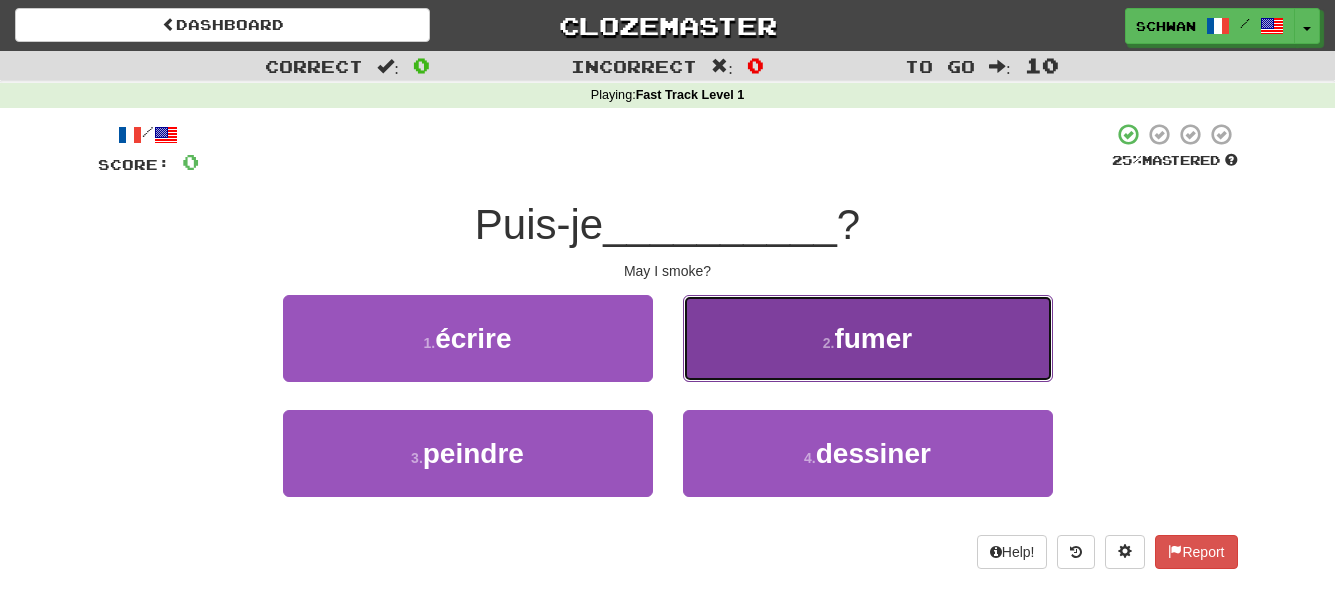 click on "2 .  fumer" at bounding box center (868, 338) 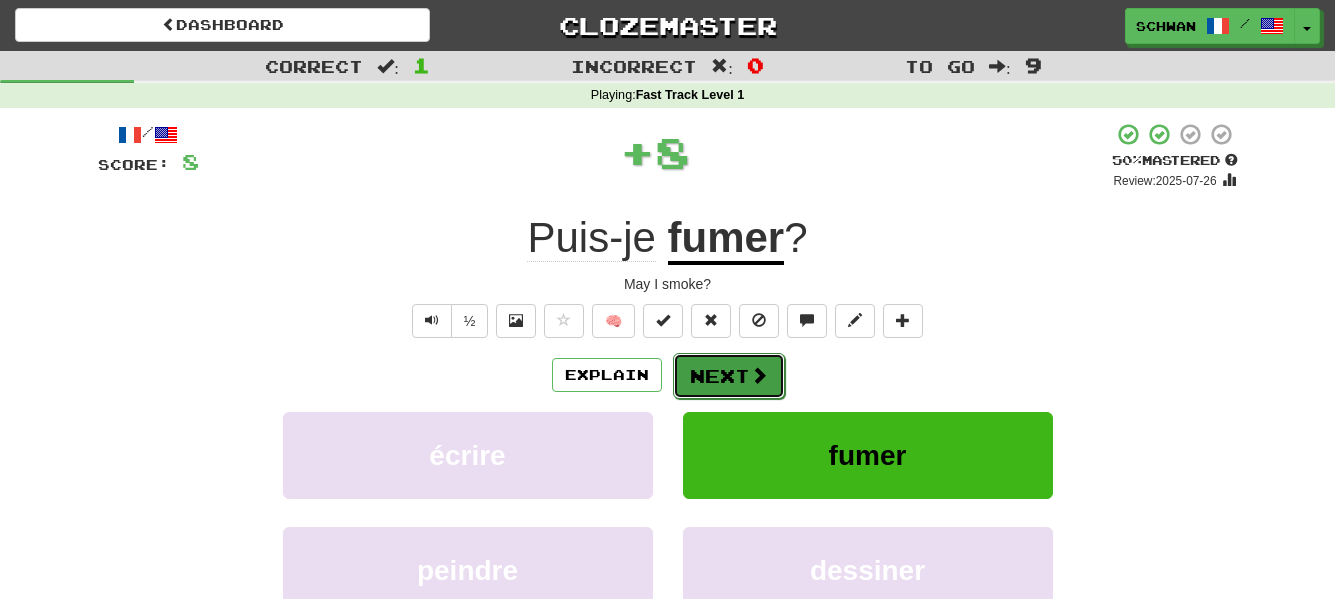 click on "Next" at bounding box center [729, 376] 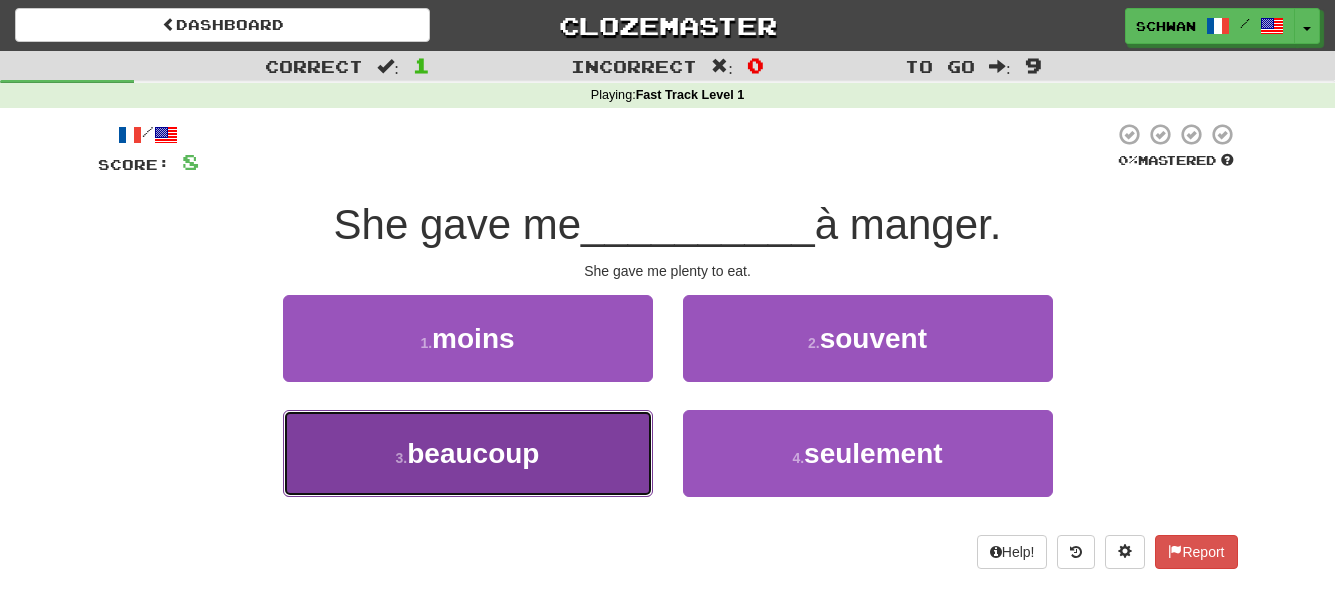 click on "3 .  beaucoup" at bounding box center (468, 453) 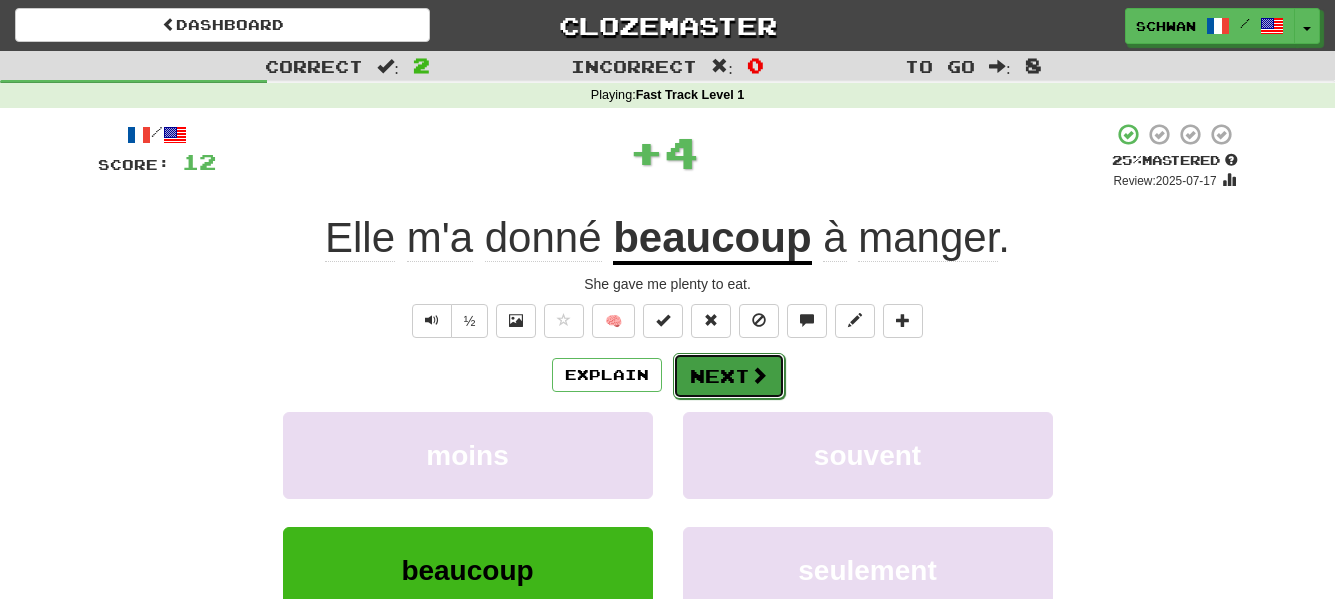 click on "Next" at bounding box center [729, 376] 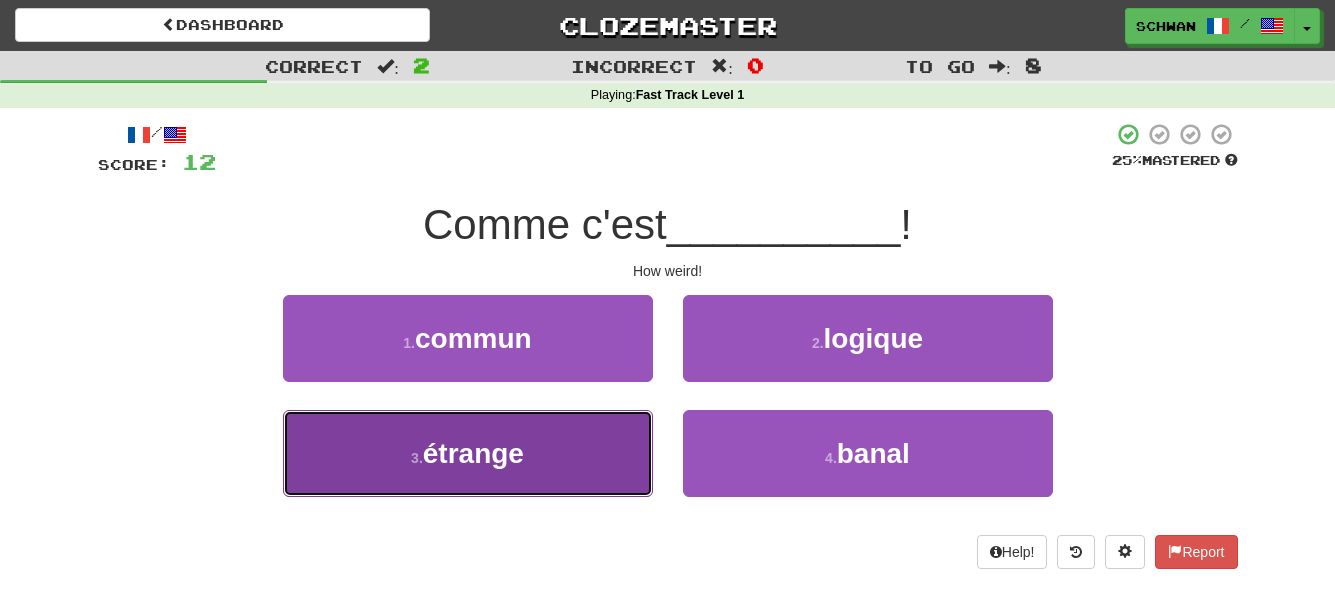 click on "étrange" at bounding box center (473, 453) 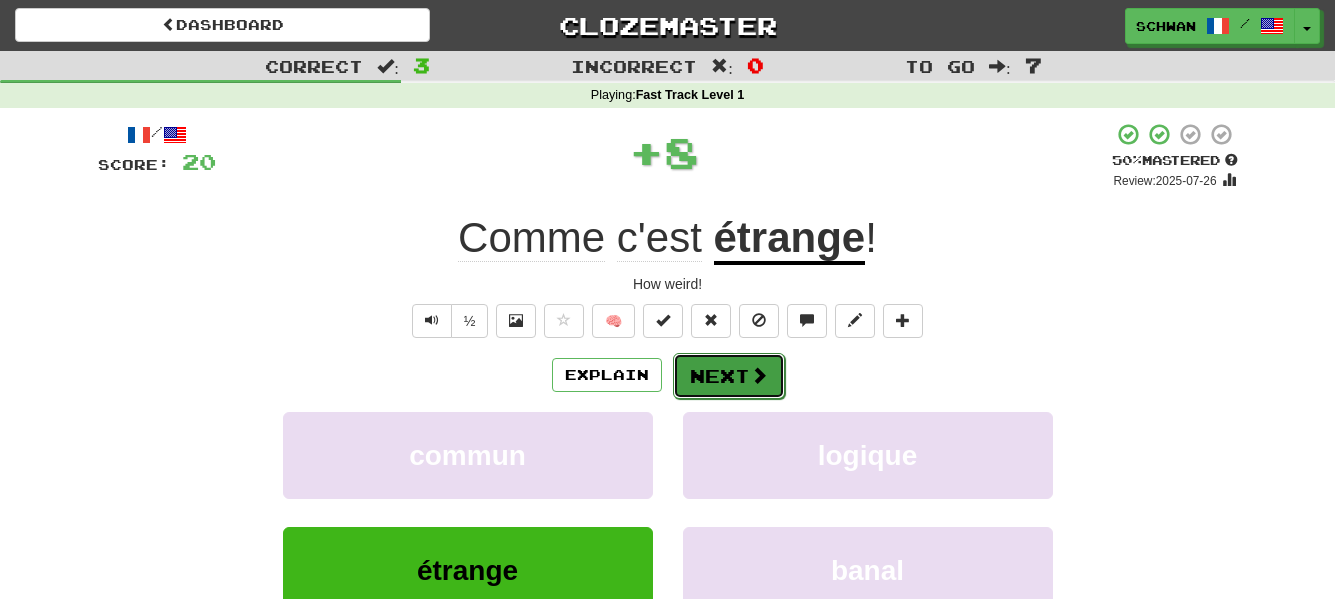 click on "Next" at bounding box center (729, 376) 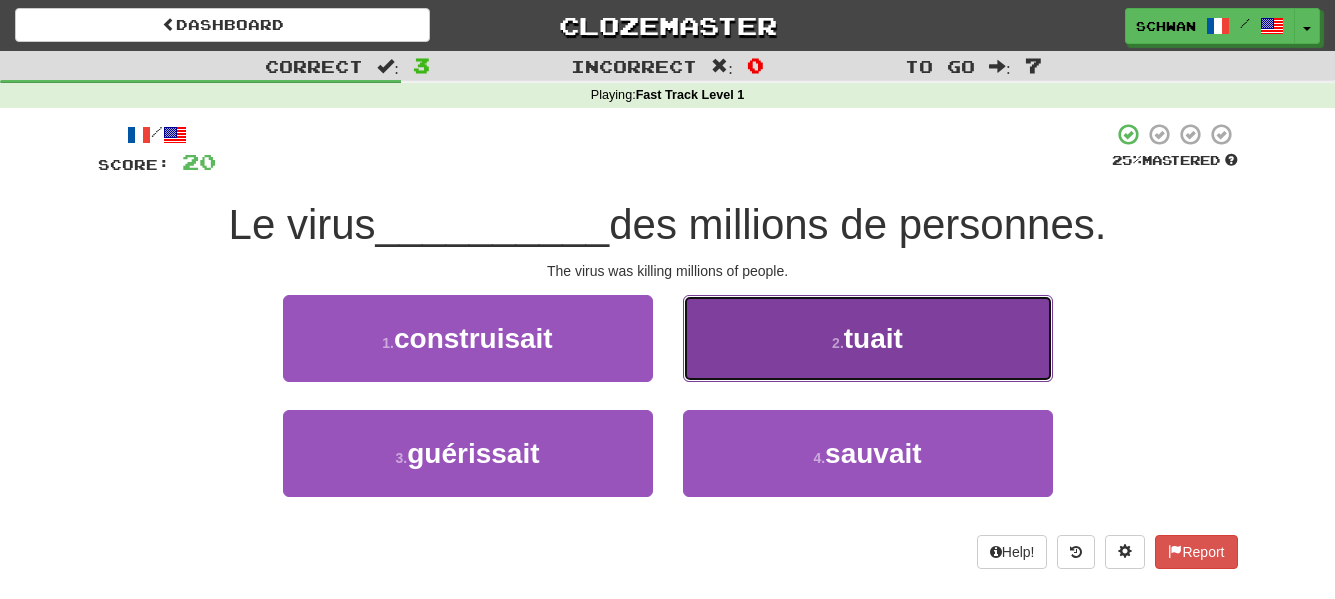 click on "2 .  tuait" at bounding box center (868, 338) 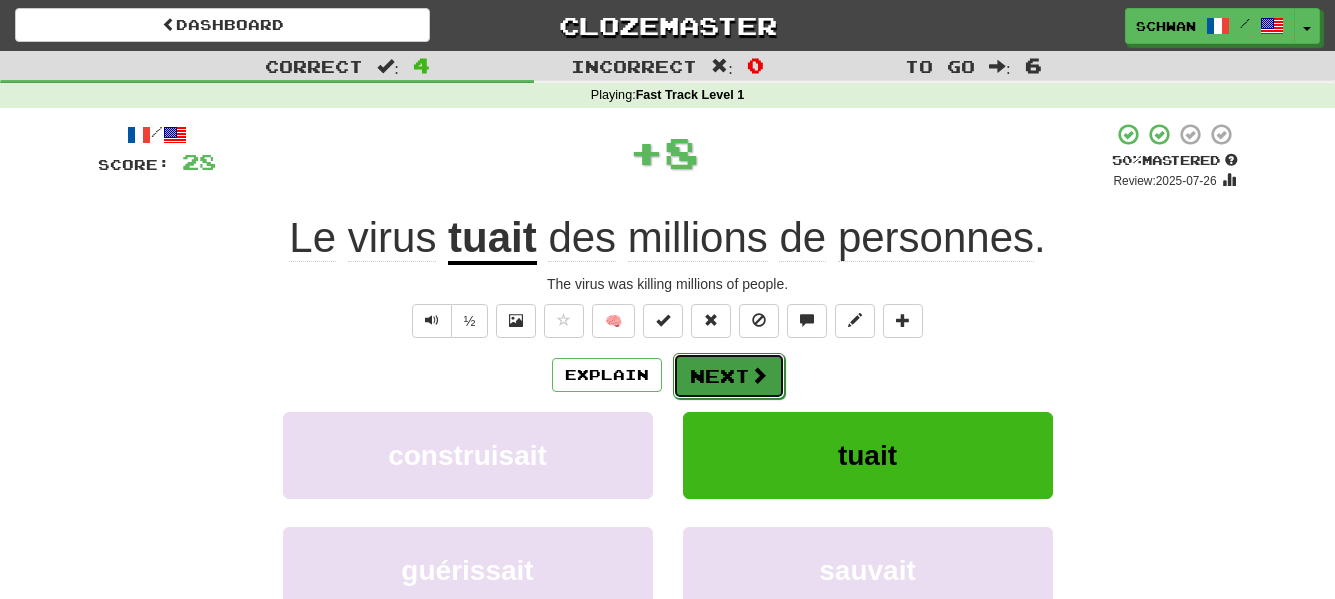 click on "Next" at bounding box center (729, 376) 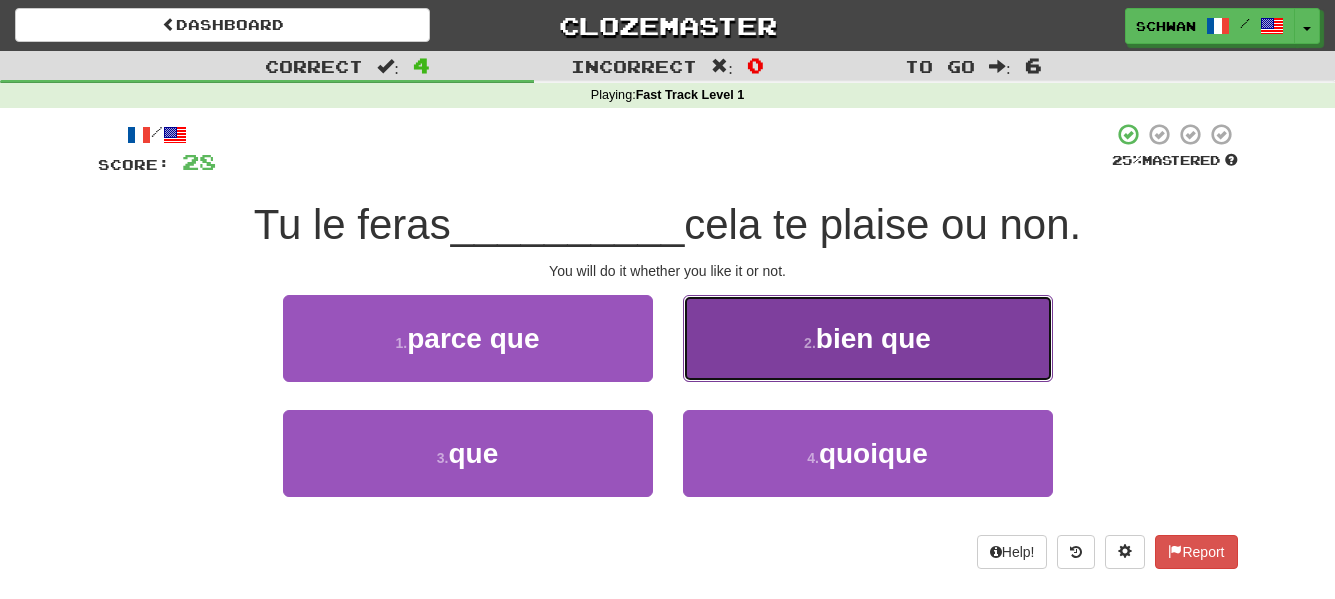click on "2 .  bien que" at bounding box center (868, 338) 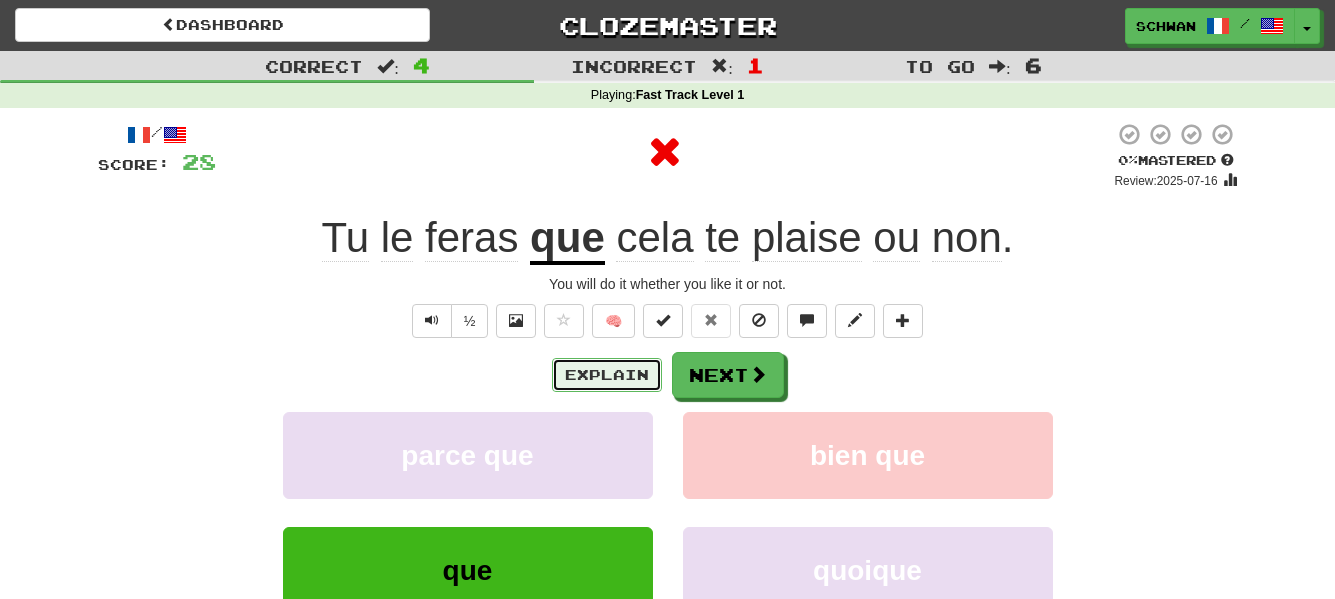 click on "Explain" at bounding box center (607, 375) 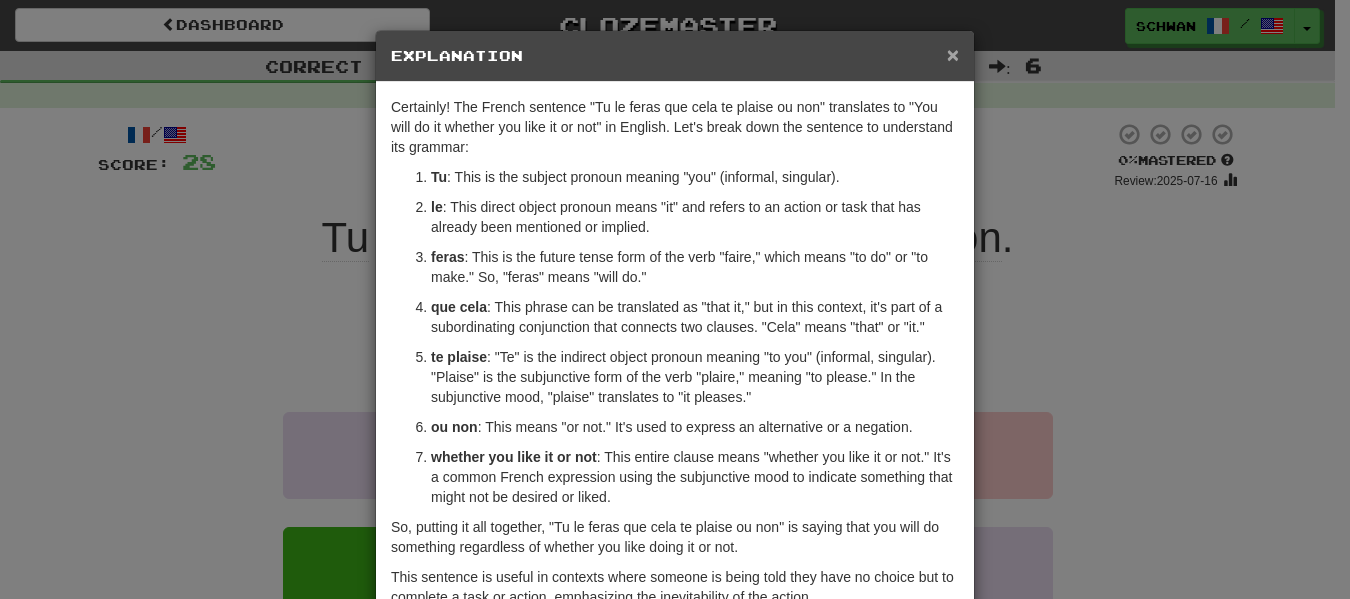 click on "×" at bounding box center [953, 54] 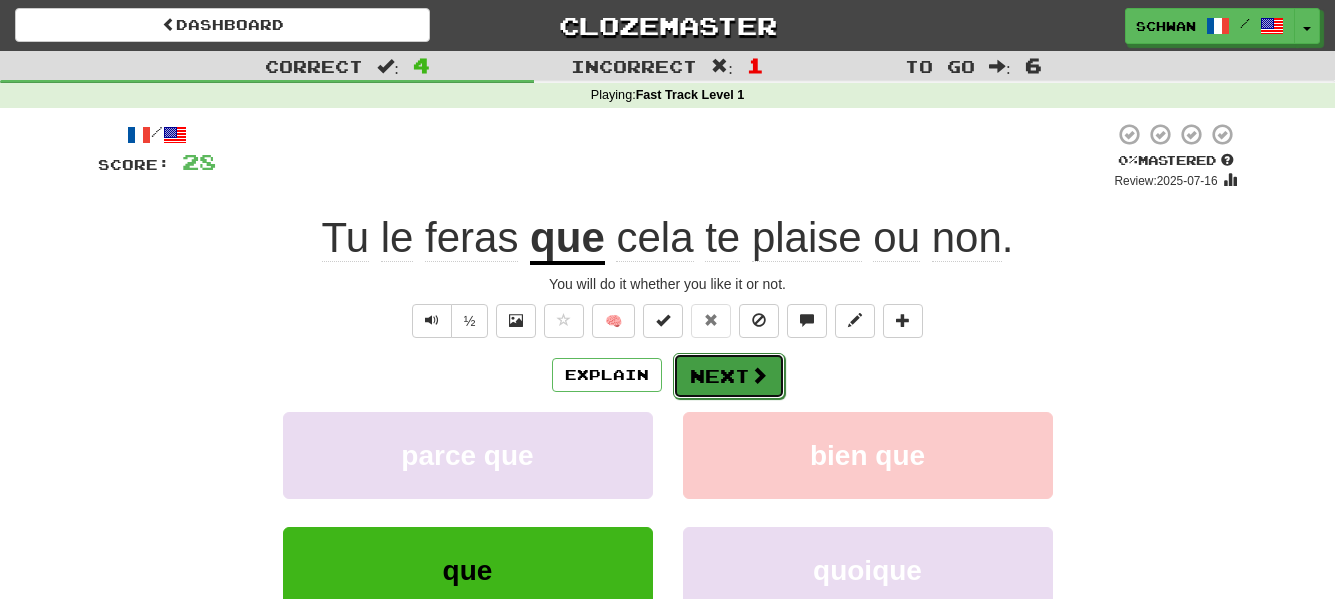 click on "Next" at bounding box center [729, 376] 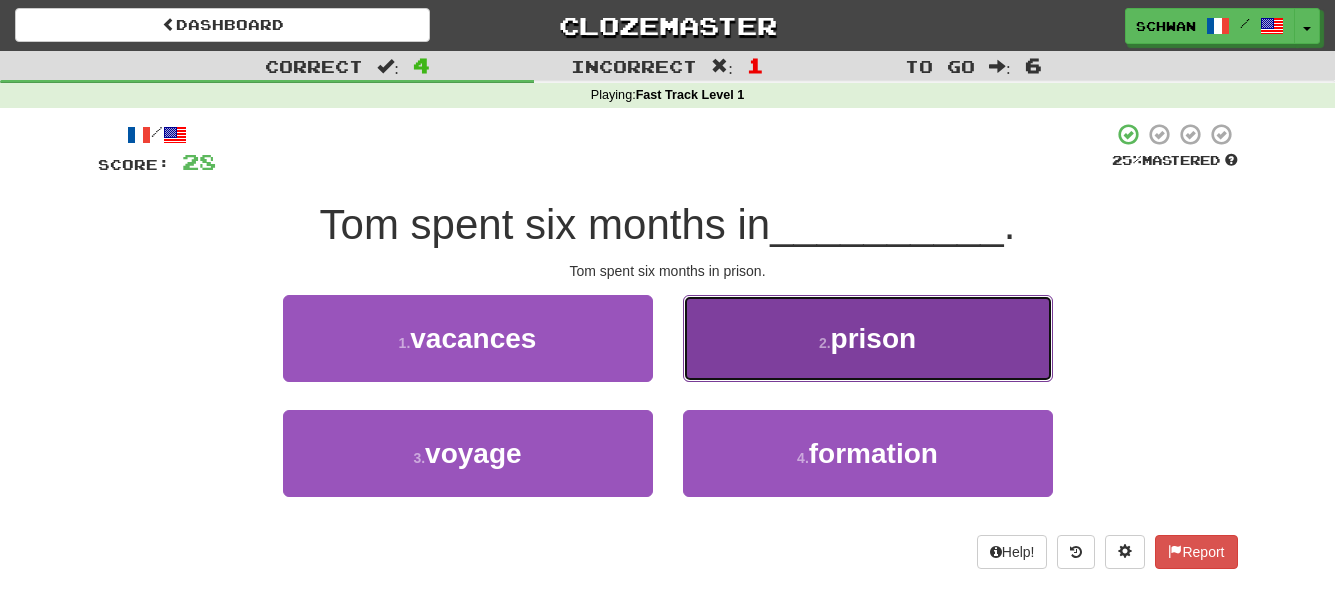 click on "2 .  prison" at bounding box center (868, 338) 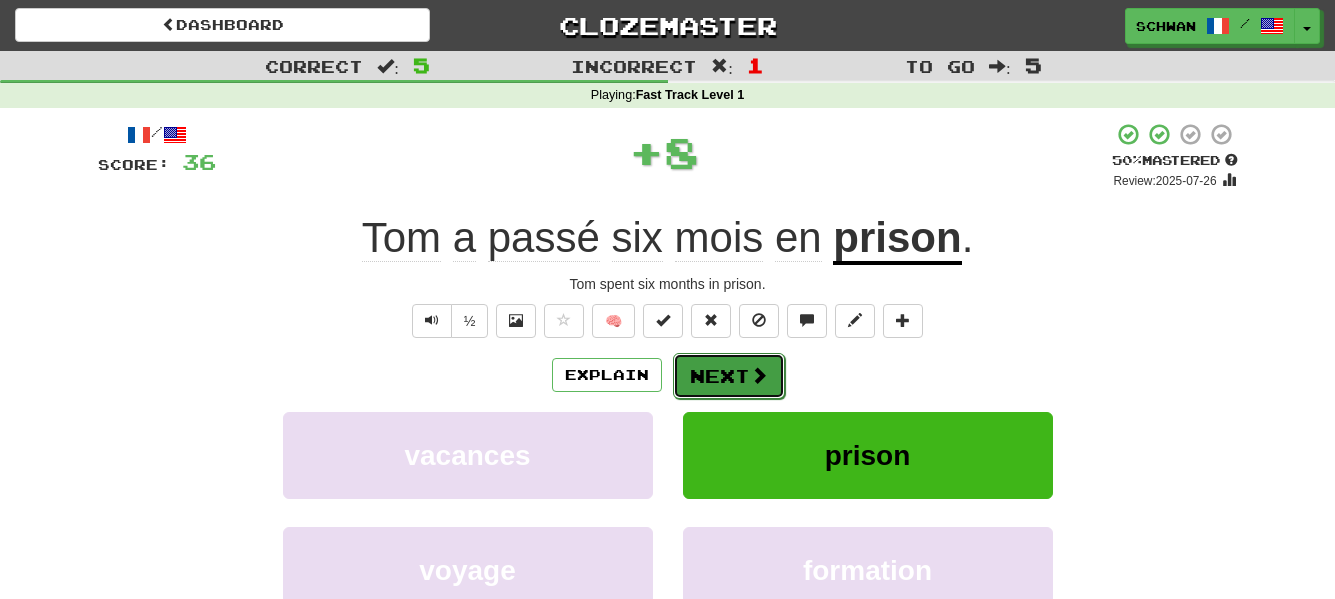 click at bounding box center [759, 375] 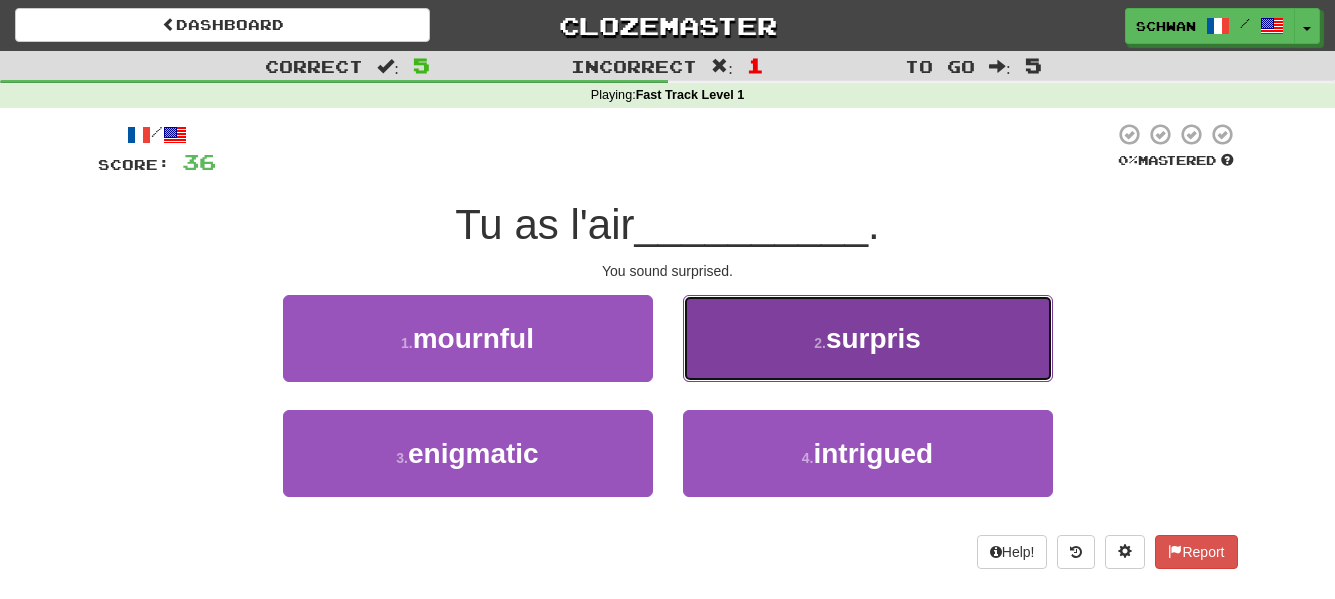 click on "2 .  surpris" at bounding box center [868, 338] 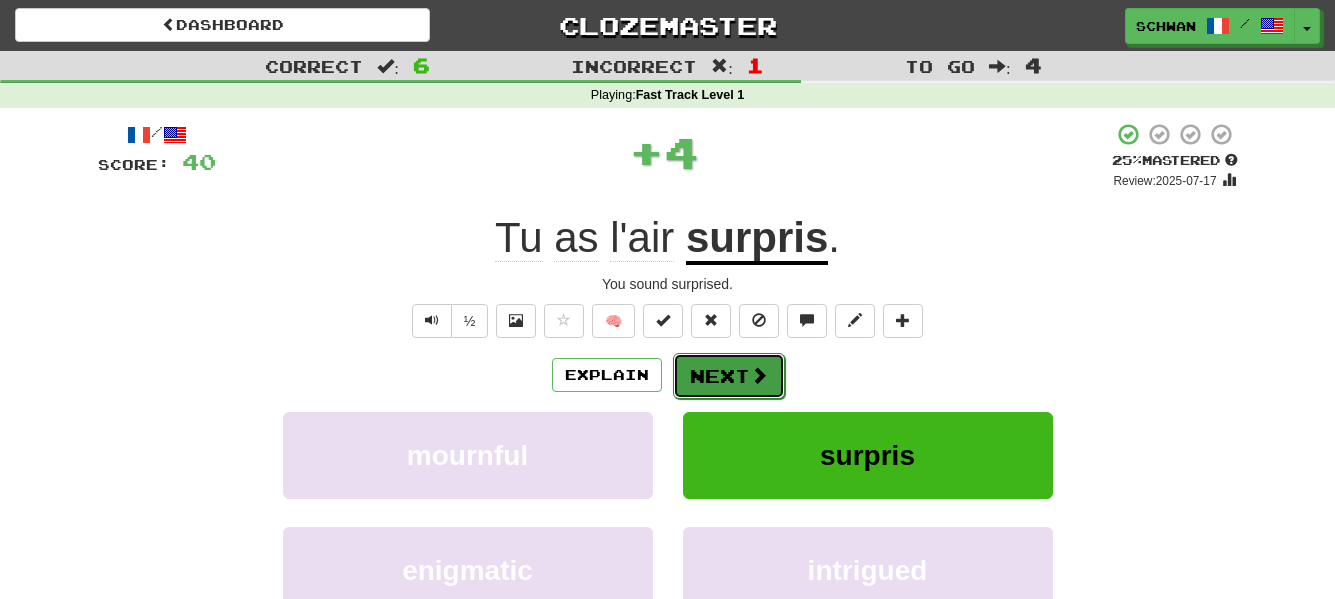 click at bounding box center (759, 375) 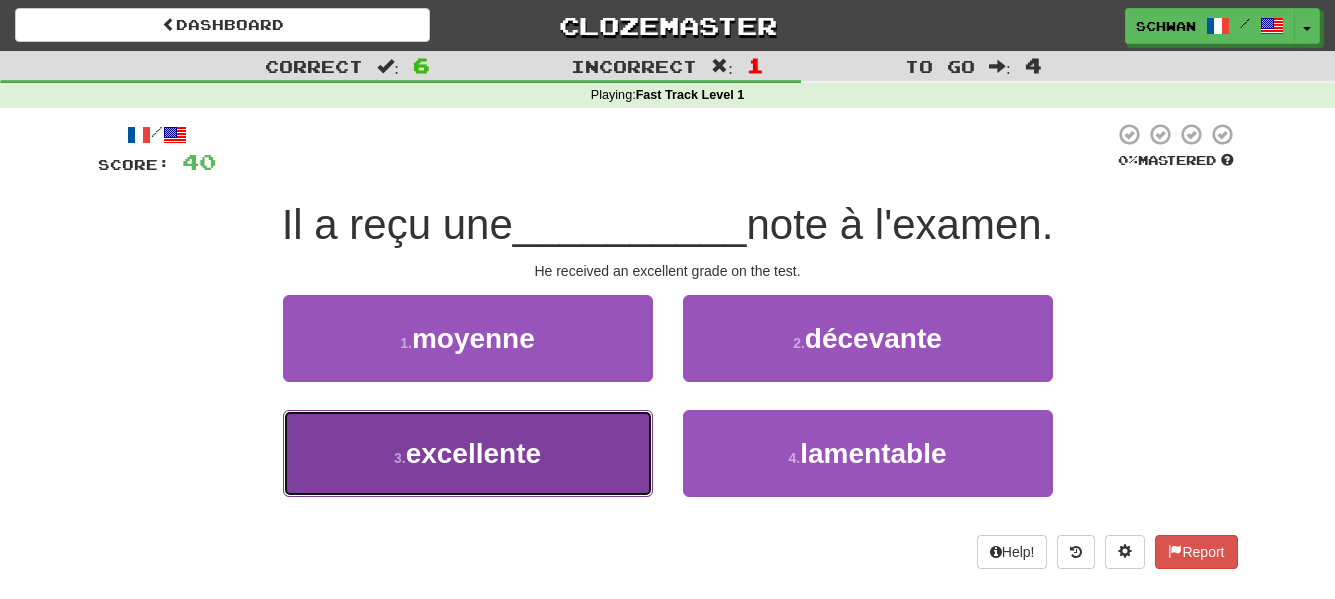 click on "excellente" at bounding box center (473, 453) 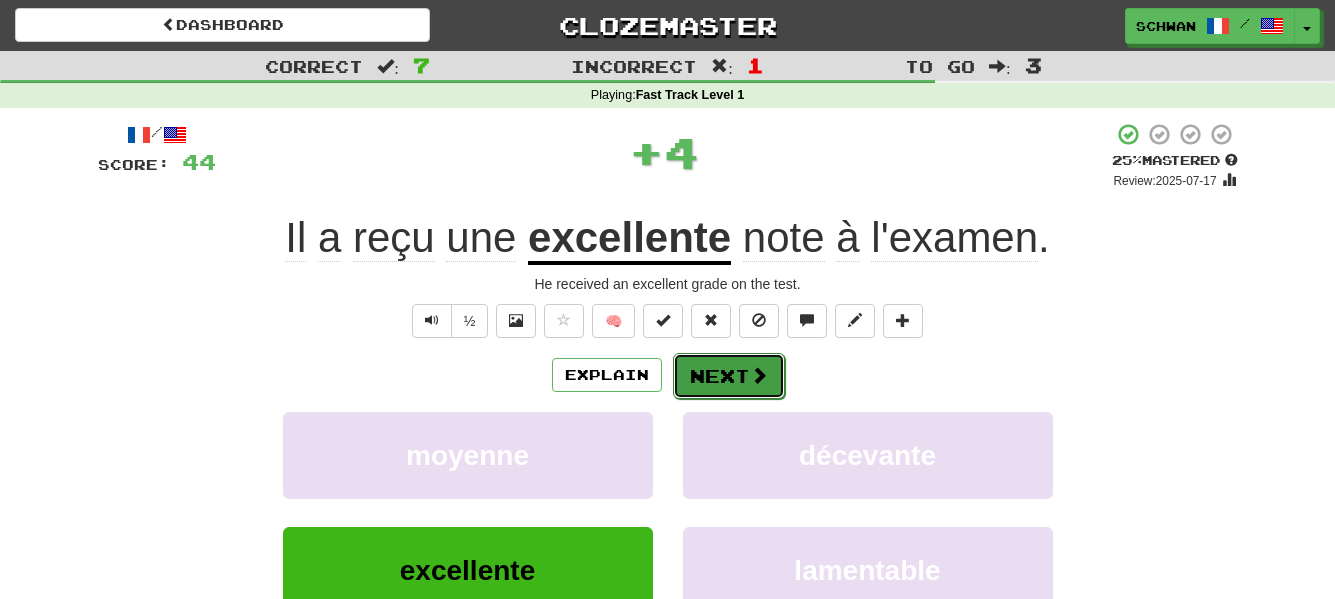 click on "Next" at bounding box center [729, 376] 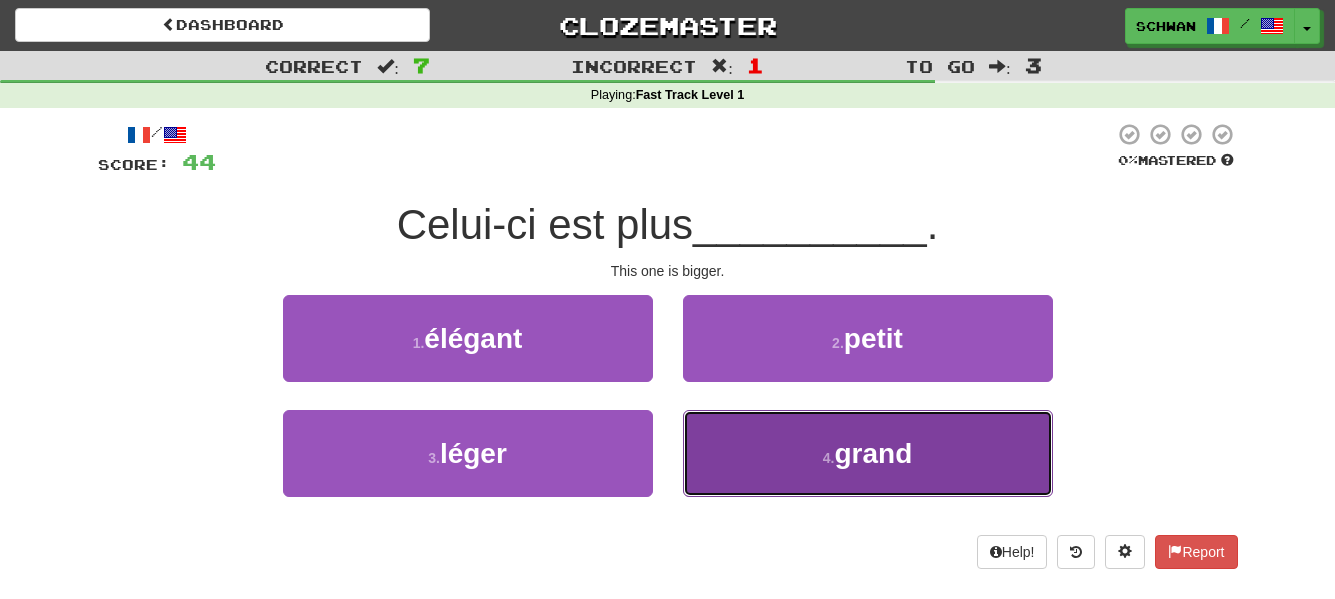 click on "4 .  grand" at bounding box center (868, 453) 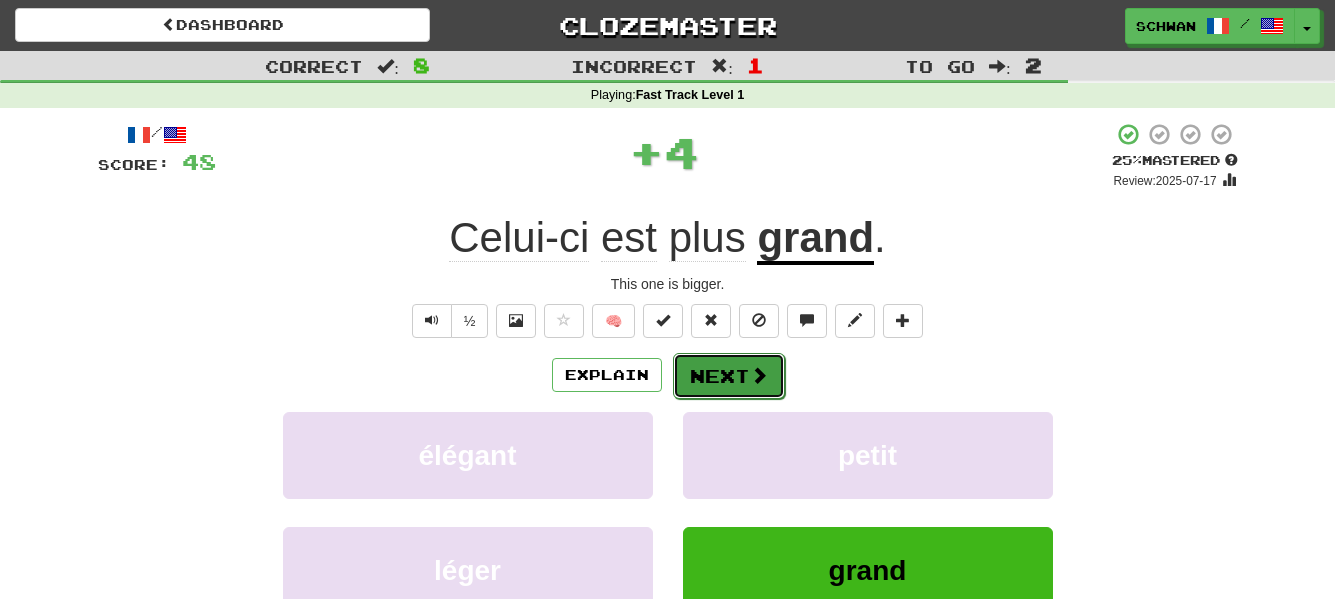 click on "Next" at bounding box center (729, 376) 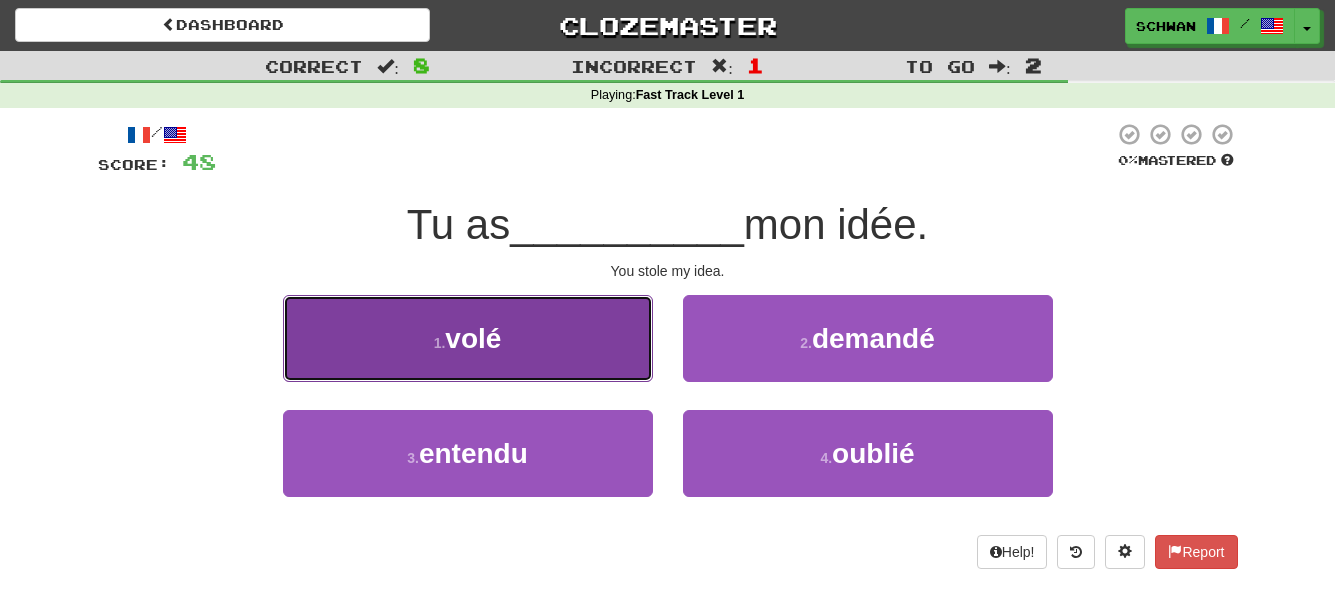 click on "1 .  volé" at bounding box center (468, 338) 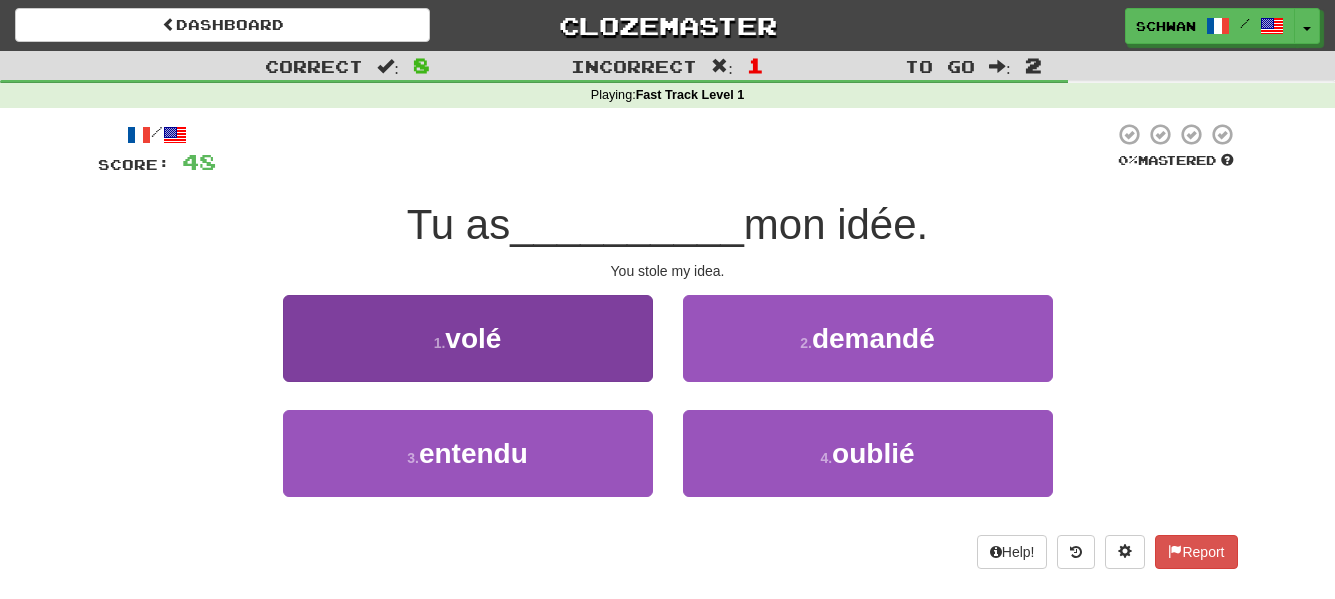 click on "/ Score: 48 0 % Mastered You __________ my idea. You stole my idea. 1 . stole 2 . asked 3 . heard 4 . forgot Help! Report" at bounding box center (668, 345) 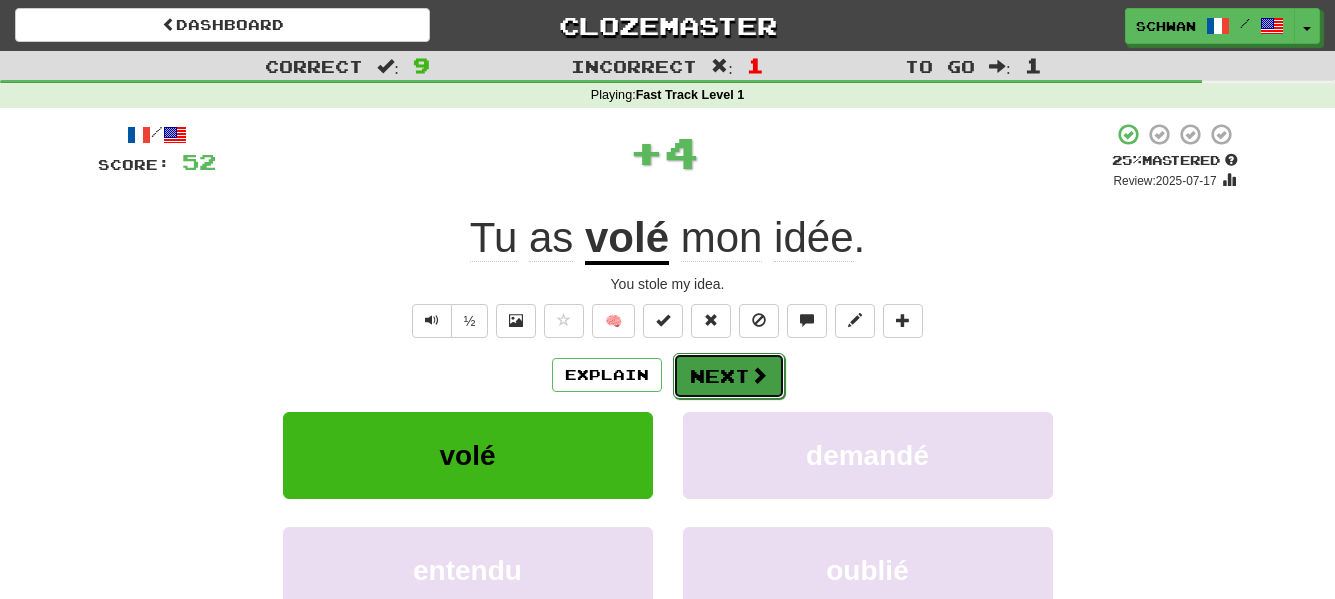 click on "Next" at bounding box center [729, 376] 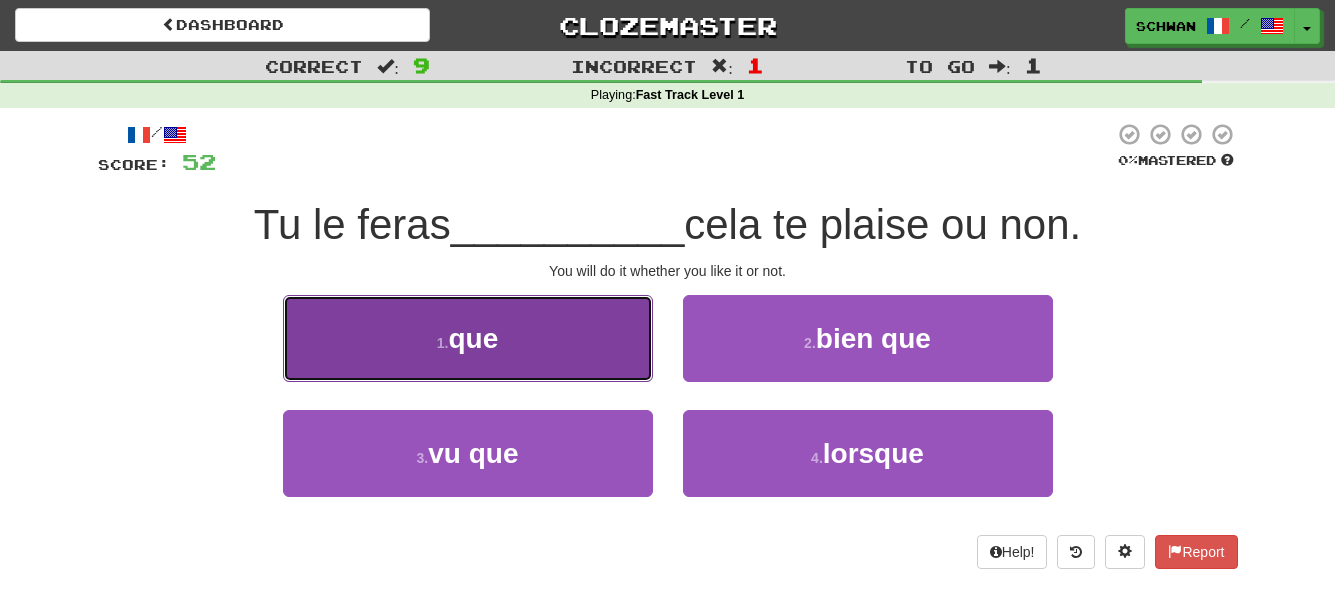 click on "1 .  que" at bounding box center [468, 338] 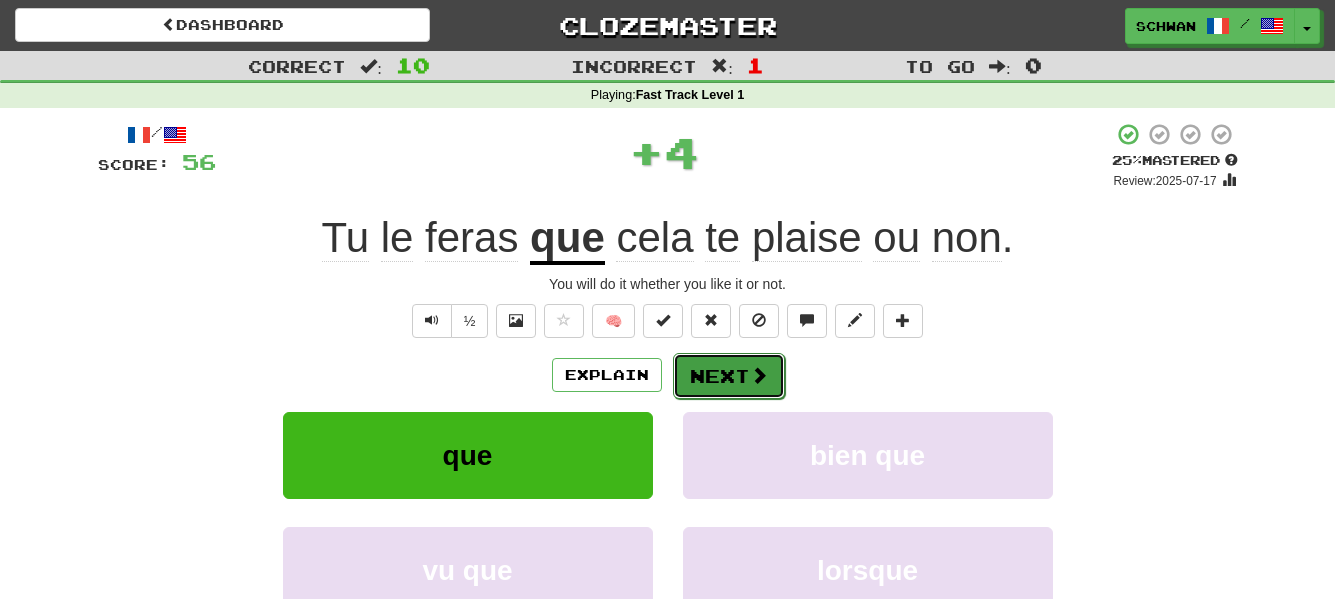 click at bounding box center (759, 375) 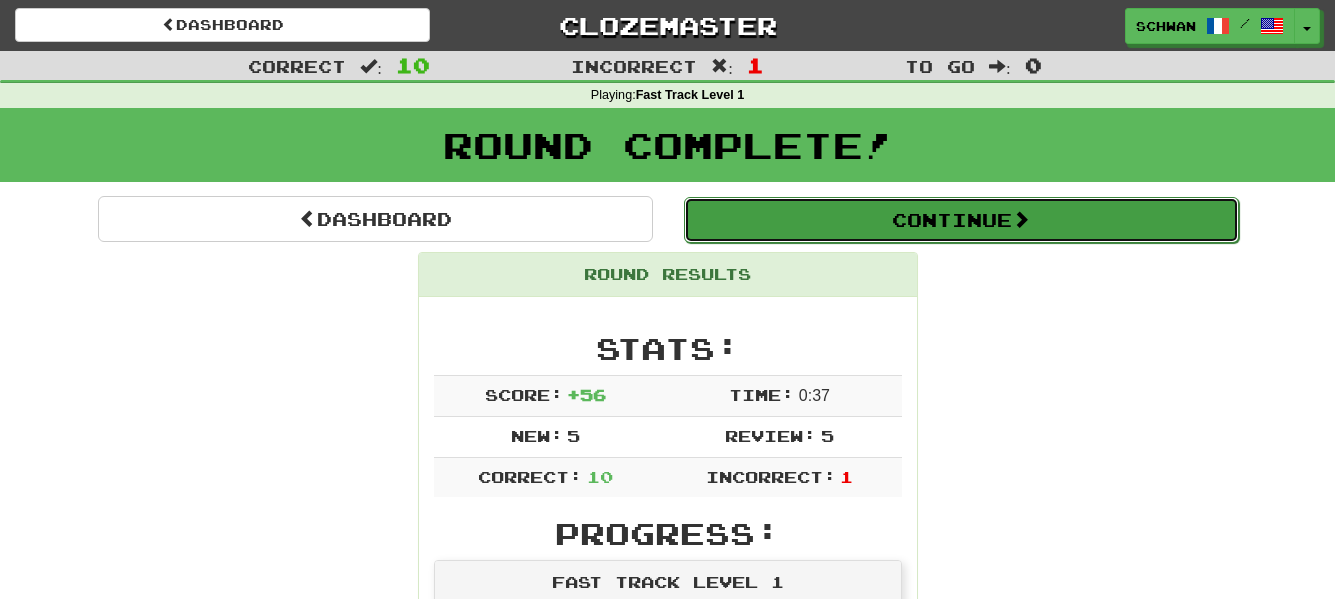 click on "Continue" at bounding box center [961, 220] 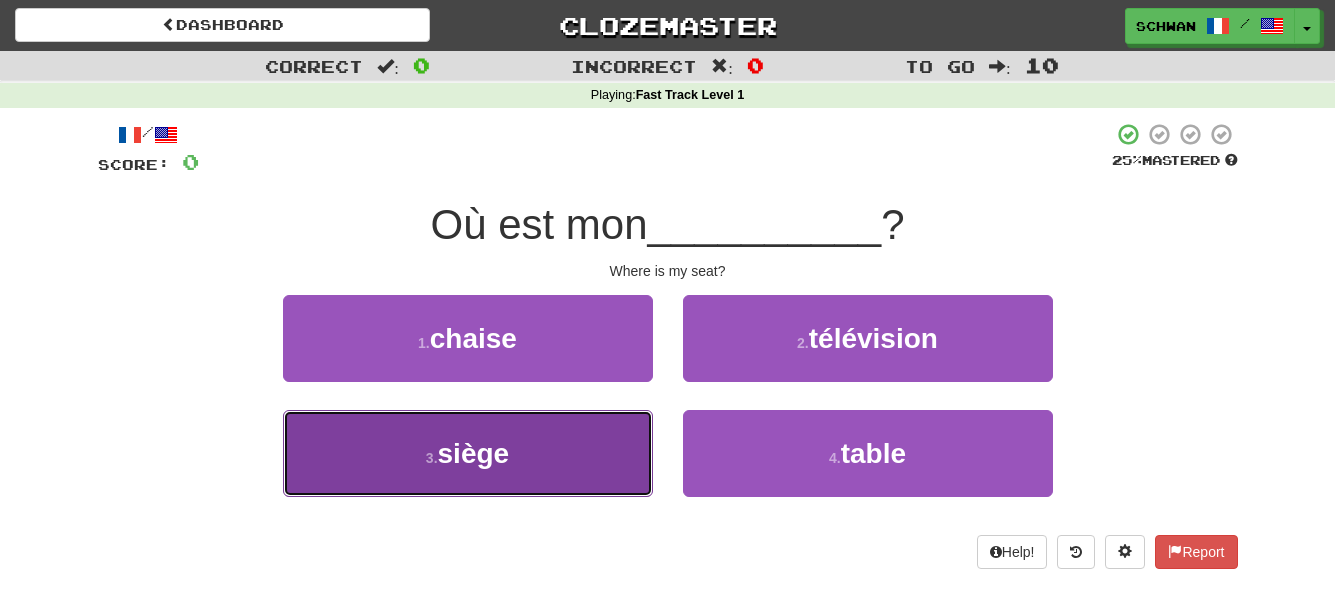 click on "3 .  siège" at bounding box center [468, 453] 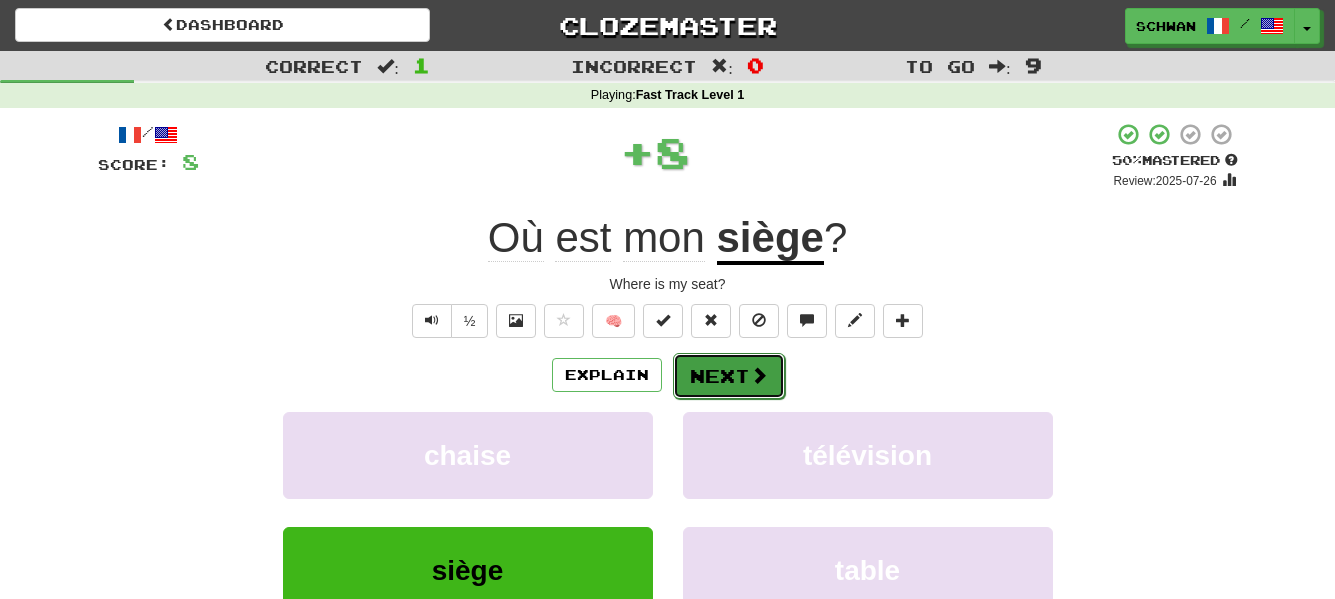 click on "Next" at bounding box center (729, 376) 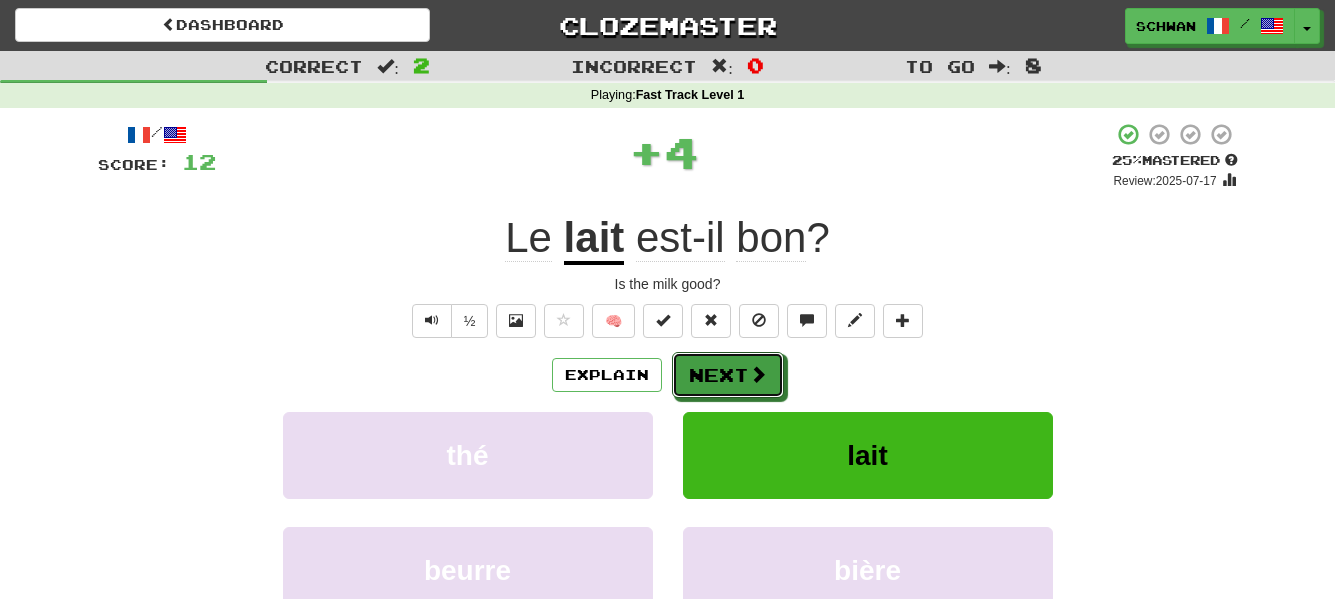 click on "Next" at bounding box center [728, 375] 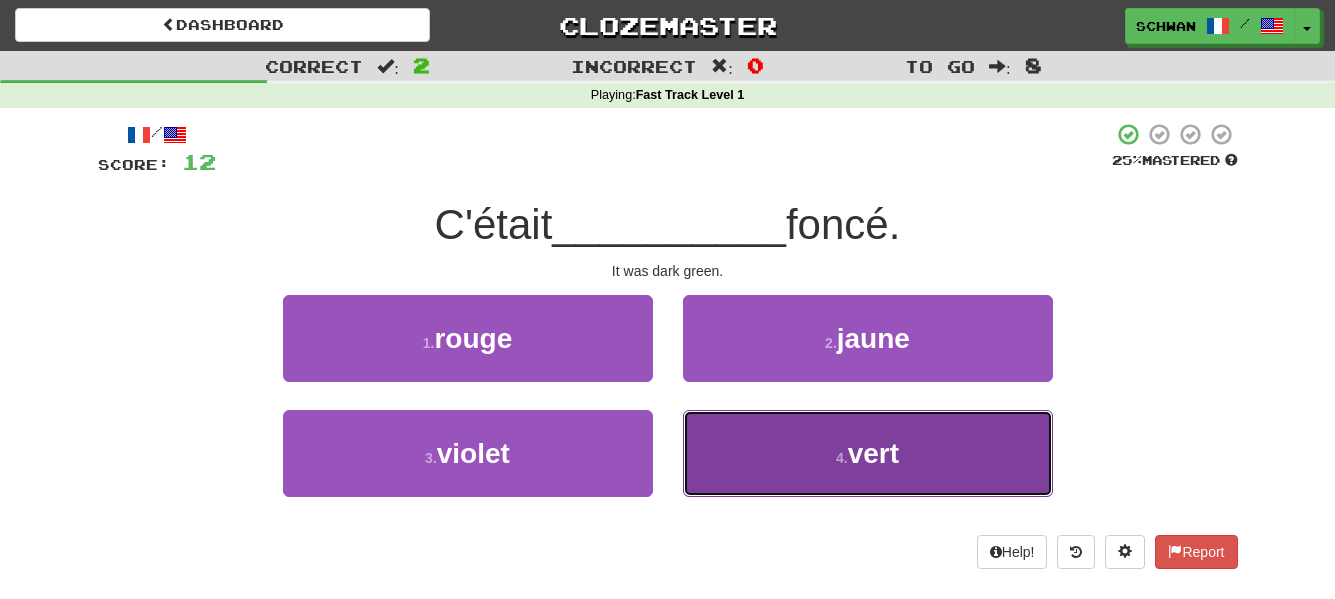 click on "4 .  vert" at bounding box center [868, 453] 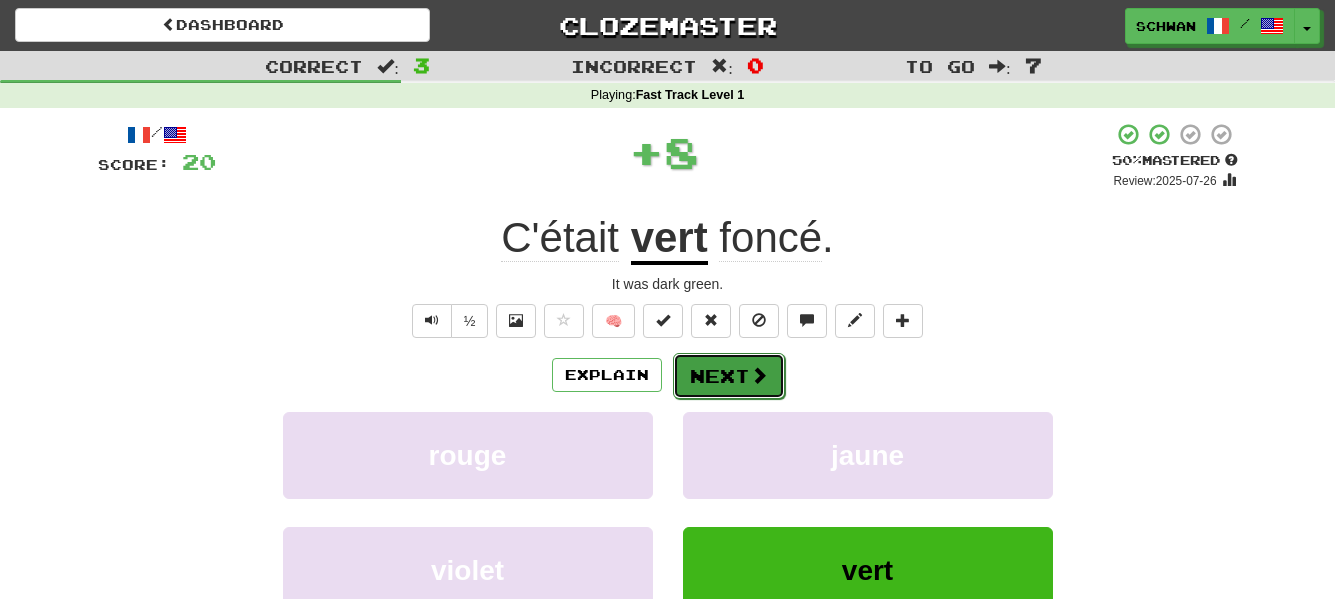 click on "Next" at bounding box center (729, 376) 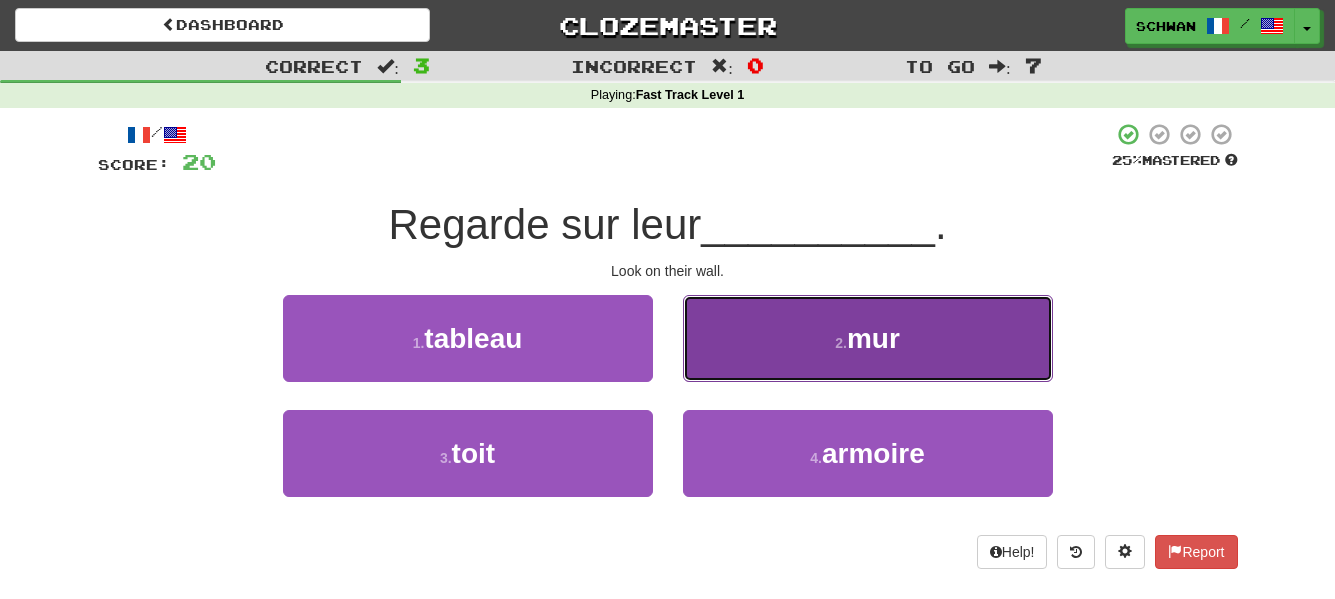 click on "2 .  mur" at bounding box center (868, 338) 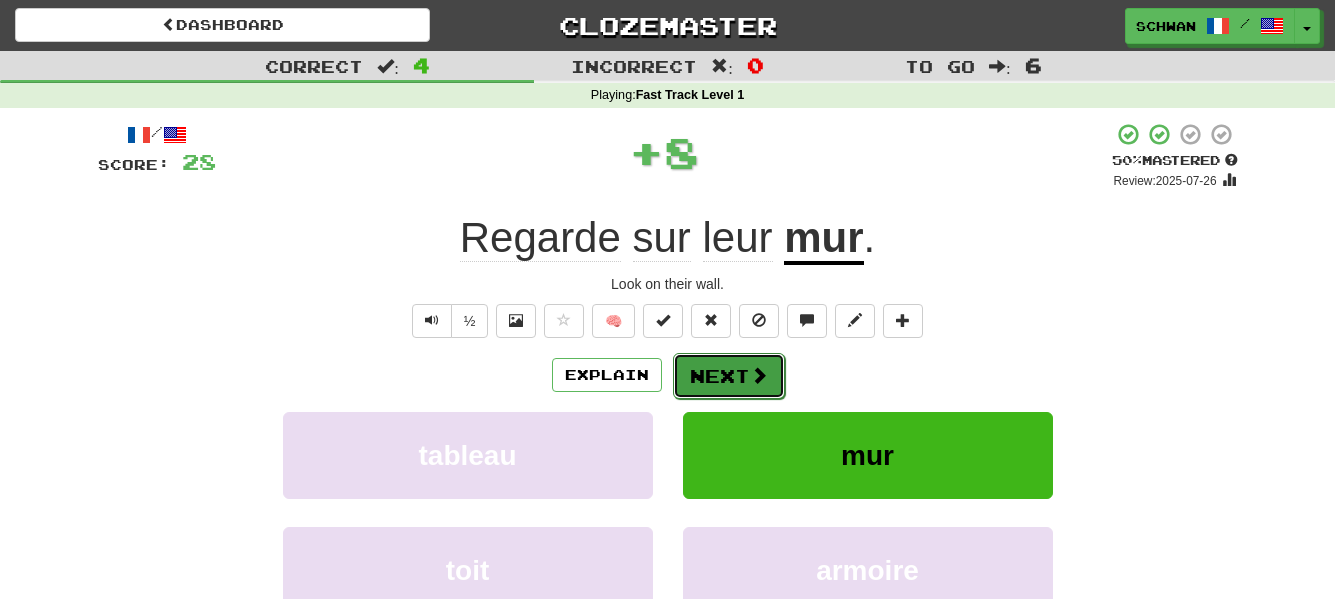 click at bounding box center [759, 375] 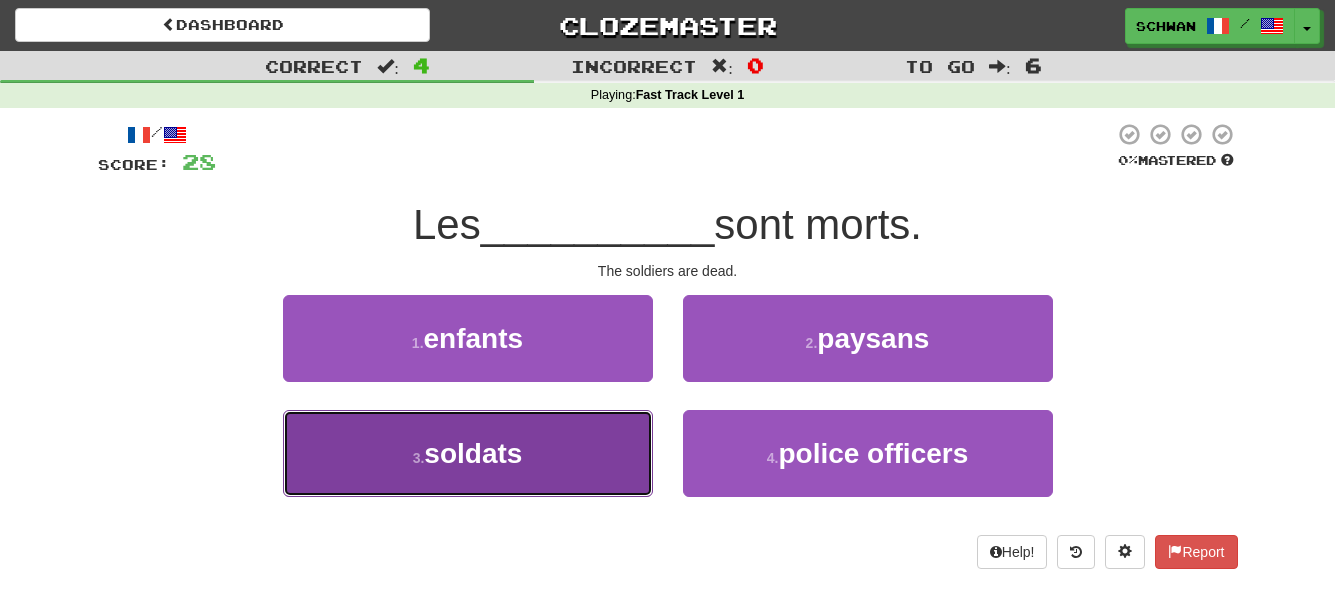 click on "soldats" at bounding box center [473, 453] 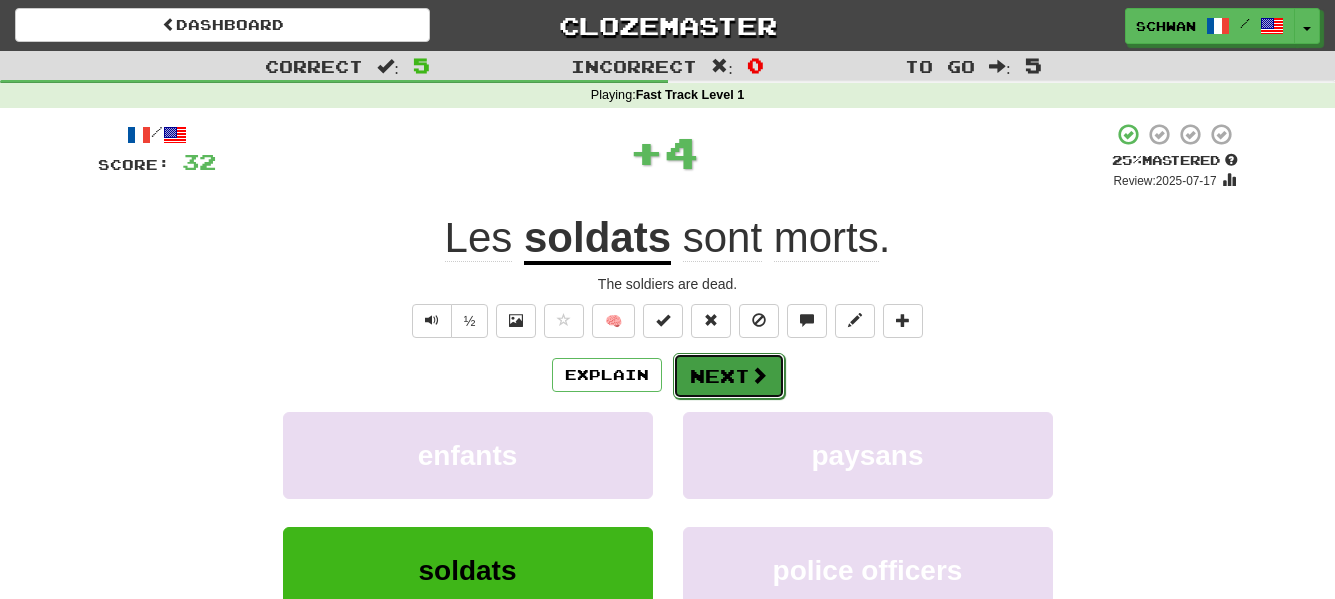 click on "Next" at bounding box center [729, 376] 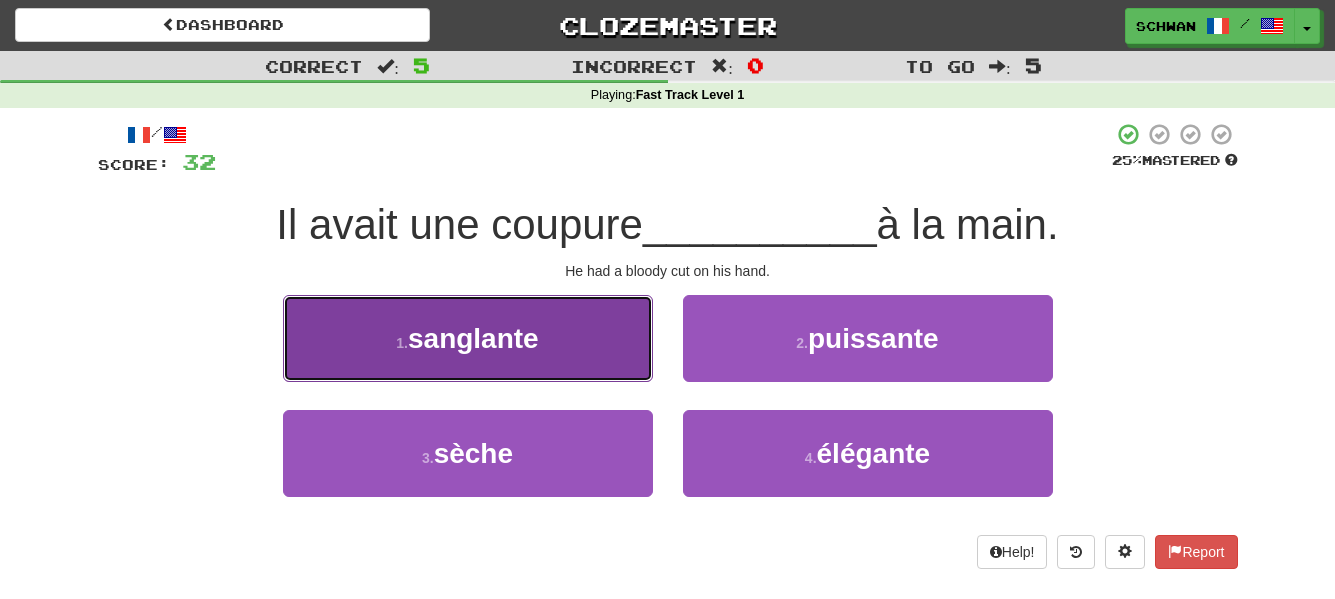 click on "1 .  sanglante" at bounding box center [468, 338] 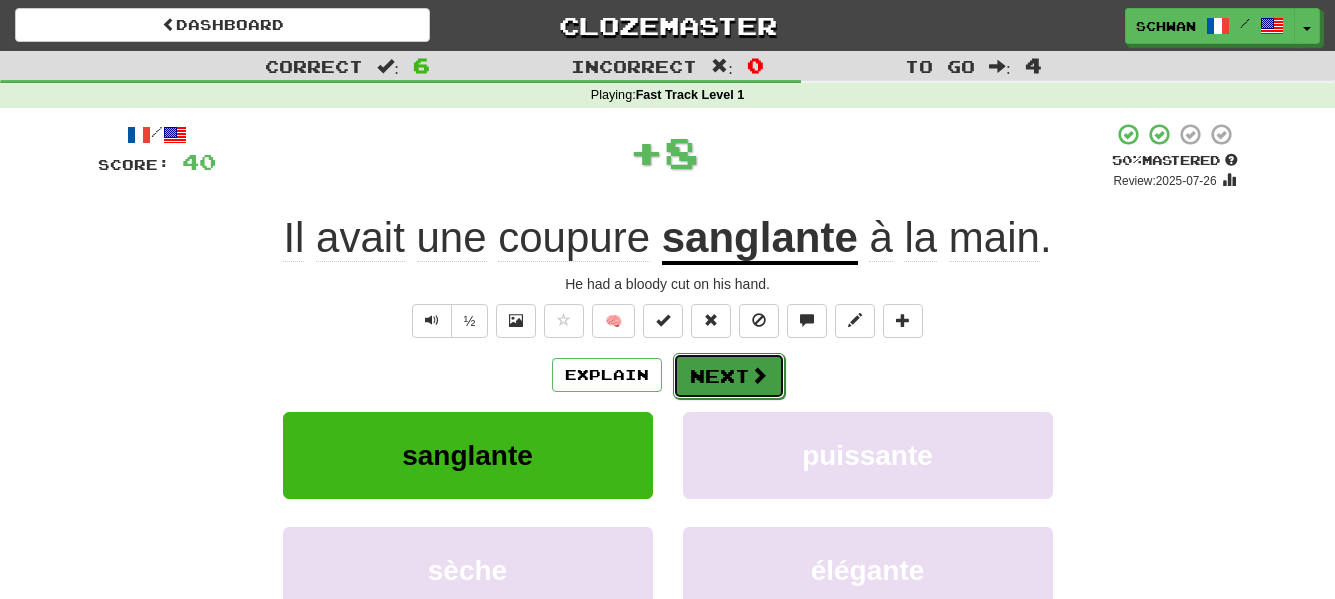 click at bounding box center (759, 375) 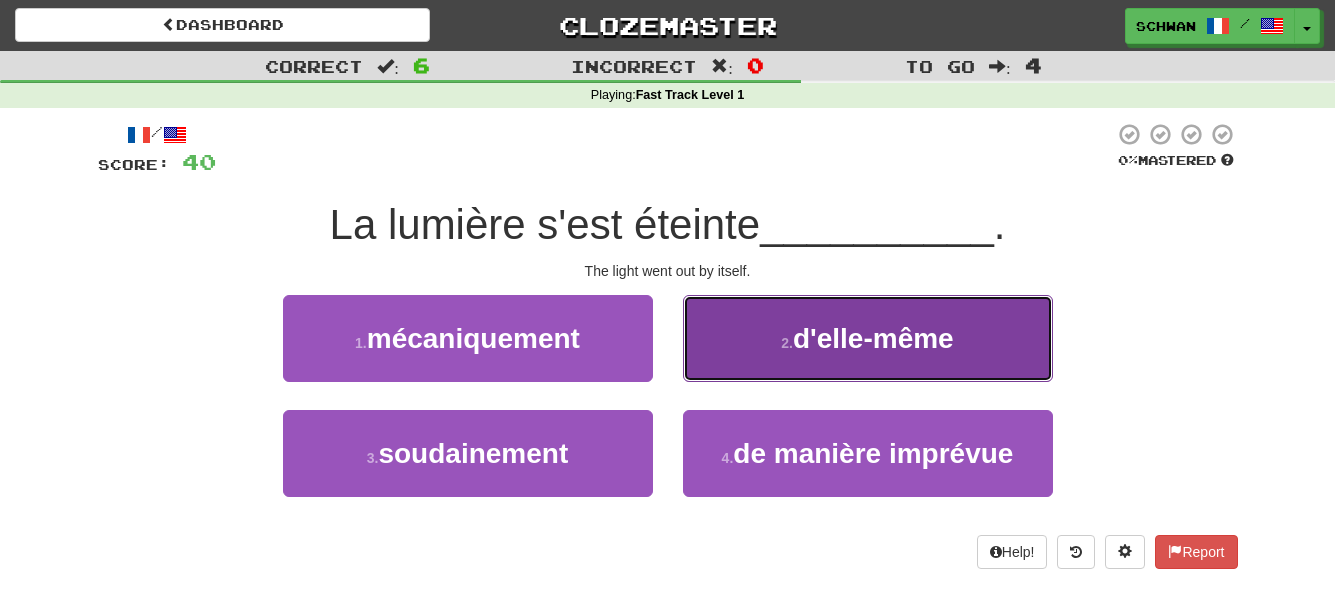 click on "2 .  d'elle-même" at bounding box center (868, 338) 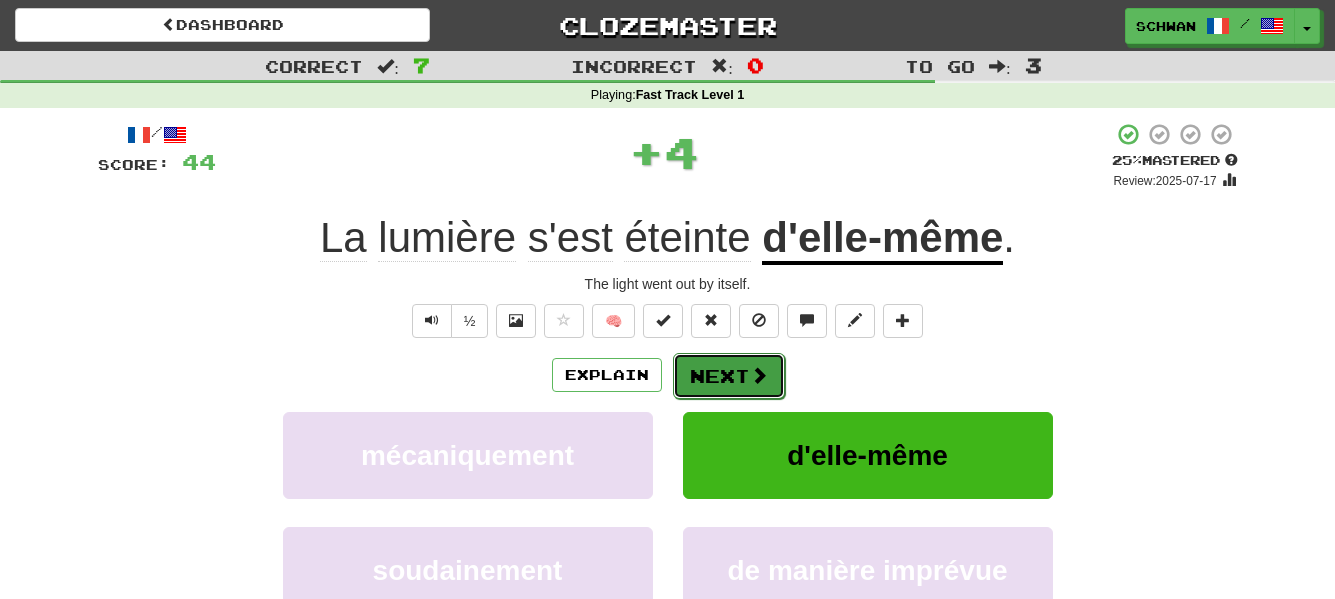 click at bounding box center [759, 375] 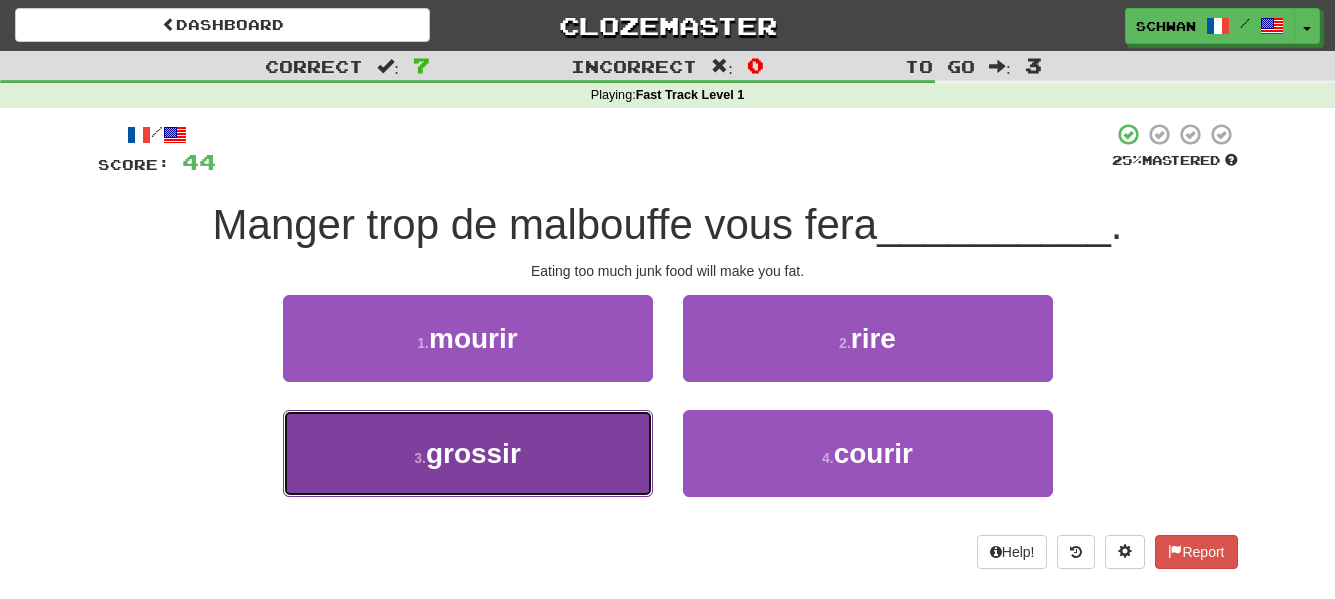 click on "3 .  grossir" at bounding box center [468, 453] 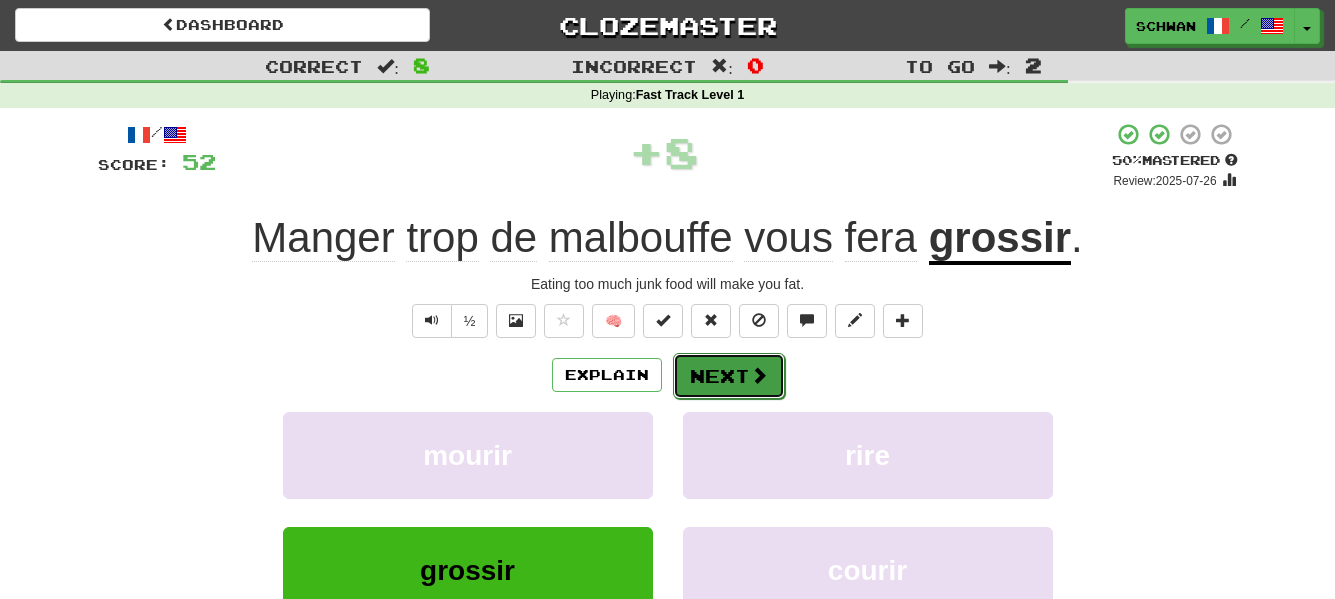 click on "Next" at bounding box center [729, 376] 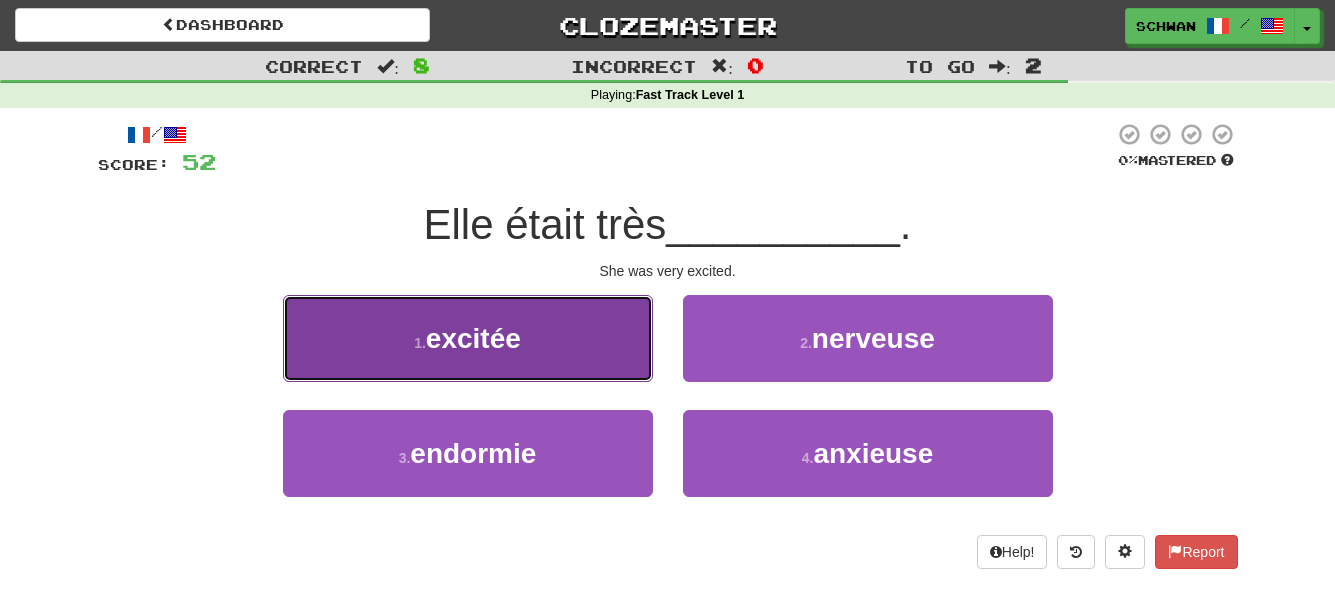 click on "1 .  excitée" at bounding box center (468, 338) 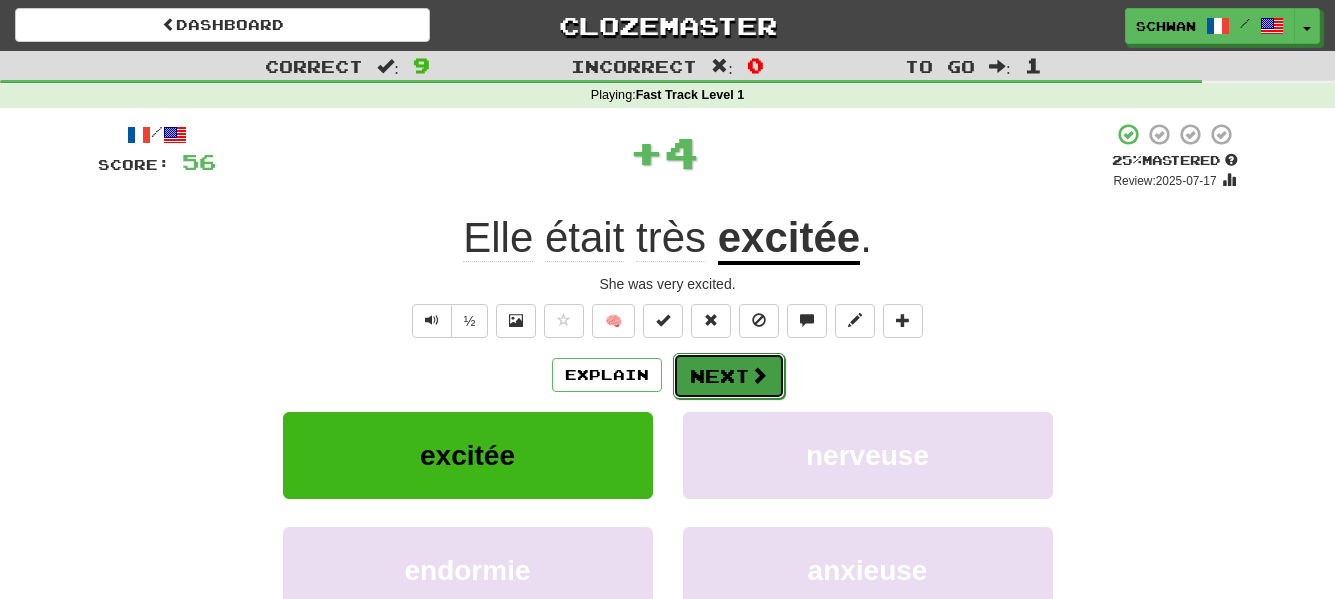 click on "Next" at bounding box center (729, 376) 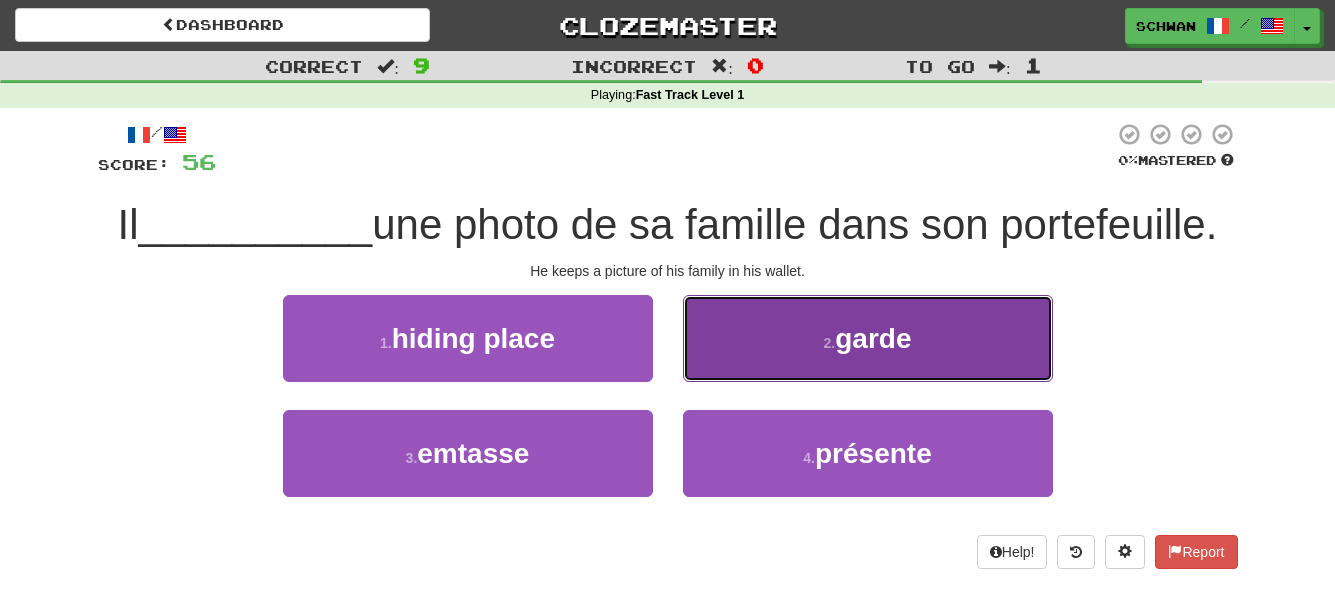 click on "2 .  garde" at bounding box center (868, 338) 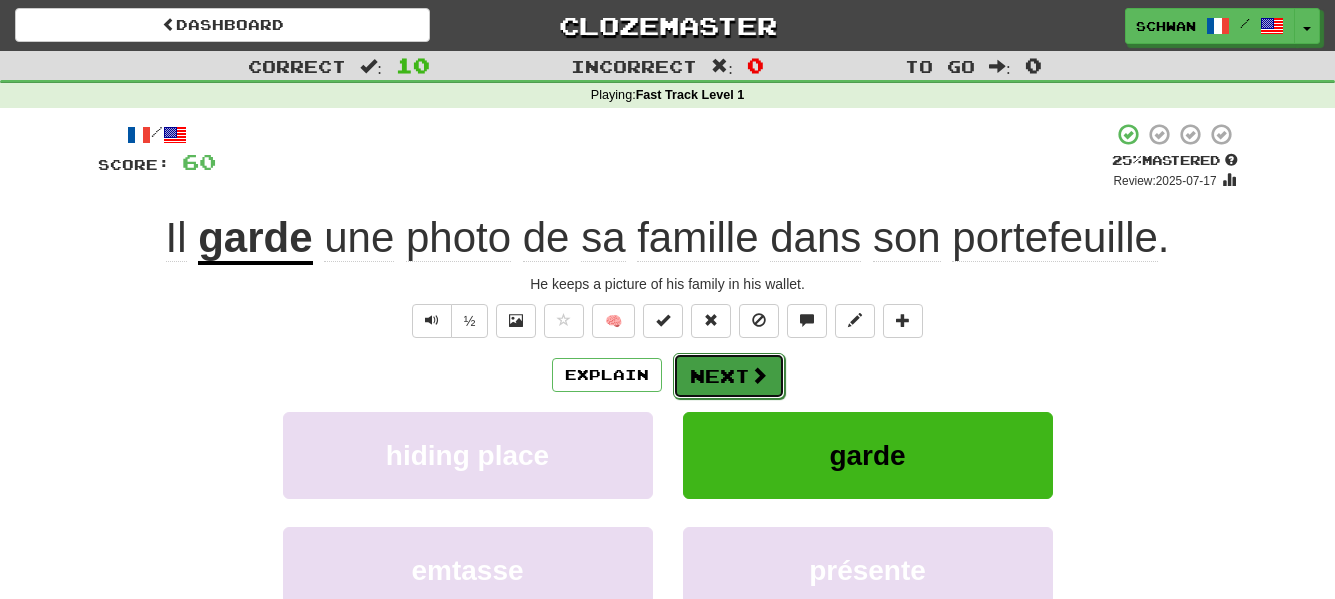 click on "Next" at bounding box center (729, 376) 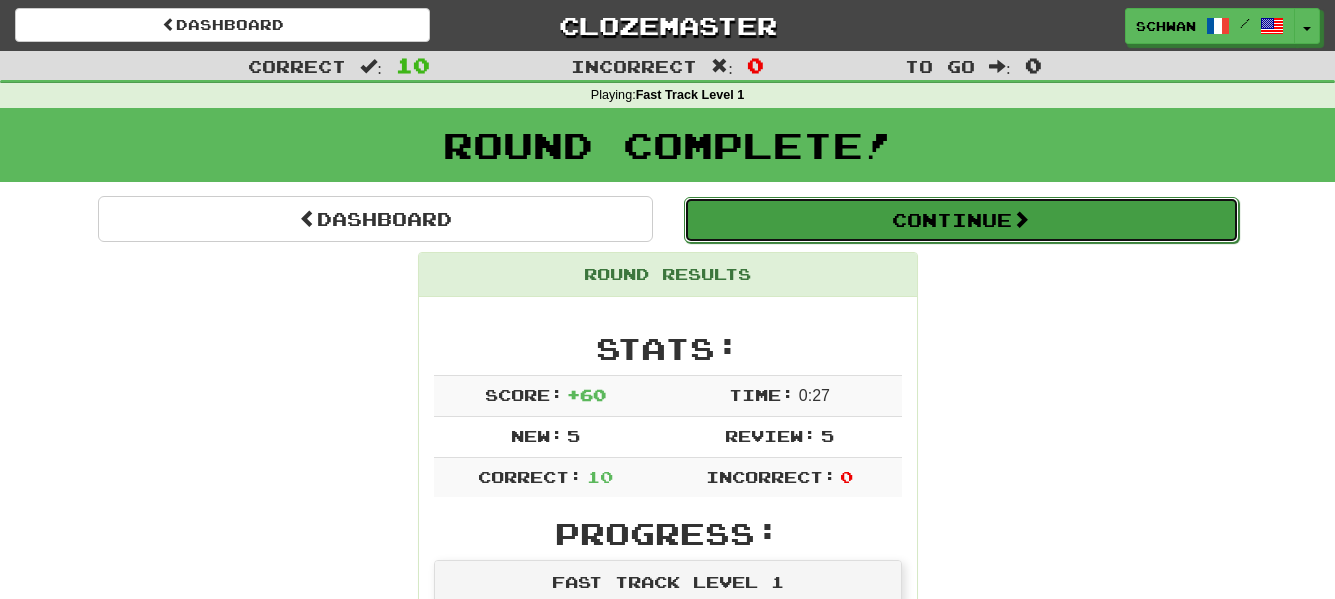 click on "Continue" at bounding box center [961, 220] 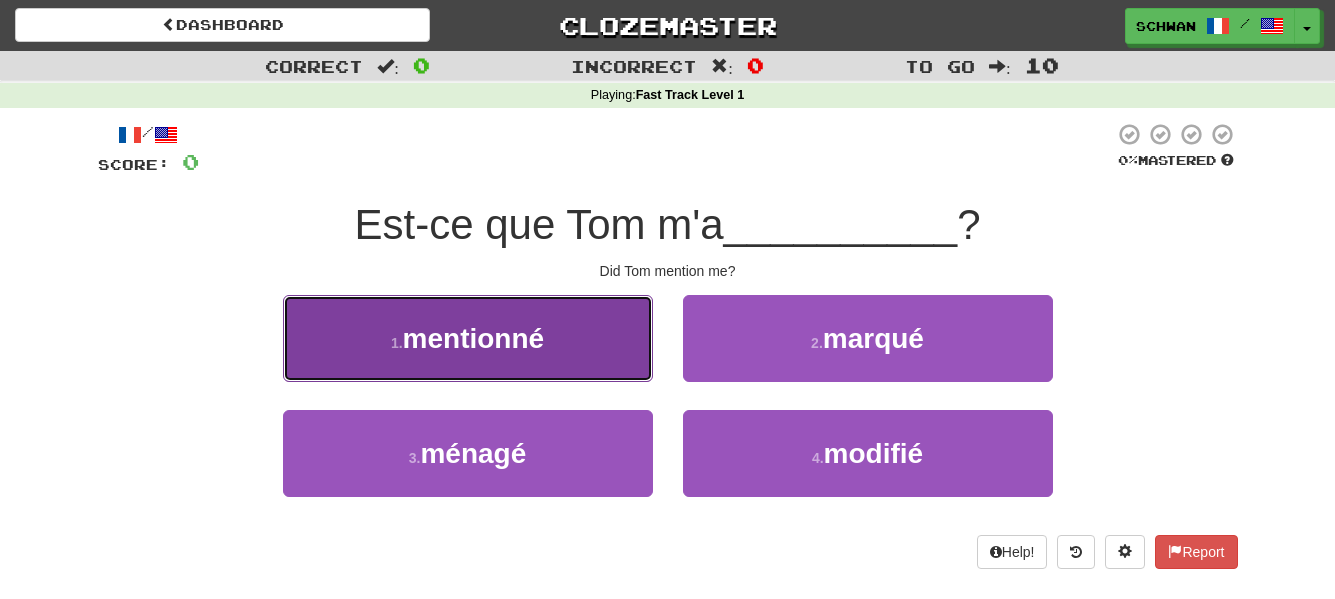 click on "mentionné" at bounding box center [474, 338] 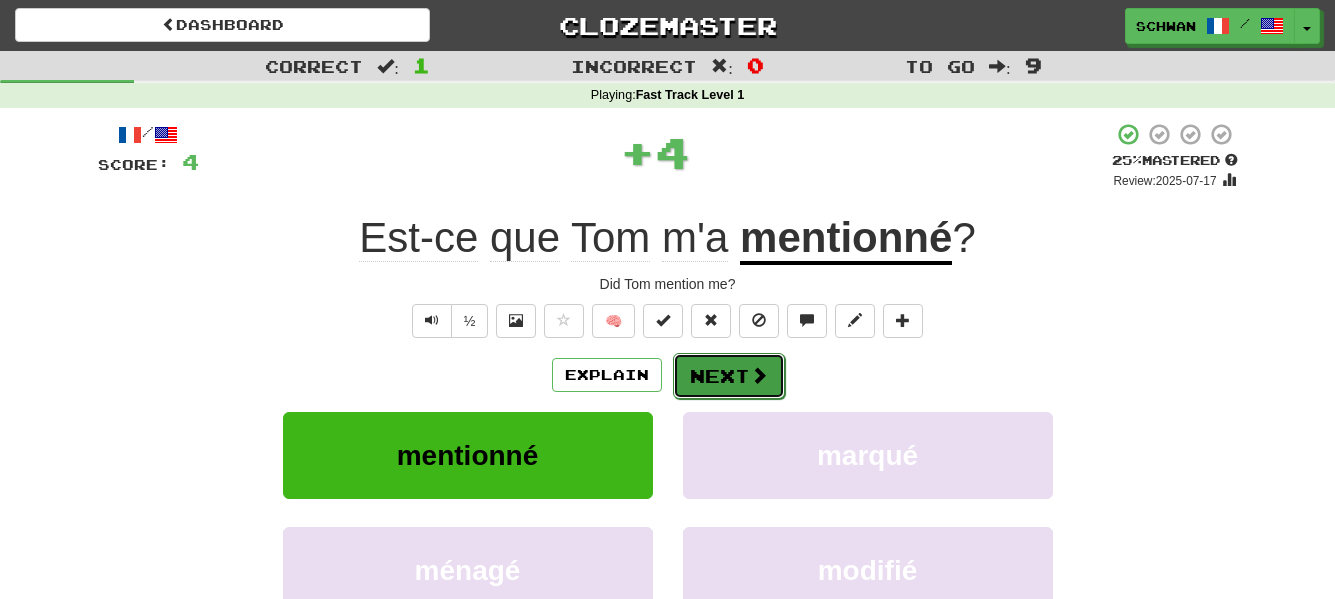 click on "Next" at bounding box center (729, 376) 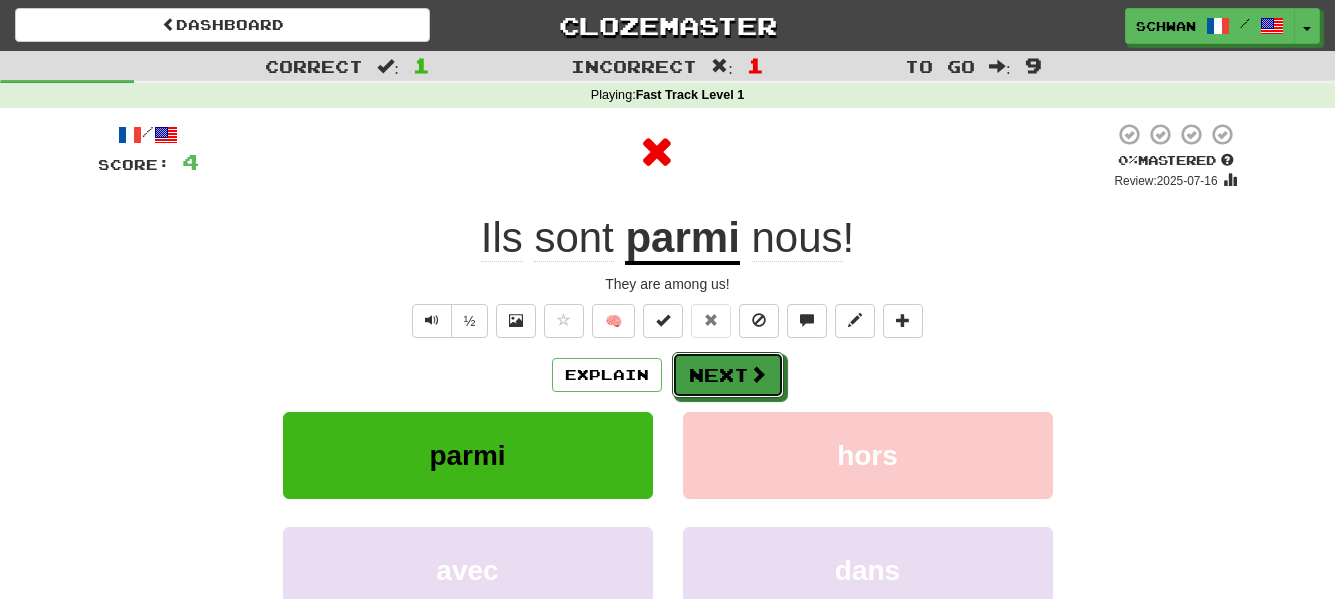 click on "Next" at bounding box center (728, 375) 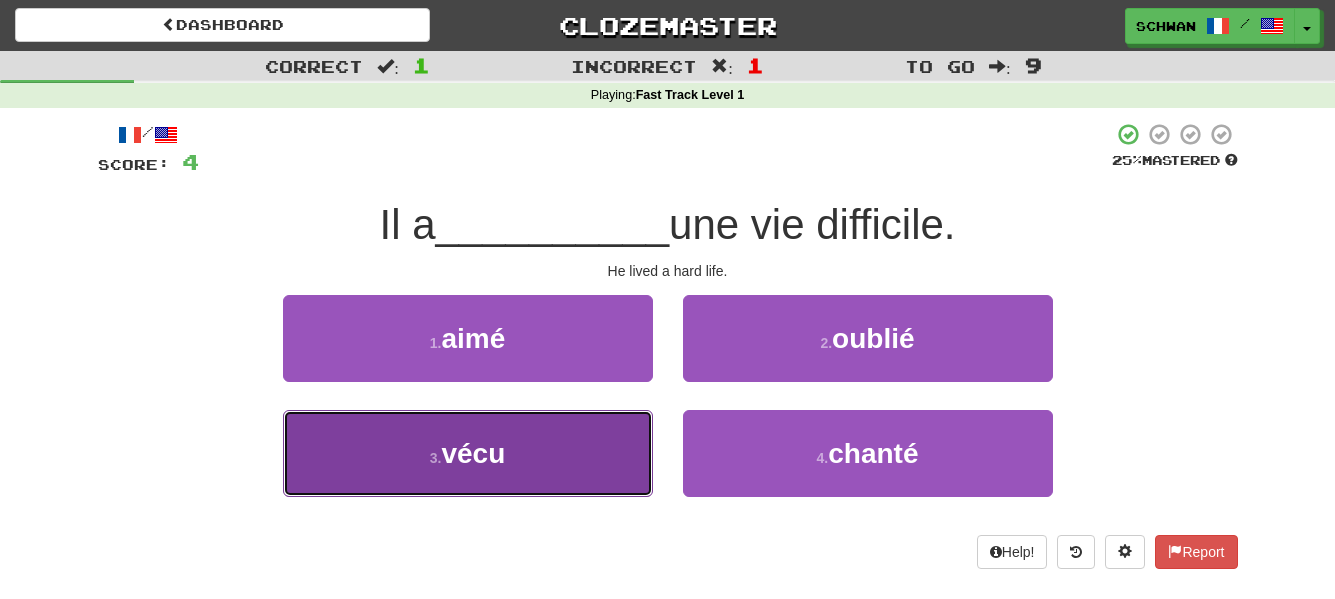 click on "3 .  vécu" at bounding box center [468, 453] 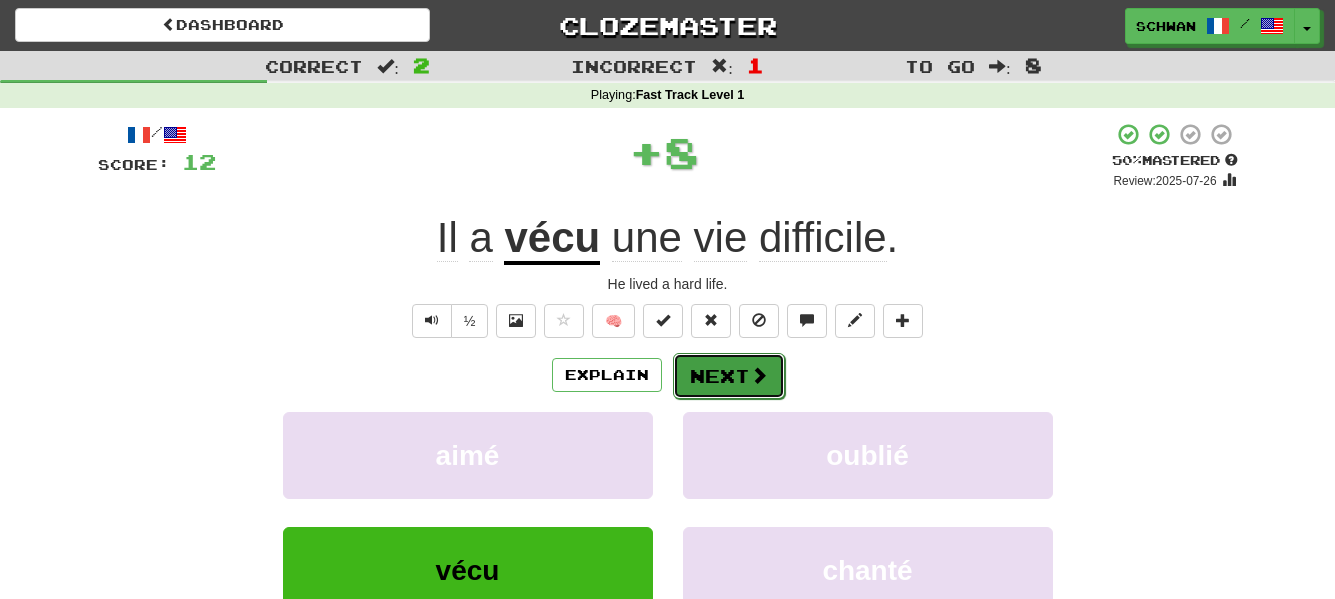 click on "Next" at bounding box center [729, 376] 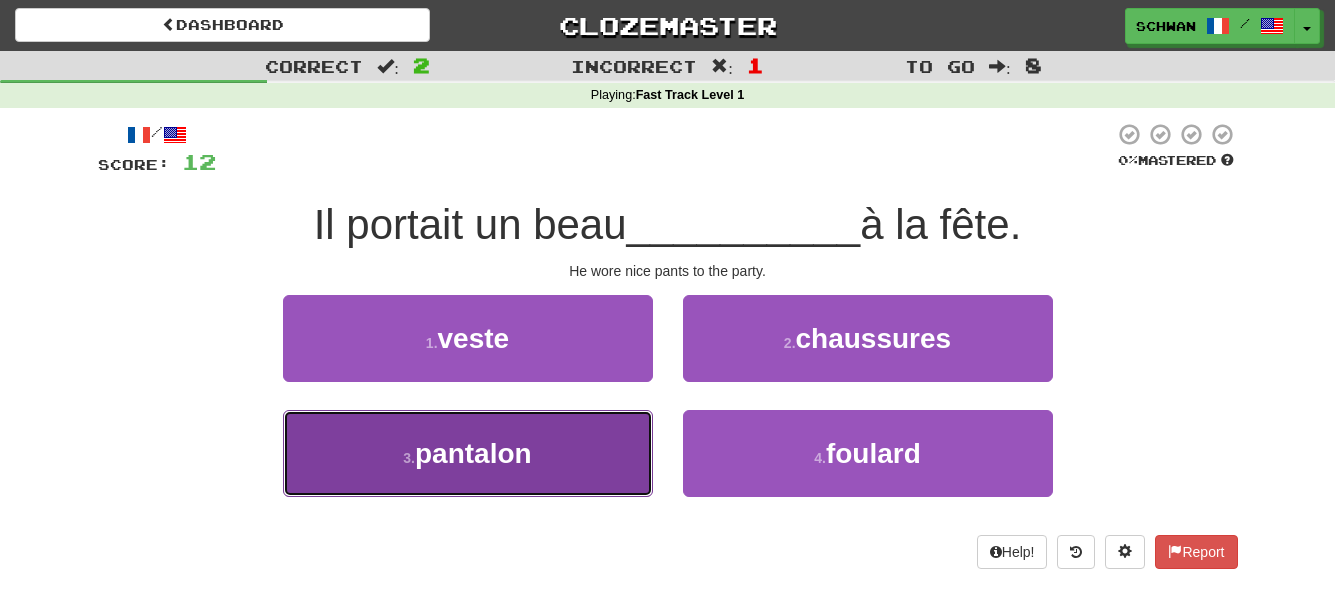 click on "3 .  pantalon" at bounding box center (468, 453) 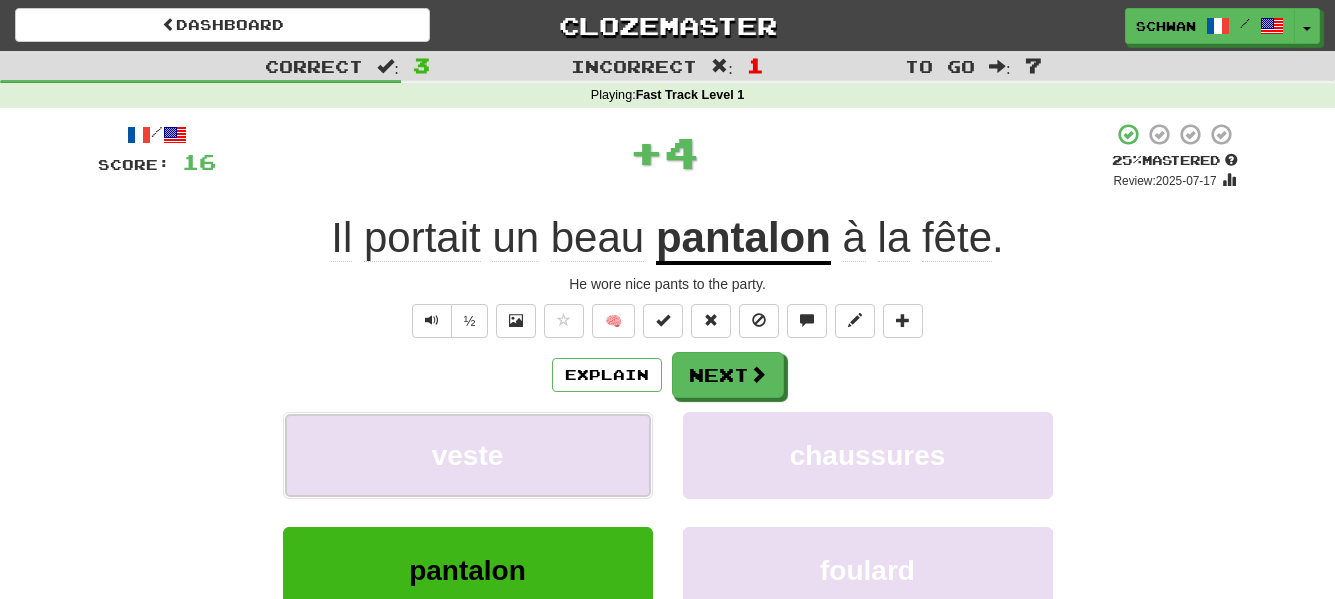 click on "veste" at bounding box center (468, 455) 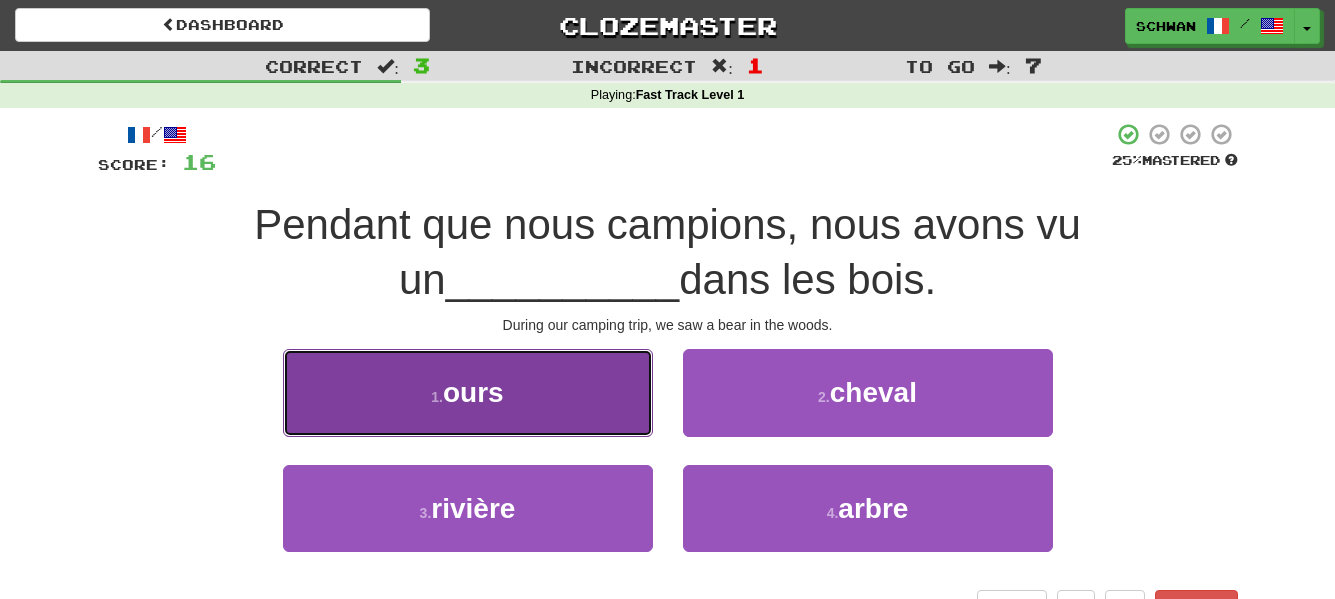 click on "1 .  ours" at bounding box center [468, 392] 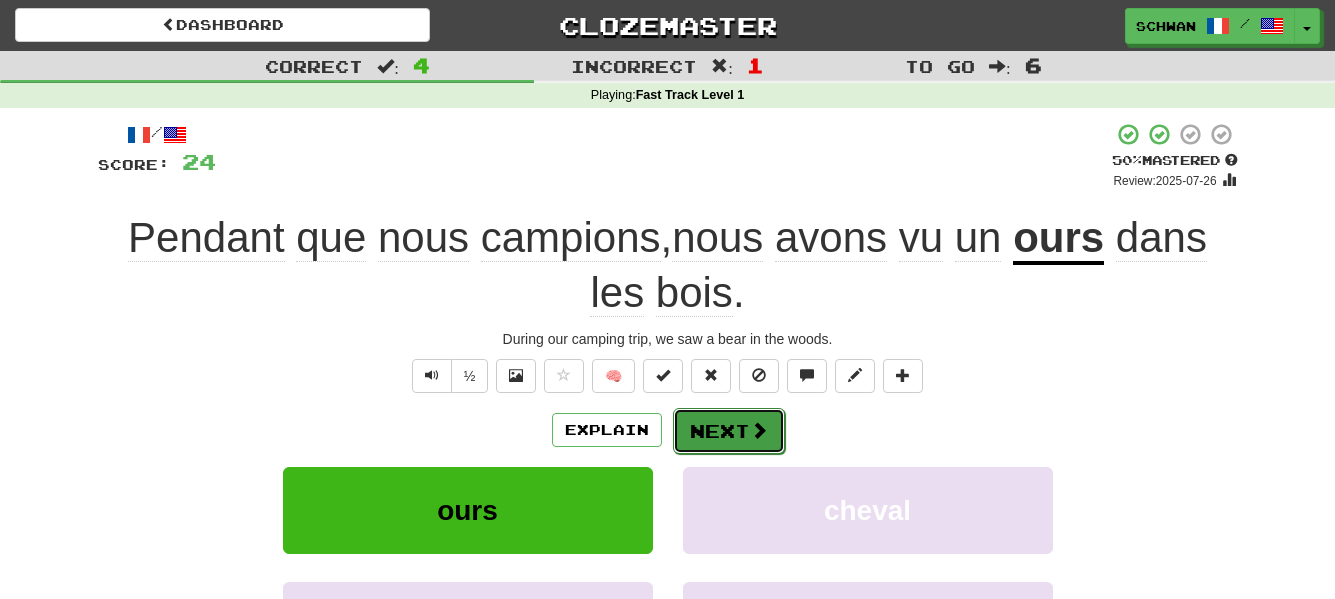 click on "Next" at bounding box center (729, 431) 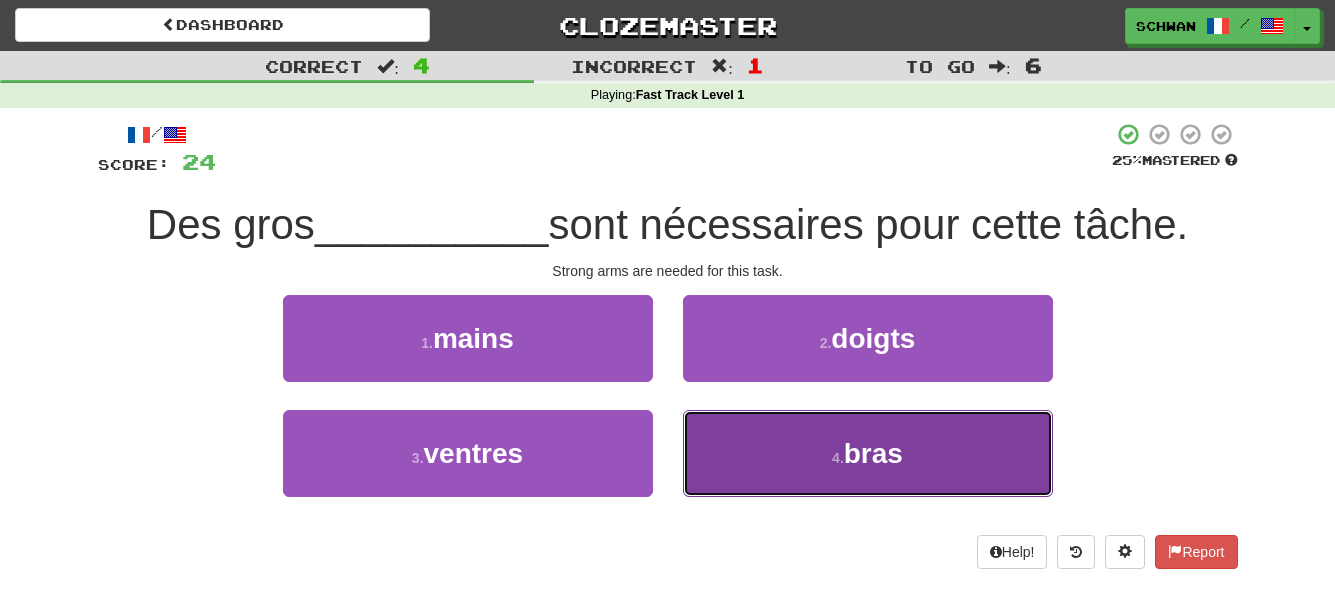 click on "4 .  bras" at bounding box center [868, 453] 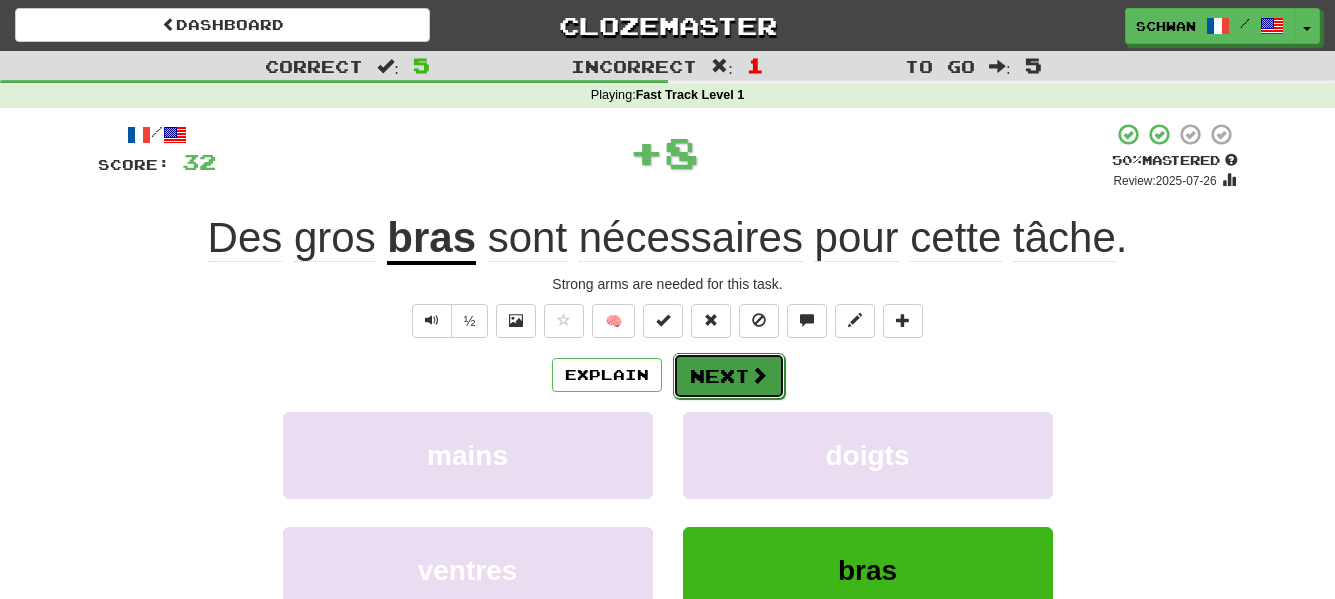 click on "Next" at bounding box center (729, 376) 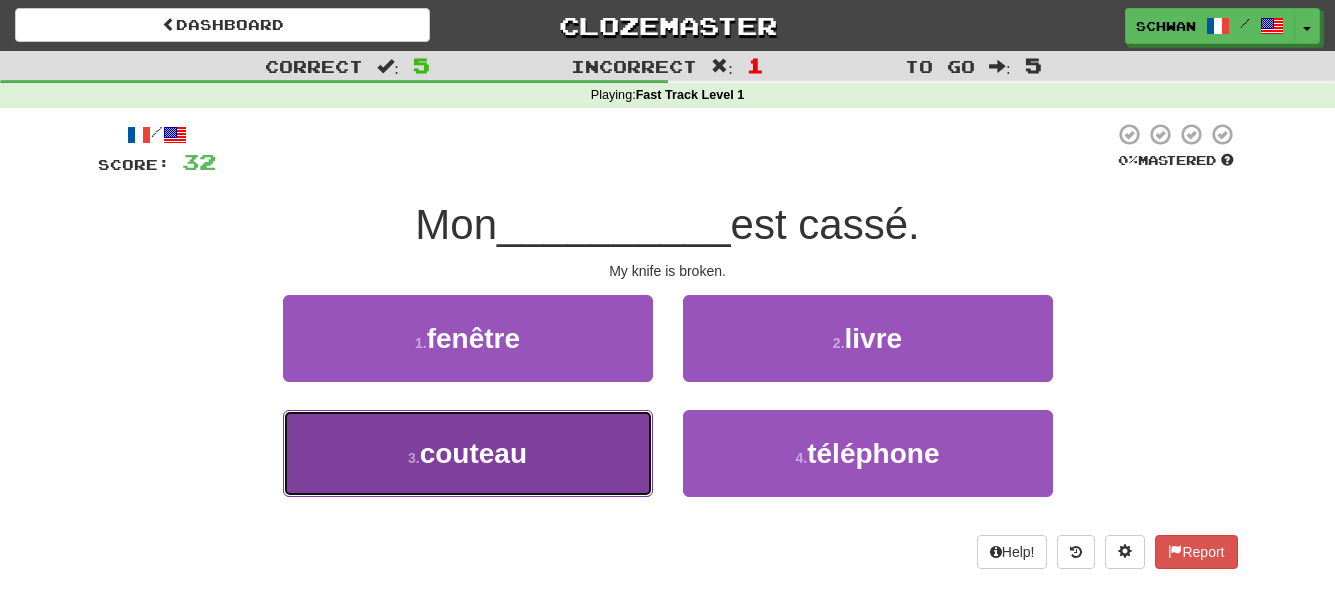click on "couteau" at bounding box center (473, 453) 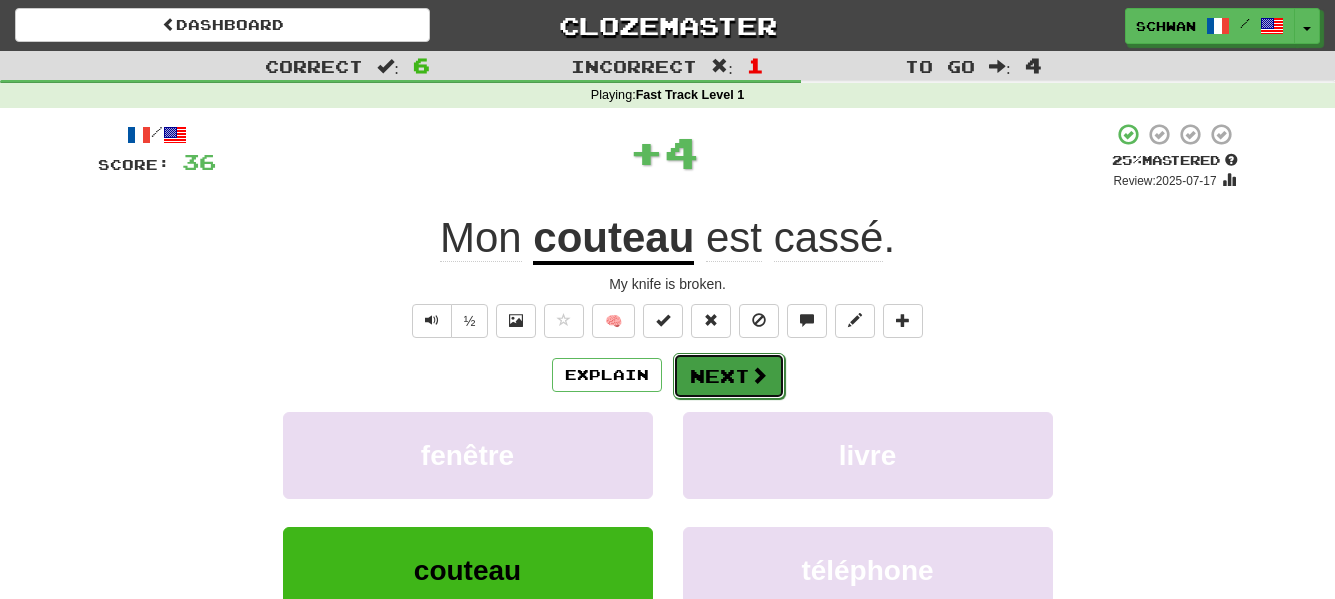 click on "Next" at bounding box center [729, 376] 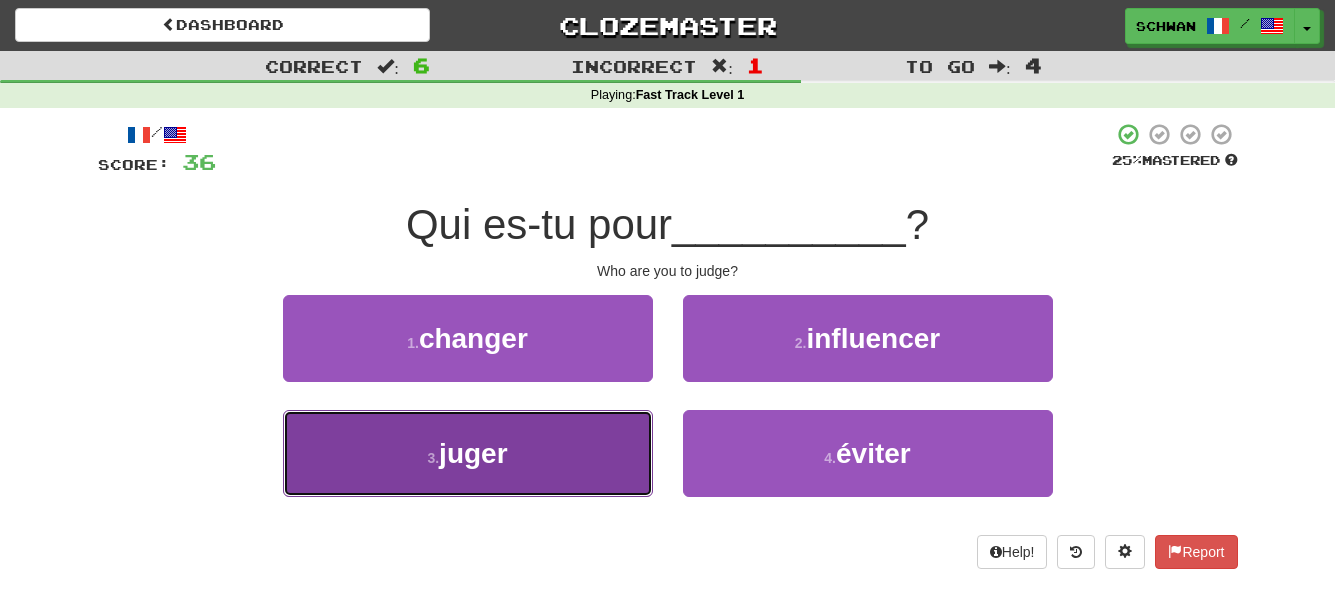 click on "juger" at bounding box center [473, 453] 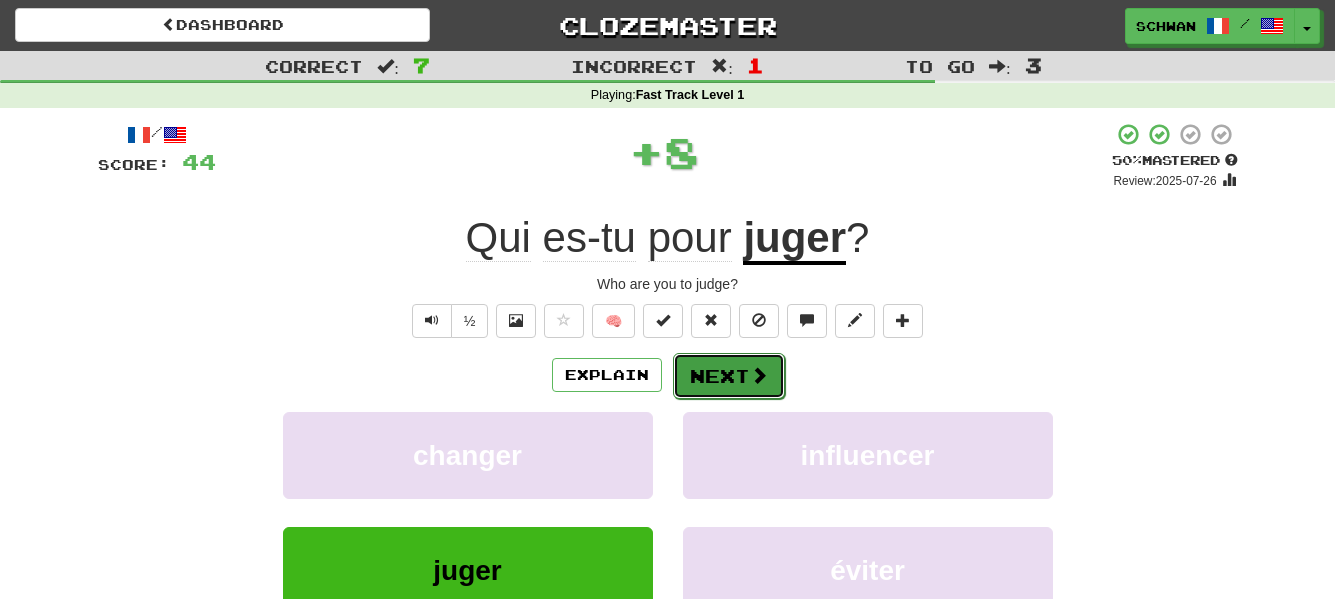 click on "Next" at bounding box center [729, 376] 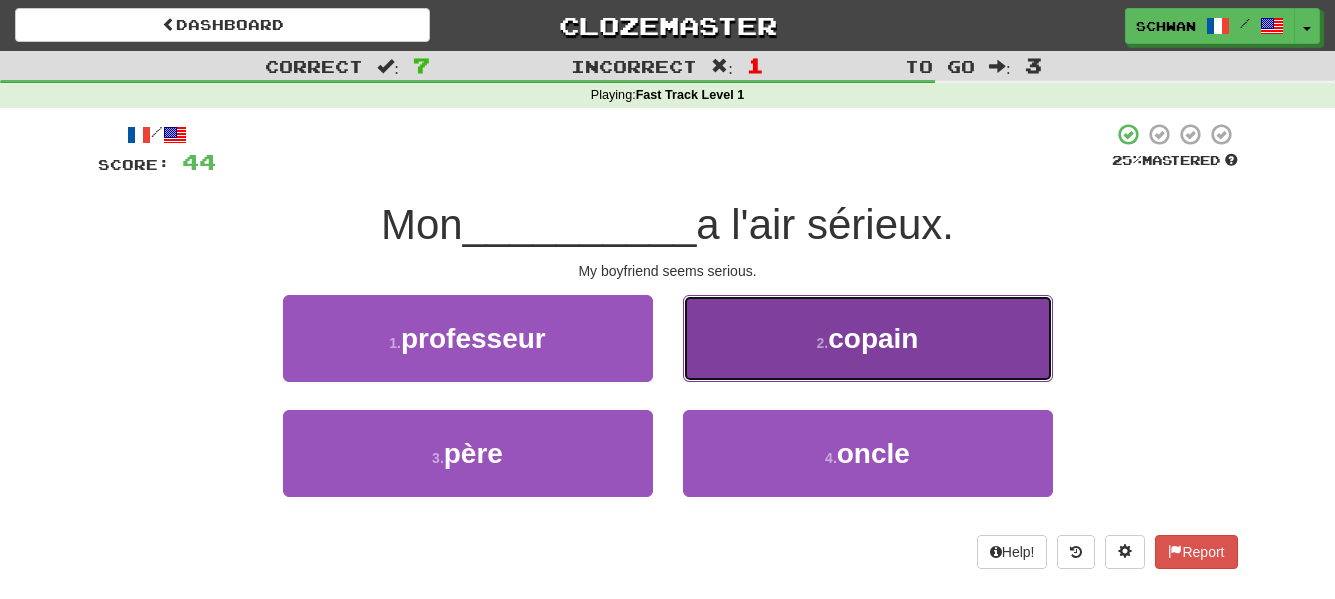 click on "2 .  copain" at bounding box center [868, 338] 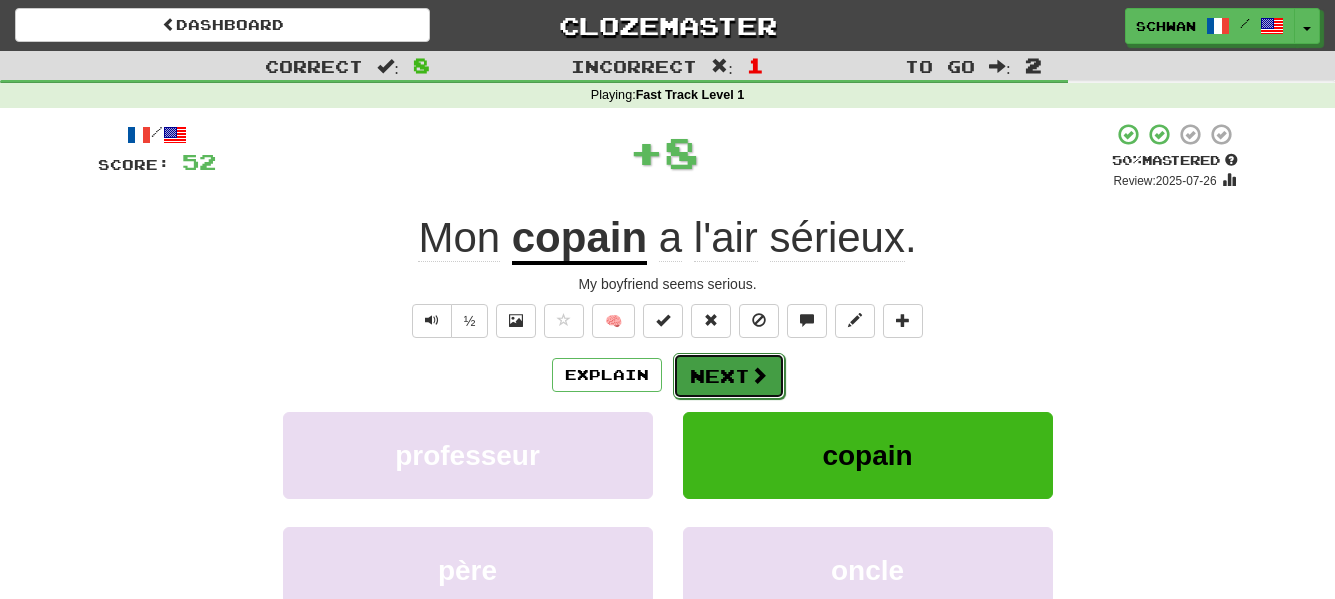 click on "Next" at bounding box center (729, 376) 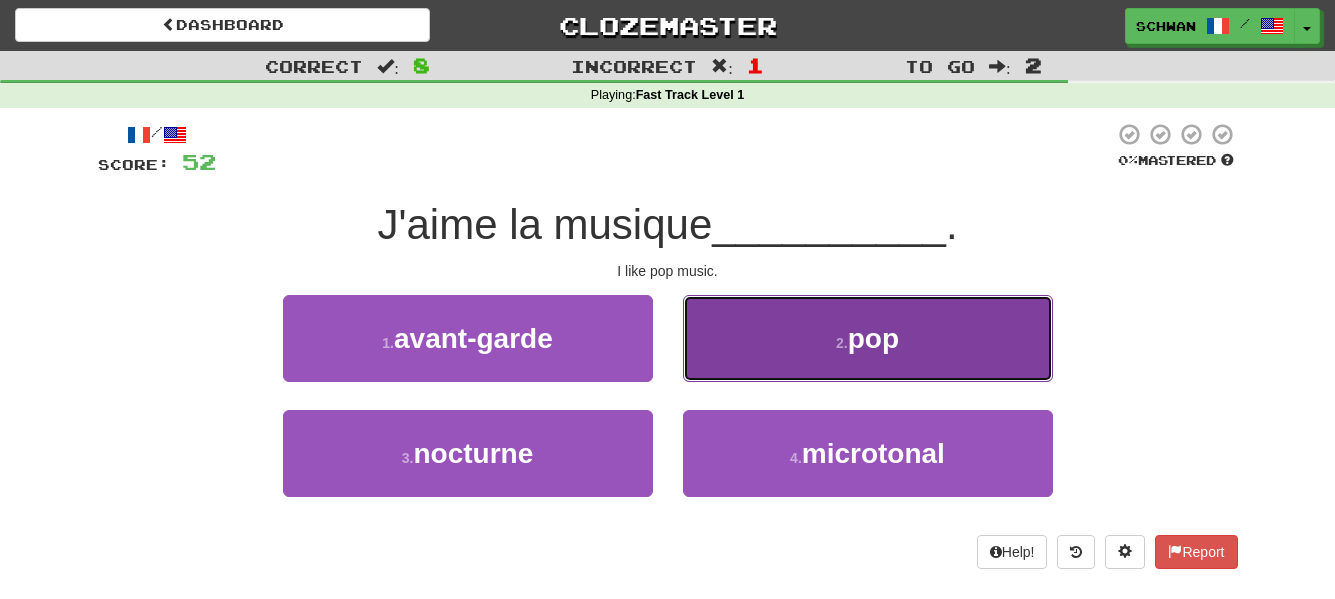 click on "2 .  pop" at bounding box center [868, 338] 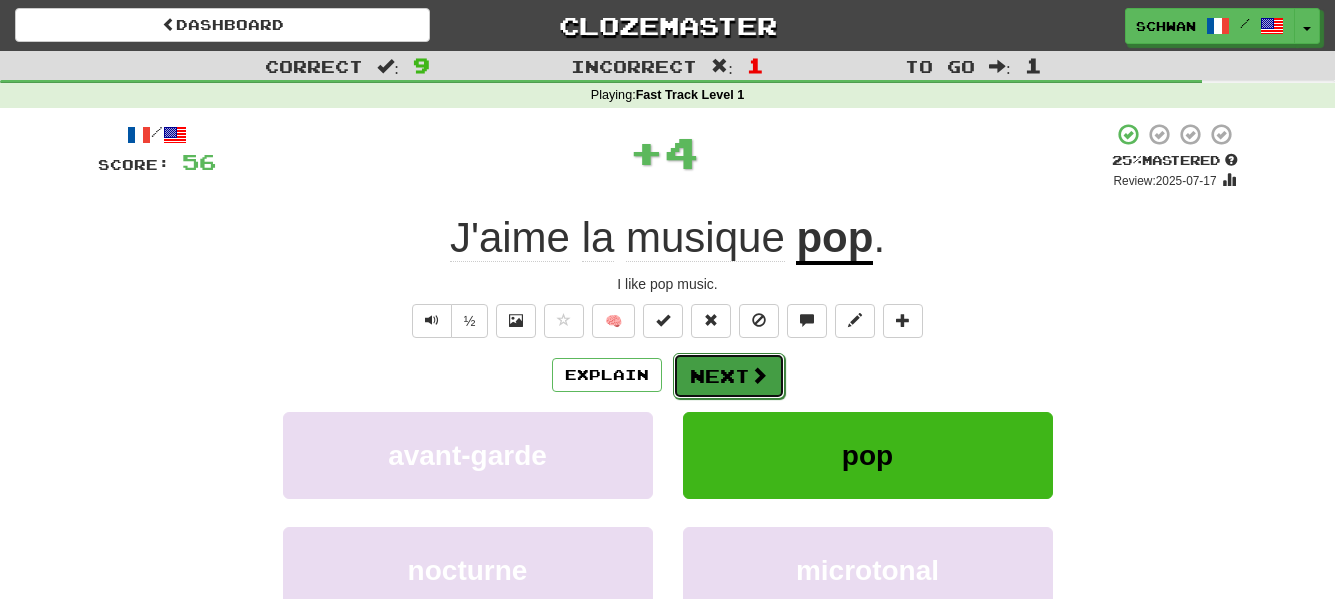 click on "Next" at bounding box center [729, 376] 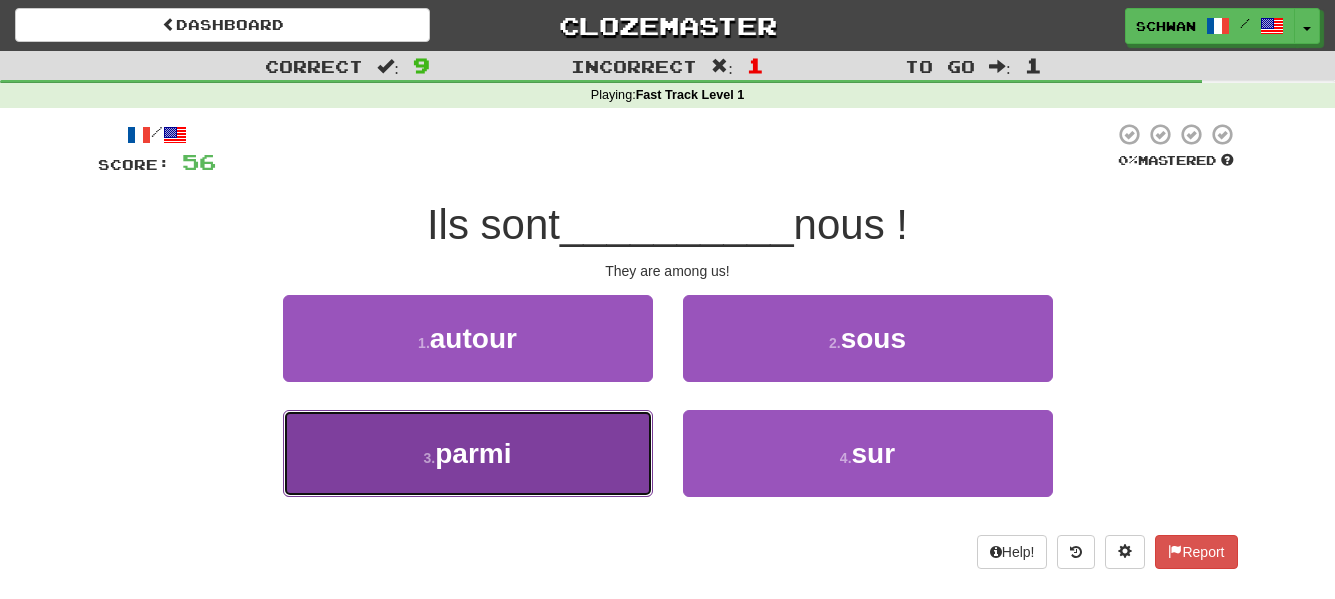 click on "3 .  parmi" at bounding box center (468, 453) 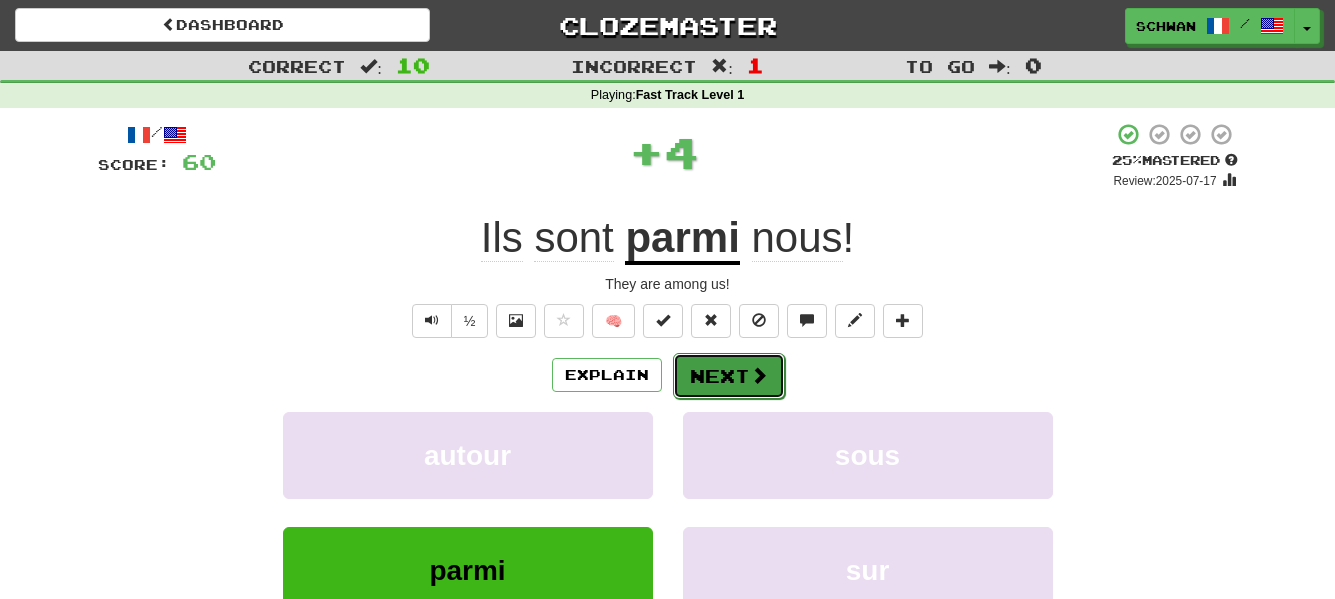 click on "Next" at bounding box center (729, 376) 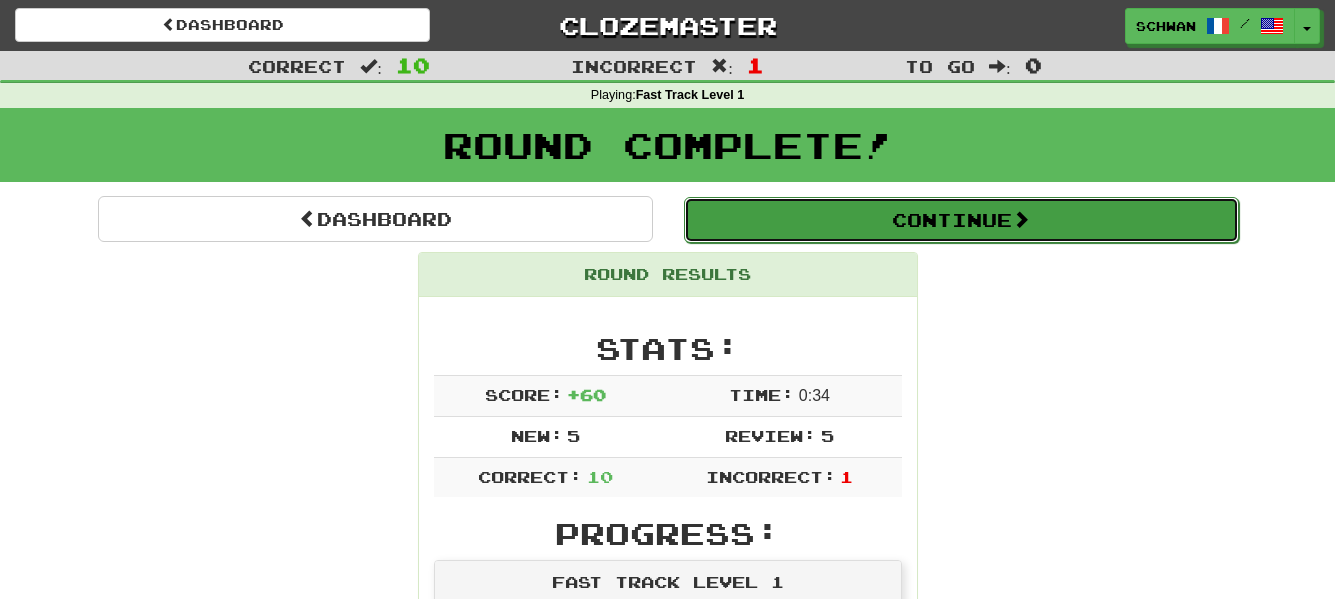 click on "Continue" at bounding box center [961, 220] 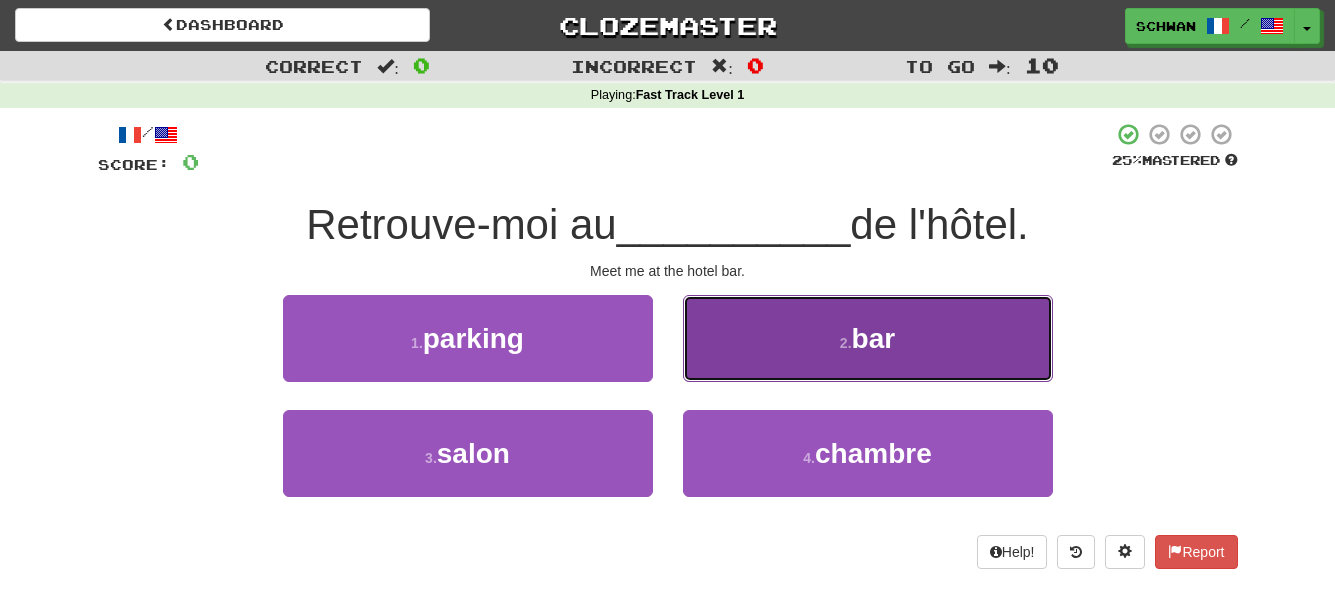 click on "2 .  bar" at bounding box center [868, 338] 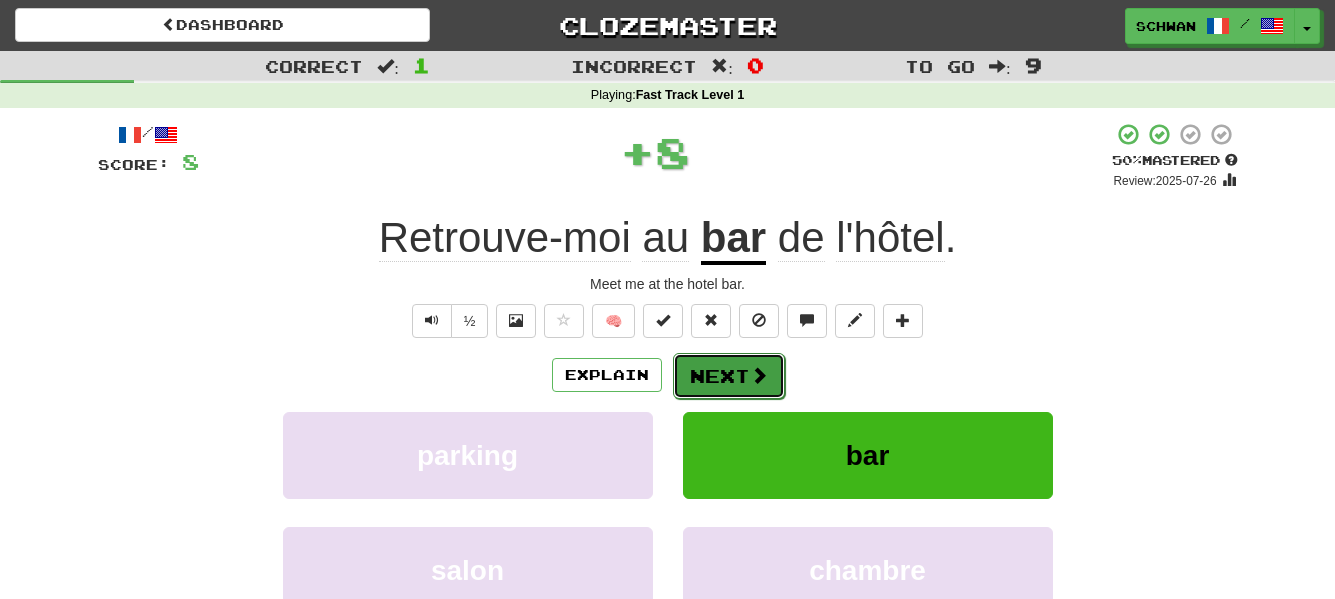 click at bounding box center (759, 375) 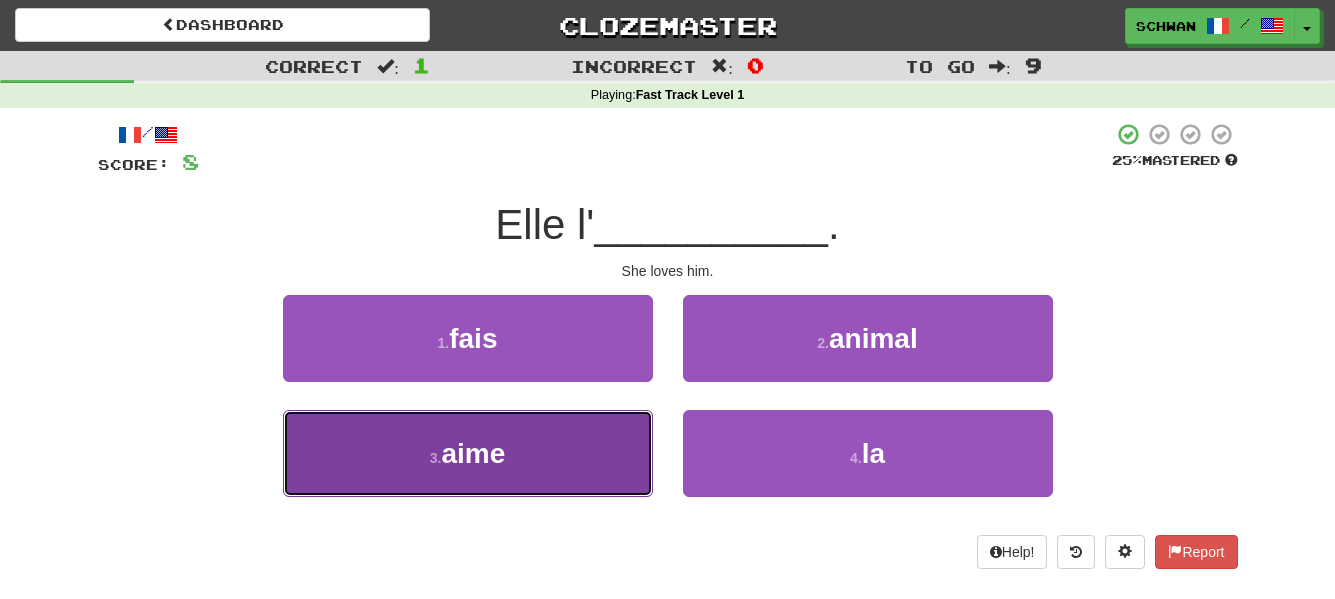 click on "aime" at bounding box center (473, 453) 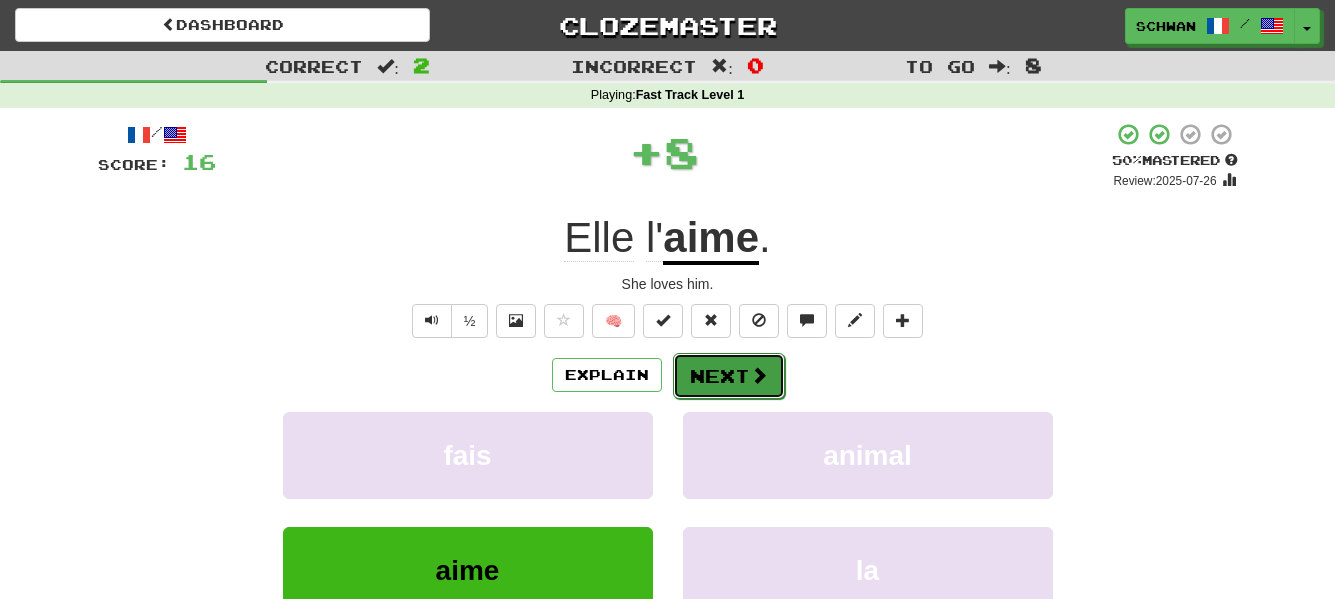 click on "Next" at bounding box center [729, 376] 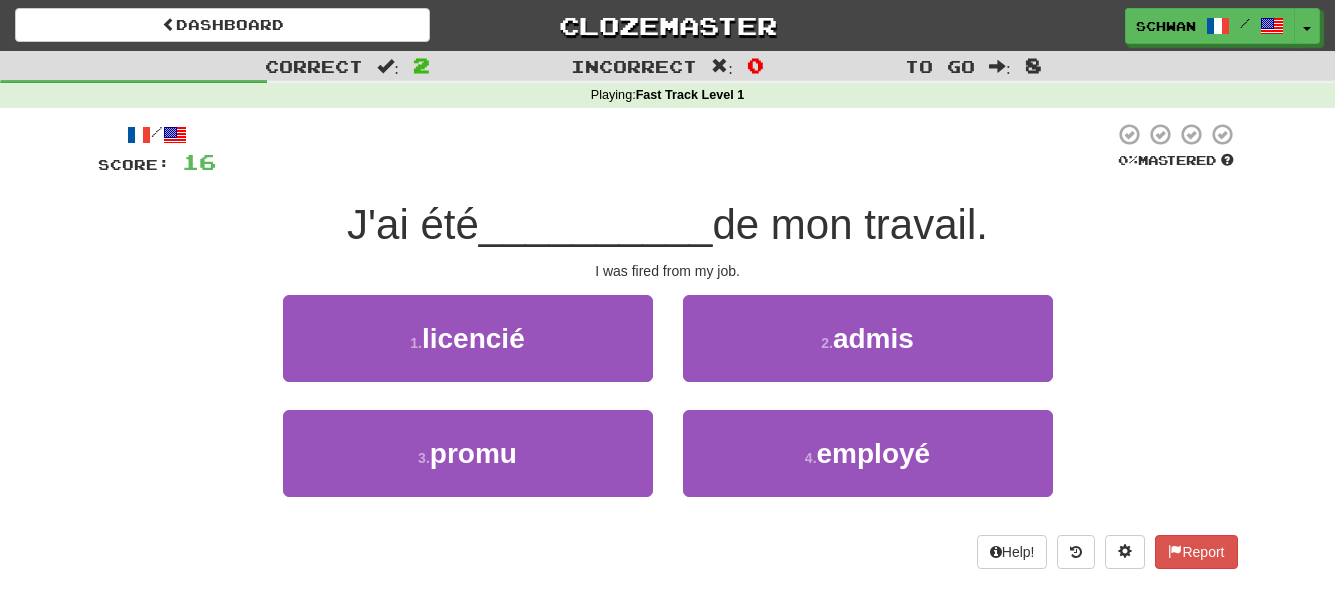 click on "1 .  licencié" at bounding box center (468, 352) 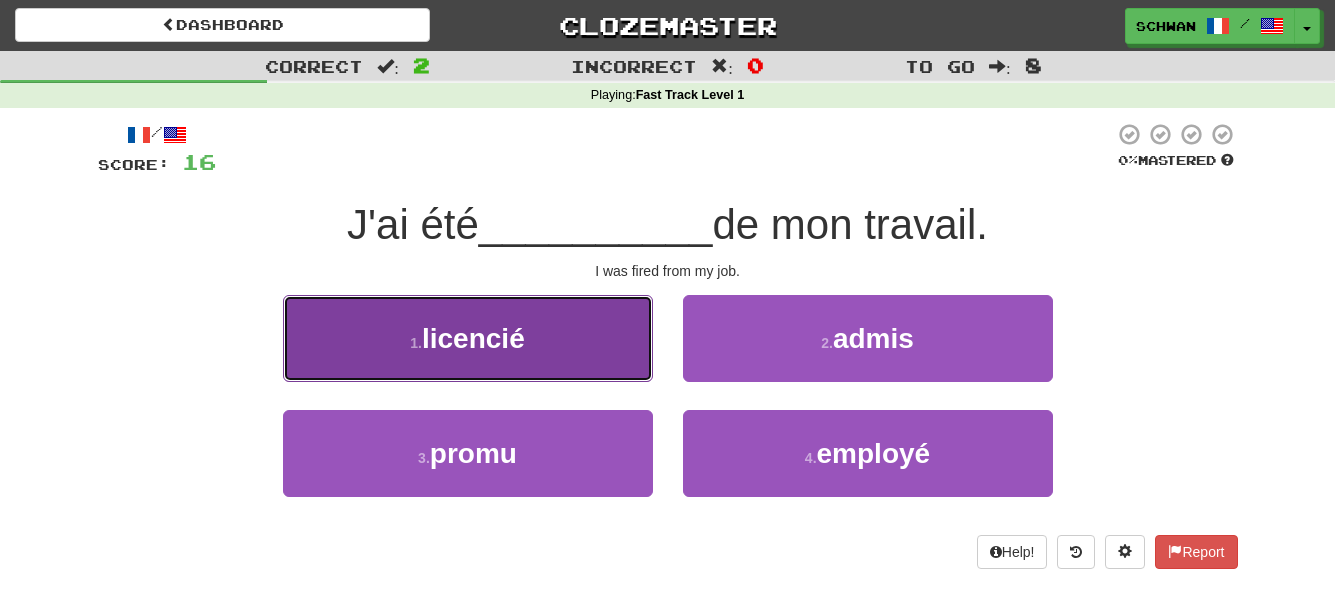 click on "1 .  licencié" at bounding box center [468, 338] 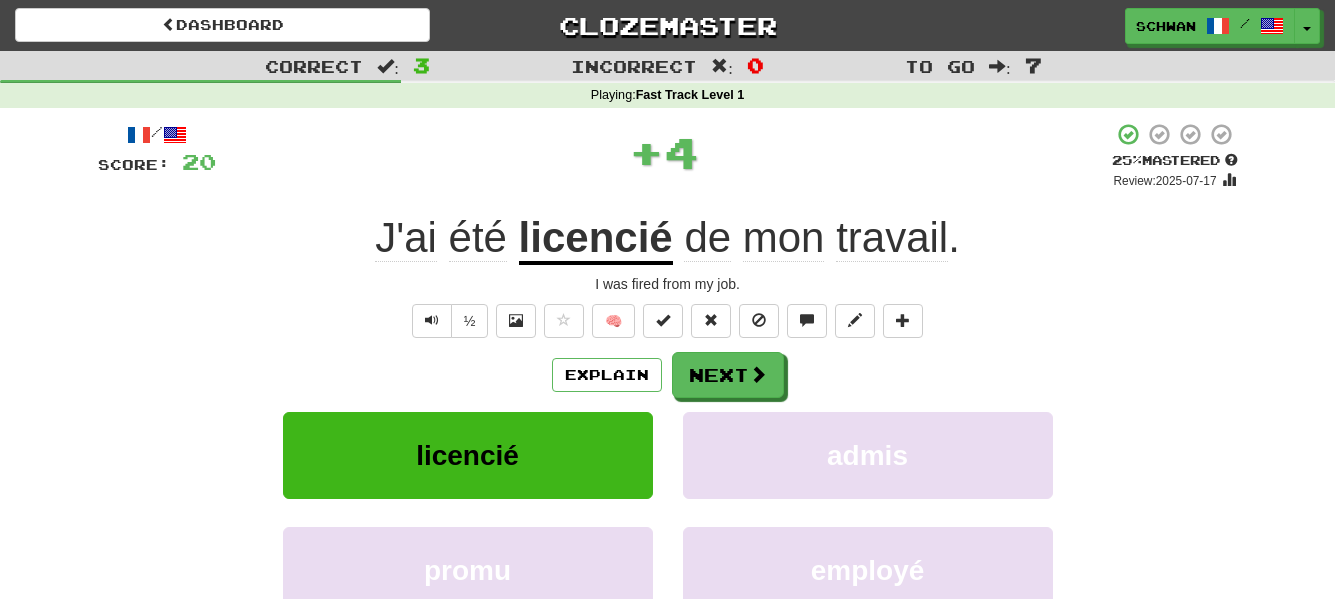 click on "Explain Next" at bounding box center [668, 375] 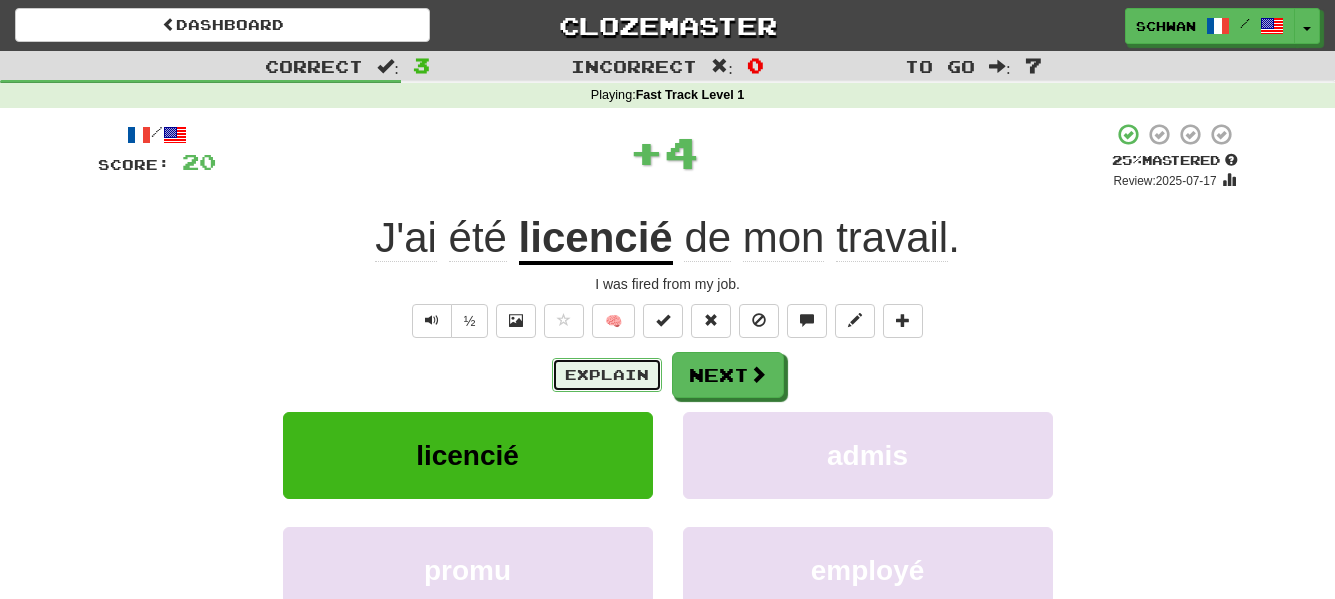 click on "Explain" at bounding box center (607, 375) 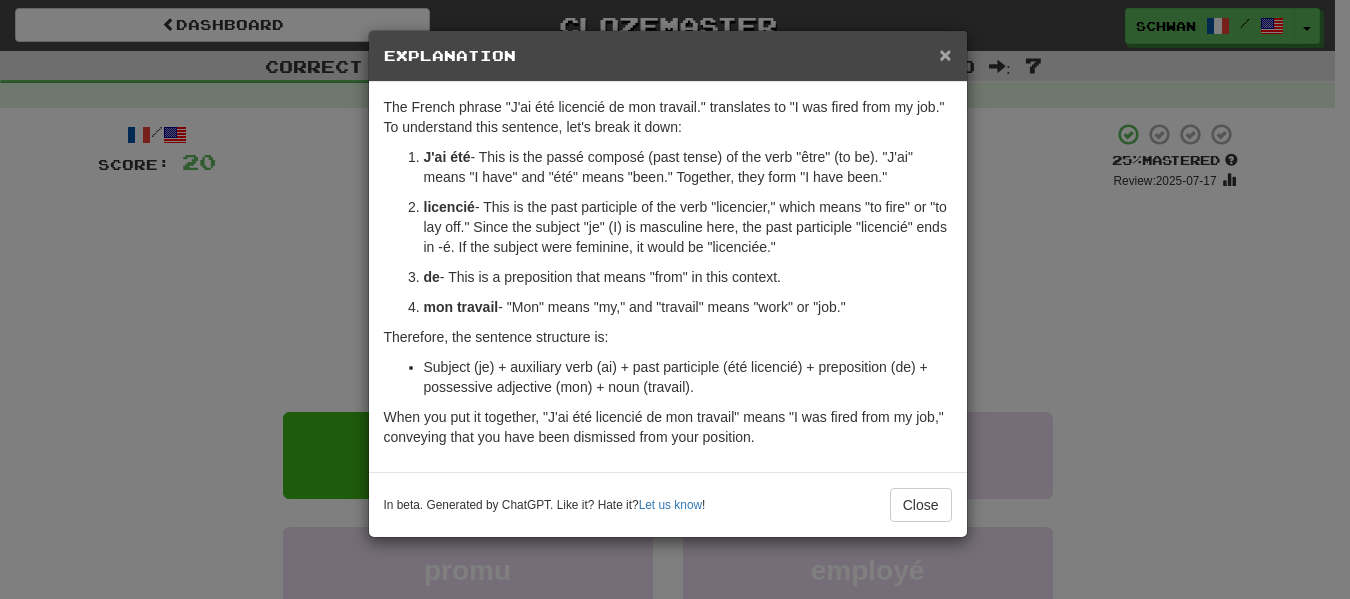 click on "×" at bounding box center (945, 54) 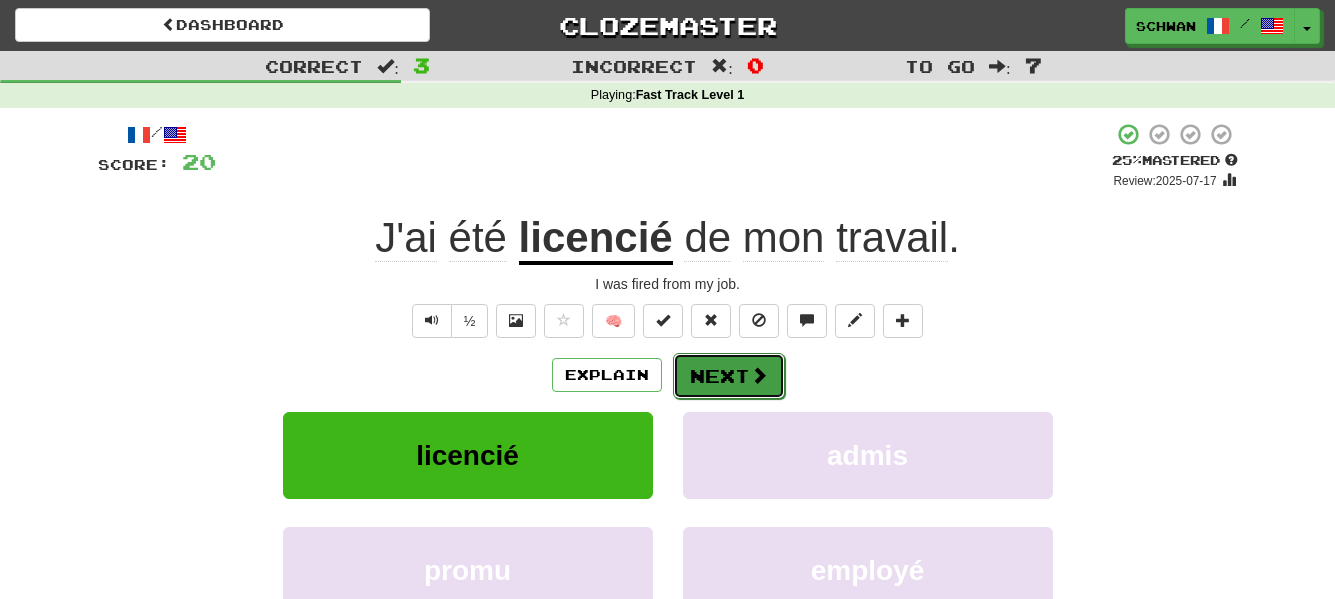 click on "Next" at bounding box center (729, 376) 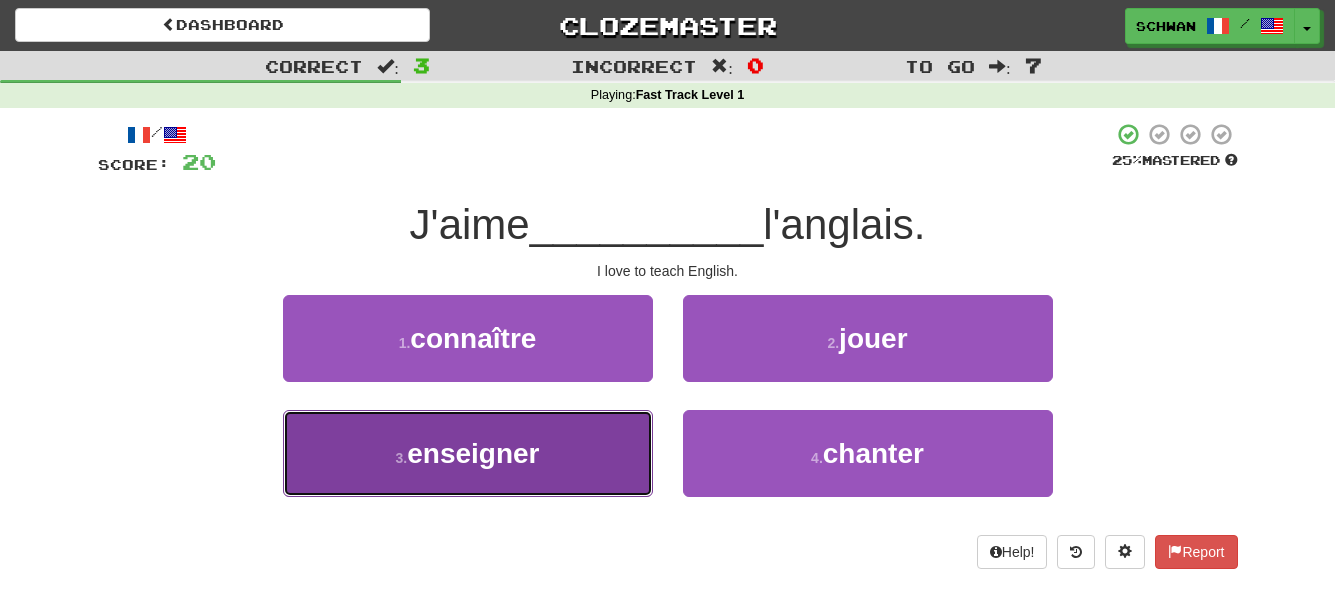 click on "3 .  enseigner" at bounding box center [468, 453] 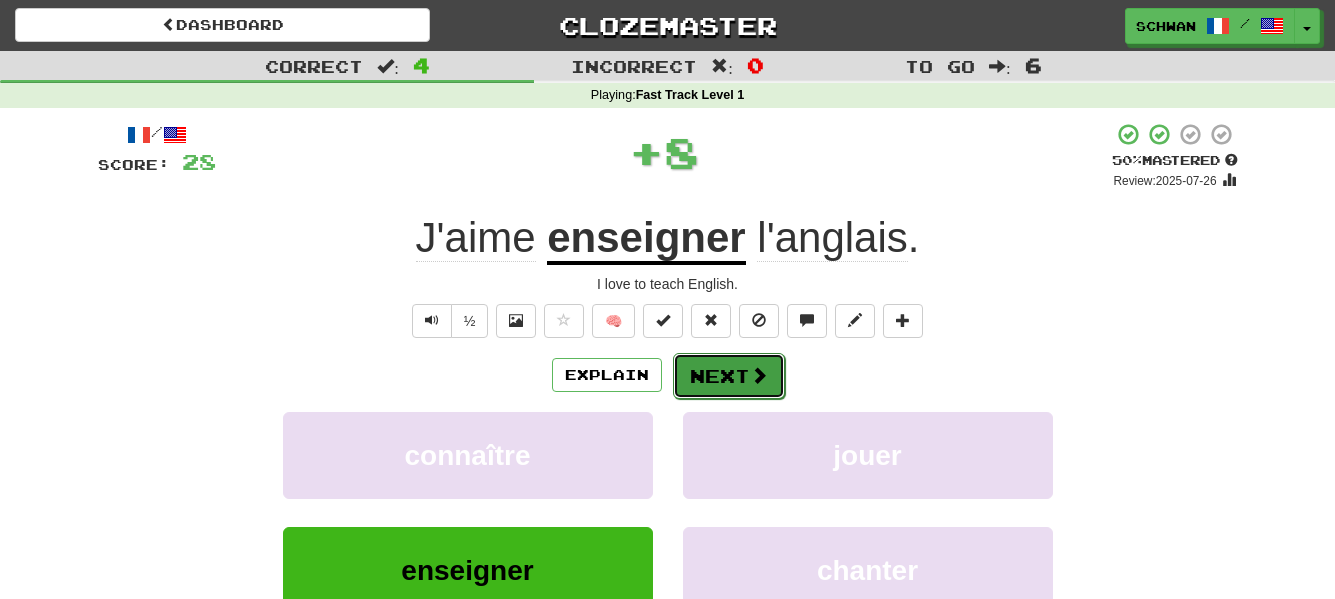click on "Next" at bounding box center [729, 376] 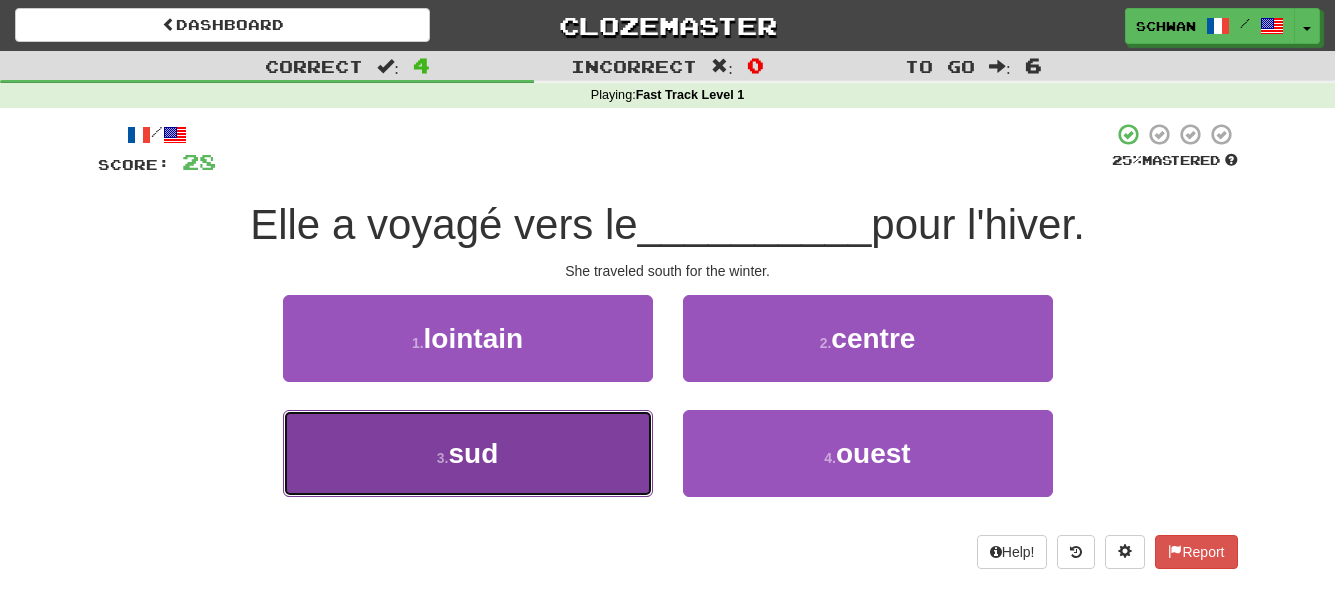 click on "3 ." at bounding box center [443, 458] 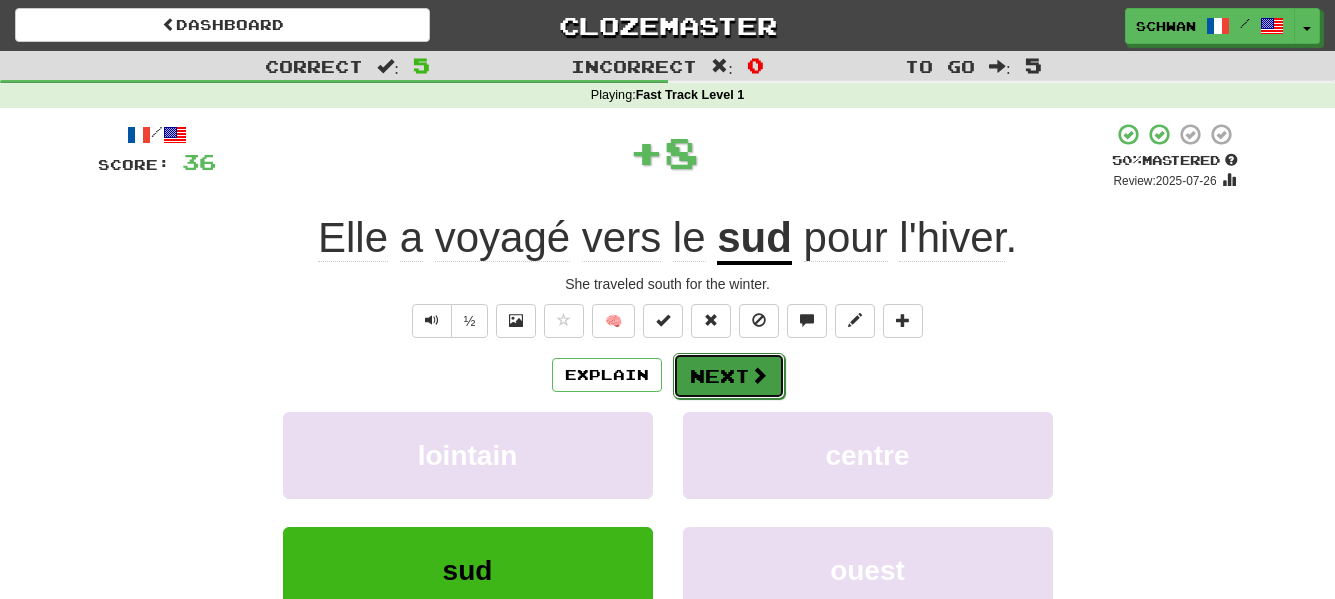 click on "Next" at bounding box center (729, 376) 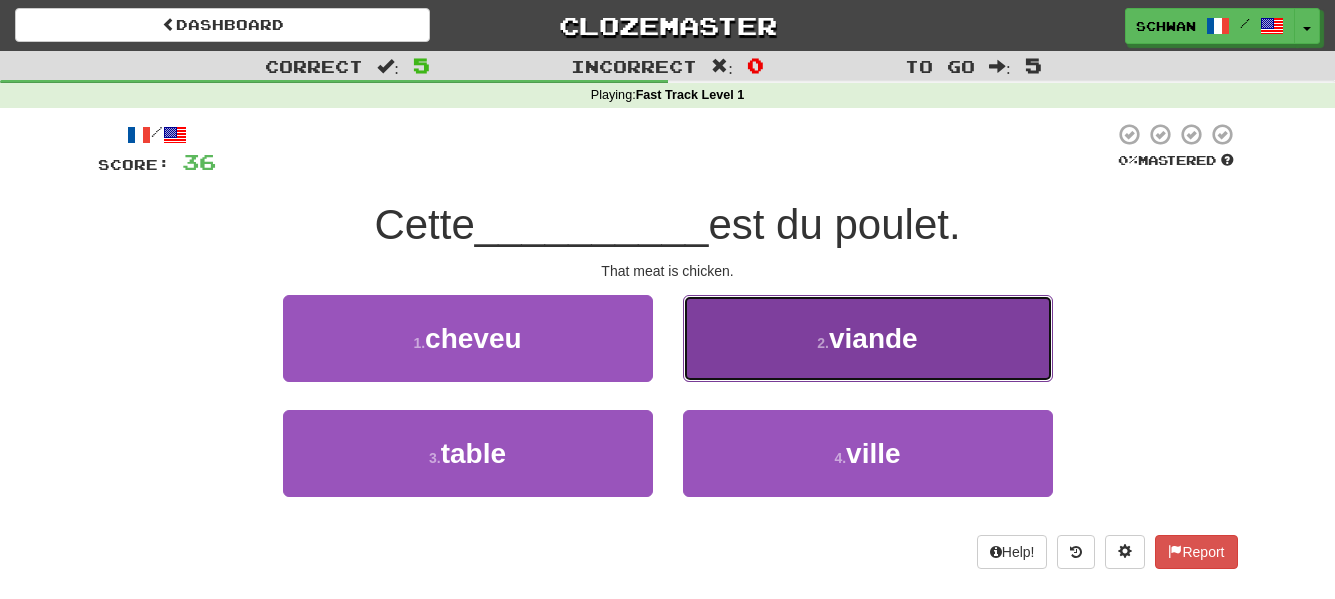 click on "2 .  viande" at bounding box center [868, 338] 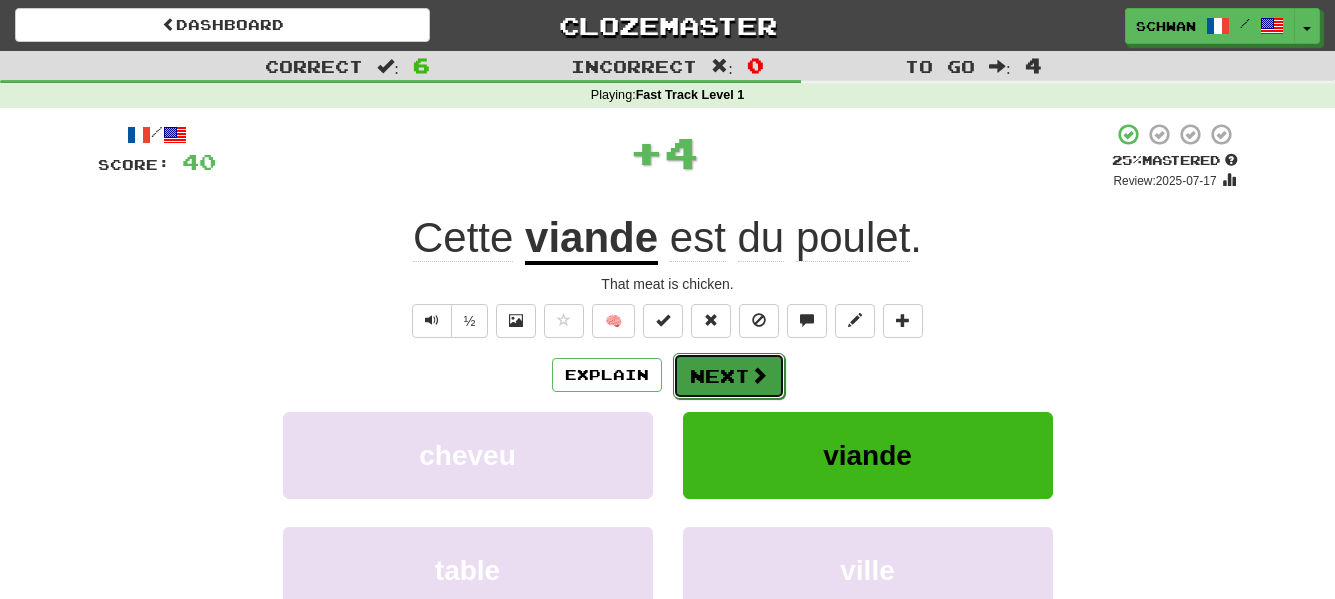 click on "Next" at bounding box center (729, 376) 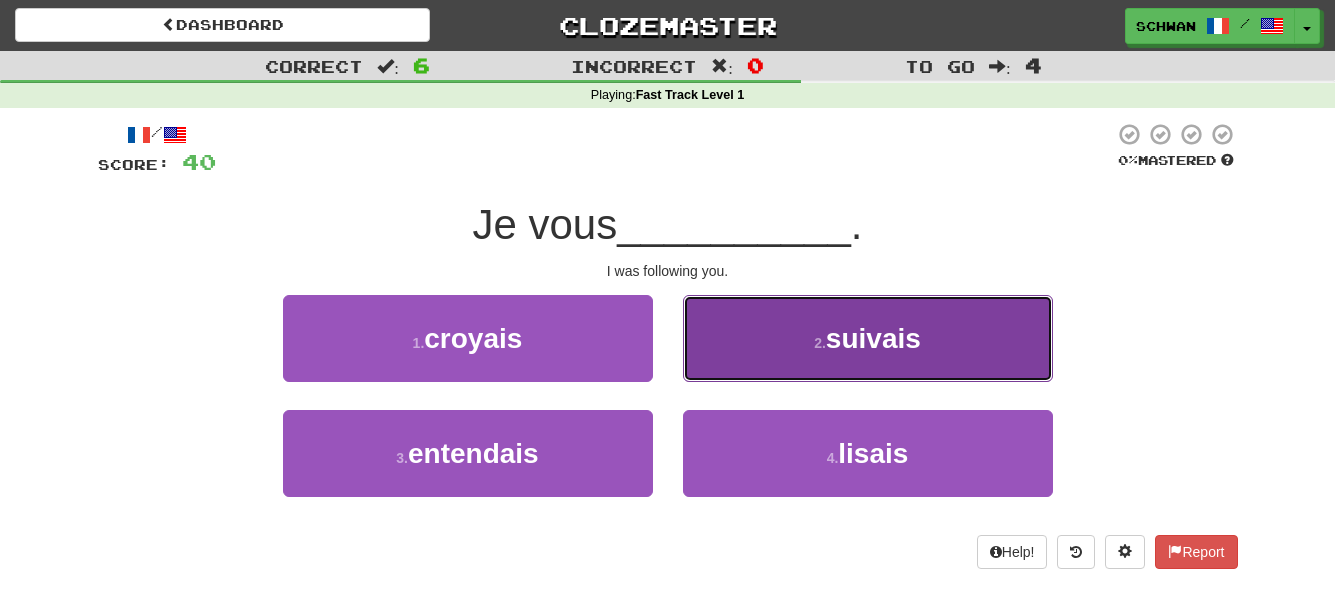 click on "2 .  suivais" at bounding box center [868, 338] 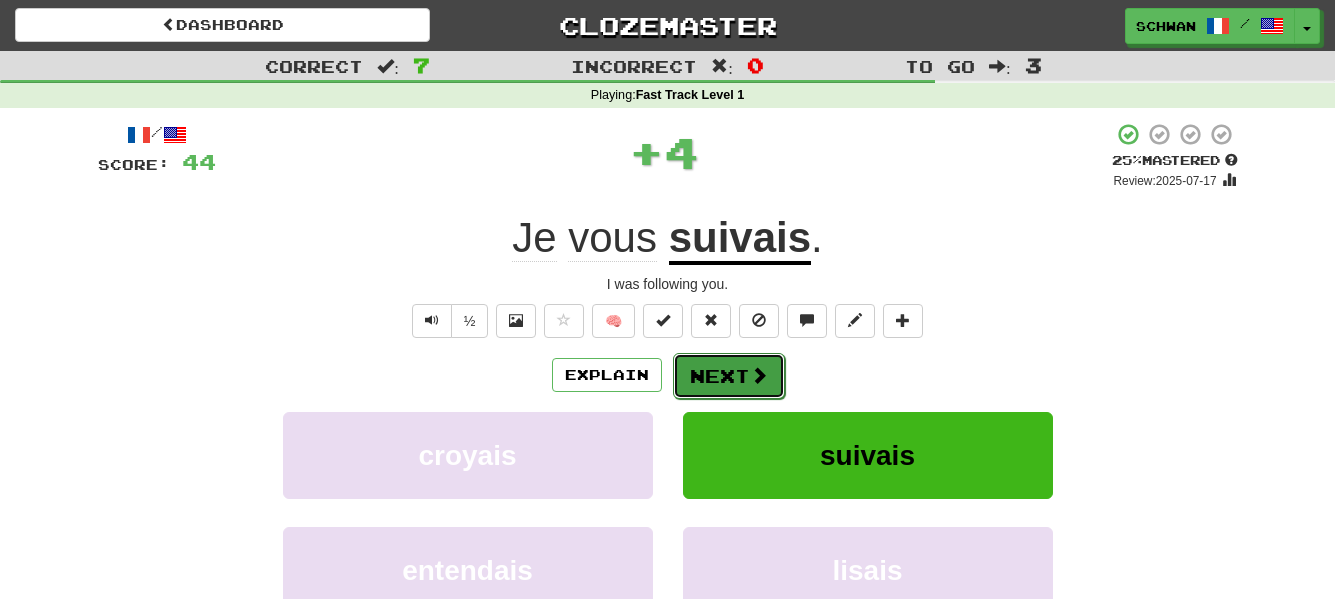 click on "Next" at bounding box center (729, 376) 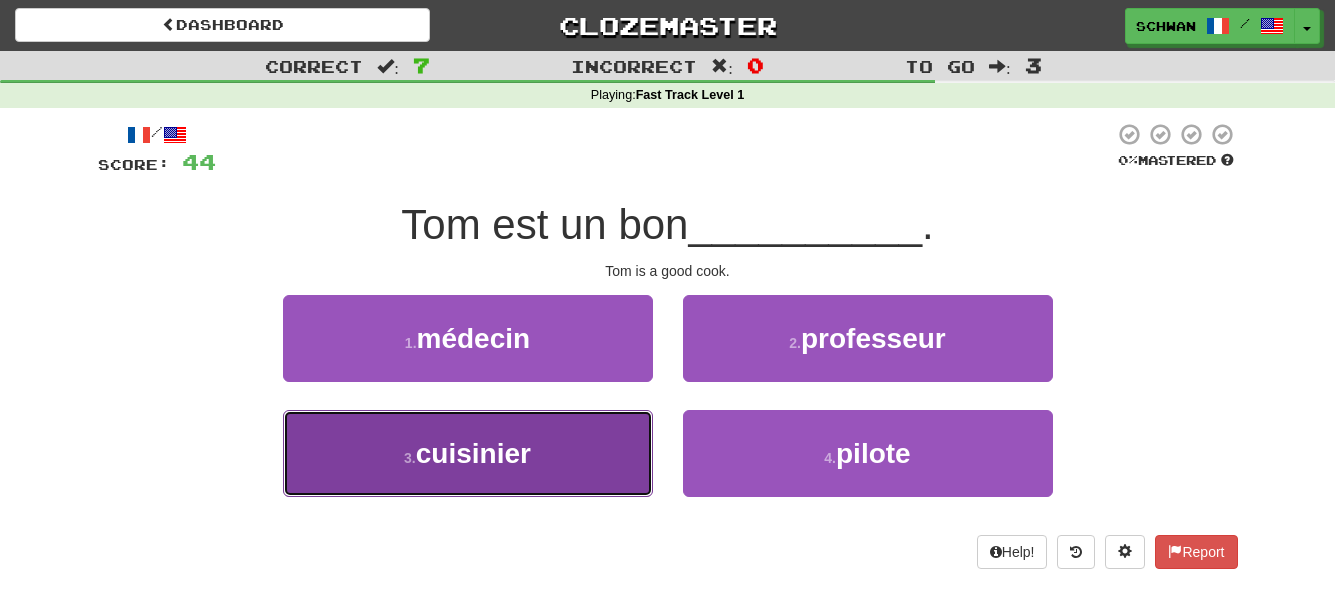 click on "3 .  cuisinier" at bounding box center [468, 453] 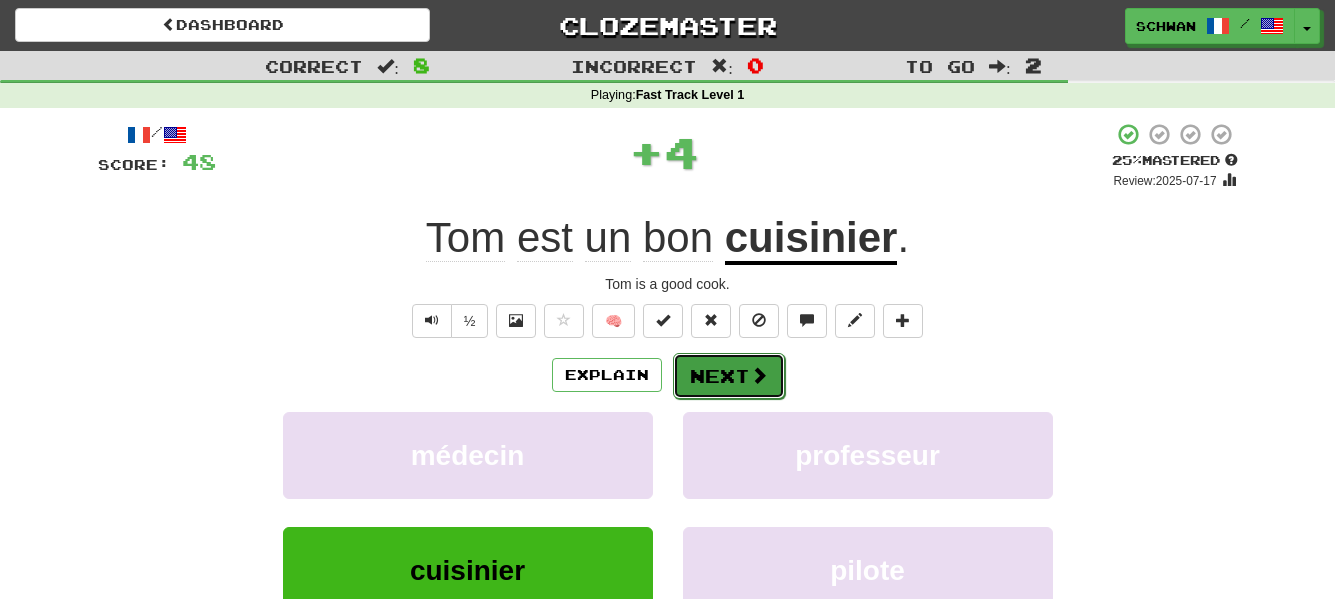 click on "Next" at bounding box center [729, 376] 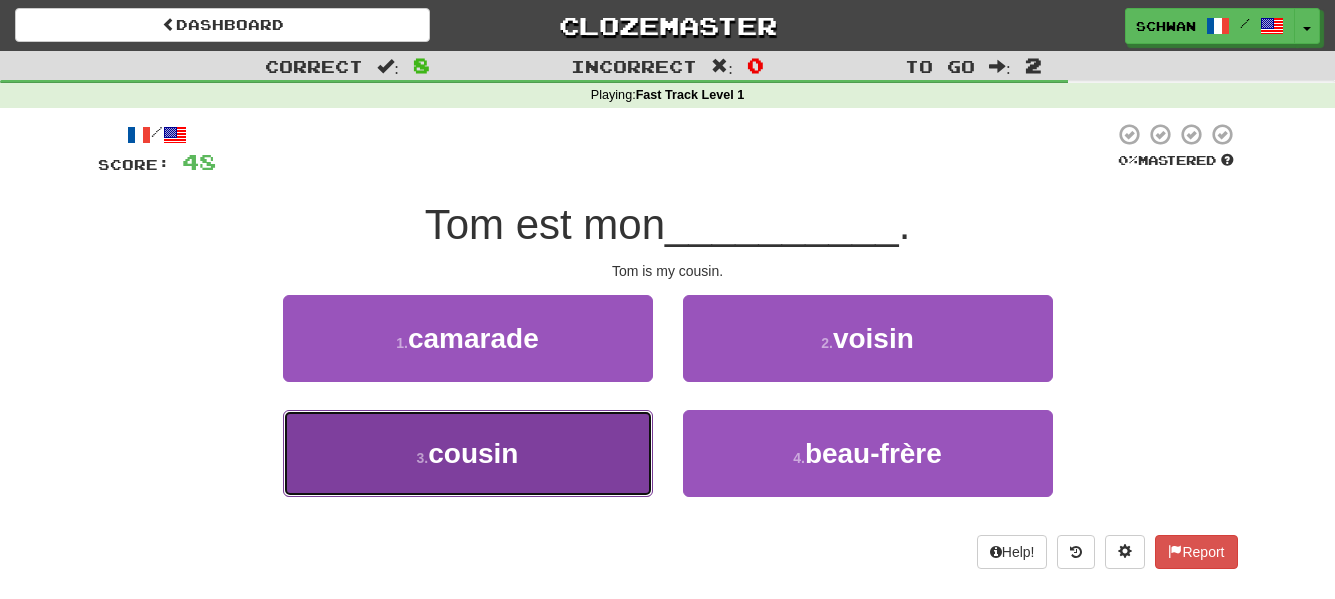 click on "3 .  cousin" at bounding box center [468, 453] 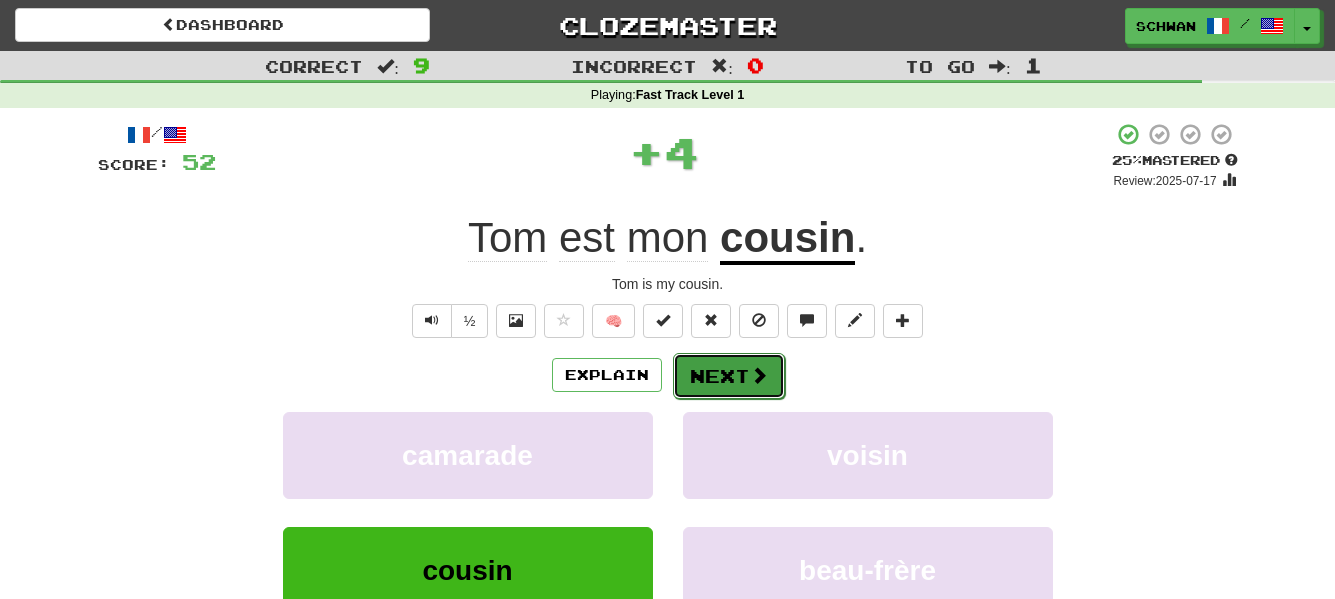 click on "Next" at bounding box center (729, 376) 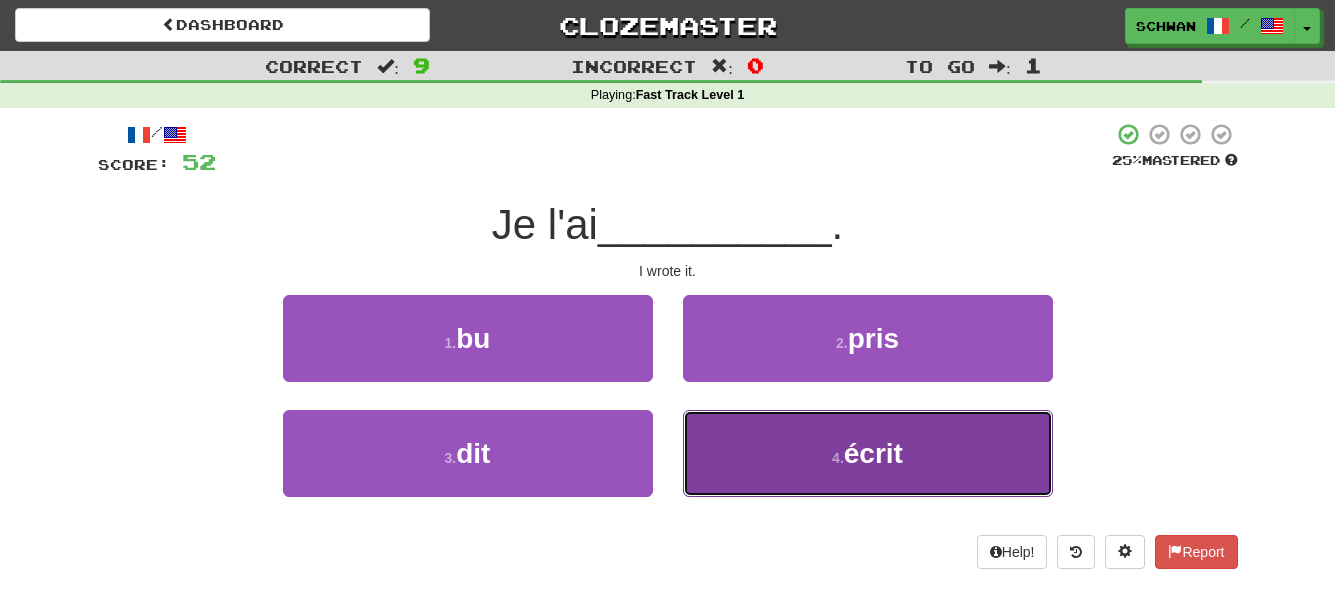 click on "4 .  écrit" at bounding box center (868, 453) 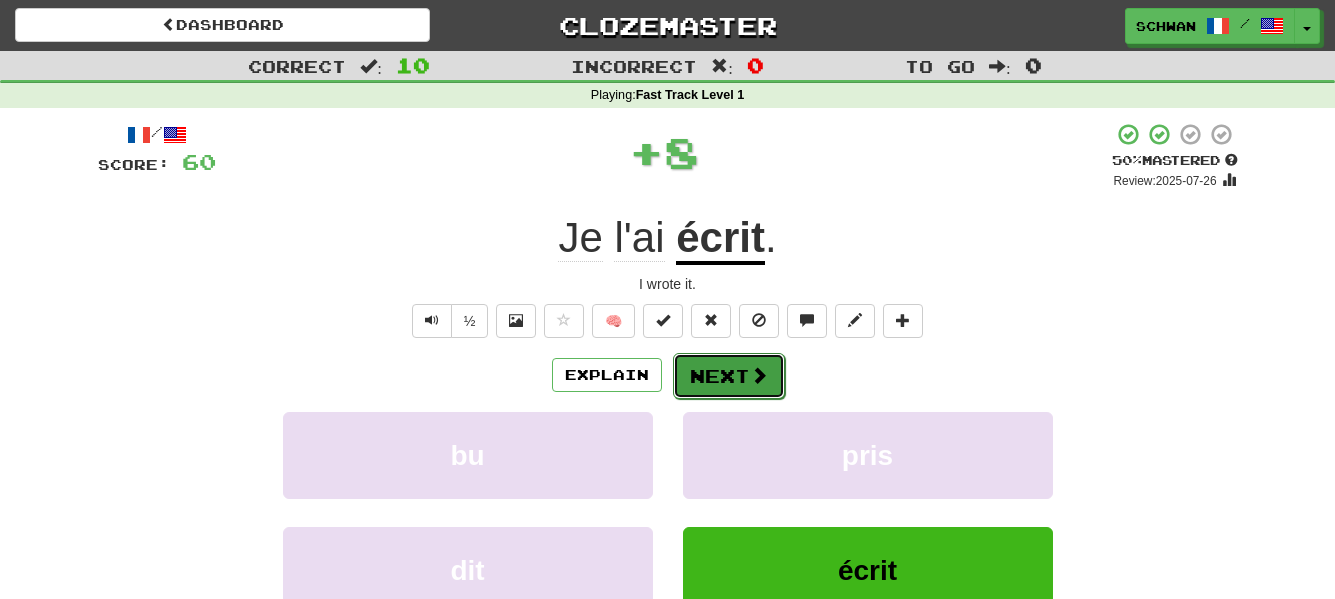 click on "Next" at bounding box center [729, 376] 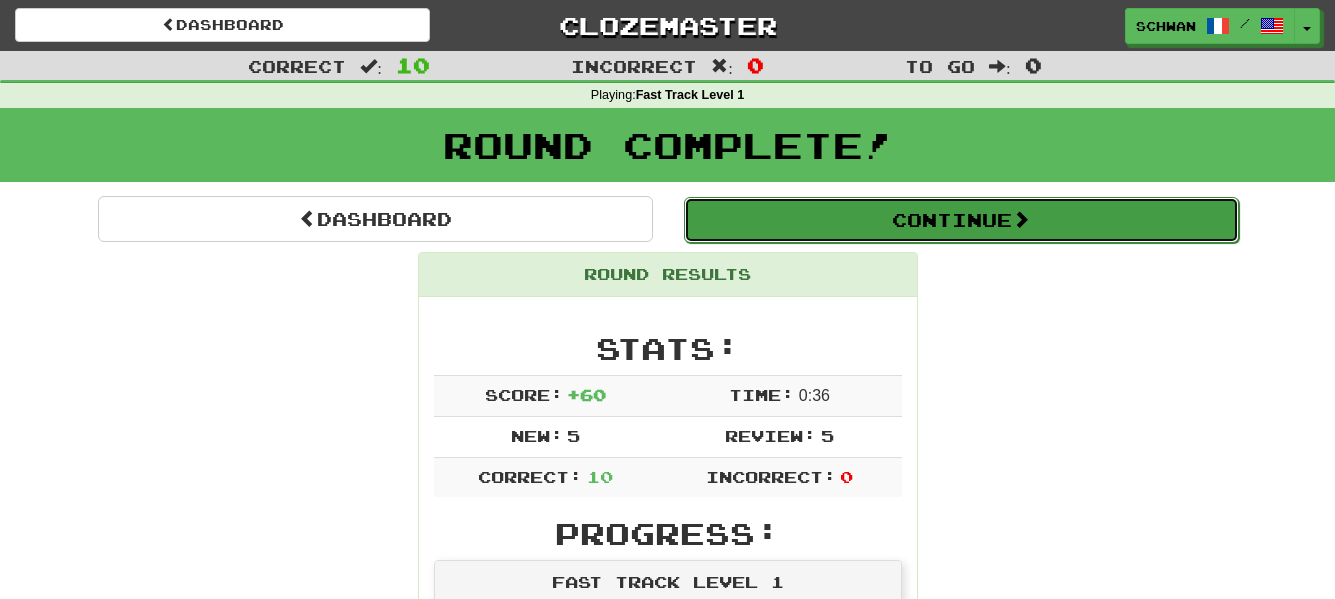 click on "Continue" at bounding box center (961, 220) 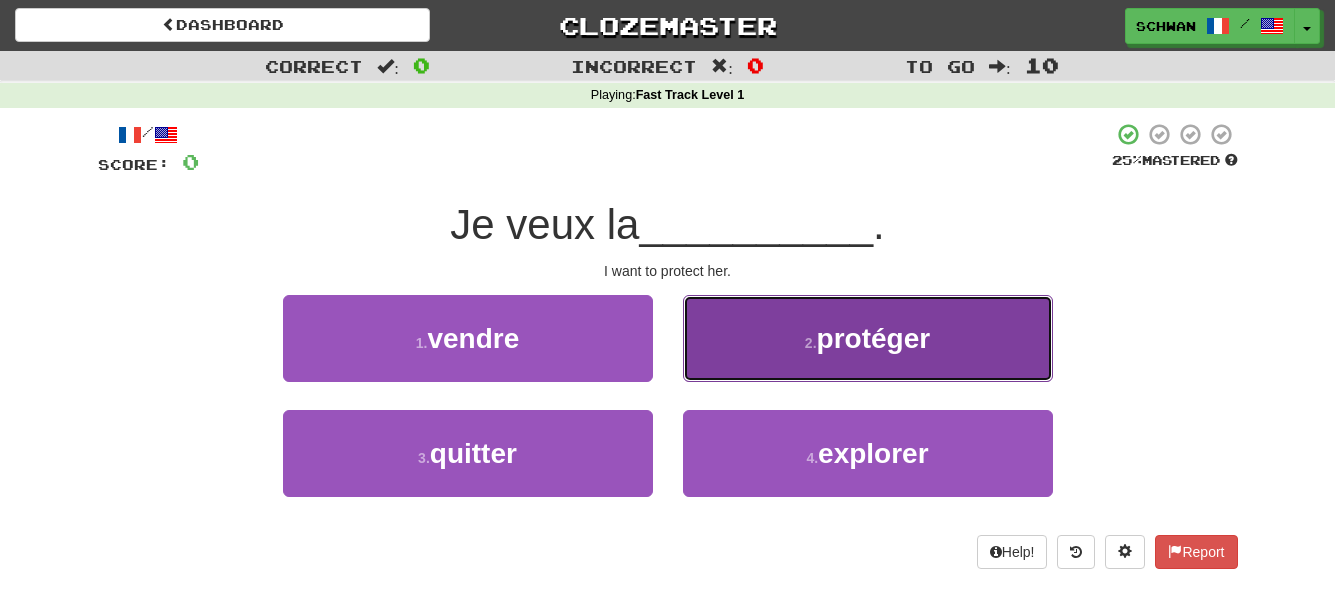 click on "protéger" at bounding box center (874, 338) 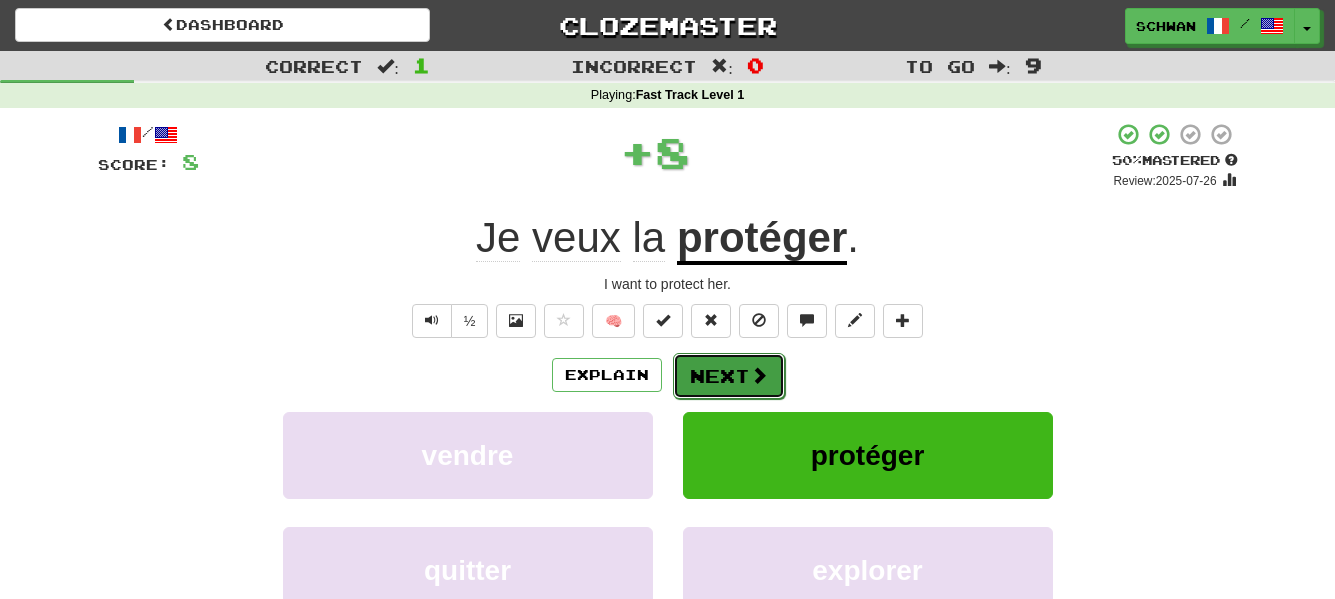 click on "Next" at bounding box center [729, 376] 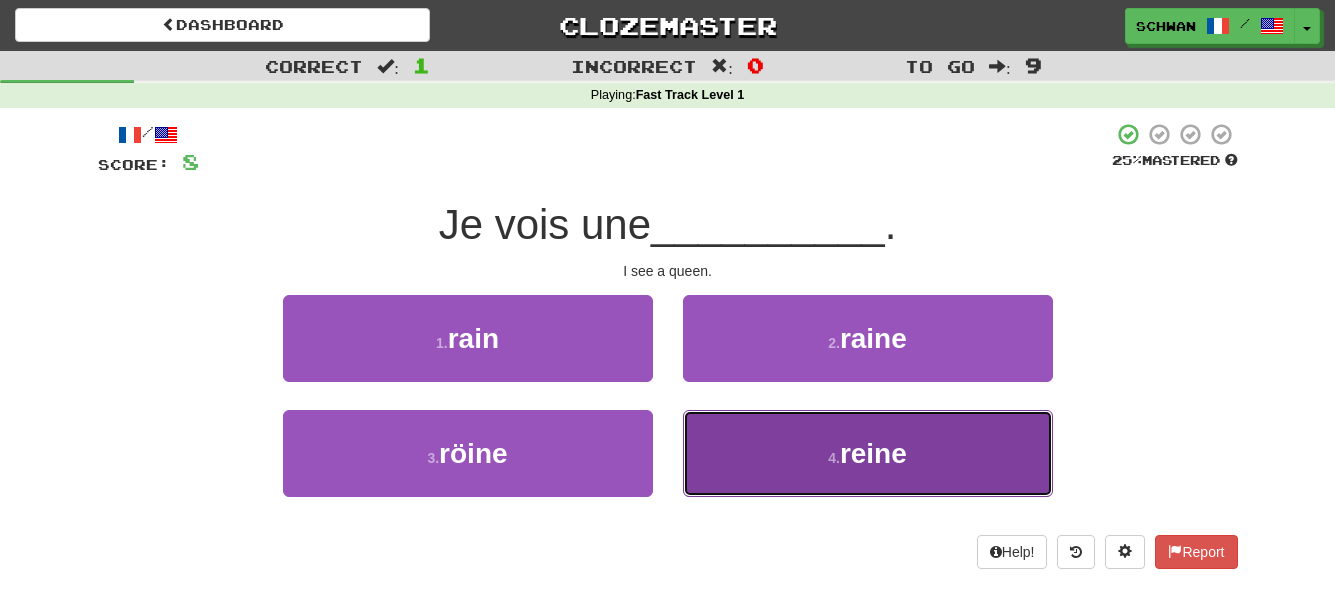click on "4 .  reine" at bounding box center (868, 453) 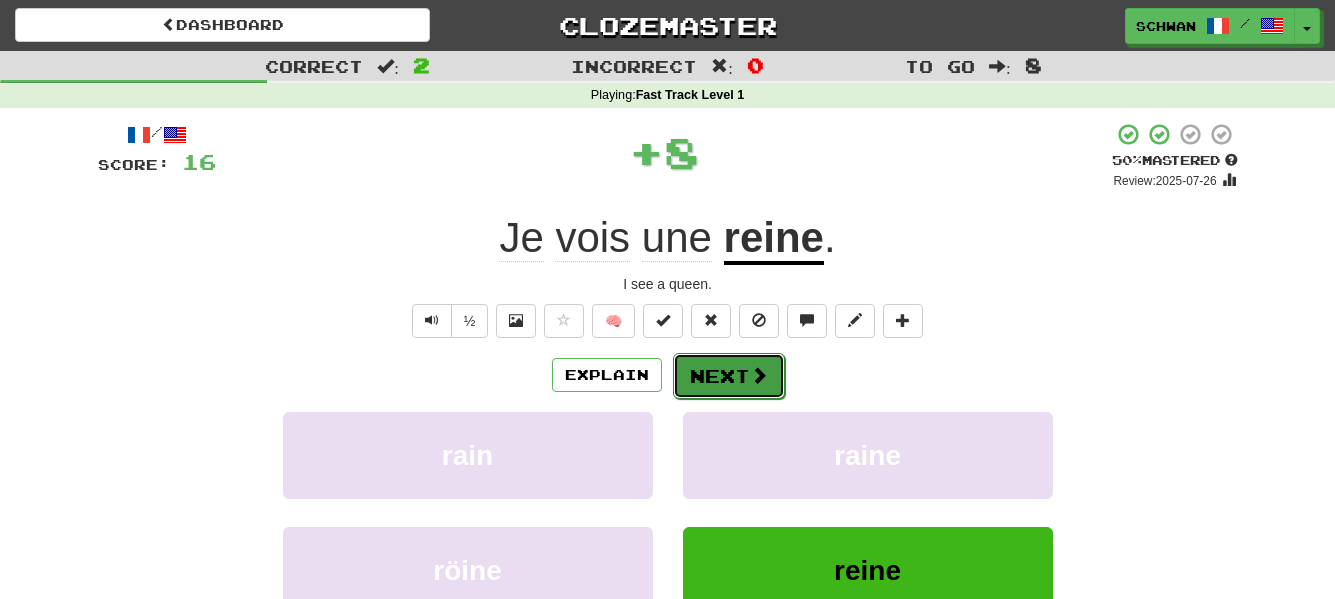click on "Next" at bounding box center [729, 376] 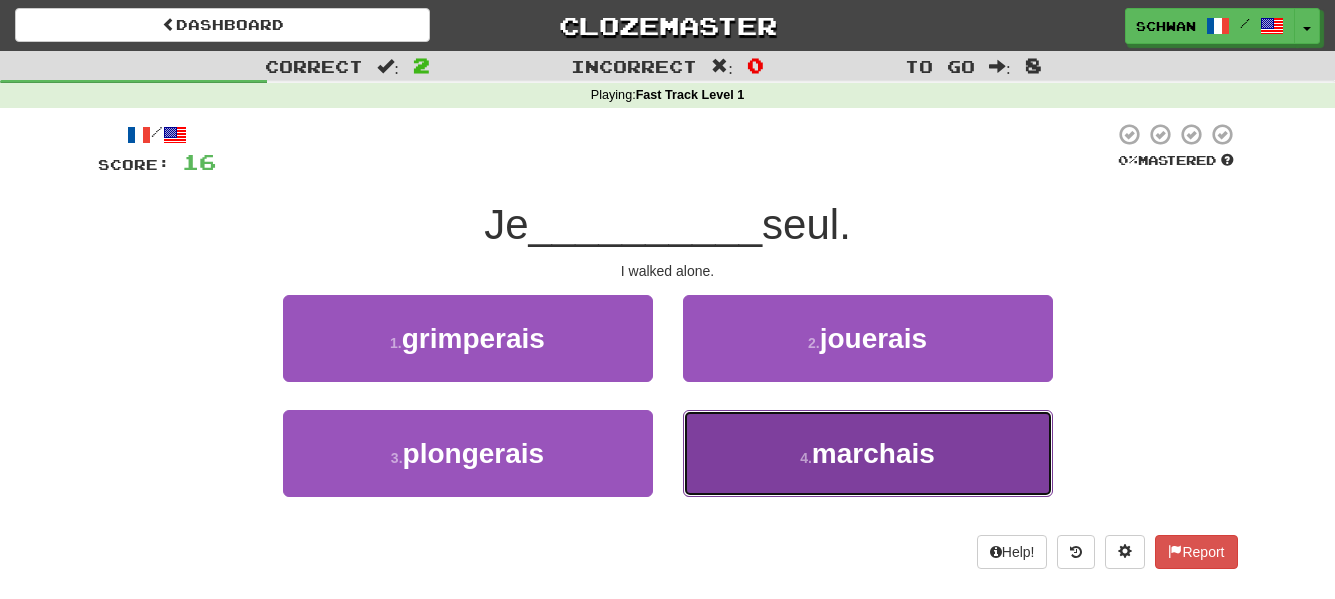 click on "4 .  marchais" at bounding box center (868, 453) 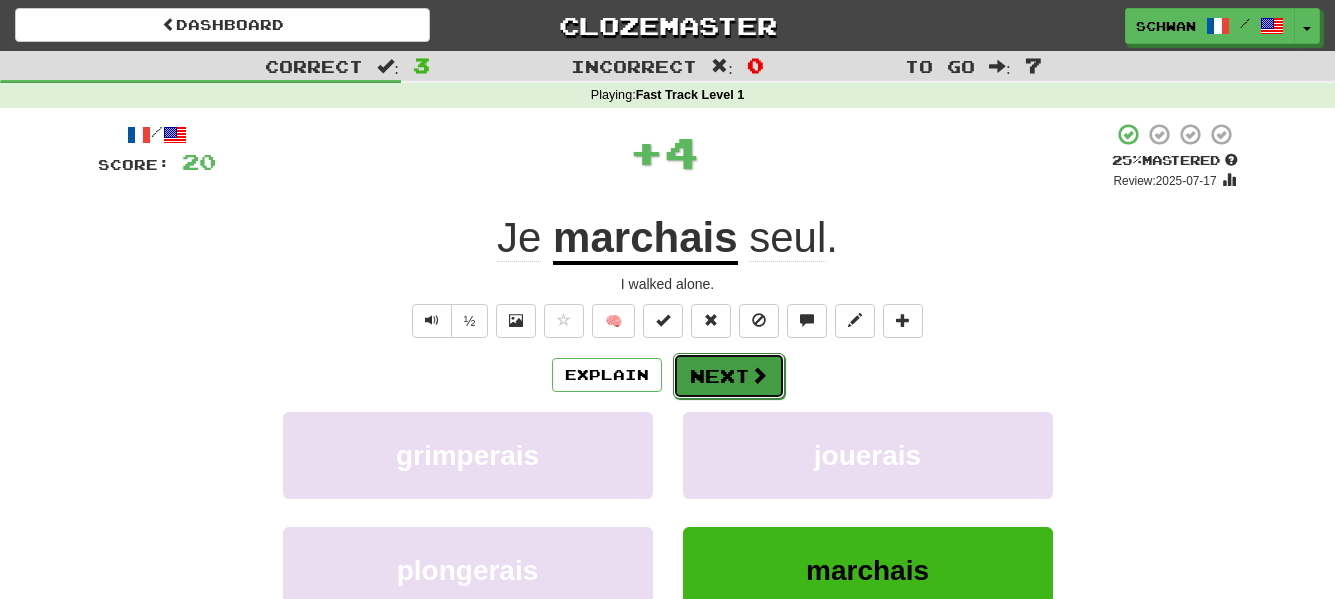 click at bounding box center (759, 375) 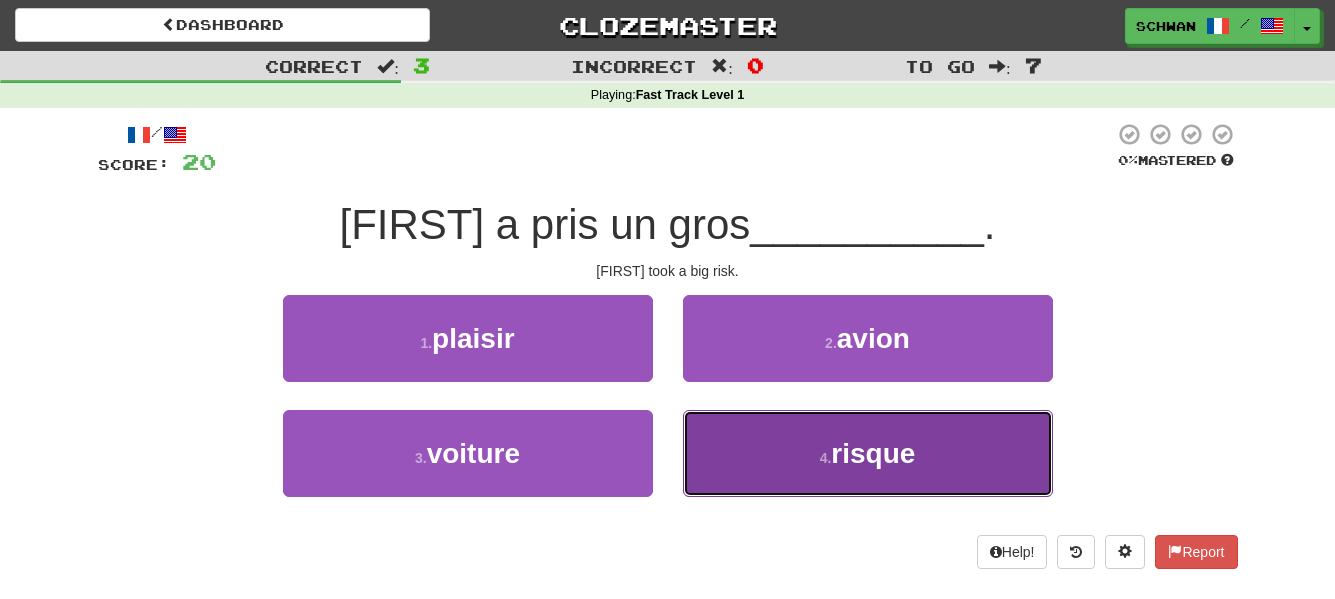 click on "4 .  risque" at bounding box center [868, 453] 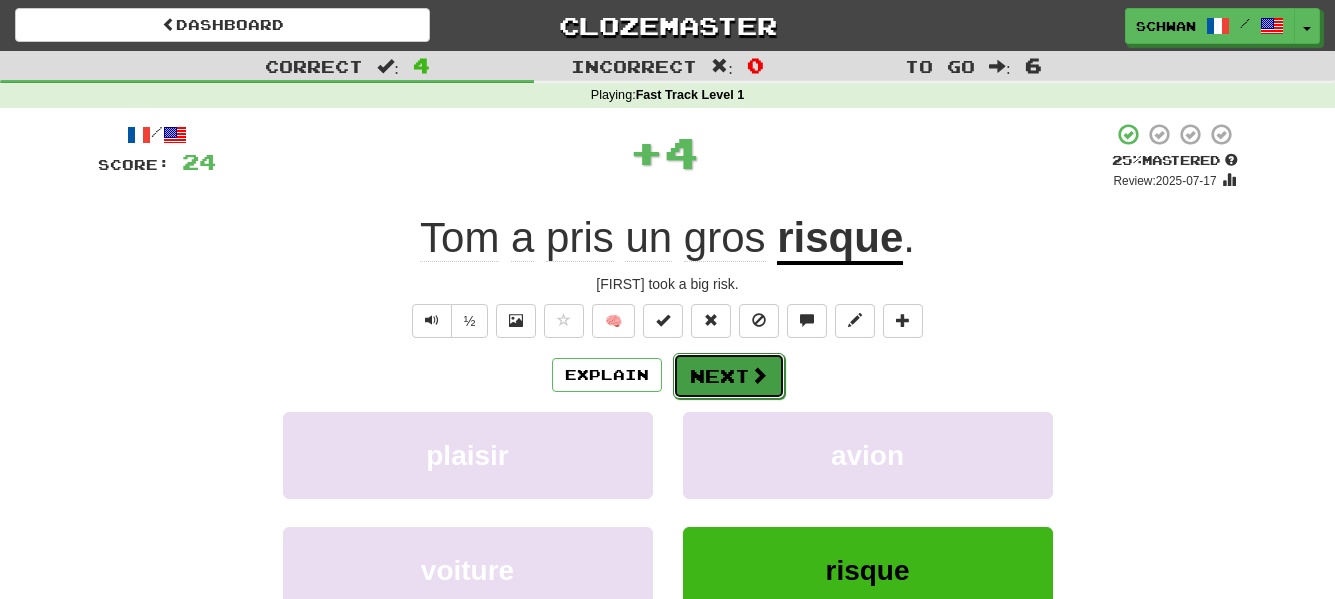 click on "Next" at bounding box center [729, 376] 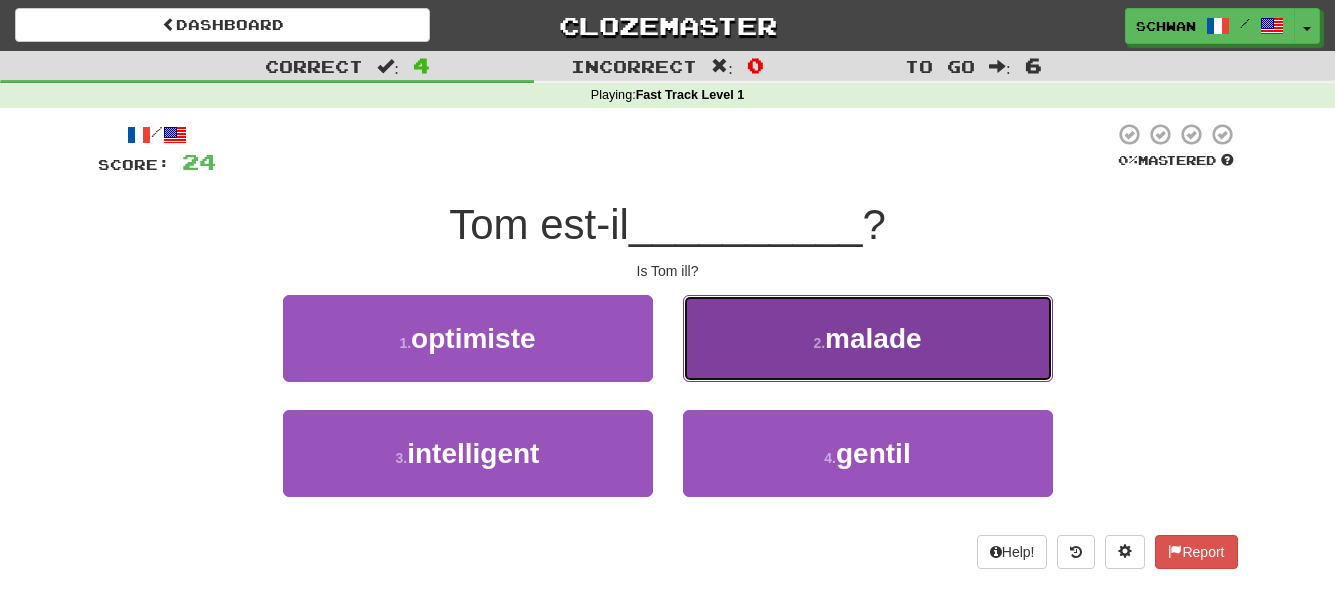 click on "2 .  malade" at bounding box center [868, 338] 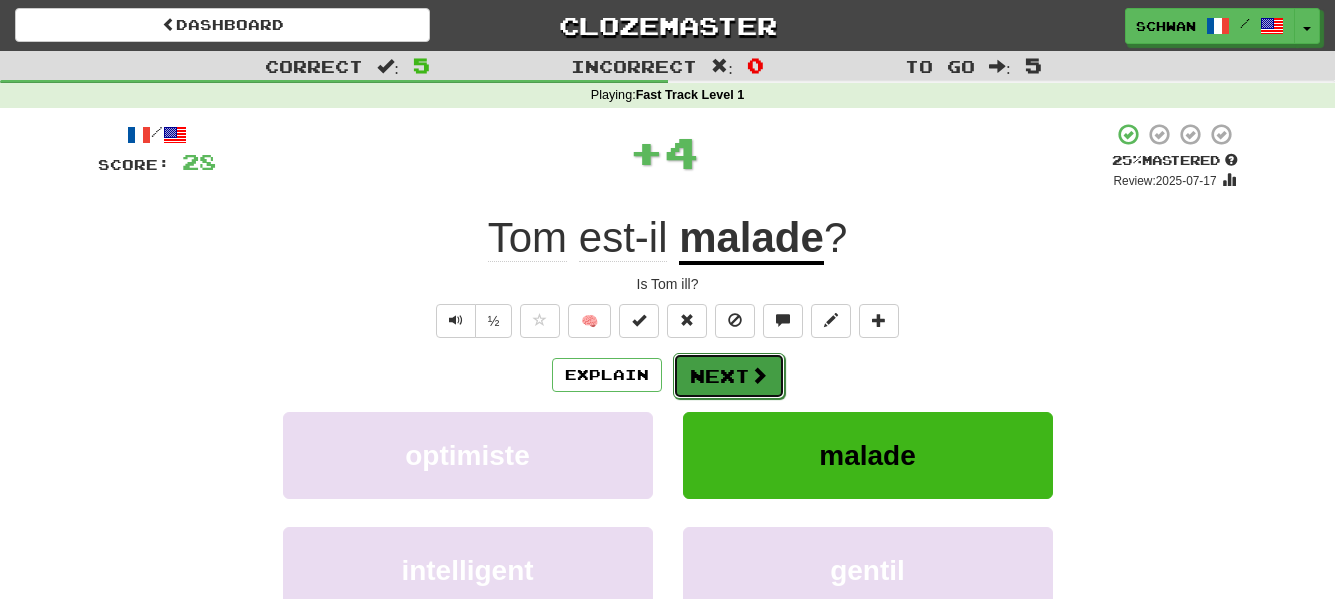 click on "Next" at bounding box center (729, 376) 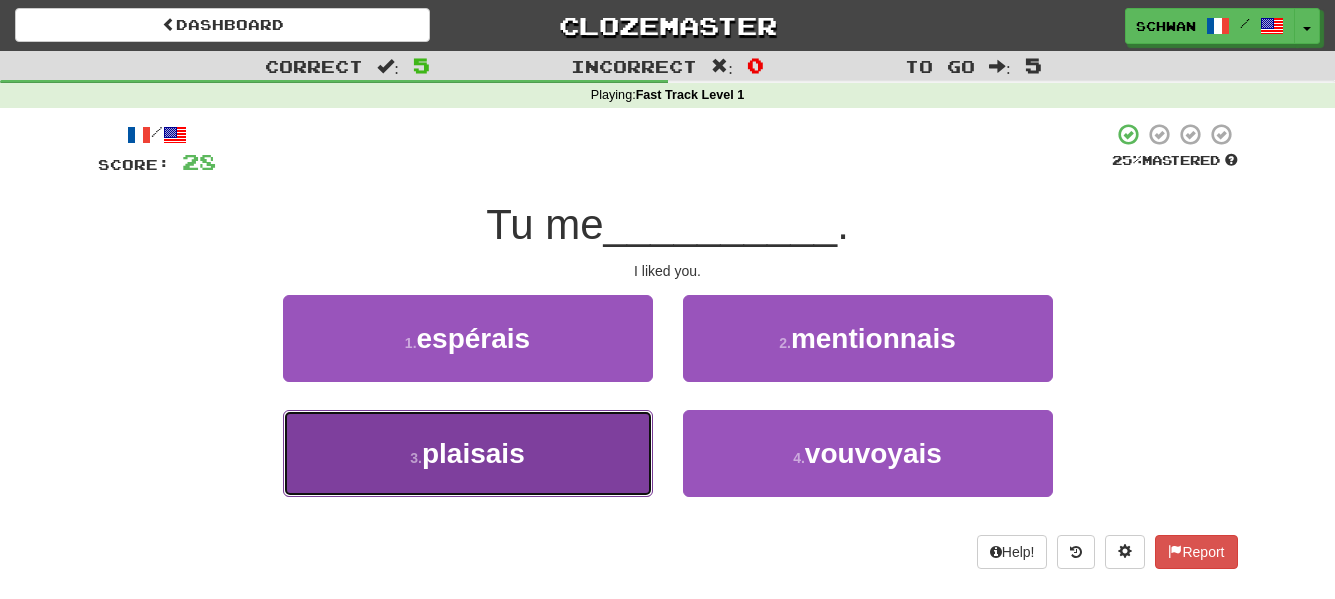 click on "3 .  plaisais" at bounding box center (468, 453) 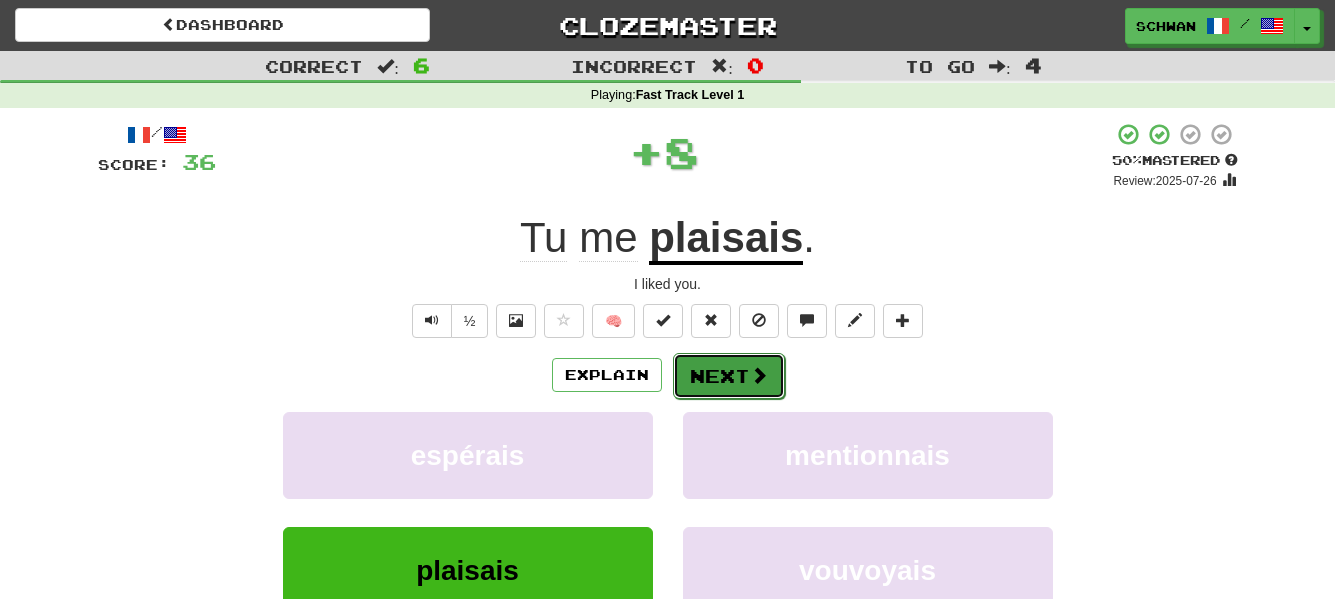click on "Next" at bounding box center [729, 376] 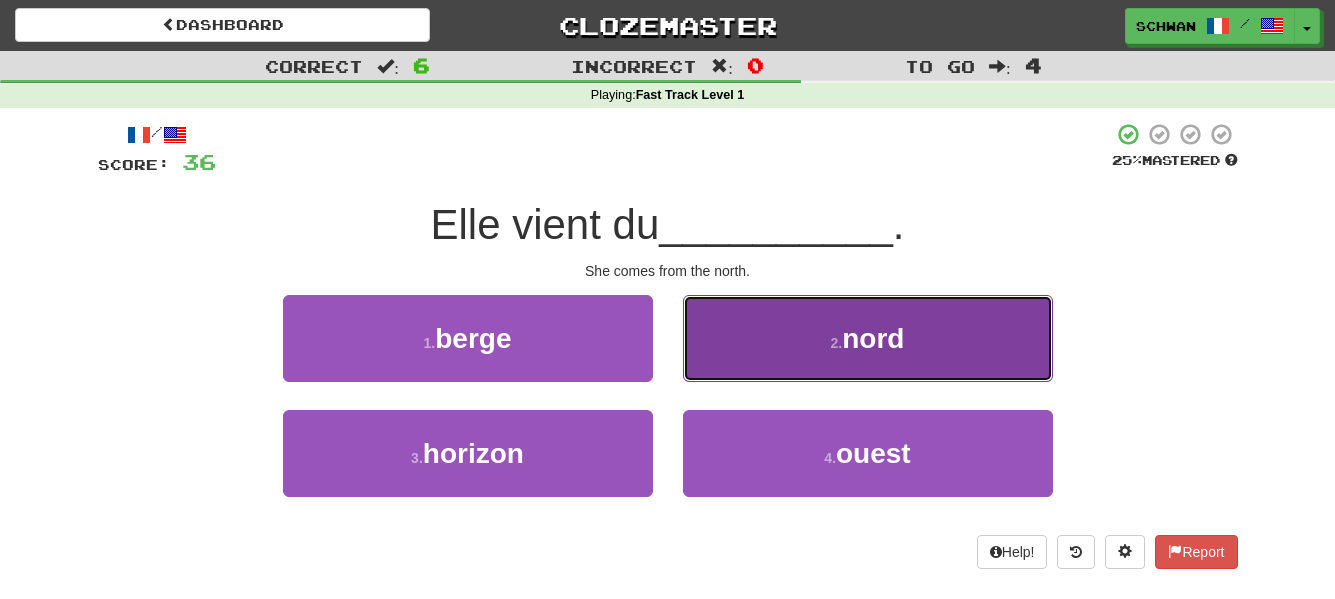 click on "2 .  nord" at bounding box center (868, 338) 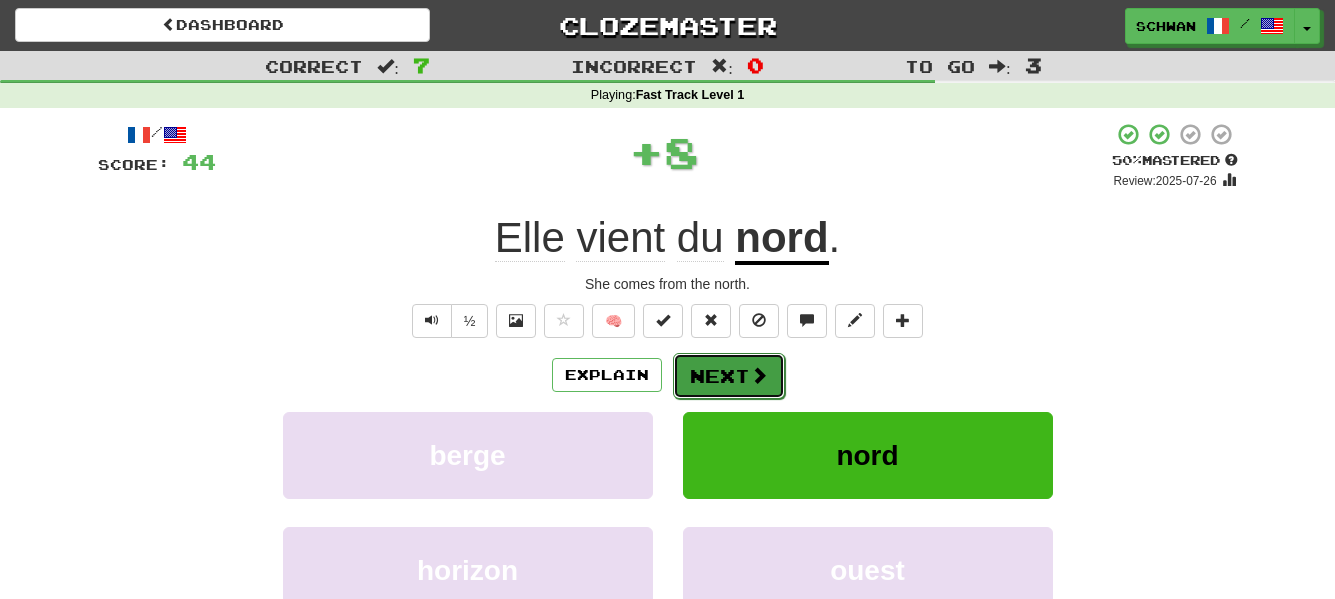 click on "Next" at bounding box center [729, 376] 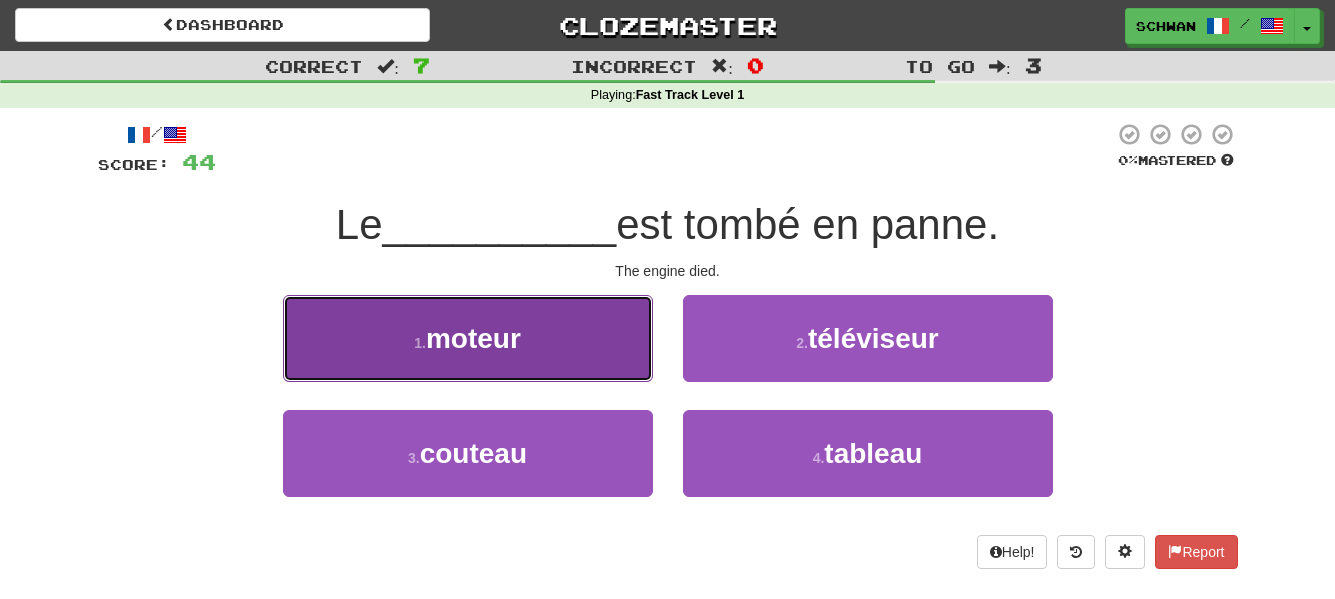 click on "1 .  moteur" at bounding box center [468, 338] 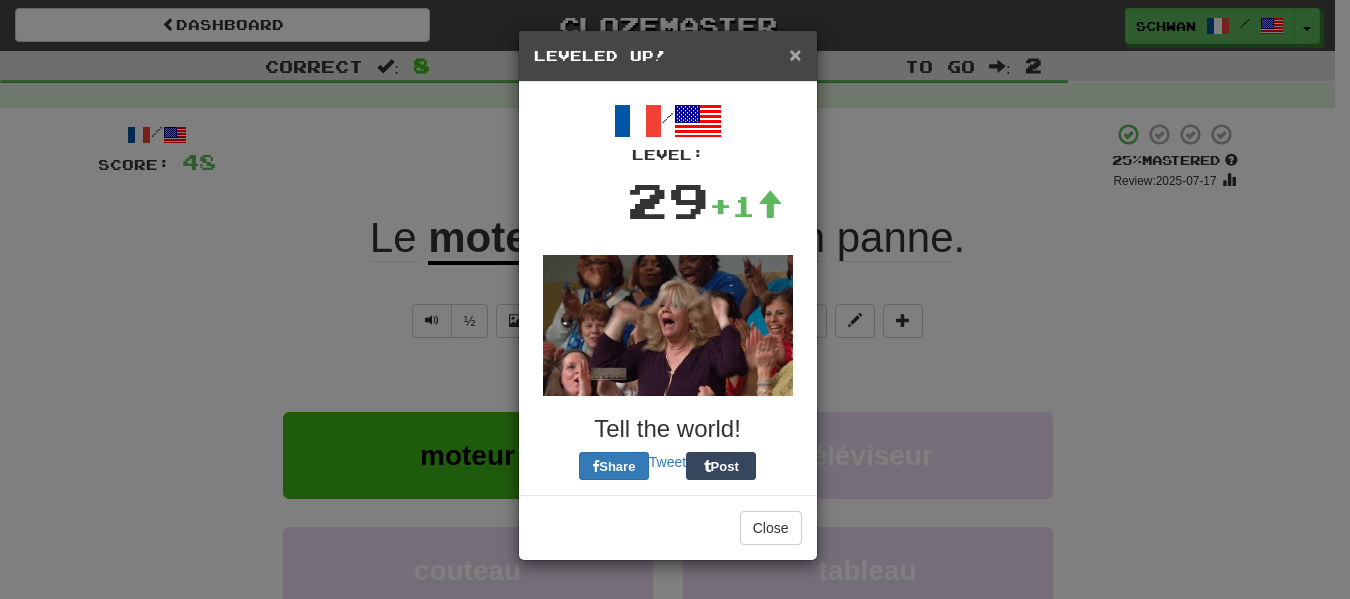 click on "×" at bounding box center [795, 54] 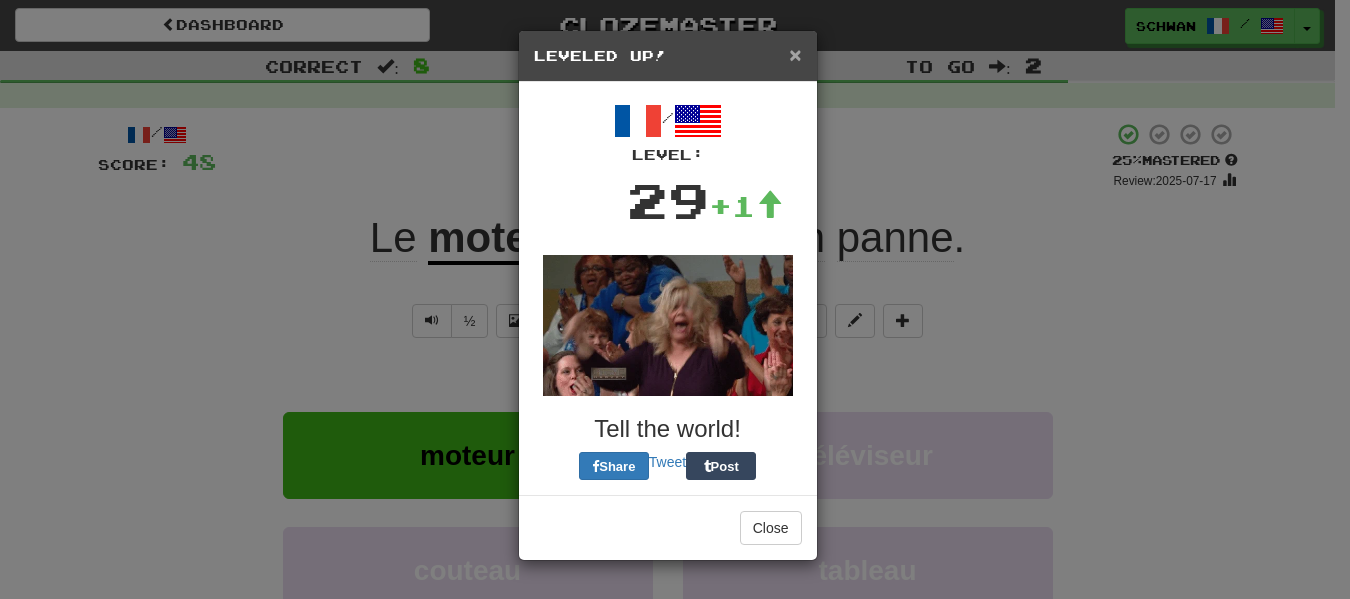 click on "× Leveled Up!  /  Level: 29 +1 Tell the world!  Share Tweet  Post Close" at bounding box center (668, 295) 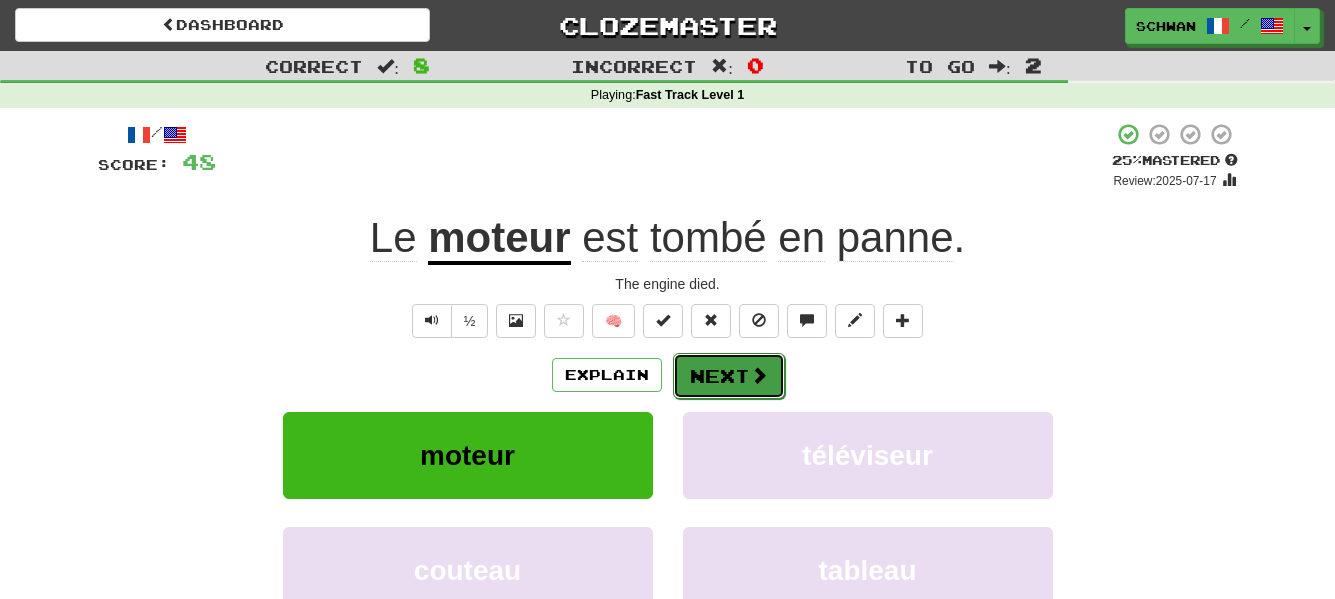 click on "Next" at bounding box center (729, 376) 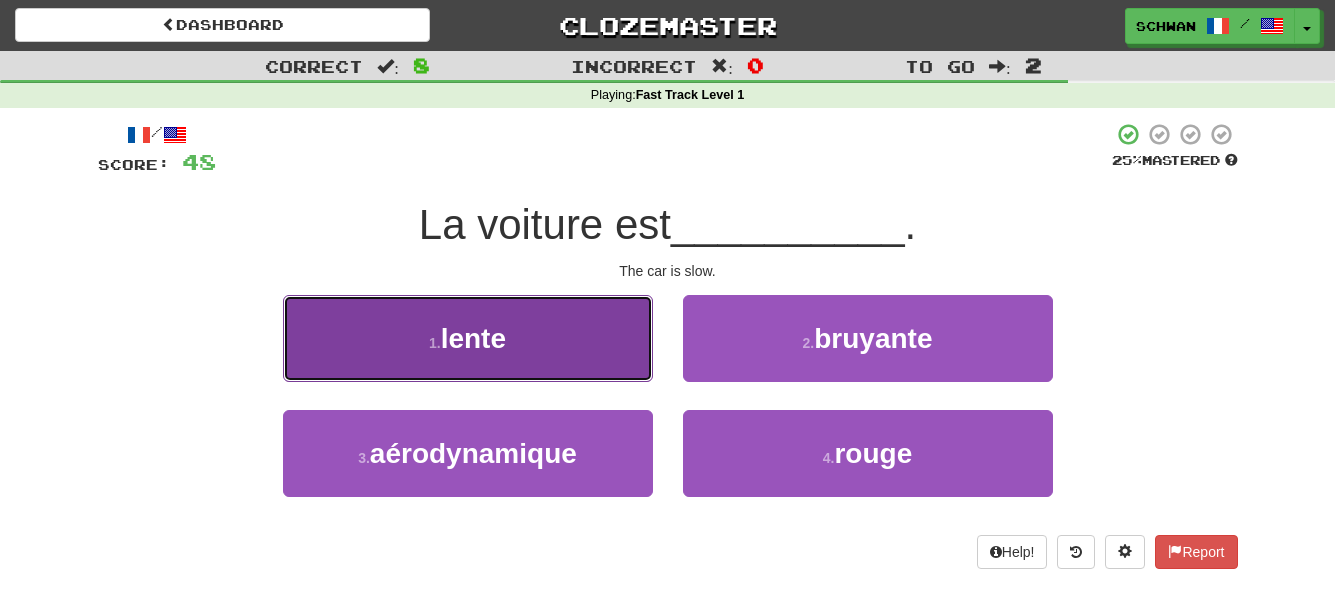 click on "1 .  lente" at bounding box center (468, 338) 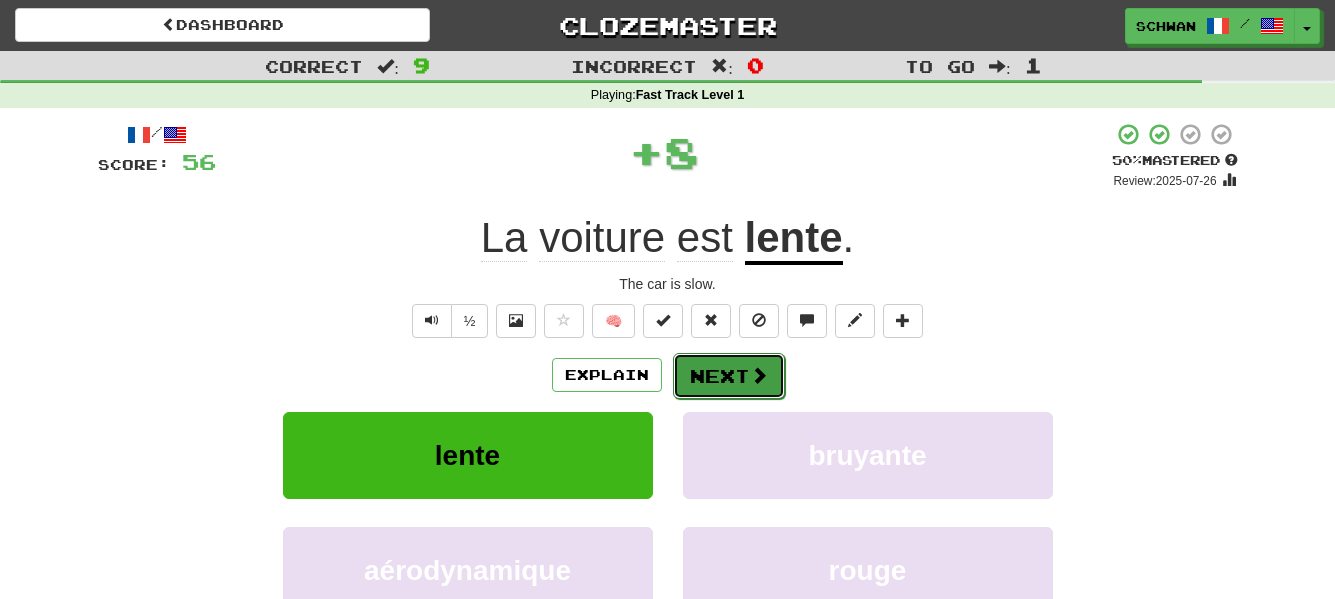 click on "Next" at bounding box center [729, 376] 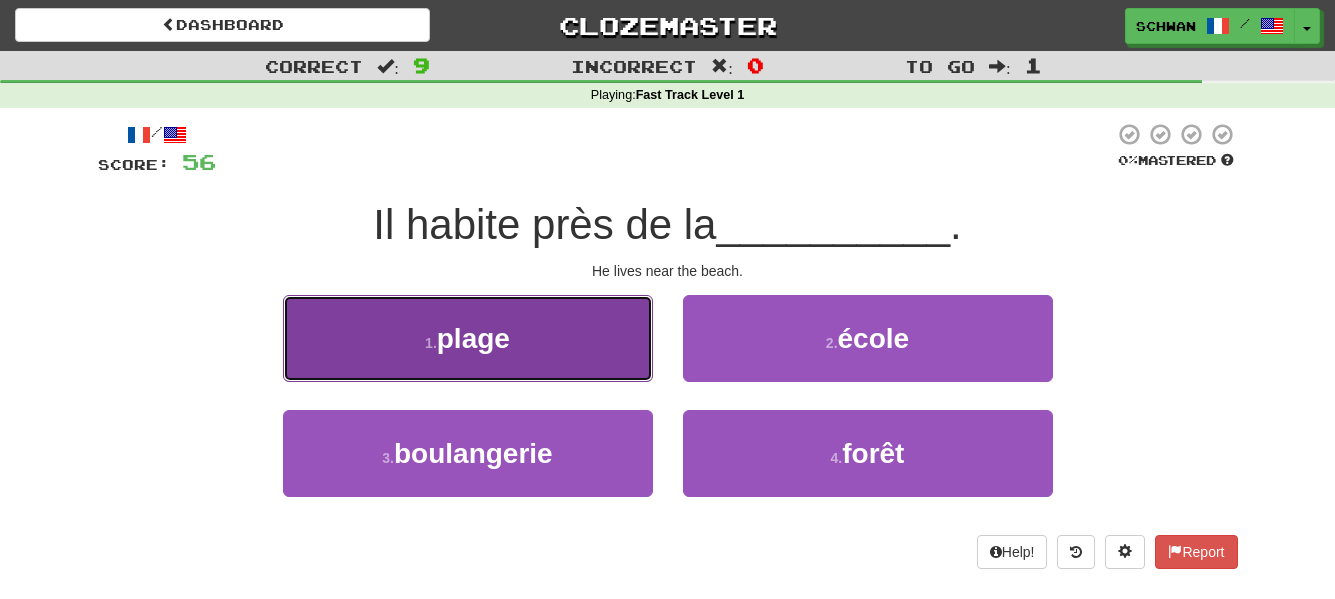 click on "1 .  plage" at bounding box center [468, 338] 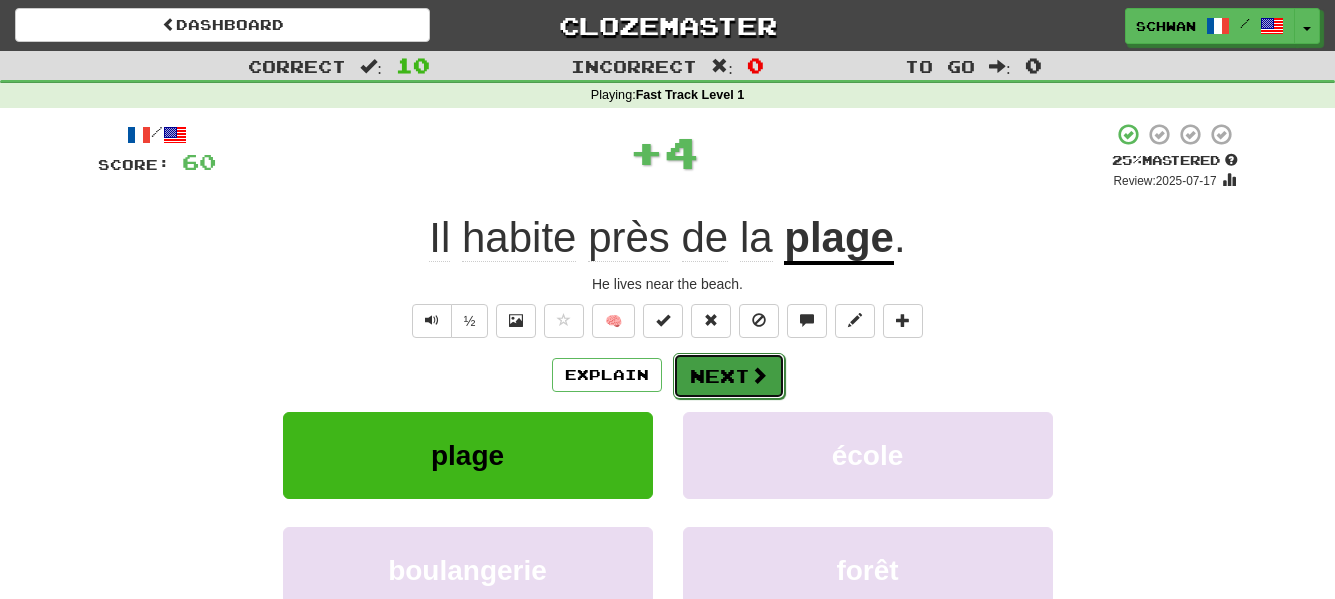 click on "Next" at bounding box center [729, 376] 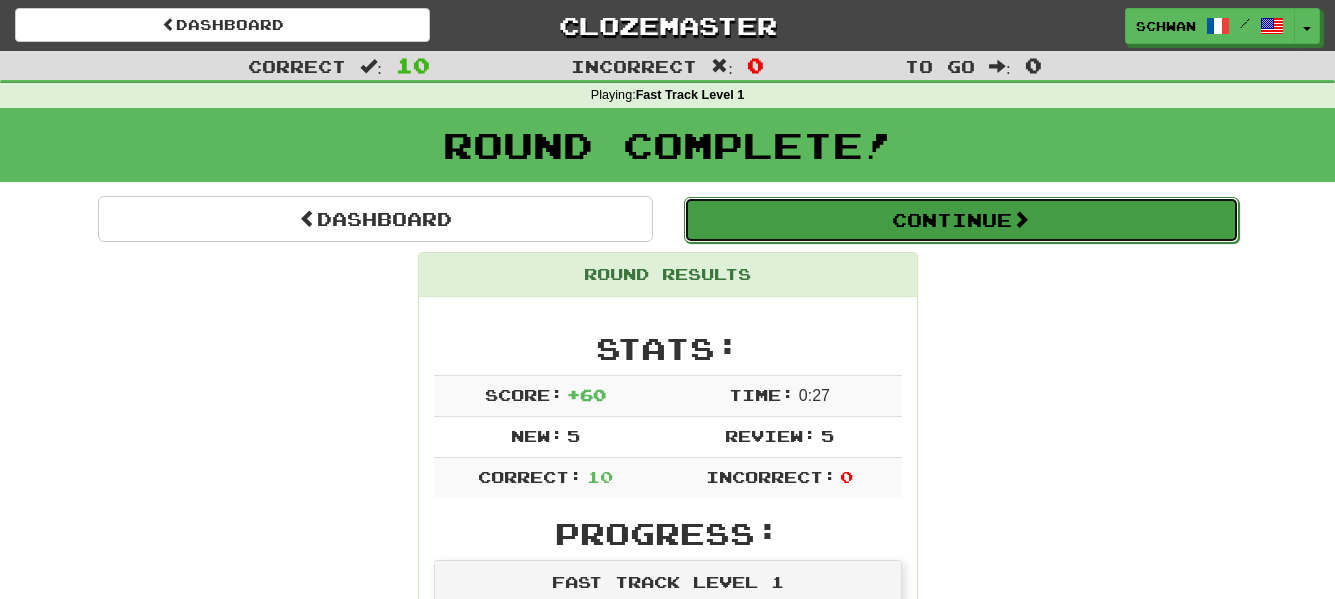click on "Continue" at bounding box center (961, 220) 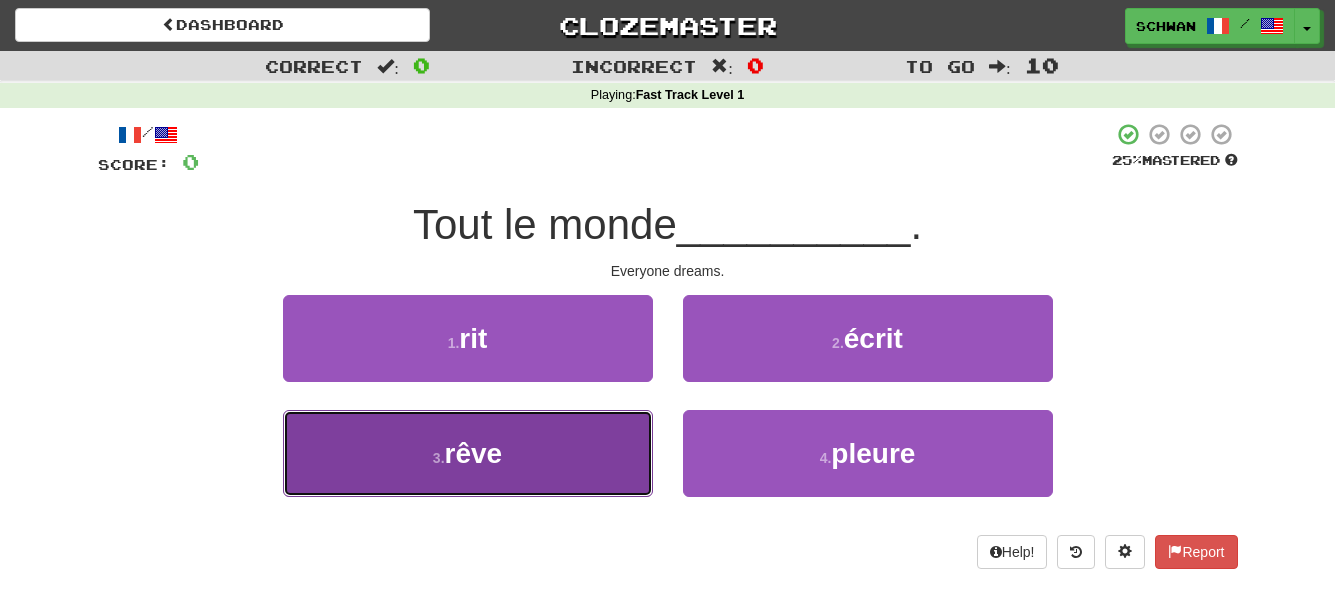 click on "3 .  rêve" at bounding box center [468, 453] 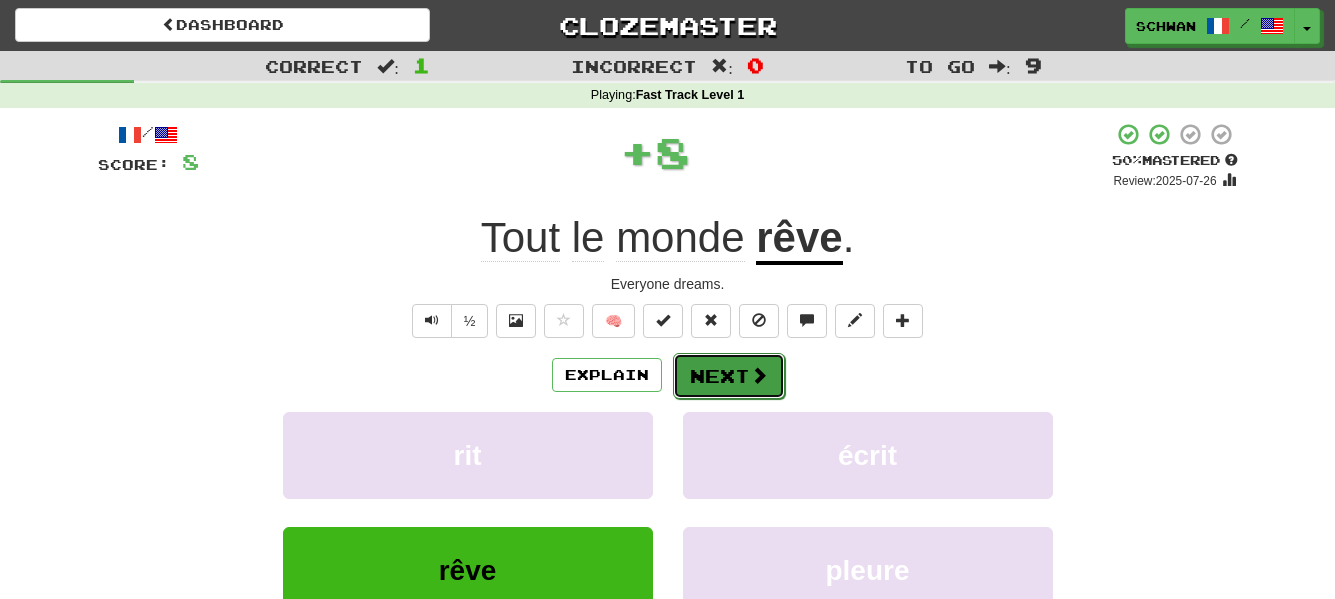 click at bounding box center [759, 375] 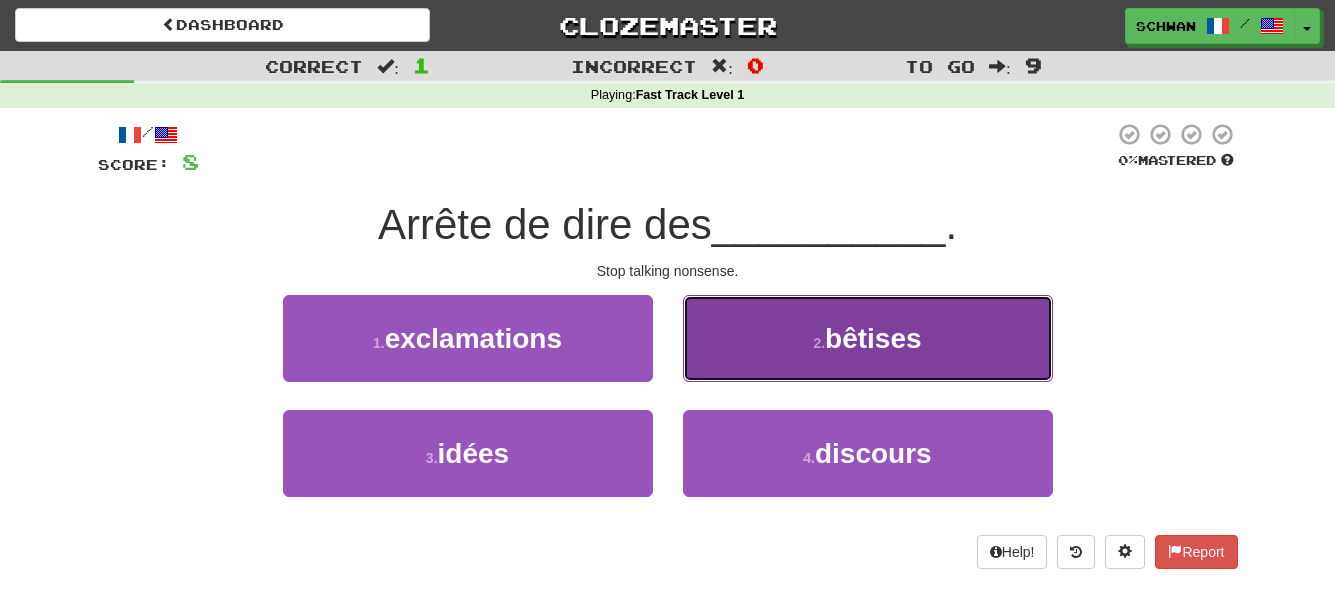 click on "bêtises" at bounding box center [873, 338] 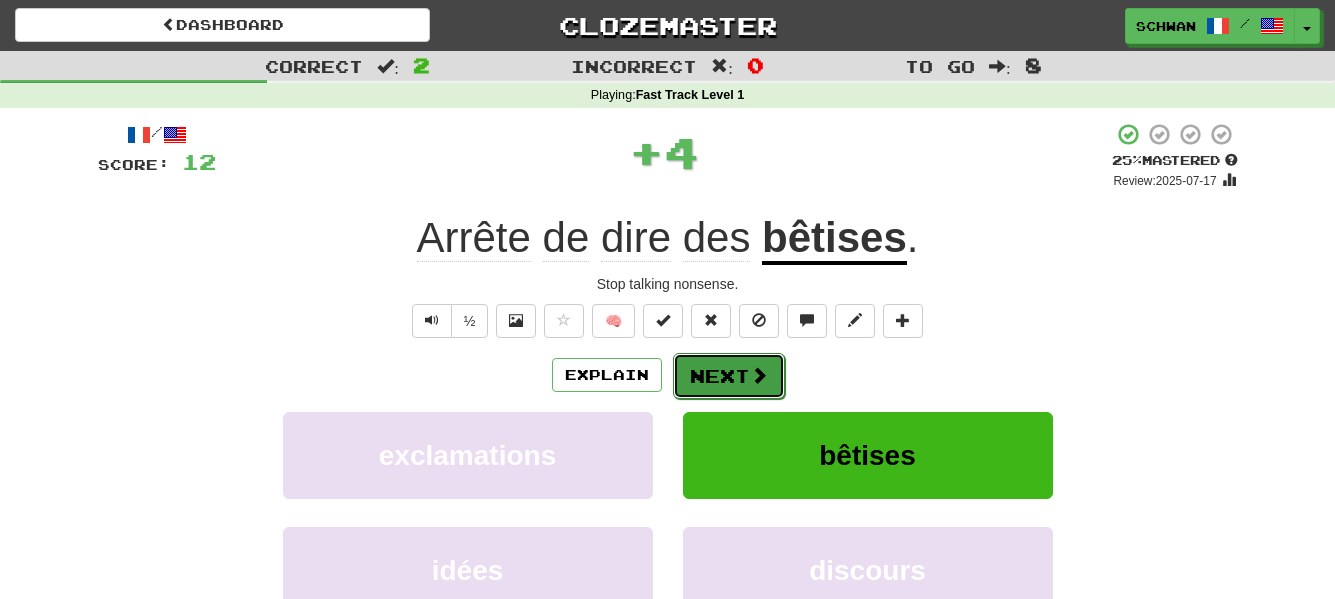 click on "Next" at bounding box center [729, 376] 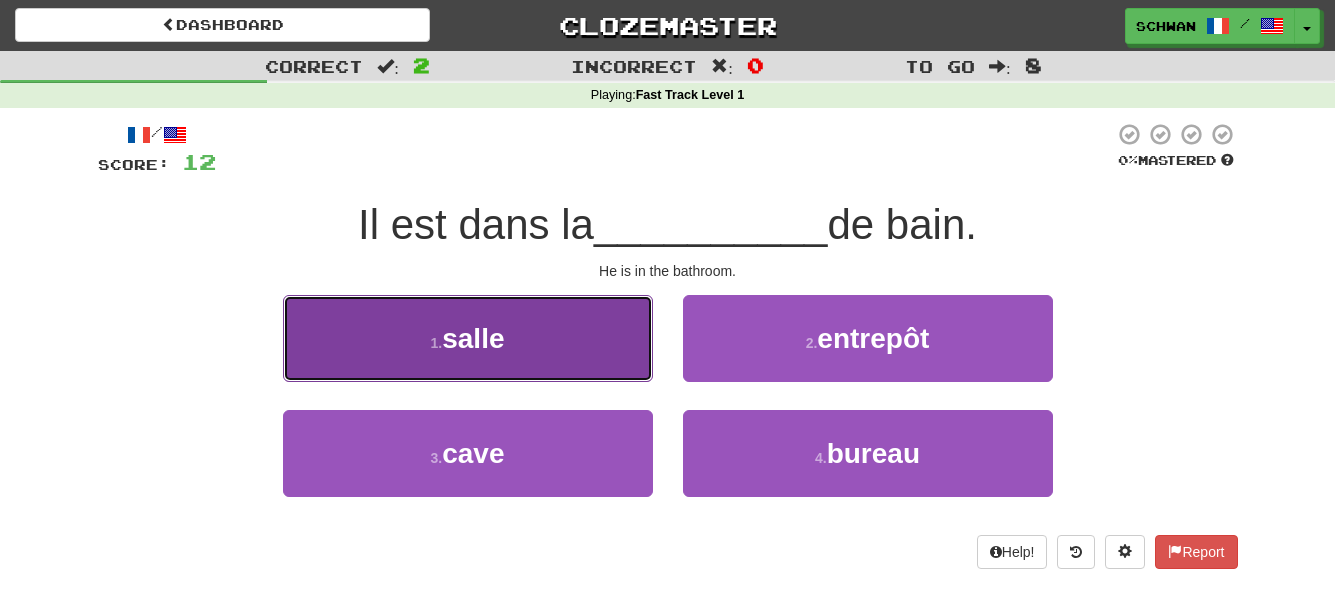 click on "1 .  salle" at bounding box center [468, 338] 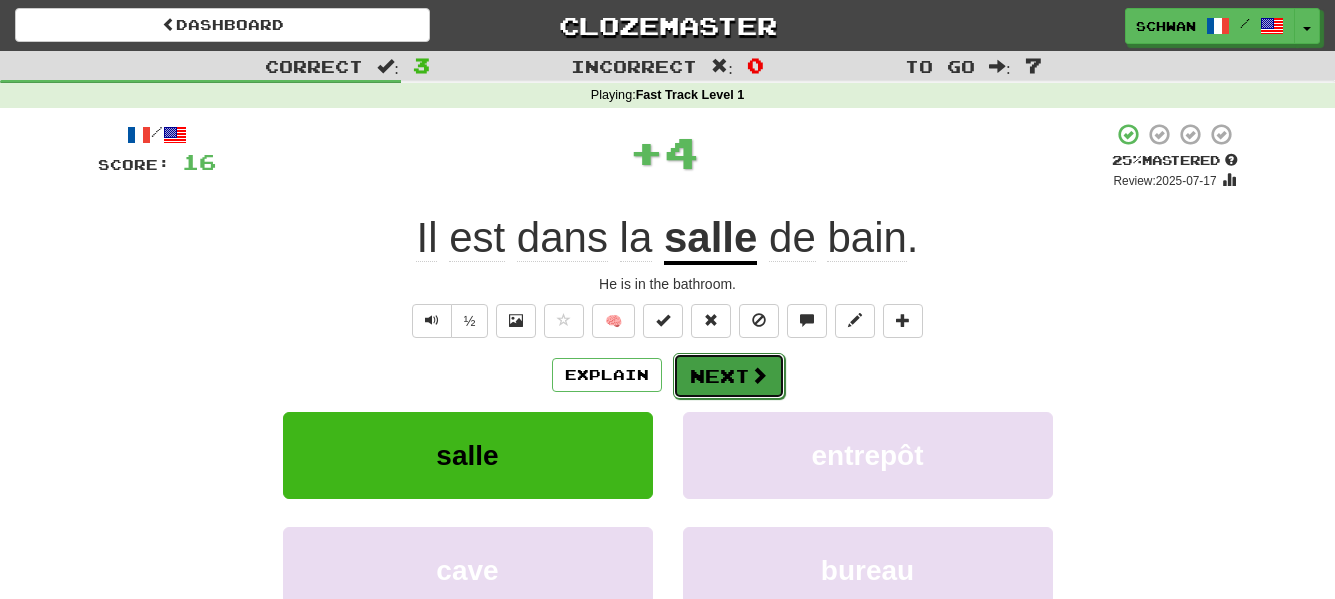 click on "Next" at bounding box center (729, 376) 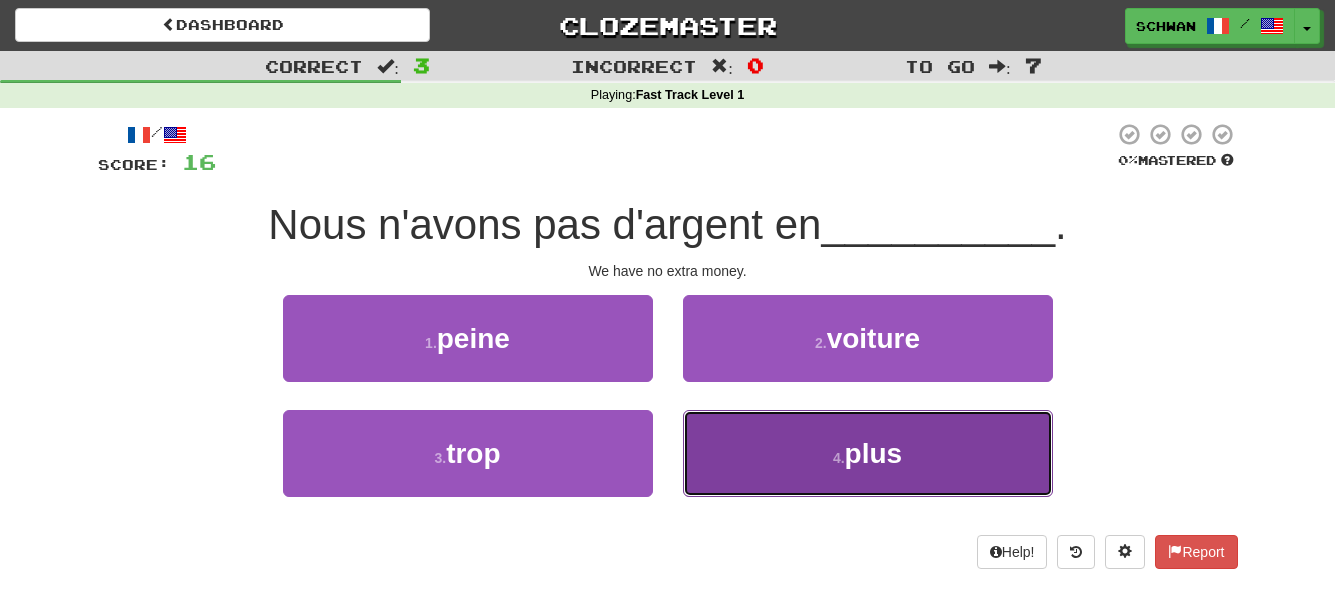 click on "plus" at bounding box center (874, 453) 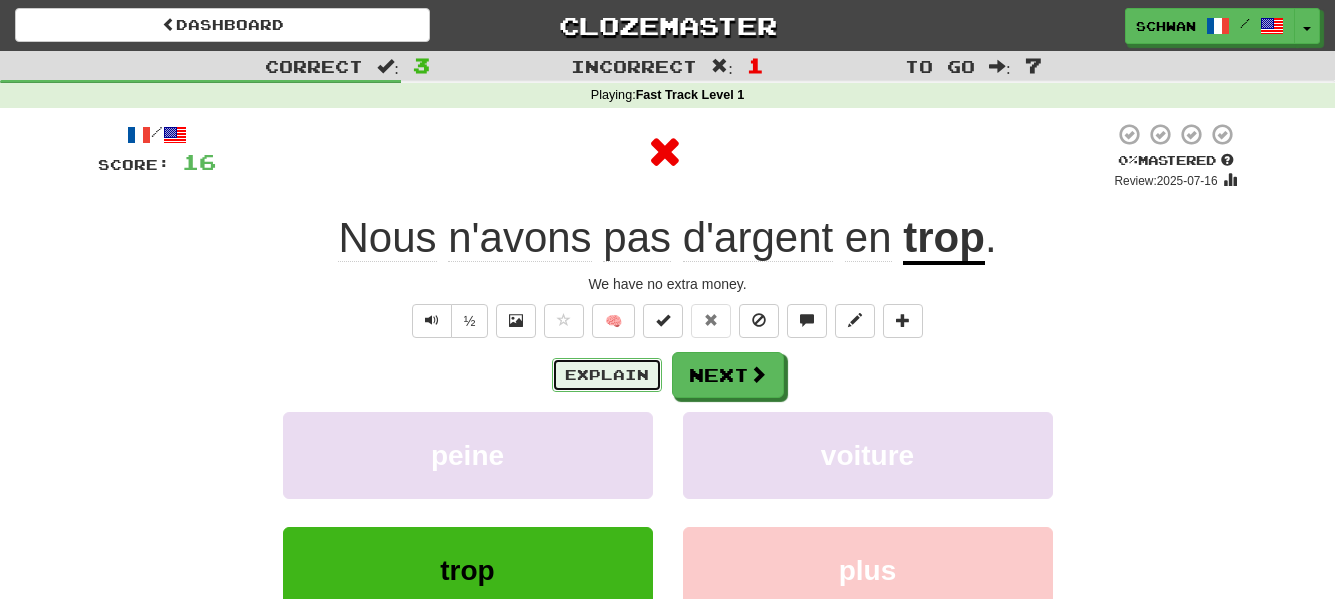 click on "Explain" at bounding box center [607, 375] 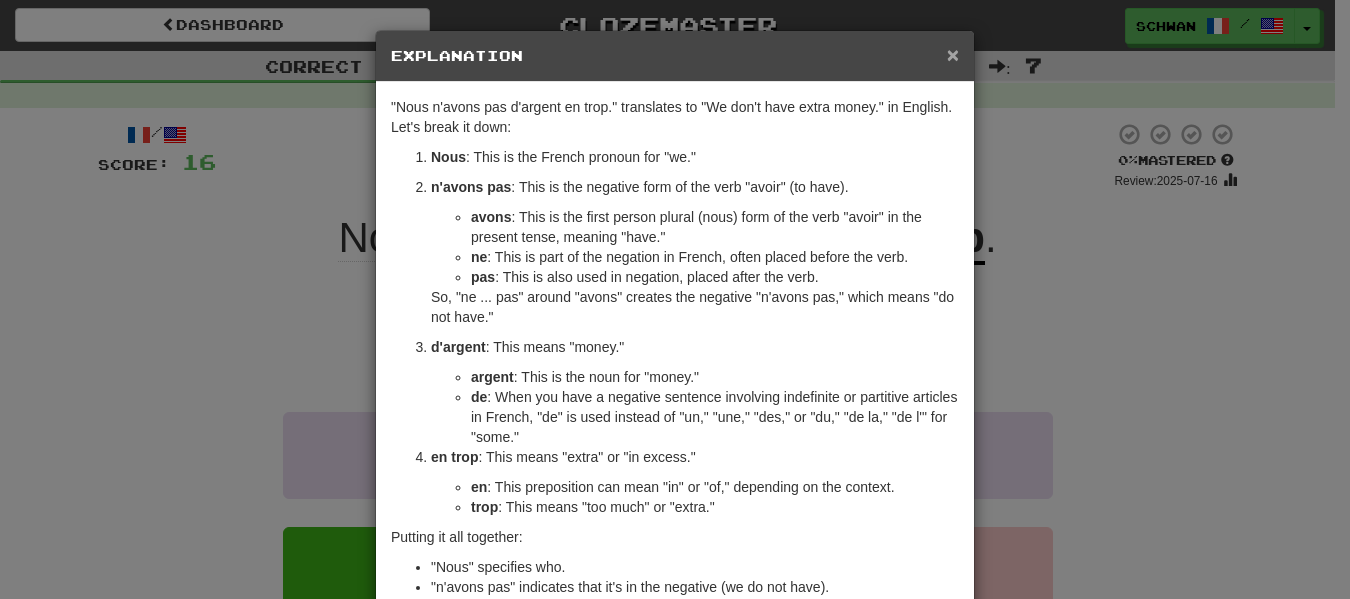 click on "×" at bounding box center (953, 54) 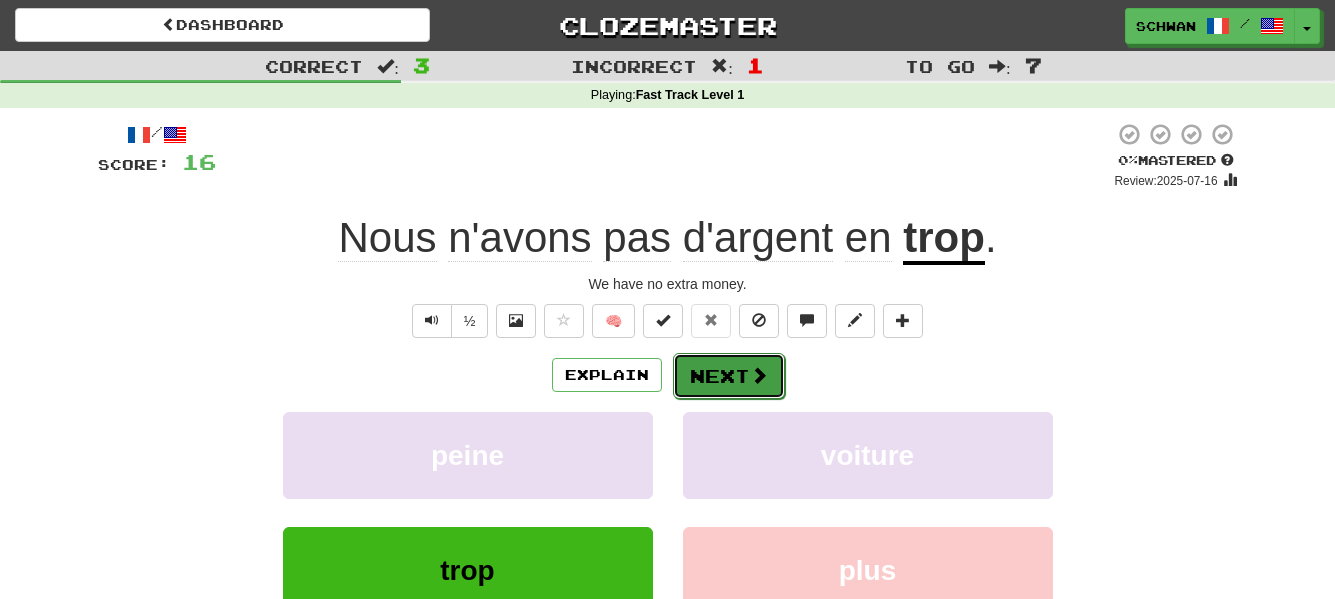 click at bounding box center [759, 375] 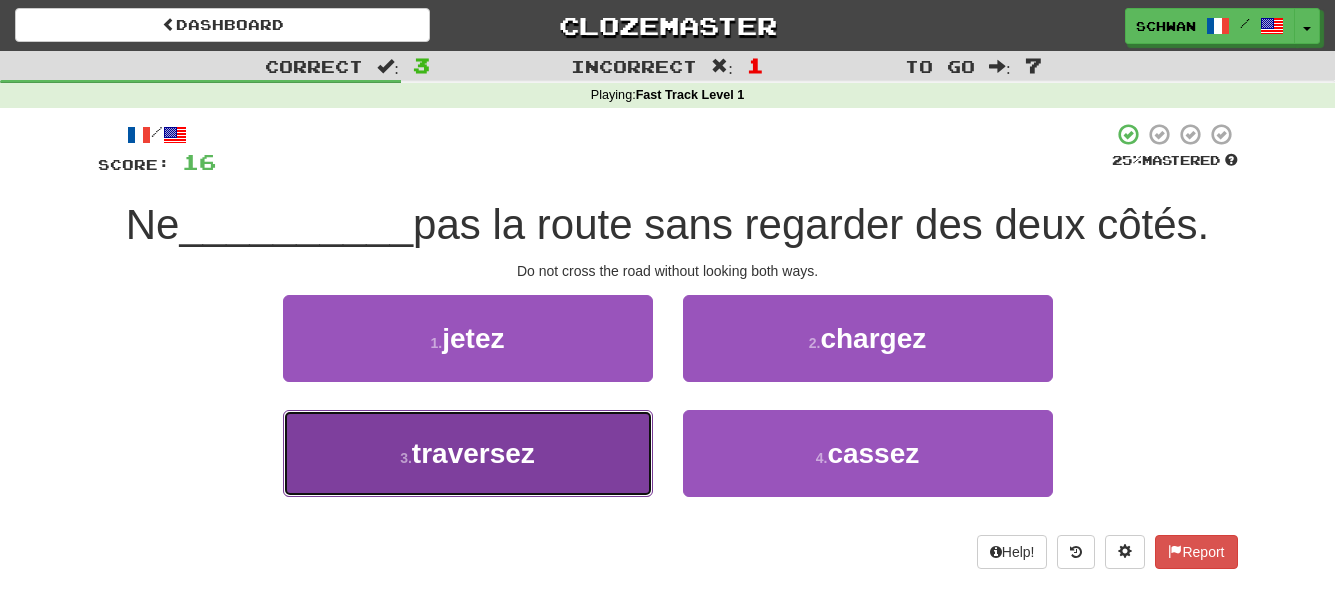 click on "traversez" at bounding box center (473, 453) 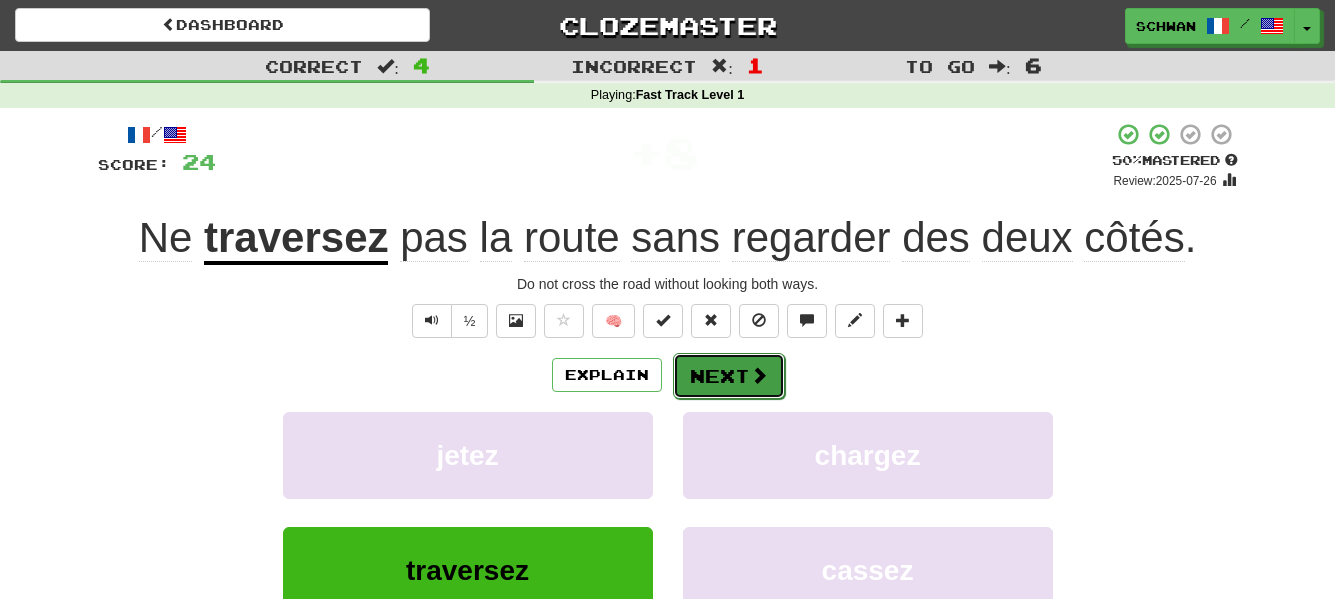 click on "Next" at bounding box center (729, 376) 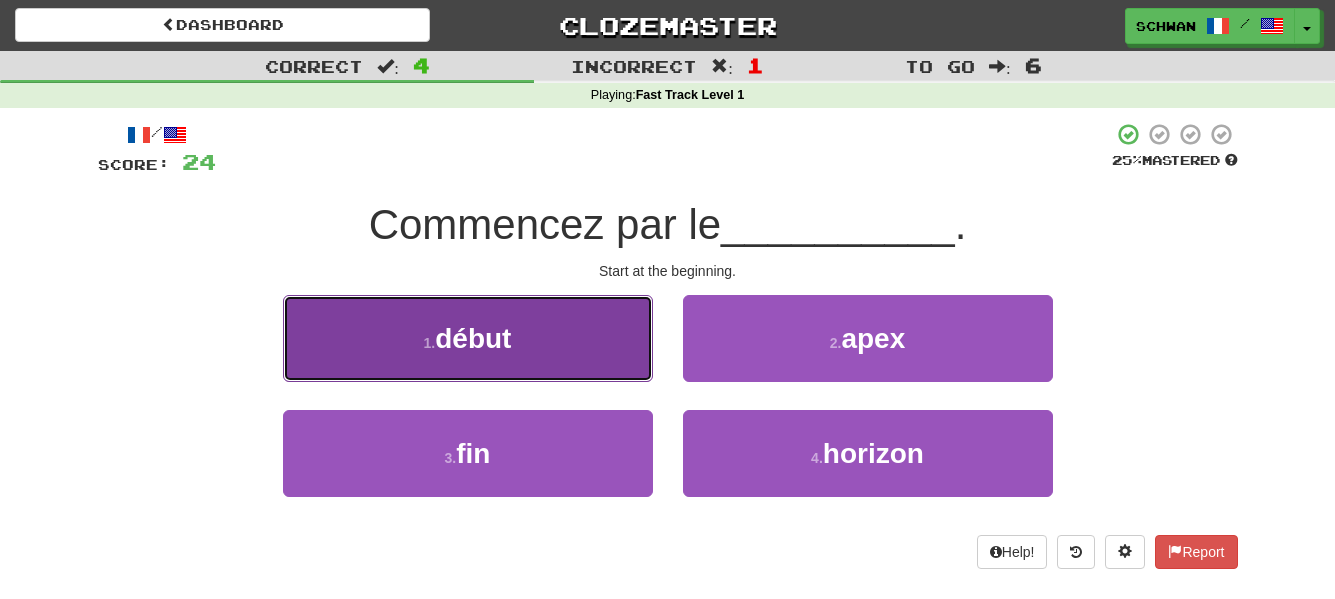 click on "1 .  début" at bounding box center (468, 338) 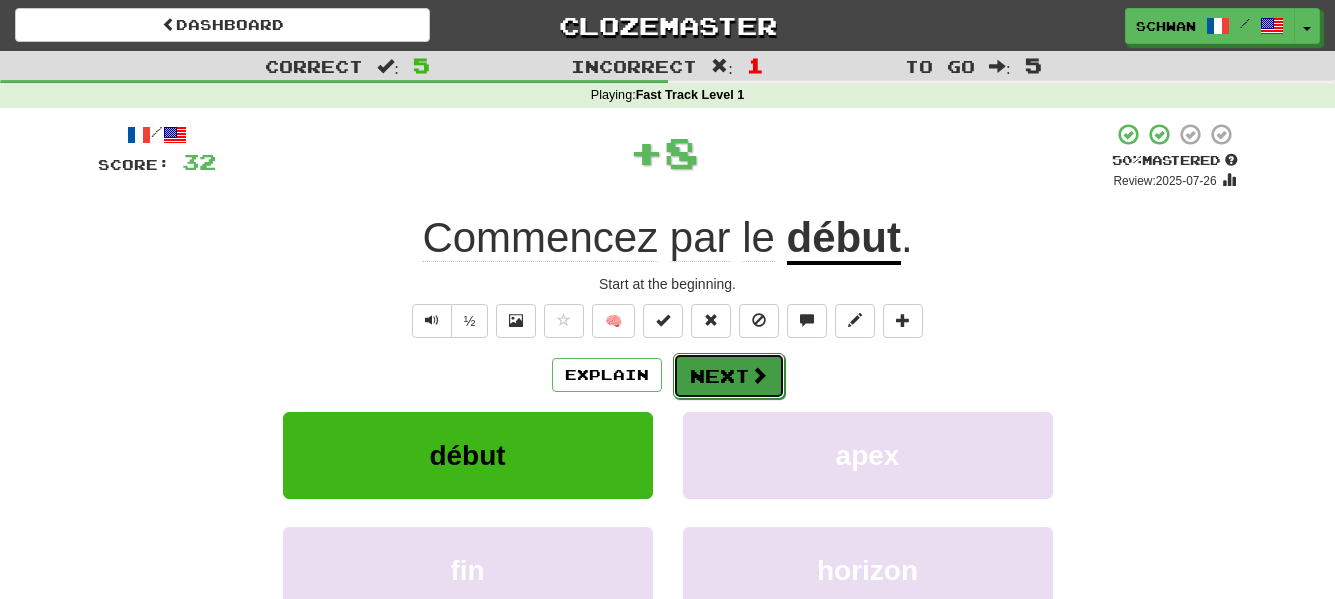 click on "Next" at bounding box center (729, 376) 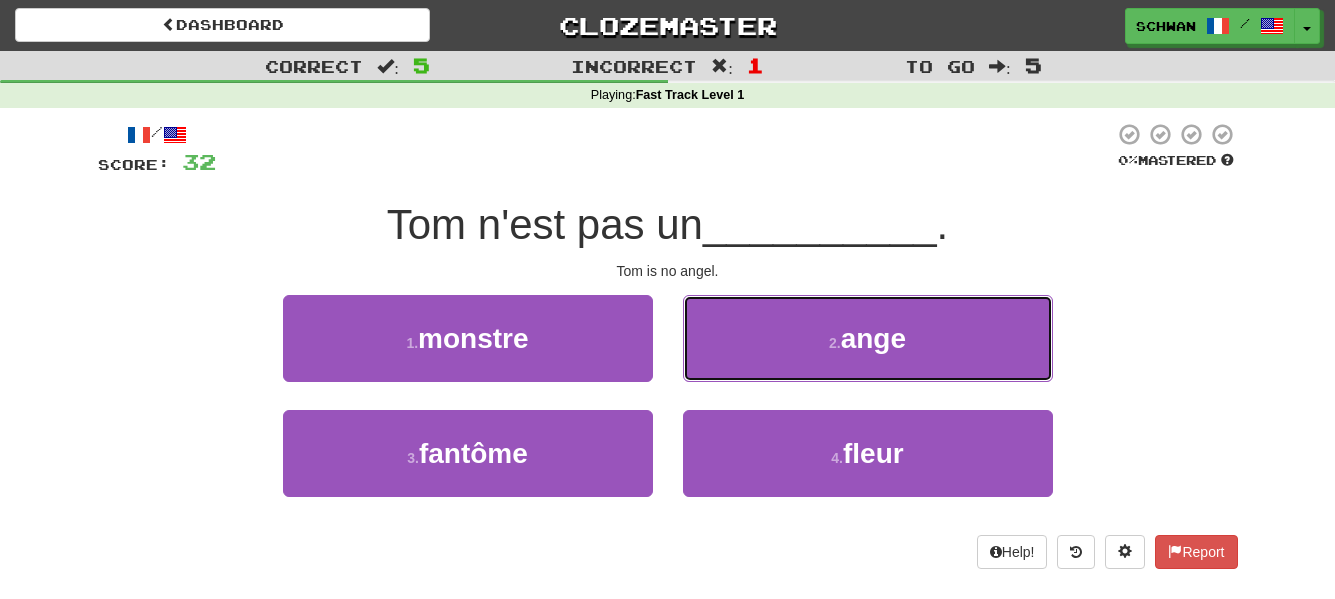 click on "2 .  ange" at bounding box center (868, 338) 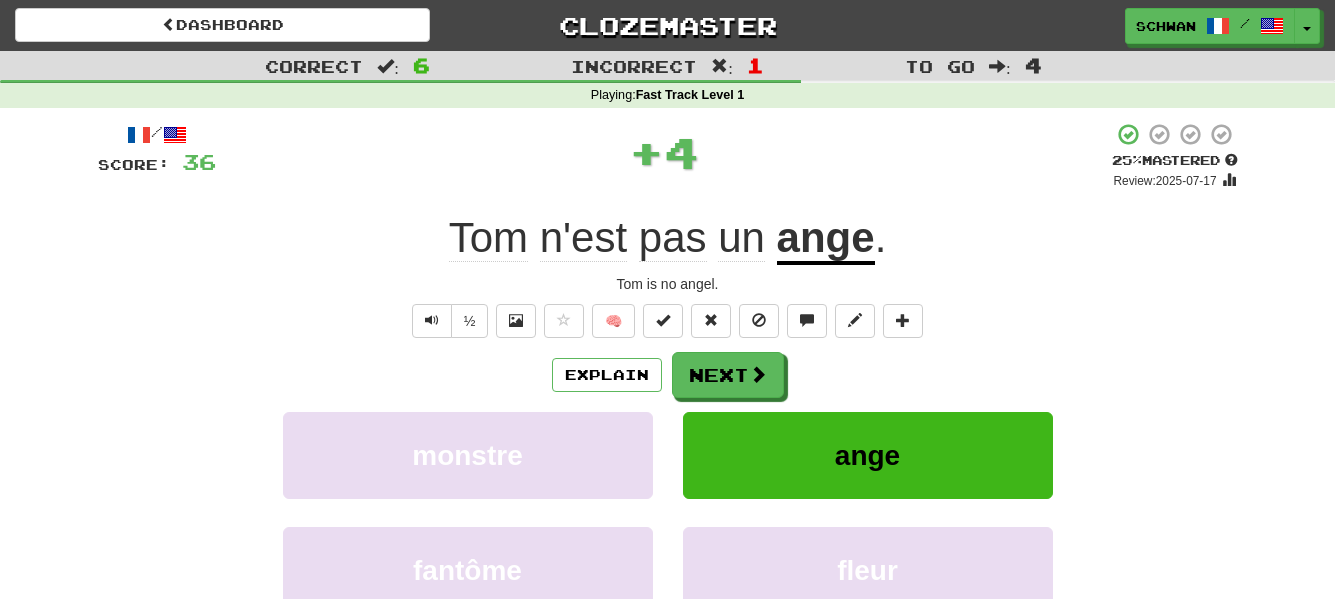 click on "/ Score: 36 + 4 25 % Mastered Review: 2025-07-17 Tom   is   not   an   angel . Tom is no angel. ½ 🧠 Explain Next monster angel ghost flower Learn more: monster angel ghost flower  Help!  Report" at bounding box center (668, 419) 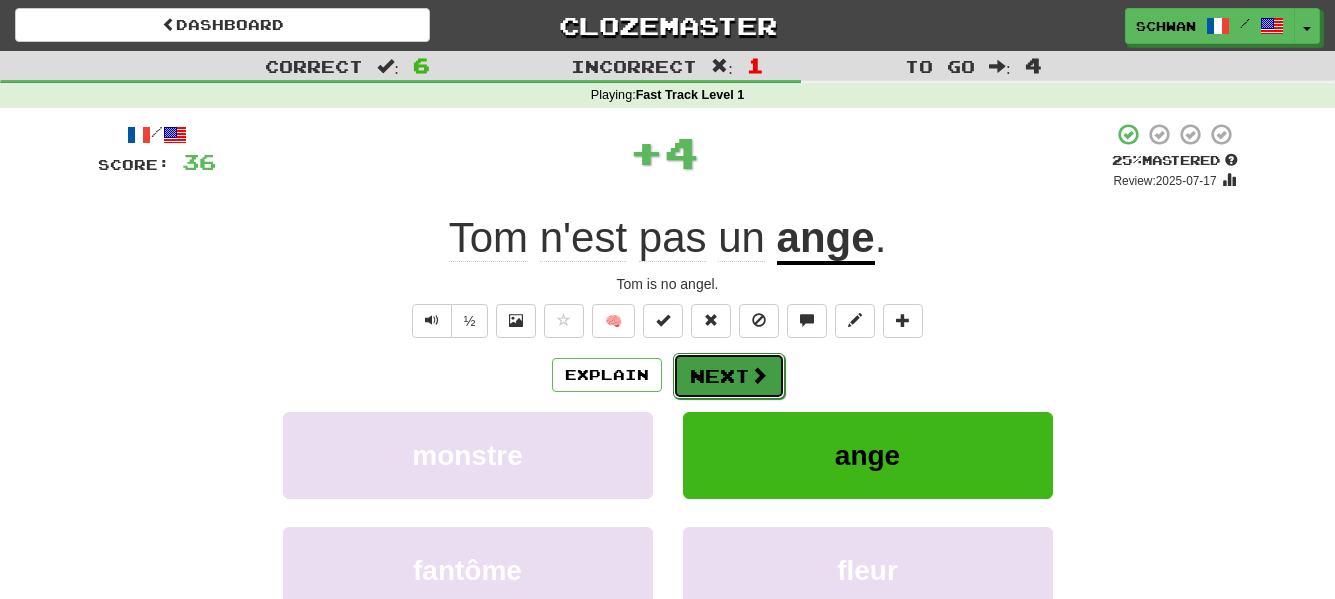 click on "Next" at bounding box center [729, 376] 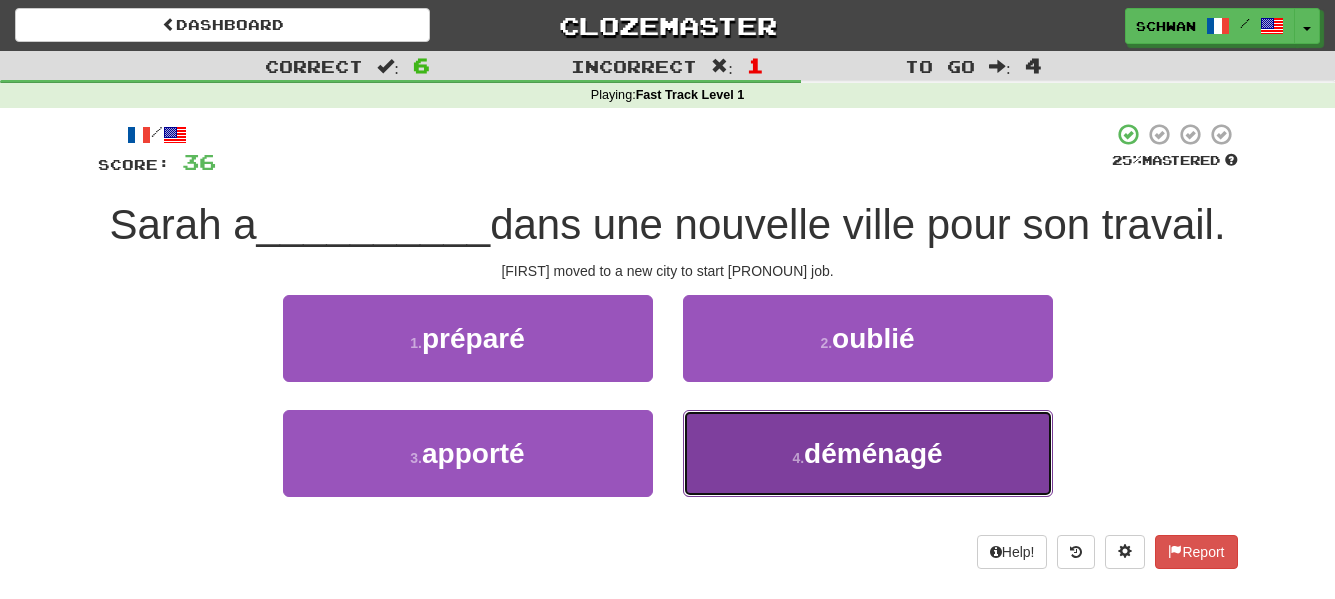 click on "4 ." at bounding box center [798, 458] 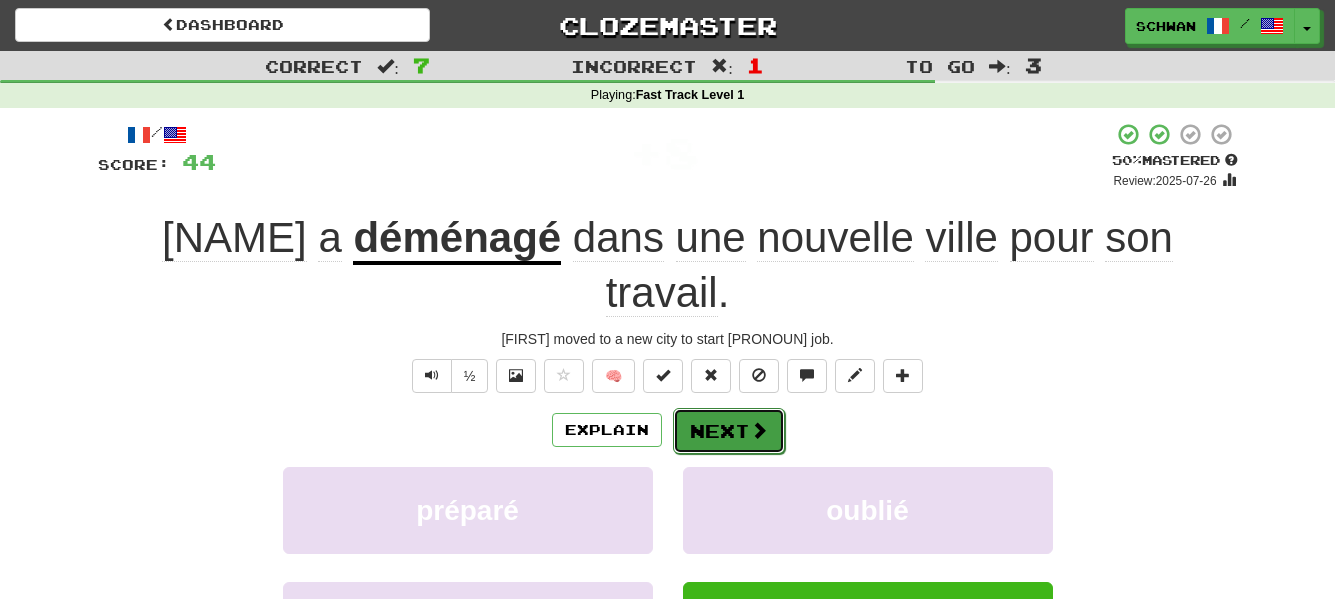 click on "Next" at bounding box center [729, 431] 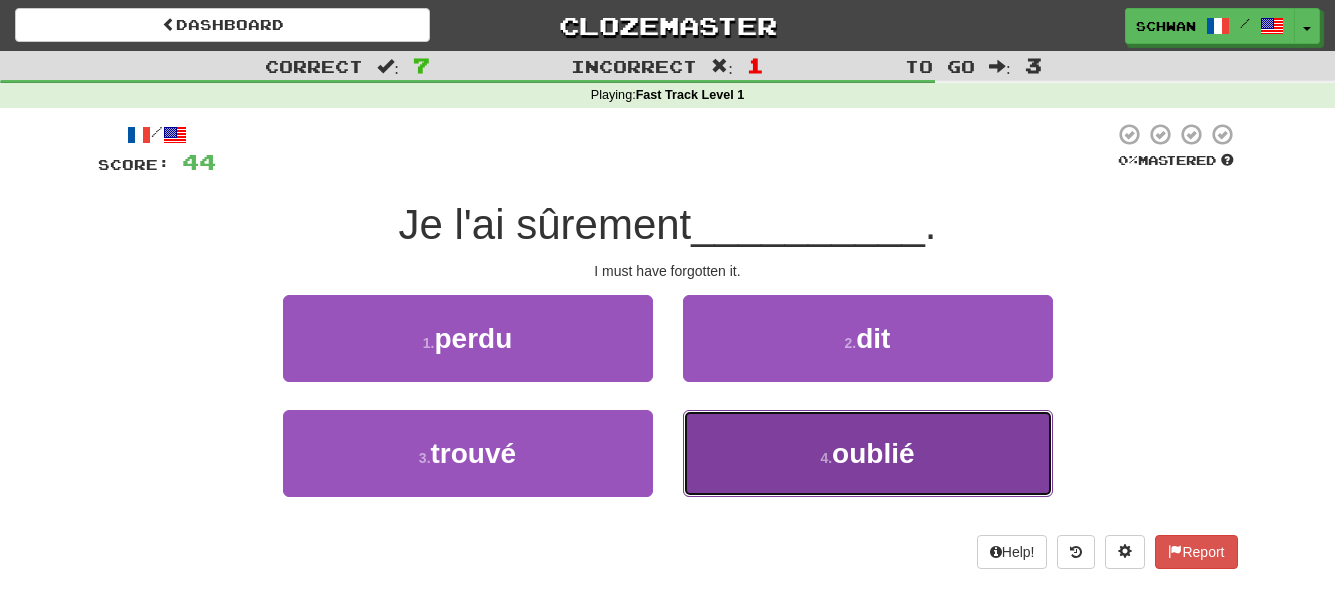 click on "4 .  oublié" at bounding box center [868, 453] 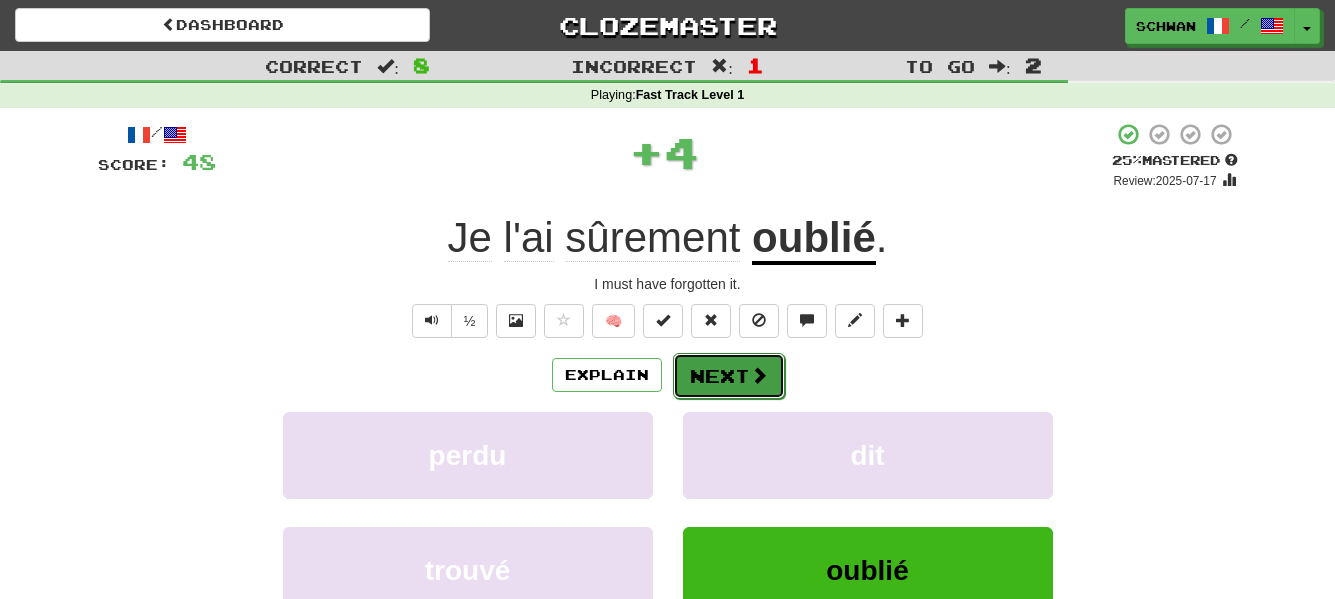 click on "Next" at bounding box center [729, 376] 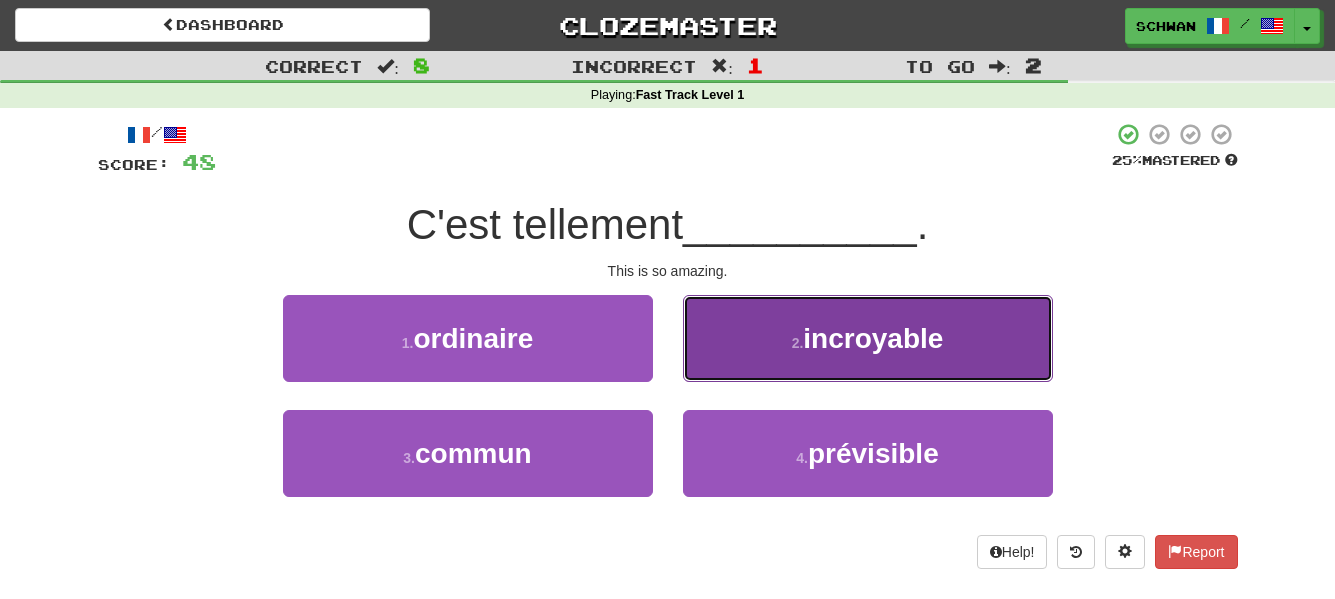 click on "incroyable" at bounding box center (873, 338) 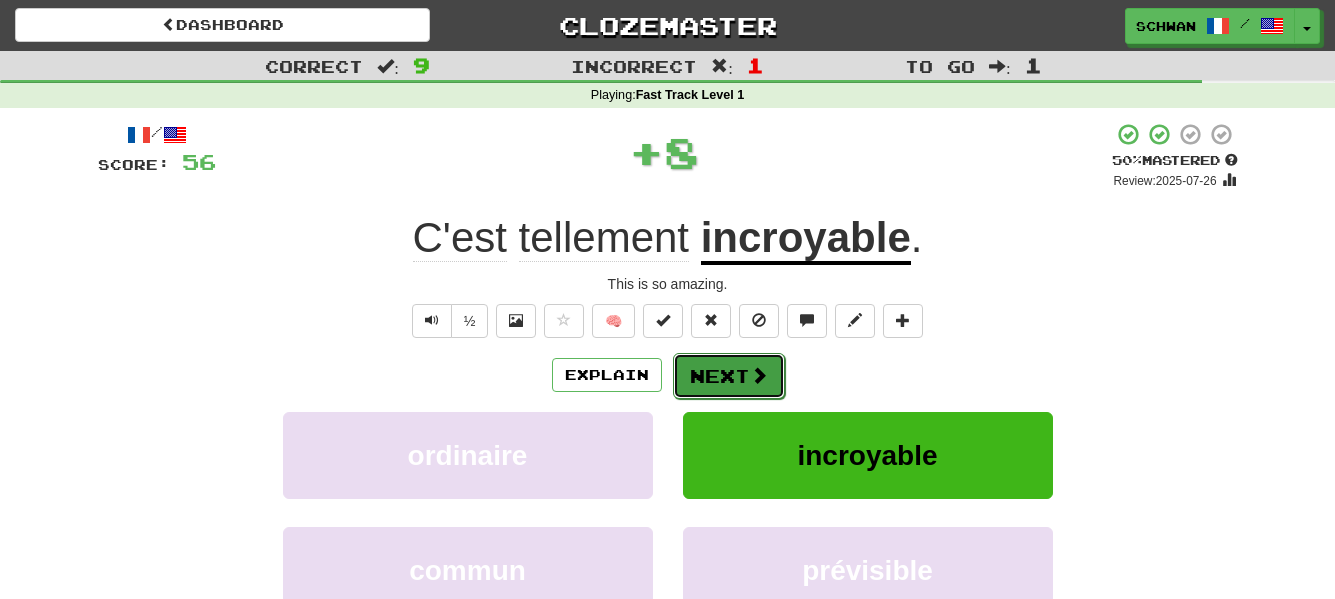click on "Next" at bounding box center (729, 376) 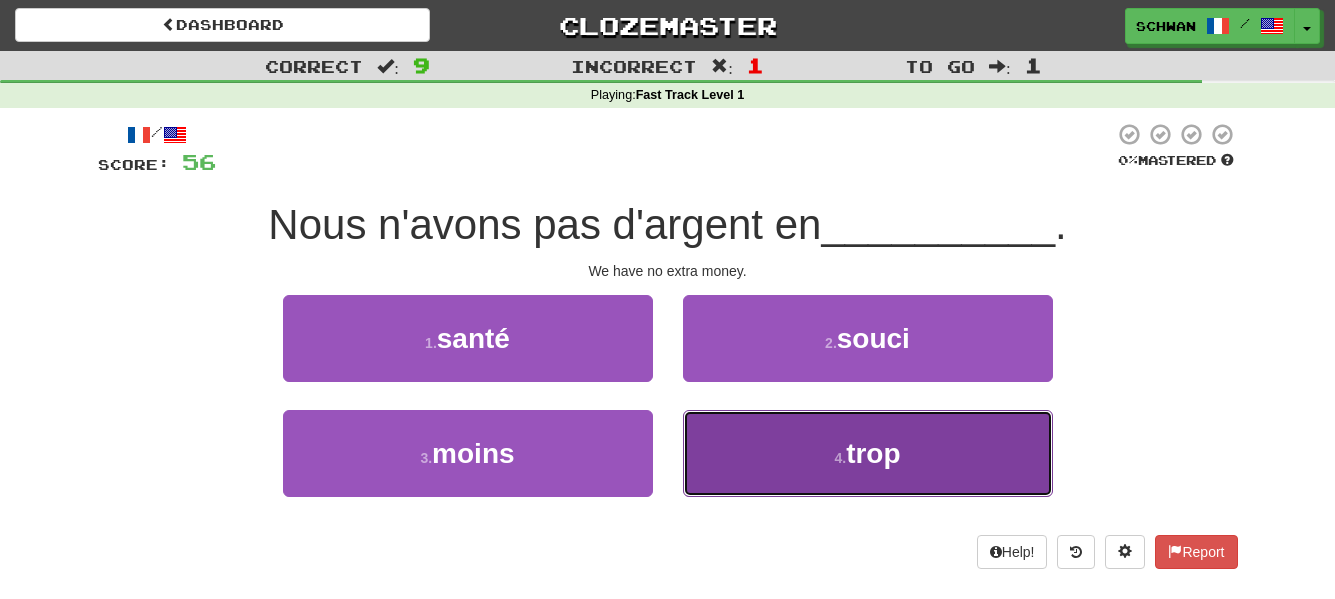 click on "4 .  trop" at bounding box center [868, 453] 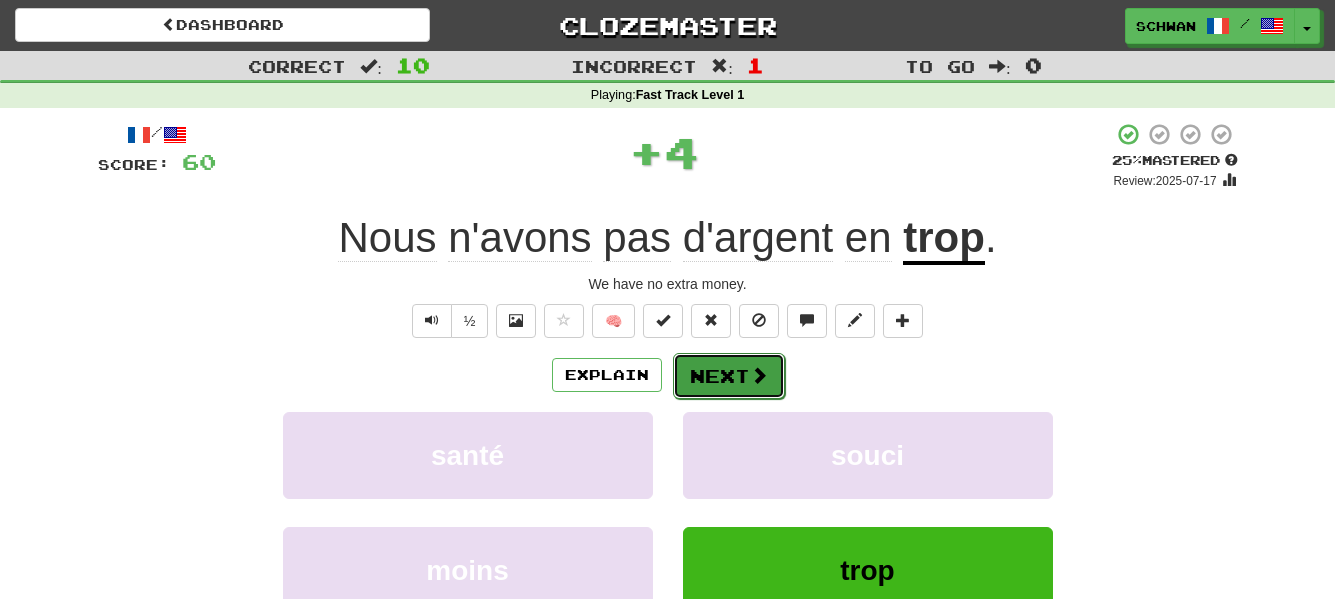 click at bounding box center [759, 375] 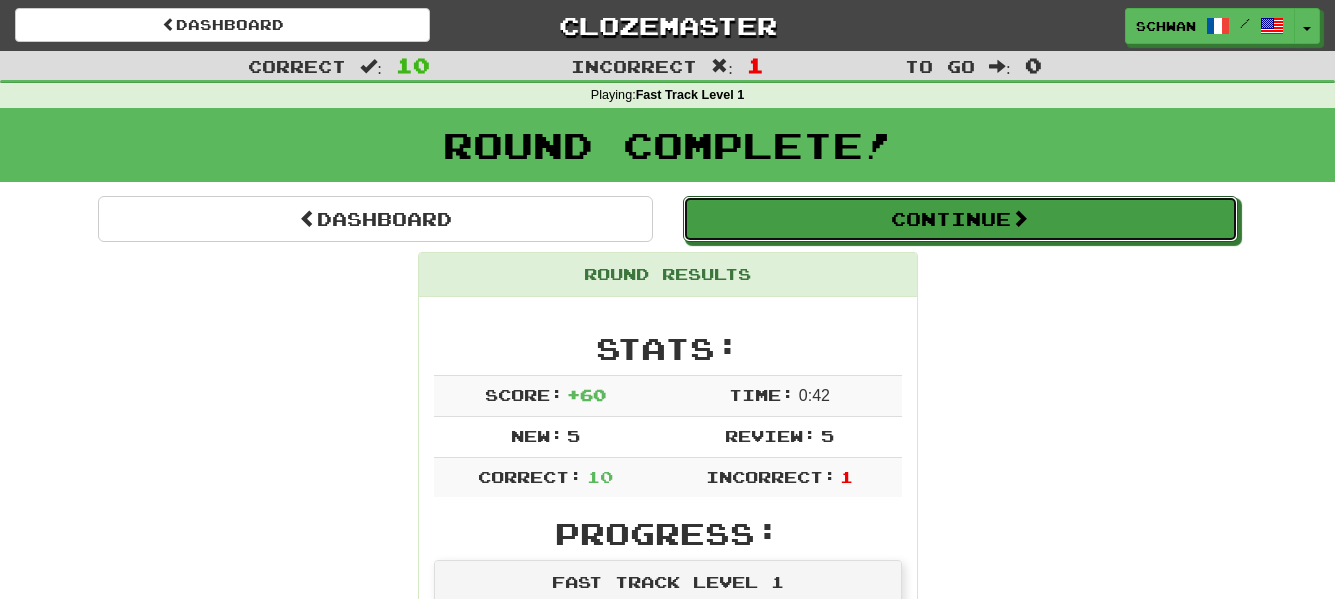 click on "Continue" at bounding box center (960, 219) 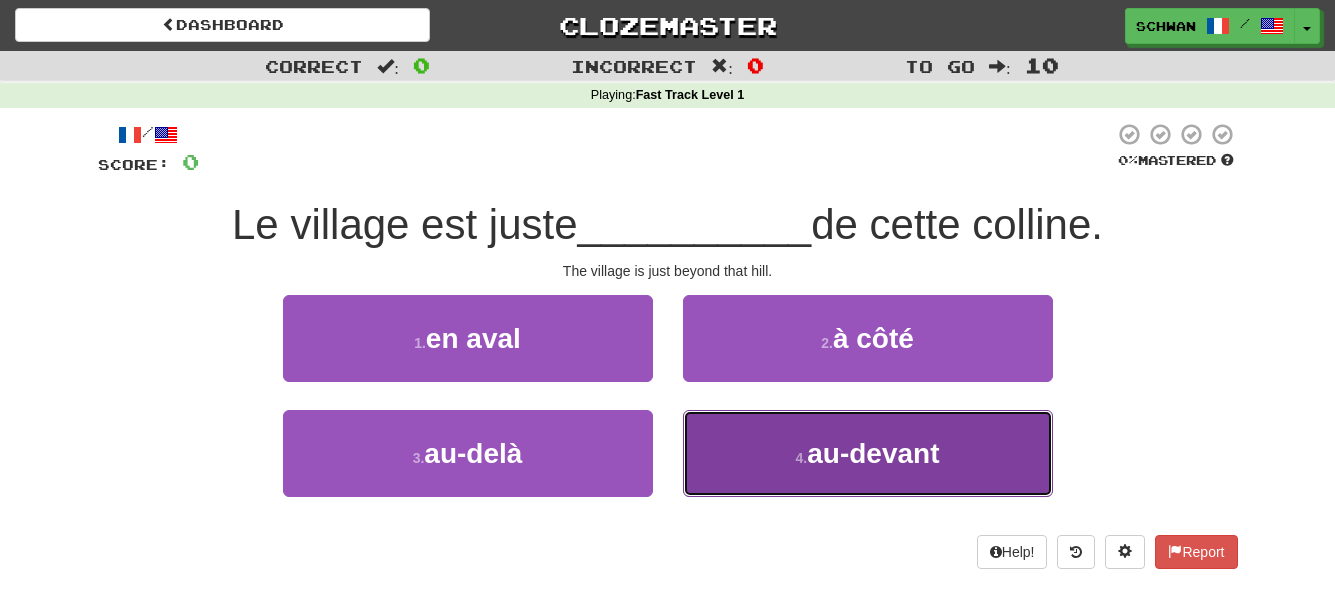 click on "4 .  au-devant" at bounding box center (868, 453) 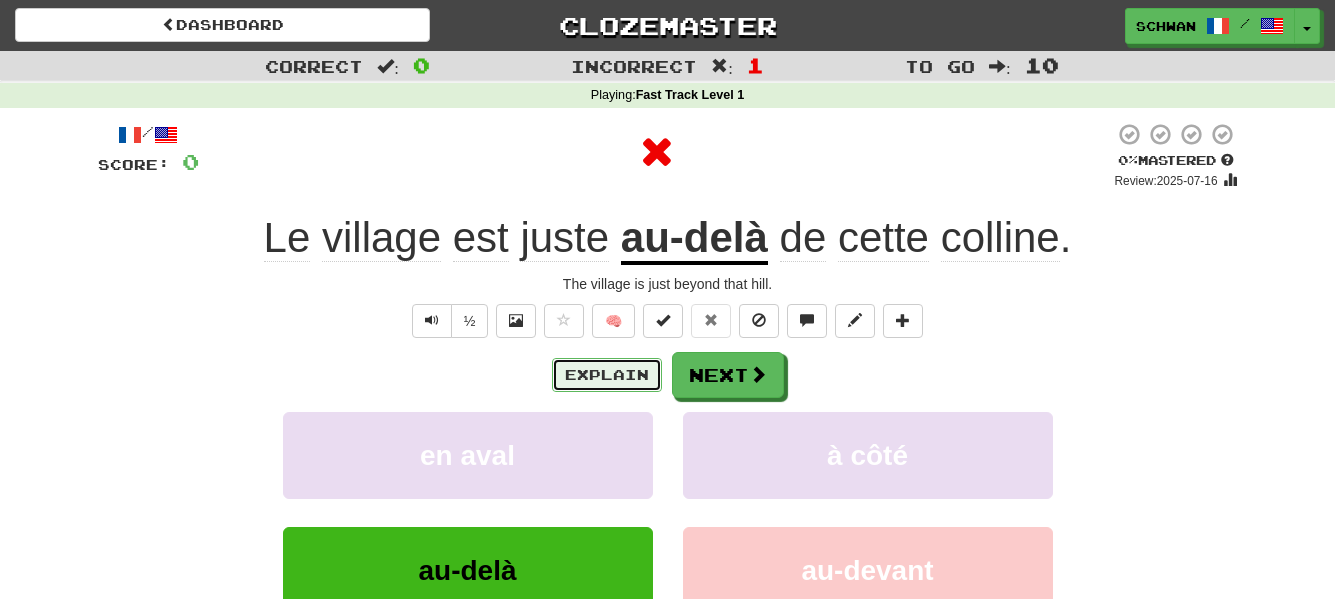 click on "Explain" at bounding box center (607, 375) 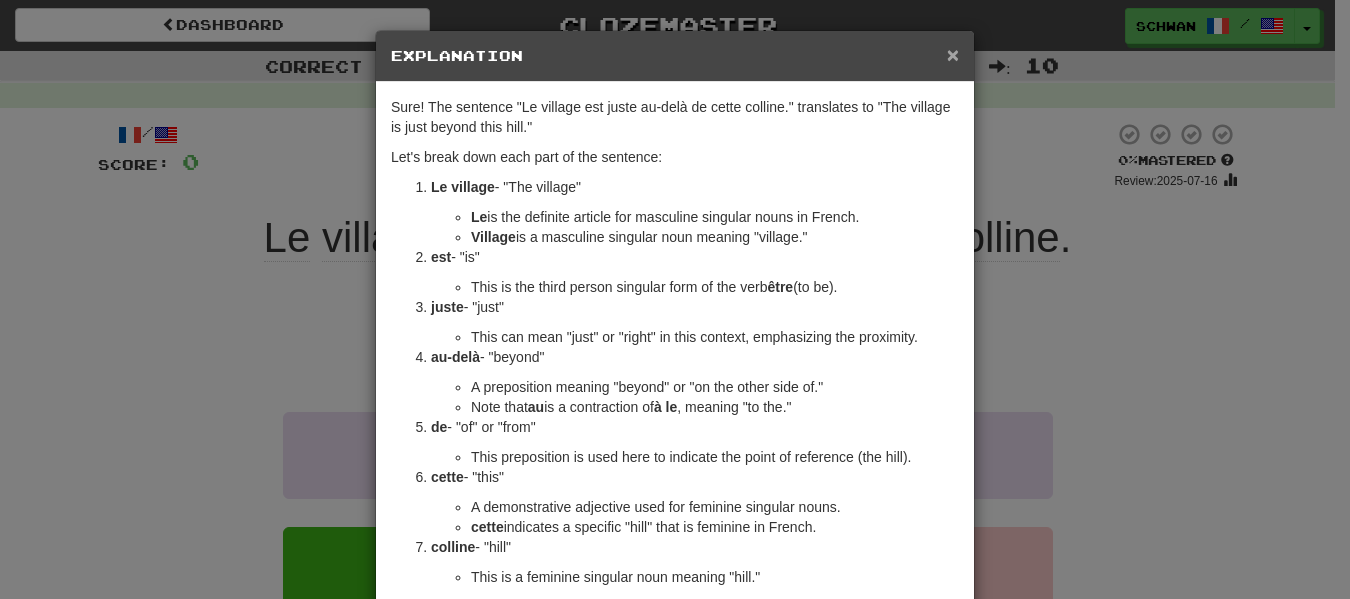 click on "×" at bounding box center [953, 54] 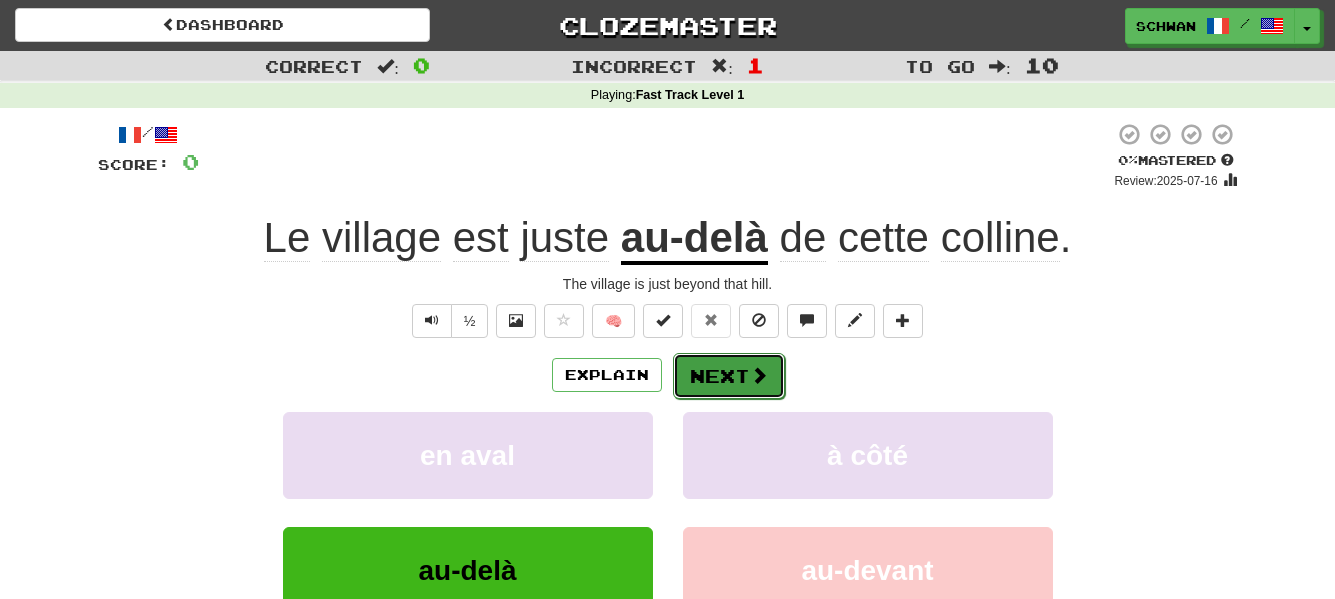 click on "Next" at bounding box center [729, 376] 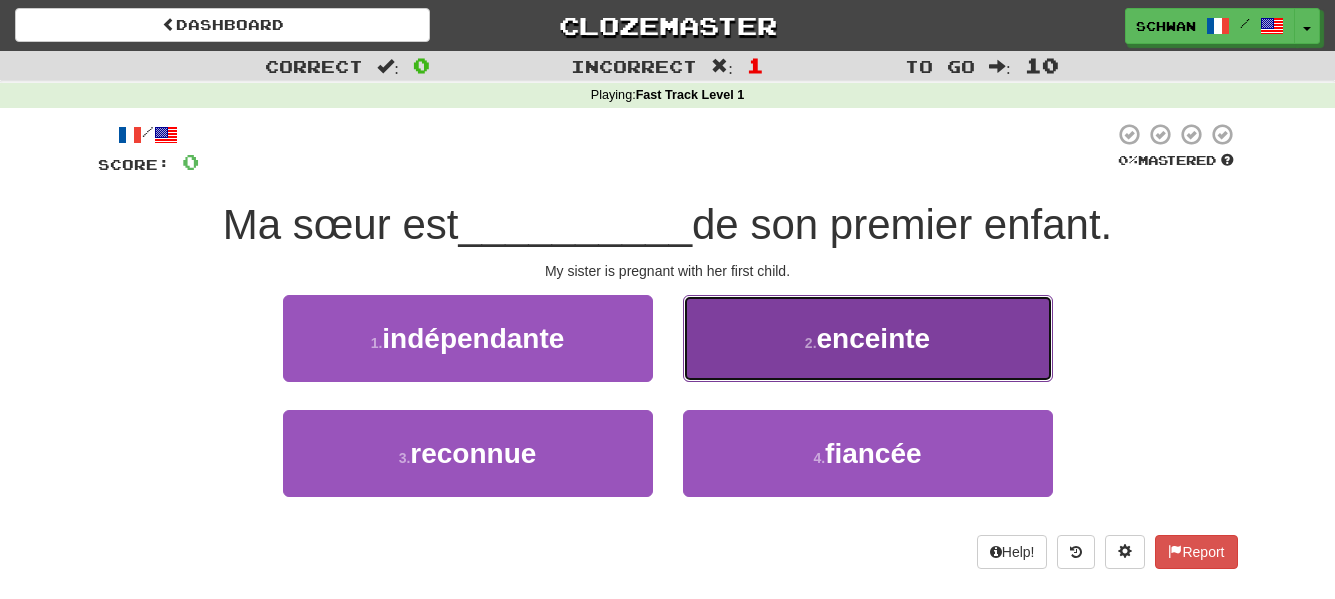 click on "2 .  enceinte" at bounding box center (868, 338) 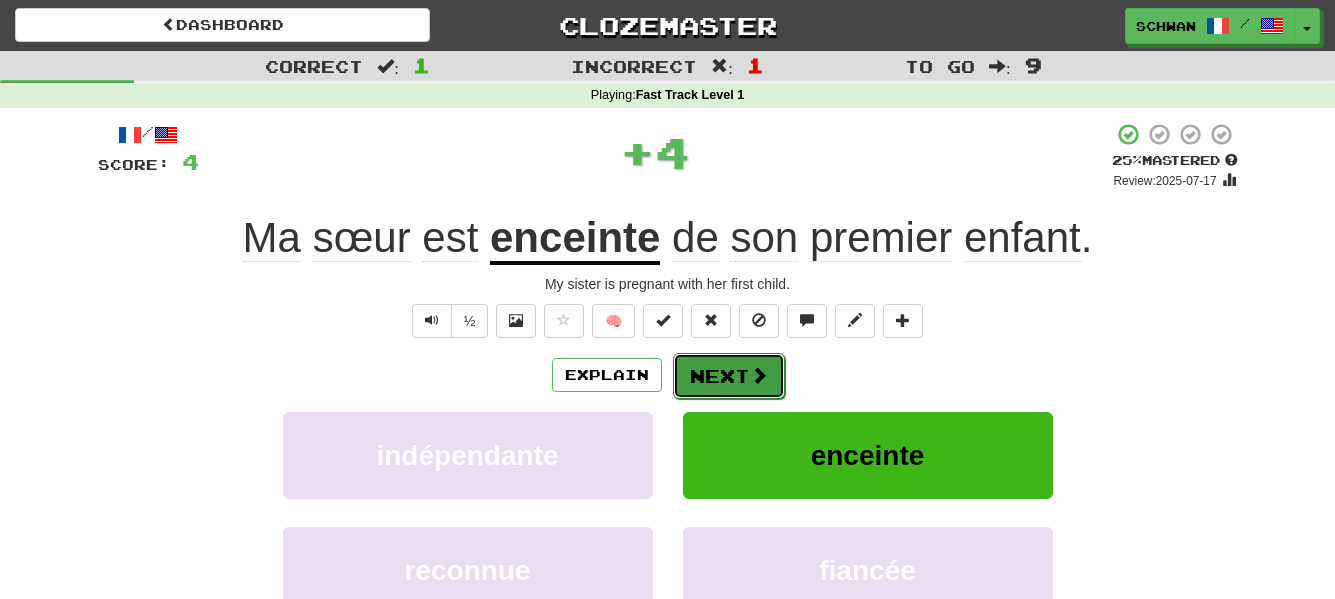 click on "Next" at bounding box center (729, 376) 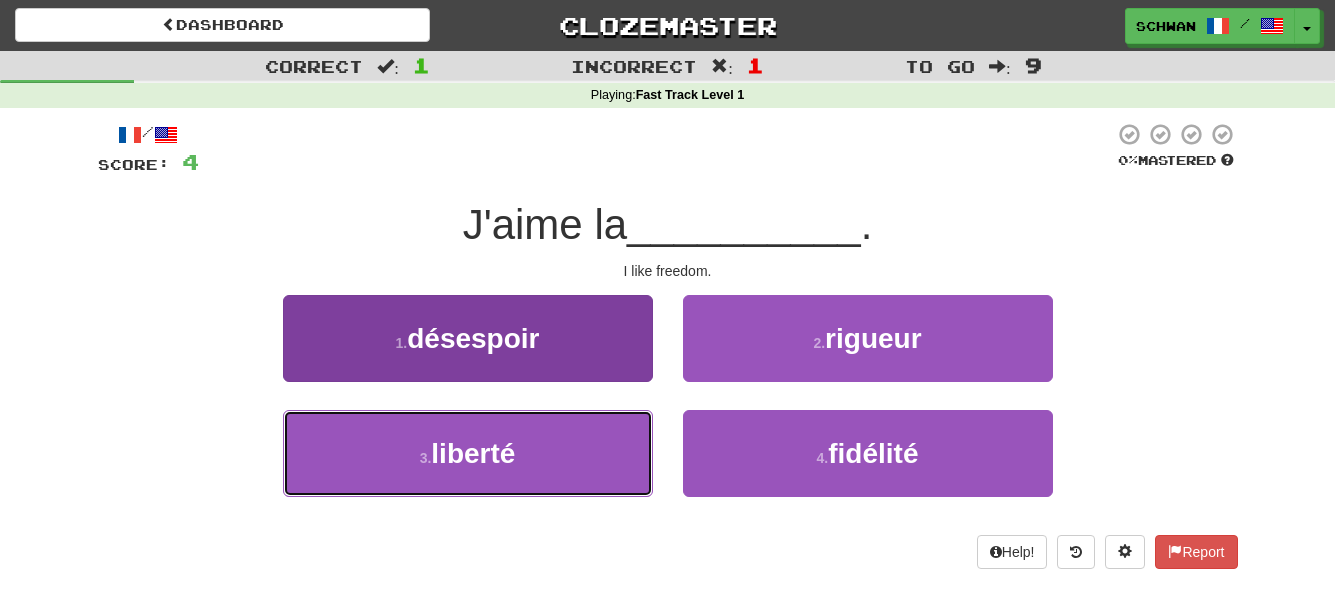 click on "3 .  liberté" at bounding box center [468, 453] 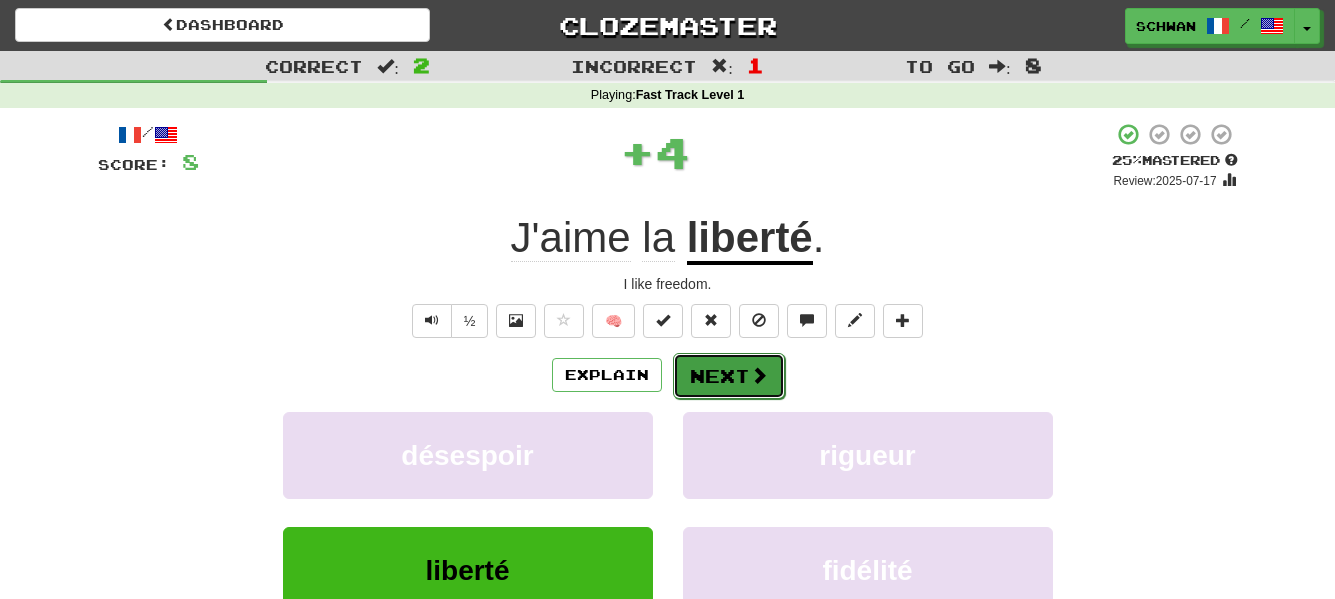click on "Next" at bounding box center (729, 376) 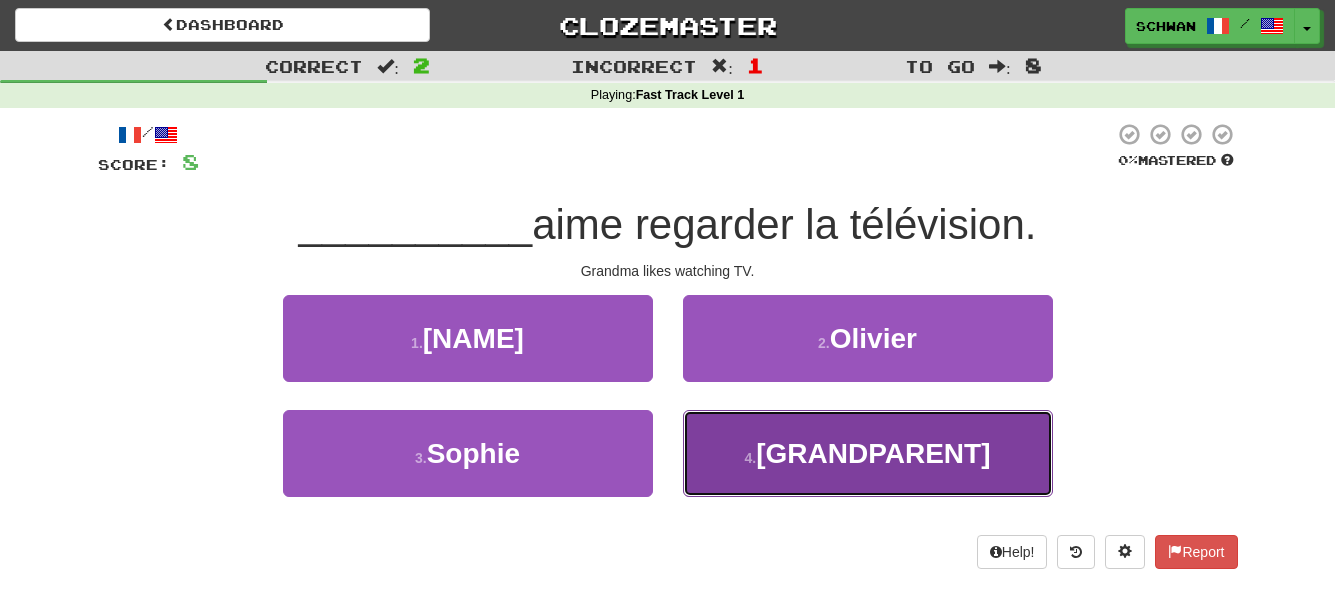 click on "4 . [GRANDPARENT]" at bounding box center (868, 453) 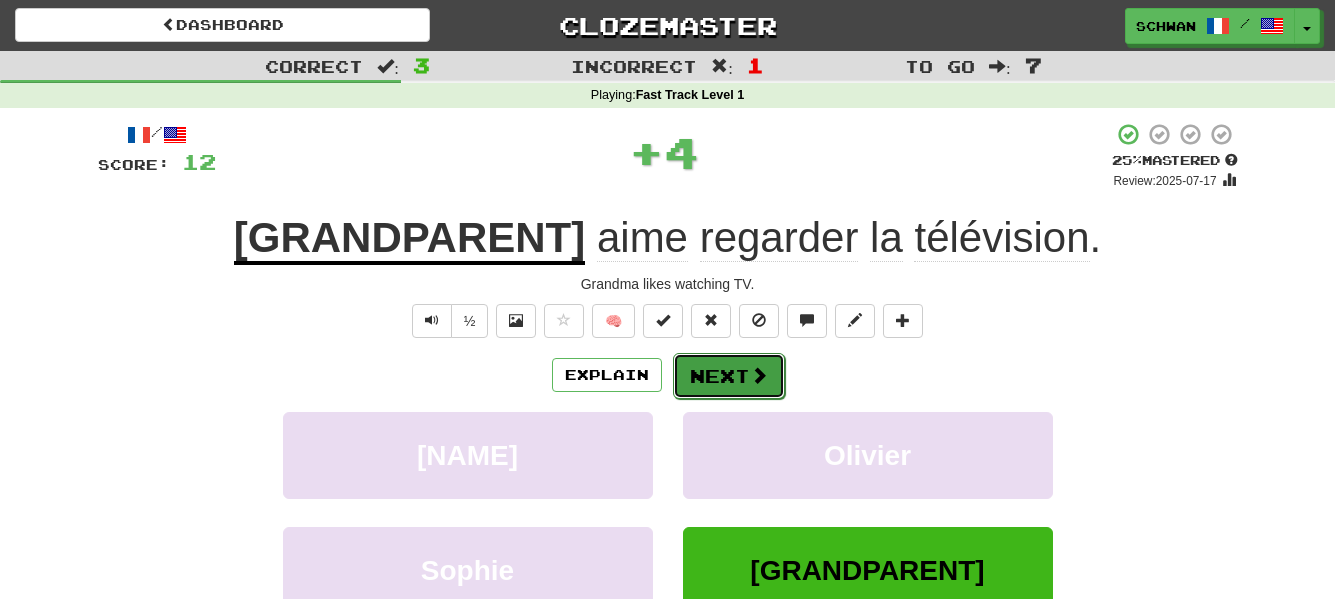 click on "Next" at bounding box center [729, 376] 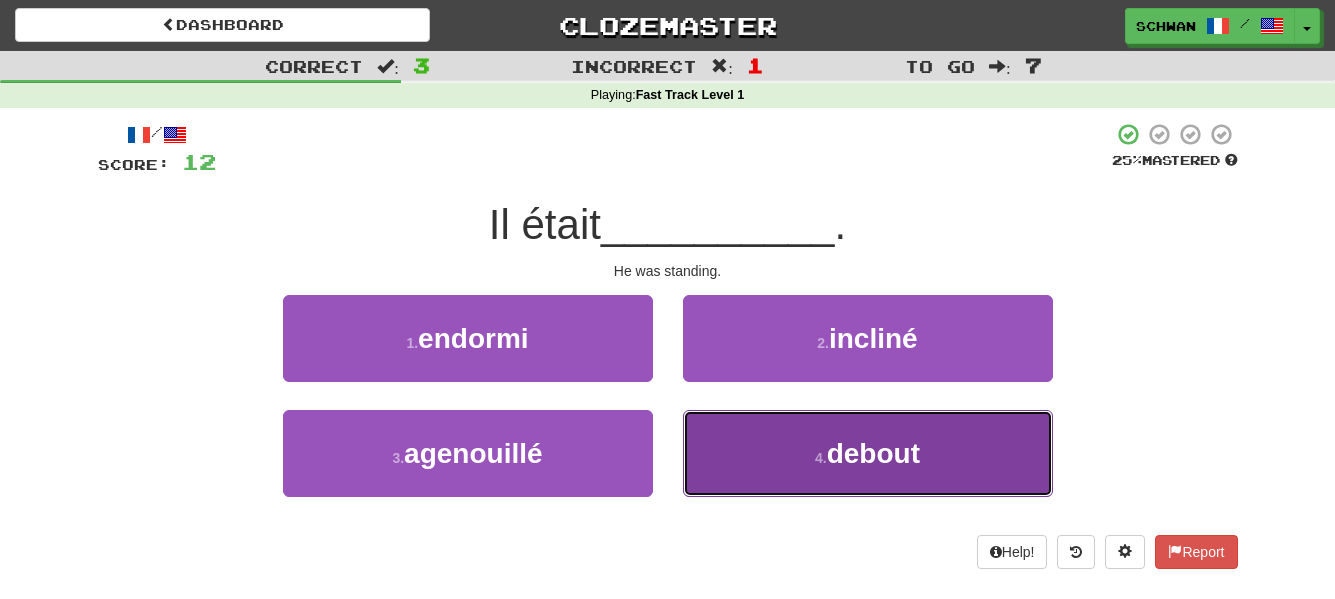 click on "4 .  debout" at bounding box center [868, 453] 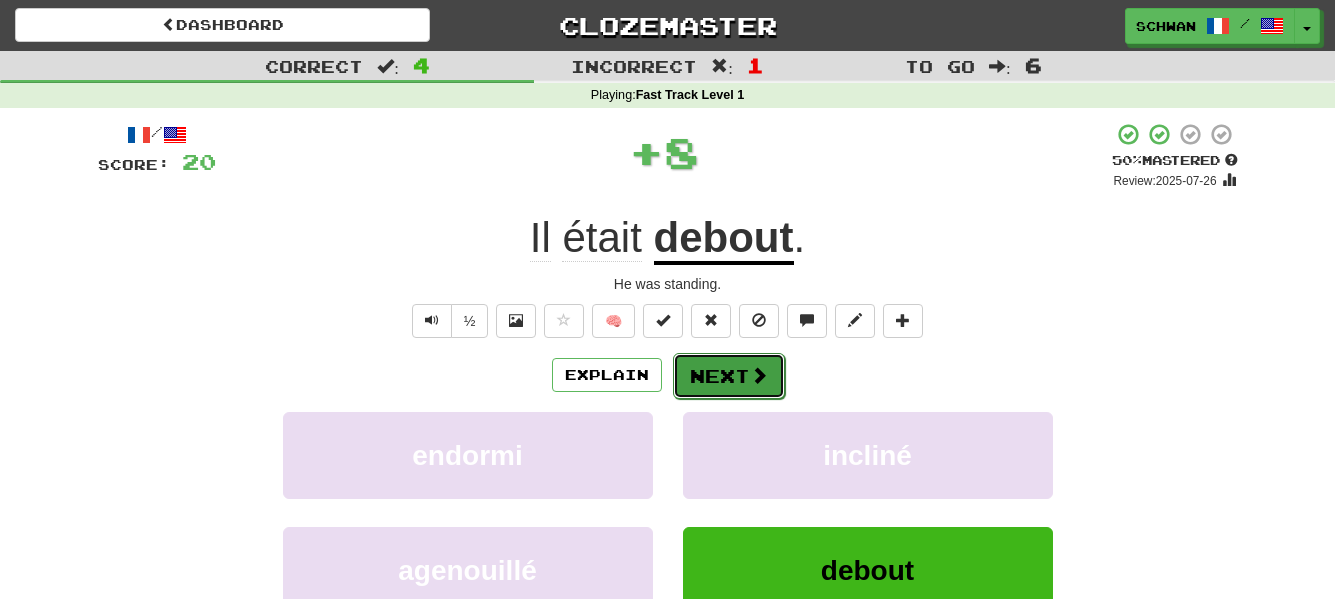click on "Next" at bounding box center [729, 376] 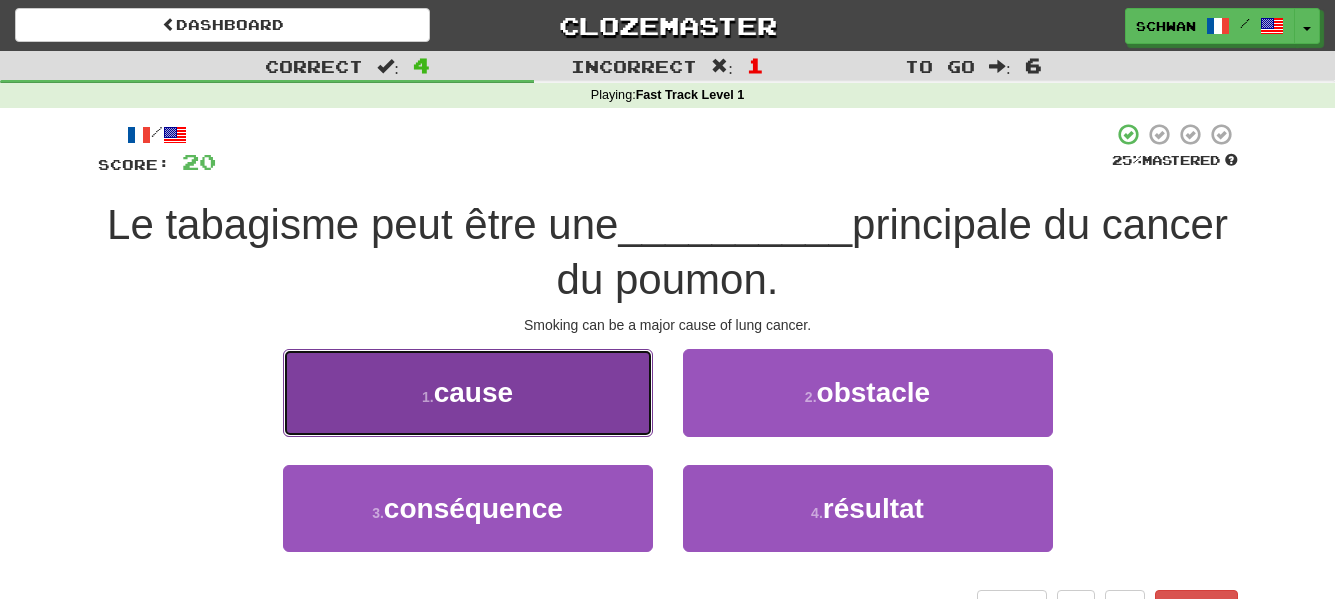 click on "1 .  cause" at bounding box center (468, 392) 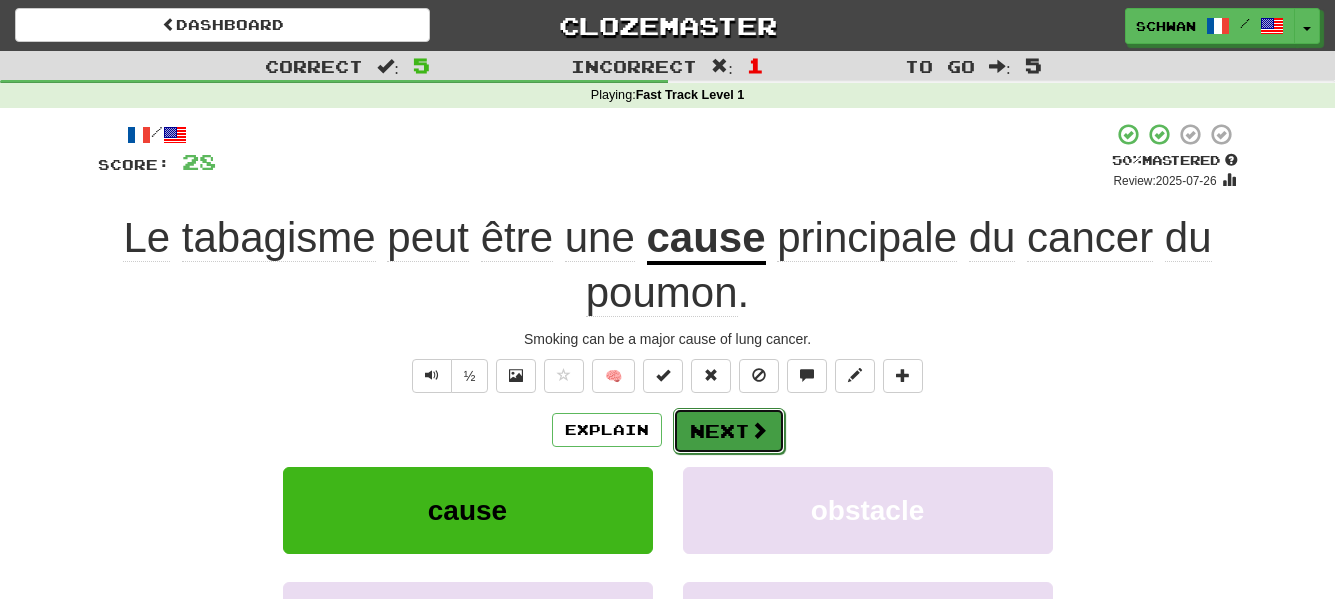 click on "Next" at bounding box center (729, 431) 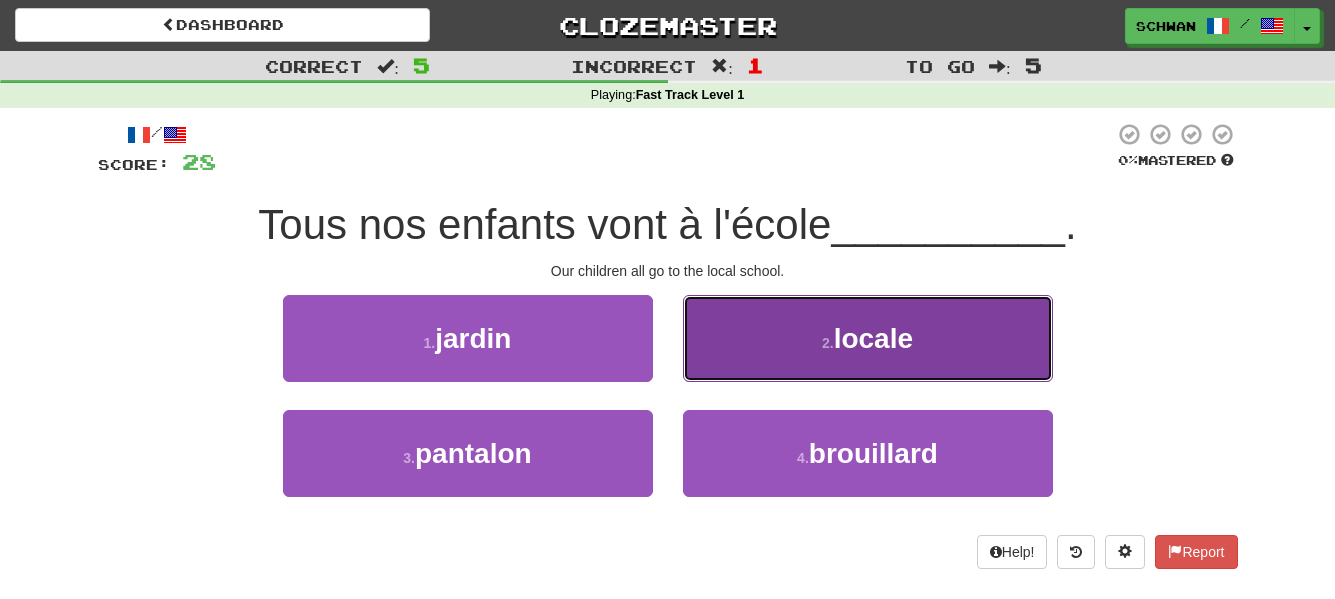 click on "2 .  locale" at bounding box center [868, 338] 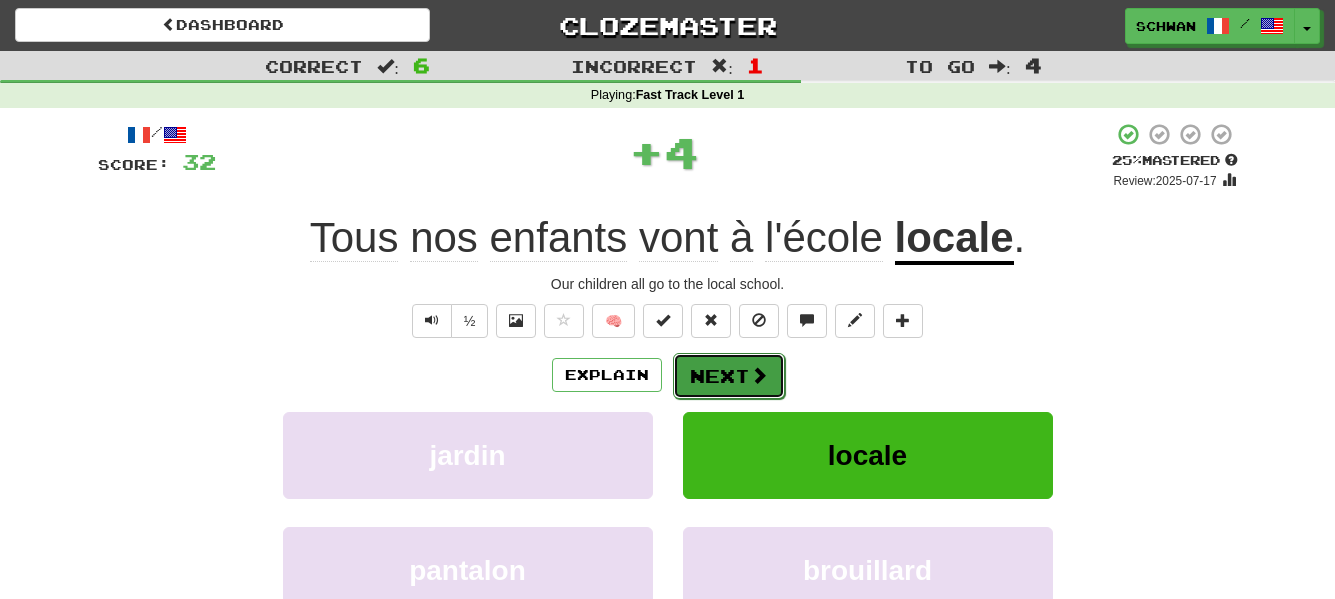 click on "Next" at bounding box center (729, 376) 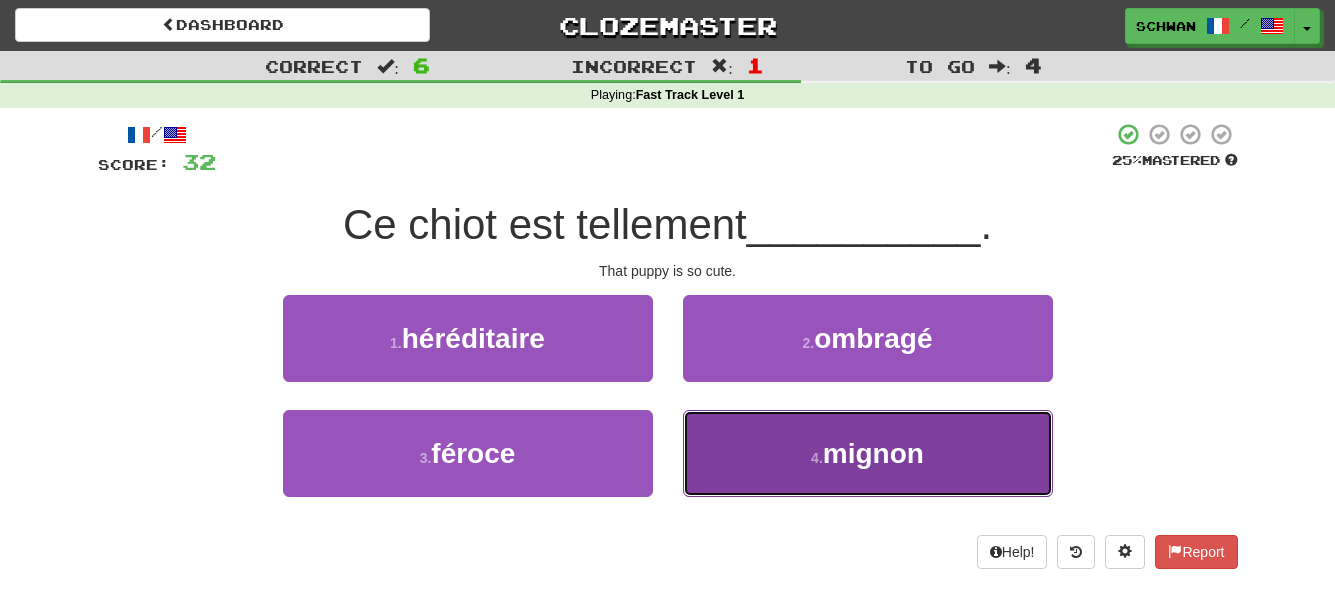 click on "mignon" at bounding box center (873, 453) 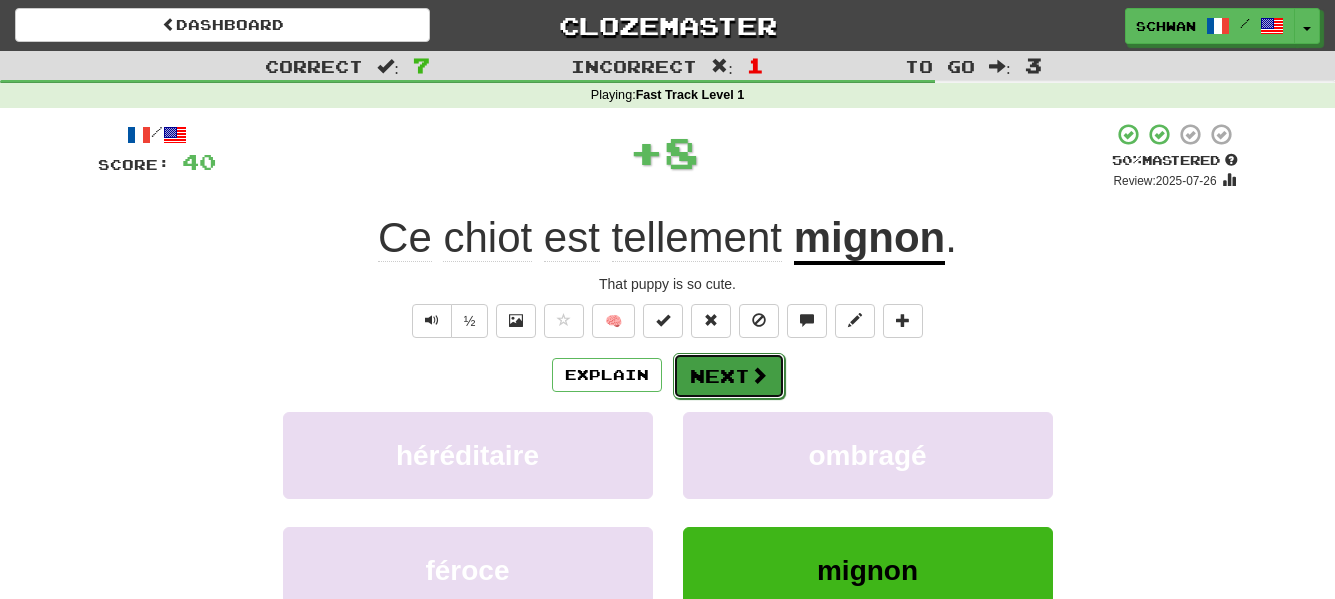 click on "Next" at bounding box center (729, 376) 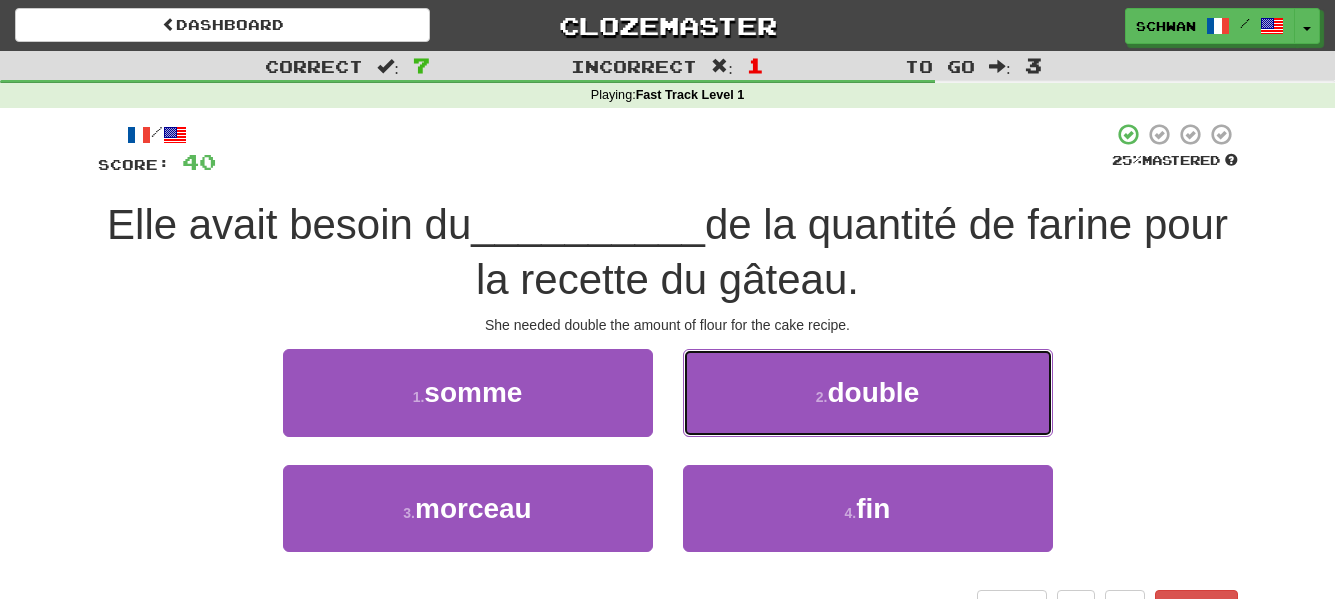 click on "double" at bounding box center [873, 392] 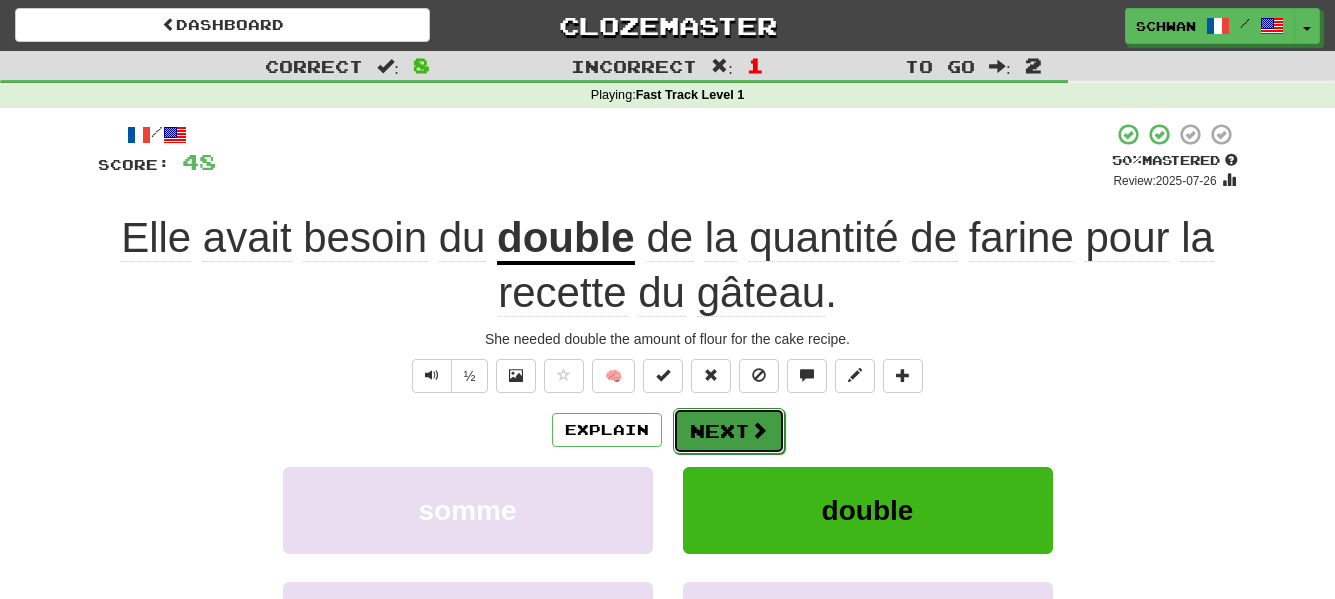 click on "Next" at bounding box center (729, 431) 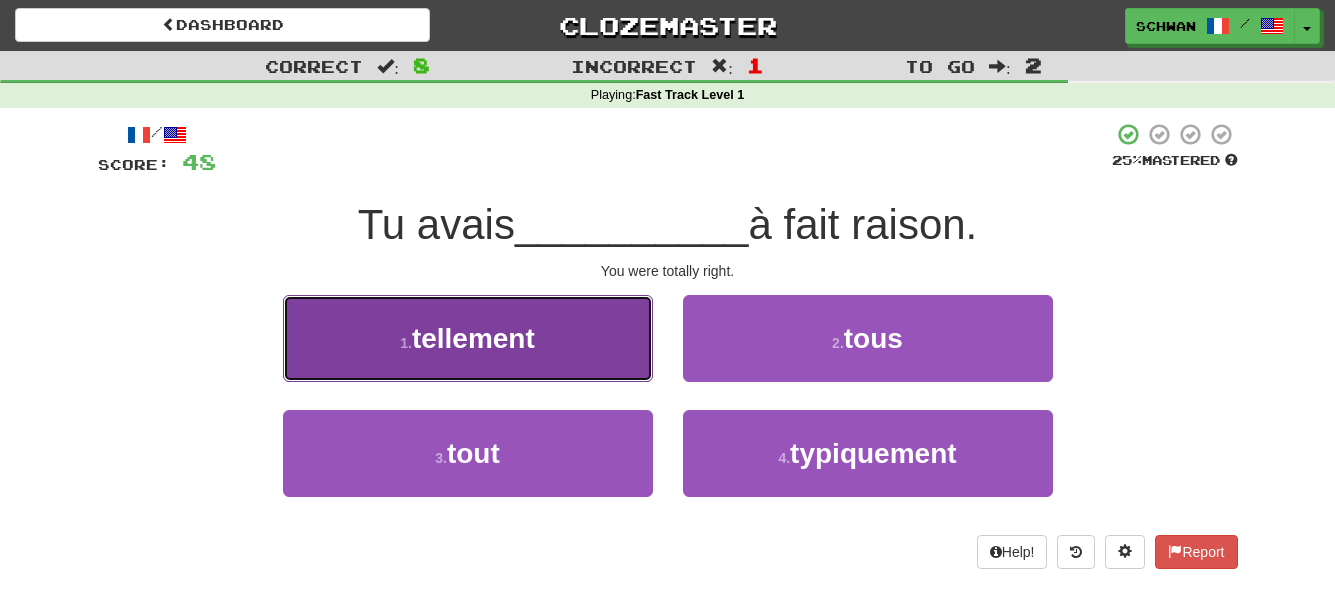 click on "1 .  tellement" at bounding box center (468, 338) 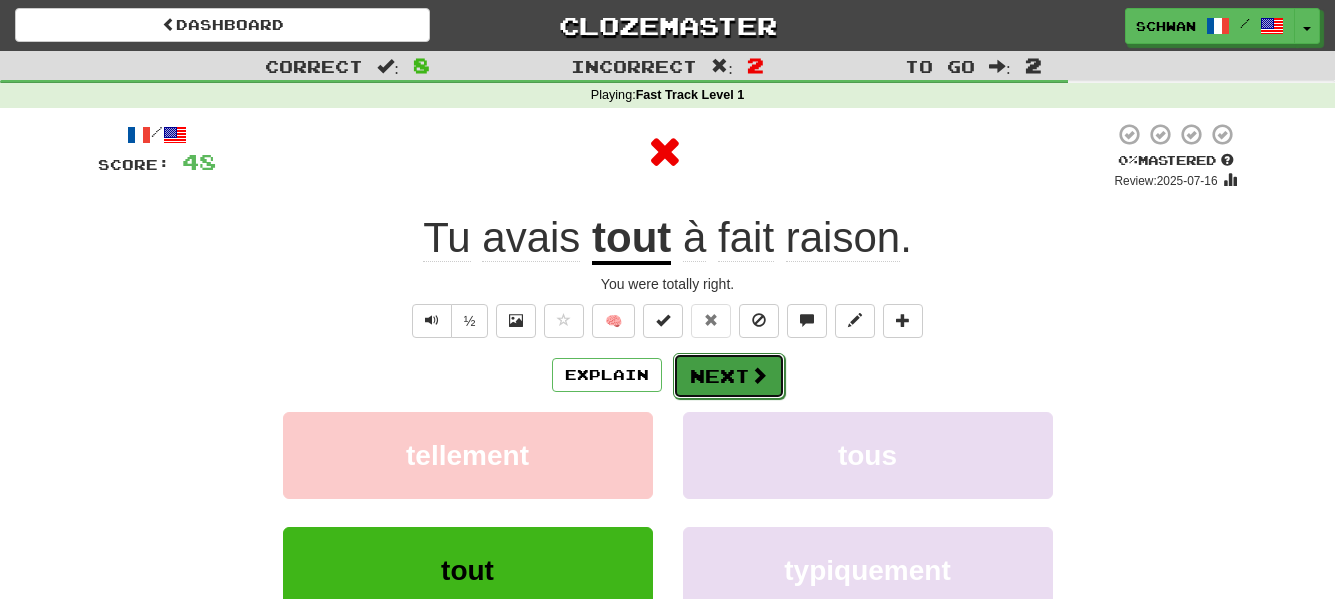 click on "Next" at bounding box center (729, 376) 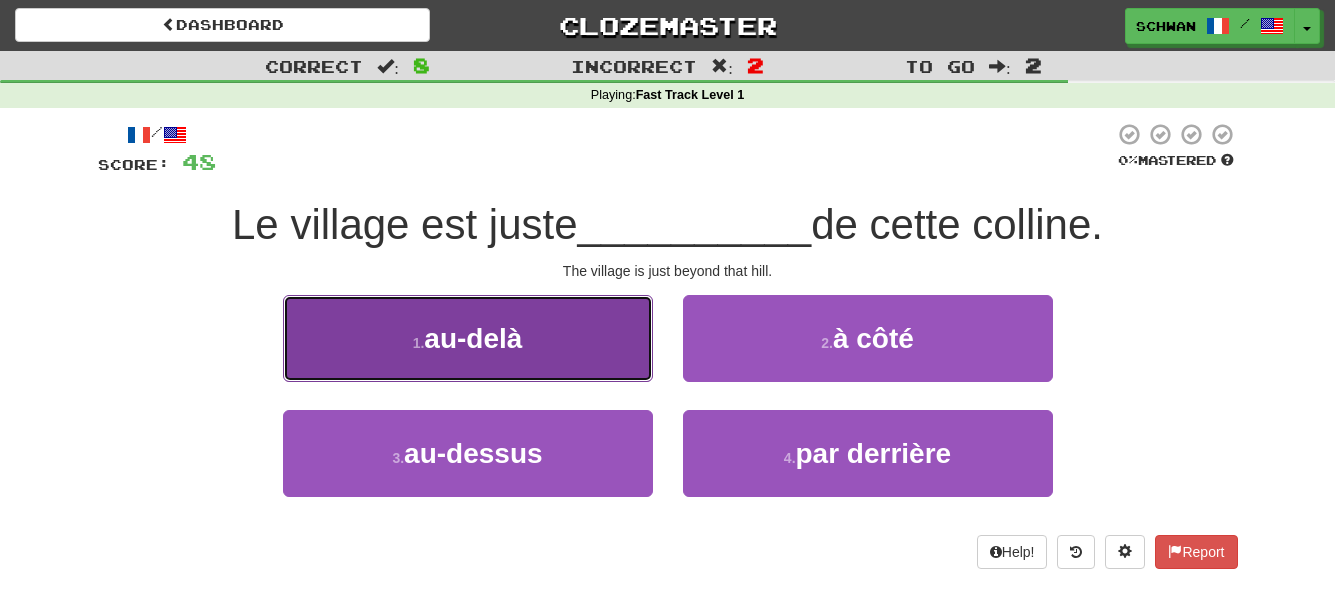 click on "au-delà" at bounding box center [473, 338] 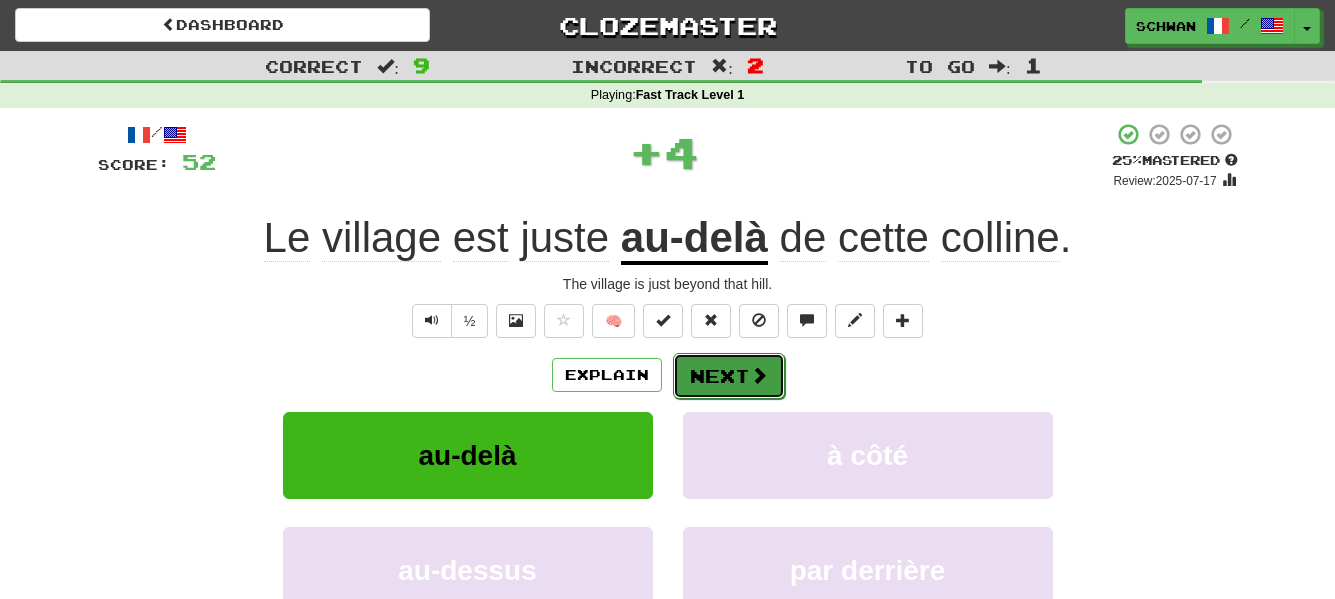 click on "Next" at bounding box center (729, 376) 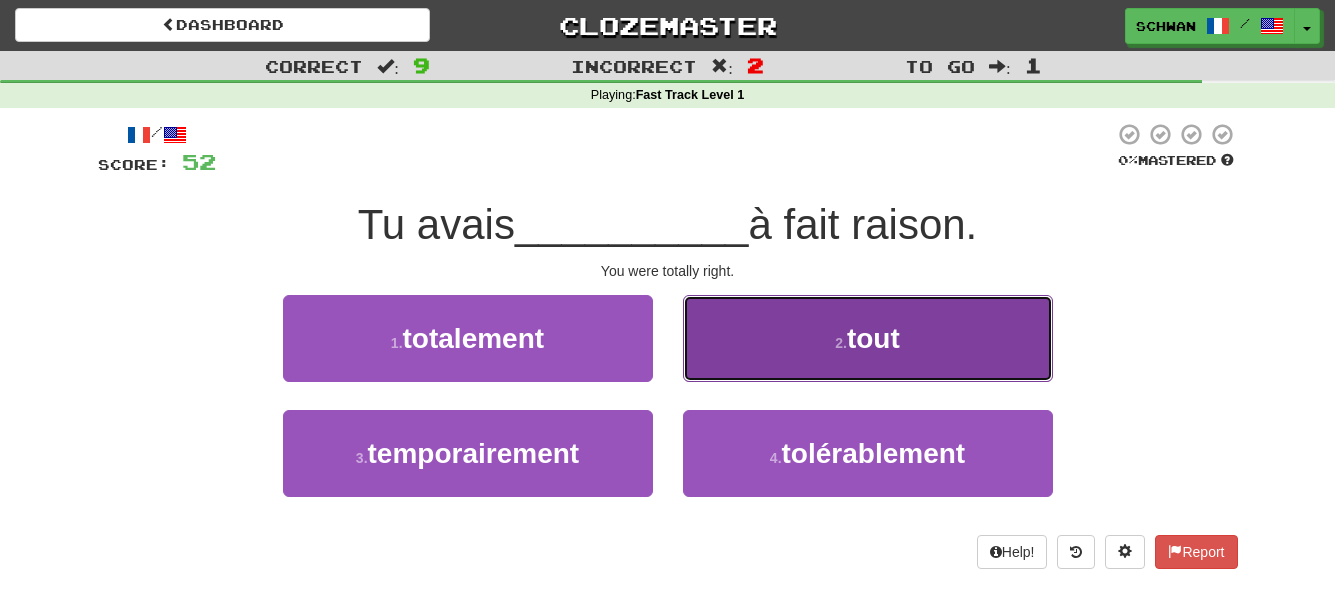 click on "tout" at bounding box center [873, 338] 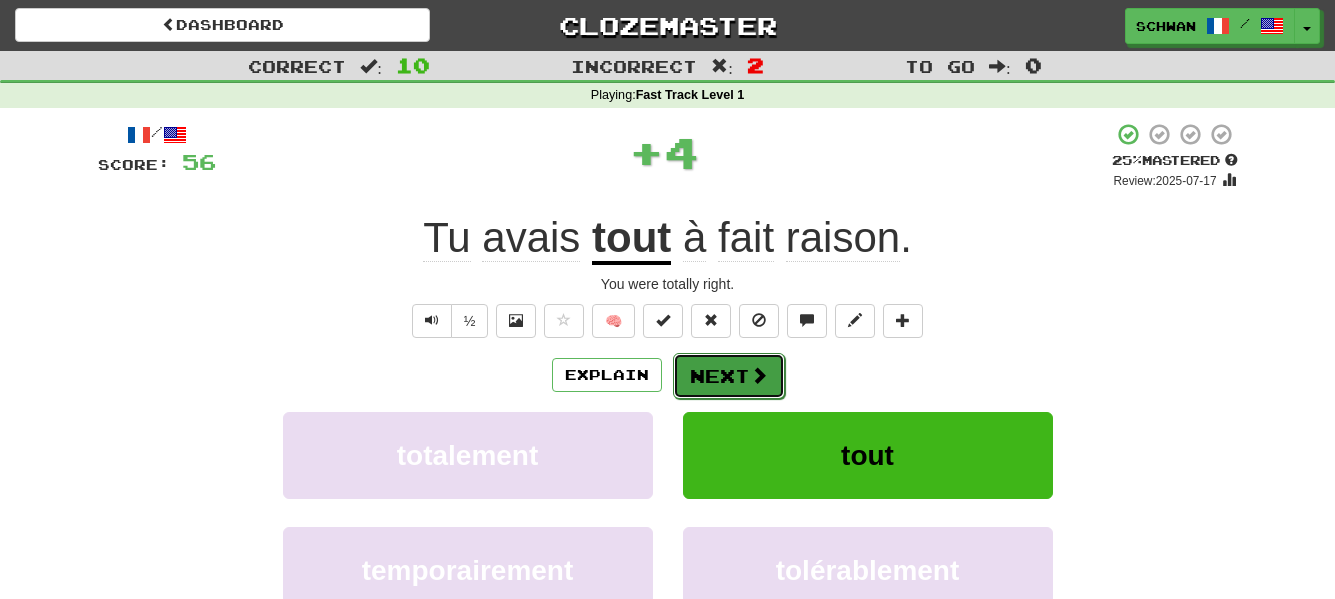 click on "Next" at bounding box center [729, 376] 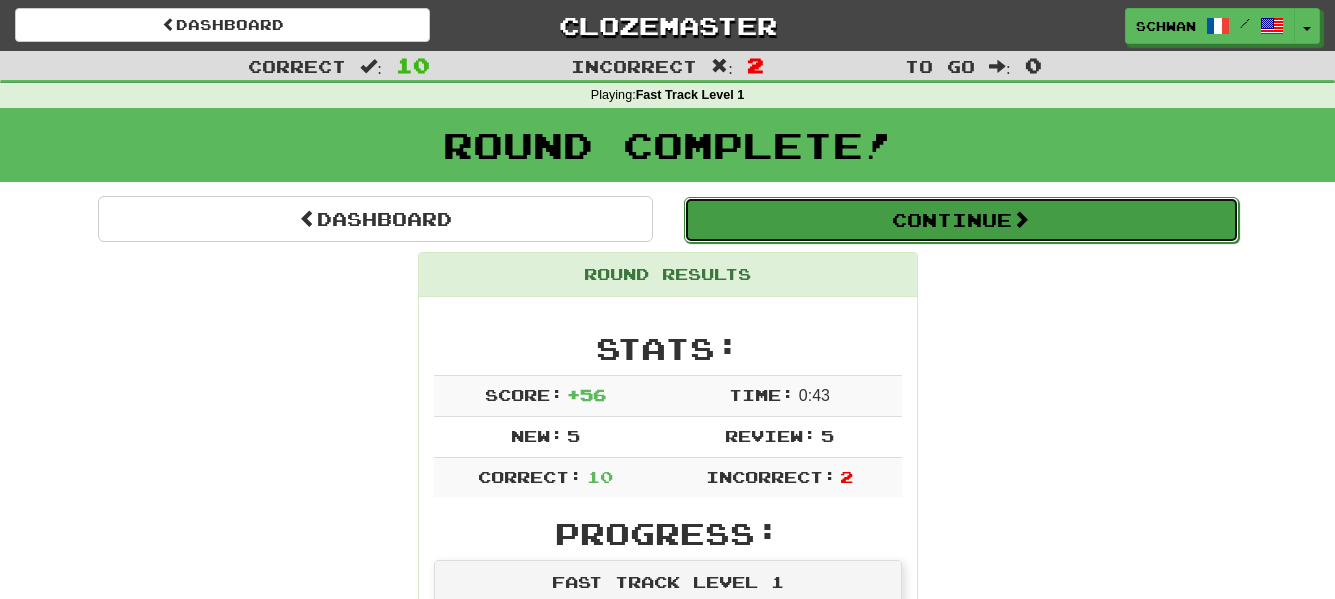 click at bounding box center (1021, 219) 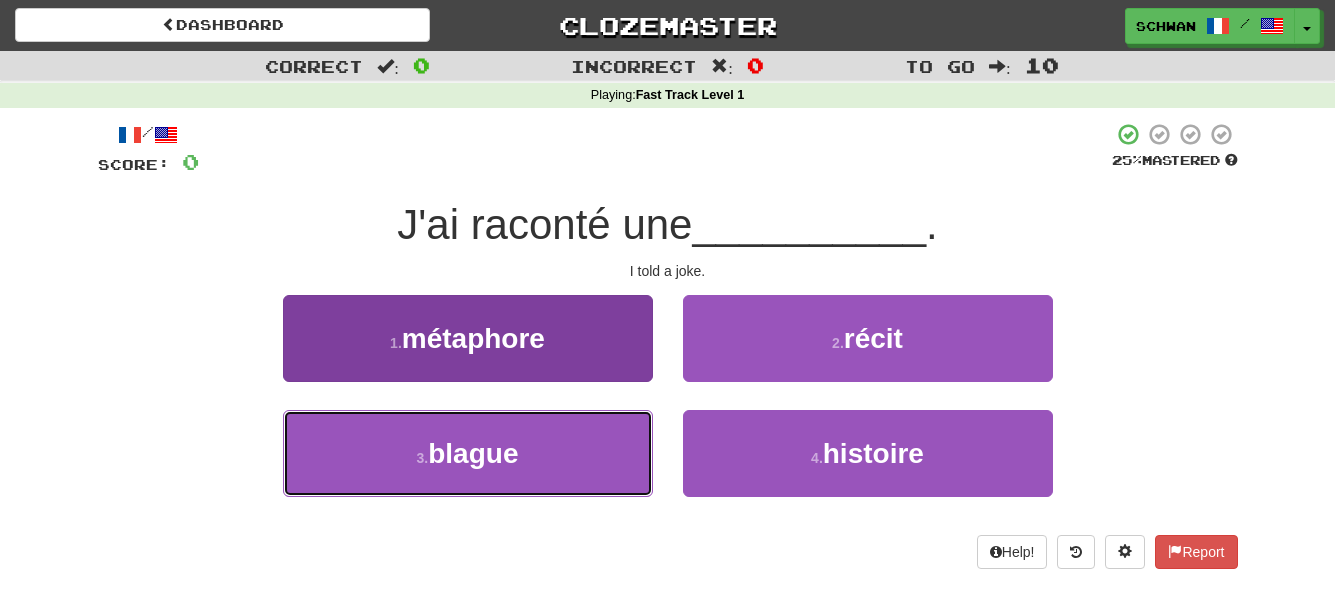 click on "3 .  blague" at bounding box center (468, 453) 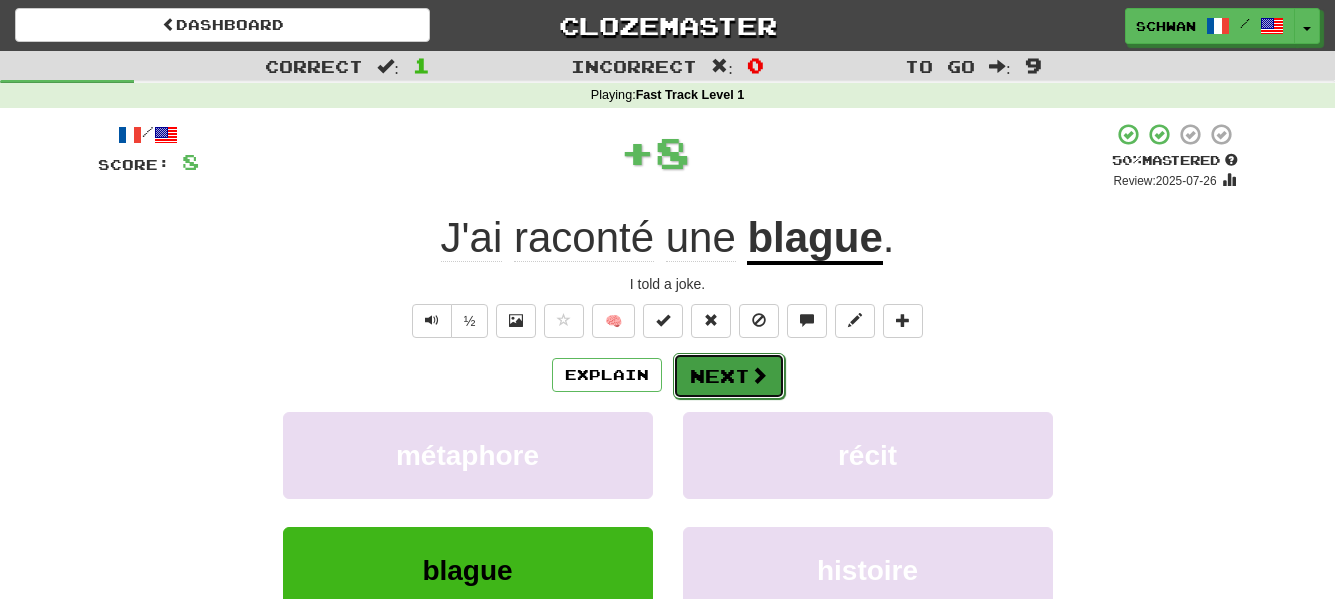 click on "Next" at bounding box center [729, 376] 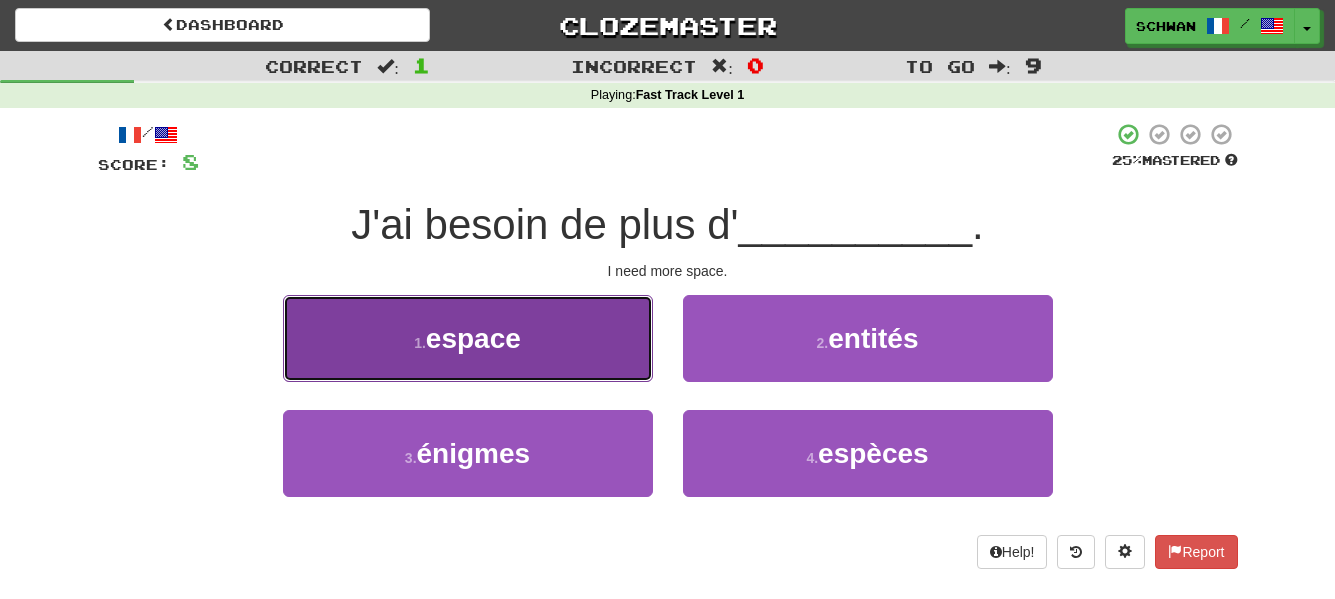 click on "1 .  espace" at bounding box center (468, 338) 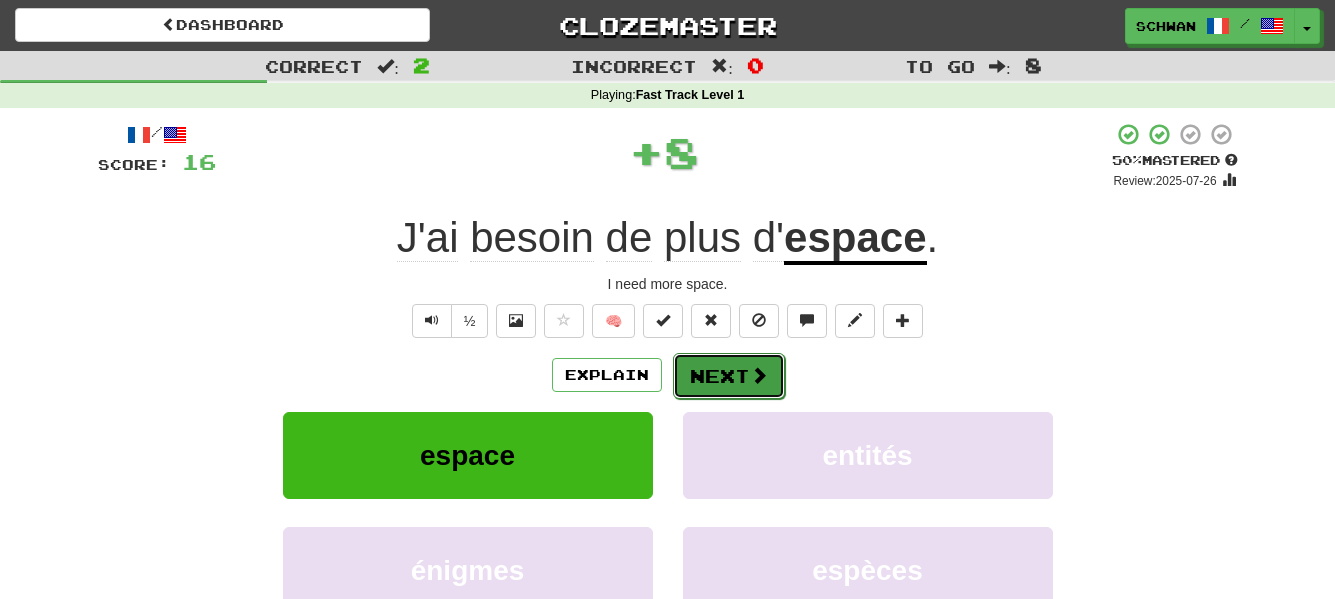 click on "Next" at bounding box center (729, 376) 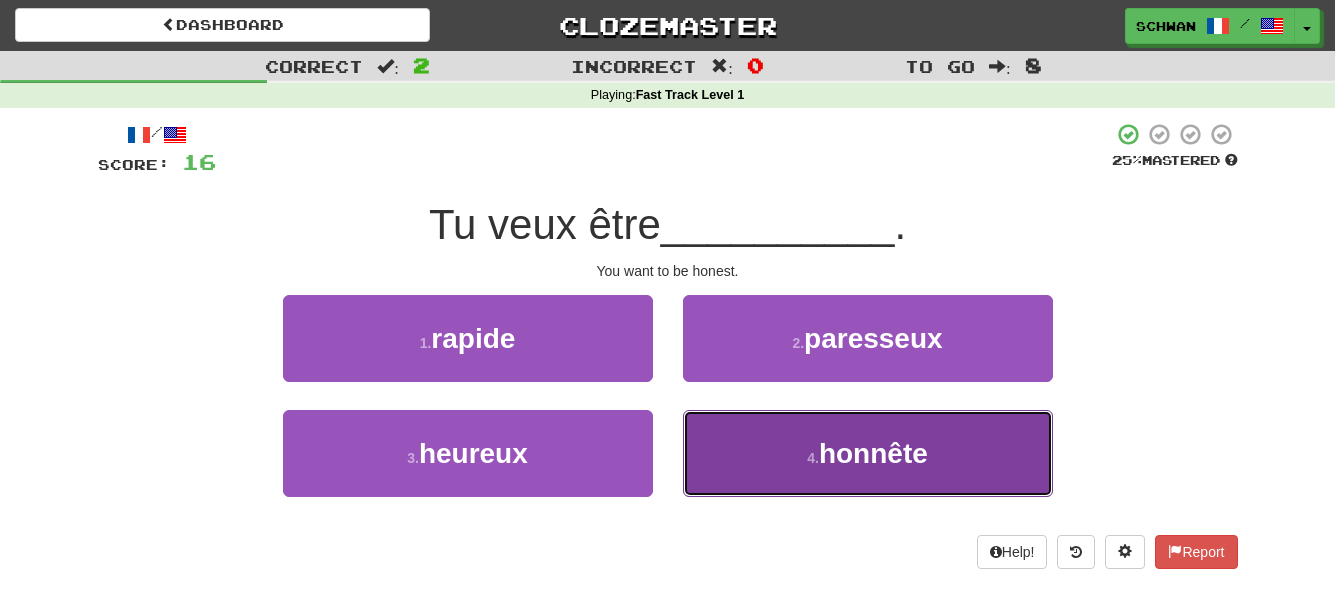 click on "4 .  honnête" at bounding box center (868, 453) 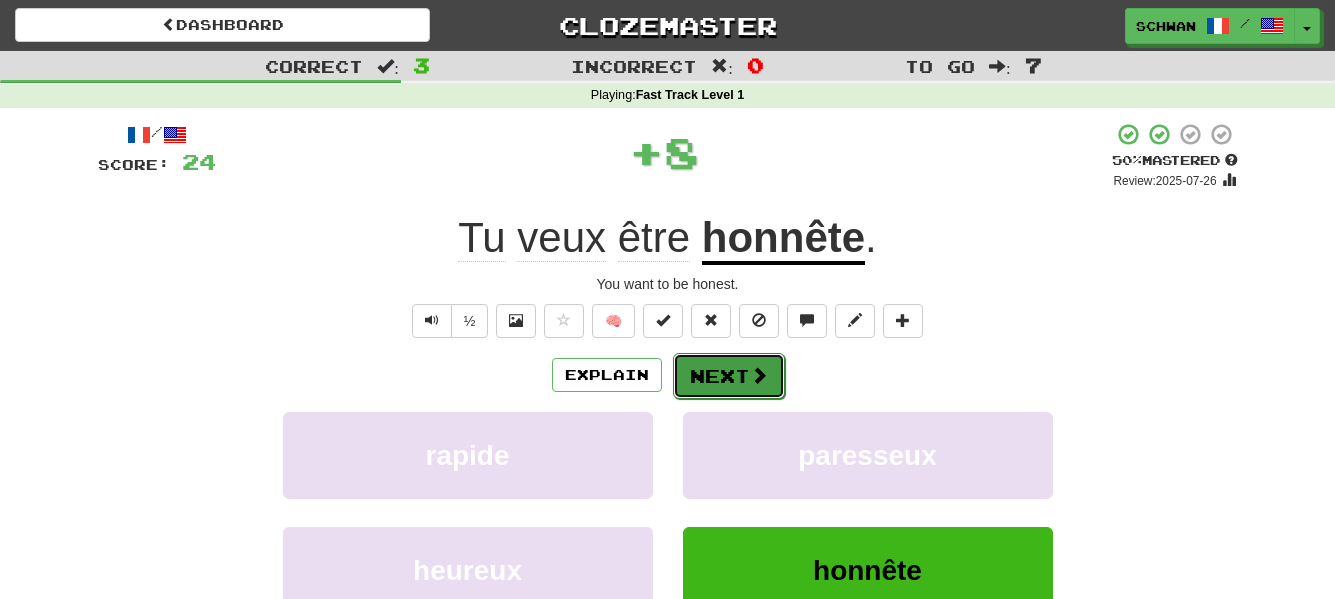click at bounding box center (759, 375) 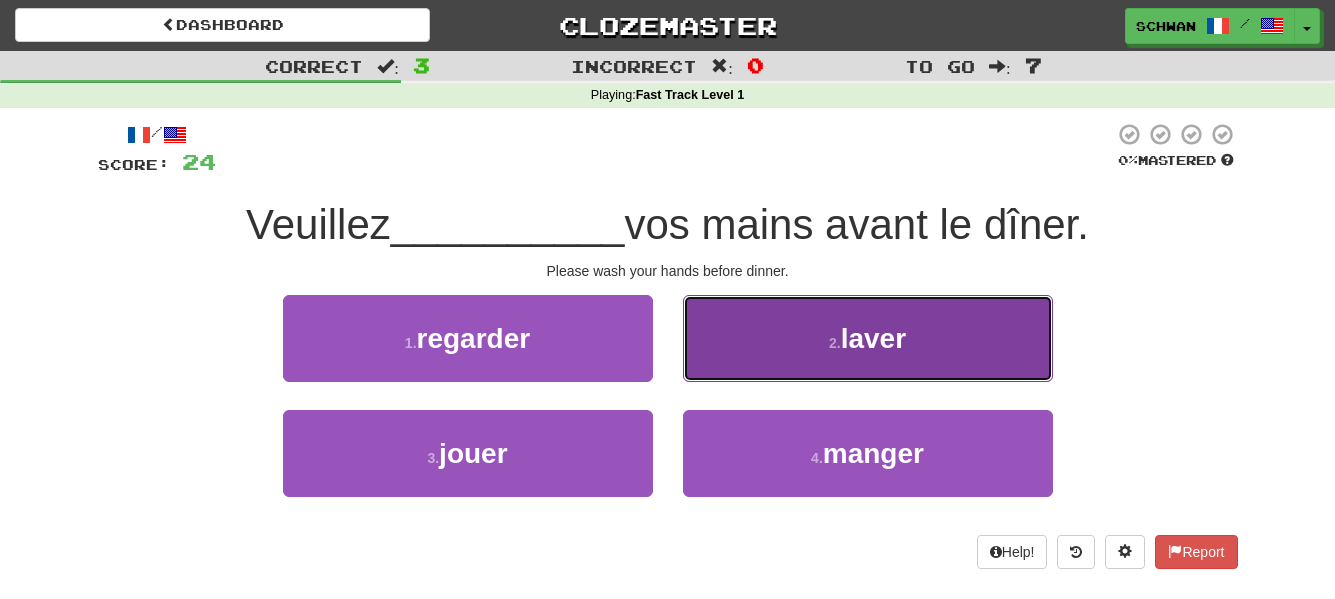 click on "2 .  laver" at bounding box center (868, 338) 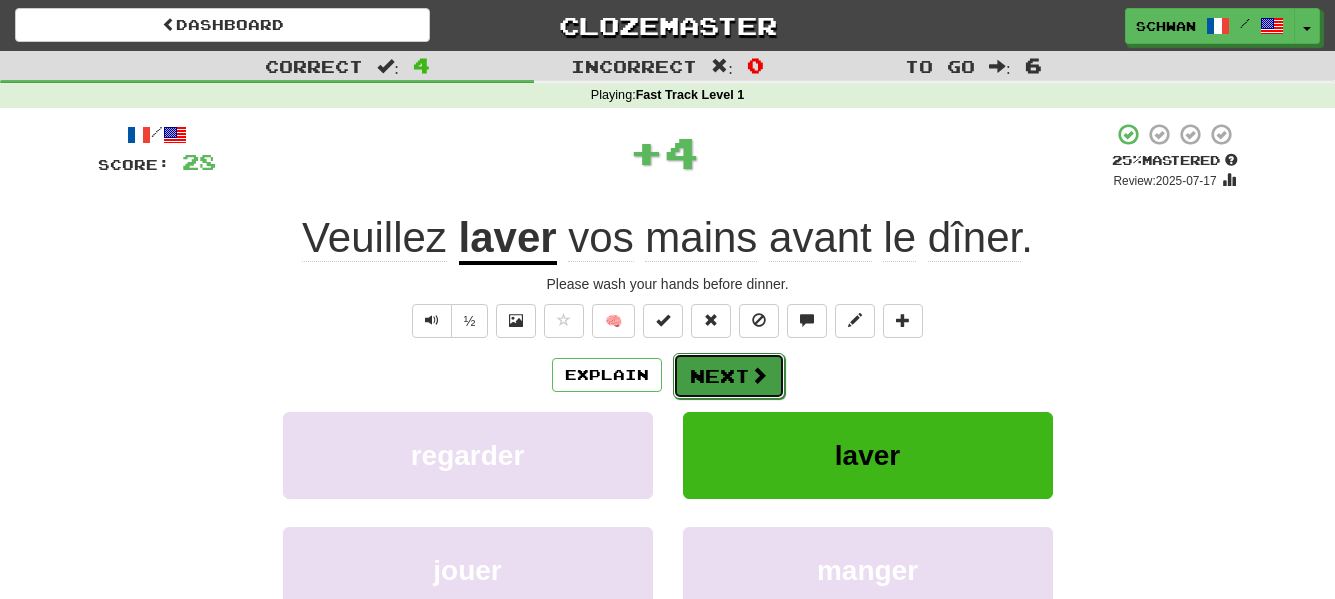 click on "Next" at bounding box center [729, 376] 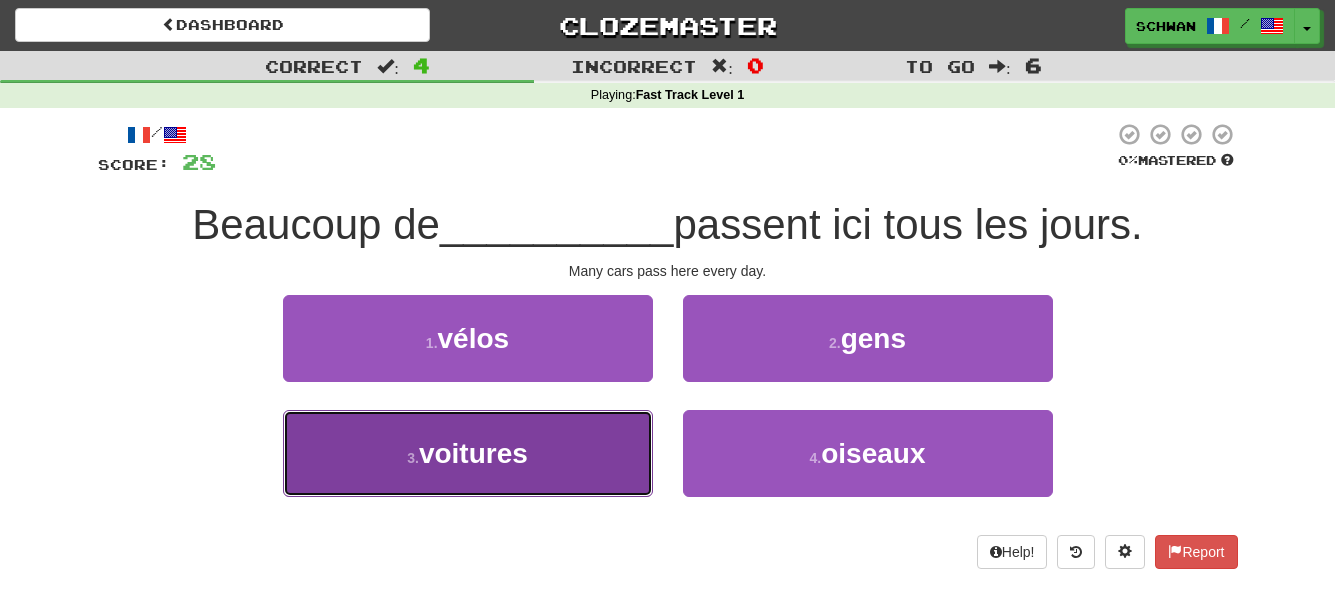 click on "voitures" at bounding box center [473, 453] 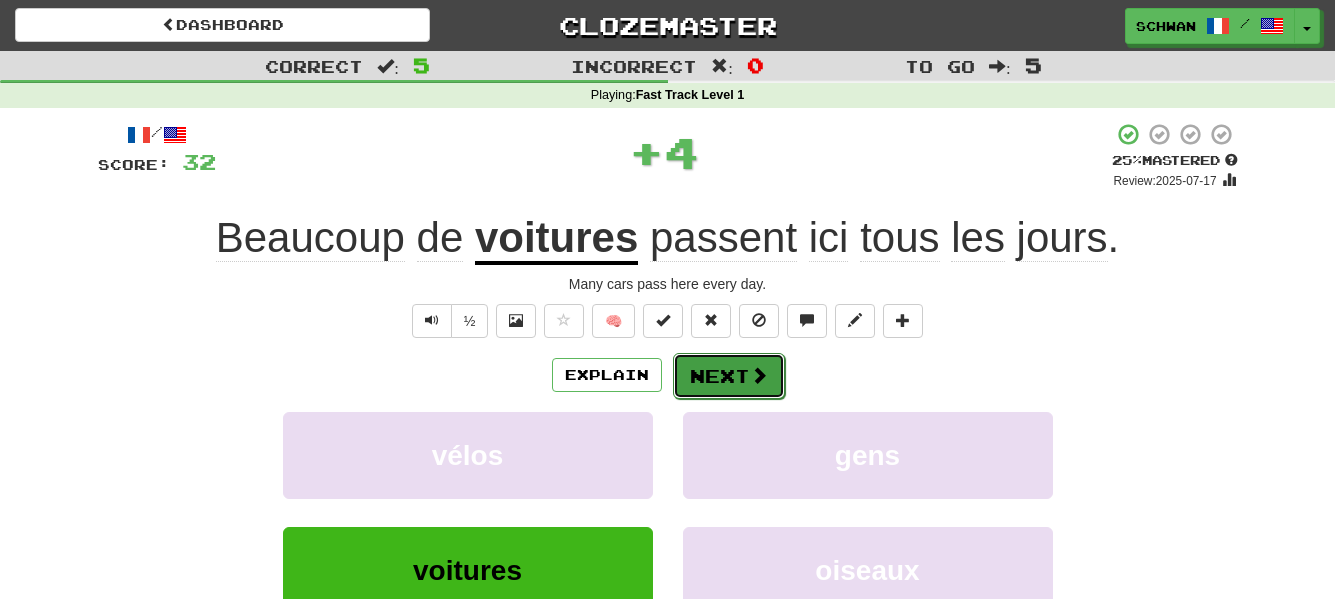 click on "Next" at bounding box center (729, 376) 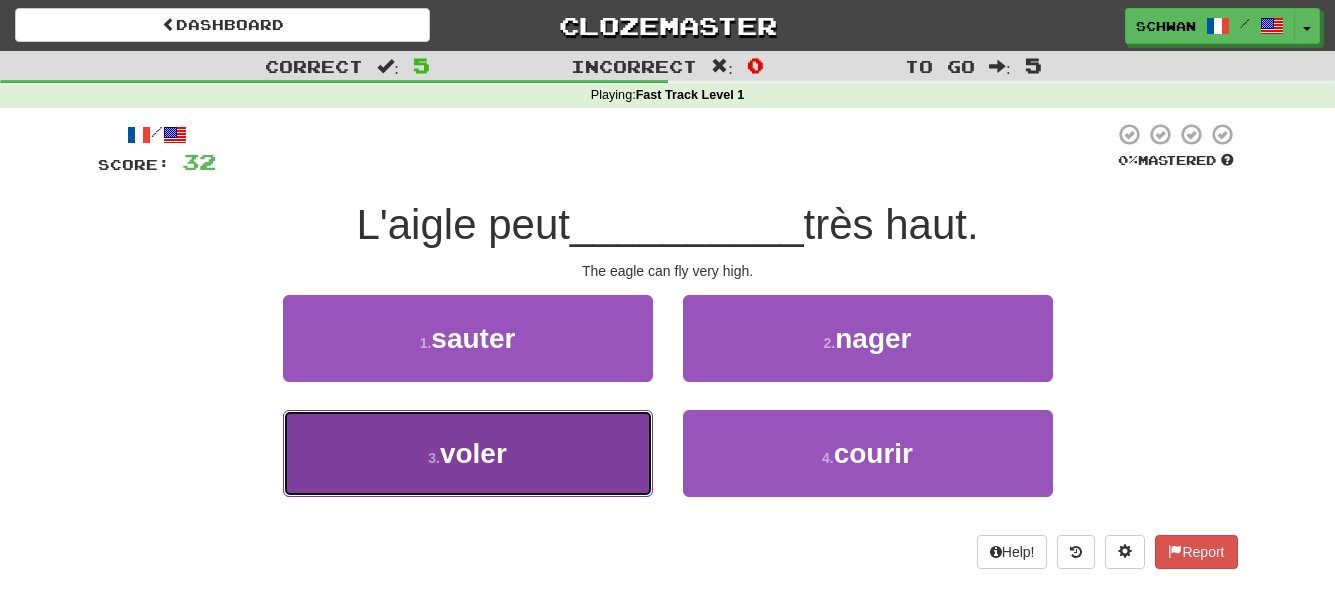 click on "3 .  voler" at bounding box center (468, 453) 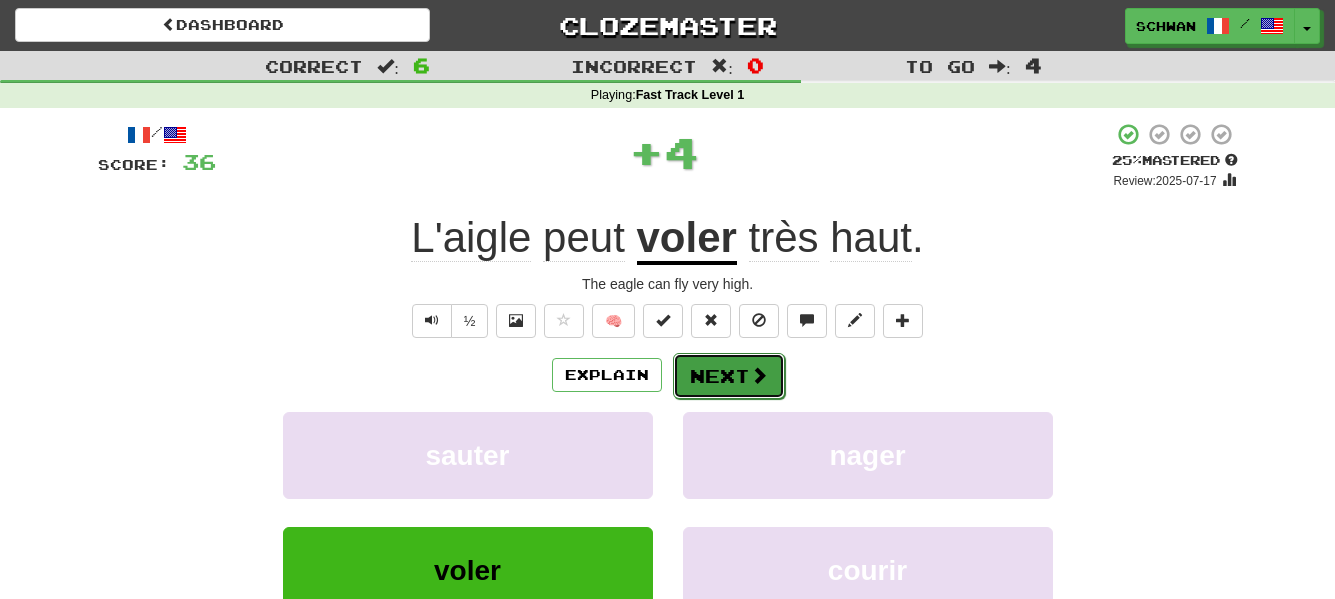 click on "Next" at bounding box center (729, 376) 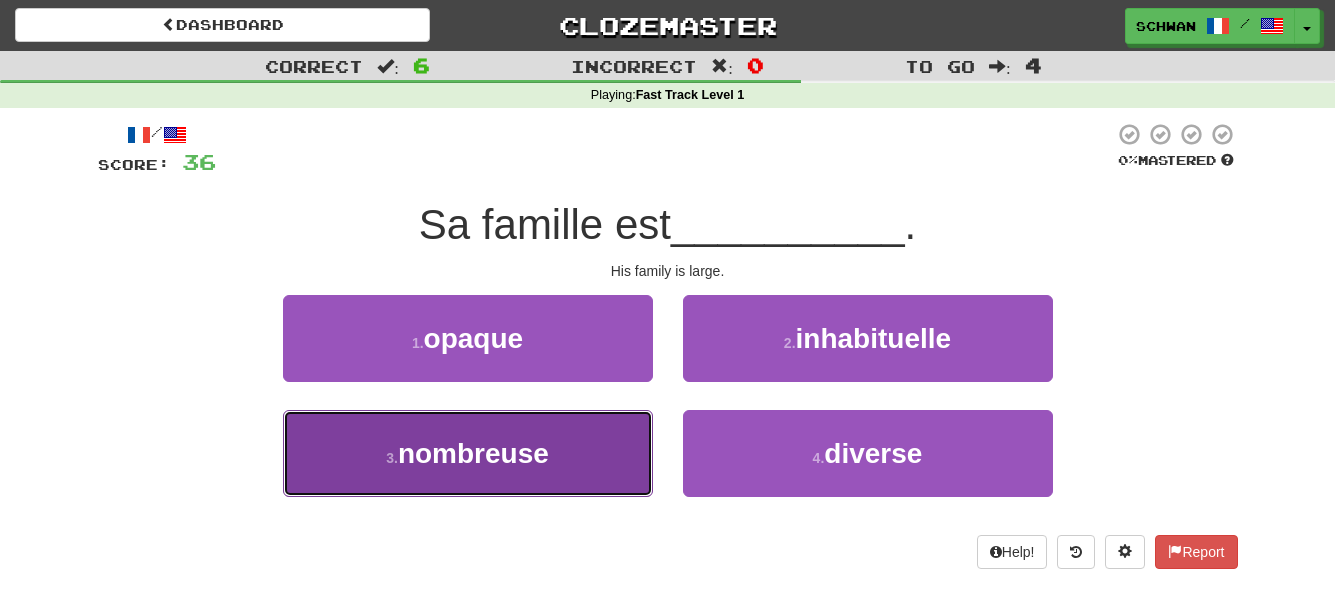 click on "3 .  nombreuse" at bounding box center [468, 453] 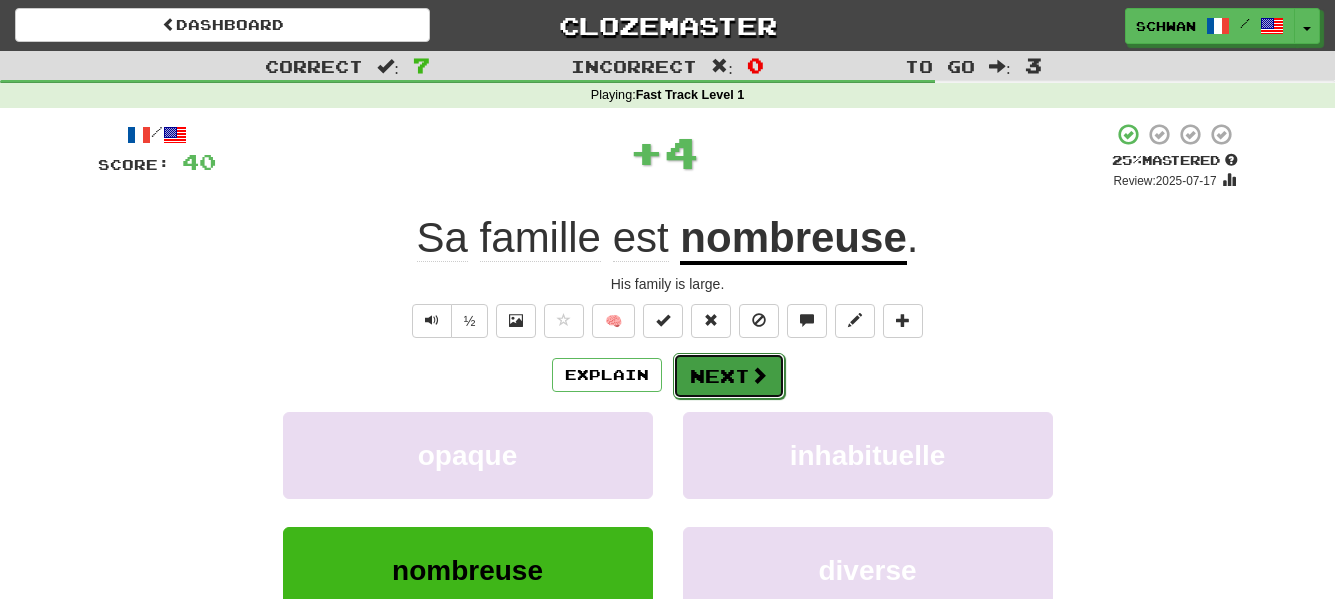 click on "Next" at bounding box center (729, 376) 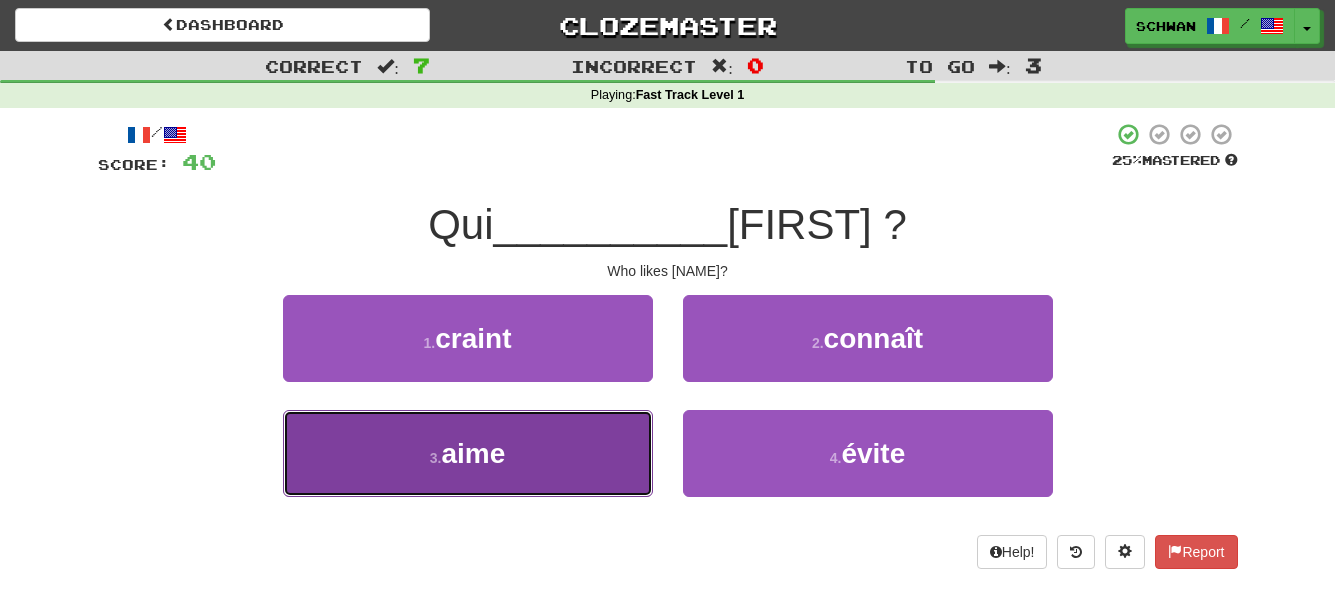 click on "3 .  aime" at bounding box center (468, 453) 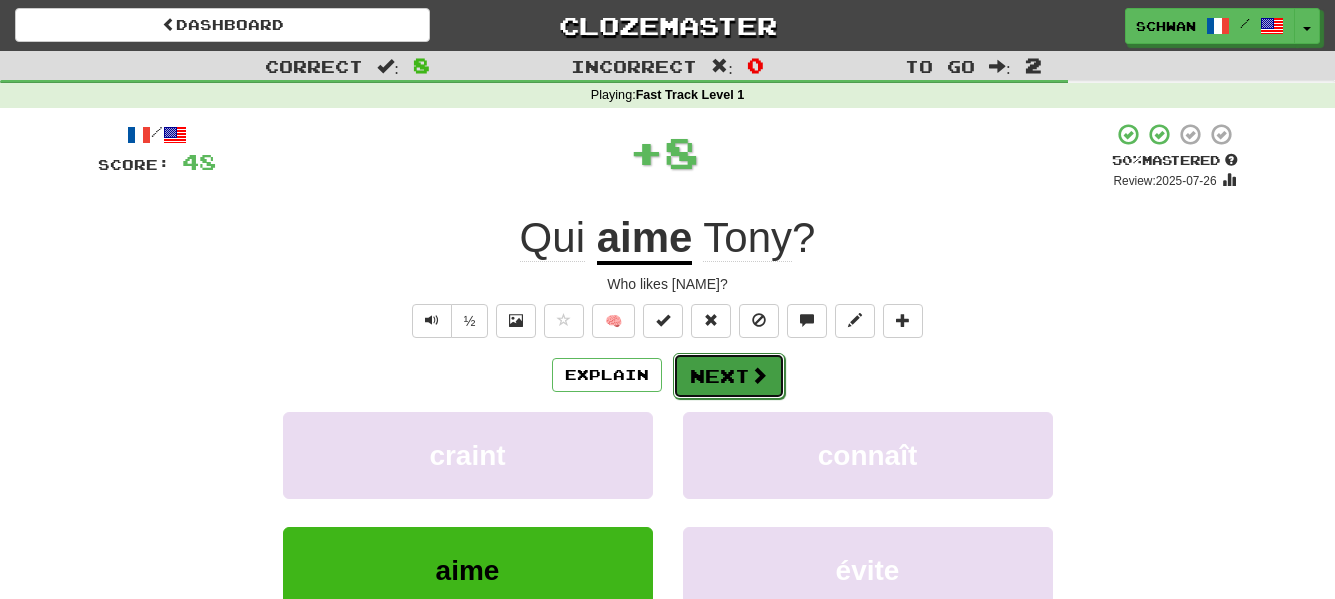 click on "Next" at bounding box center (729, 376) 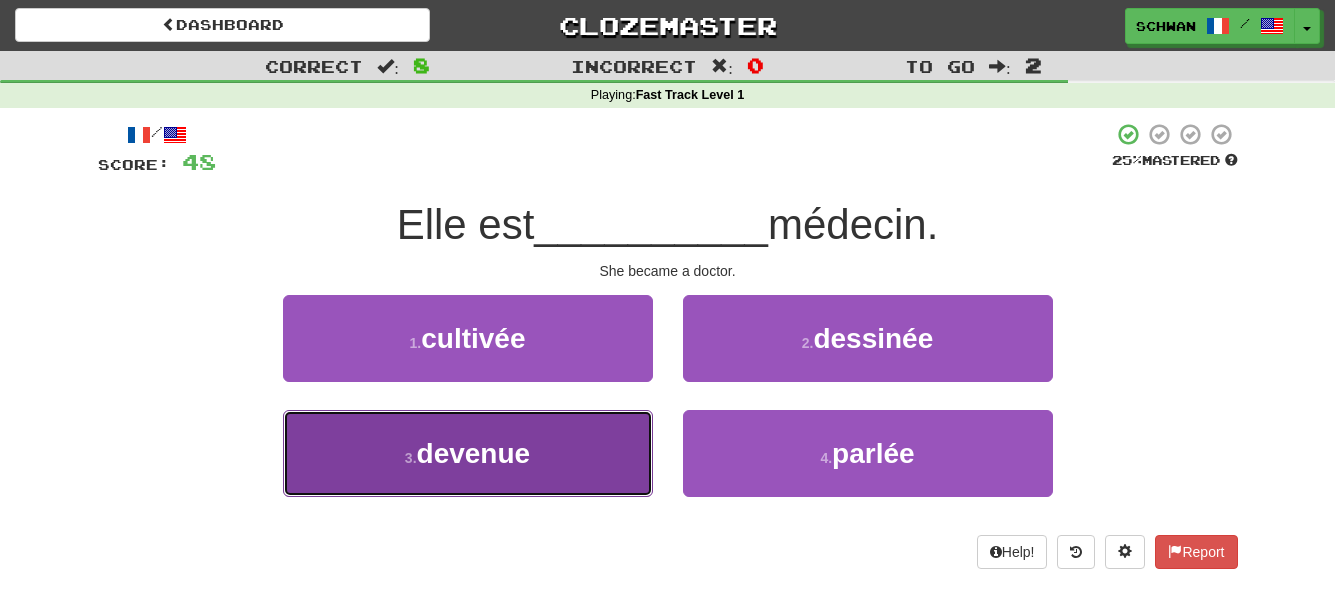 click on "3 .  devenue" at bounding box center (468, 453) 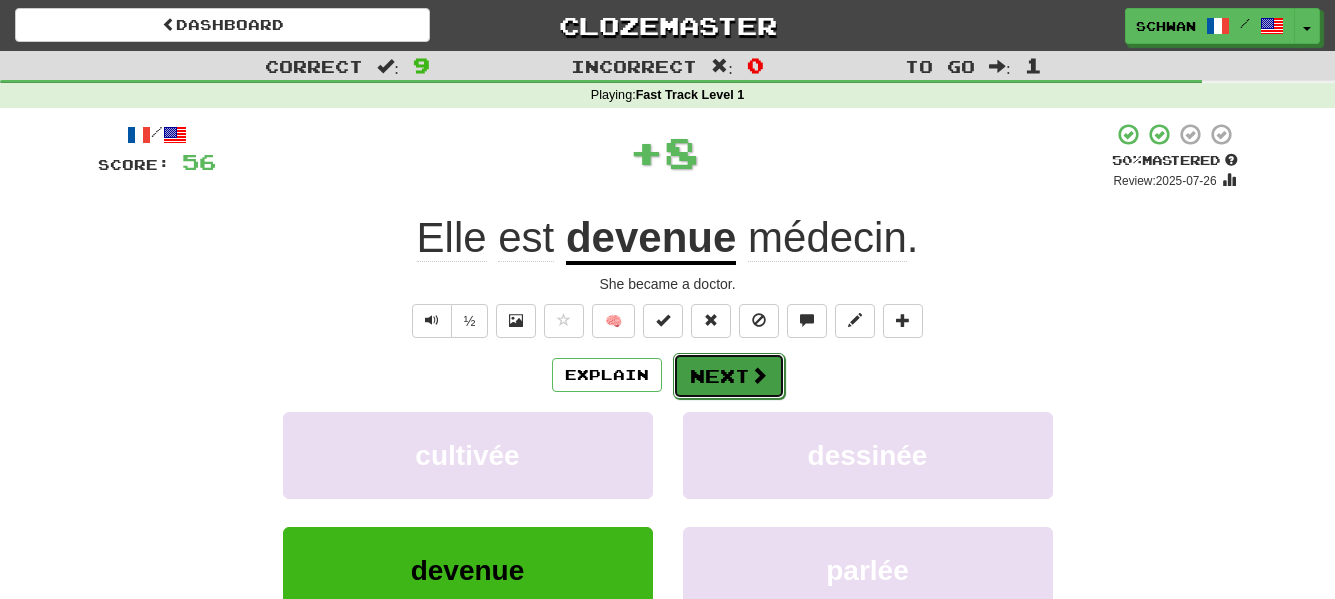 click on "Next" at bounding box center (729, 376) 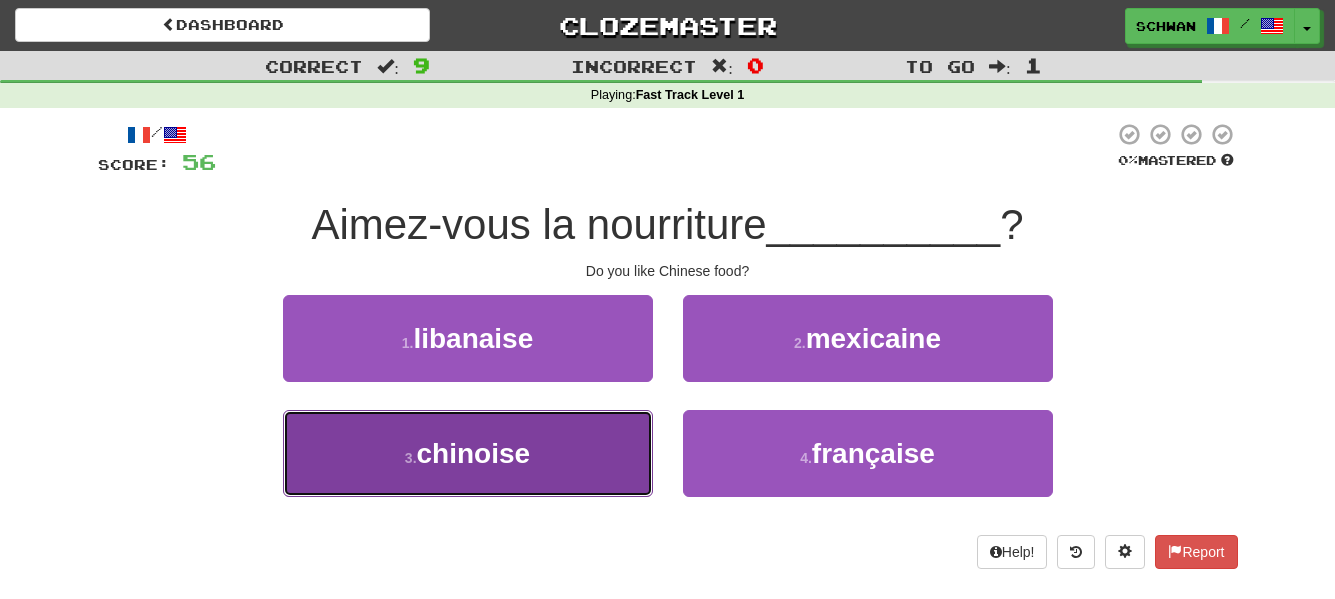 click on "3 .  chinoise" at bounding box center (468, 453) 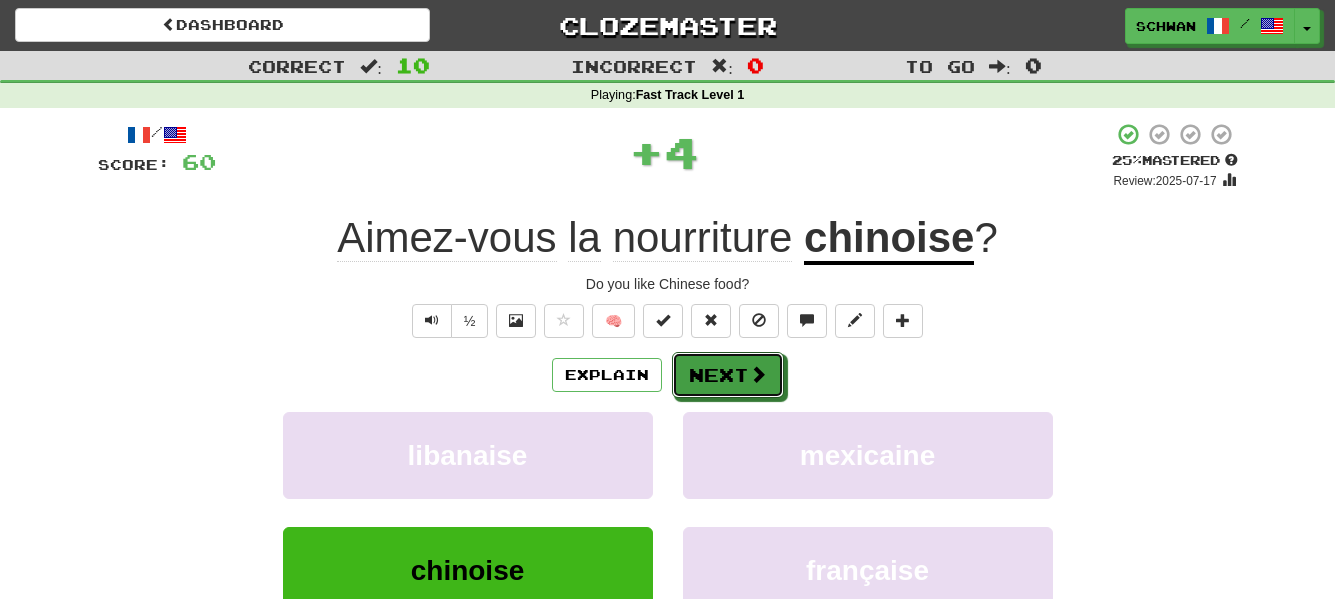click on "Next" at bounding box center [728, 375] 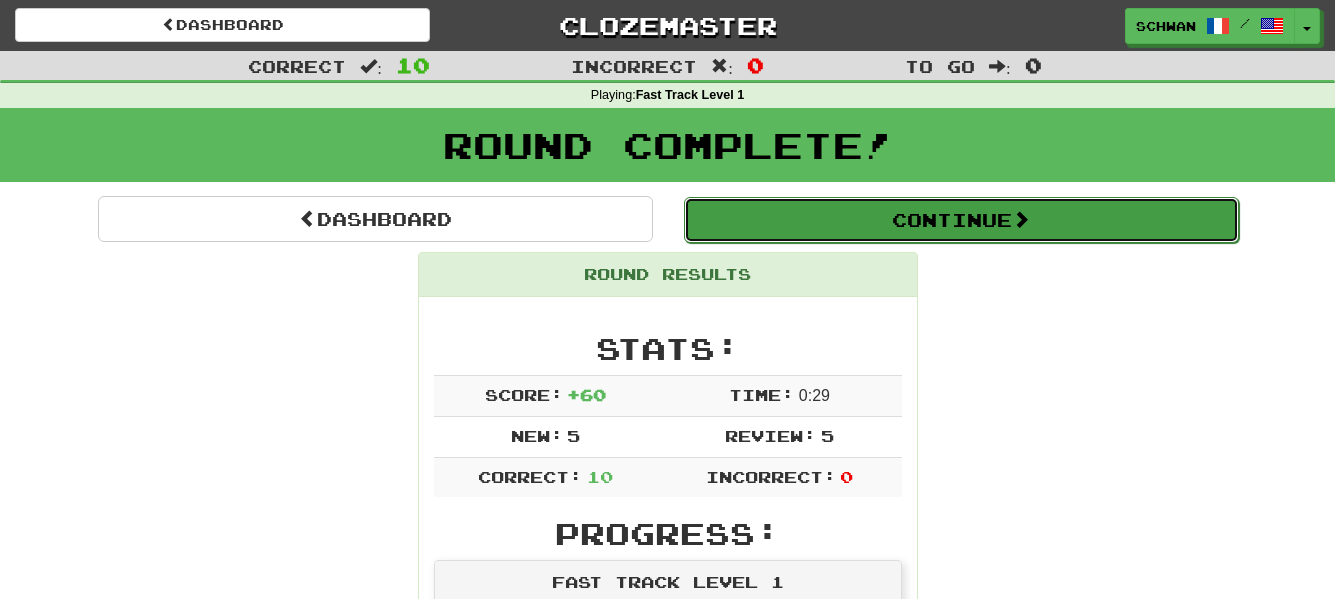 click on "Continue" at bounding box center [961, 220] 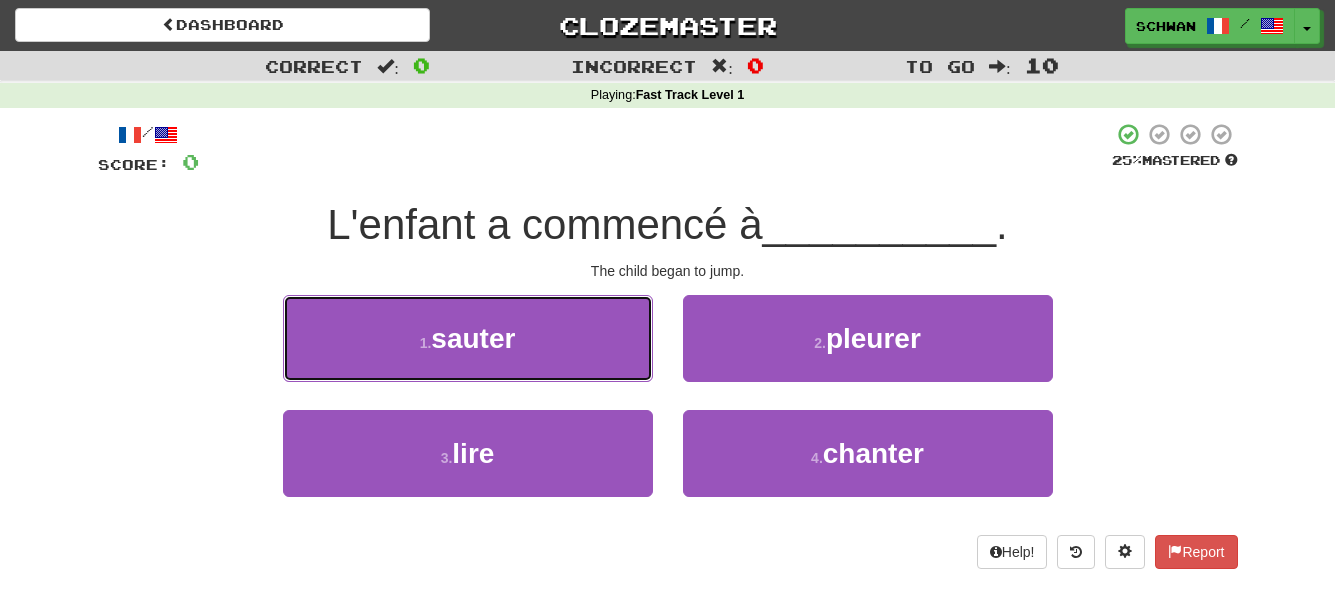click on "1 .  sauter" at bounding box center [468, 338] 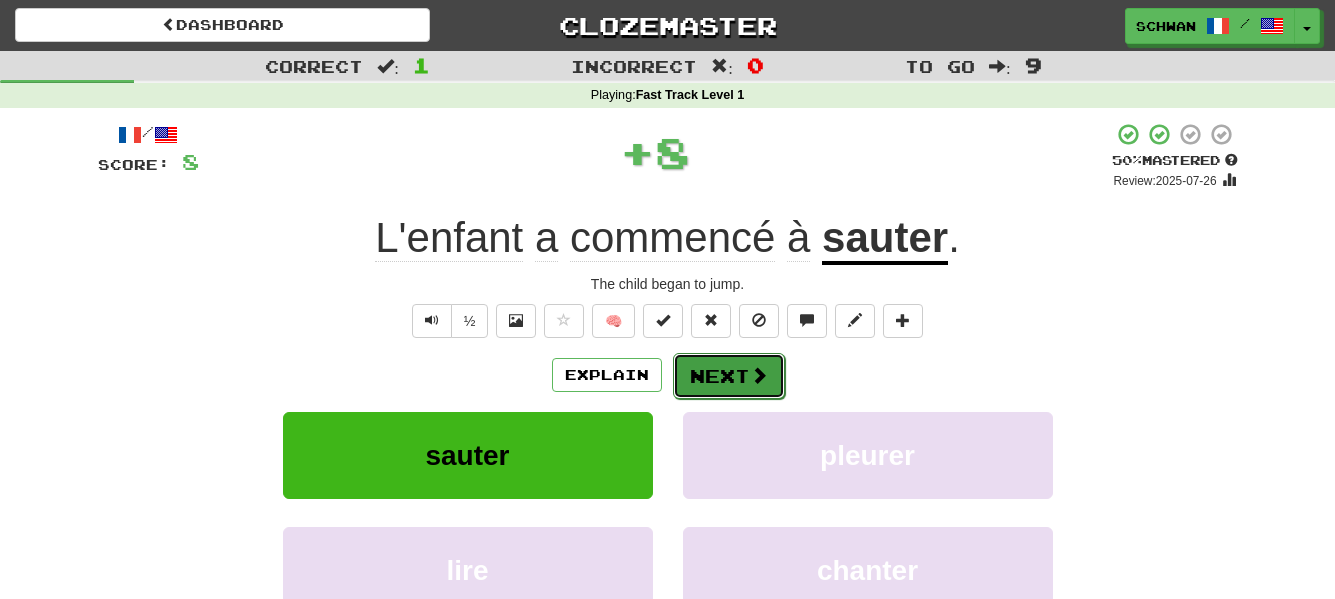 click on "Next" at bounding box center [729, 376] 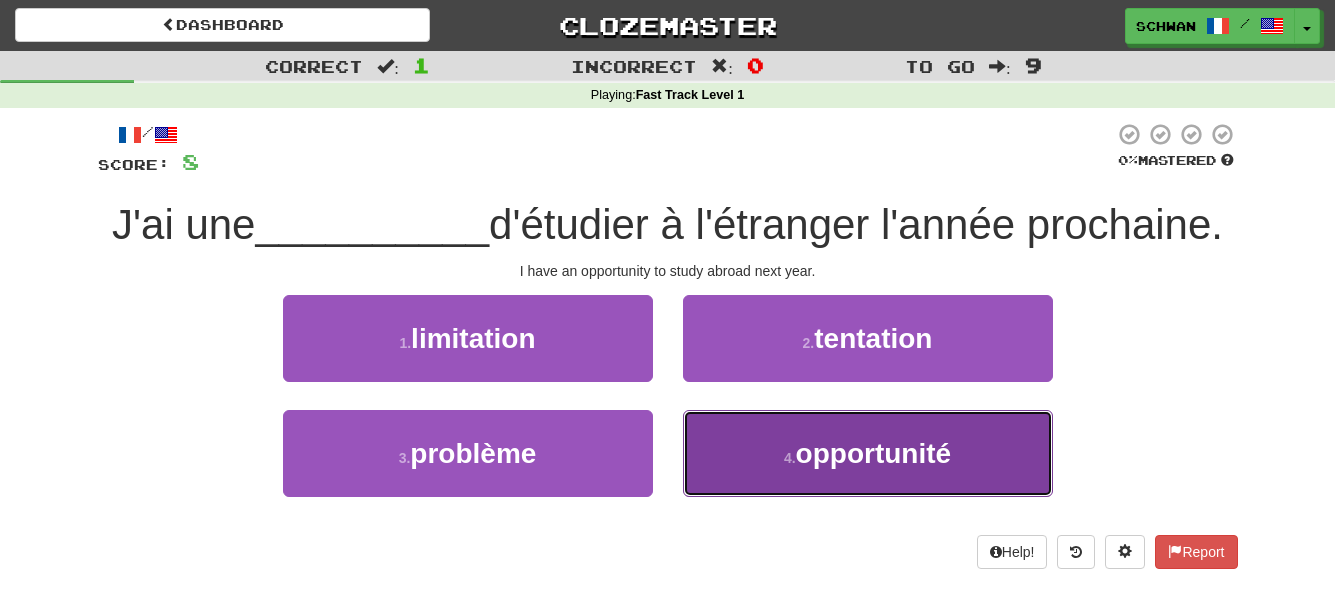 click on "4 .  opportunité" at bounding box center (868, 453) 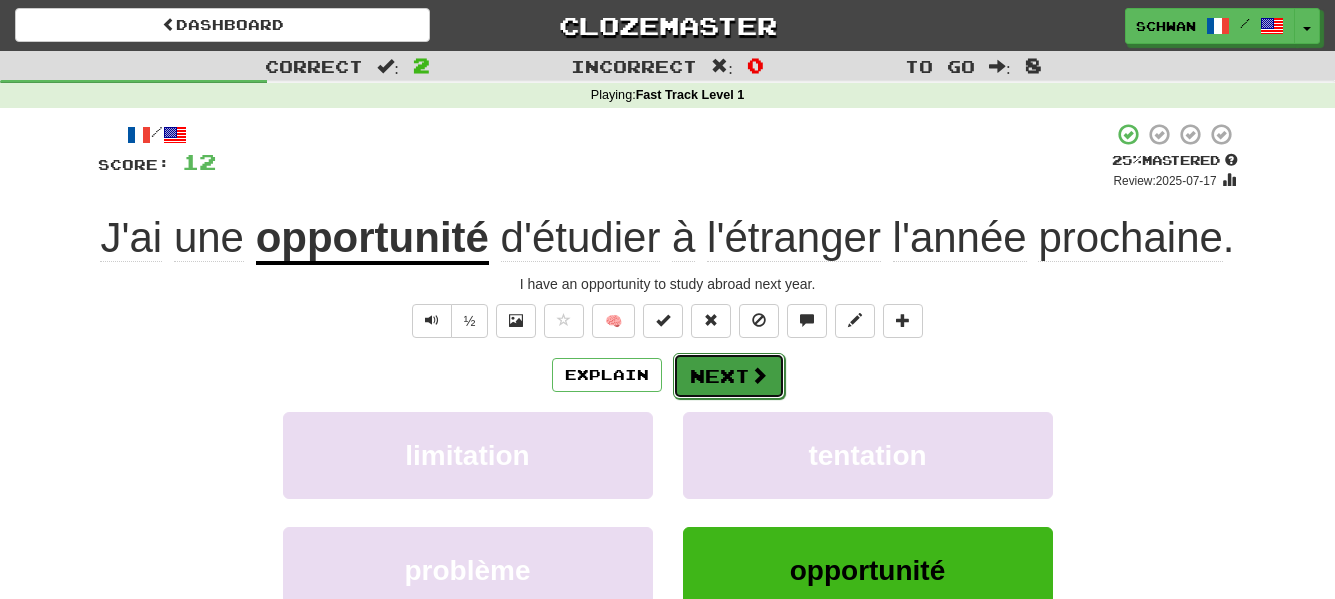 click at bounding box center (759, 375) 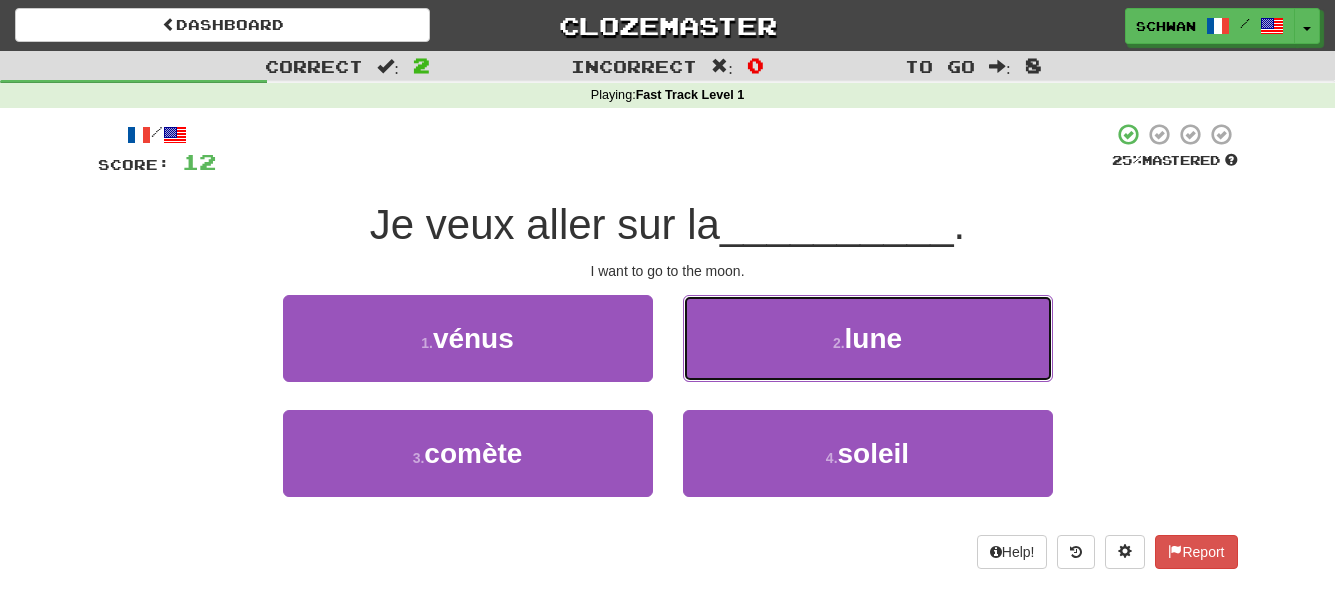 click on "lune" at bounding box center [874, 338] 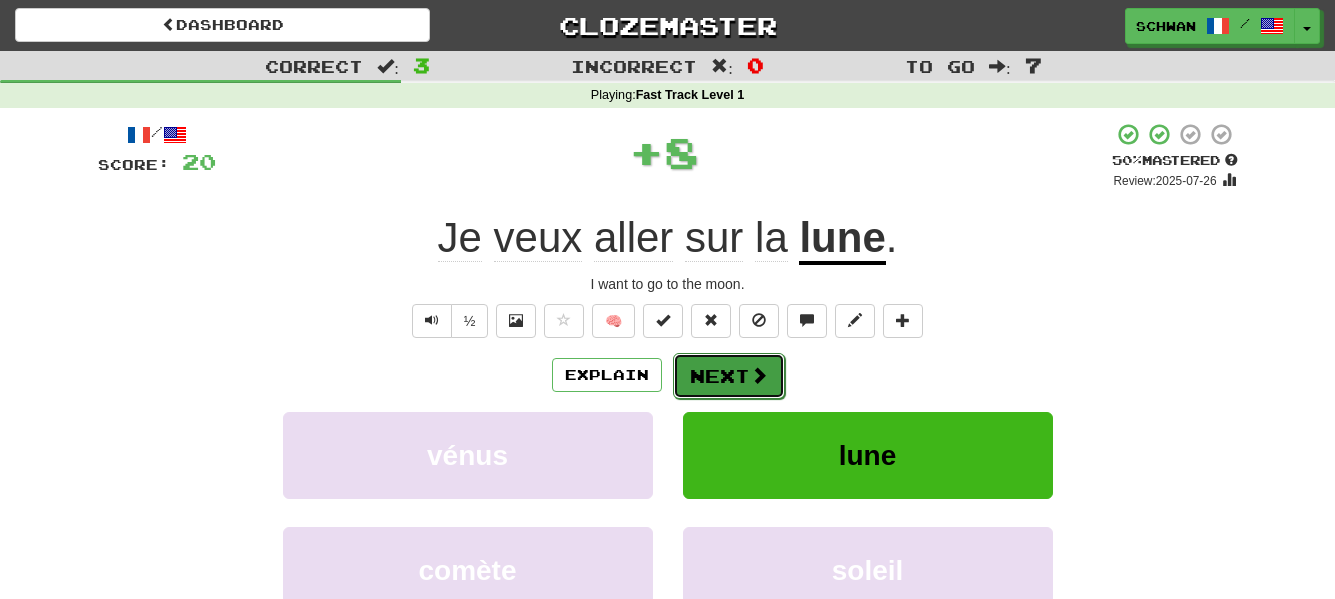 click at bounding box center [759, 375] 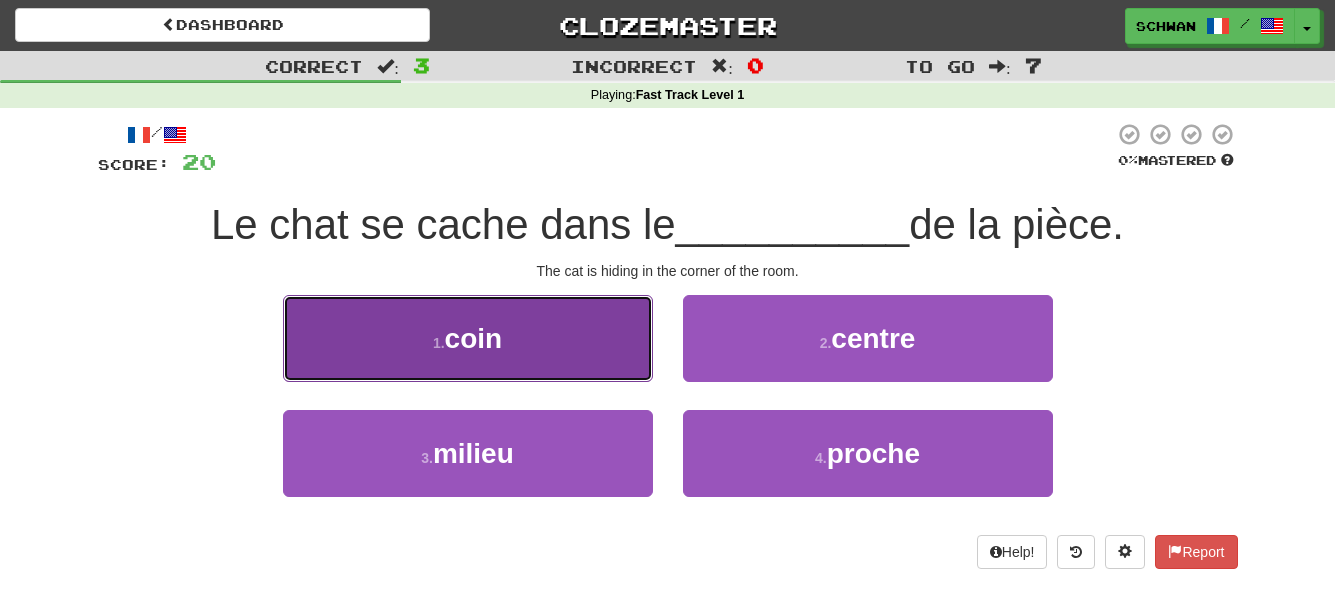 click on "1 .  coin" at bounding box center (468, 338) 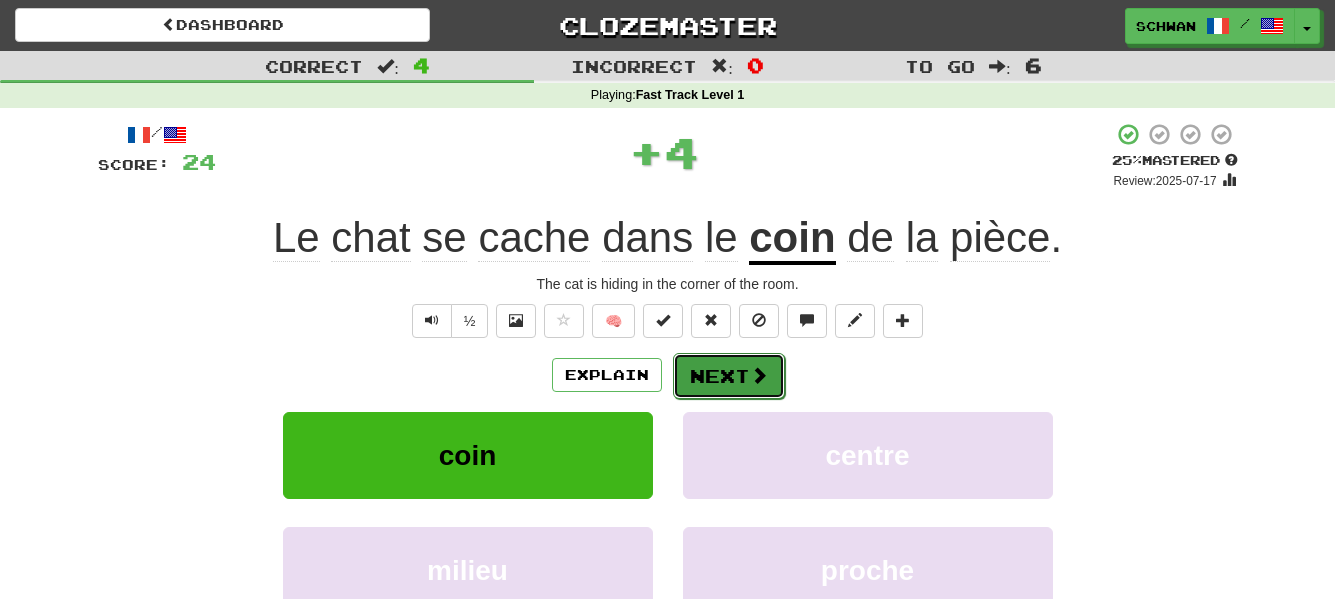 click on "Next" at bounding box center [729, 376] 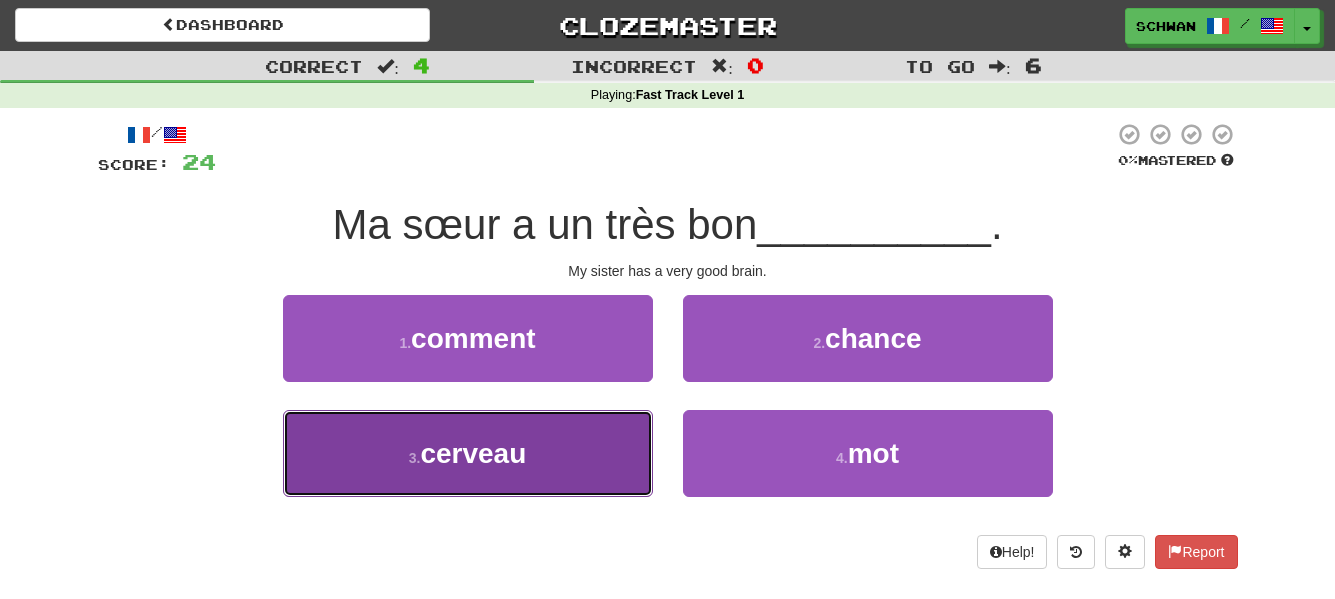 click on "cerveau" at bounding box center [473, 453] 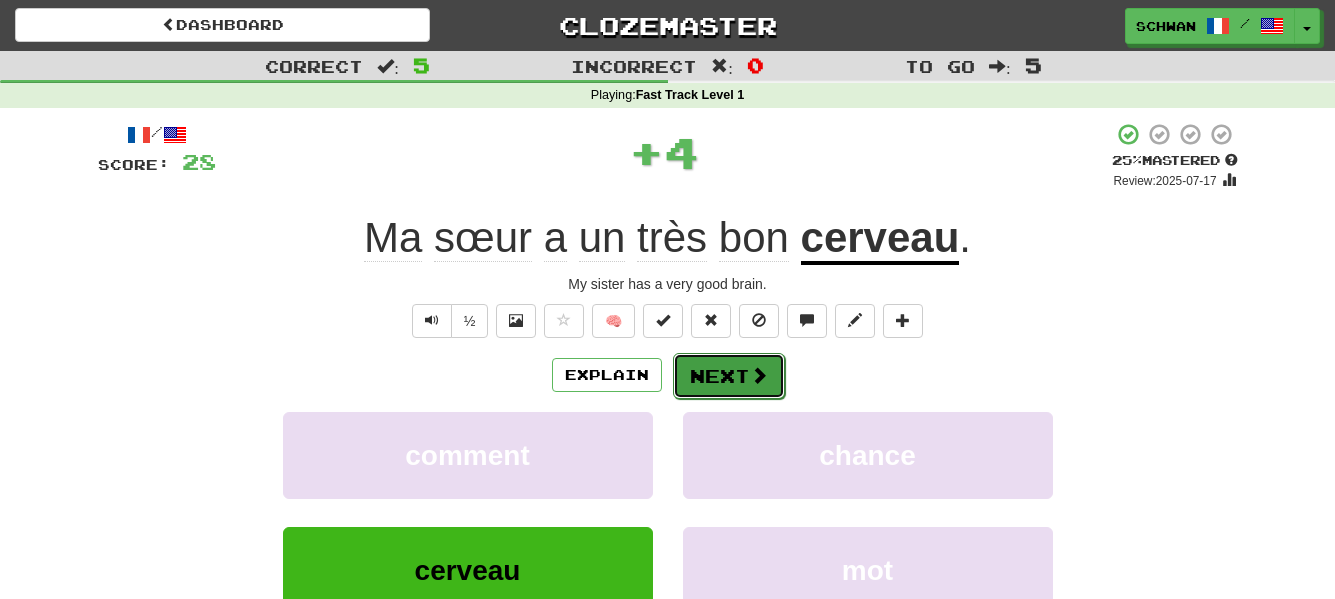 click at bounding box center (759, 375) 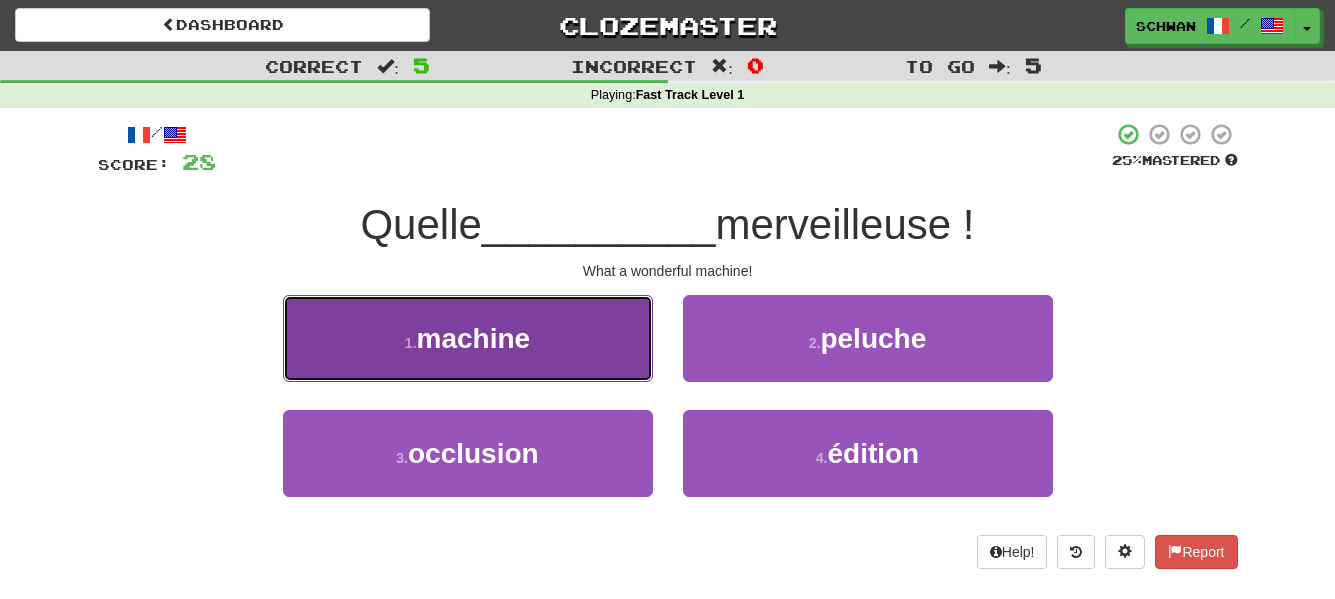 click on "machine" at bounding box center (474, 338) 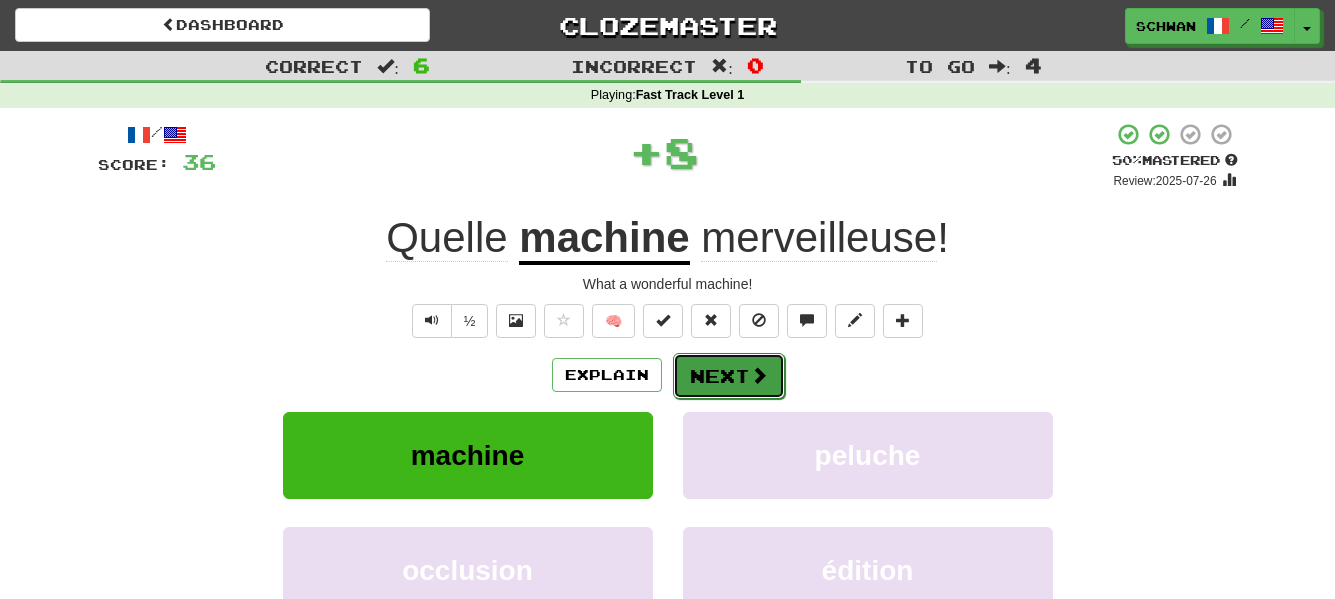click on "Next" at bounding box center [729, 376] 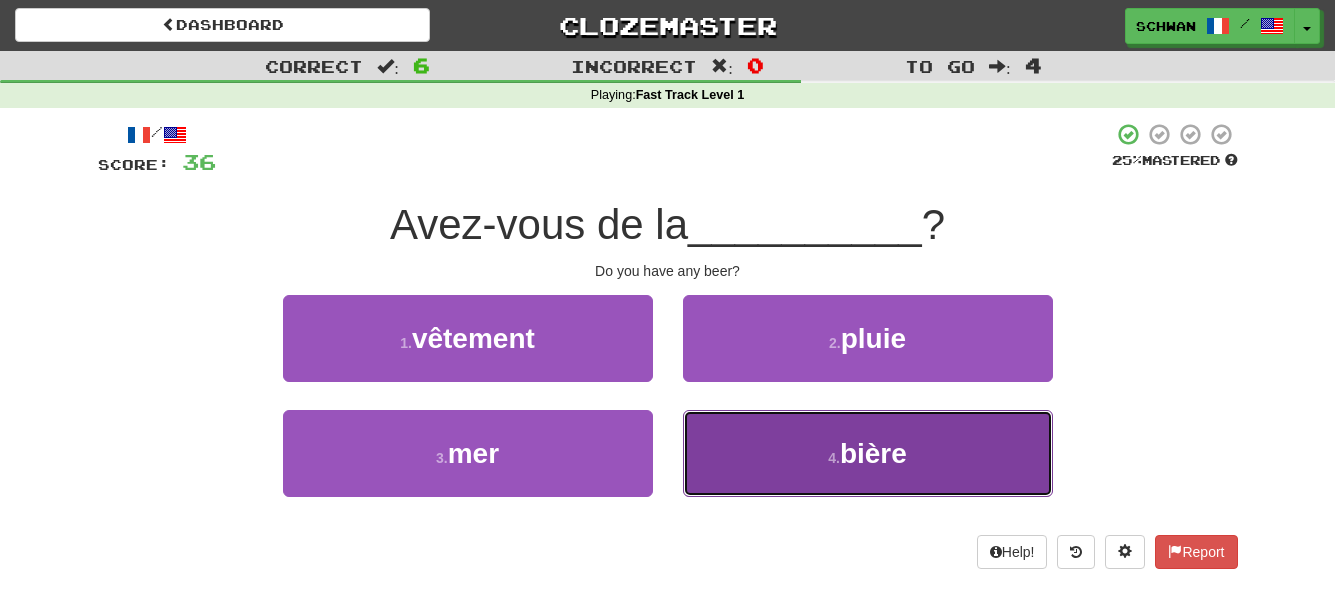 click on "4 .  bière" at bounding box center (868, 453) 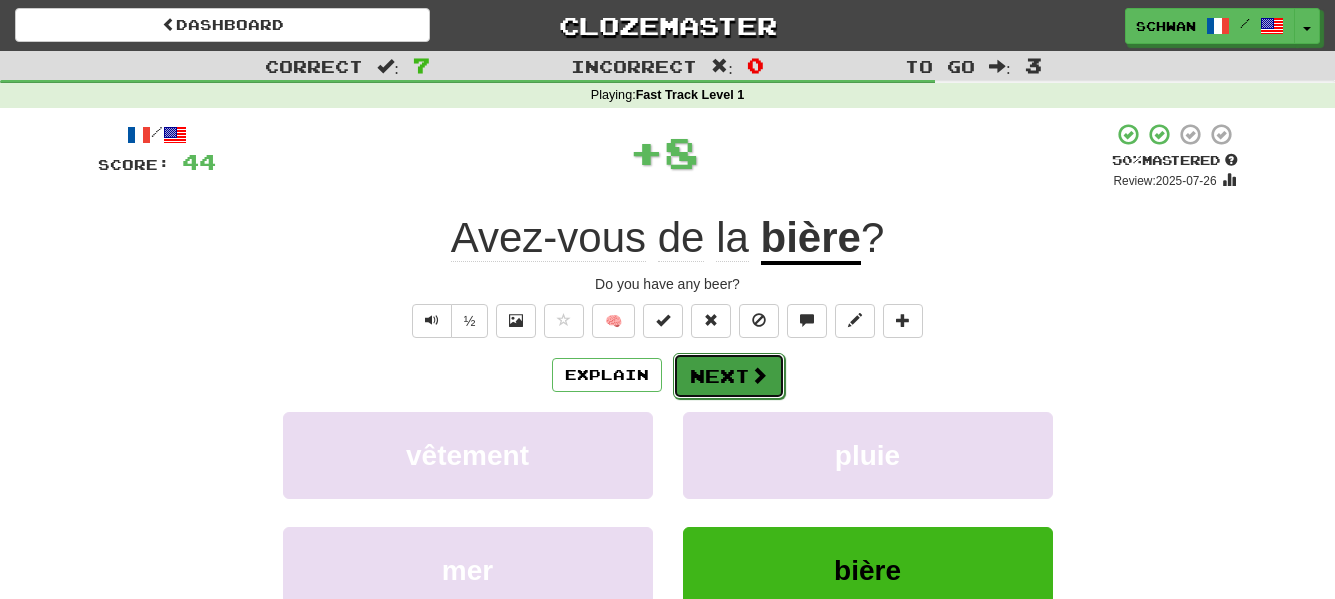 click on "Next" at bounding box center [729, 376] 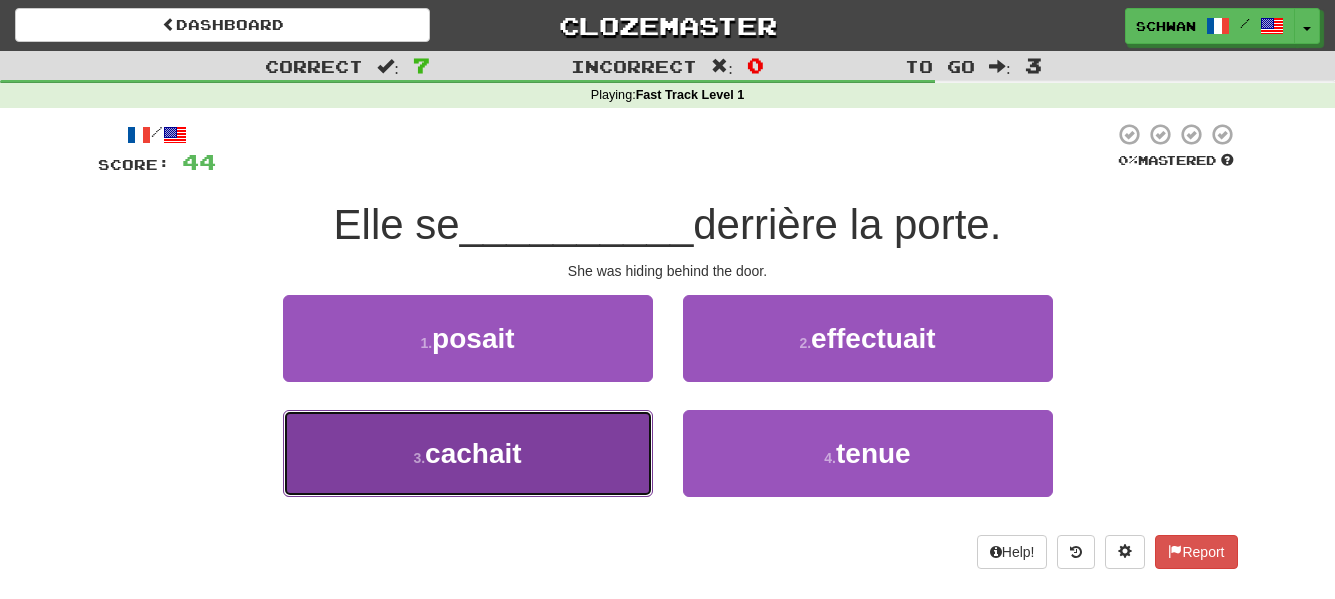 click on "cachait" at bounding box center [473, 453] 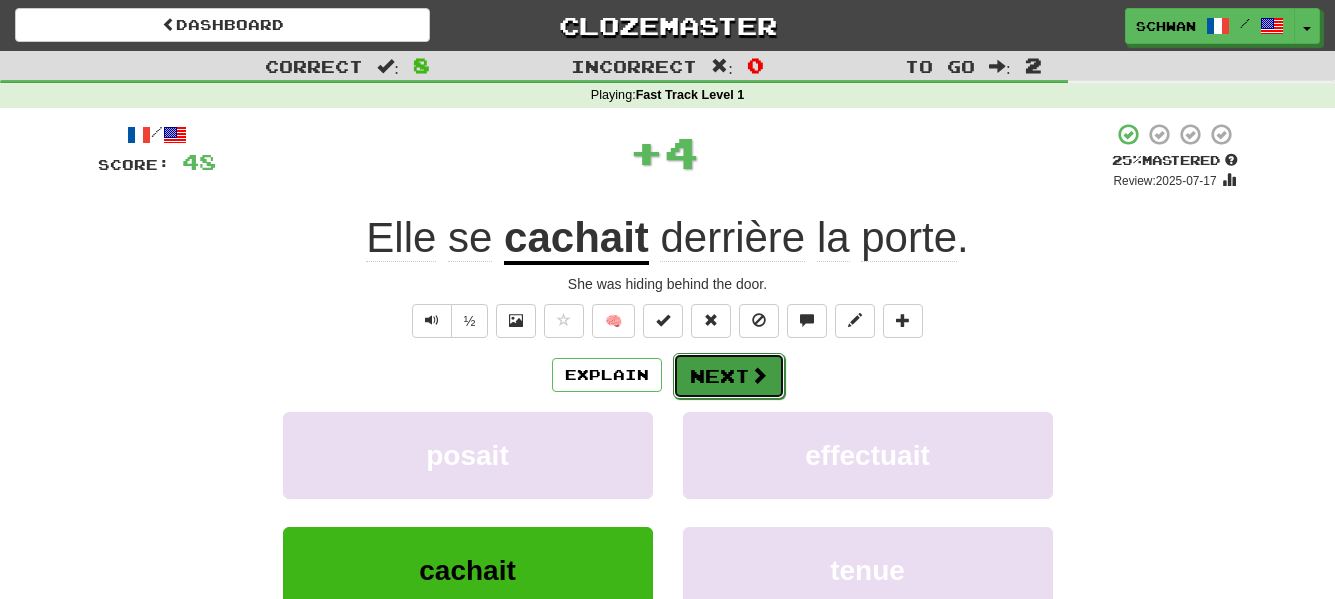 click on "Next" at bounding box center [729, 376] 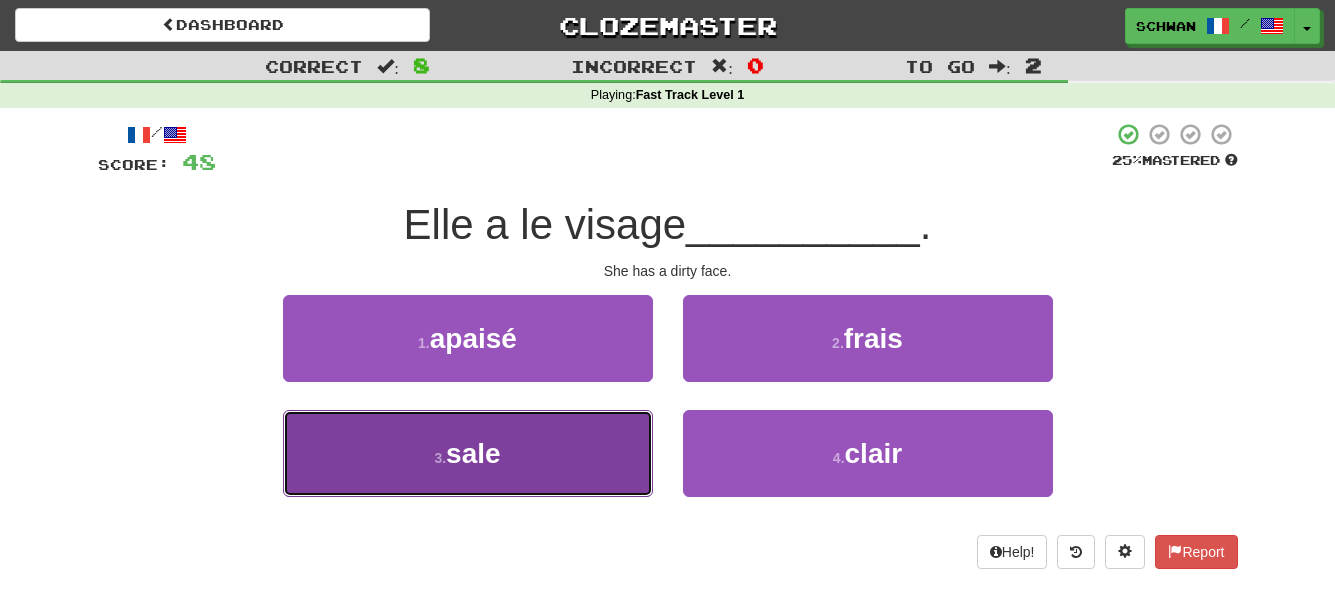 click on "3 .  sale" at bounding box center (468, 453) 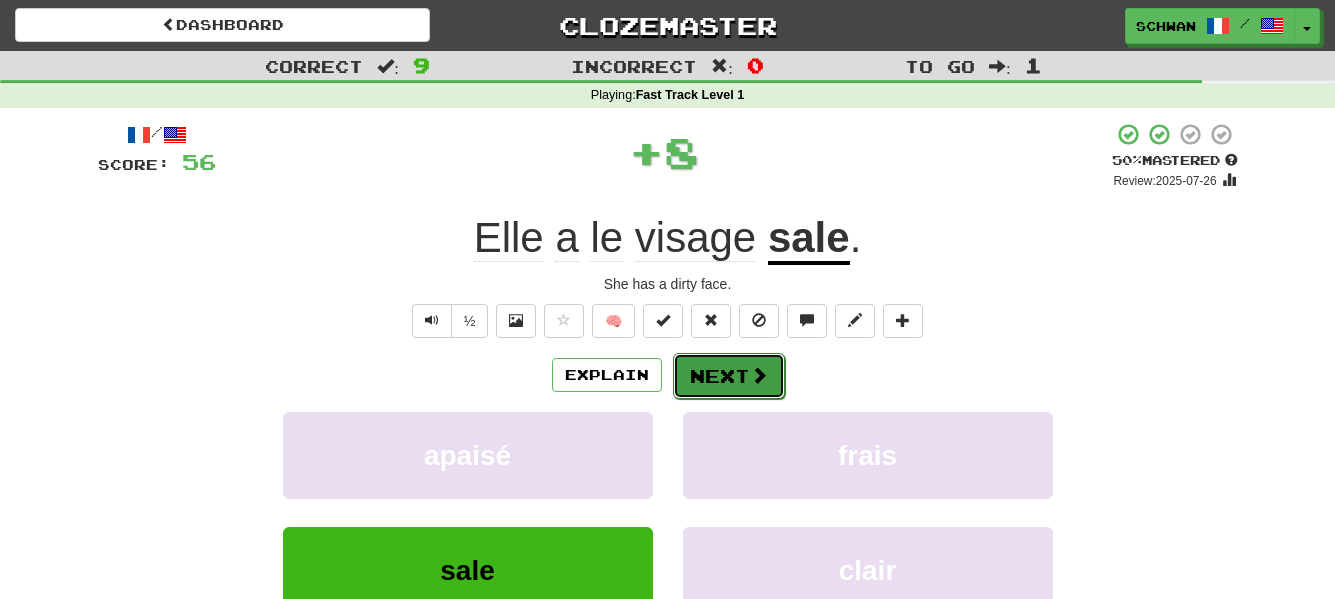 click on "Next" at bounding box center [729, 376] 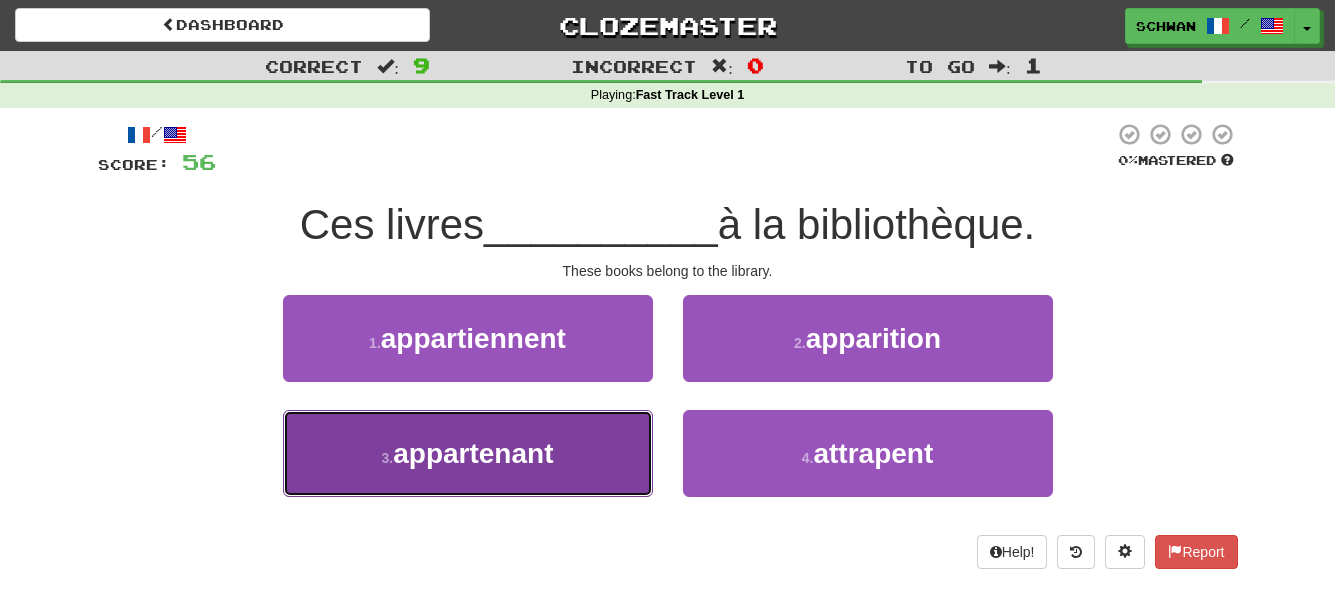 click on "3 .  appartenant" at bounding box center [468, 453] 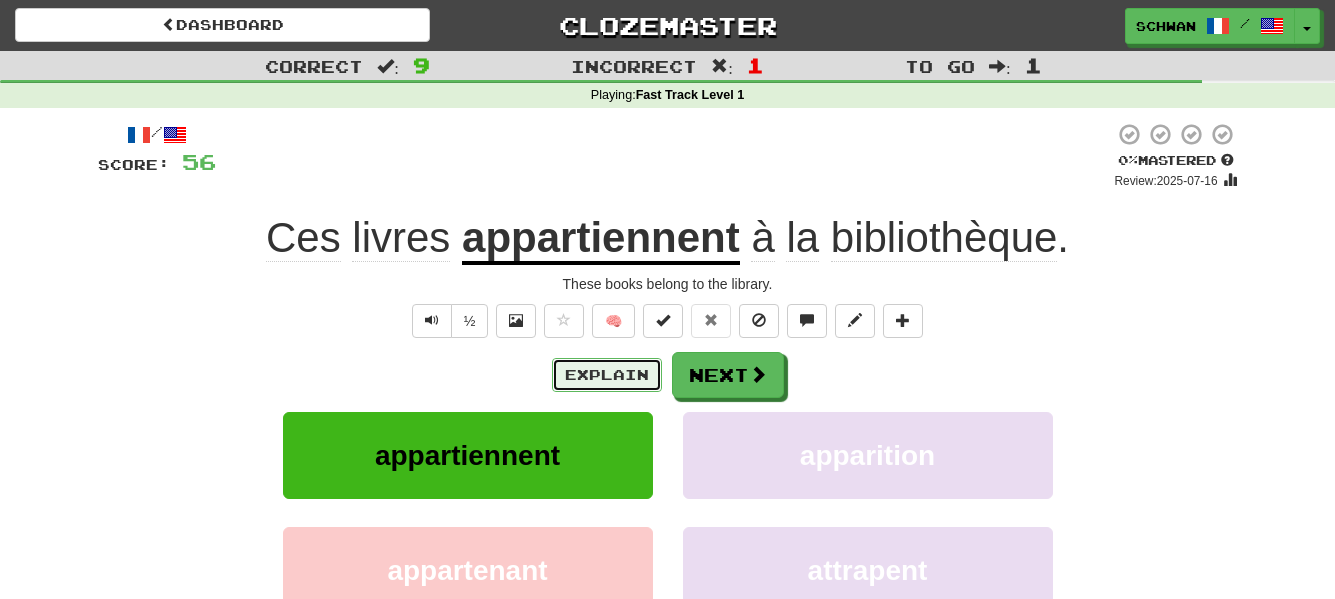 click on "Explain" at bounding box center (607, 375) 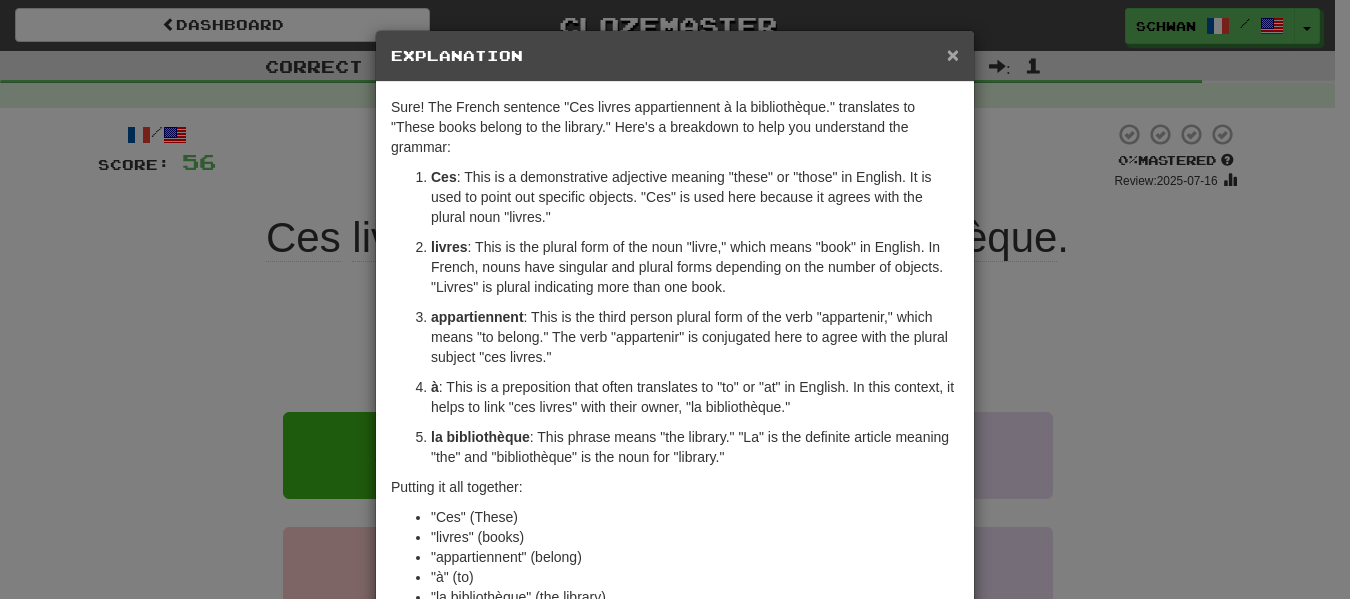 click on "×" at bounding box center (953, 54) 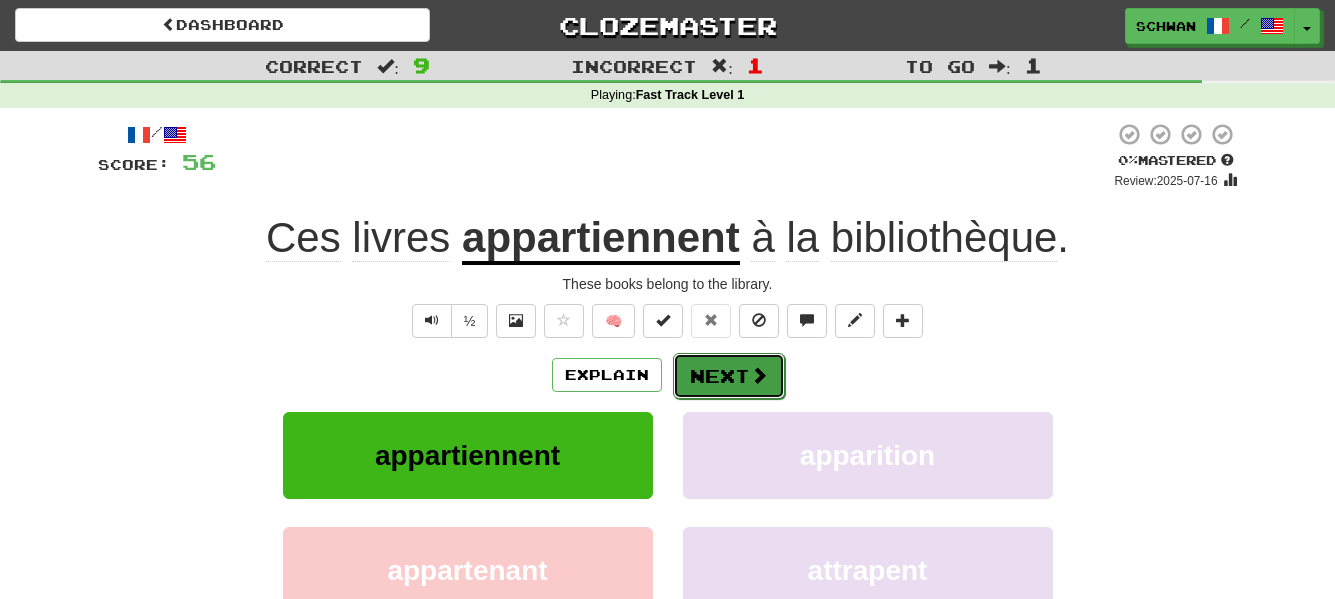 click on "Next" at bounding box center (729, 376) 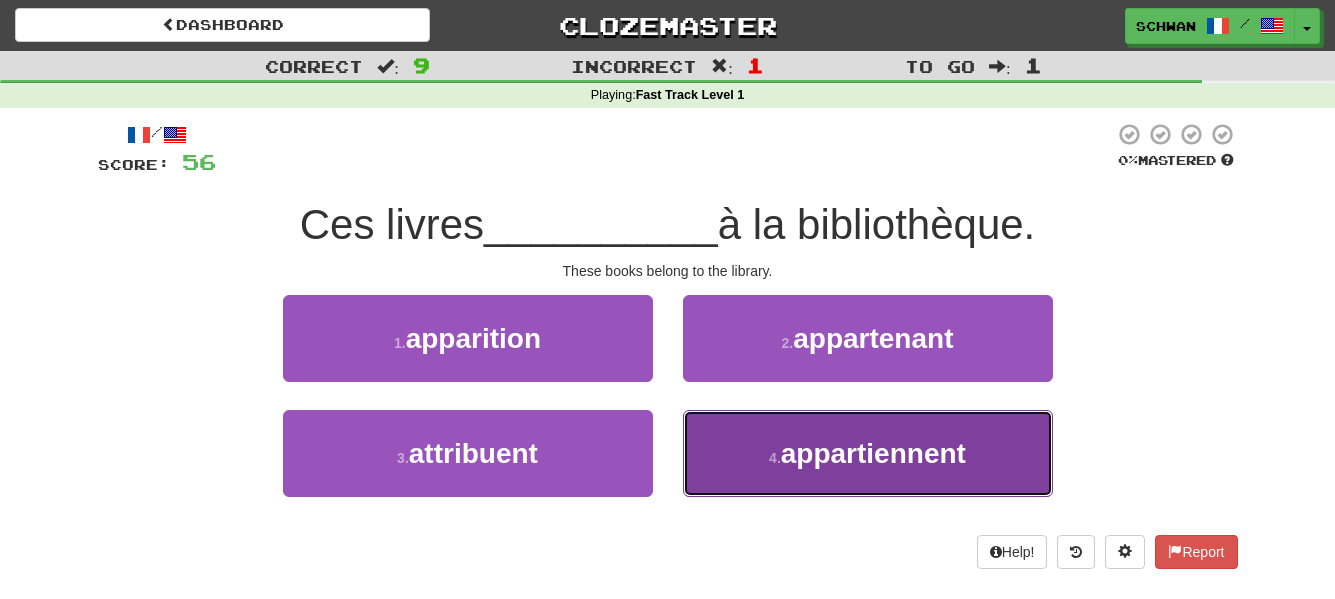click on "appartiennent" at bounding box center (873, 453) 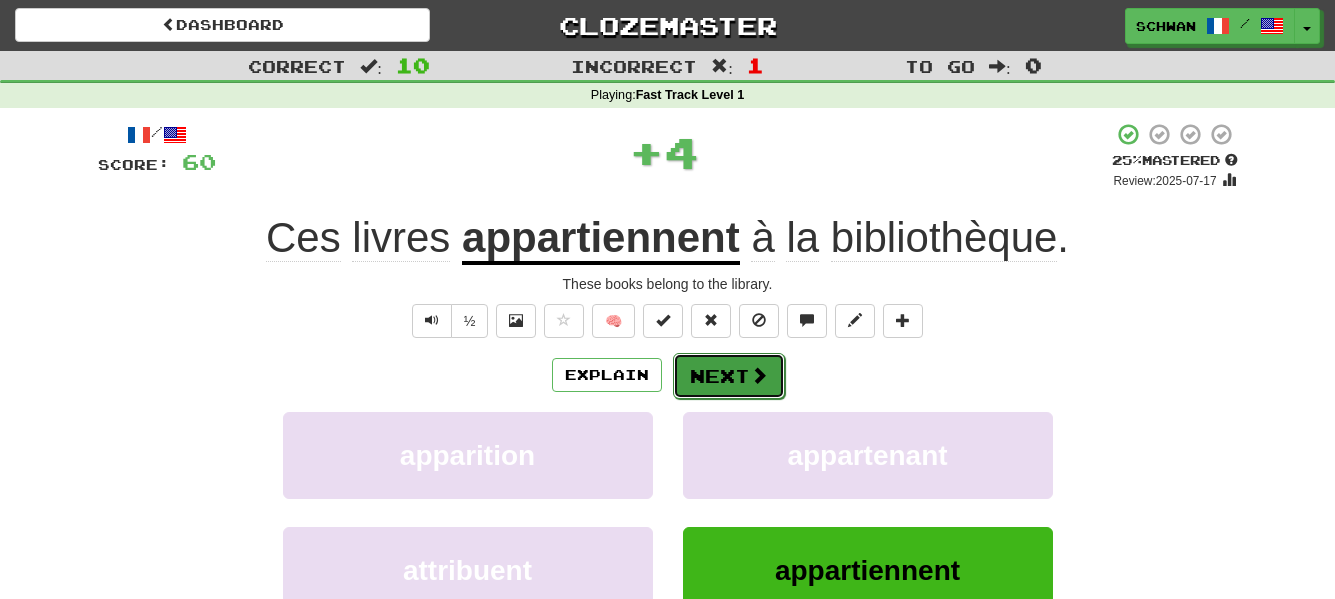 click on "Next" at bounding box center [729, 376] 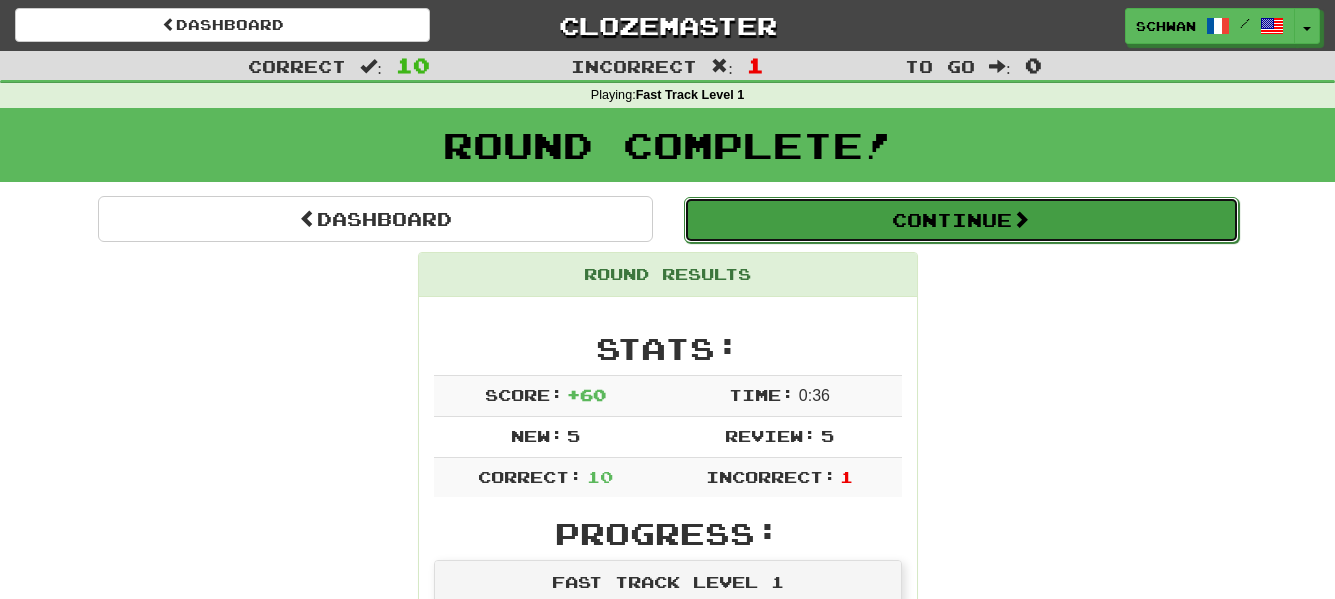 click on "Continue" at bounding box center (961, 220) 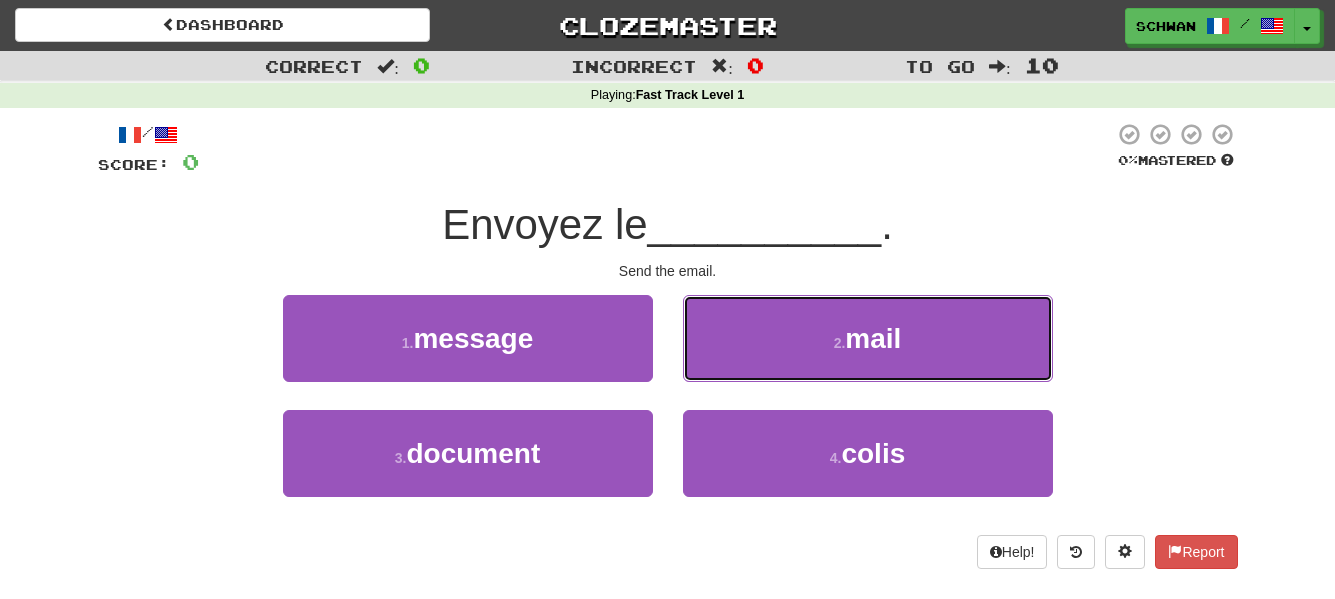 click on "2 .  mail" at bounding box center (868, 338) 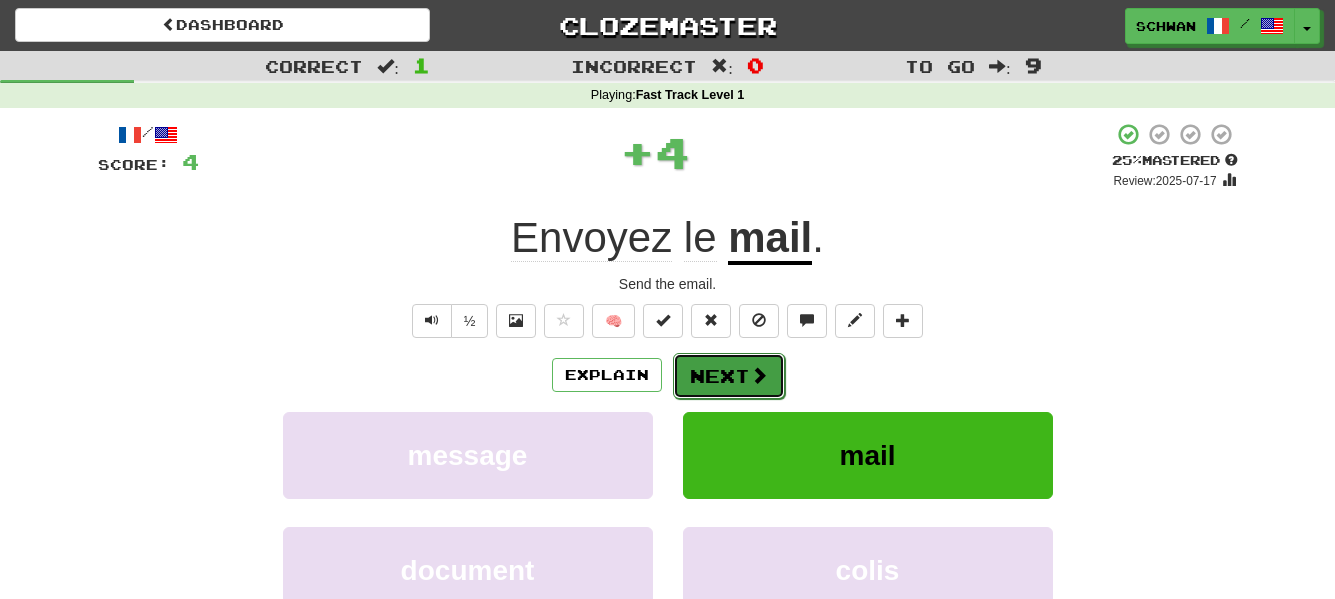 click at bounding box center (759, 375) 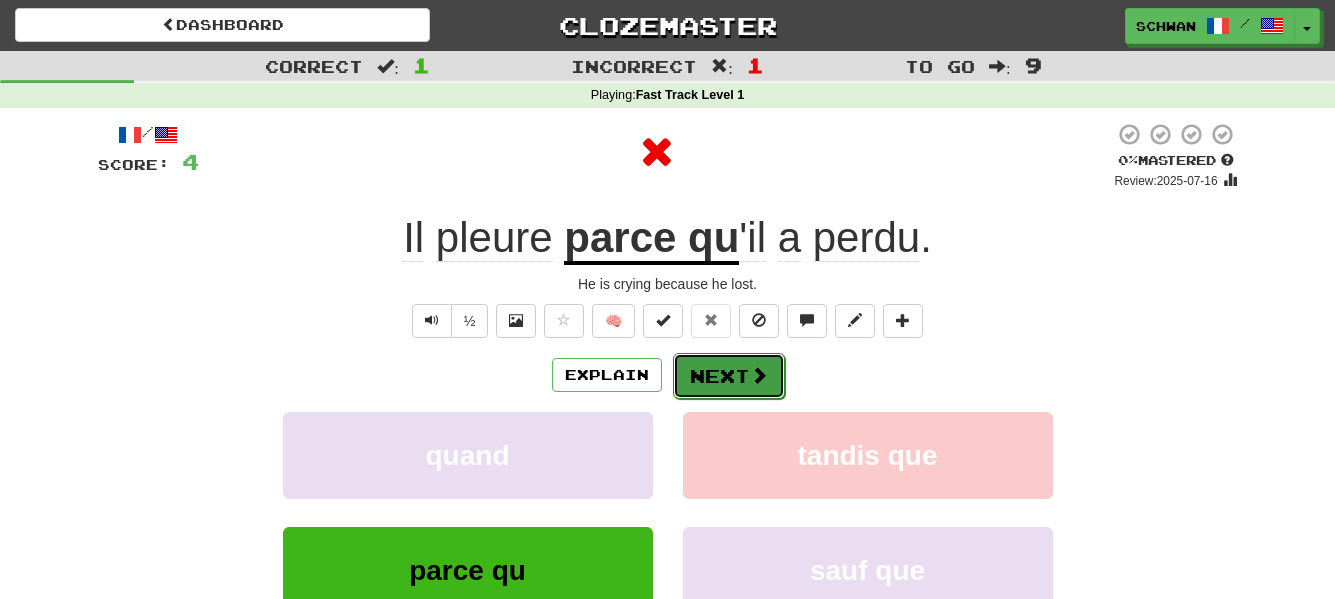 click at bounding box center (759, 375) 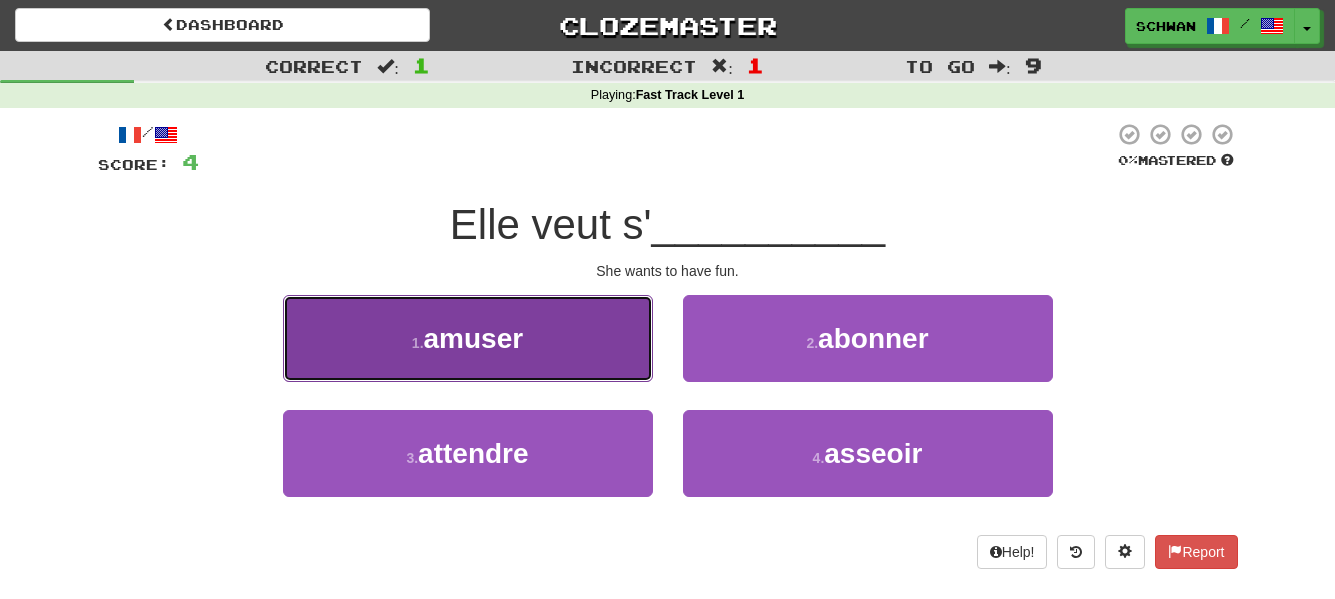click on "1 .  amuser" at bounding box center (468, 338) 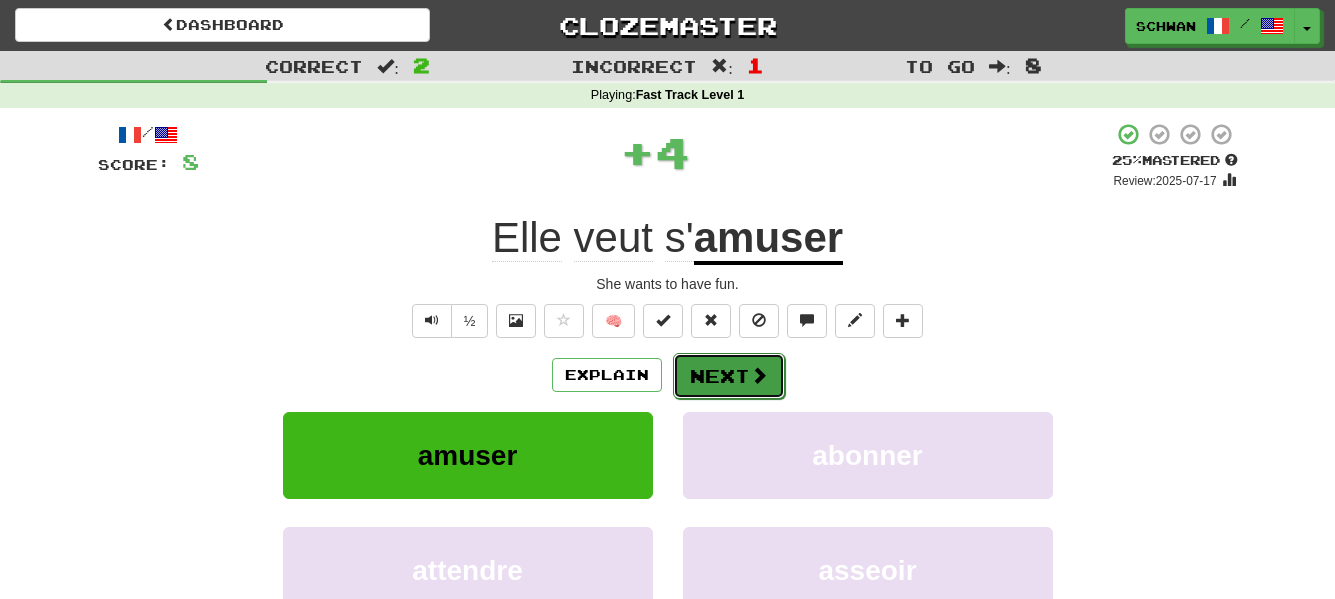 click on "Next" at bounding box center (729, 376) 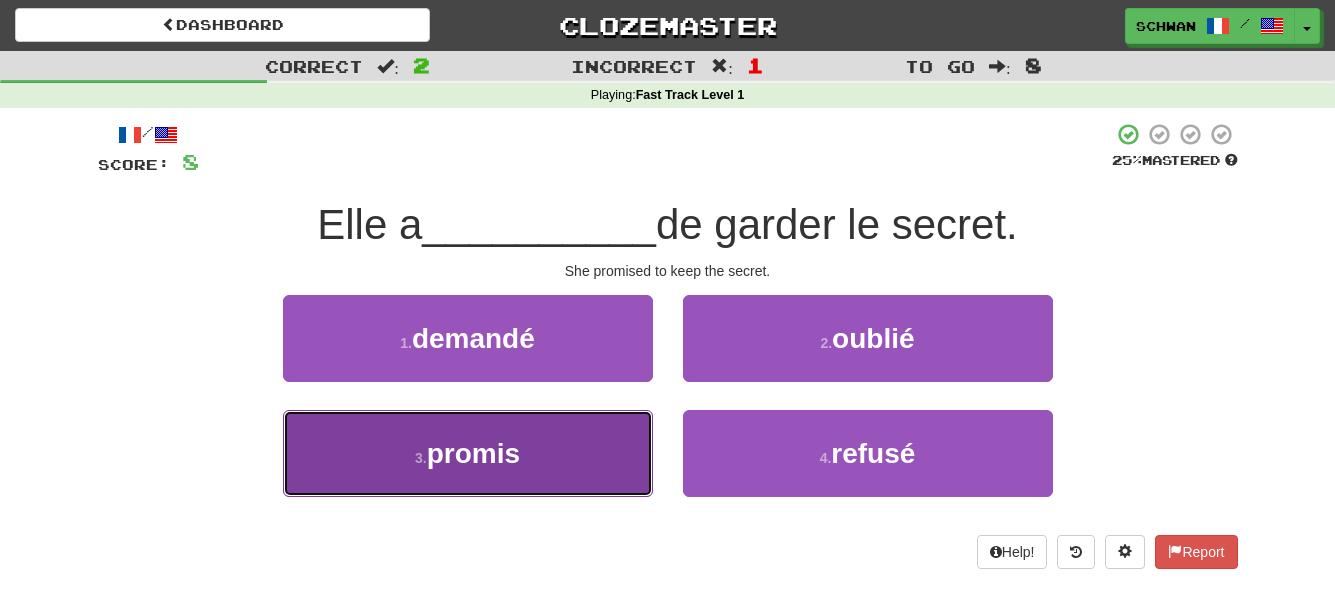 click on "3 .  promis" at bounding box center [468, 453] 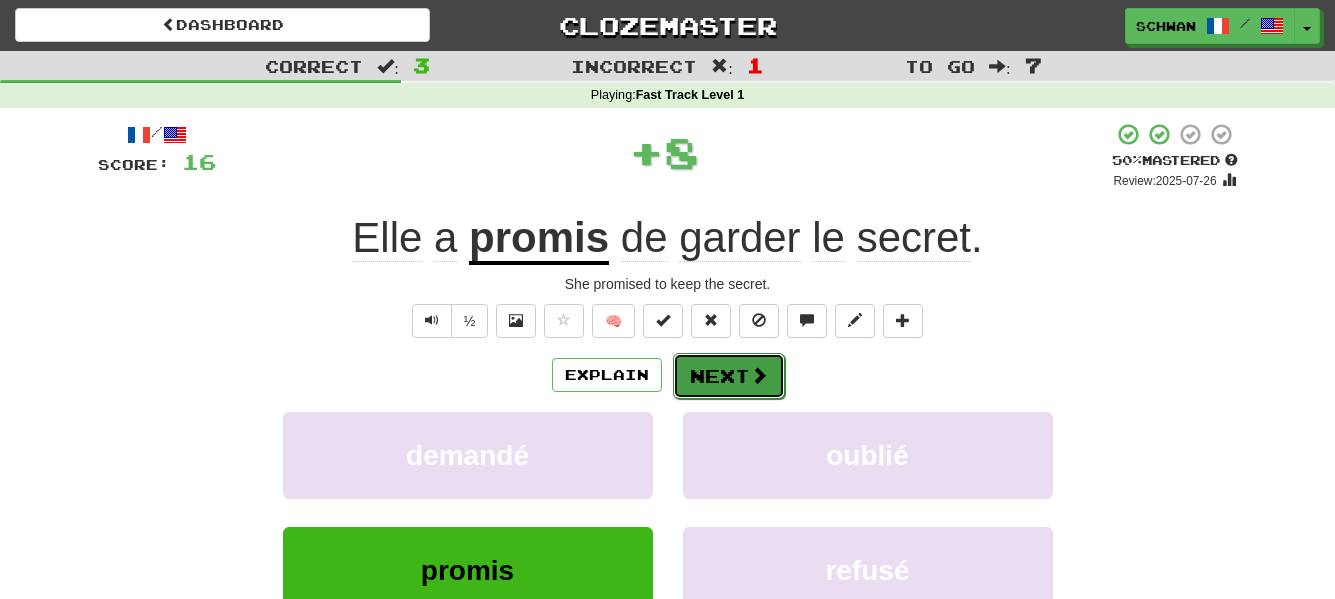 click on "Next" at bounding box center (729, 376) 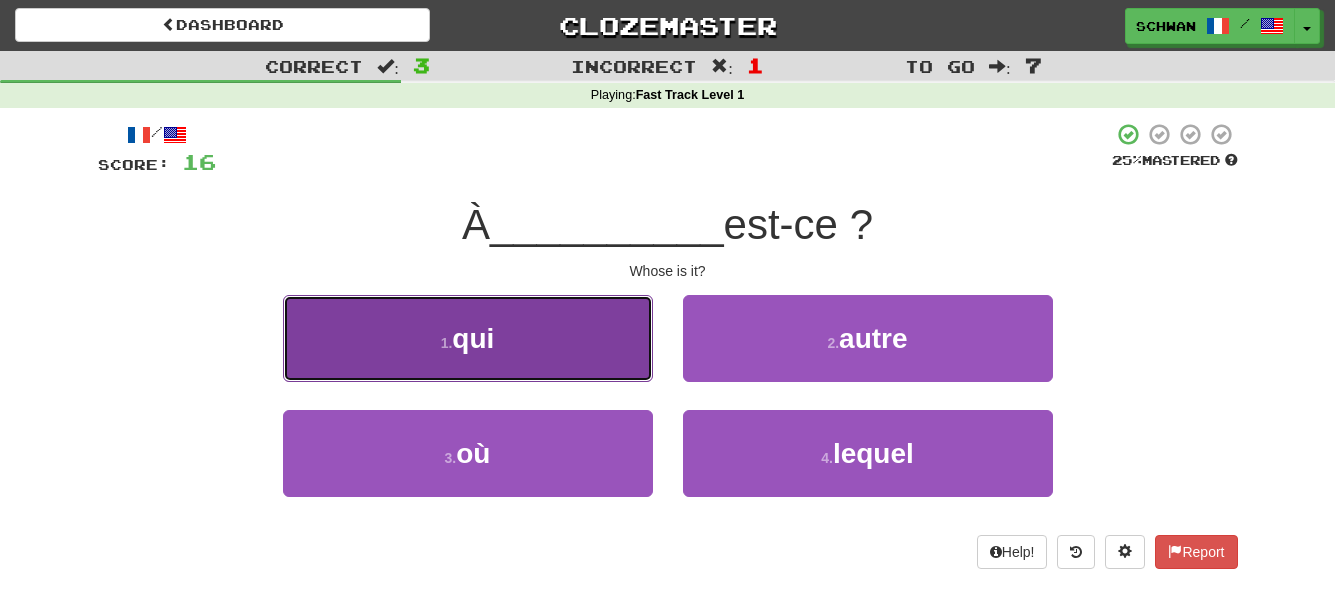 click on "1 .  qui" at bounding box center (468, 338) 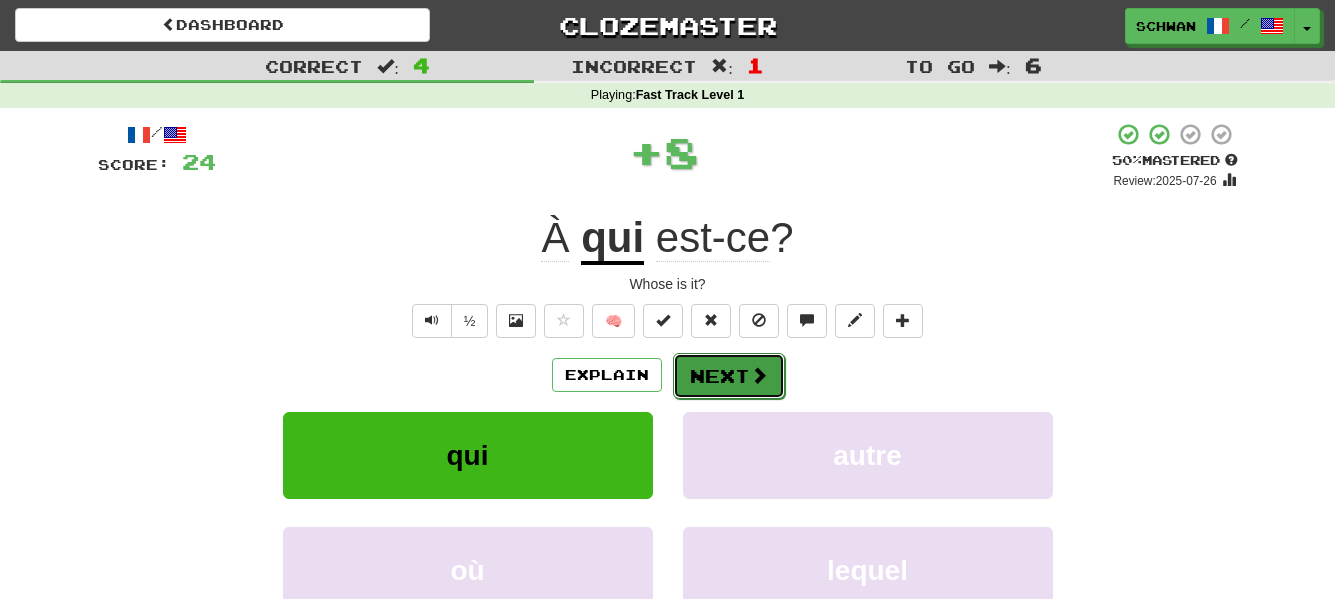 click on "Next" at bounding box center (729, 376) 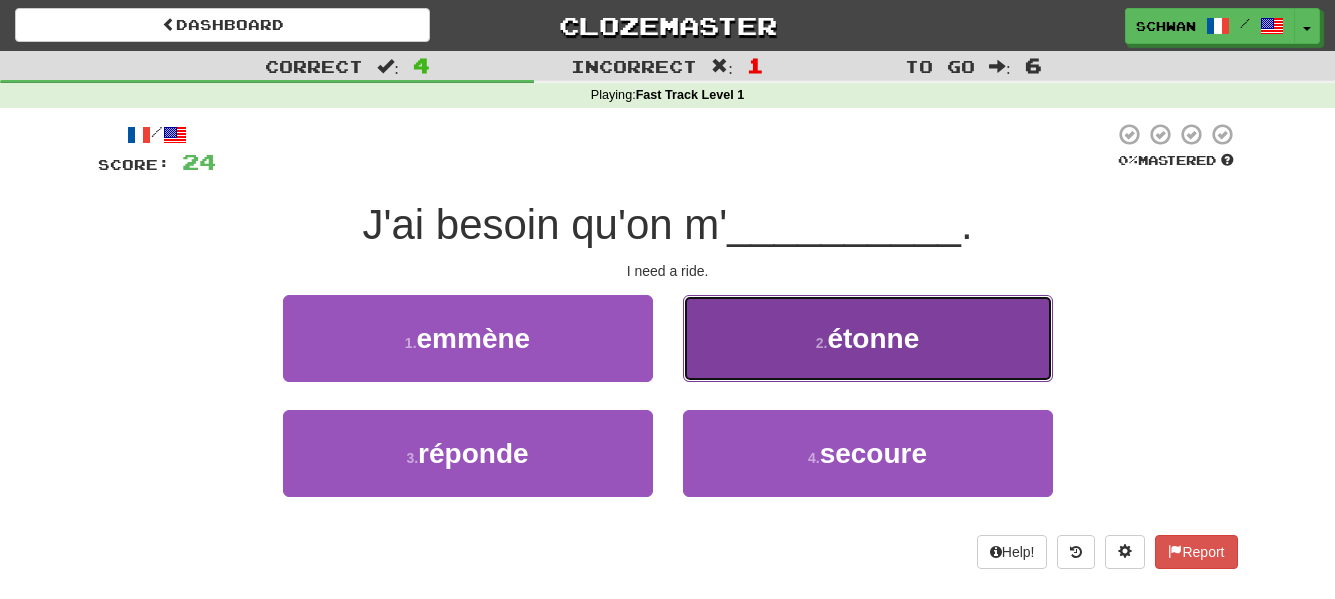 click on "2 .  étonne" at bounding box center [868, 338] 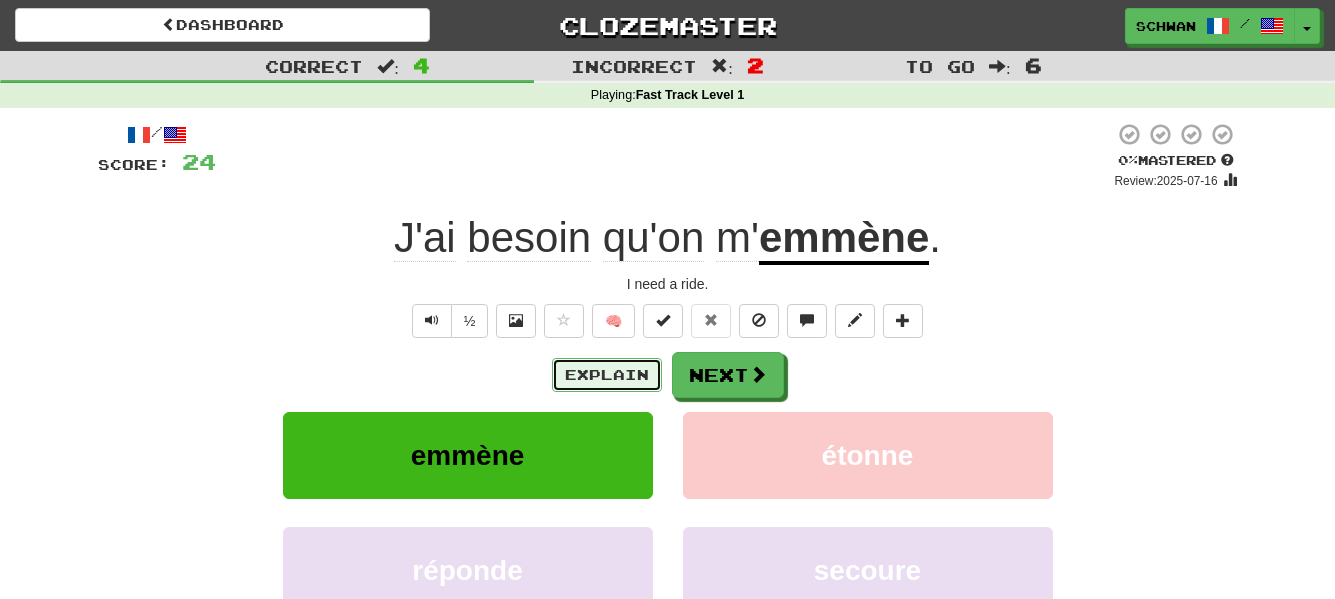 click on "Explain" at bounding box center [607, 375] 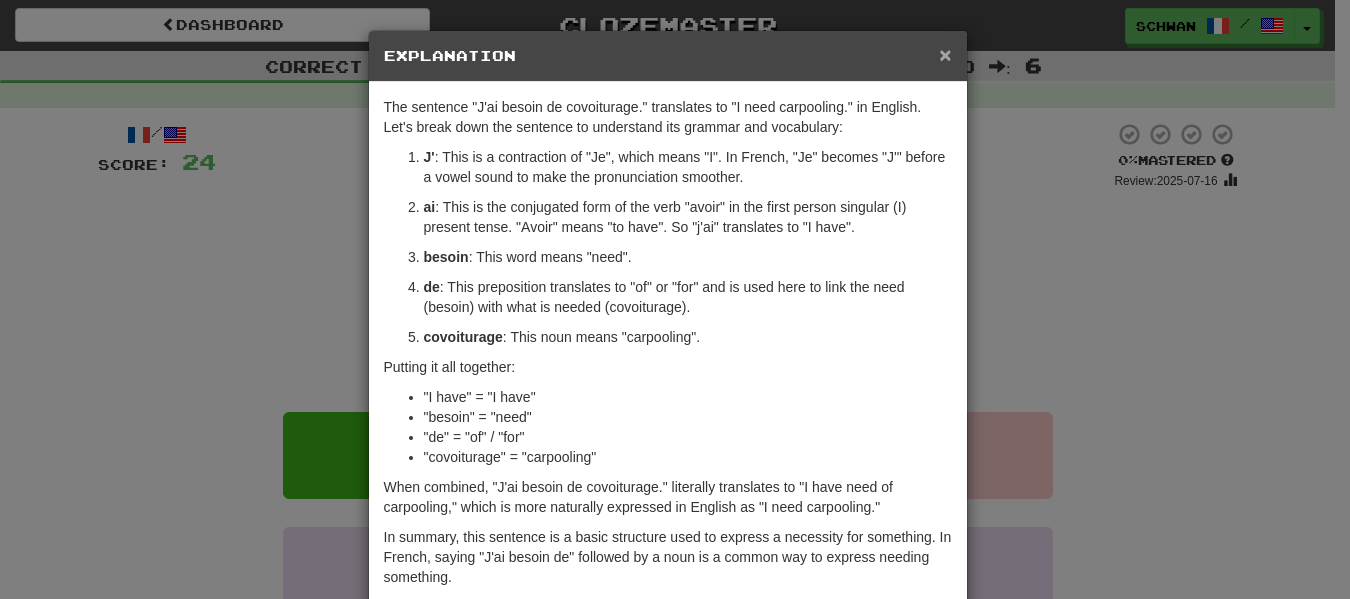 click on "×" at bounding box center (945, 54) 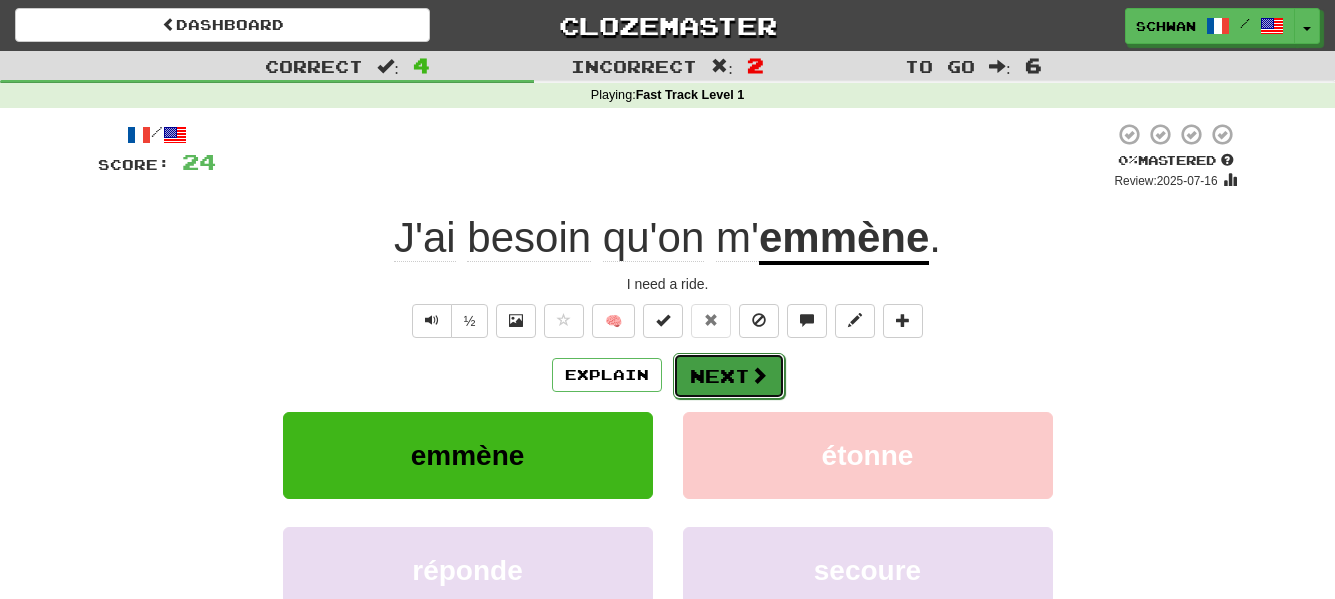 click on "Next" at bounding box center [729, 376] 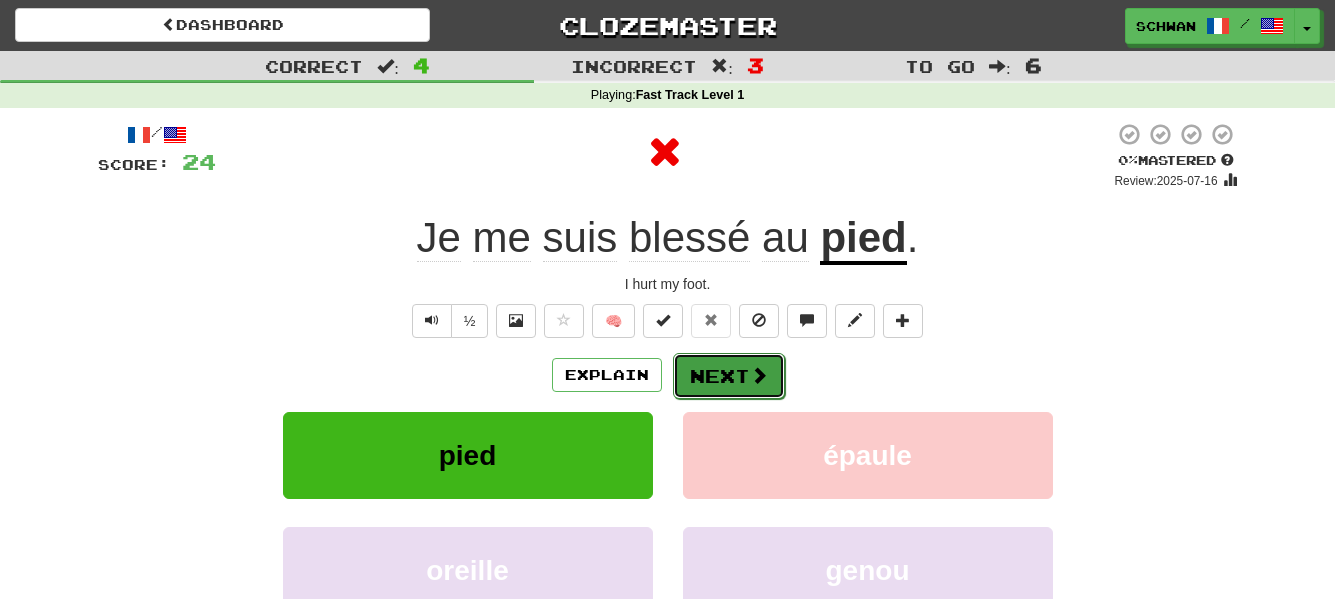 click on "Next" at bounding box center (729, 376) 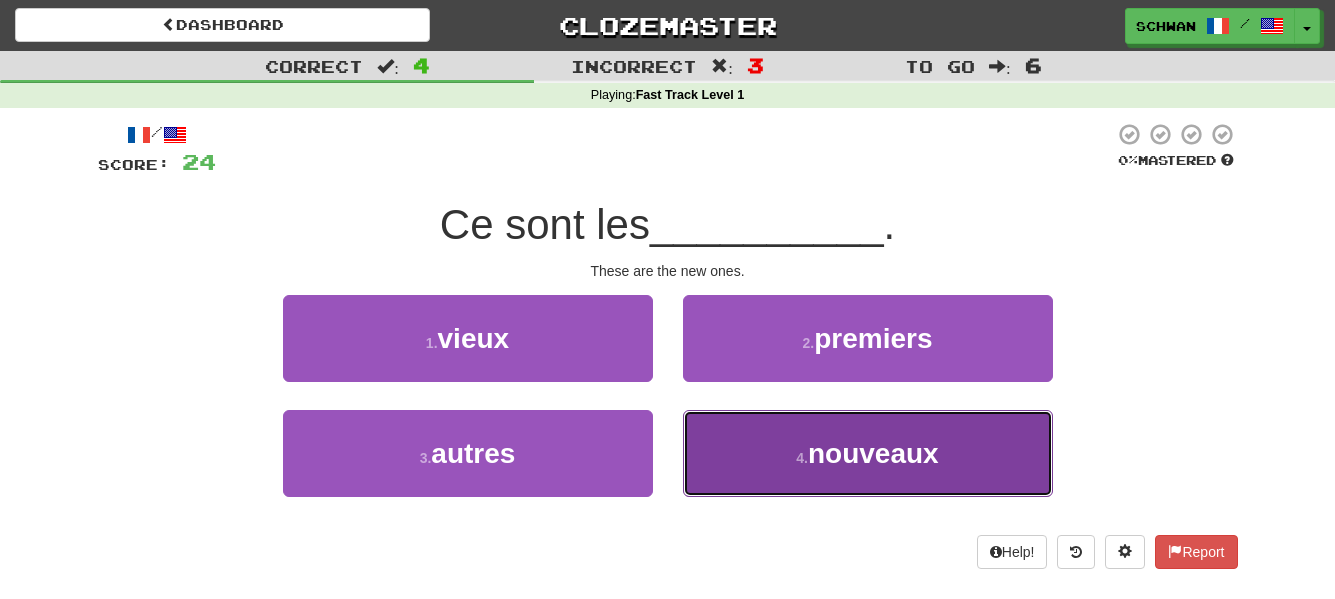 click on "4 .  nouveaux" at bounding box center [868, 453] 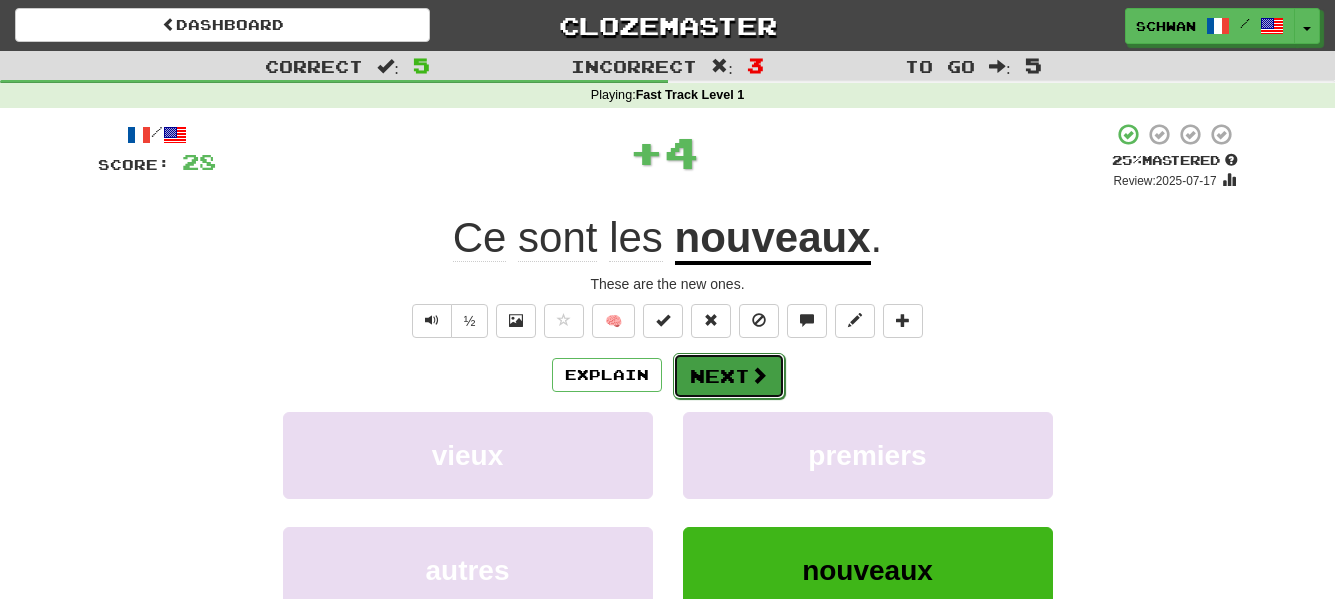 click on "Next" at bounding box center (729, 376) 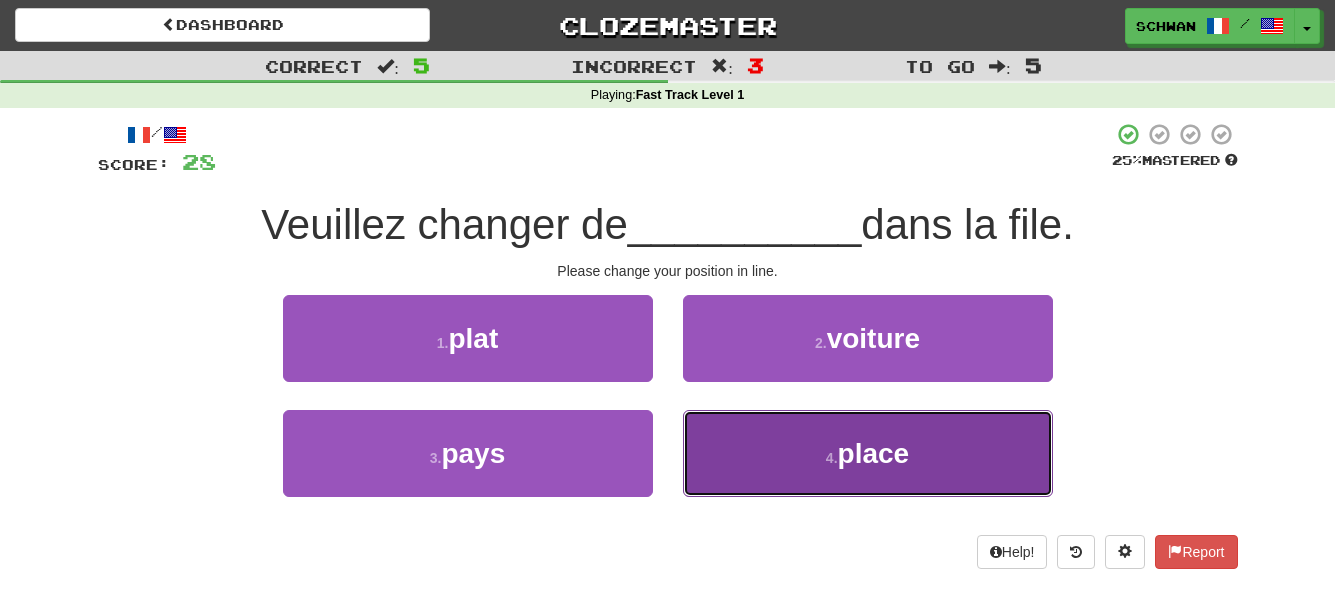 click on "4 .  place" at bounding box center [868, 453] 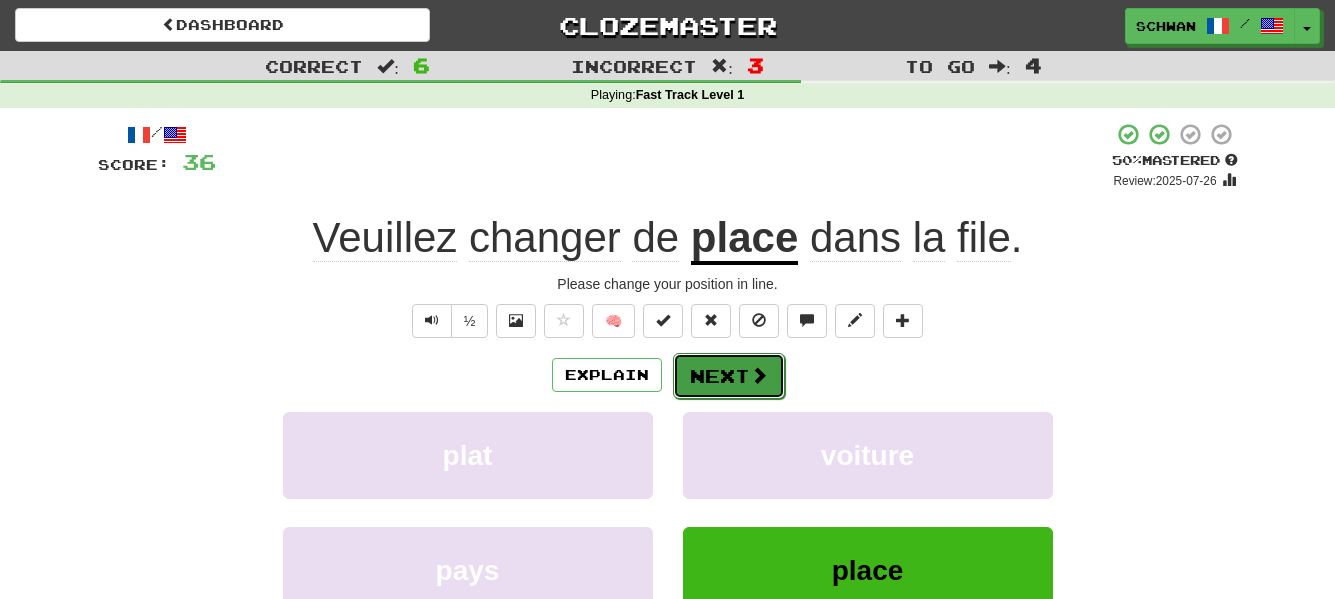click on "Next" at bounding box center (729, 376) 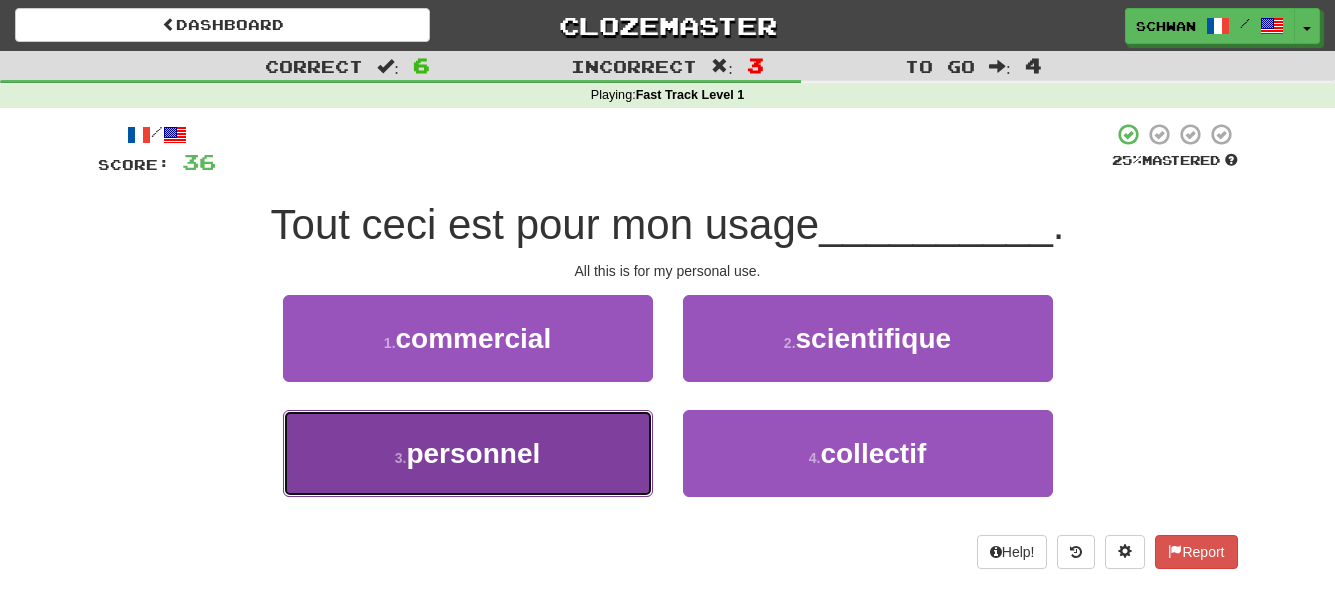 click on "3 .  personnel" at bounding box center (468, 453) 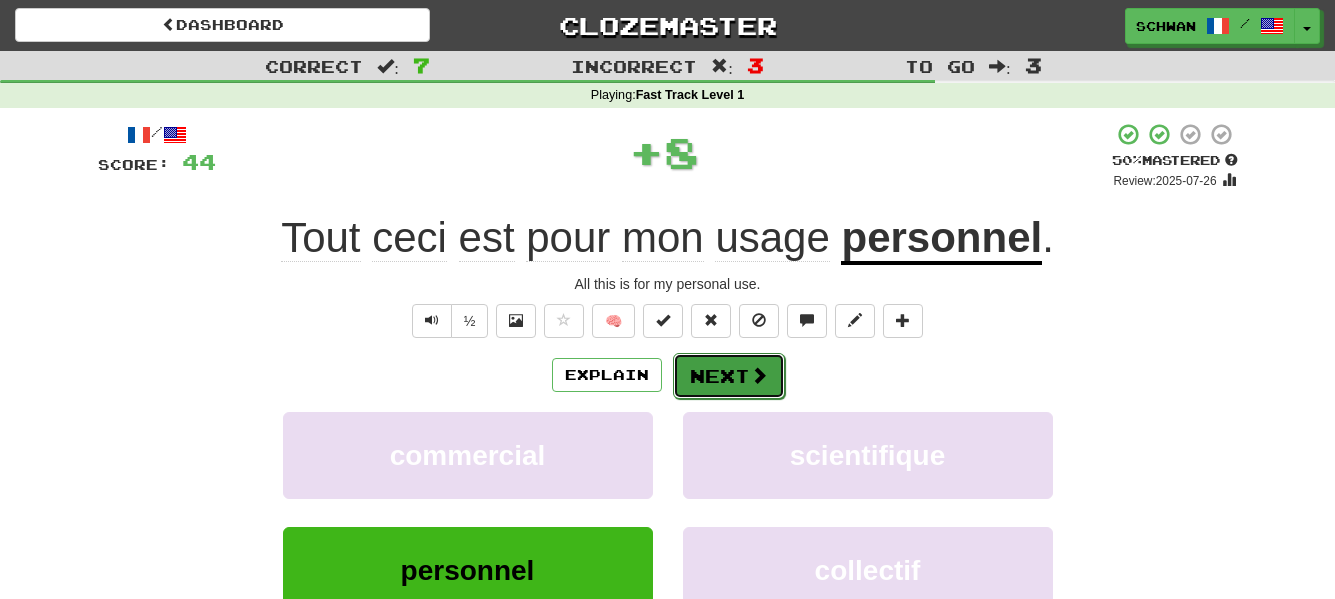 click on "Next" at bounding box center (729, 376) 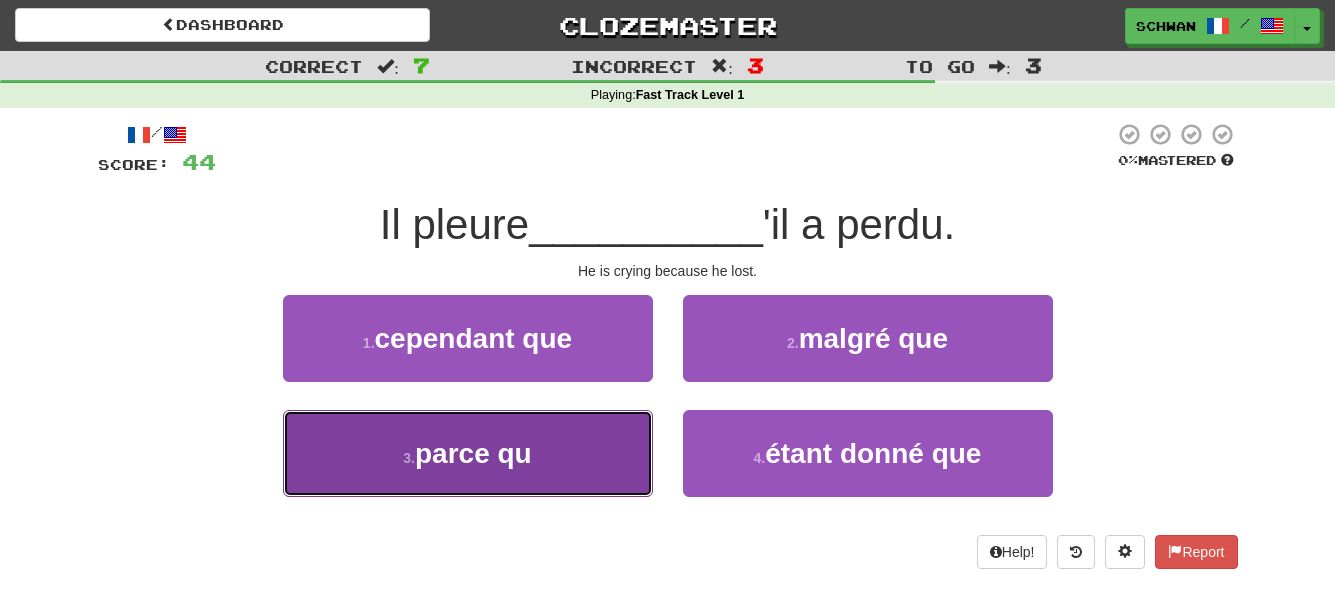 click on "parce qu" at bounding box center (473, 453) 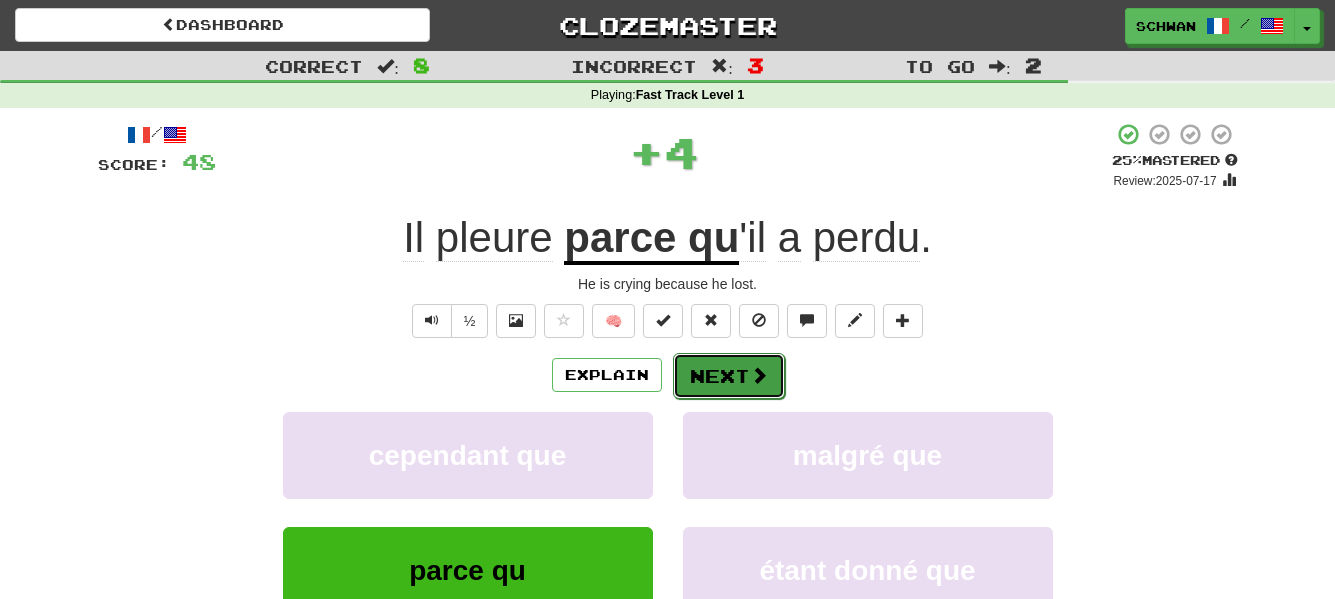 click at bounding box center [759, 375] 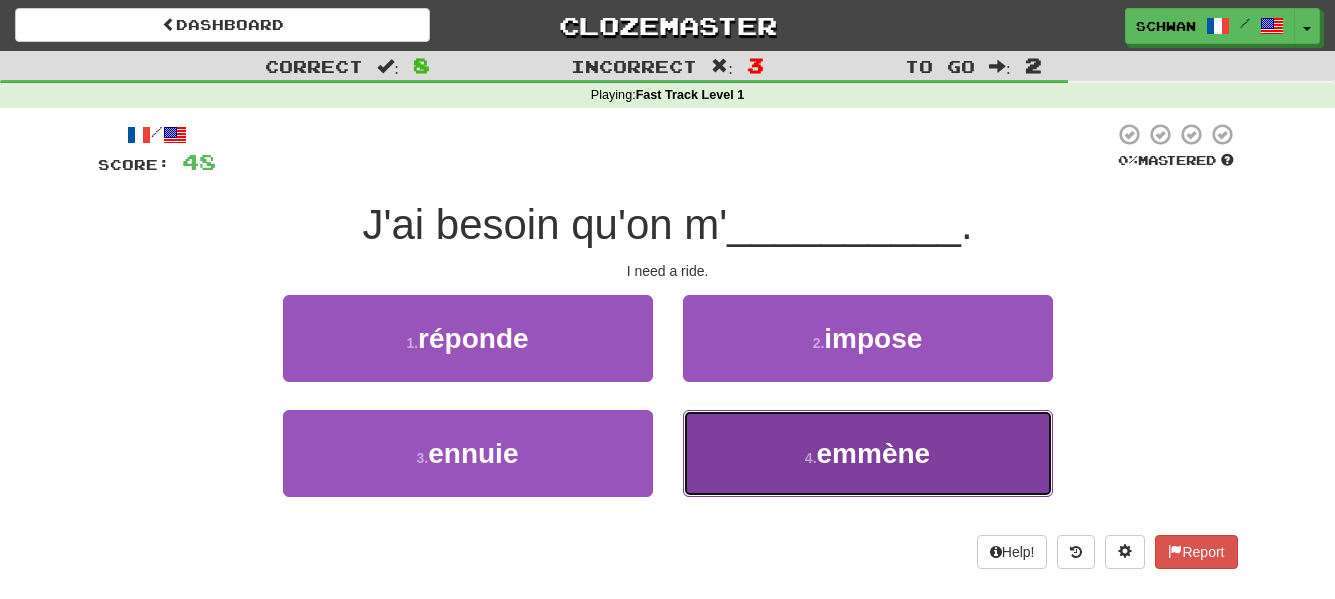 click on "emmène" at bounding box center [874, 453] 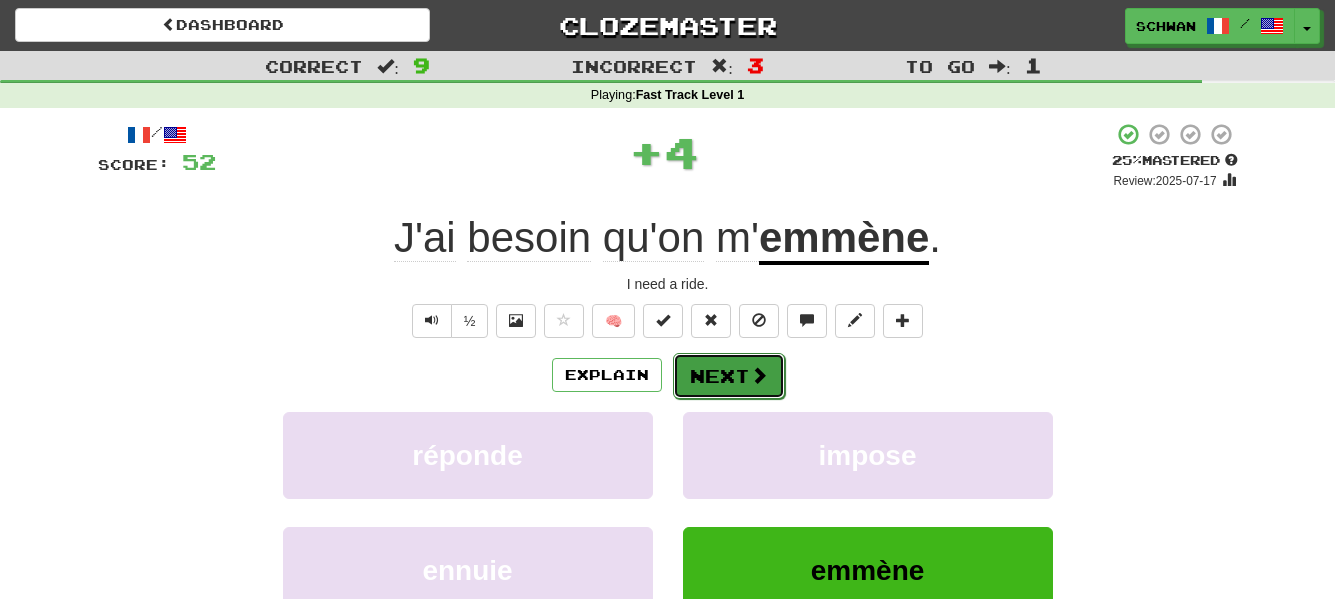 click on "Next" at bounding box center (729, 376) 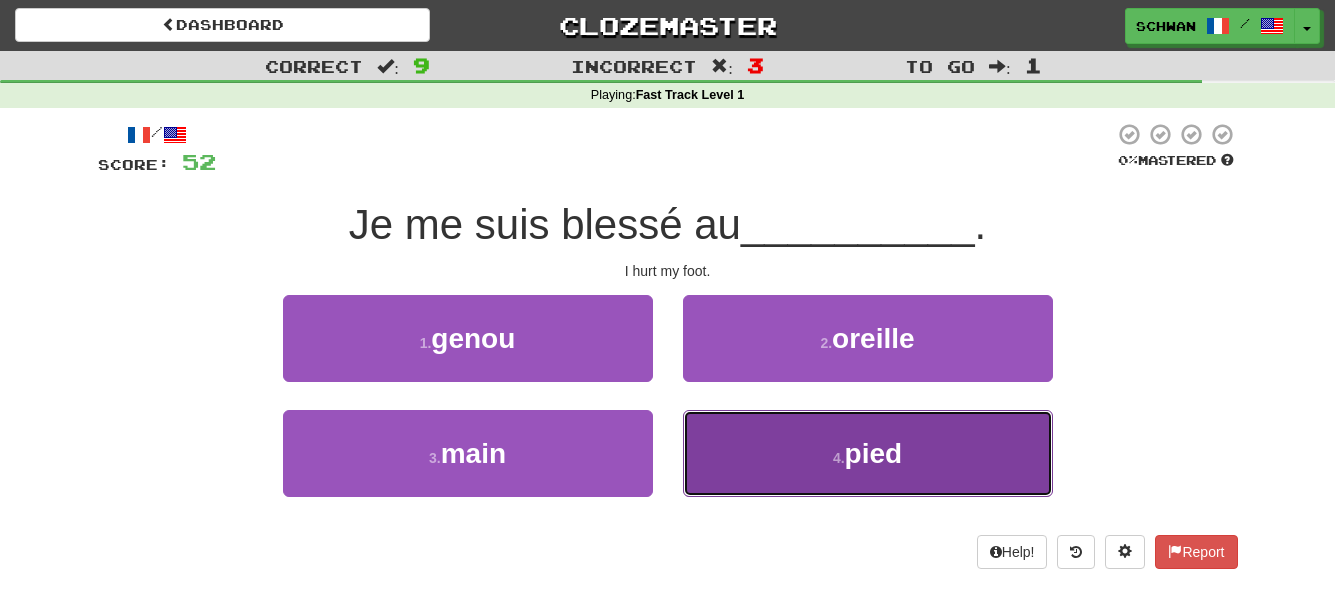 click on "4 .  pied" at bounding box center (868, 453) 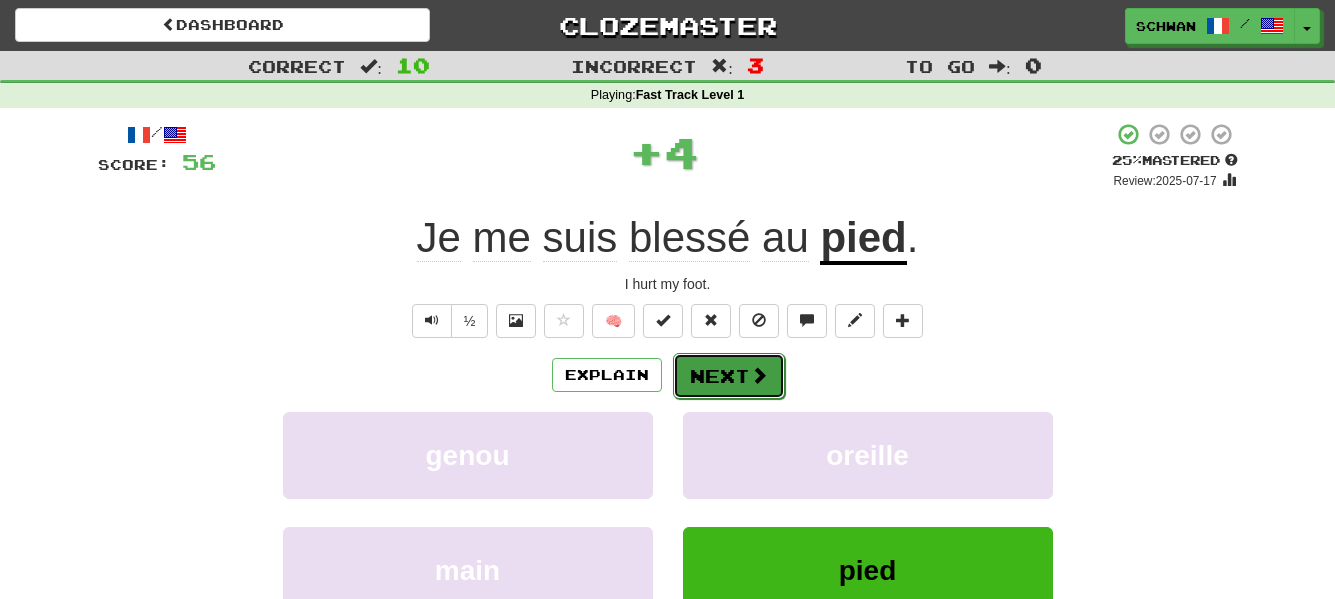 click on "Next" at bounding box center [729, 376] 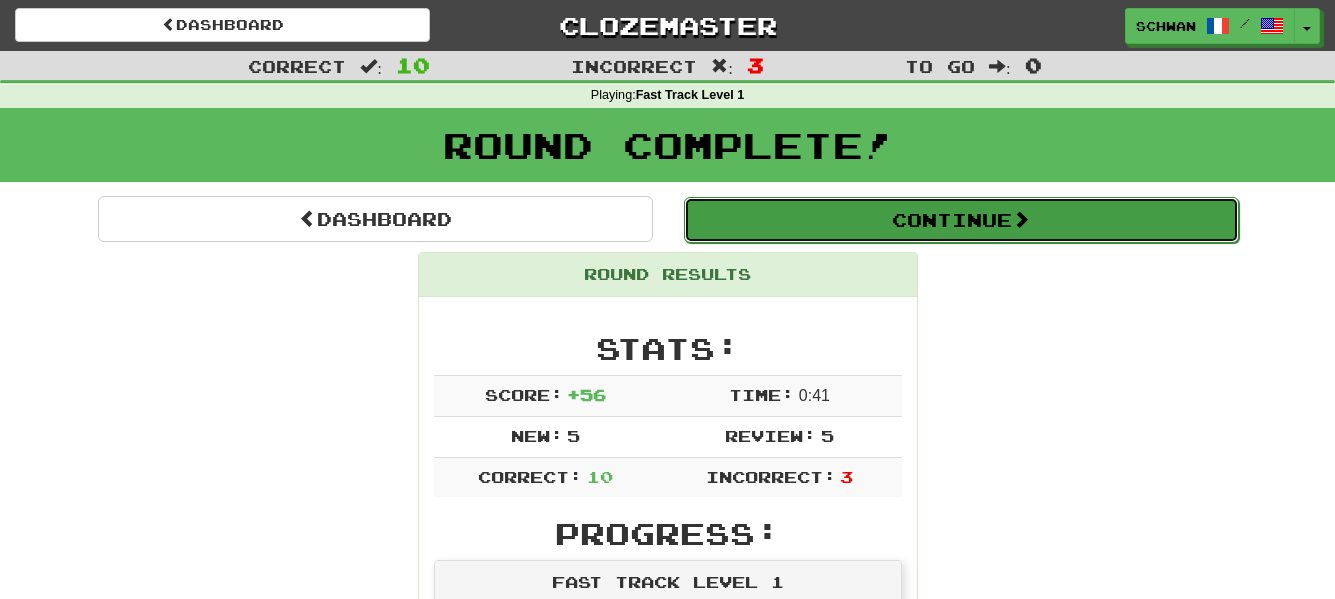 click on "Continue" at bounding box center (961, 220) 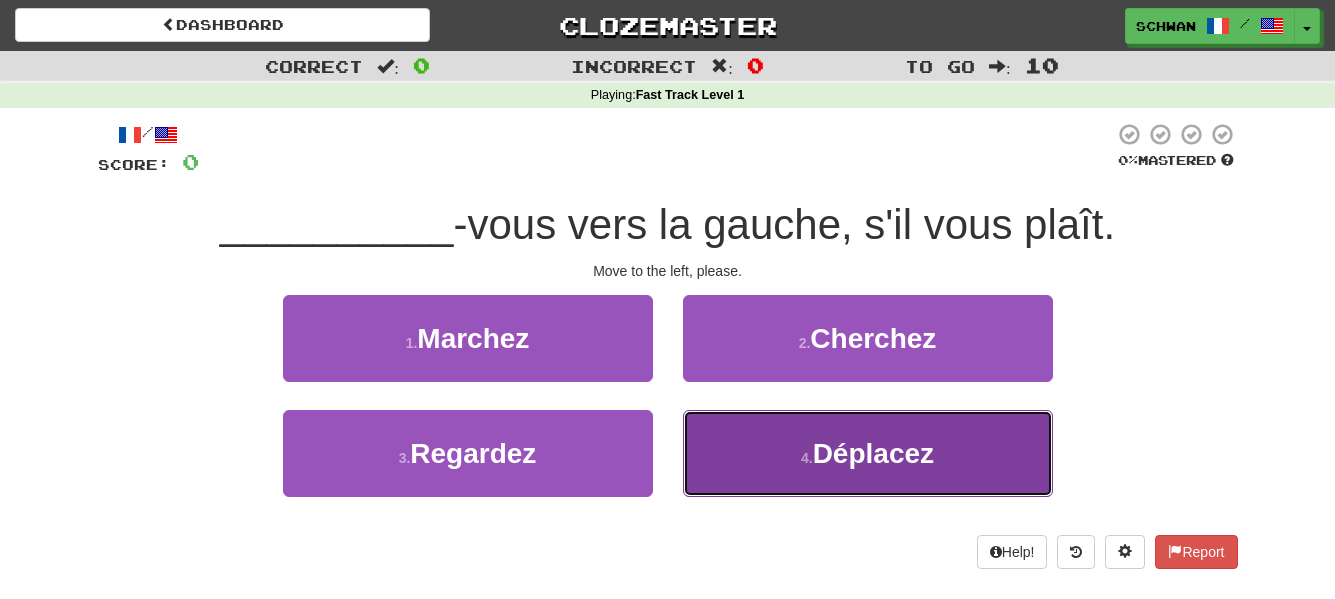 click on "4 .  Déplacez" at bounding box center (868, 453) 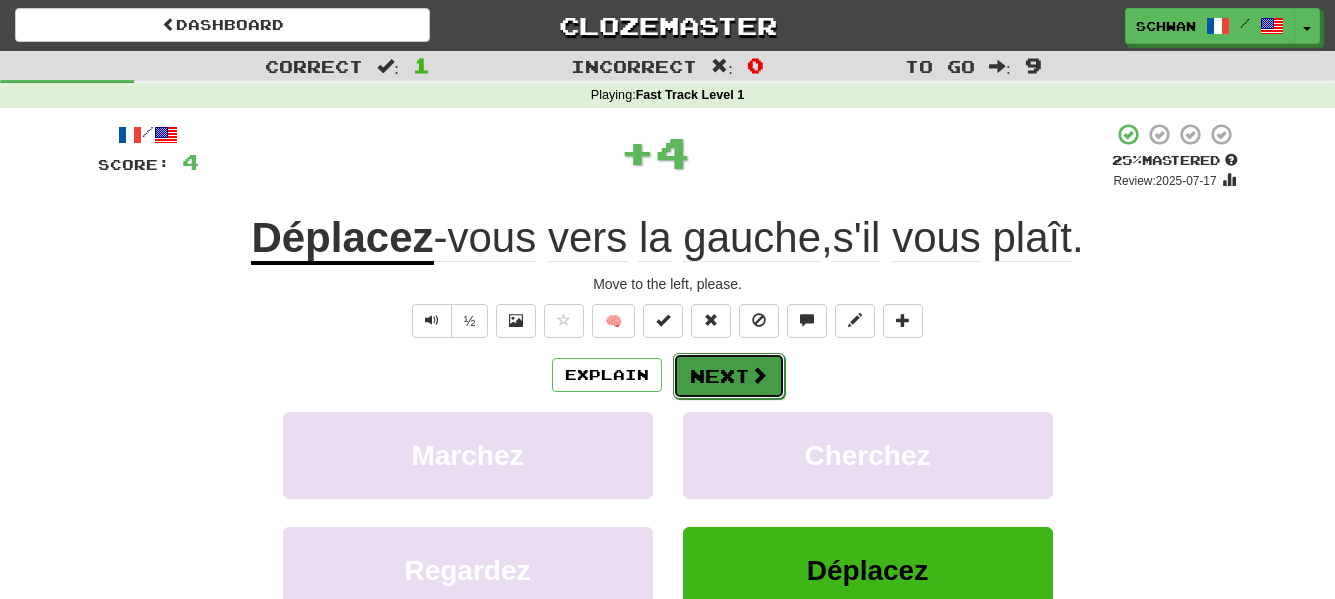click on "Next" at bounding box center (729, 376) 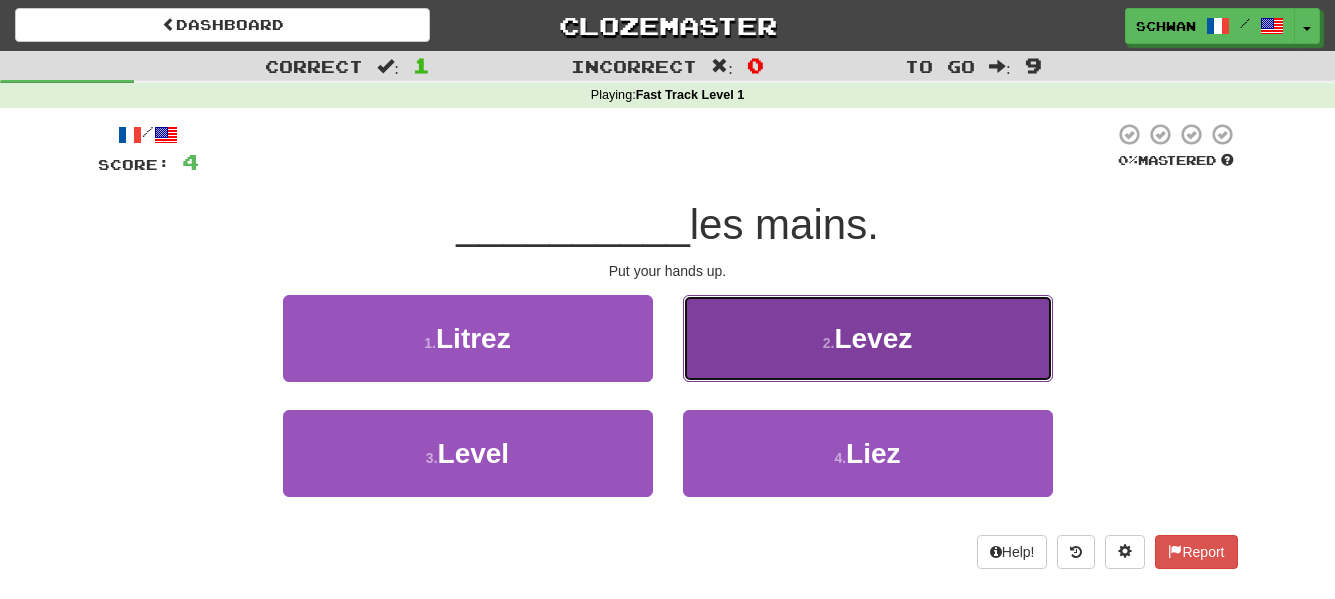 click on "2 .  Levez" at bounding box center (868, 338) 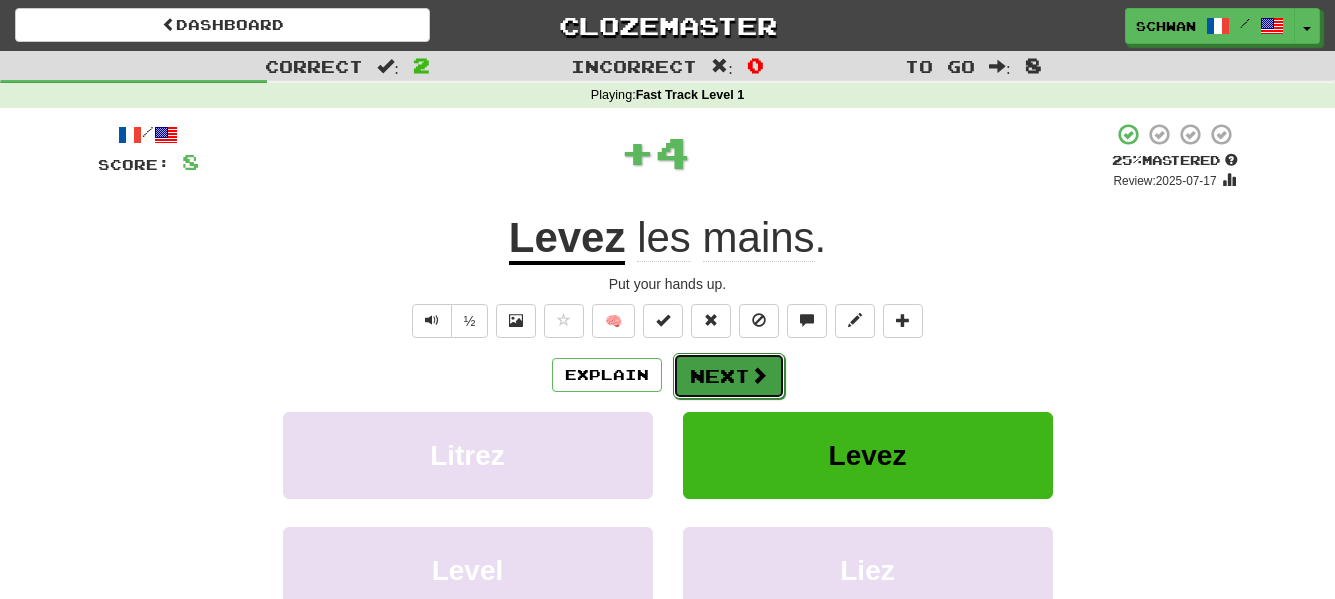 click on "Next" at bounding box center [729, 376] 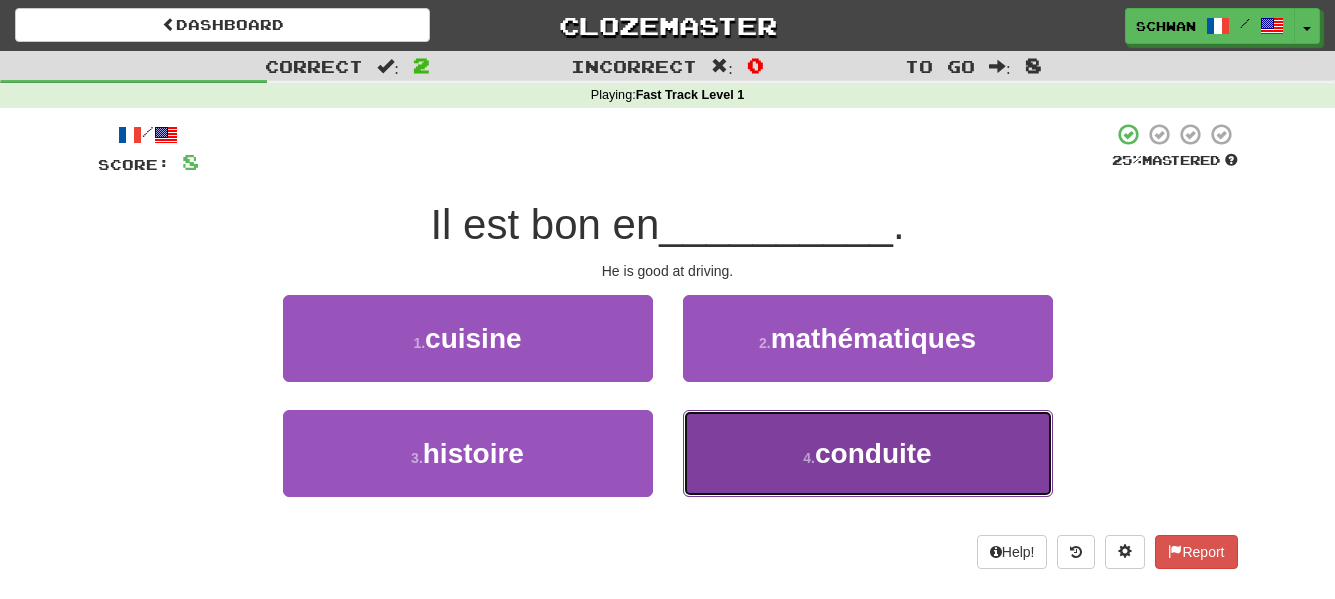 click on "4 .  conduite" at bounding box center [868, 453] 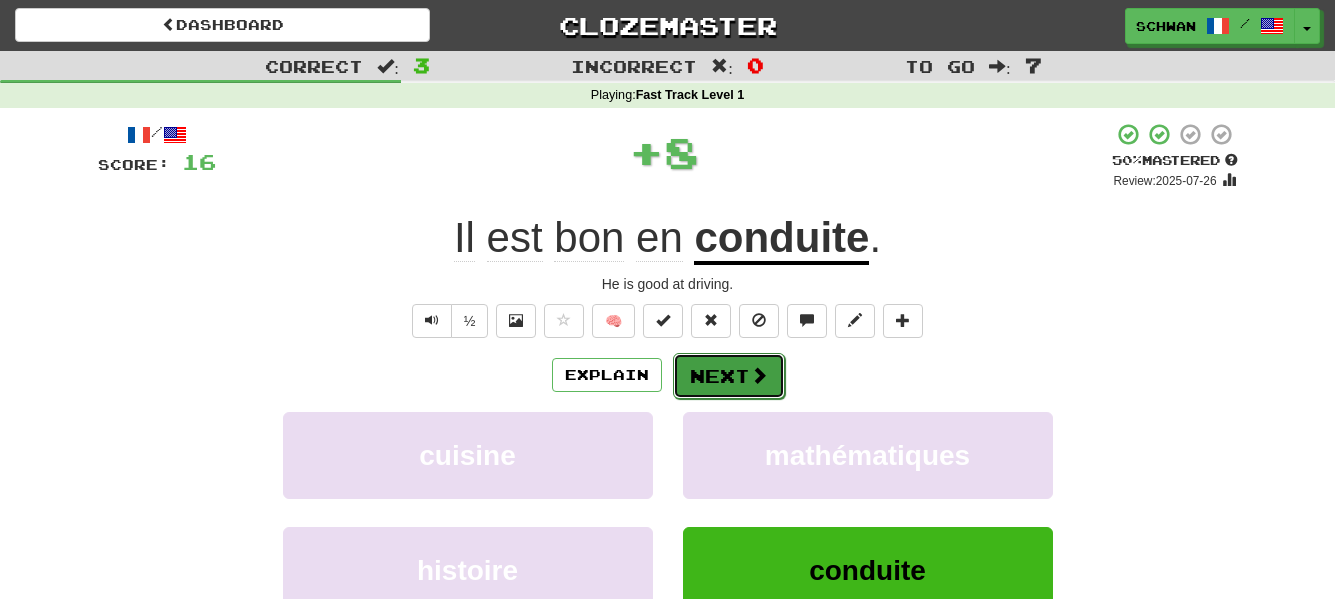 click on "Next" at bounding box center [729, 376] 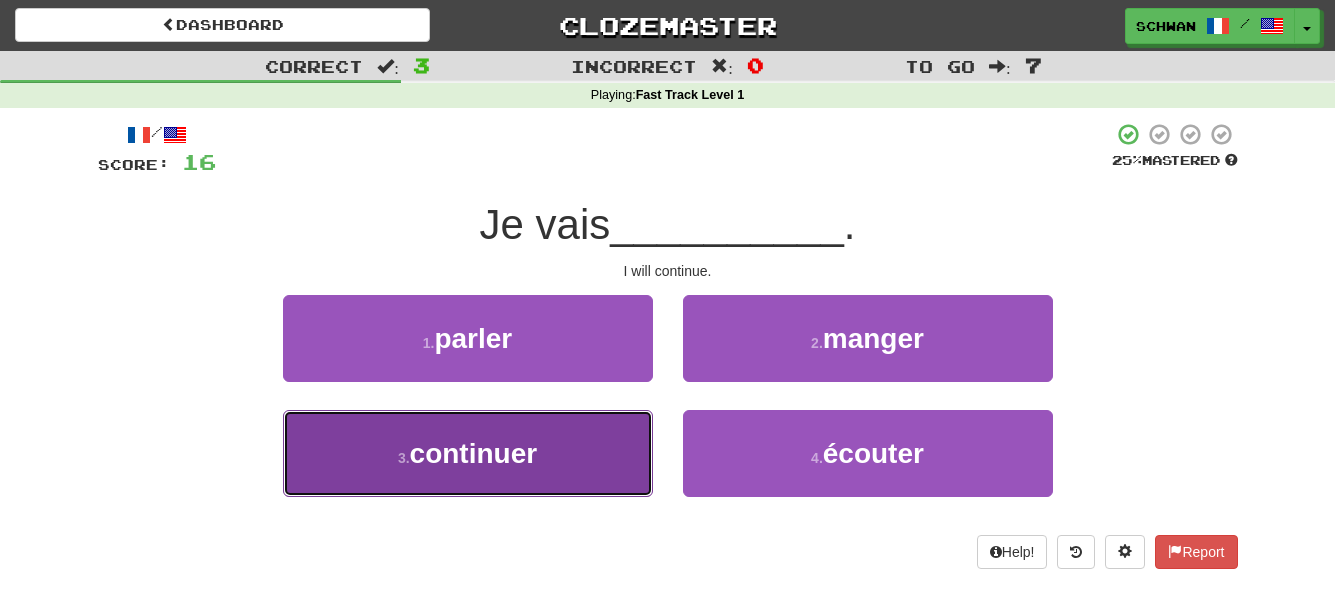 click on "3 .  continuer" at bounding box center (468, 453) 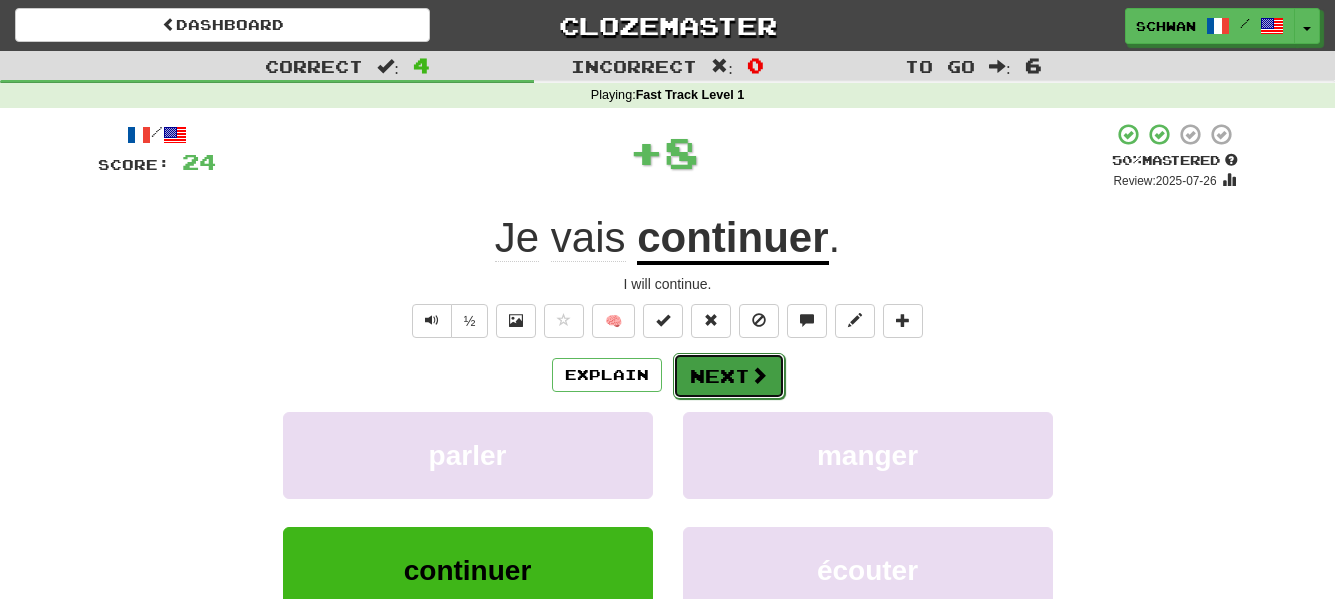click on "Next" at bounding box center (729, 376) 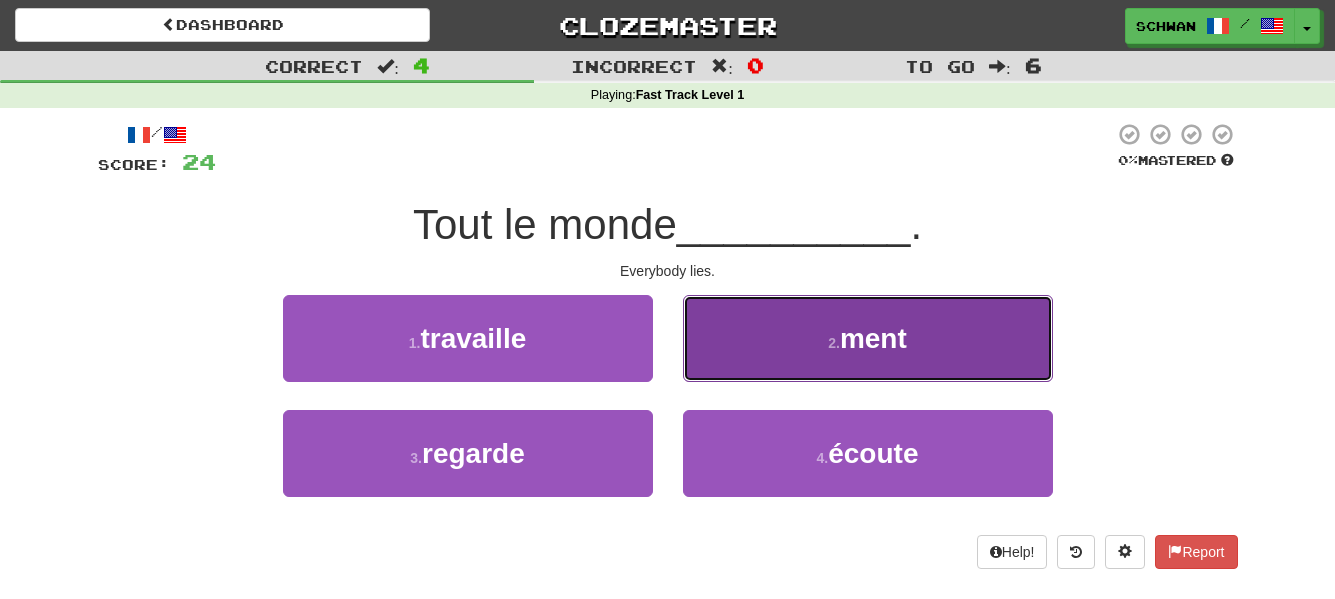 click on "ment" at bounding box center (873, 338) 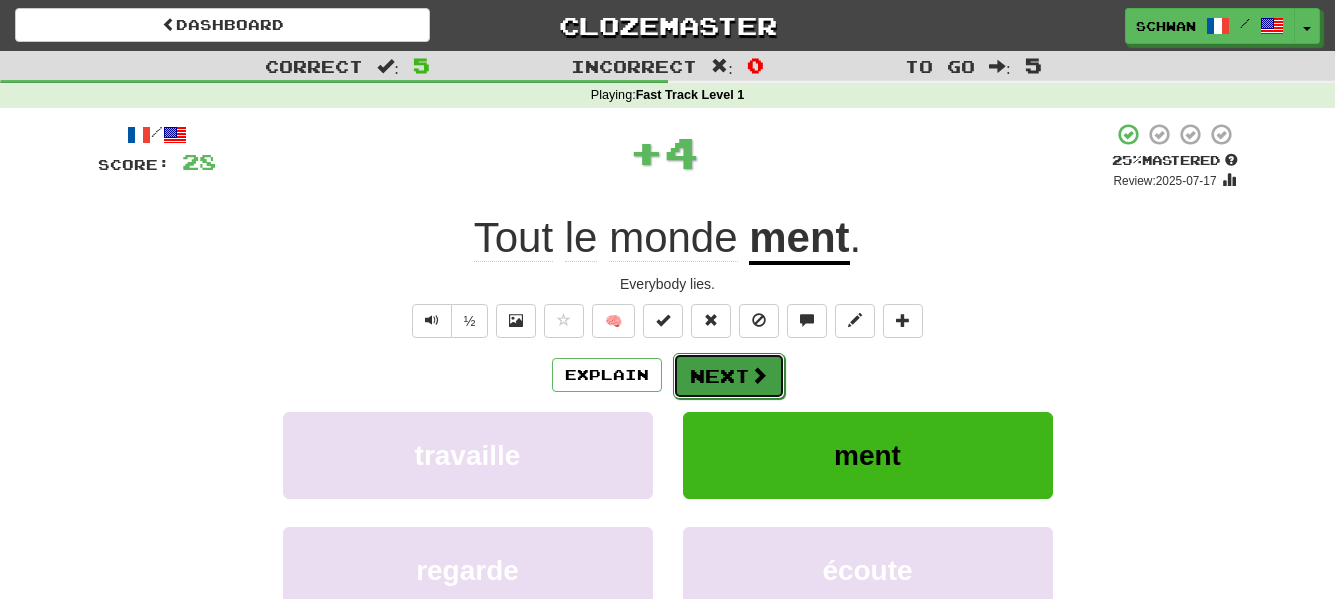 click on "Next" at bounding box center (729, 376) 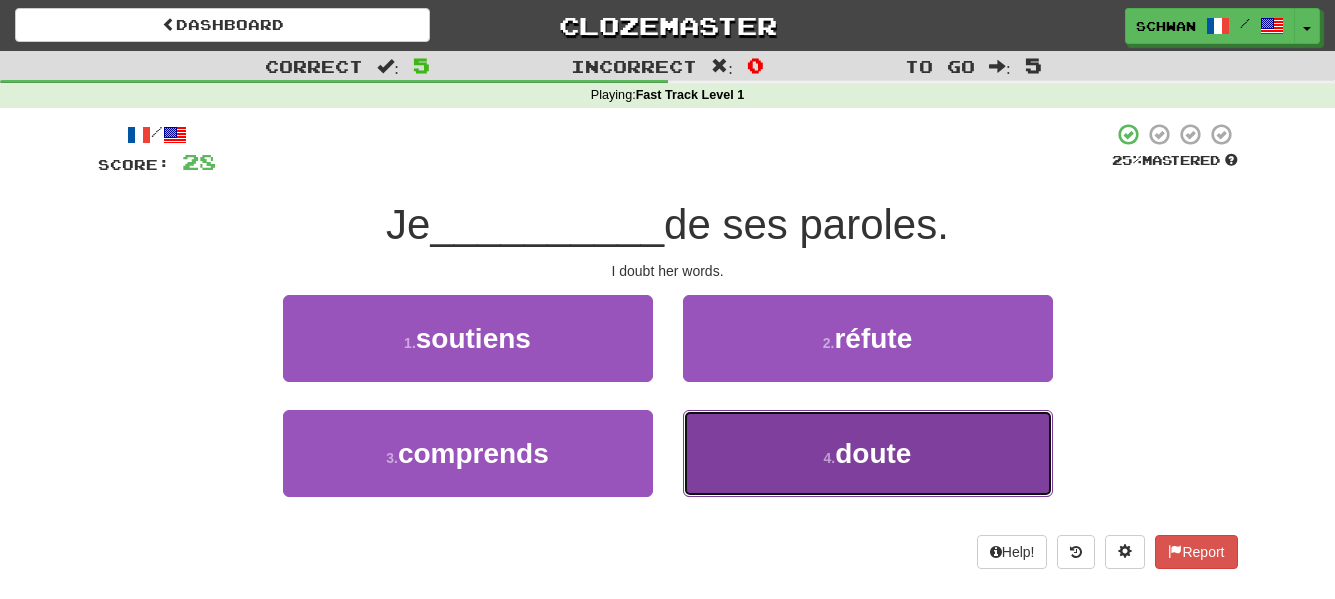 click on "4 .  doute" at bounding box center (868, 453) 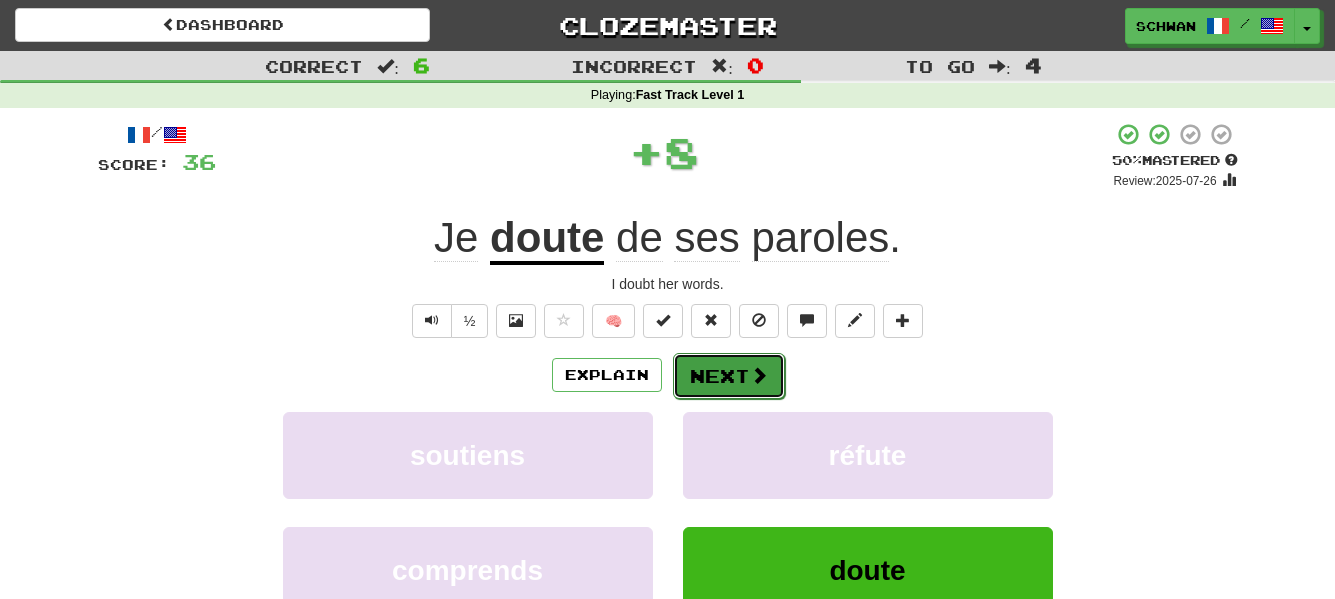 click on "Next" at bounding box center (729, 376) 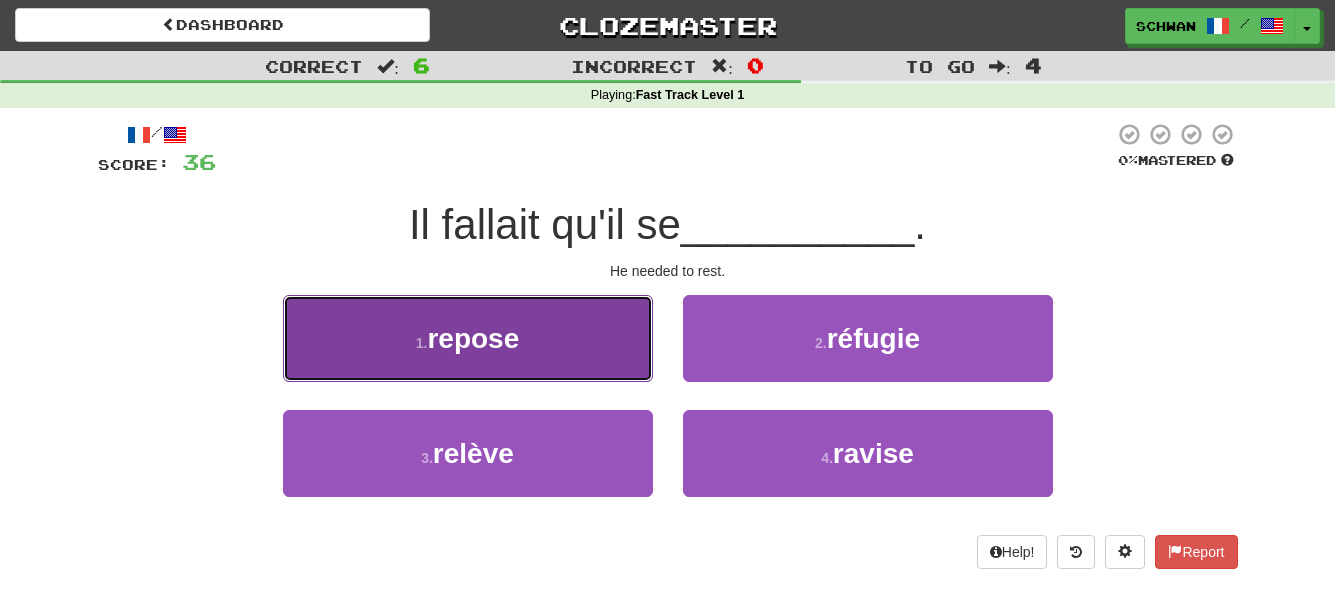 click on "1 .  repose" at bounding box center [468, 338] 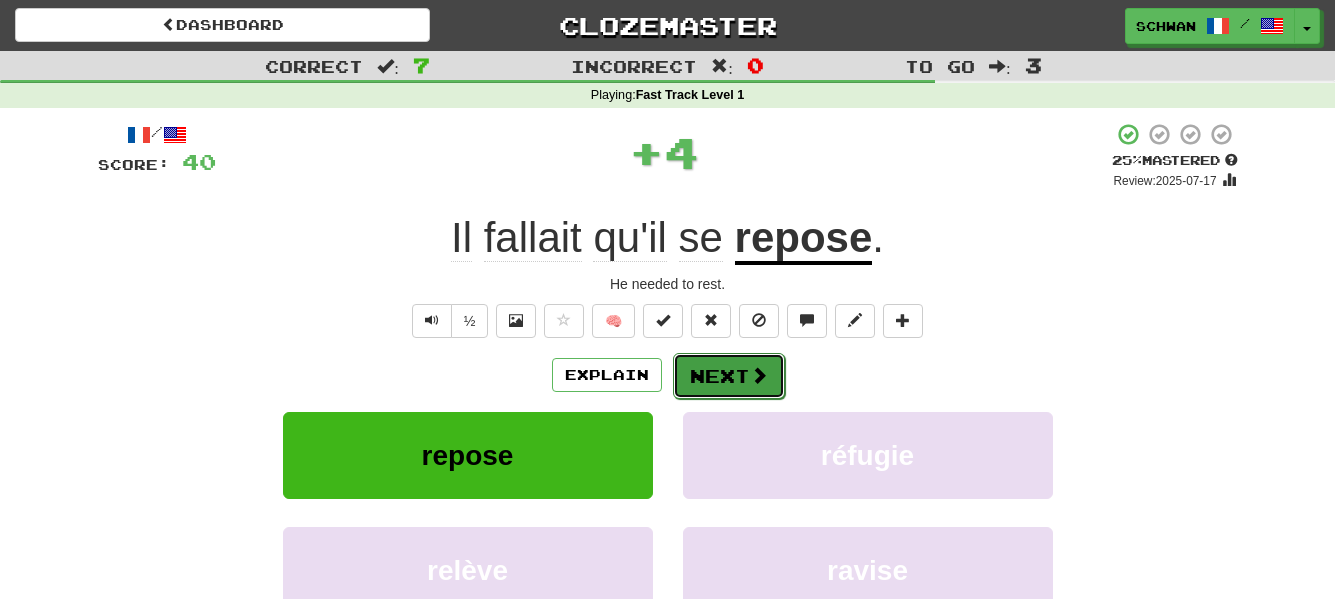 click on "Next" at bounding box center [729, 376] 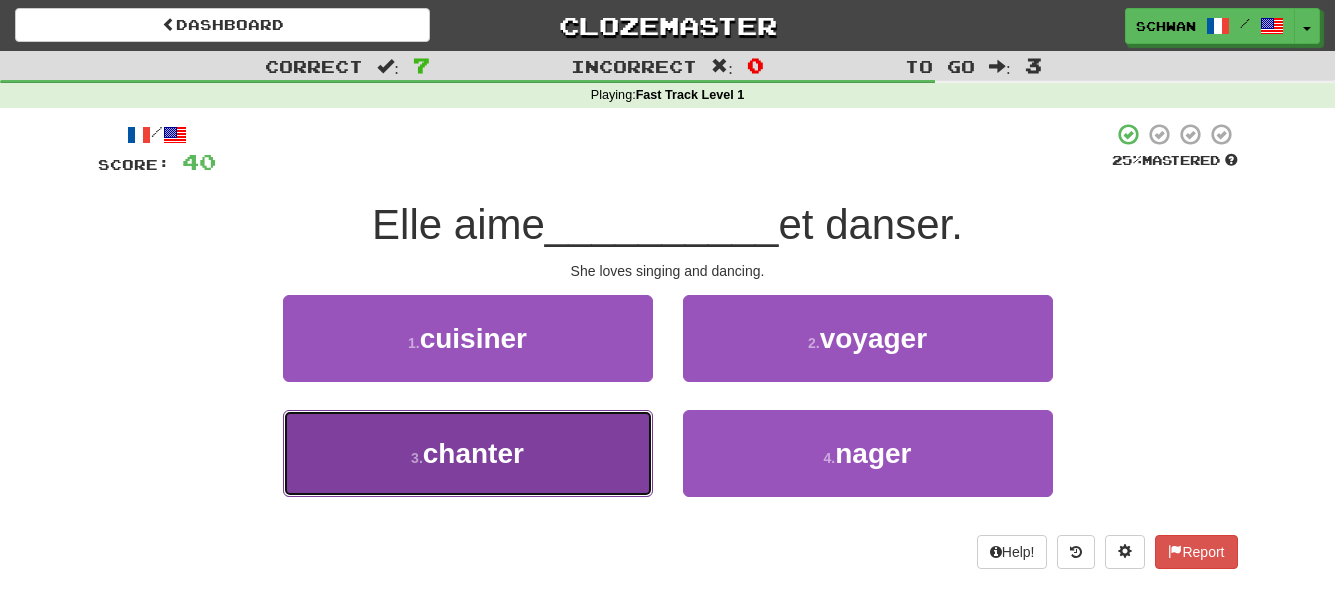 click on "3 .  chanter" at bounding box center (468, 453) 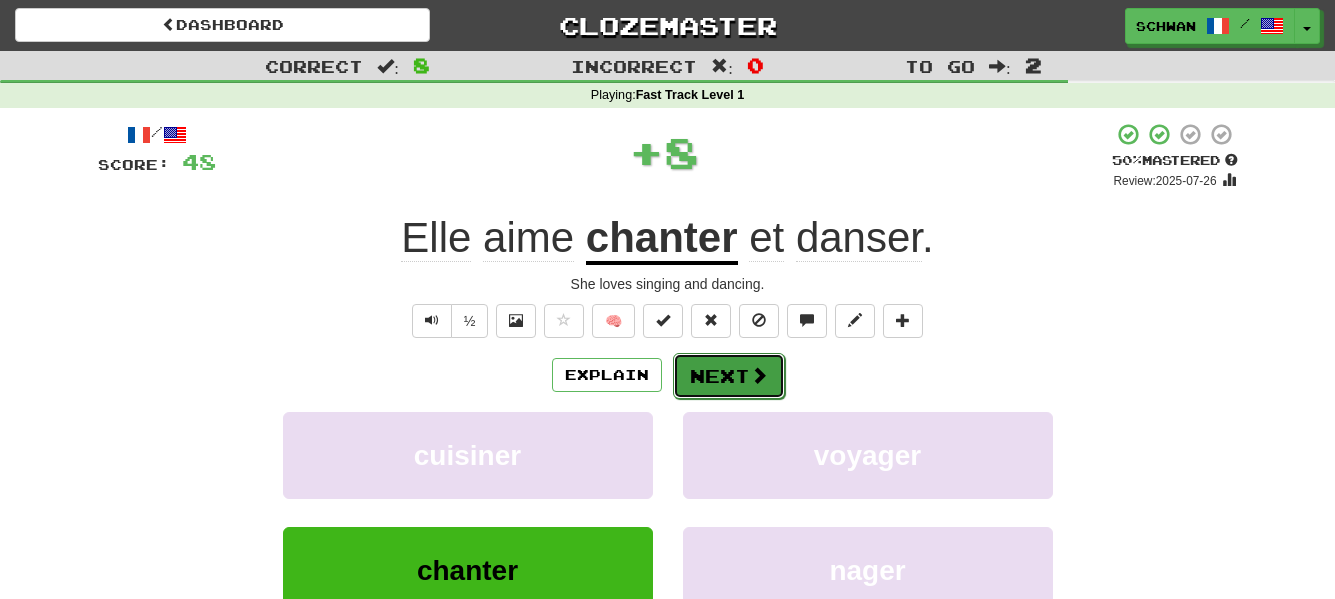 click on "Next" at bounding box center [729, 376] 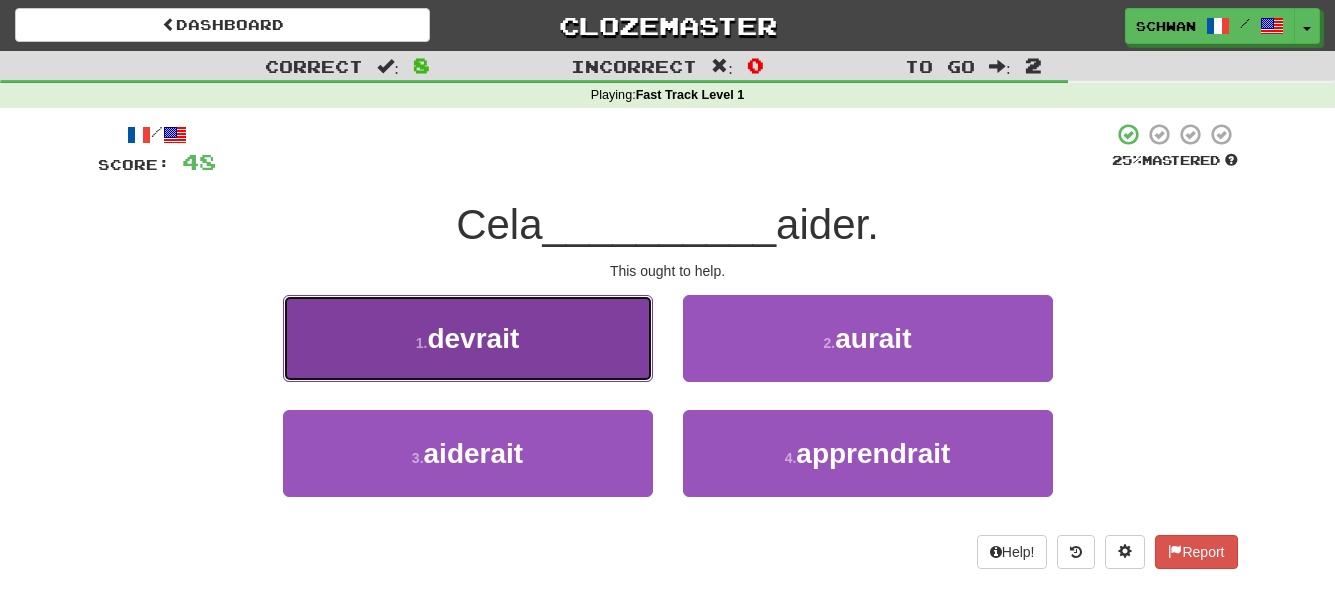 click on "1 .  devrait" at bounding box center (468, 338) 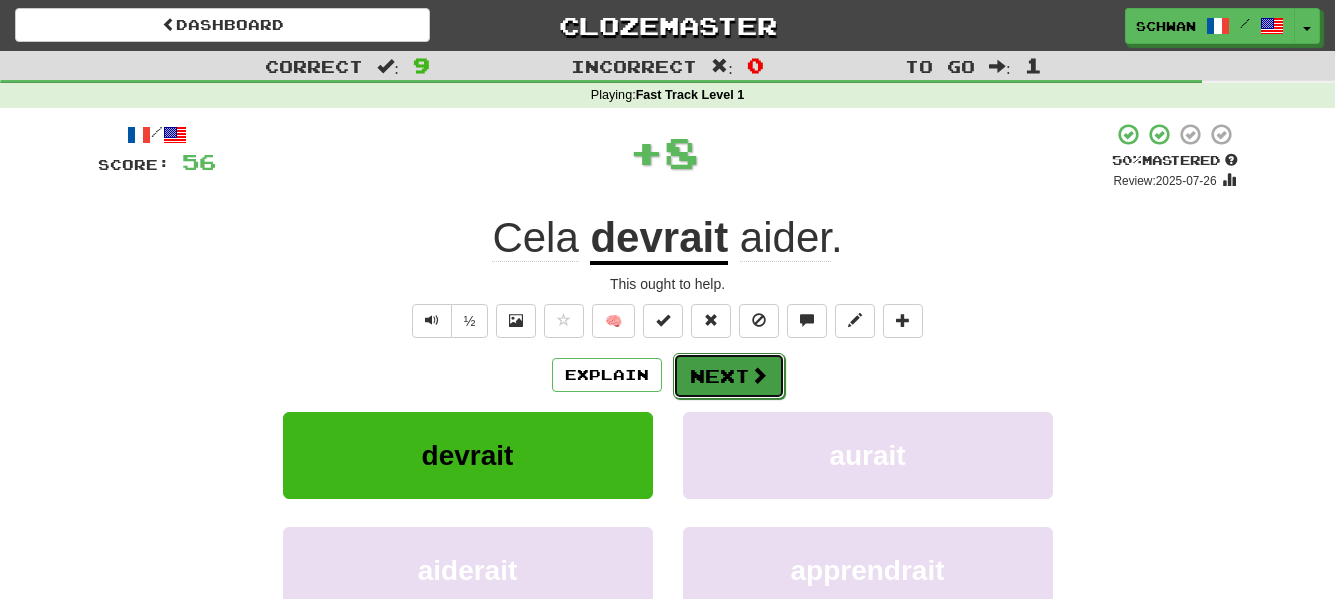 click at bounding box center (759, 375) 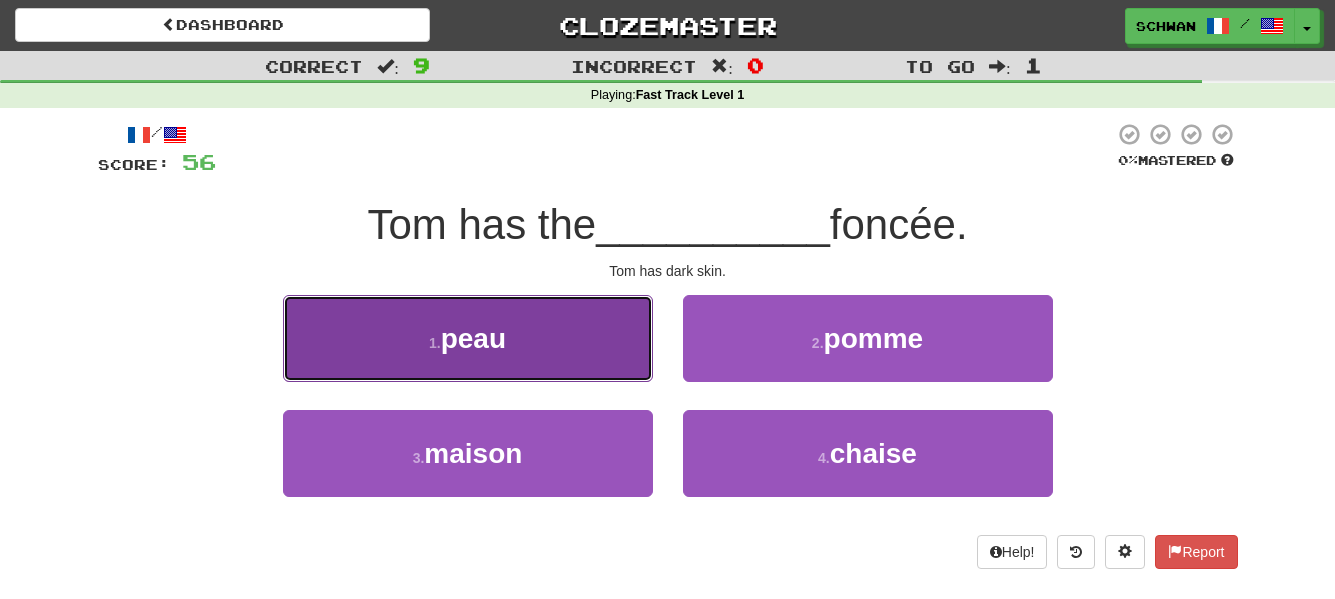 click on "1 .  peau" at bounding box center [468, 338] 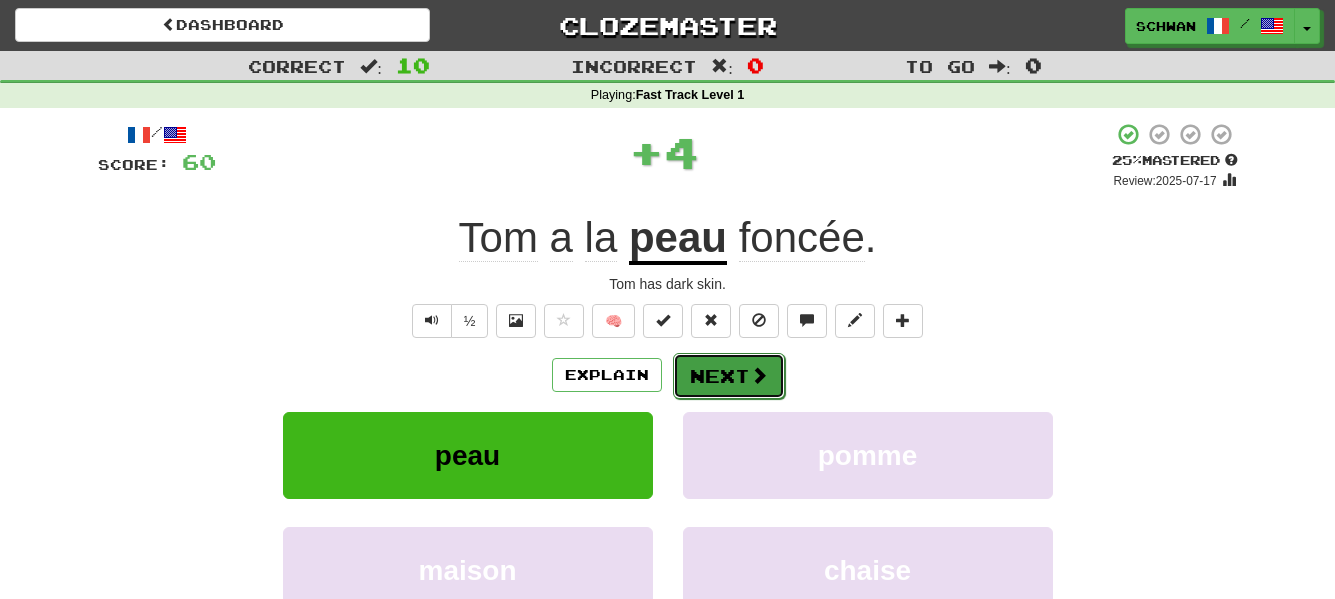 click on "Next" at bounding box center (729, 376) 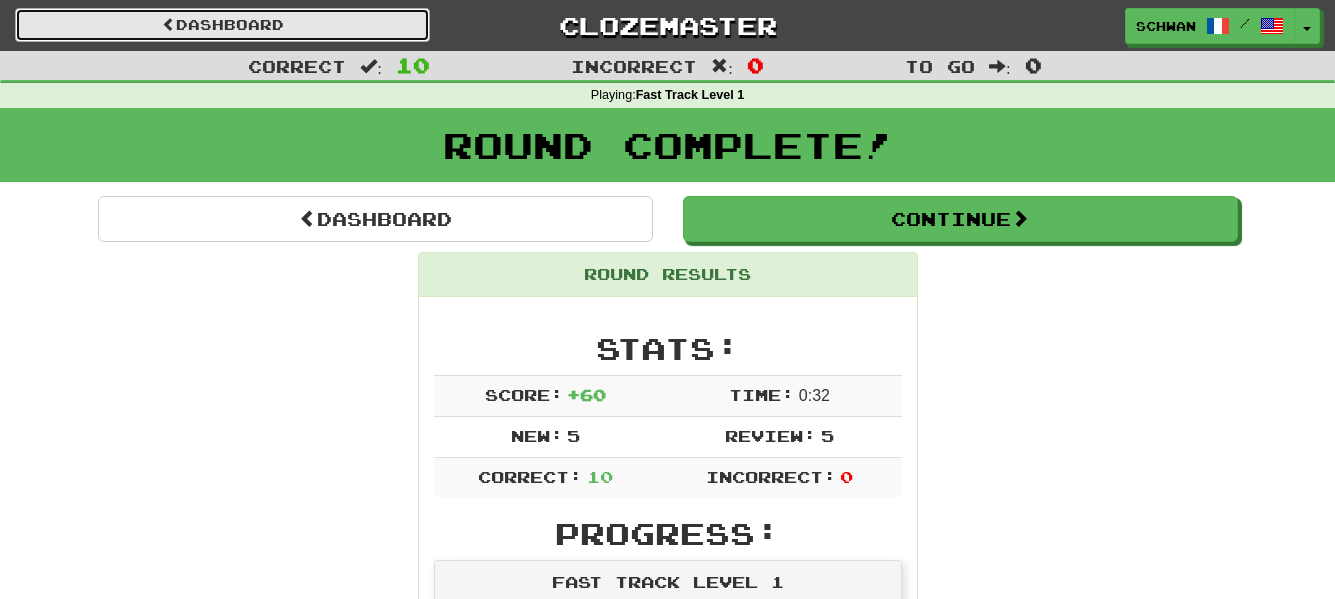 click on "Dashboard" at bounding box center (222, 25) 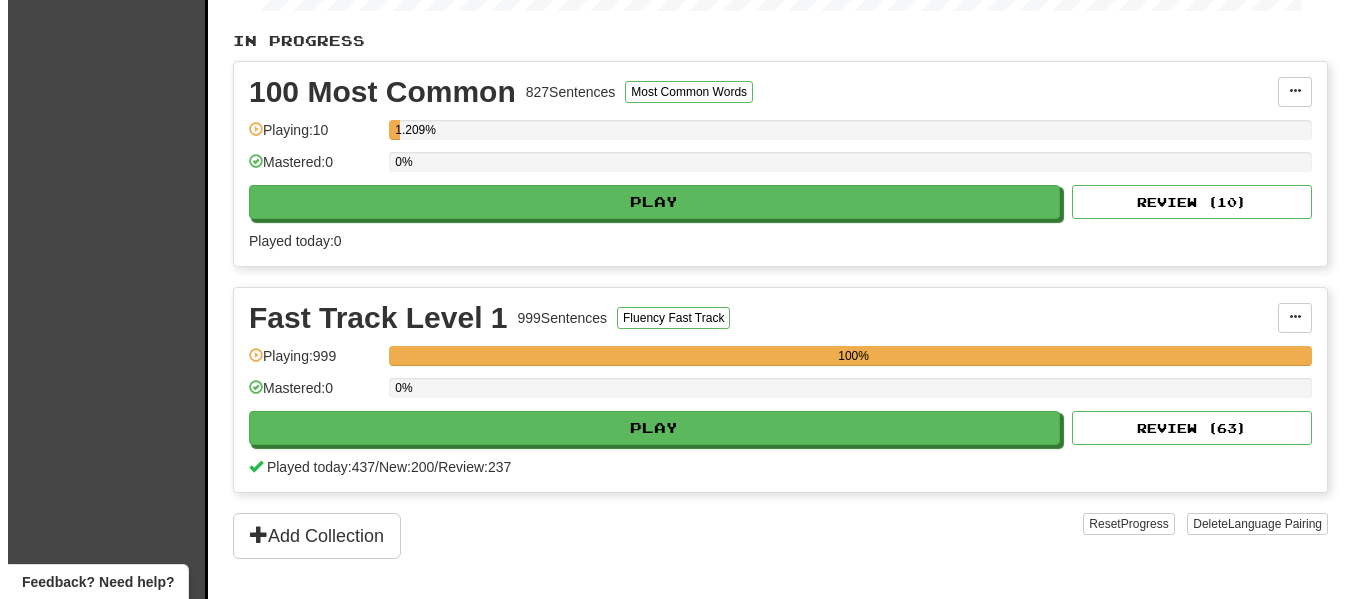 scroll, scrollTop: 500, scrollLeft: 0, axis: vertical 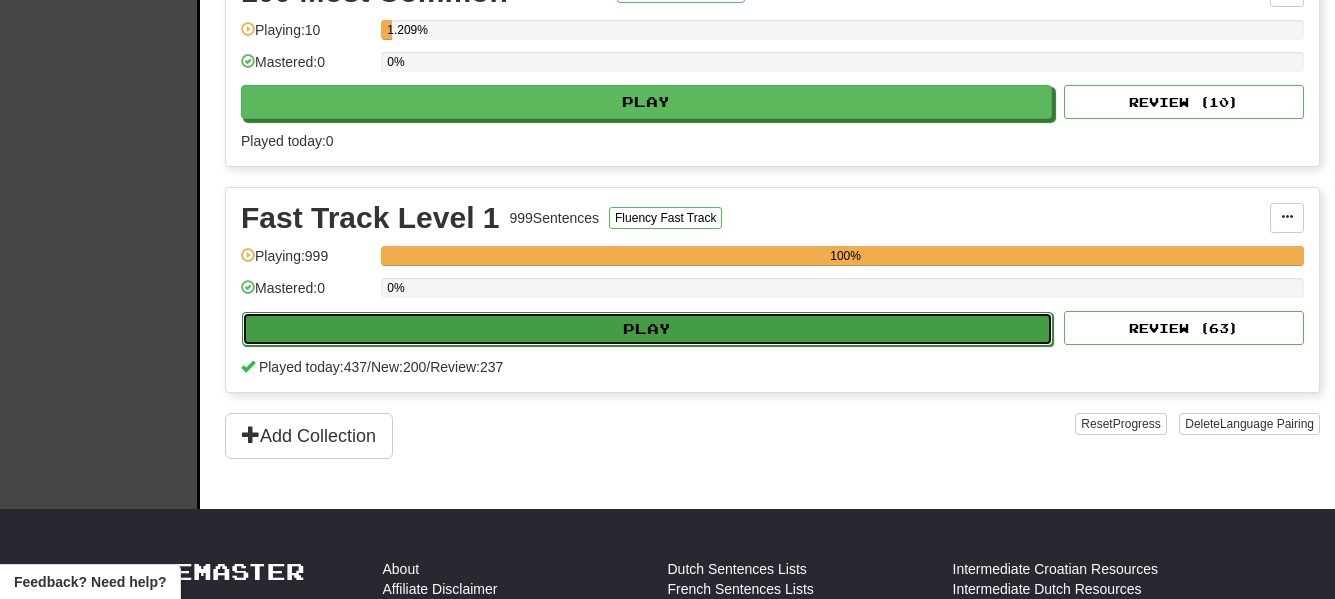 click on "Play" at bounding box center (647, 329) 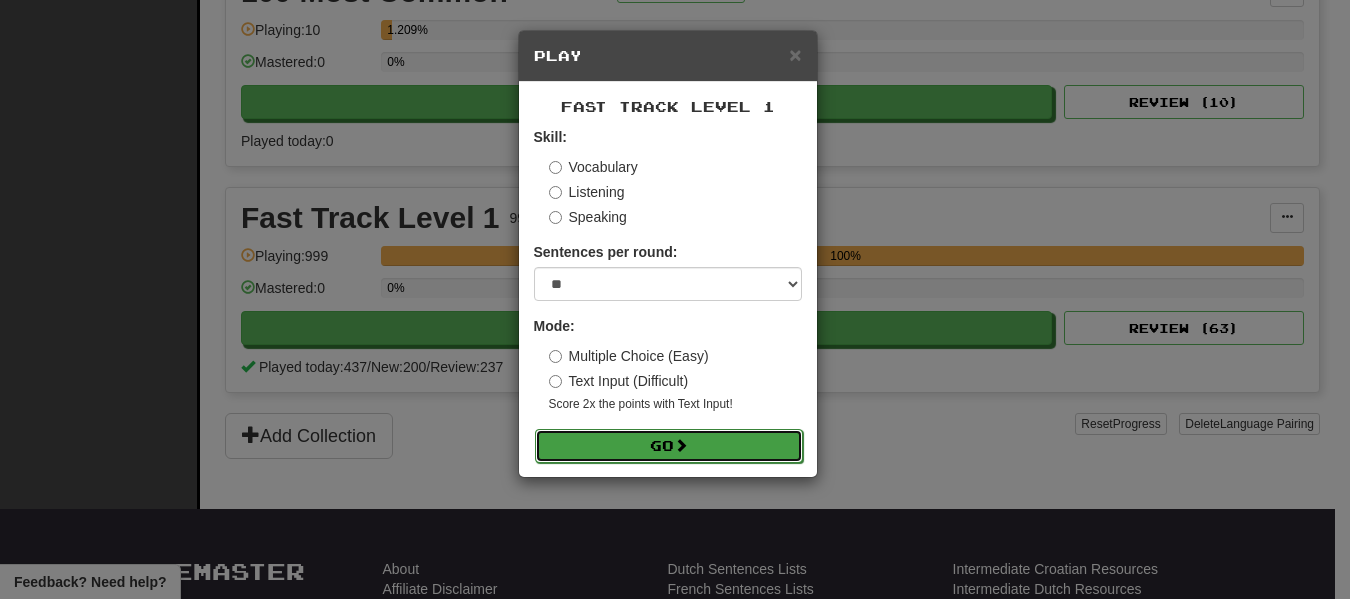 click on "Go" at bounding box center (669, 446) 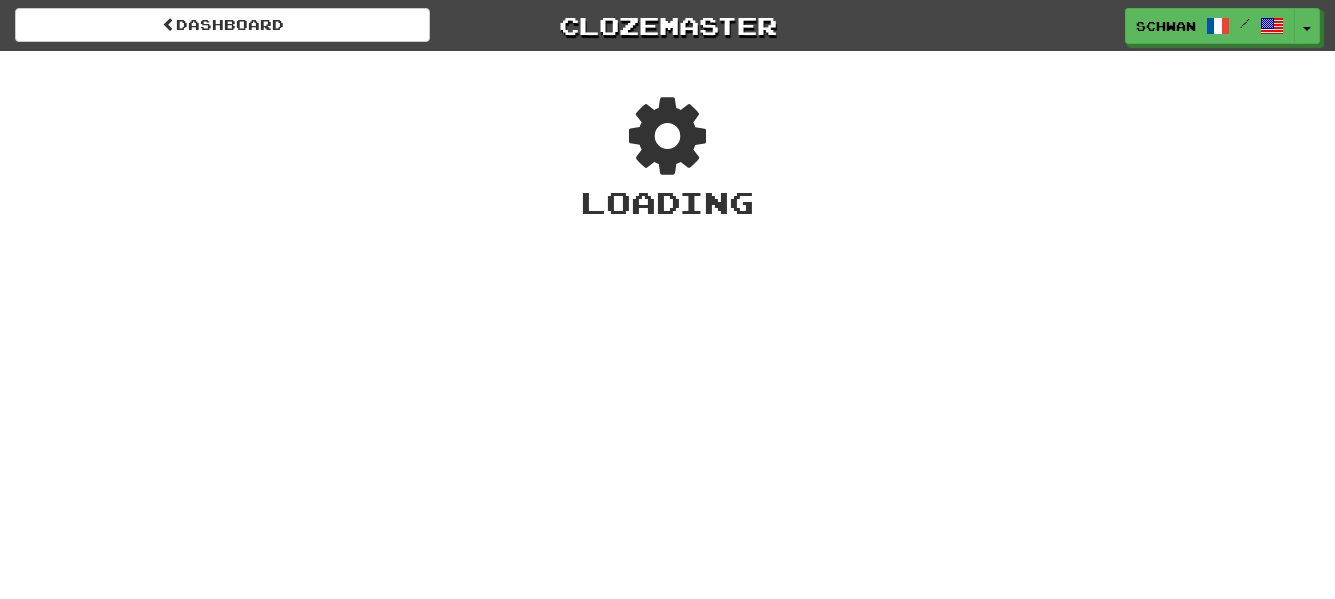 scroll, scrollTop: 0, scrollLeft: 0, axis: both 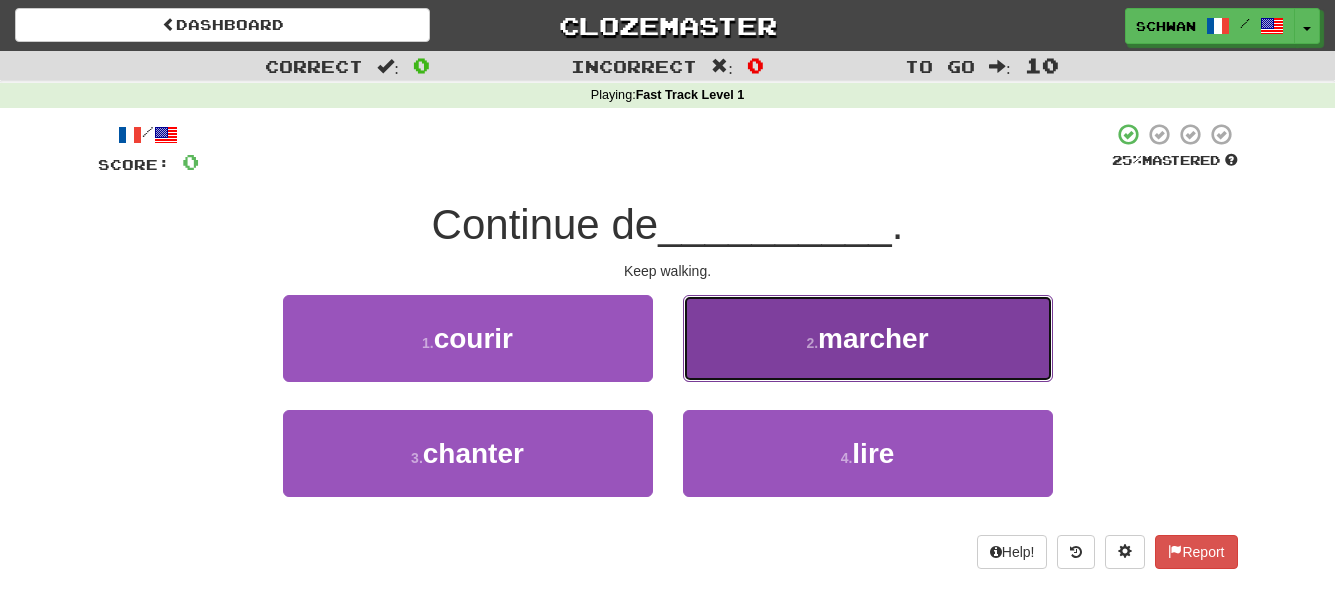 click on "2 .  marcher" at bounding box center [868, 338] 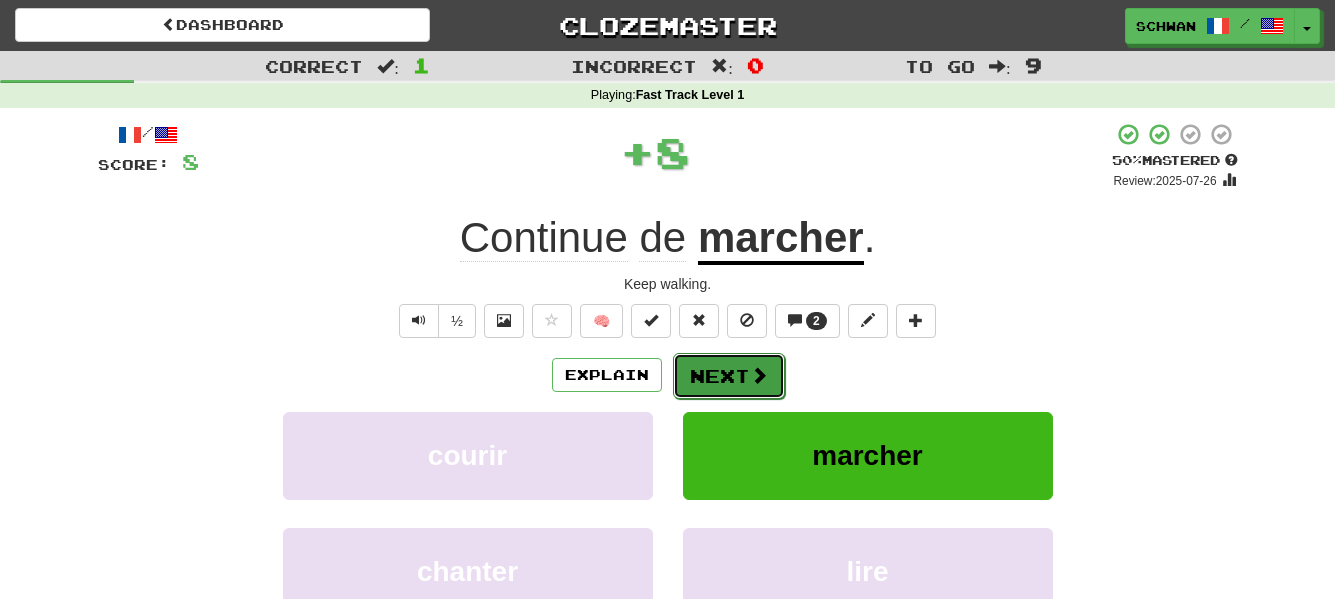 click on "Next" at bounding box center (729, 376) 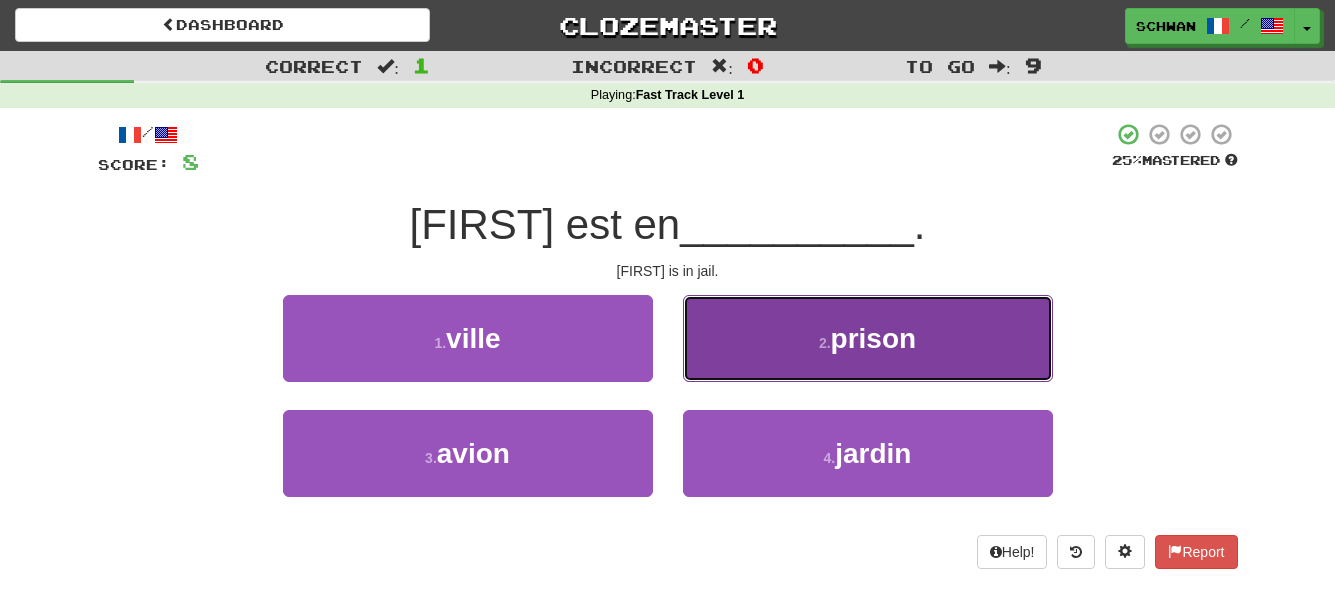 click on "2 .  prison" at bounding box center (868, 338) 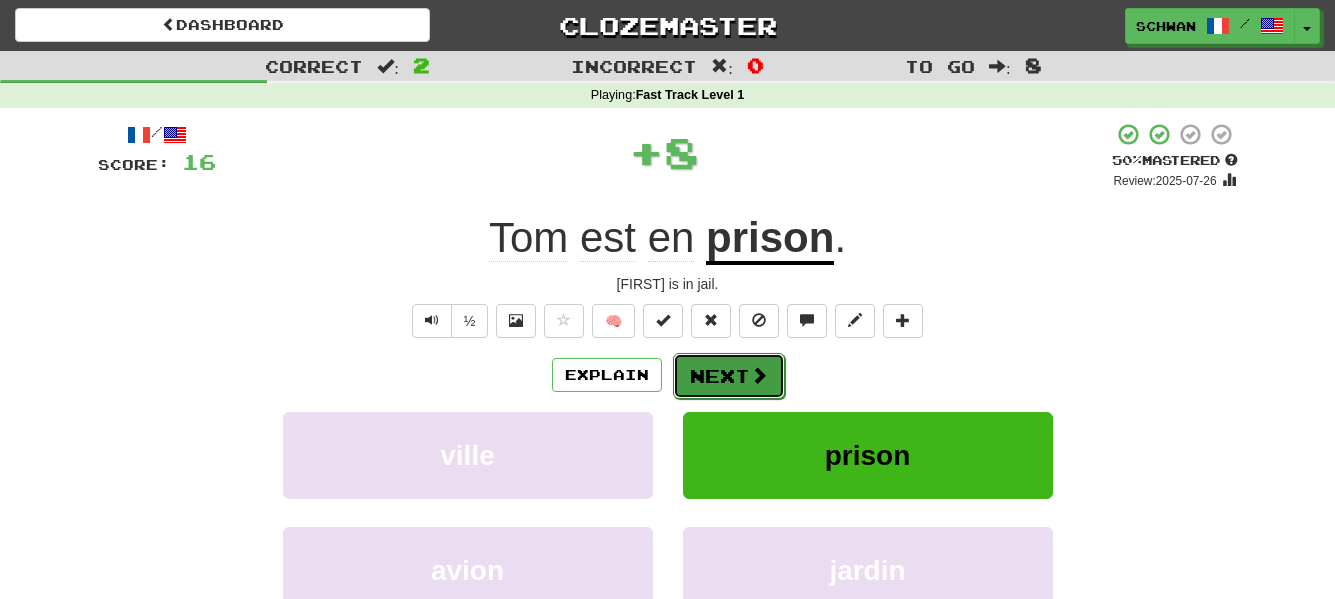 click at bounding box center (759, 375) 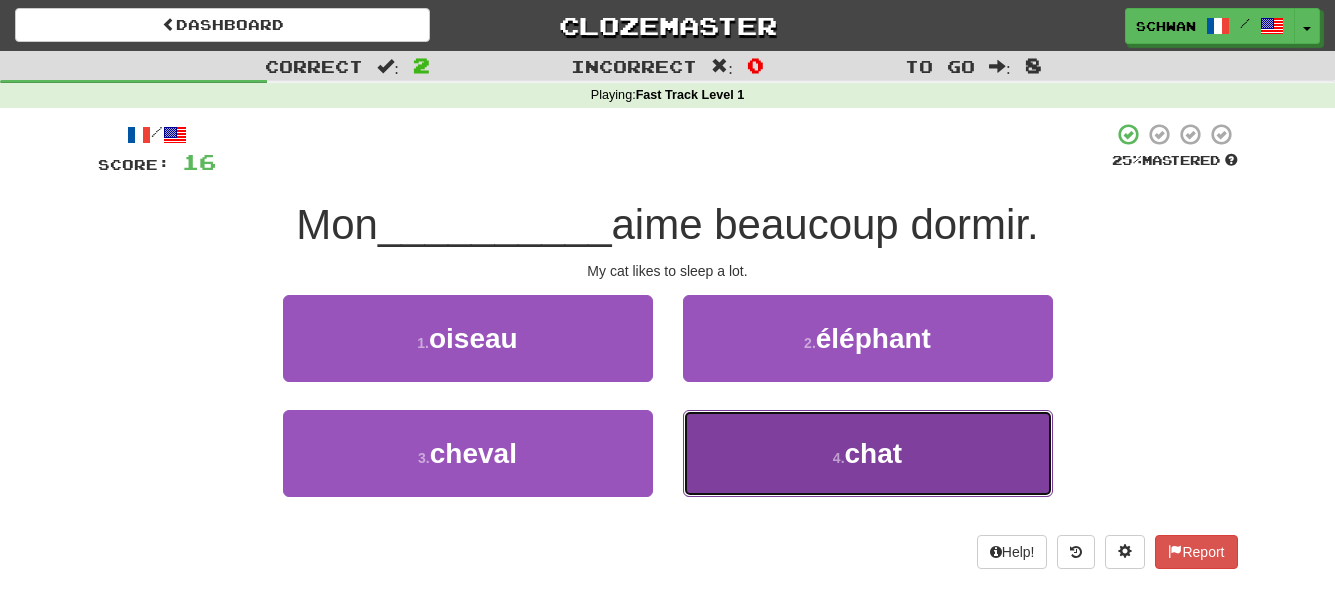 click on "4 .  chat" at bounding box center (868, 453) 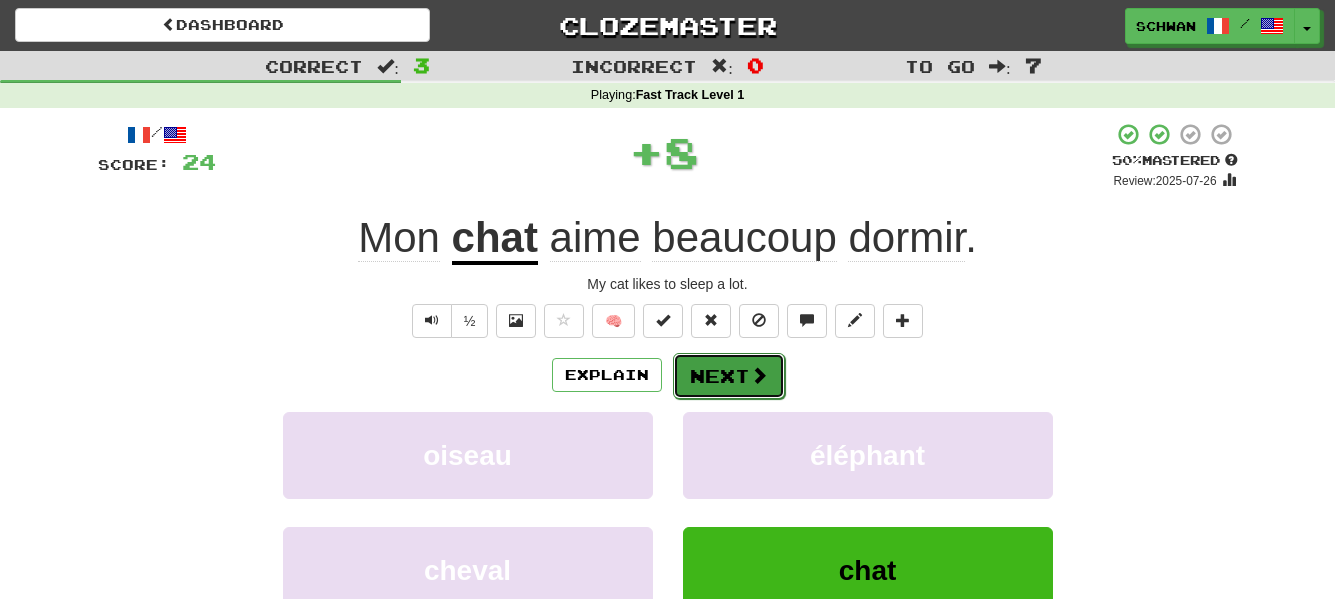 click on "Next" at bounding box center [729, 376] 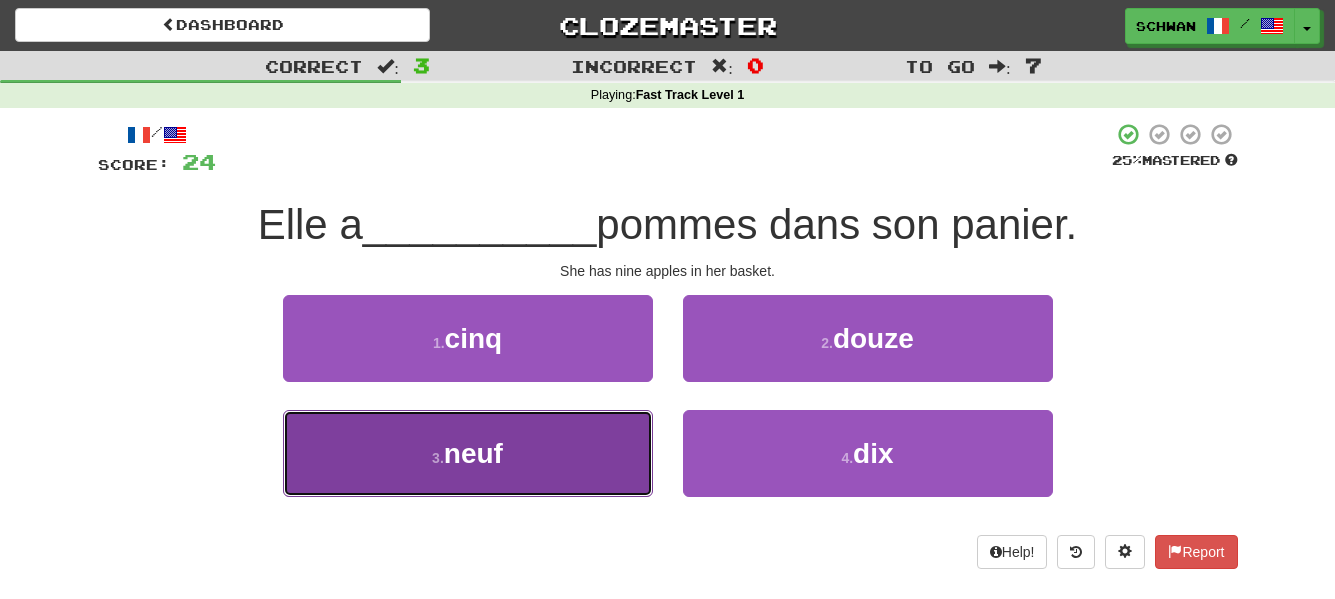 click on "3 .  neuf" at bounding box center (468, 453) 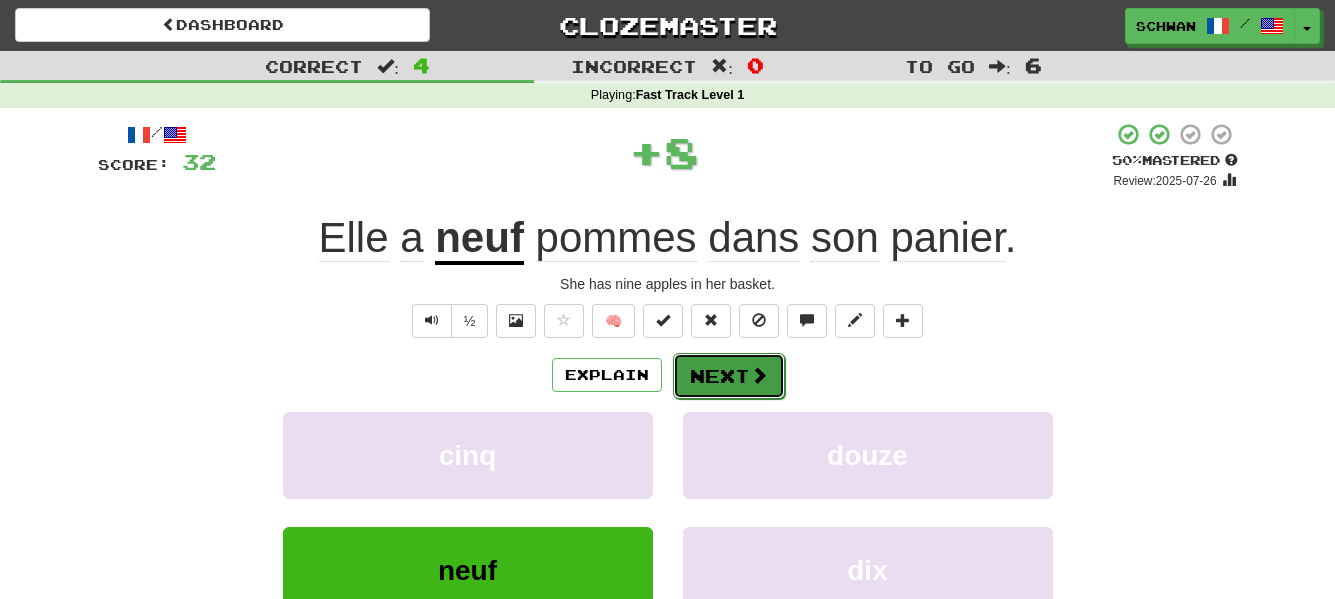 click on "Next" at bounding box center [729, 376] 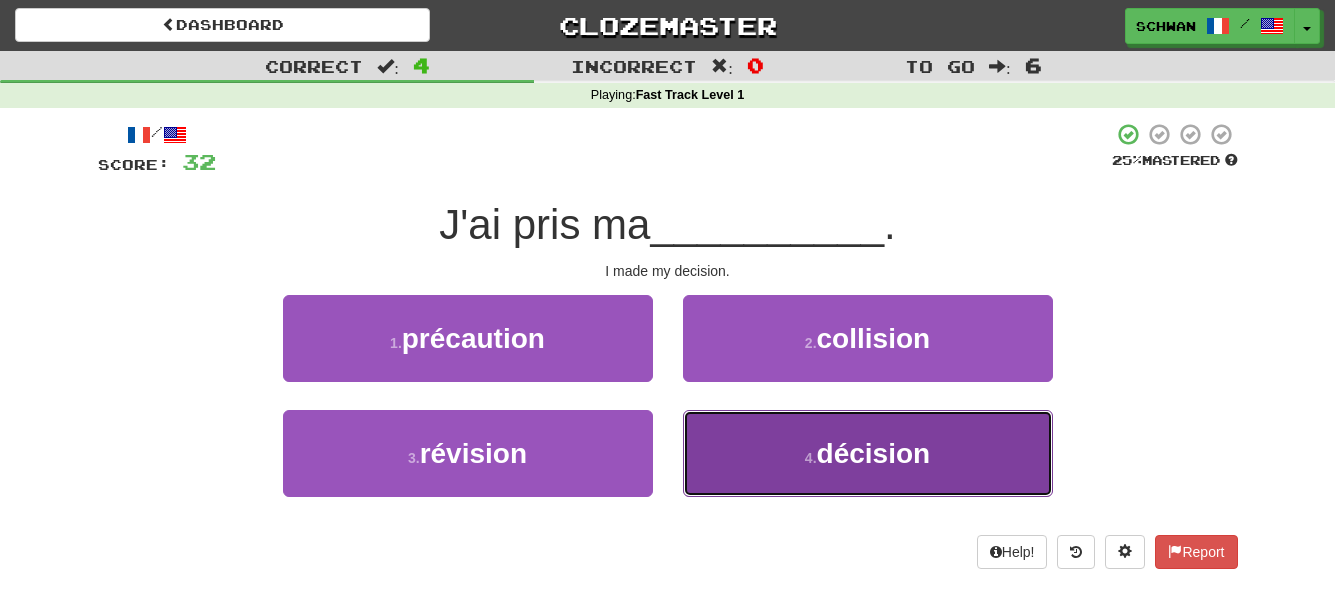 click on "décision" at bounding box center [874, 453] 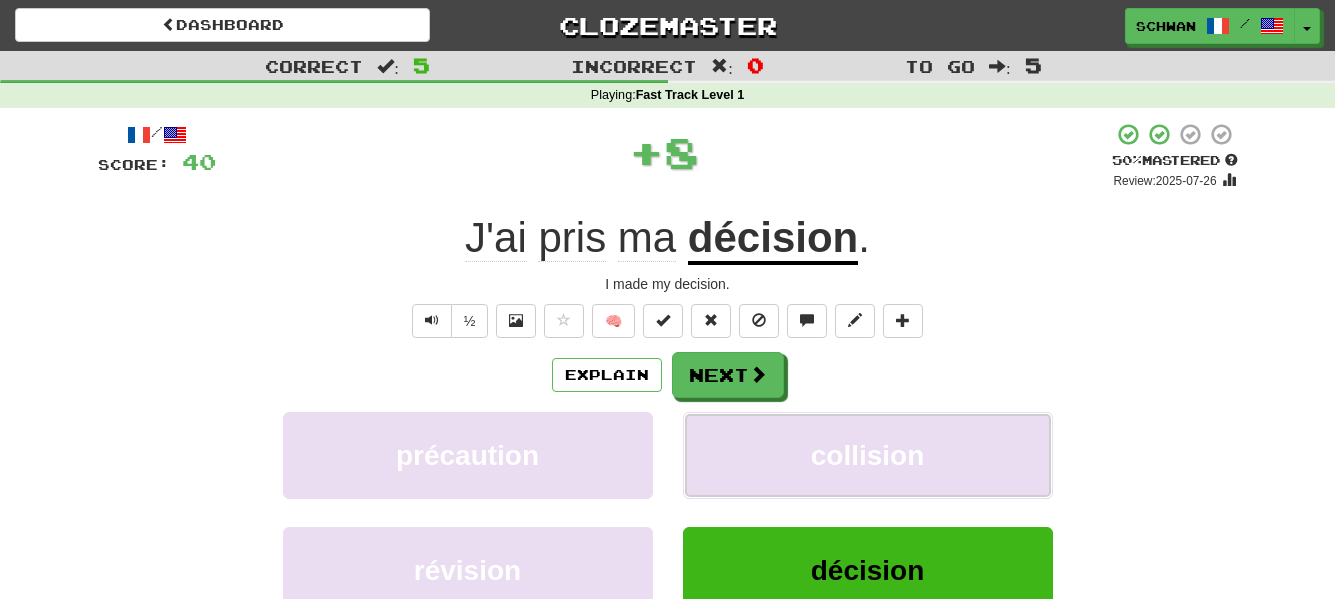 click on "collision" at bounding box center [868, 455] 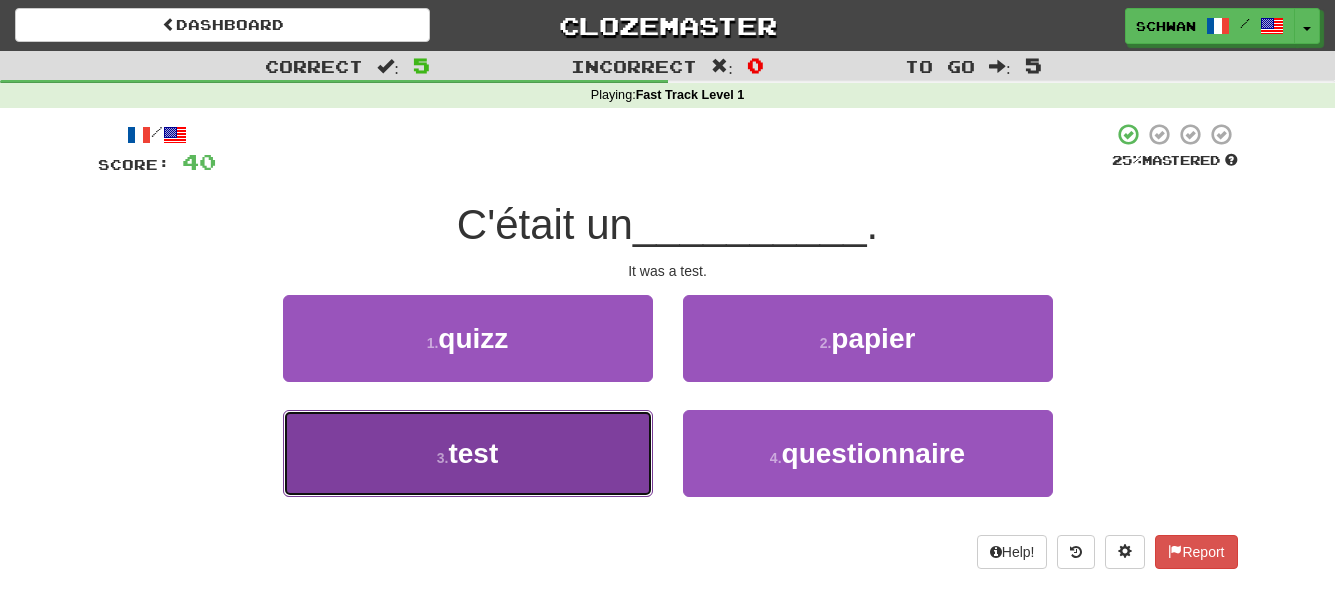 click on "test" at bounding box center (473, 453) 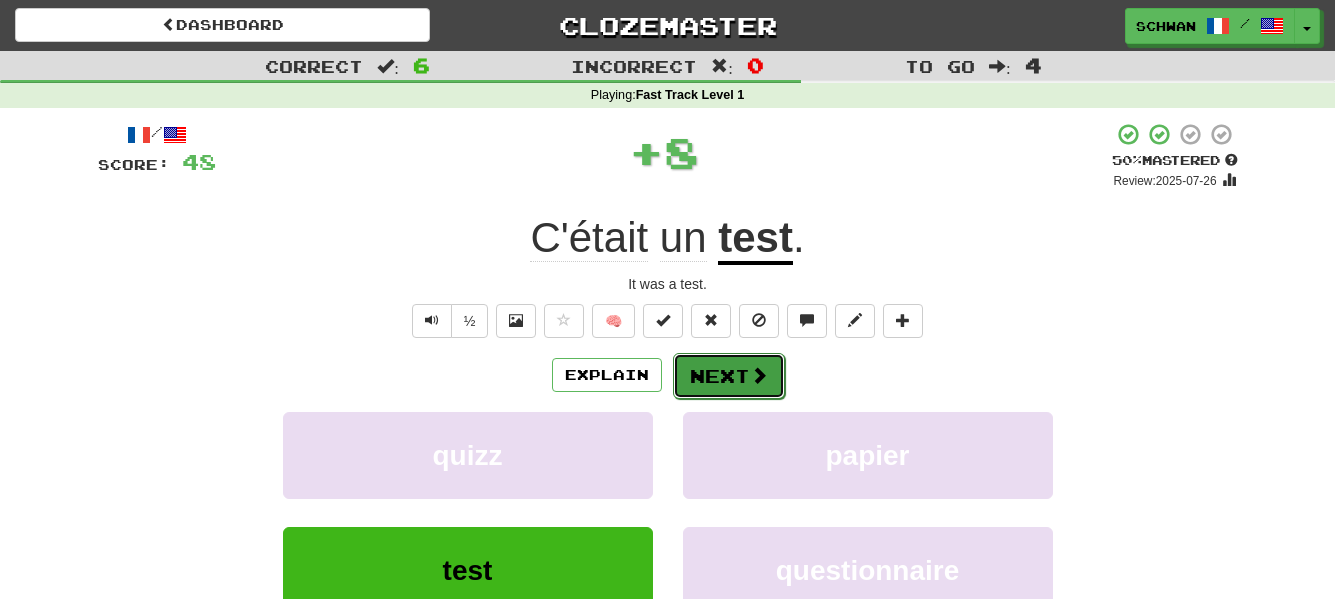 click on "Next" at bounding box center [729, 376] 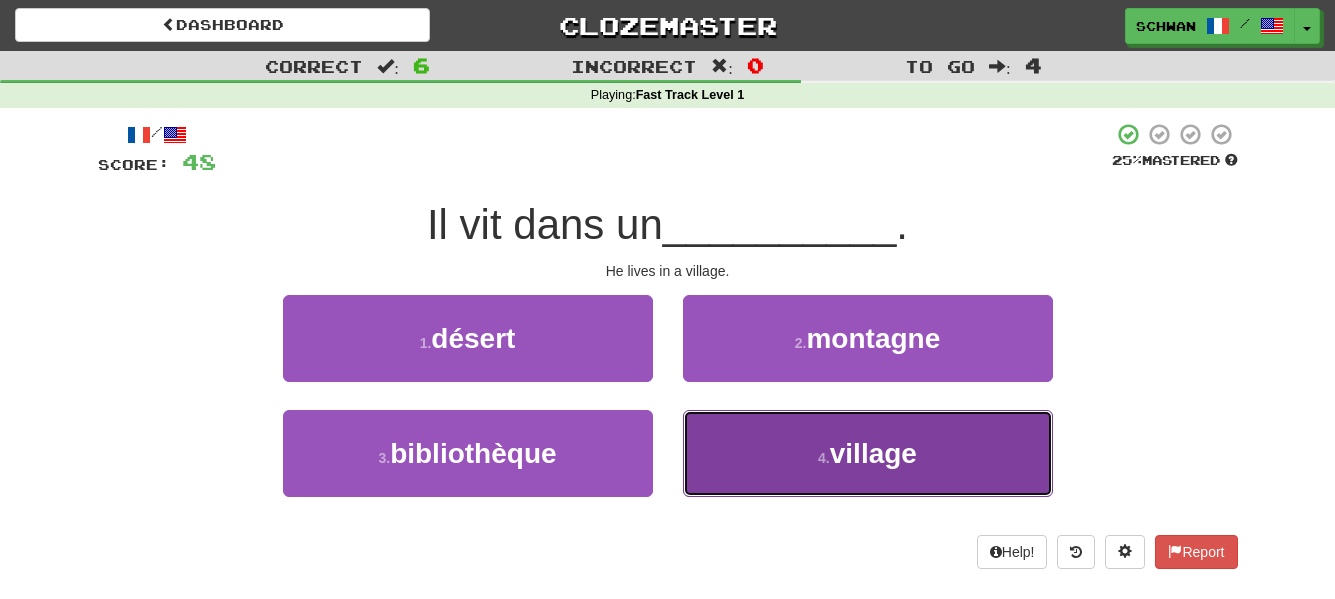 click on "4 .  village" at bounding box center [868, 453] 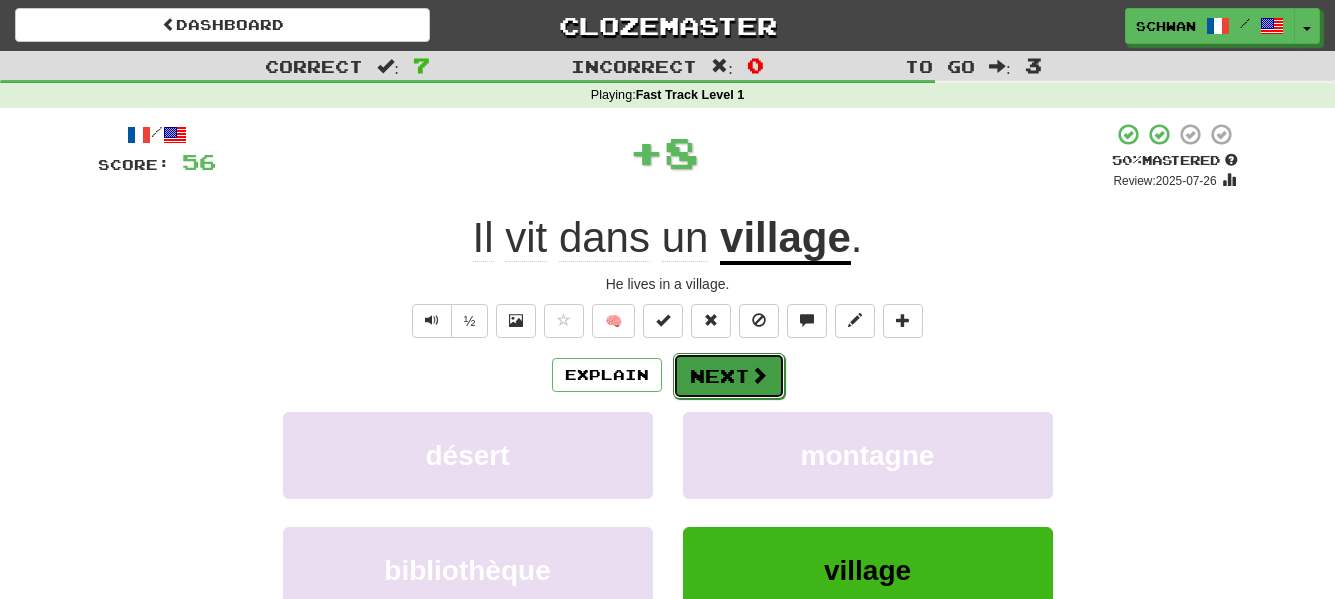 click on "Next" at bounding box center [729, 376] 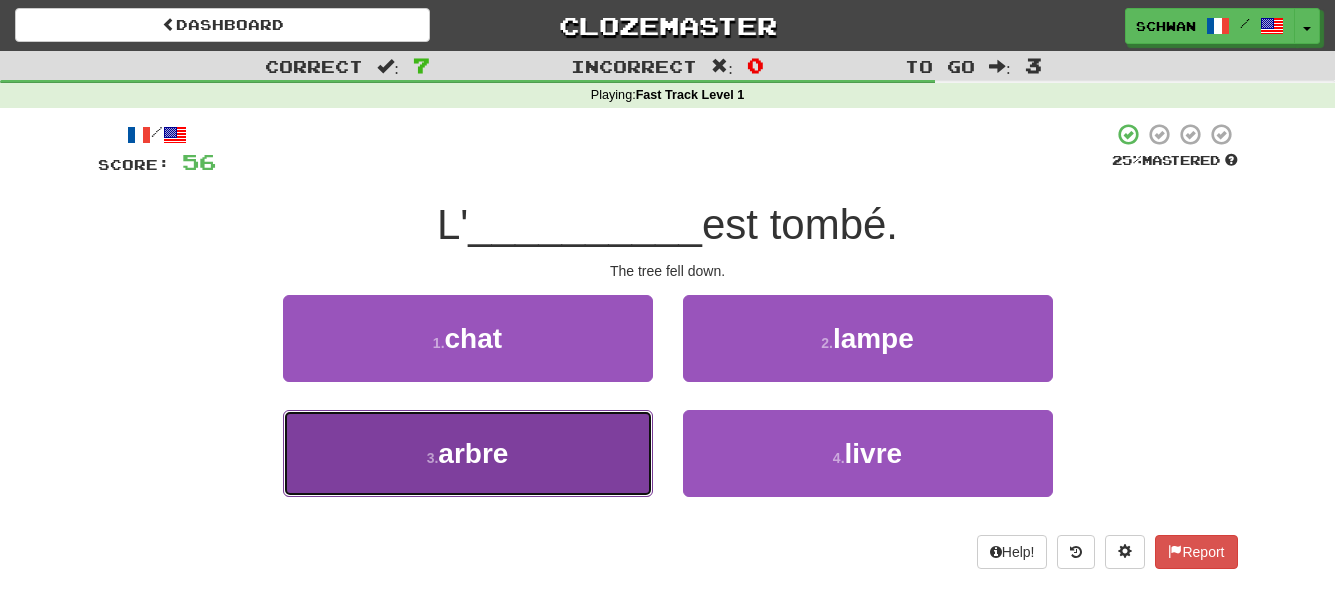 click on "3 .  arbre" at bounding box center [468, 453] 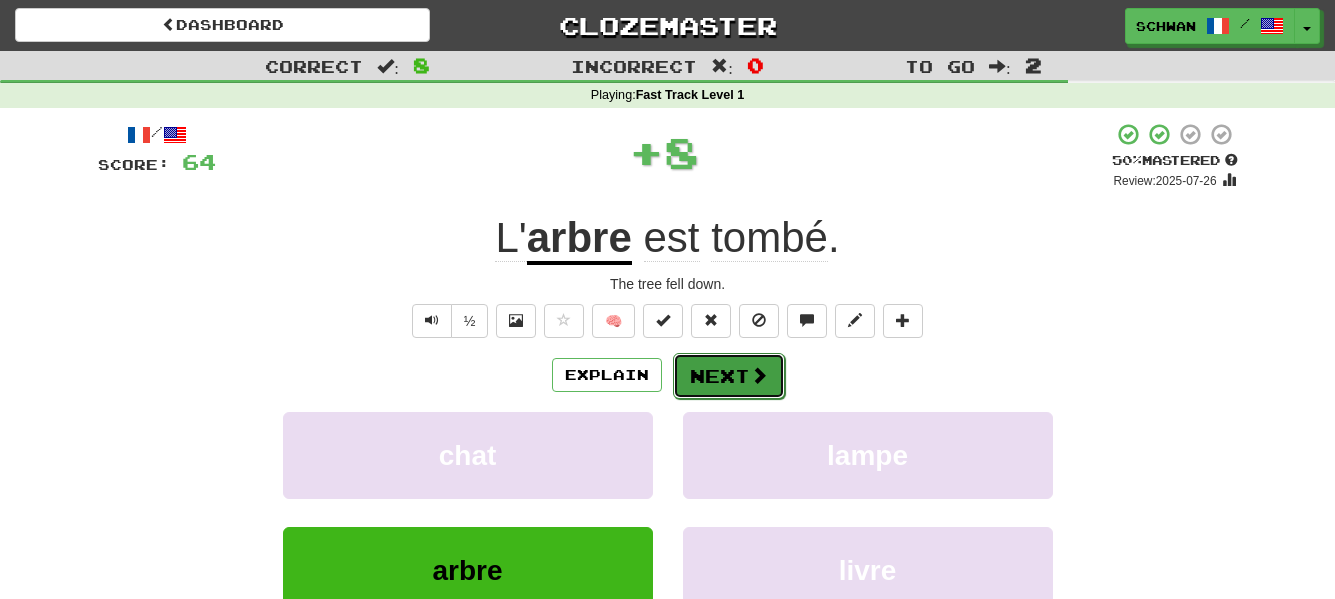 click on "Next" at bounding box center [729, 376] 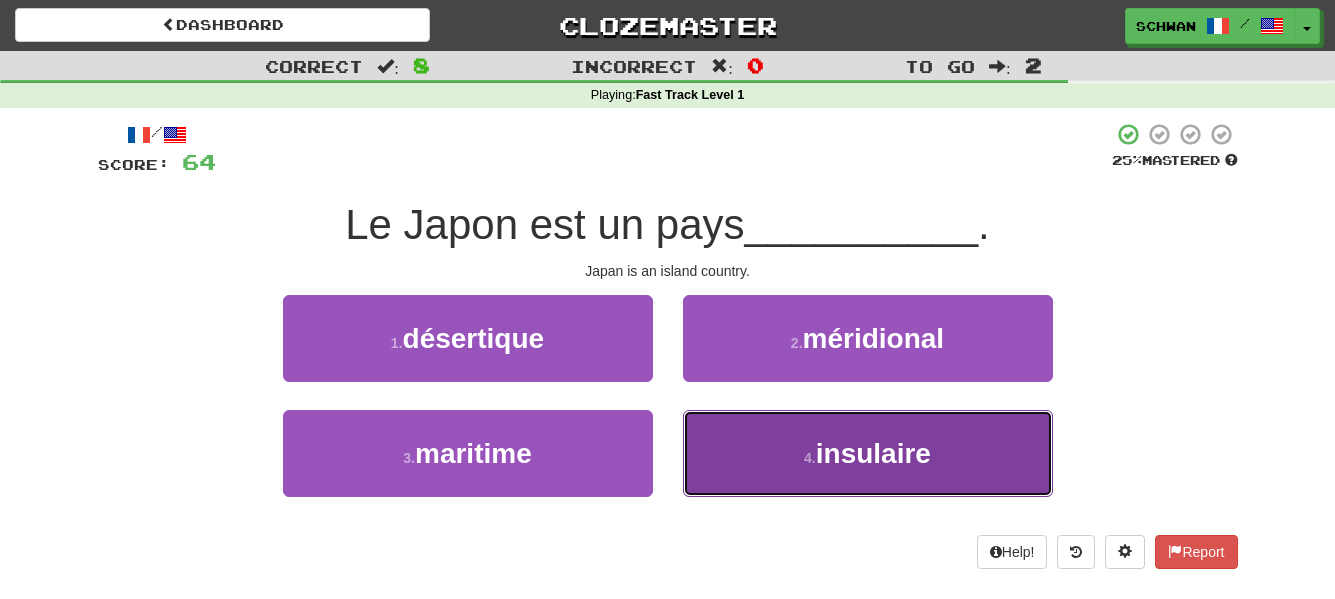 click on "insulaire" at bounding box center [873, 453] 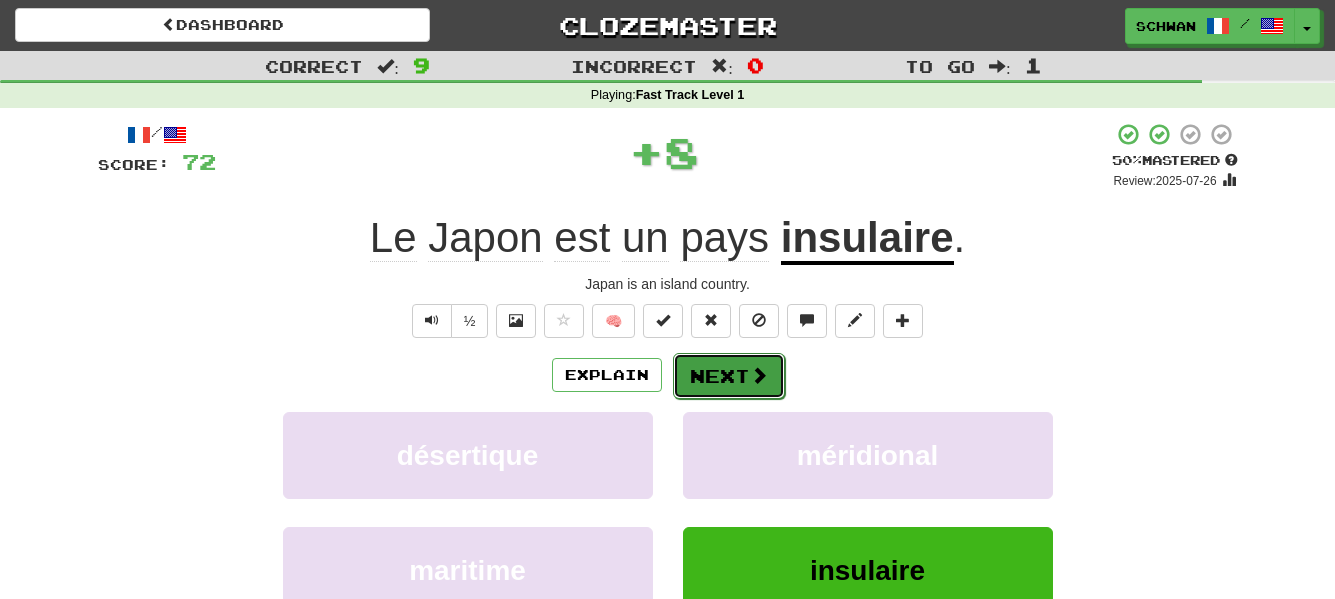click on "Next" at bounding box center [729, 376] 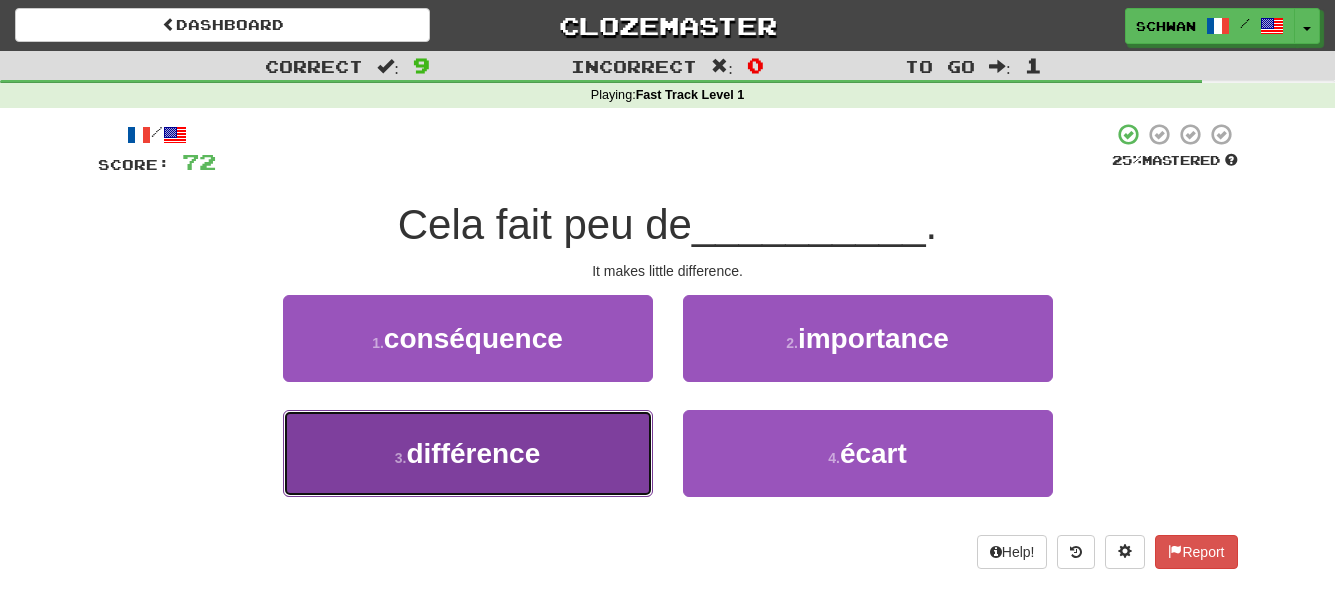 click on "3 .  différence" at bounding box center (468, 453) 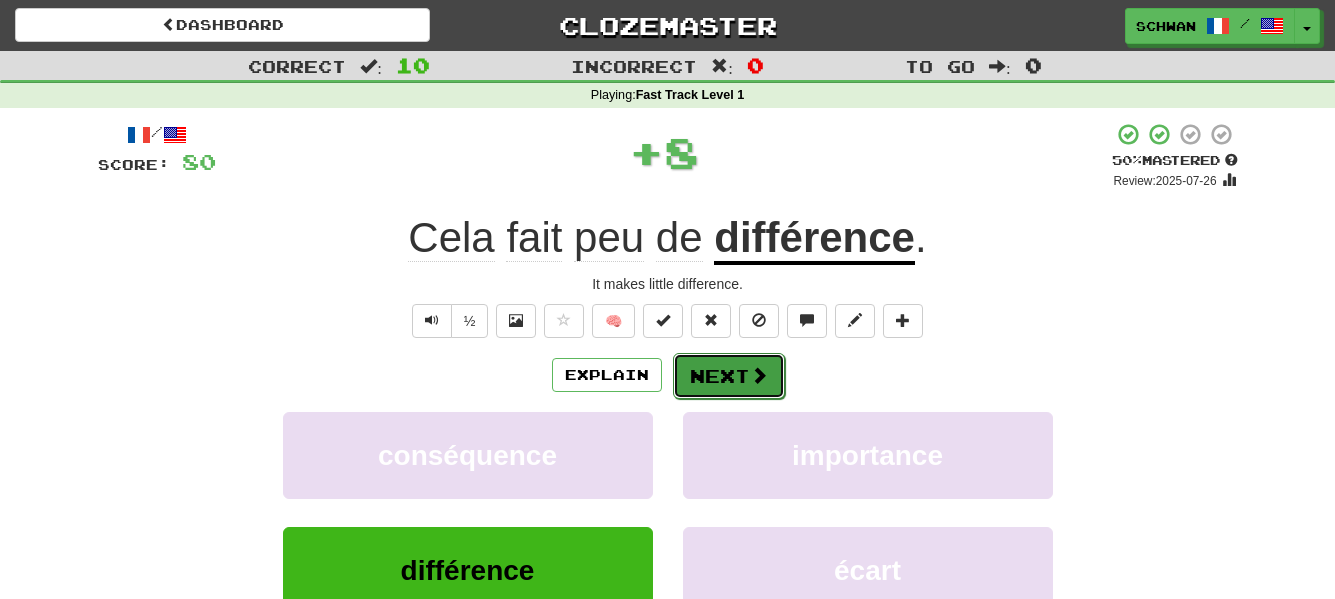 click on "Next" at bounding box center (729, 376) 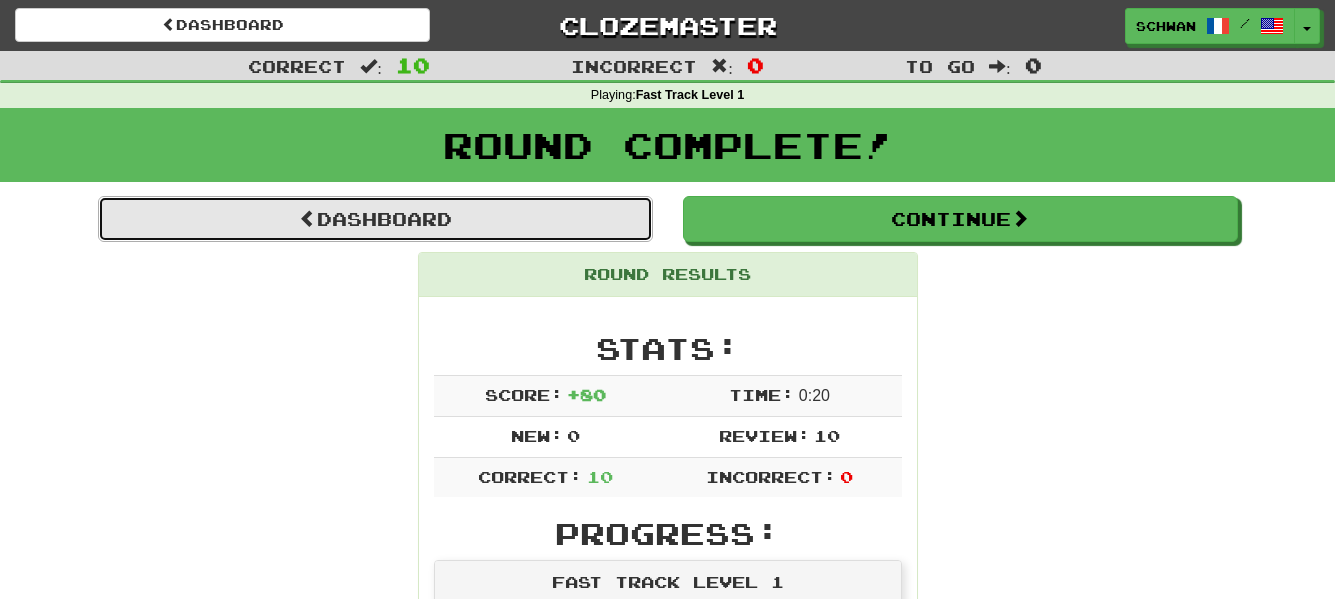 click on "Dashboard" at bounding box center [375, 219] 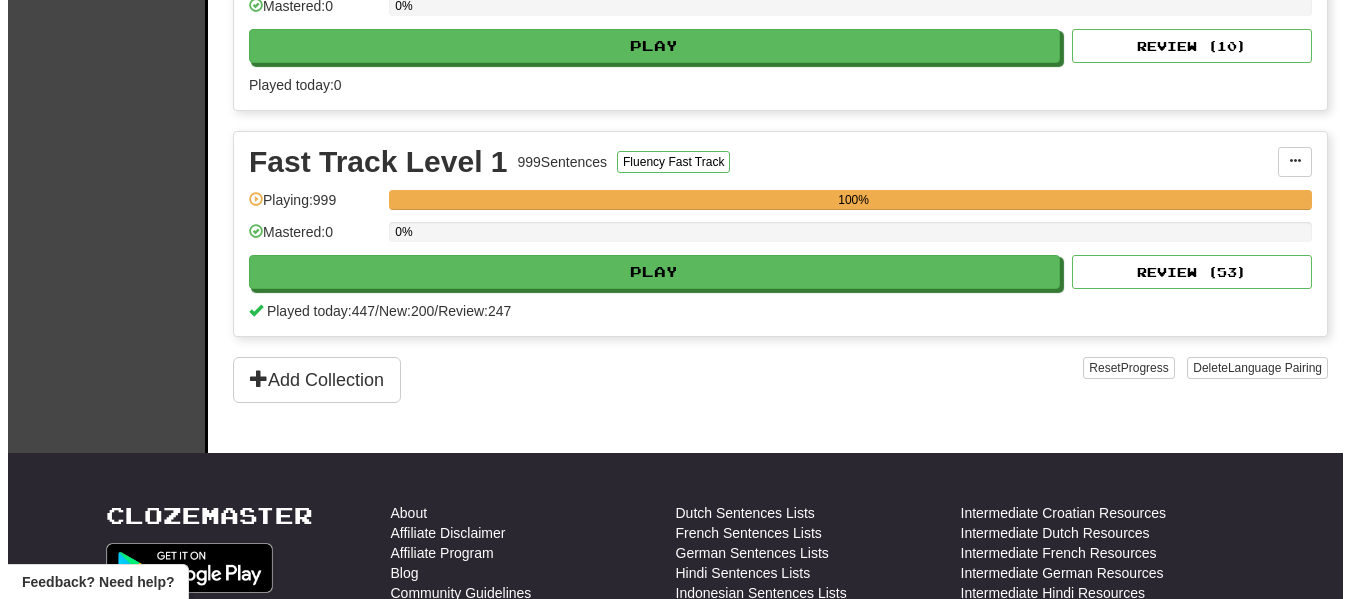 scroll, scrollTop: 600, scrollLeft: 0, axis: vertical 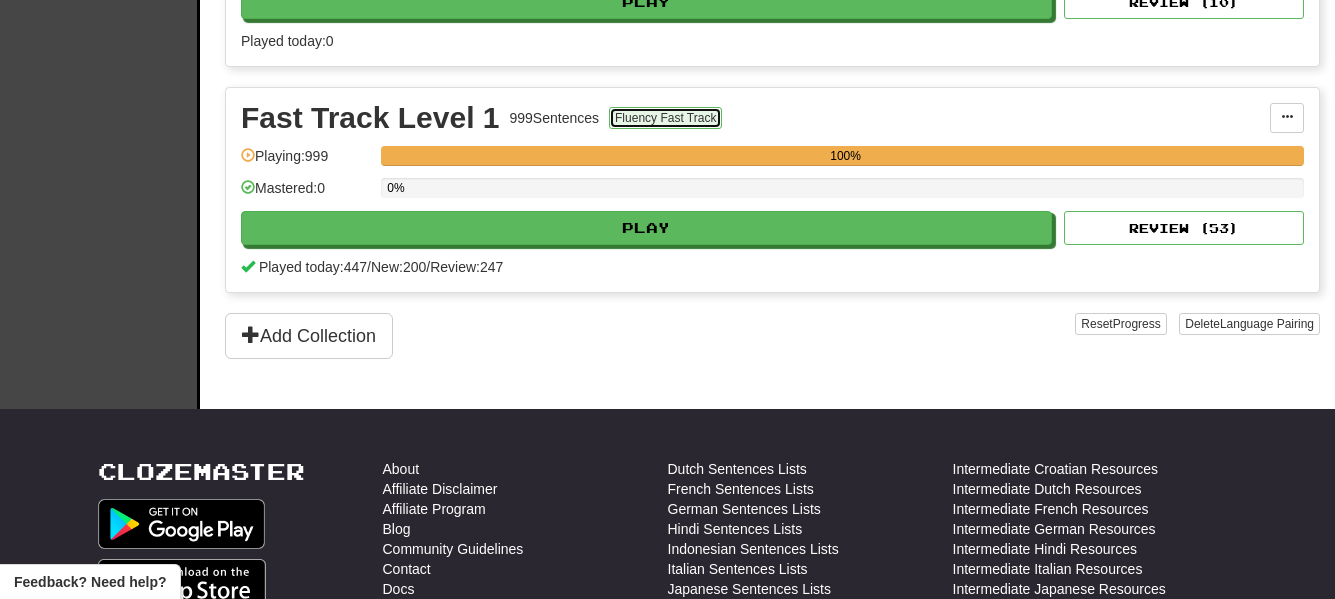 click on "Fluency Fast Track" at bounding box center (665, 118) 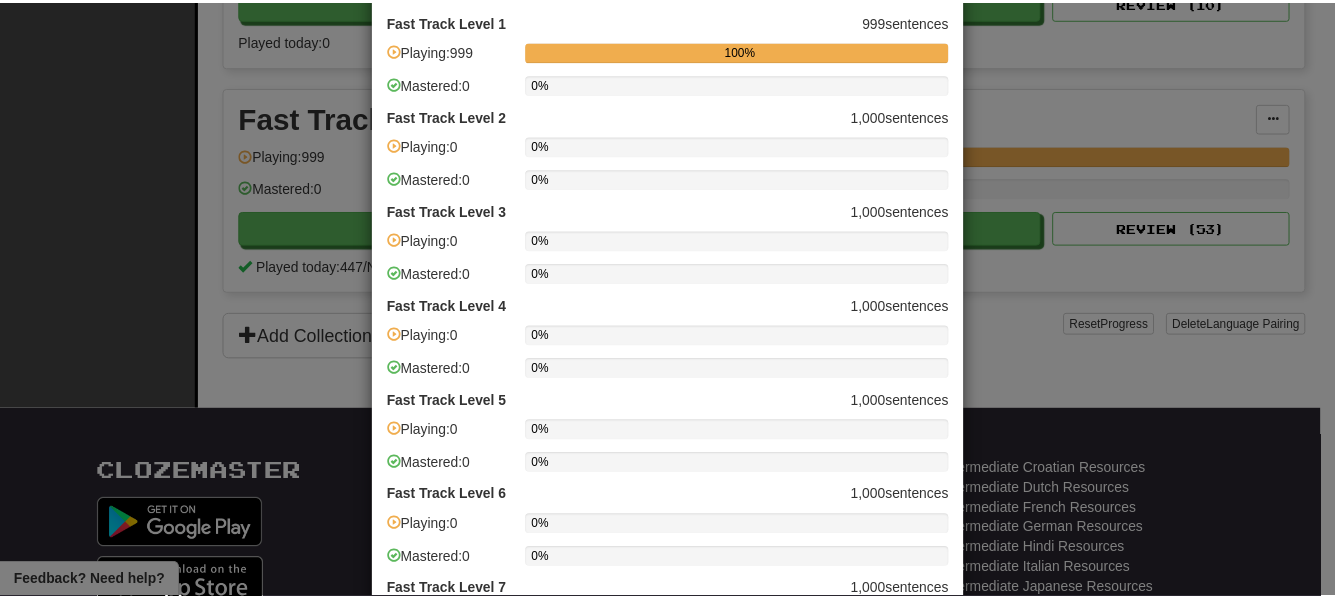 scroll, scrollTop: 0, scrollLeft: 0, axis: both 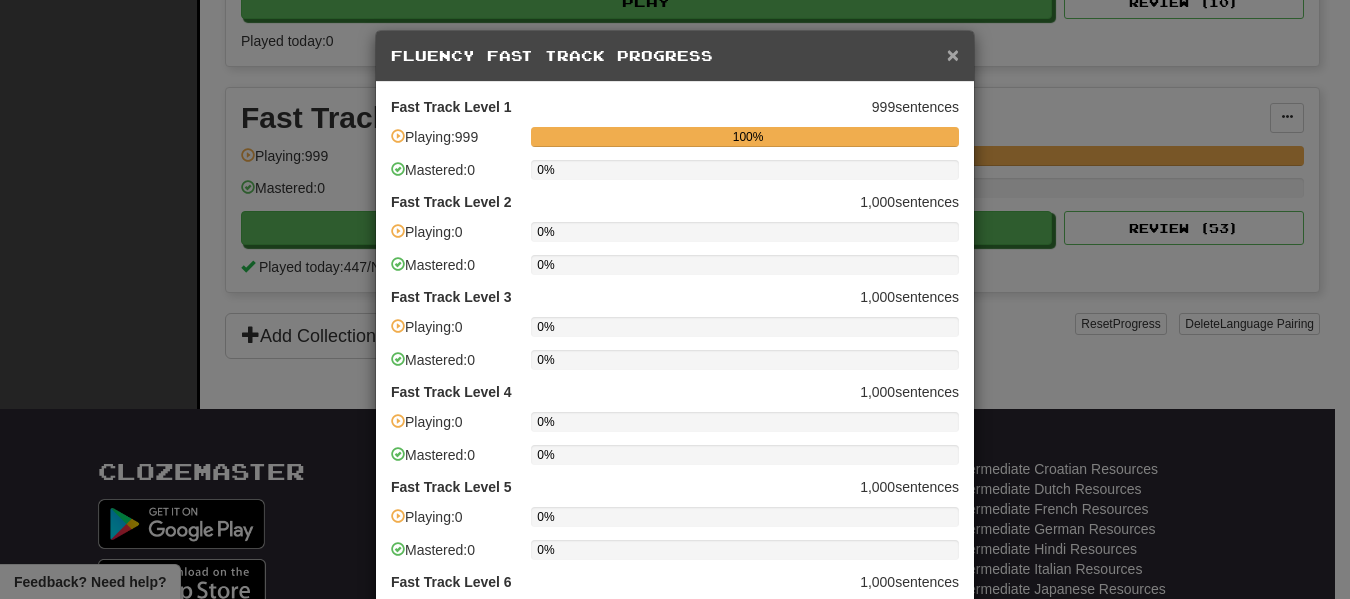 click on "×" at bounding box center [953, 54] 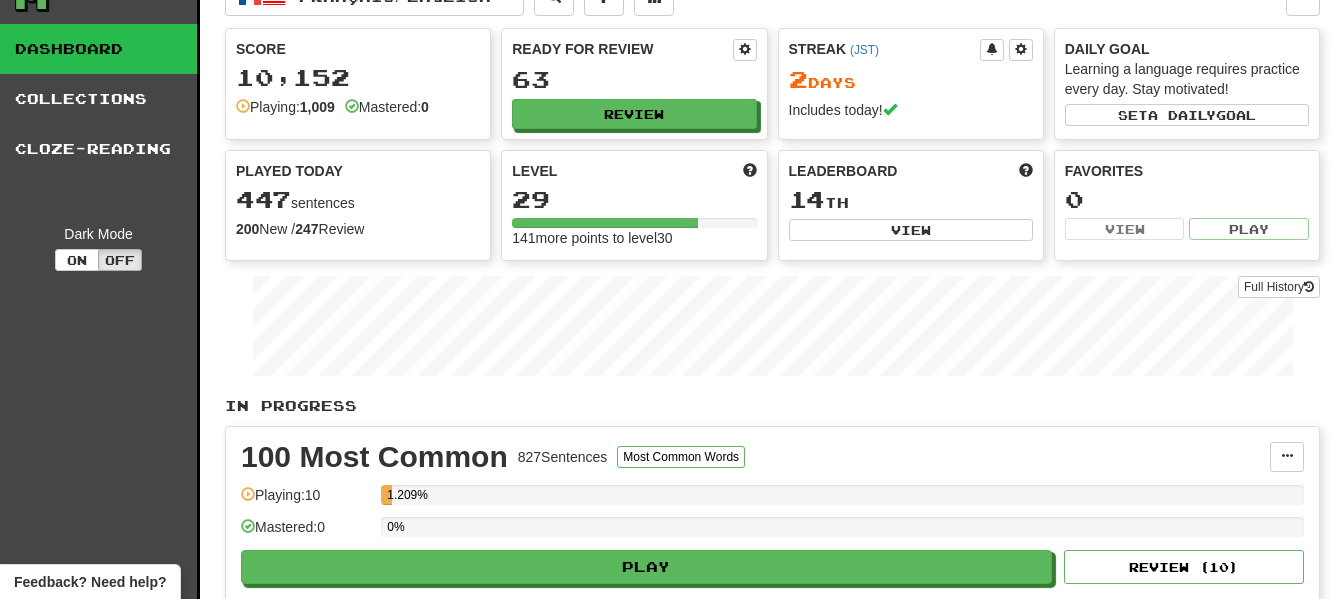 scroll, scrollTop: 0, scrollLeft: 0, axis: both 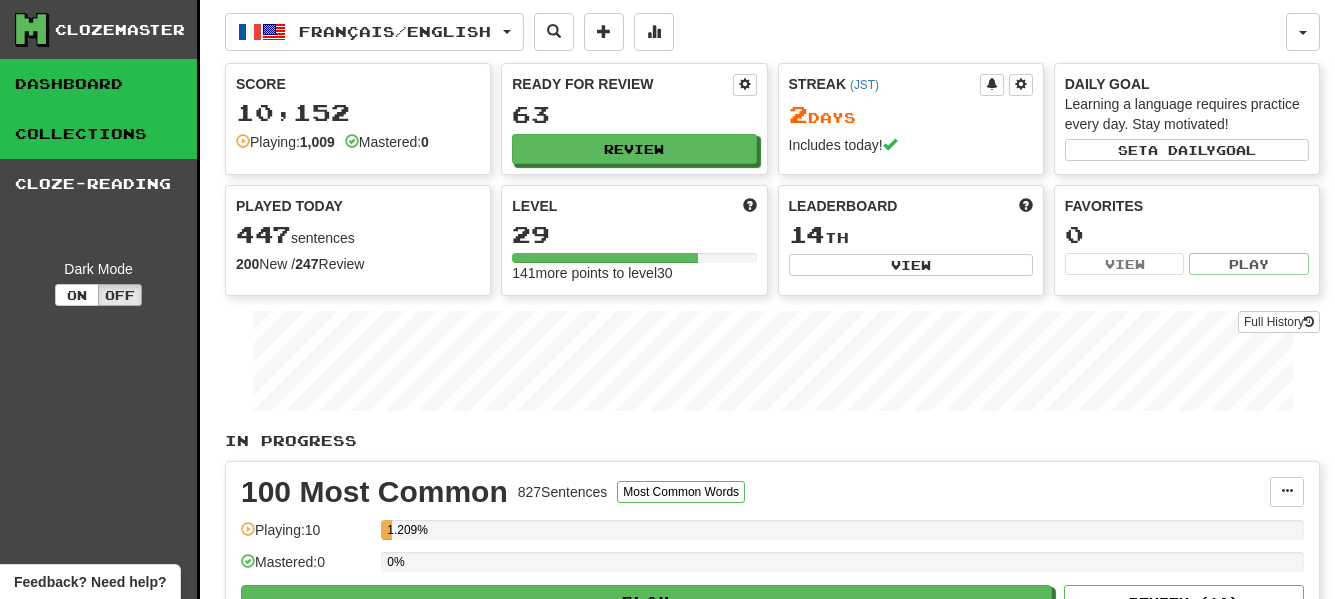 click on "Collections" at bounding box center (98, 134) 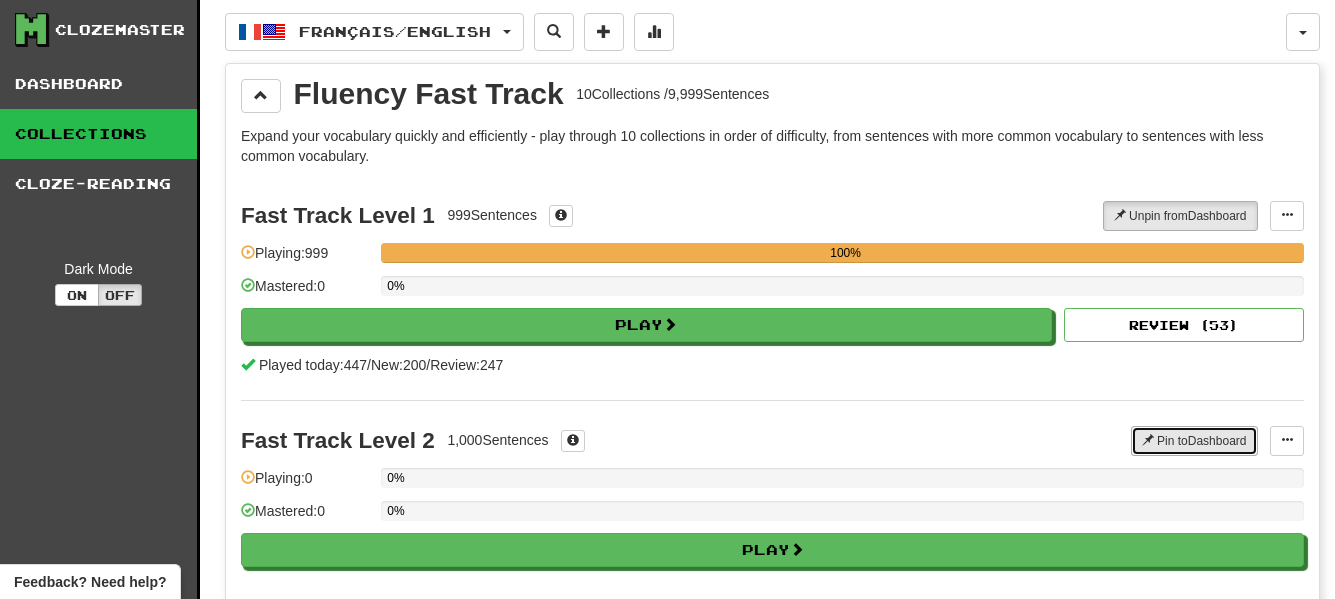 click on "Pin to  Dashboard" at bounding box center [1194, 441] 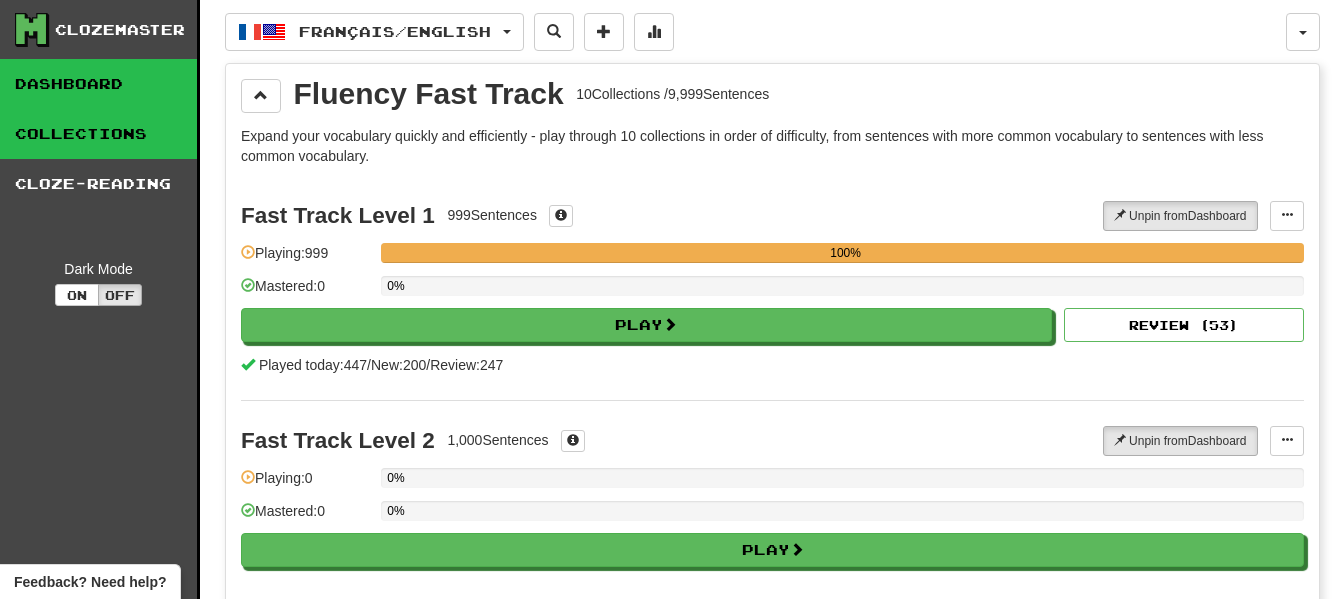 click on "Dashboard" at bounding box center [98, 84] 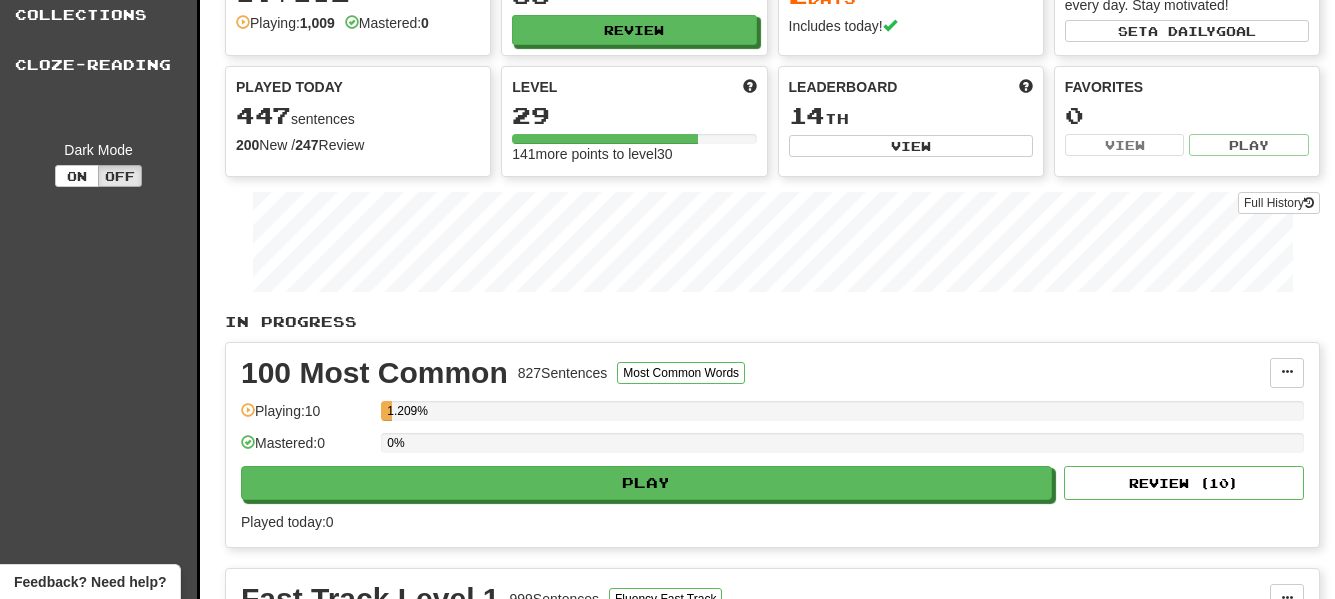 scroll, scrollTop: 0, scrollLeft: 0, axis: both 